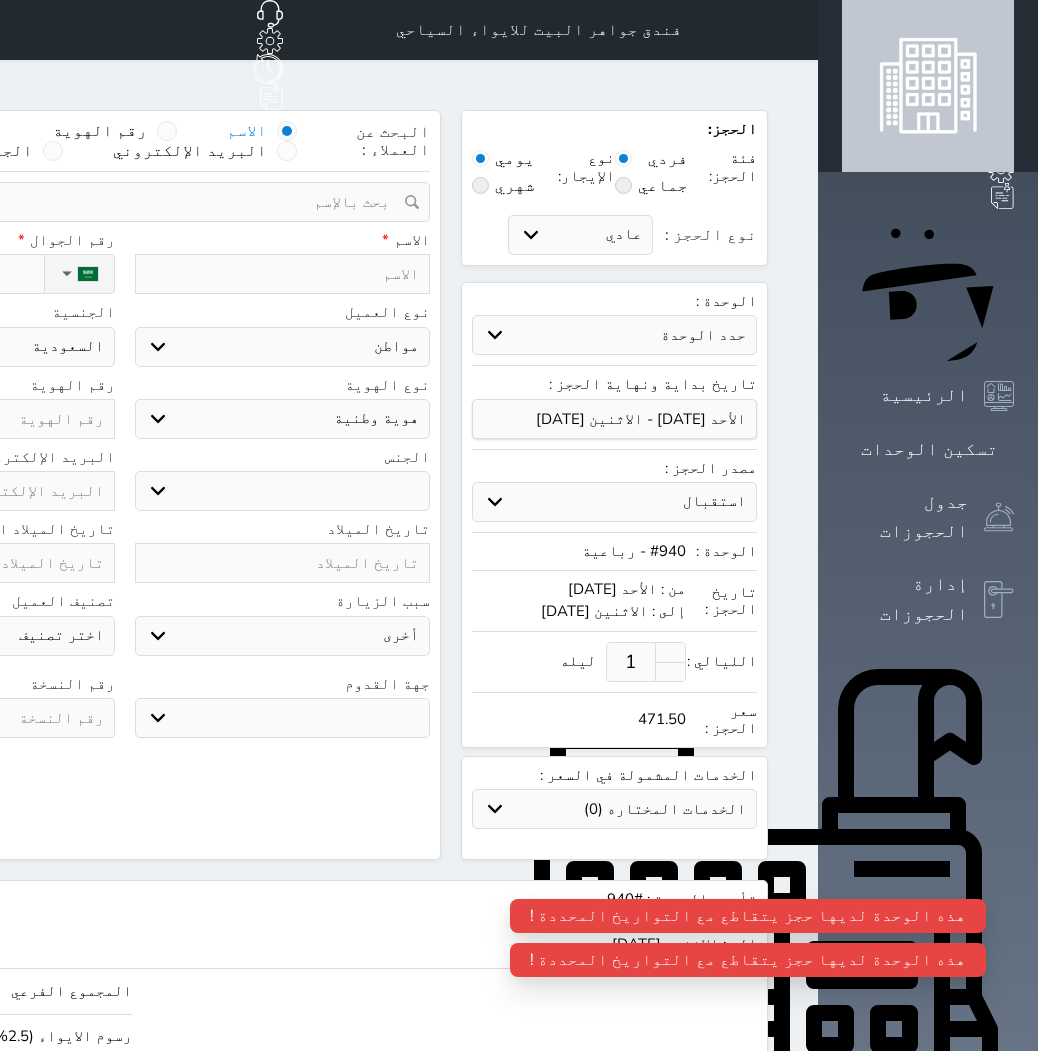 select on "1" 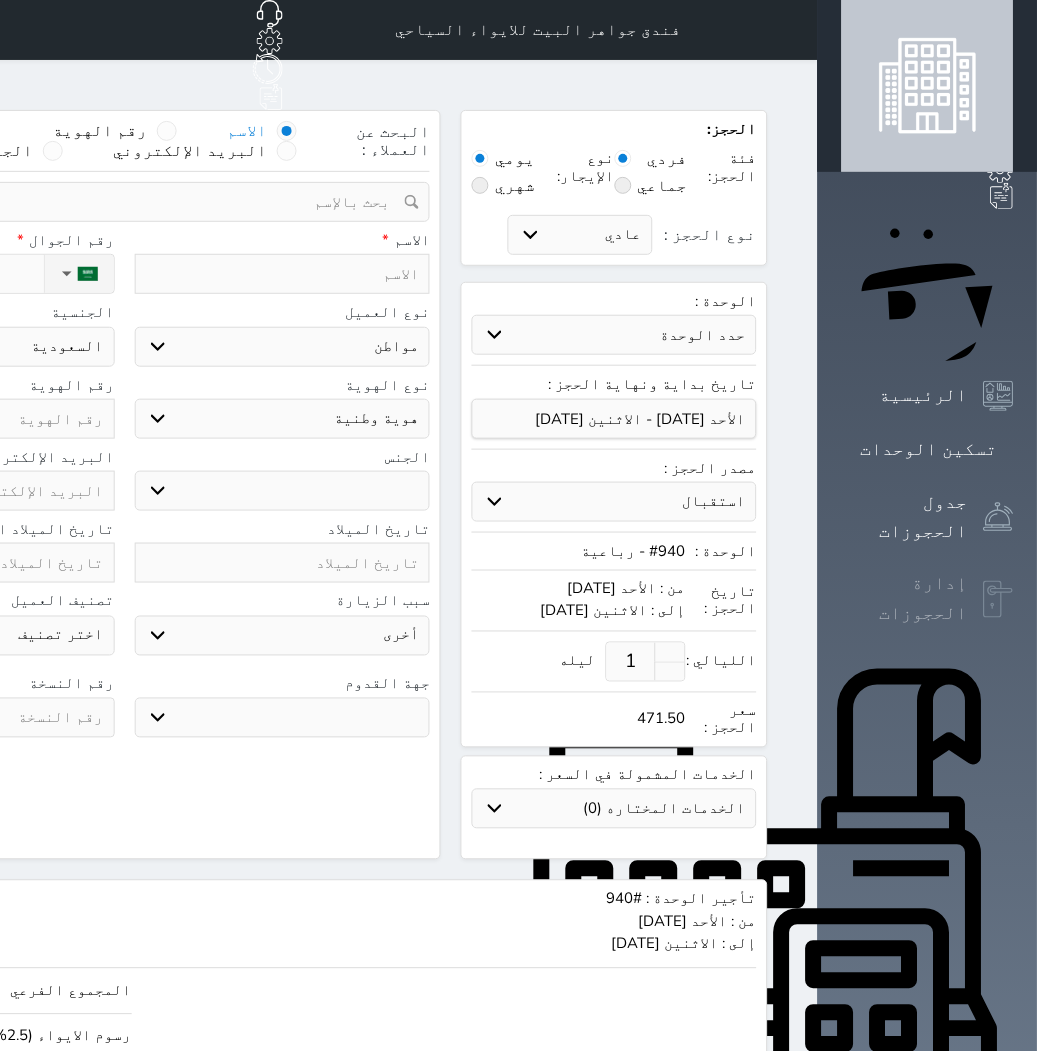 click 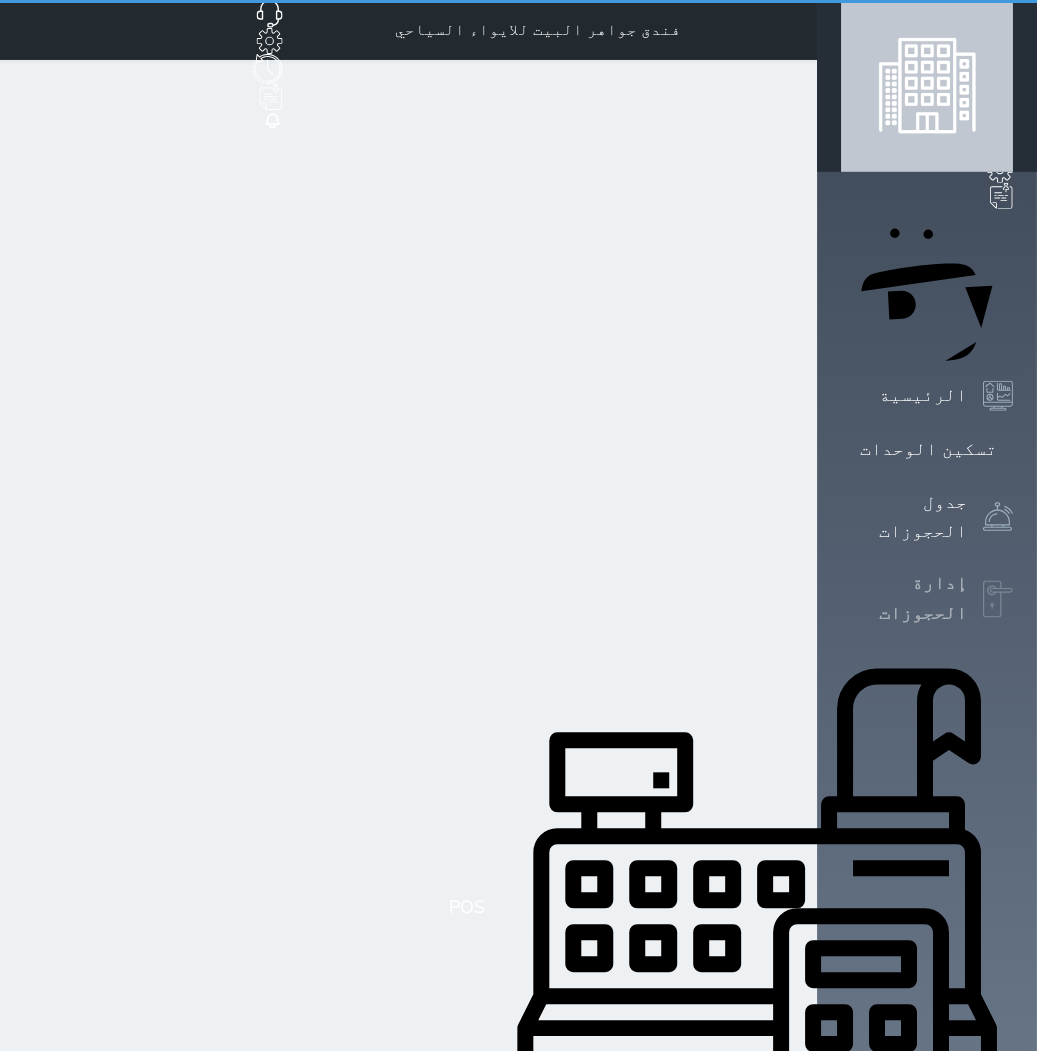 select on "open_all" 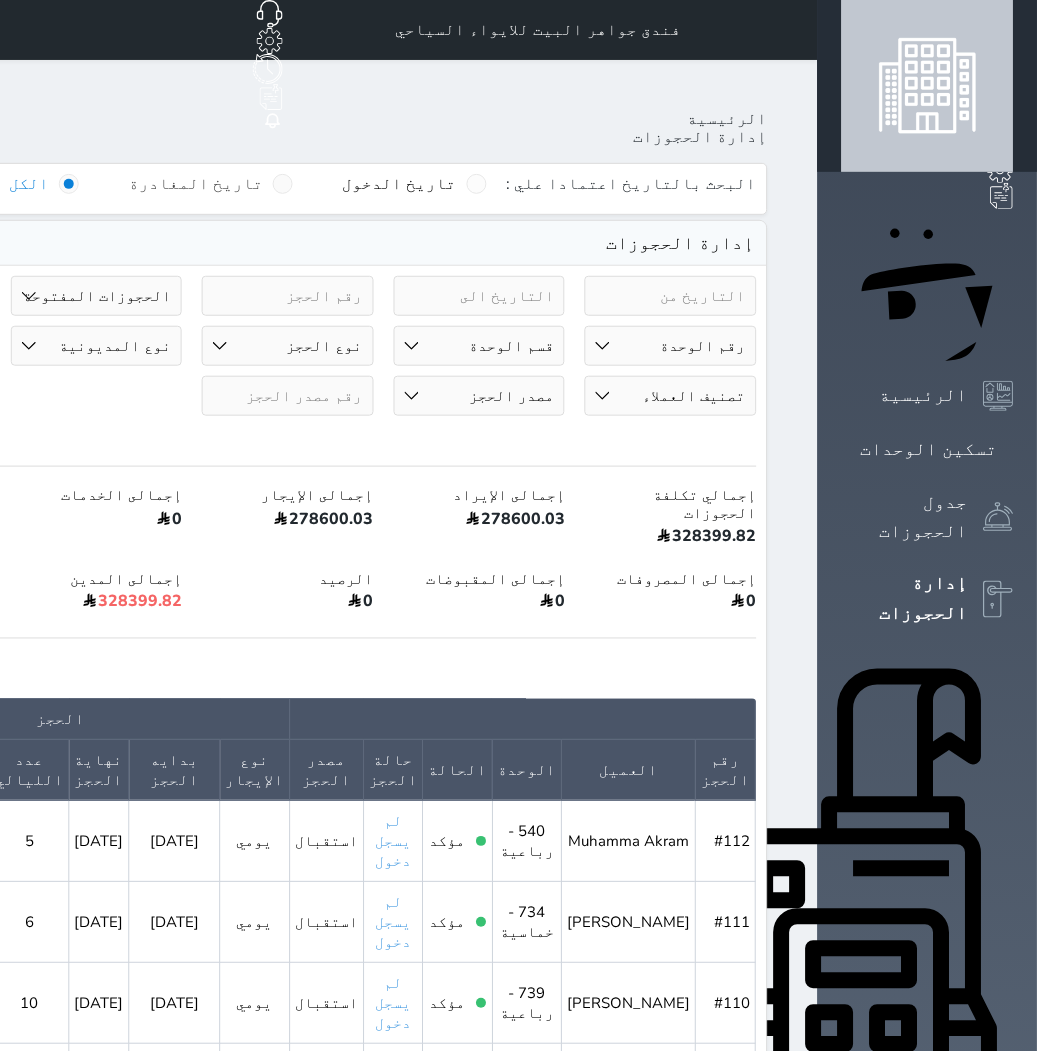 click at bounding box center (283, 184) 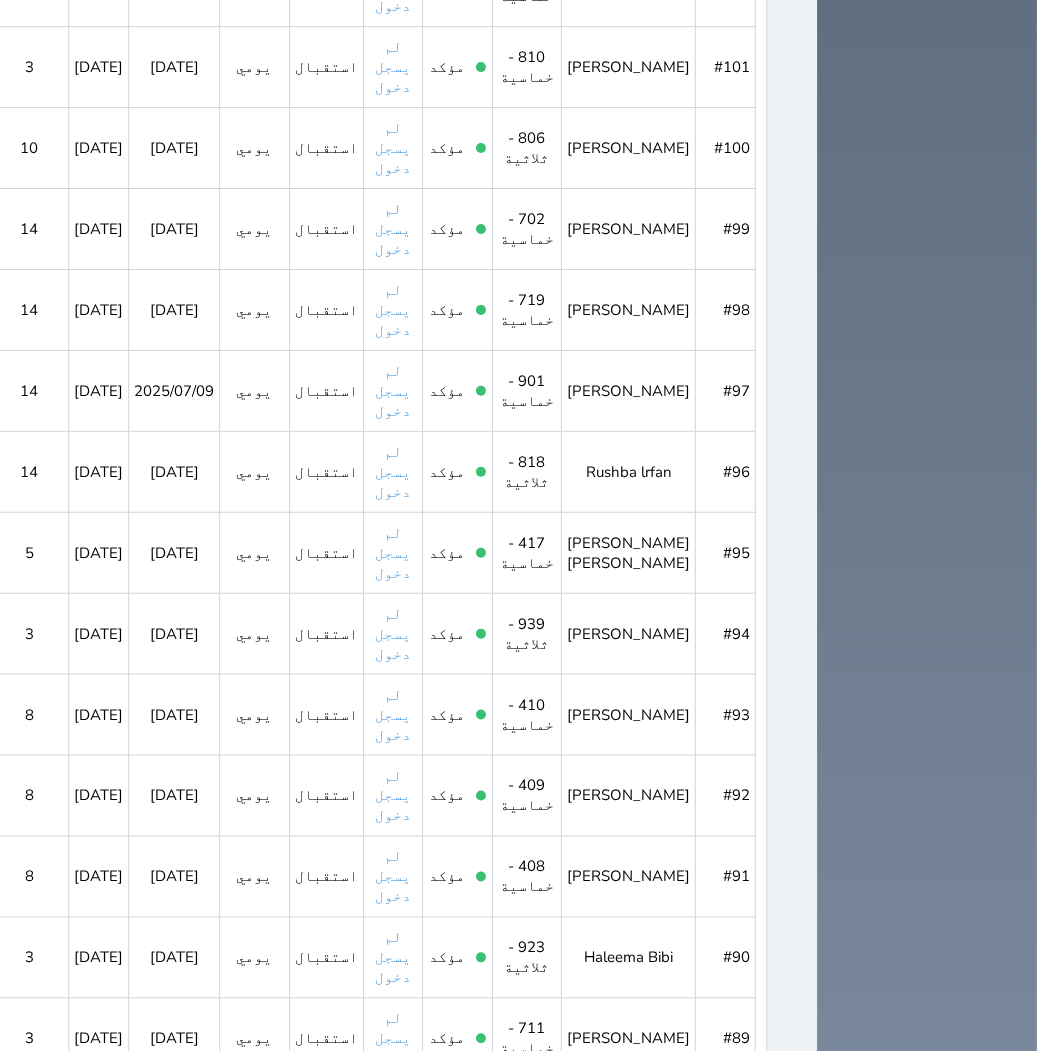 scroll, scrollTop: 1860, scrollLeft: 0, axis: vertical 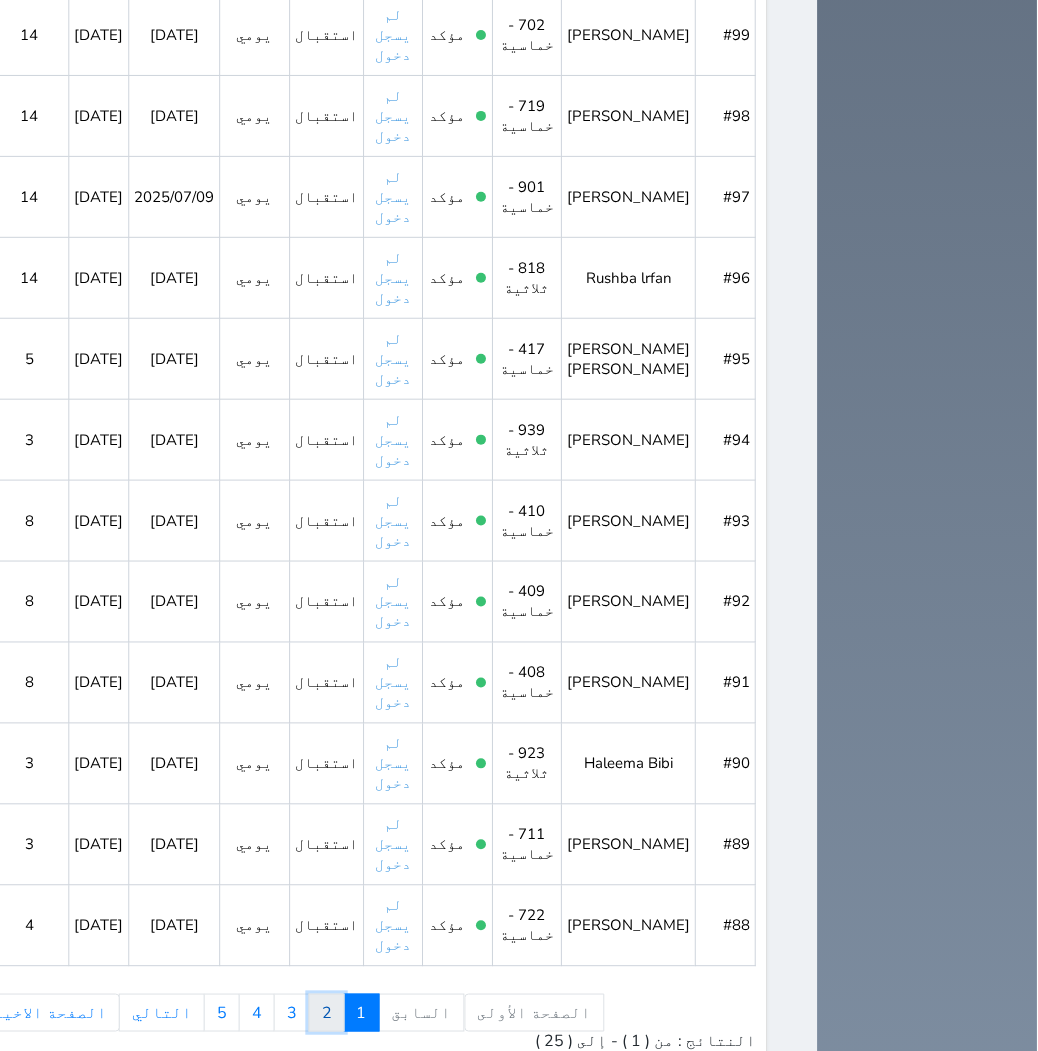 click on "2" at bounding box center (327, 1013) 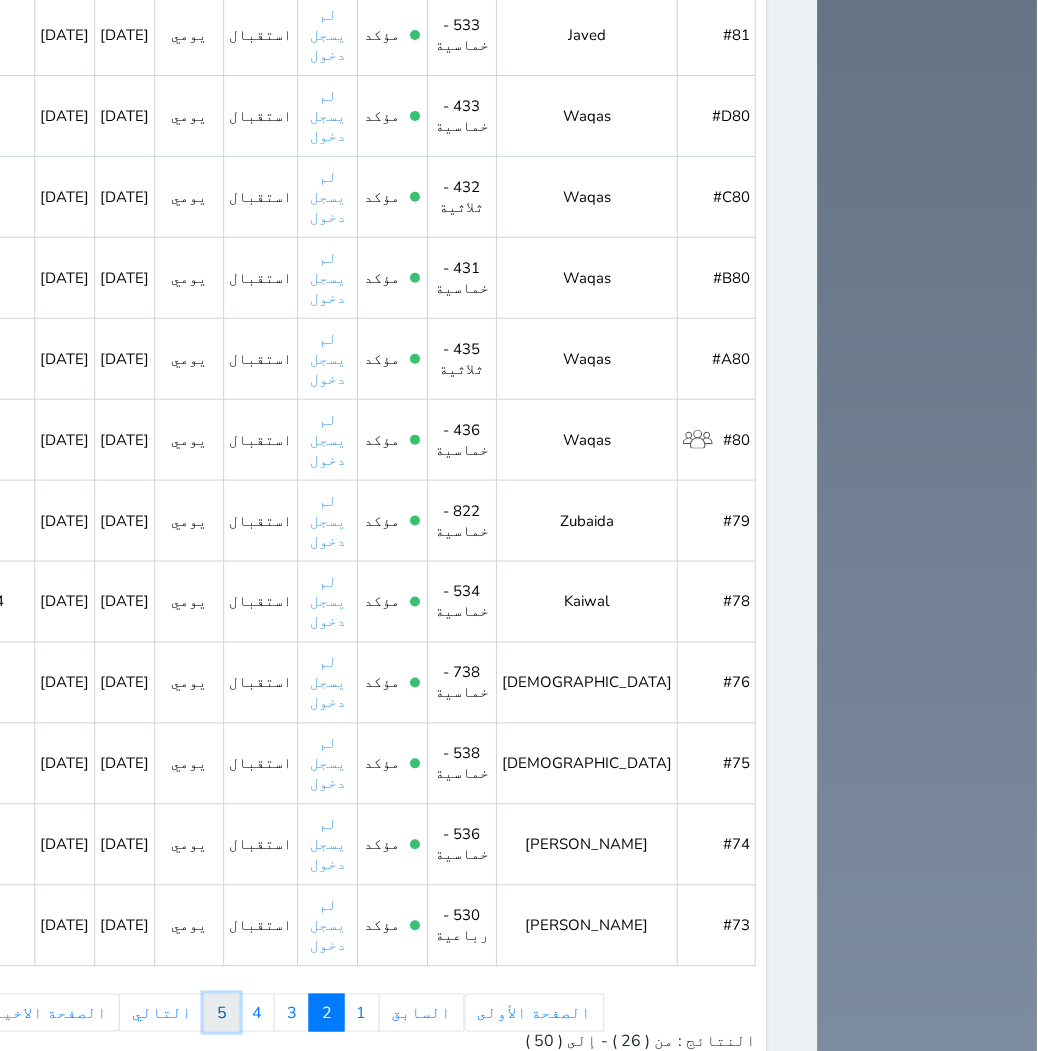 click on "5" at bounding box center (222, 1013) 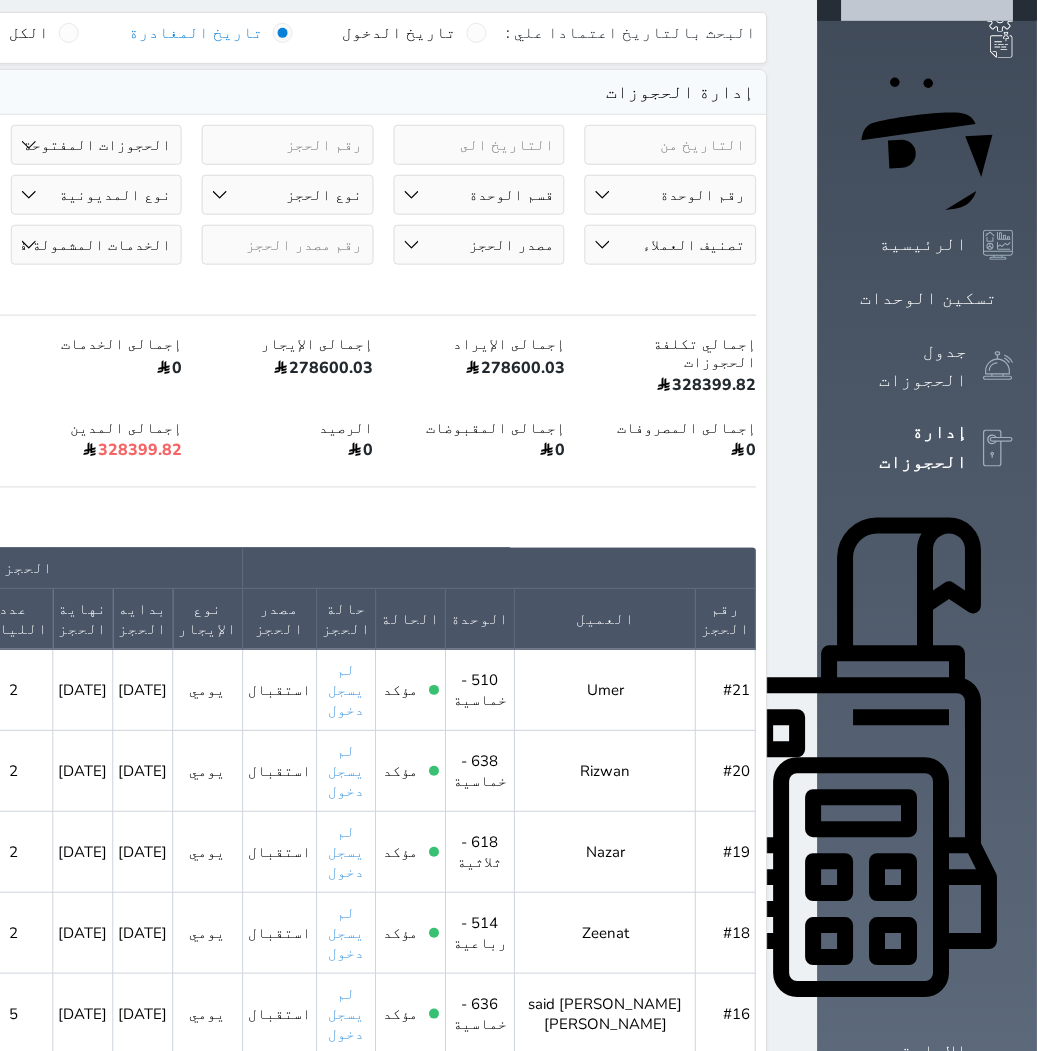 scroll, scrollTop: 262, scrollLeft: 0, axis: vertical 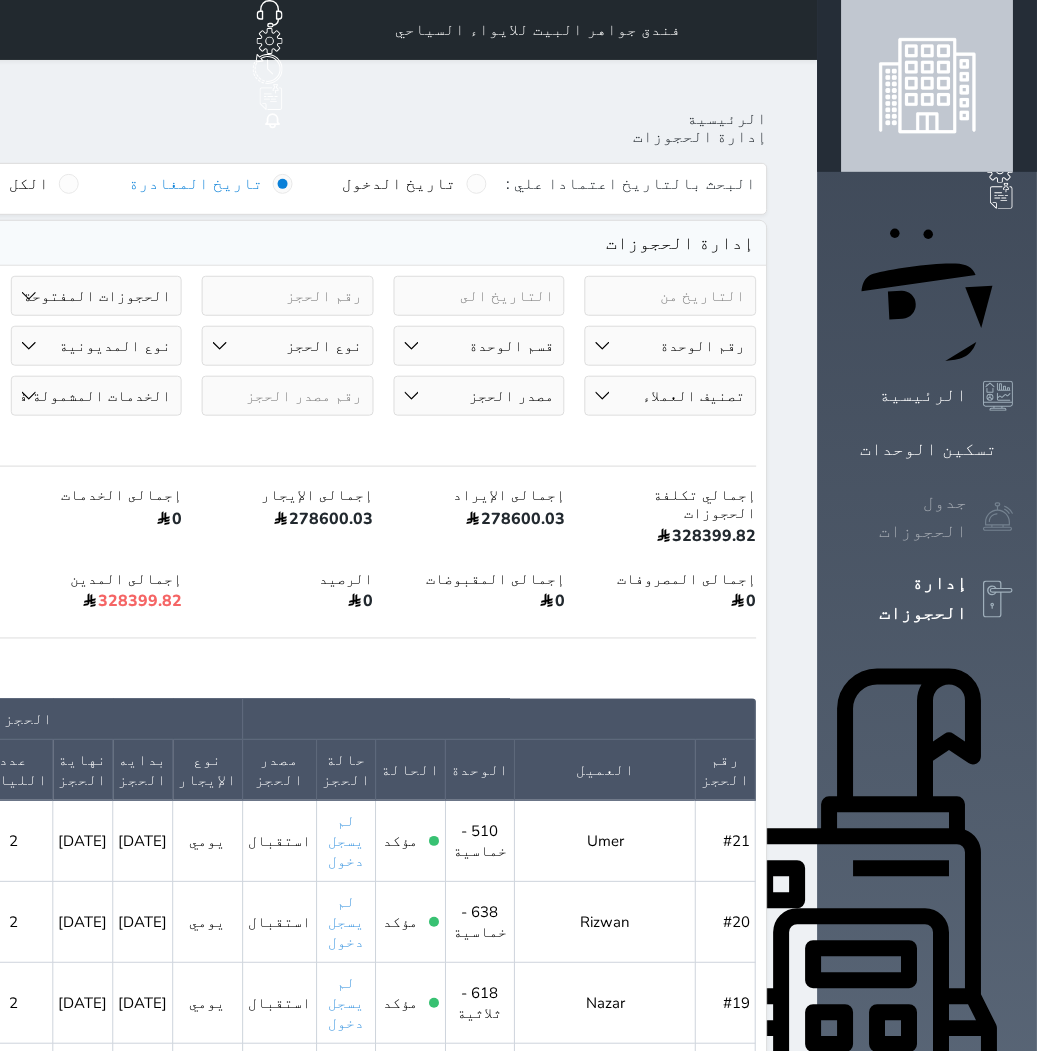 click on "جدول الحجوزات" at bounding box center [928, 517] 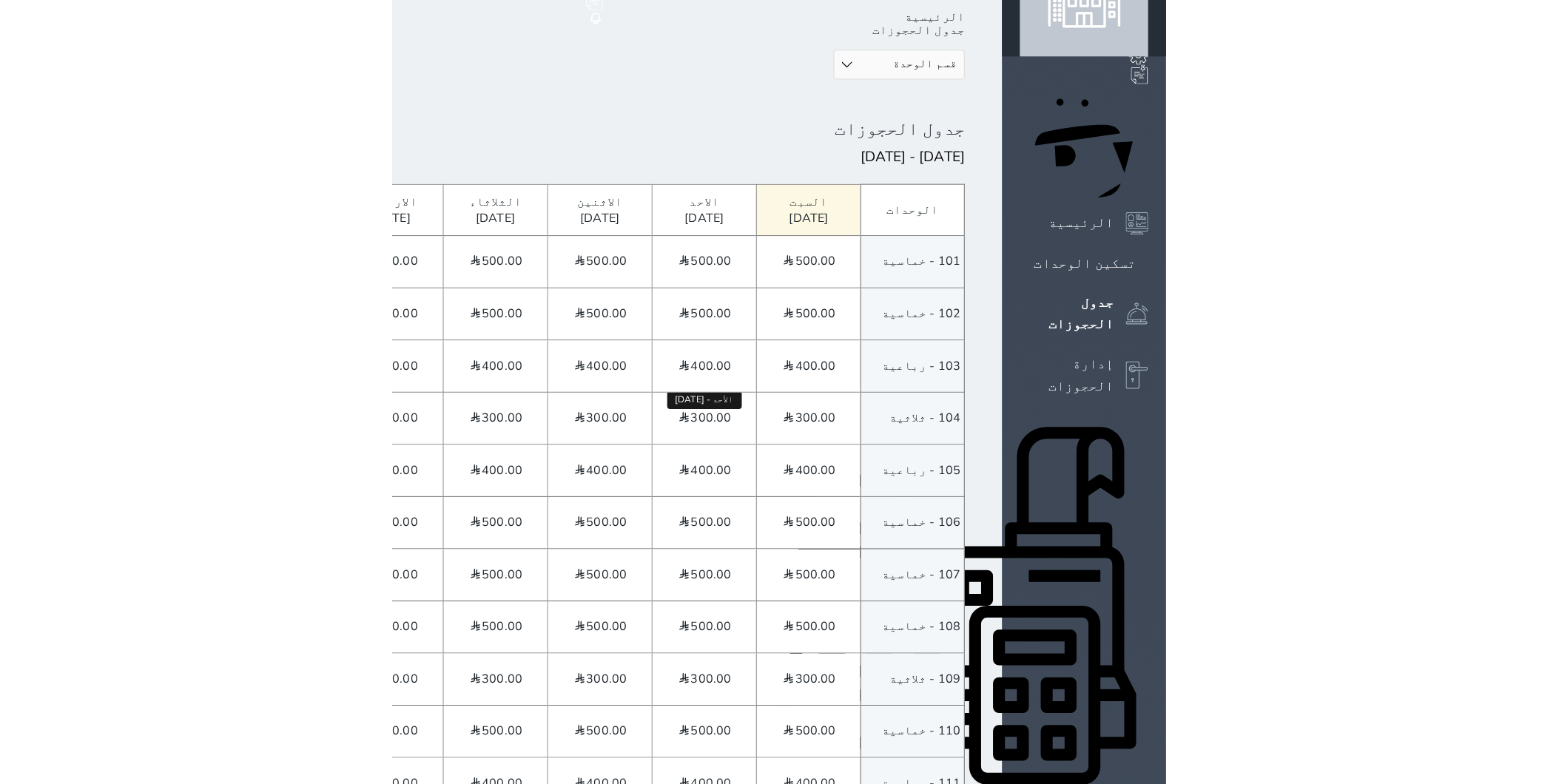 scroll, scrollTop: 0, scrollLeft: 0, axis: both 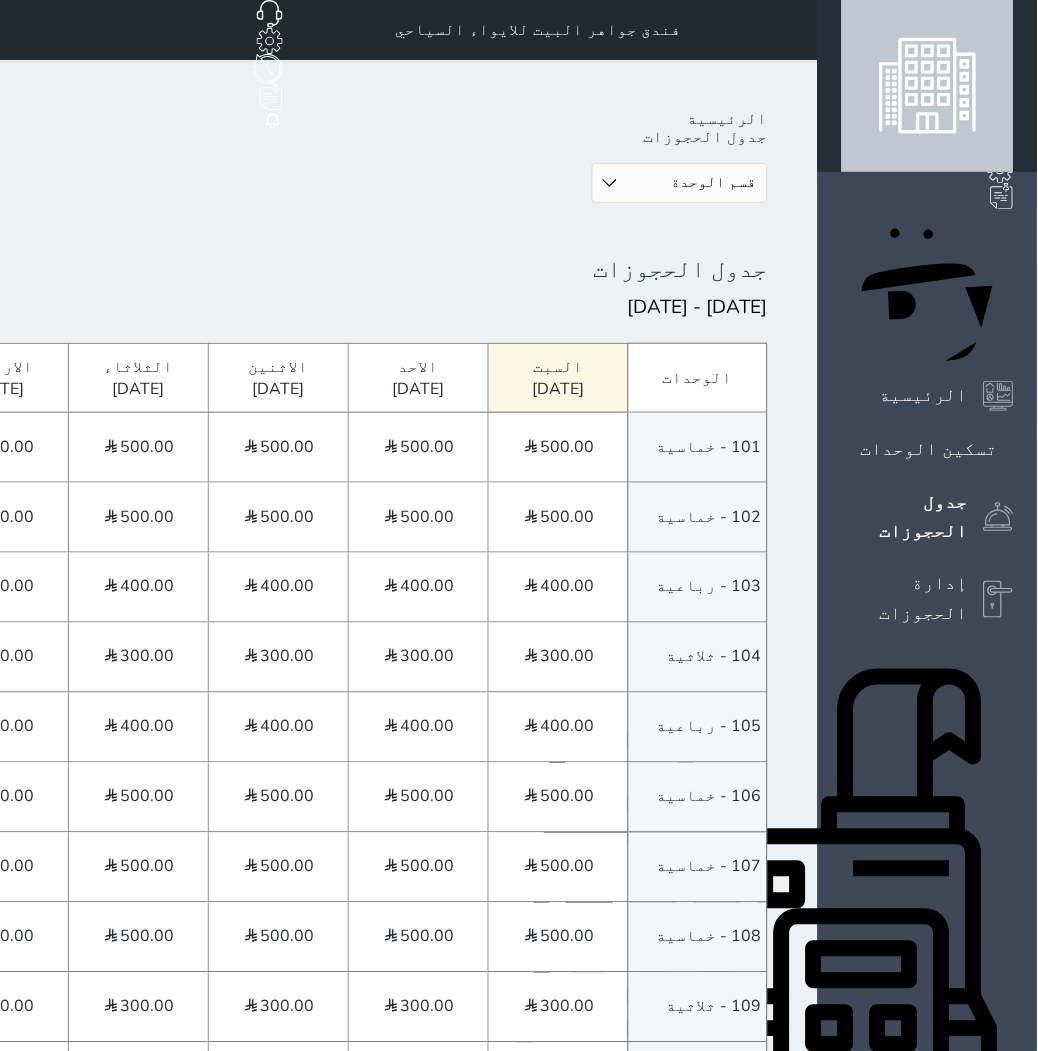 click on "<" at bounding box center [-46, 308] 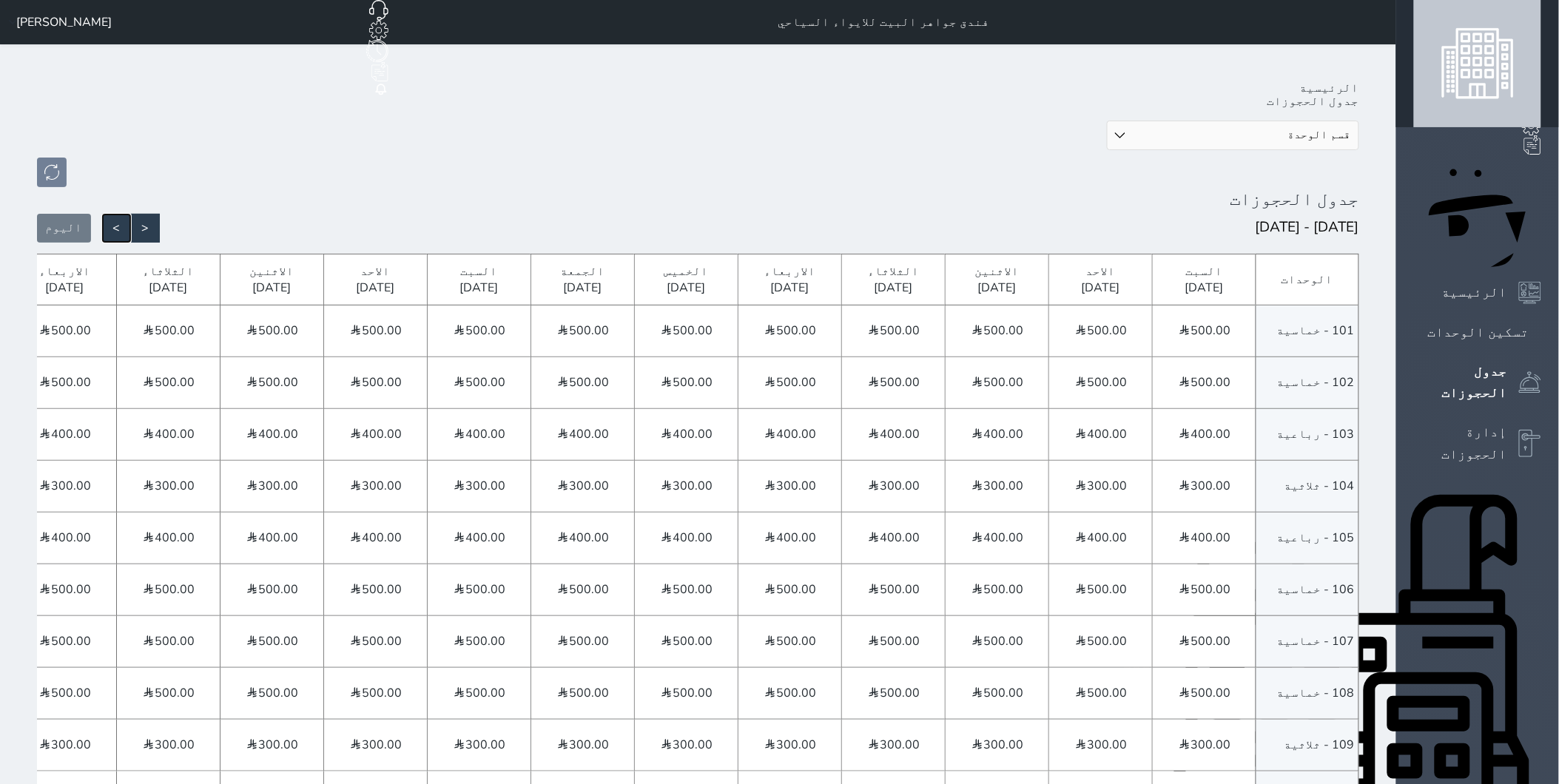 click on ">" at bounding box center (116, 228) 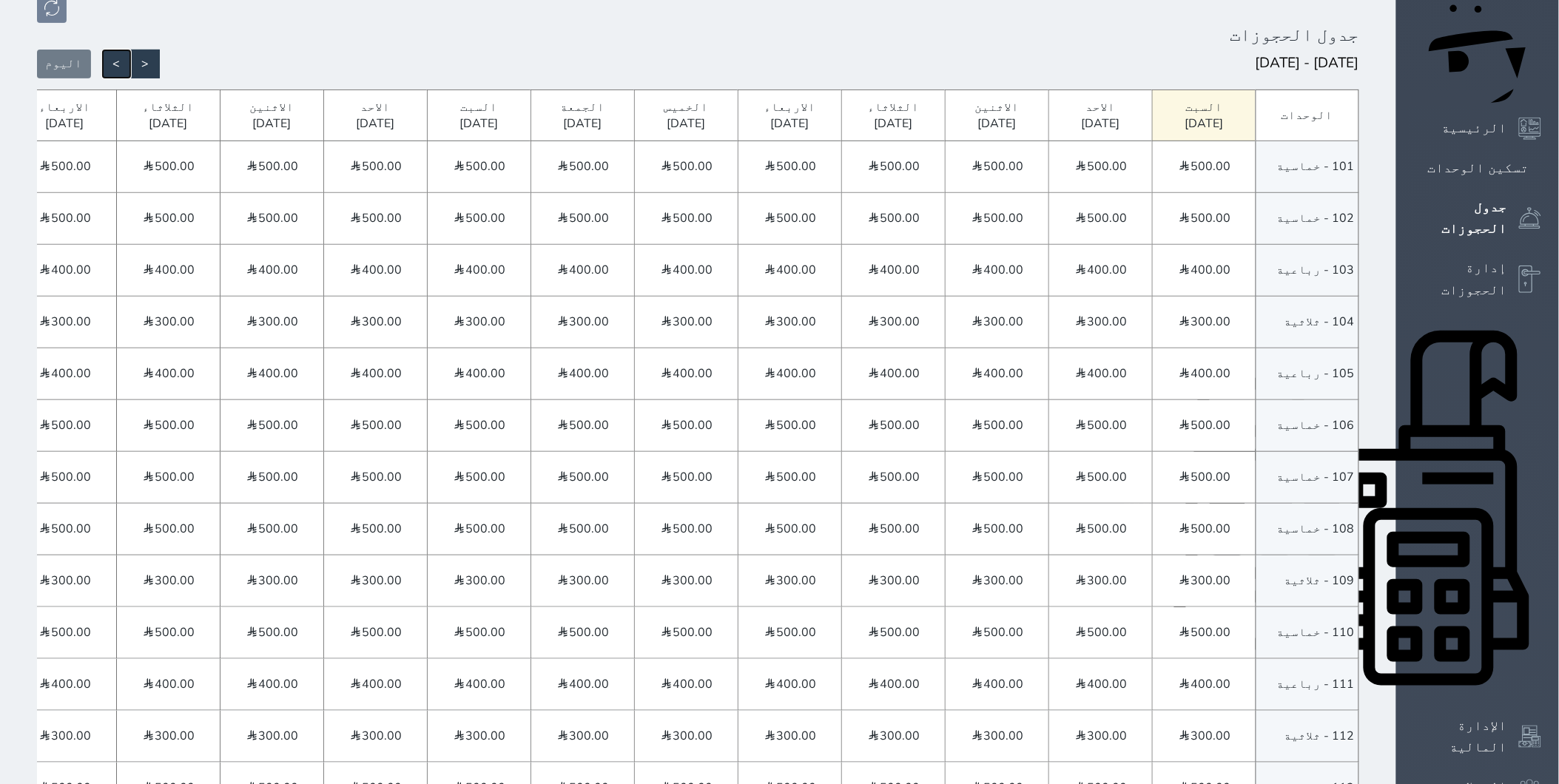 scroll, scrollTop: 0, scrollLeft: 0, axis: both 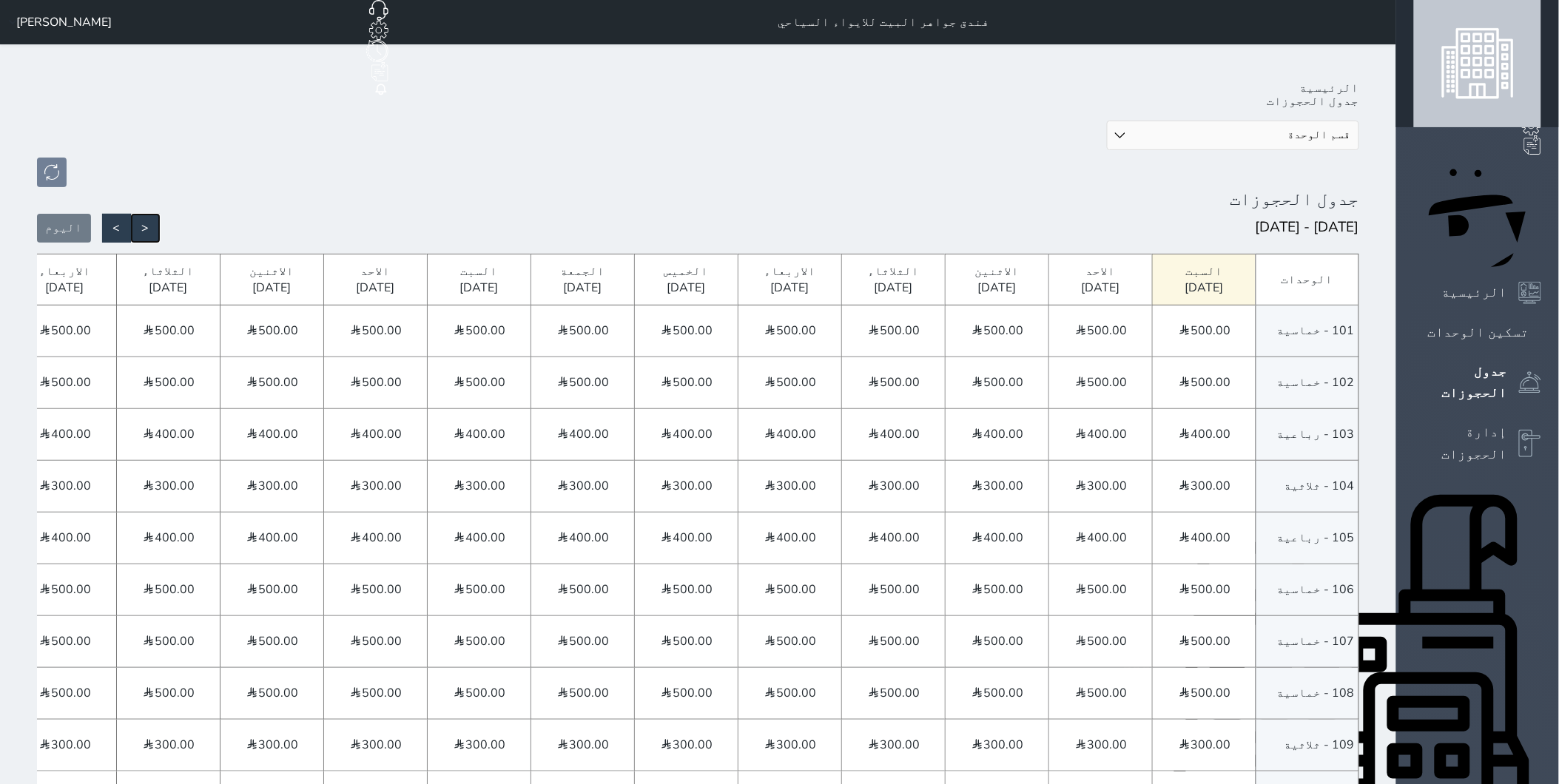 click on "<" at bounding box center [145, 228] 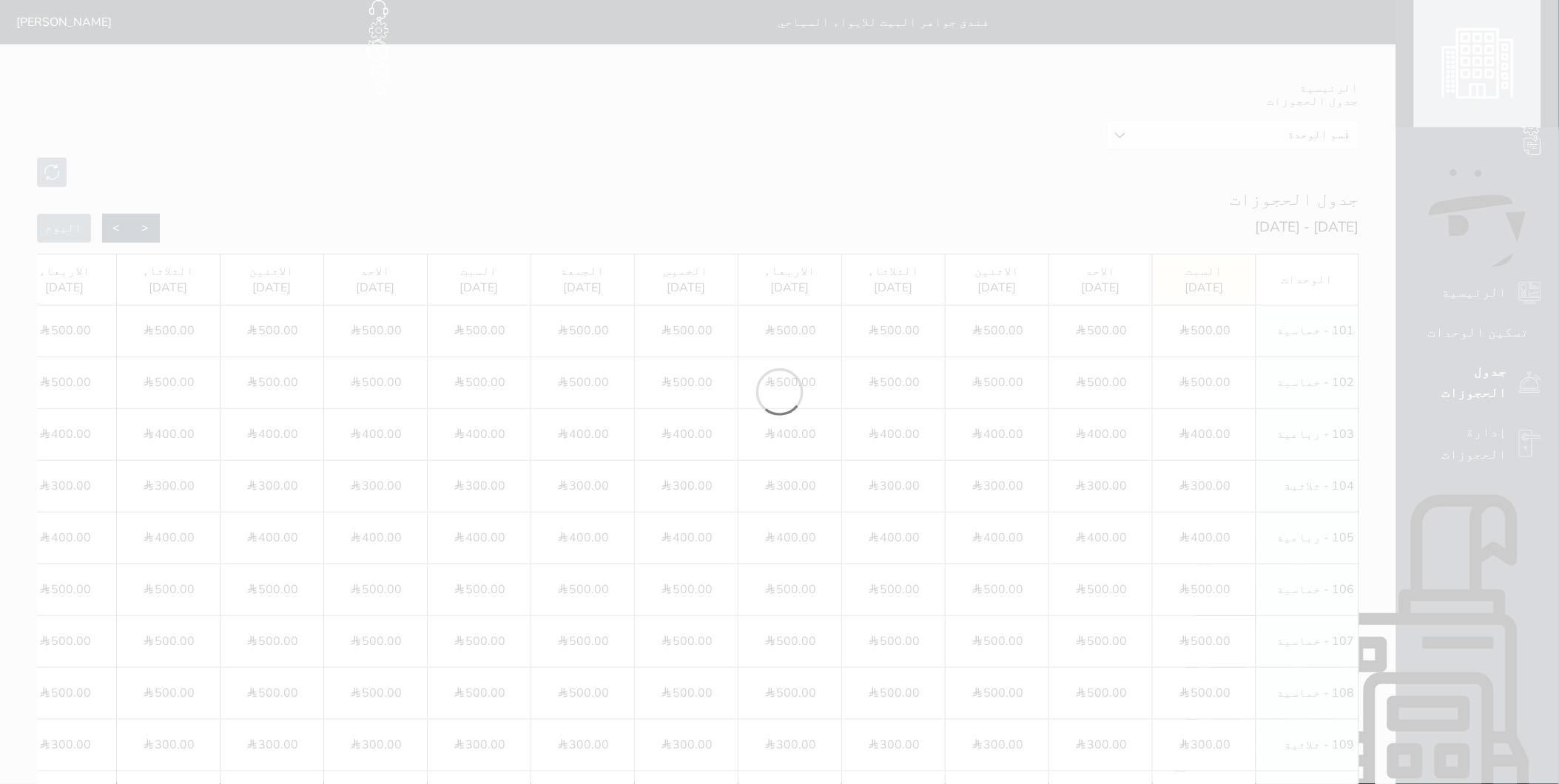 click at bounding box center (779, 392) 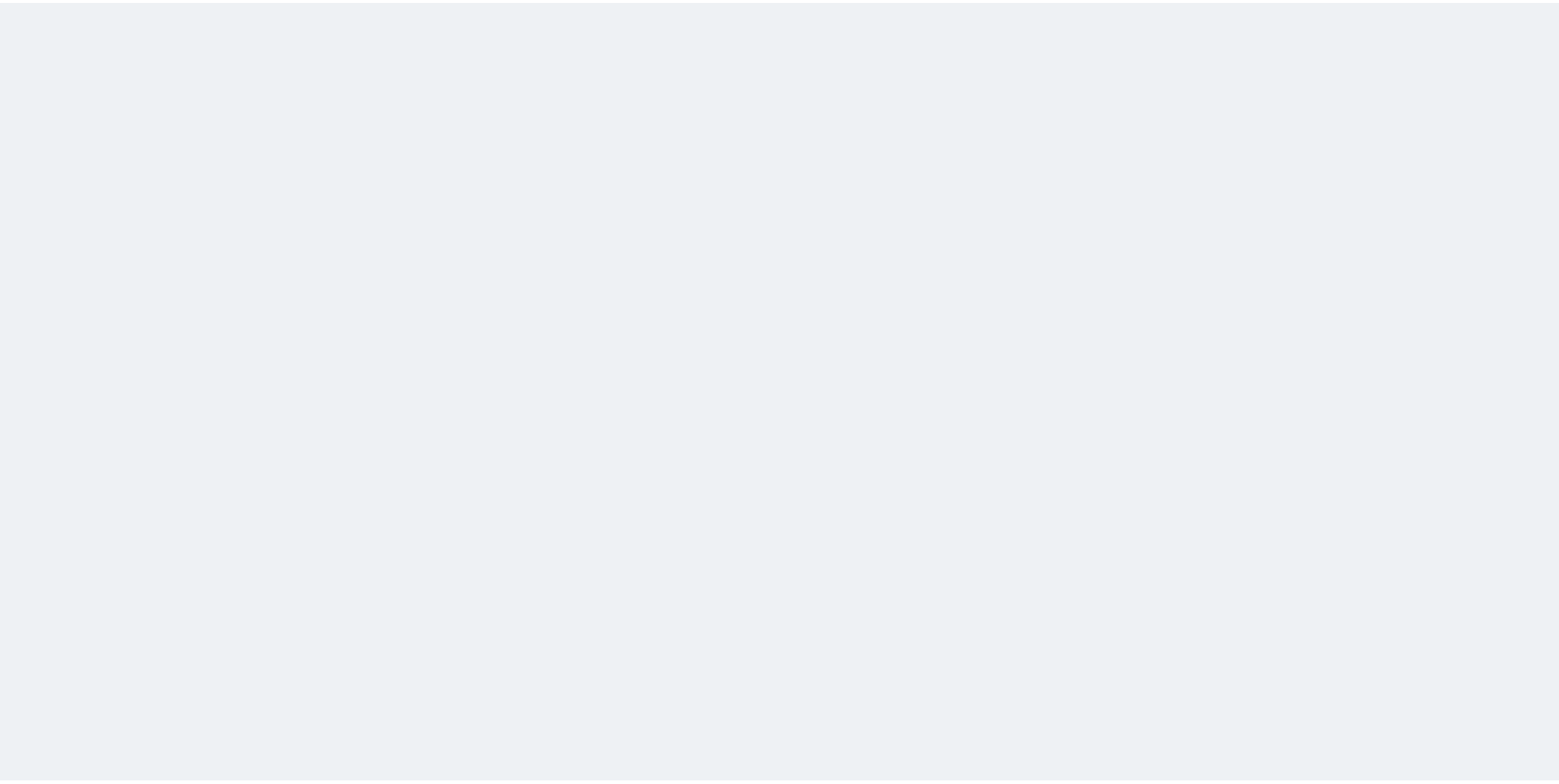 scroll, scrollTop: 0, scrollLeft: 0, axis: both 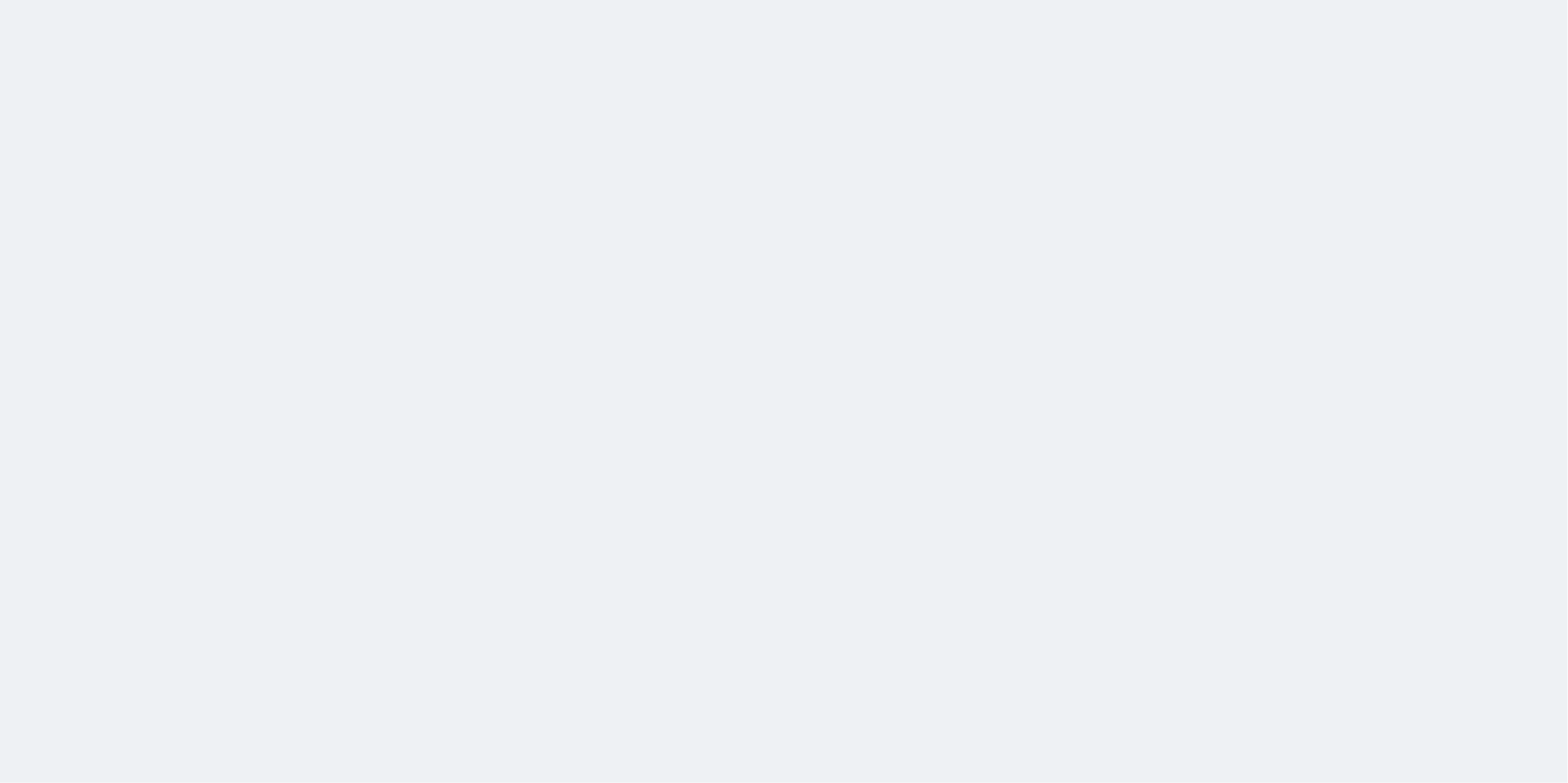 select on "1" 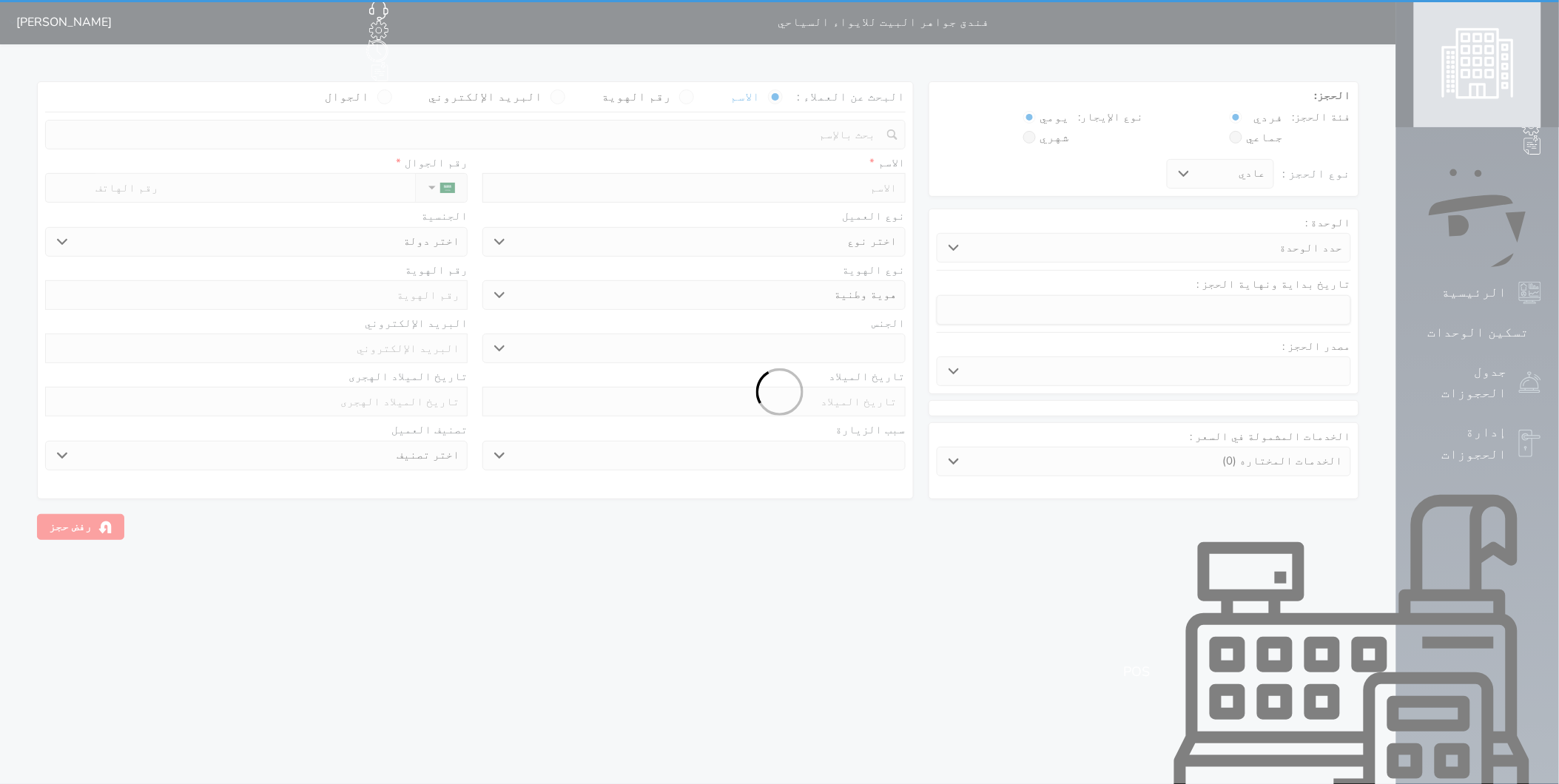 select 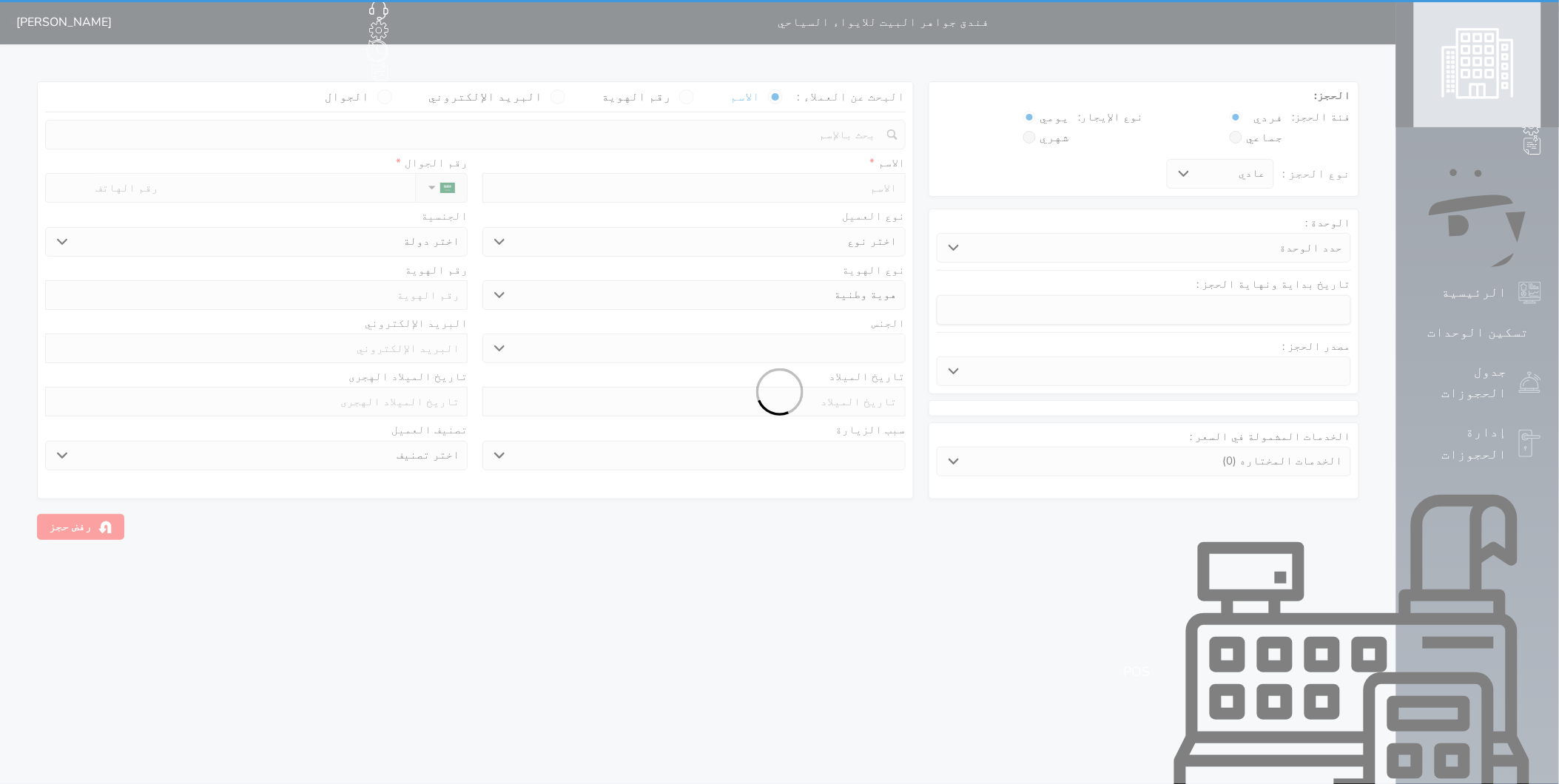 select 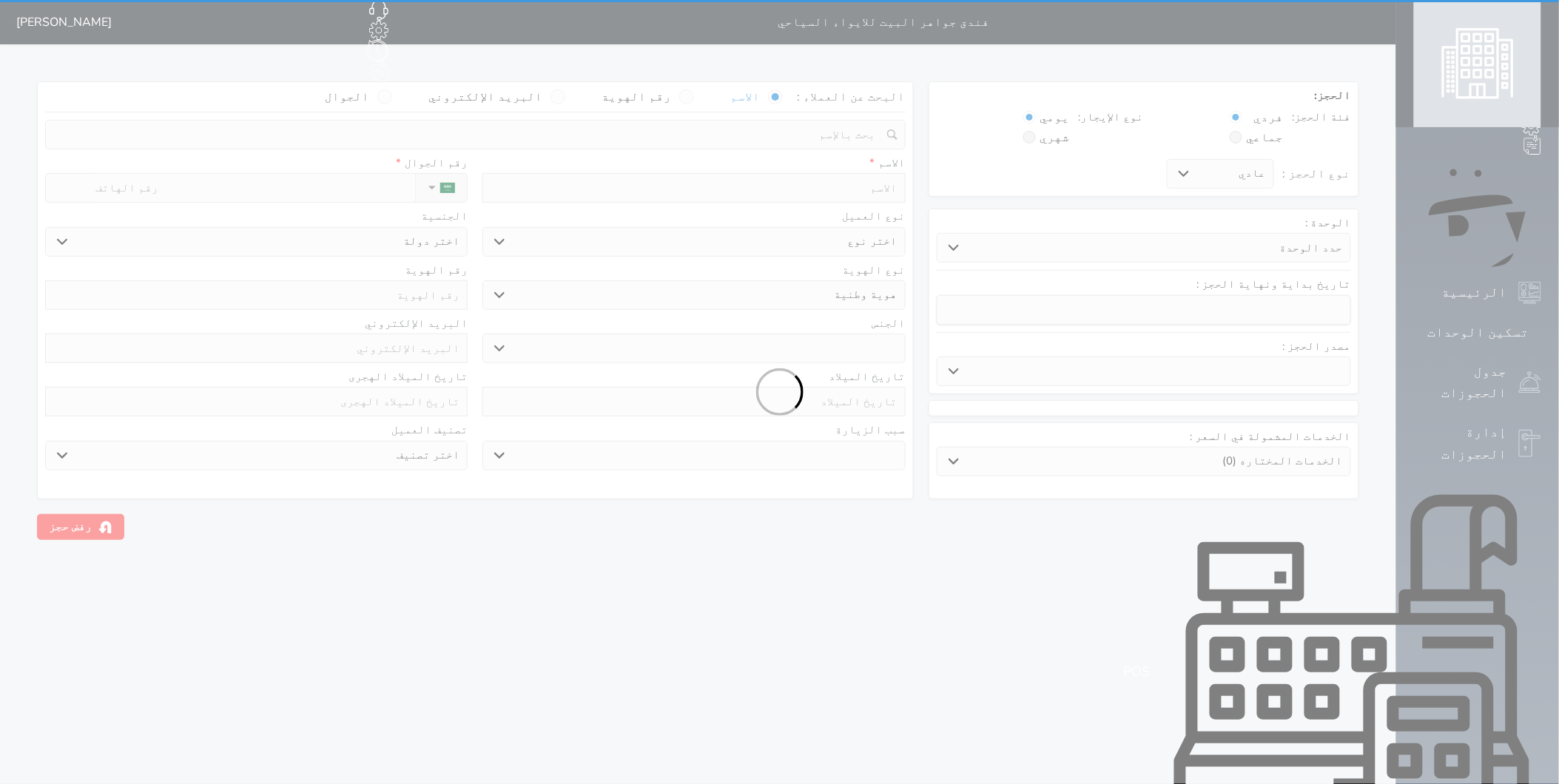select 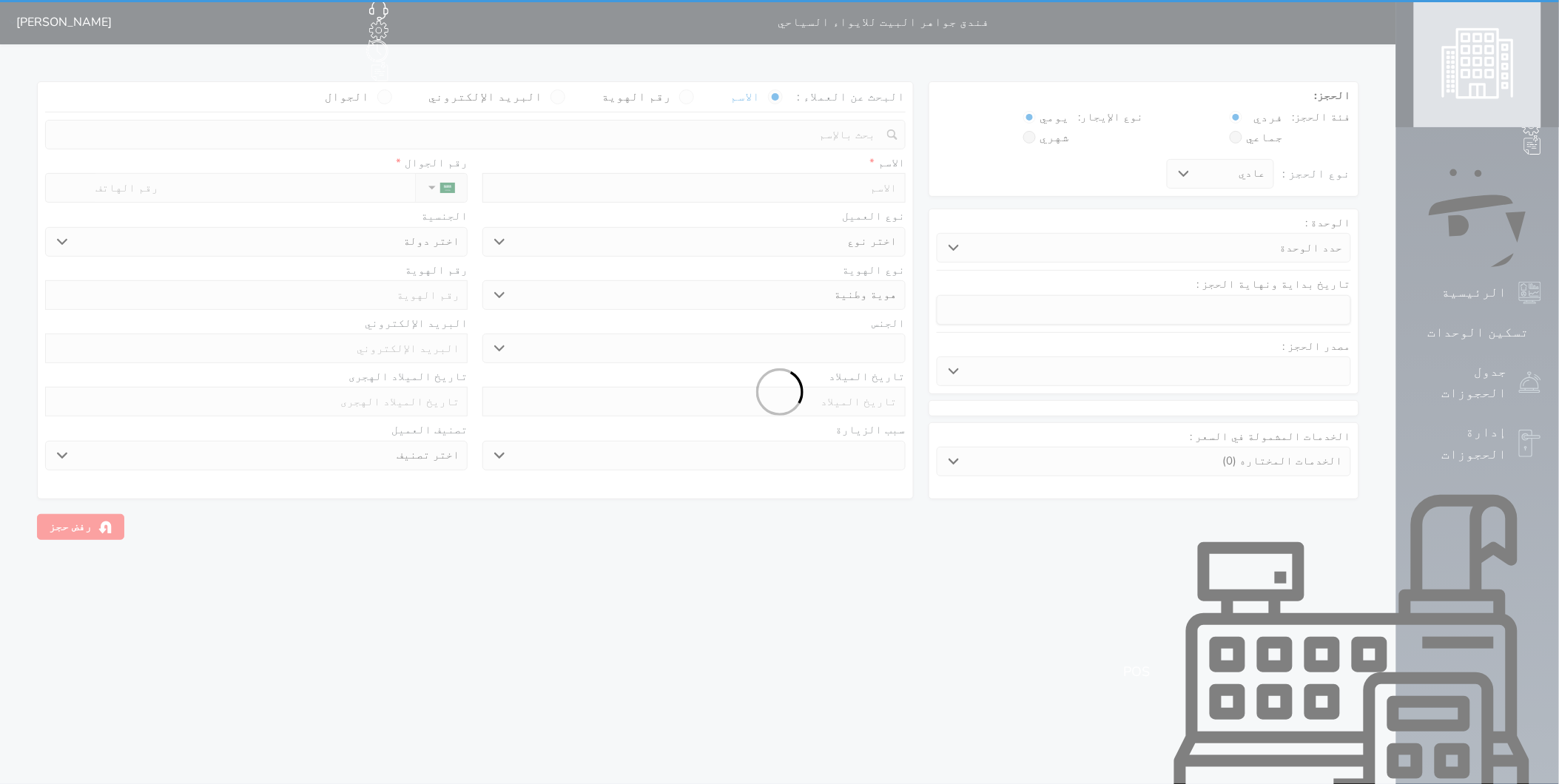 select 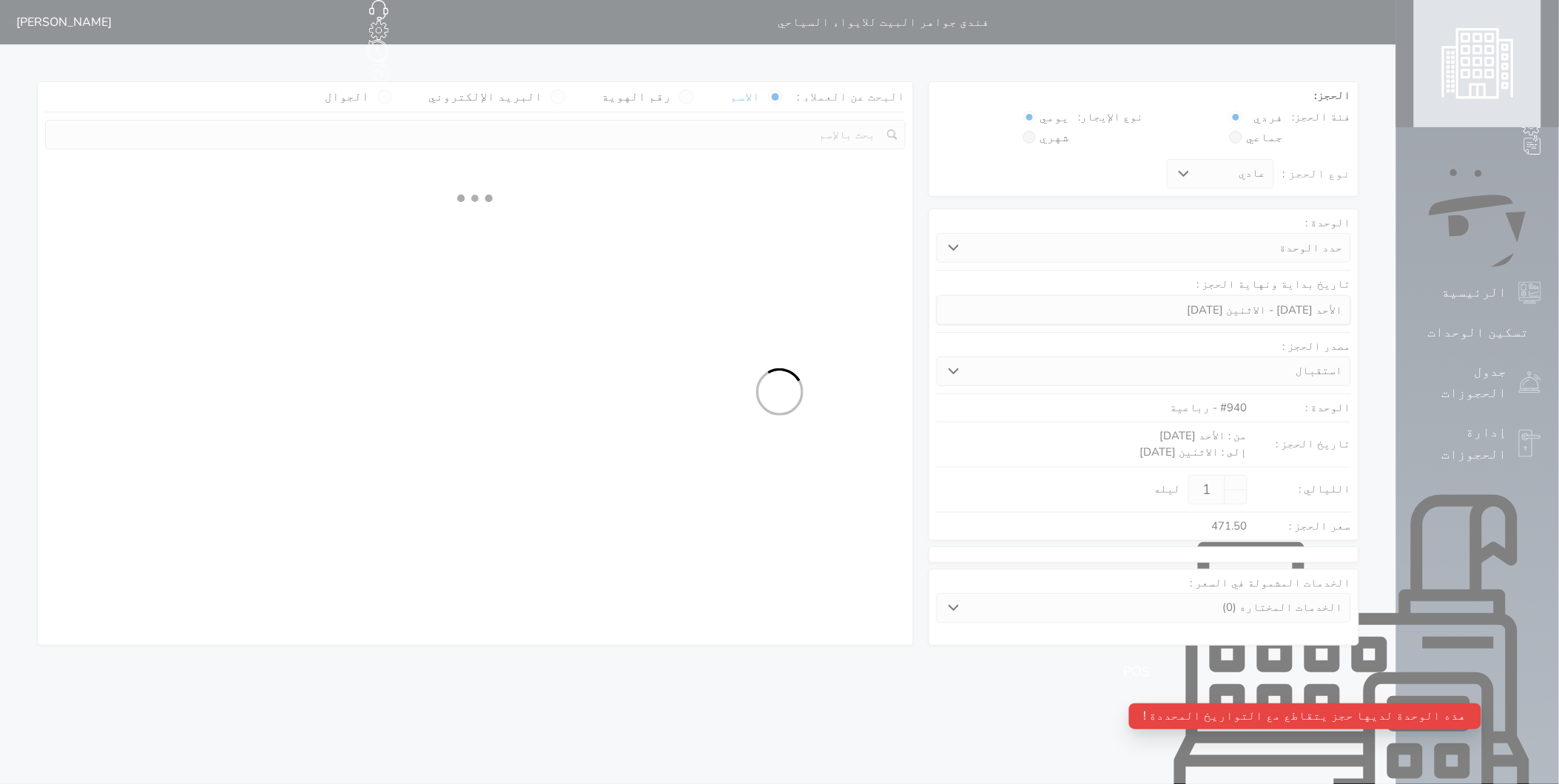 select 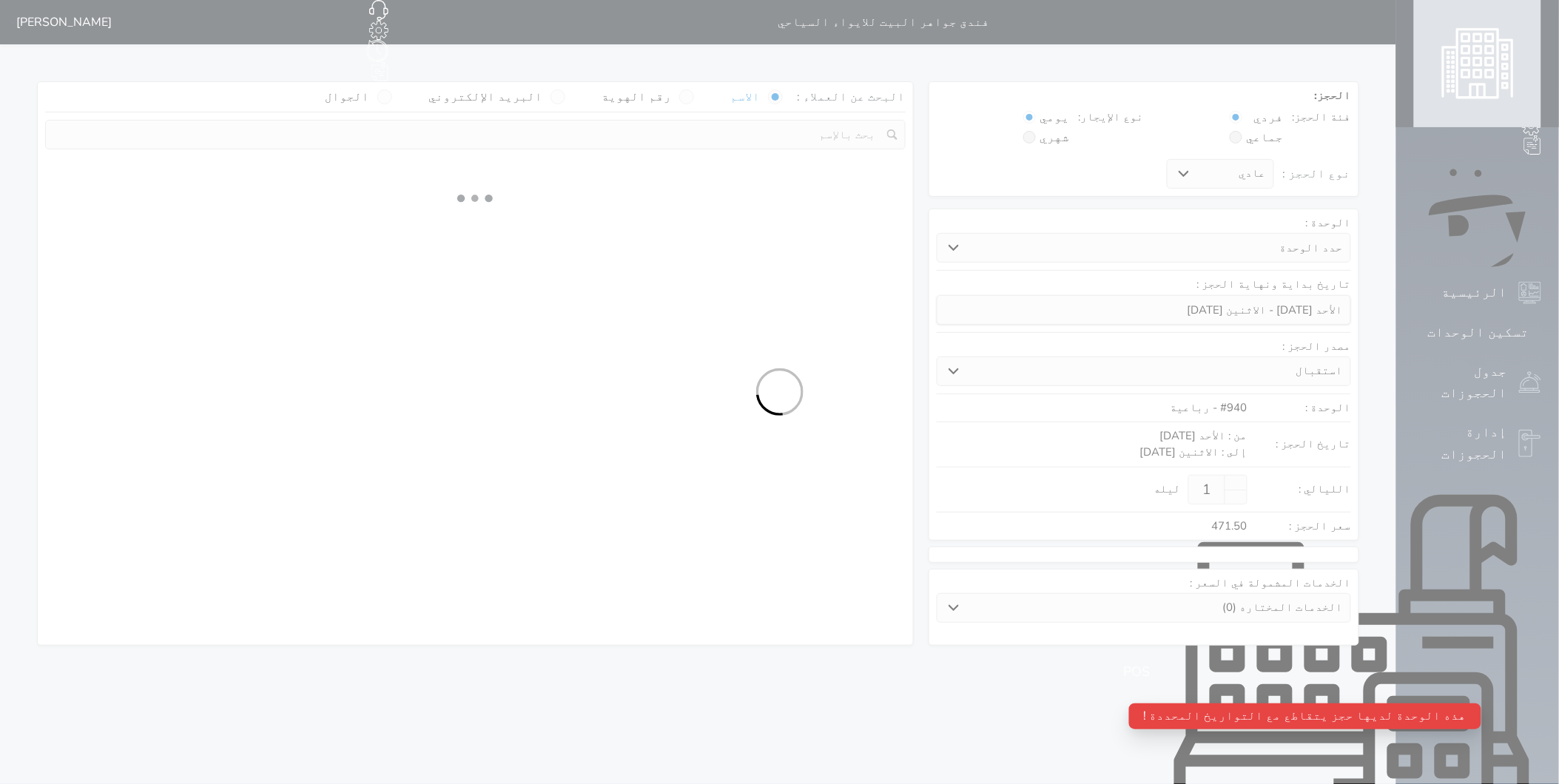 select on "113" 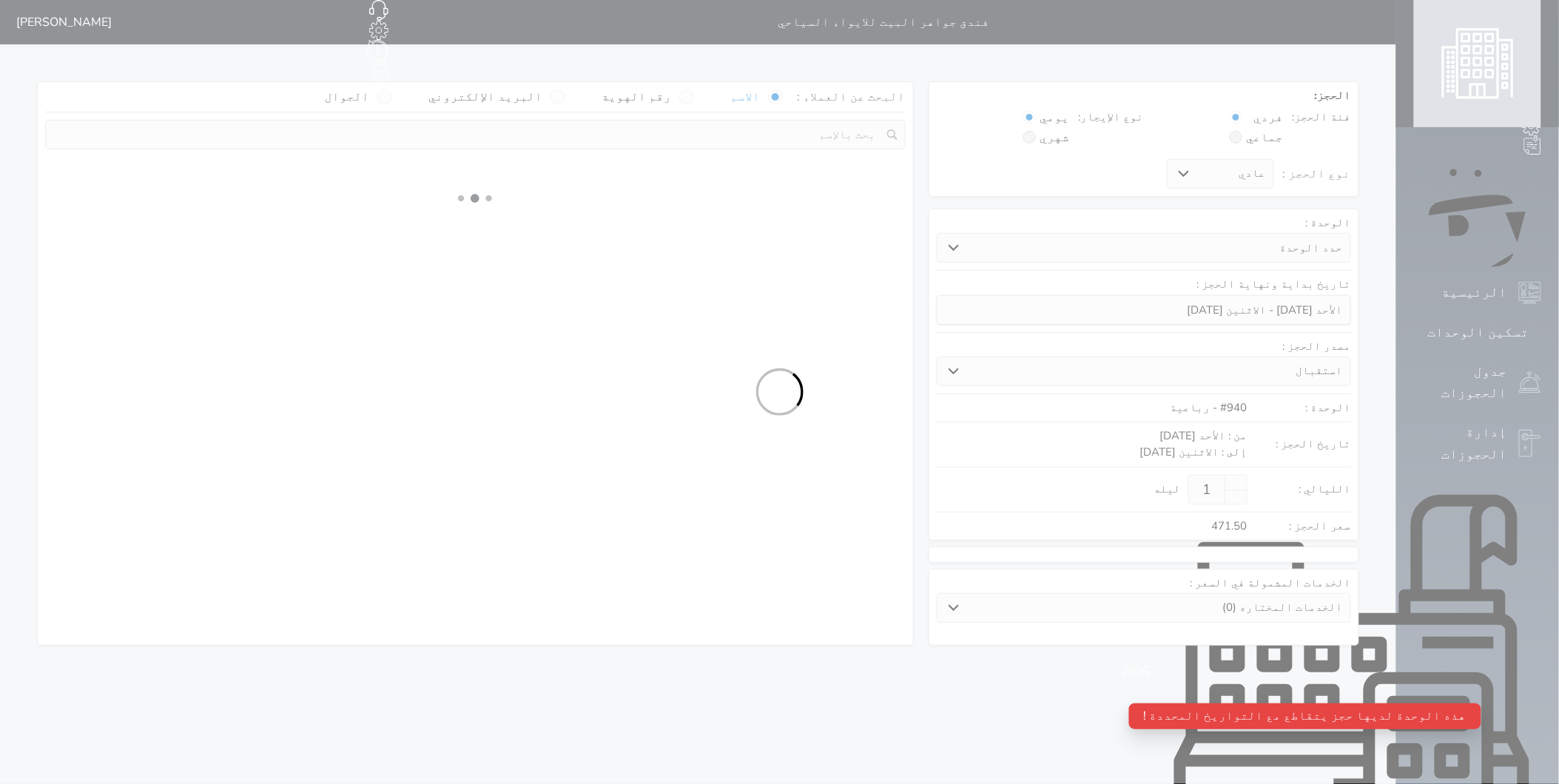 select on "1" 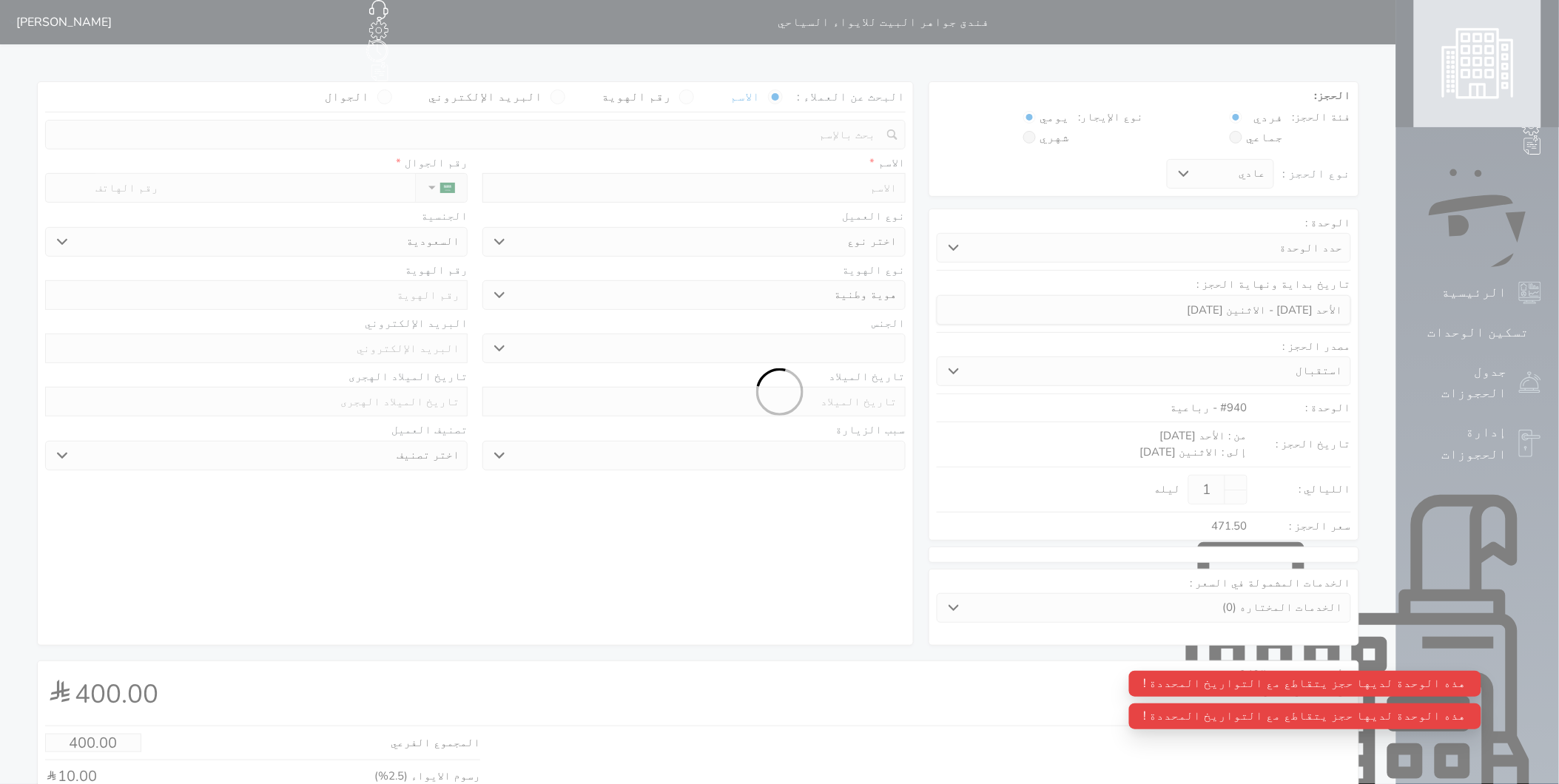 select 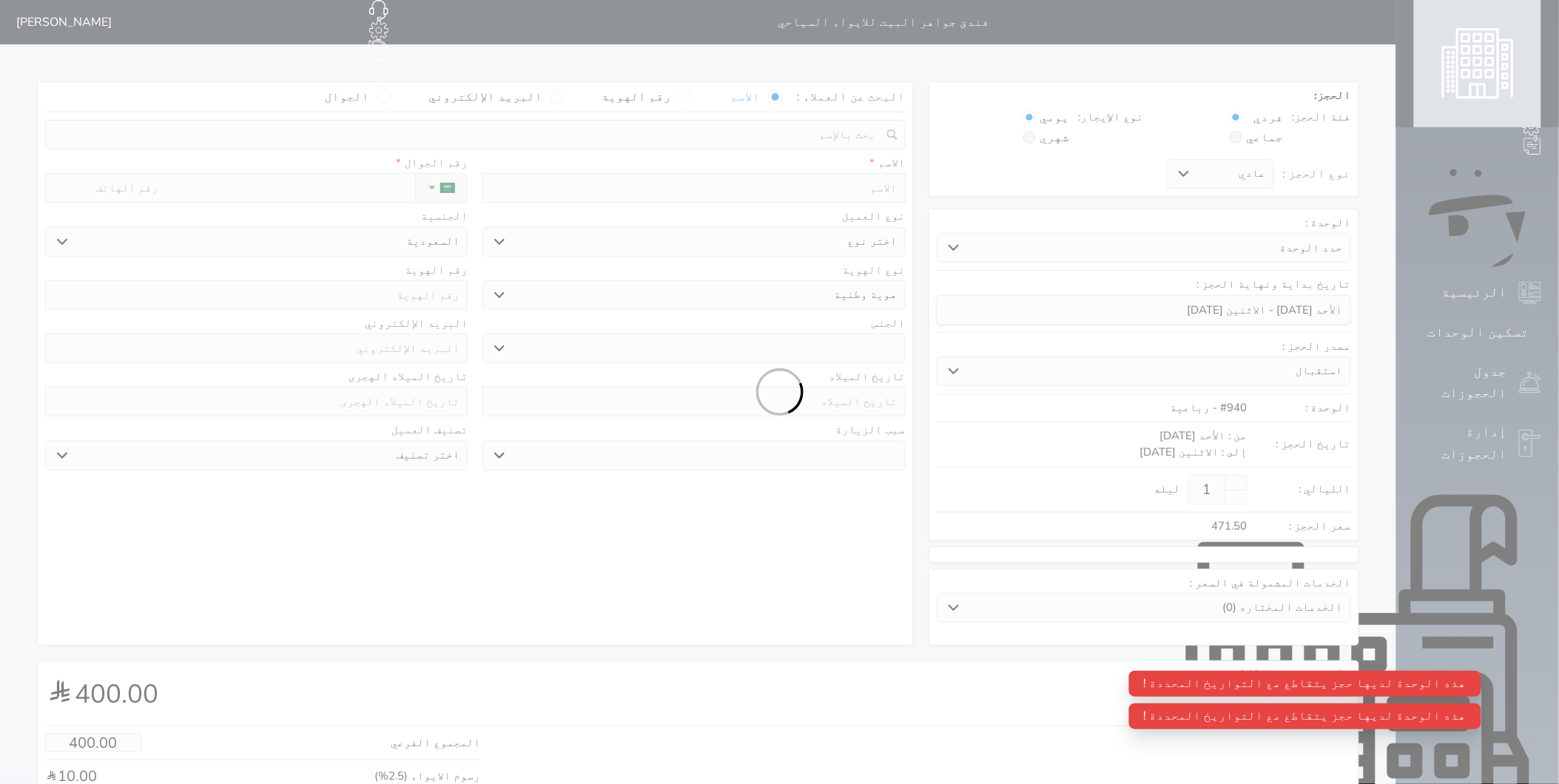 select 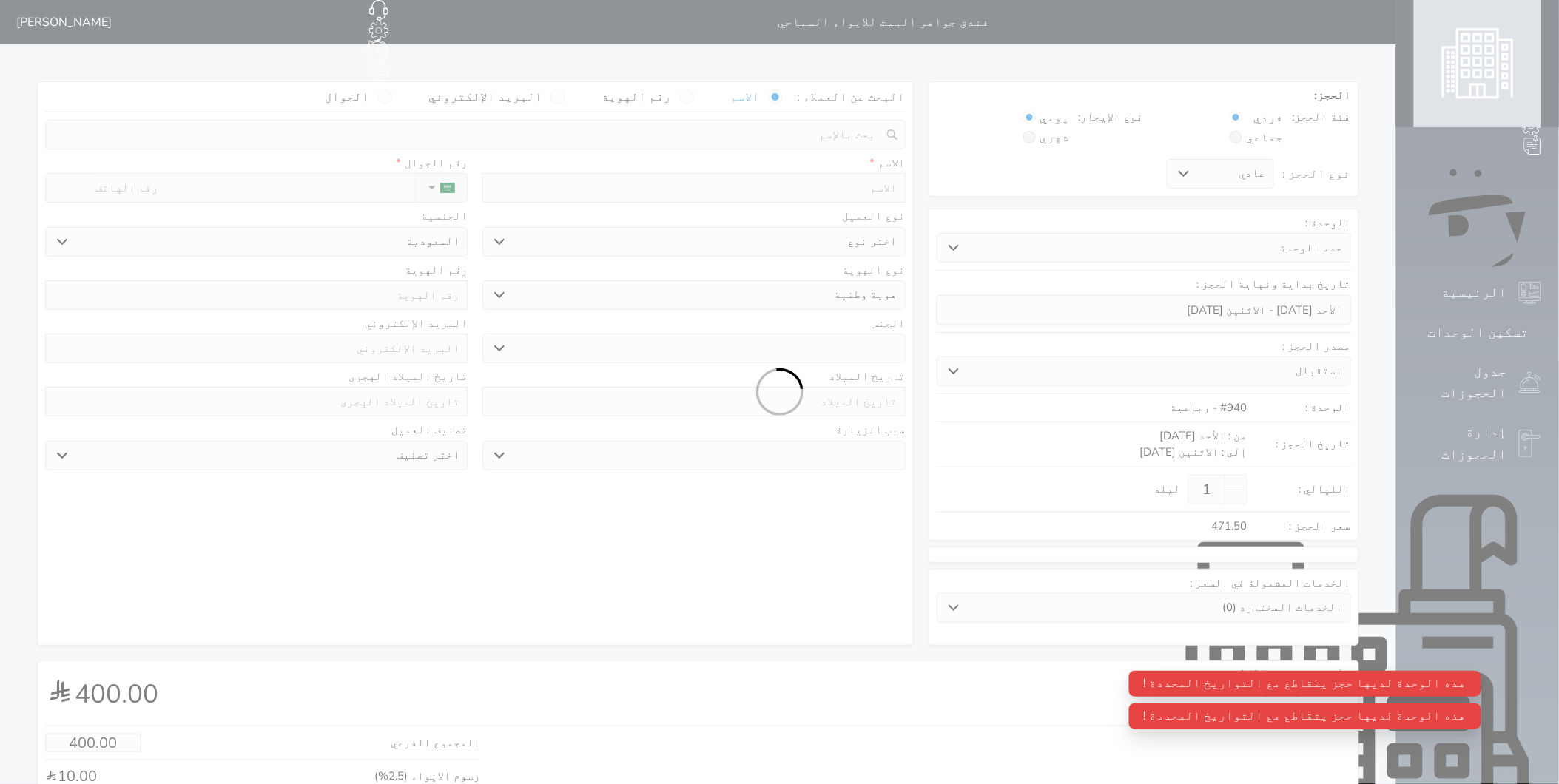 select on "1" 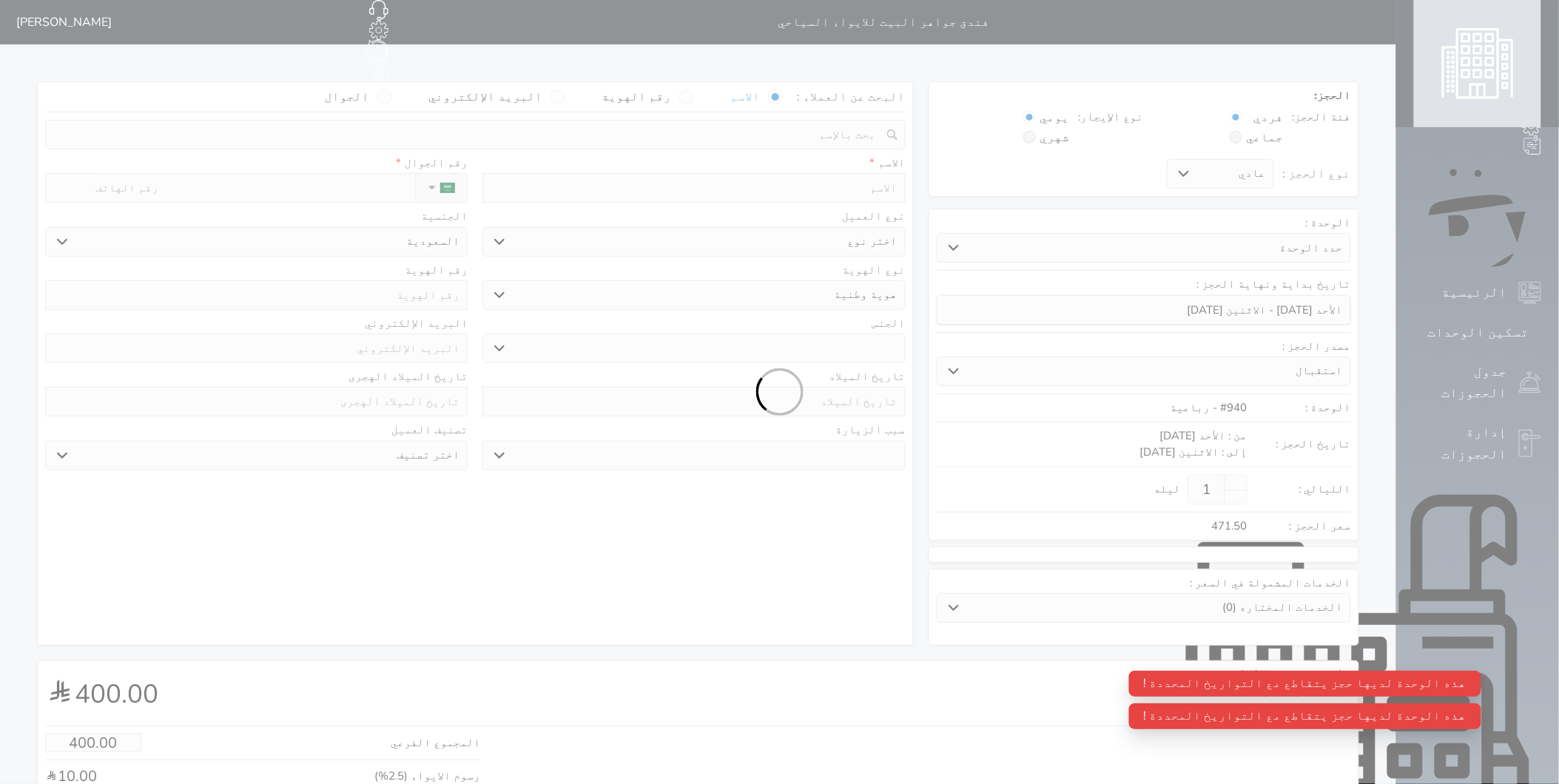 select on "7" 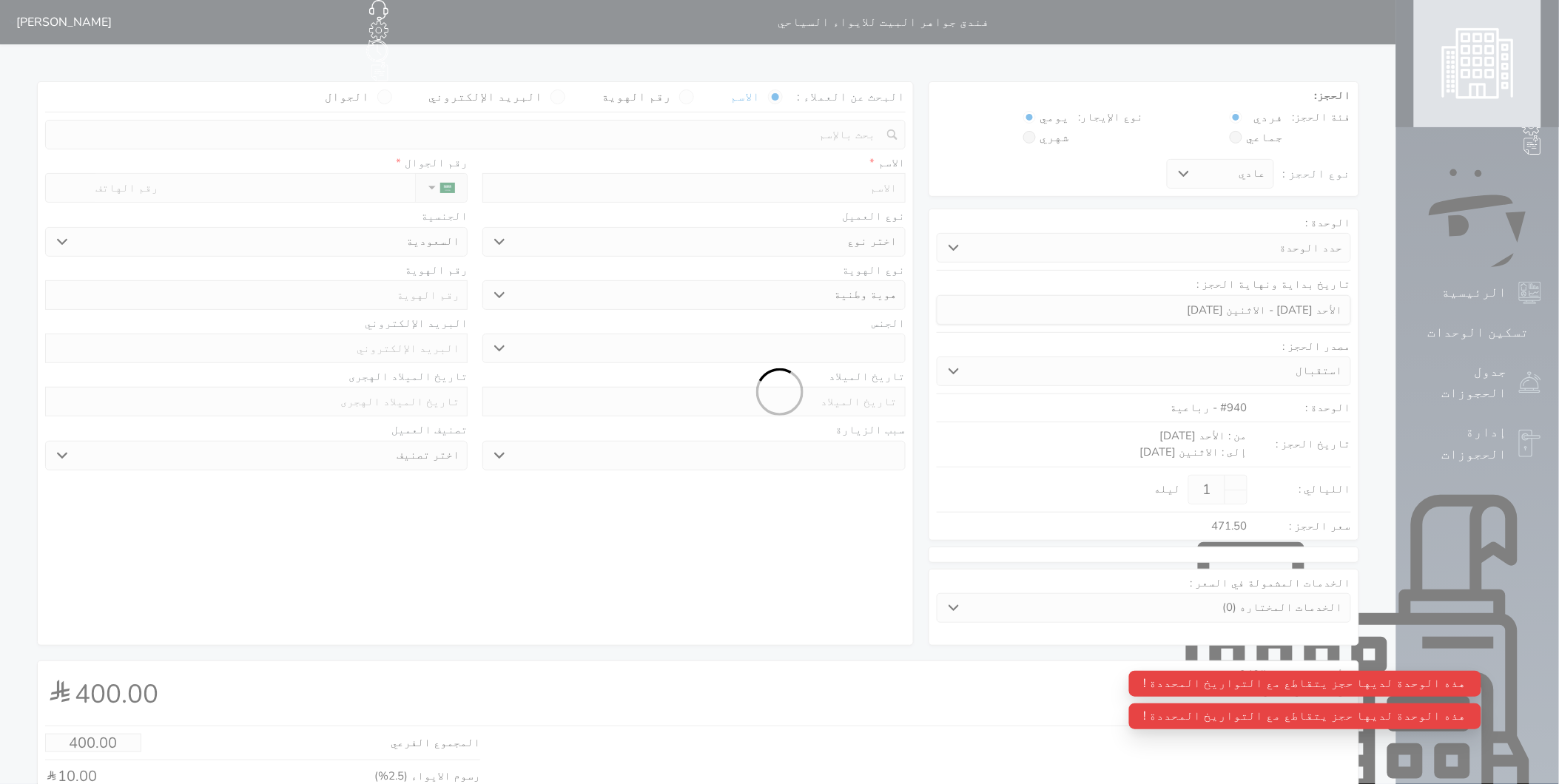 select 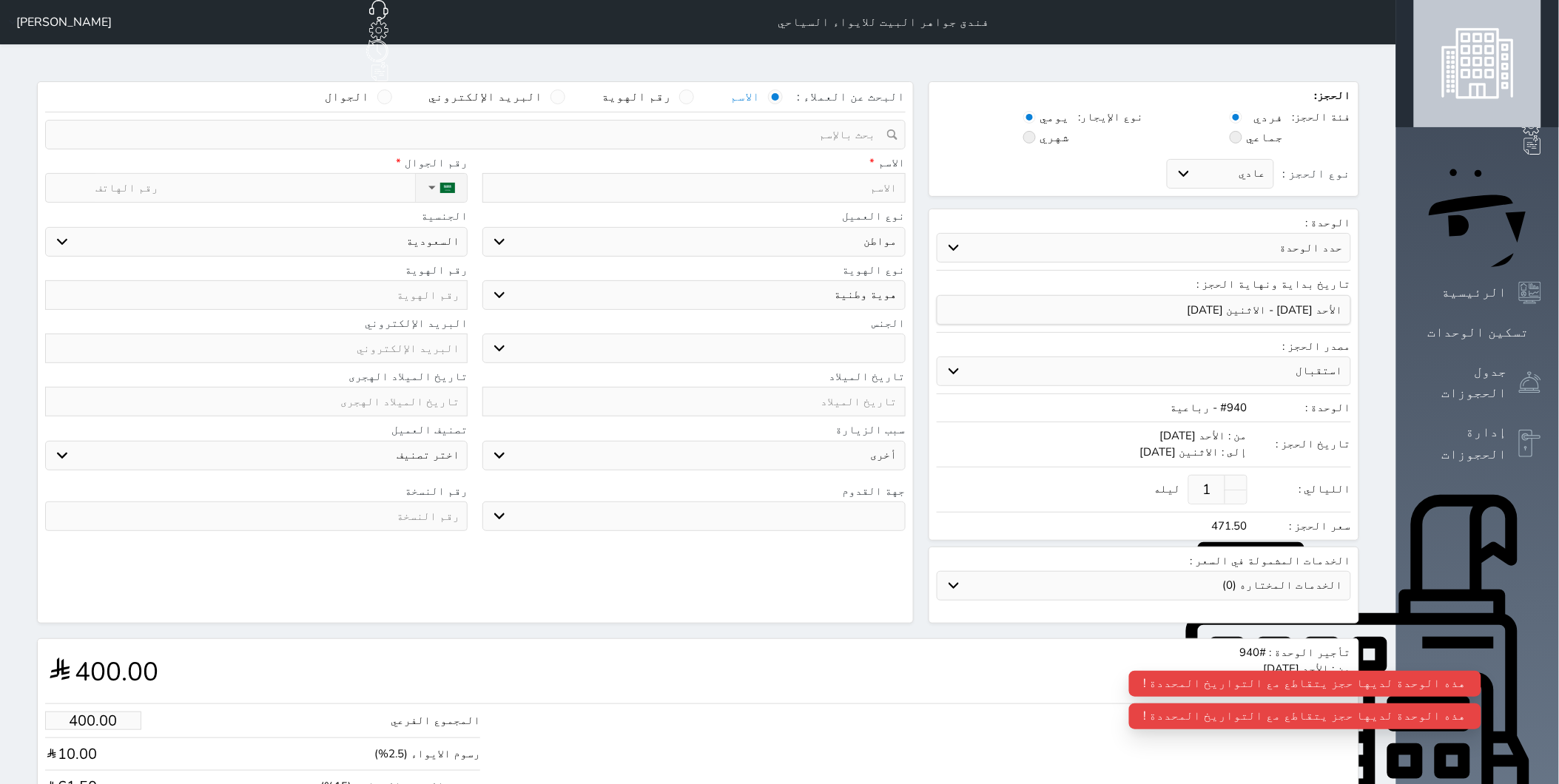 select 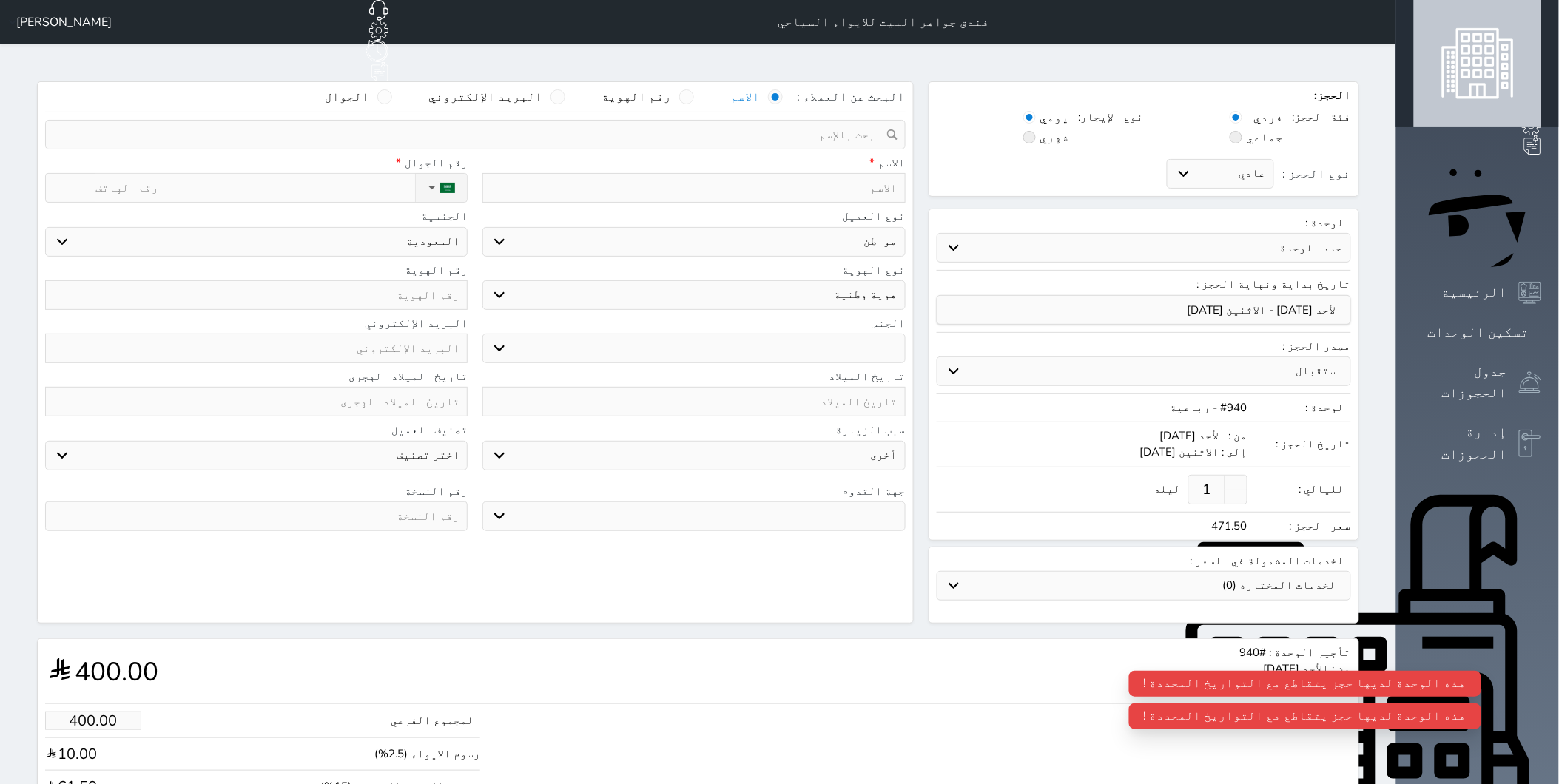 select 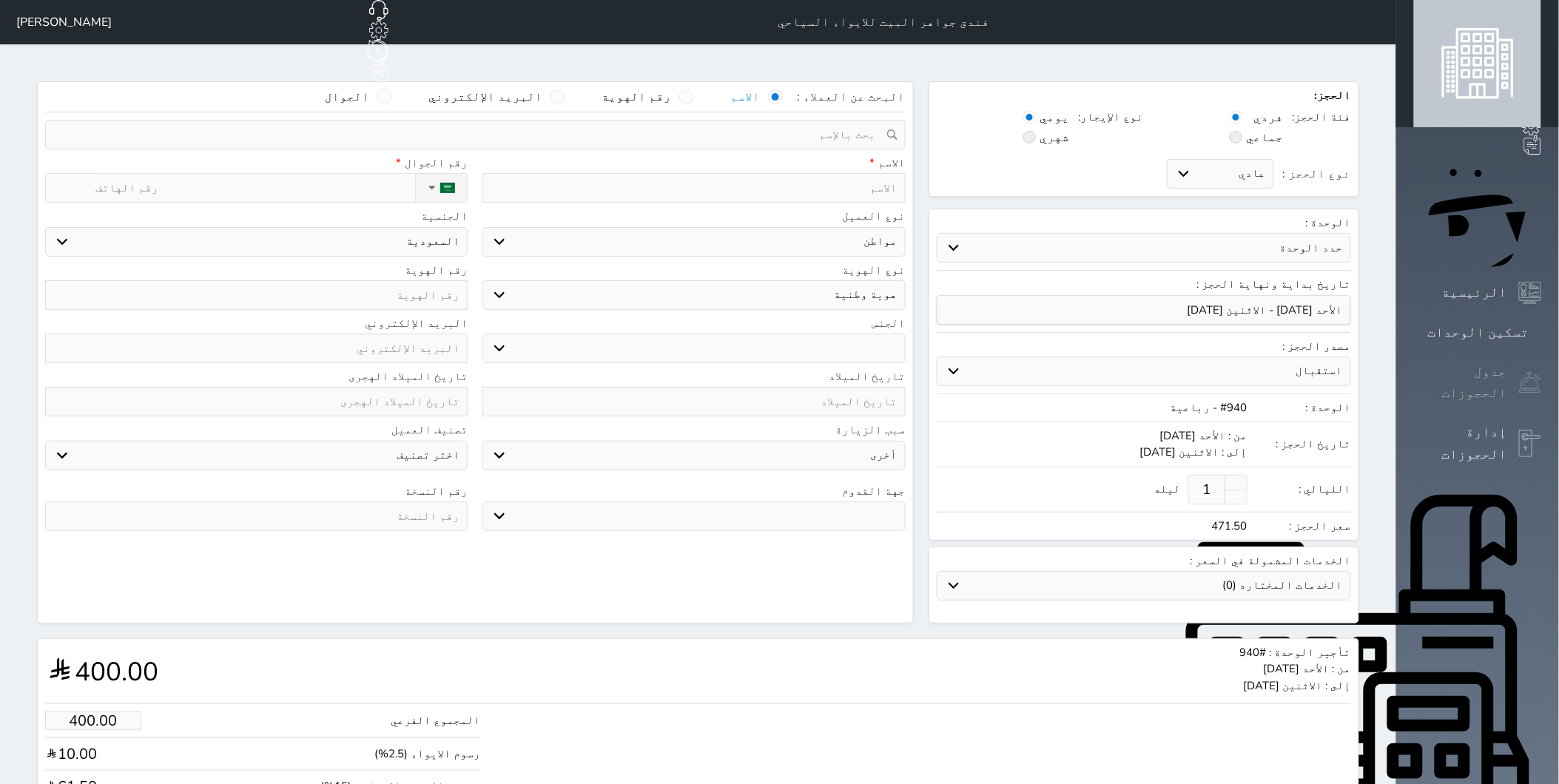 click 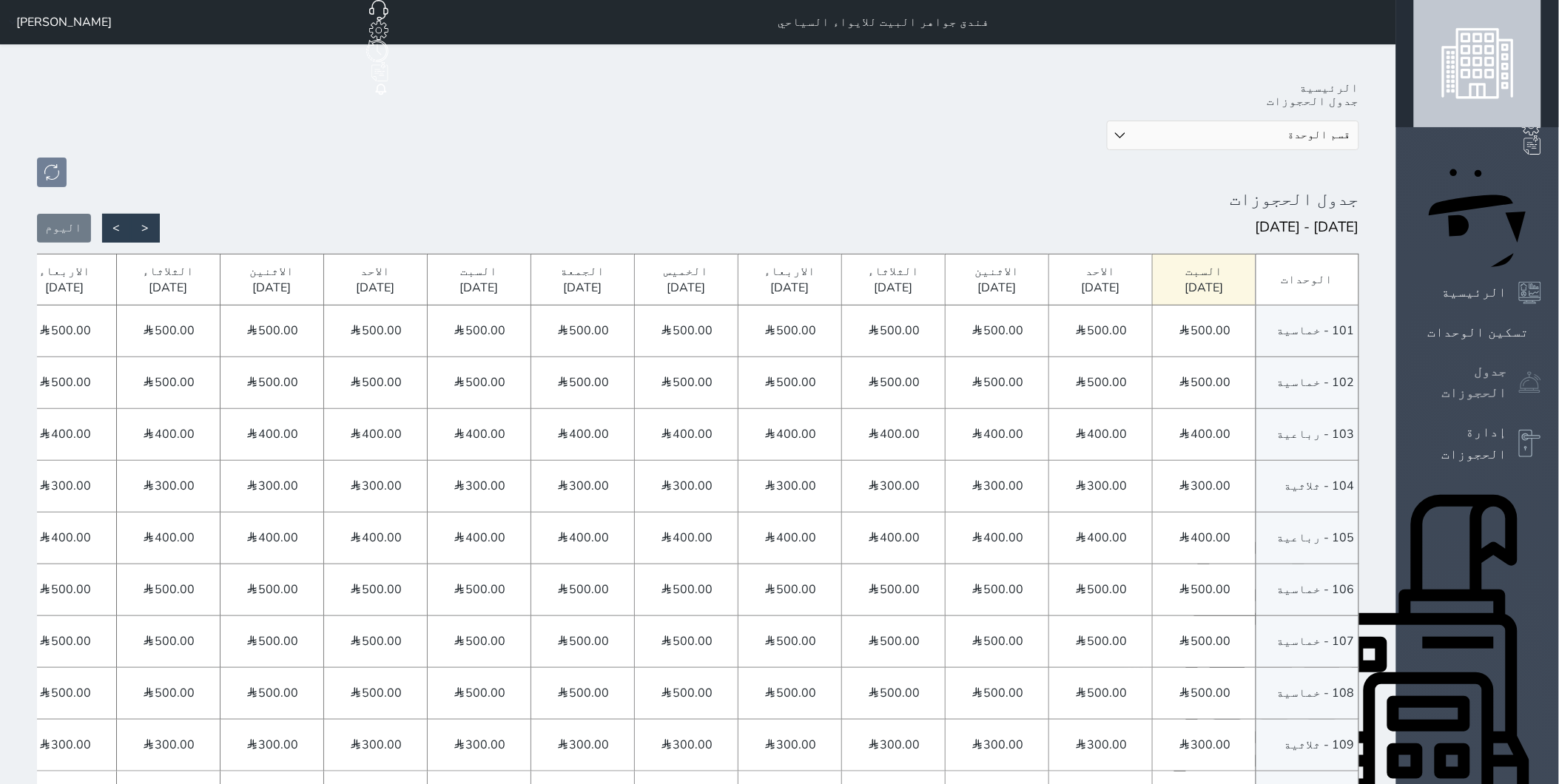 click on "جدول الحجوزات" at bounding box center [1461, 382] 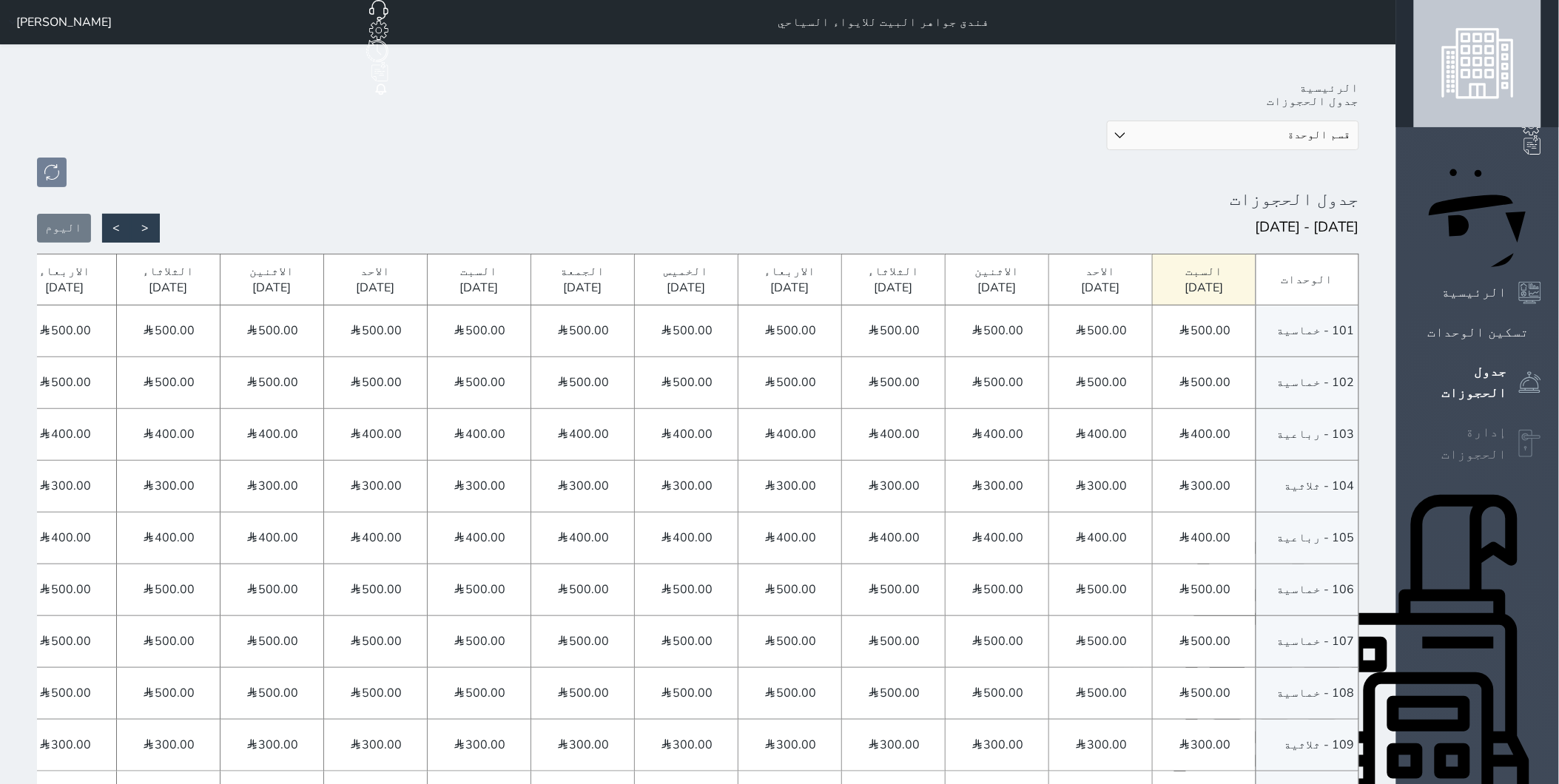 click on "إدارة الحجوزات" at bounding box center [1461, 443] 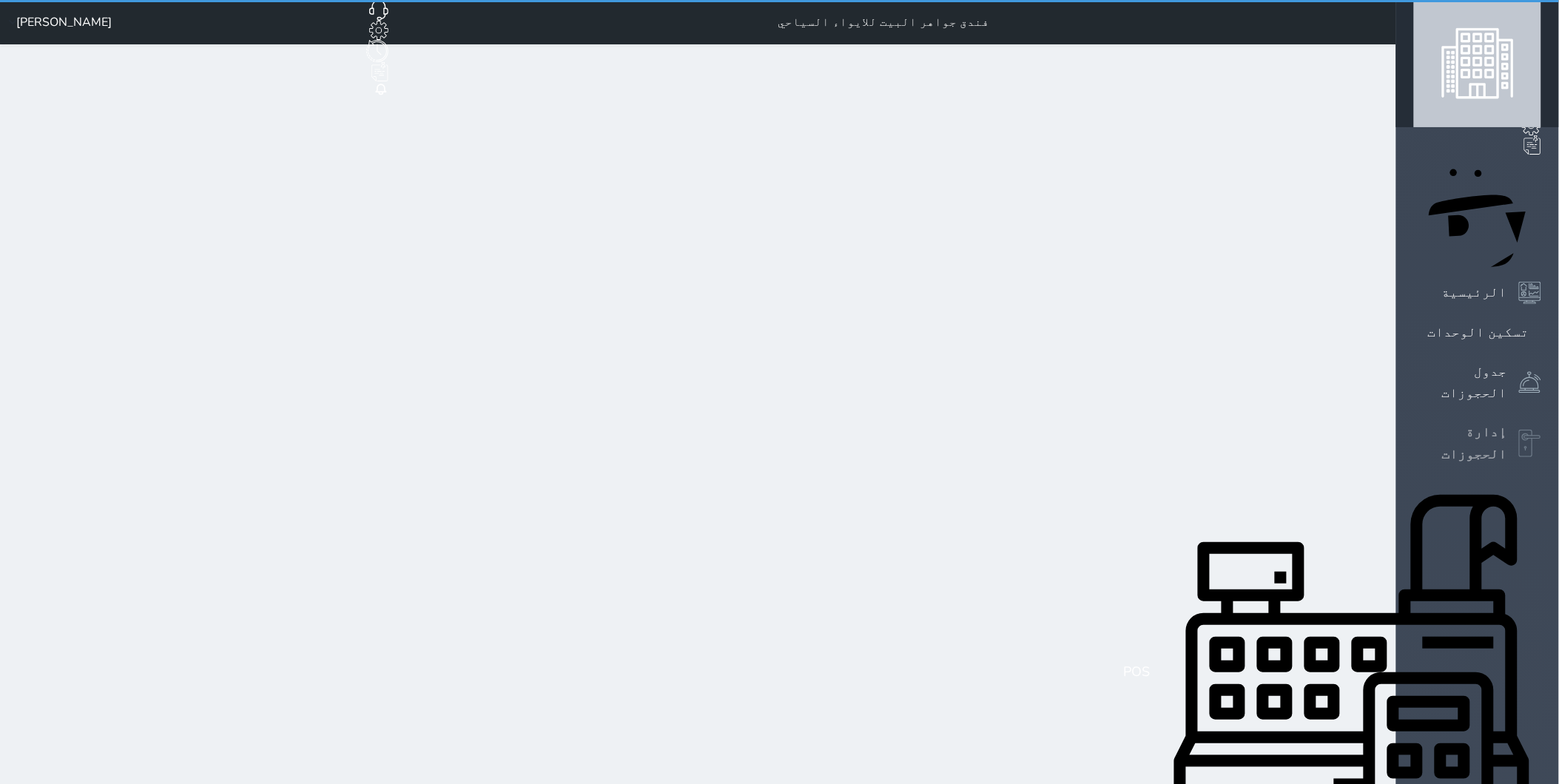 select on "open_all" 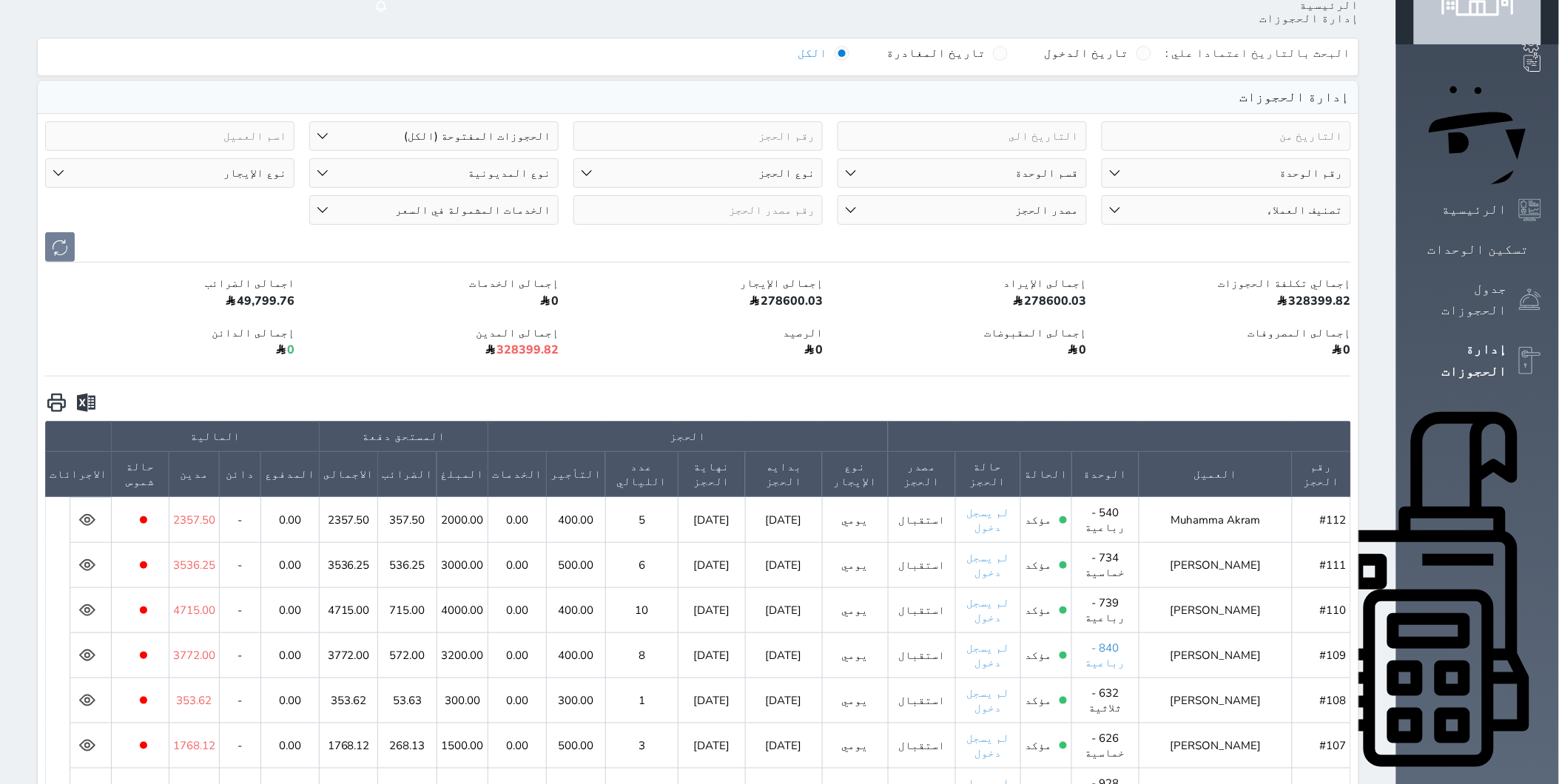 scroll, scrollTop: 164, scrollLeft: 0, axis: vertical 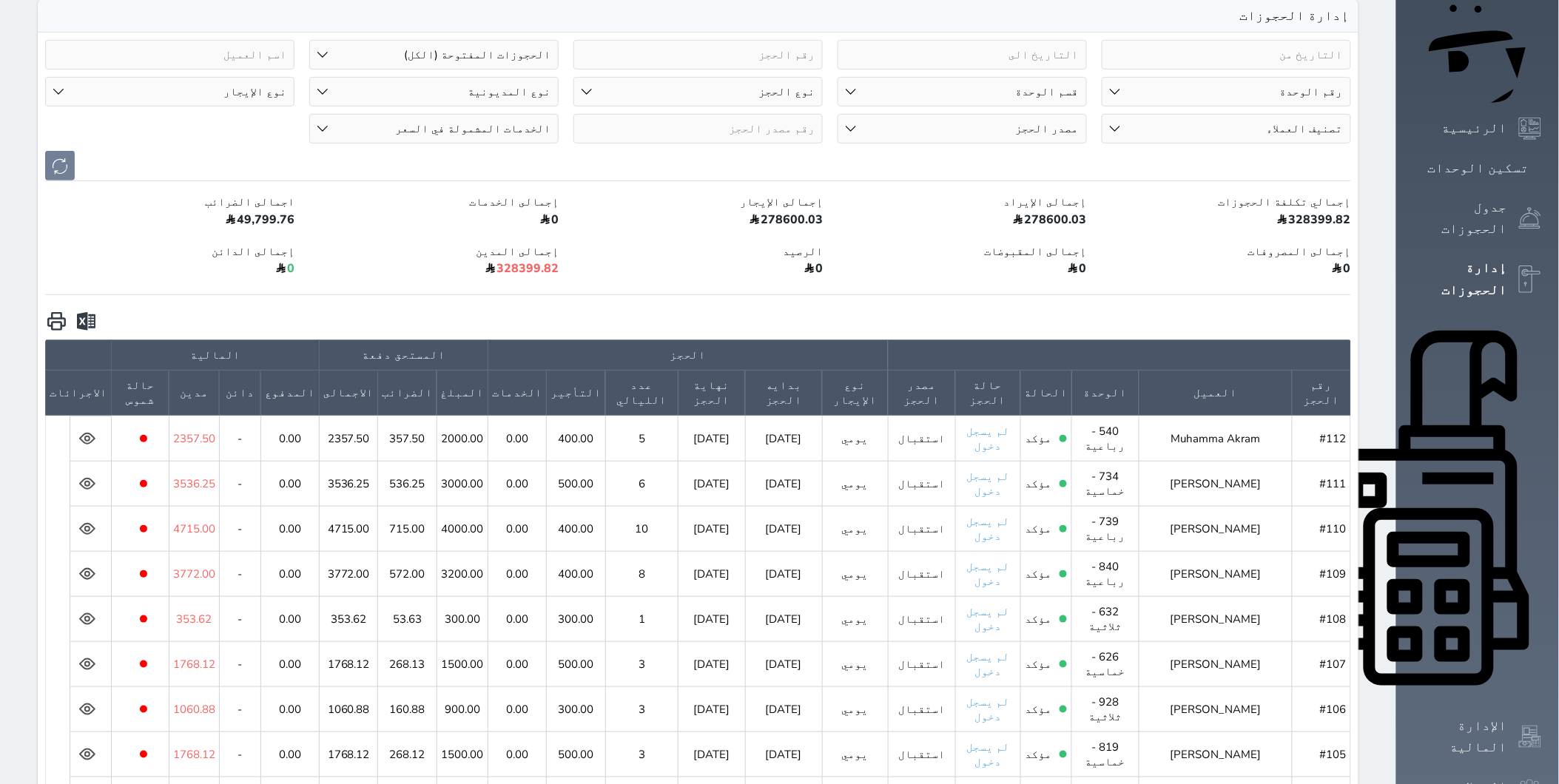 drag, startPoint x: 501, startPoint y: 395, endPoint x: 903, endPoint y: 253, distance: 426.3426 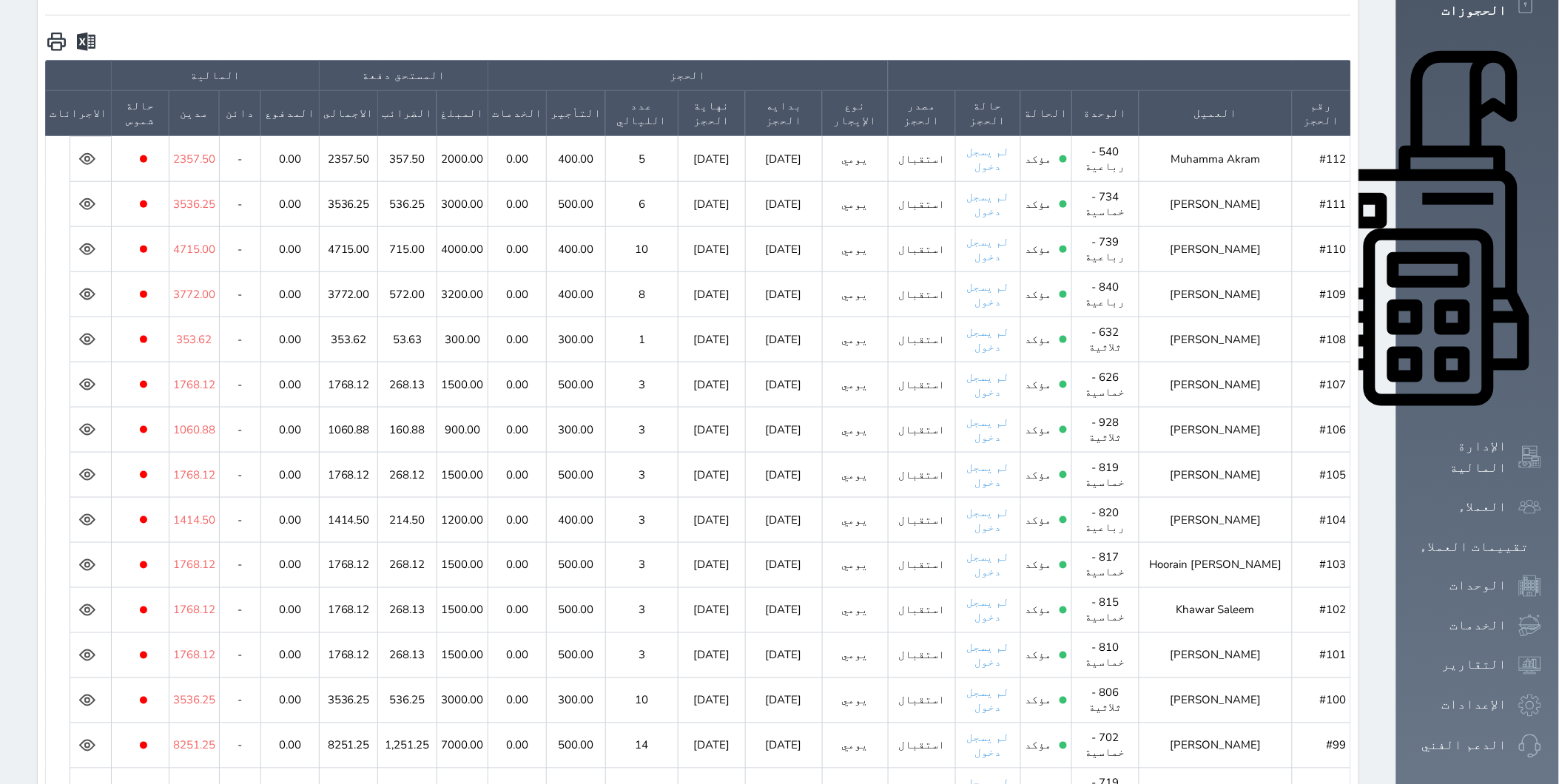 scroll, scrollTop: 493, scrollLeft: 0, axis: vertical 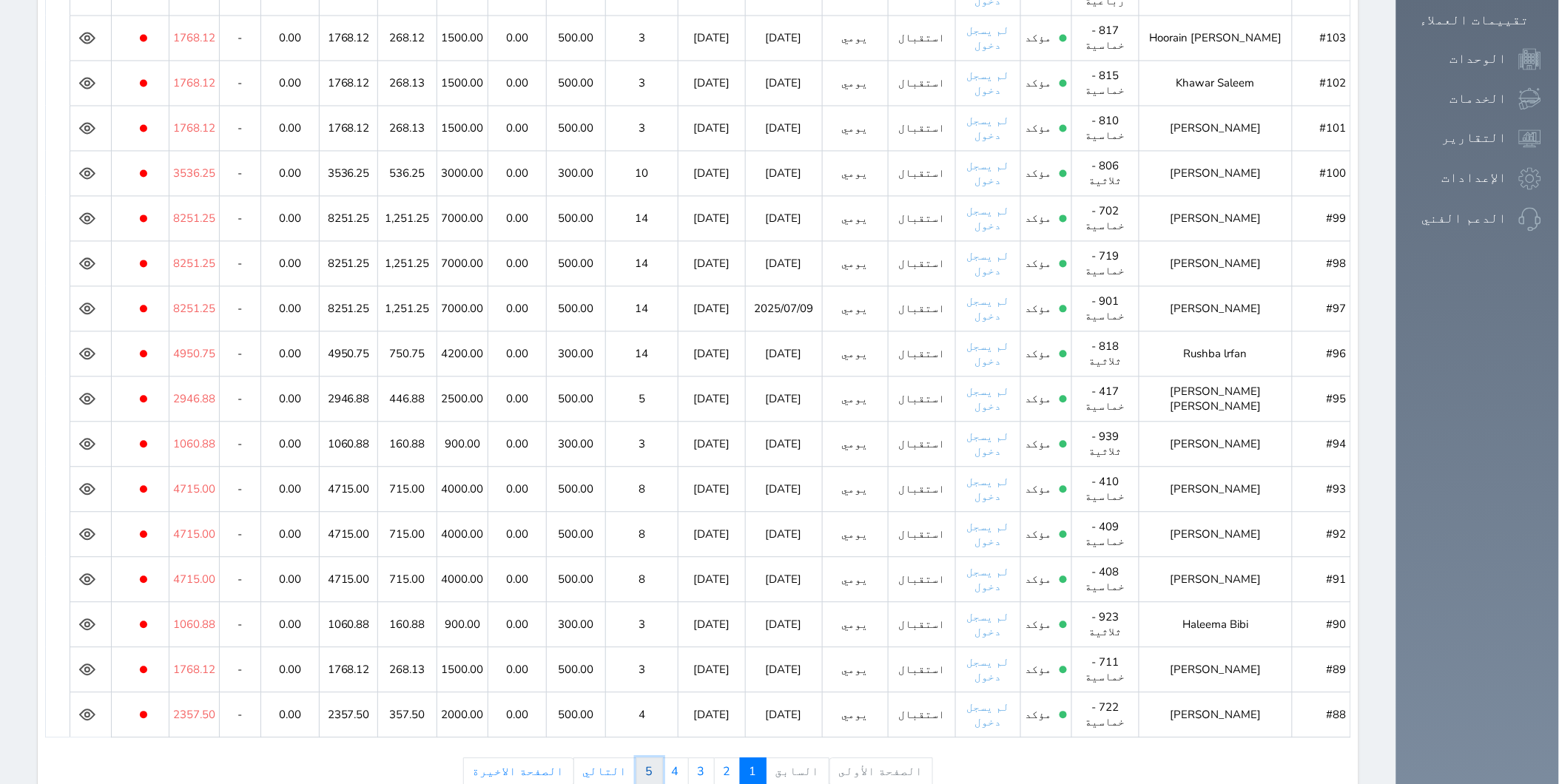 click on "5" at bounding box center [650, 772] 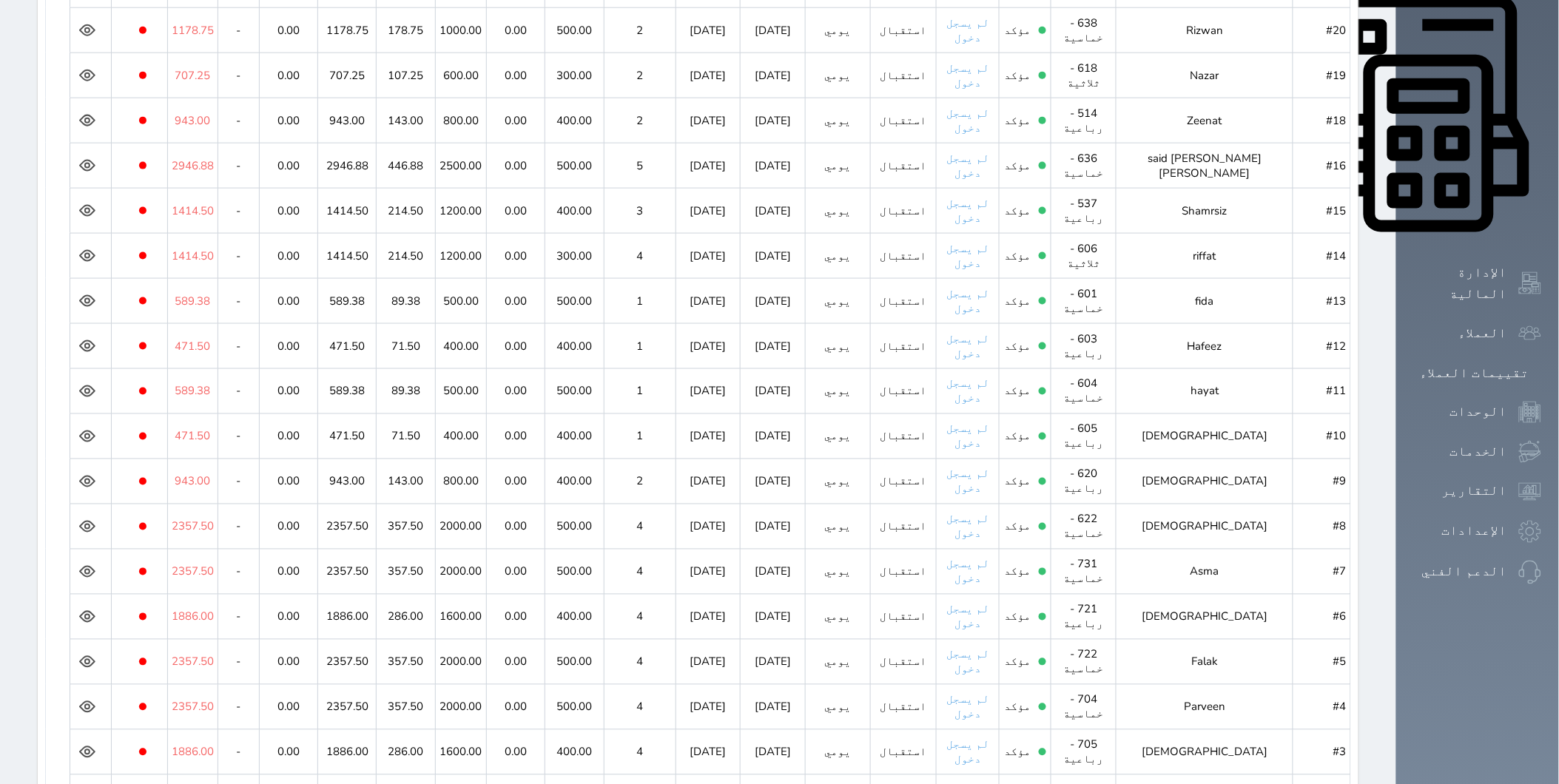 scroll, scrollTop: 657, scrollLeft: 0, axis: vertical 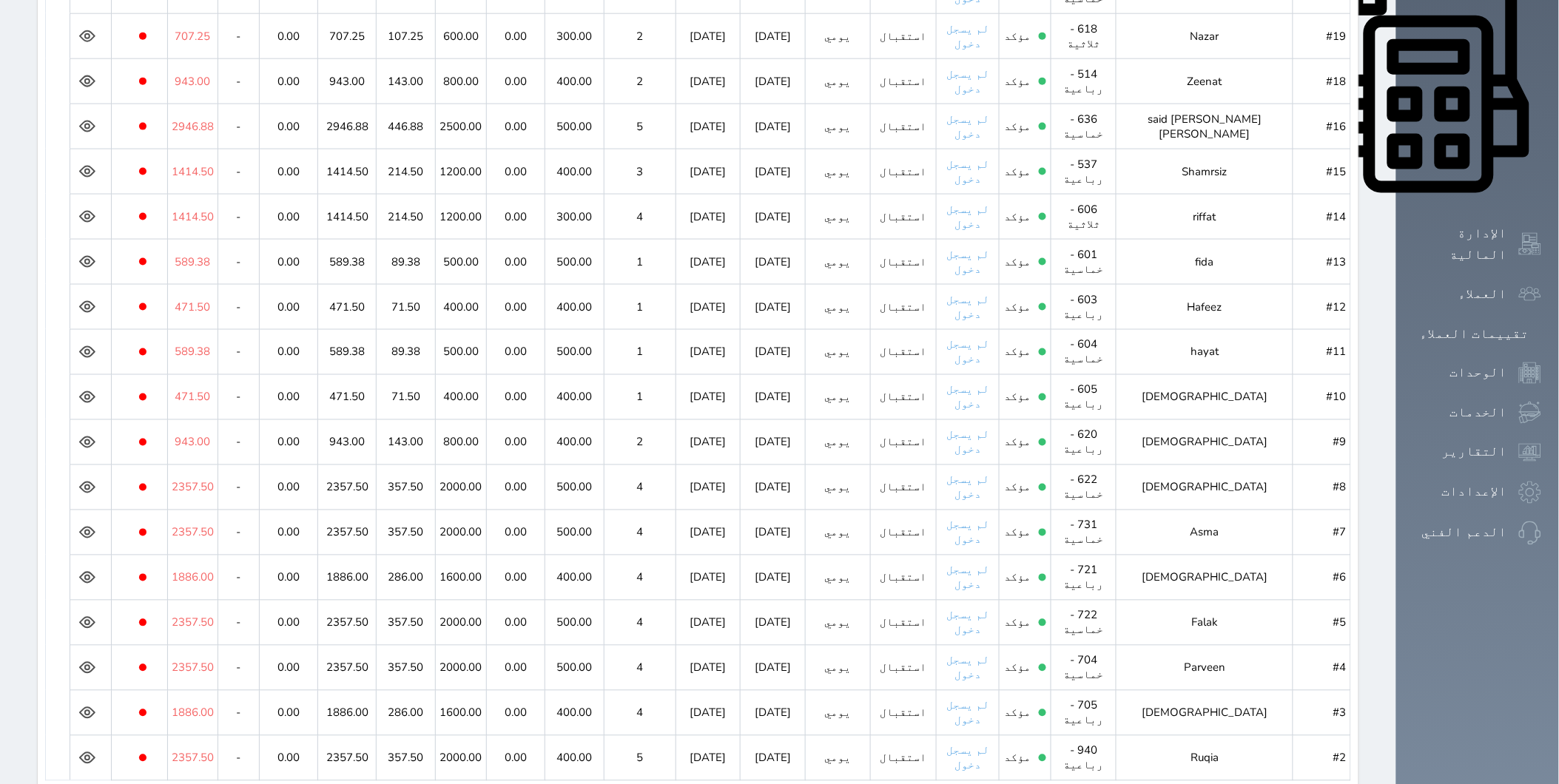 click on "4" at bounding box center [676, 815] 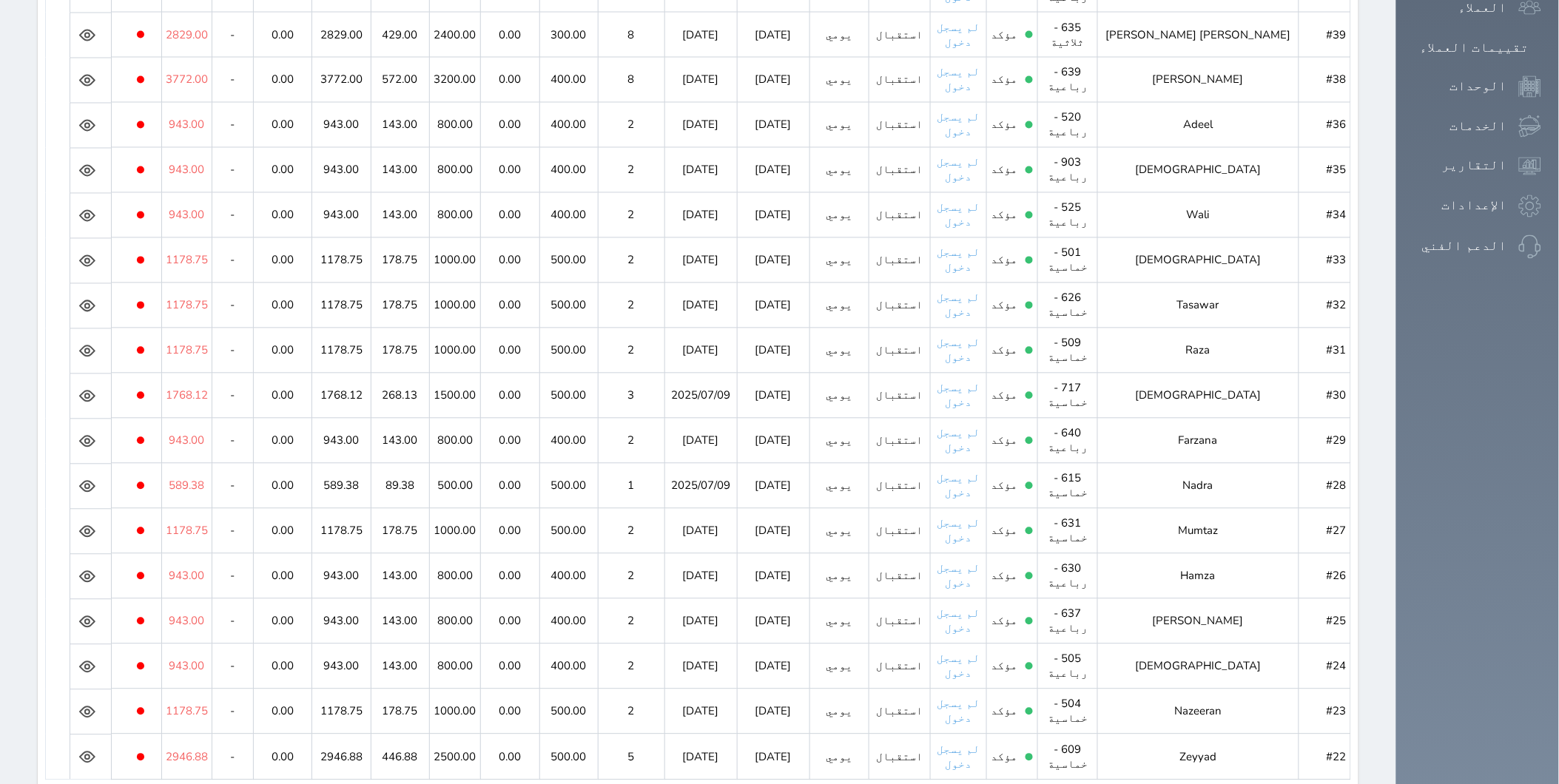 scroll, scrollTop: 970, scrollLeft: 0, axis: vertical 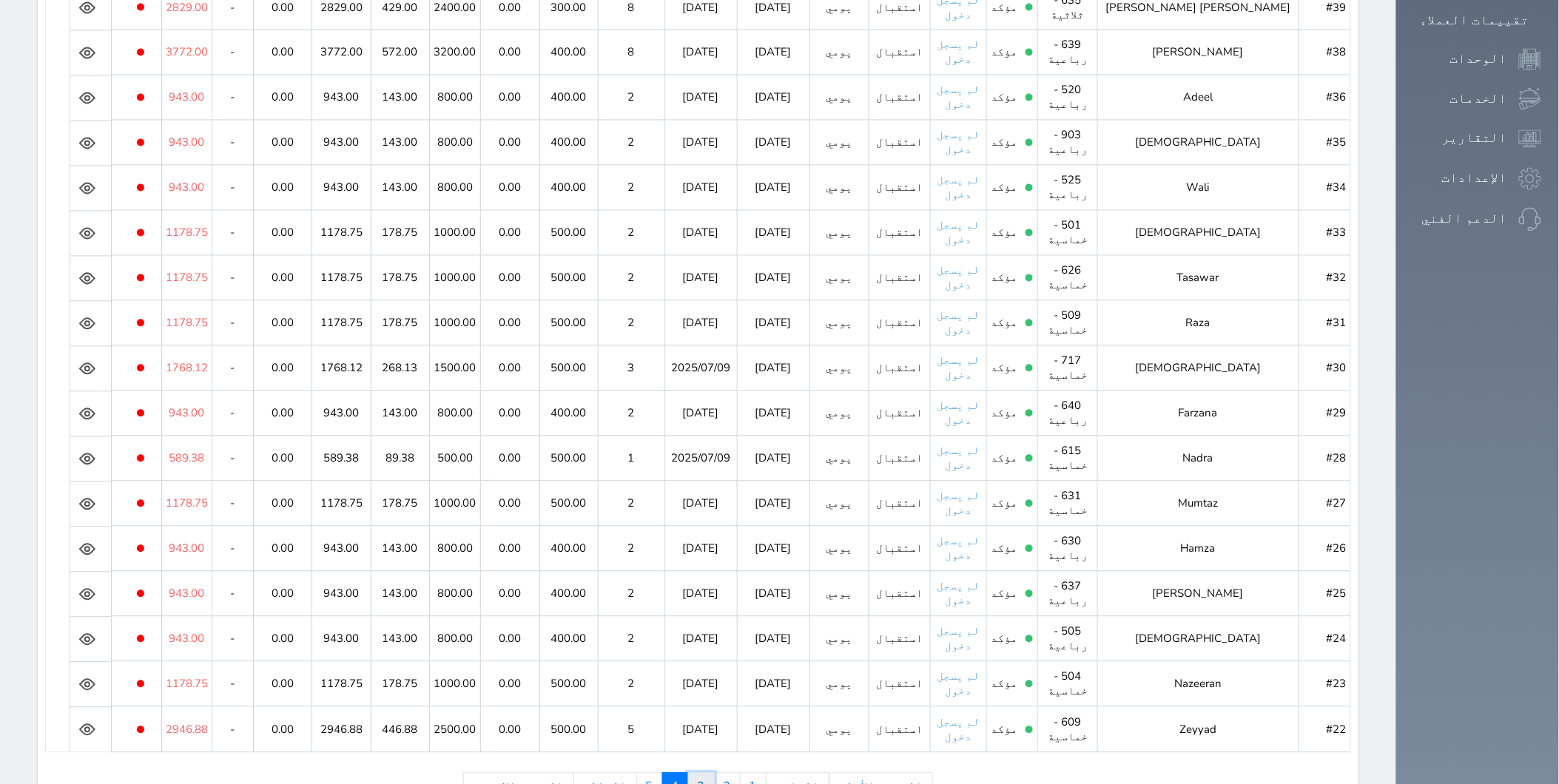 click on "3" at bounding box center (701, 787) 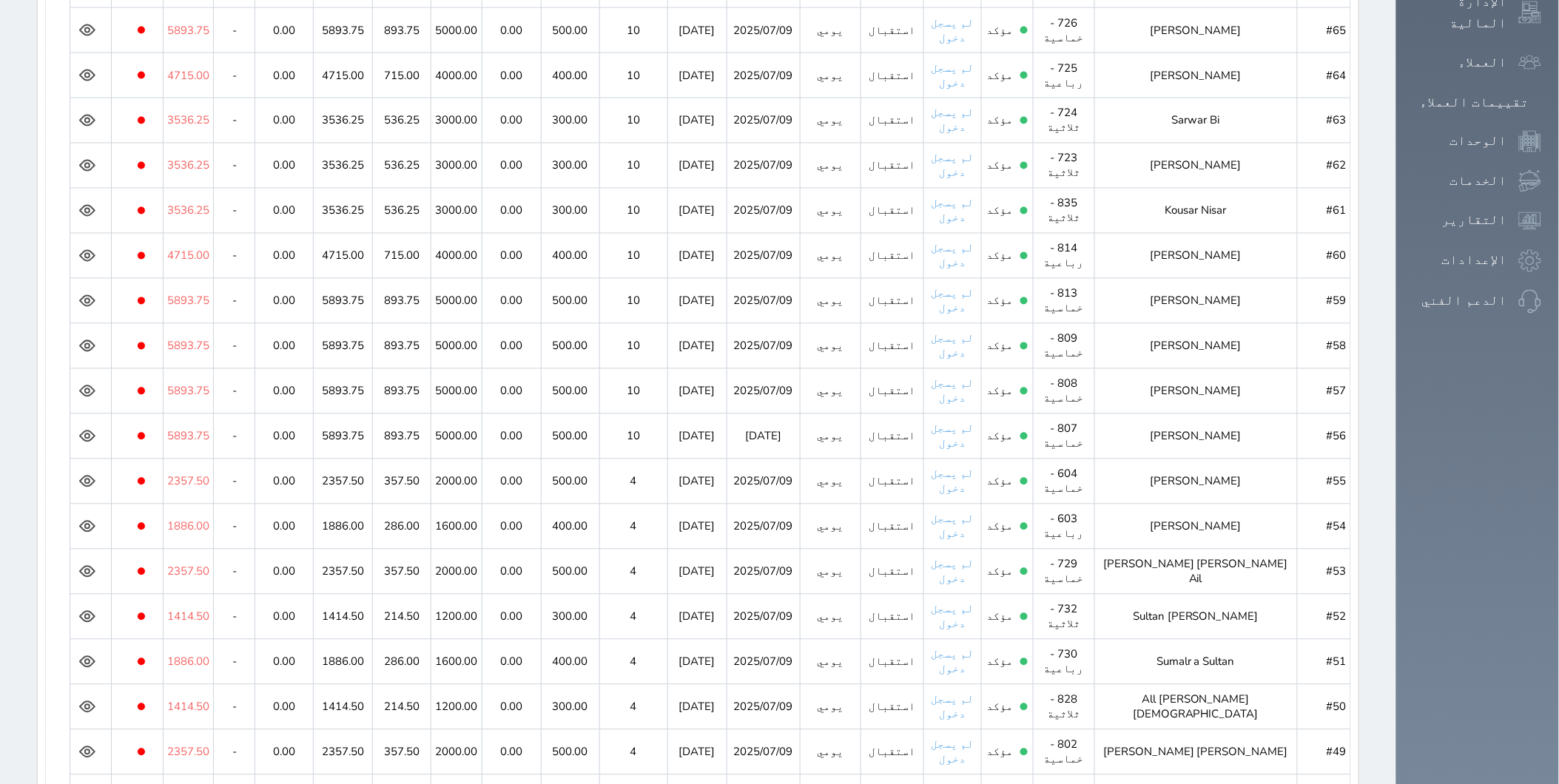 scroll, scrollTop: 970, scrollLeft: 0, axis: vertical 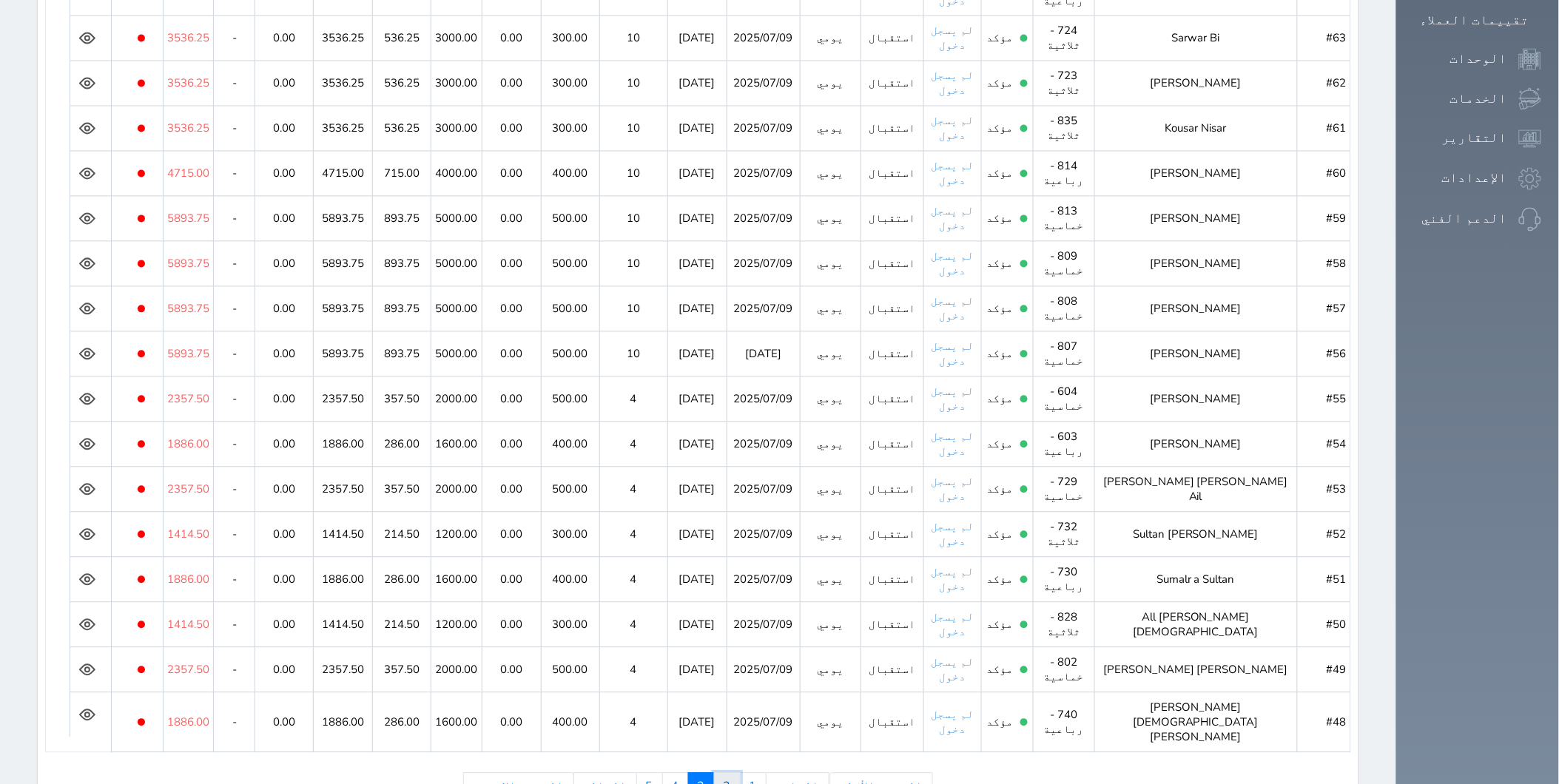 click on "2" at bounding box center [727, 787] 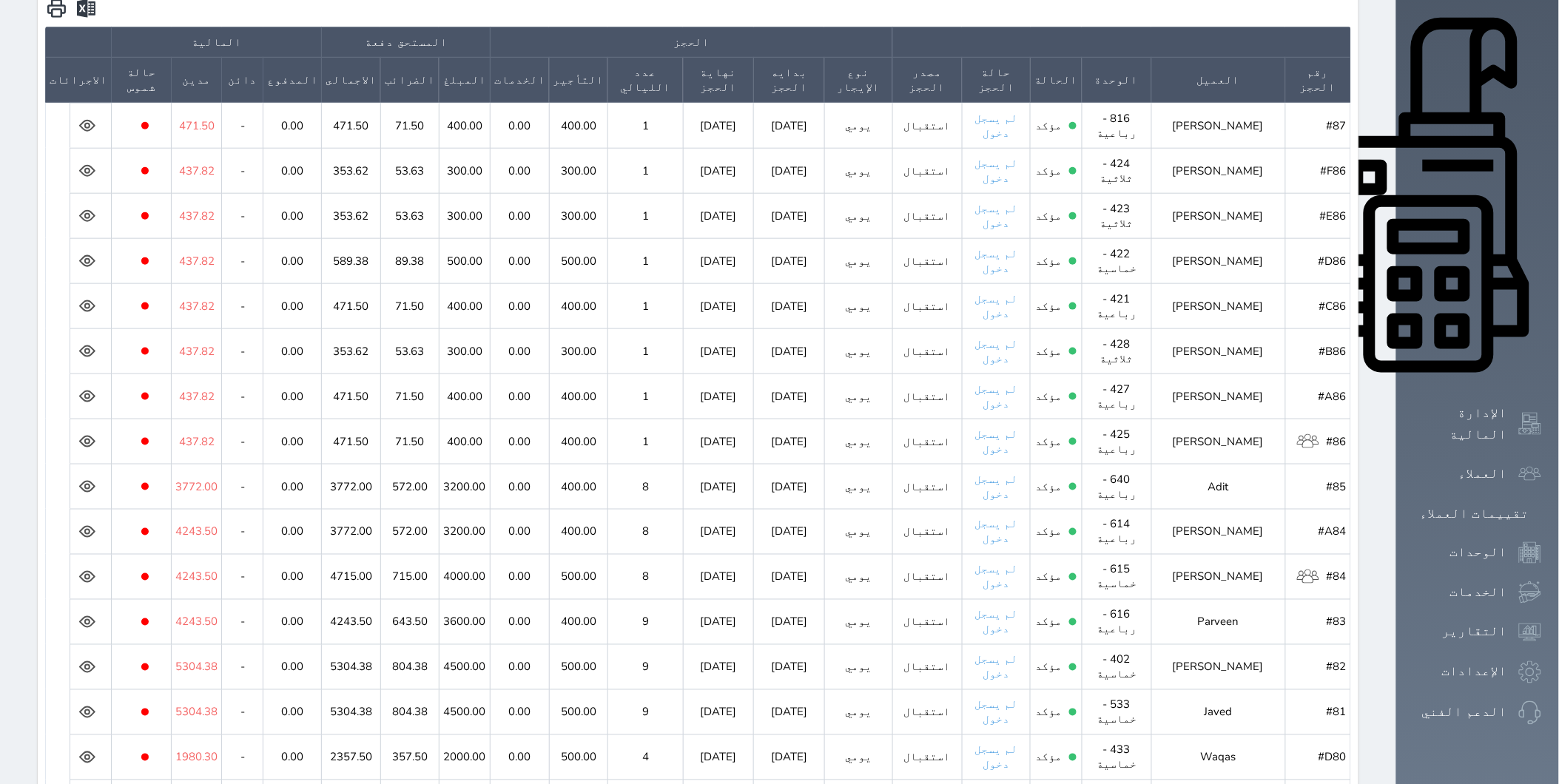 scroll, scrollTop: 970, scrollLeft: 0, axis: vertical 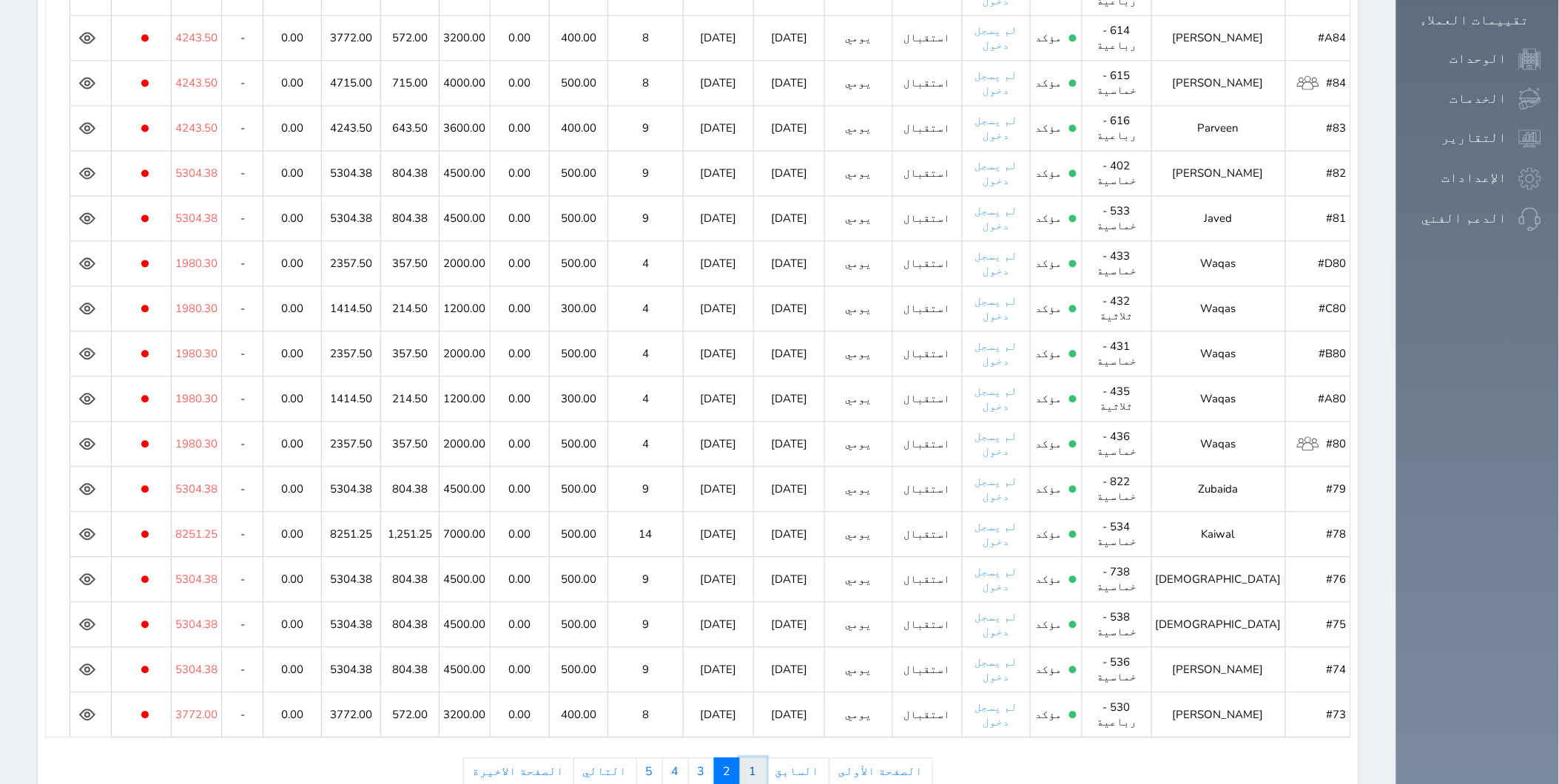 click on "1" at bounding box center [753, 772] 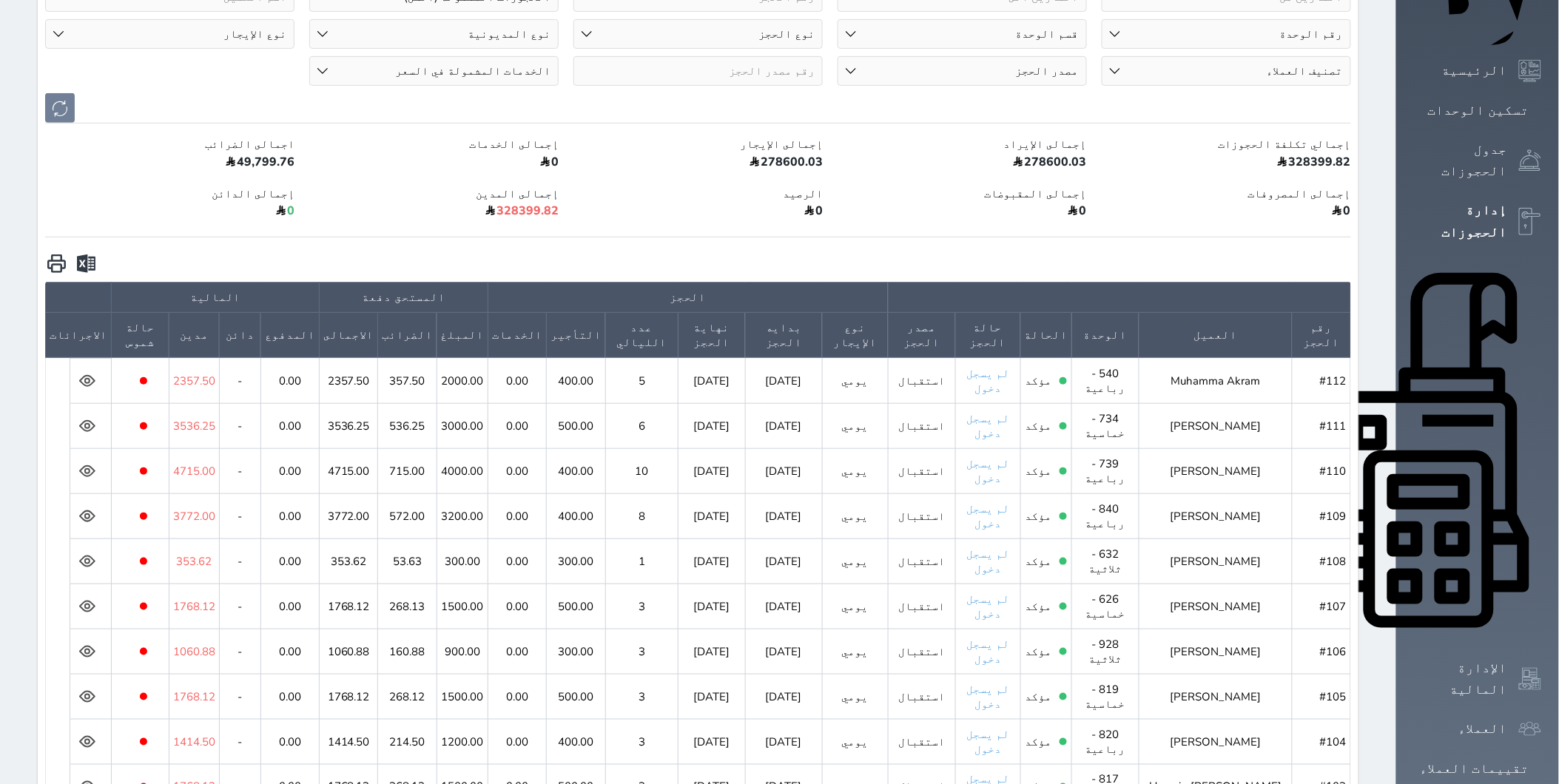 scroll, scrollTop: 313, scrollLeft: 0, axis: vertical 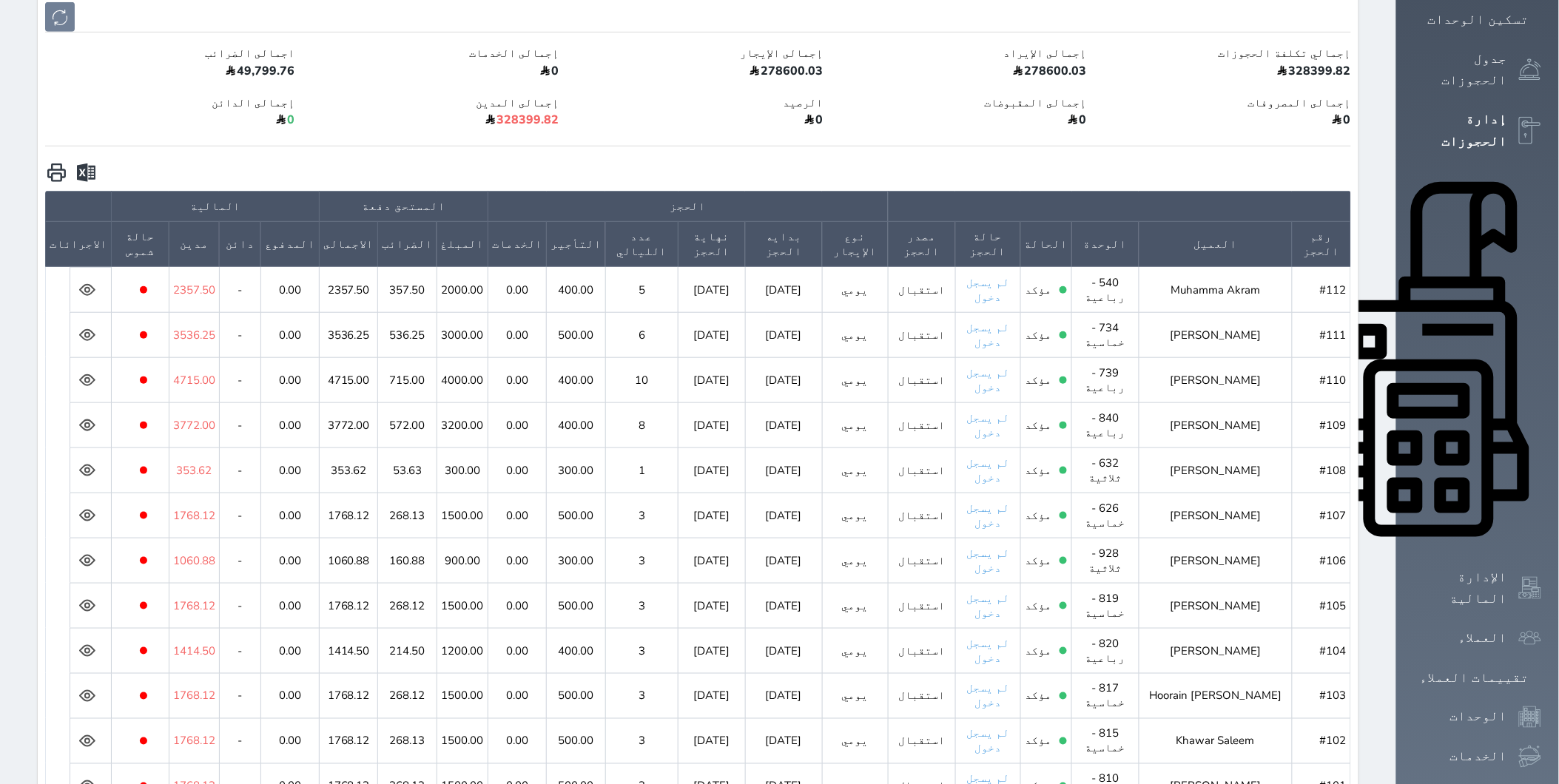 drag, startPoint x: 47, startPoint y: 237, endPoint x: 67, endPoint y: 240, distance: 20.223748 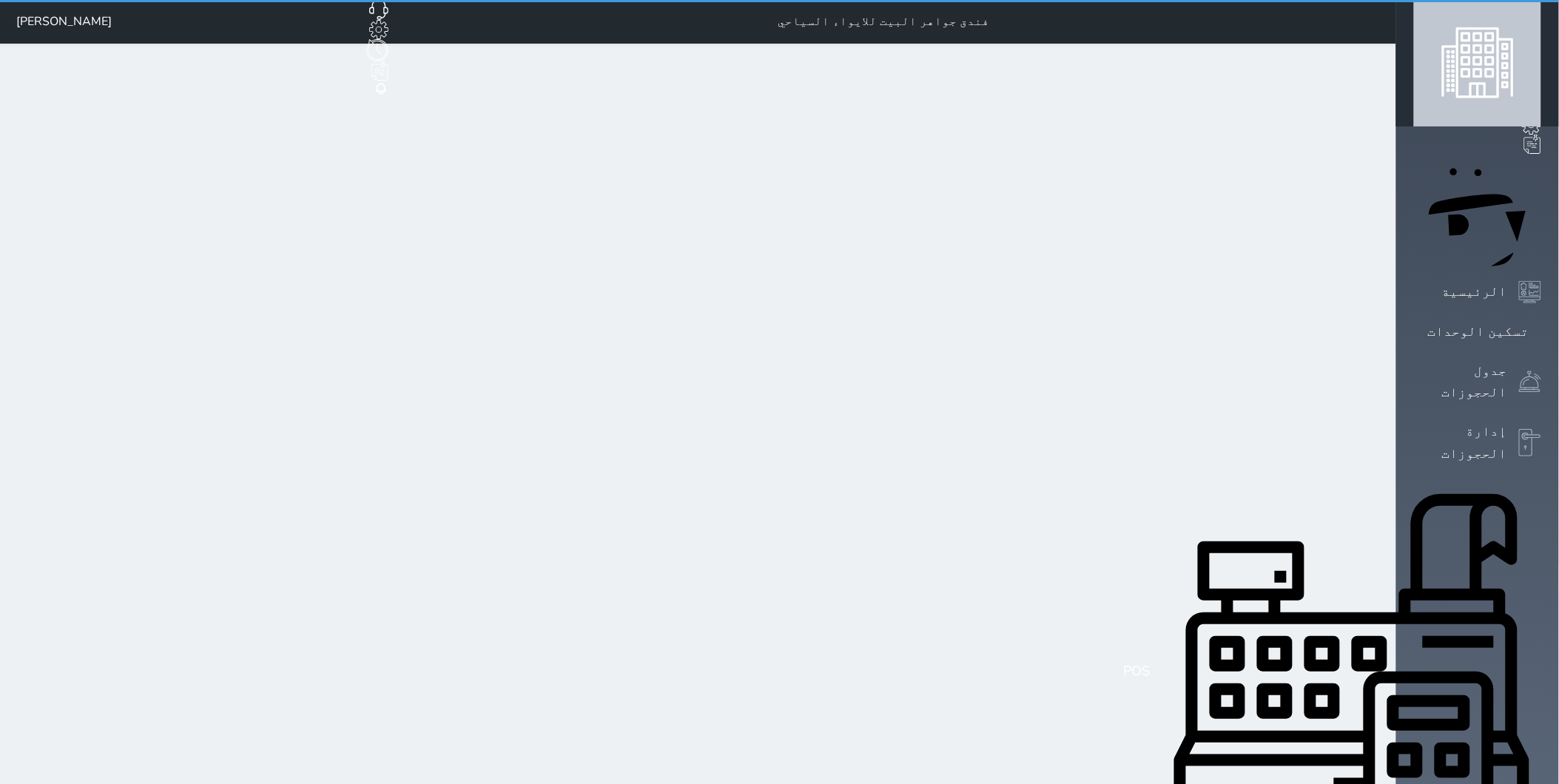 scroll, scrollTop: 0, scrollLeft: 0, axis: both 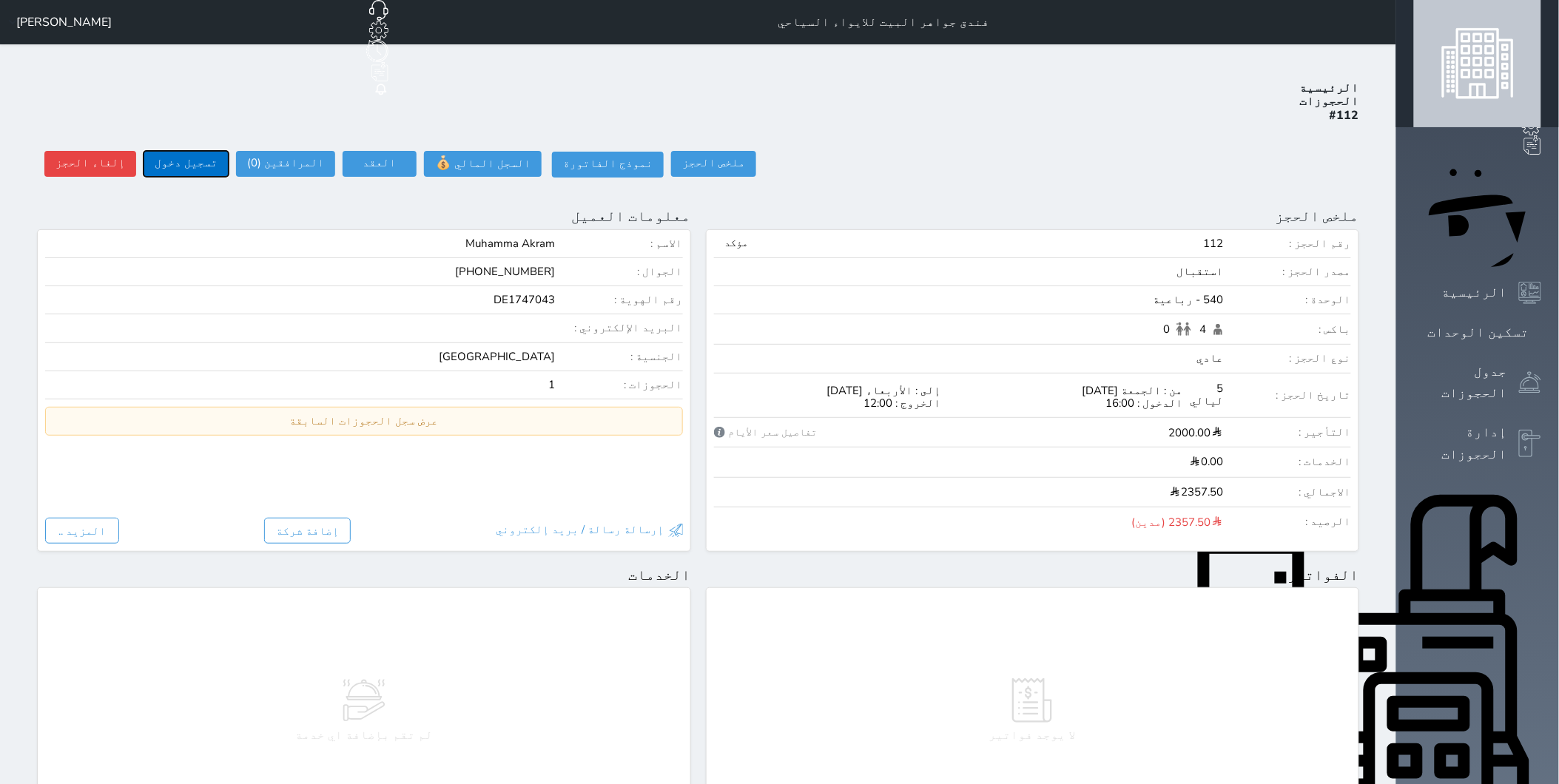 click on "تسجيل دخول" at bounding box center (186, 163) 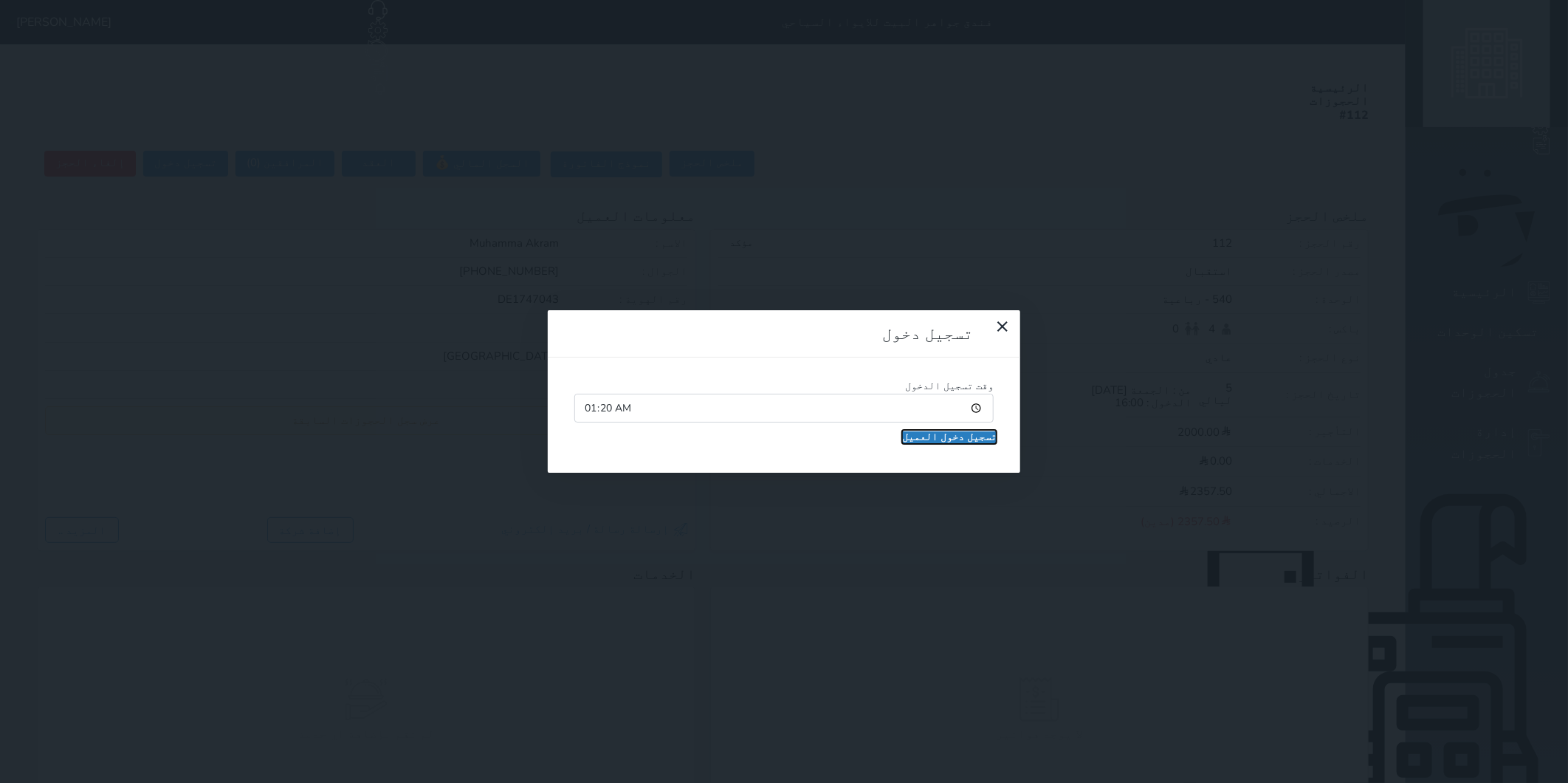 click on "تسجيل دخول العميل" at bounding box center (949, 437) 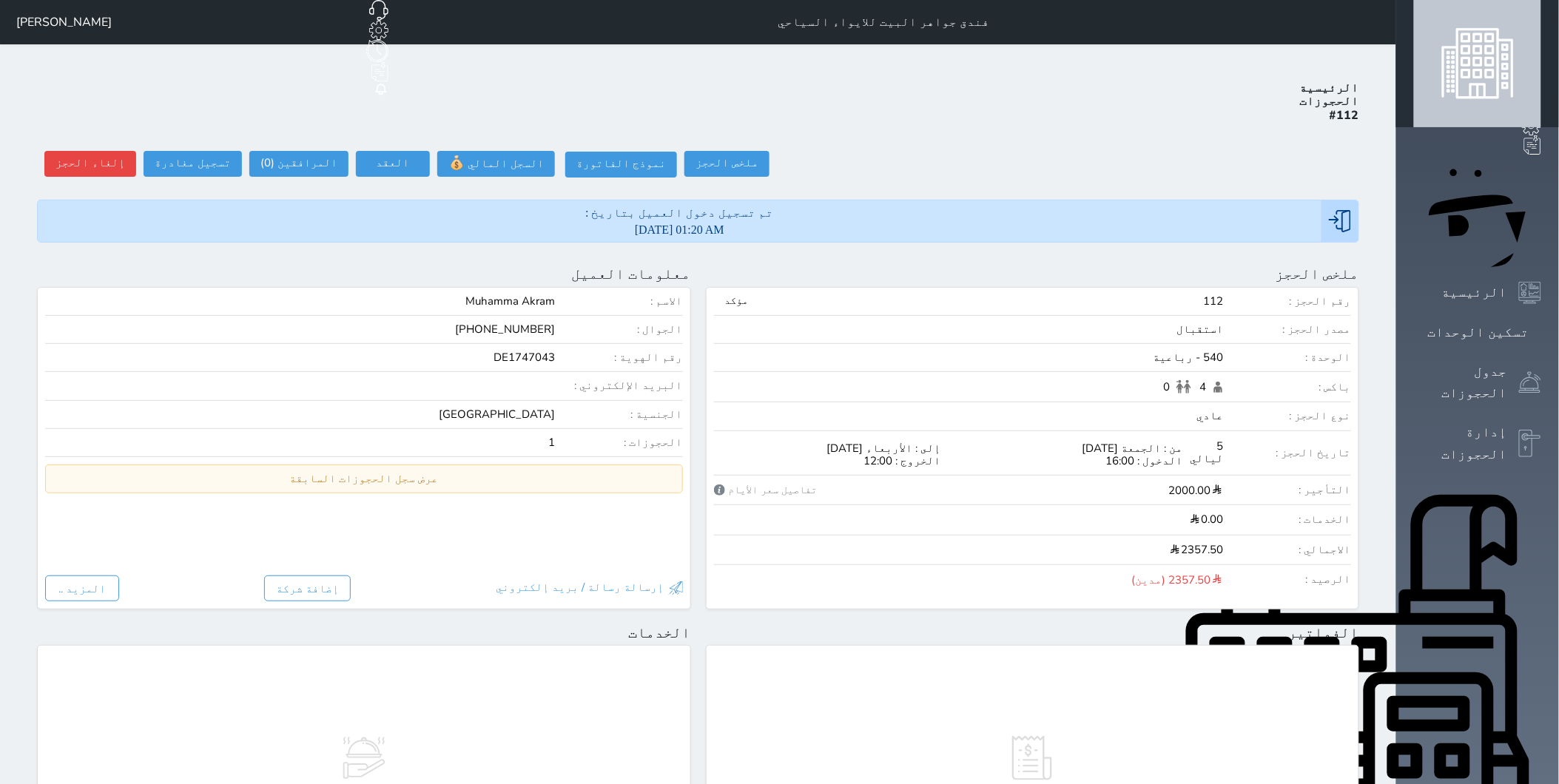 click on "الرئيسية   الحجوزات   #112         ملخص الحجز         ملخص الحجز #112                           نموذج الفاتورة   السجل المالي   💰         العقد         العقد #112                                   العقود الموقعه #112
العقود الموقعه (0)
#   تاريخ التوقيع   الاجرائات       المرافقين (0)         المرافقين                 البحث عن المرافقين :        الاسم       رقم الهوية       البريد الإلكتروني       الجوال           تغيير العميل              الاسم *     الجنس    اختر الجنس   ذكر انثى   تاريخ الميلاد *         تاريخ الميلاد الهجرى         صلة القرابة
اختر صلة القرابة   ابن ابنه زوجة اخ اخت اب ام زوج أخرى   نوع العميل *   اختر نوع   مواطن" at bounding box center [698, 711] 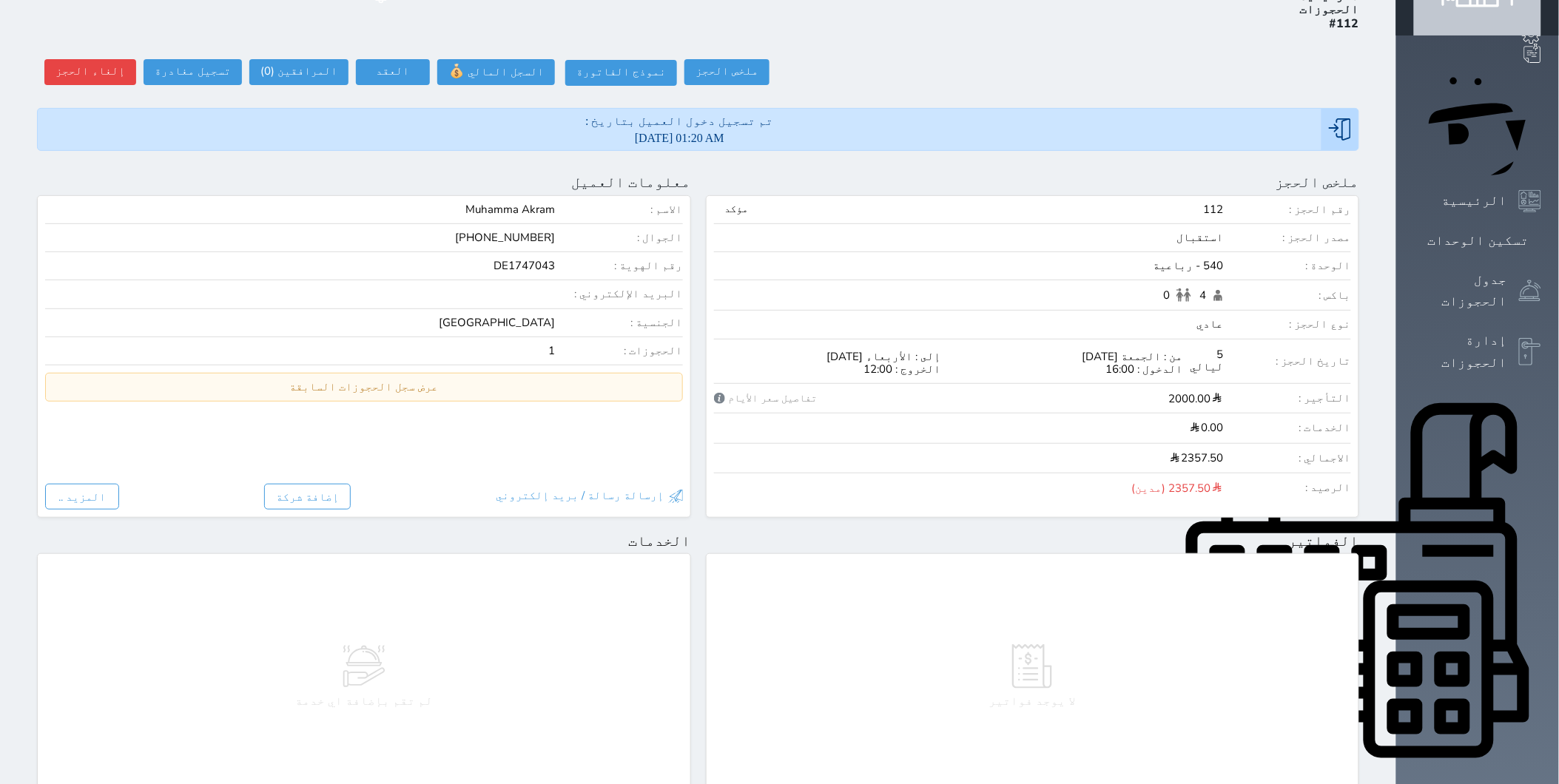 scroll, scrollTop: 0, scrollLeft: 0, axis: both 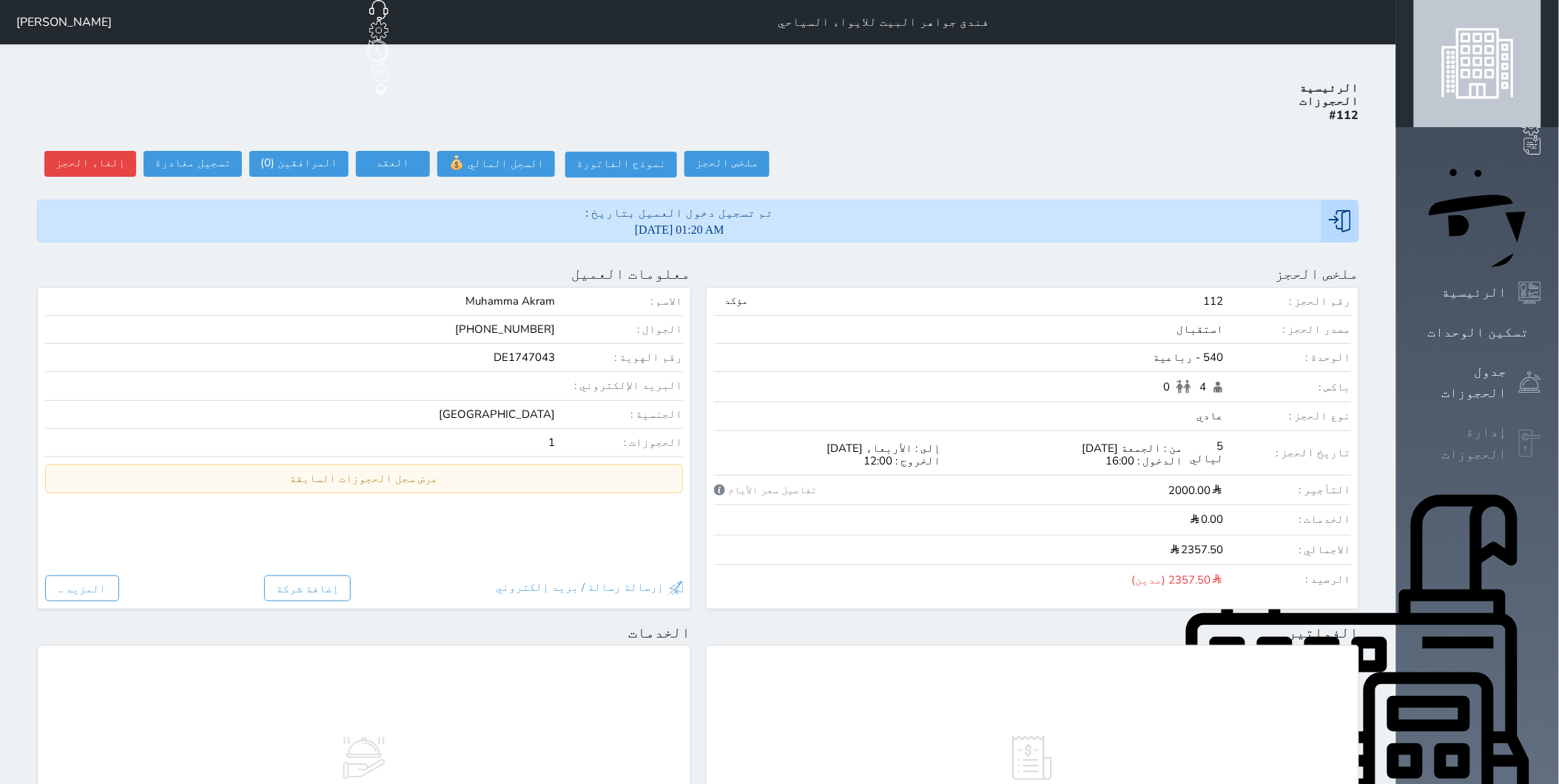 click 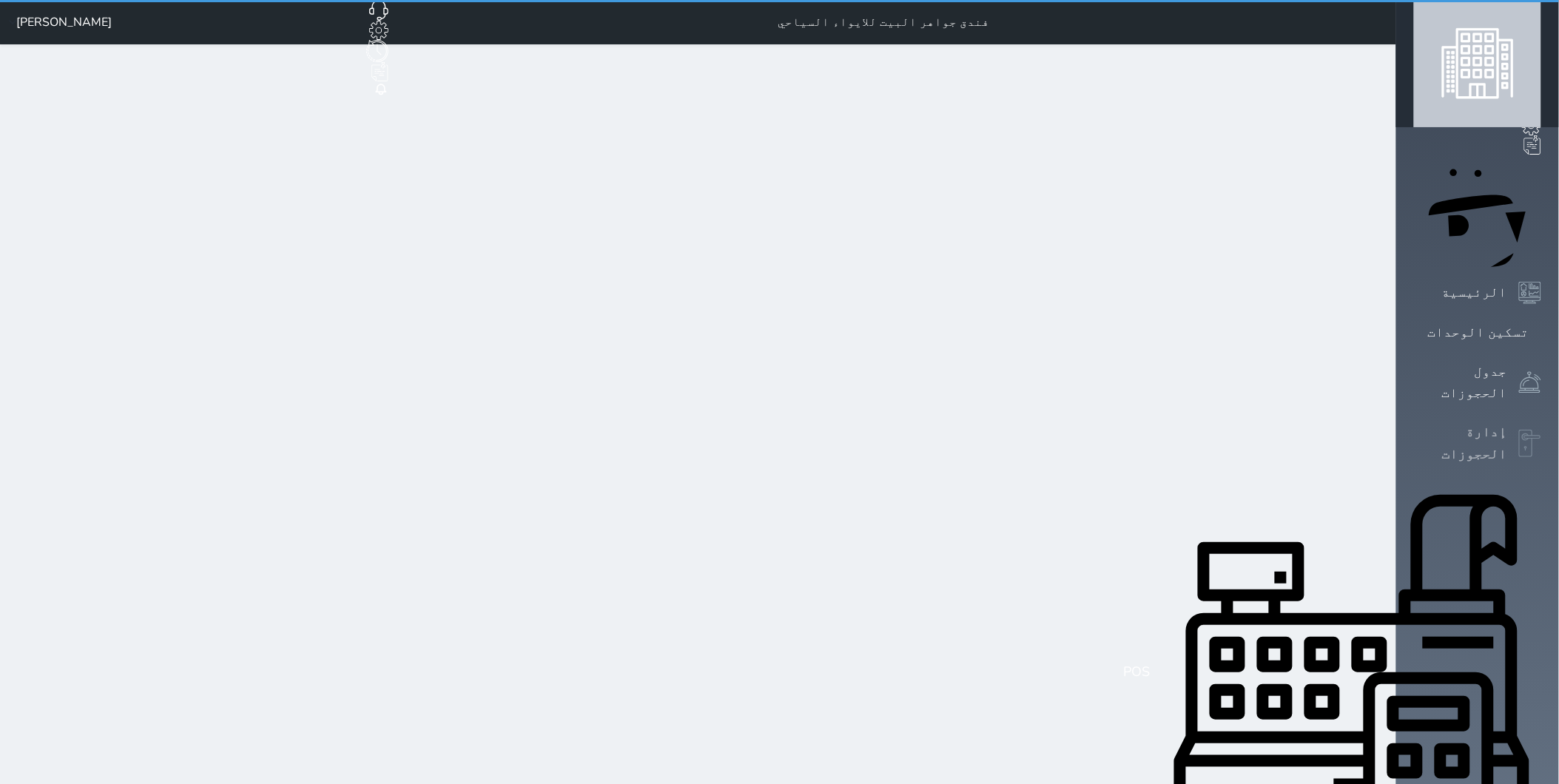 select on "open_all" 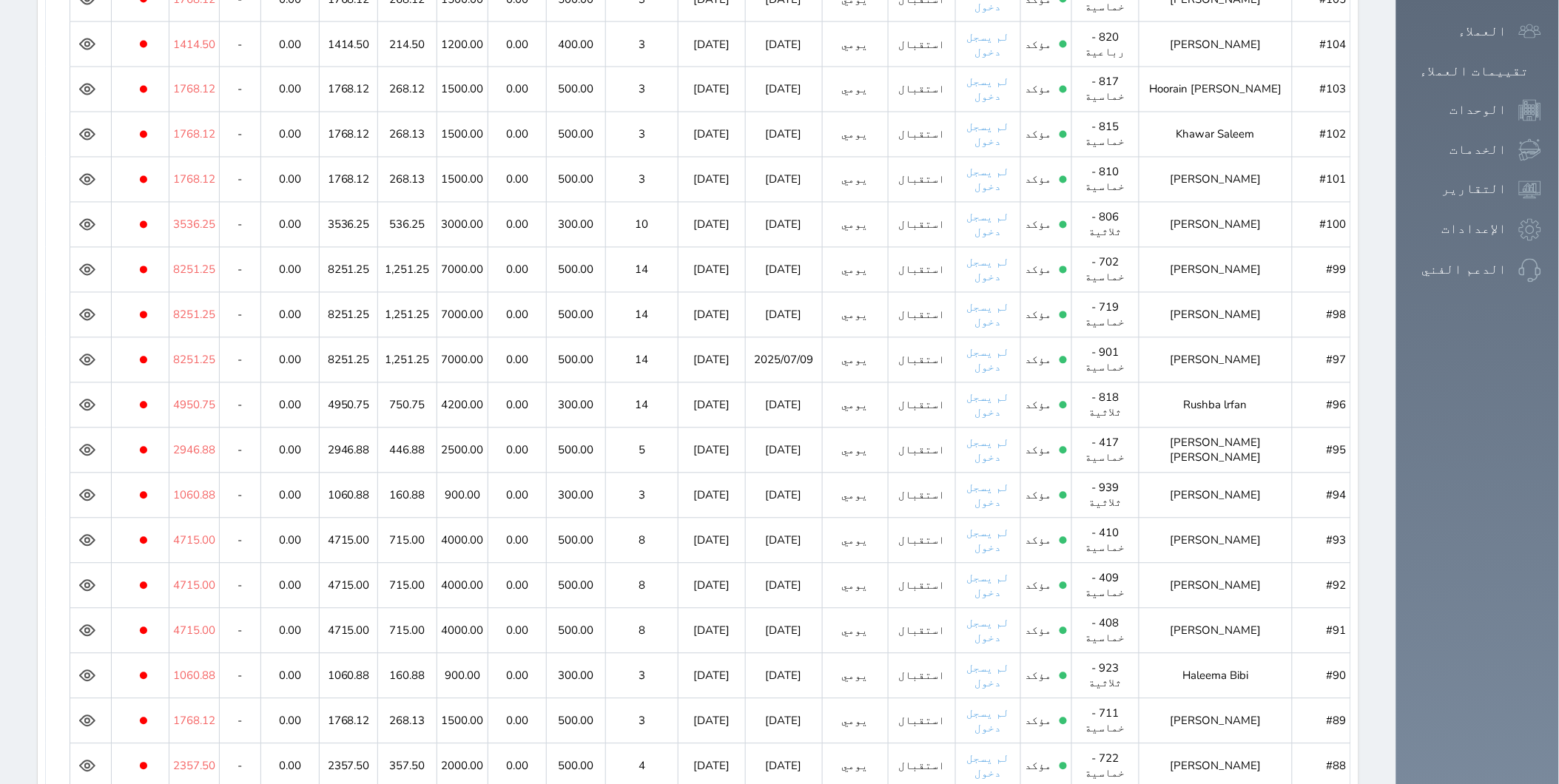 scroll, scrollTop: 970, scrollLeft: 0, axis: vertical 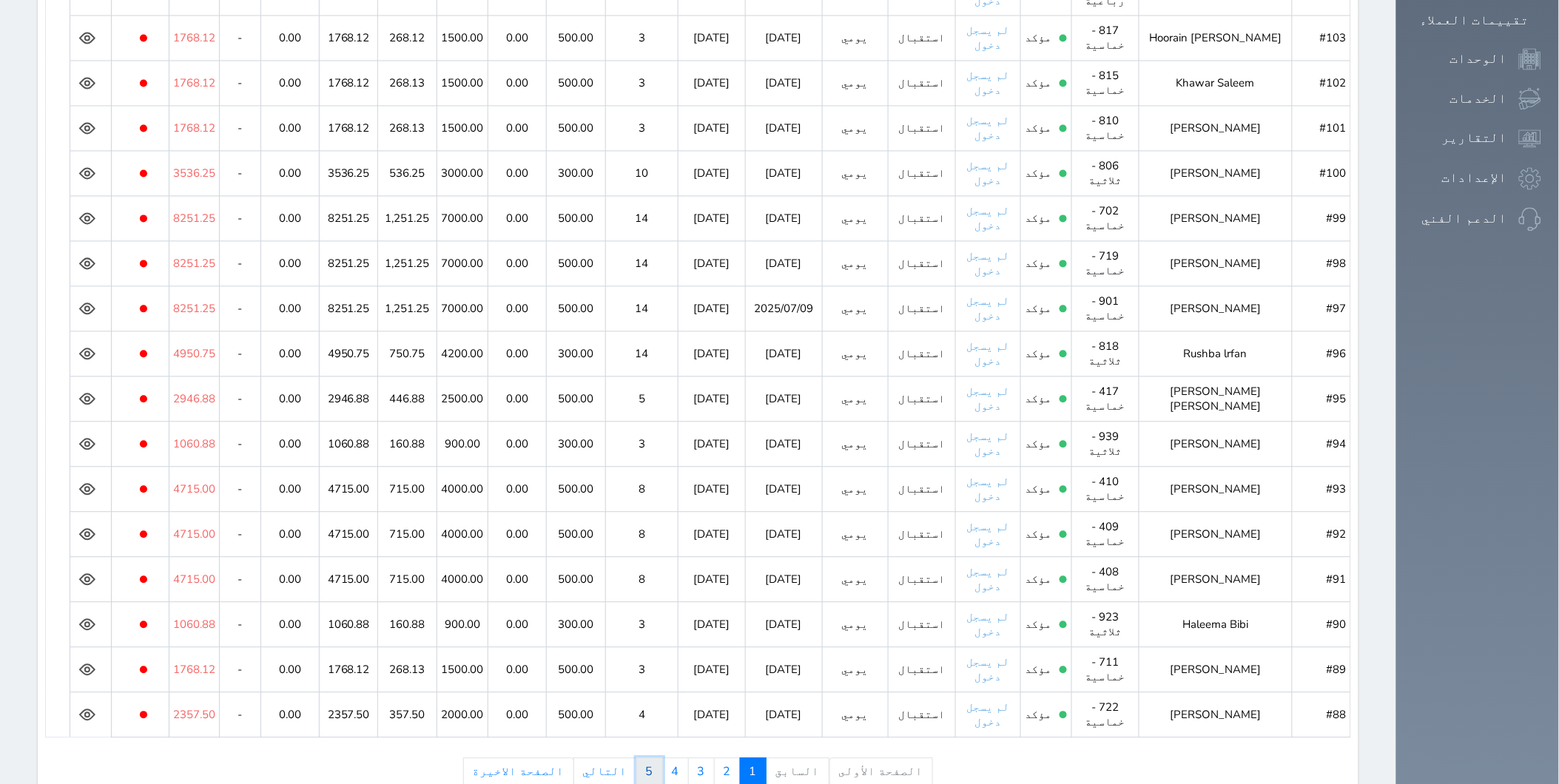 click on "5" at bounding box center [650, 772] 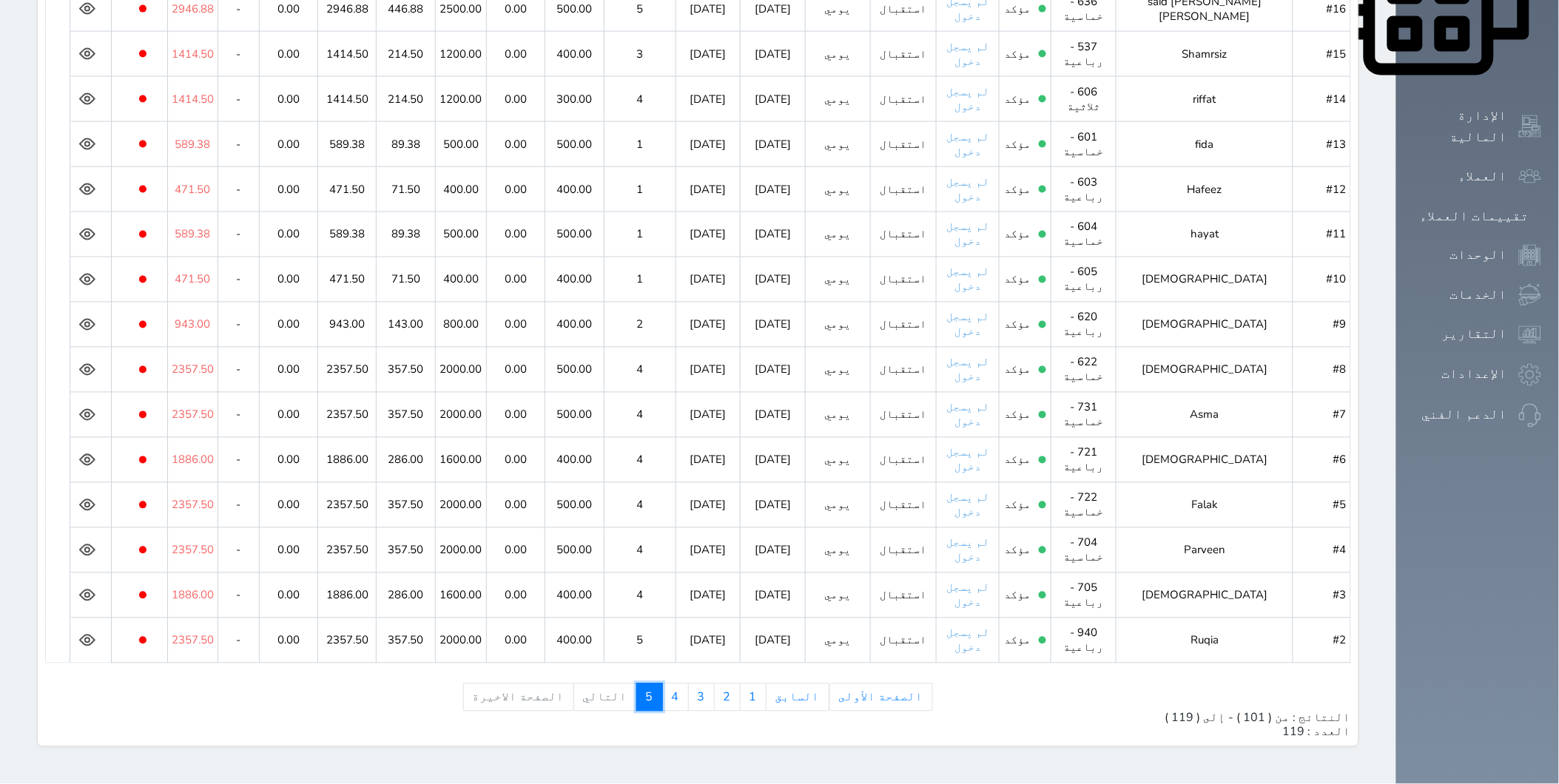 scroll, scrollTop: 700, scrollLeft: 0, axis: vertical 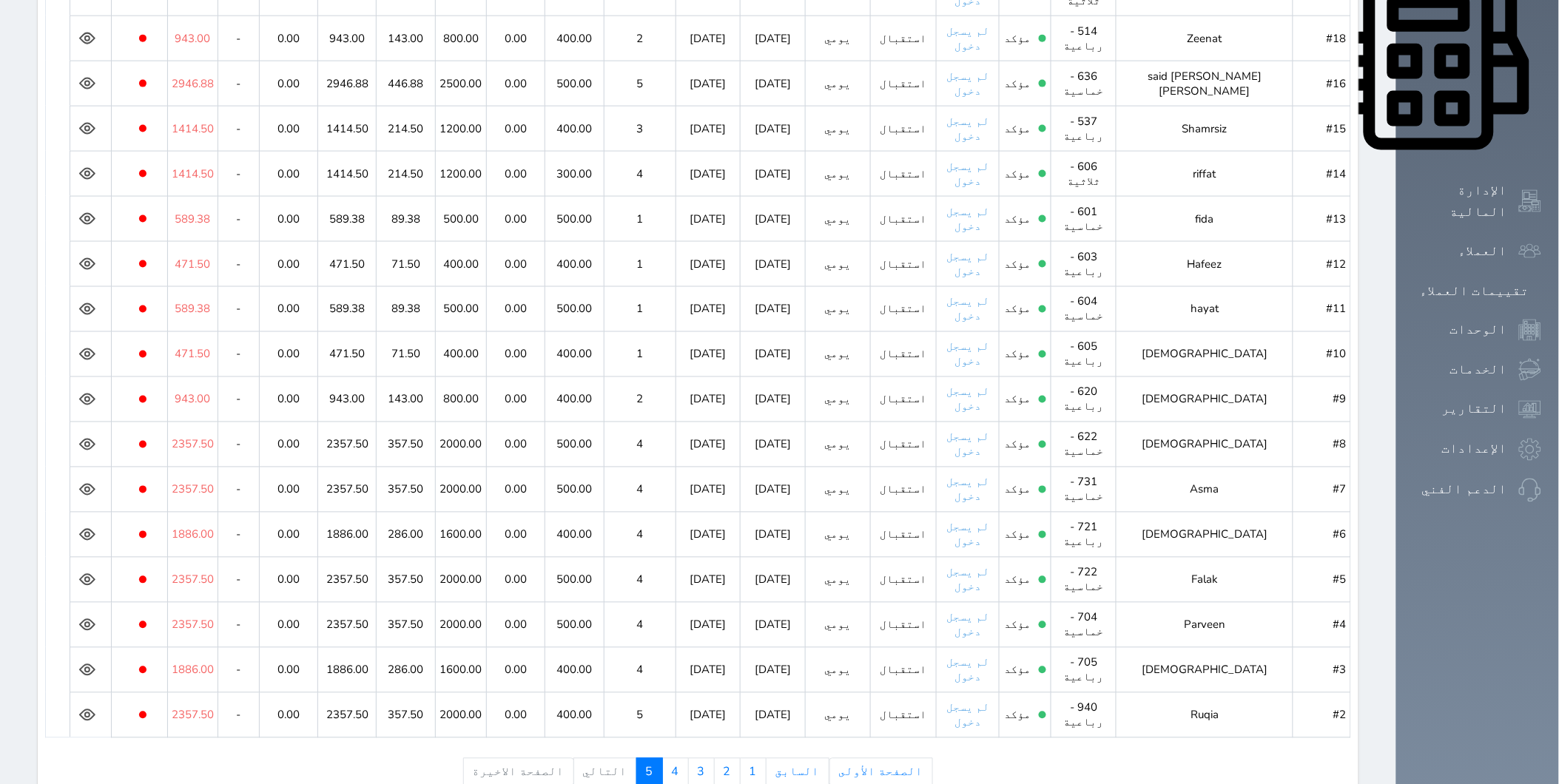 click 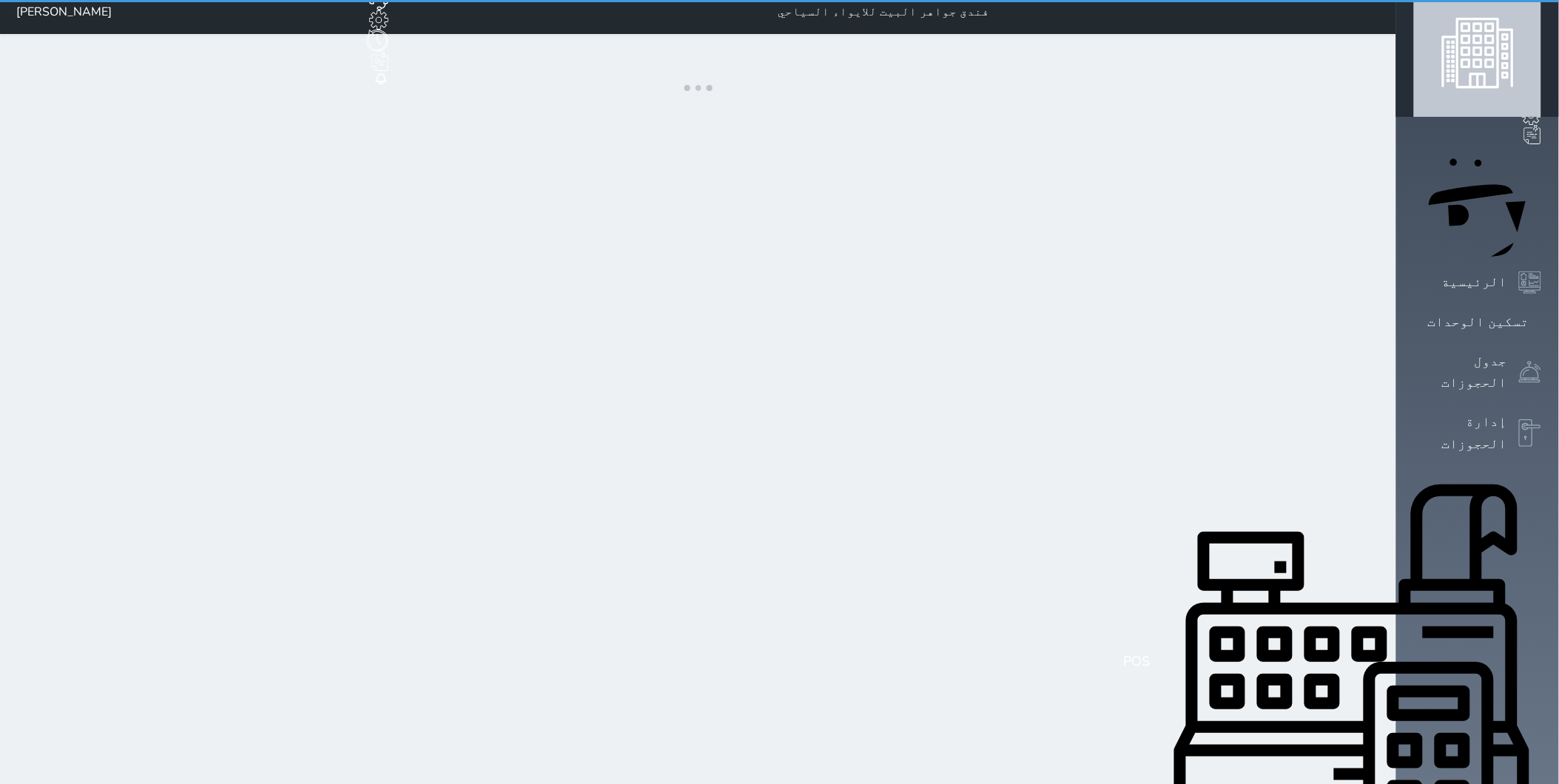 scroll, scrollTop: 0, scrollLeft: 0, axis: both 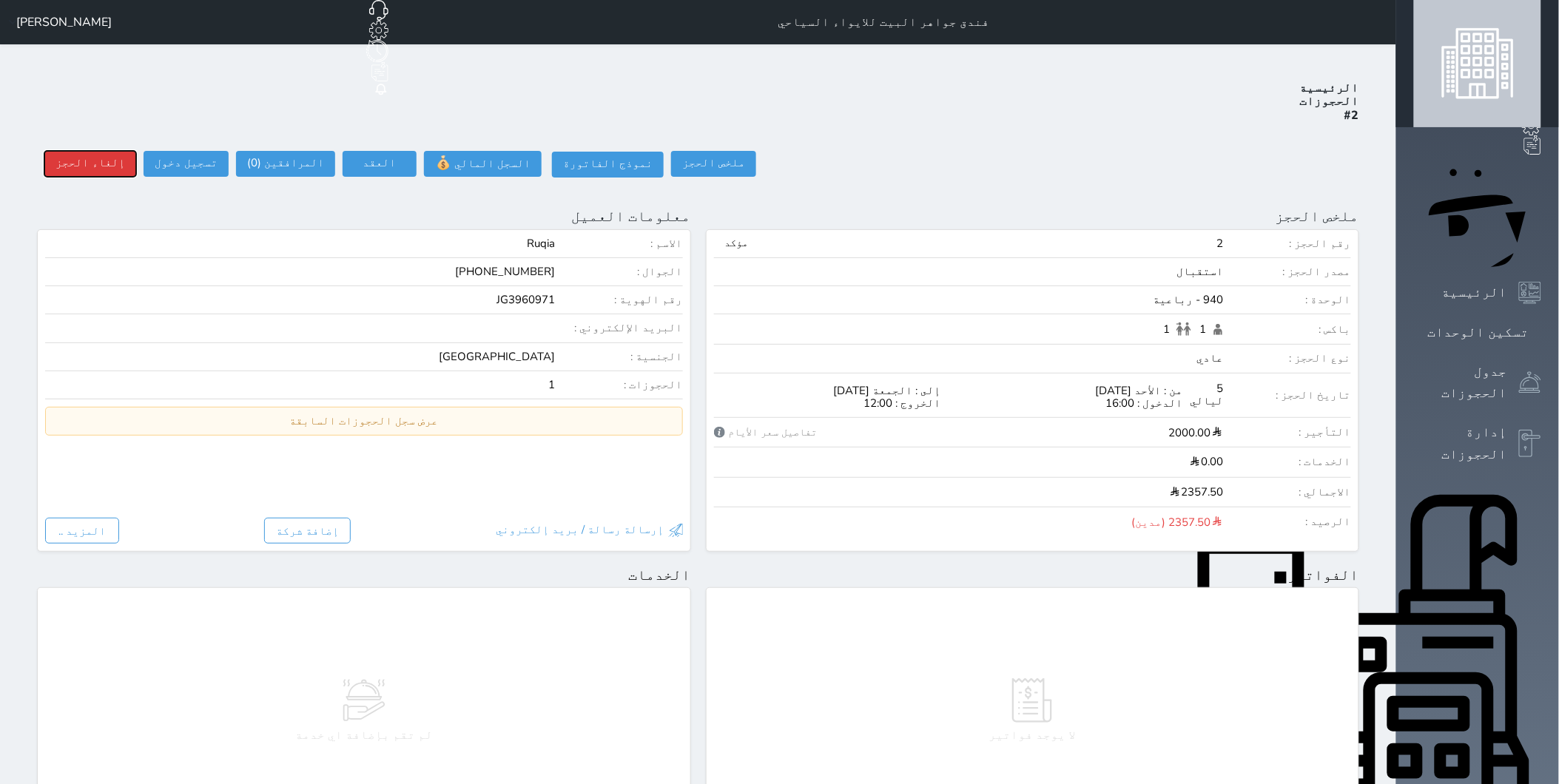 click on "إلغاء الحجز" at bounding box center [90, 163] 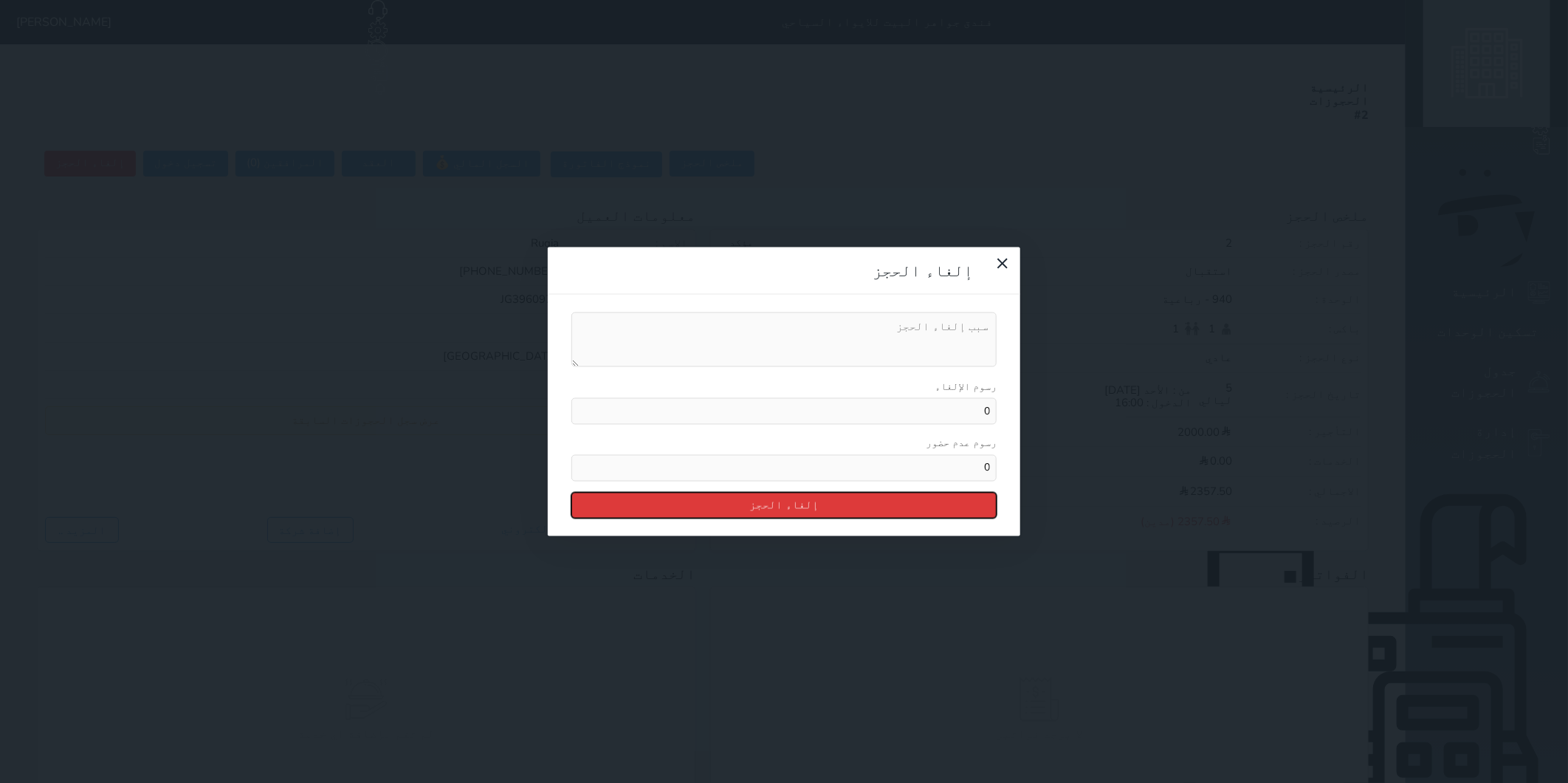 click on "إلغاء الحجز" at bounding box center (784, 505) 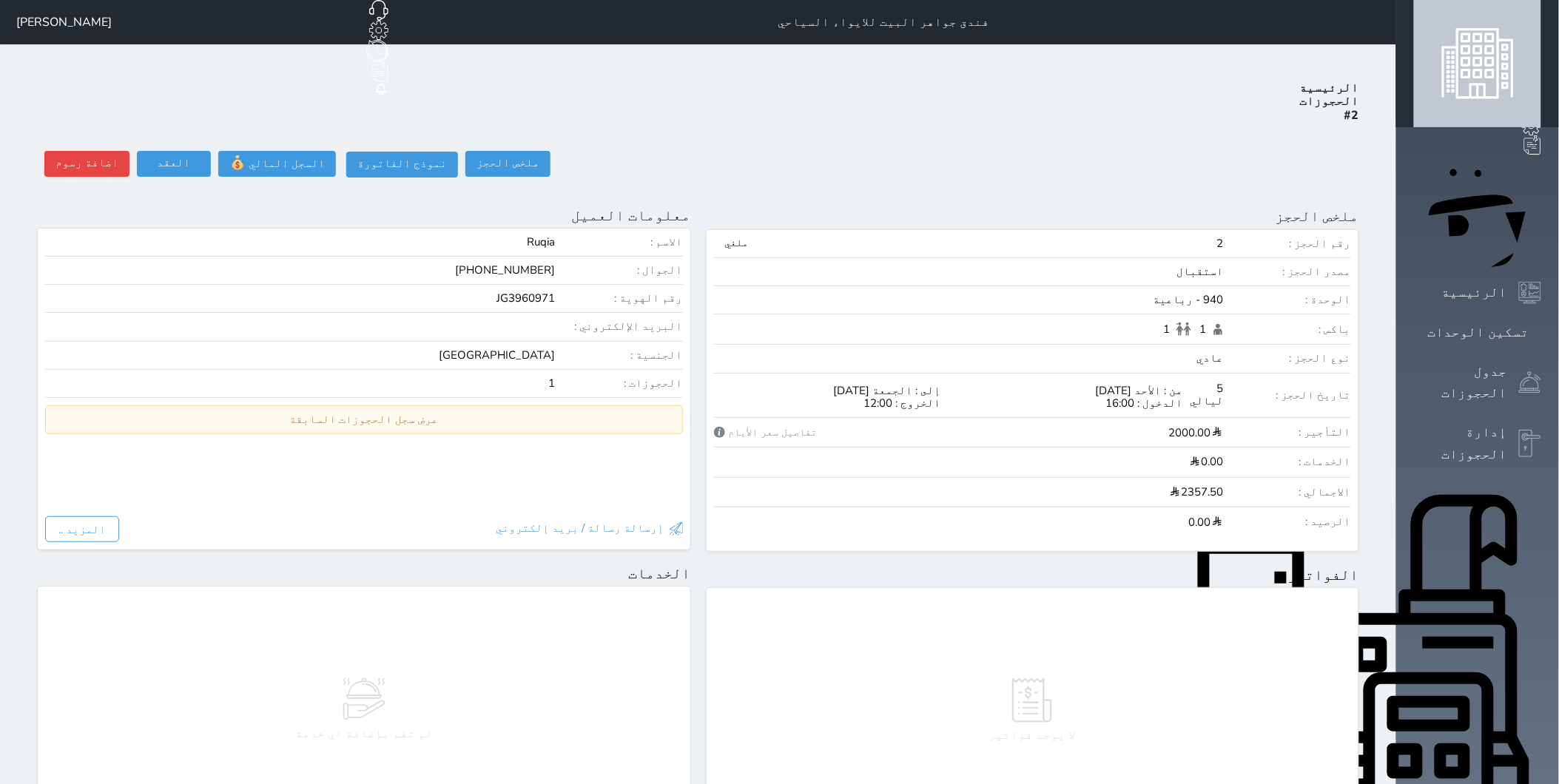 drag, startPoint x: 607, startPoint y: 106, endPoint x: 565, endPoint y: 109, distance: 42.10701 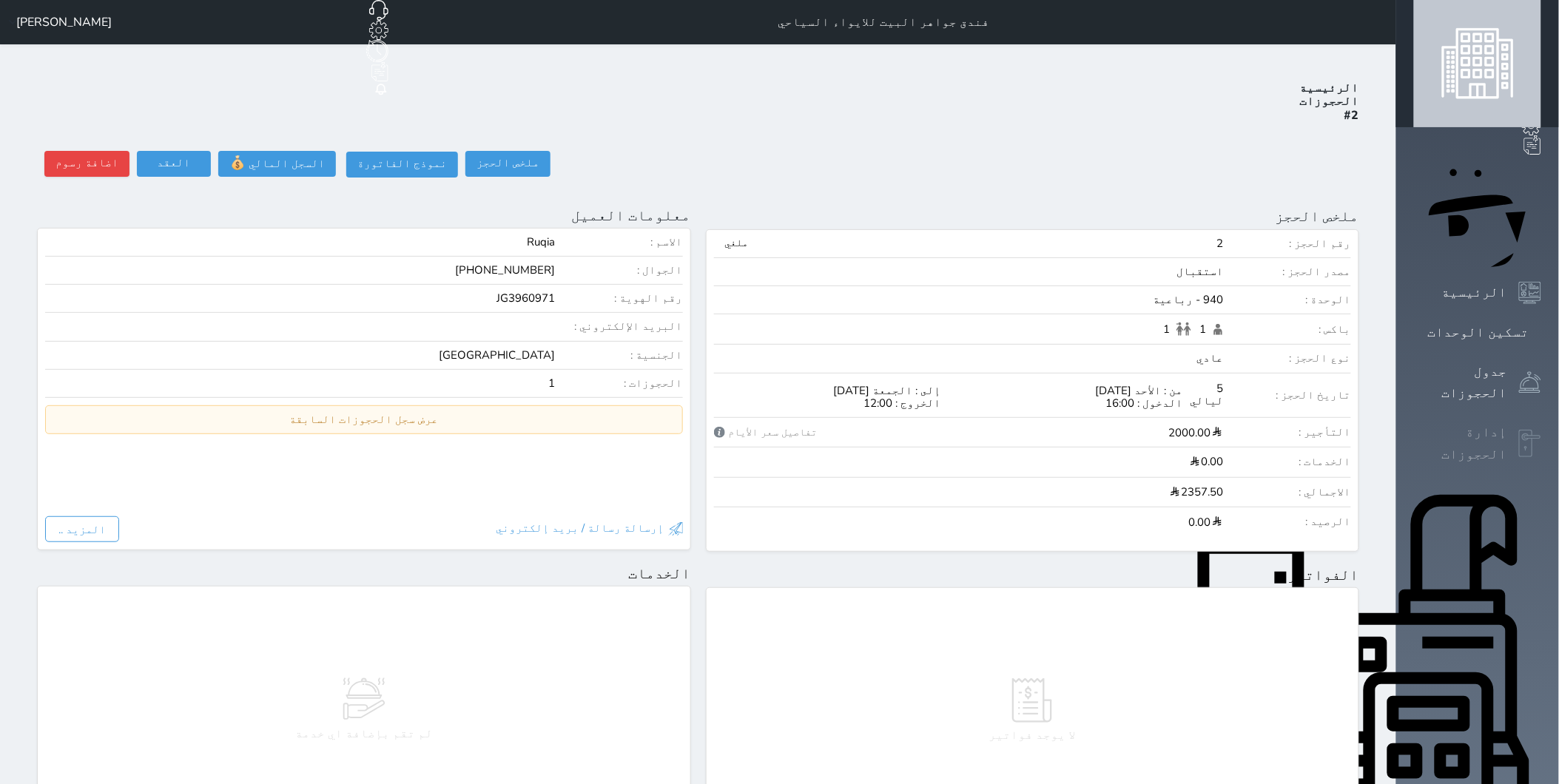 click 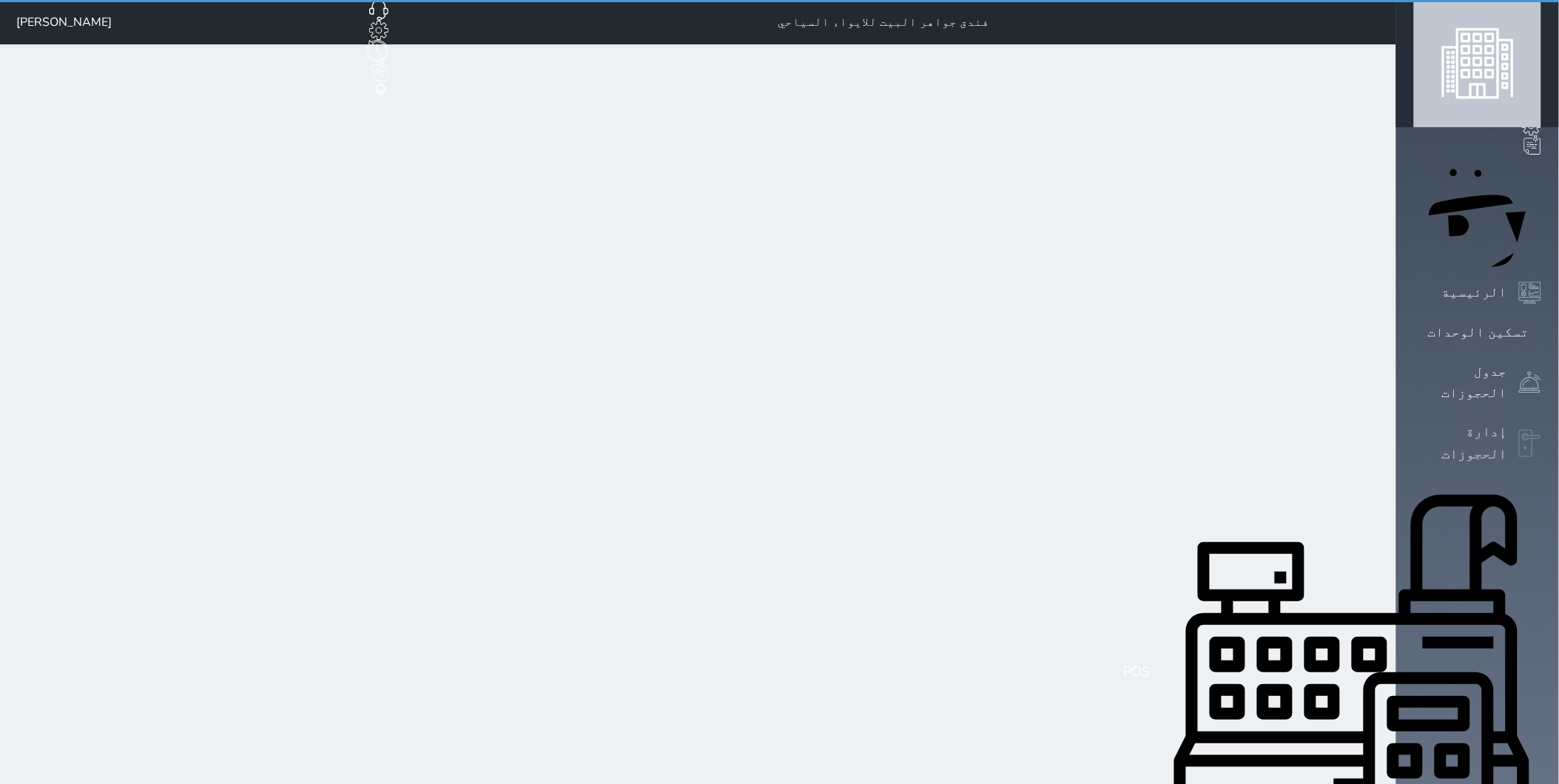 select on "open_all" 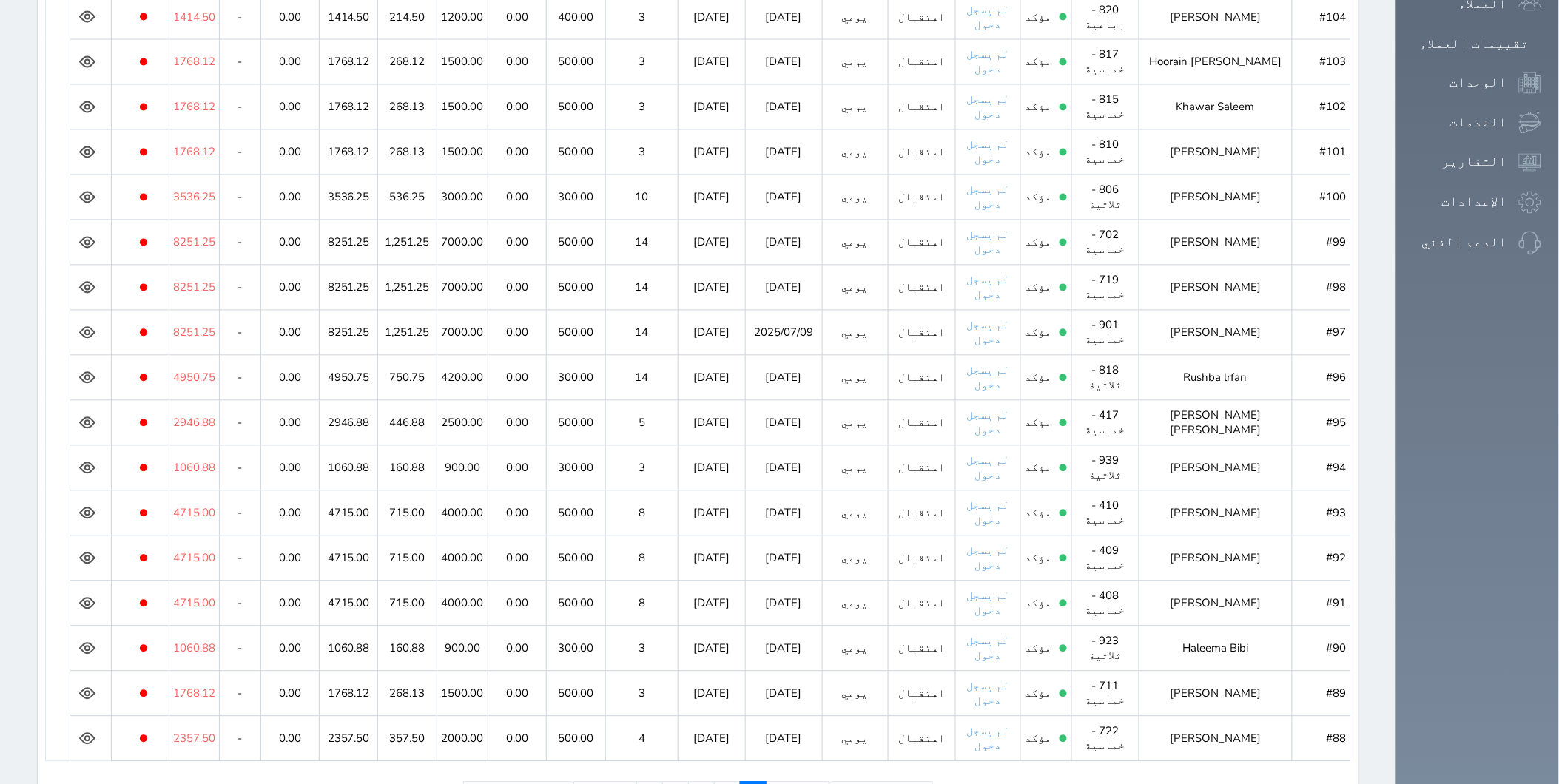 scroll, scrollTop: 970, scrollLeft: 0, axis: vertical 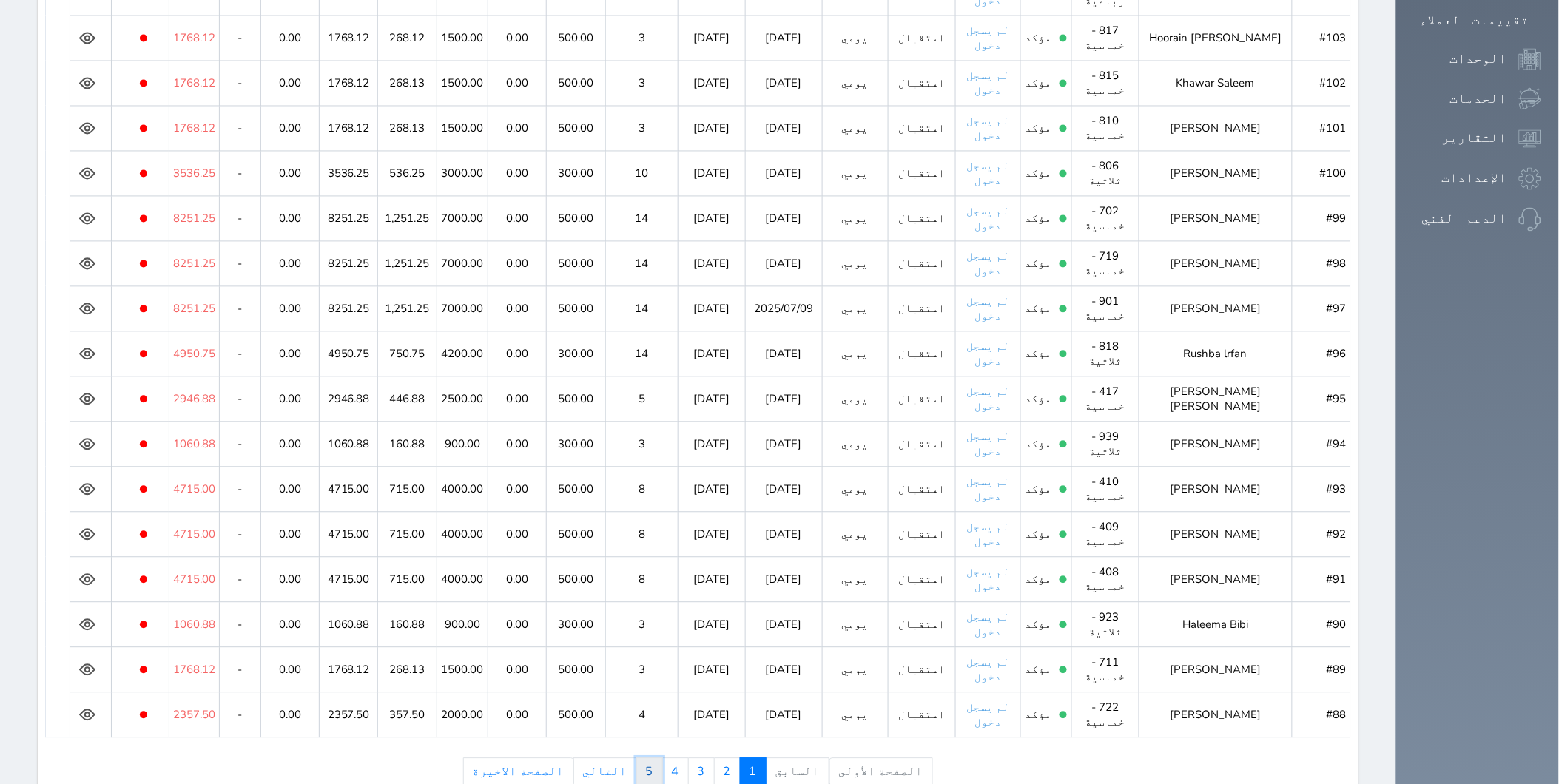 click on "5" at bounding box center (650, 772) 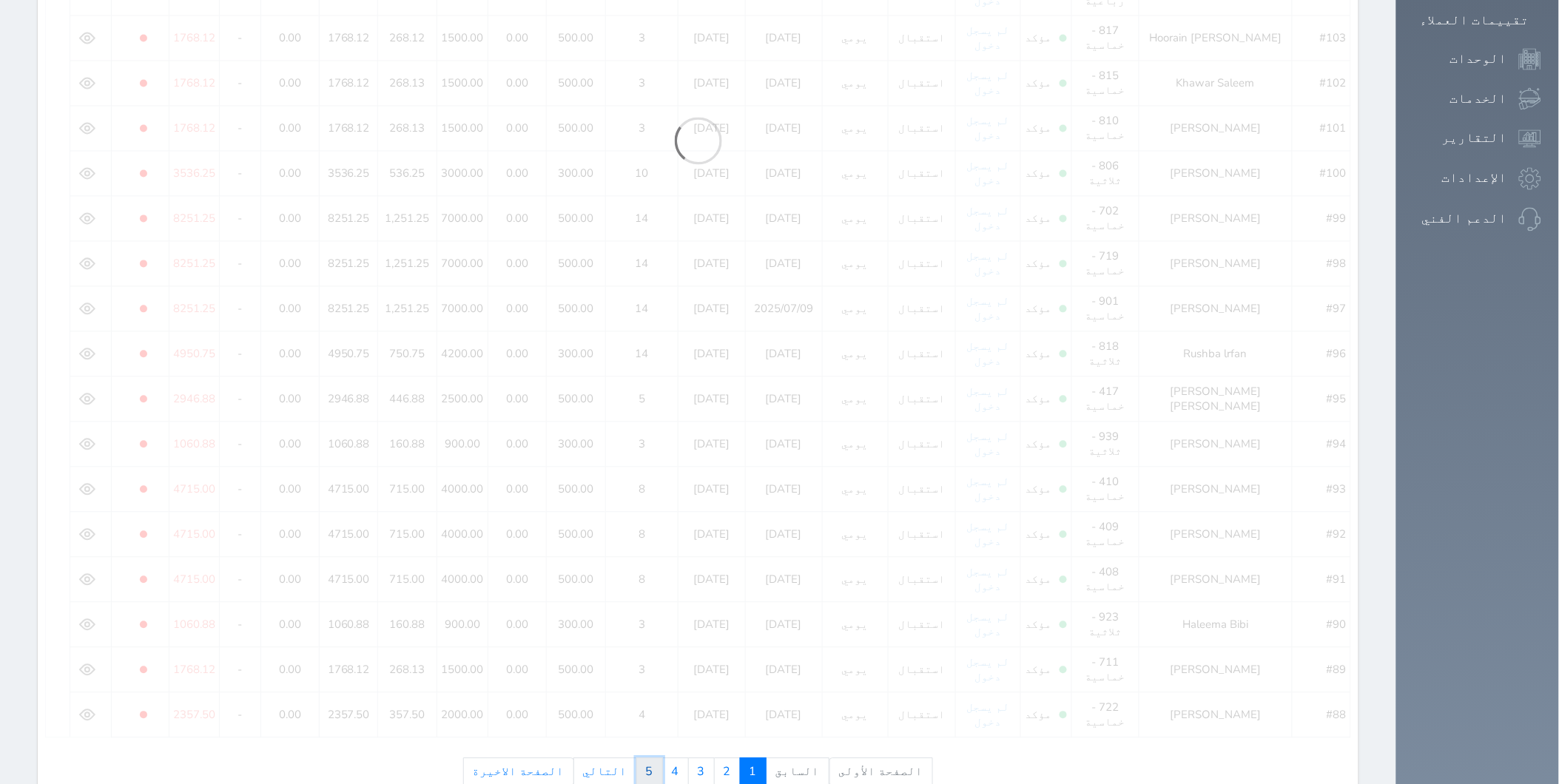 scroll, scrollTop: 655, scrollLeft: 0, axis: vertical 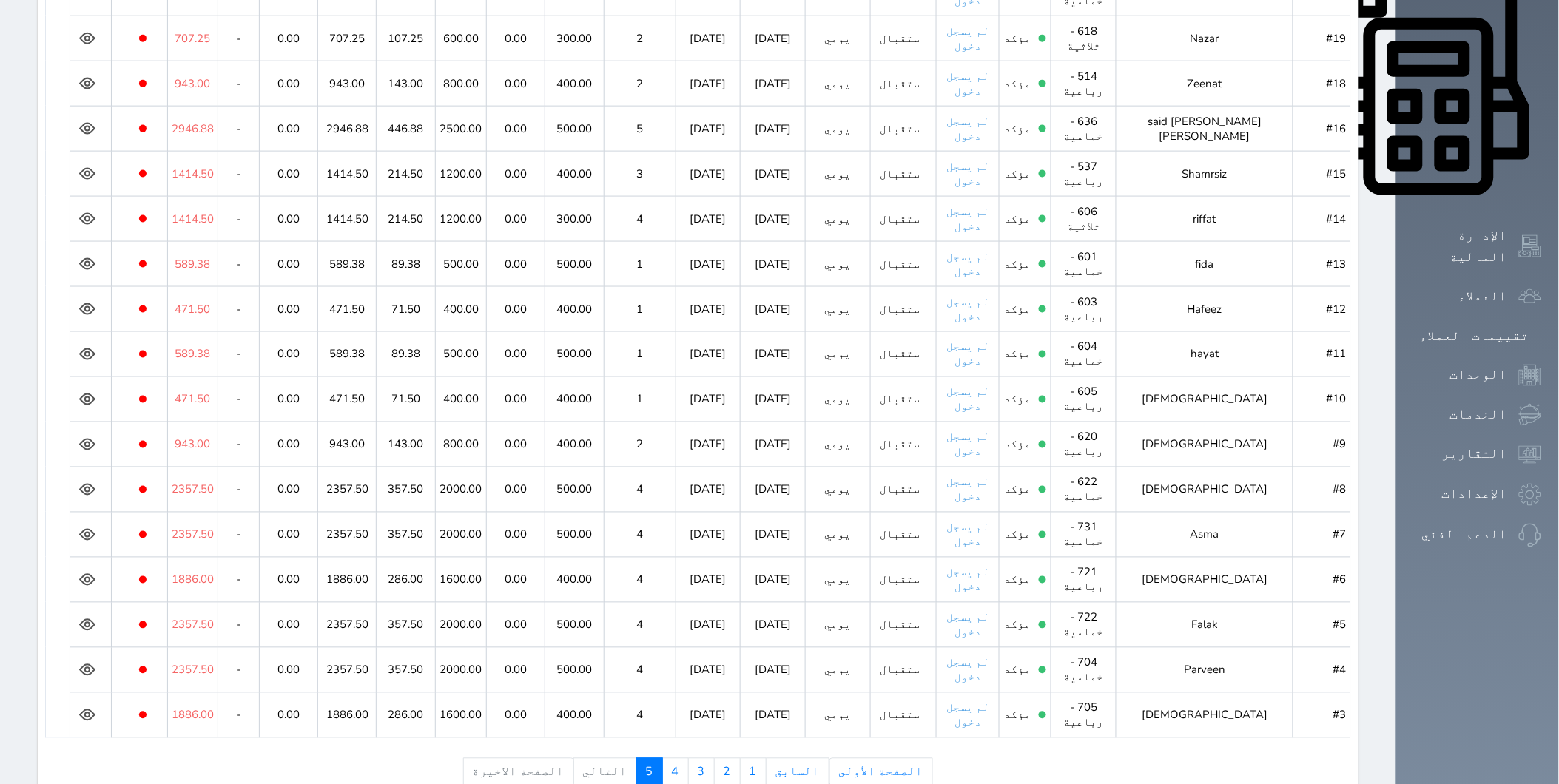 click on "286.00" at bounding box center (405, 715) 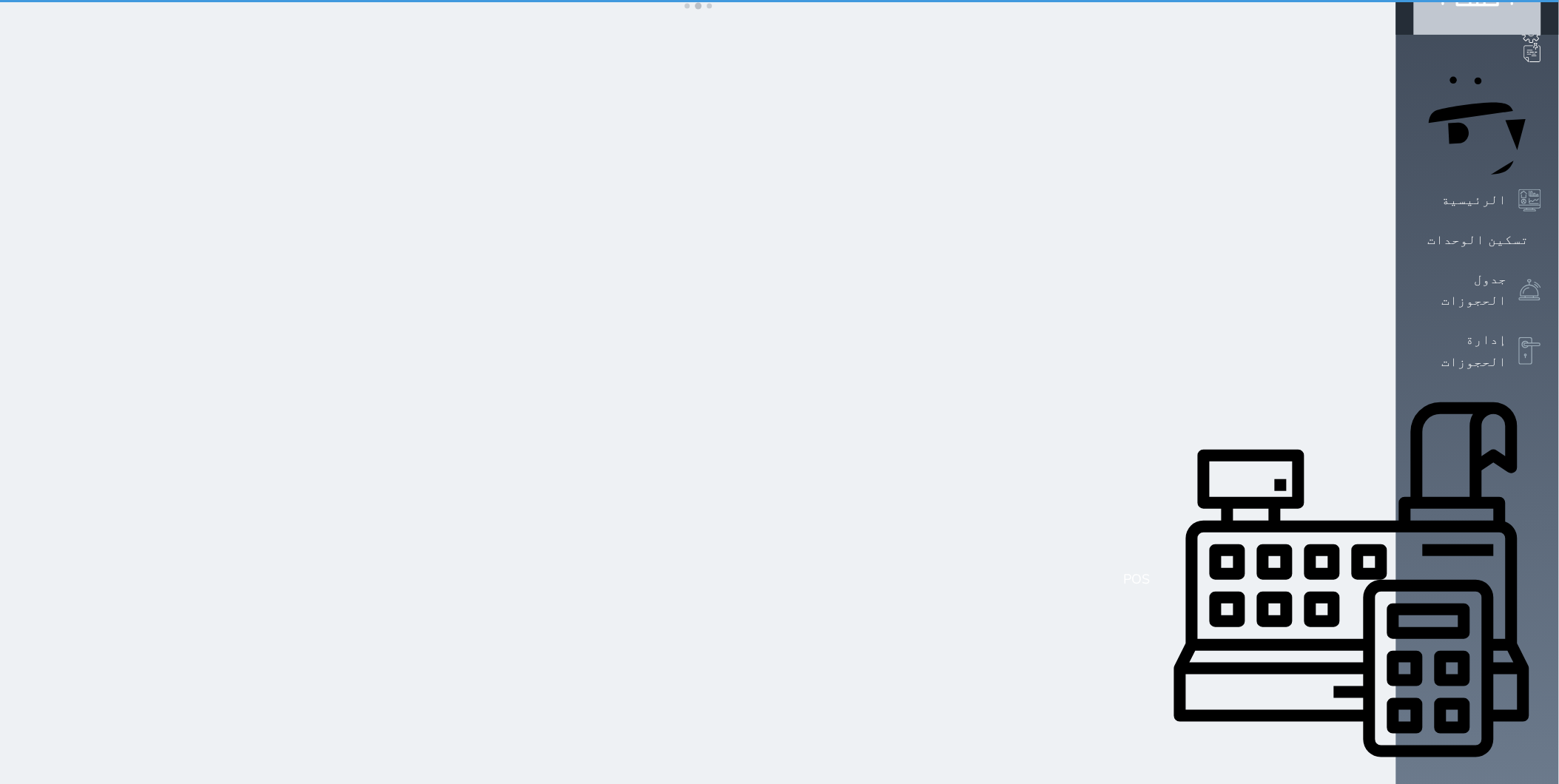 scroll, scrollTop: 0, scrollLeft: 0, axis: both 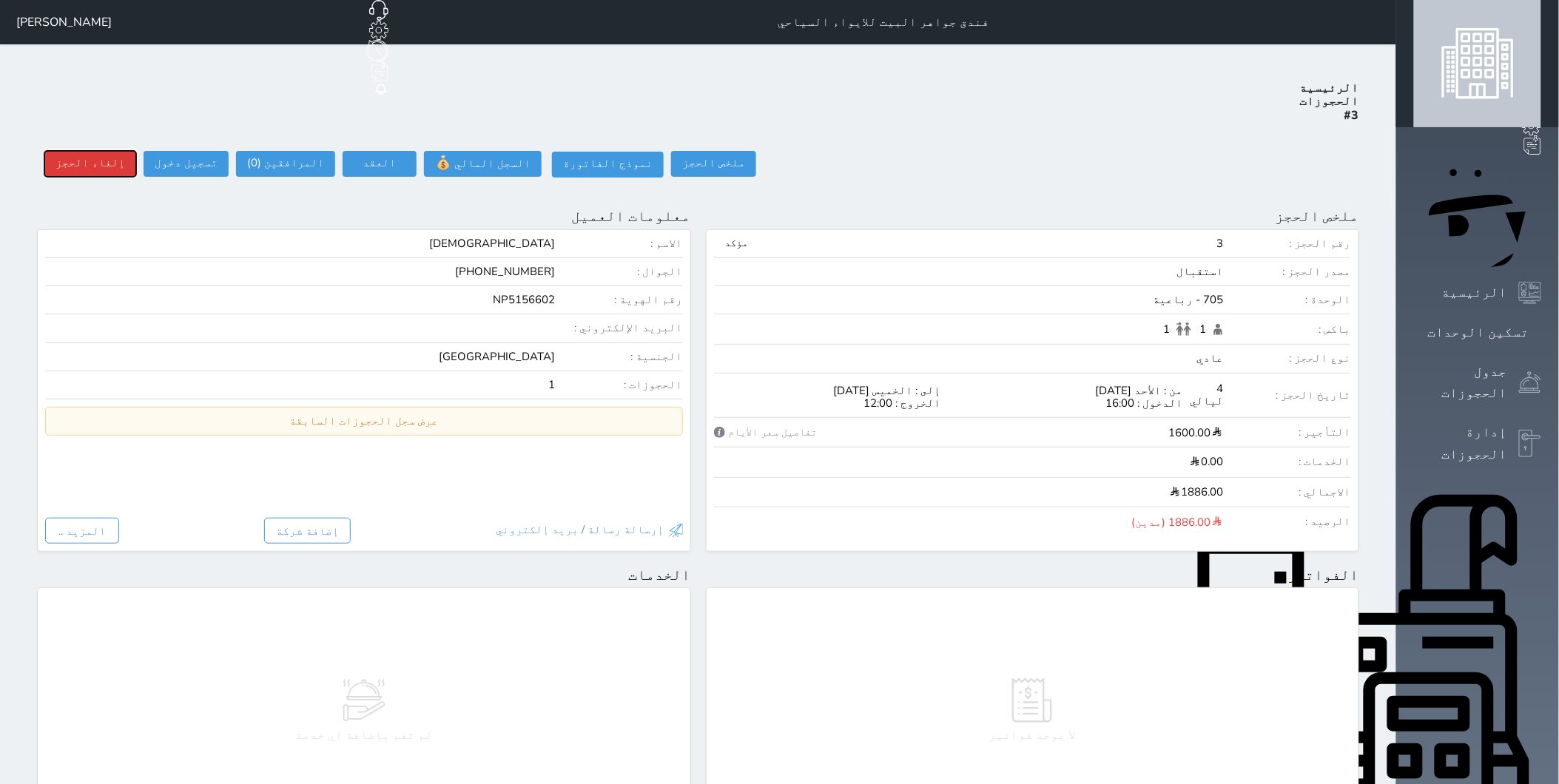 click on "إلغاء الحجز" at bounding box center [90, 163] 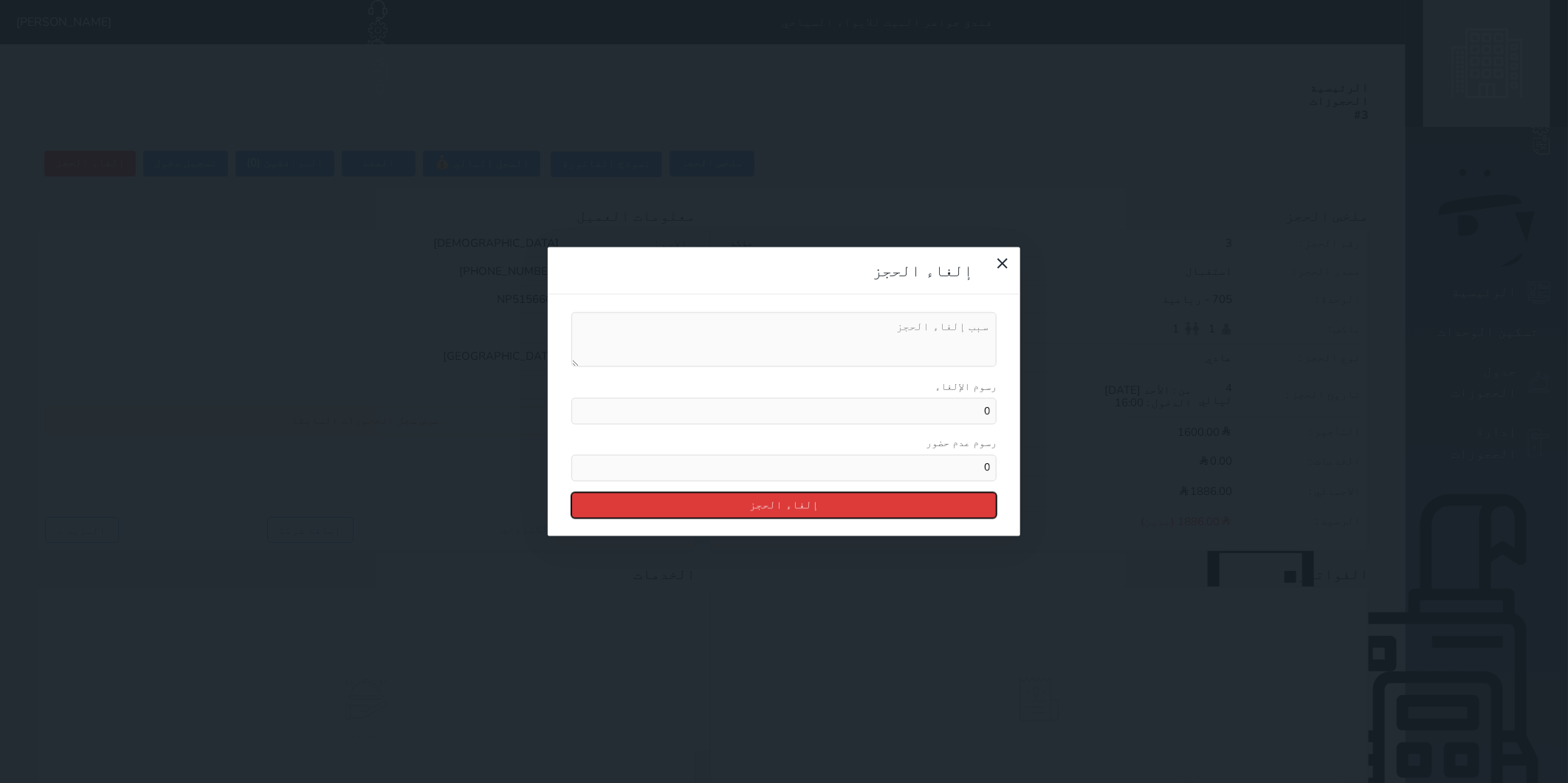 click on "إلغاء الحجز" at bounding box center [784, 505] 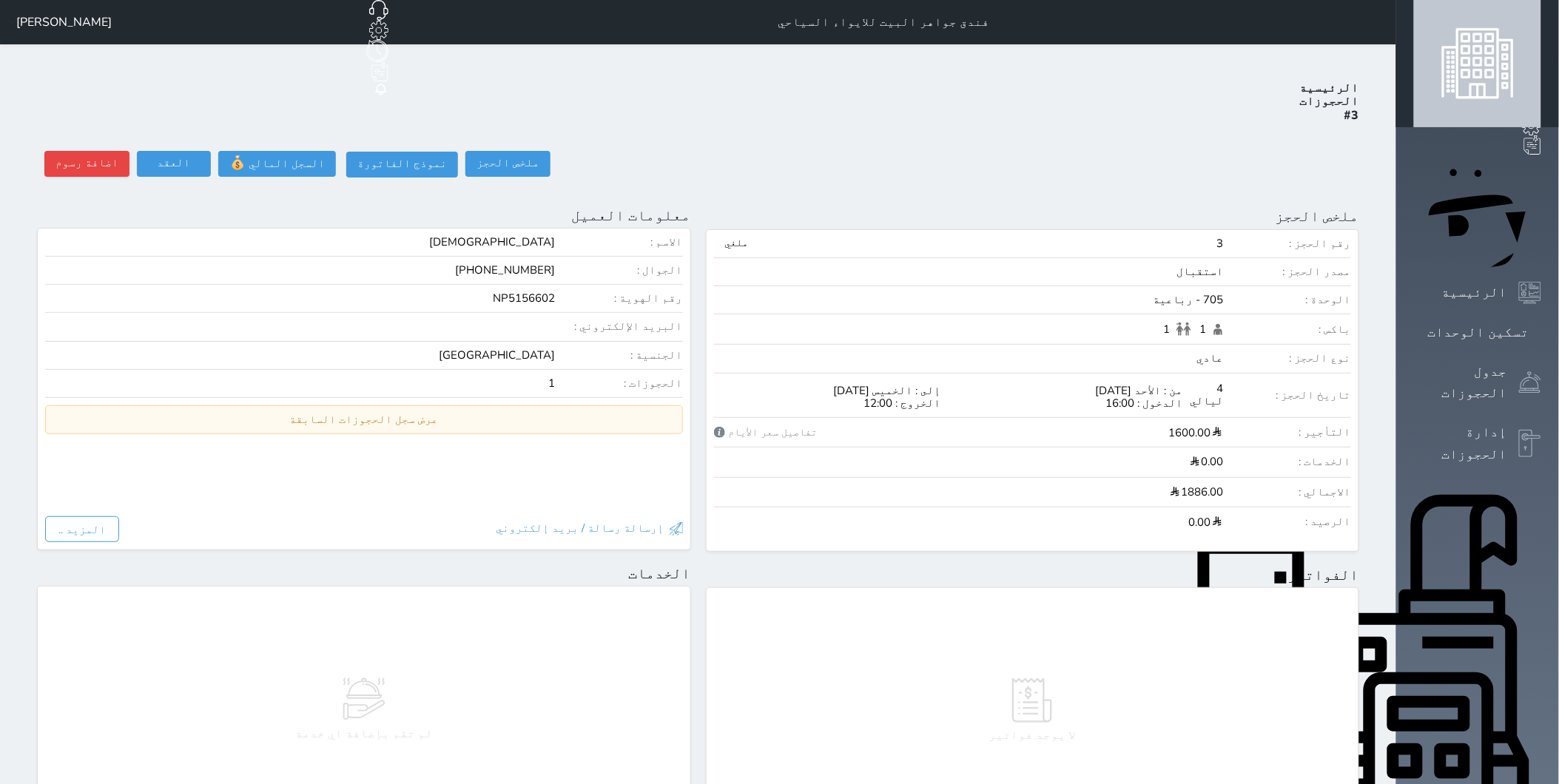 click on "الرئيسية   الحجوزات   #3         ملخص الحجز         ملخص الحجز #3                           نموذج الفاتورة   السجل المالي   💰         العقد         العقد #3                                   العقود الموقعه #3
العقود الموقعه (0)
#   تاريخ التوقيع   الاجرائات                     اضافة رسوم         اضافة رسوم الإلغاء                 رسوم الإلغاء   0   رسوم عدم حضور   0   اضافة رسوم             ملخص الحجز           تحديث الحجز                       نوع الإيجار :     يومي     تاريخ بداية ونهاية الحجز :     الوحدة :   705 رباعية     ( يمكنك نقل العميل لوحدة أخري بشرط توافر الوحدة بالتواريخ المحددة )   مصدر الحجز :       سعر الحجز :           الليالي :     1" at bounding box center [698, 669] 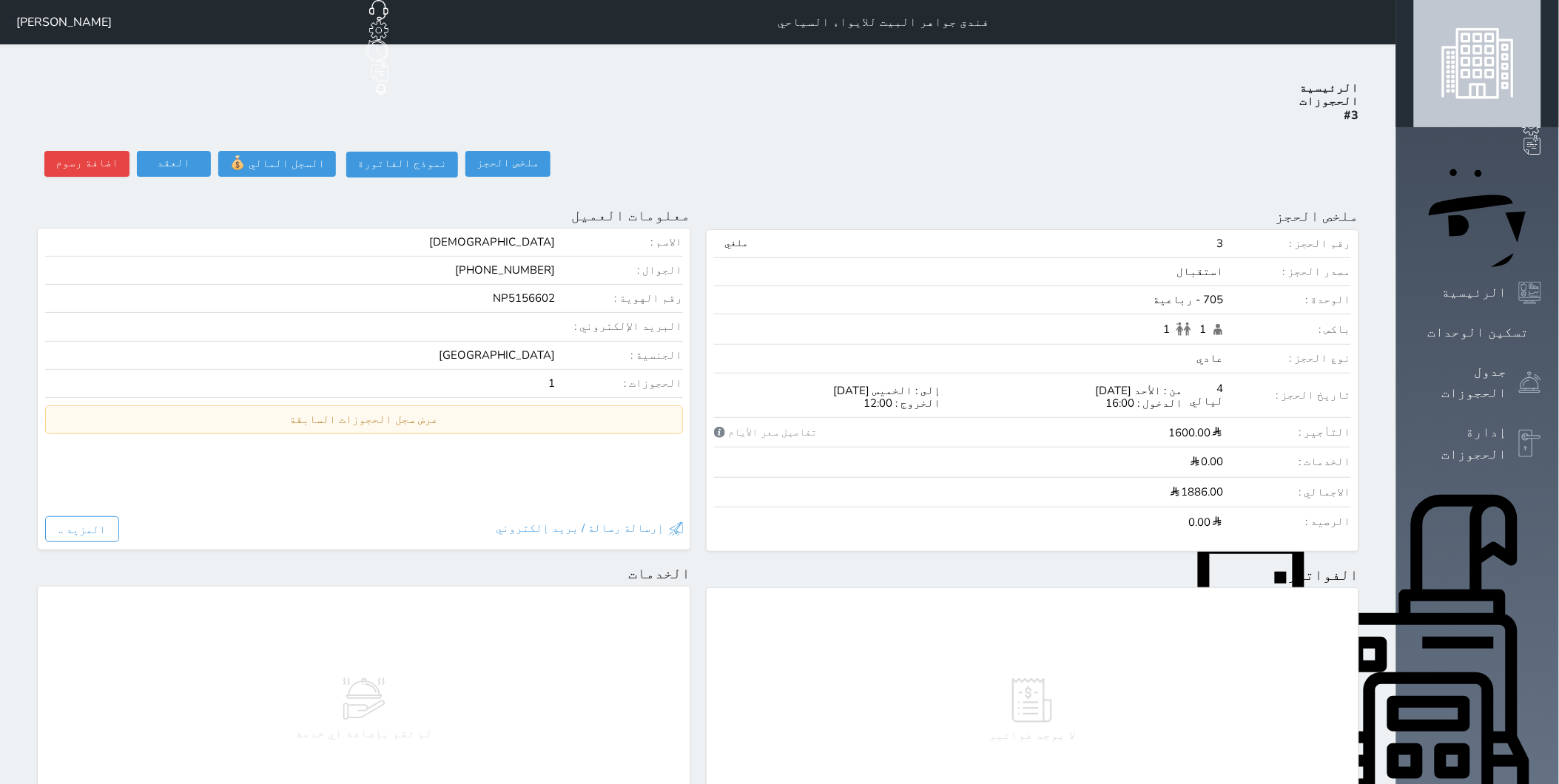click on "الحجوزات" at bounding box center [1330, 101] 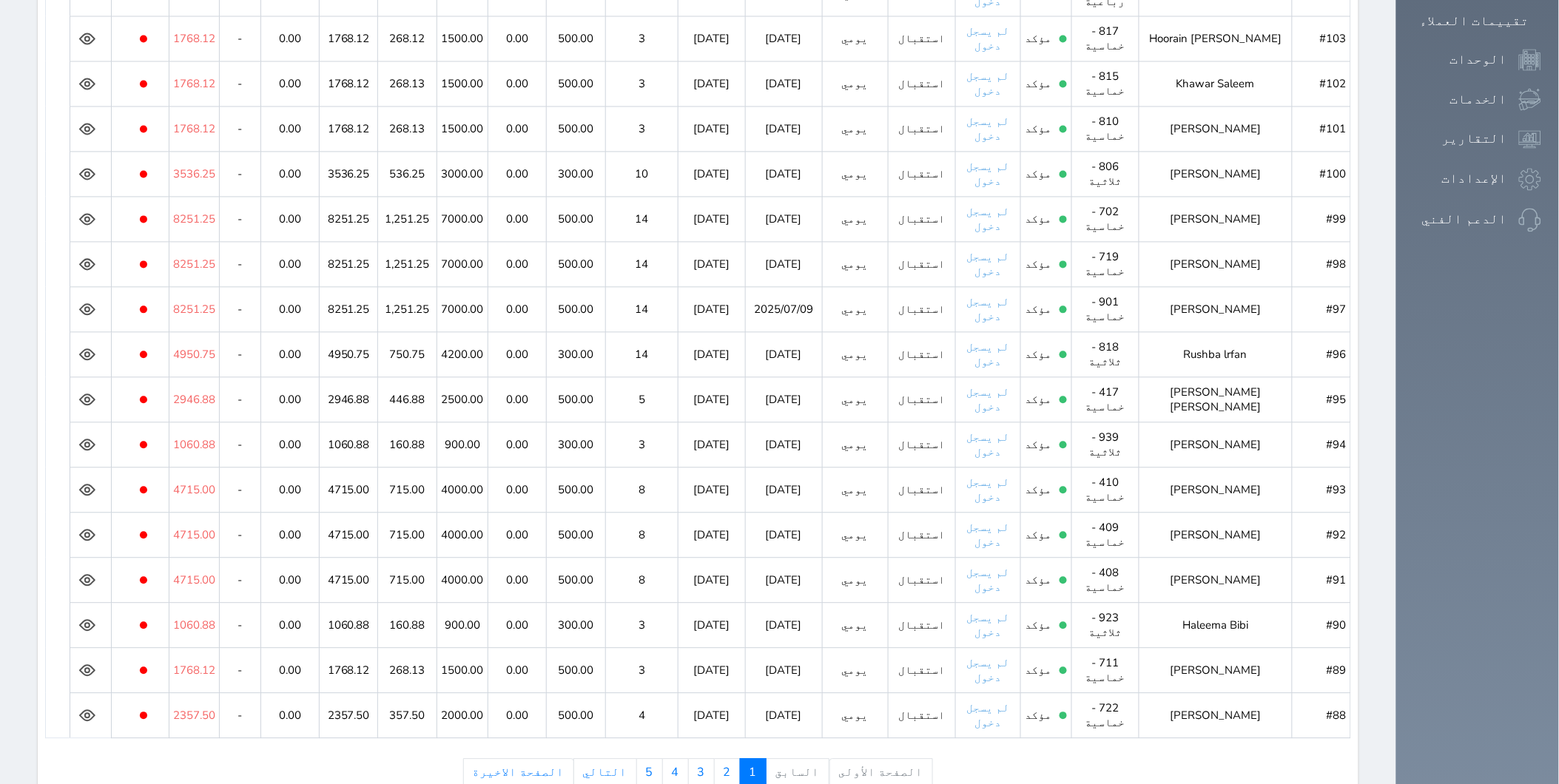 scroll, scrollTop: 970, scrollLeft: 0, axis: vertical 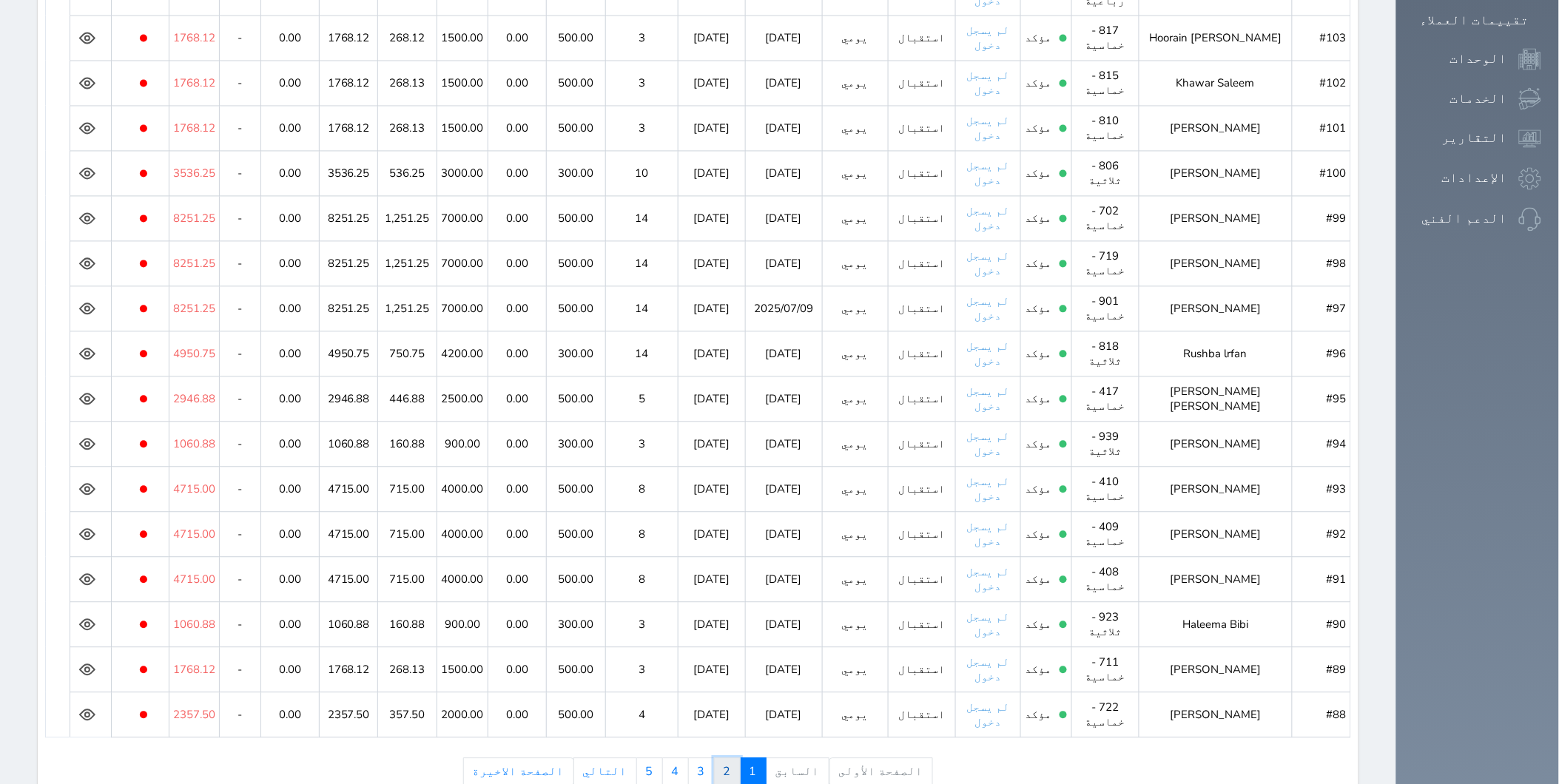 click on "2" at bounding box center [727, 772] 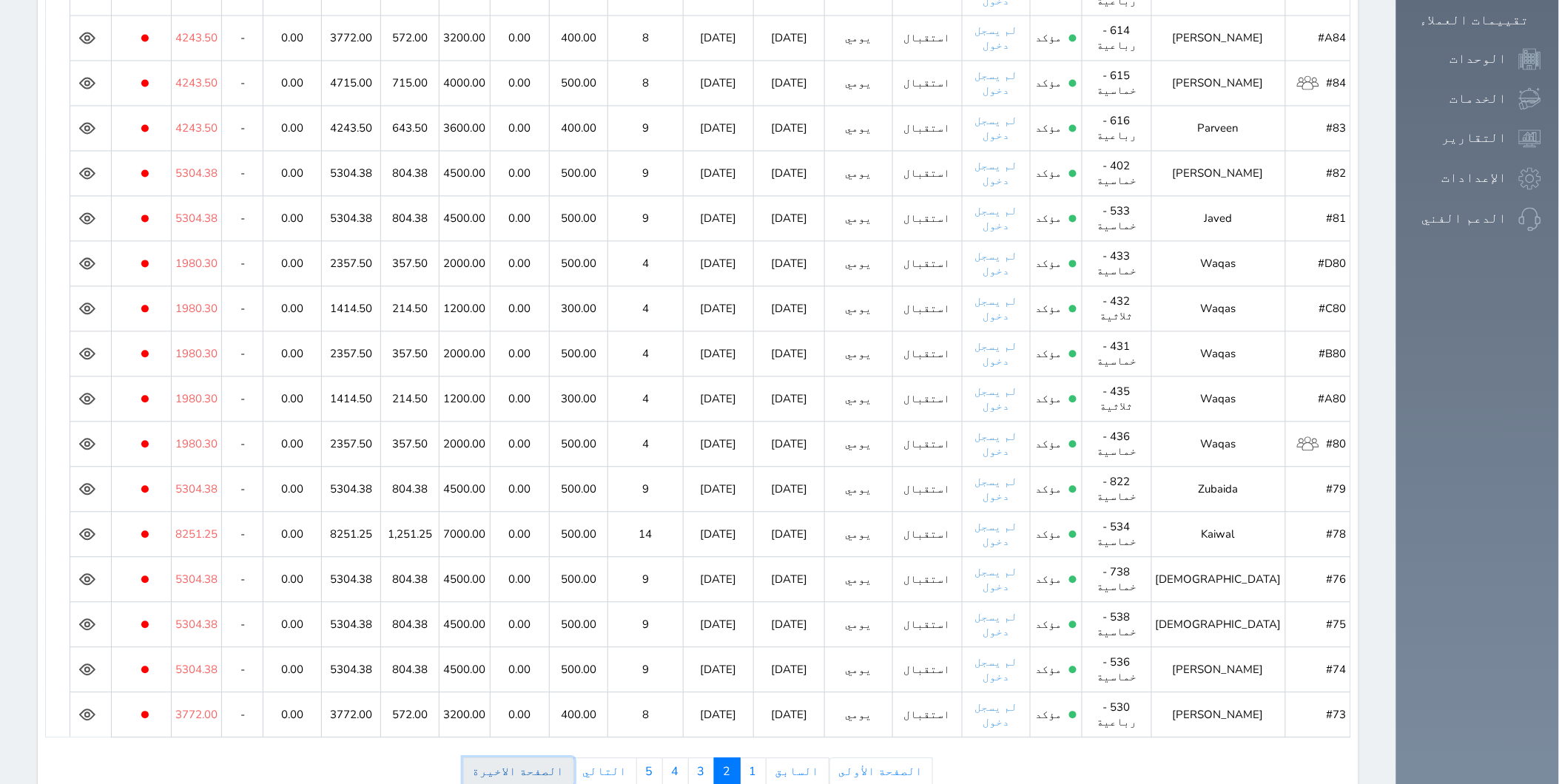 click on "الصفحة الاخيرة" at bounding box center (519, 772) 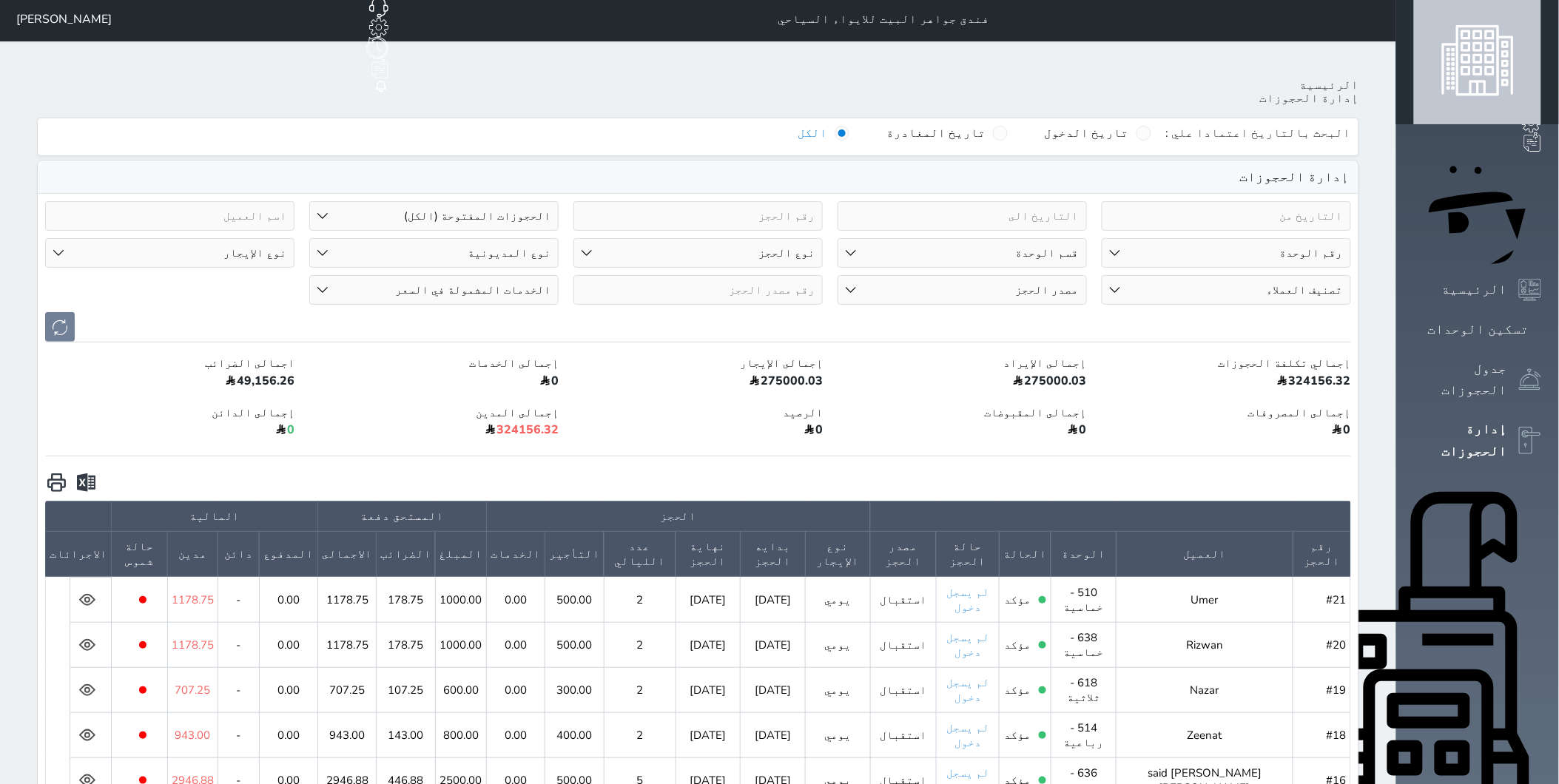 scroll, scrollTop: 0, scrollLeft: 0, axis: both 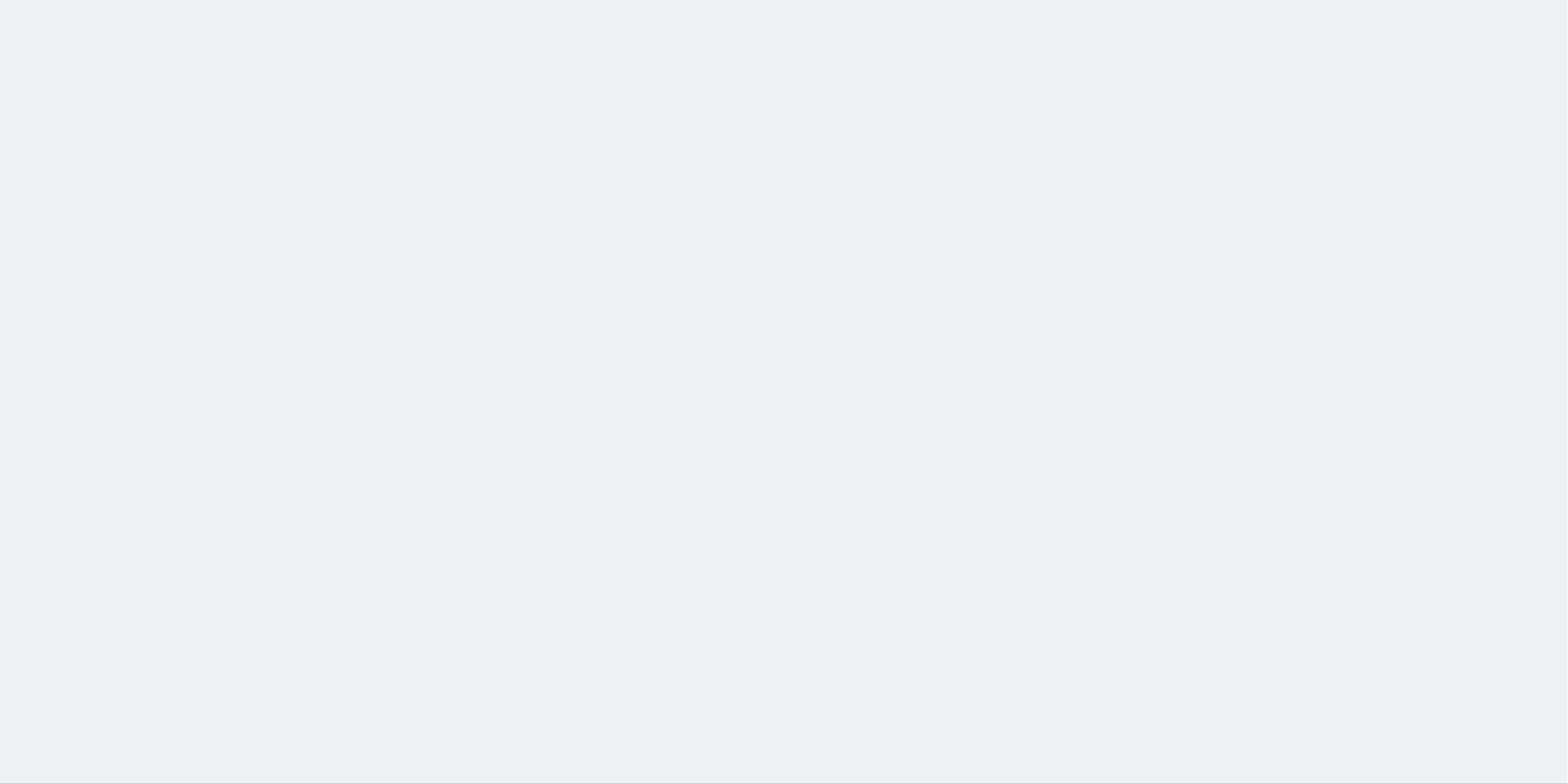 click on "Your browser does not support the audio element.
حجز جماعي جديد
حجز جديد
.a{fill:none;stroke:#000000;stroke-linecap:round;stroke-linejoin:round;}
الرئيسية
تسكين الوحدات
جدول الحجوزات
إدارة الحجوزات
POS
الإدارة المالية
العملاء" at bounding box center [784, 392] 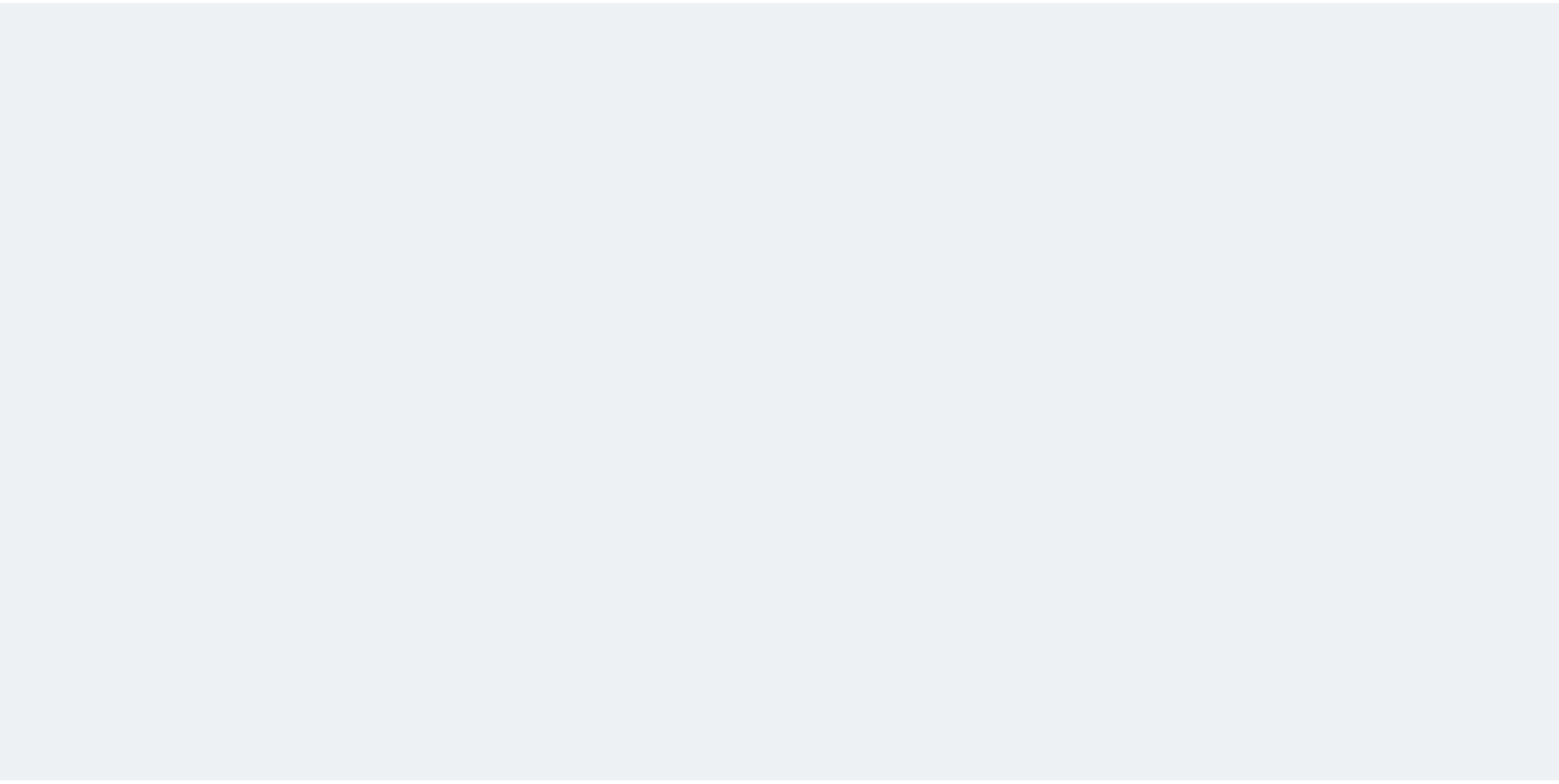 scroll, scrollTop: 0, scrollLeft: 0, axis: both 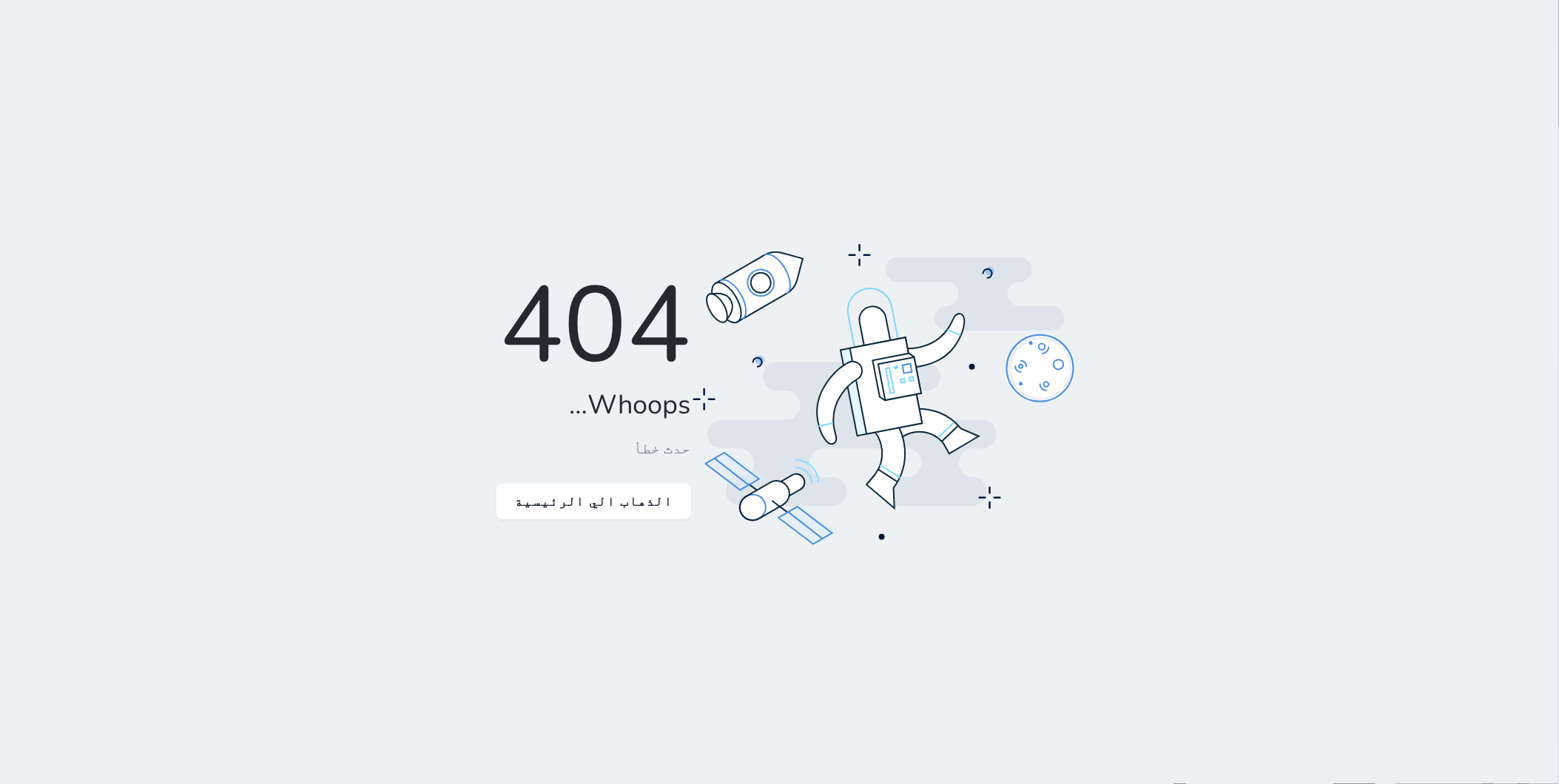 click 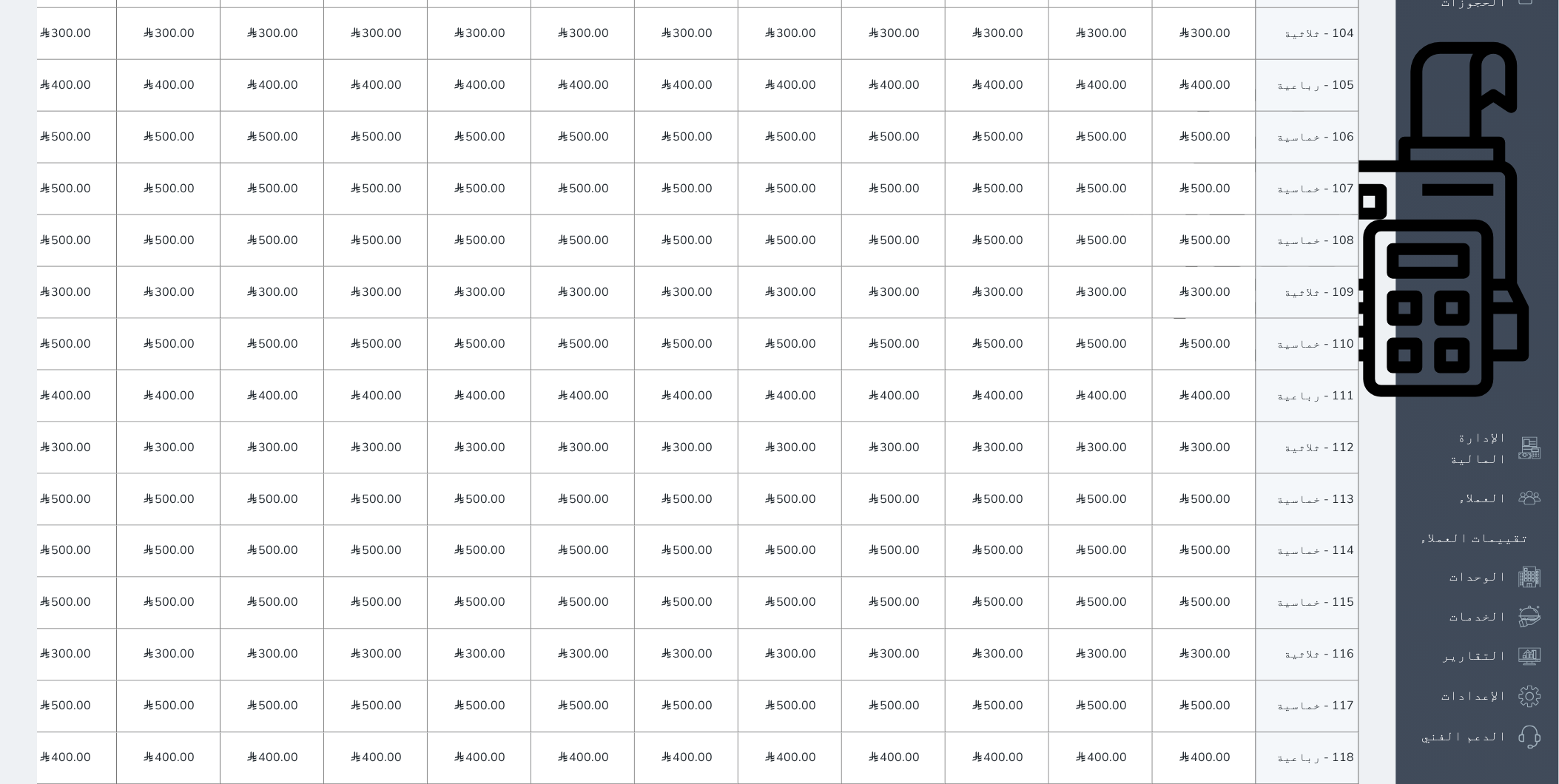 scroll, scrollTop: 657, scrollLeft: 0, axis: vertical 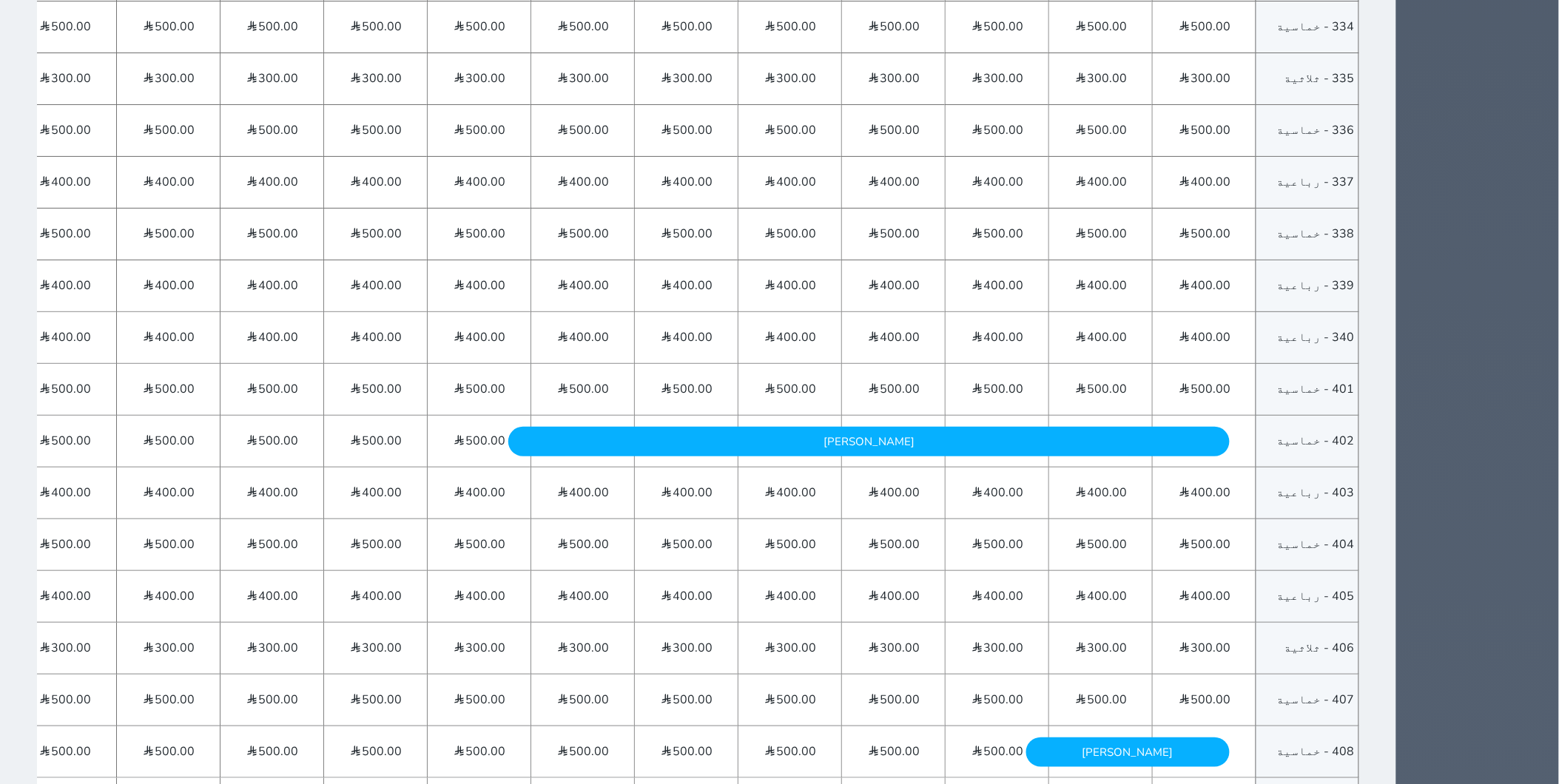 click on "Abib Hussain
السبت - 2025/07/12" at bounding box center [869, 442] 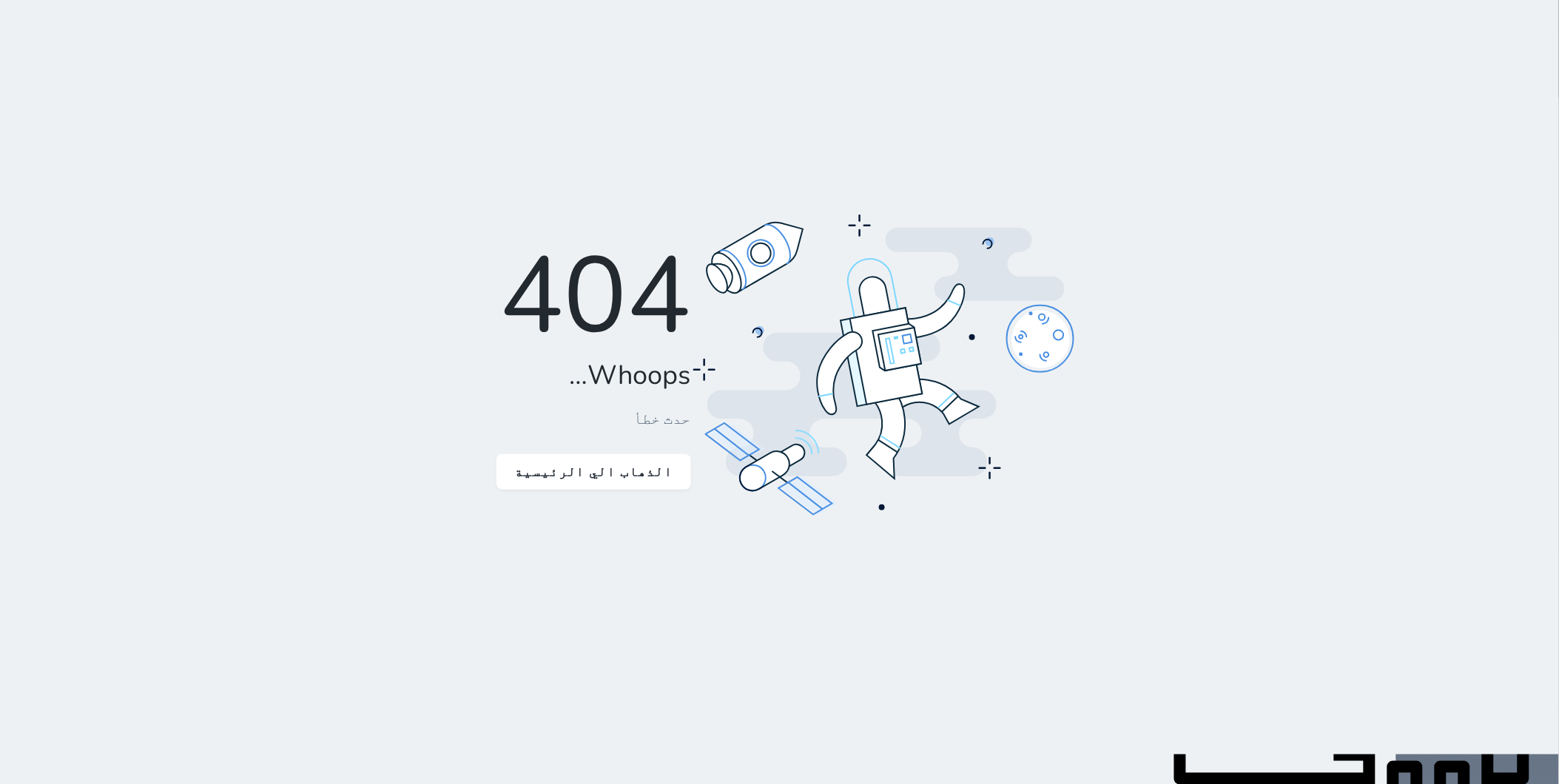 scroll, scrollTop: 0, scrollLeft: 0, axis: both 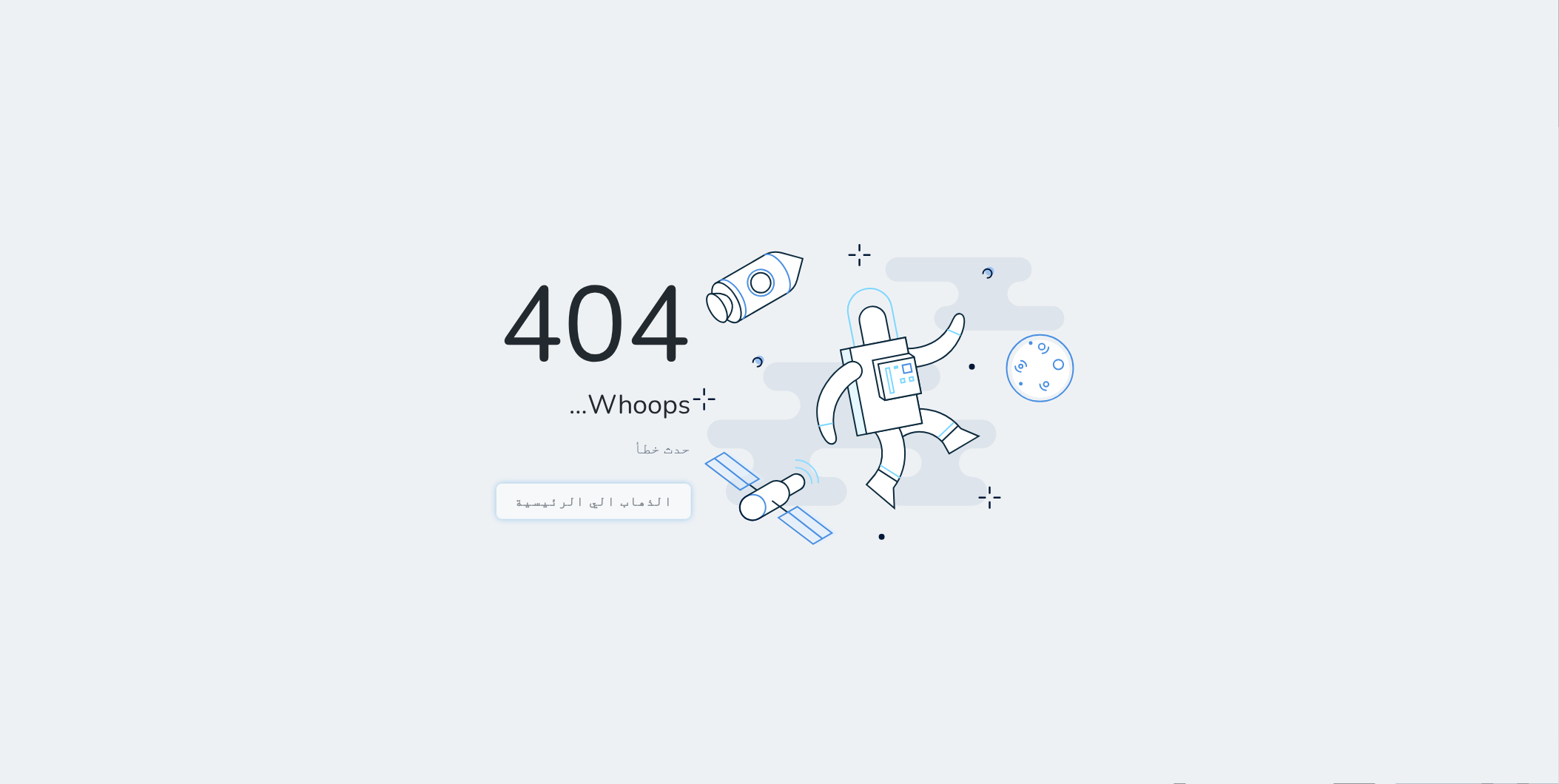 click on "الذهاب الي الرئيسية" at bounding box center (593, 501) 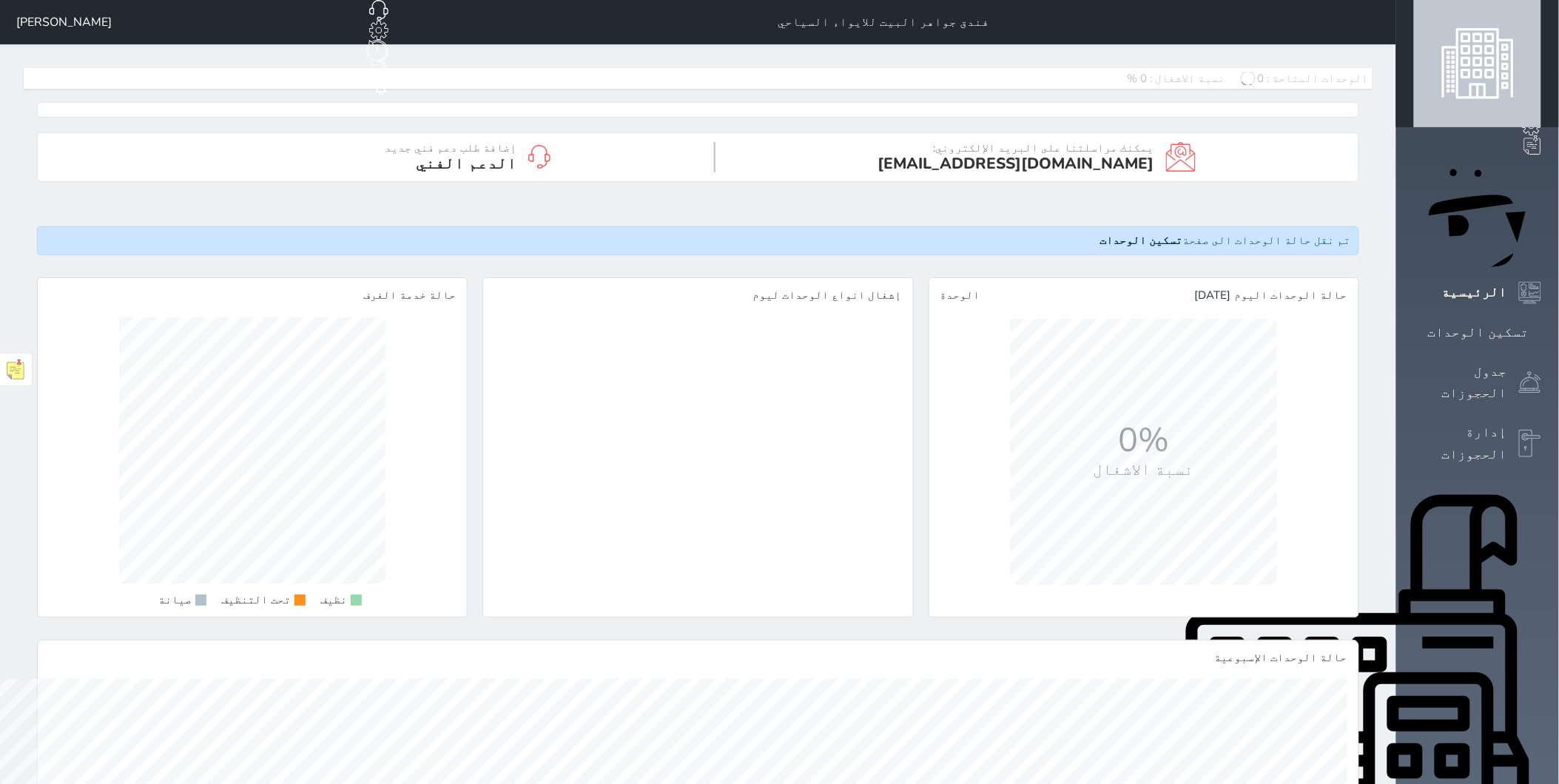 scroll, scrollTop: 739356, scrollLeft: 739489, axis: both 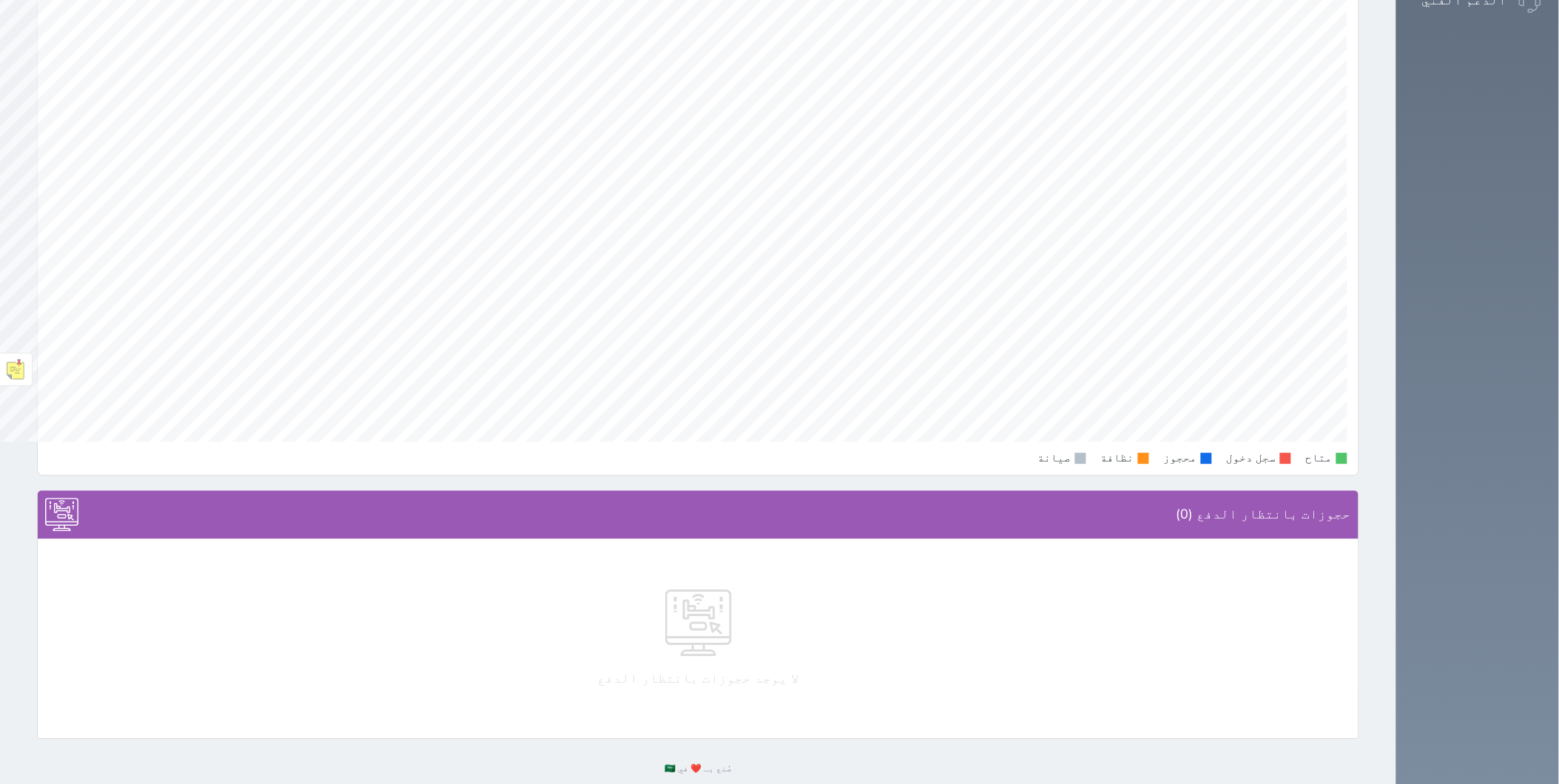 click on "حجوزات بانتظار الدفع (0)" at bounding box center (698, 514) 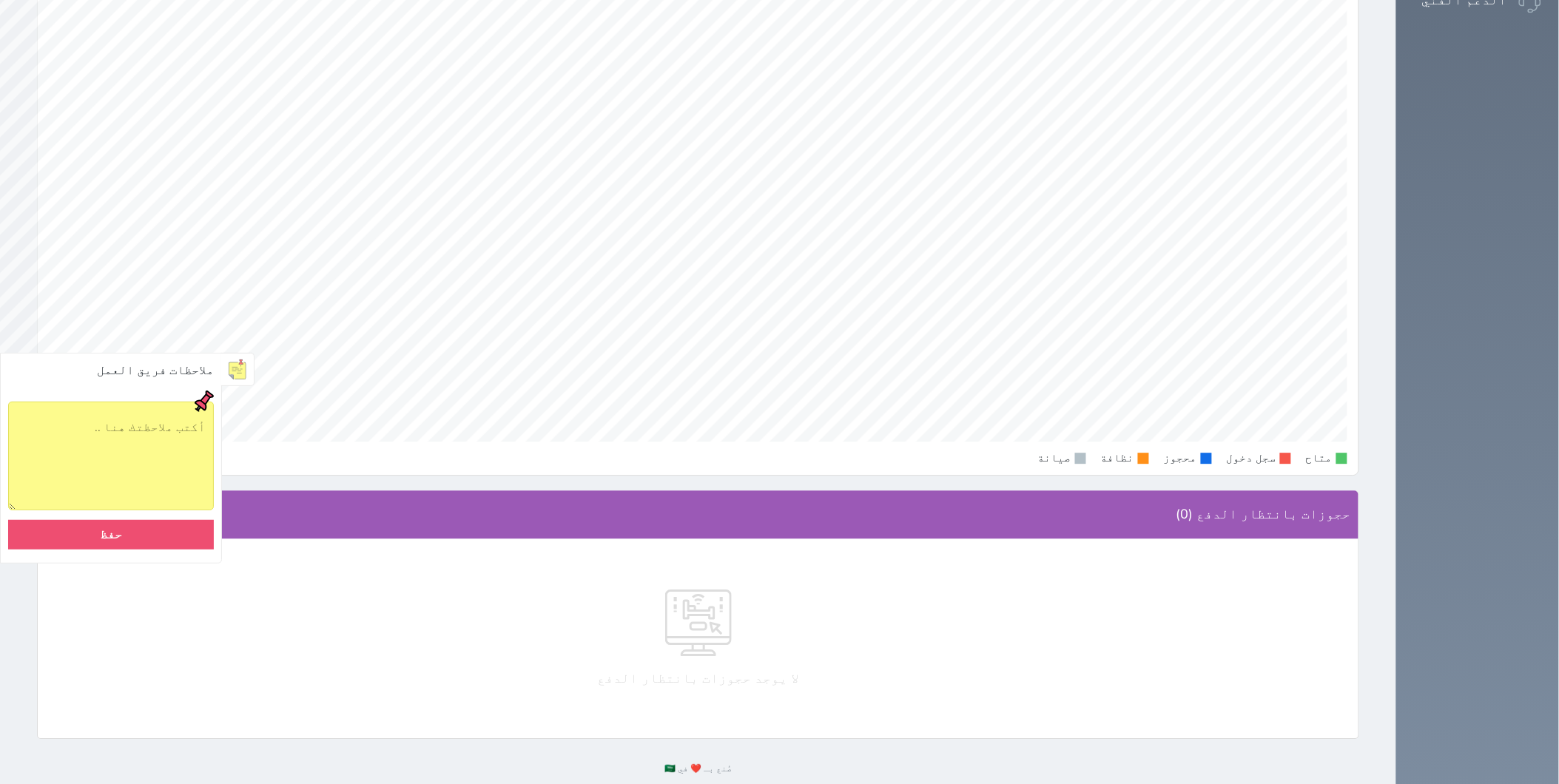 click at bounding box center [238, 369] 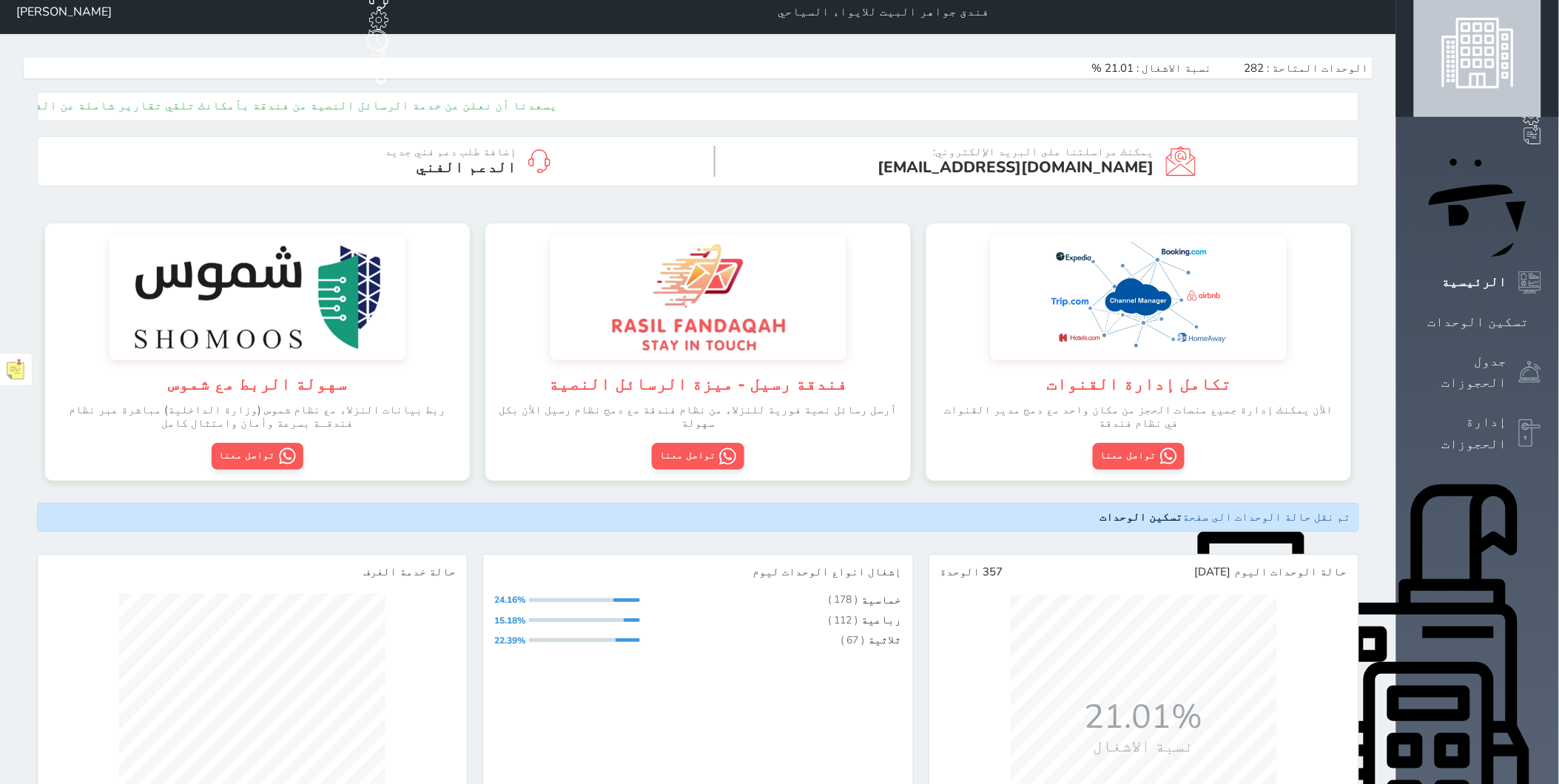 scroll, scrollTop: 0, scrollLeft: 0, axis: both 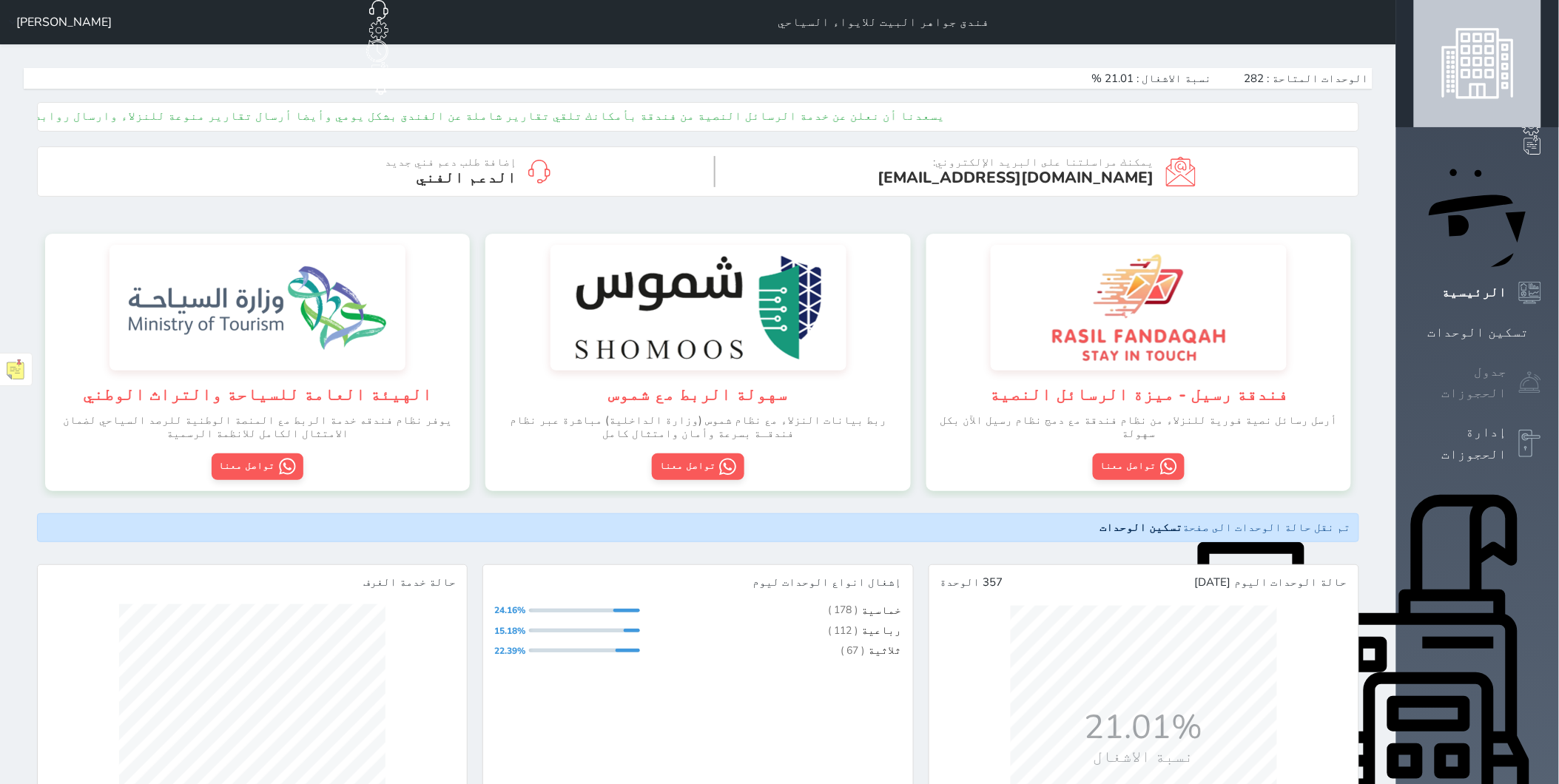 click on "جدول الحجوزات" at bounding box center (1461, 382) 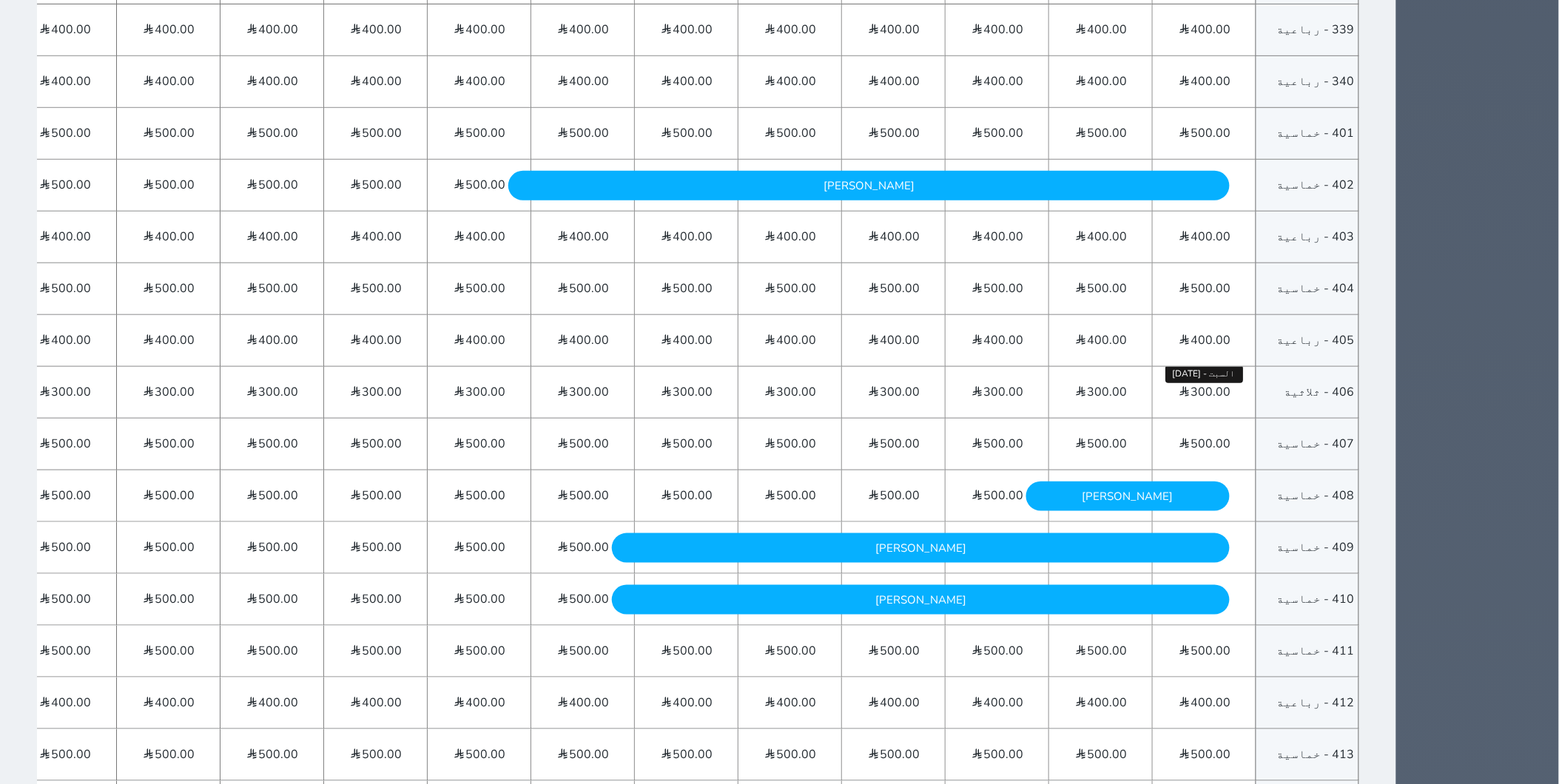 scroll, scrollTop: 6009, scrollLeft: 0, axis: vertical 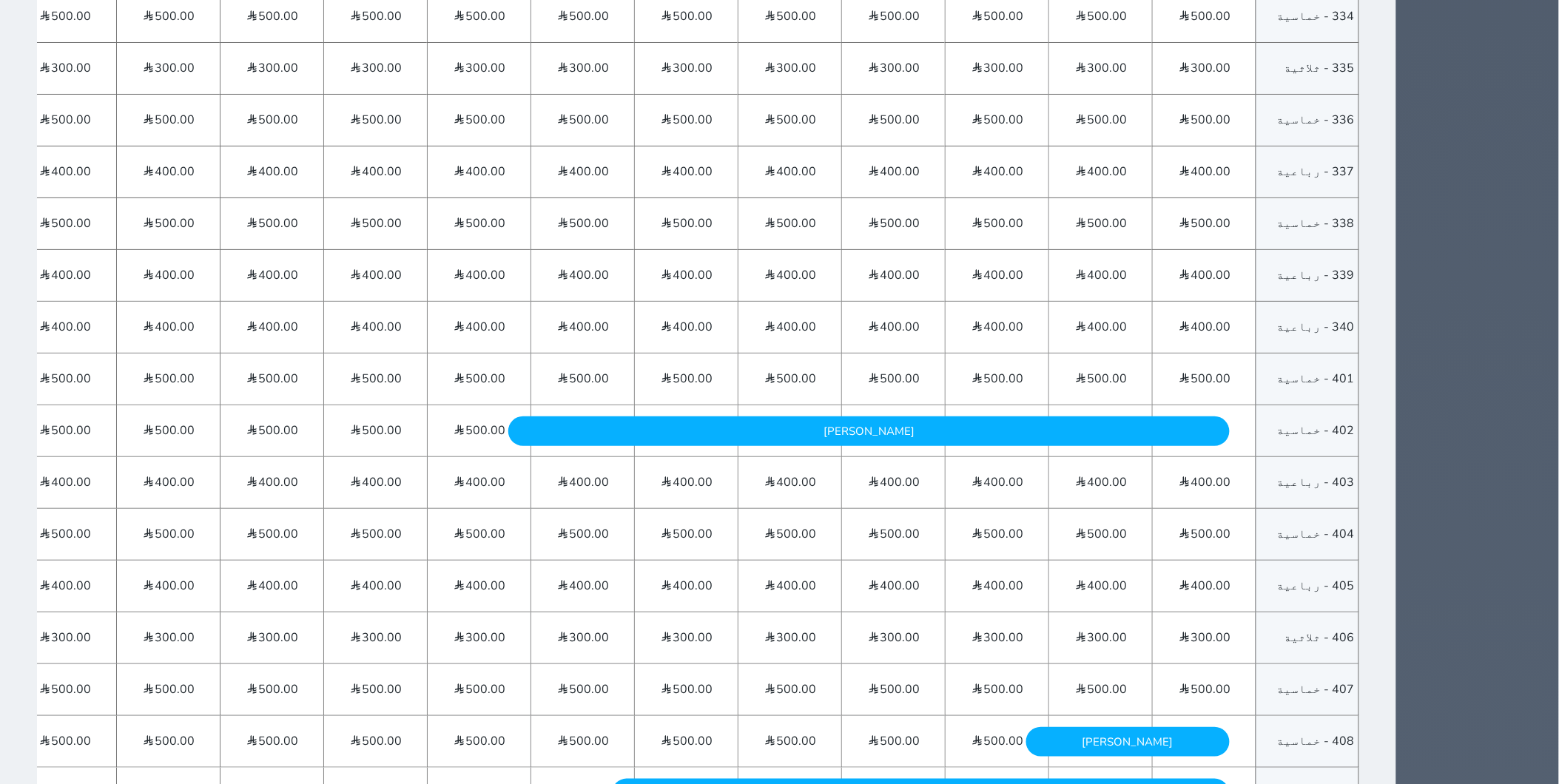 click on "Abib Hussain
السبت - 2025/07/12" at bounding box center [869, 431] 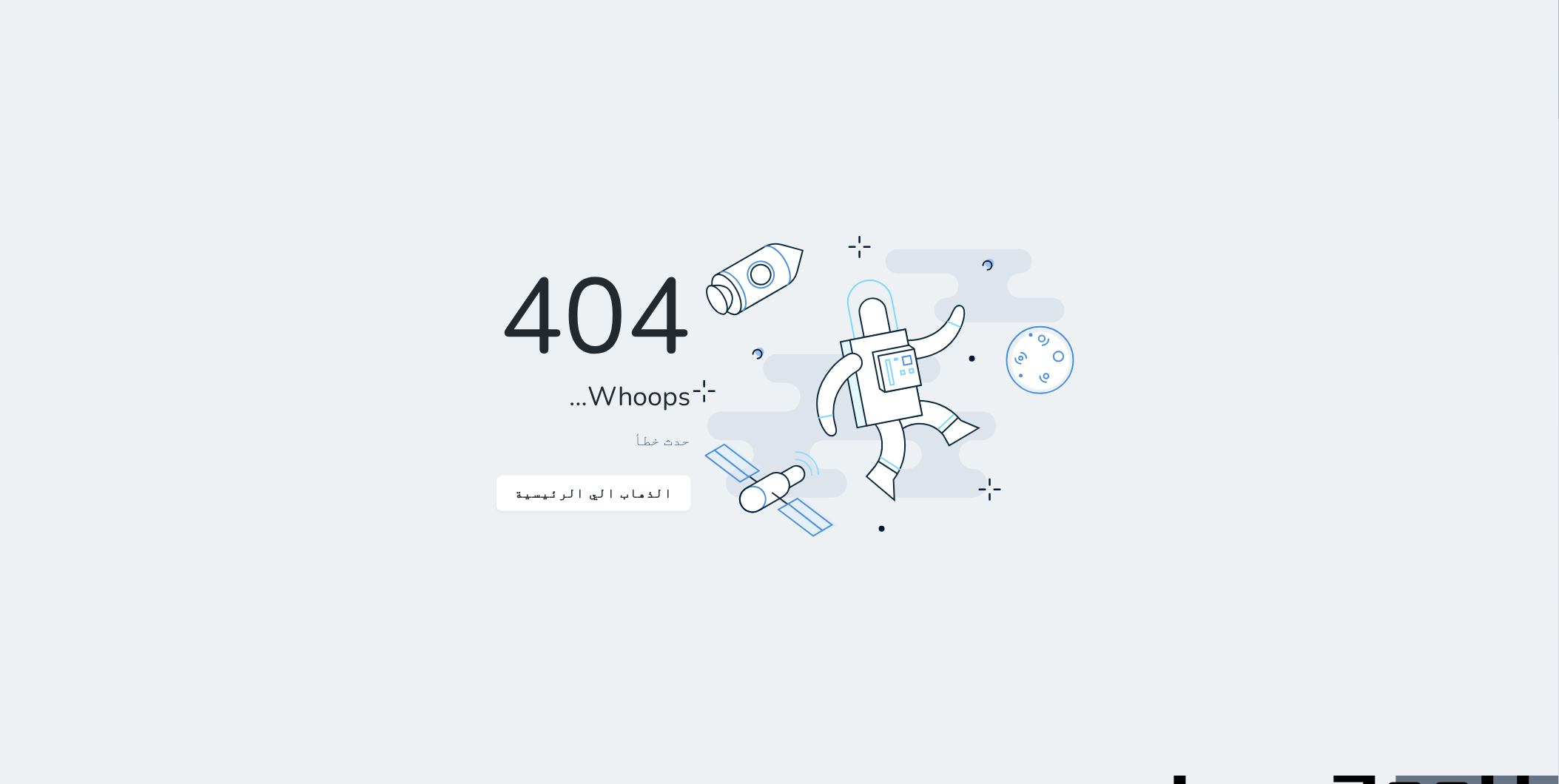 scroll, scrollTop: 0, scrollLeft: 0, axis: both 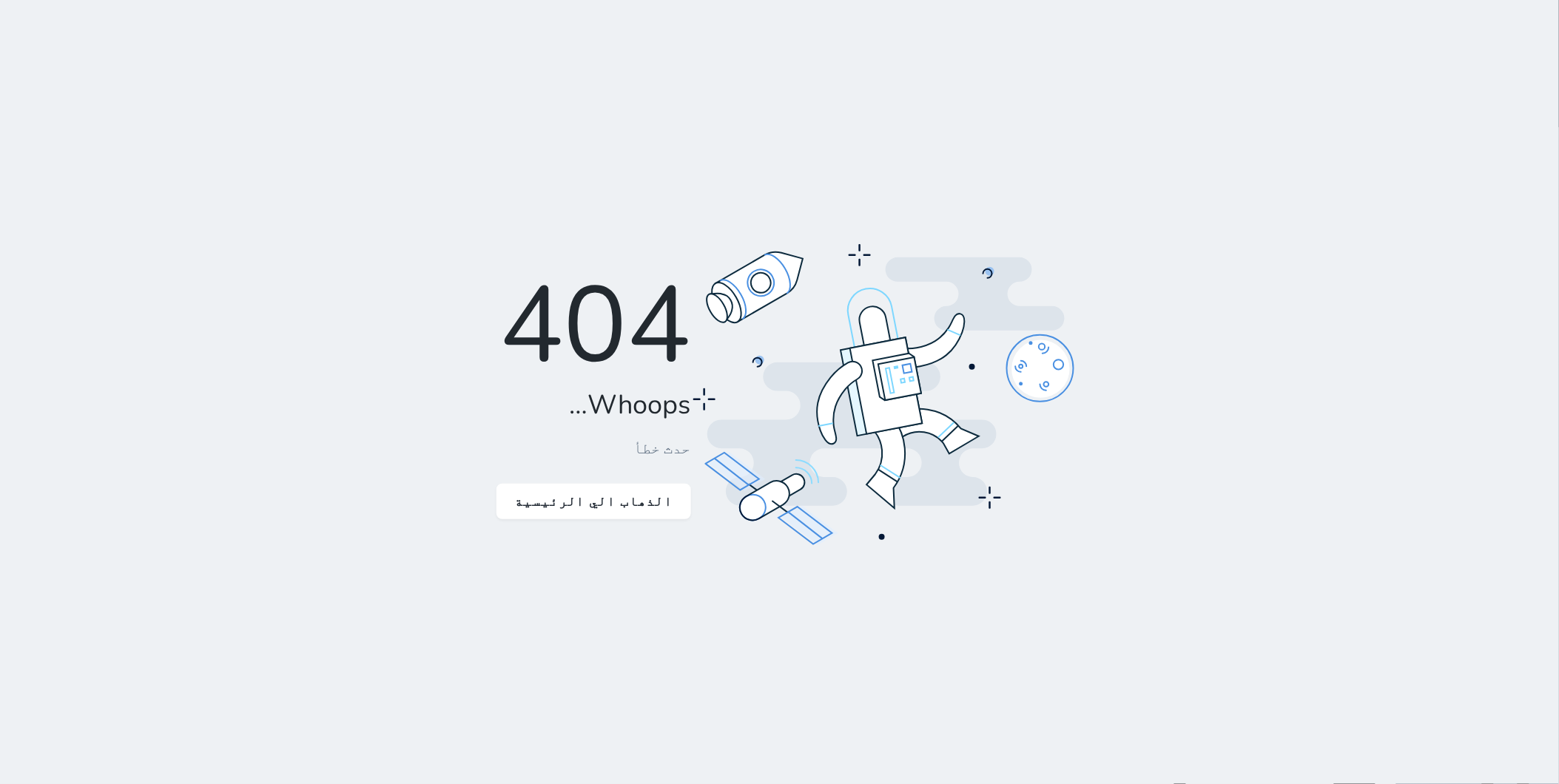 click 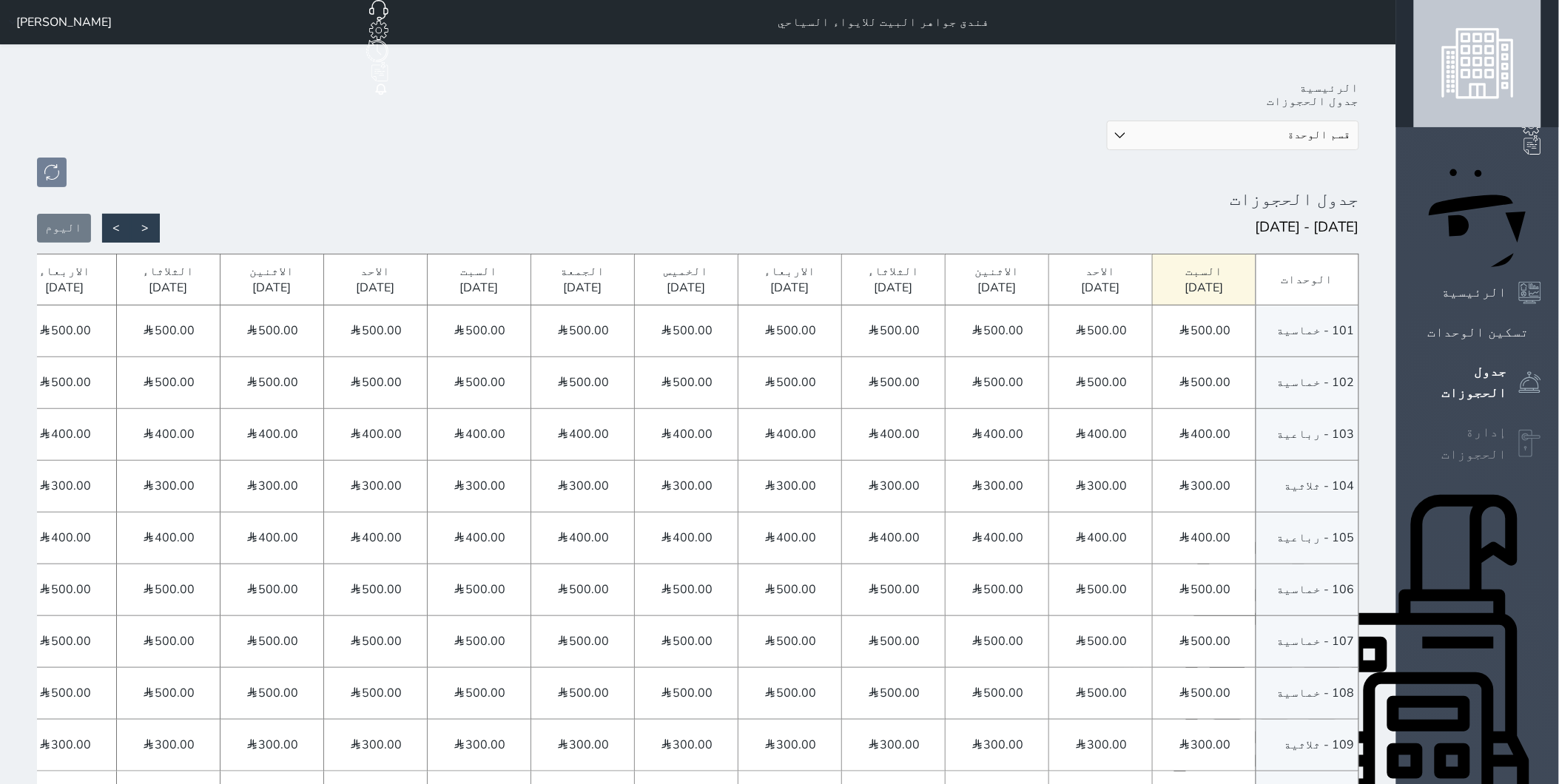 click 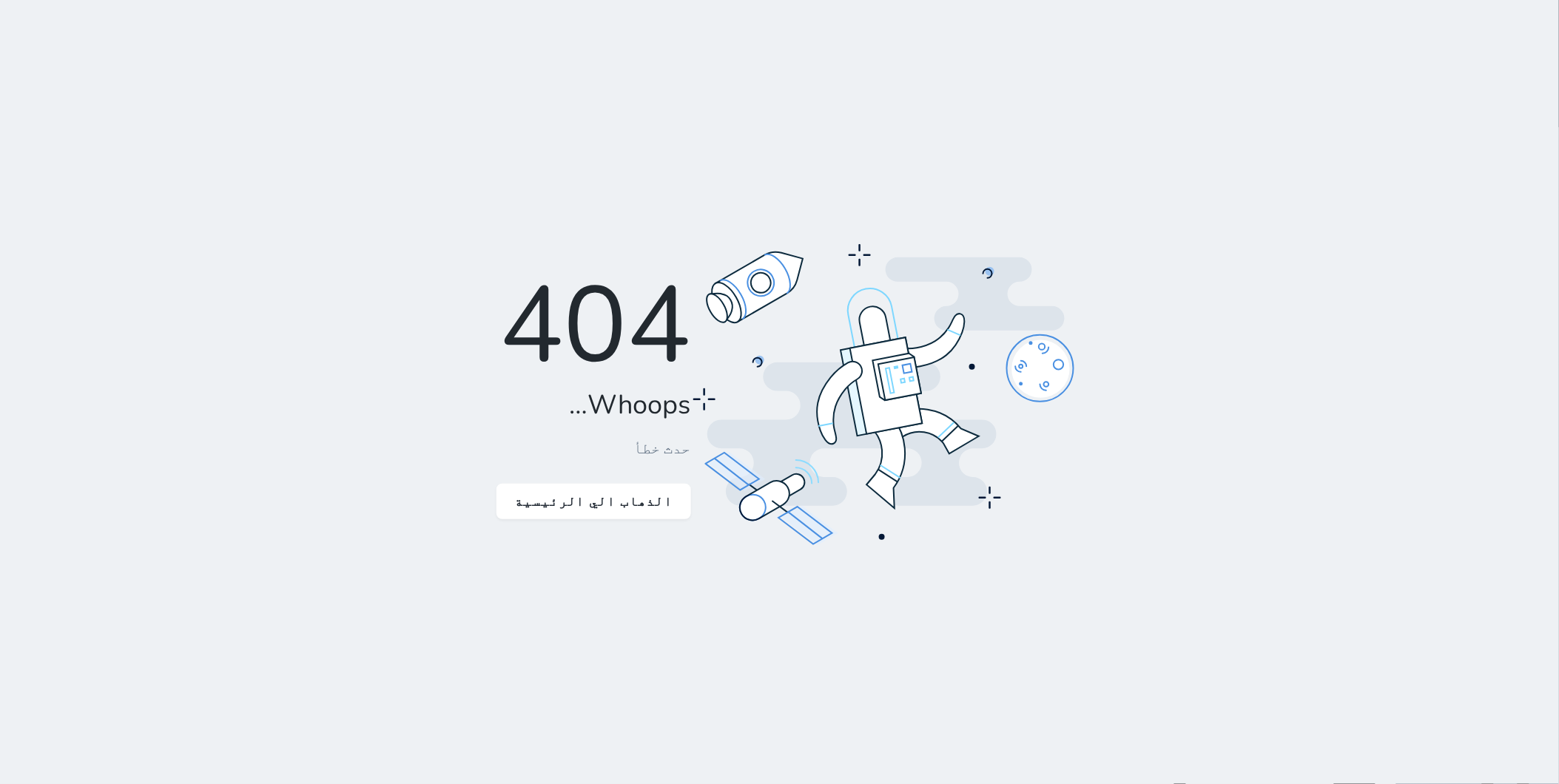 click 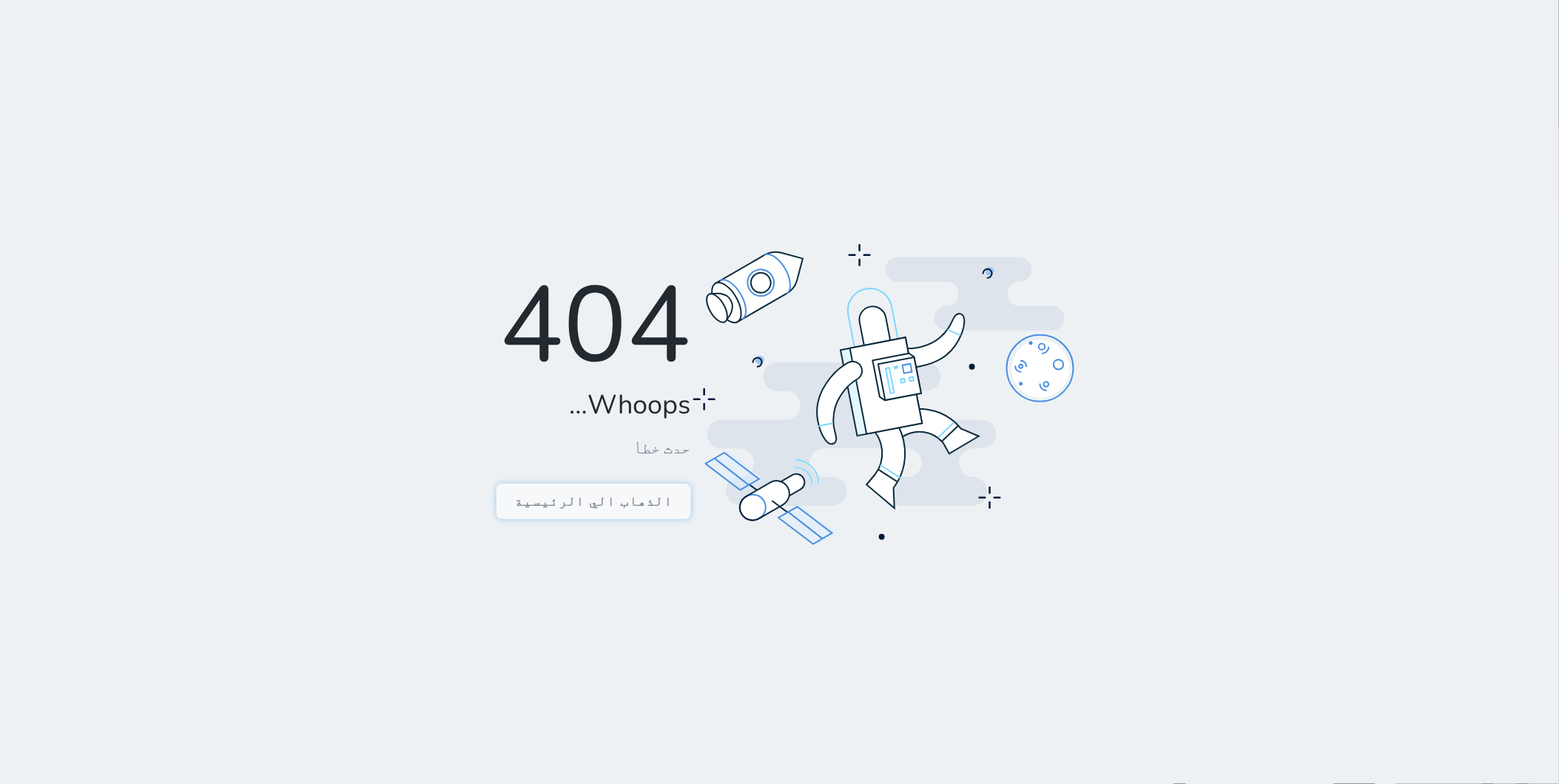 click on "الذهاب الي الرئيسية" at bounding box center (593, 501) 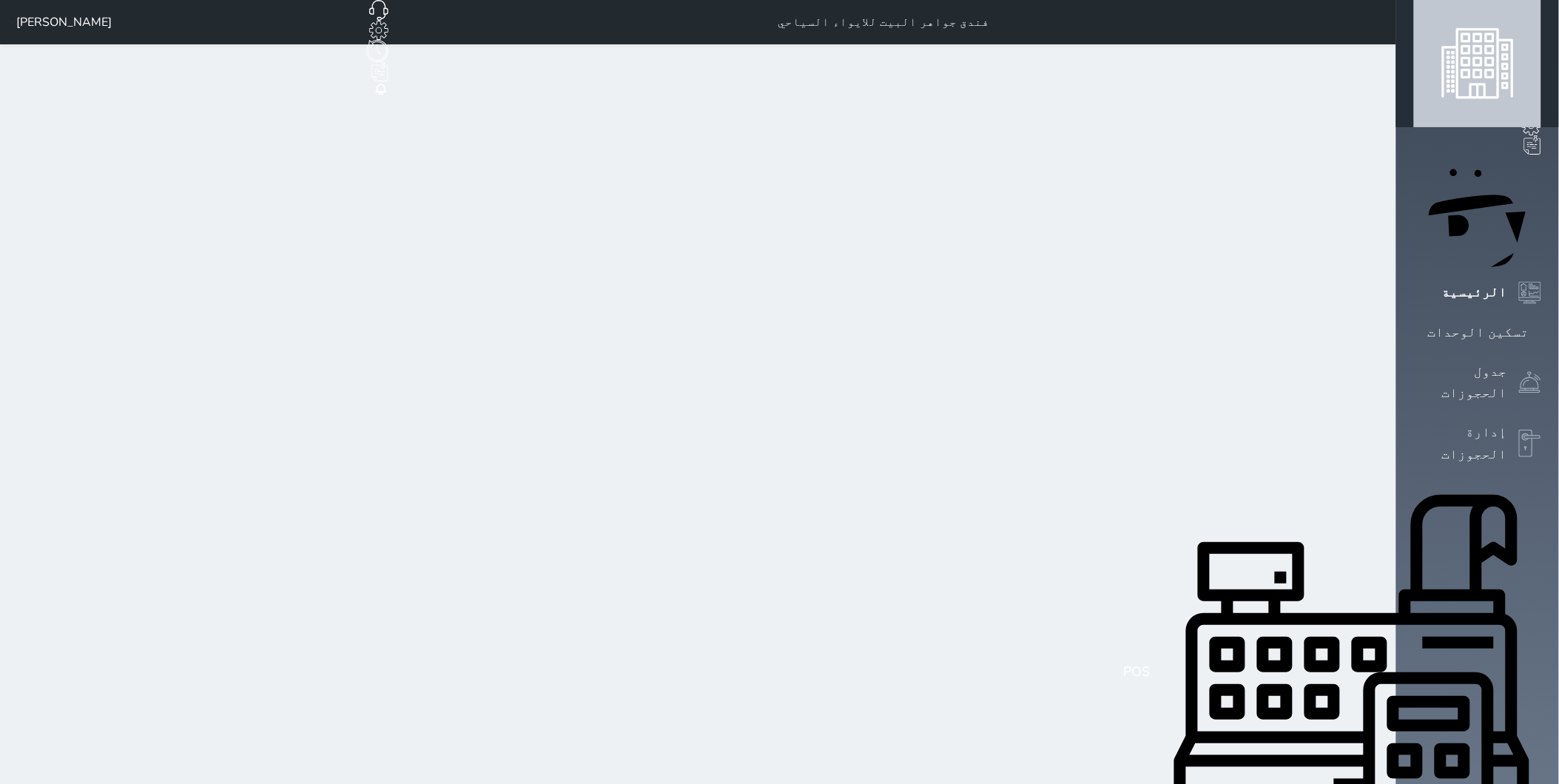 click on "فندق جواهر البيت للايواء السياحي
حجز جماعي جديد   حجز جديد   غير مرتبط مع منصة زاتكا المرحلة الثانية   مرتبط مع شموس   مرتبط مع المنصة الوطنية للرصد السياحي             إشعار   الغرفة   النزيل   المصدر
علي الغامدي" at bounding box center [698, 22] 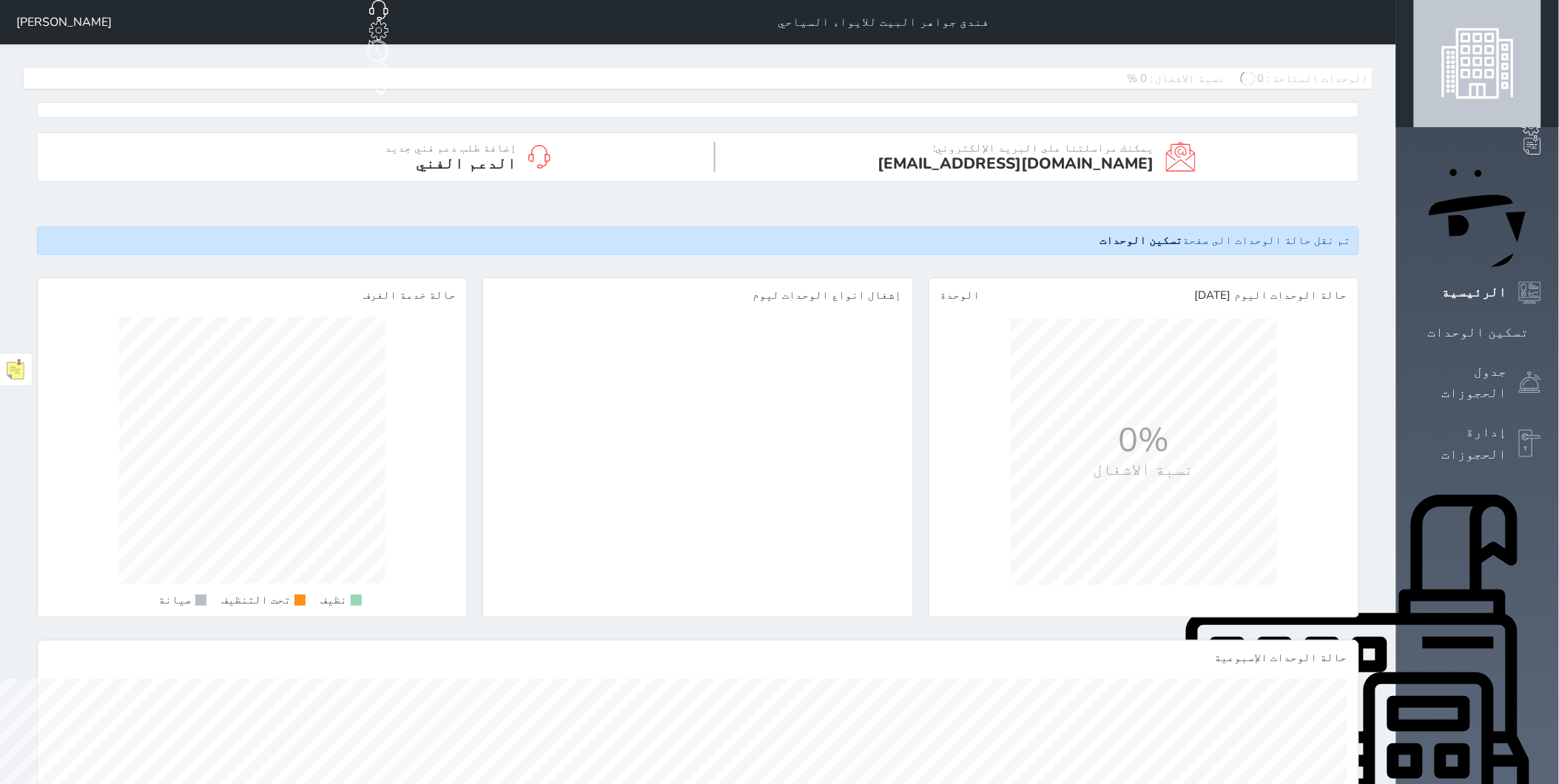 scroll, scrollTop: 739356, scrollLeft: 739489, axis: both 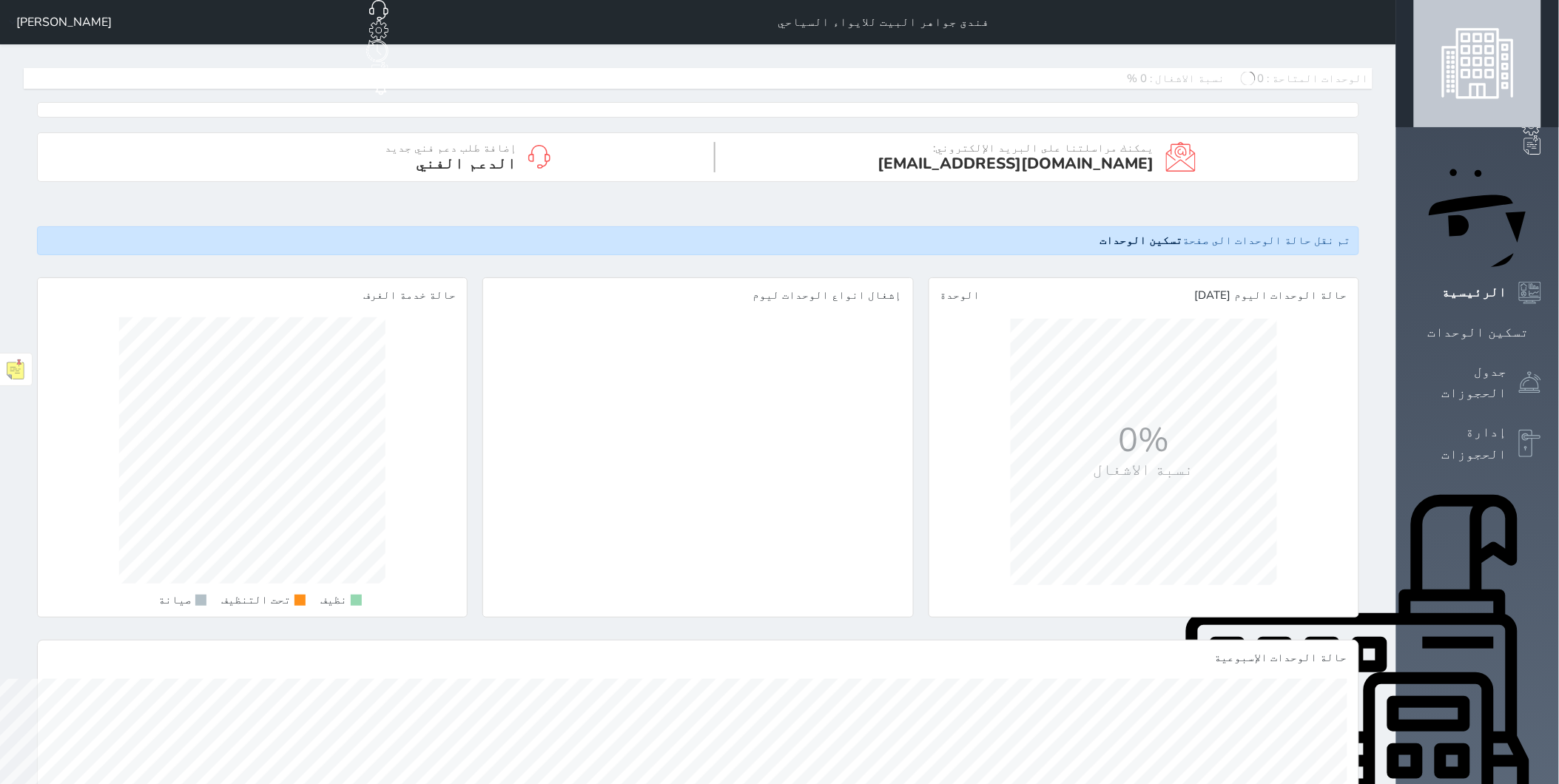 click on "[PERSON_NAME]" at bounding box center [64, 22] 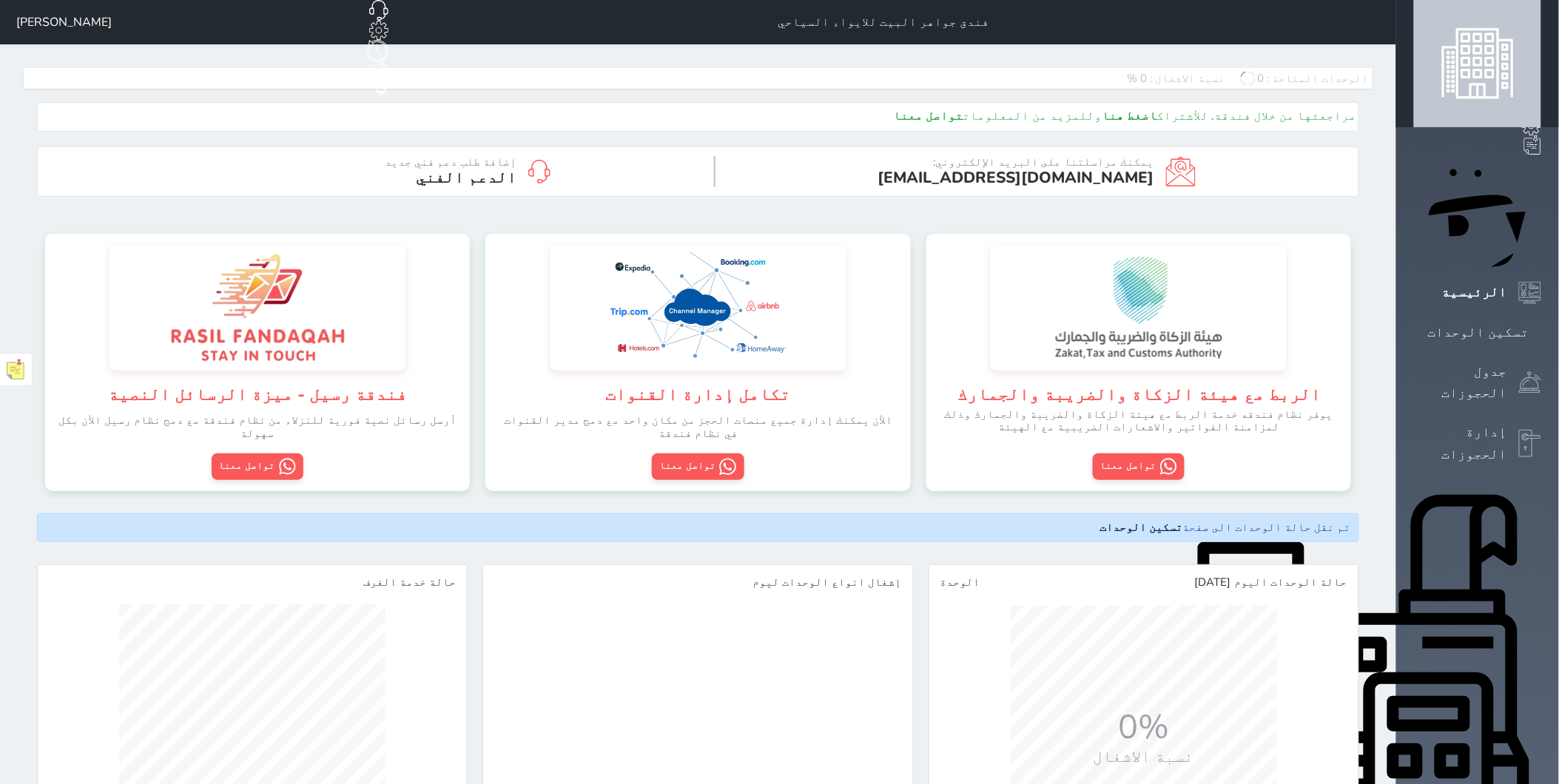 scroll, scrollTop: 737649, scrollLeft: 738511, axis: both 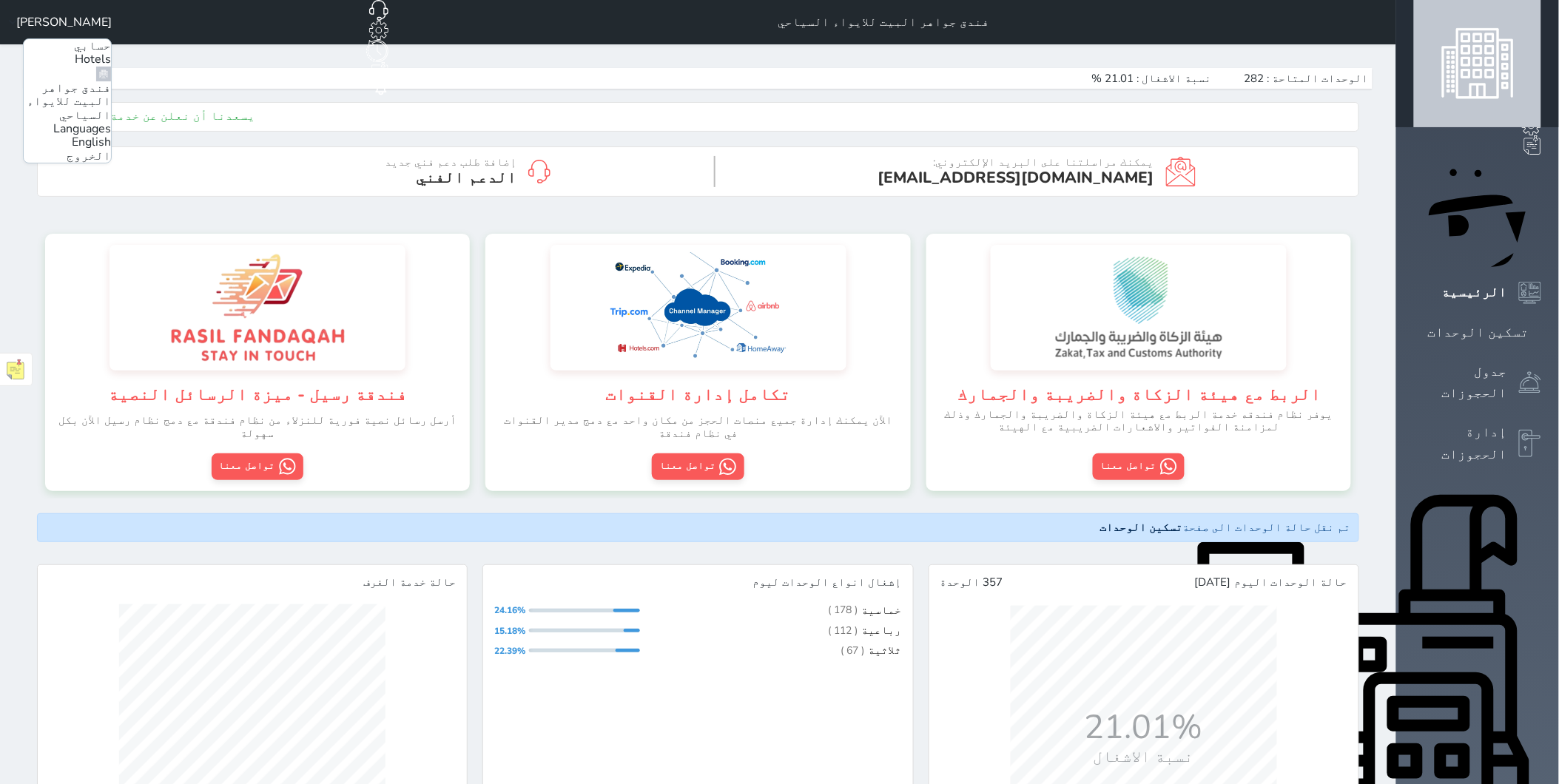 click on "الخروج" at bounding box center [89, 156] 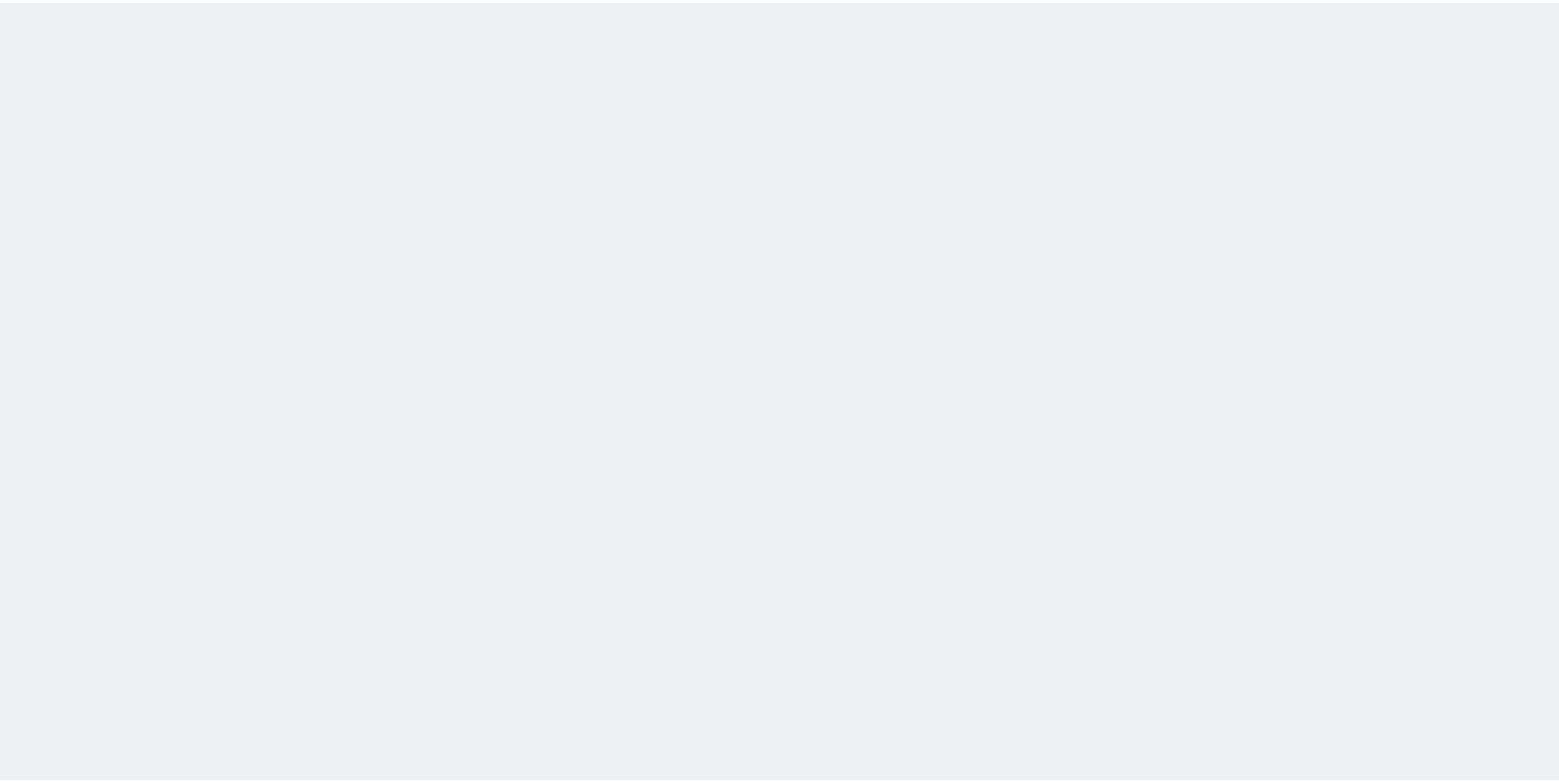 scroll, scrollTop: 0, scrollLeft: 0, axis: both 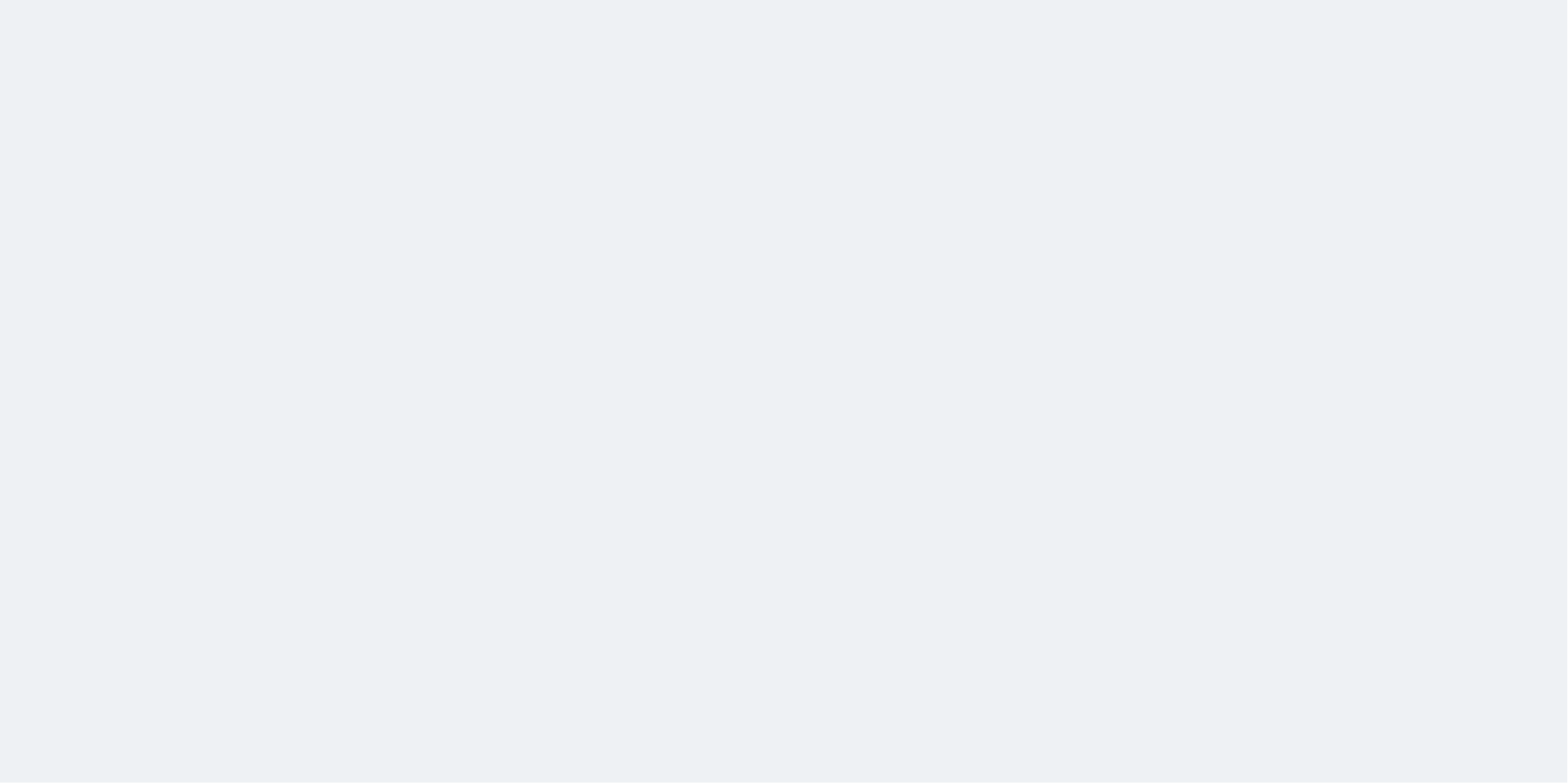 select on "1" 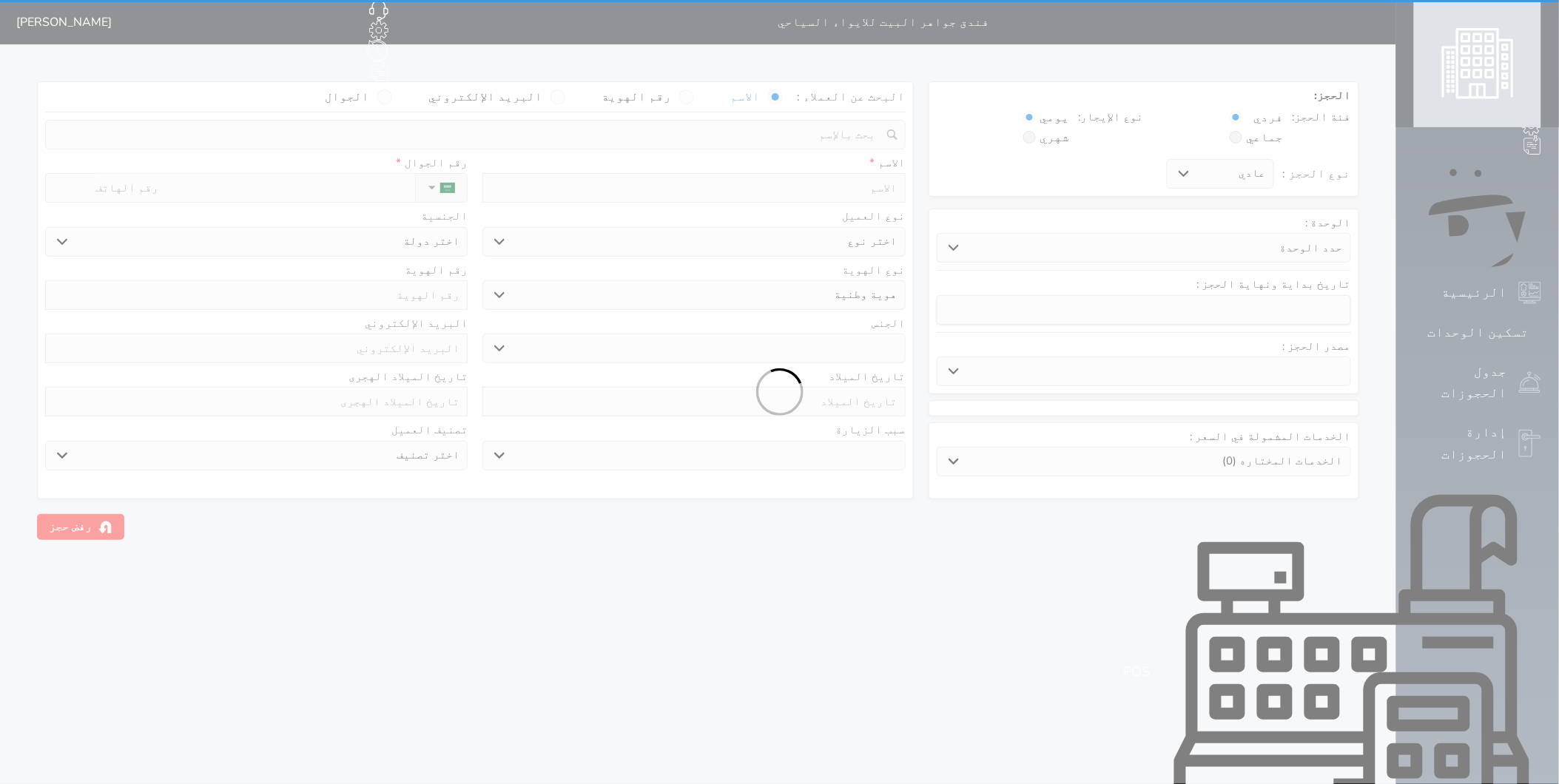 select 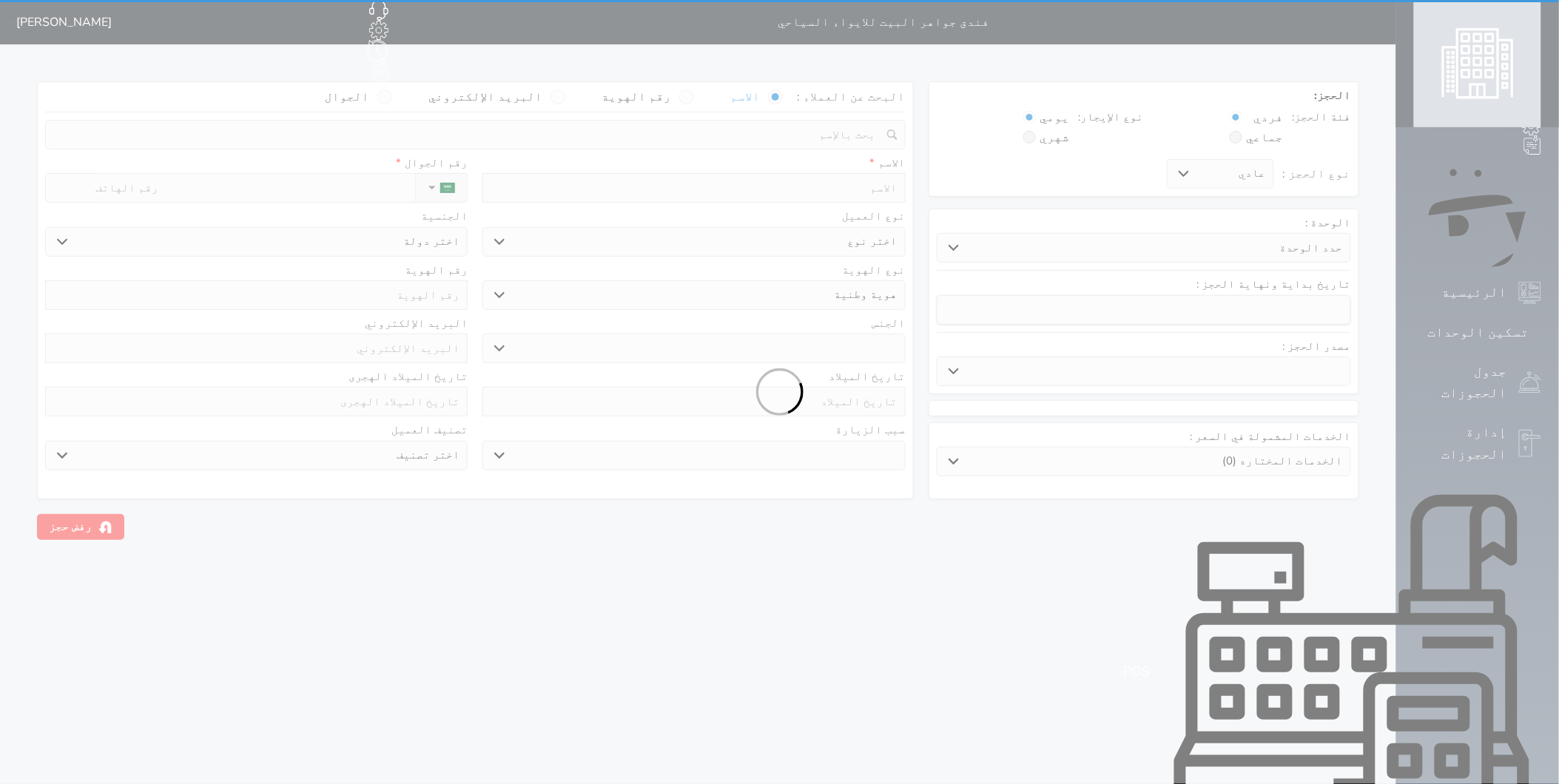 select 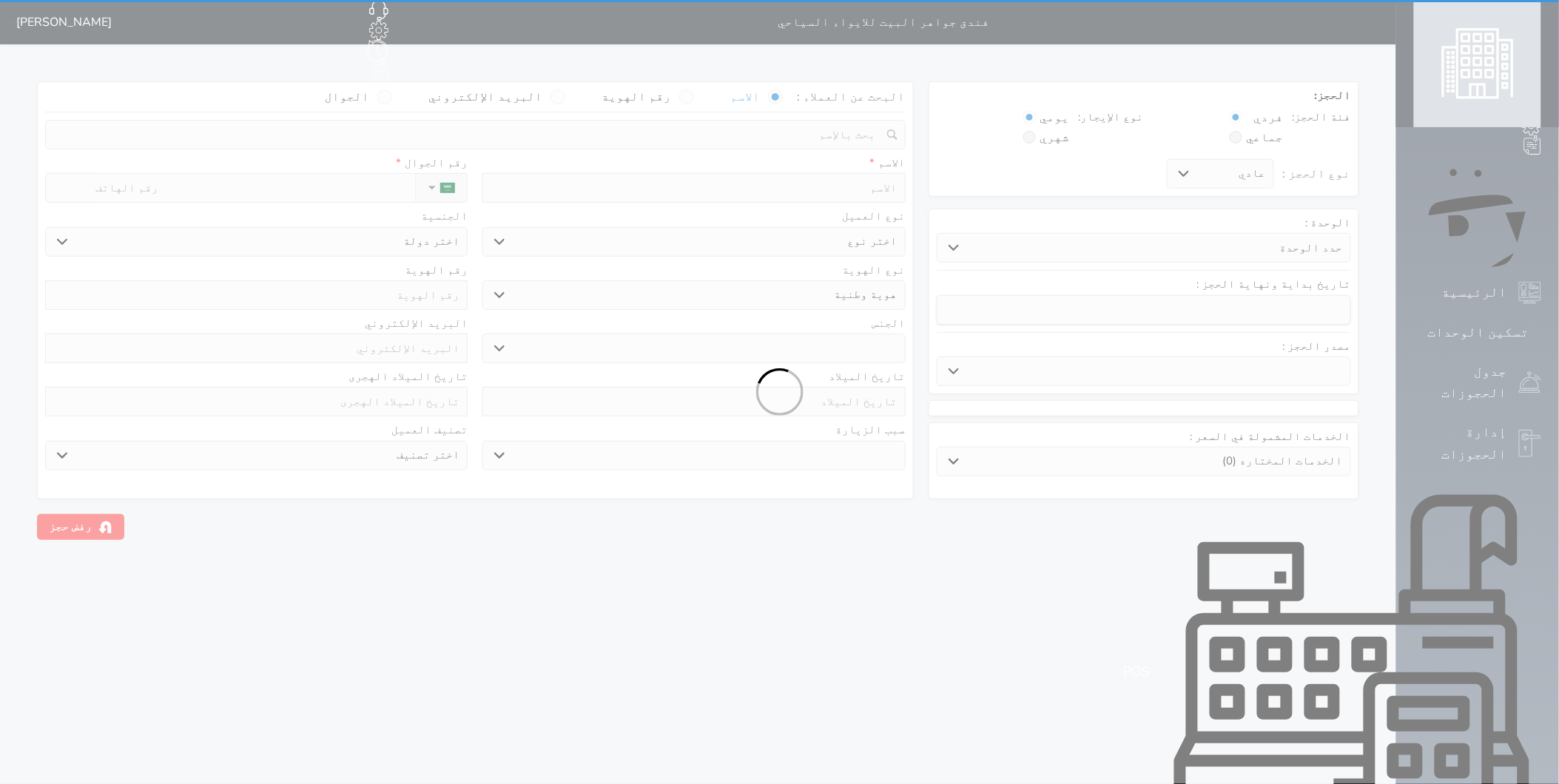 select 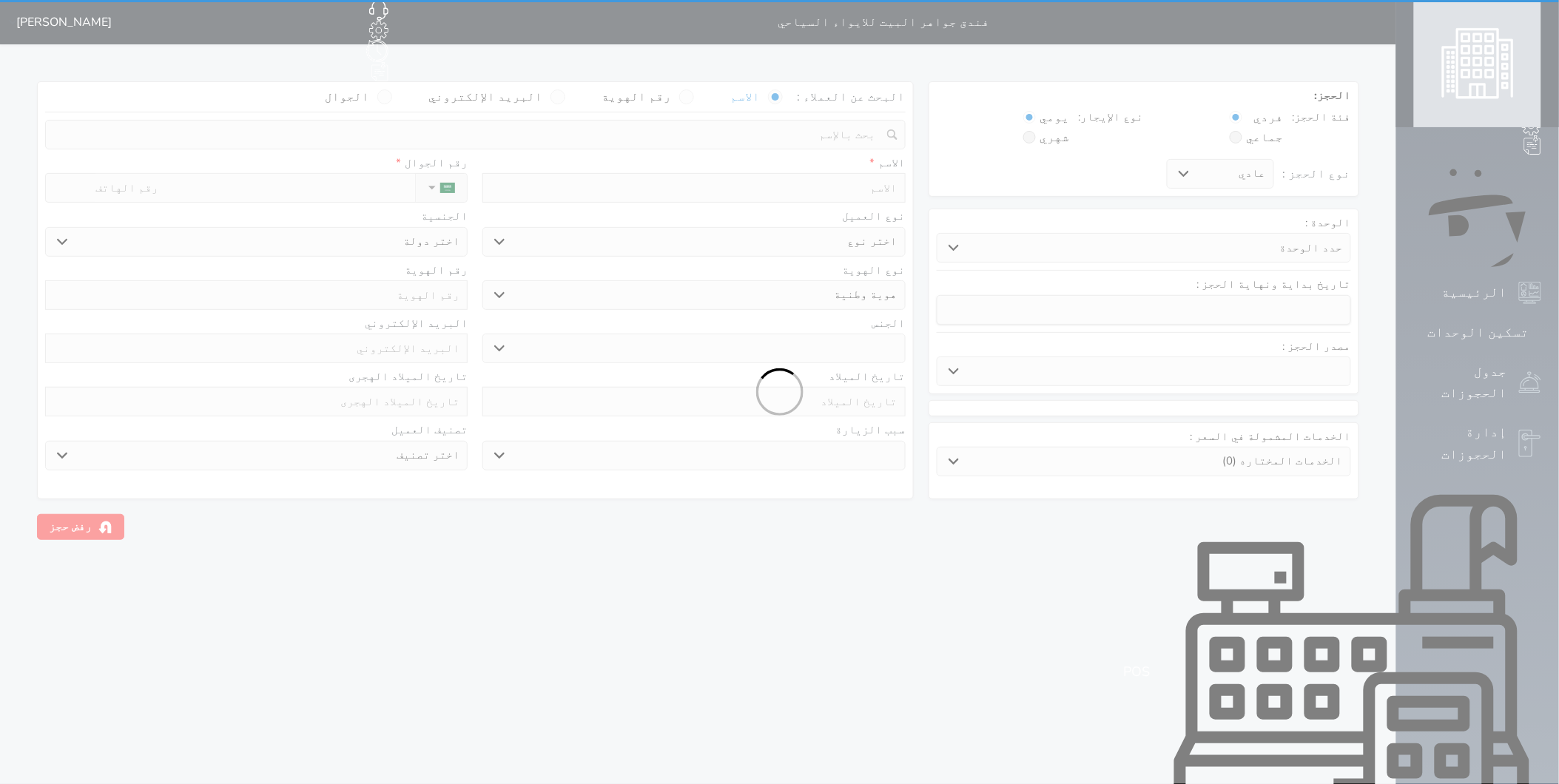 select 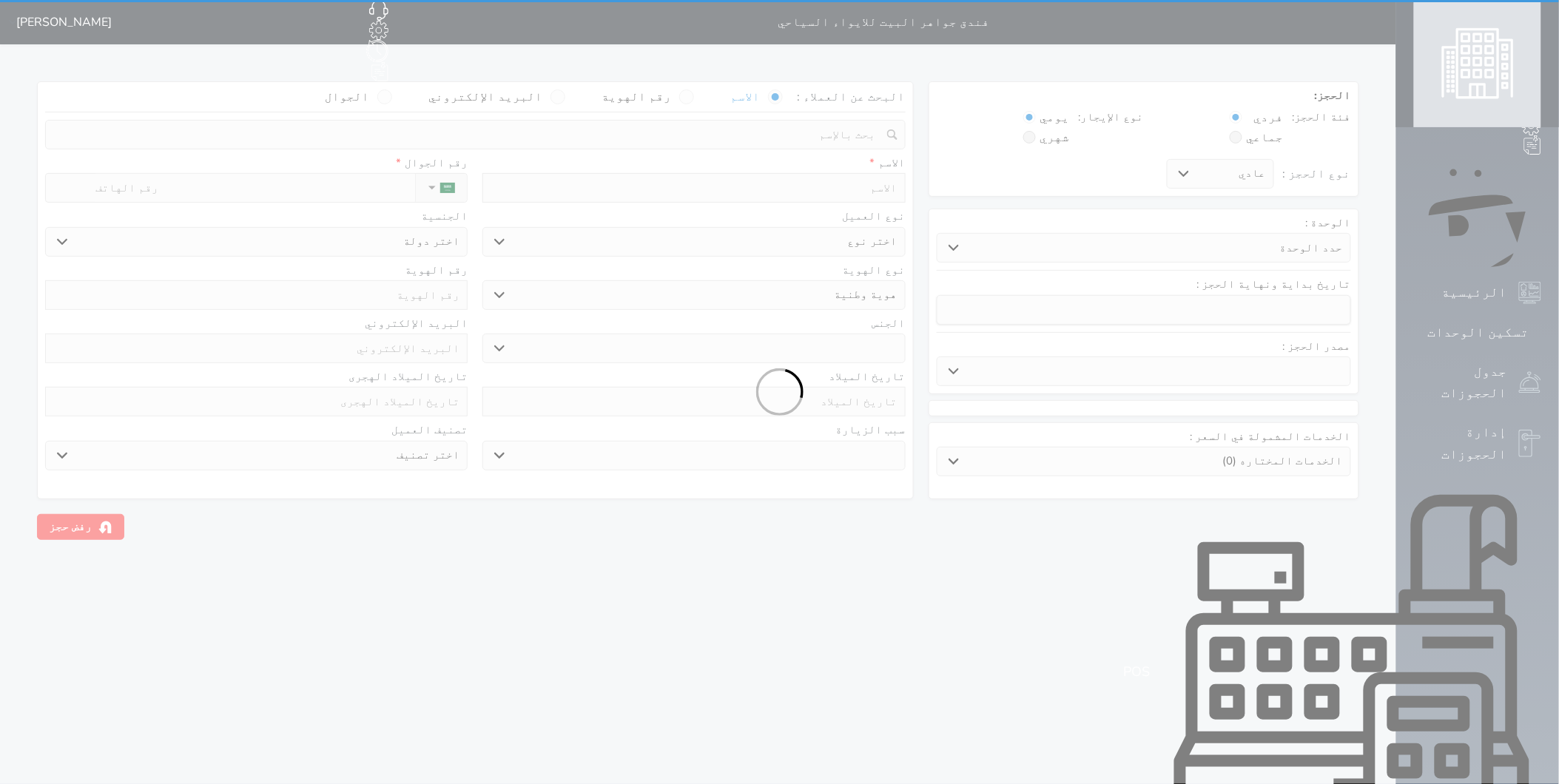 select 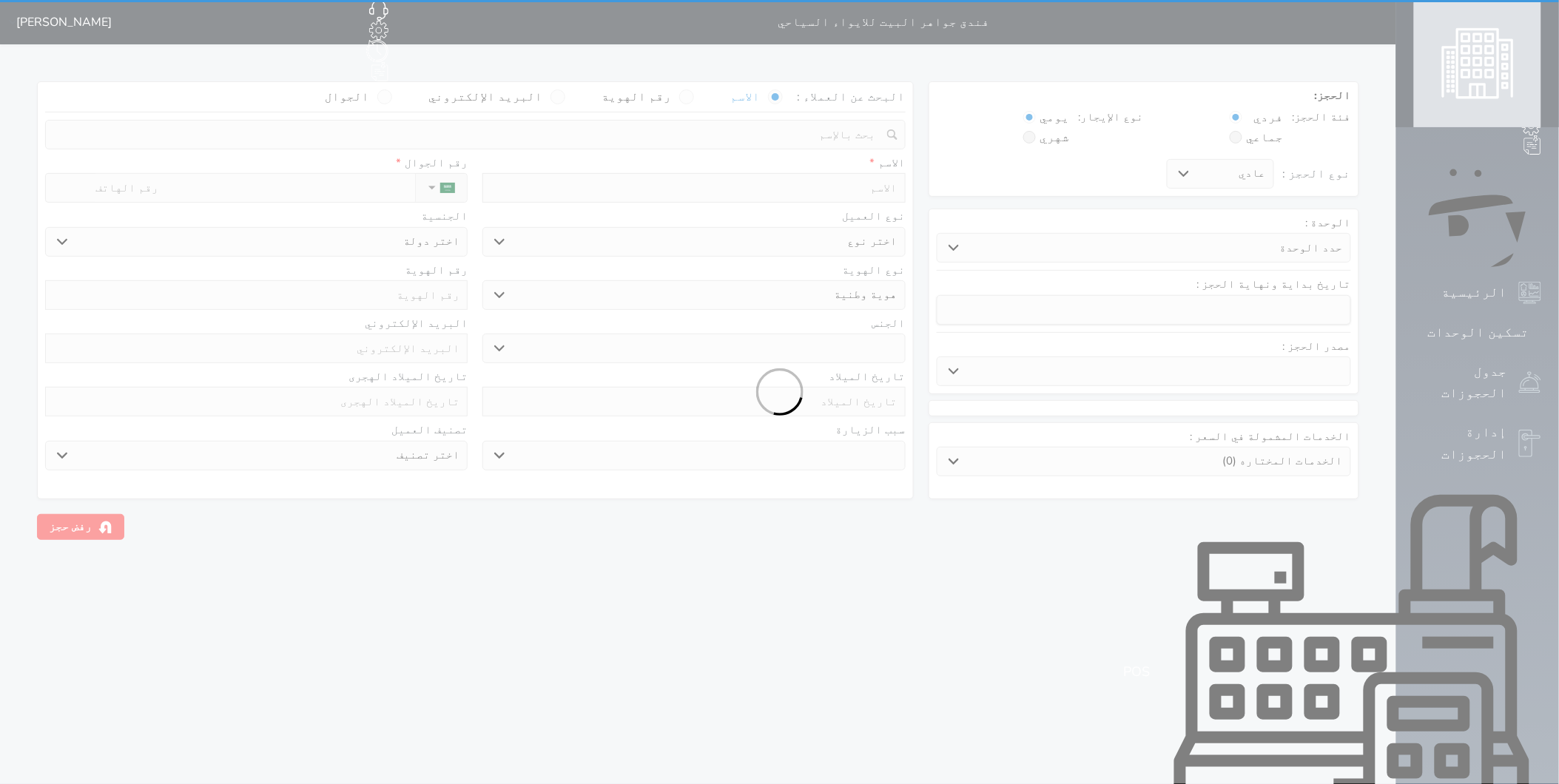 select 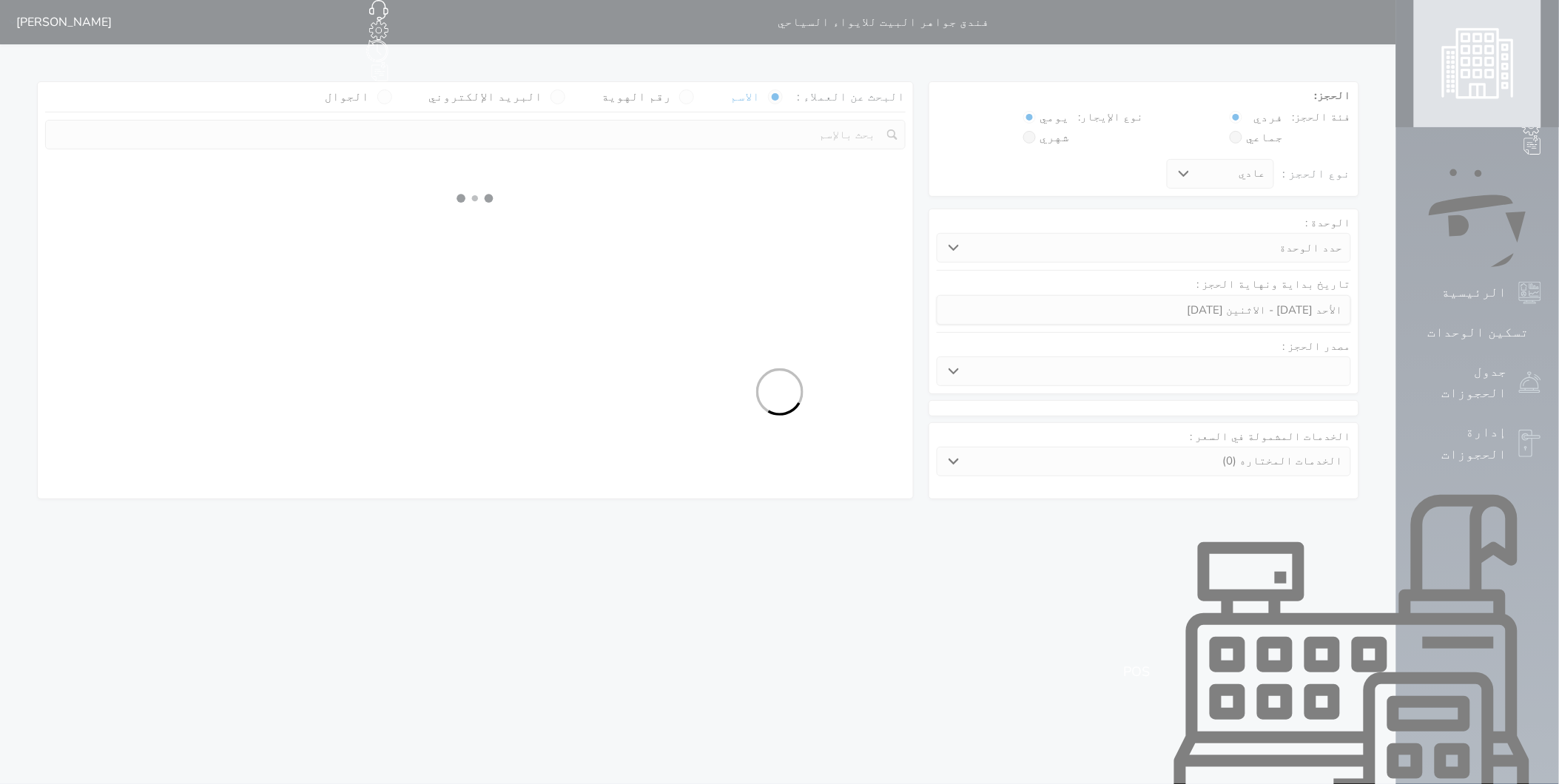 select 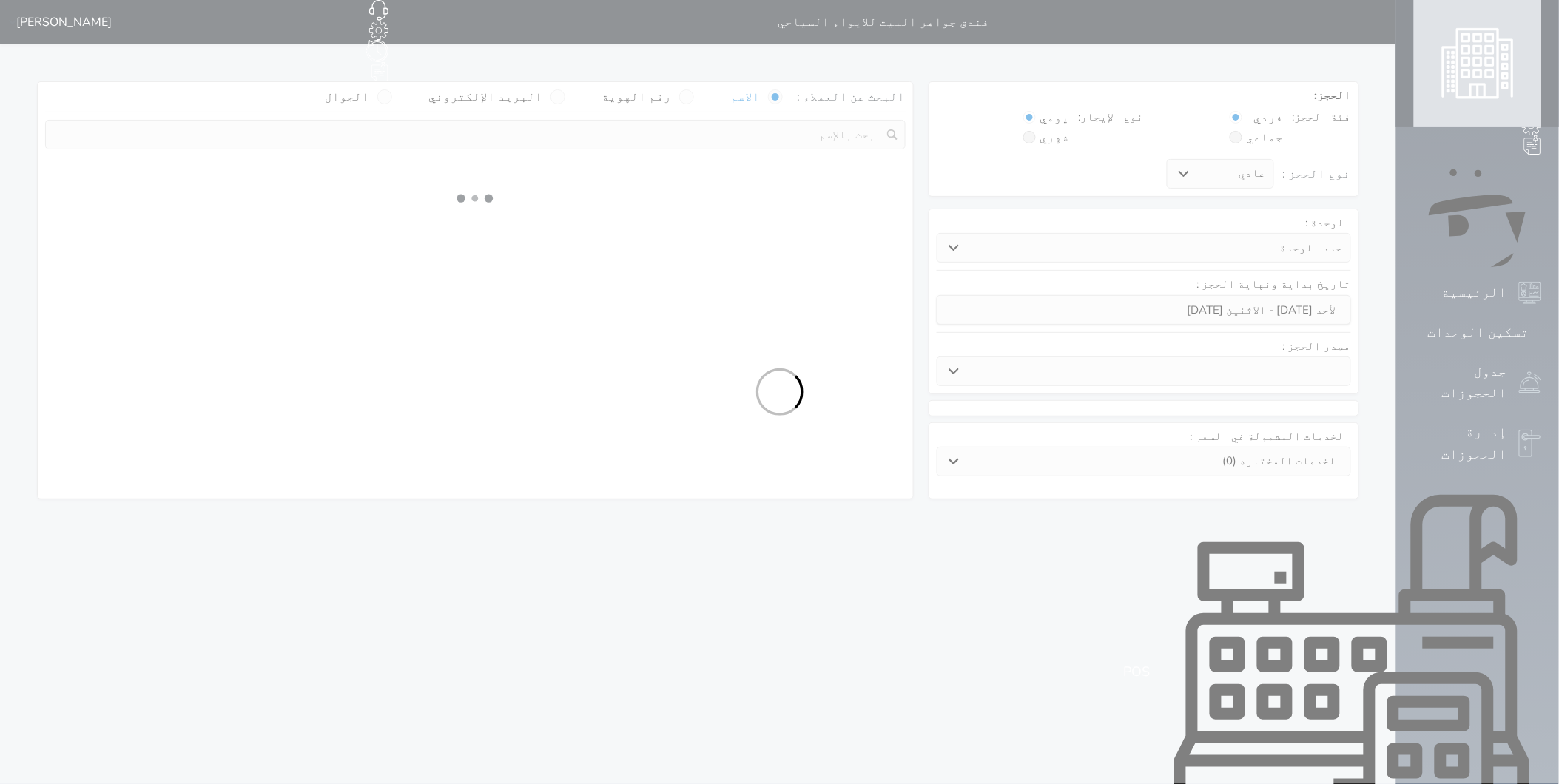 select 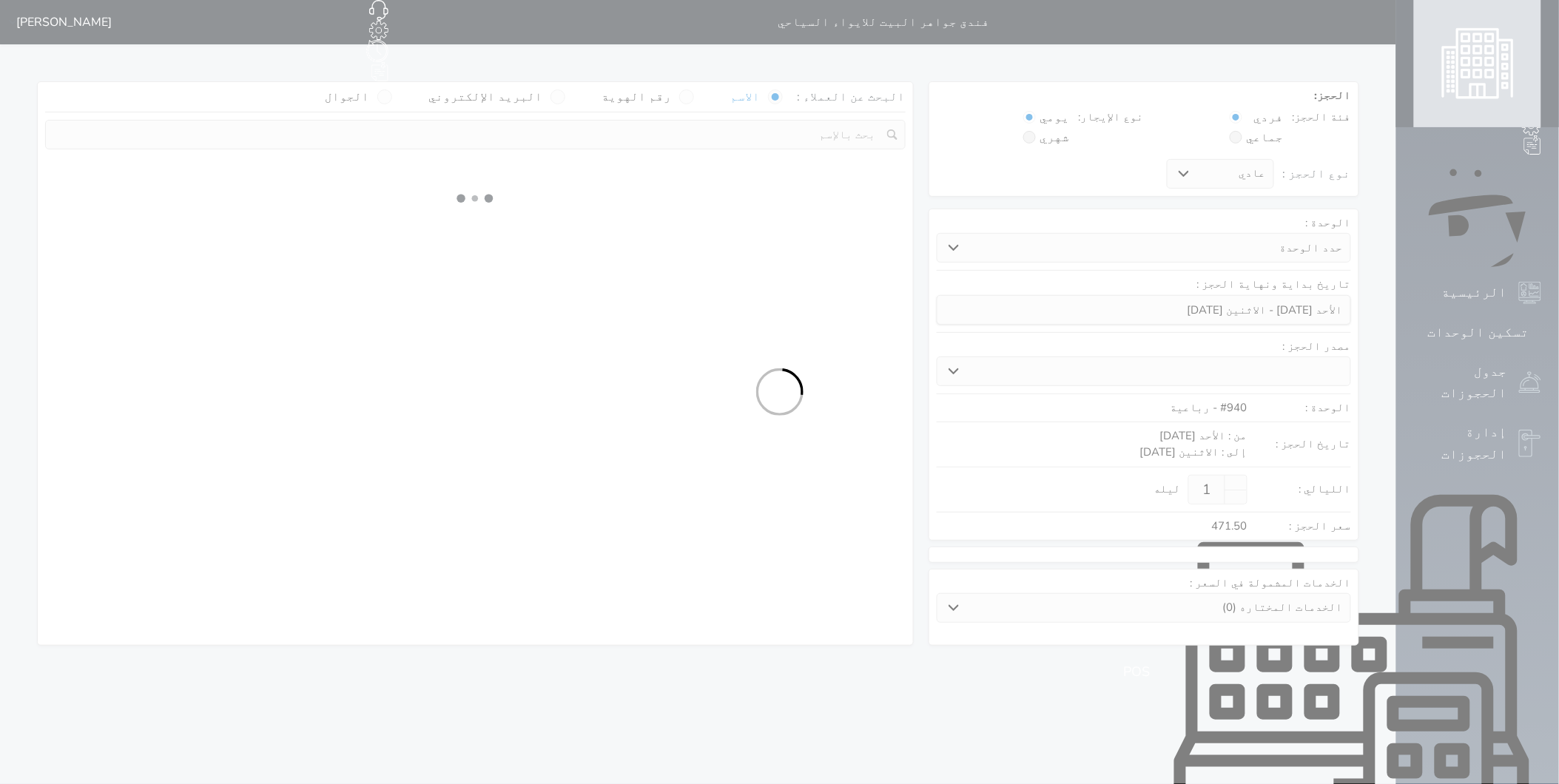 select 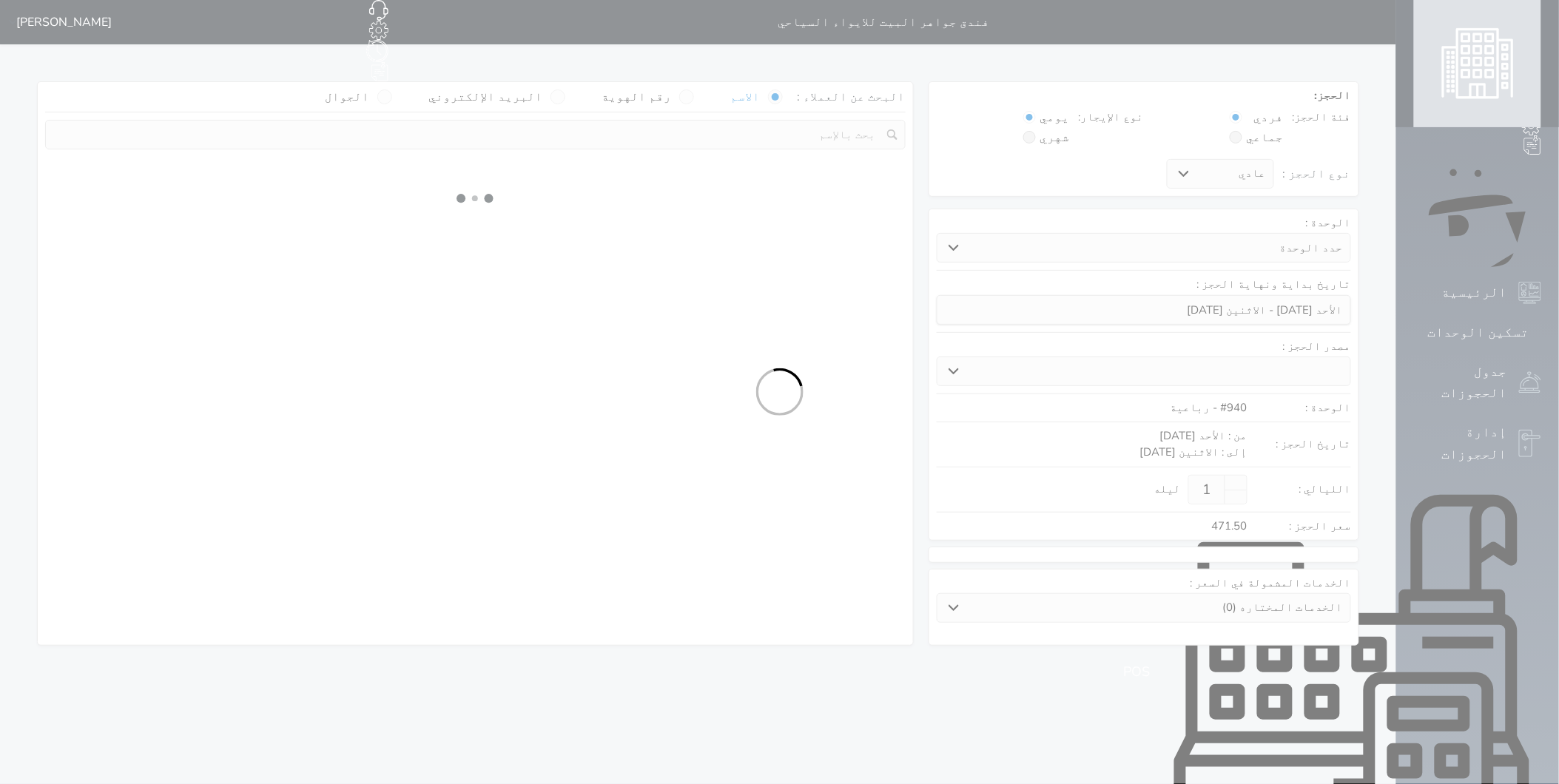 select on "113" 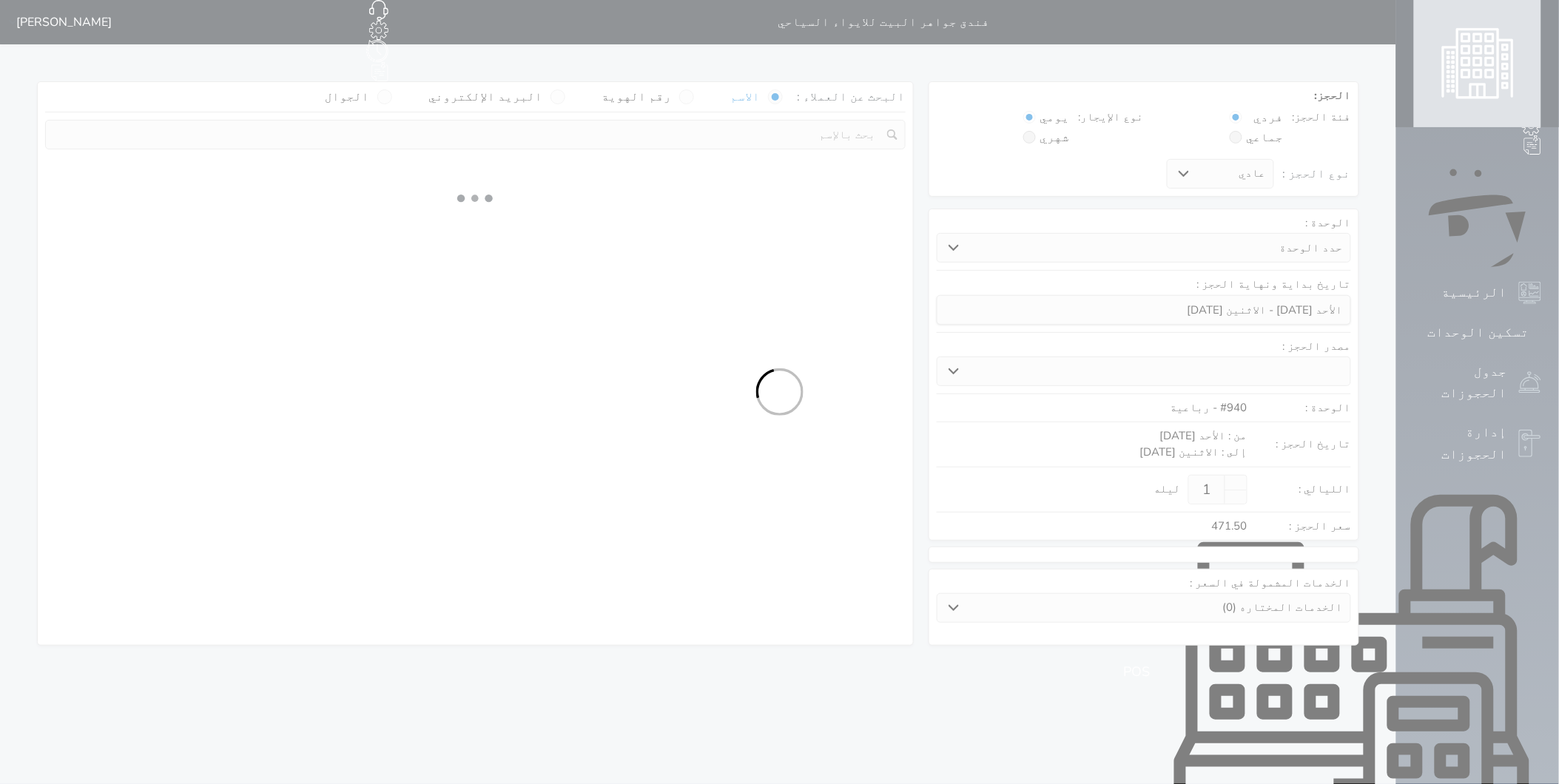 select on "1" 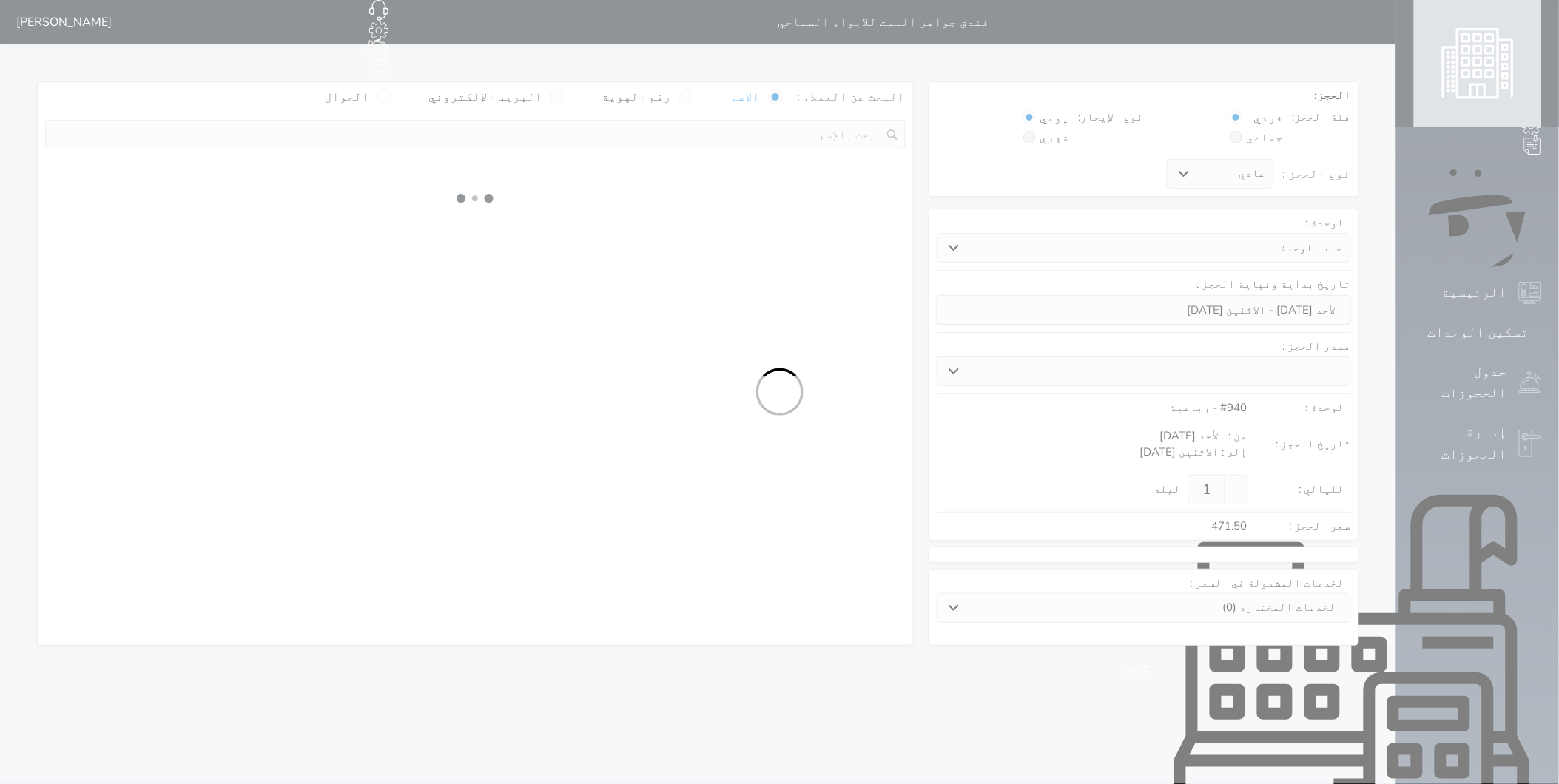select 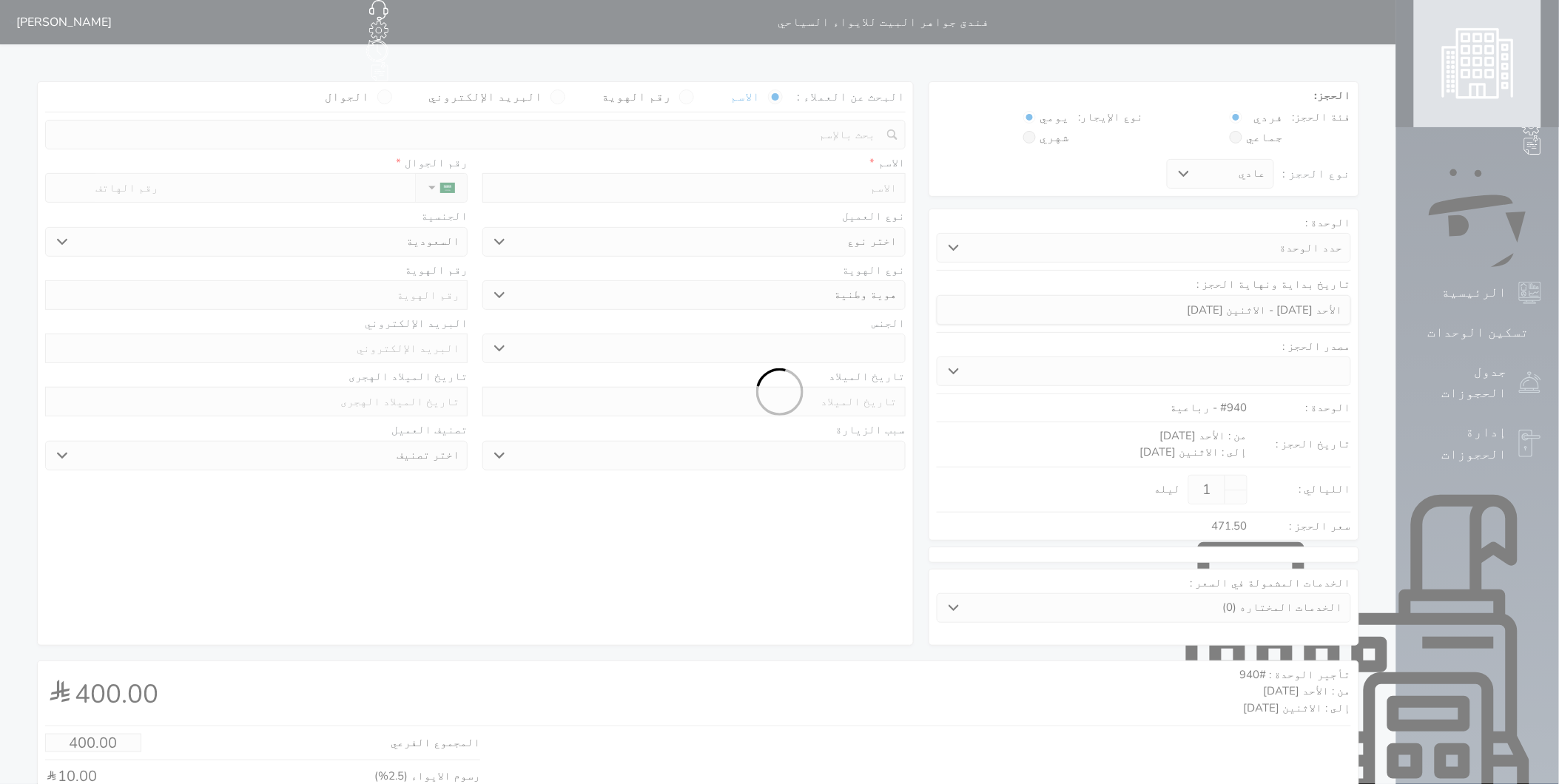 select 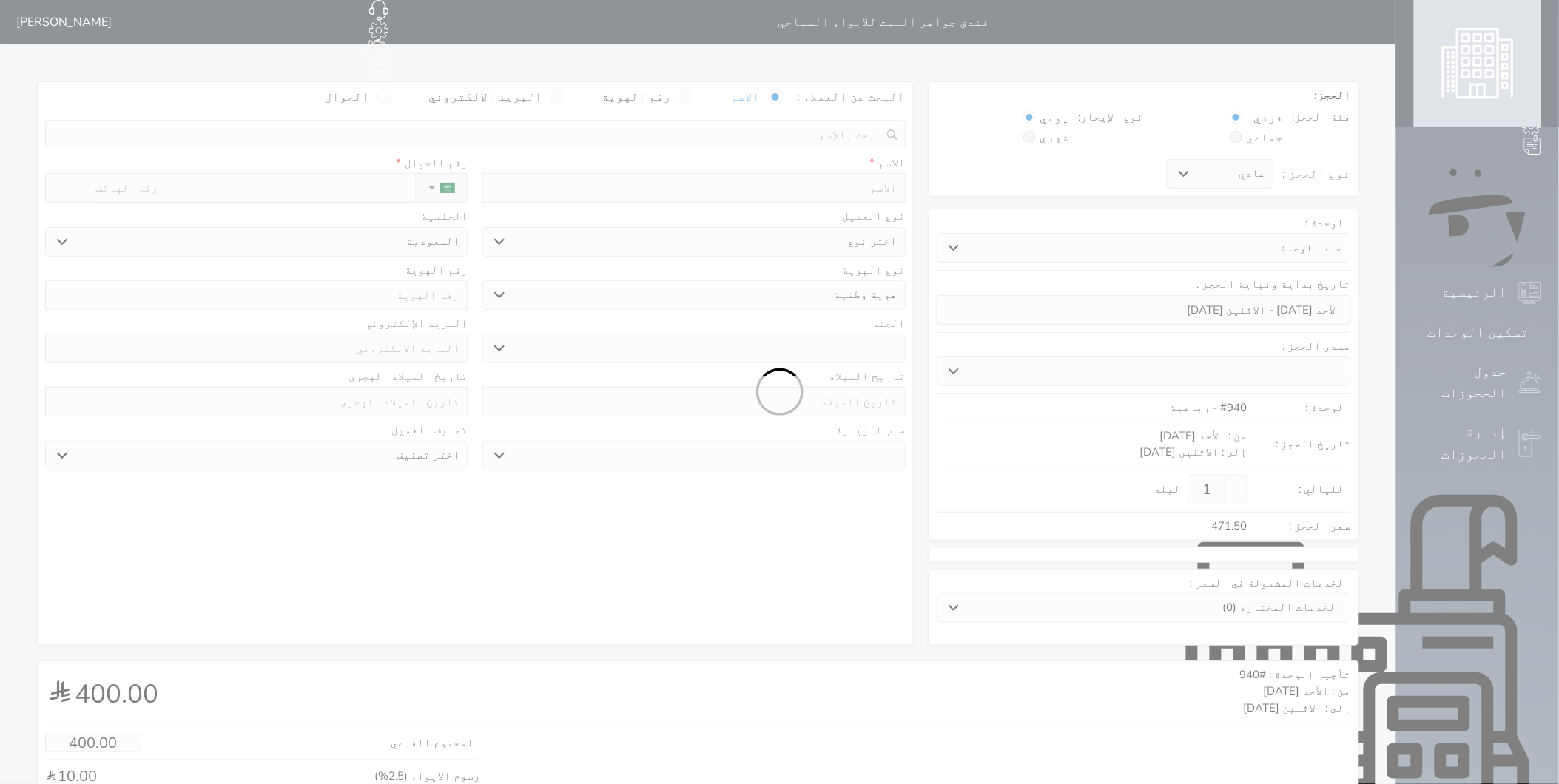 select 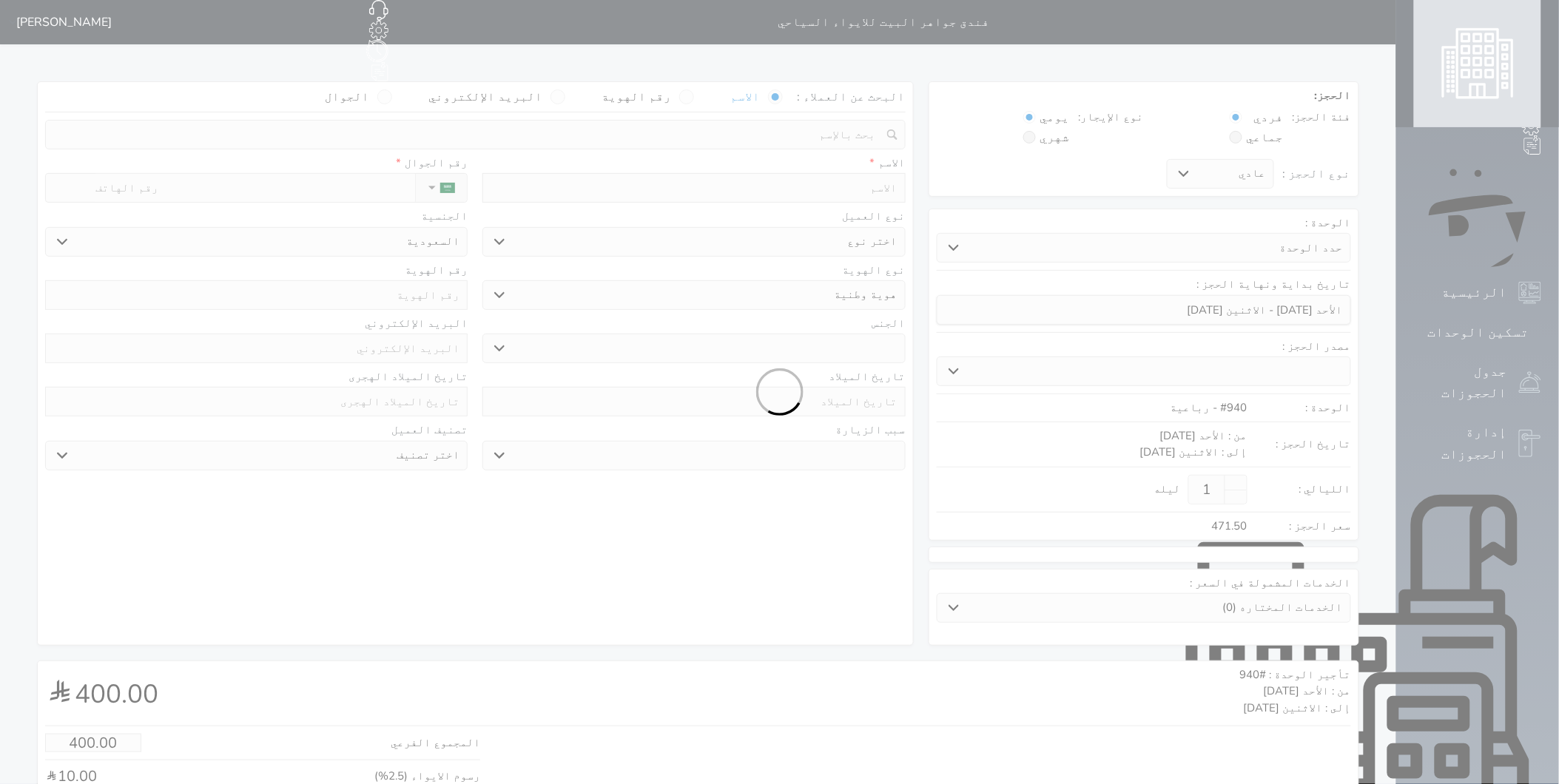 select 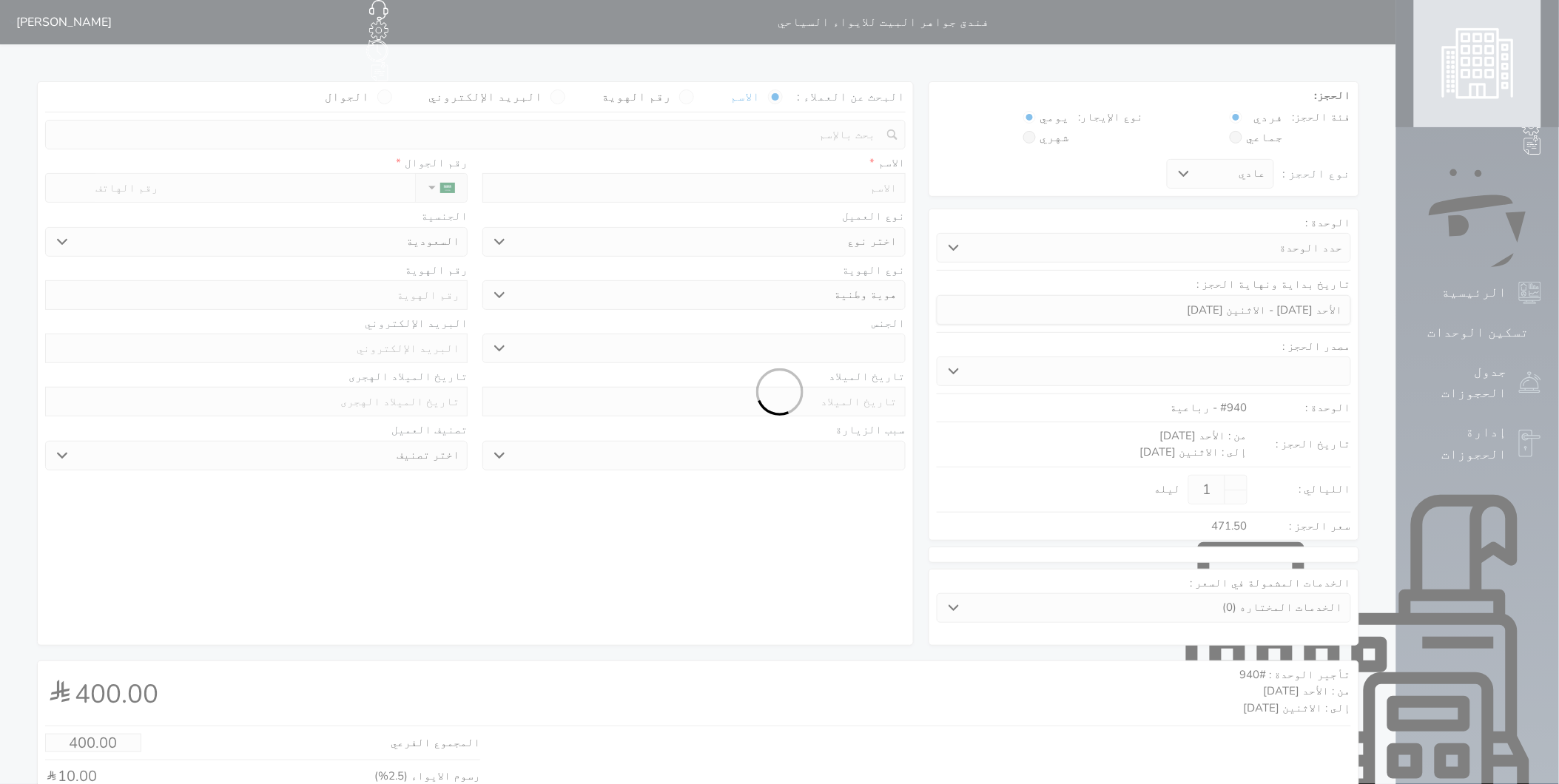 select 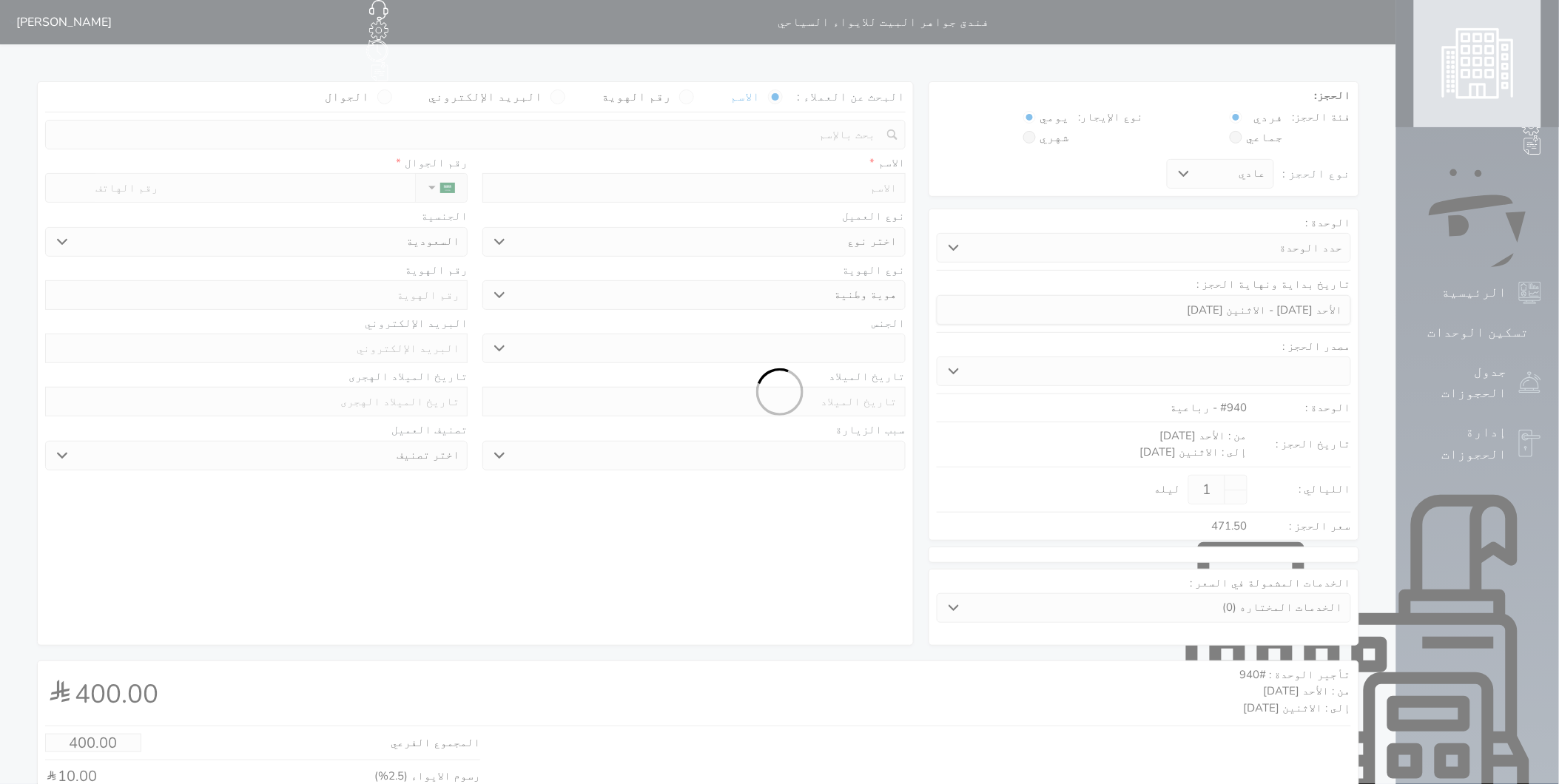 select on "1" 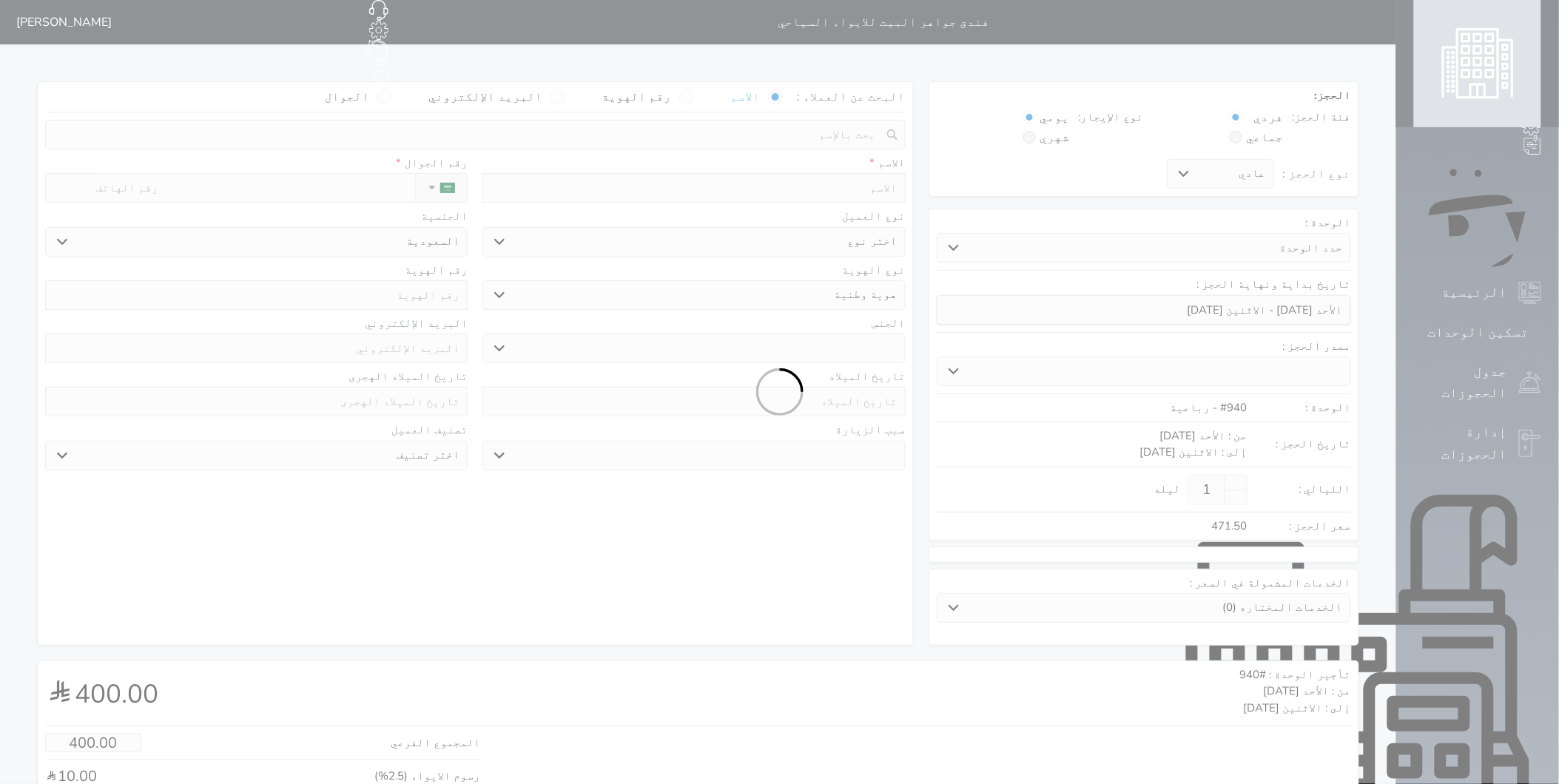 select on "7" 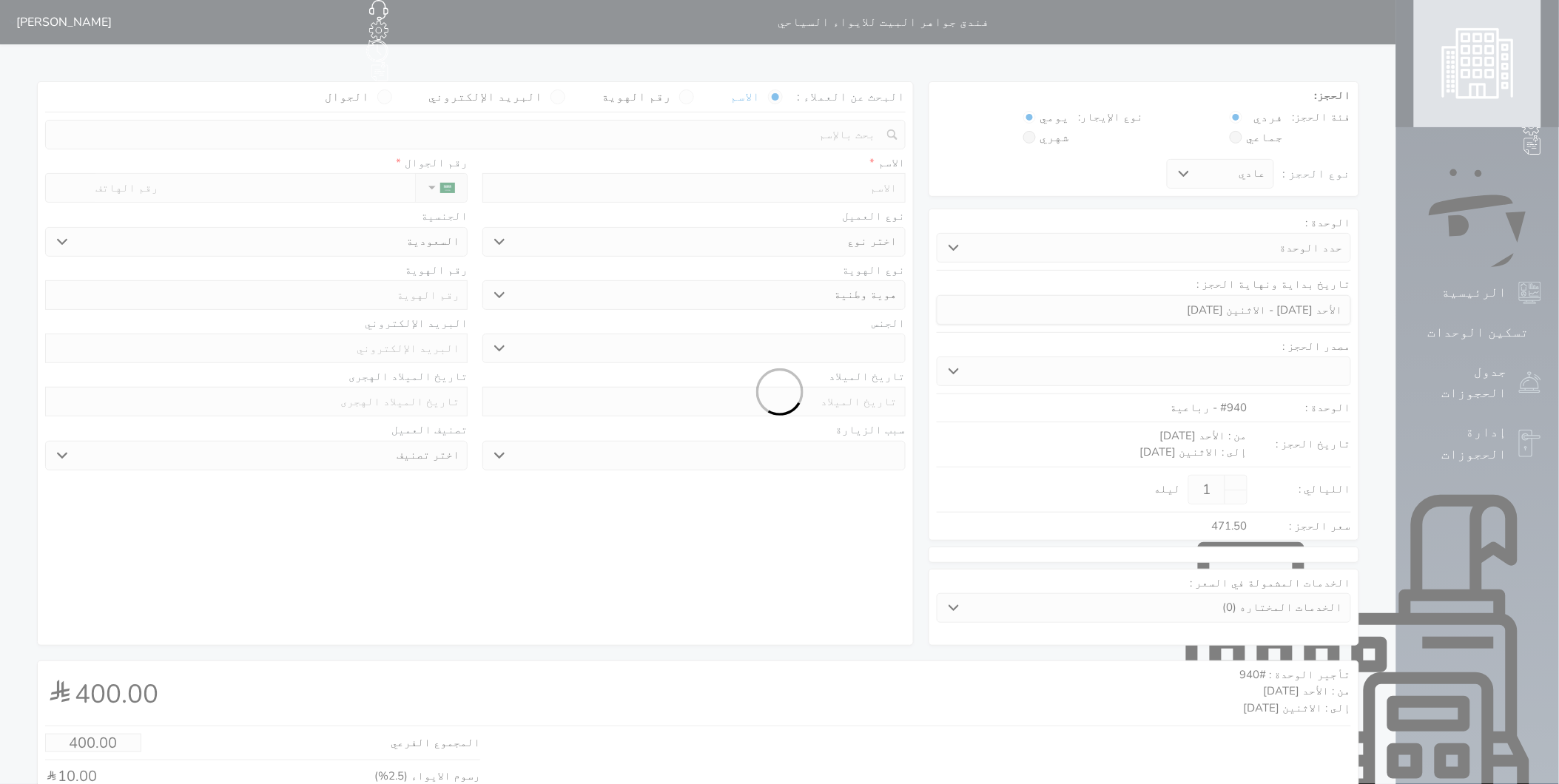 select 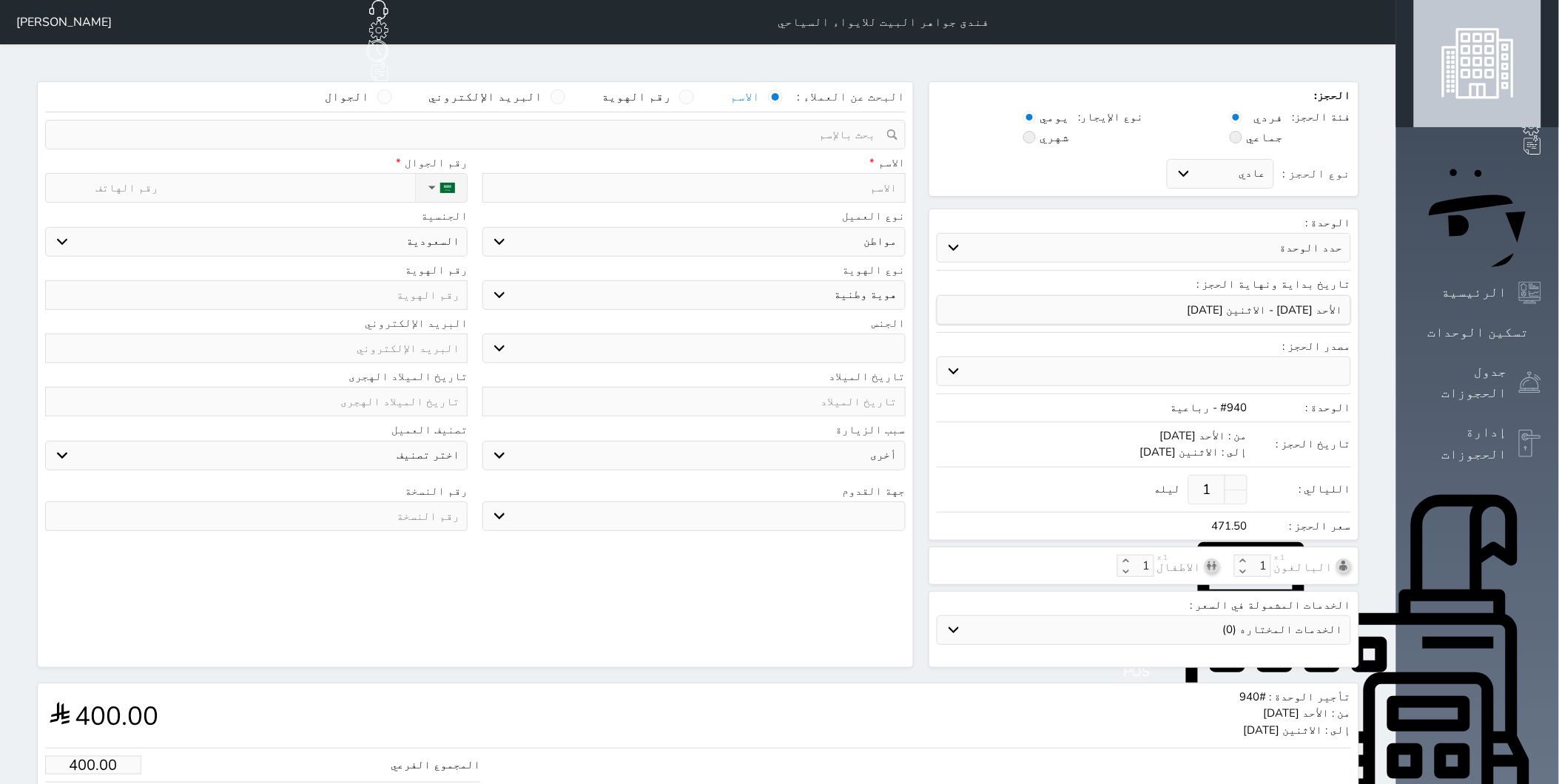 select 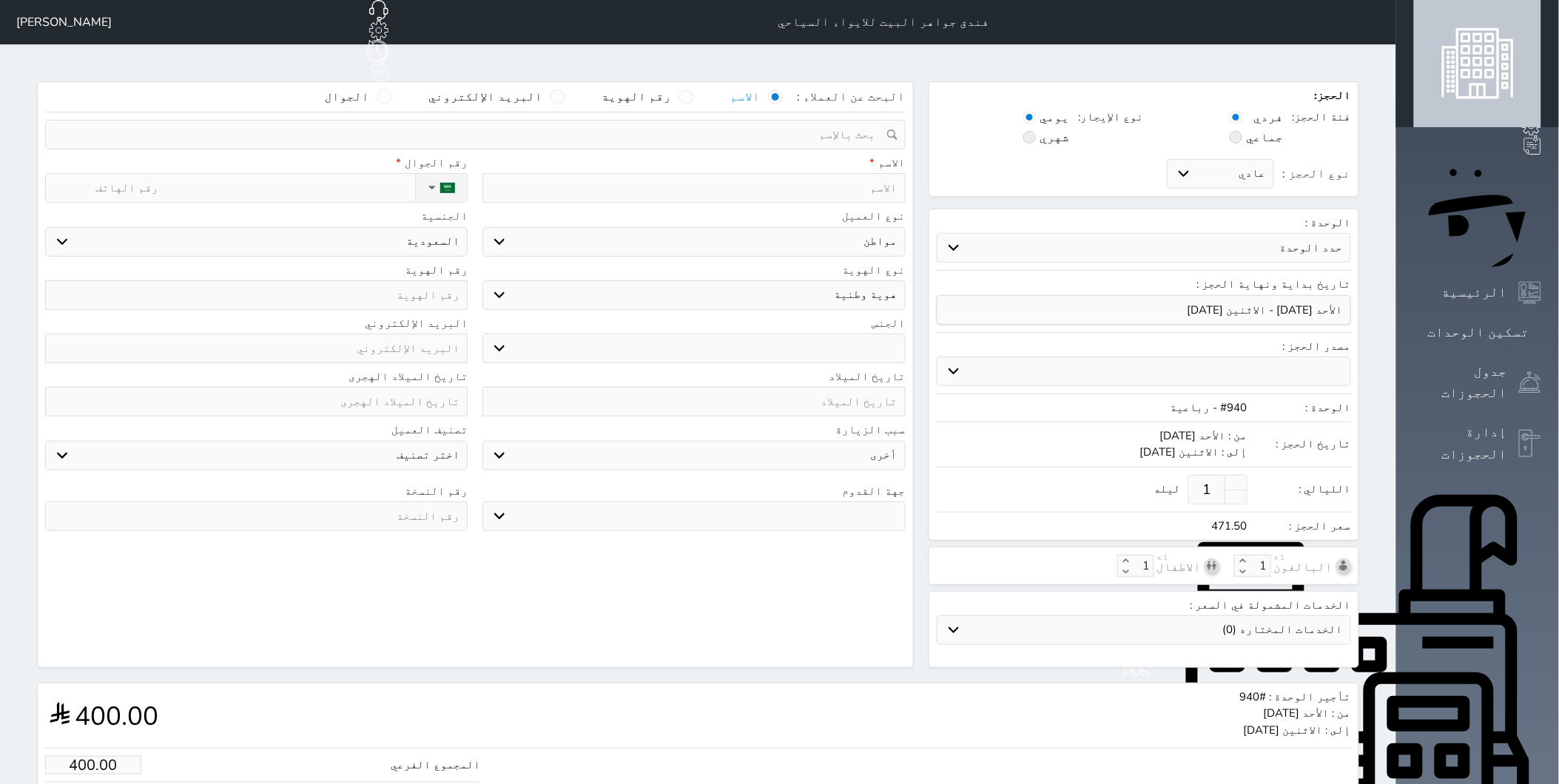 select 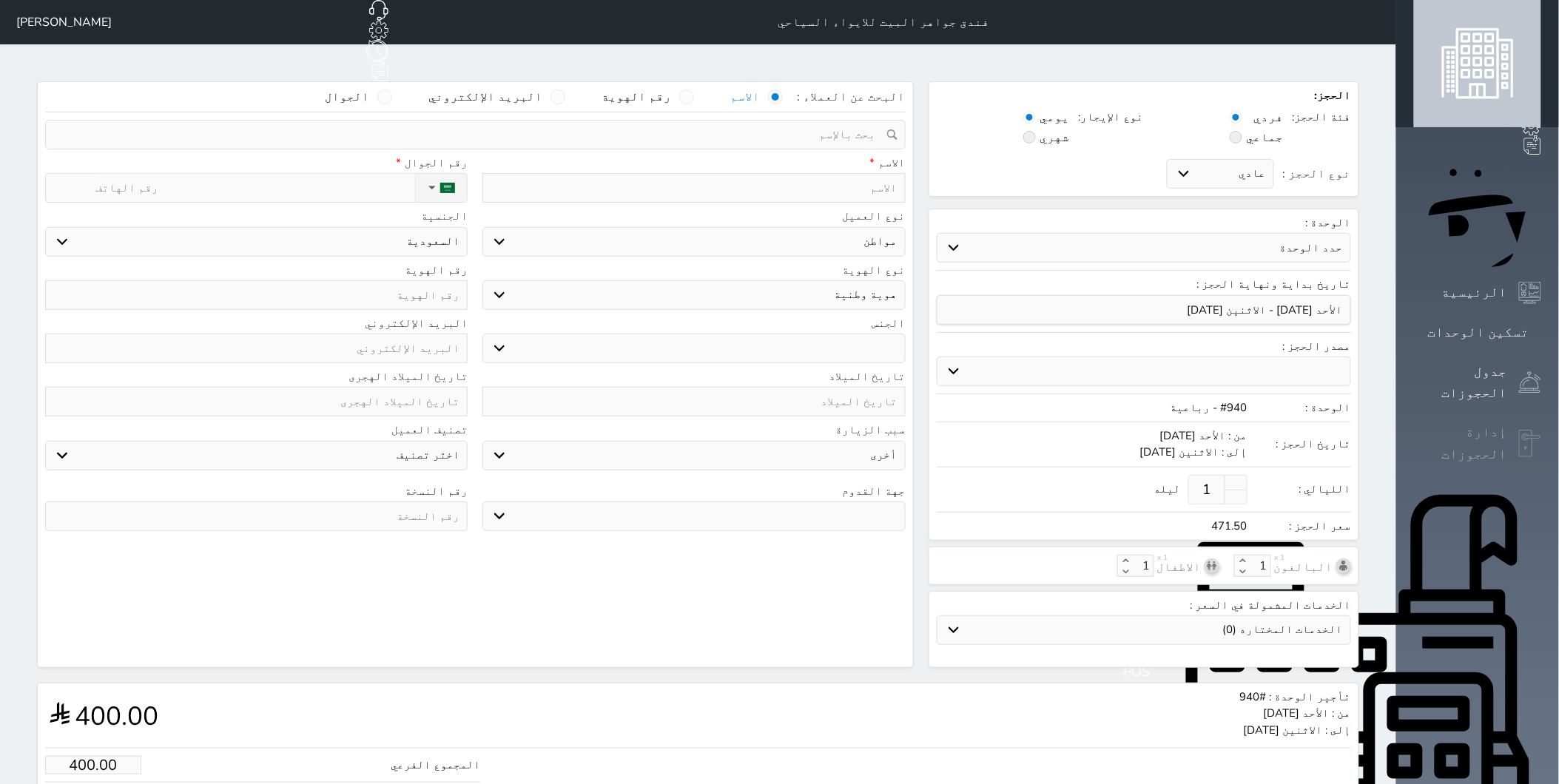 click on "إدارة الحجوزات" at bounding box center (1478, 443) 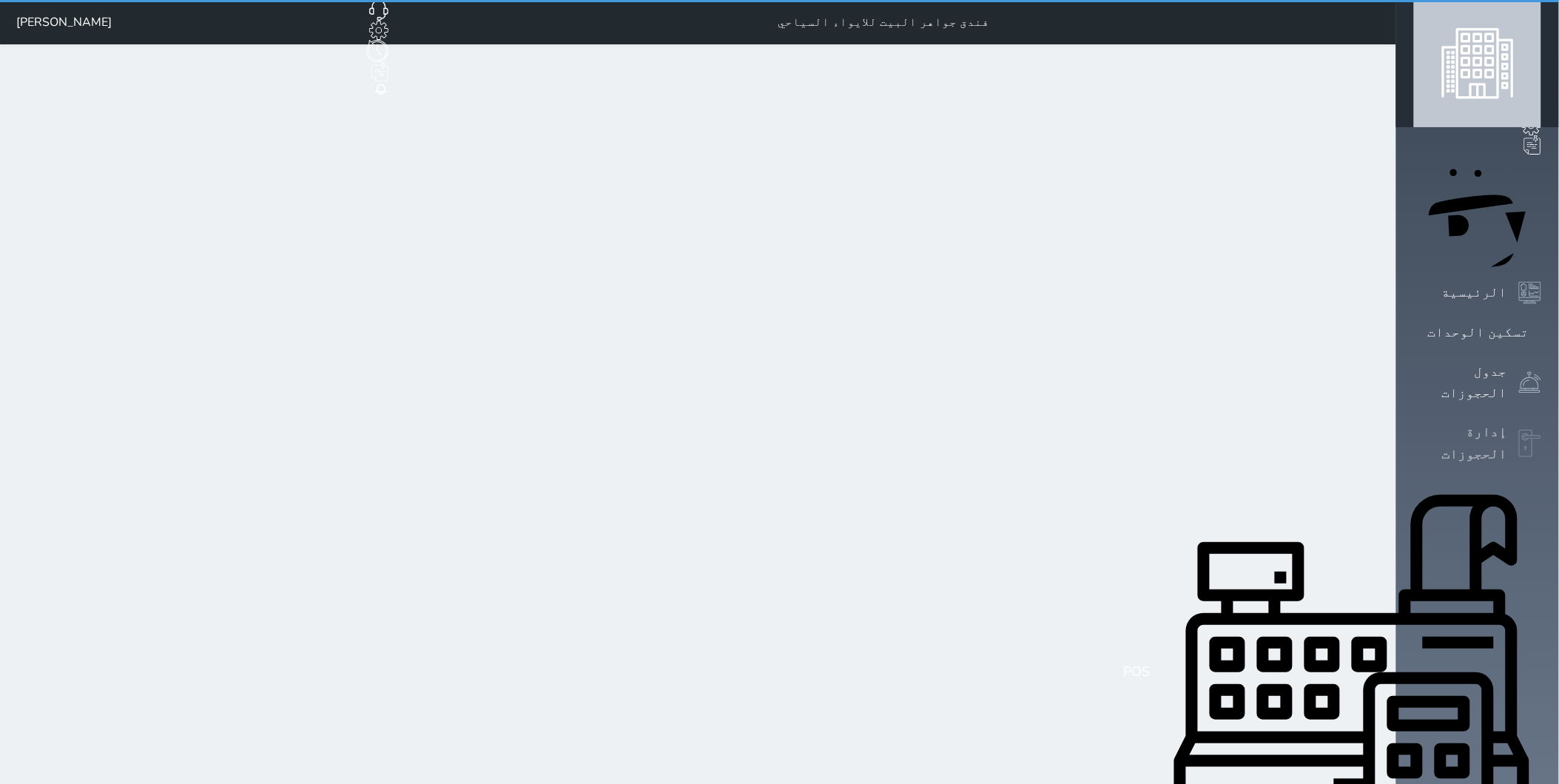 select on "open_all" 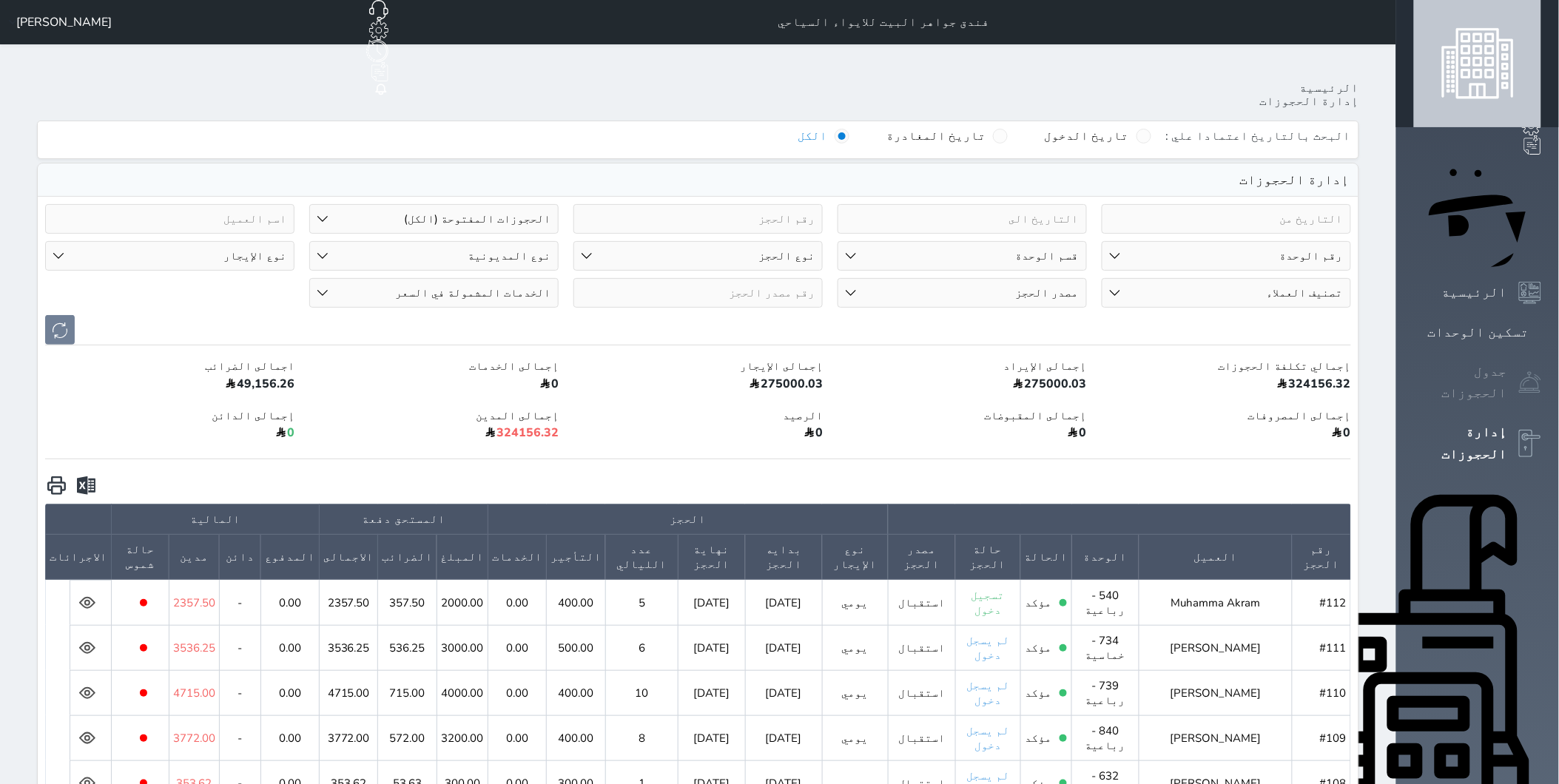 click on "جدول الحجوزات" at bounding box center (1461, 382) 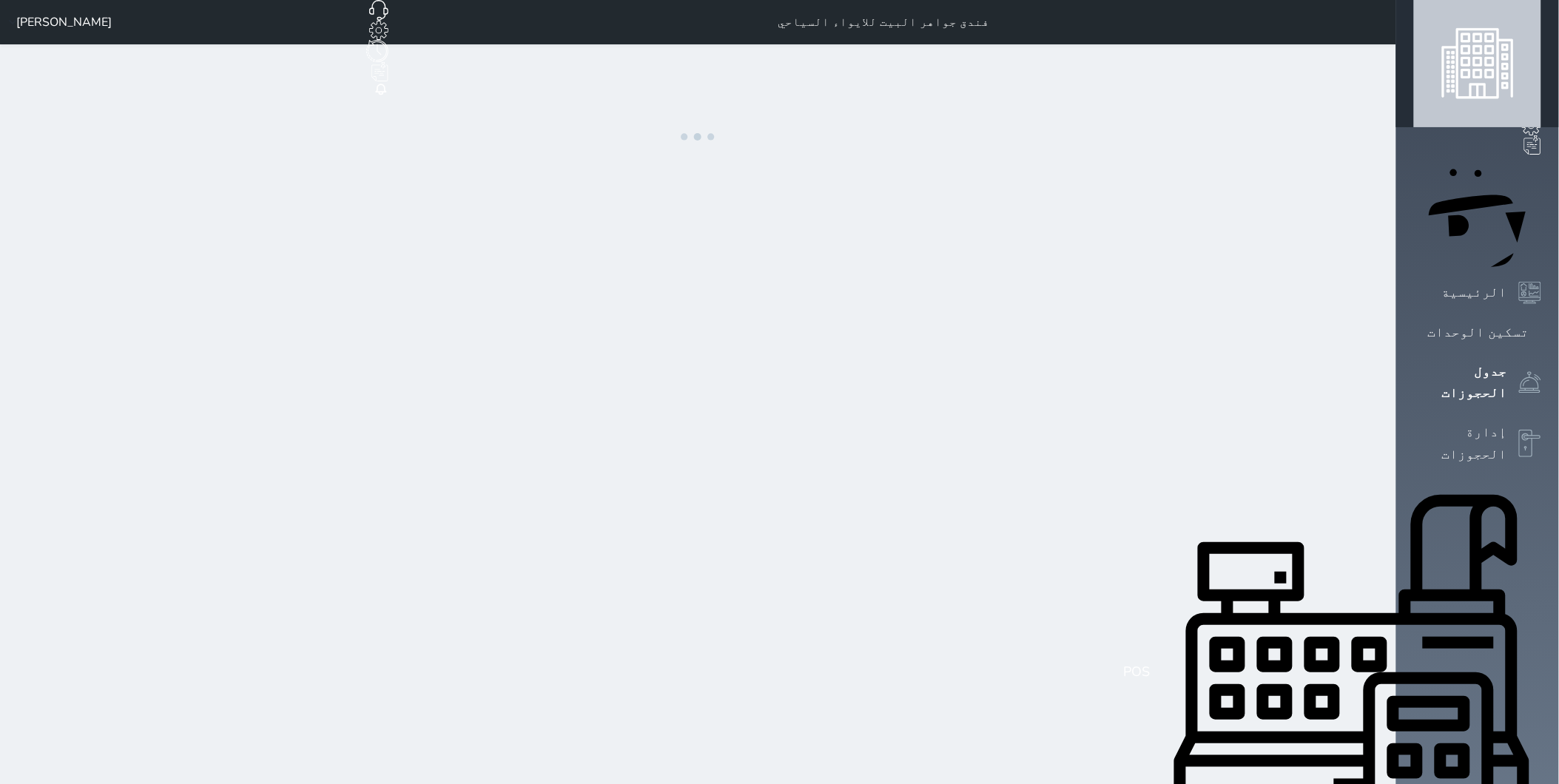 scroll, scrollTop: 92, scrollLeft: 0, axis: vertical 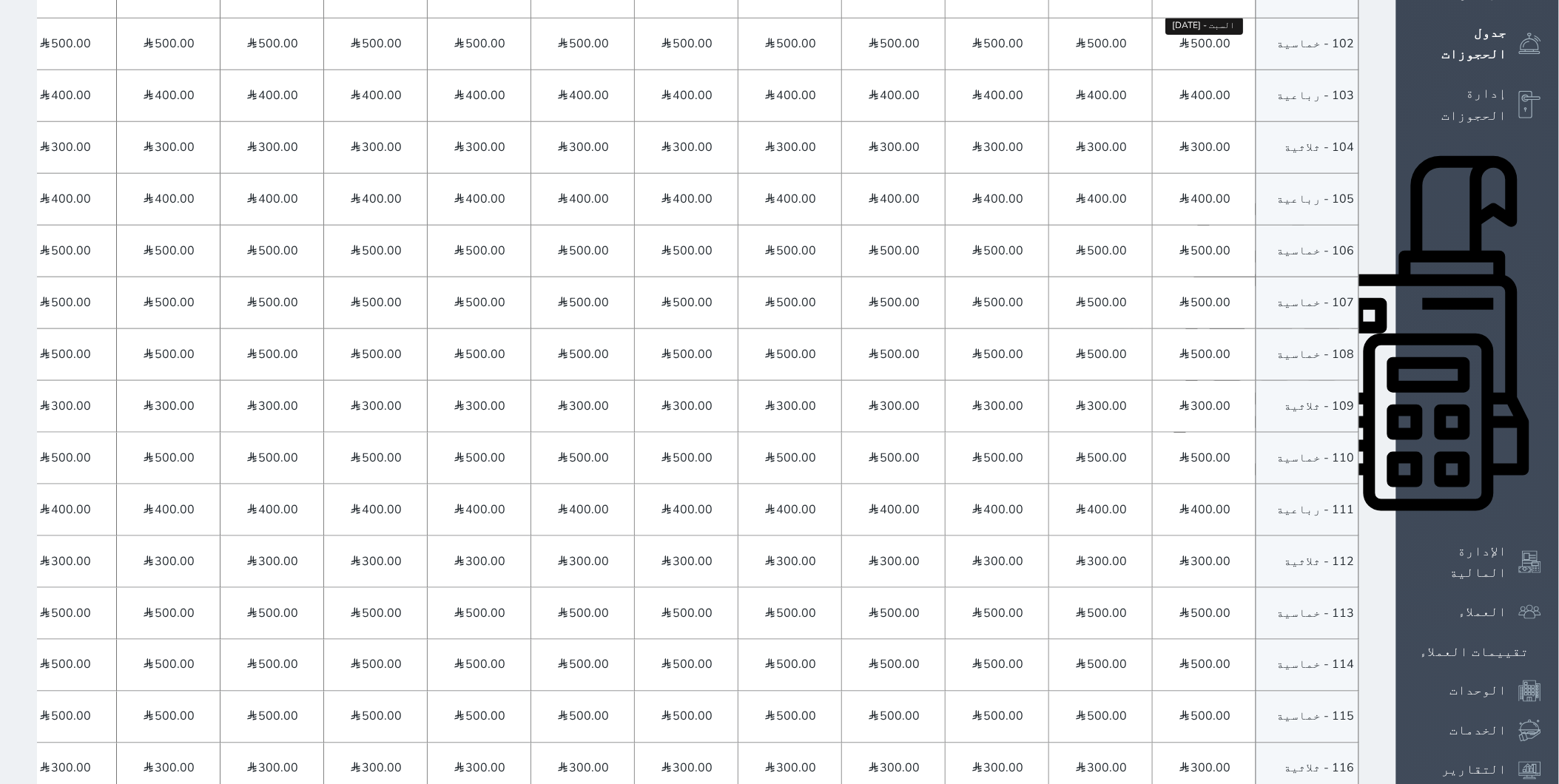 drag, startPoint x: 1329, startPoint y: 382, endPoint x: 1236, endPoint y: 337, distance: 103.31505 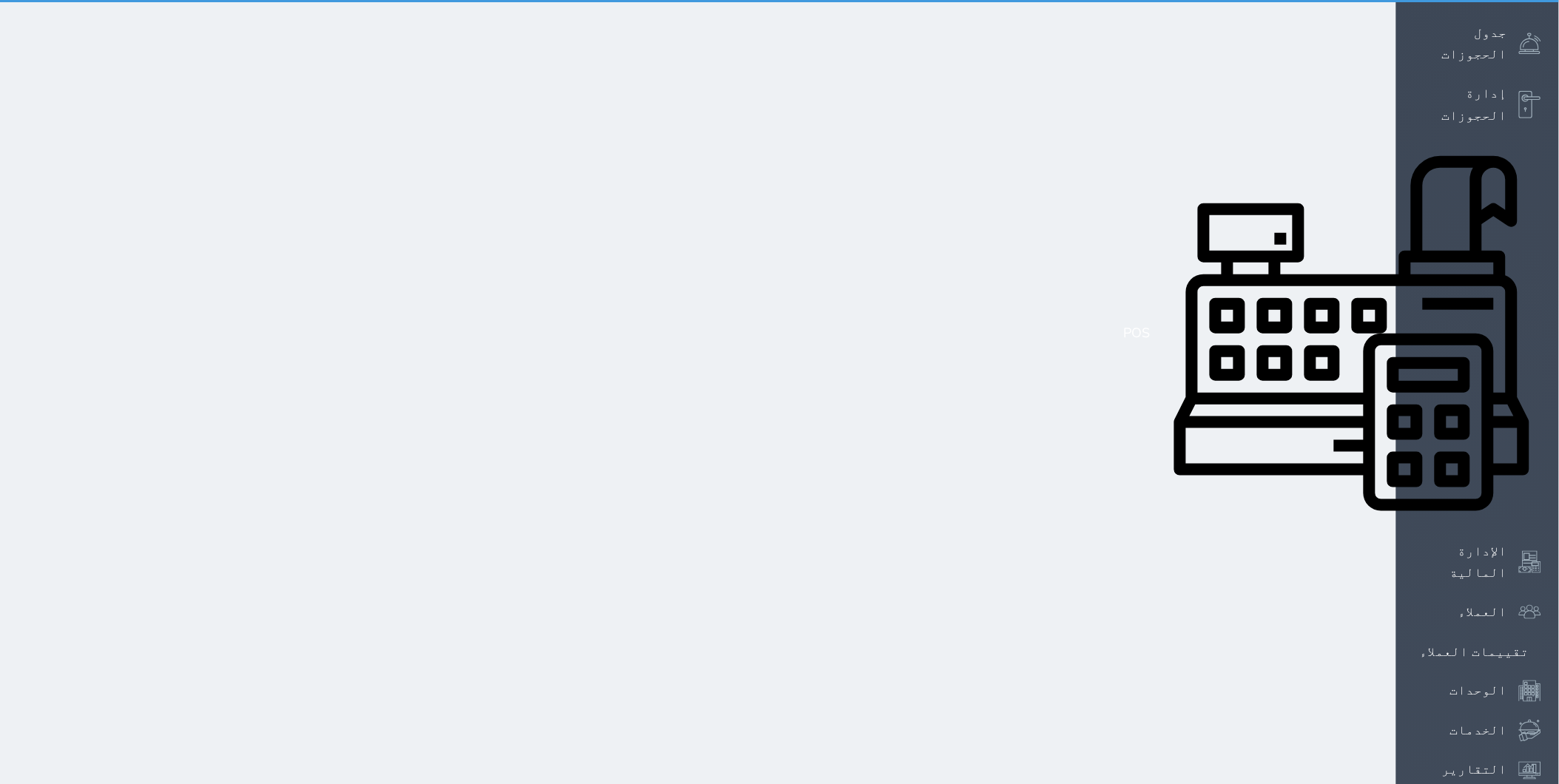 scroll, scrollTop: 0, scrollLeft: 0, axis: both 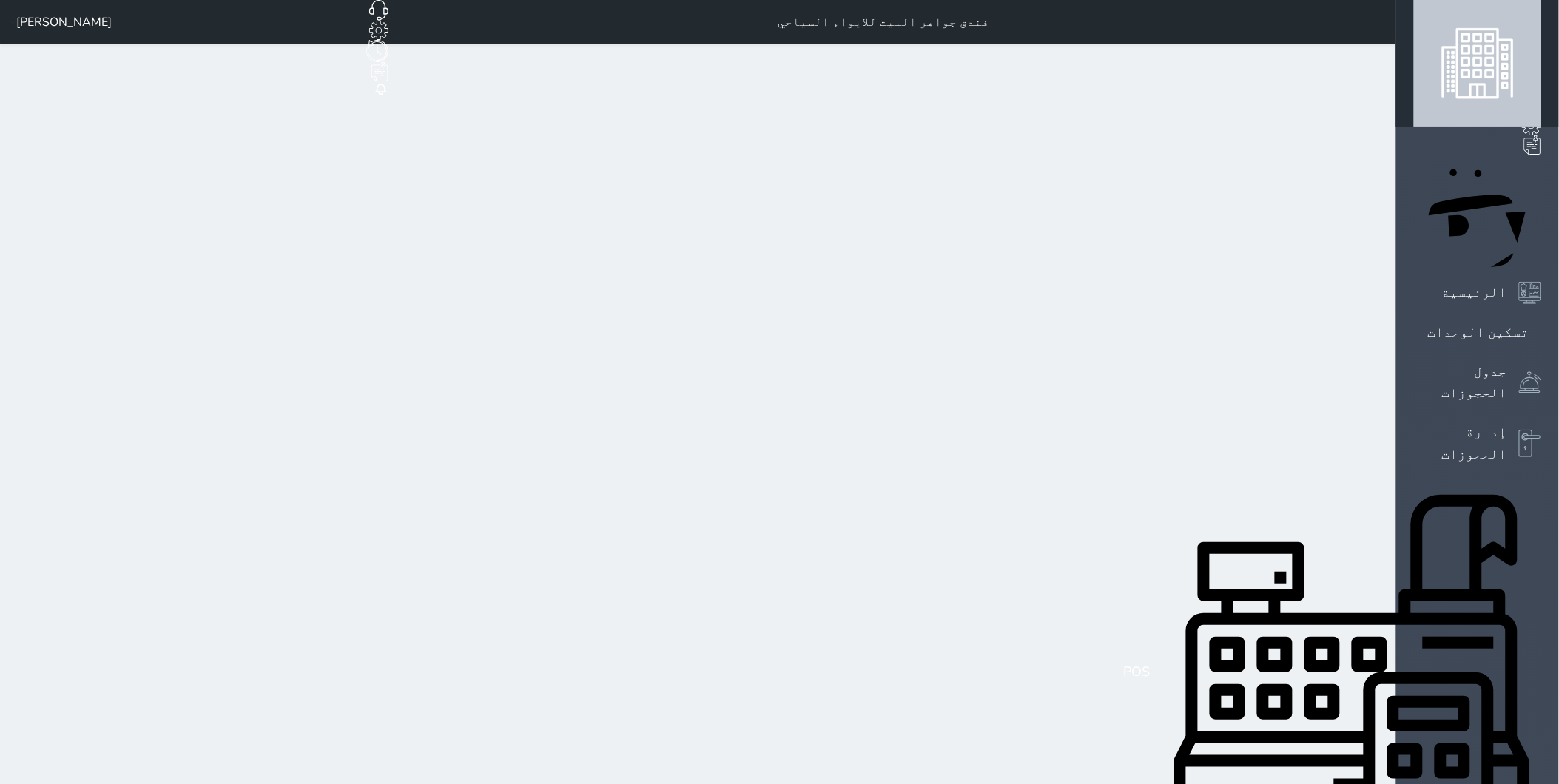 select on "1" 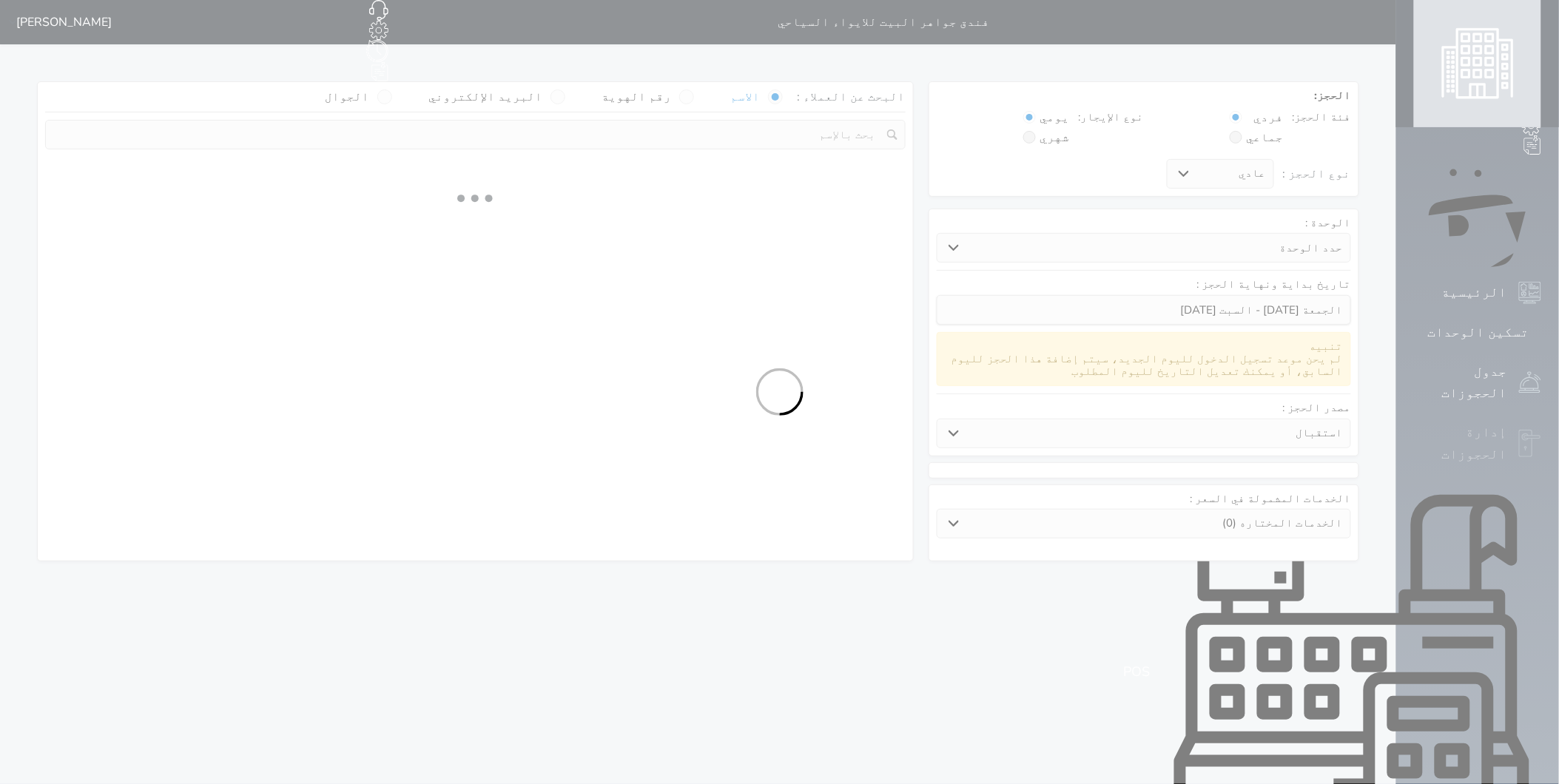 select 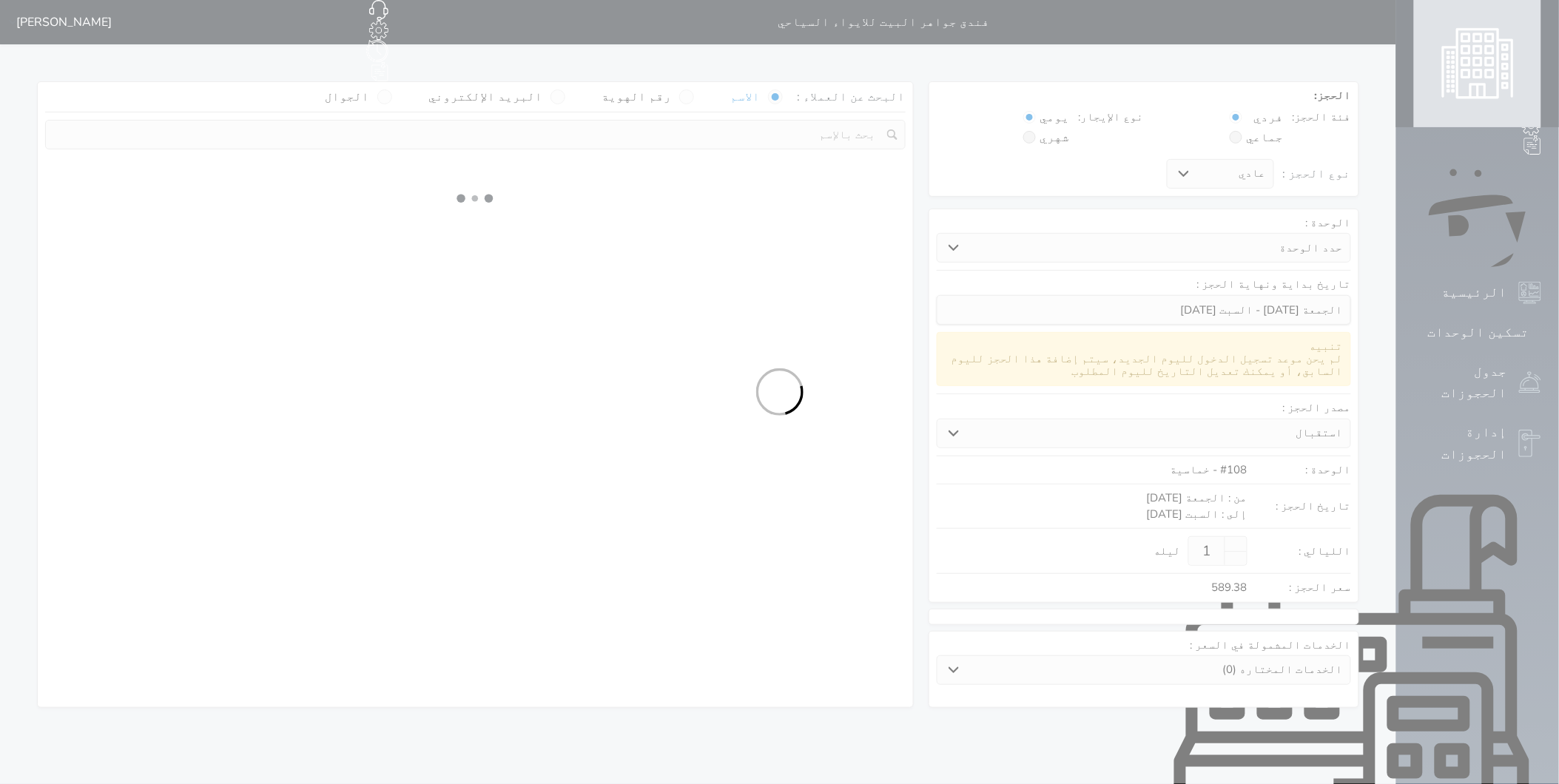 select on "1" 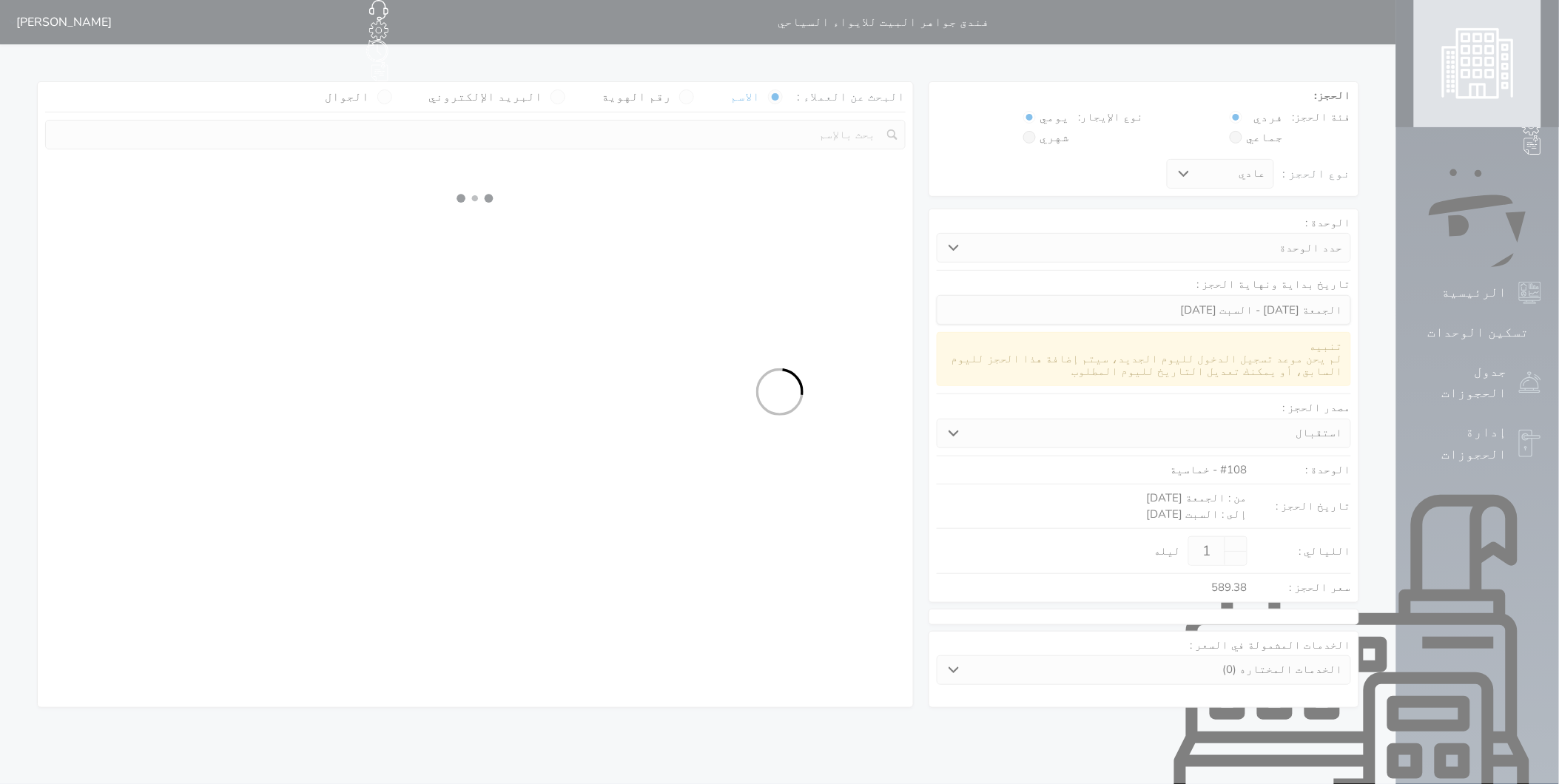select on "113" 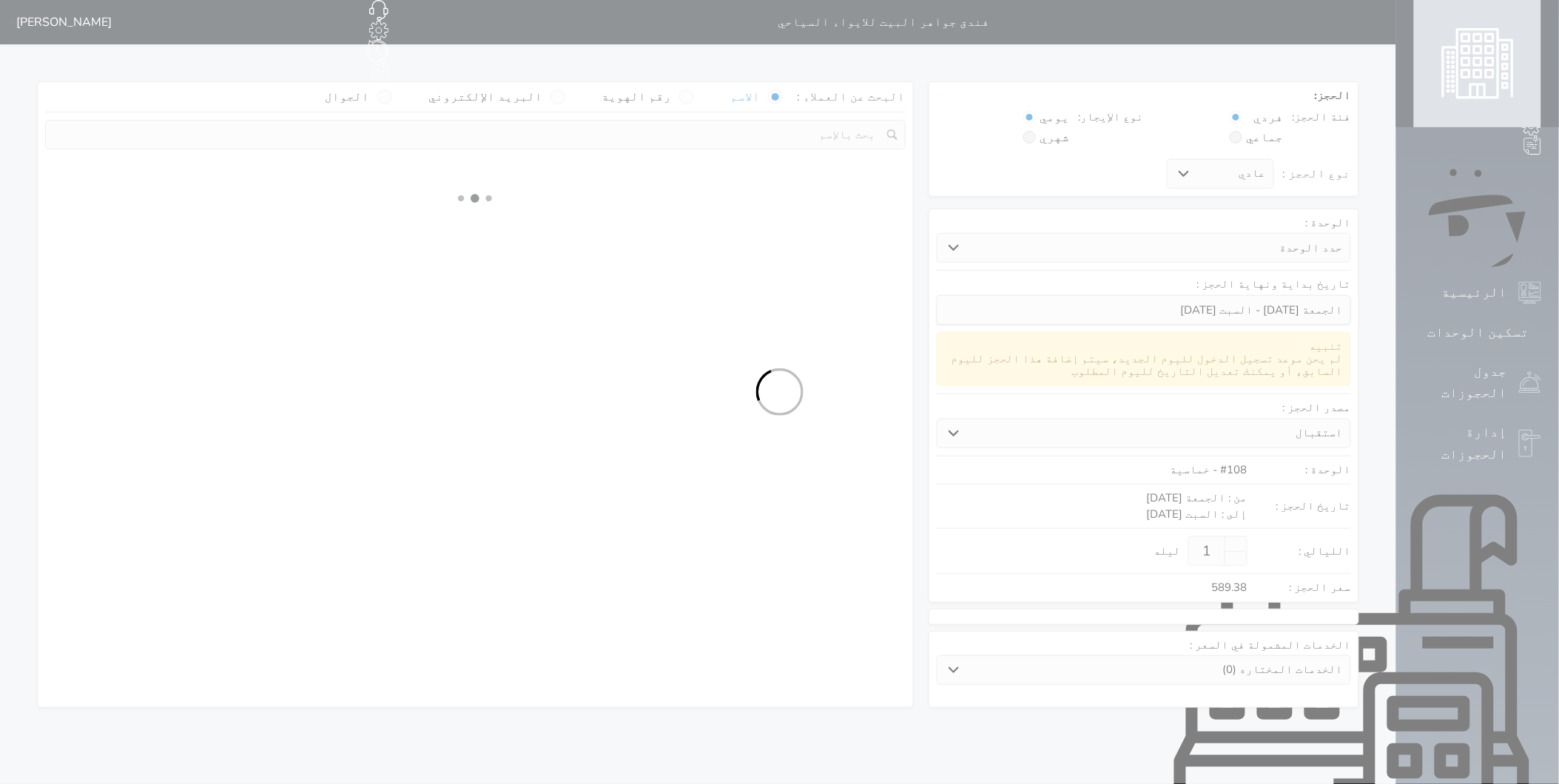 select on "1" 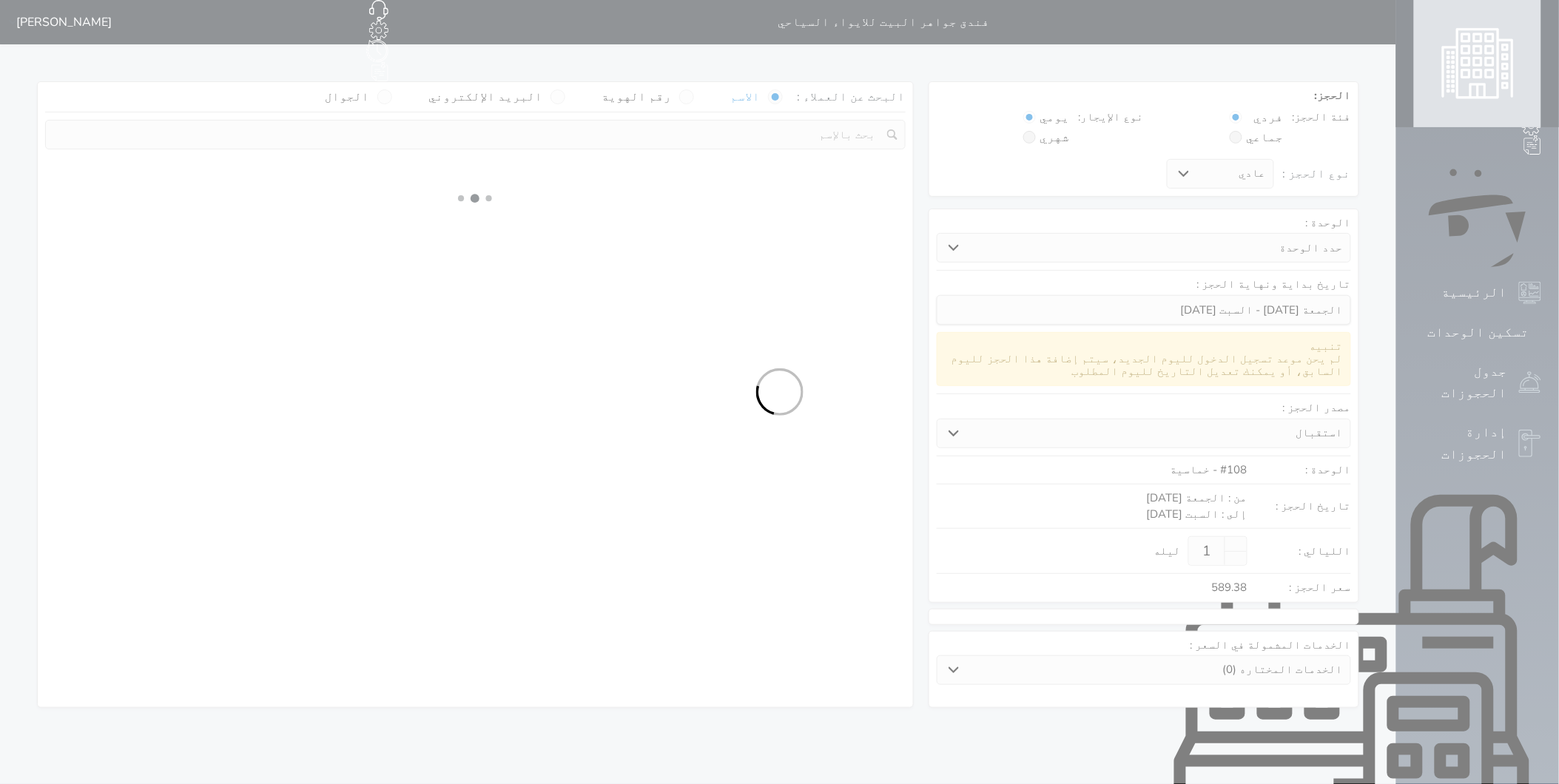 select 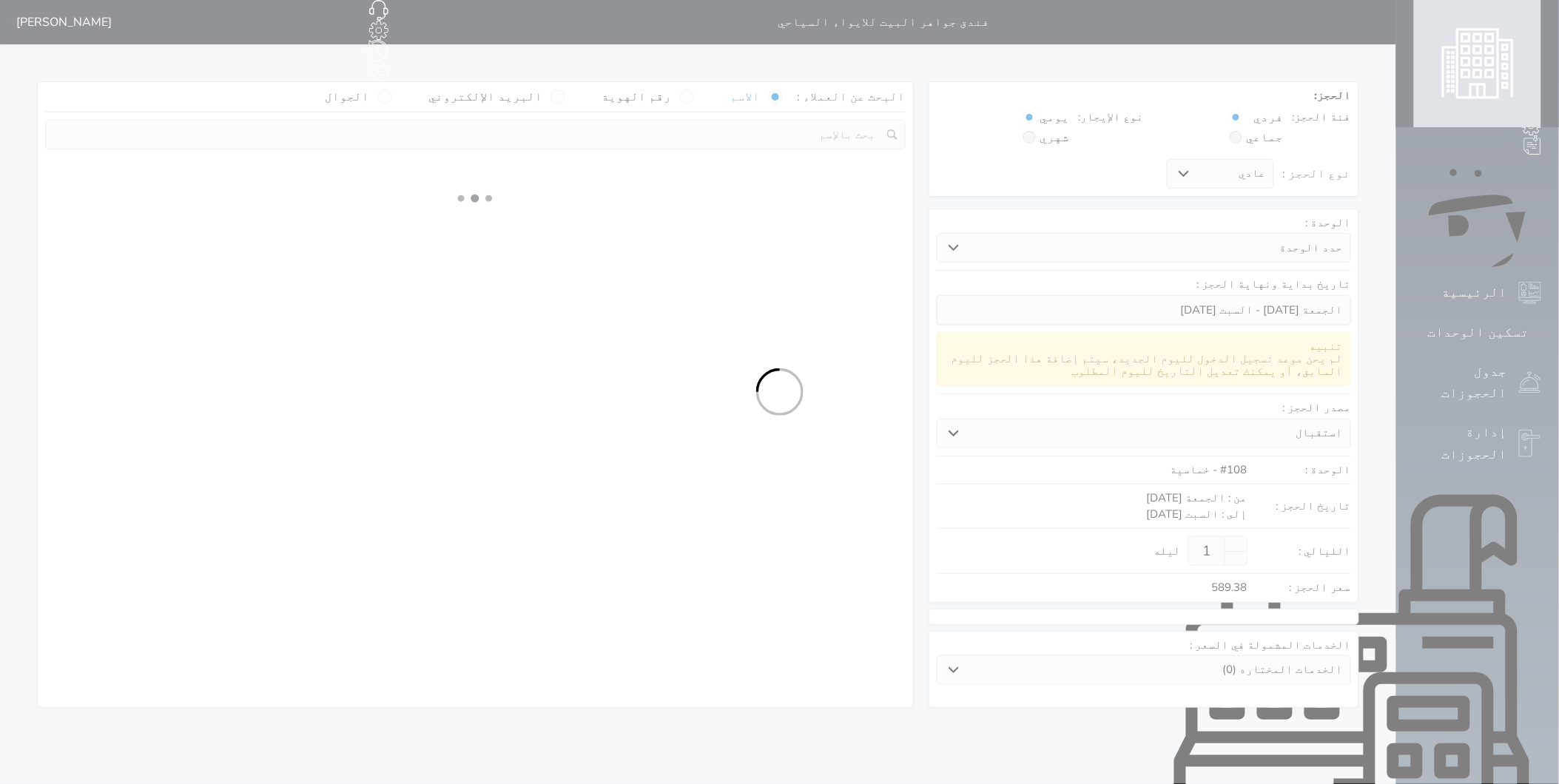 select on "7" 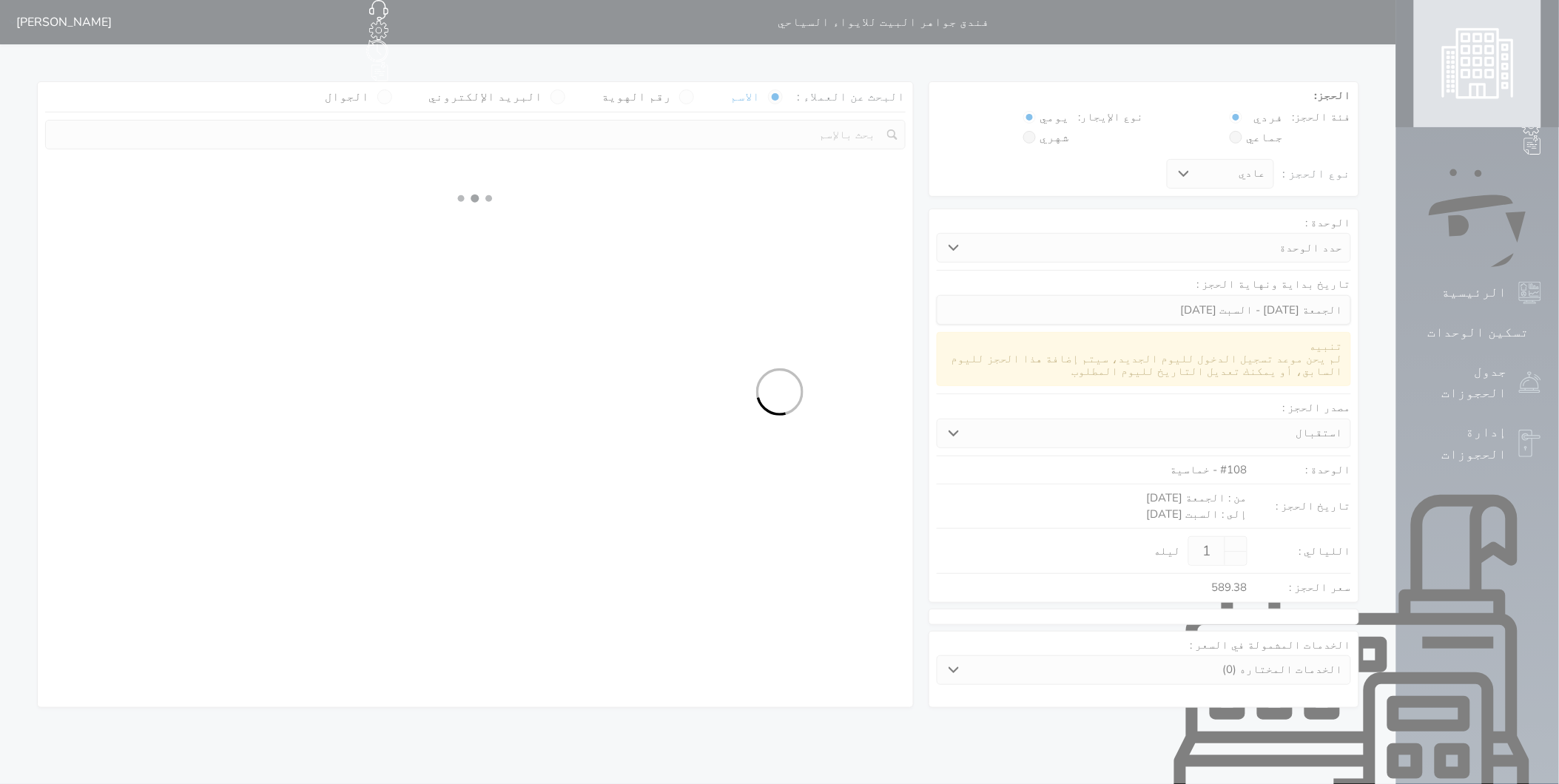 select 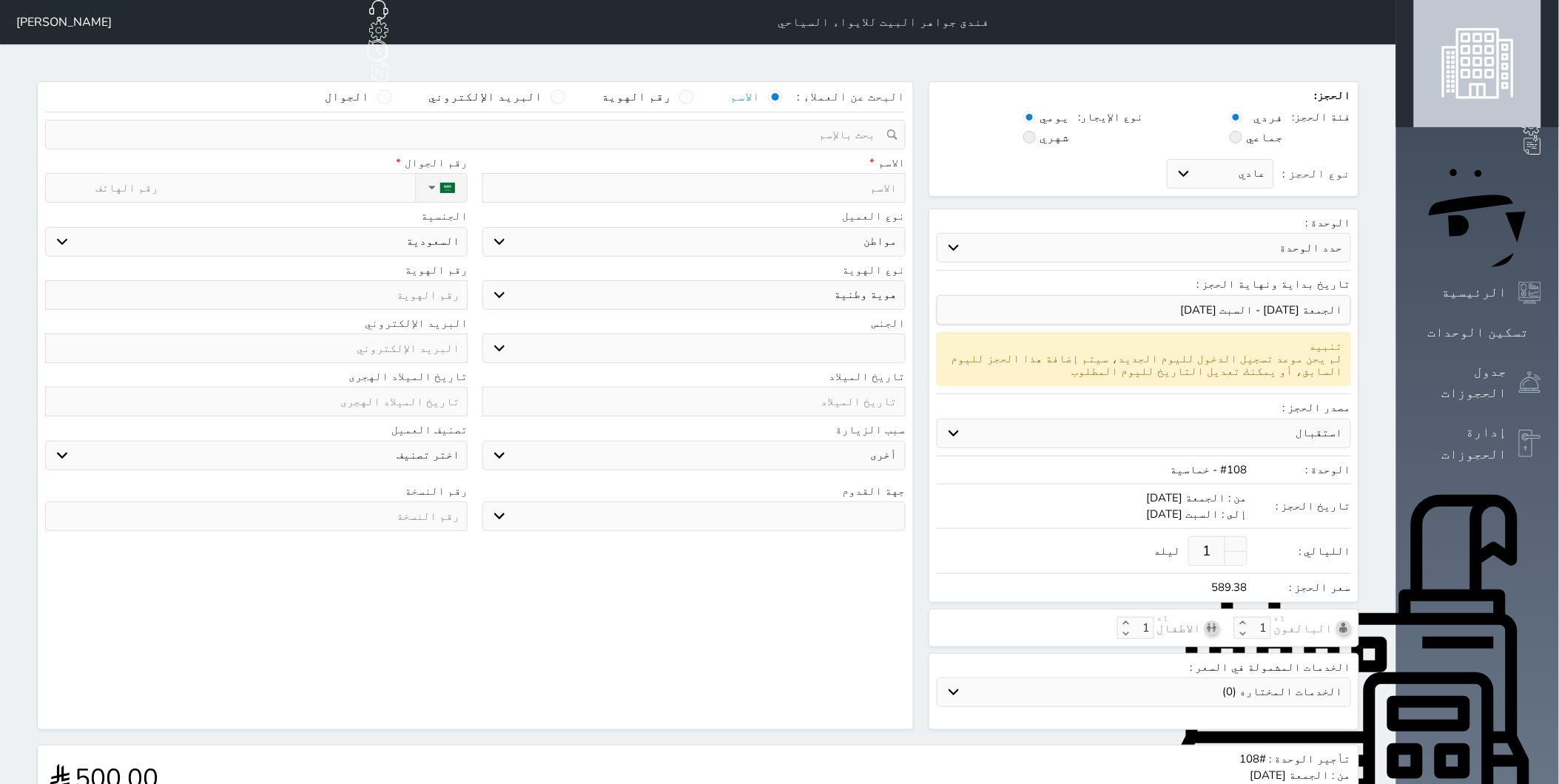 select 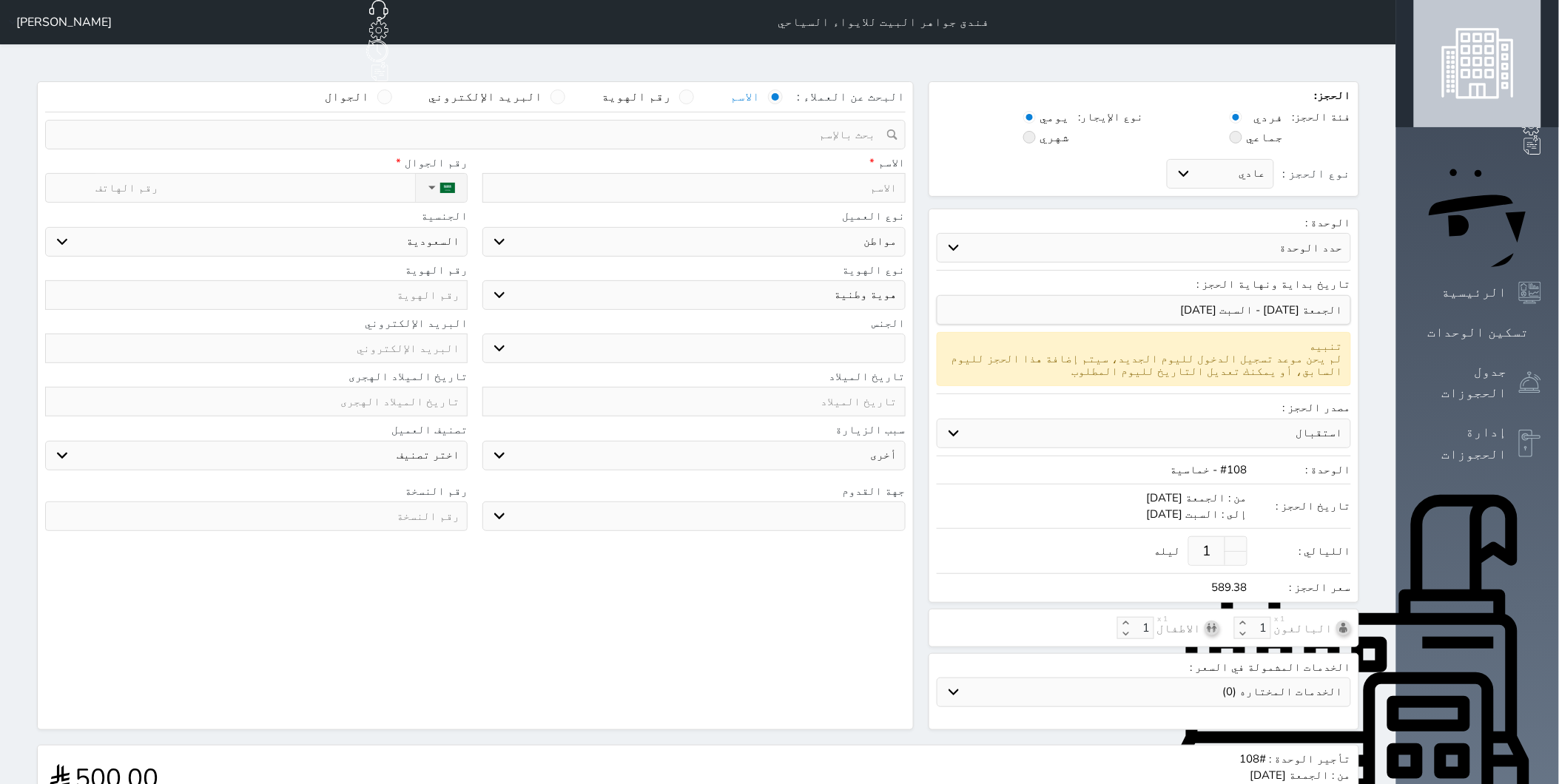 select 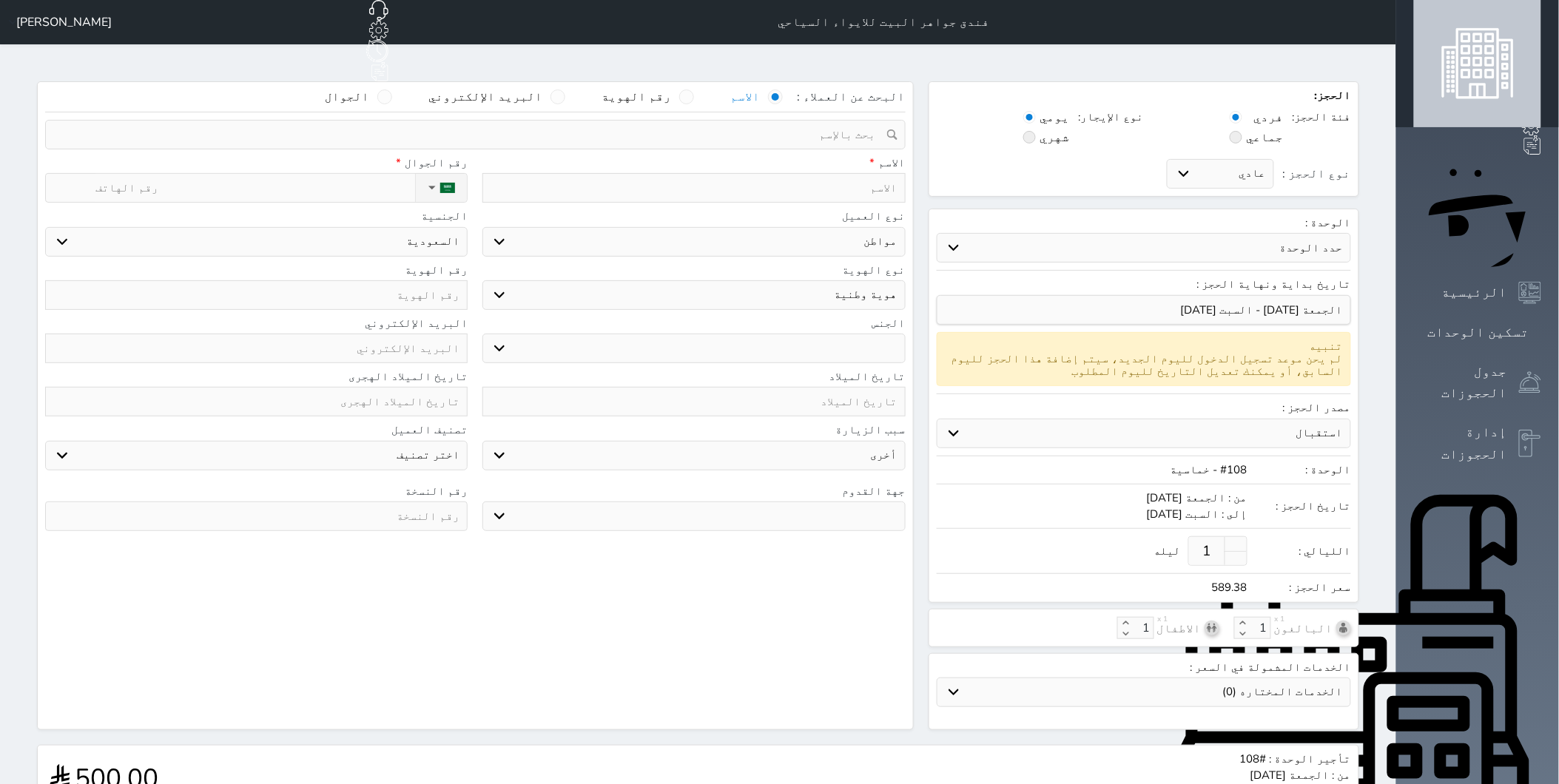 scroll, scrollTop: 191, scrollLeft: 0, axis: vertical 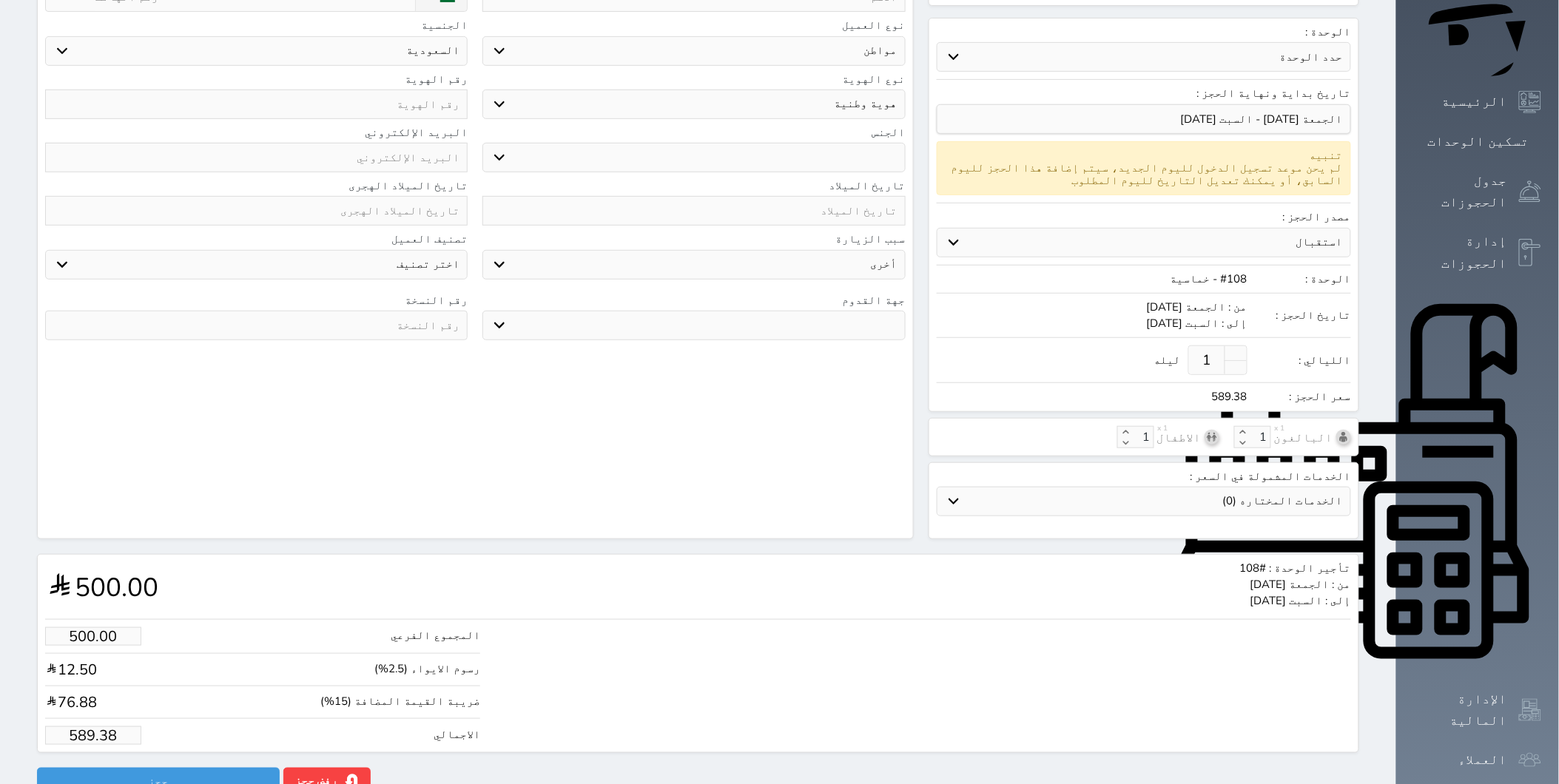 select 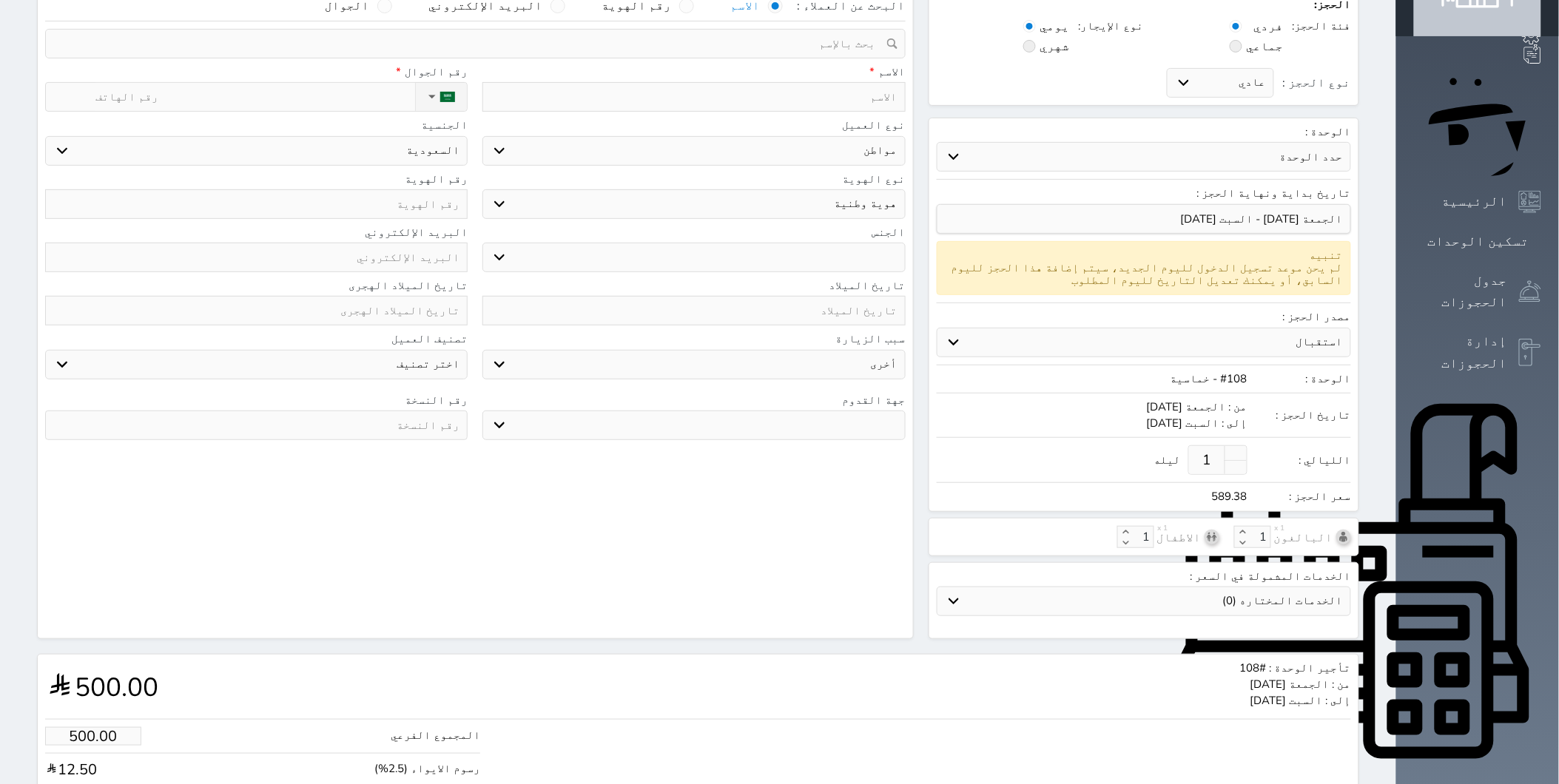 scroll, scrollTop: 0, scrollLeft: 0, axis: both 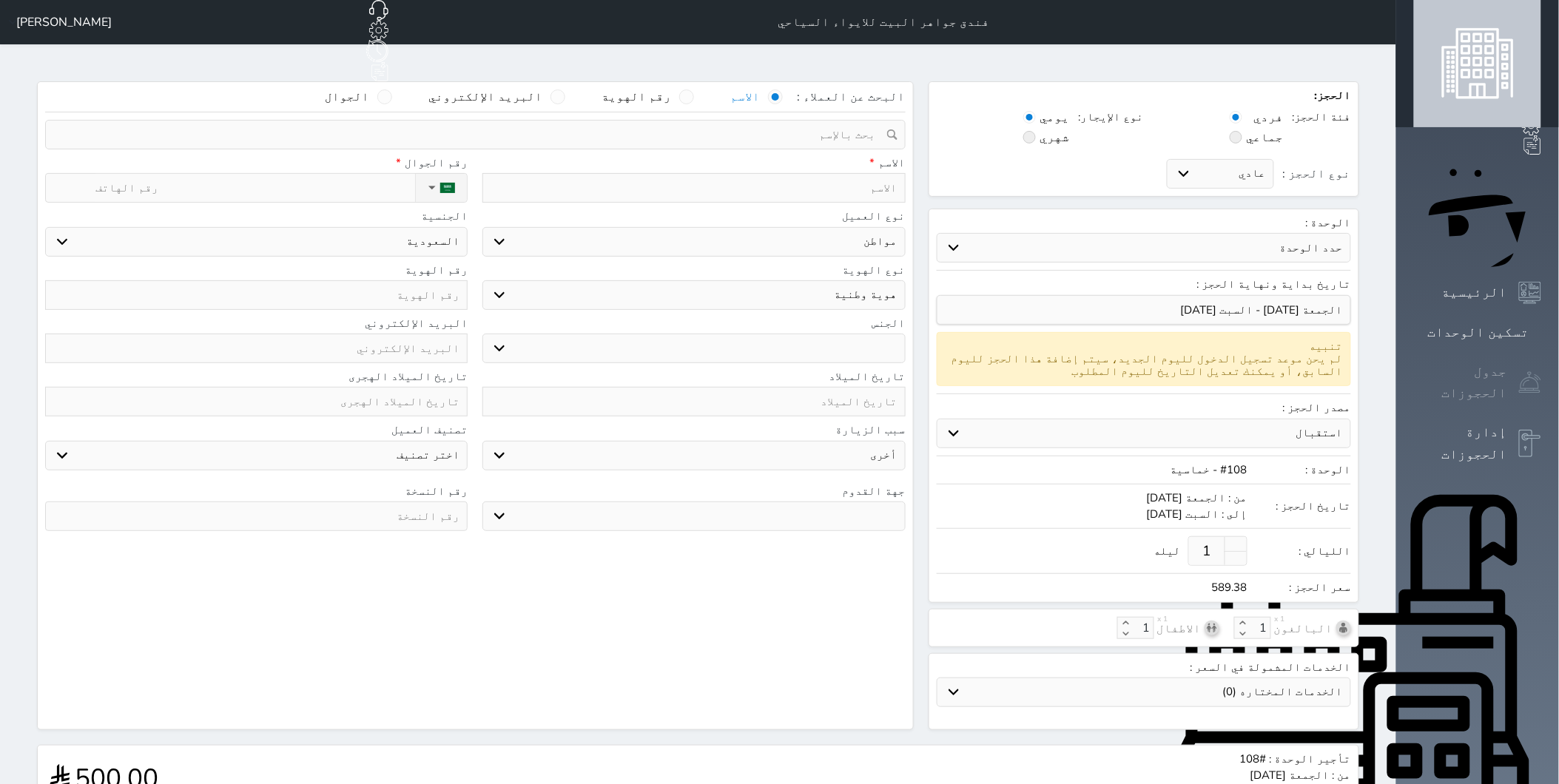 click 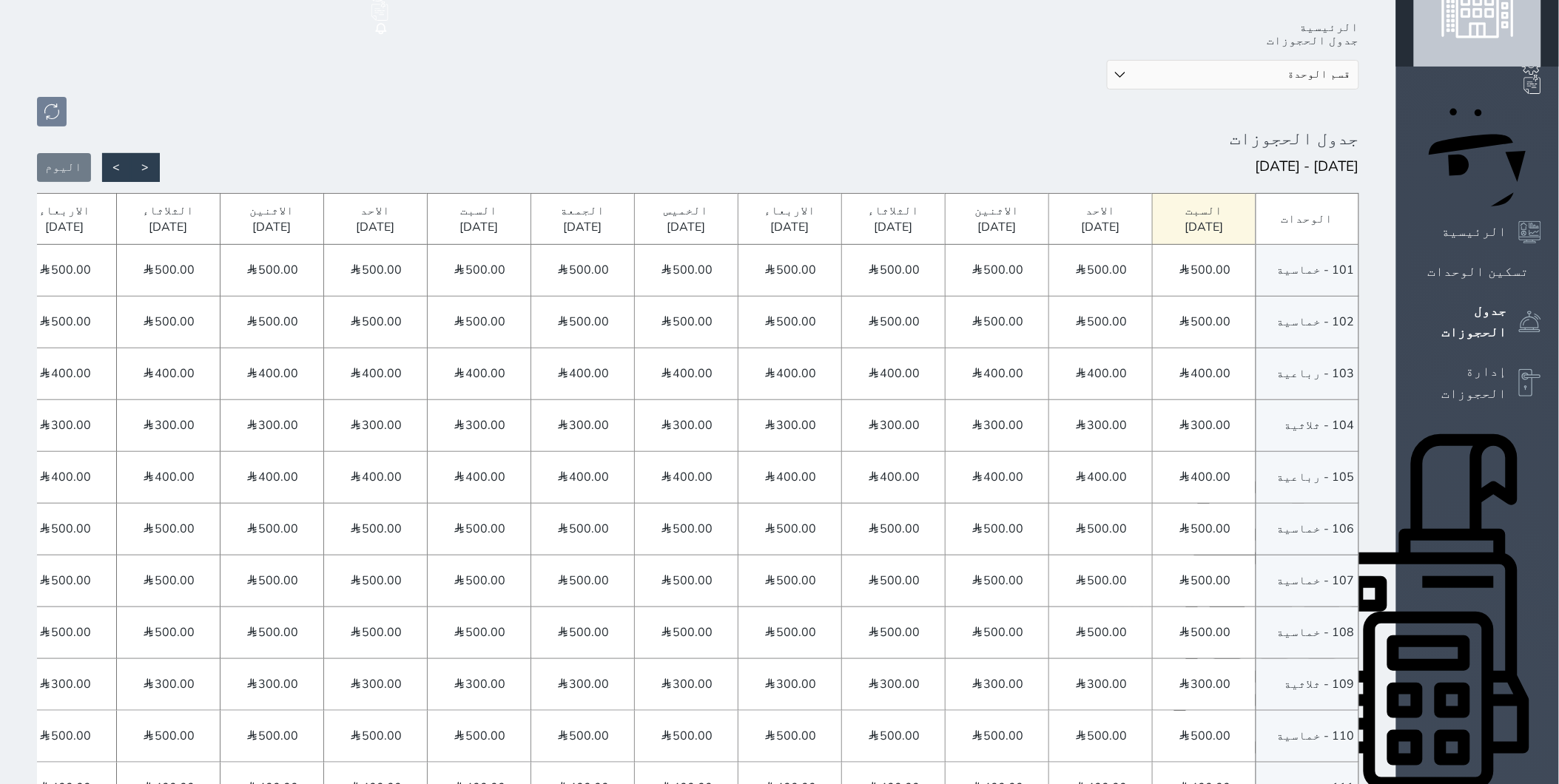 scroll, scrollTop: 0, scrollLeft: 0, axis: both 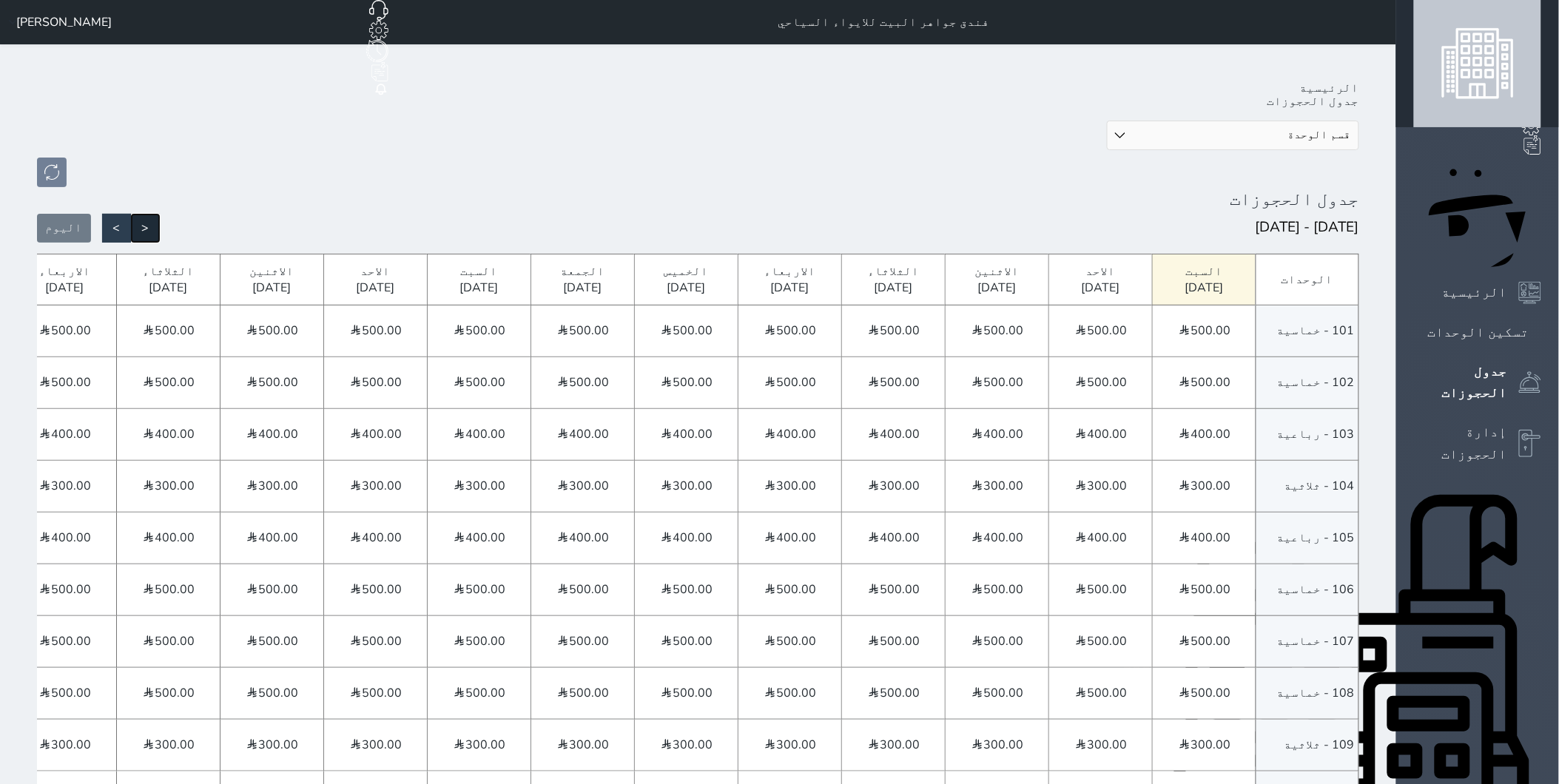 click on "<" at bounding box center (145, 228) 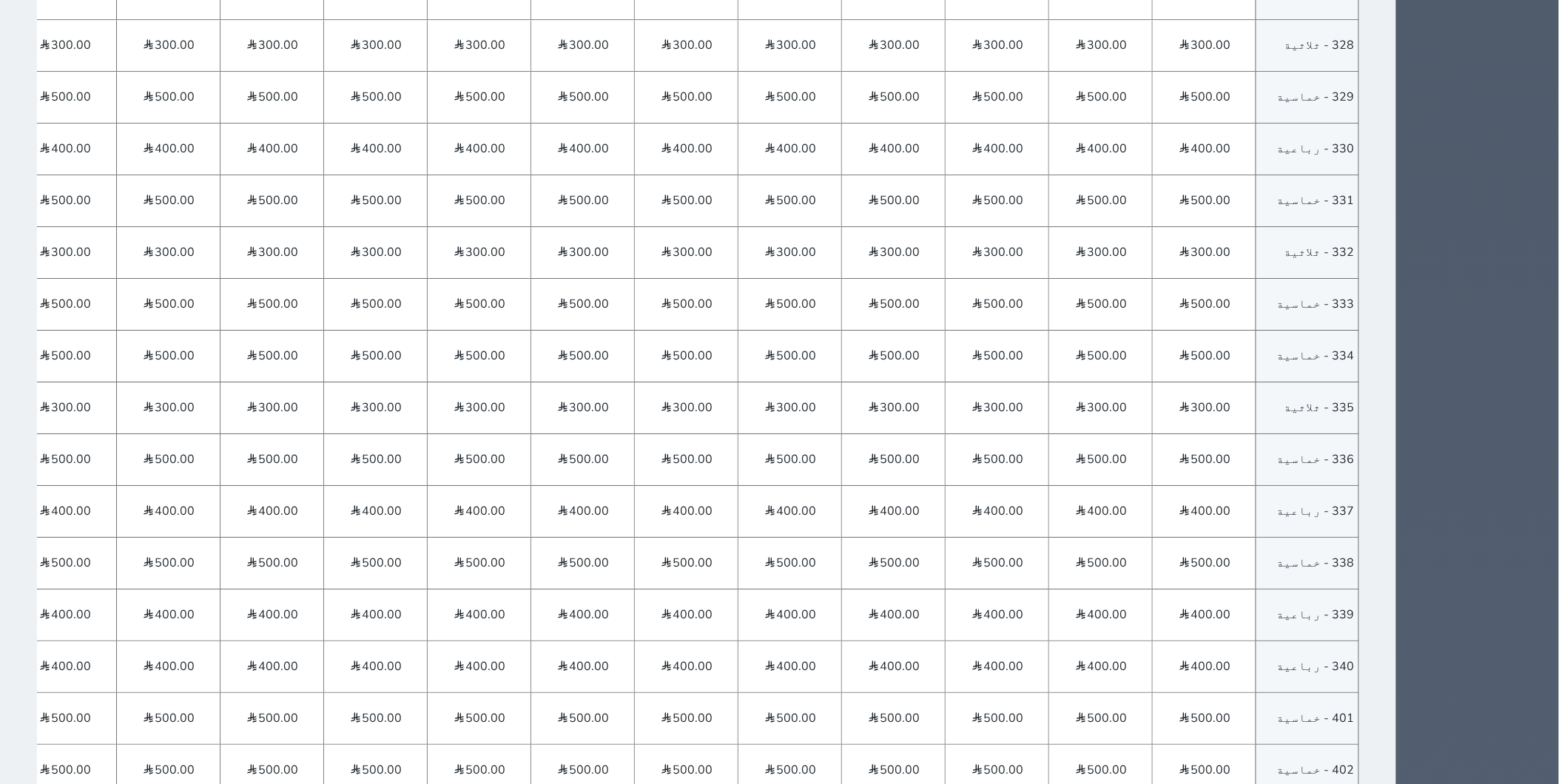 scroll, scrollTop: 6081, scrollLeft: 0, axis: vertical 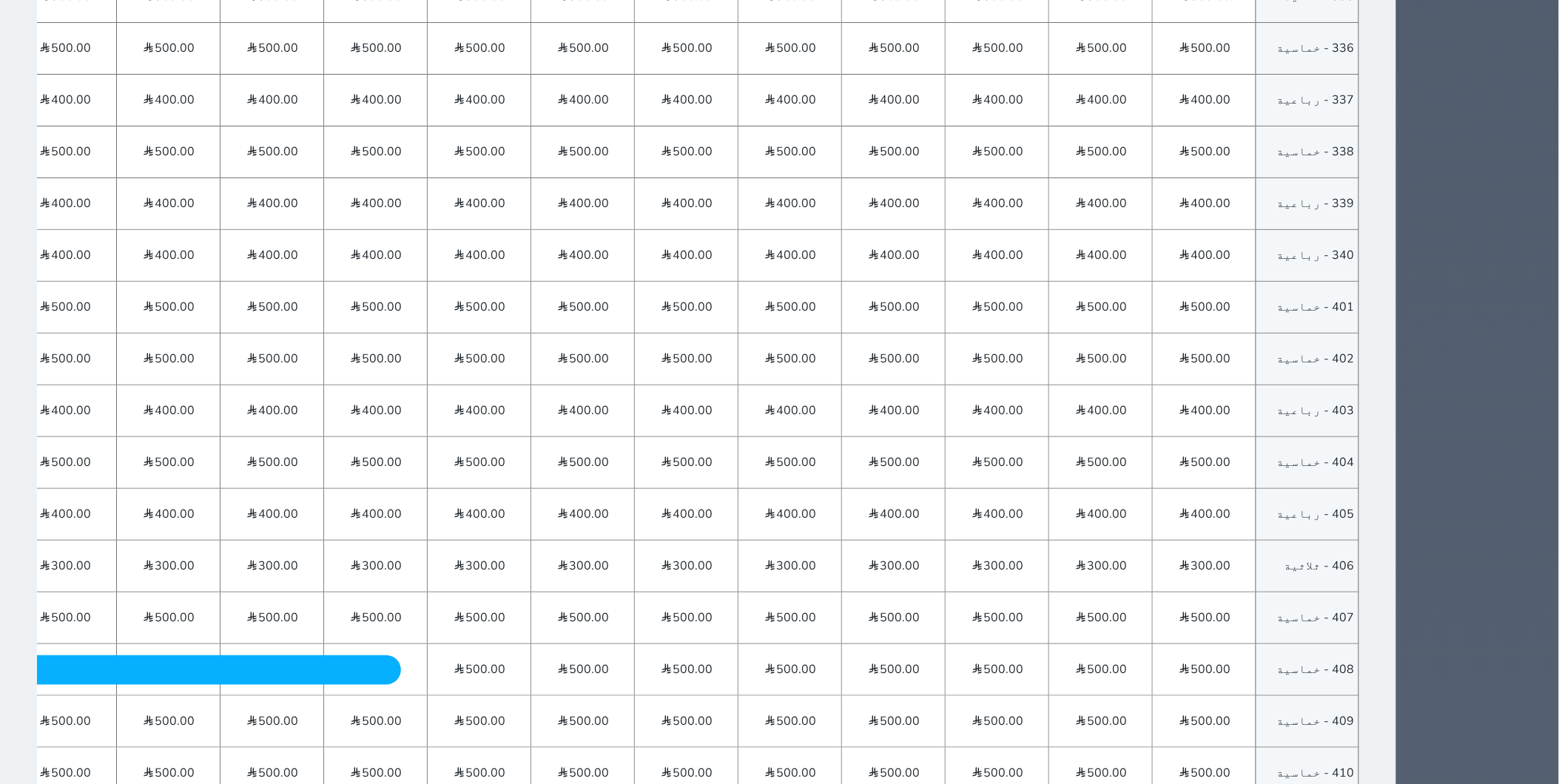 click on "Khursheed Begum
الأحد - 2025/07/06" at bounding box center (-12, 670) 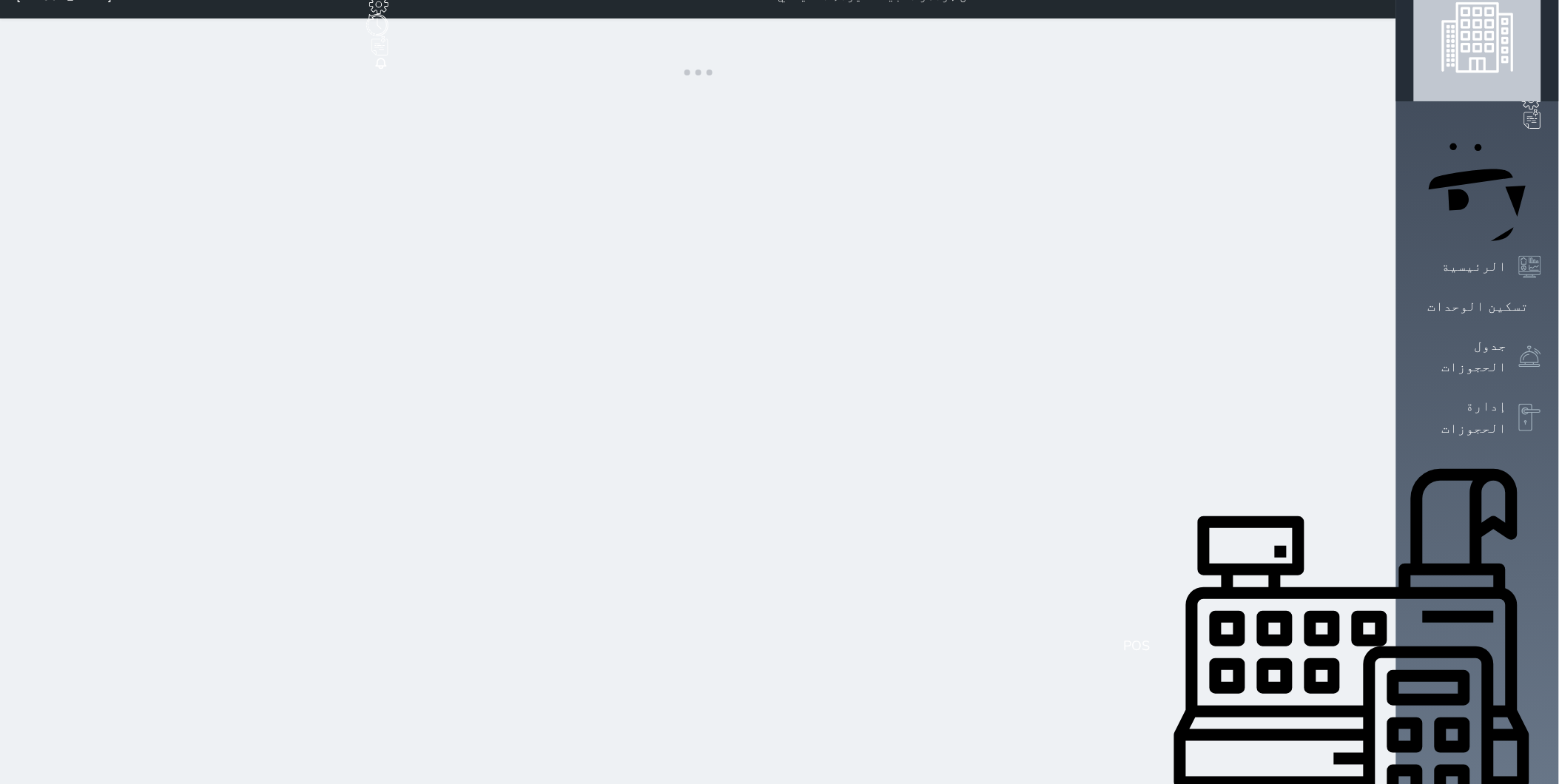scroll, scrollTop: 0, scrollLeft: 0, axis: both 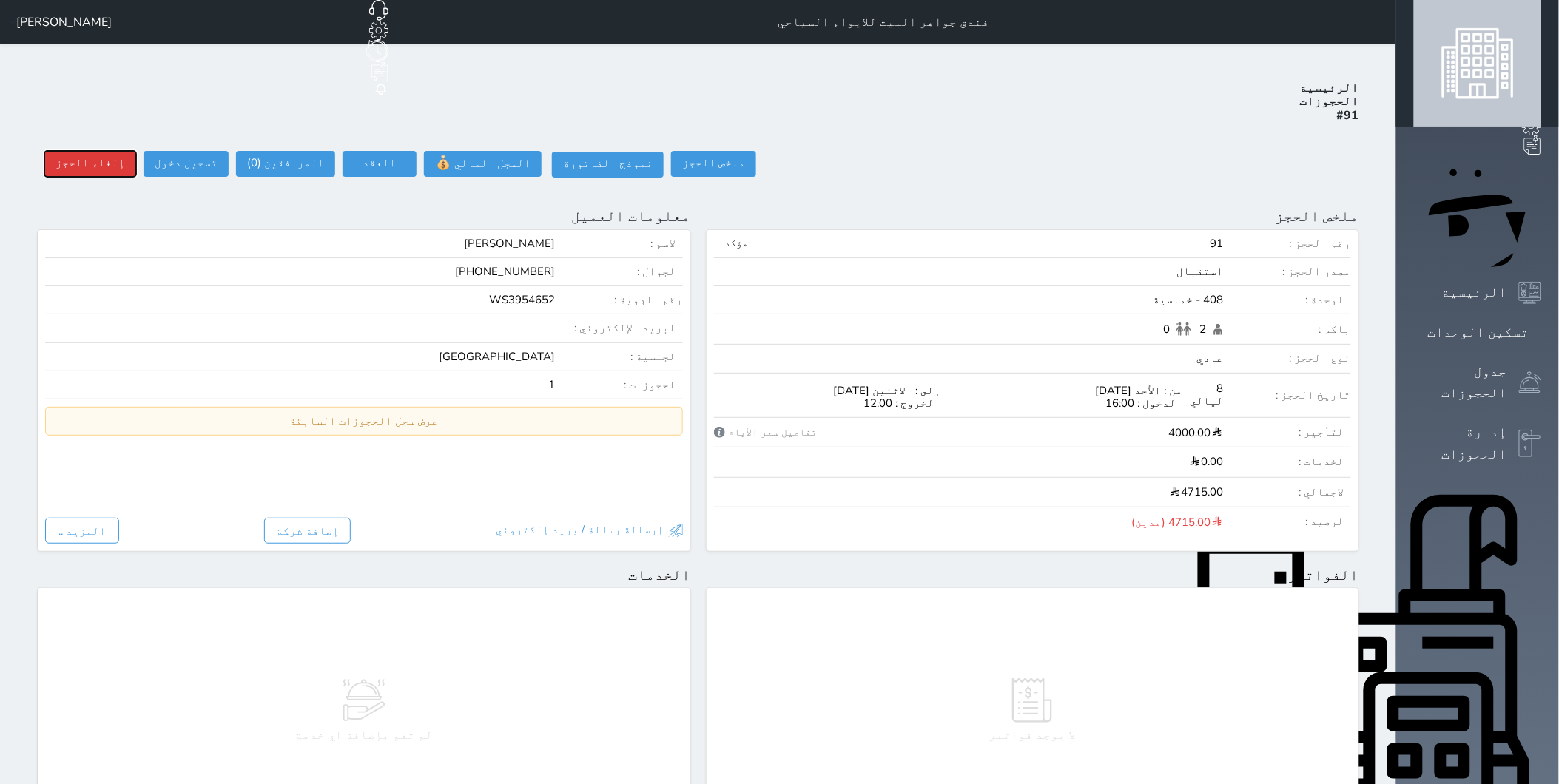 click on "إلغاء الحجز" at bounding box center (90, 163) 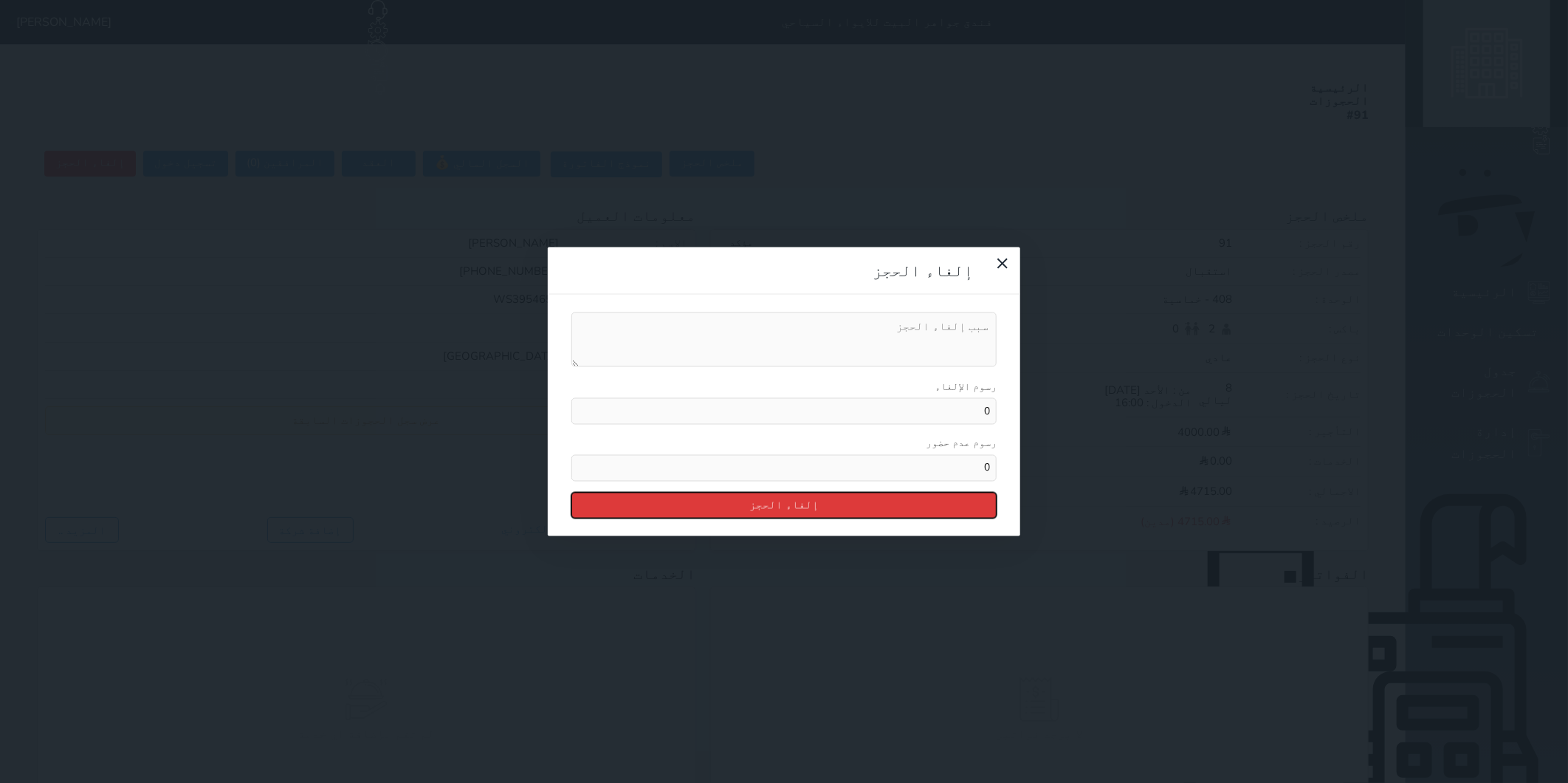 click on "إلغاء الحجز" at bounding box center (784, 505) 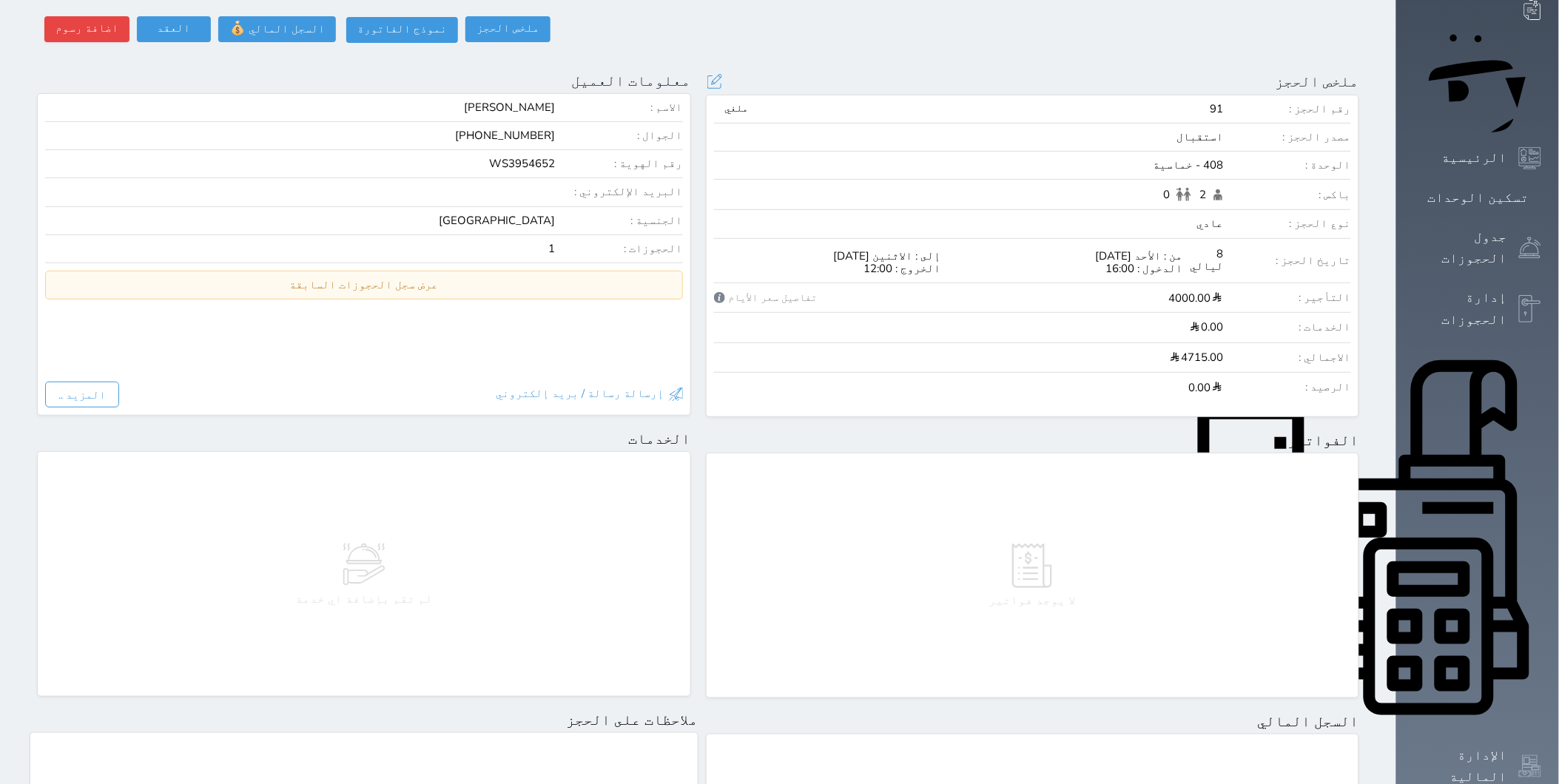 scroll, scrollTop: 0, scrollLeft: 0, axis: both 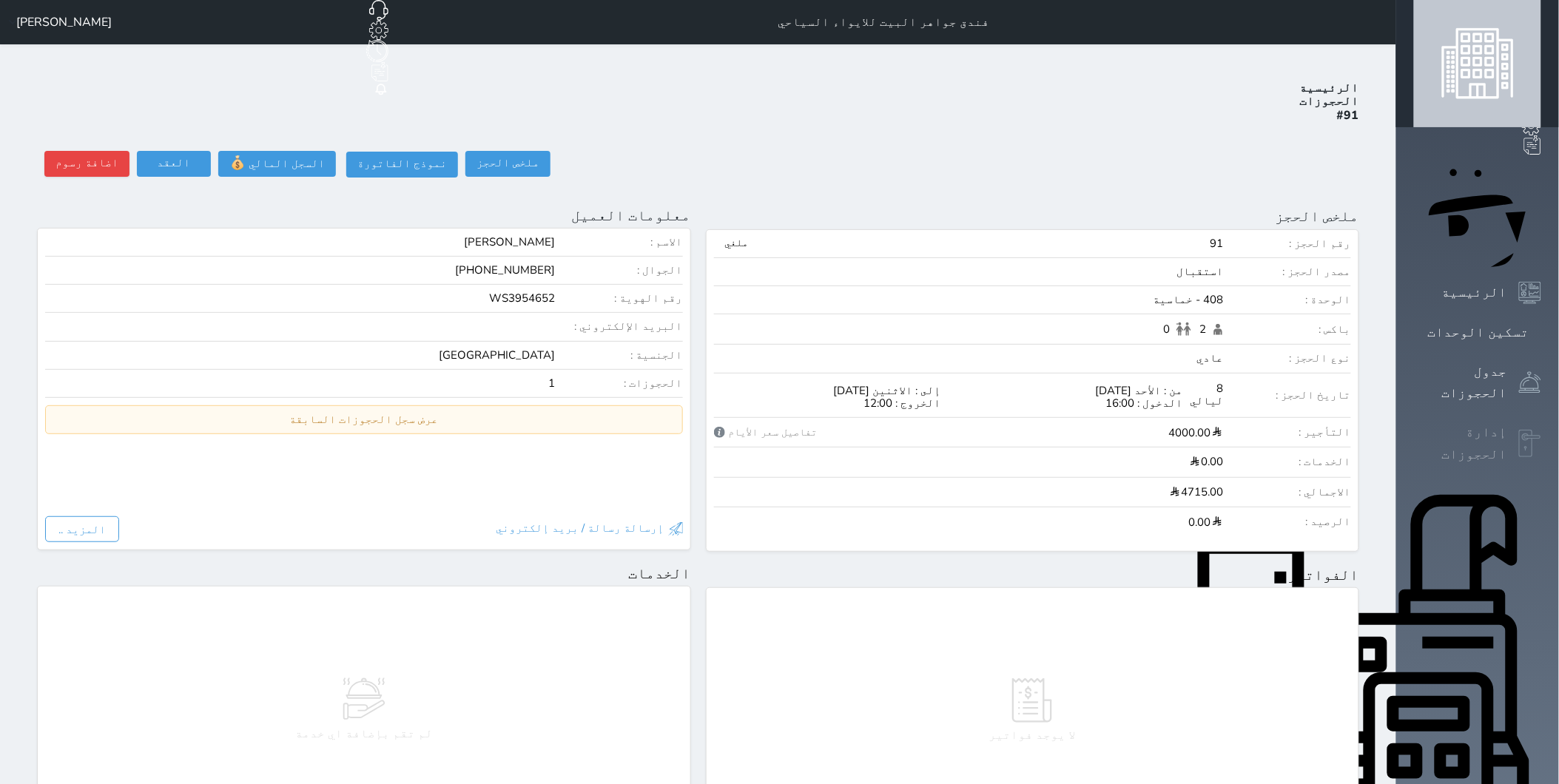 click on "إدارة الحجوزات" at bounding box center [1478, 443] 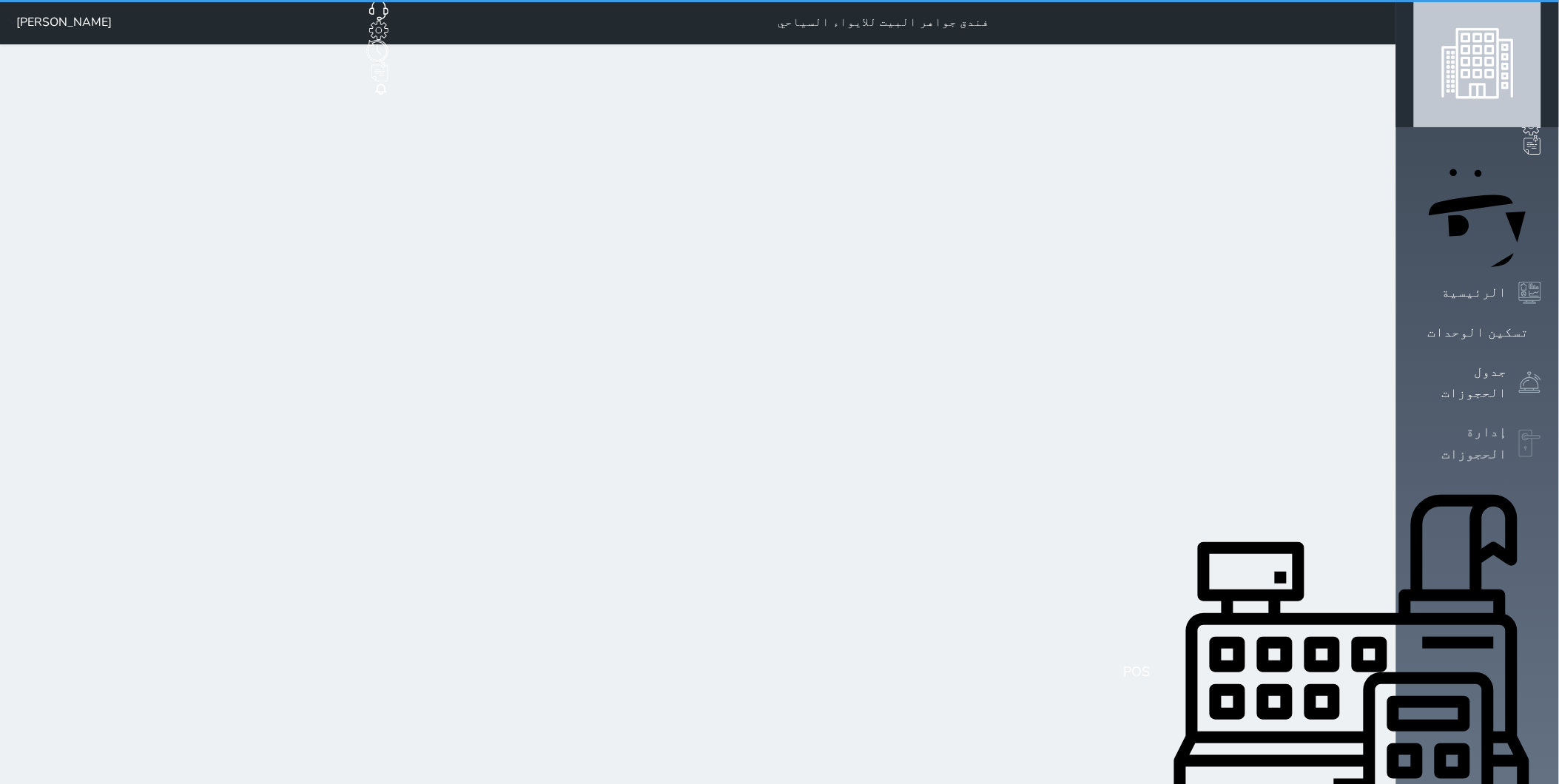 select on "open_all" 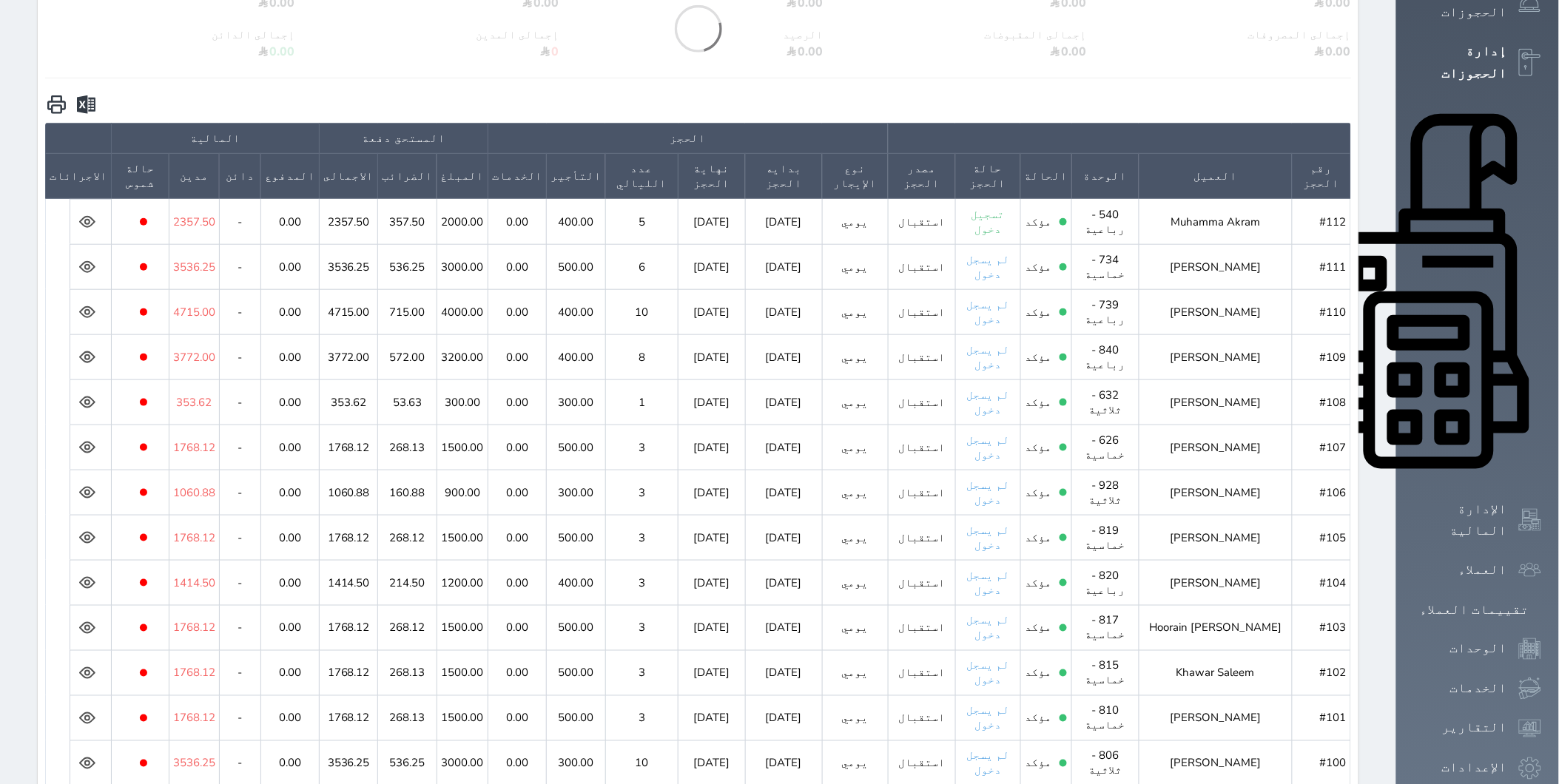 scroll, scrollTop: 410, scrollLeft: 0, axis: vertical 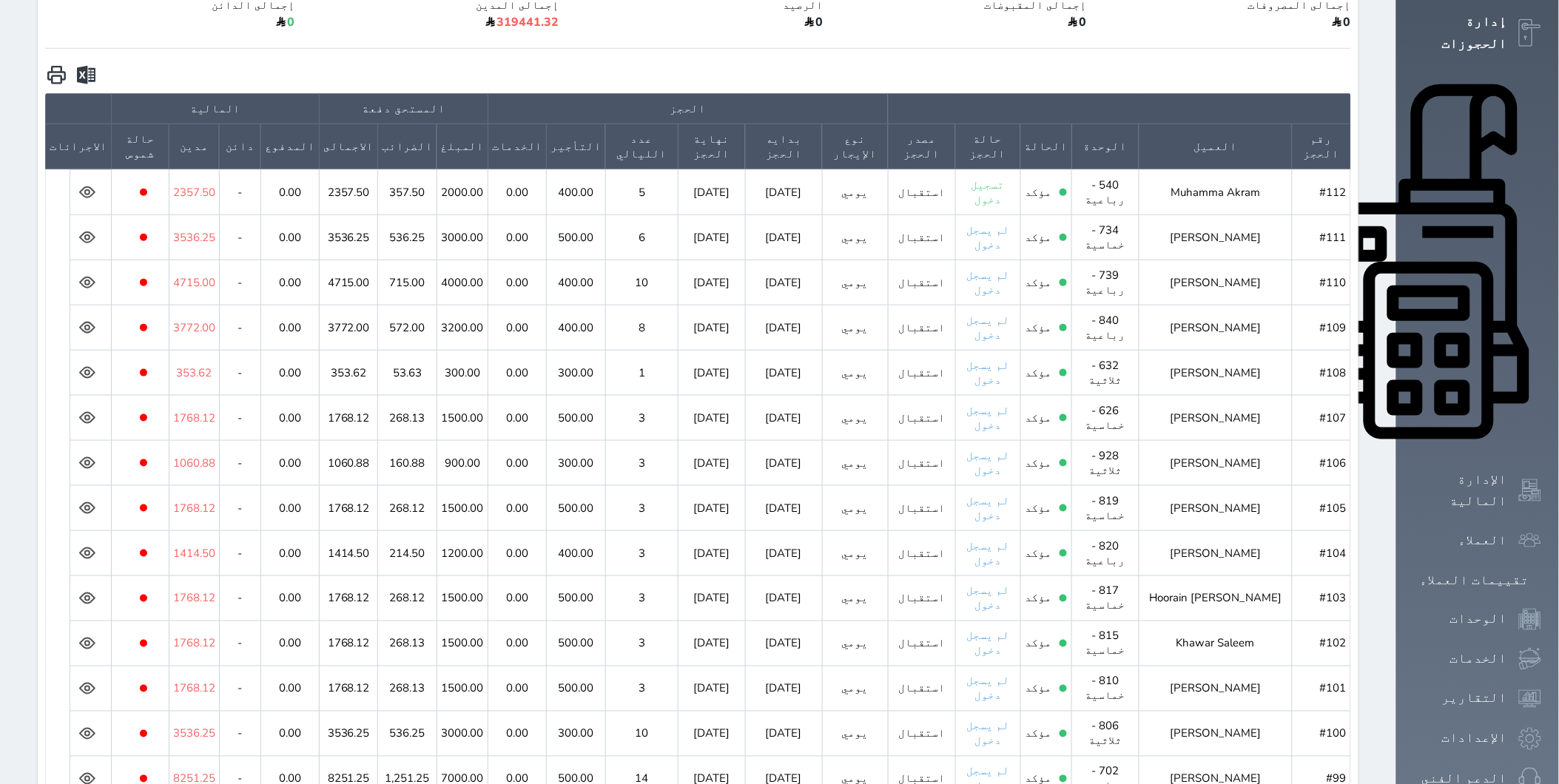click on "لم يسجل دخول" at bounding box center [988, 237] 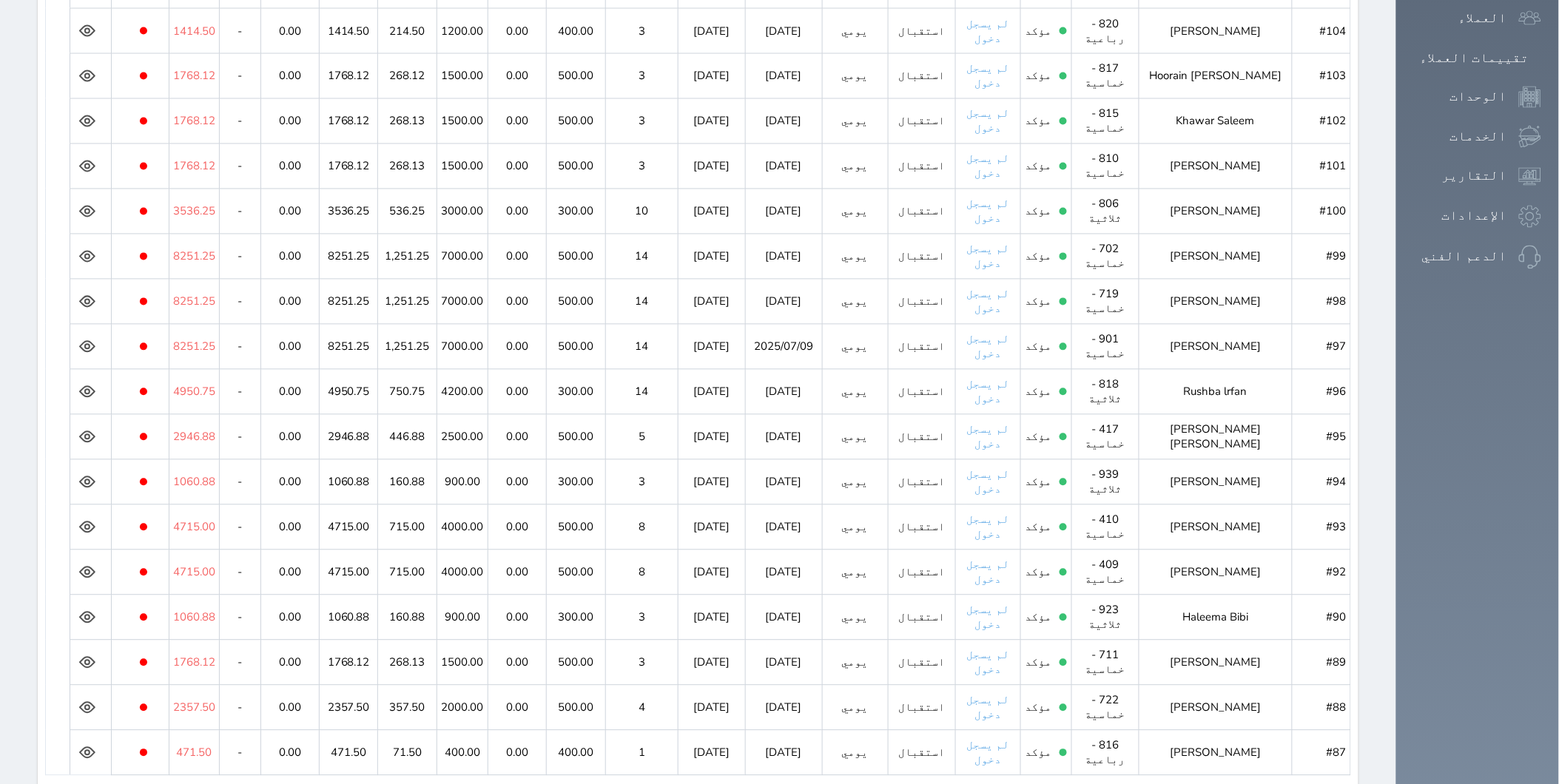 scroll, scrollTop: 970, scrollLeft: 0, axis: vertical 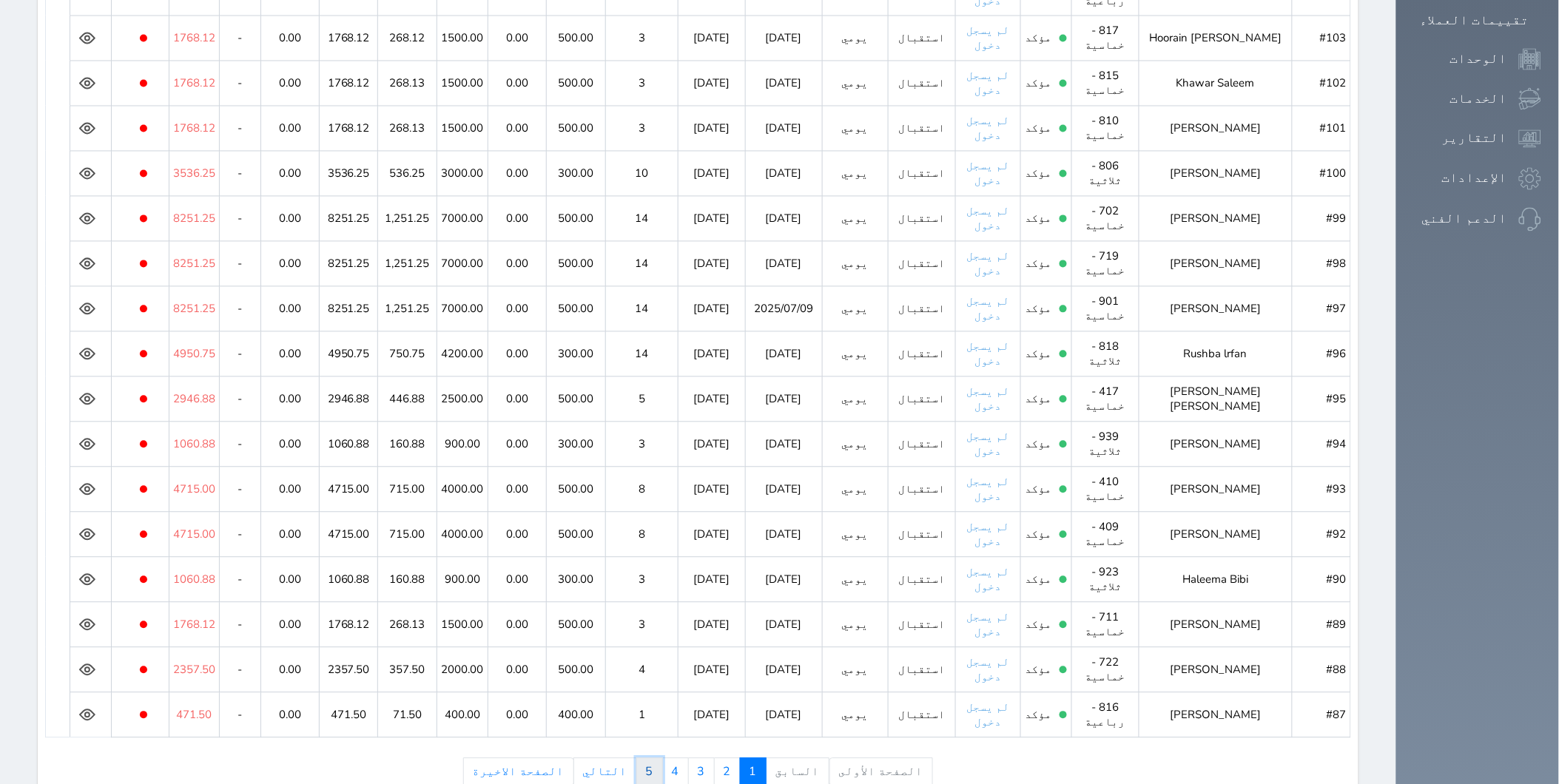 click on "5" at bounding box center (650, 772) 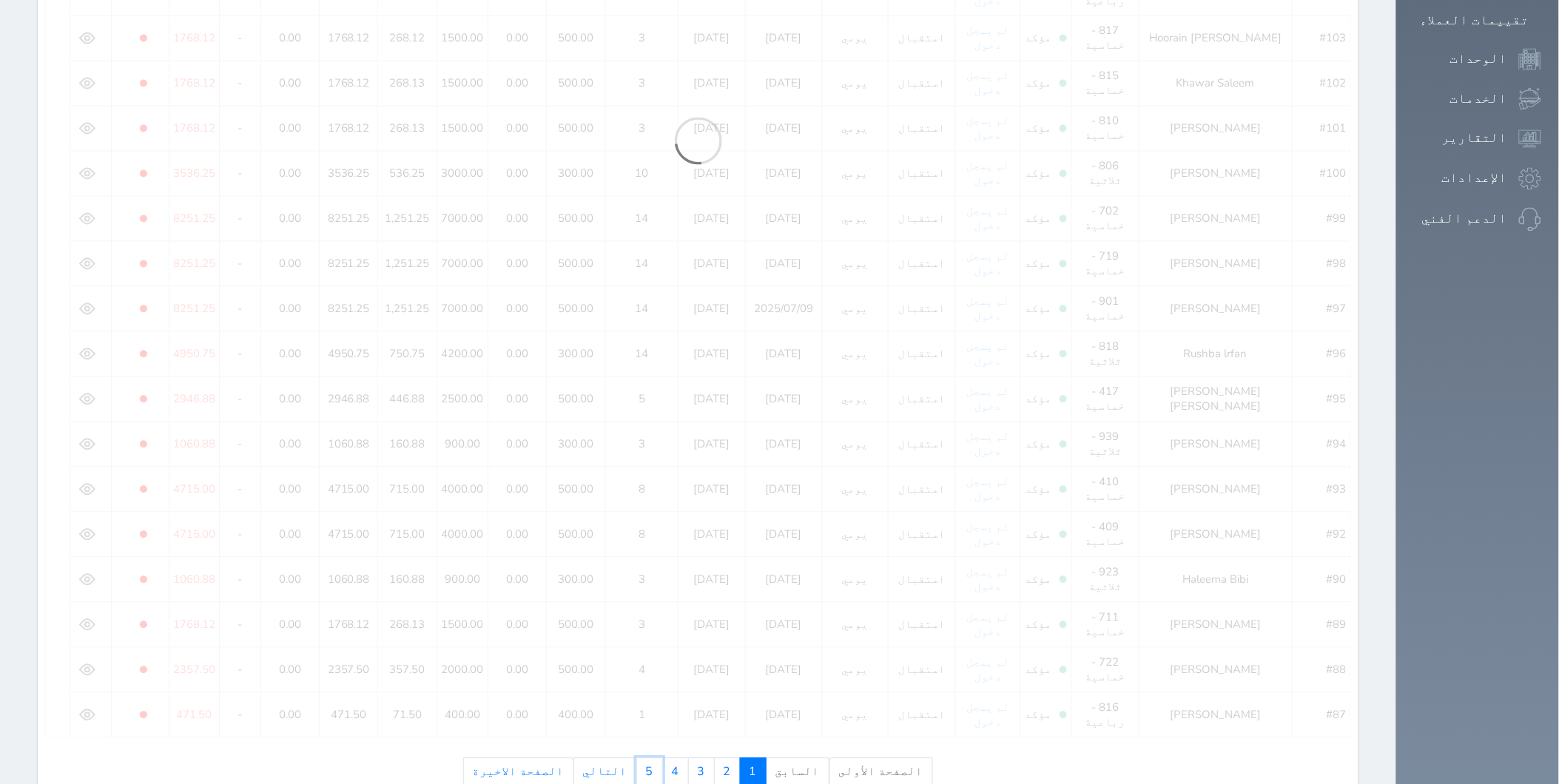 scroll, scrollTop: 564, scrollLeft: 0, axis: vertical 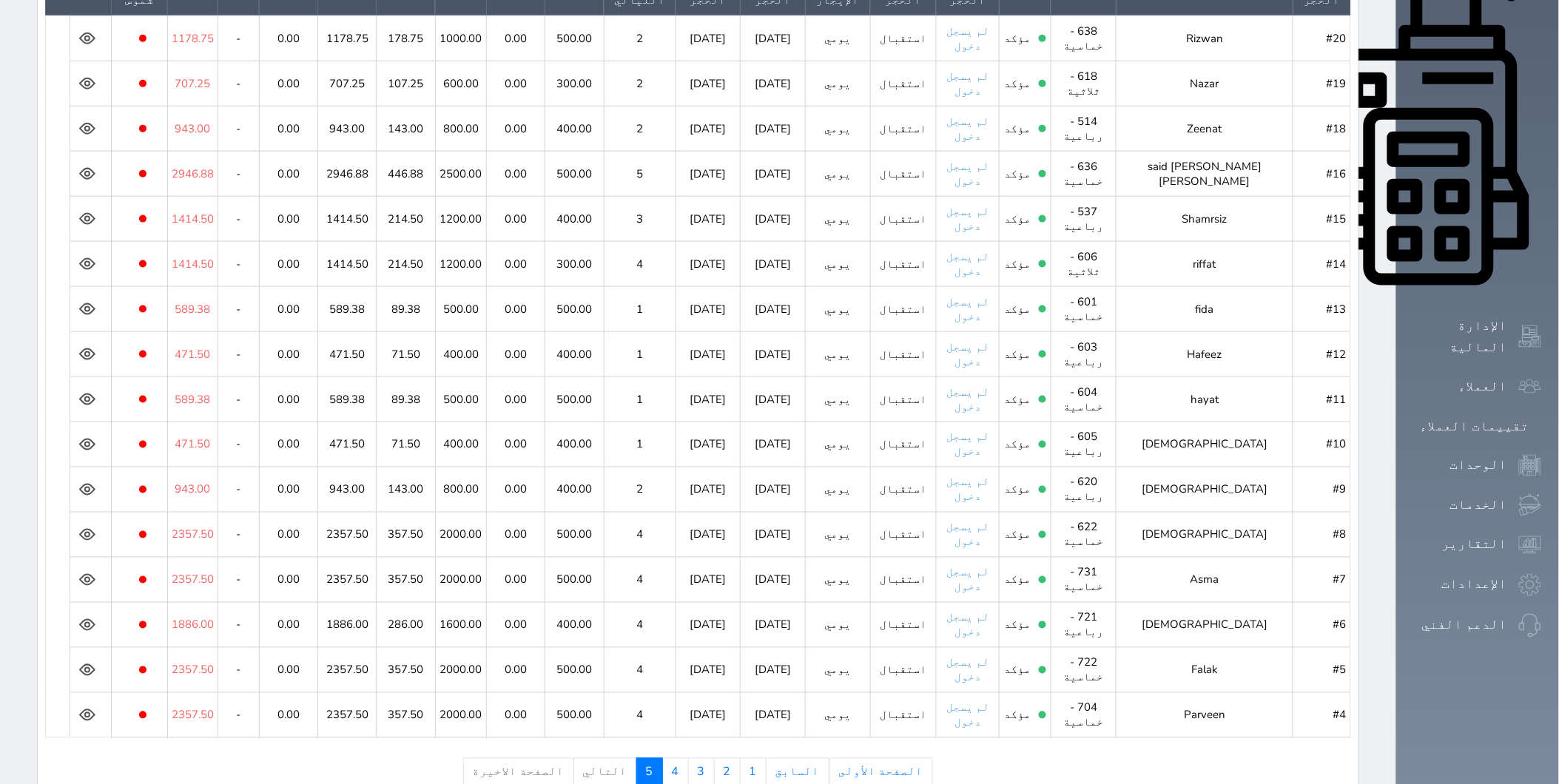 click 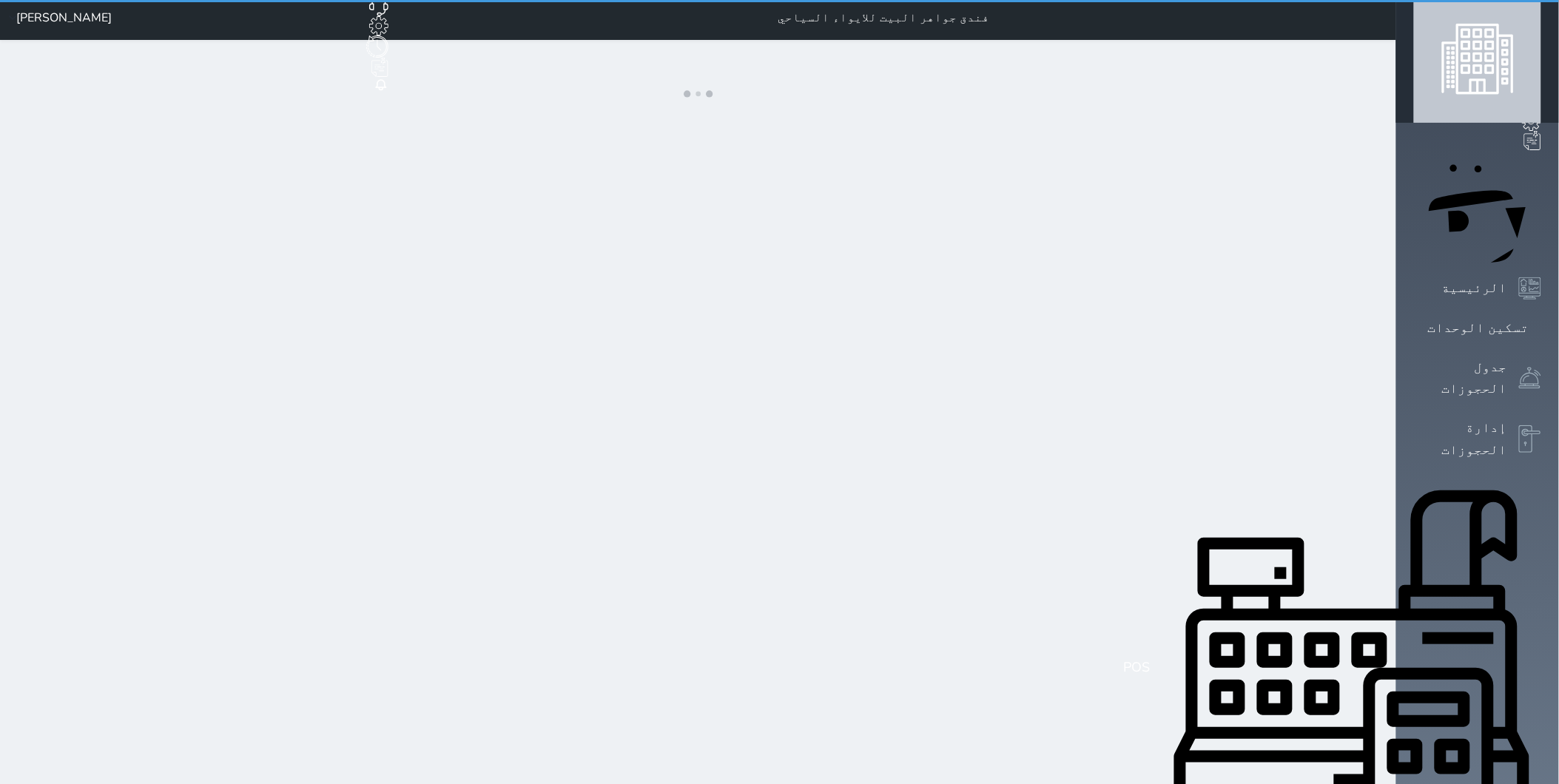 scroll, scrollTop: 0, scrollLeft: 0, axis: both 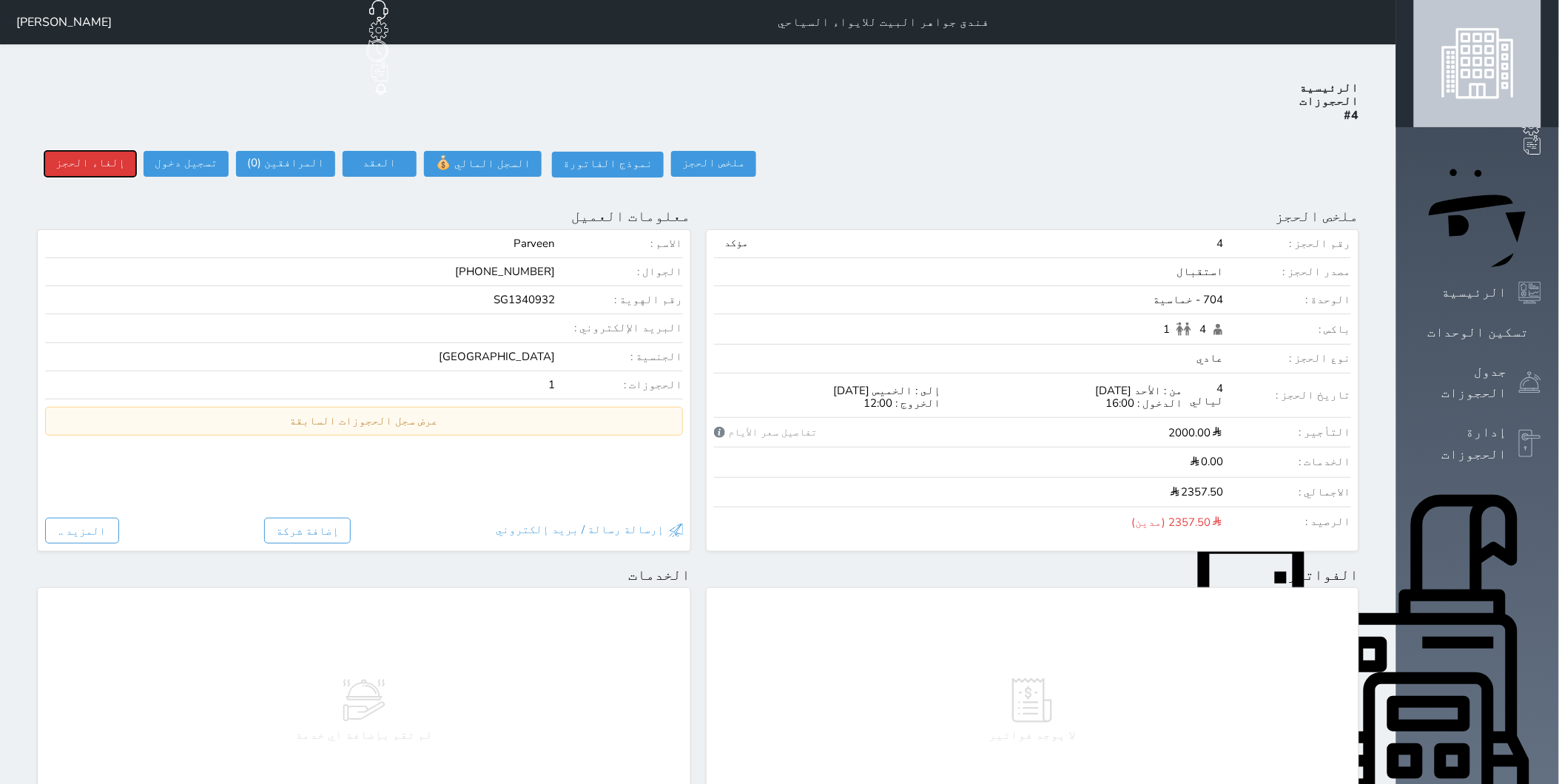 click on "إلغاء الحجز" at bounding box center [90, 163] 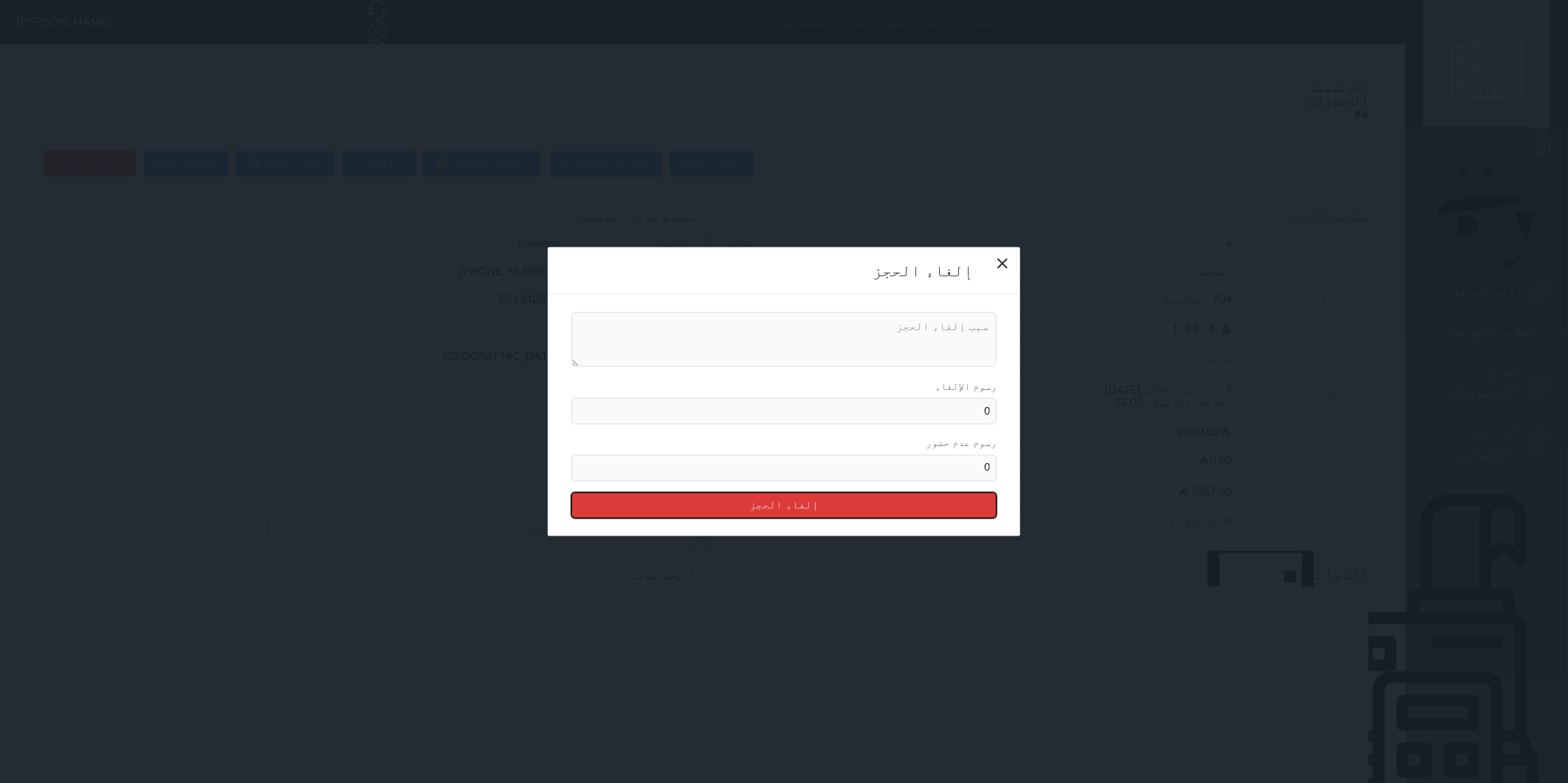 click on "إلغاء الحجز" at bounding box center [784, 505] 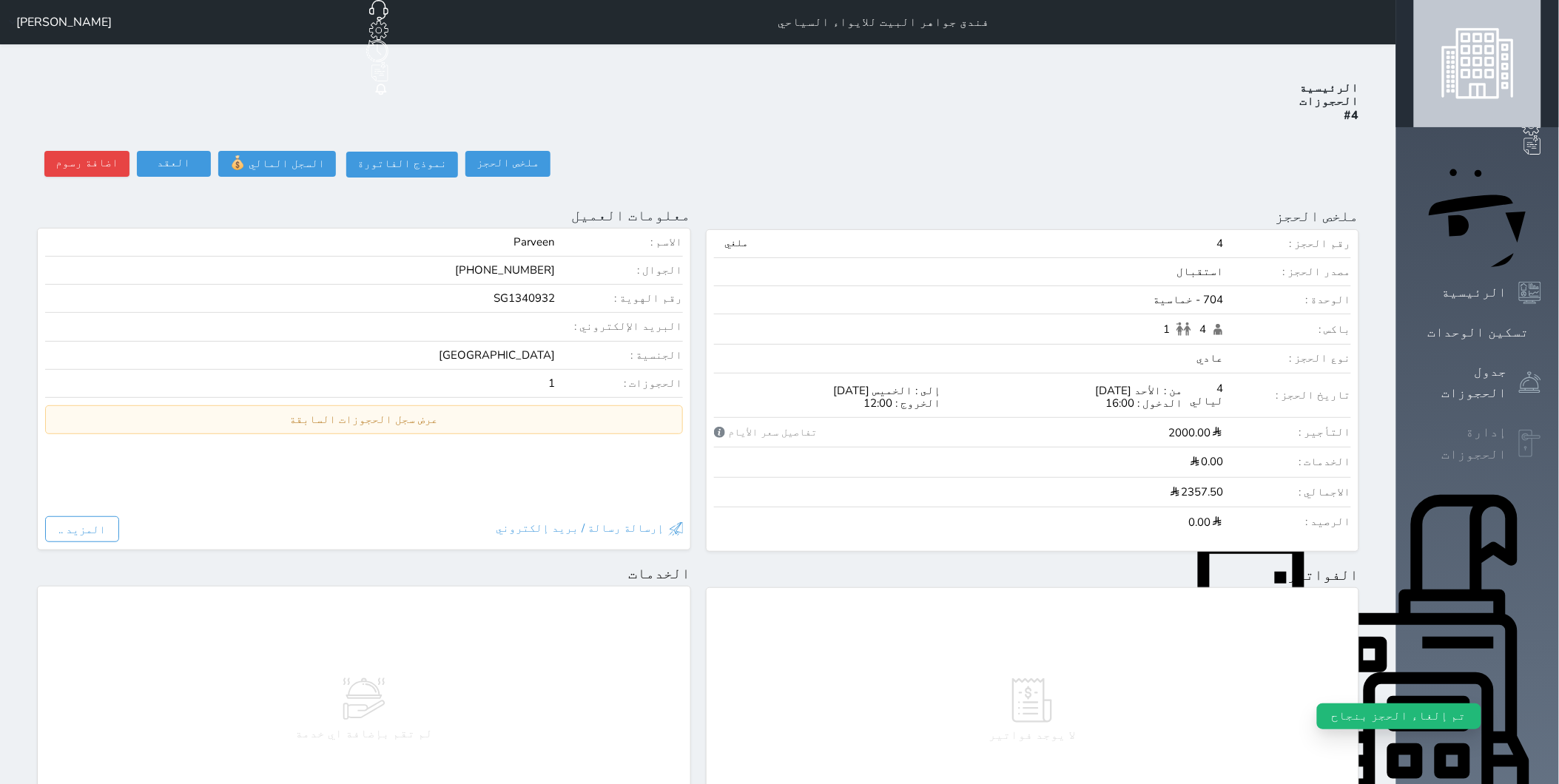click on "إدارة الحجوزات" at bounding box center (1461, 443) 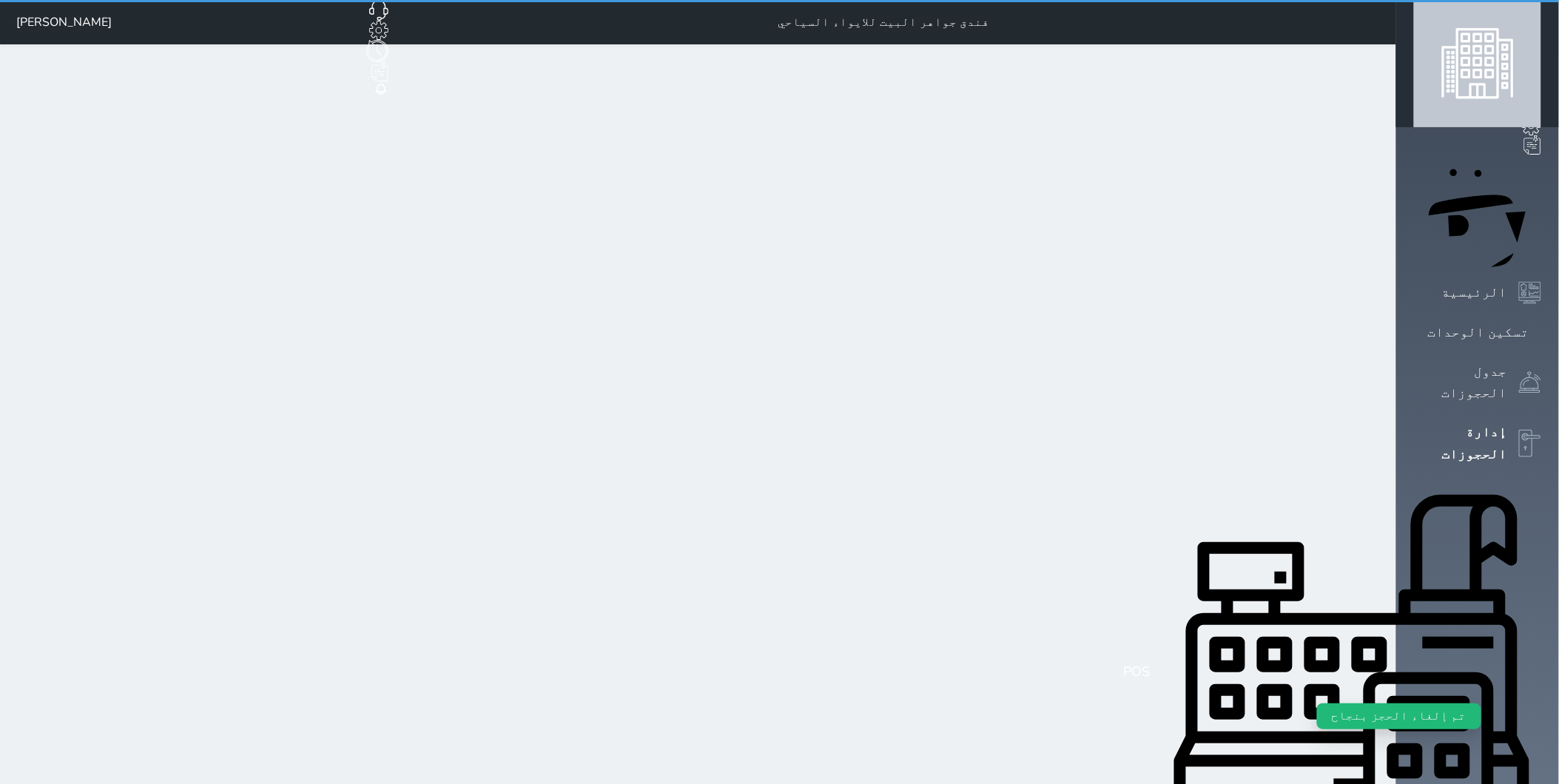 select on "open_all" 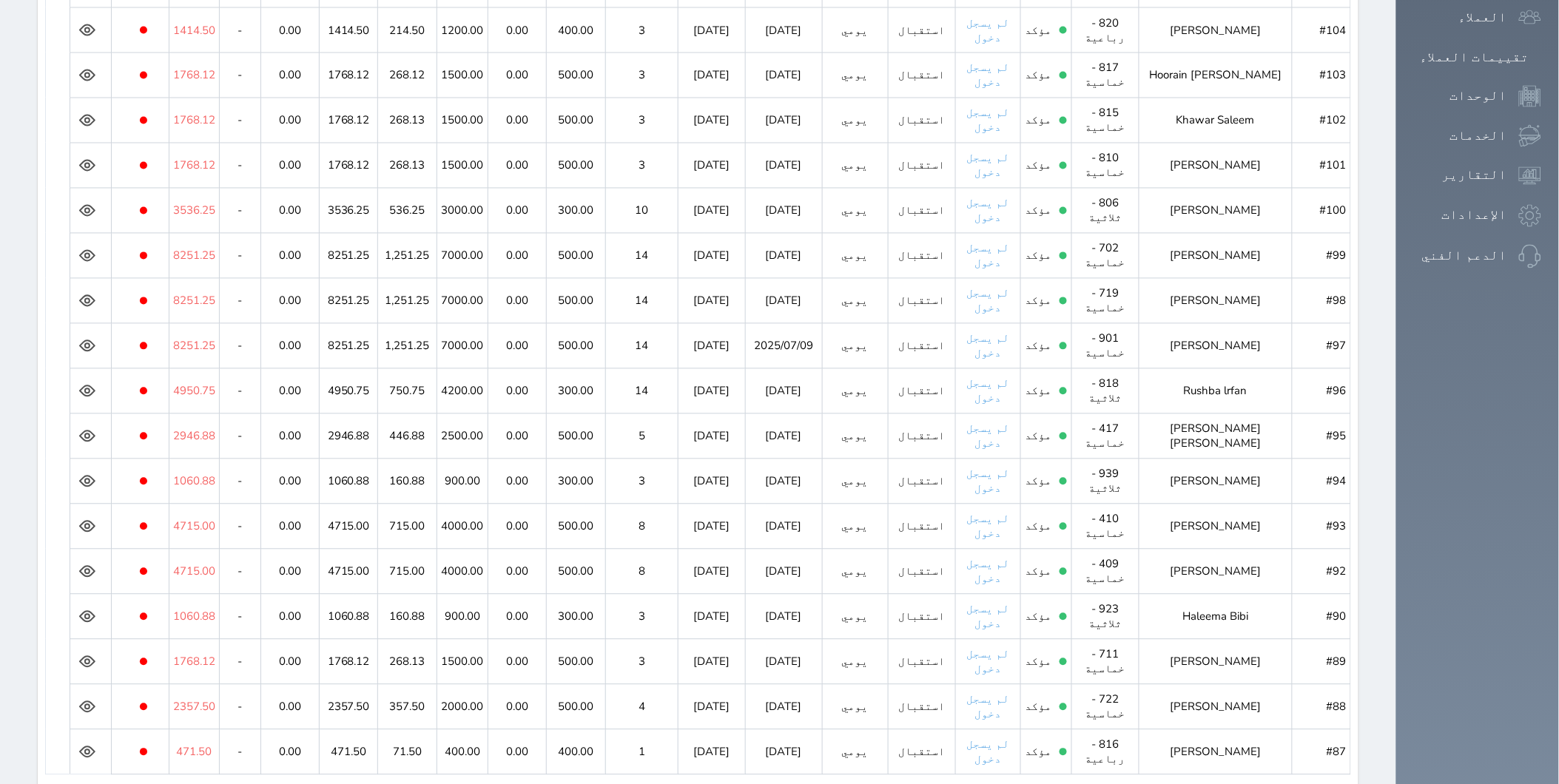scroll, scrollTop: 970, scrollLeft: 0, axis: vertical 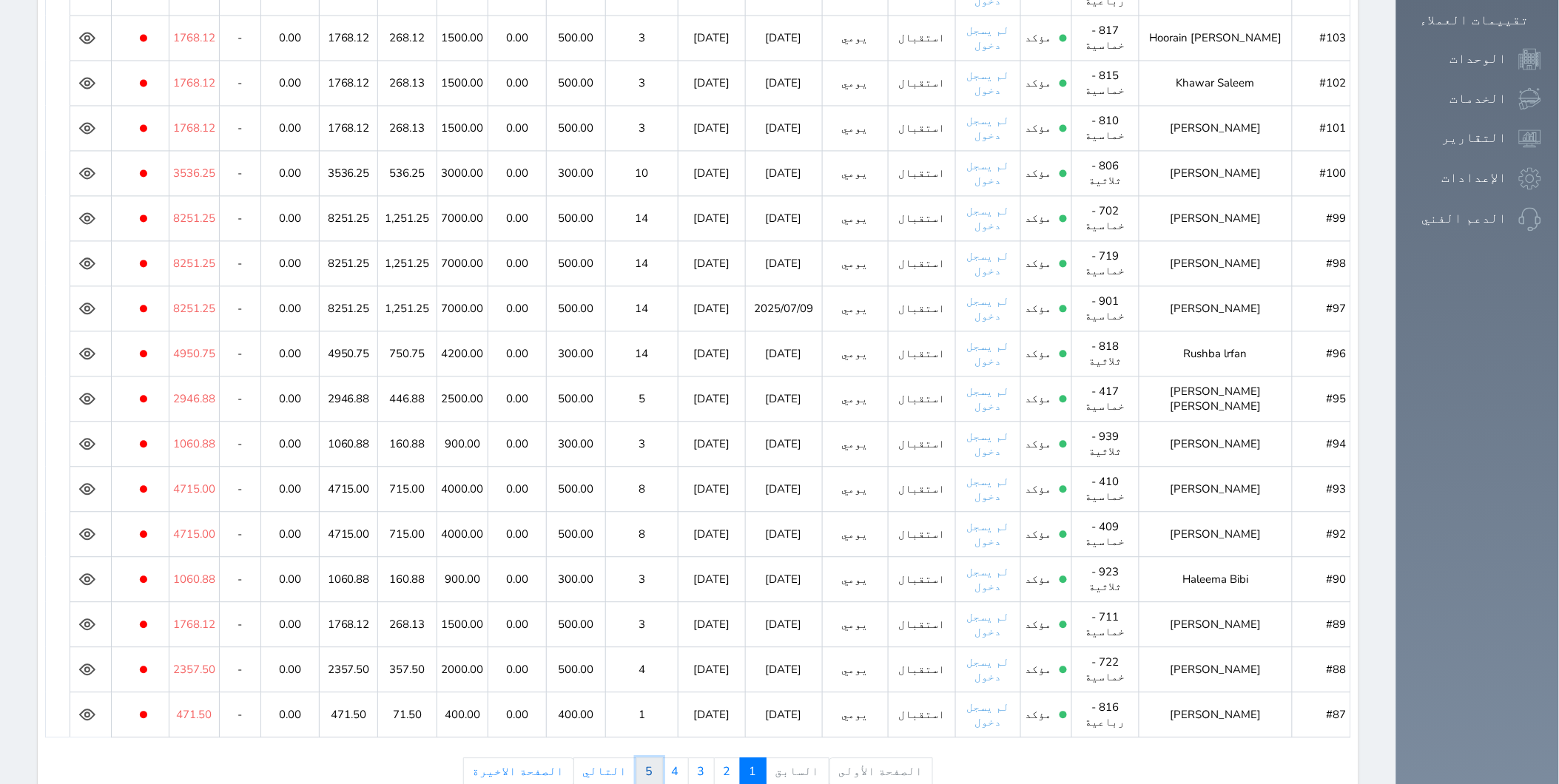 click on "5" at bounding box center [650, 772] 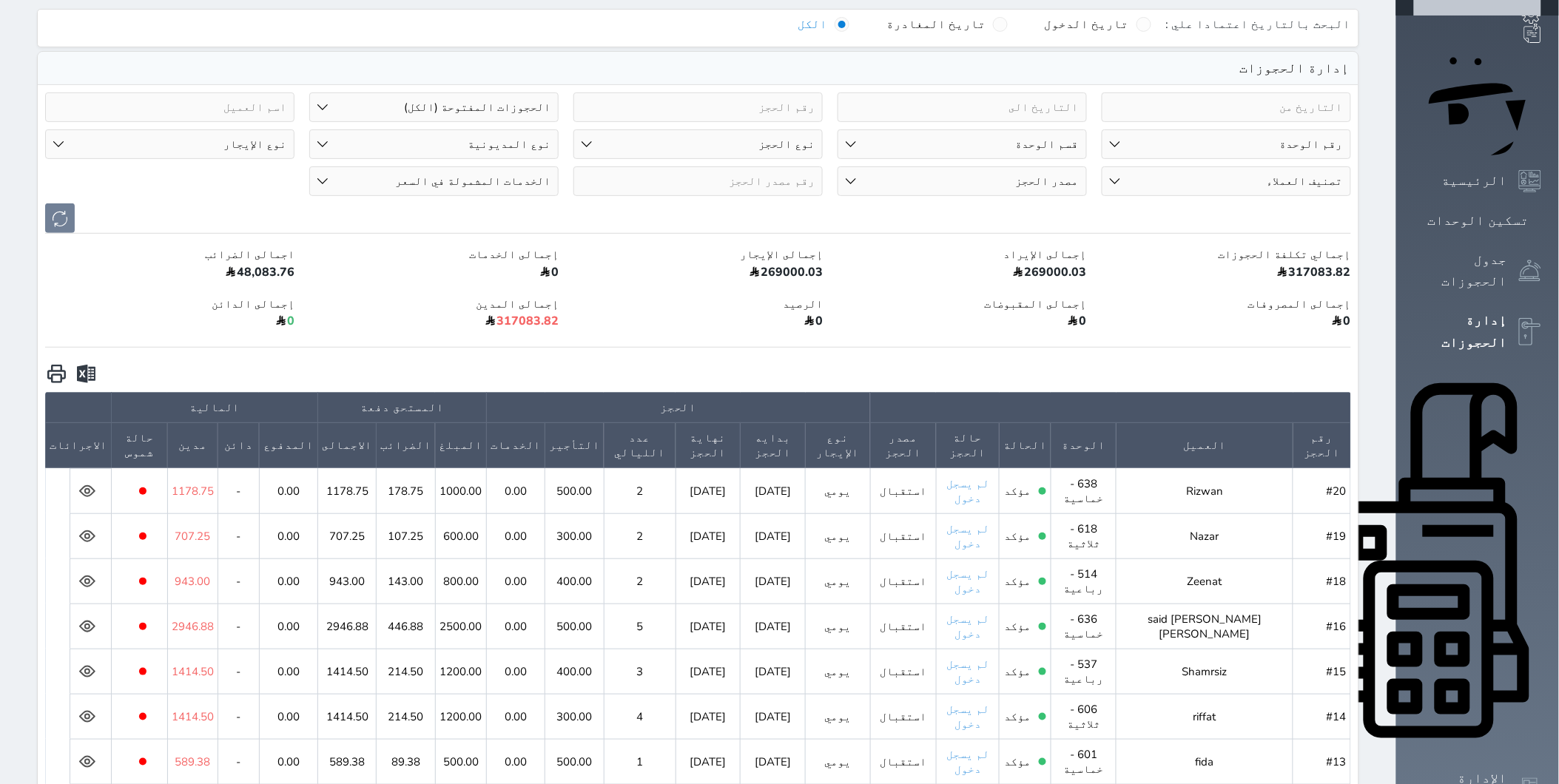 scroll, scrollTop: 0, scrollLeft: 0, axis: both 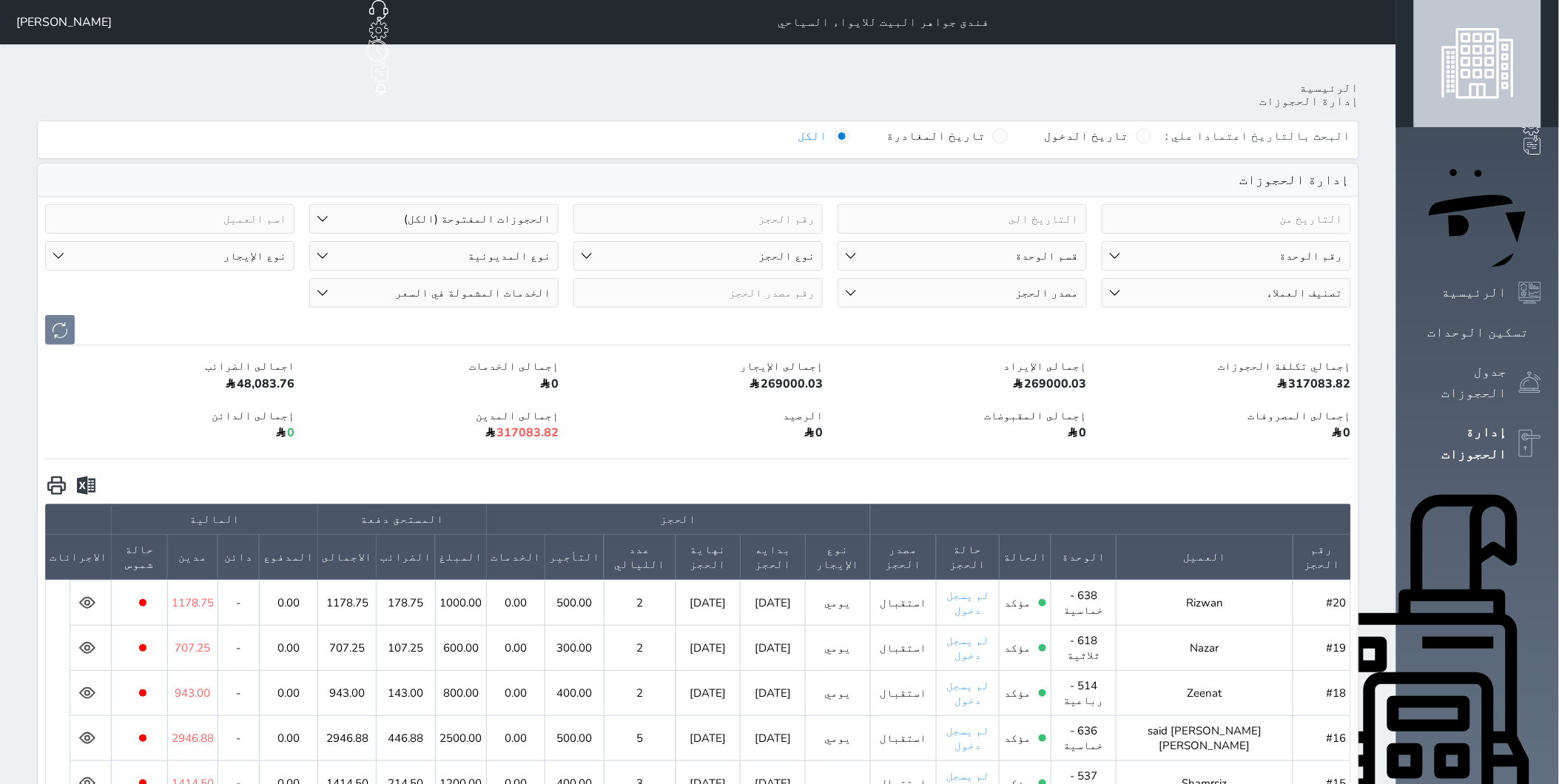 click at bounding box center (1226, 219) 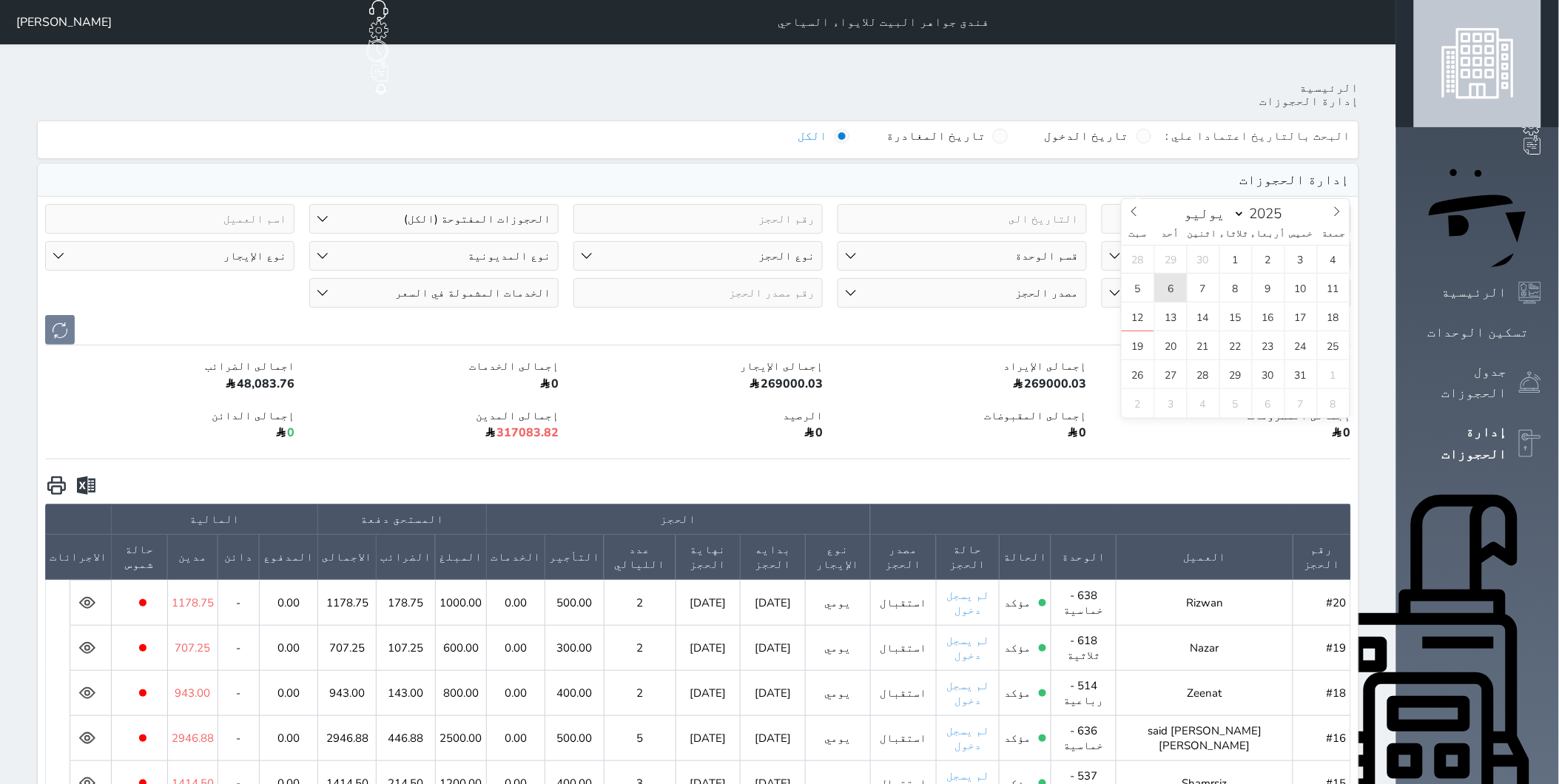 click on "6" at bounding box center (1171, 288) 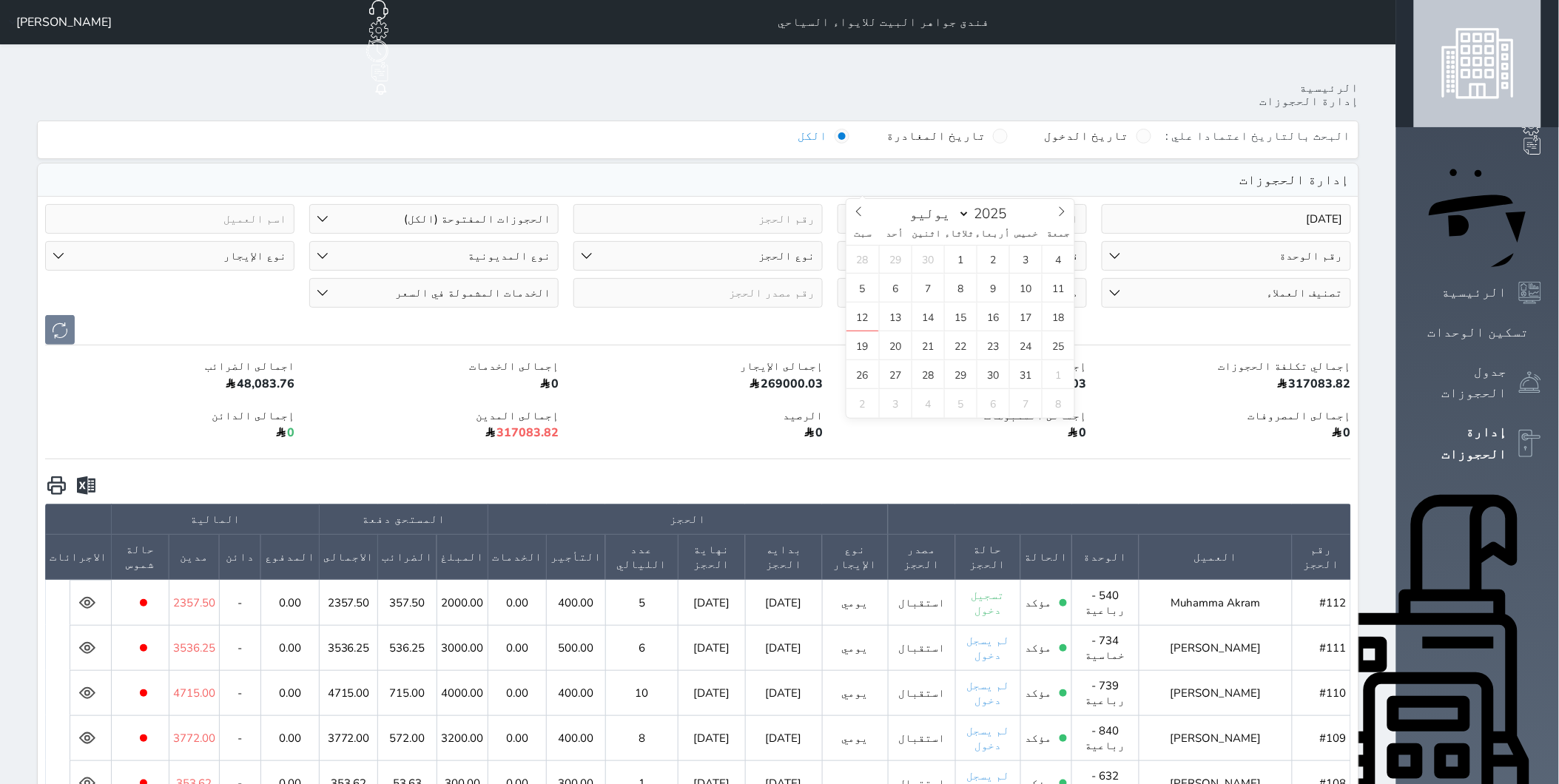 click at bounding box center [962, 219] 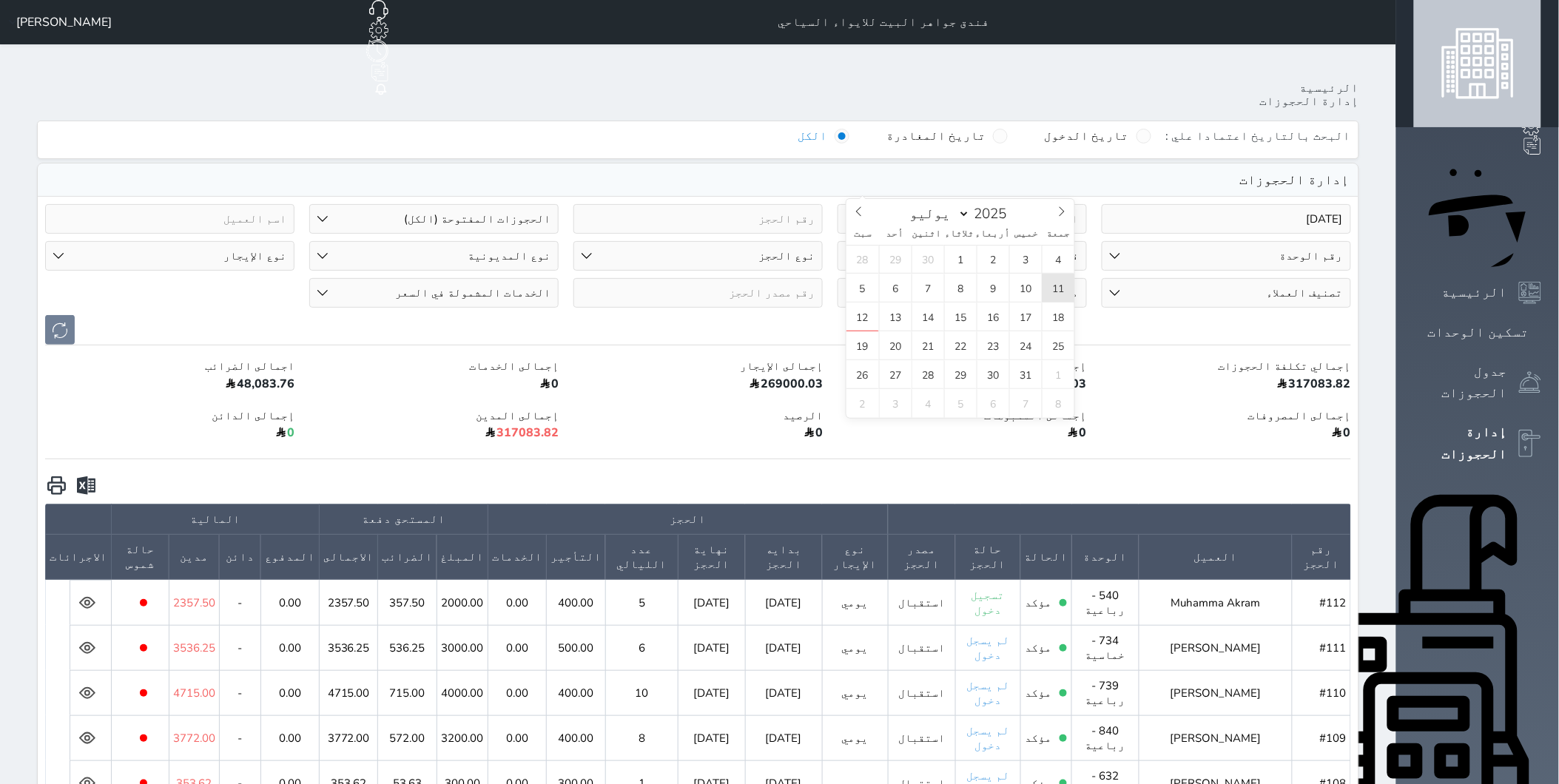 click on "11" at bounding box center [1058, 288] 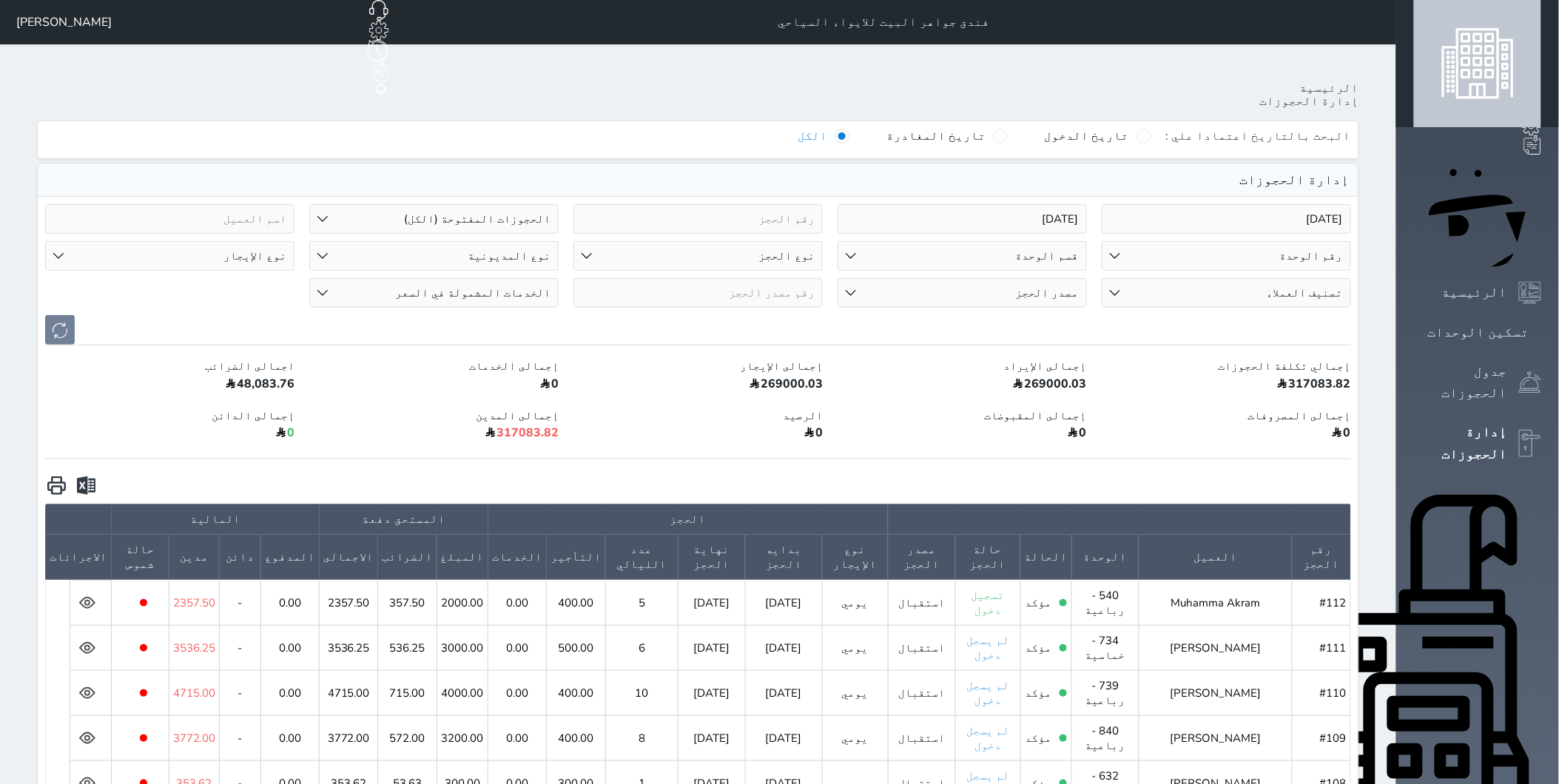 click on "رقم الوحدة
101 - خماسية
102 - خماسية
103 - رباعية
104 - ثلاثية
105 - رباعية
106 - خماسية
107 - خماسية
108 - خماسية
109 - ثلاثية
110 - خماسية
111 - رباعية
112 - ثلاثية
113 - خماسية
114 - خماسية
115 - خماسية
116 - ثلاثية
117 - خماسية
118 - رباعية
119 - ثلاثية
120 - رباعية" at bounding box center (1226, 256) 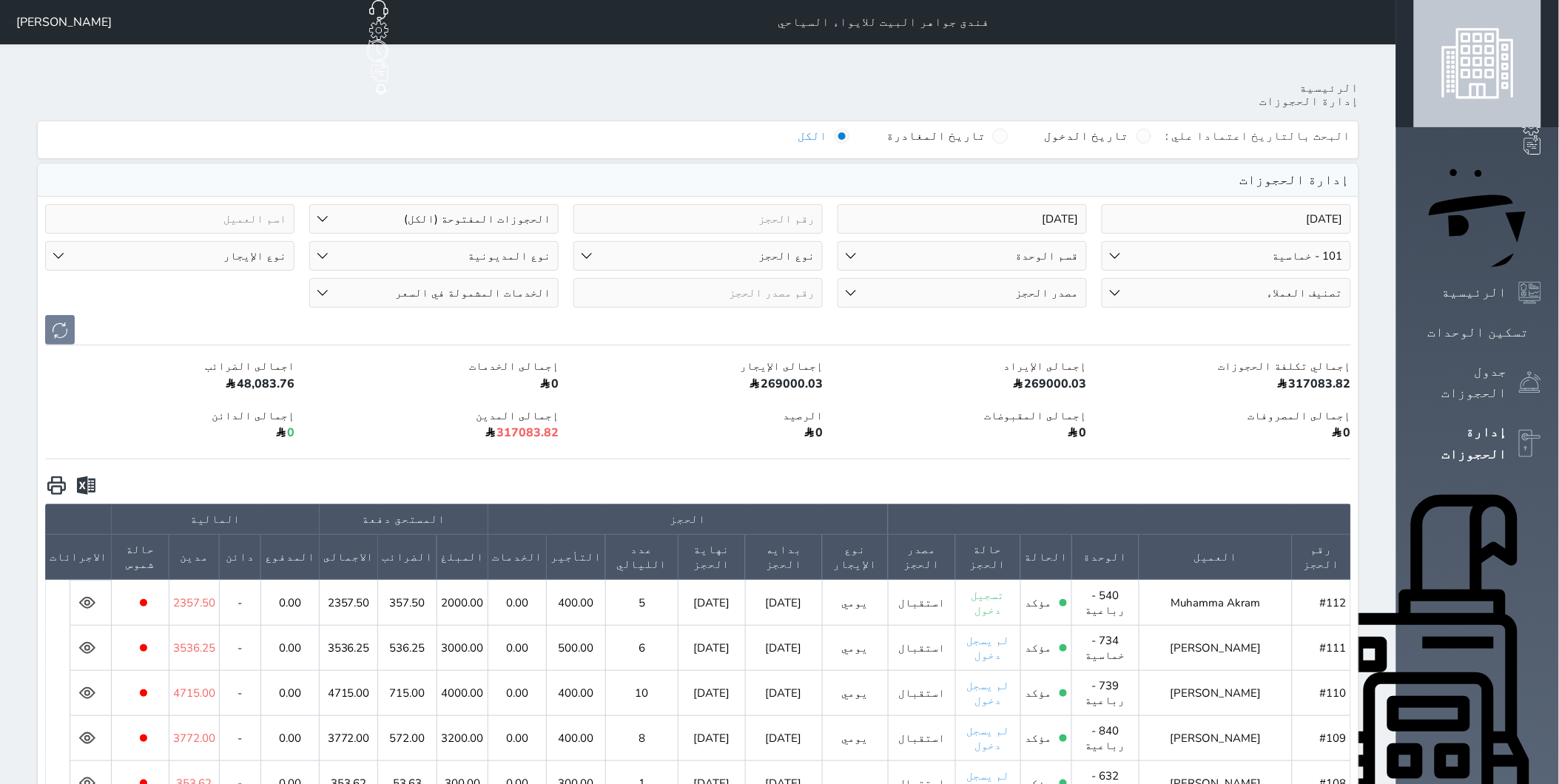 click on "رقم الوحدة
101 - خماسية
102 - خماسية
103 - رباعية
104 - ثلاثية
105 - رباعية
106 - خماسية
107 - خماسية
108 - خماسية
109 - ثلاثية
110 - خماسية
111 - رباعية
112 - ثلاثية
113 - خماسية
114 - خماسية
115 - خماسية
116 - ثلاثية
117 - خماسية
118 - رباعية
119 - ثلاثية
120 - رباعية" at bounding box center [1226, 256] 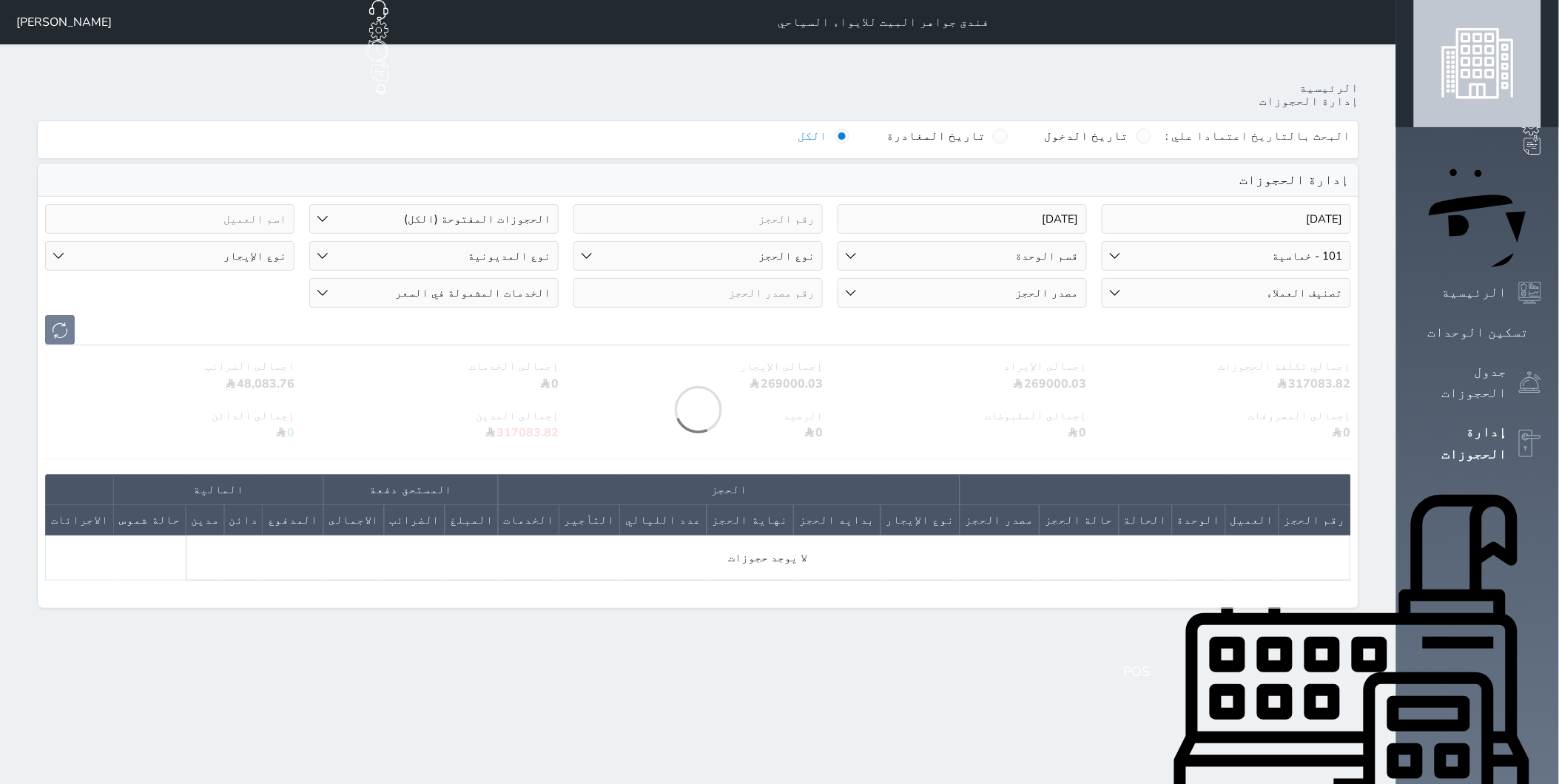 click on "رقم الوحدة
101 - خماسية
102 - خماسية
103 - رباعية
104 - ثلاثية
105 - رباعية
106 - خماسية
107 - خماسية
108 - خماسية
109 - ثلاثية
110 - خماسية
111 - رباعية
112 - ثلاثية
113 - خماسية
114 - خماسية
115 - خماسية
116 - ثلاثية
117 - خماسية
118 - رباعية
119 - ثلاثية
120 - رباعية" at bounding box center (1226, 256) 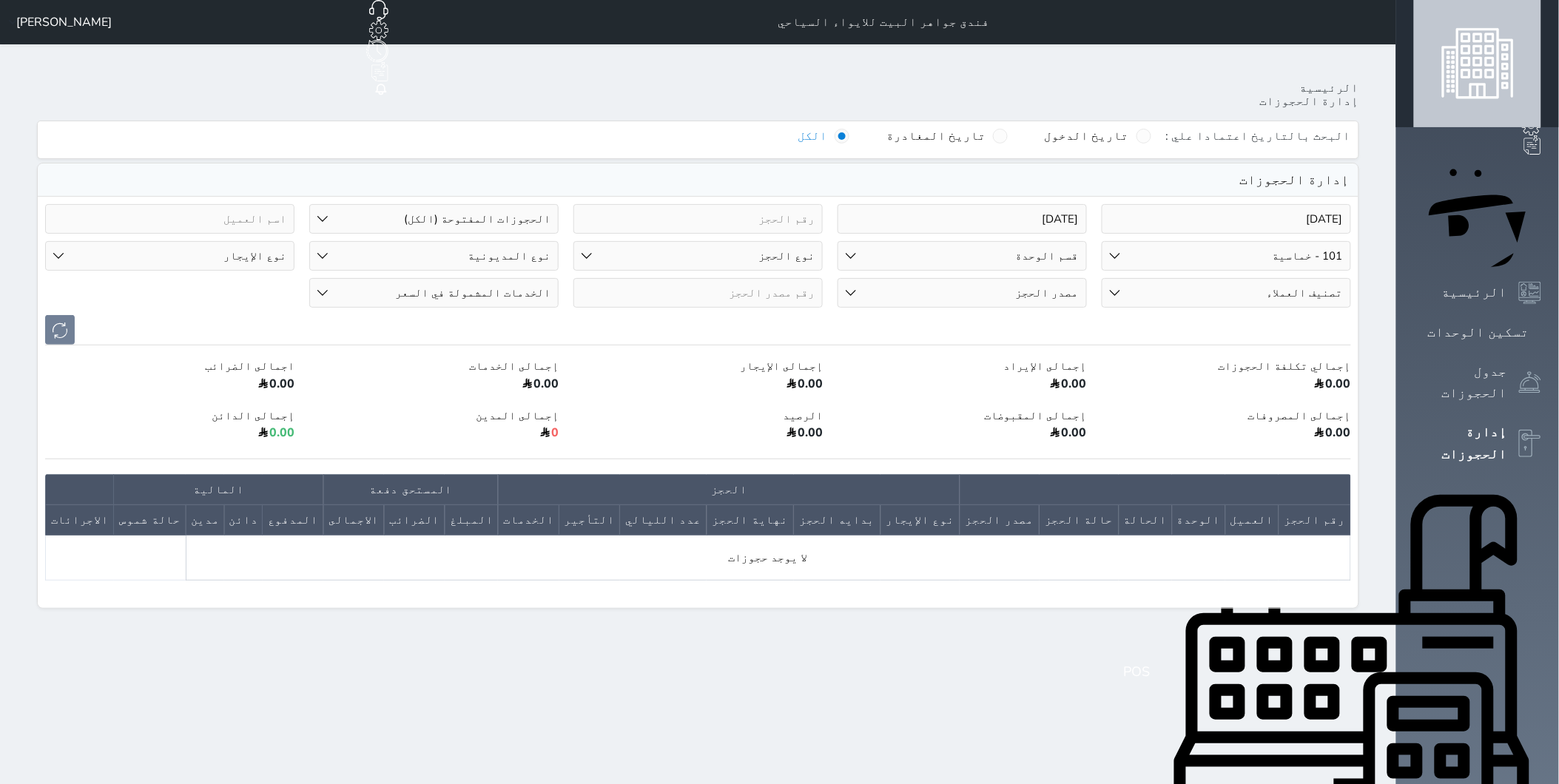 select on "null" 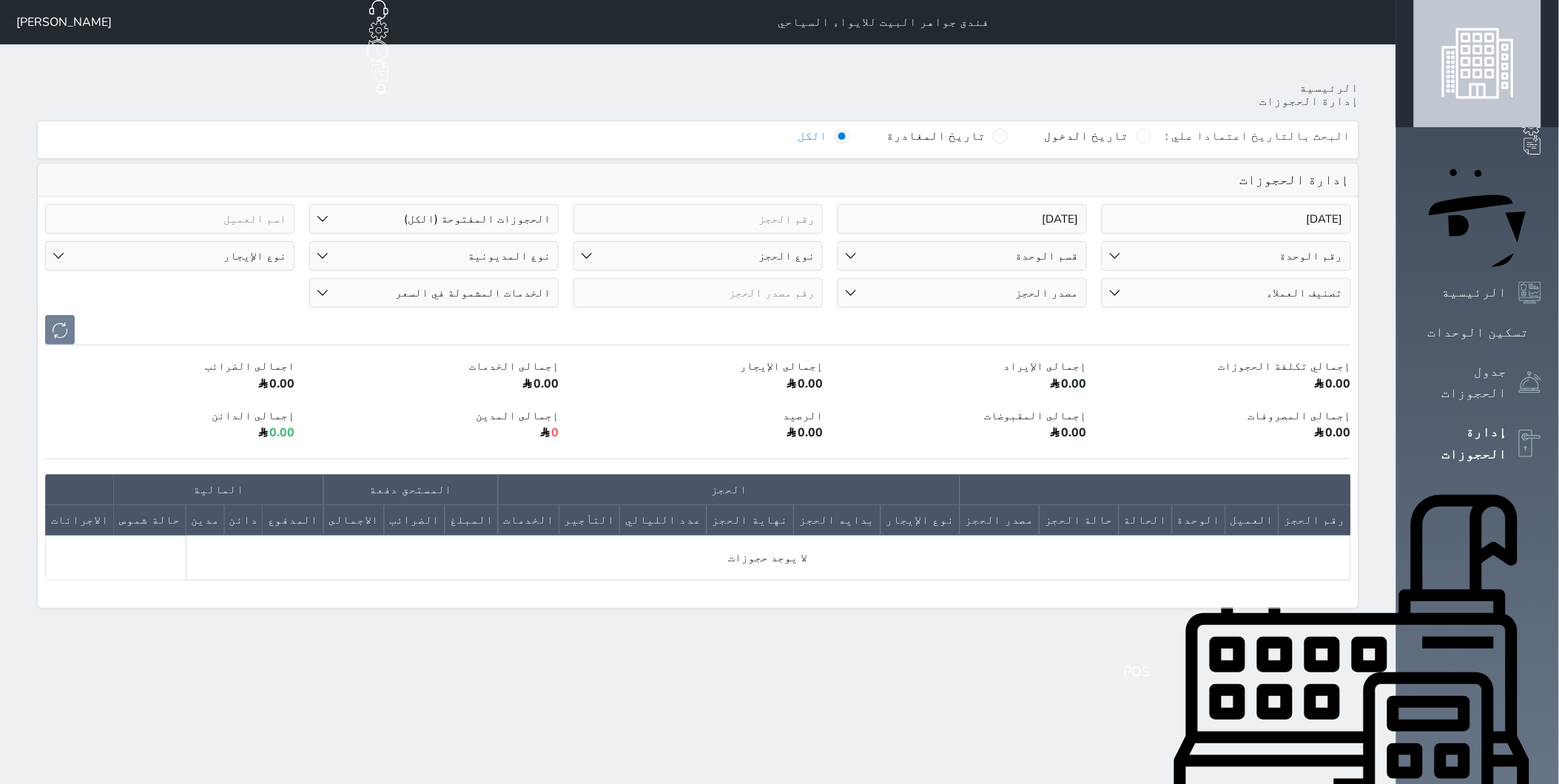 click on "رقم الوحدة
101 - خماسية
102 - خماسية
103 - رباعية
104 - ثلاثية
105 - رباعية
106 - خماسية
107 - خماسية
108 - خماسية
109 - ثلاثية
110 - خماسية
111 - رباعية
112 - ثلاثية
113 - خماسية
114 - خماسية
115 - خماسية
116 - ثلاثية
117 - خماسية
118 - رباعية
119 - ثلاثية
120 - رباعية" at bounding box center (1226, 256) 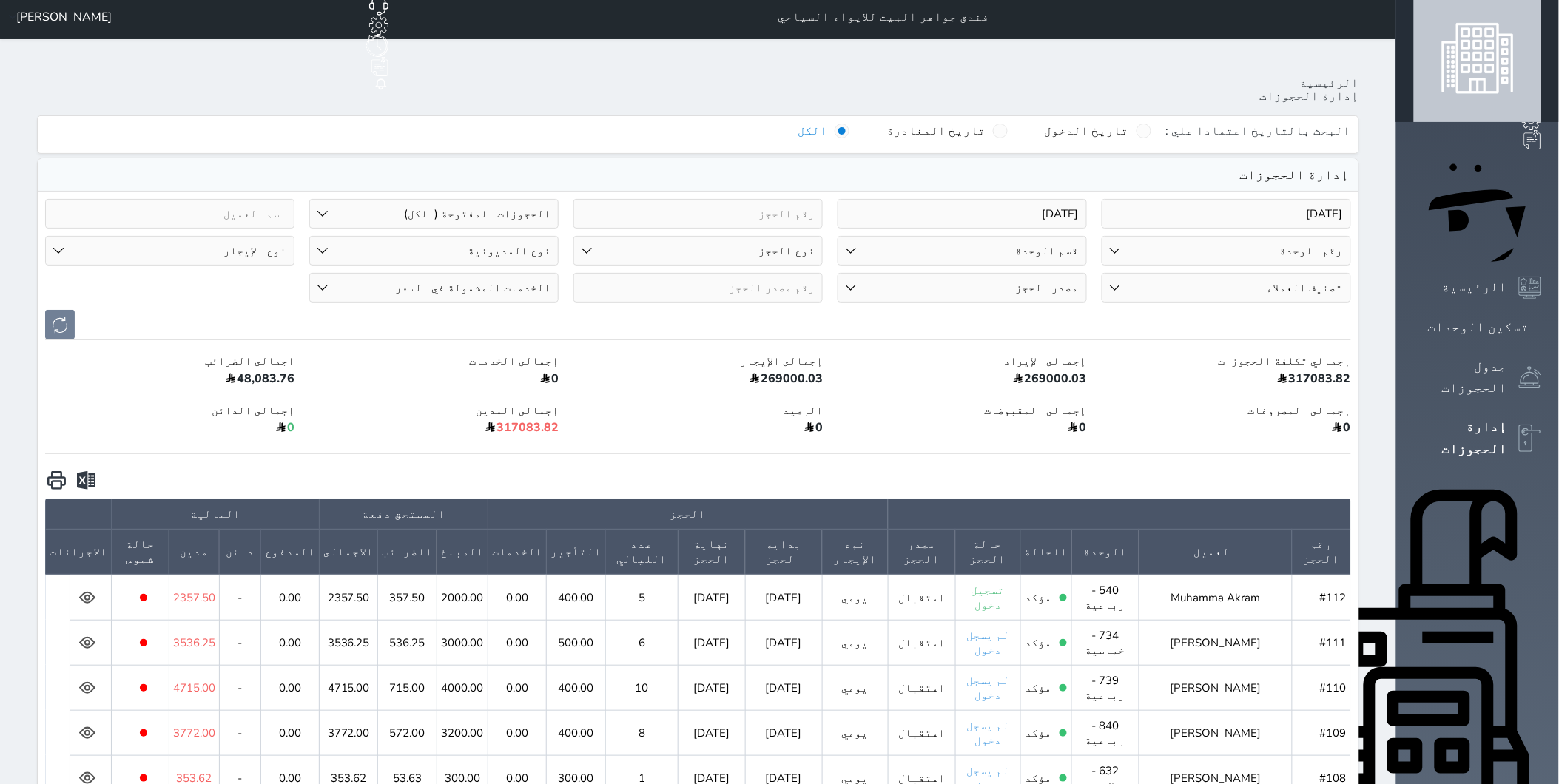 scroll, scrollTop: 0, scrollLeft: 0, axis: both 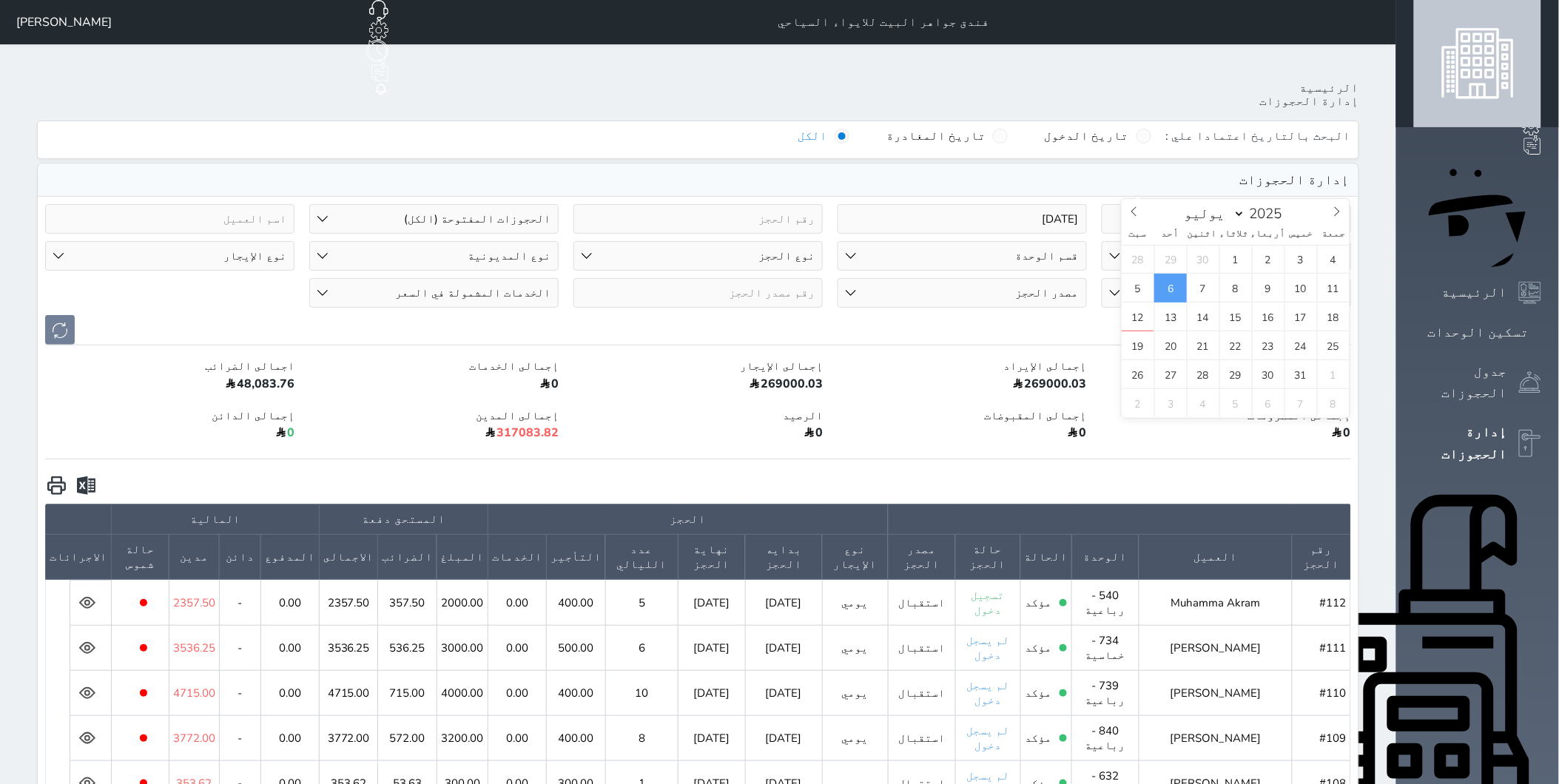 click on "2025-07-06" at bounding box center (1226, 219) 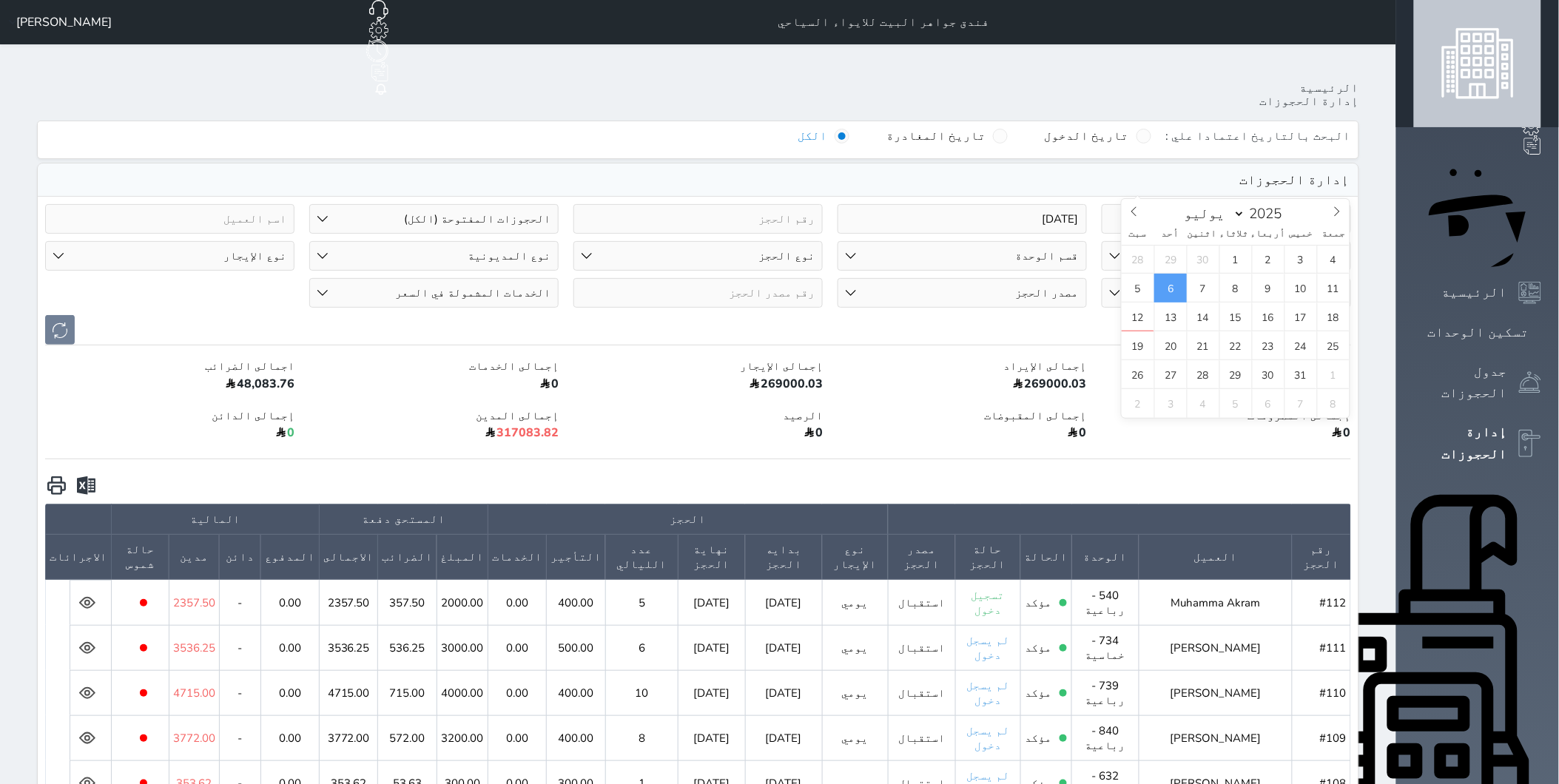 drag, startPoint x: 1343, startPoint y: 180, endPoint x: 1243, endPoint y: 169, distance: 100.60318 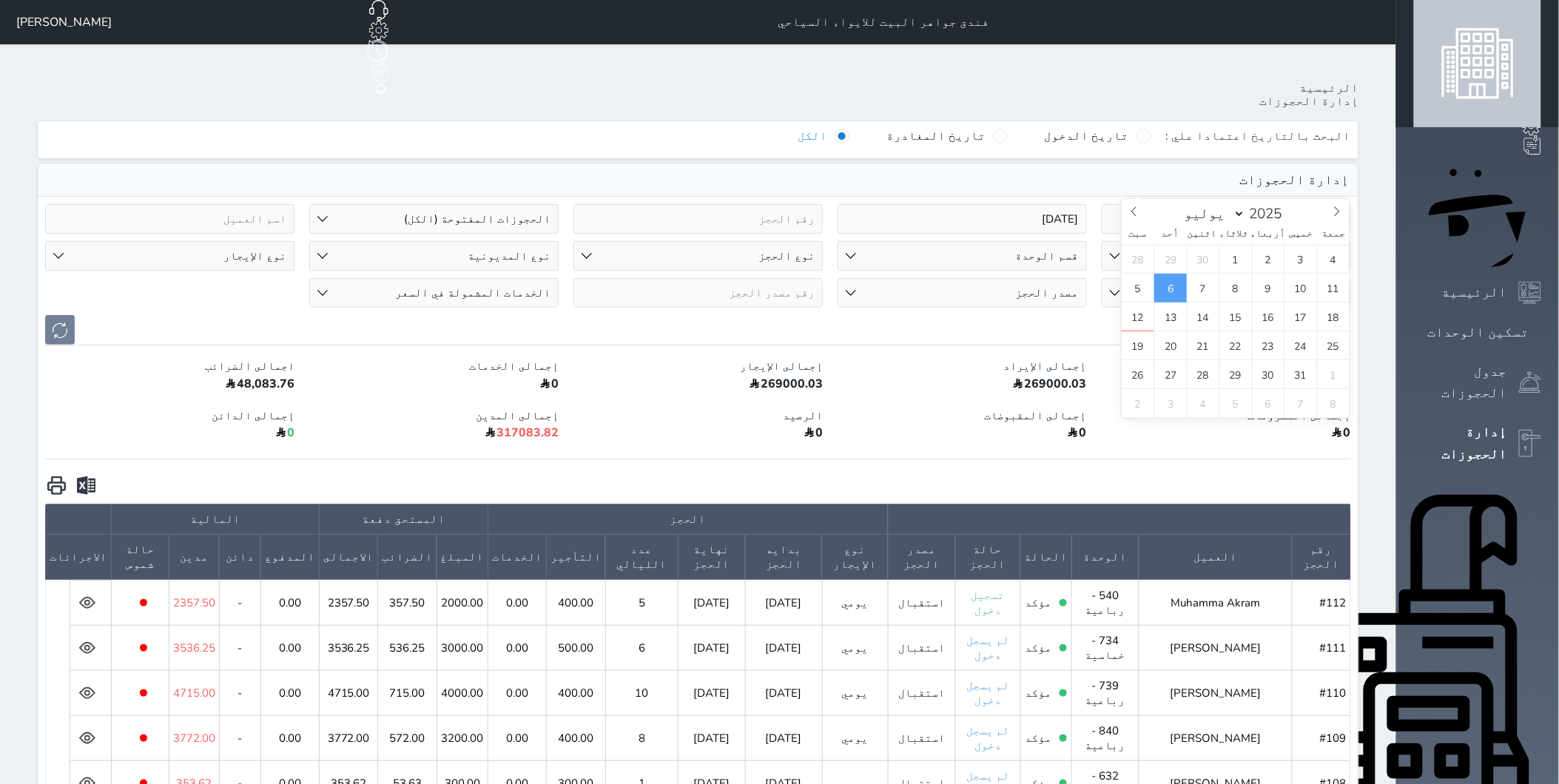 click on "2025-07-06" at bounding box center (1226, 219) 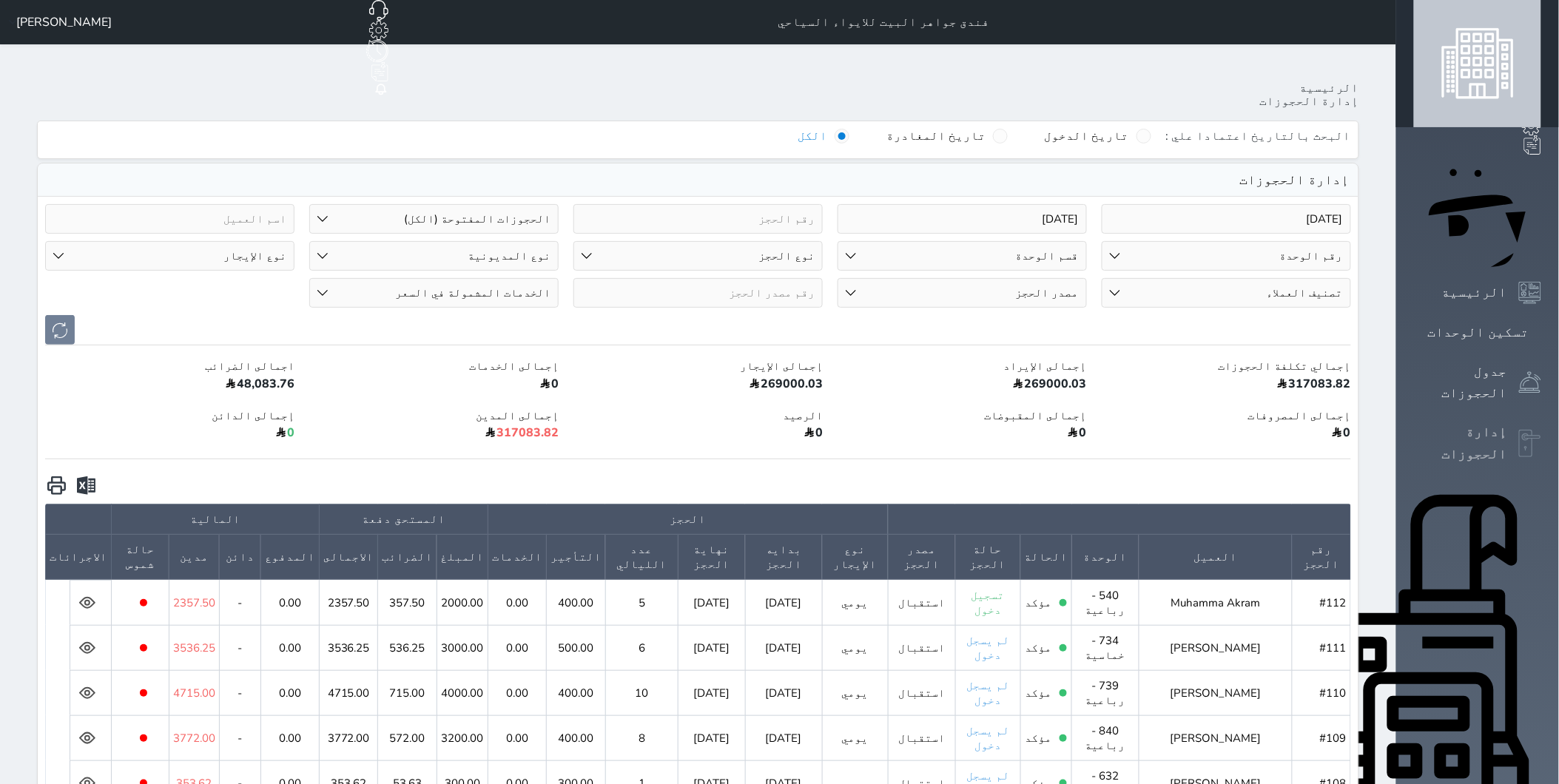 click 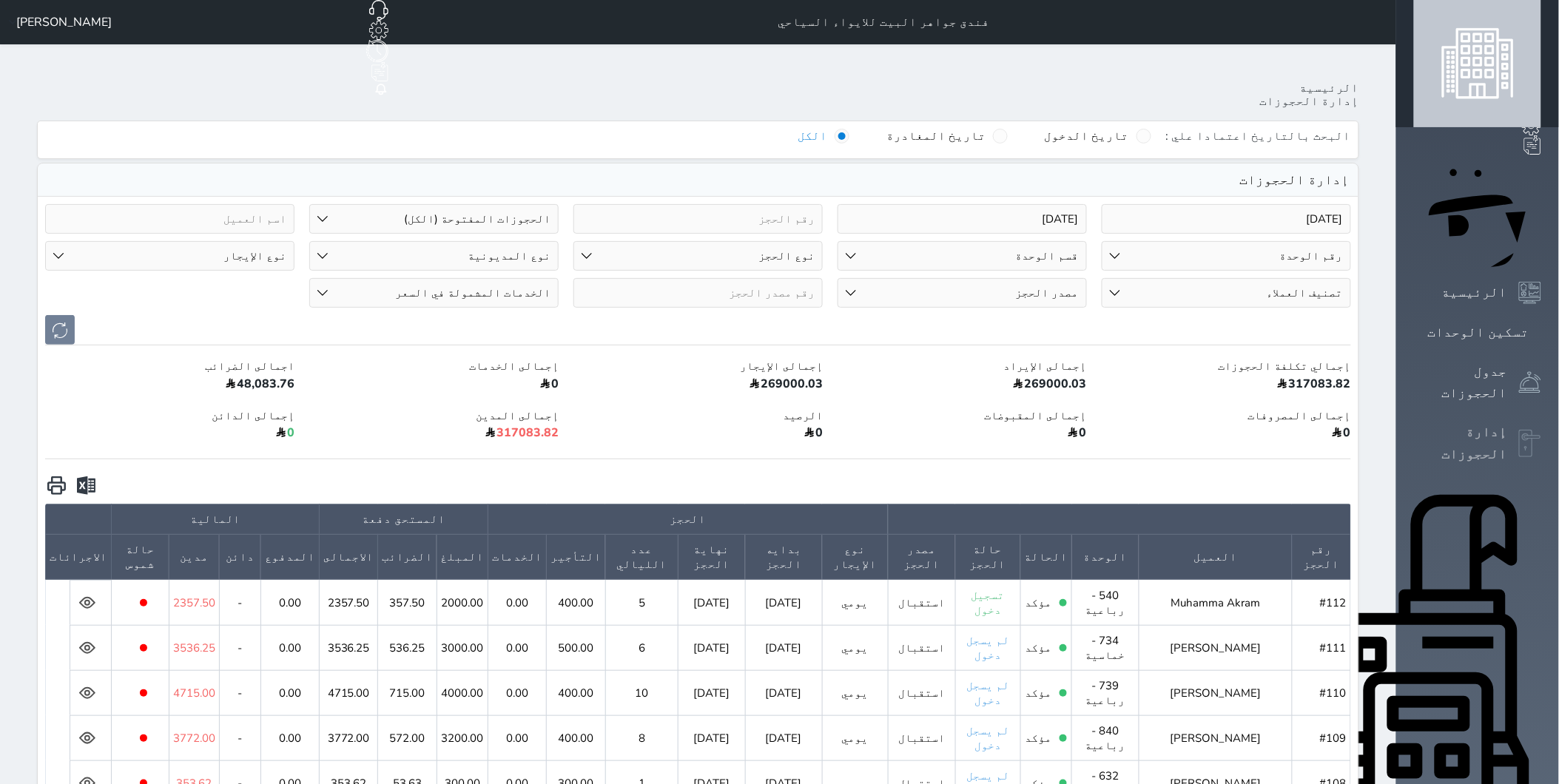 click 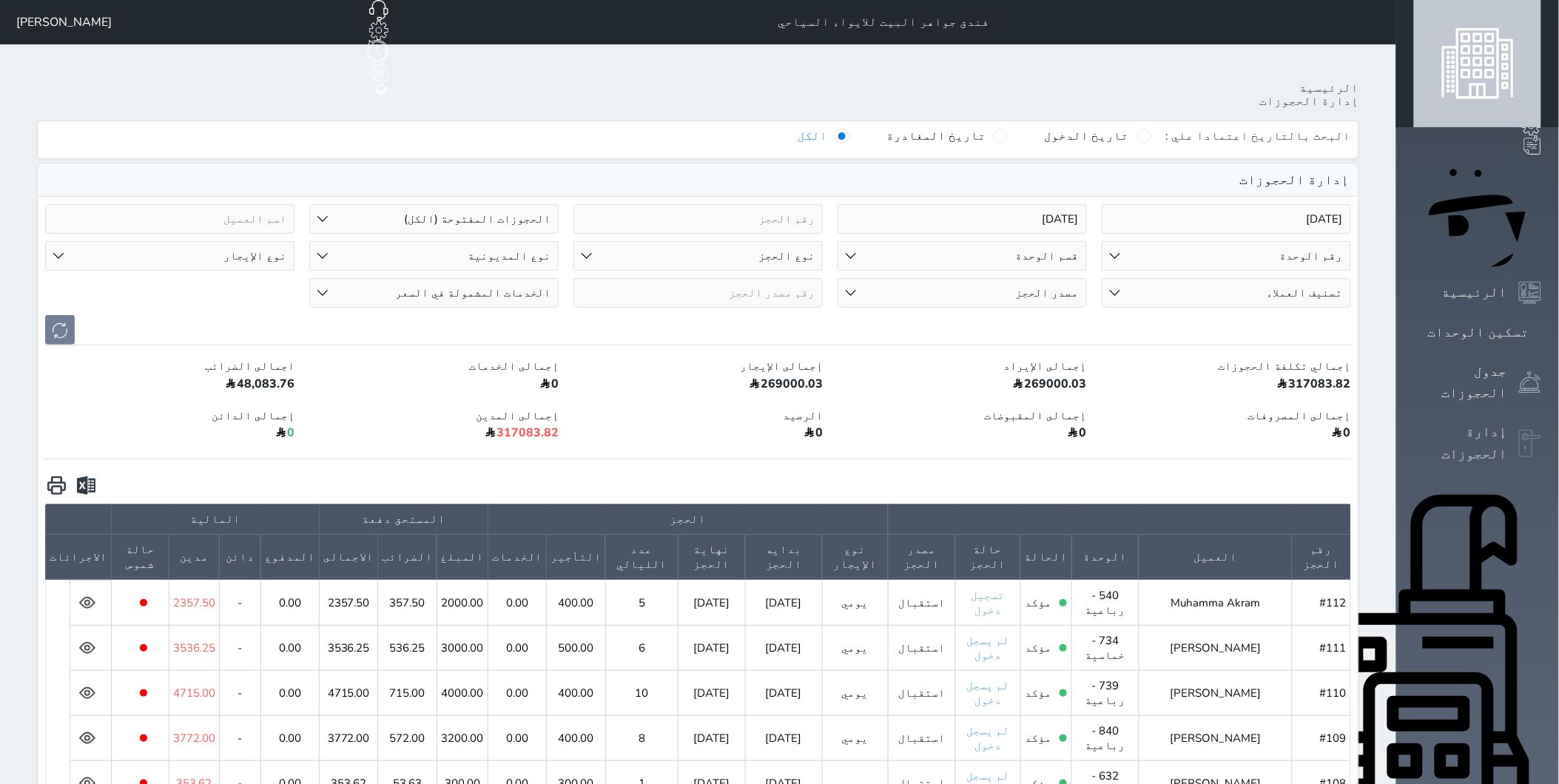 click 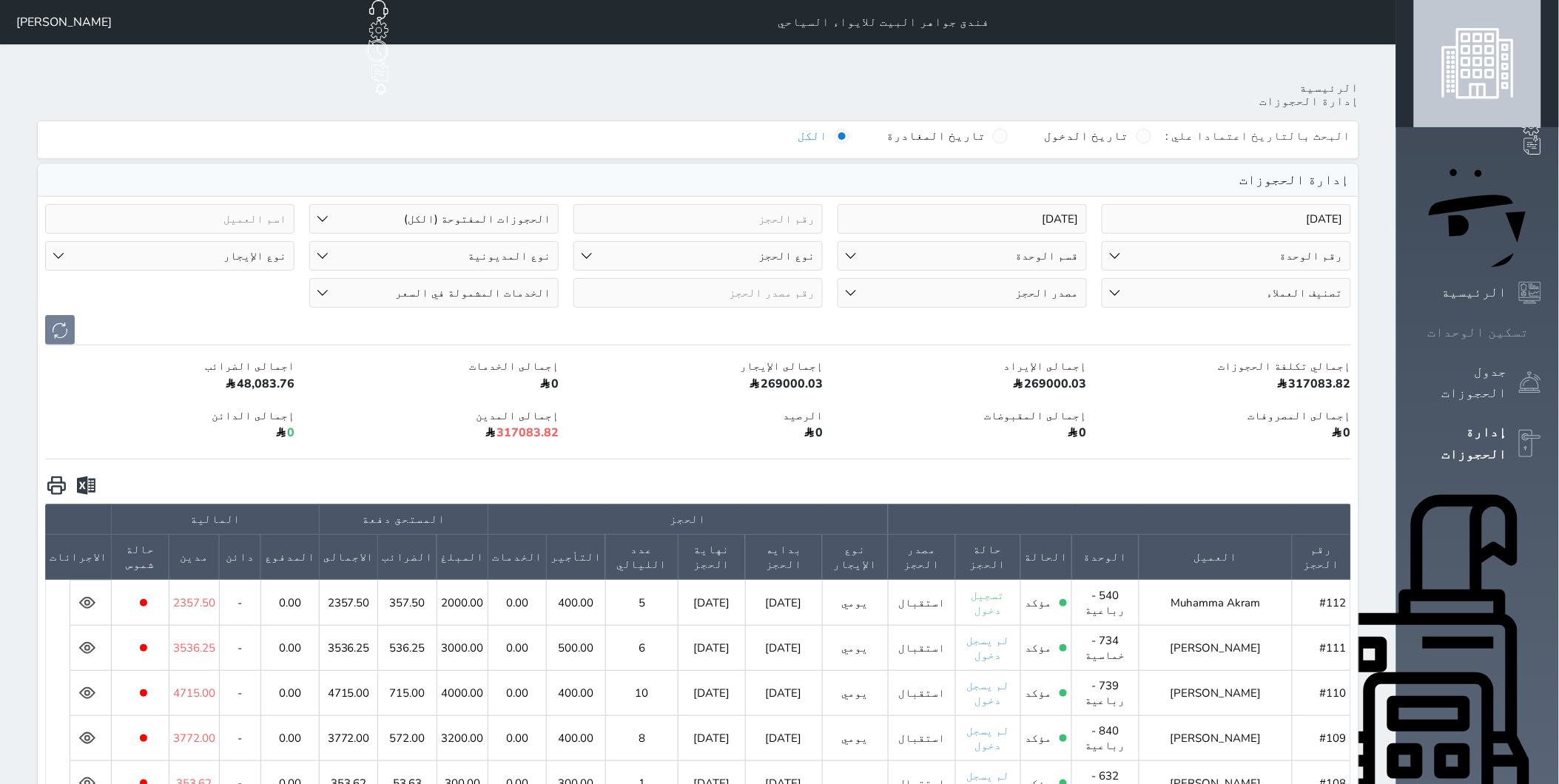 click on "تسكين الوحدات" at bounding box center (1478, 332) 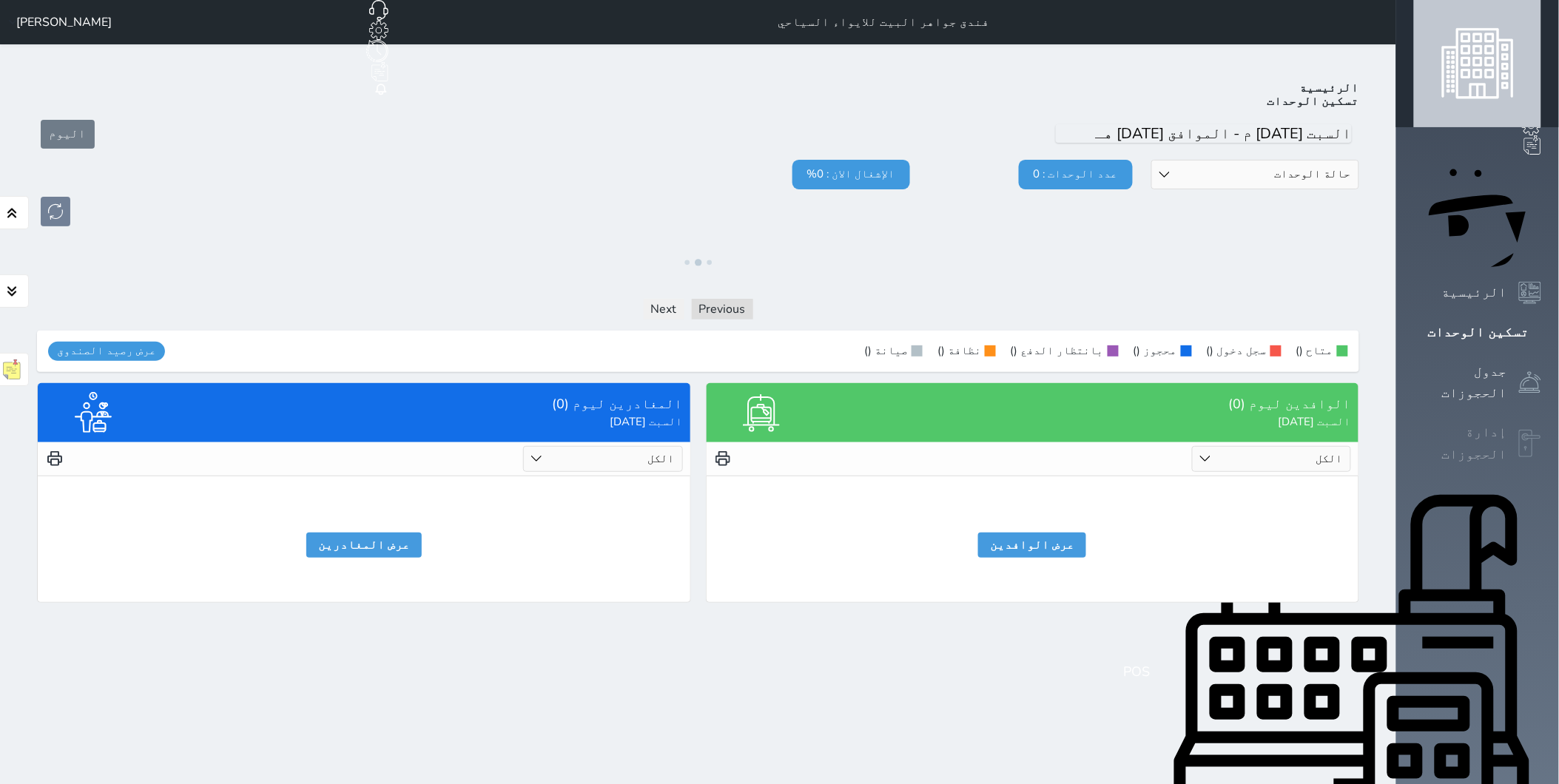 click 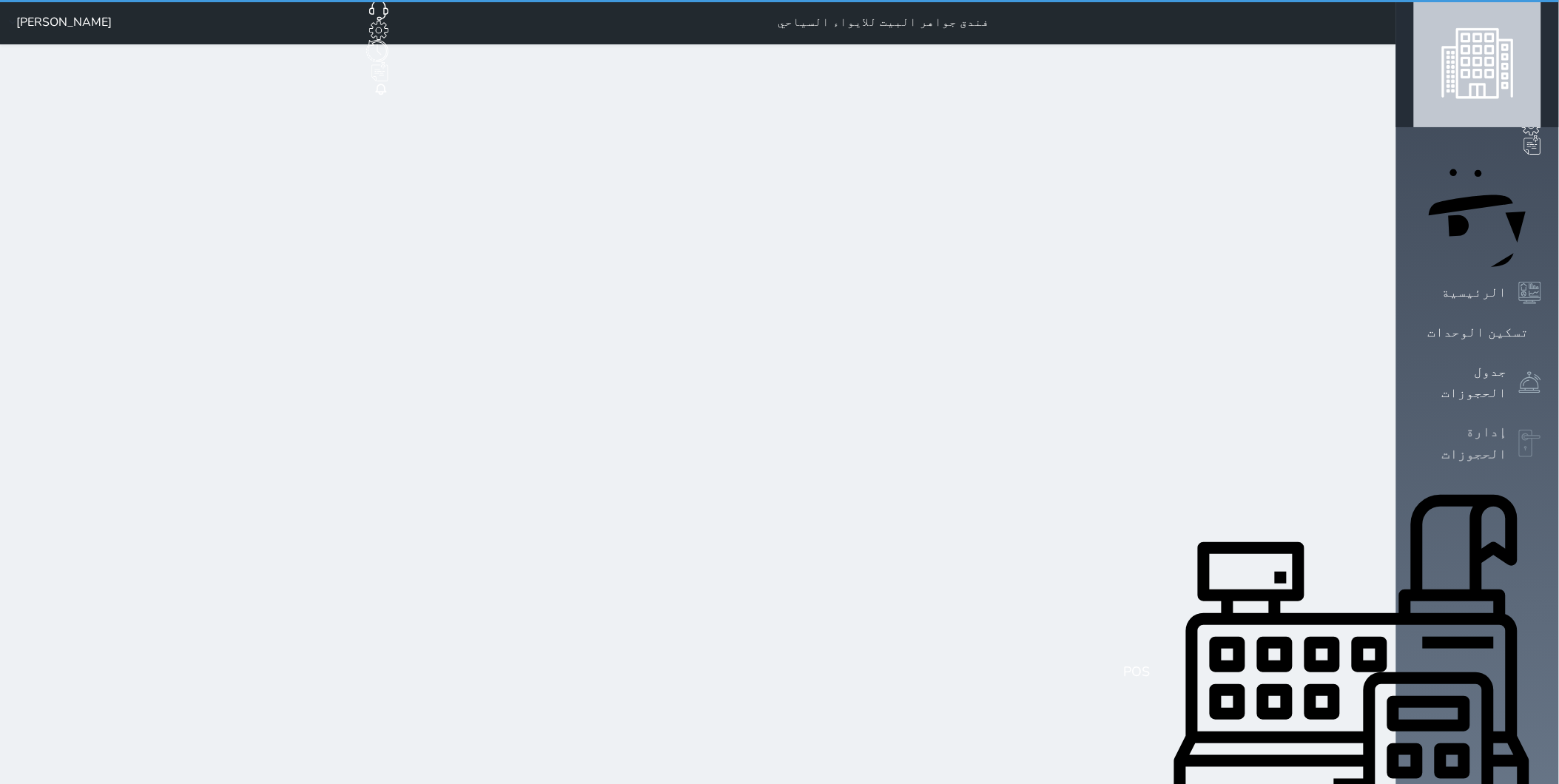select on "open_all" 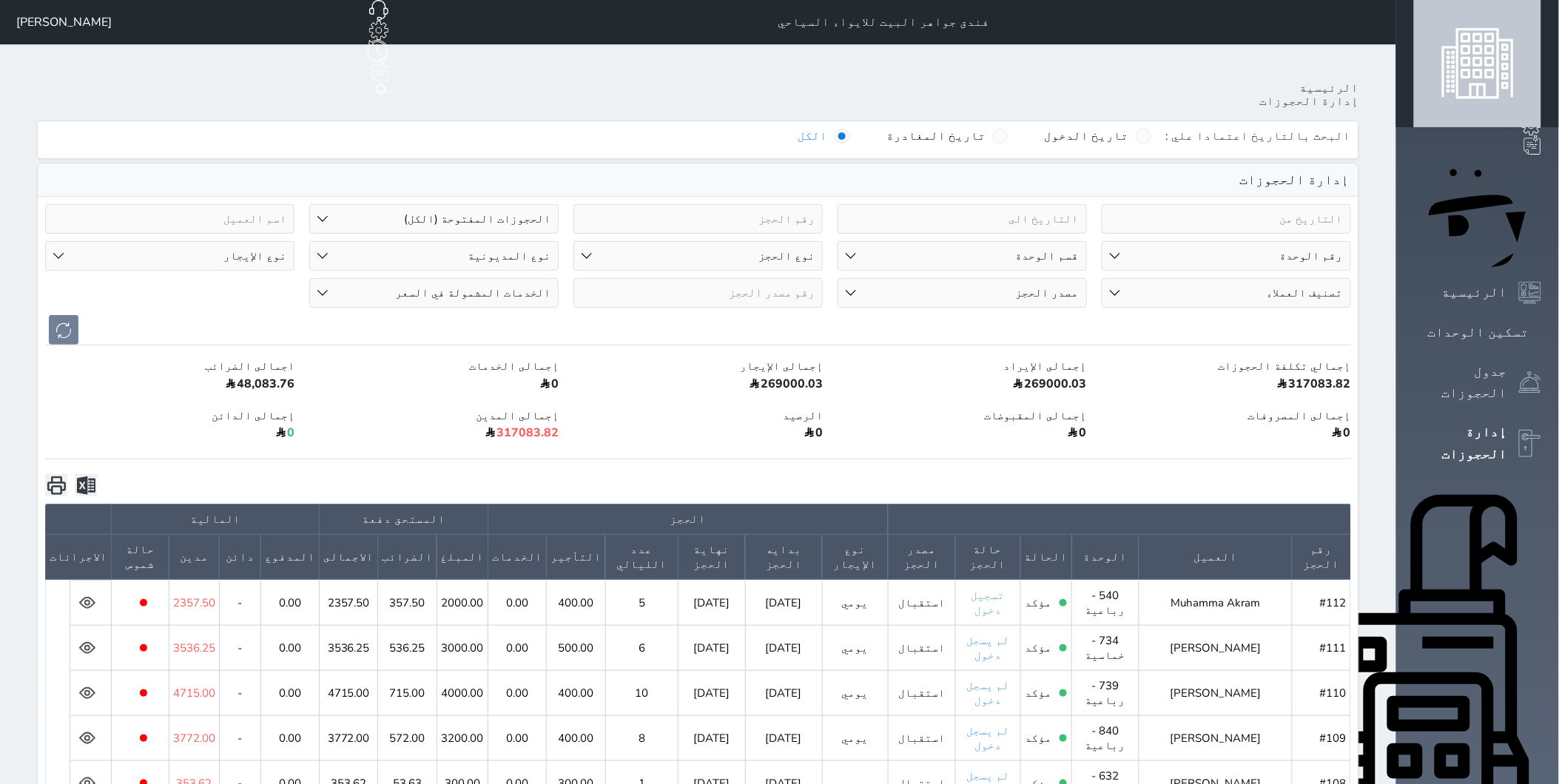 click at bounding box center (962, 219) 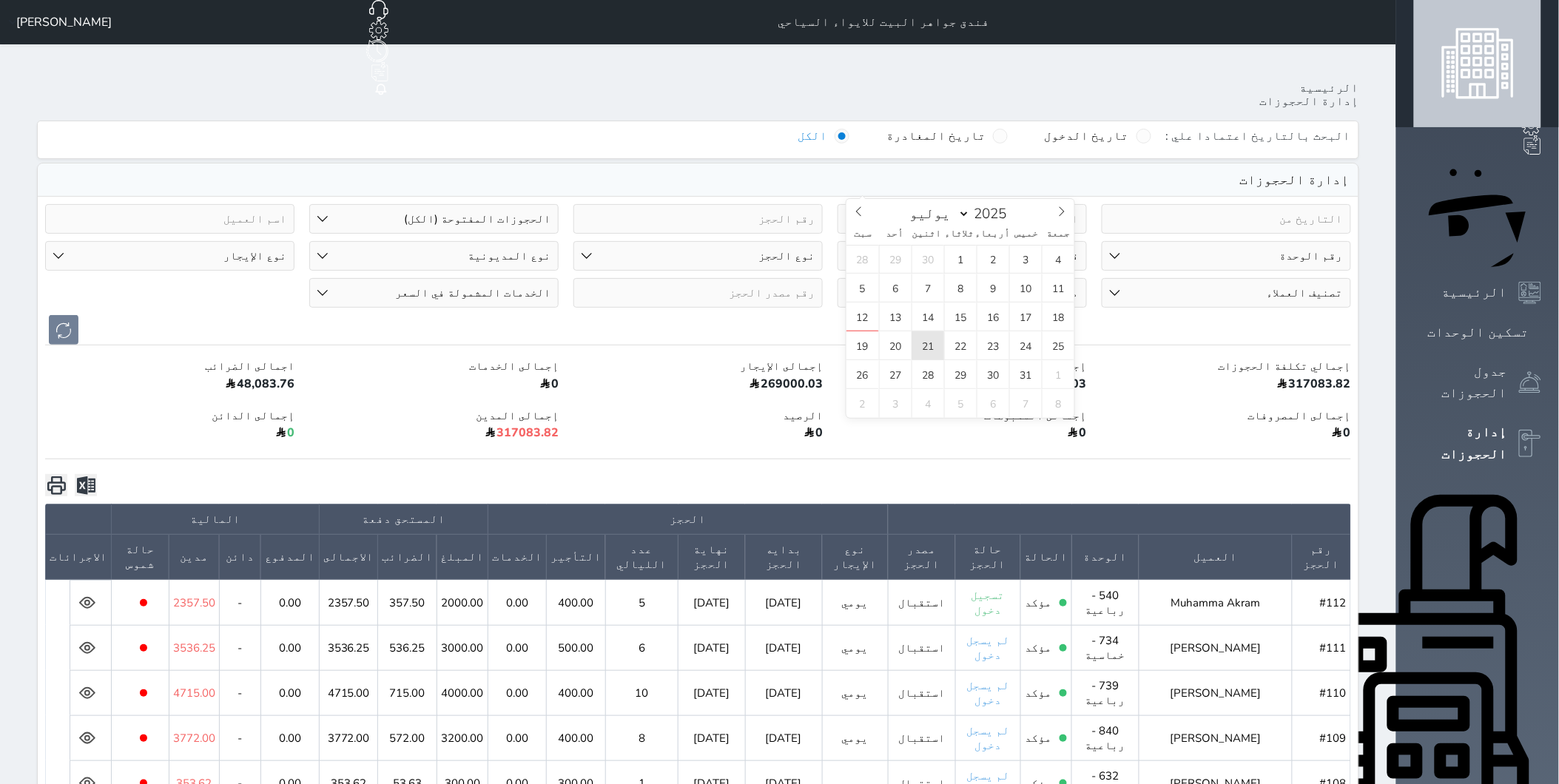 click on "21" at bounding box center [928, 345] 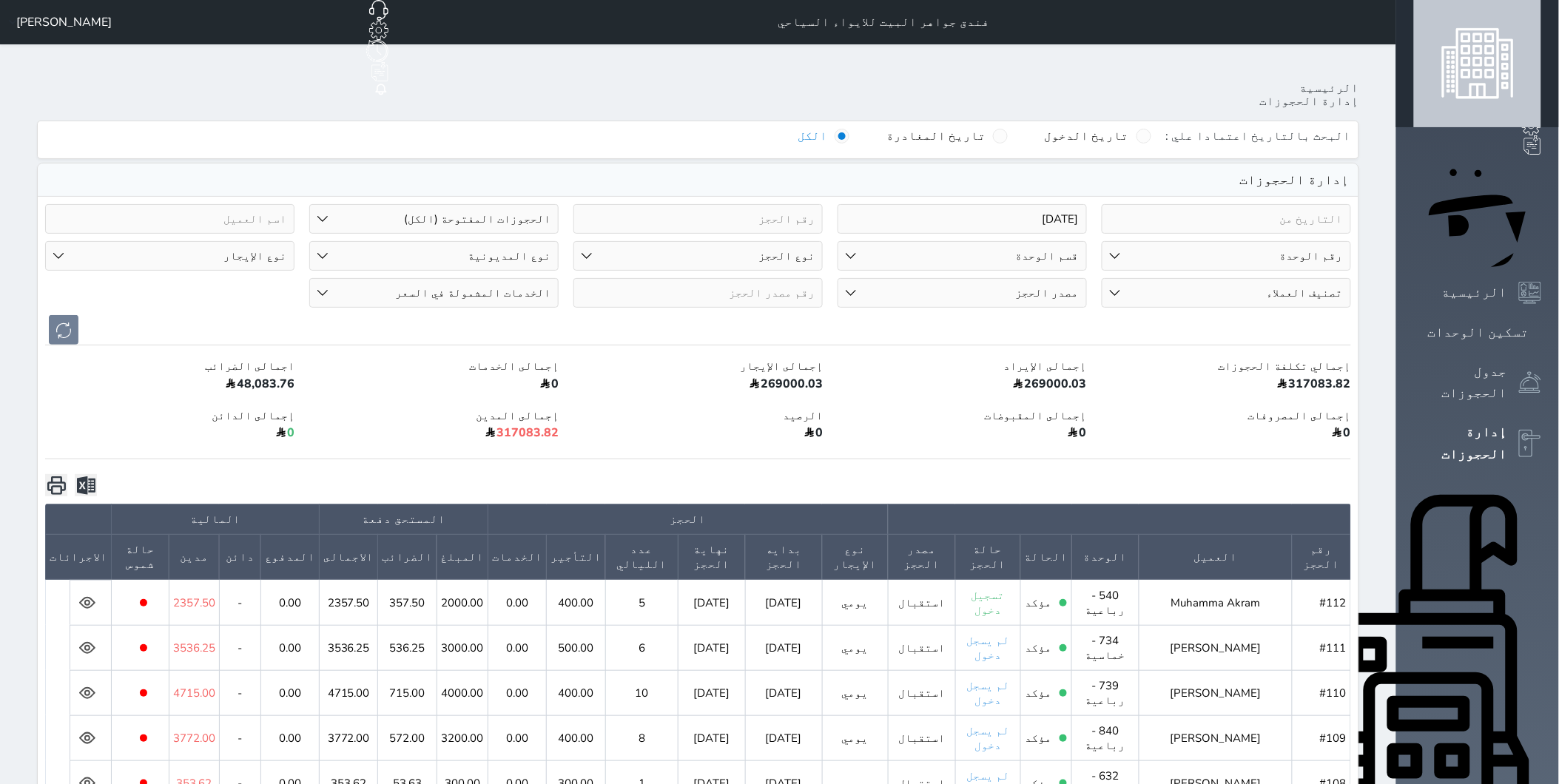 click on "[DATE]" at bounding box center [962, 219] 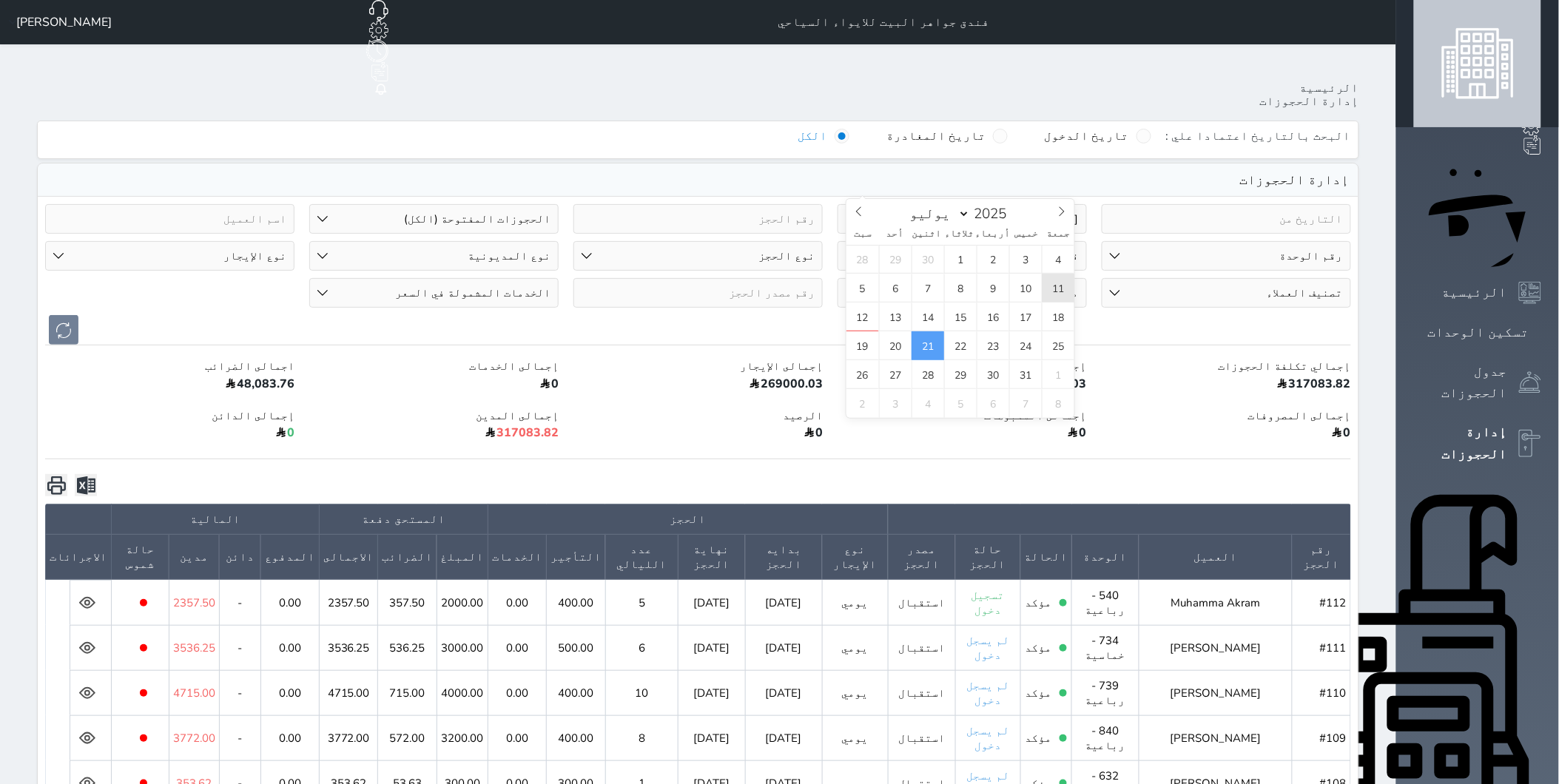 click on "11" at bounding box center (1058, 288) 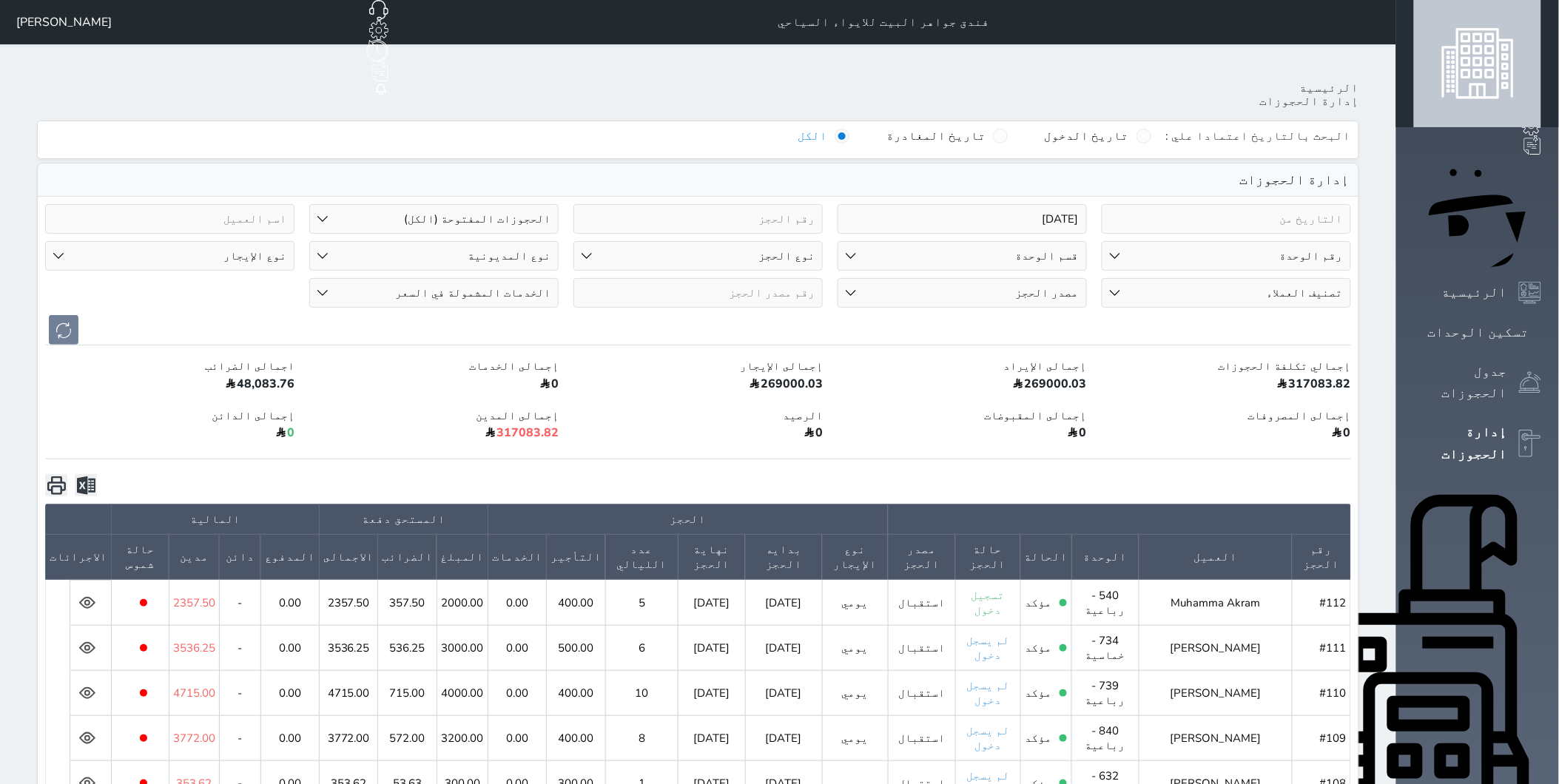 click on "حالة الحجز
الحجوزات المفتوحة (الكل)
الحجوزات المغلقة (الكل)
الحجوزات المفتوحة (مسجل دخول)
الحجوزات المغلقة (تسجيل مغادرة)
الحجوزات لم تسجل دخول
الحجوزات المؤكدة (الكل)
الحجوزات الملغية
الحجوزات المنتهية مهلة دفعها
حجوزات بانتظار الدفع" at bounding box center [434, 219] 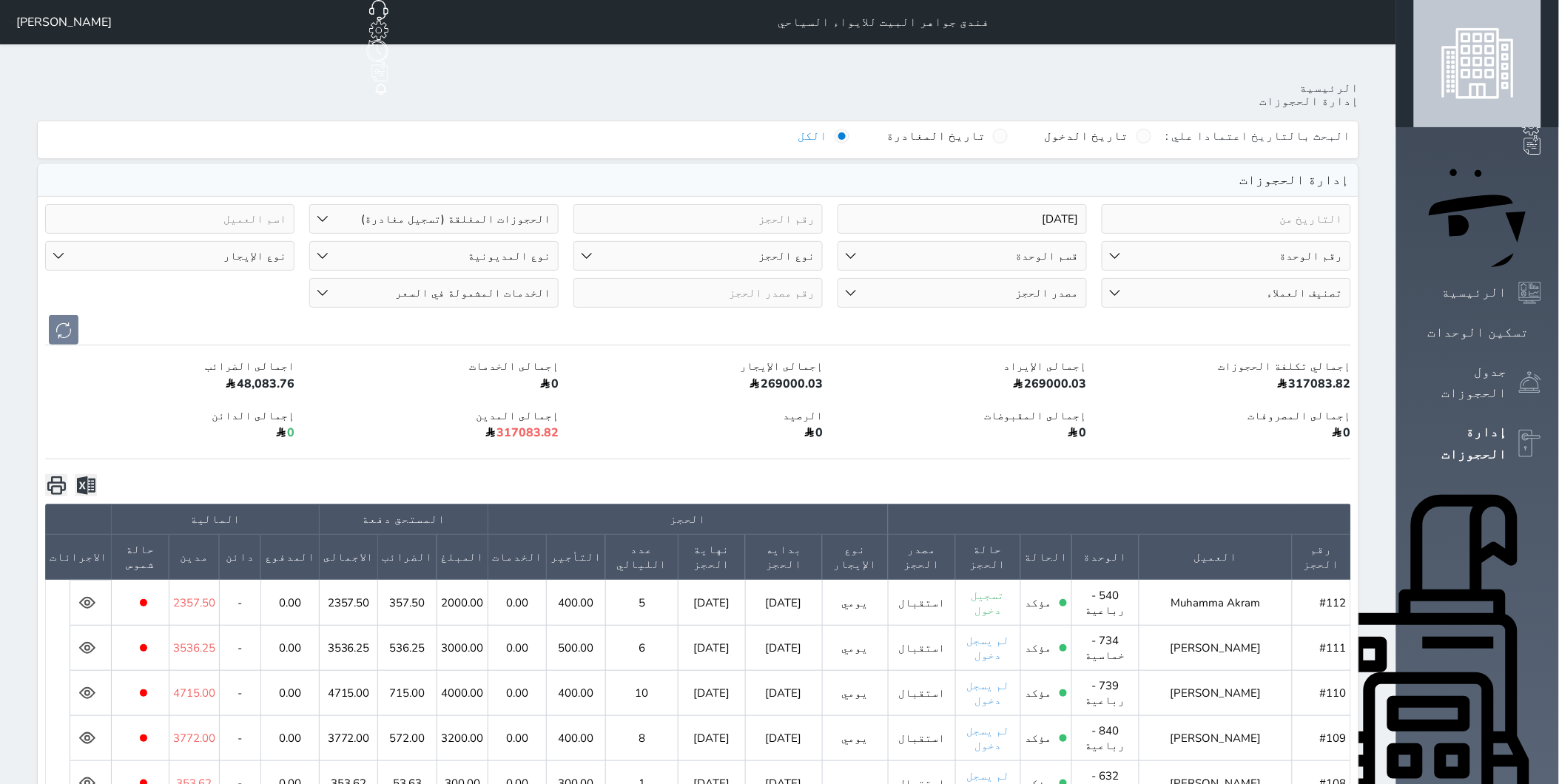 click on "حالة الحجز
الحجوزات المفتوحة (الكل)
الحجوزات المغلقة (الكل)
الحجوزات المفتوحة (مسجل دخول)
الحجوزات المغلقة (تسجيل مغادرة)
الحجوزات لم تسجل دخول
الحجوزات المؤكدة (الكل)
الحجوزات الملغية
الحجوزات المنتهية مهلة دفعها
حجوزات بانتظار الدفع" at bounding box center [434, 219] 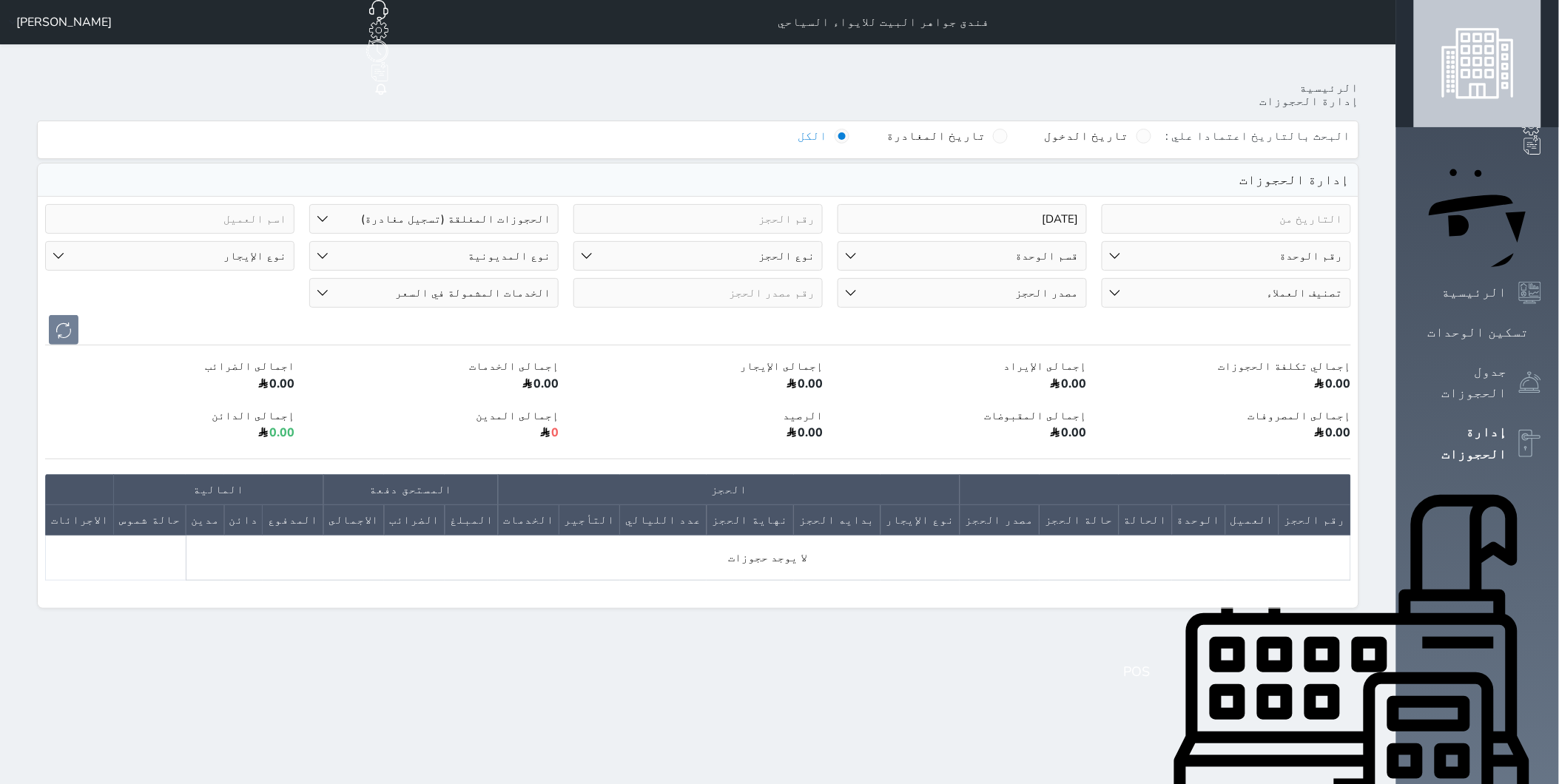 click on "حالة الحجز
الحجوزات المفتوحة (الكل)
الحجوزات المغلقة (الكل)
الحجوزات المفتوحة (مسجل دخول)
الحجوزات المغلقة (تسجيل مغادرة)
الحجوزات لم تسجل دخول
الحجوزات المؤكدة (الكل)
الحجوزات الملغية
الحجوزات المنتهية مهلة دفعها
حجوزات بانتظار الدفع" at bounding box center (434, 219) 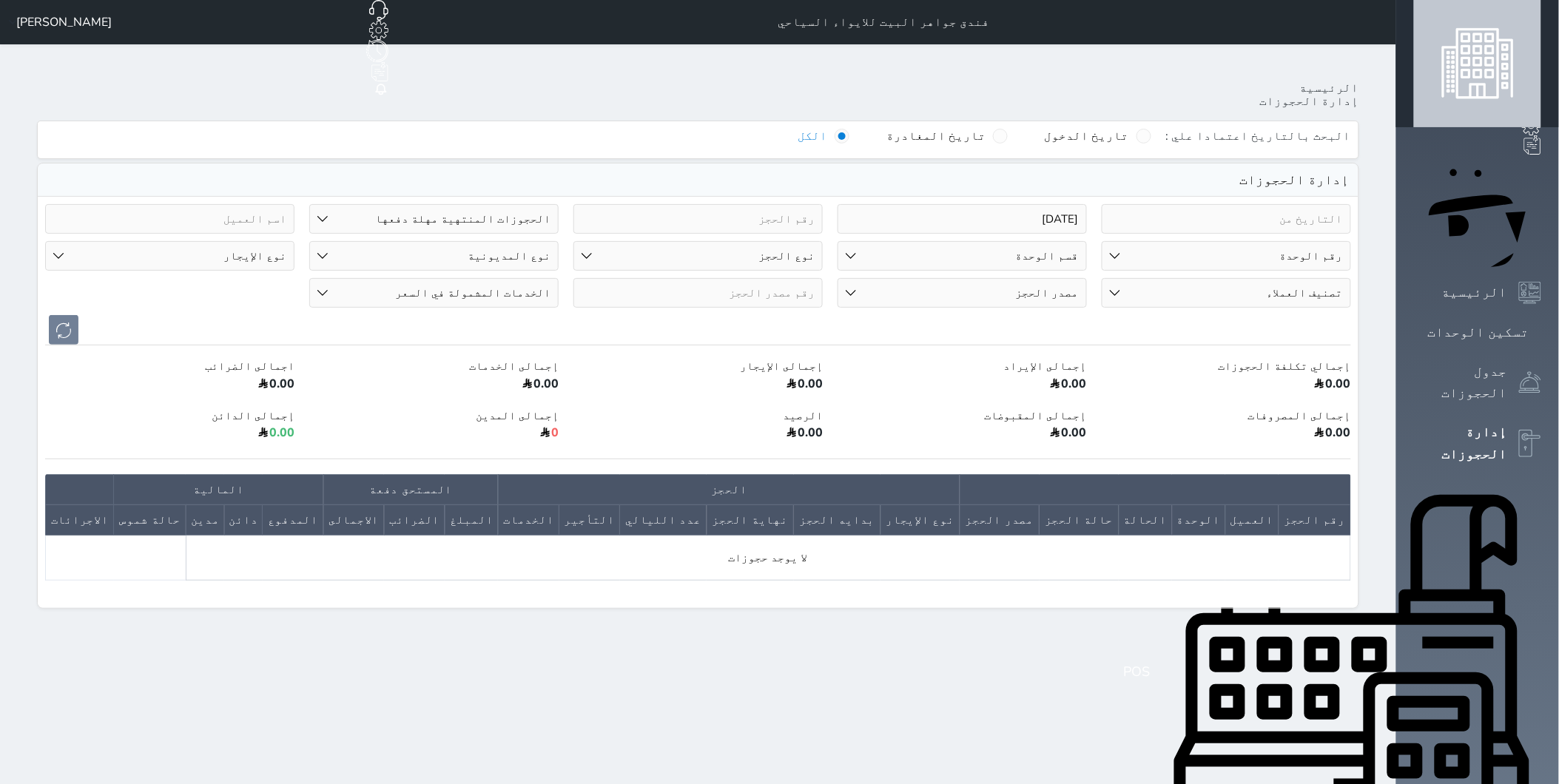 click on "حالة الحجز
الحجوزات المفتوحة (الكل)
الحجوزات المغلقة (الكل)
الحجوزات المفتوحة (مسجل دخول)
الحجوزات المغلقة (تسجيل مغادرة)
الحجوزات لم تسجل دخول
الحجوزات المؤكدة (الكل)
الحجوزات الملغية
الحجوزات المنتهية مهلة دفعها
حجوزات بانتظار الدفع" at bounding box center (434, 219) 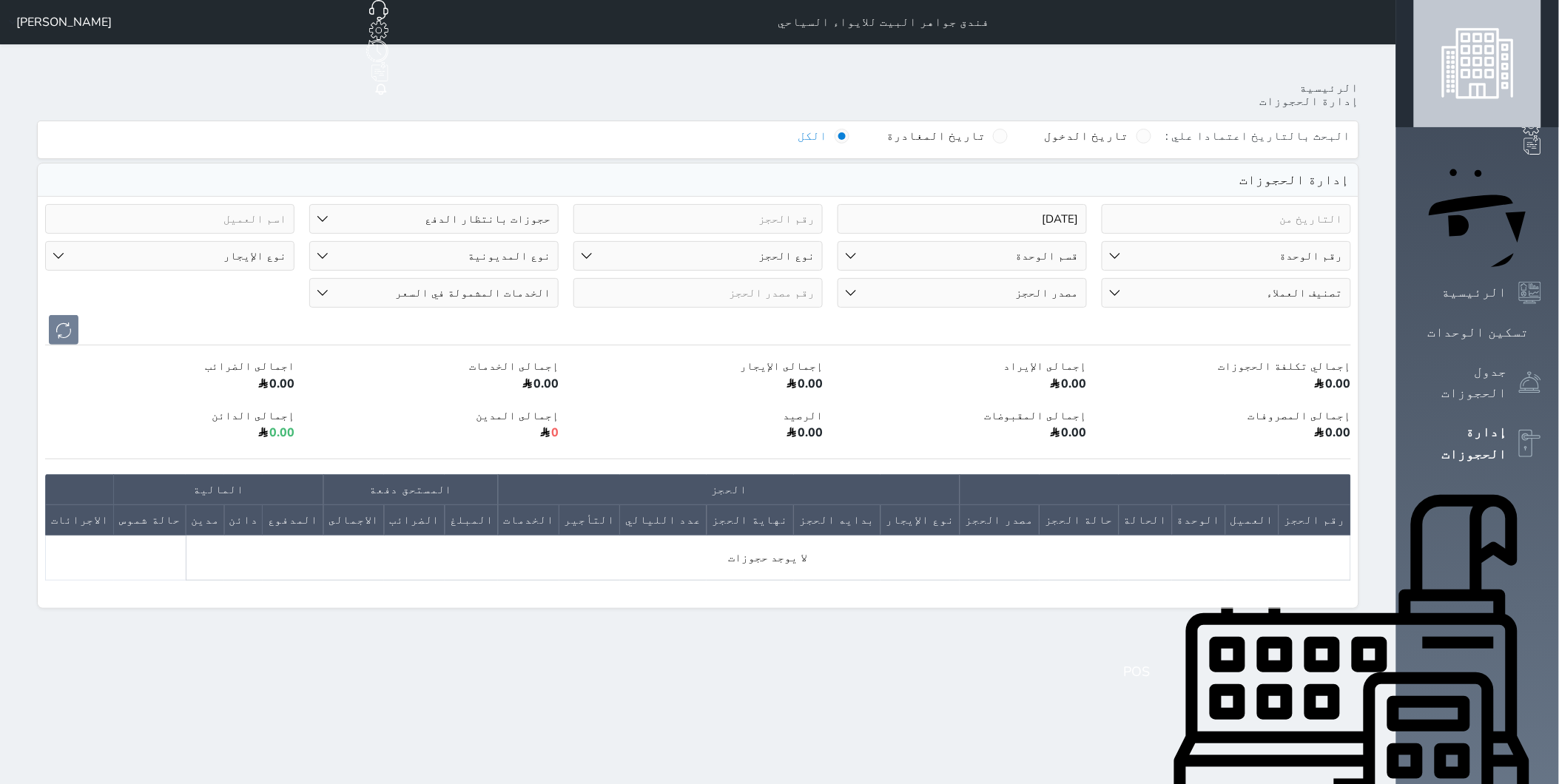click on "حالة الحجز
الحجوزات المفتوحة (الكل)
الحجوزات المغلقة (الكل)
الحجوزات المفتوحة (مسجل دخول)
الحجوزات المغلقة (تسجيل مغادرة)
الحجوزات لم تسجل دخول
الحجوزات المؤكدة (الكل)
الحجوزات الملغية
الحجوزات المنتهية مهلة دفعها
حجوزات بانتظار الدفع" at bounding box center (434, 219) 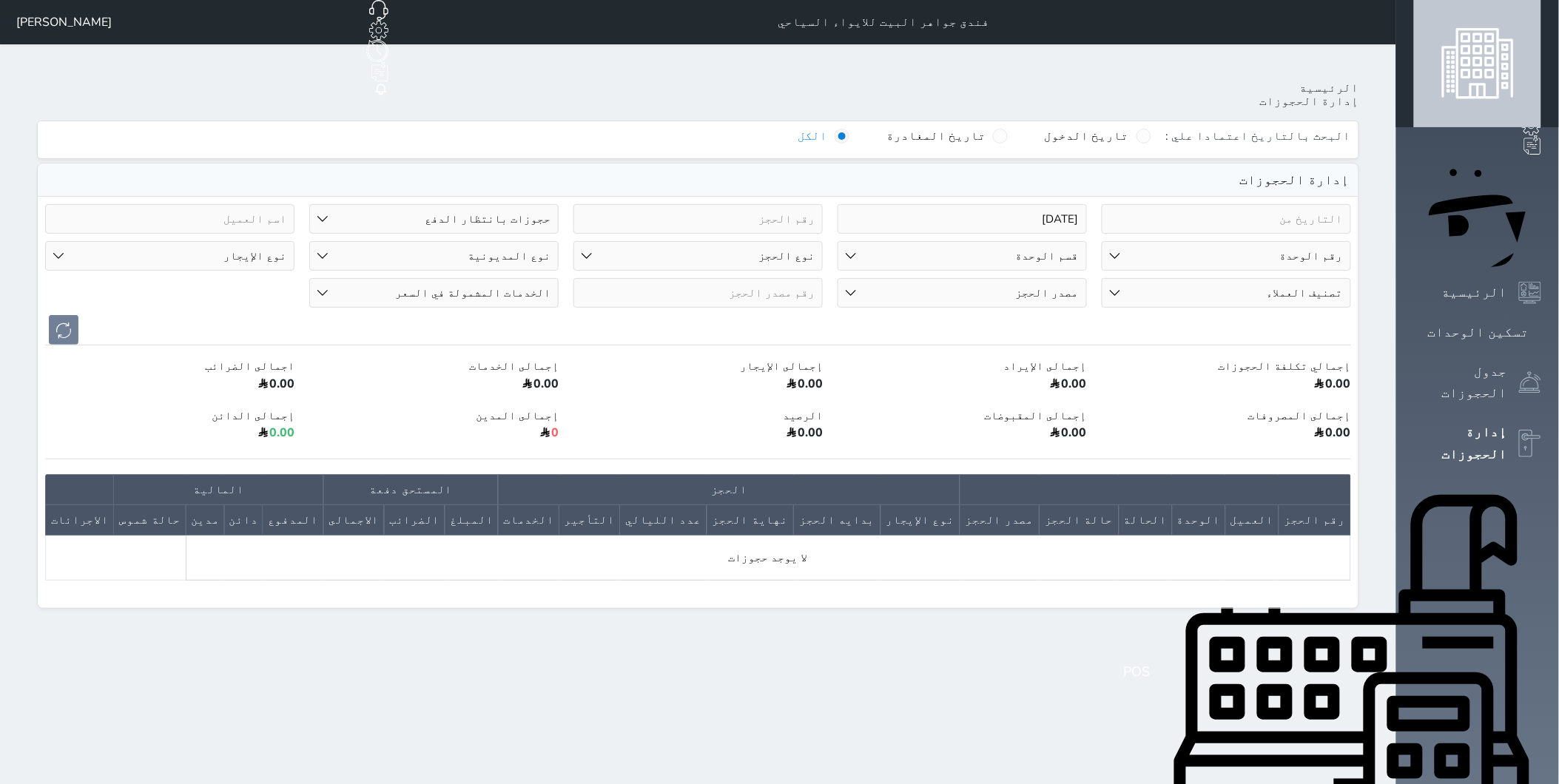 click on "حالة الحجز
الحجوزات المفتوحة (الكل)
الحجوزات المغلقة (الكل)
الحجوزات المفتوحة (مسجل دخول)
الحجوزات المغلقة (تسجيل مغادرة)
الحجوزات لم تسجل دخول
الحجوزات المؤكدة (الكل)
الحجوزات الملغية
الحجوزات المنتهية مهلة دفعها
حجوزات بانتظار الدفع" at bounding box center [434, 219] 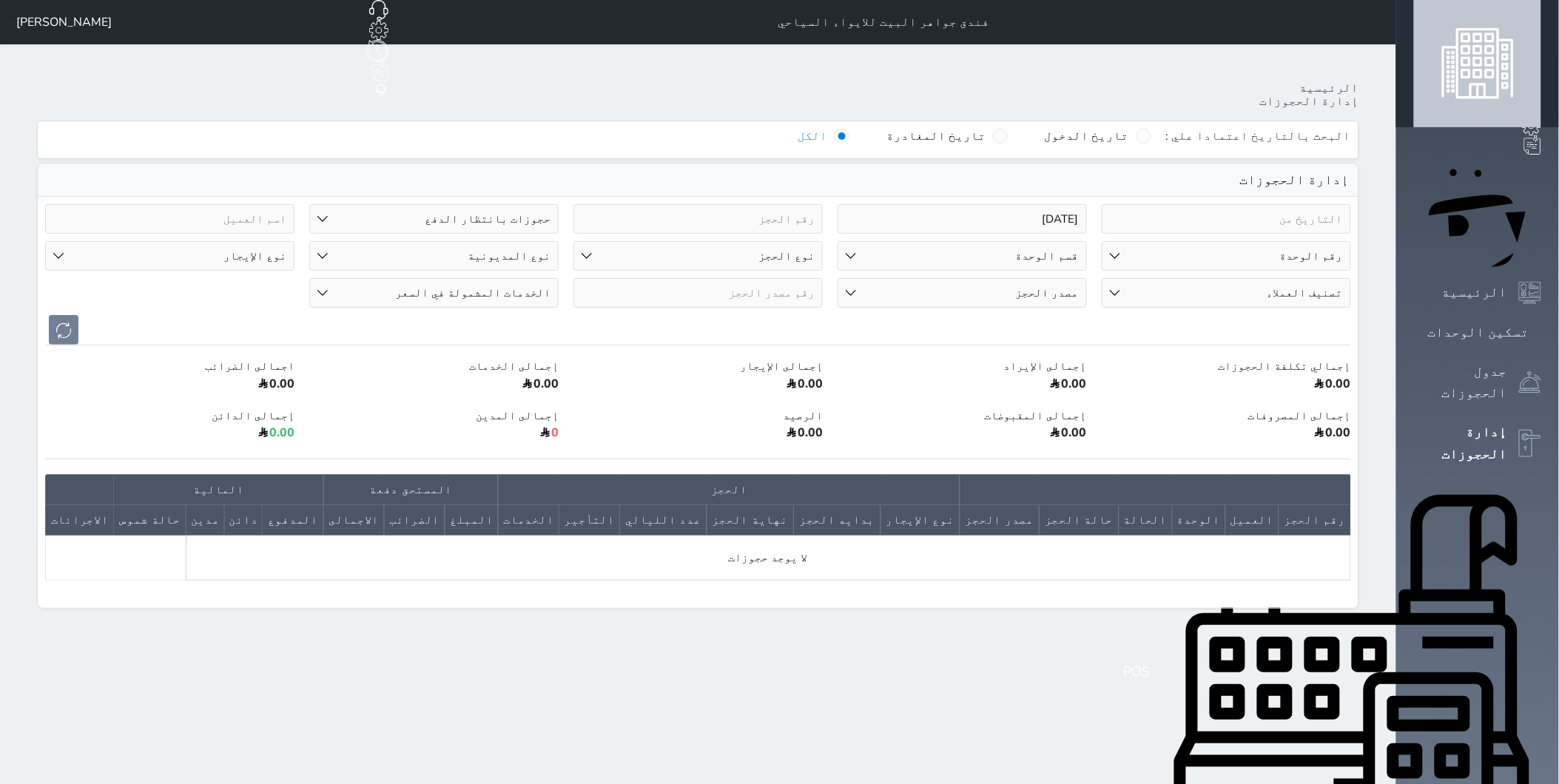 select on "open_all" 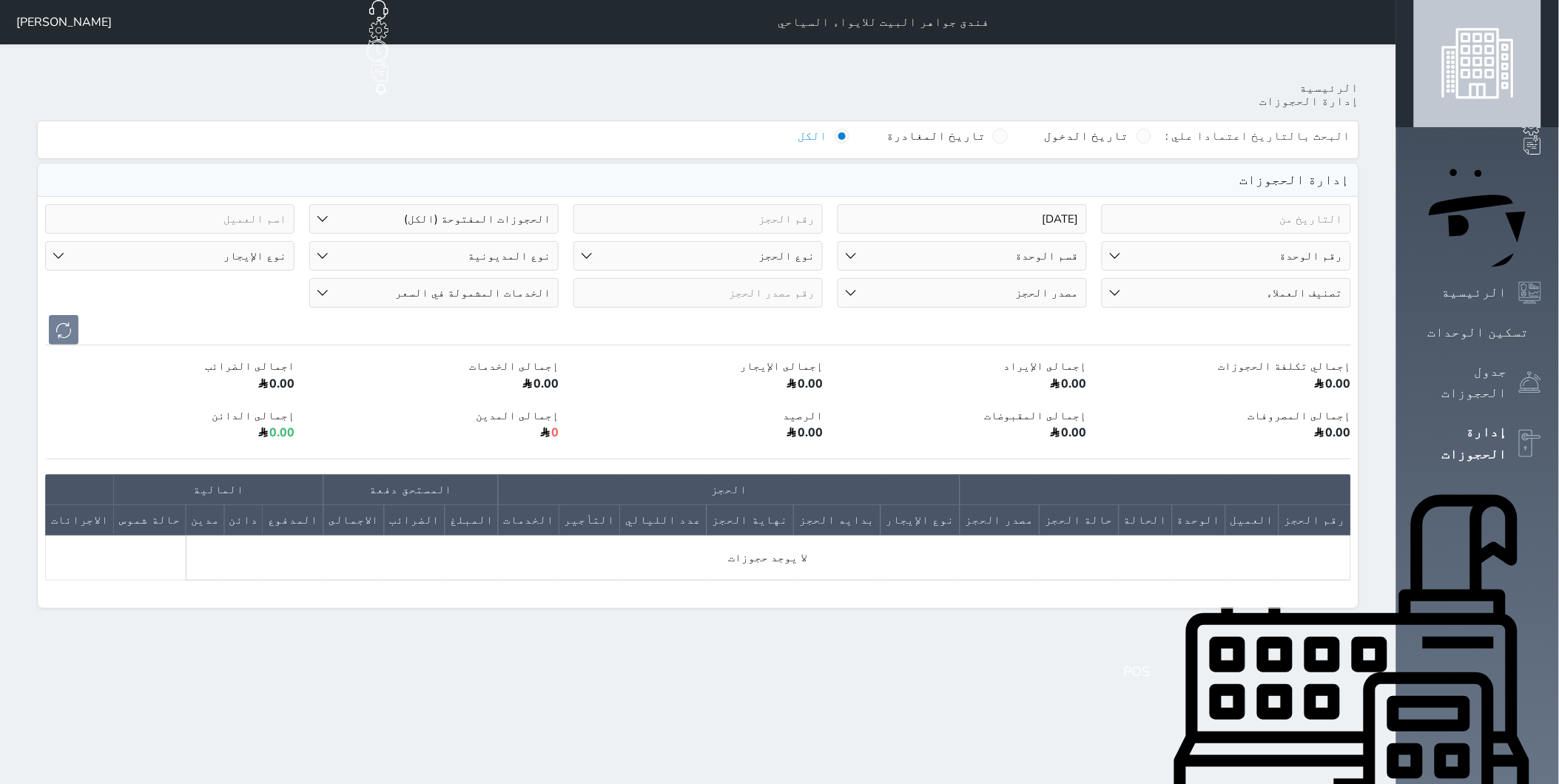 click on "حالة الحجز
الحجوزات المفتوحة (الكل)
الحجوزات المغلقة (الكل)
الحجوزات المفتوحة (مسجل دخول)
الحجوزات المغلقة (تسجيل مغادرة)
الحجوزات لم تسجل دخول
الحجوزات المؤكدة (الكل)
الحجوزات الملغية
الحجوزات المنتهية مهلة دفعها
حجوزات بانتظار الدفع" at bounding box center (434, 219) 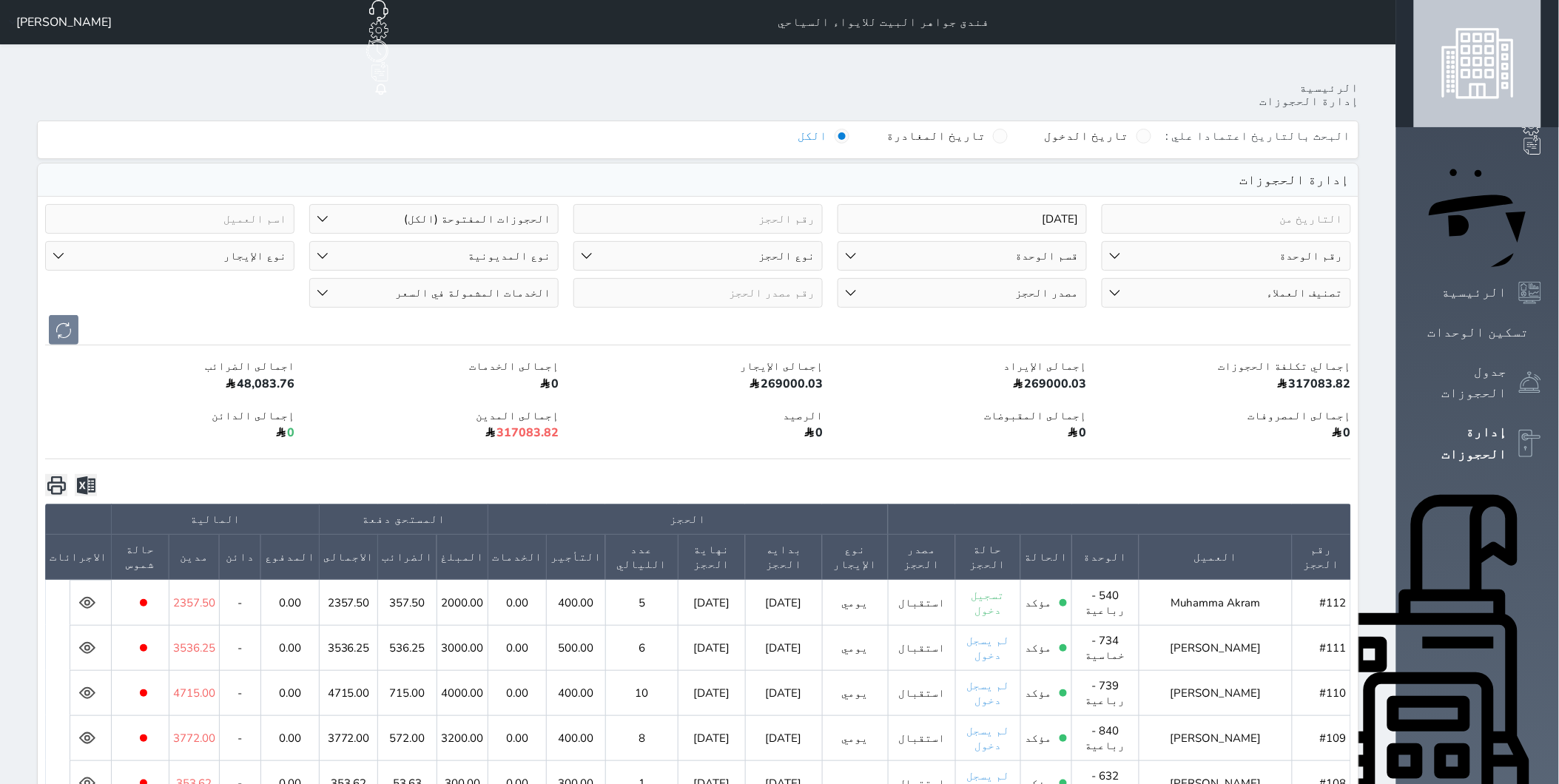 click on "2025-07-11" at bounding box center (962, 219) 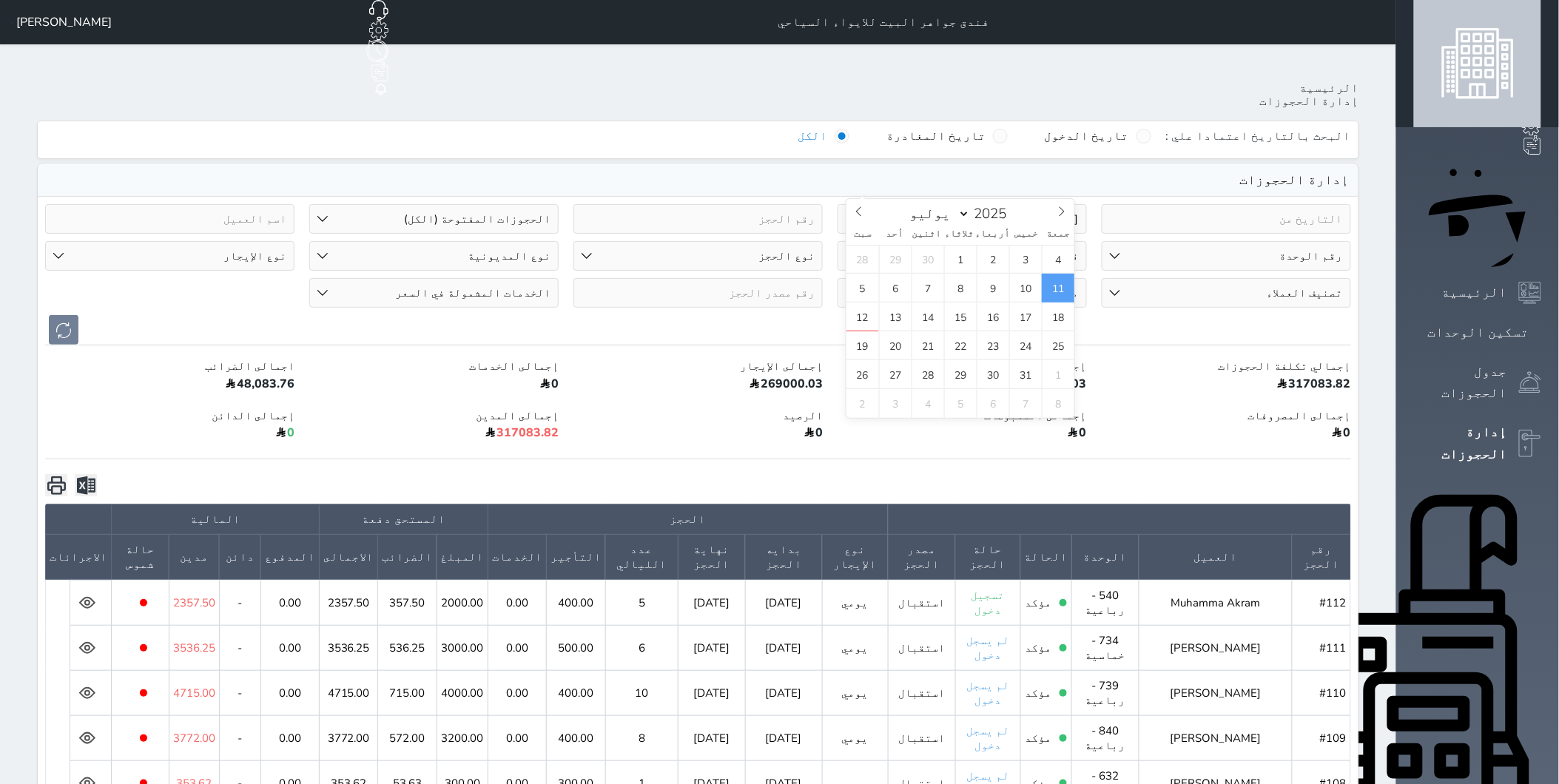click on "2025-07-11" at bounding box center [962, 219] 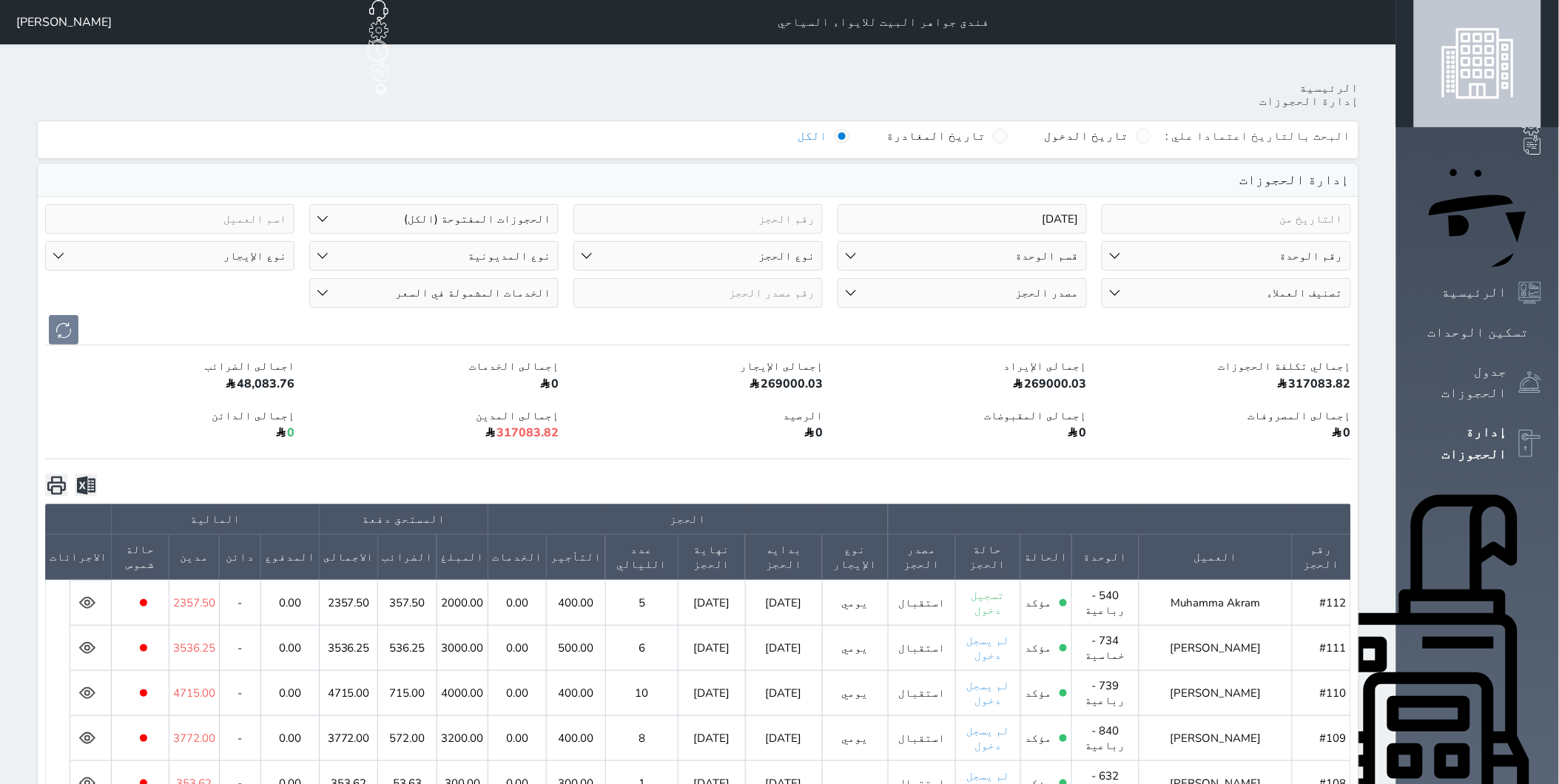 drag, startPoint x: 1078, startPoint y: 178, endPoint x: 1148, endPoint y: 263, distance: 110.11358 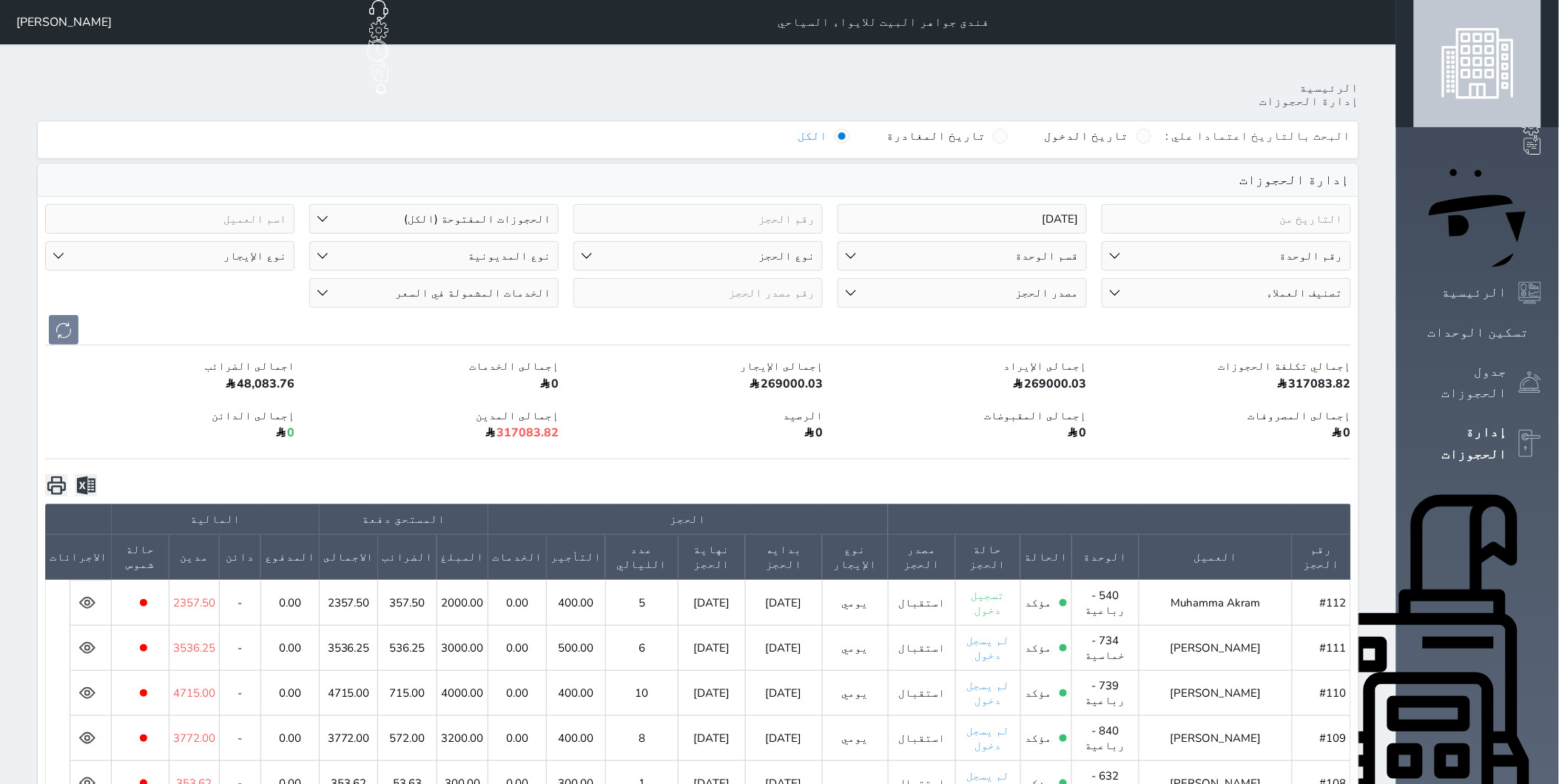 click on "تصنيف العملاء
مميز
خاص
غير مرغوب فيه" at bounding box center [1226, 293] 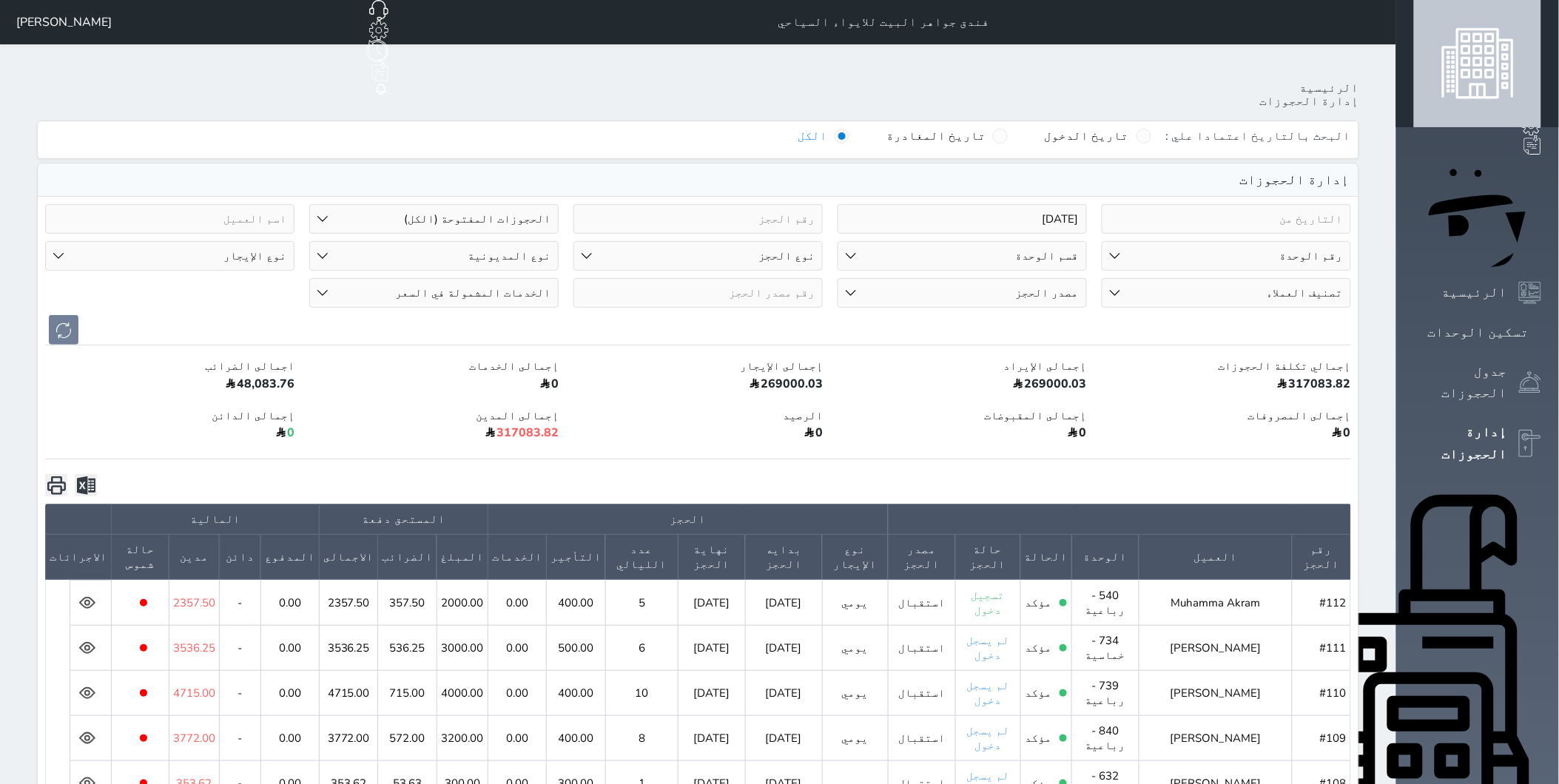 click at bounding box center (698, 330) 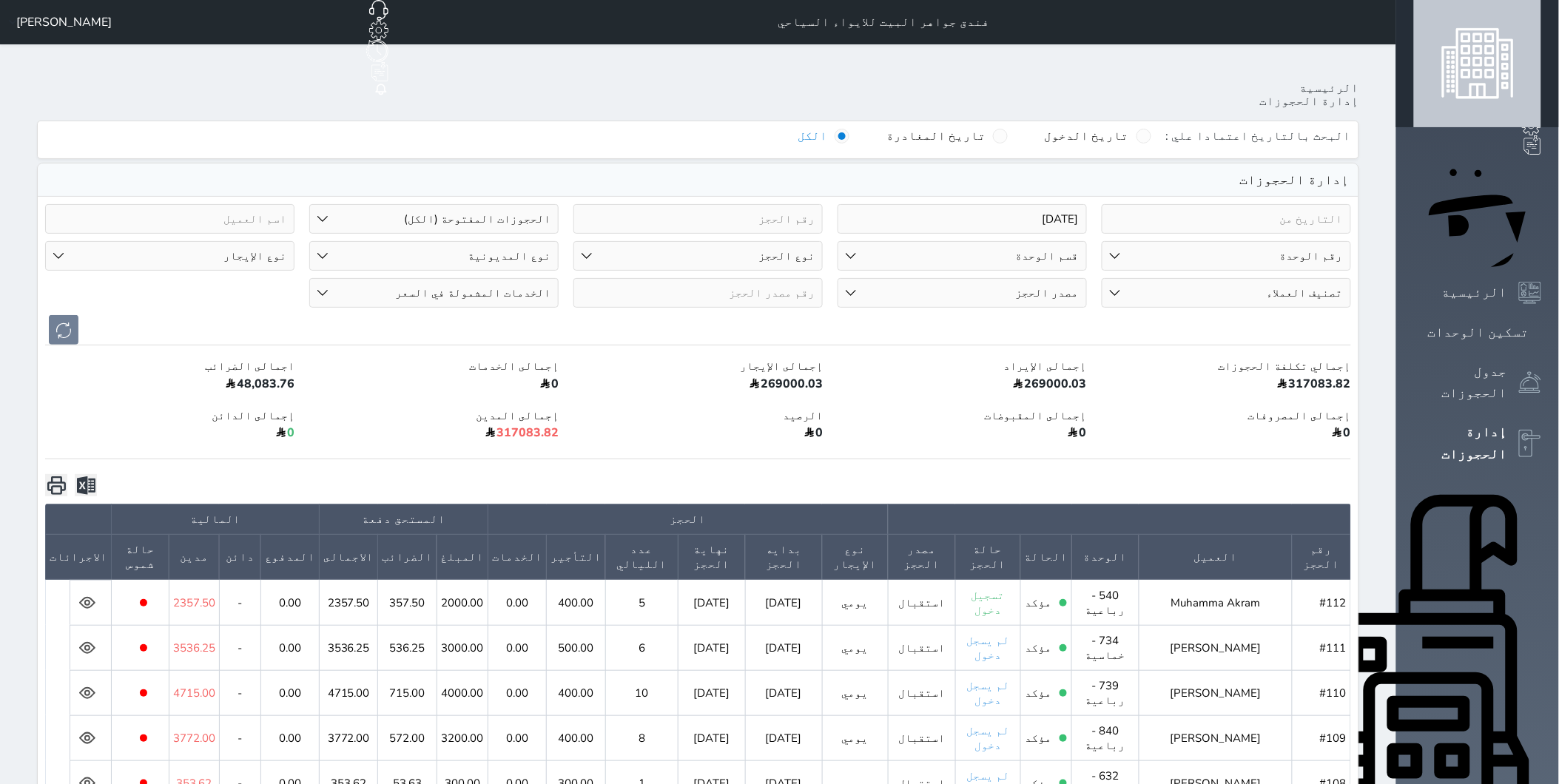 click on "قسم الوحدة
خماسية
رباعية
ثلاثية" at bounding box center [962, 256] 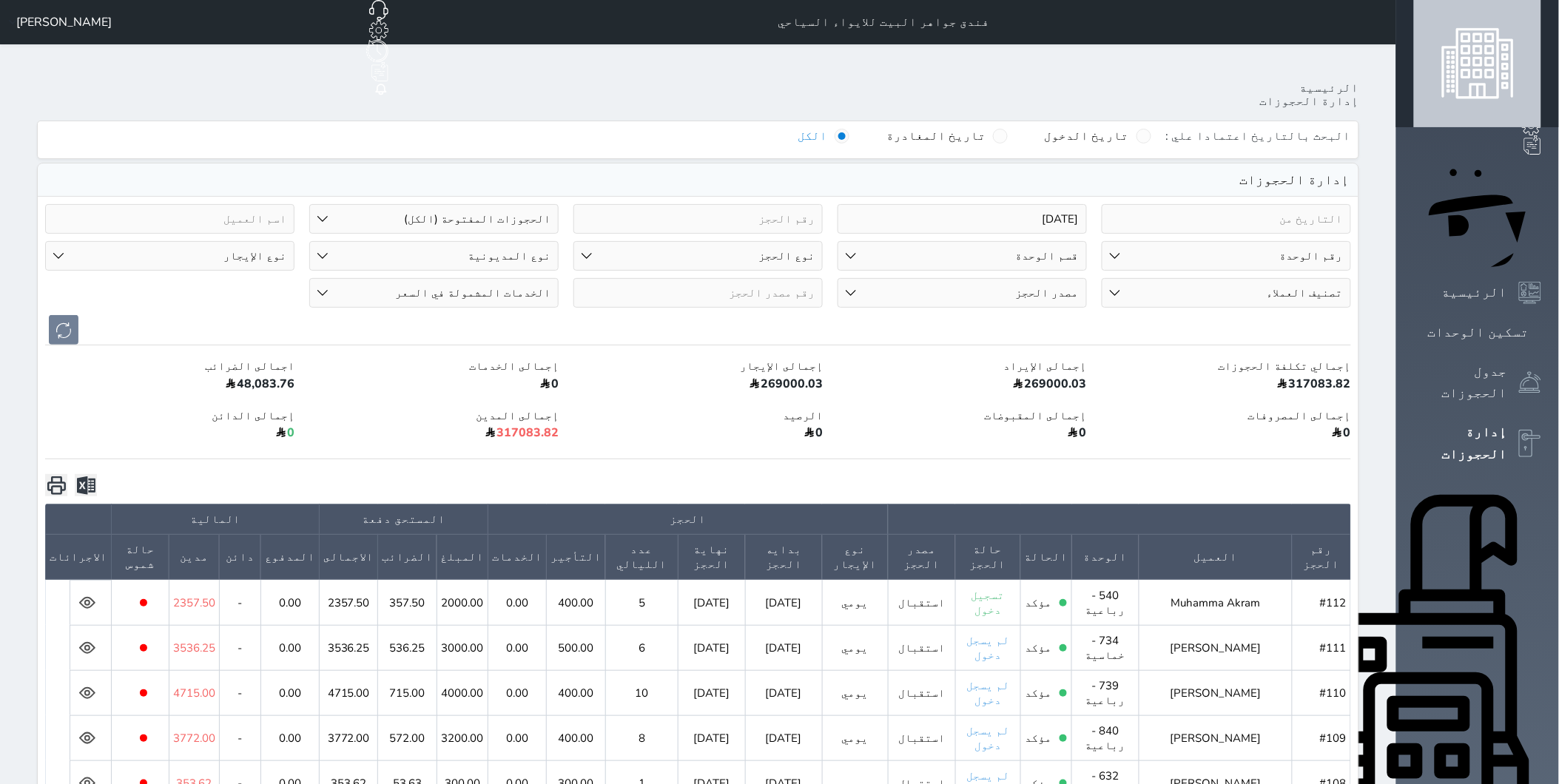 click on "قسم الوحدة
خماسية
رباعية
ثلاثية" at bounding box center [962, 256] 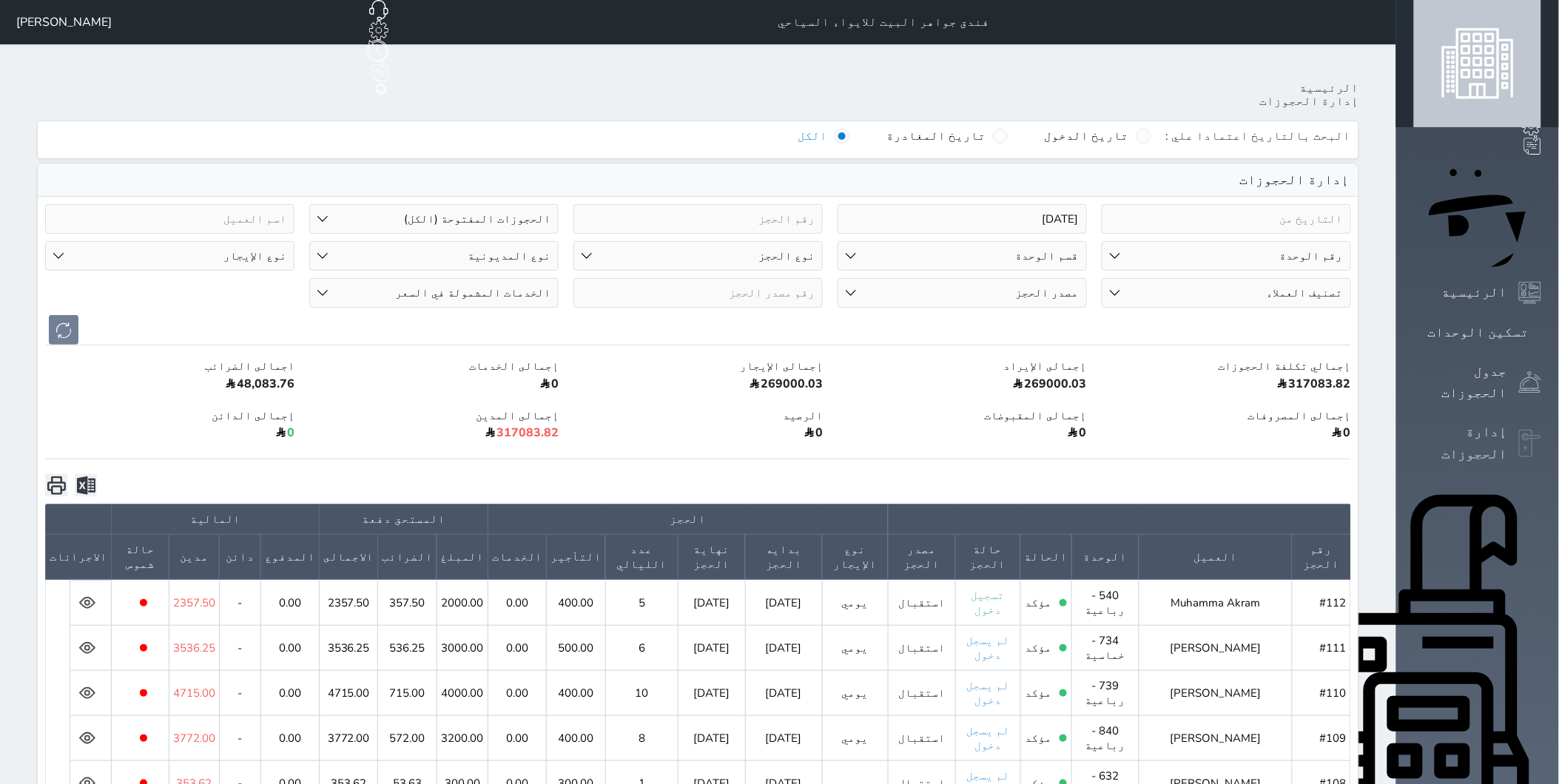 click 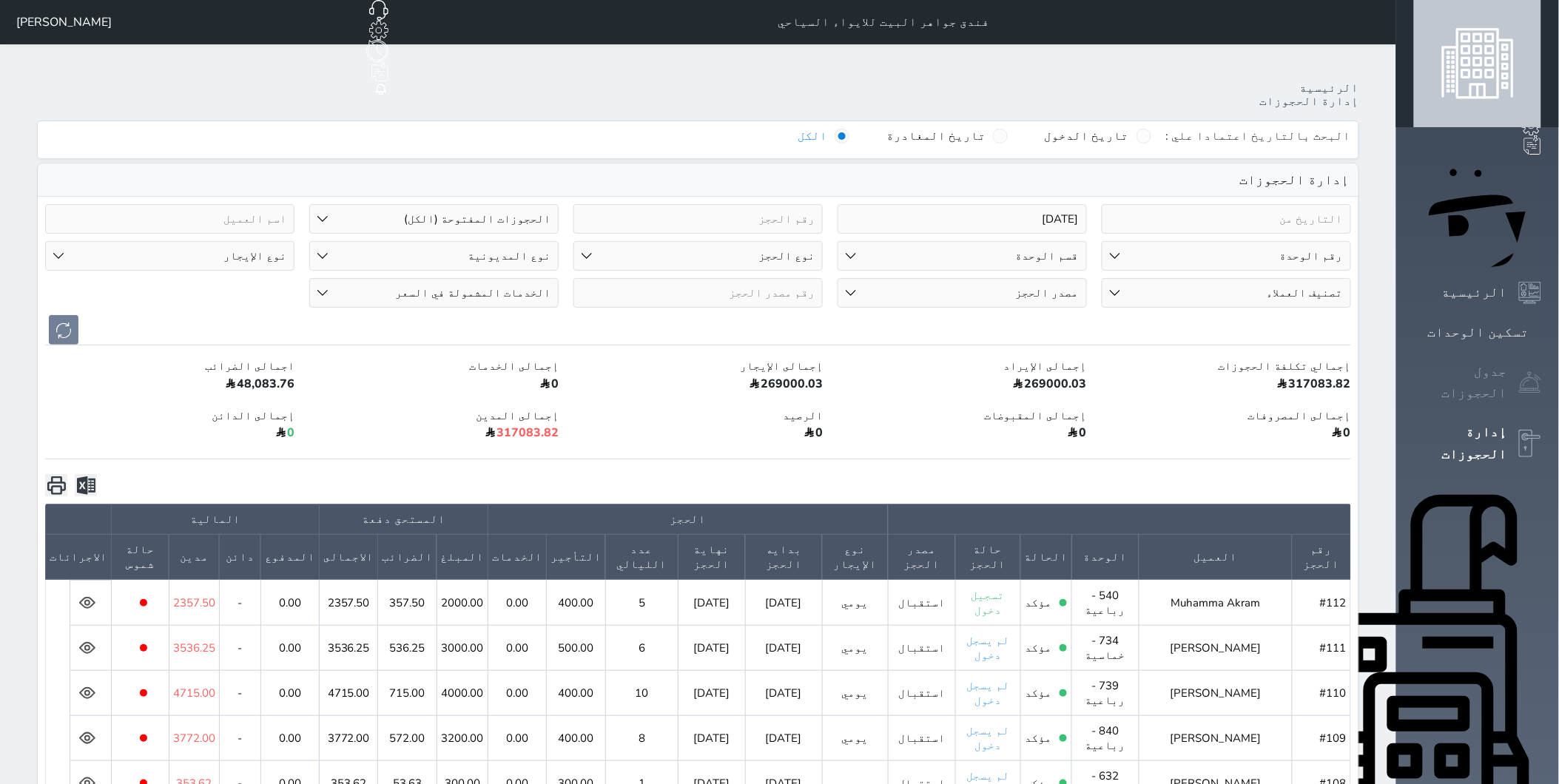 click on "جدول الحجوزات" at bounding box center (1461, 382) 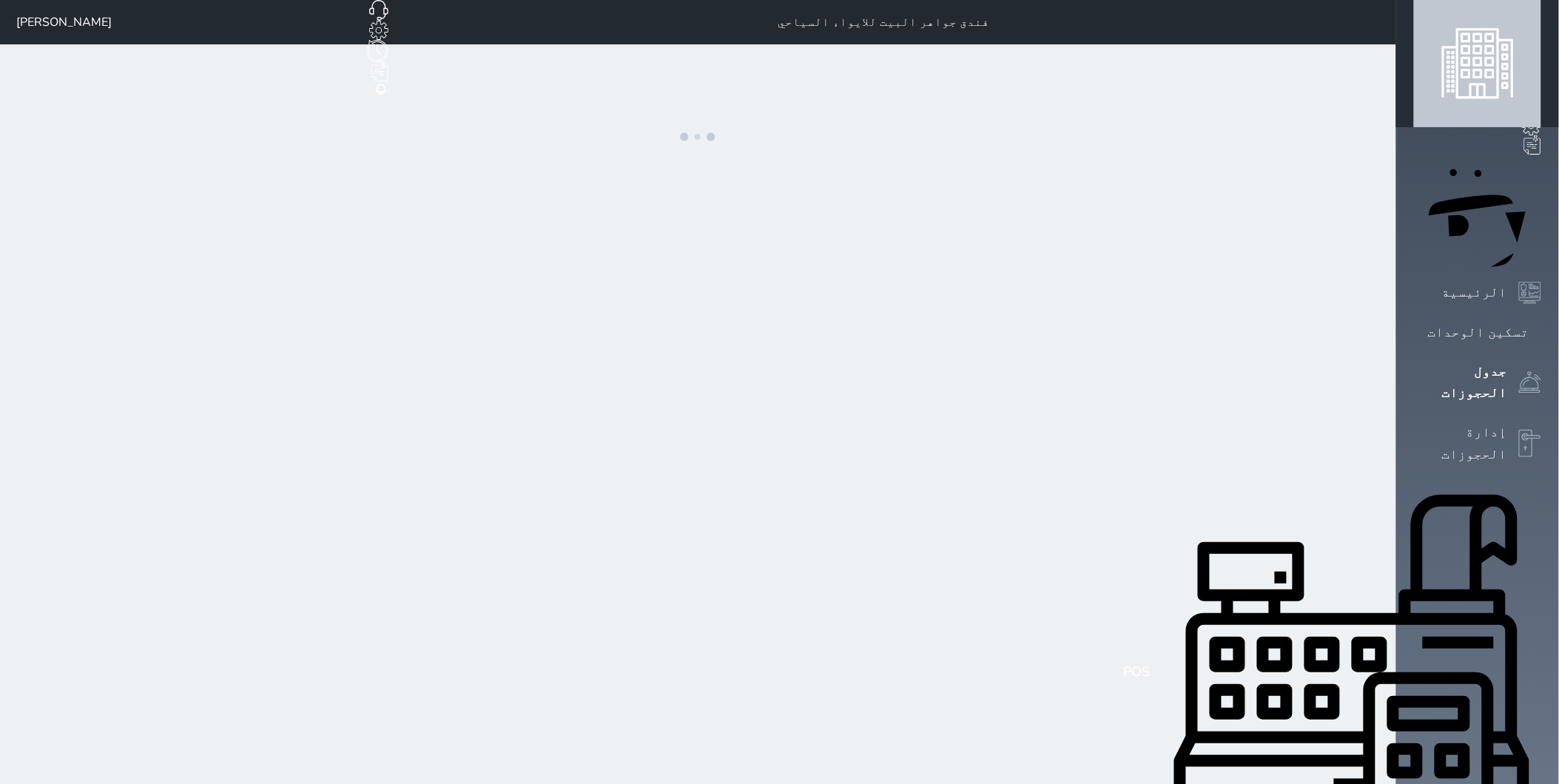 click on "حجز جماعي جديد   حجز جديد             الرئيسية     تسكين الوحدات     جدول الحجوزات     إدارة الحجوزات     POS     الإدارة المالية     العملاء     تقييمات العملاء     الوحدات     الخدمات     التقارير     الإعدادات     الدعم الفني" at bounding box center (1478, 609) 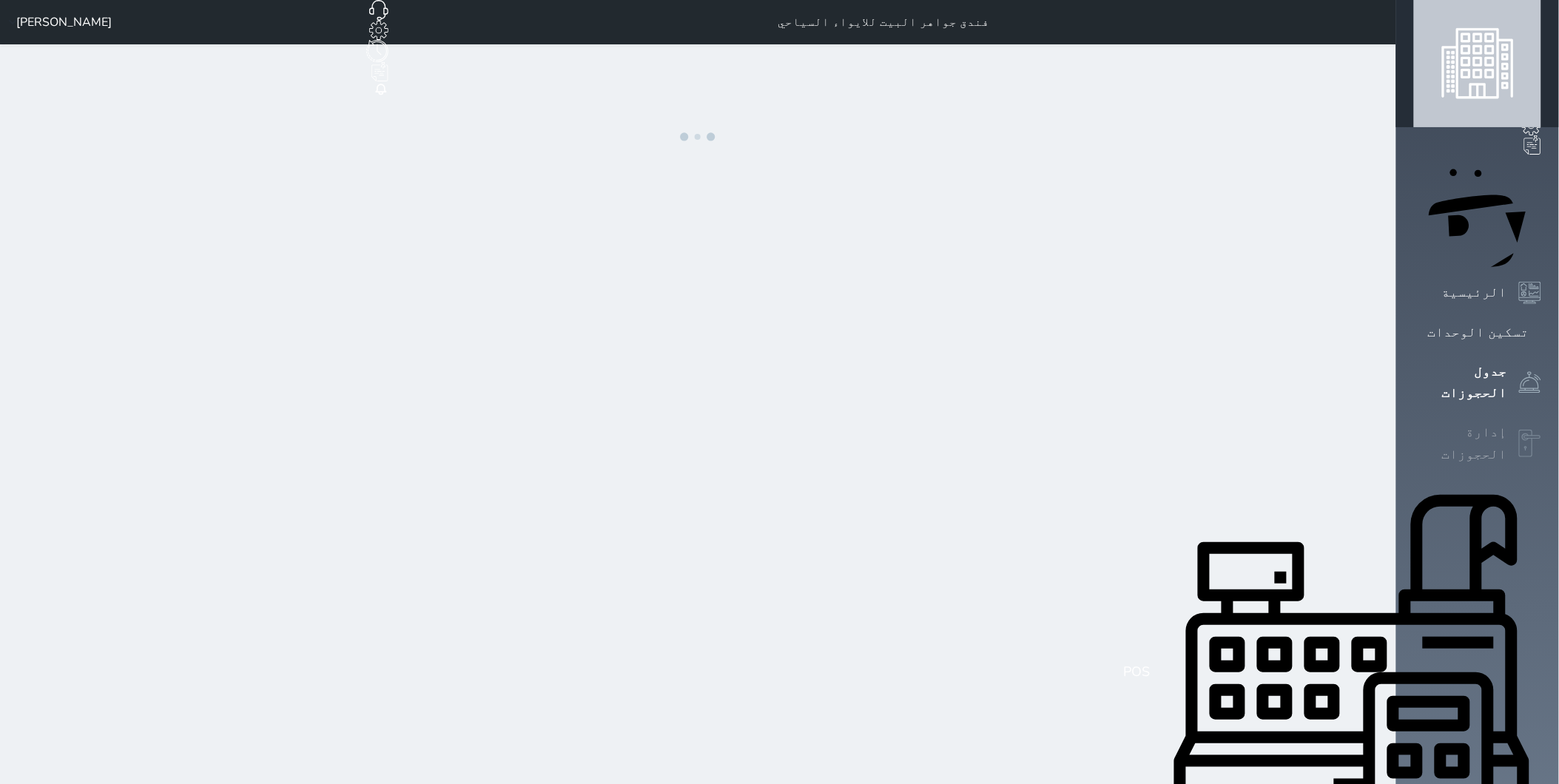 click 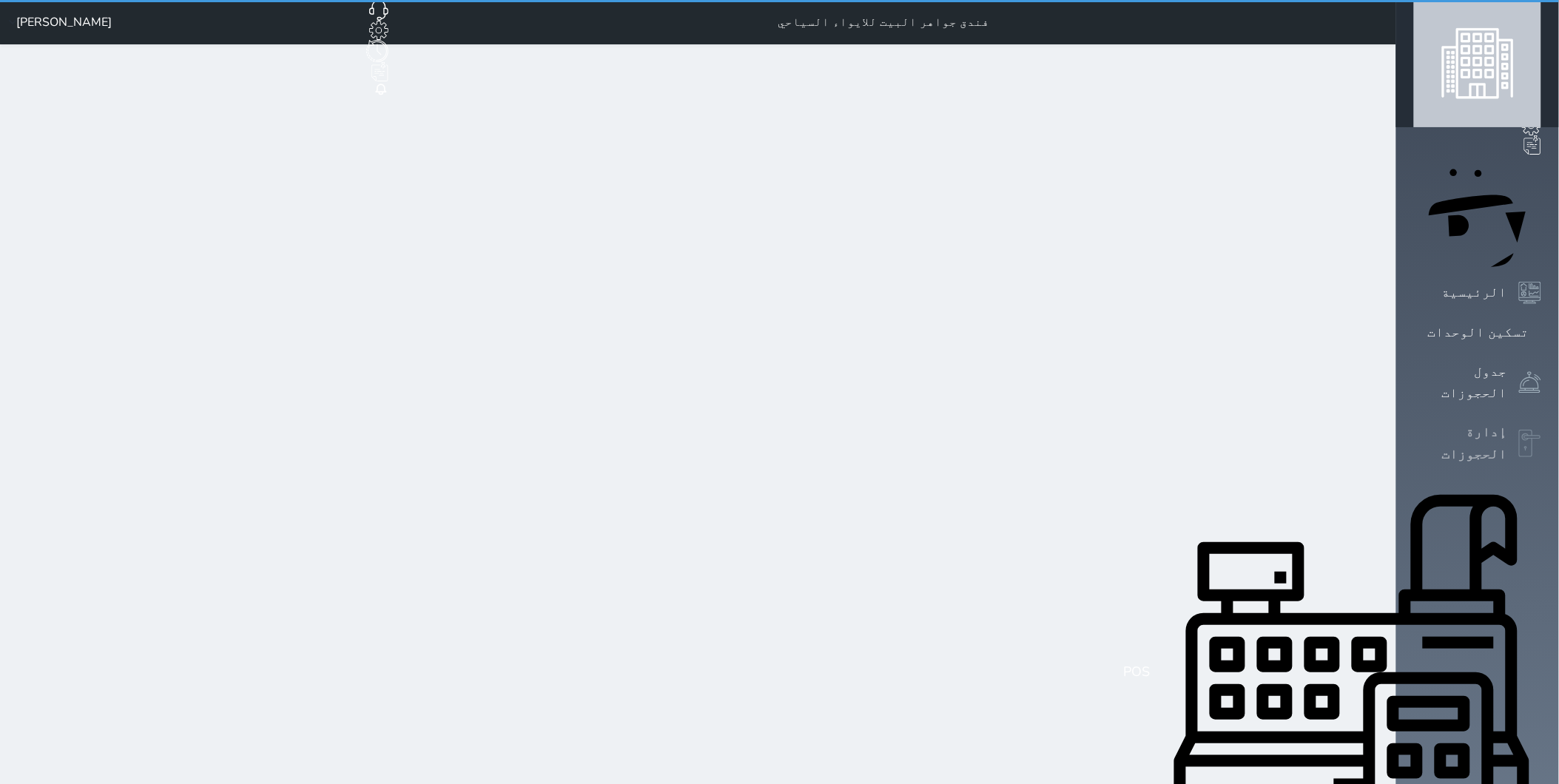 select on "open_all" 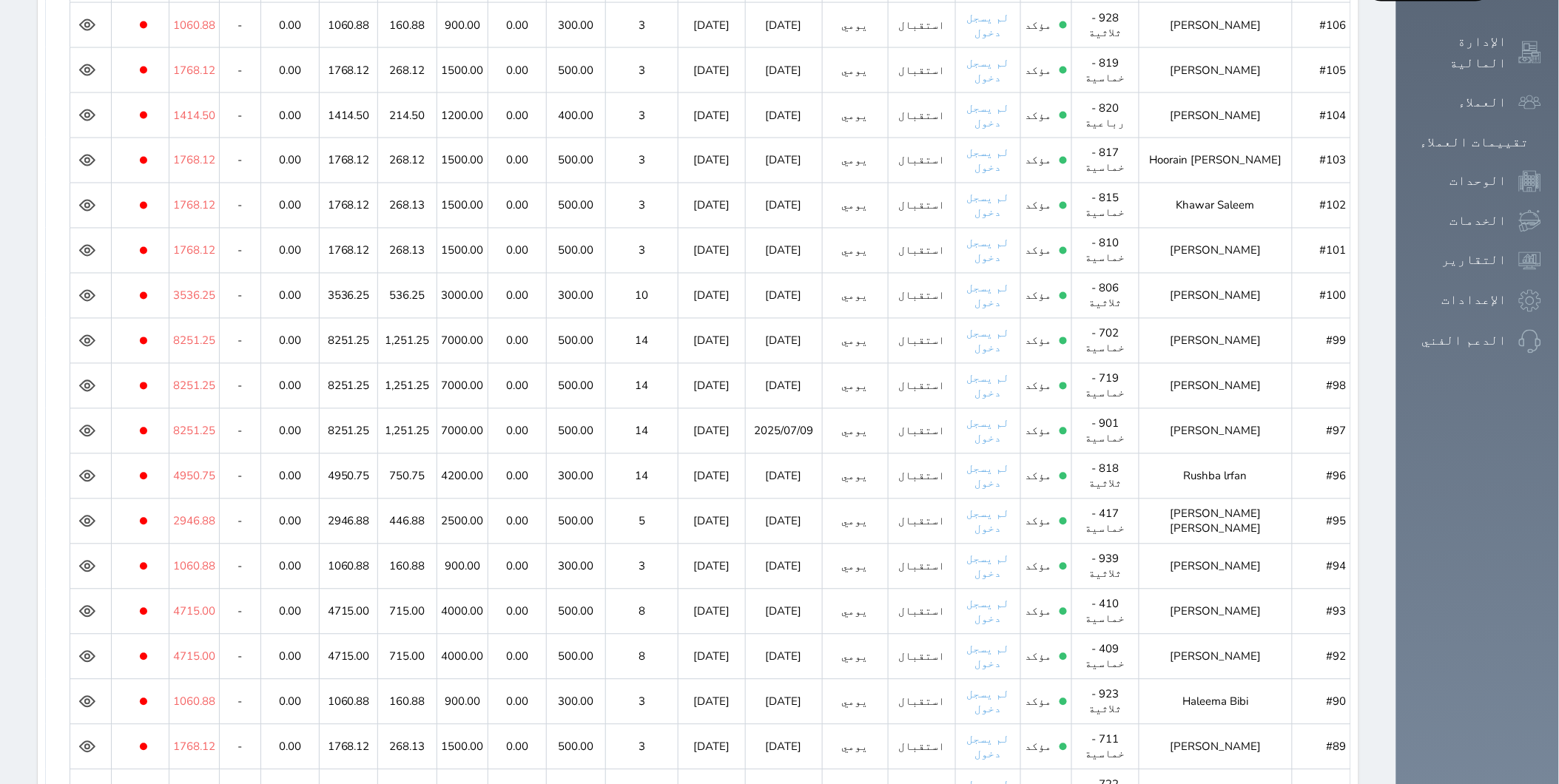 scroll, scrollTop: 970, scrollLeft: 0, axis: vertical 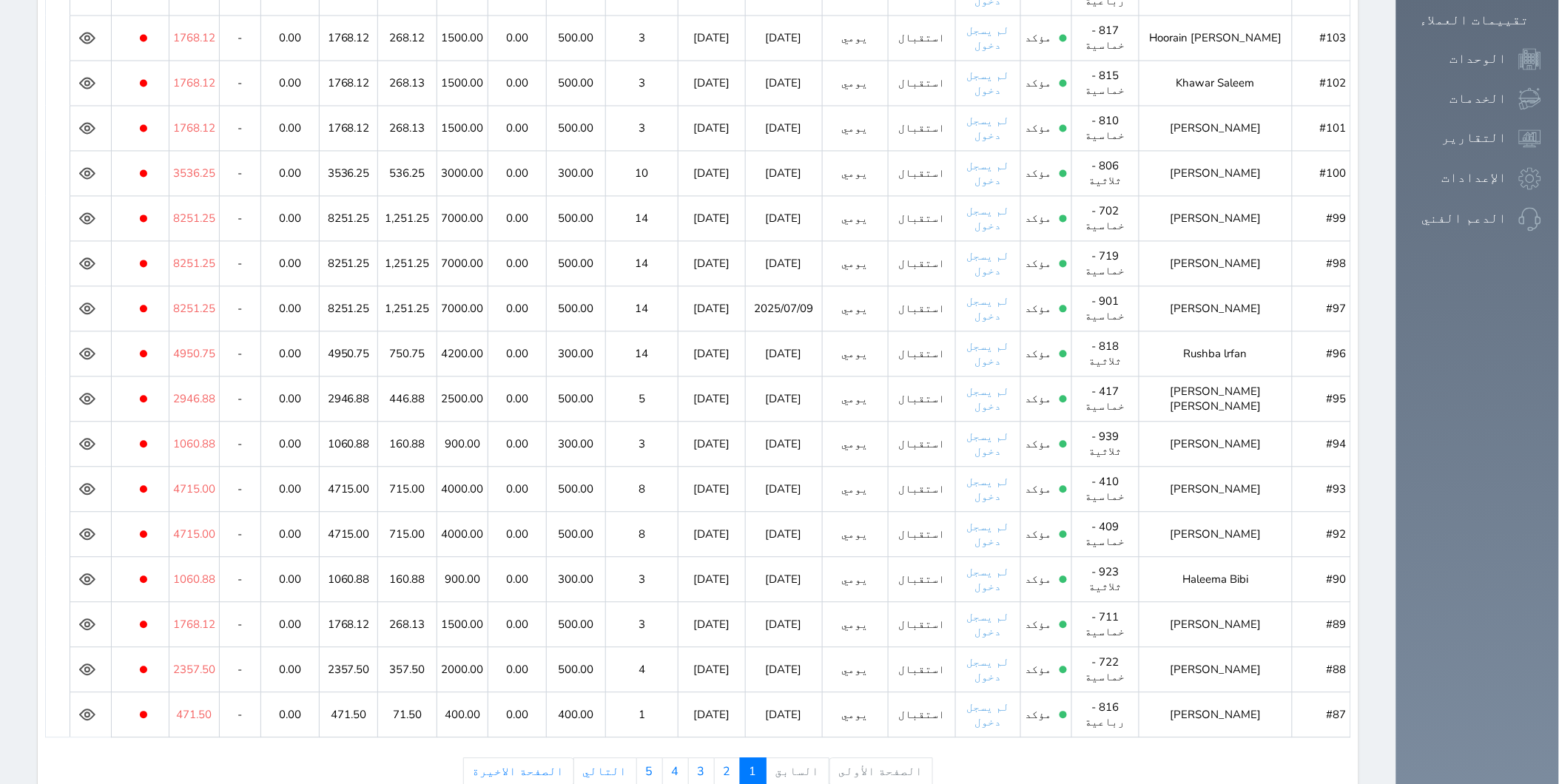 click 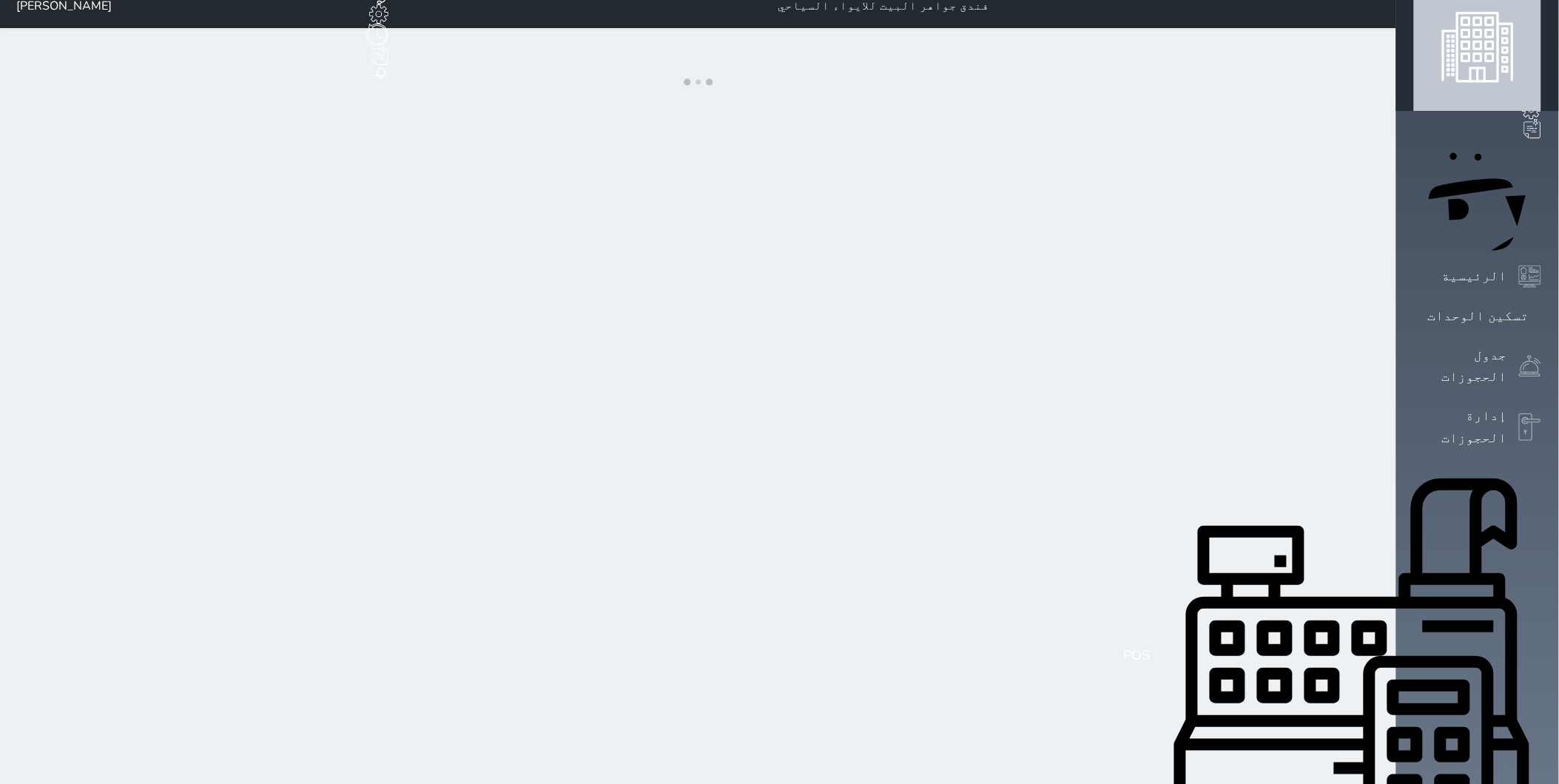 scroll, scrollTop: 0, scrollLeft: 0, axis: both 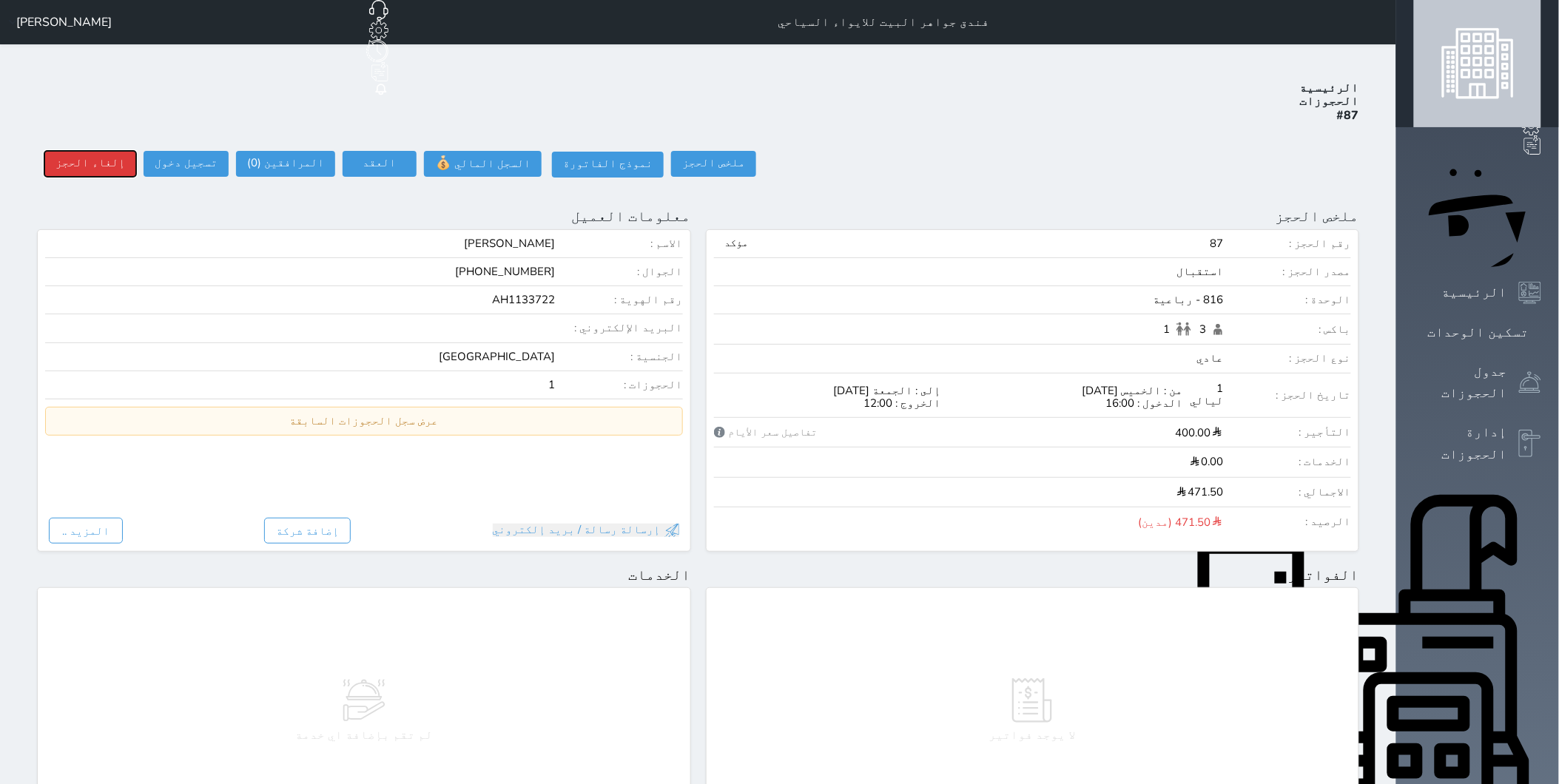 click on "إلغاء الحجز" at bounding box center (90, 163) 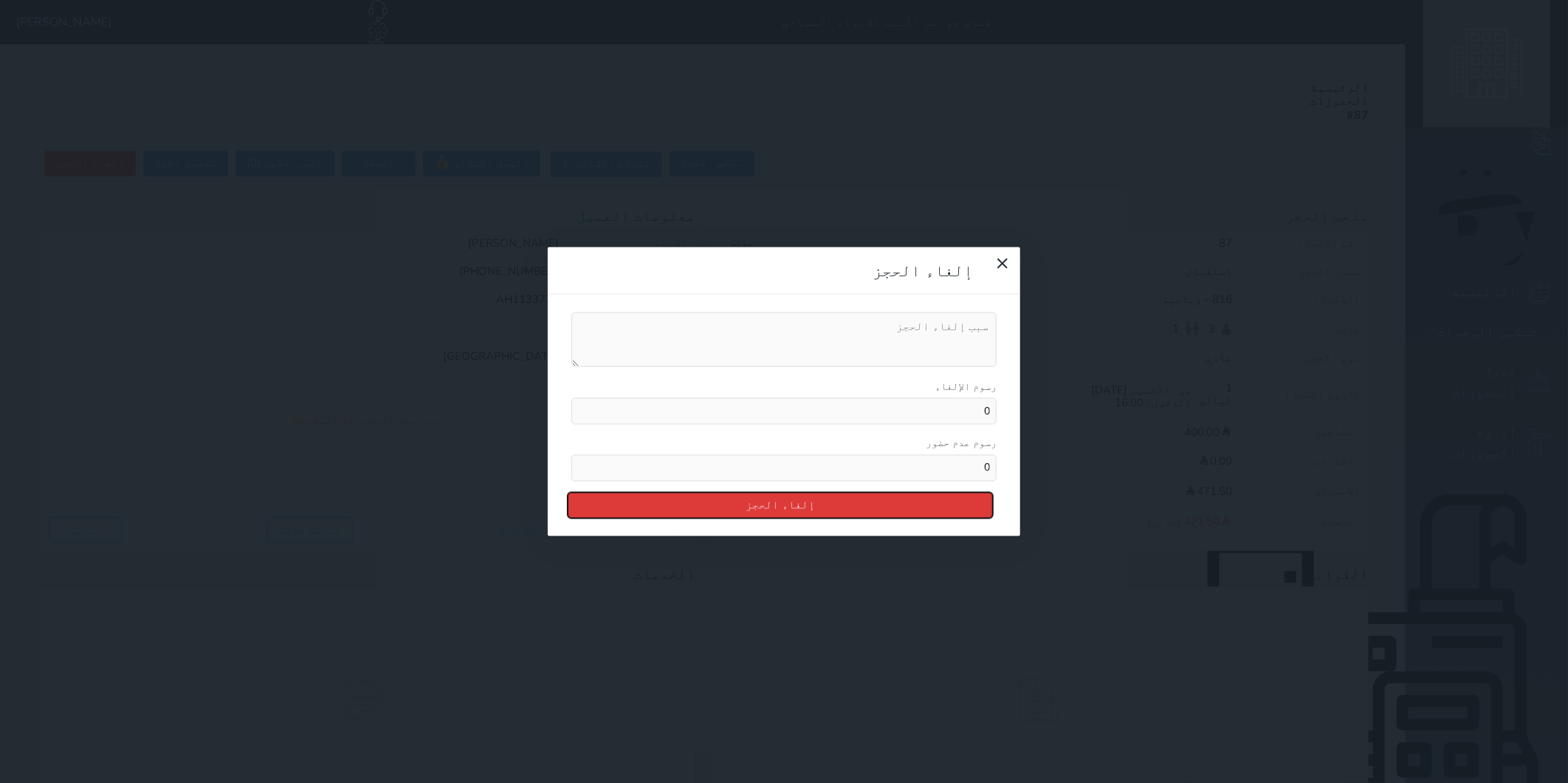 click on "إلغاء الحجز" at bounding box center [780, 505] 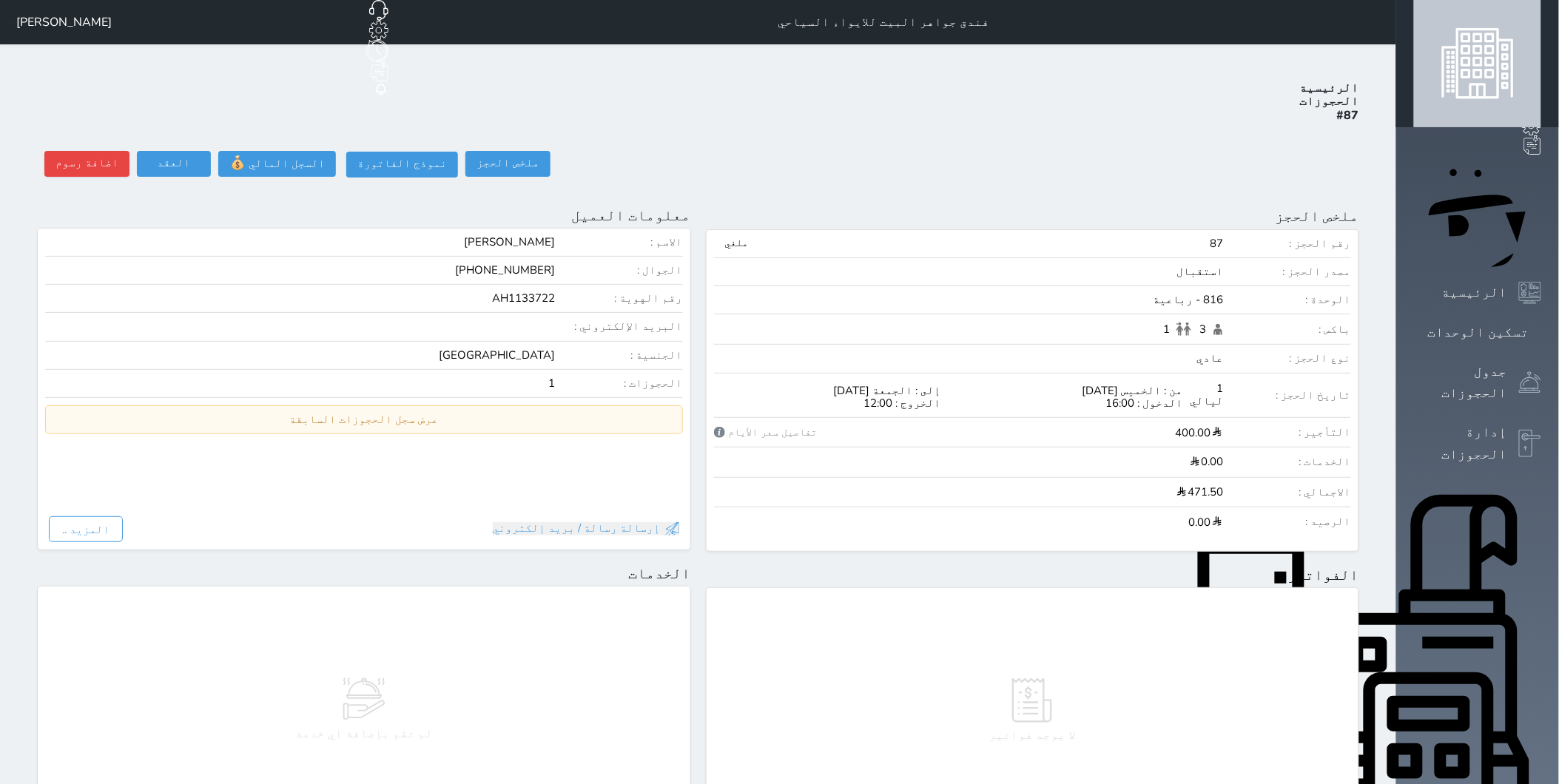 click on "ملخص الحجز         ملخص الحجز #87                           نموذج الفاتورة   السجل المالي   💰         العقد         العقد #87                                   العقود الموقعه #87
العقود الموقعه (0)
#   تاريخ التوقيع   الاجرائات                     اضافة رسوم         اضافة رسوم الإلغاء                 رسوم الإلغاء   0   رسوم عدم حضور   0   اضافة رسوم" at bounding box center (698, 164) 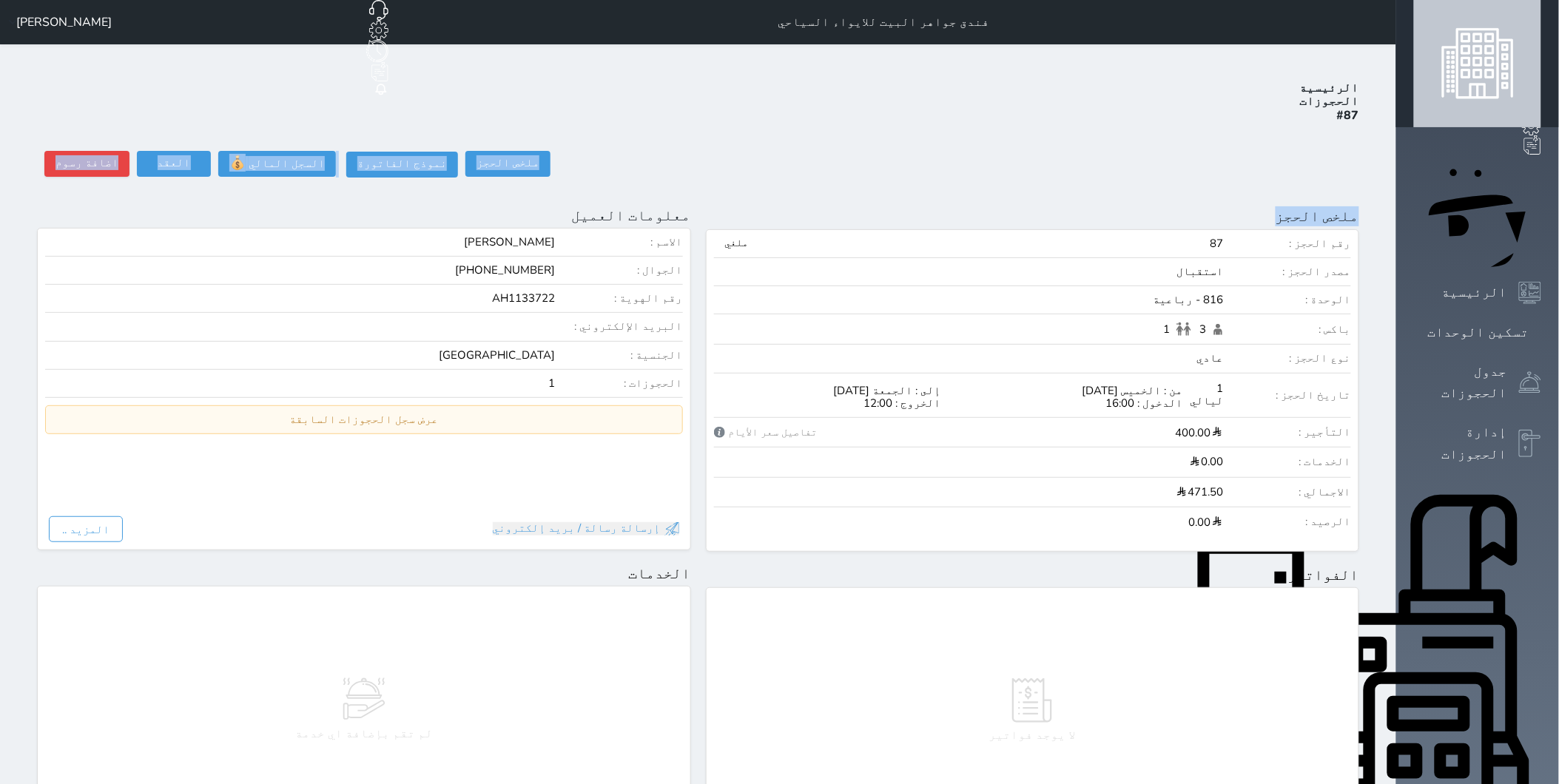 click on "الرئيسية   الحجوزات   #87         ملخص الحجز         ملخص الحجز #87                           نموذج الفاتورة   السجل المالي   💰         العقد         العقد #87                                   العقود الموقعه #87
العقود الموقعه (0)
#   تاريخ التوقيع   الاجرائات                     اضافة رسوم         اضافة رسوم الإلغاء                 رسوم الإلغاء   0   رسوم عدم حضور   0   اضافة رسوم             ملخص الحجز           تحديث الحجز                       نوع الإيجار :     يومي     تاريخ بداية ونهاية الحجز :     الوحدة :   816 رباعية     ( يمكنك نقل العميل لوحدة أخري بشرط توافر الوحدة بالتواريخ المحددة )   مصدر الحجز :       سعر الحجز :           الليالي :     1" at bounding box center [698, 669] 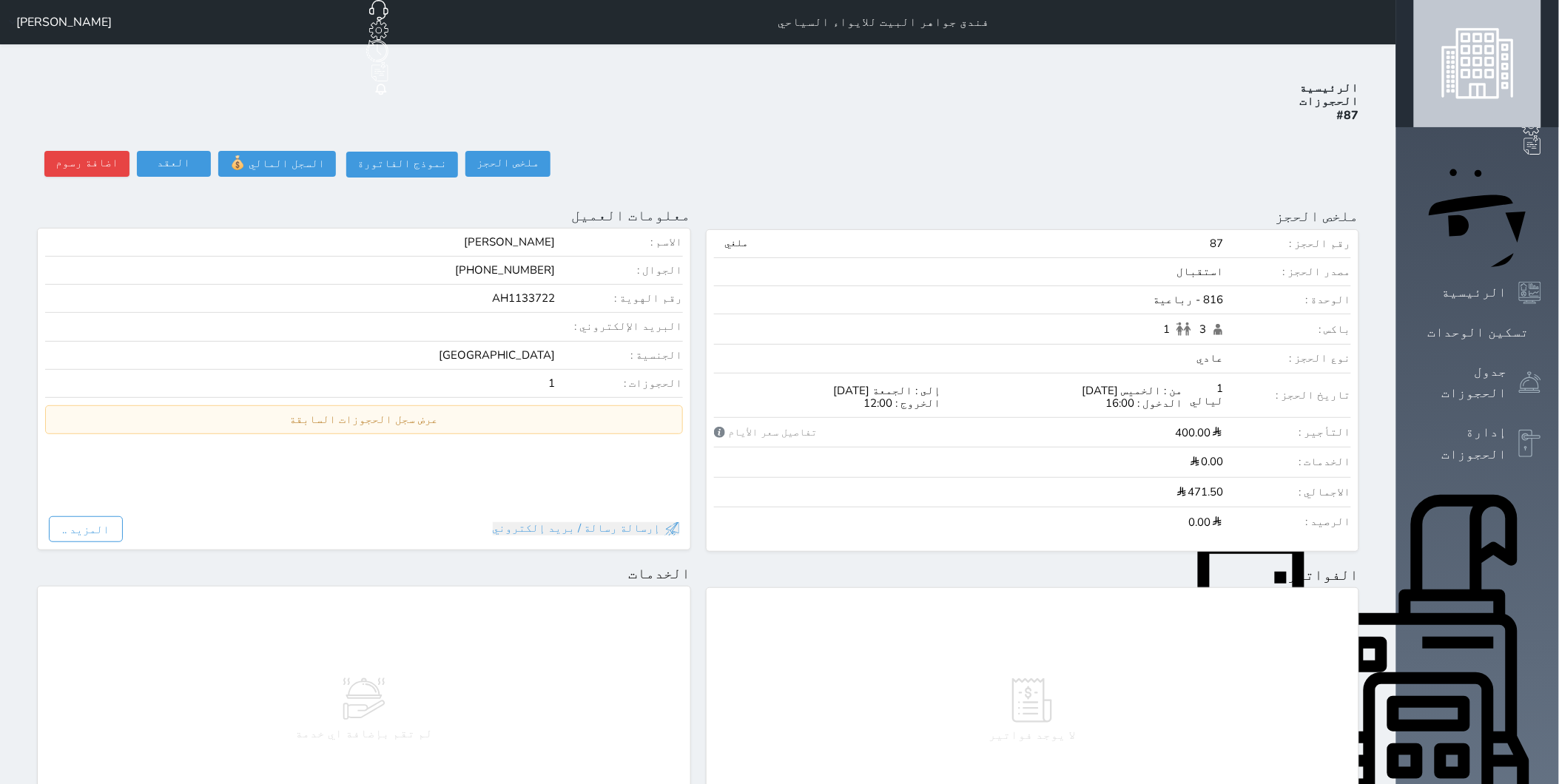 drag, startPoint x: 1283, startPoint y: 126, endPoint x: 1244, endPoint y: 113, distance: 41.10961 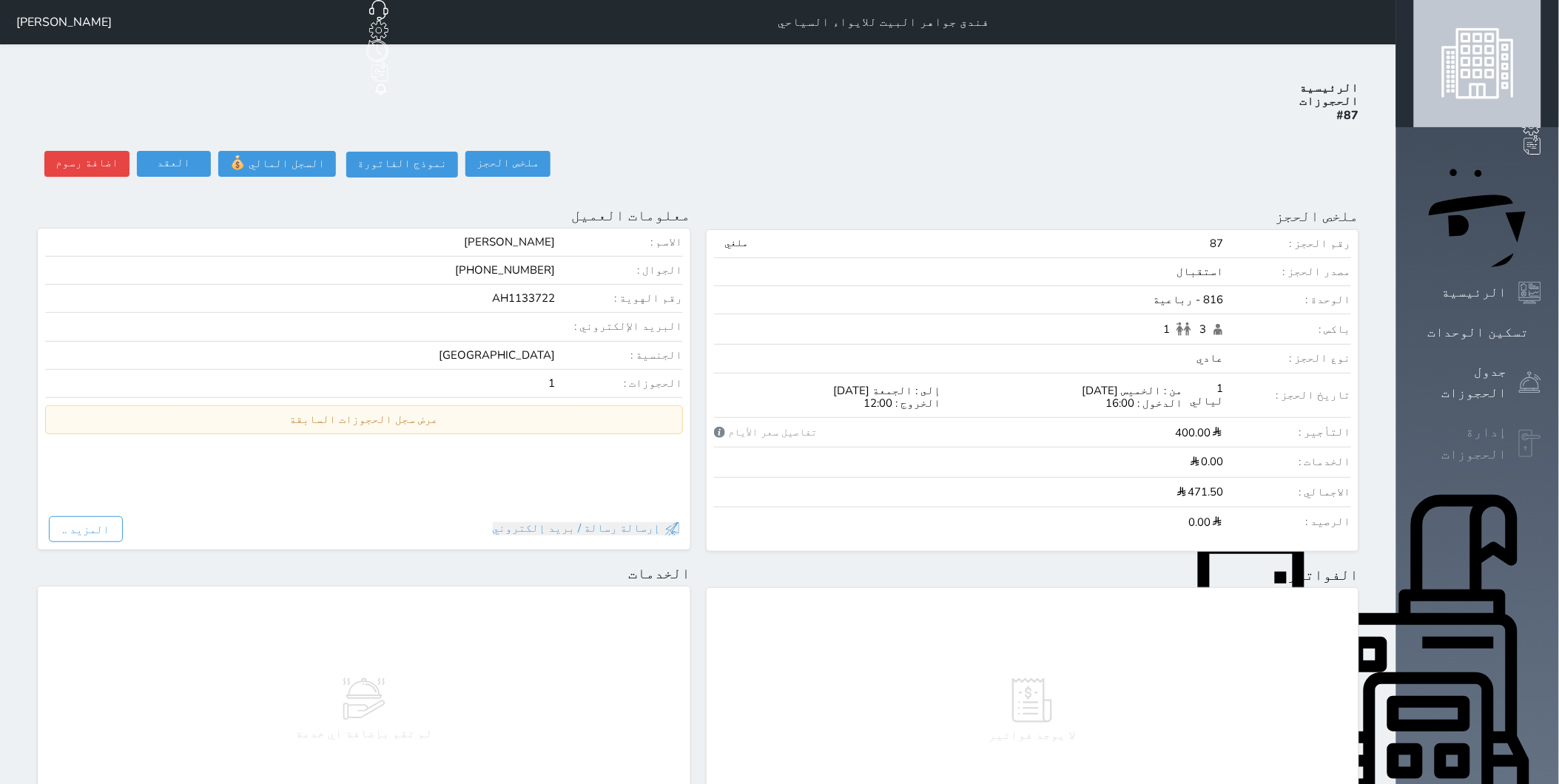 click 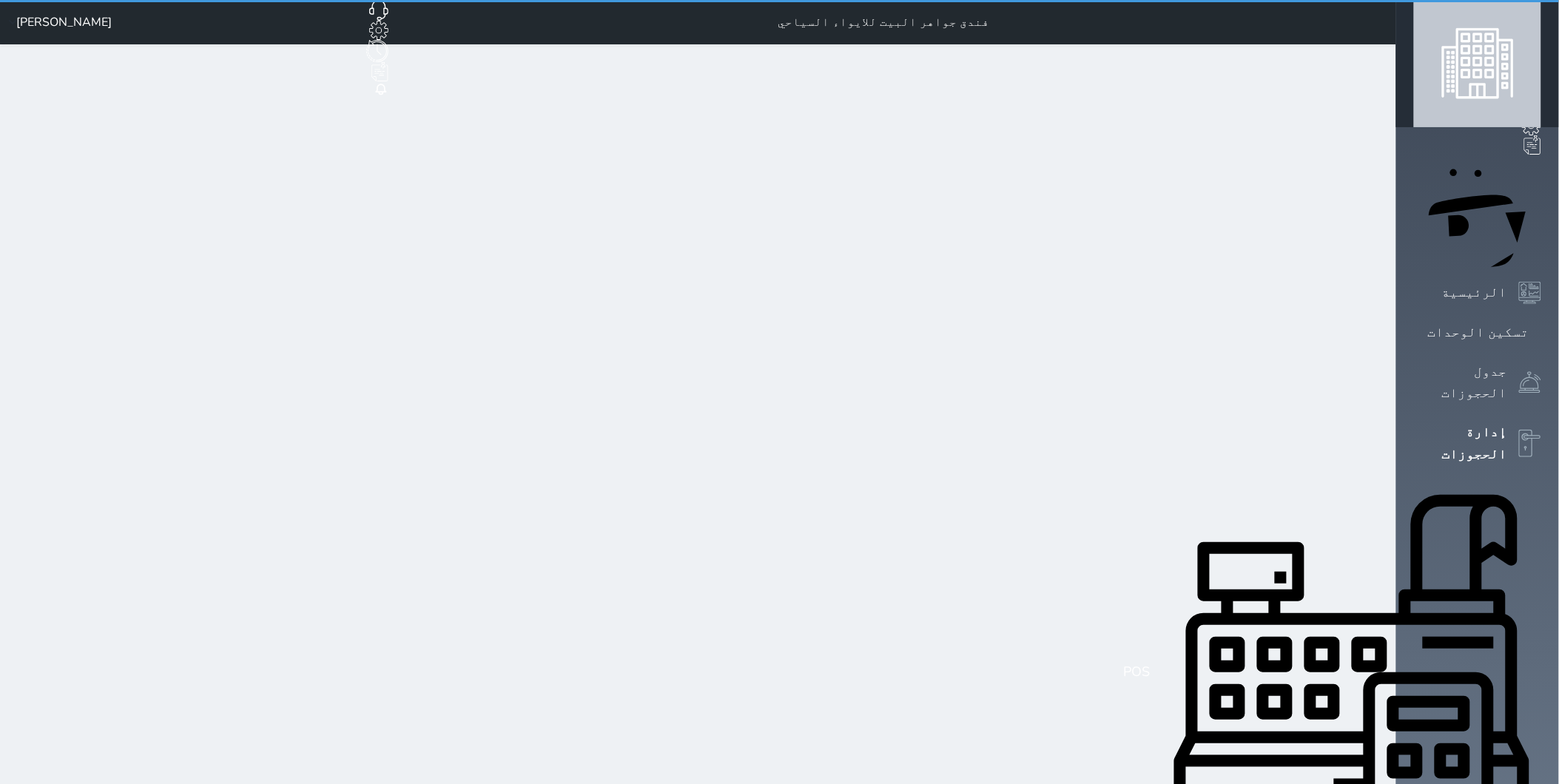select on "open_all" 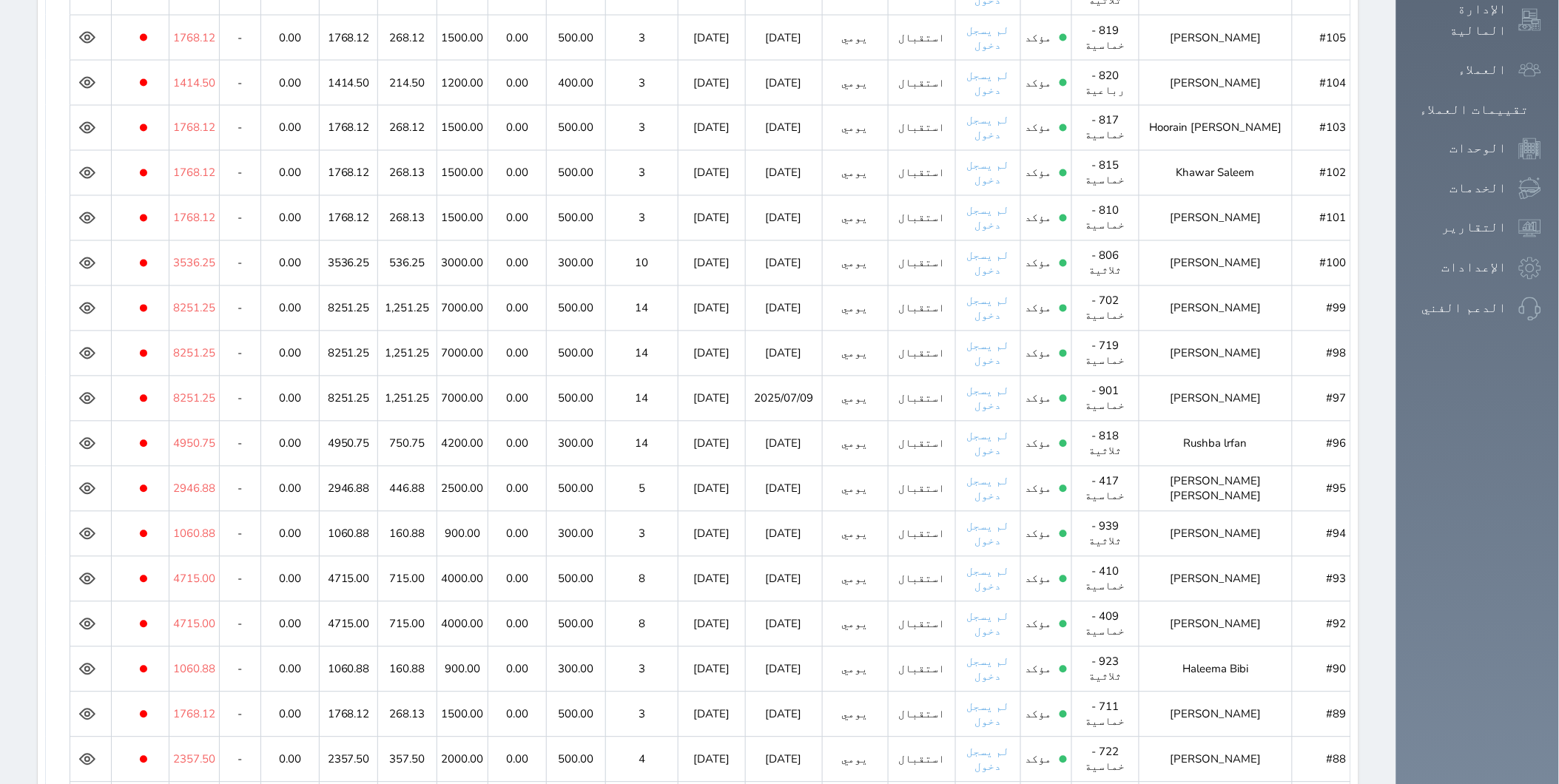 scroll, scrollTop: 970, scrollLeft: 0, axis: vertical 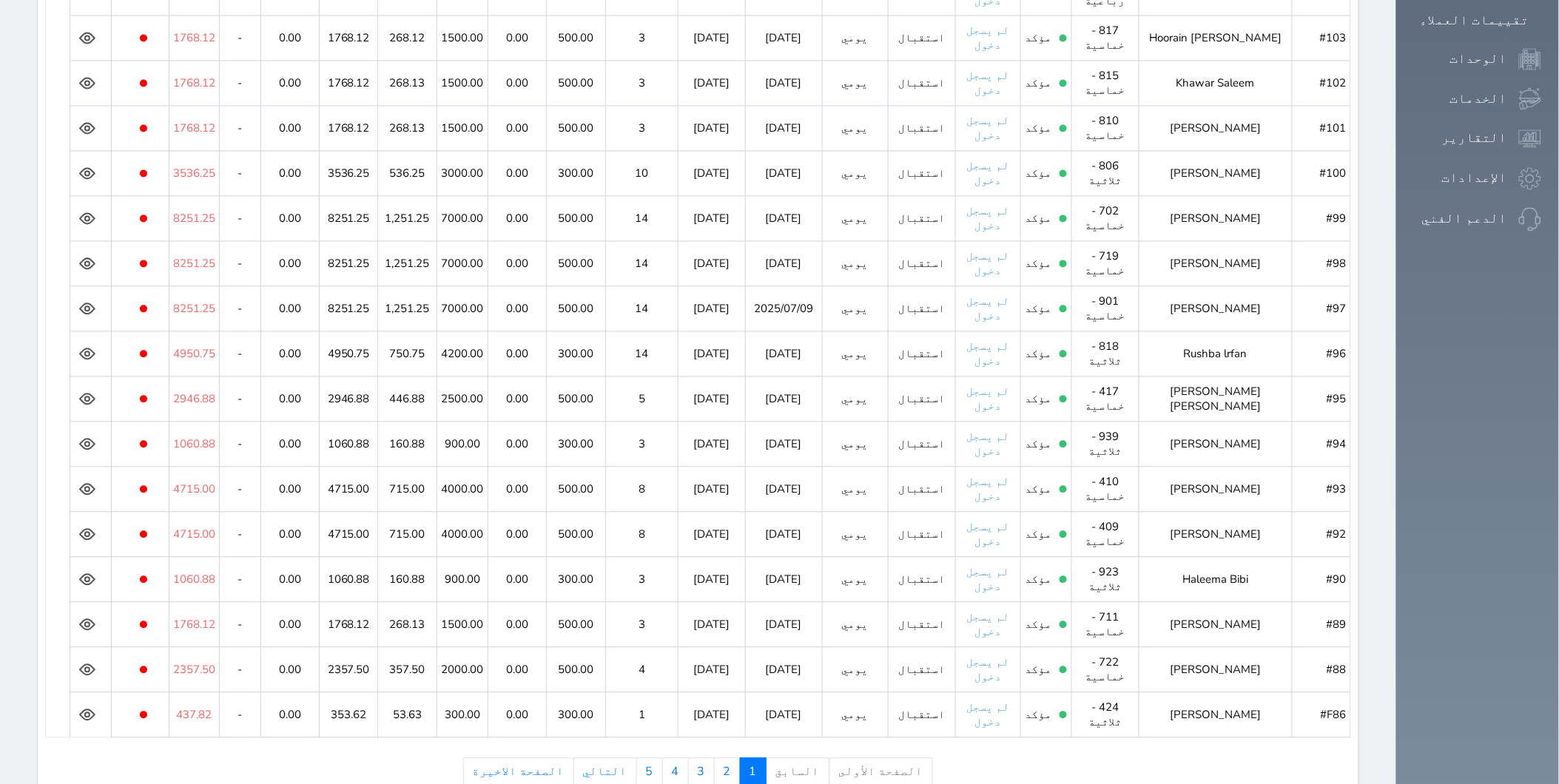 click 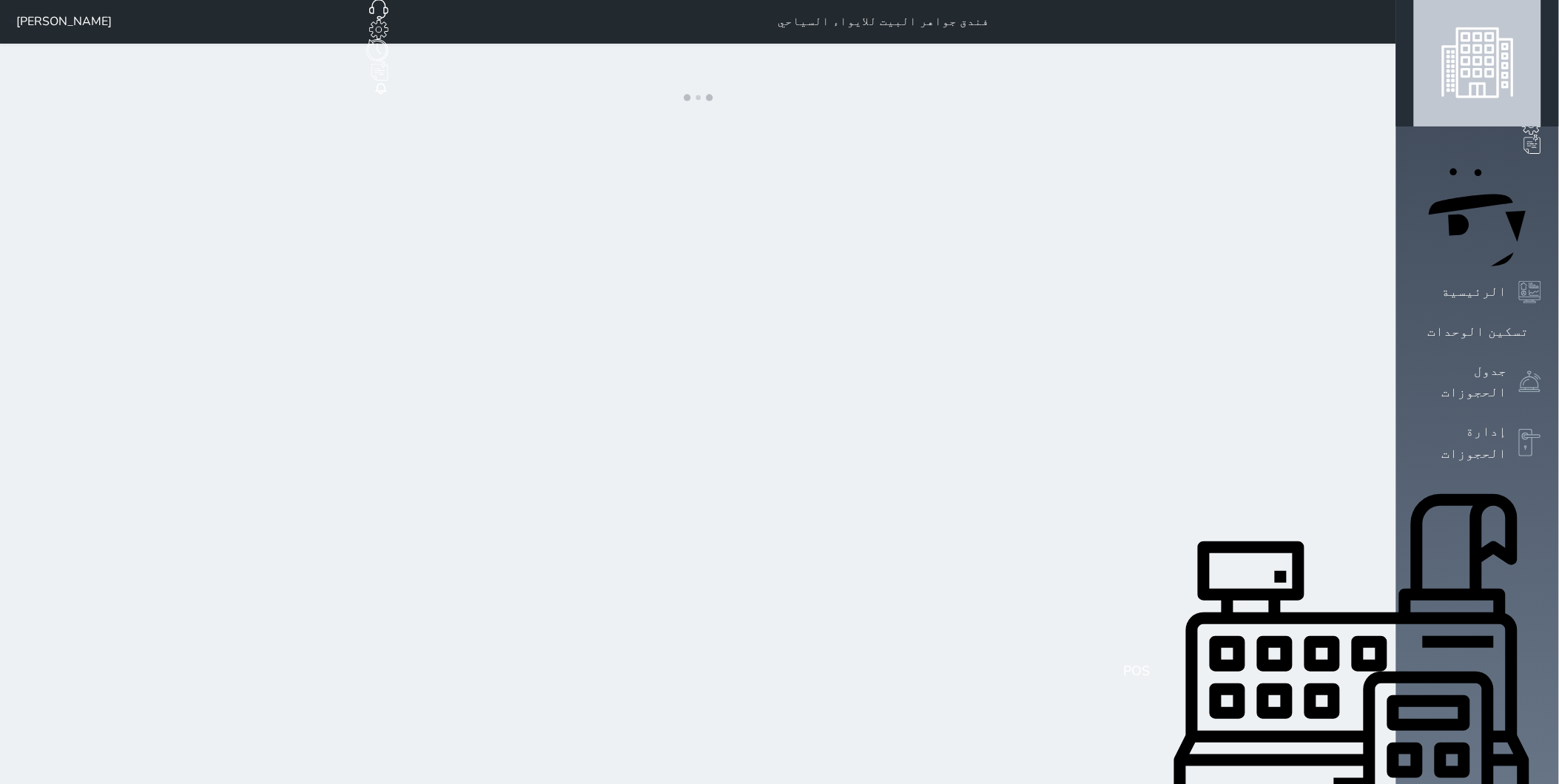 scroll, scrollTop: 0, scrollLeft: 0, axis: both 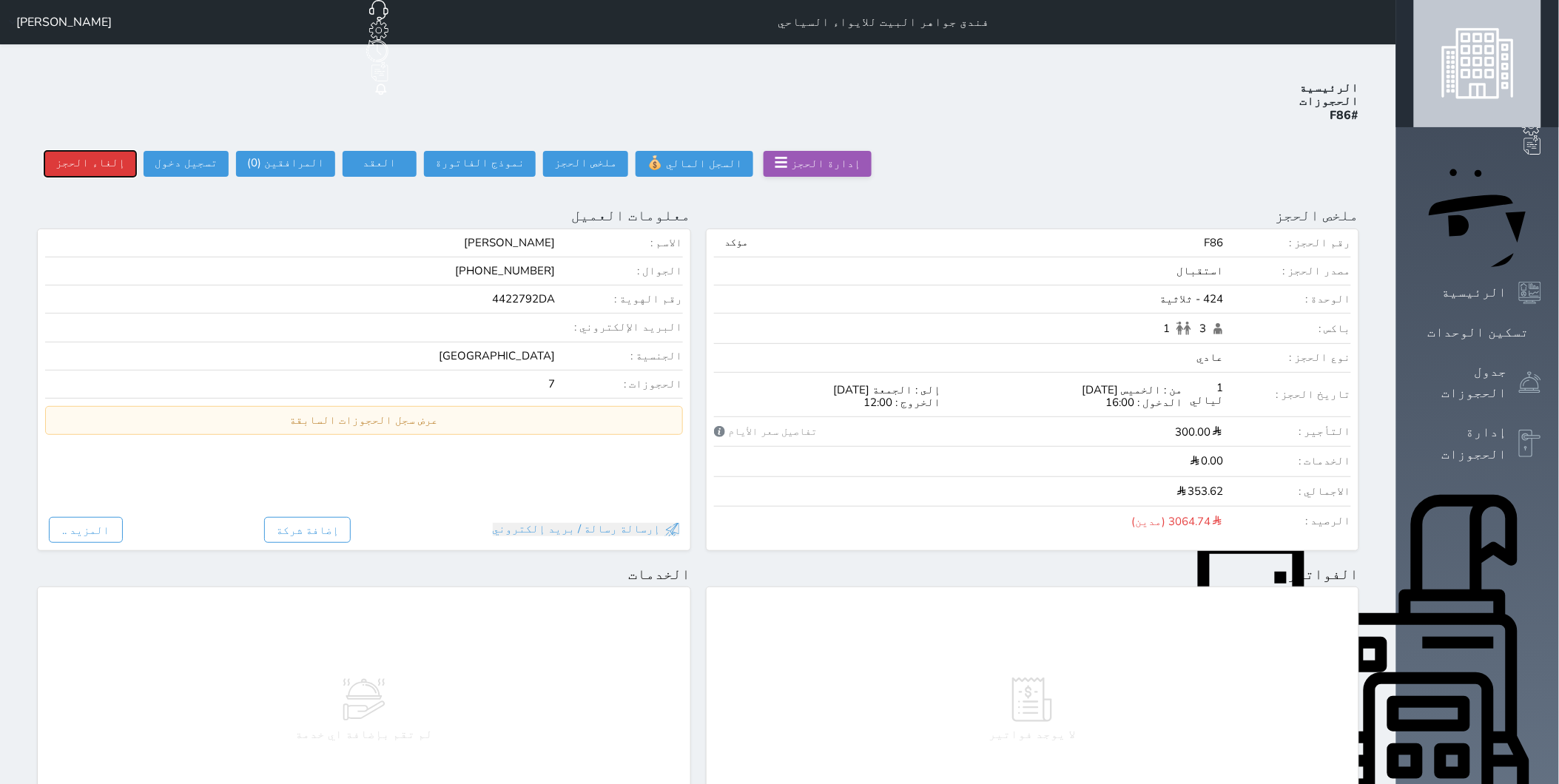 click on "إلغاء الحجز" at bounding box center [90, 163] 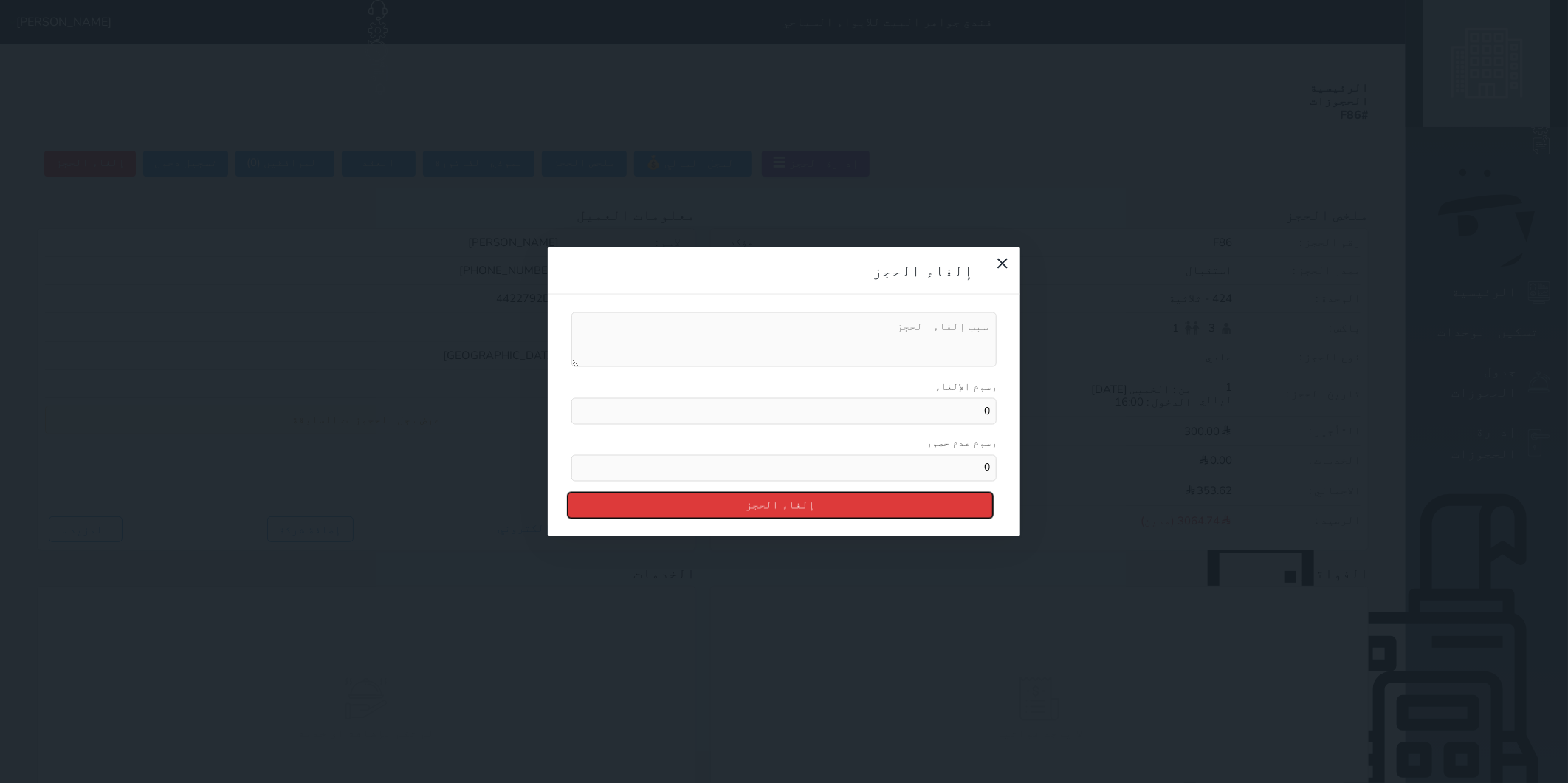 click on "إلغاء الحجز" at bounding box center (780, 505) 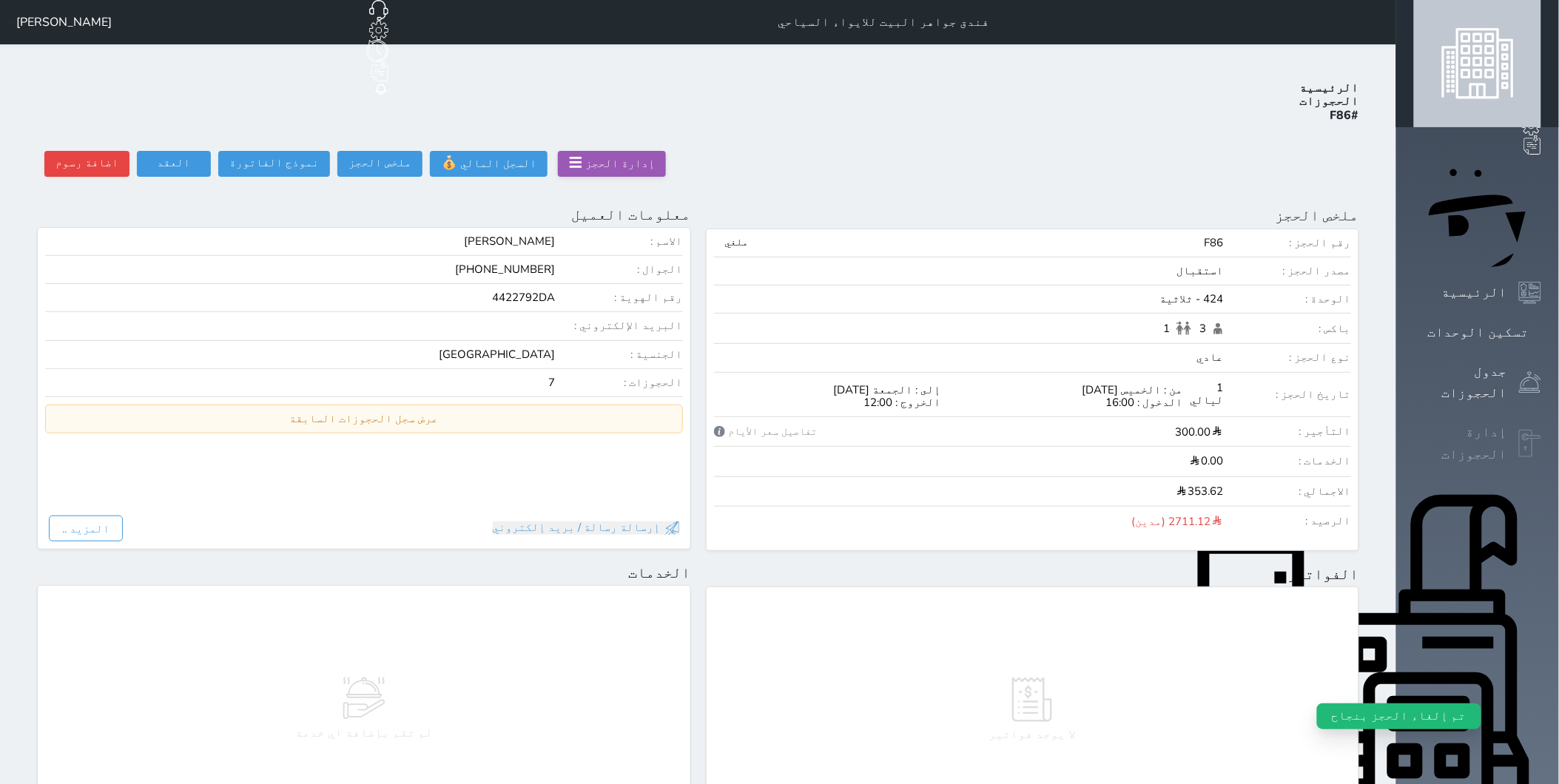 click 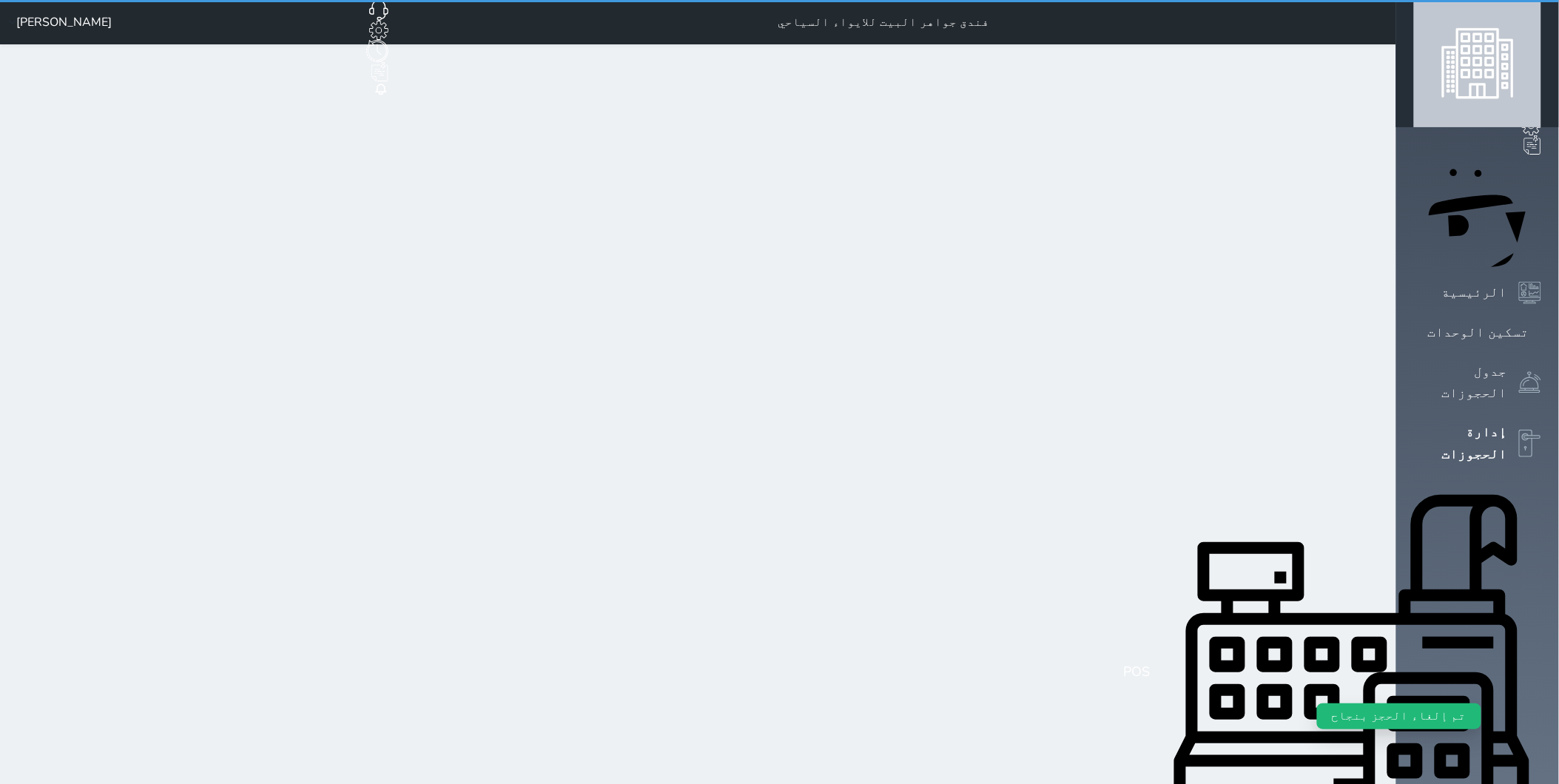 select on "open_all" 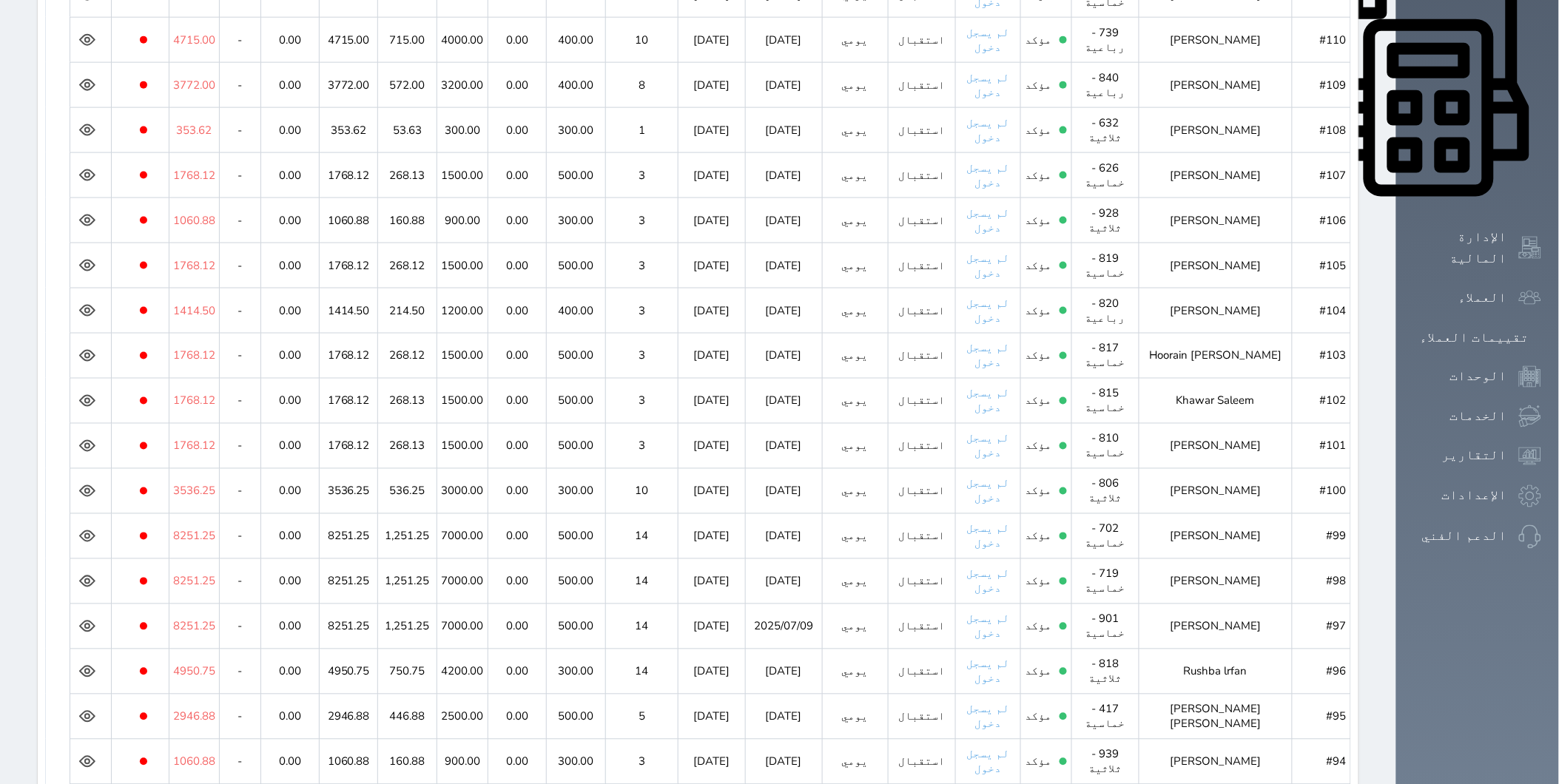 scroll, scrollTop: 970, scrollLeft: 0, axis: vertical 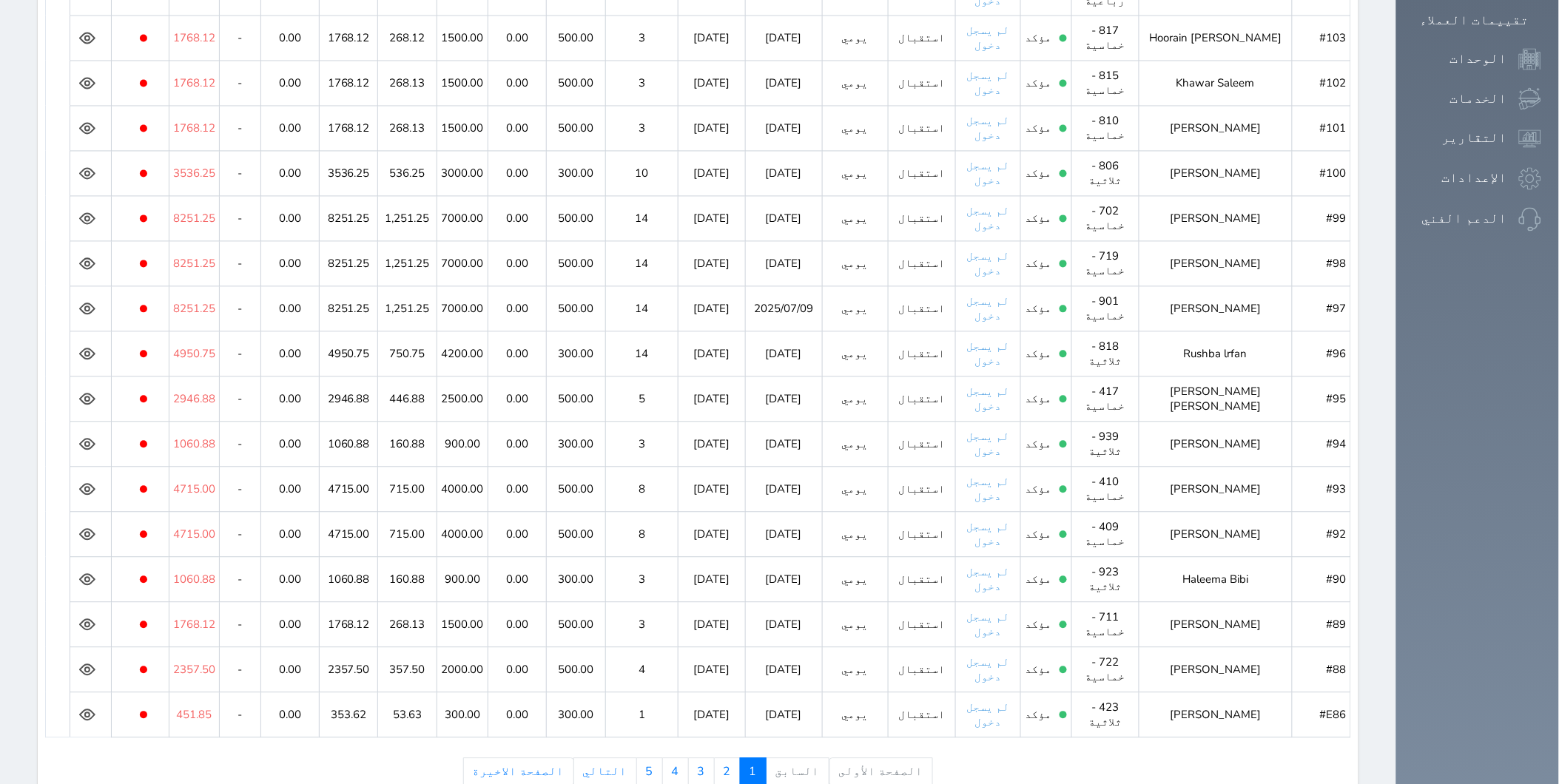 click 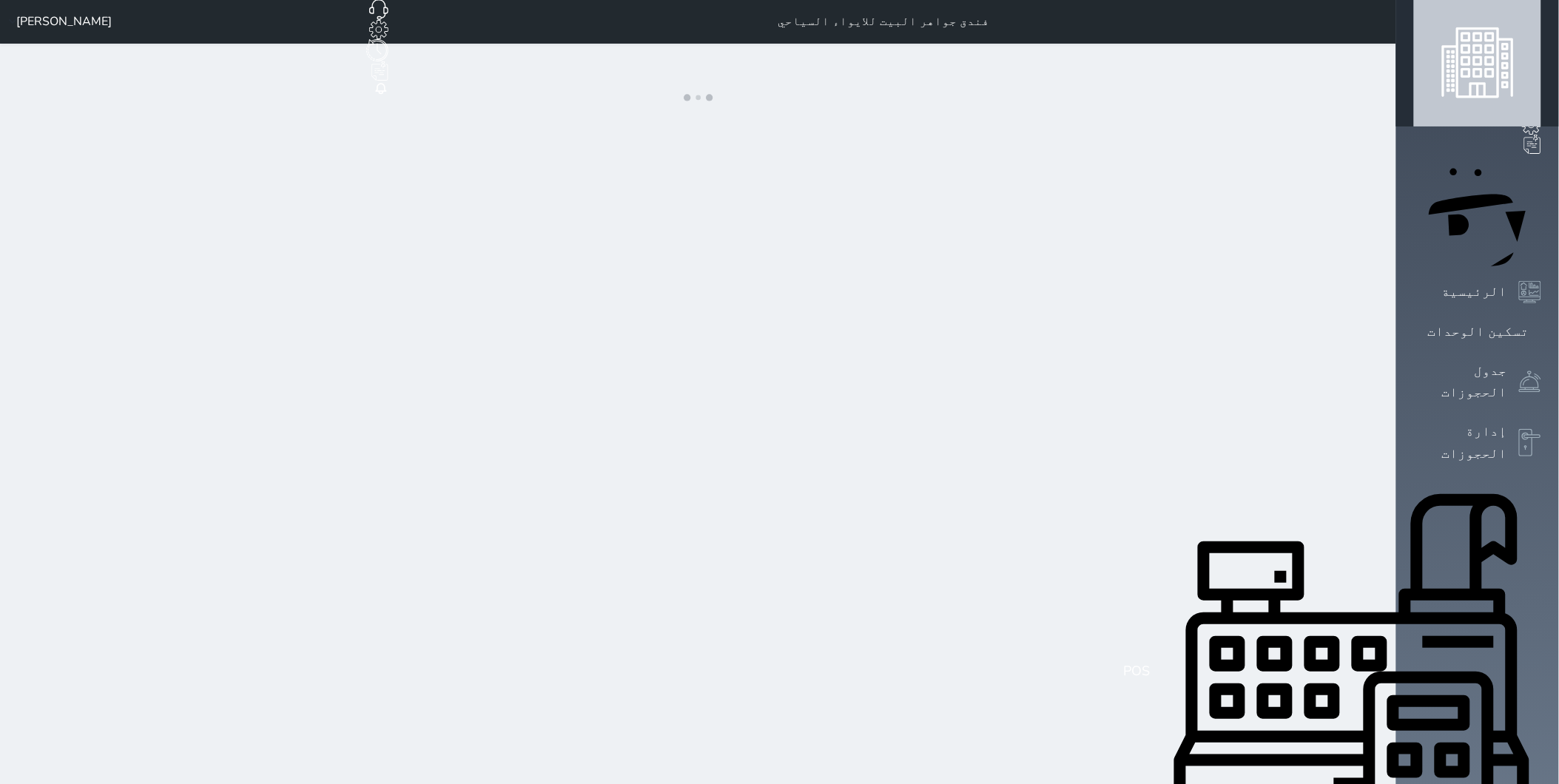 scroll, scrollTop: 0, scrollLeft: 0, axis: both 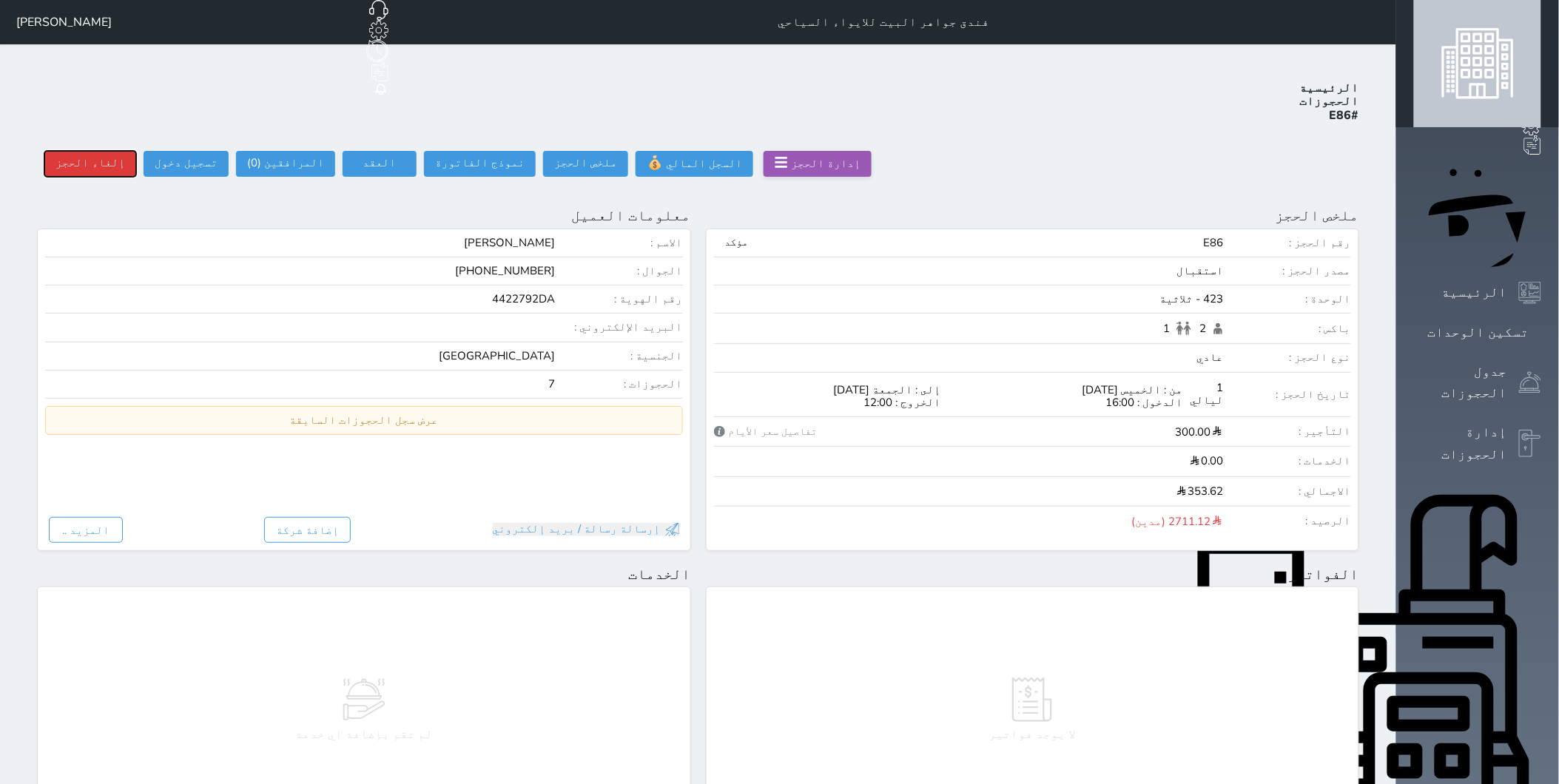 click on "إلغاء الحجز" at bounding box center (90, 163) 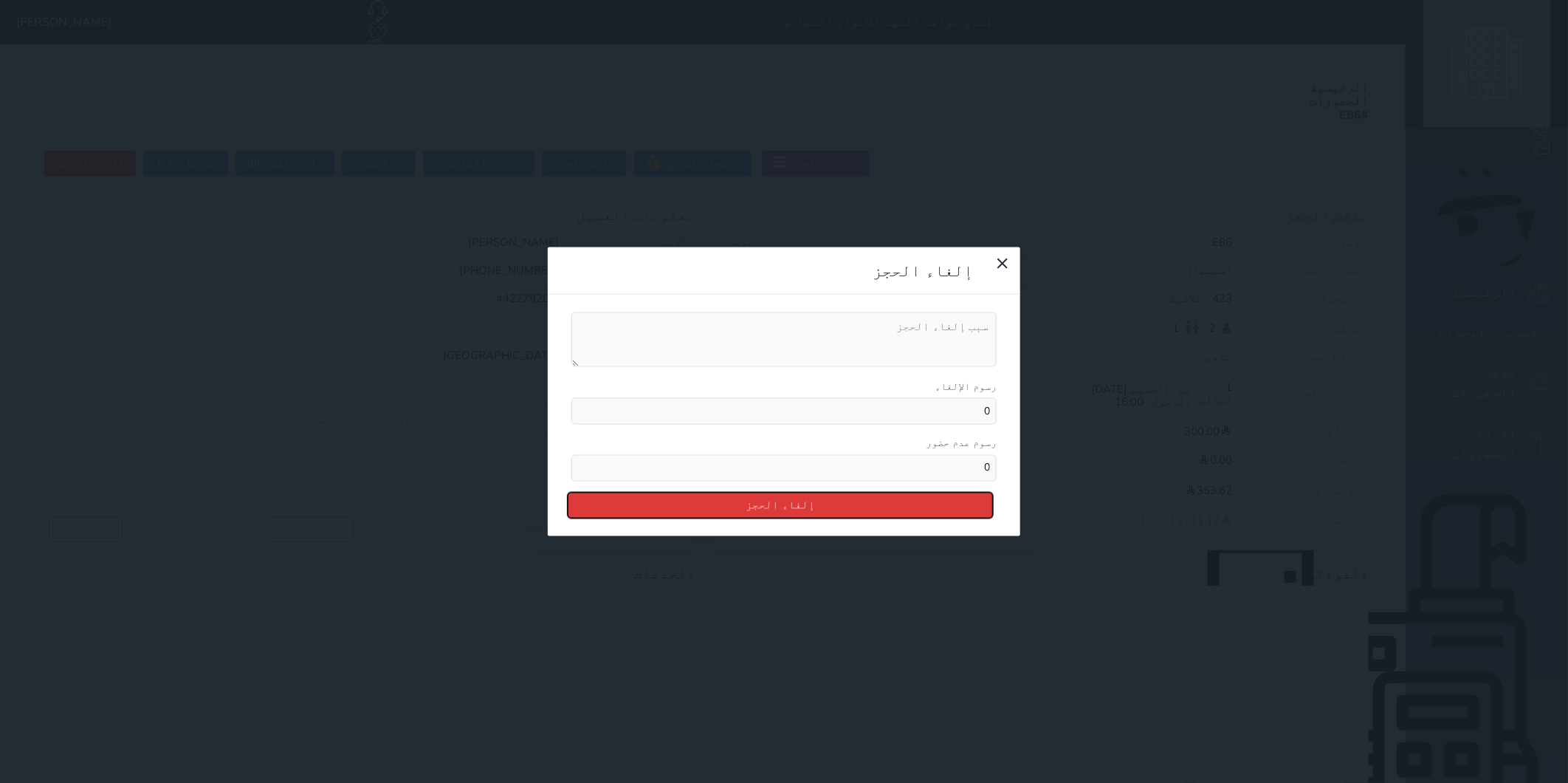 click on "إلغاء الحجز" at bounding box center (780, 505) 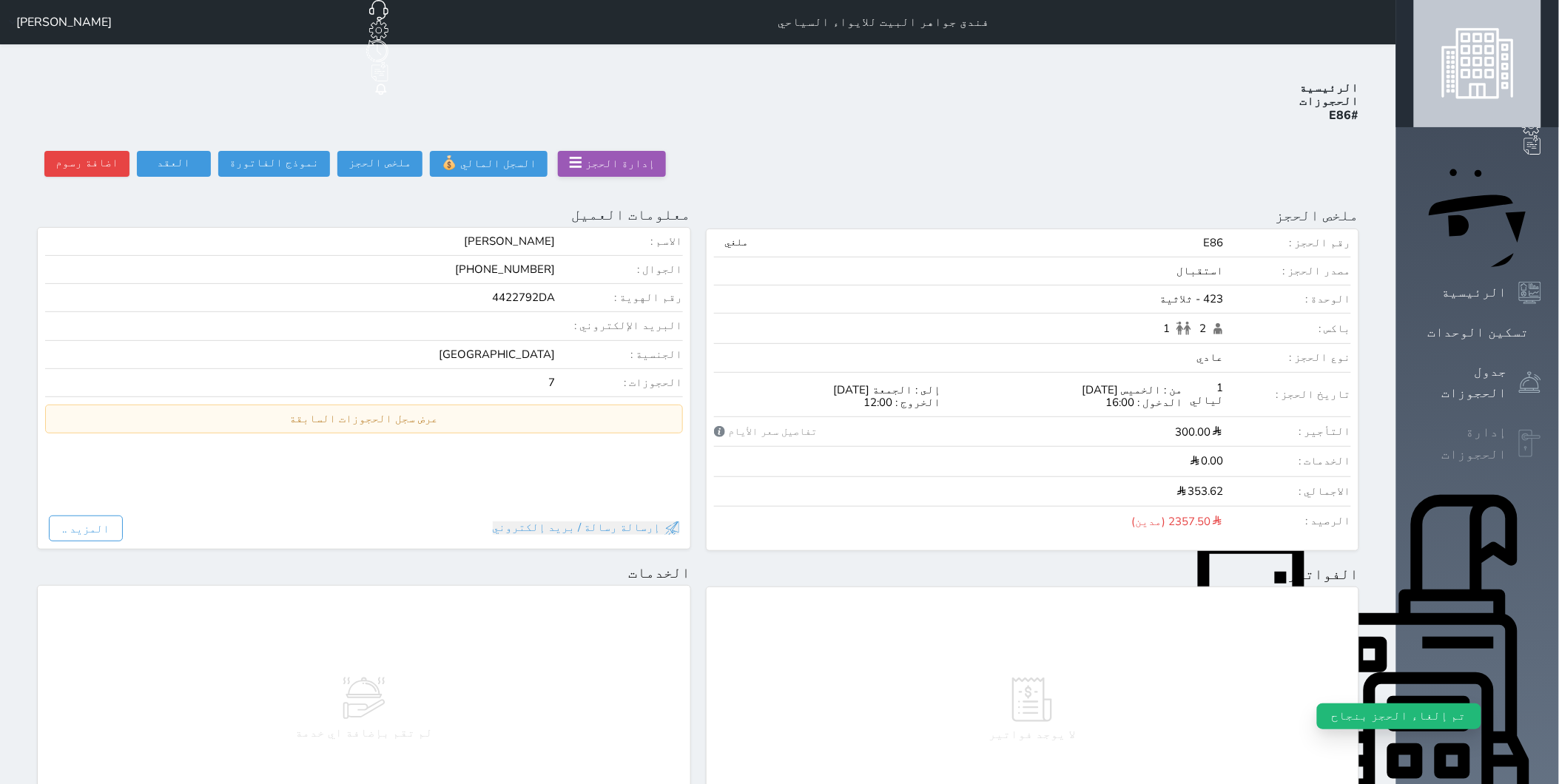 click on "إدارة الحجوزات" at bounding box center [1461, 443] 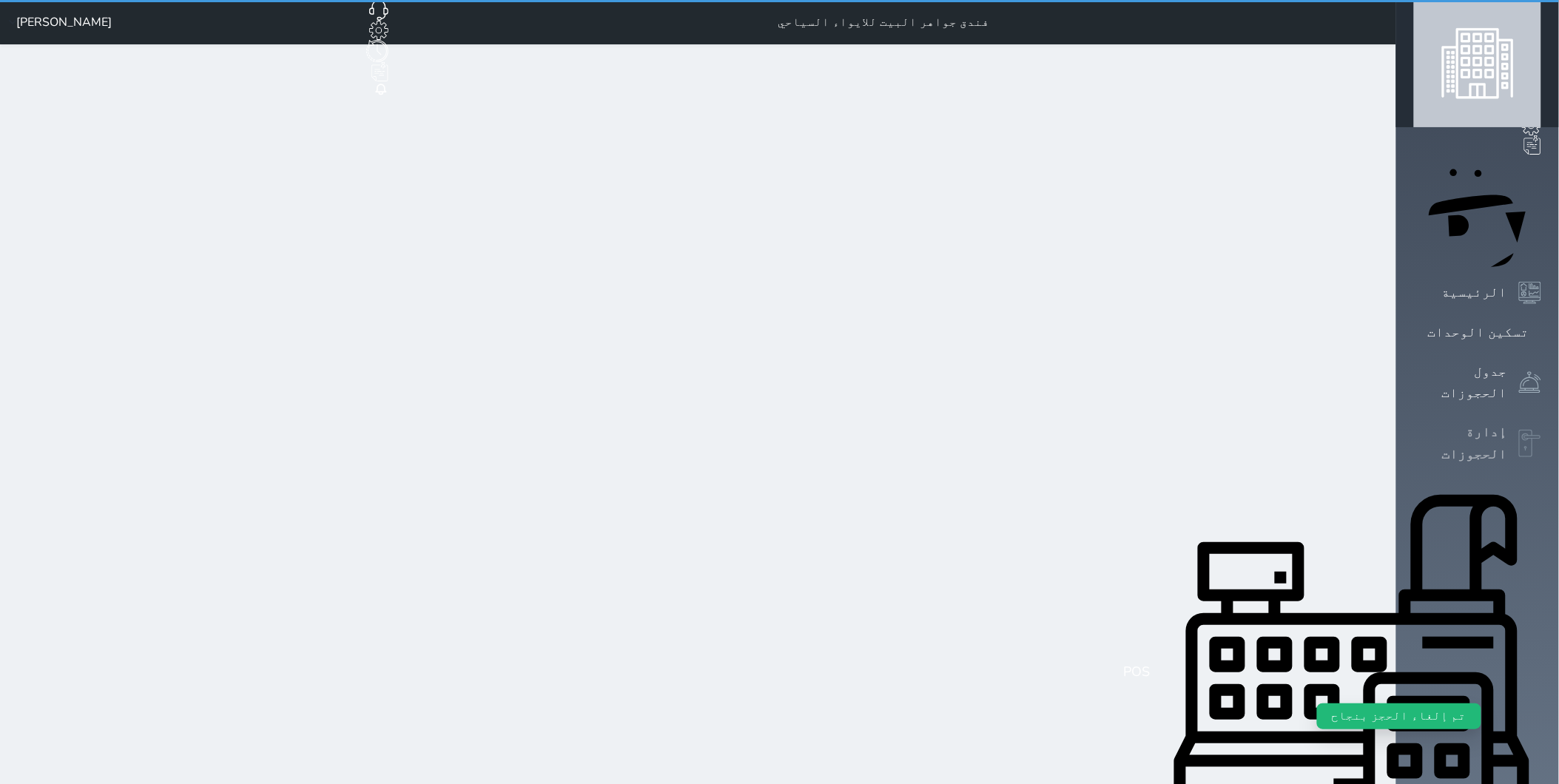 select on "open_all" 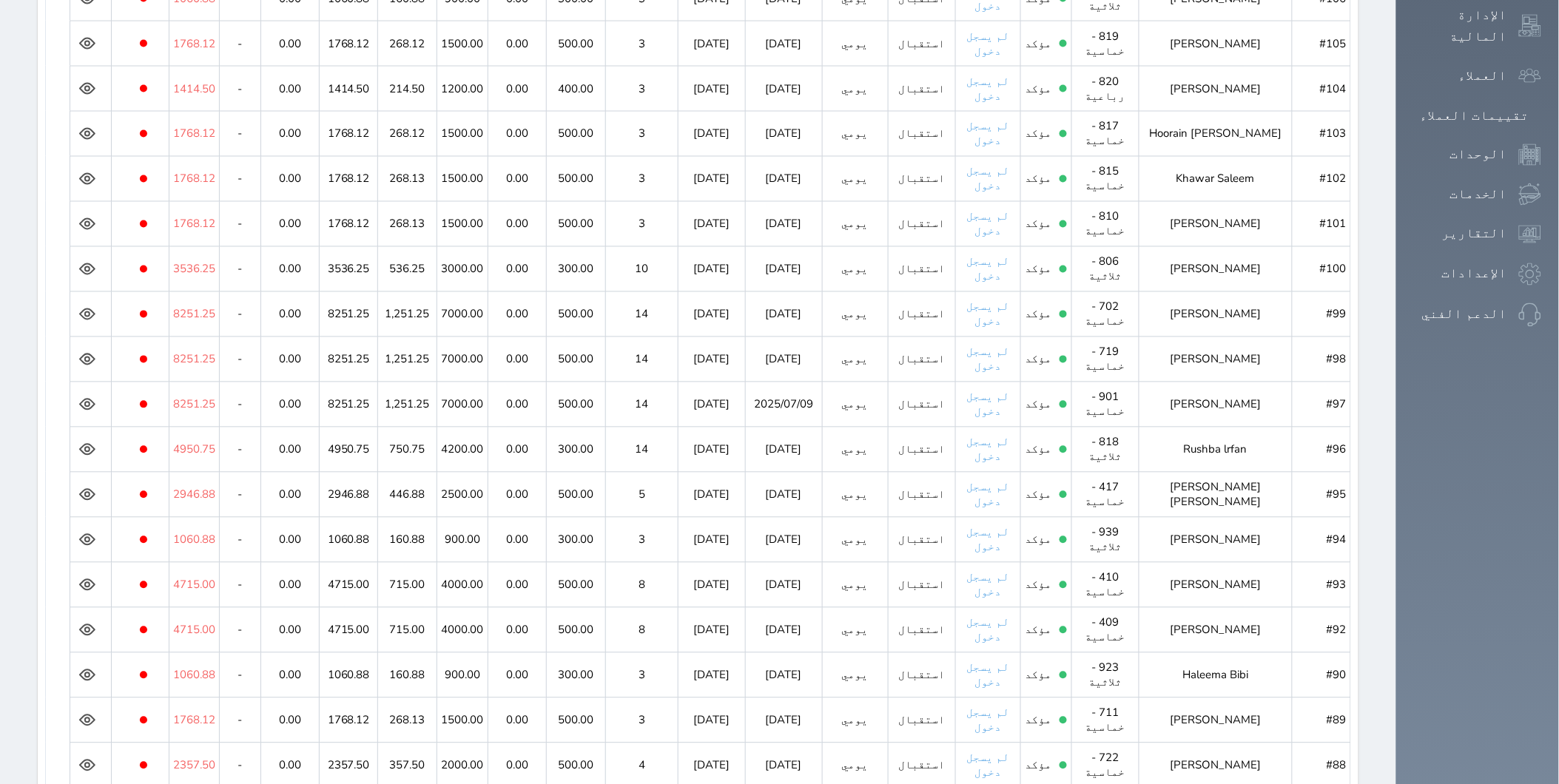 scroll, scrollTop: 970, scrollLeft: 0, axis: vertical 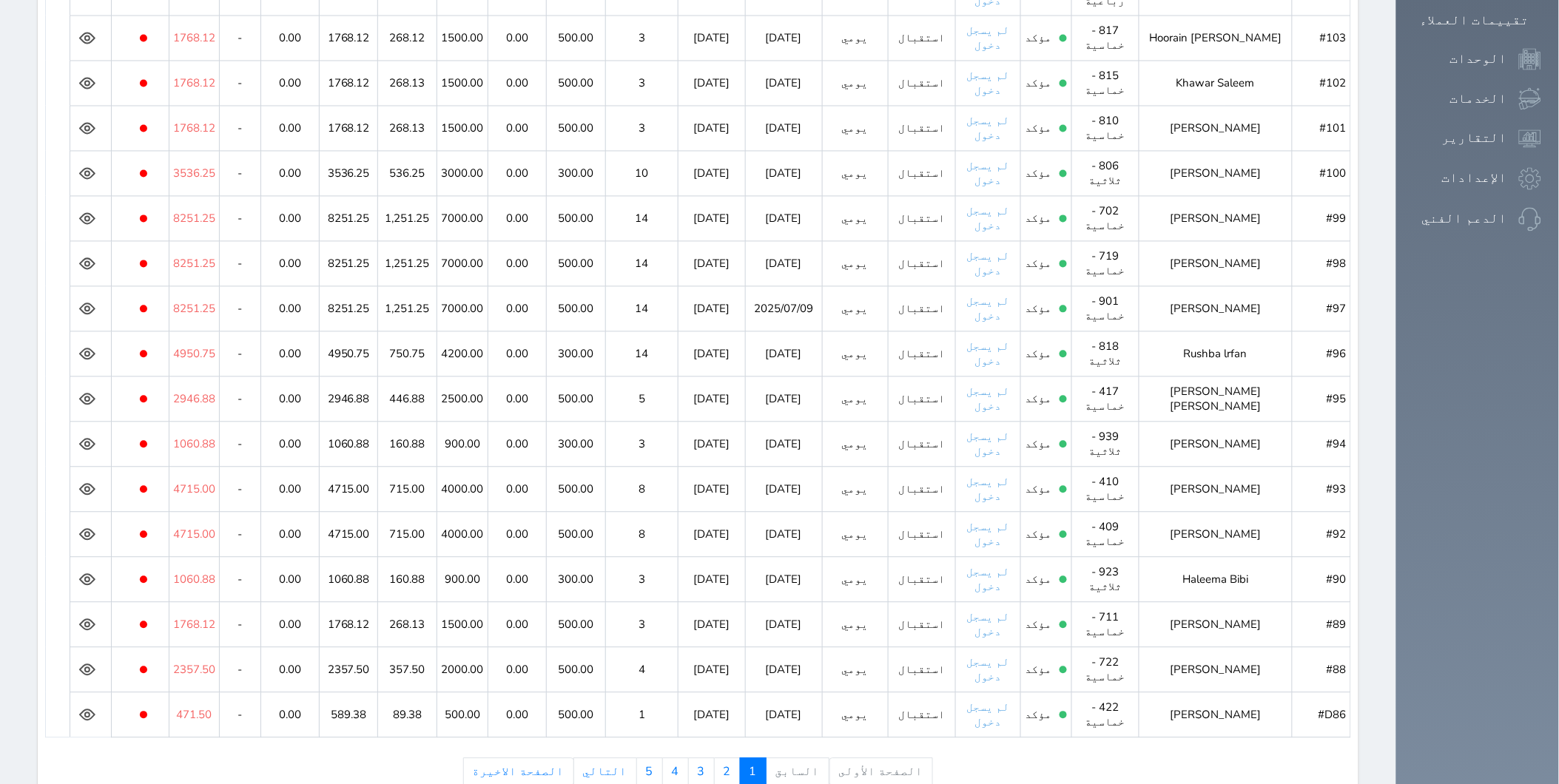 click 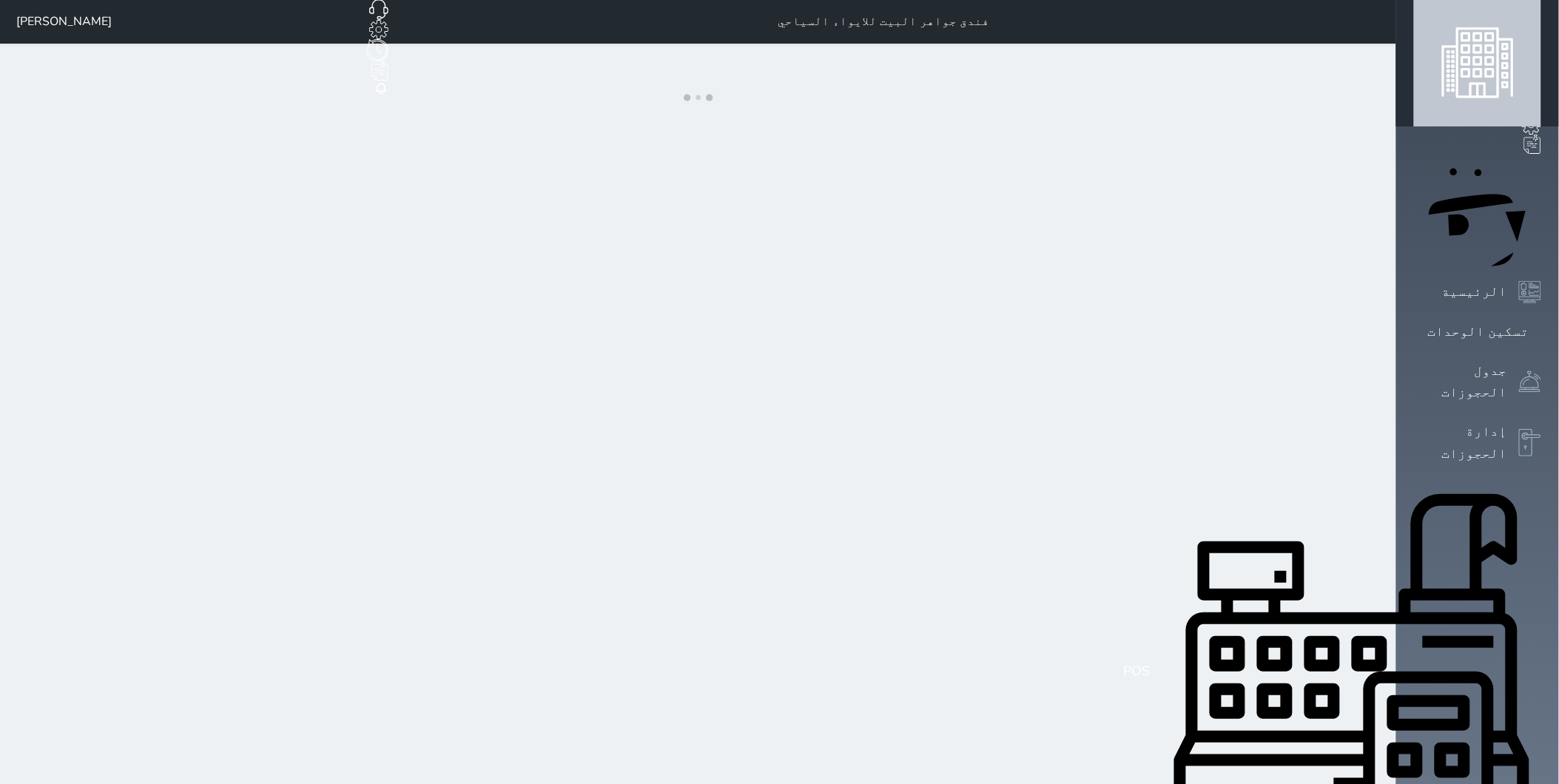 scroll, scrollTop: 0, scrollLeft: 0, axis: both 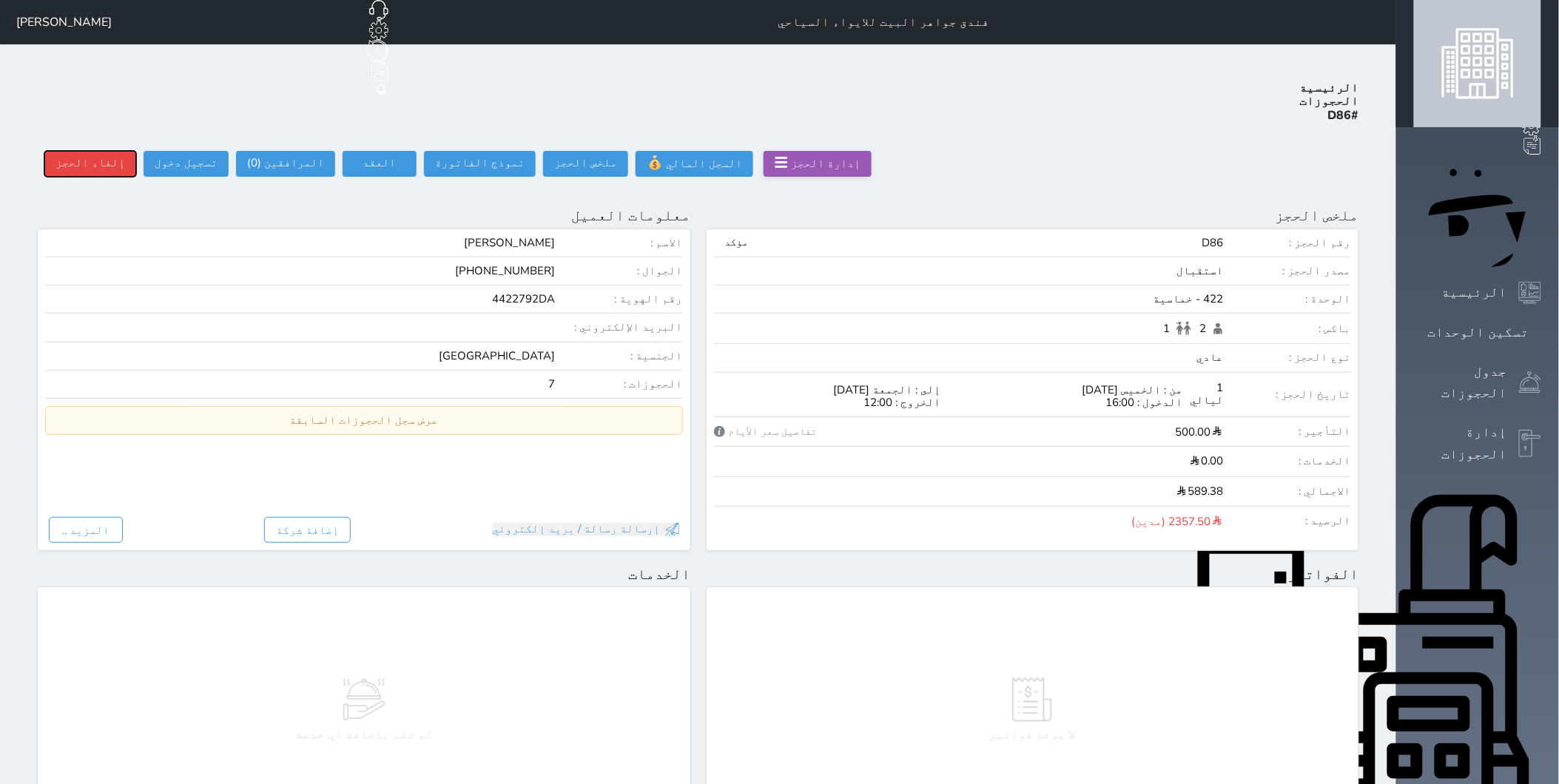 click on "إلغاء الحجز" at bounding box center [90, 163] 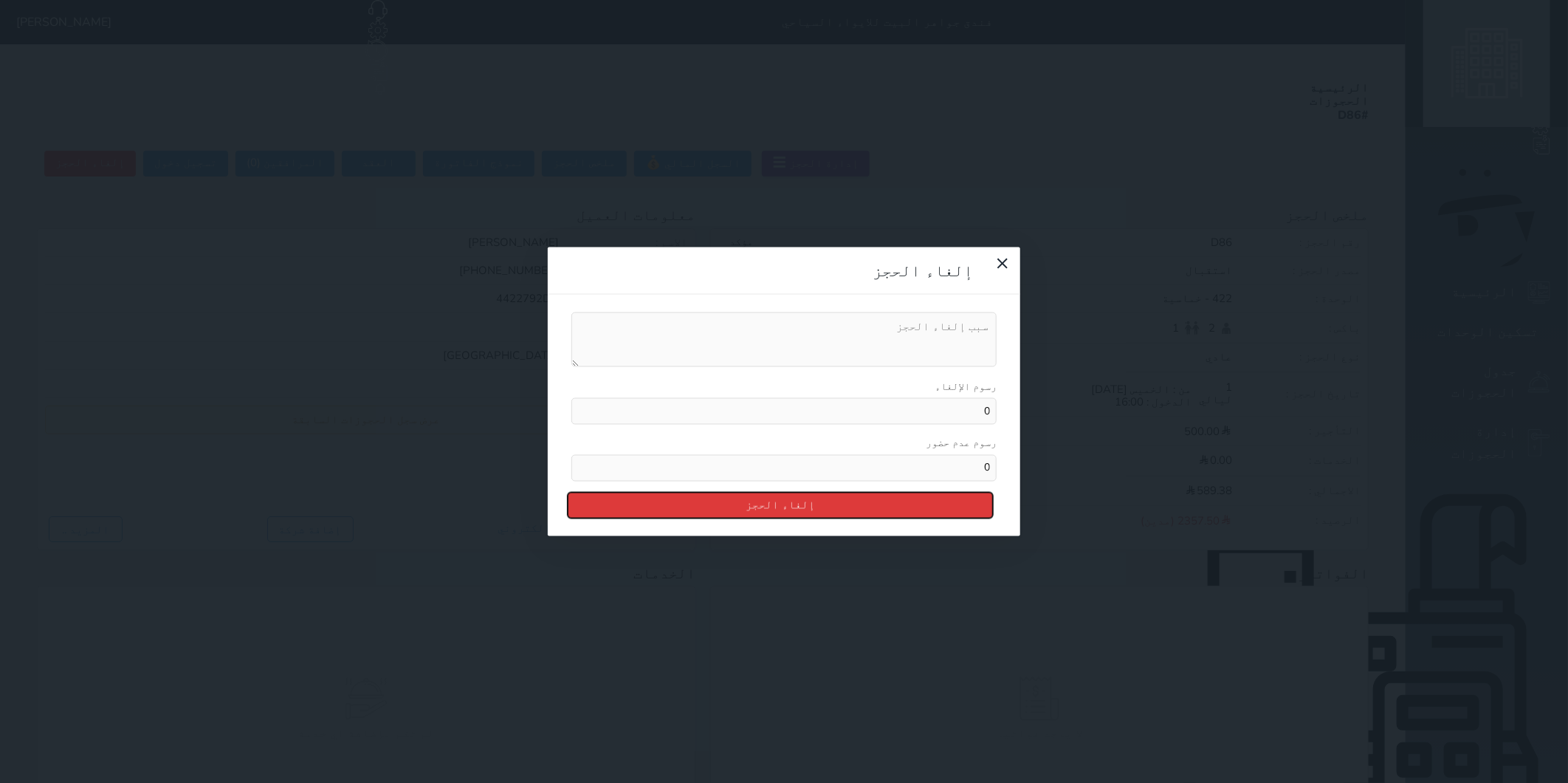 click on "إلغاء الحجز" at bounding box center (780, 505) 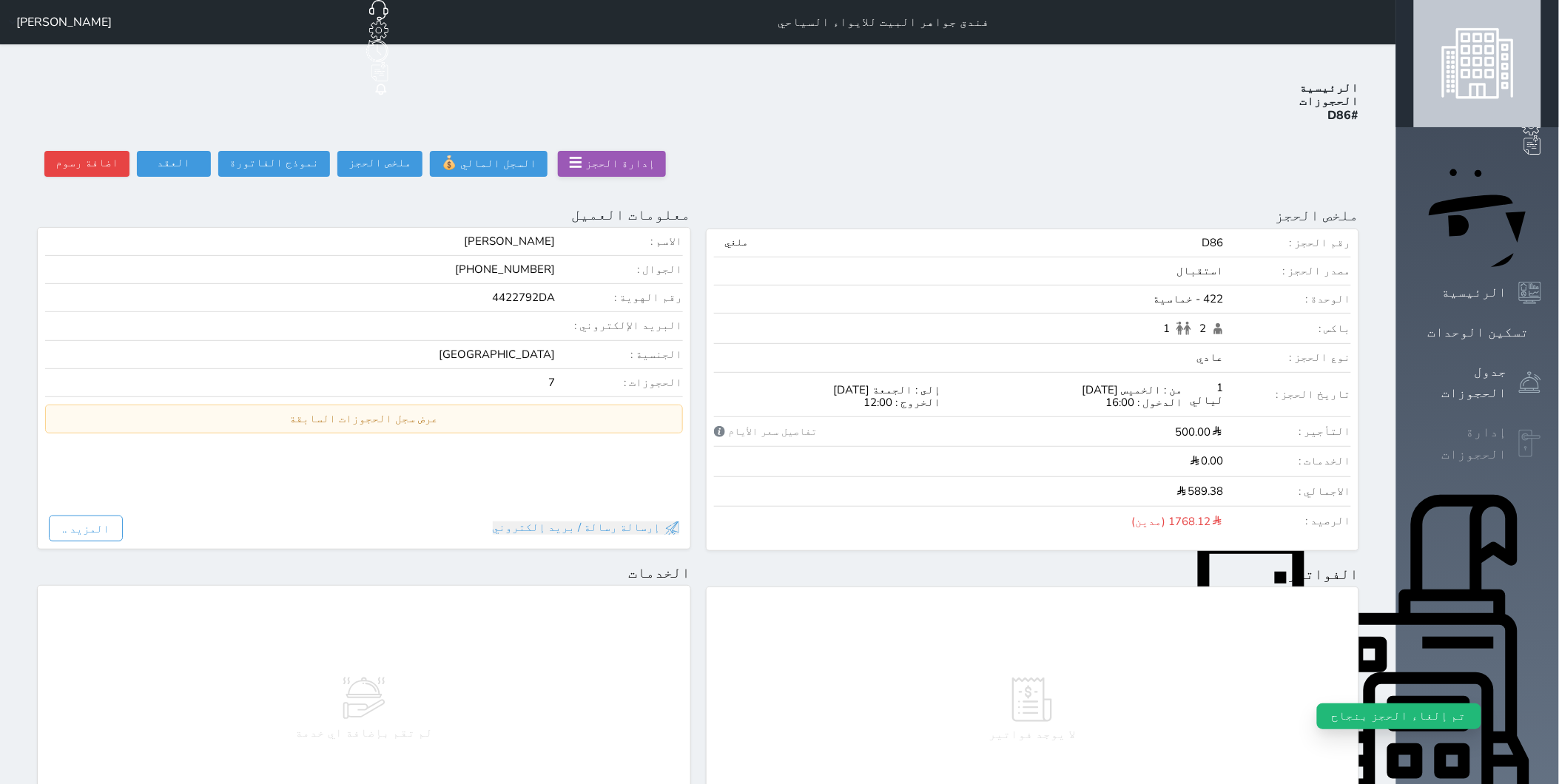 click 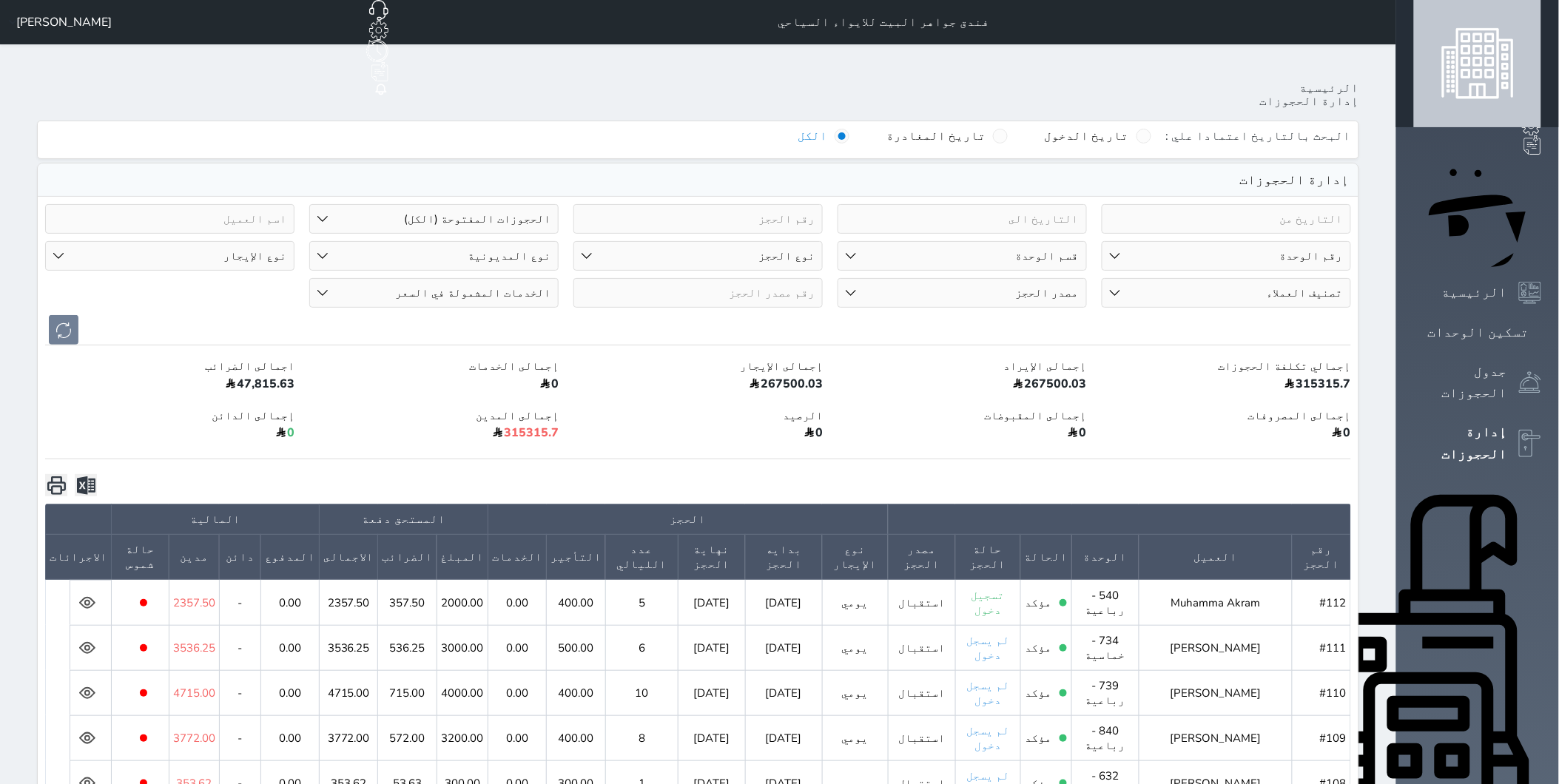 scroll, scrollTop: 970, scrollLeft: 0, axis: vertical 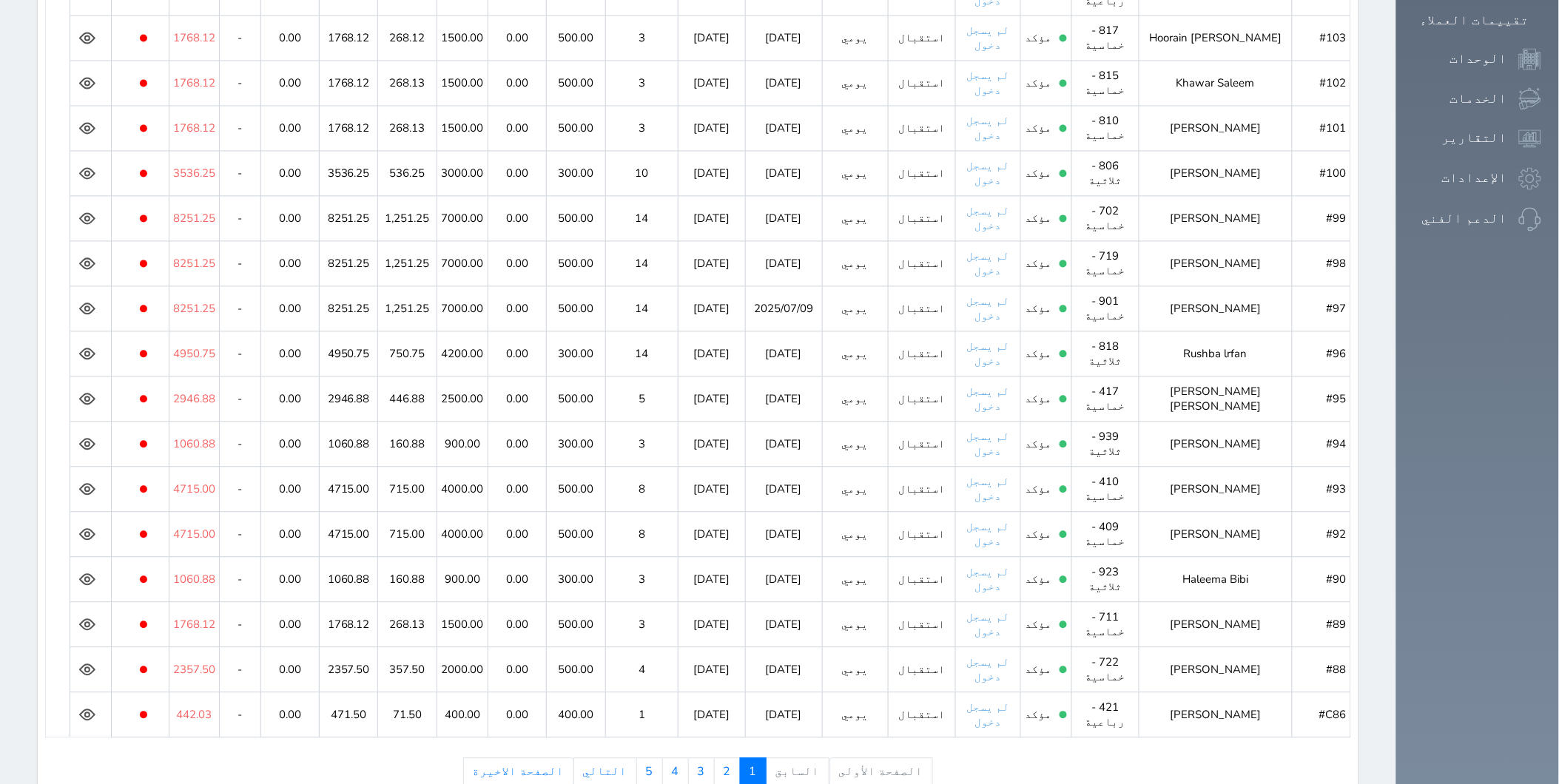 click 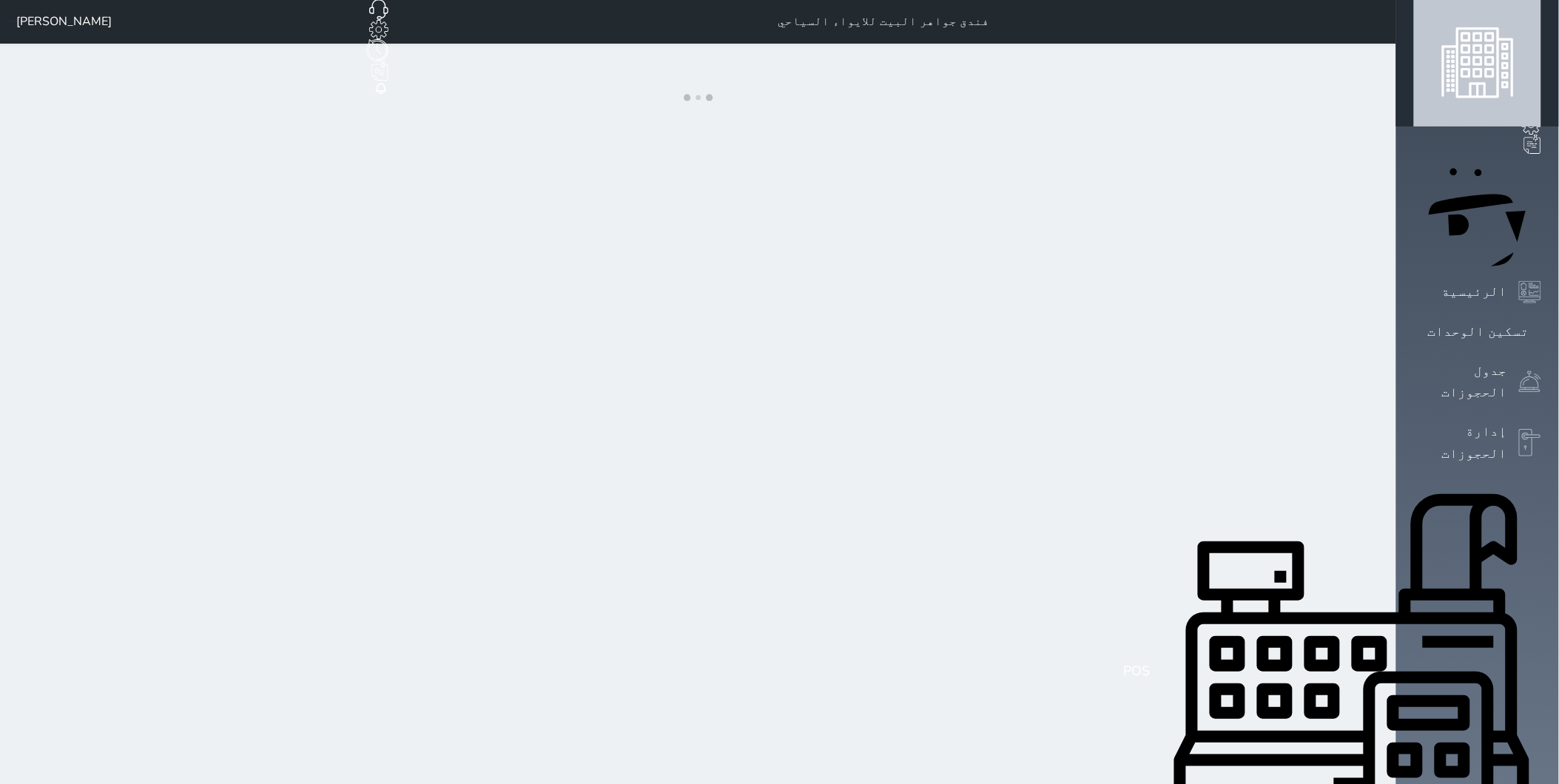 scroll, scrollTop: 0, scrollLeft: 0, axis: both 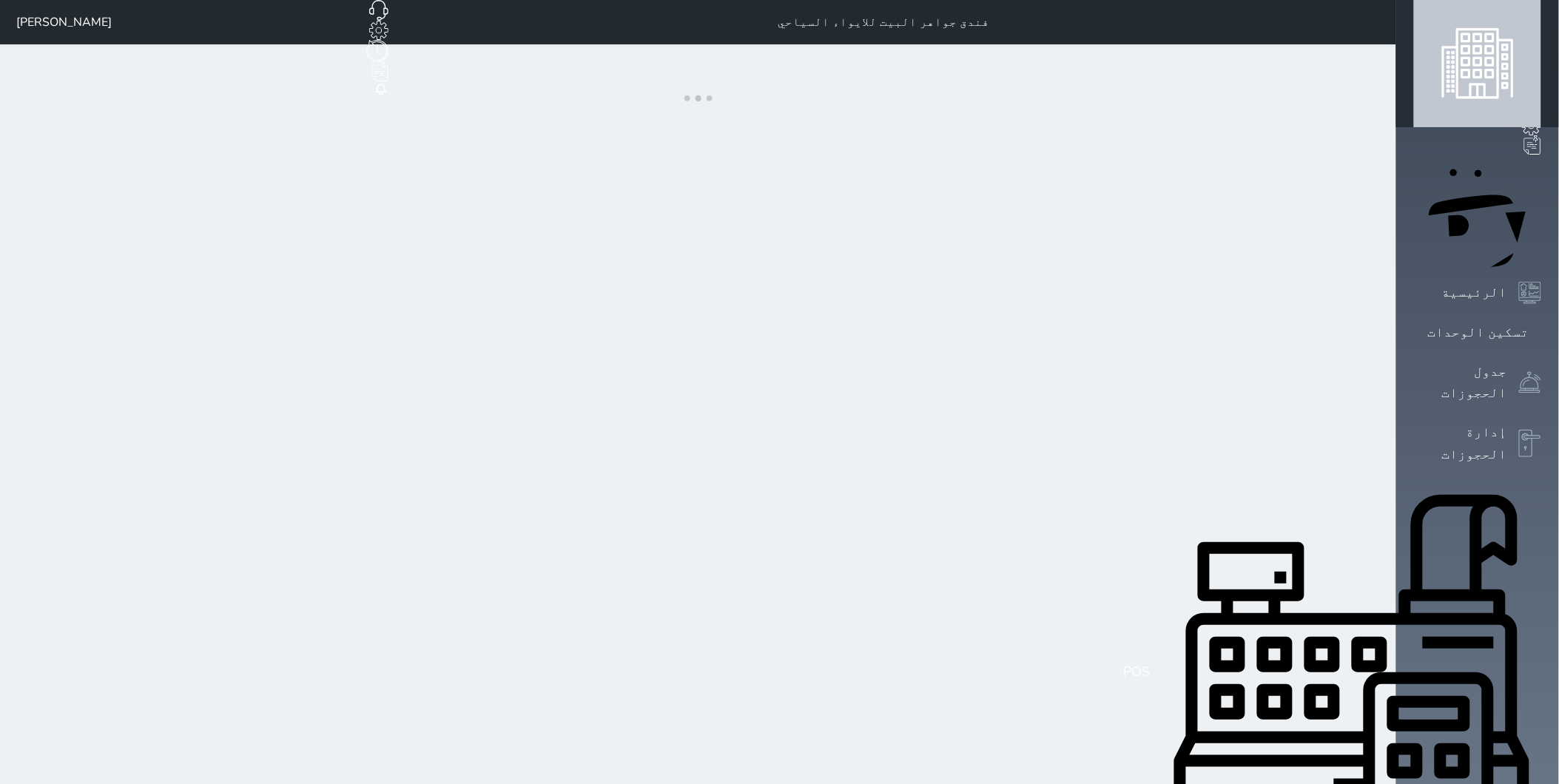 click on "ارسال رابط دفع                 رقم الجوال     البريد الإلكتروني     المبلغ المطلوب دفعة     رابط الدفع   نسخ                 ملاحظات                             اضافة ملاحظة جديدة                    إضافة ملاحظة           تفاصيل السند                                     تعديل سند صرف undefined                   التاريخ *     إلى *     المبلغ *     لأجل *     استلمت بواسطة *     طريقة الدفع *   اختر طريقة الدفع   دفع نقدى   تحويل بنكى   مدى   بطاقة ائتمان     ملاحظات     حفظ           تعديل سند القبض undefined                   التاريخ *     من *     المبلغ *   0   لأجل *     طريقة الدفع *   اختر طريقة الدفع   دفع نقدى   تحويل بنكى   مدى   بطاقة ائتمان   آجل" at bounding box center (698, 92) 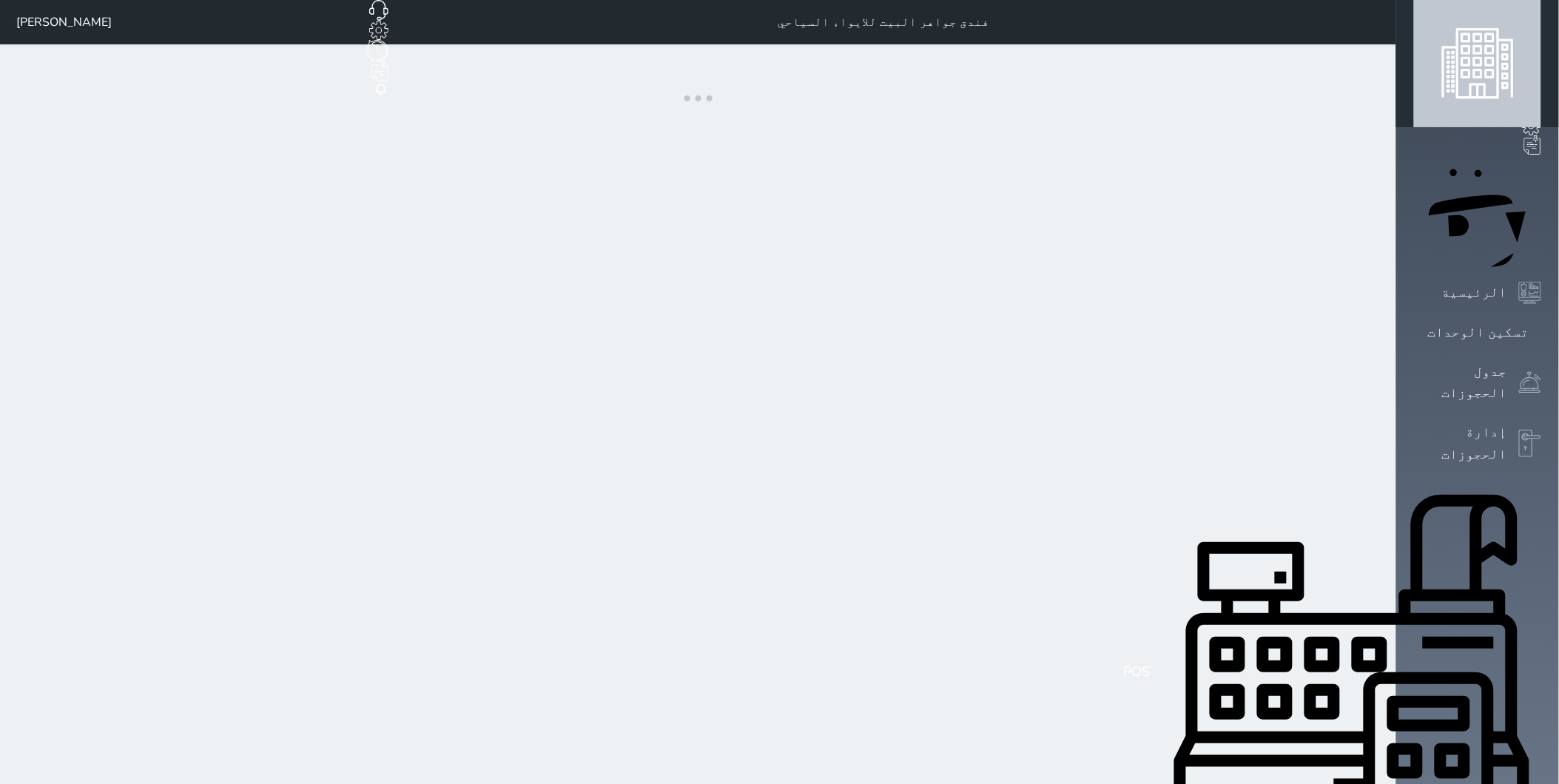 click on "ارسال رابط دفع                 رقم الجوال     البريد الإلكتروني     المبلغ المطلوب دفعة     رابط الدفع   نسخ                 ملاحظات                             اضافة ملاحظة جديدة                    إضافة ملاحظة           تفاصيل السند                                     تعديل سند صرف undefined                   التاريخ *     إلى *     المبلغ *     لأجل *     استلمت بواسطة *     طريقة الدفع *   اختر طريقة الدفع   دفع نقدى   تحويل بنكى   مدى   بطاقة ائتمان     ملاحظات     حفظ           تعديل سند القبض undefined                   التاريخ *     من *     المبلغ *   0   لأجل *     طريقة الدفع *   اختر طريقة الدفع   دفع نقدى   تحويل بنكى   مدى   بطاقة ائتمان   آجل" at bounding box center [698, 92] 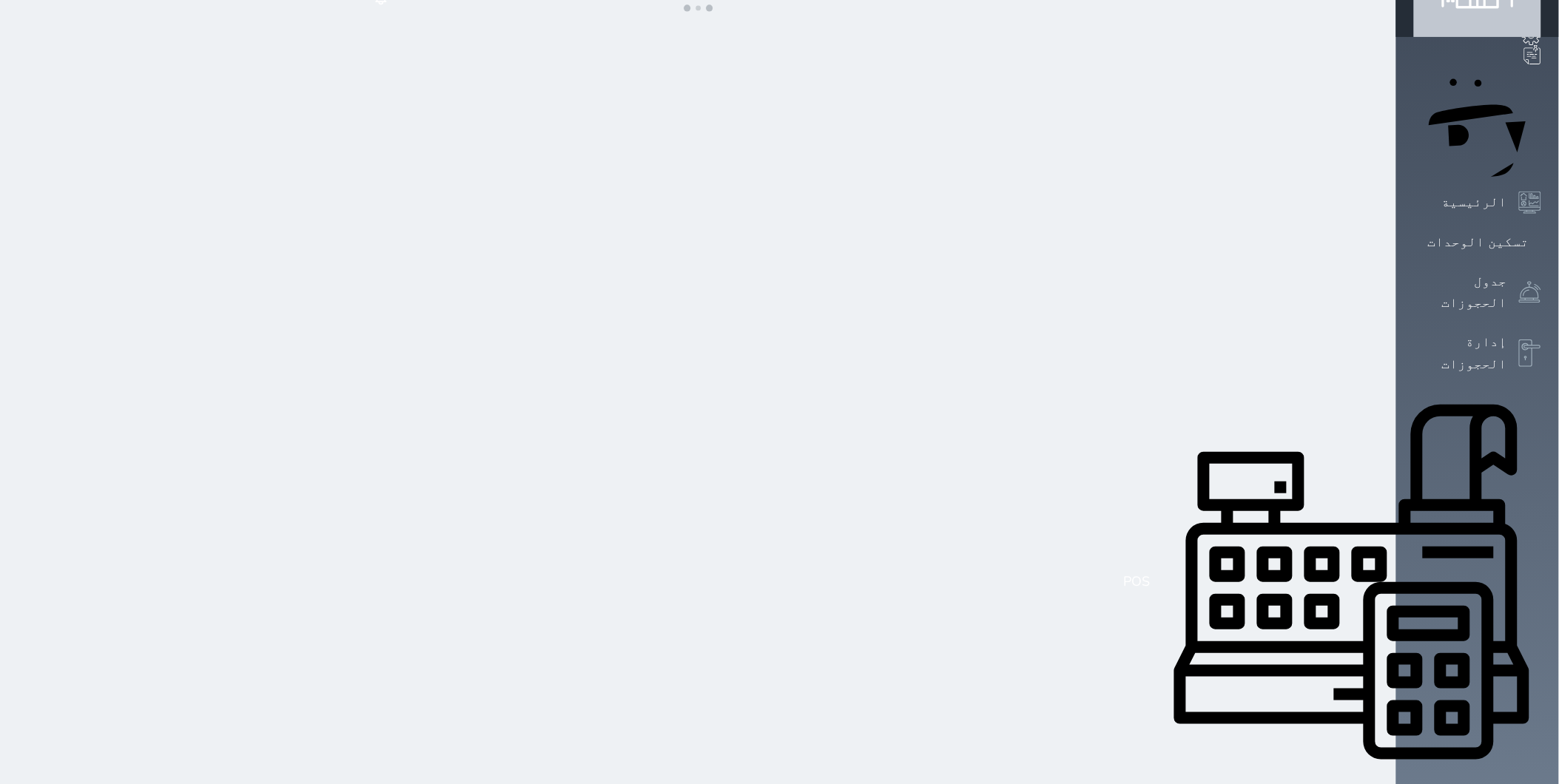 scroll, scrollTop: 92, scrollLeft: 0, axis: vertical 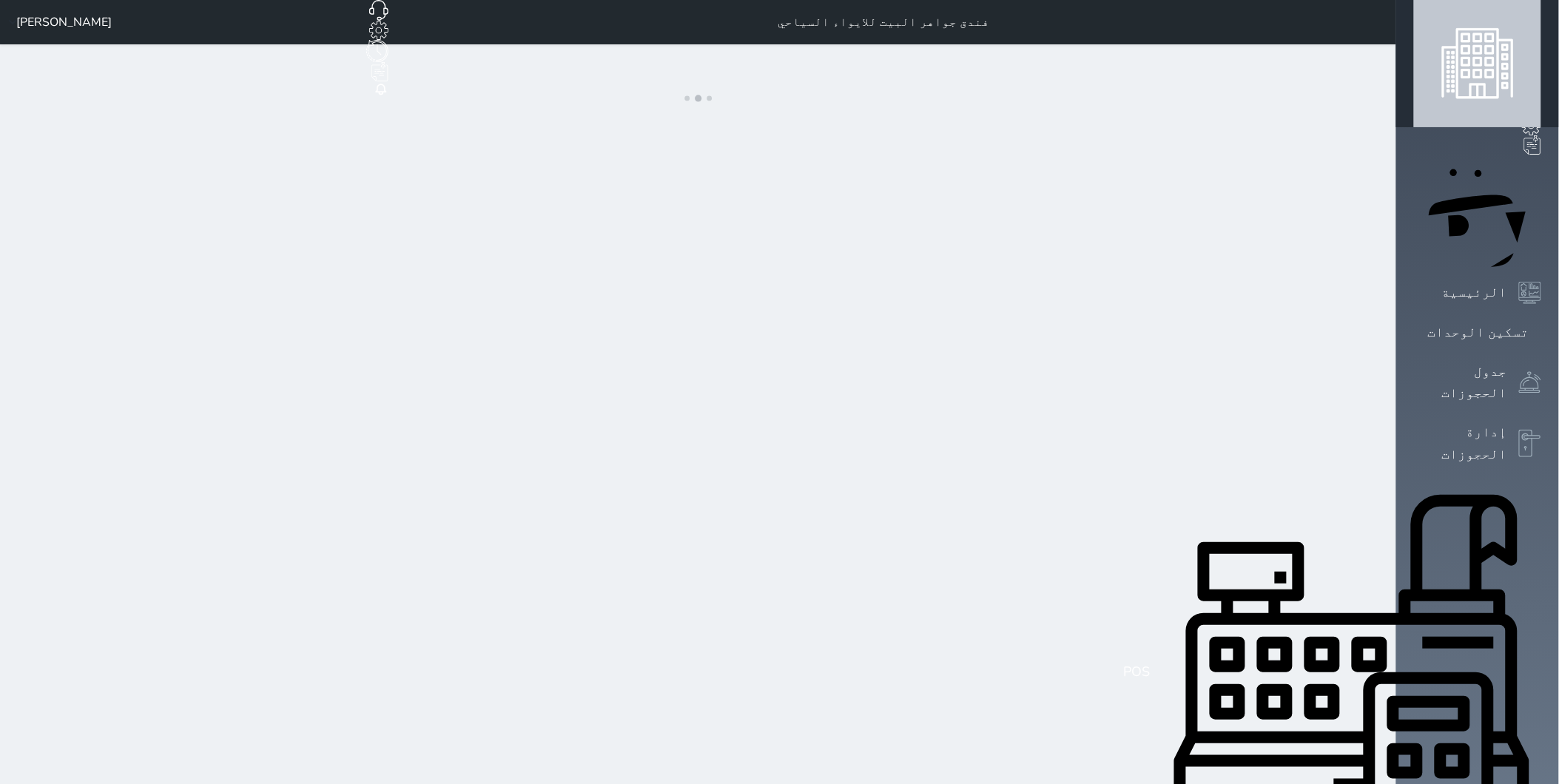 drag, startPoint x: 395, startPoint y: 44, endPoint x: 1160, endPoint y: 150, distance: 772.3089 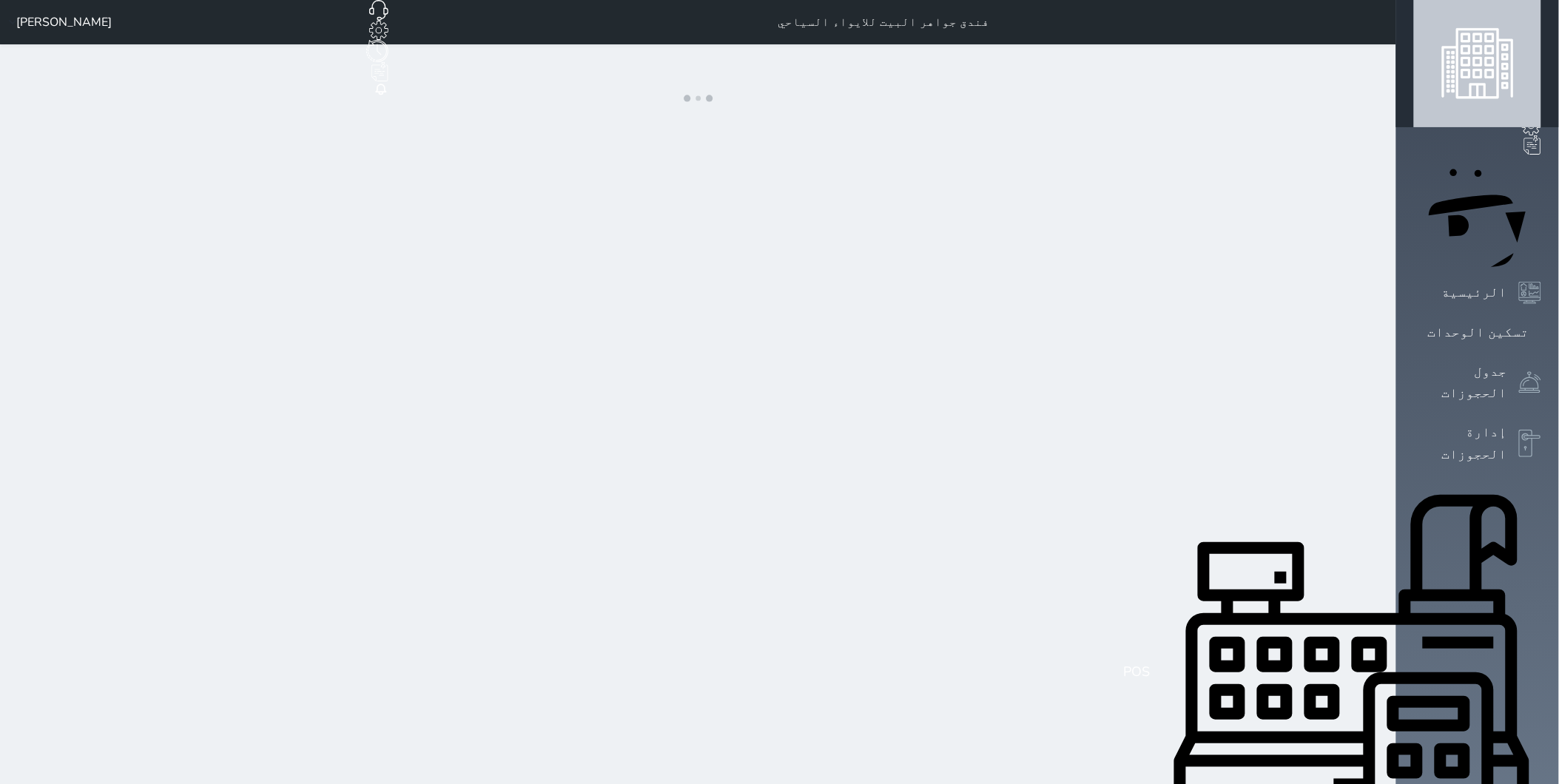 click on "فندق جواهر البيت للايواء السياحي
حجز جماعي جديد   حجز جديد   غير مرتبط مع منصة زاتكا المرحلة الثانية   مرتبط مع شموس   مرتبط مع المنصة الوطنية للرصد السياحي             إشعار   الغرفة   النزيل   المصدر
علي الغامدي
ارسال رابط دفع                 رقم الجوال     البريد الإلكتروني     المبلغ المطلوب دفعة     رابط الدفع   نسخ                 ملاحظات                             اضافة ملاحظة جديدة                    إضافة ملاحظة           تفاصيل السند                                     تعديل سند صرف undefined                   التاريخ *     إلى *     المبلغ *     لأجل *     استلمت بواسطة *     طريقة الدفع *         مدى" at bounding box center (698, 609) 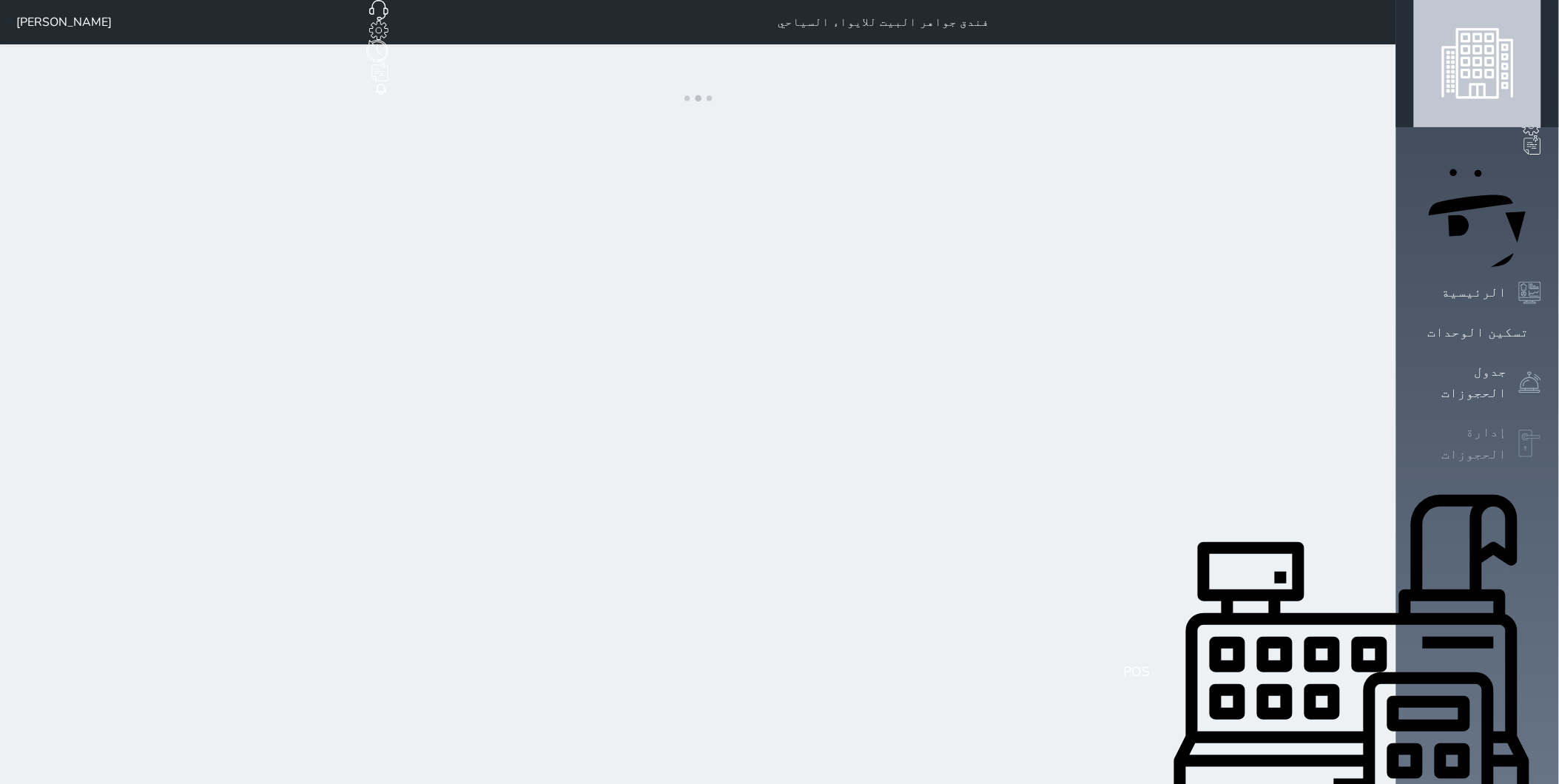click 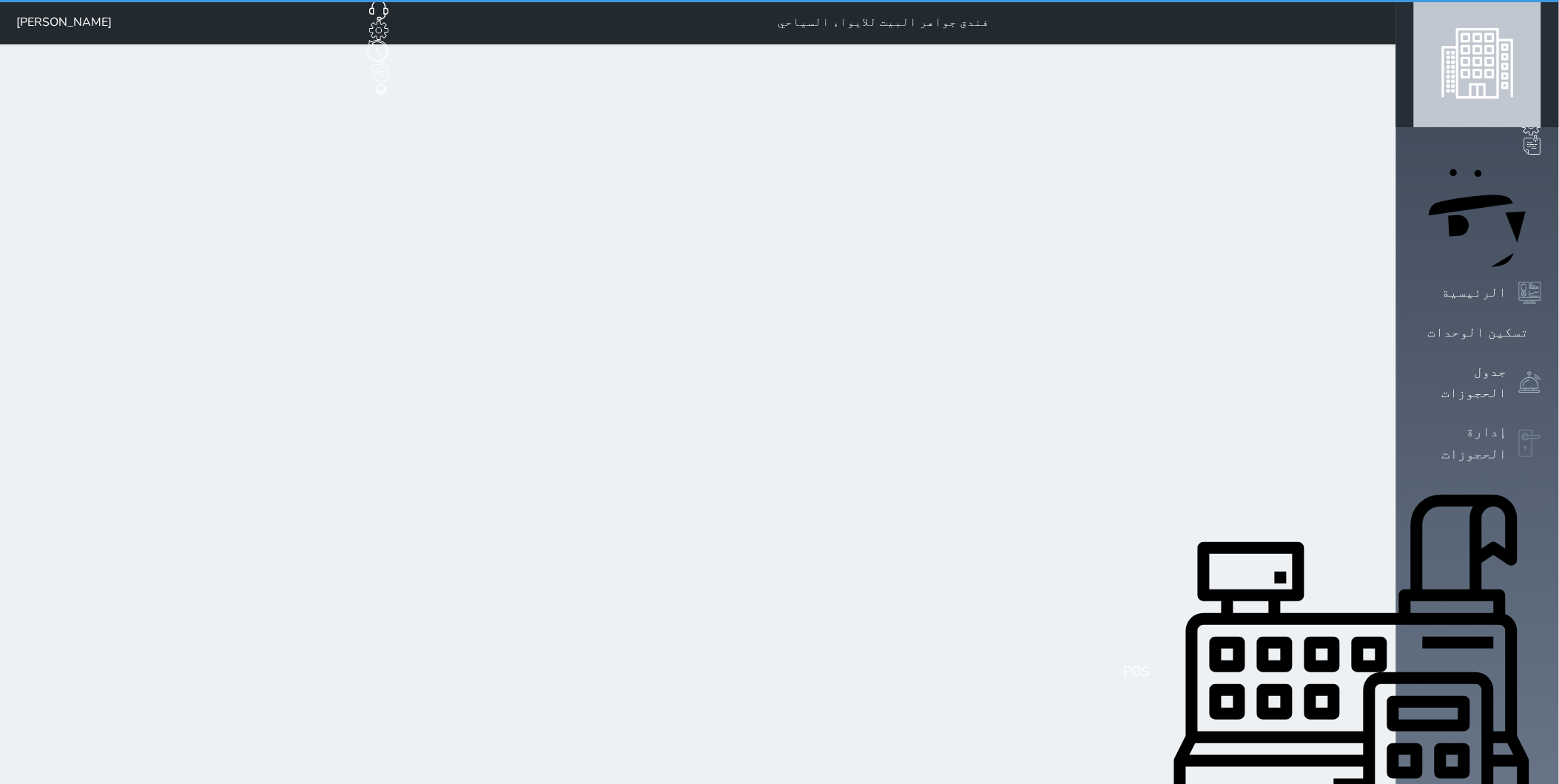 select on "open_all" 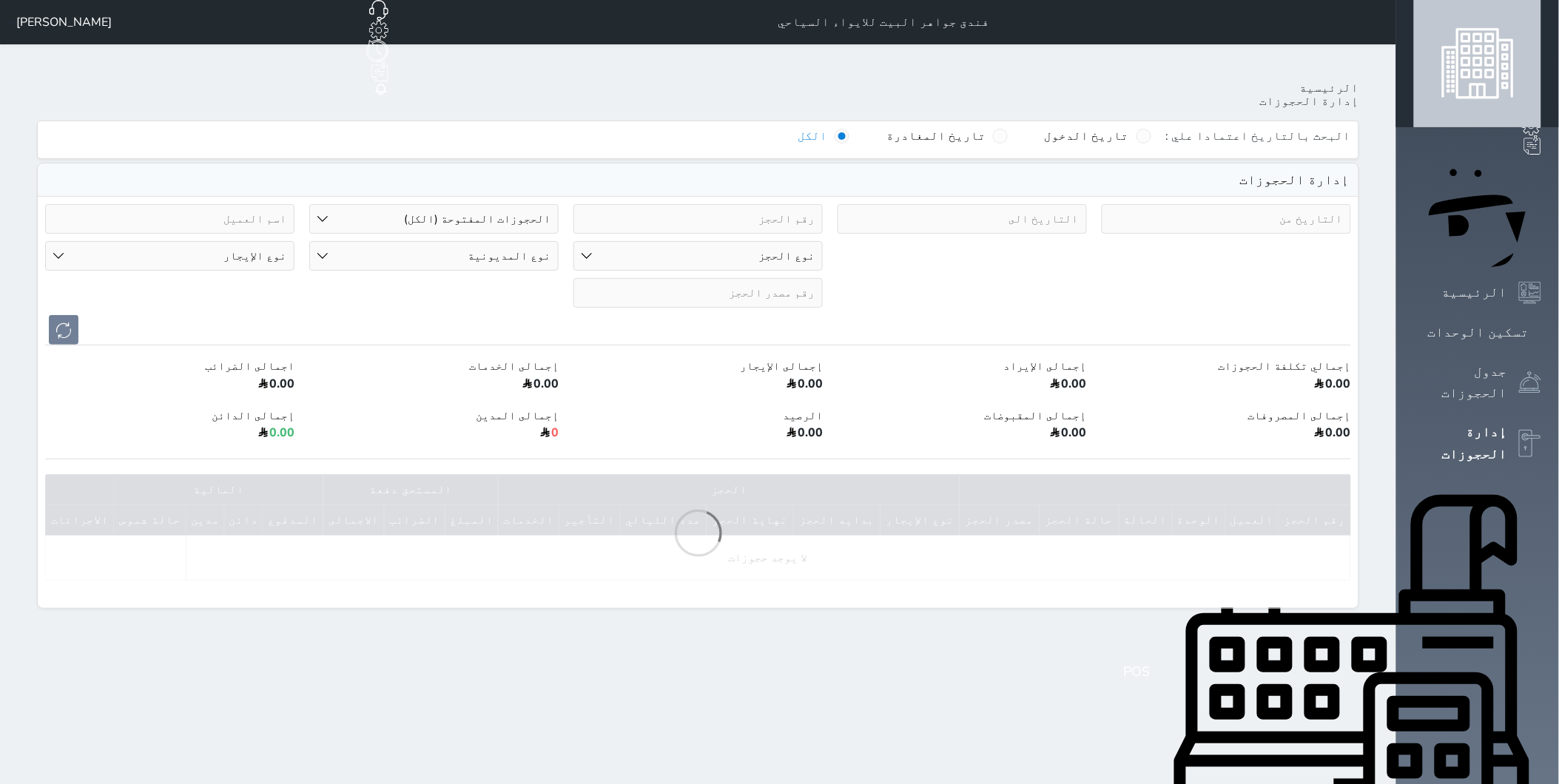 click on "Your browser does not support the audio element.
حجز جماعي جديد   حجز جديد             الرئيسية     تسكين الوحدات     جدول الحجوزات     إدارة الحجوزات     POS     الإدارة المالية     العملاء     تقييمات العملاء     الوحدات     الخدمات     التقارير     الإعدادات     الدعم الفني
فندق جواهر البيت للايواء السياحي
حجز جماعي جديد   حجز جديد   غير مرتبط مع منصة زاتكا المرحلة الثانية   مرتبط مع شموس   مرتبط مع المنصة الوطنية للرصد السياحي             إشعار   الغرفة   النزيل   المصدر
علي الغامدي
الرئيسية إدارة الحجوزات   البحث بالتاريخ اعتمادا علي :        تاريخ الدخول             الكل" at bounding box center [779, 392] 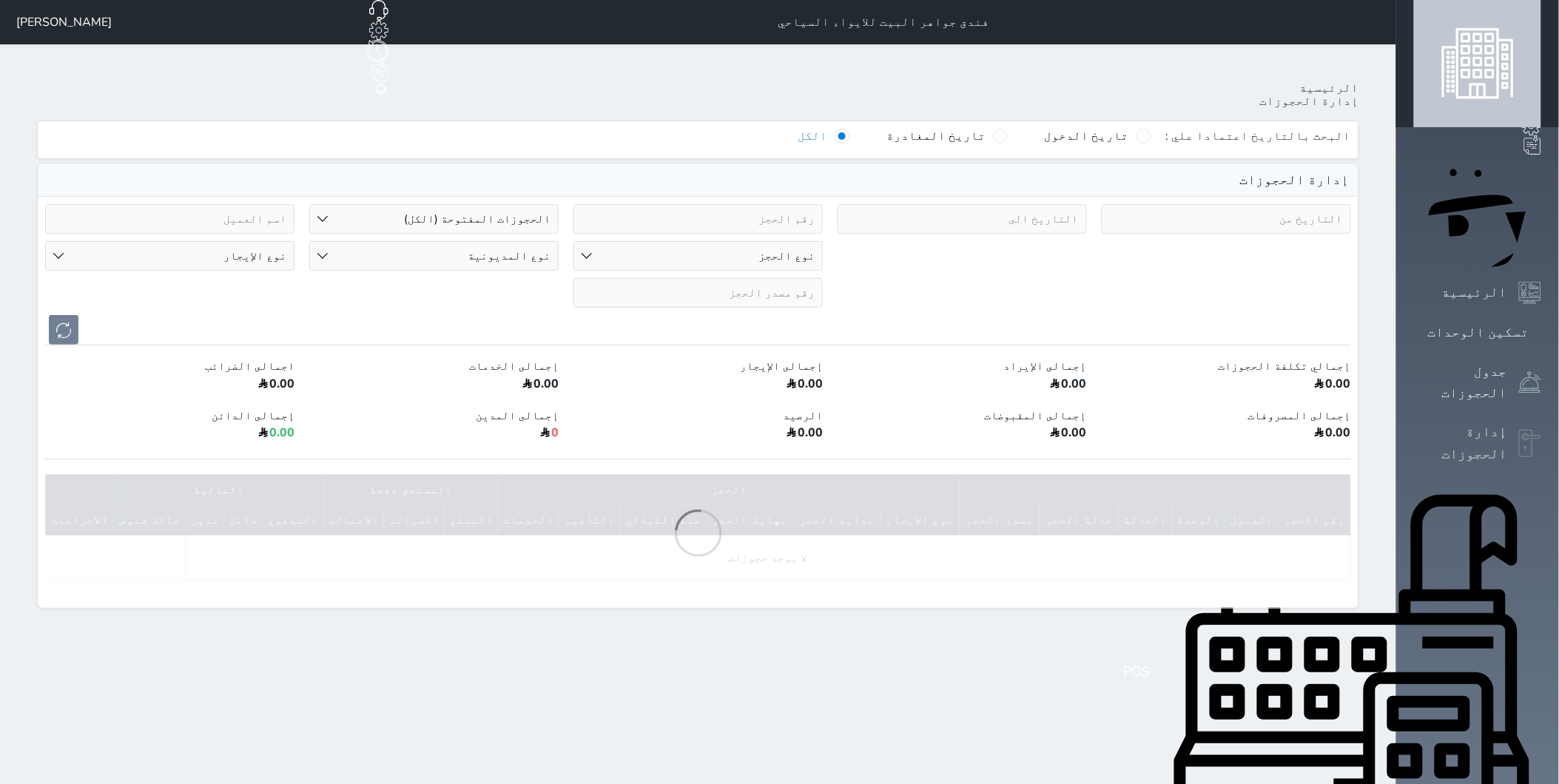 click on "إدارة الحجوزات" at bounding box center (1461, 443) 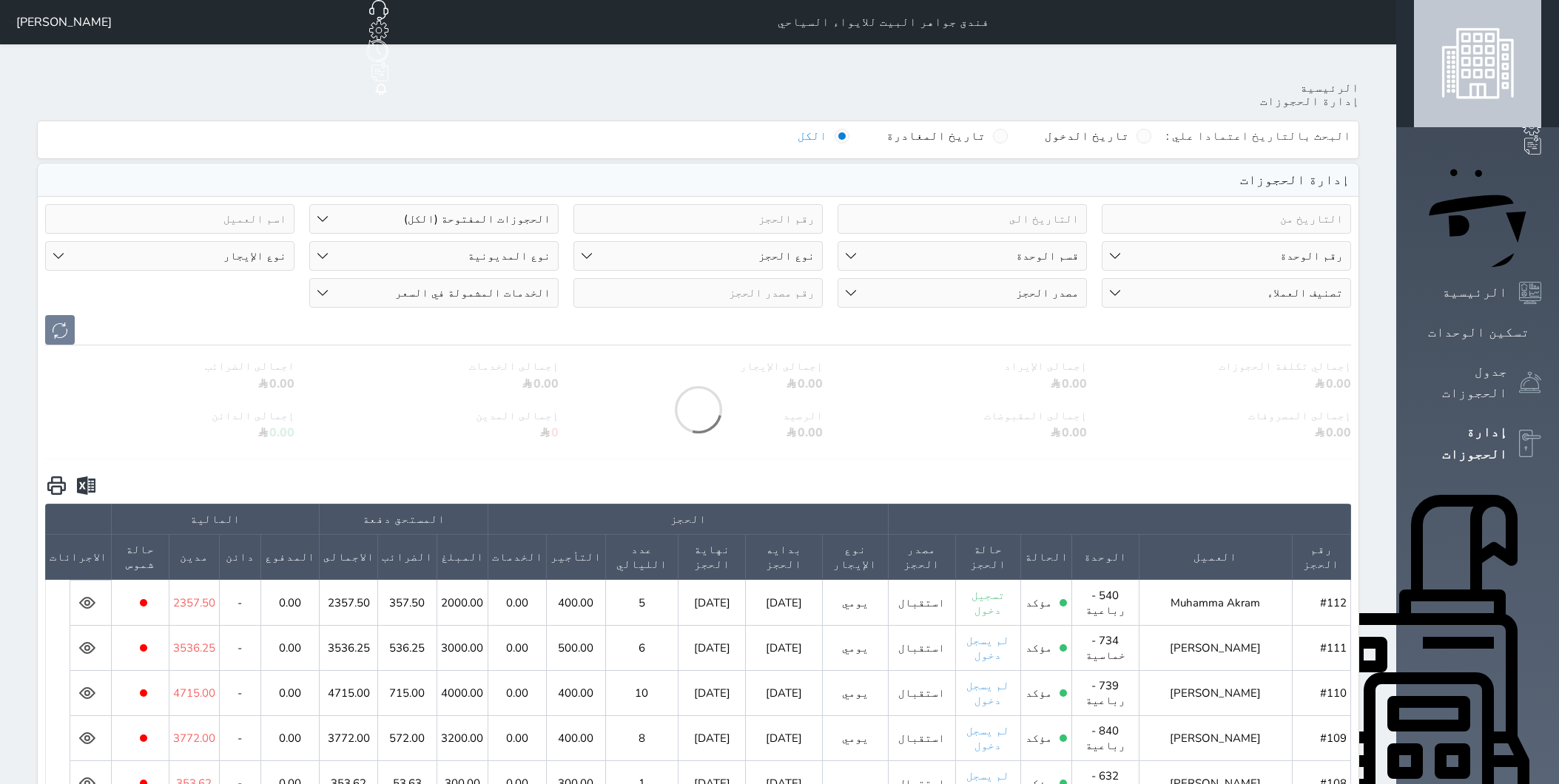 select on "open_all" 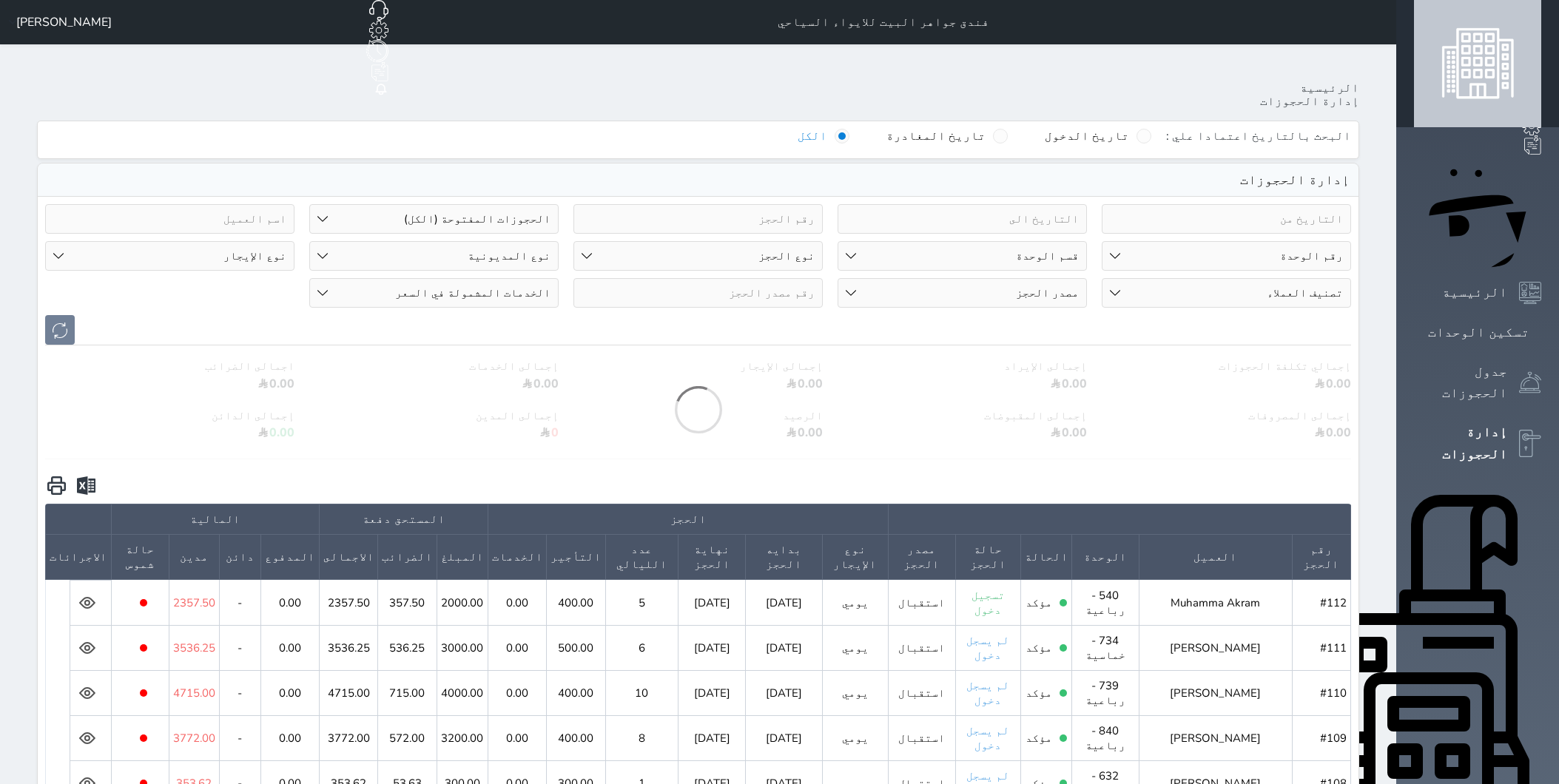 scroll, scrollTop: 0, scrollLeft: 0, axis: both 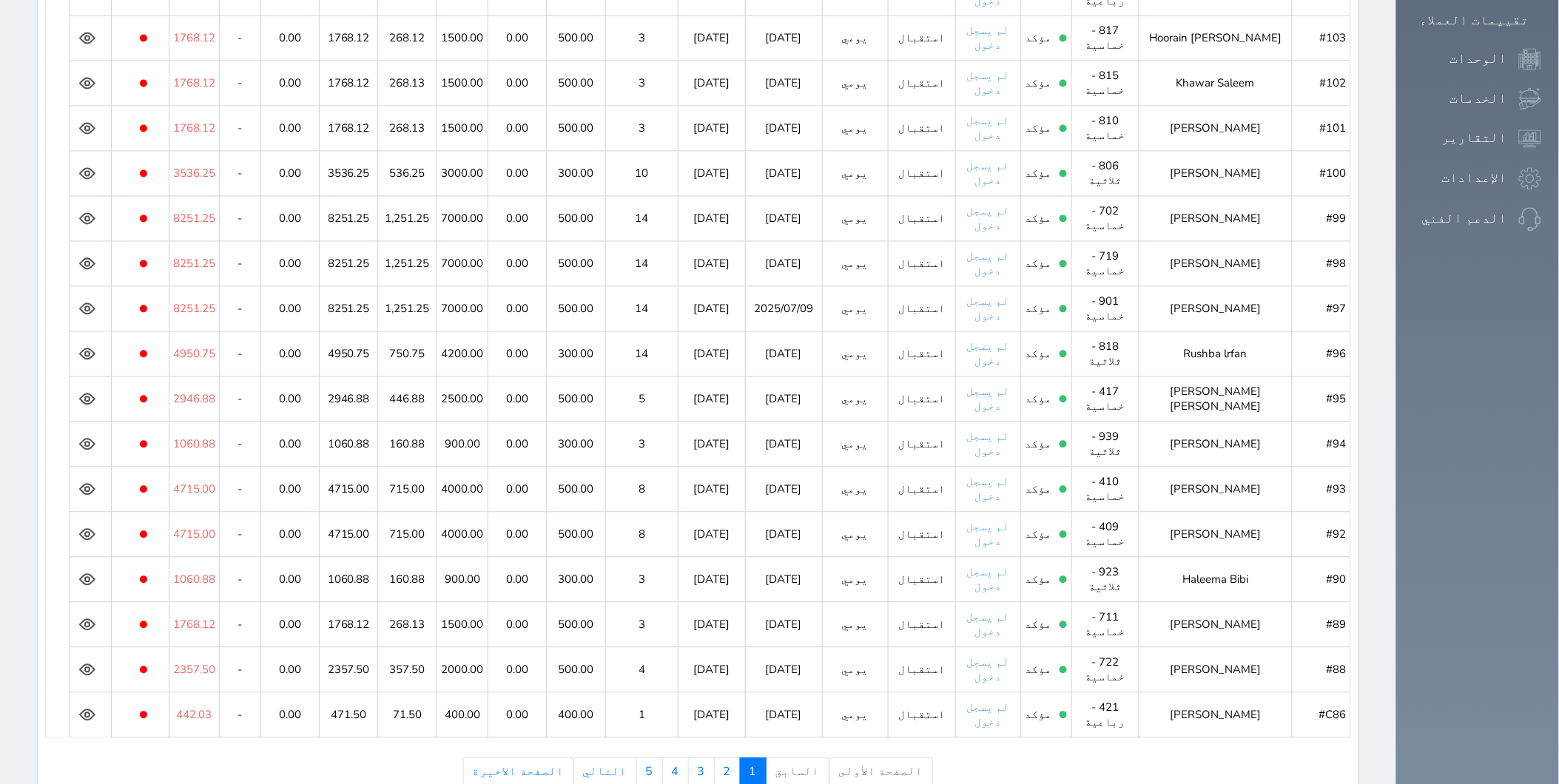 click 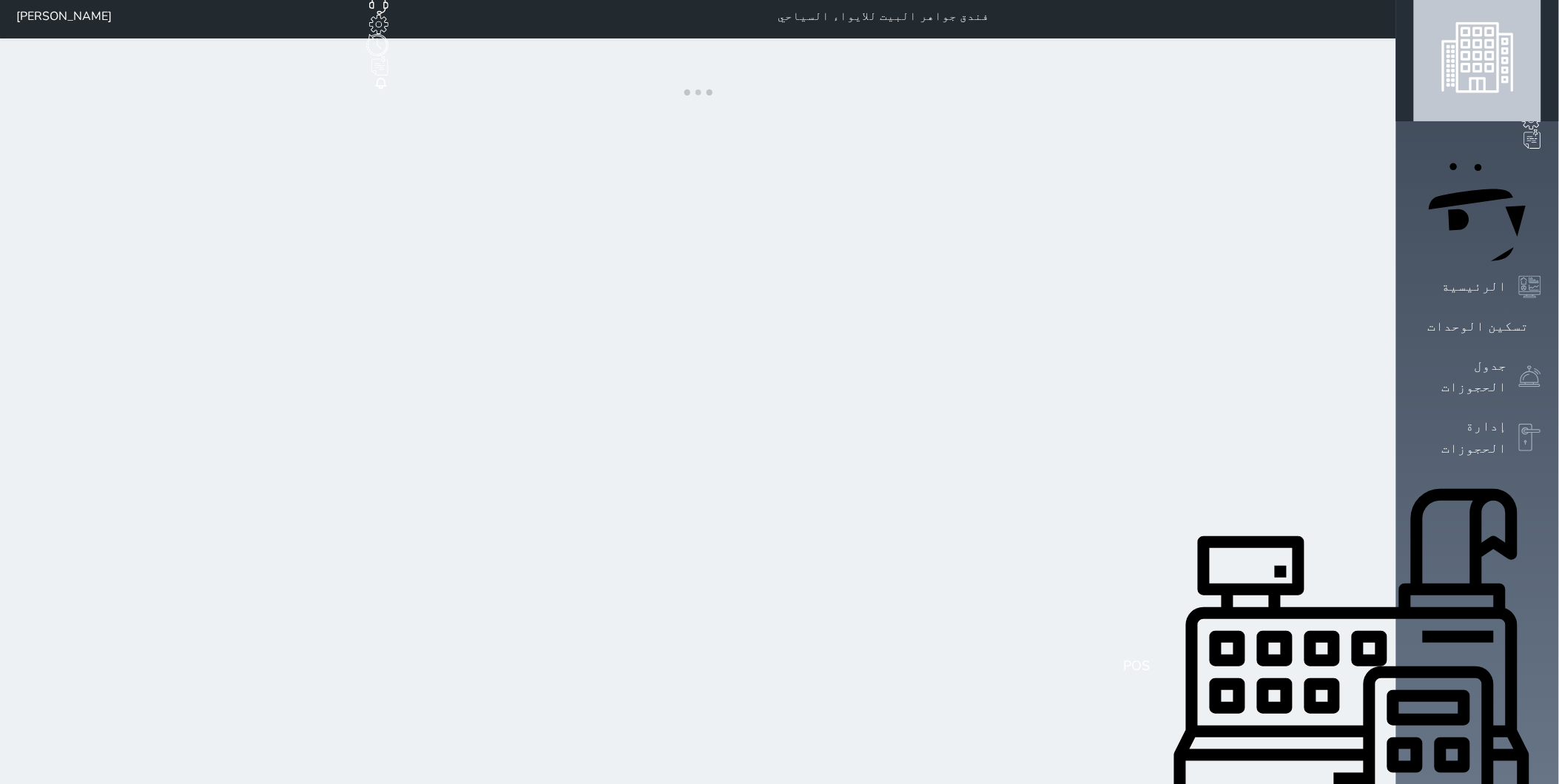 scroll, scrollTop: 0, scrollLeft: 0, axis: both 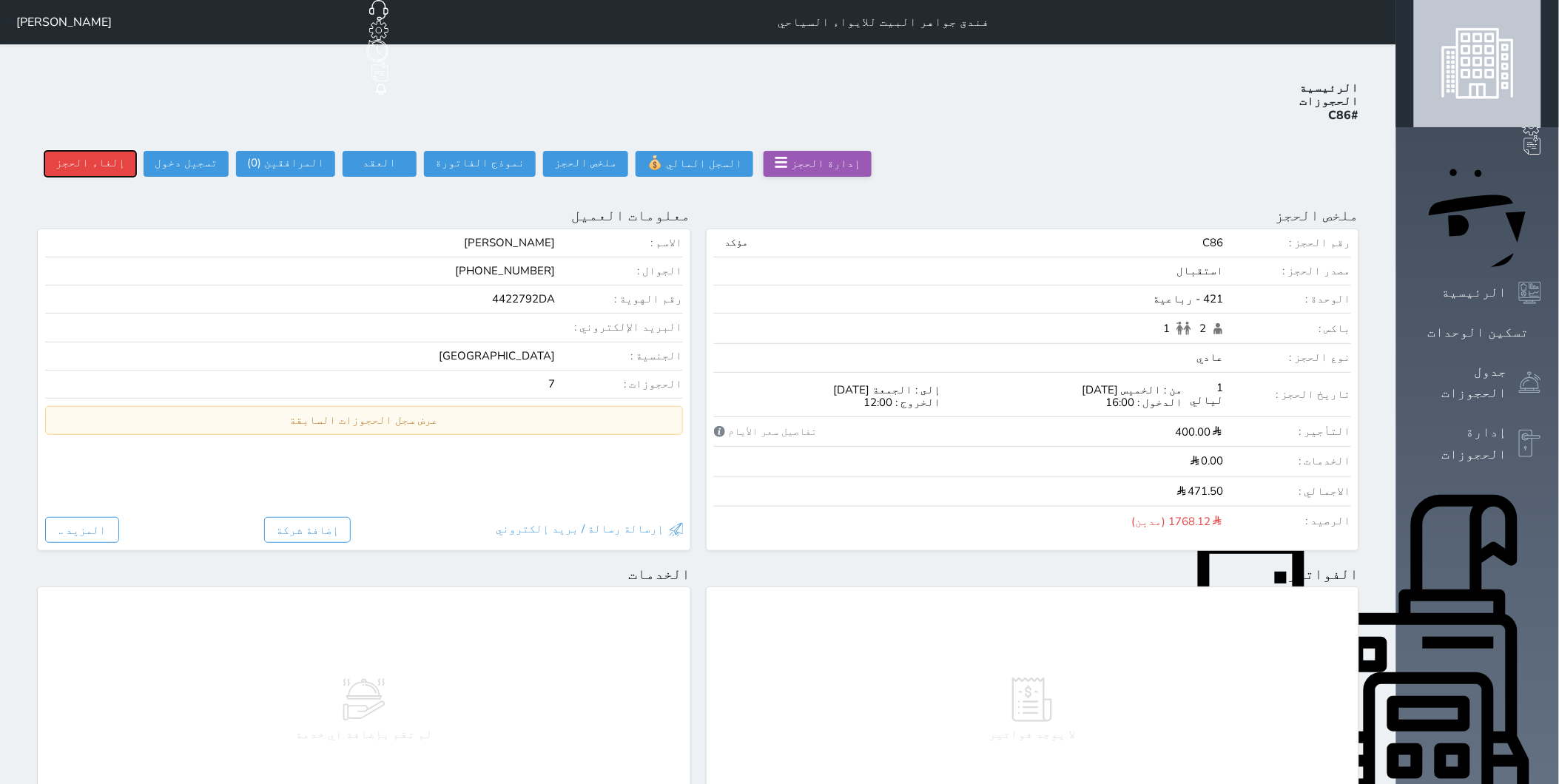 click on "إلغاء الحجز" at bounding box center [90, 163] 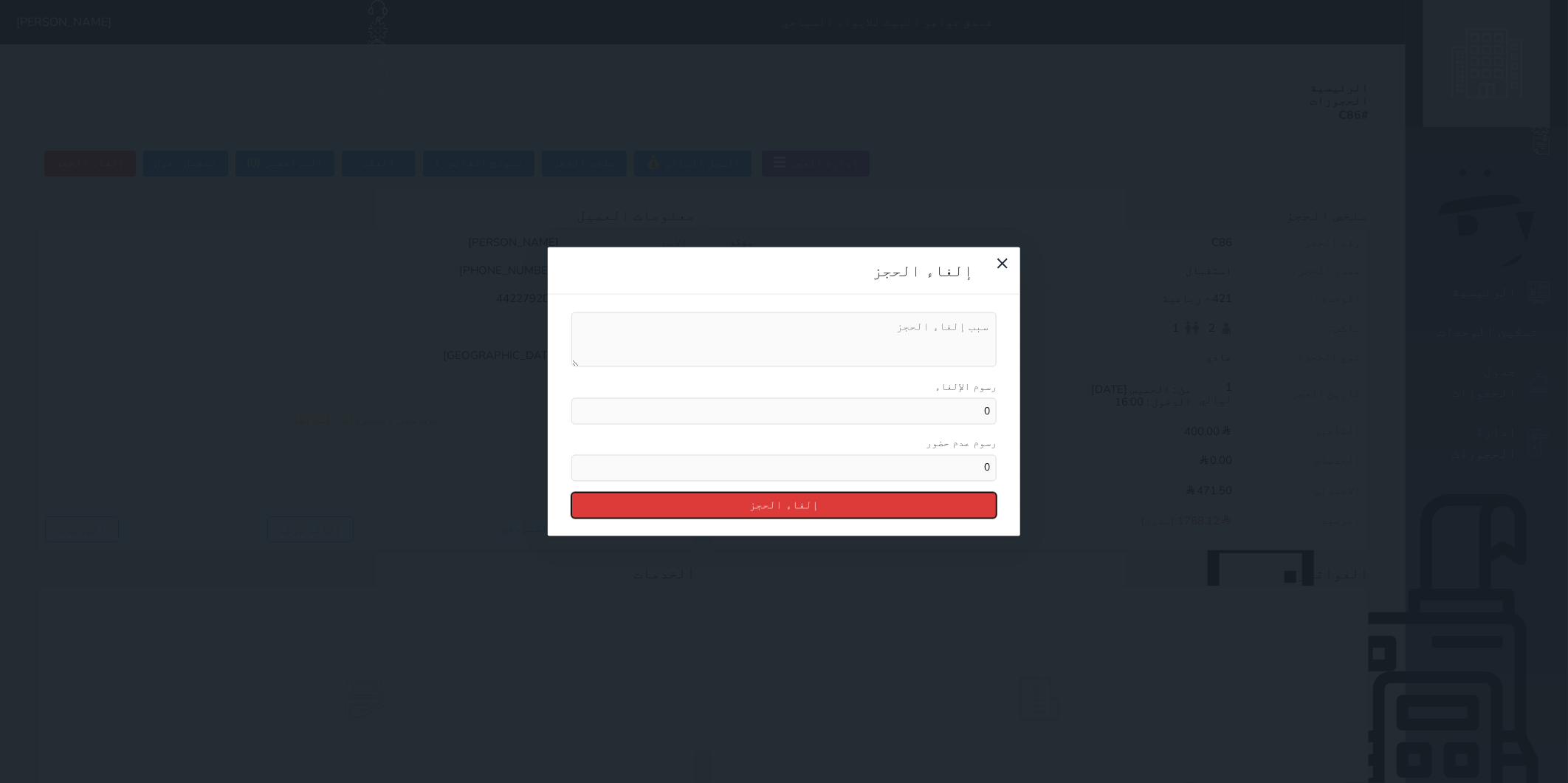 click on "إلغاء الحجز" at bounding box center (784, 505) 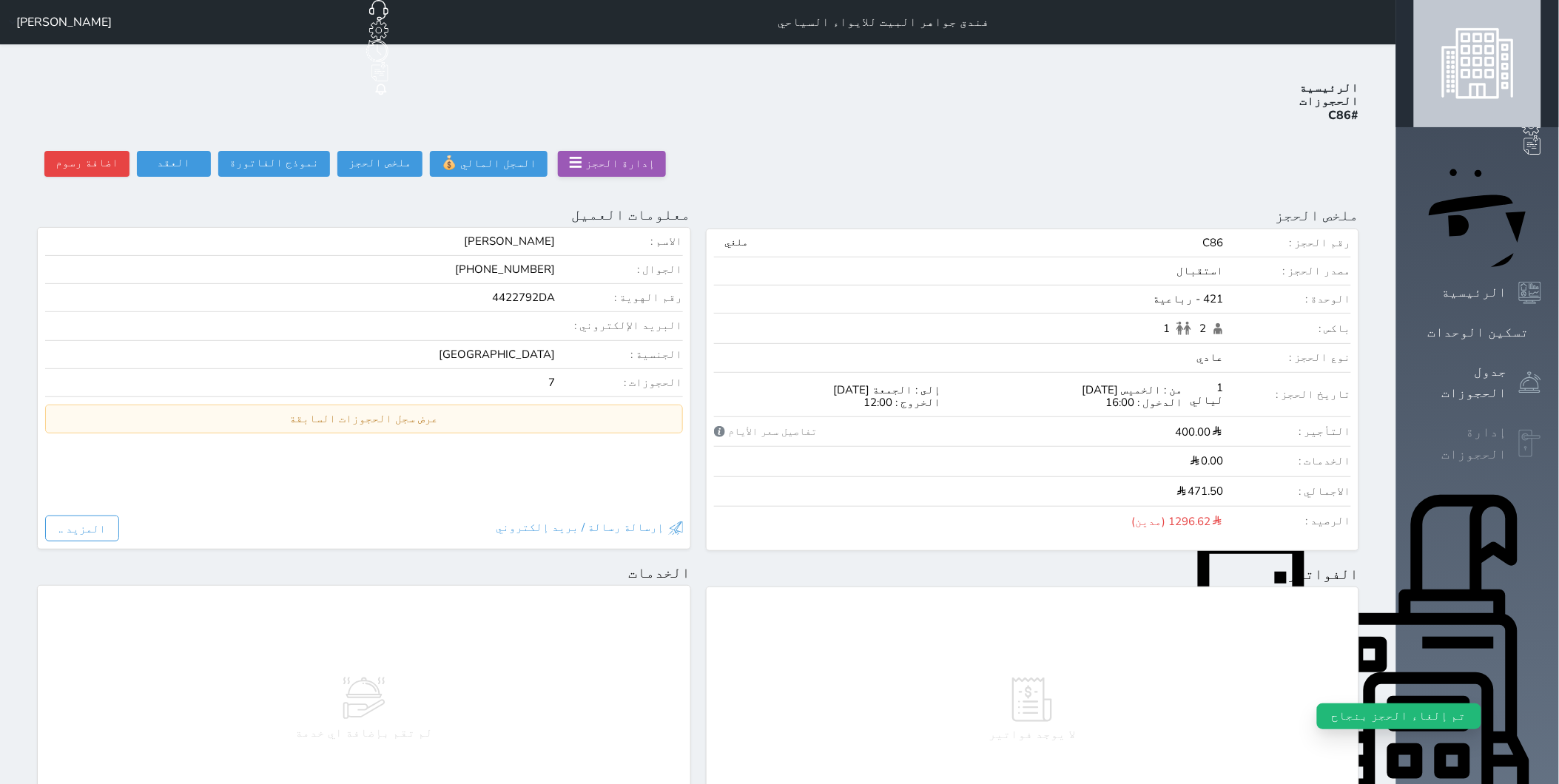 click on "إدارة الحجوزات" at bounding box center (1461, 443) 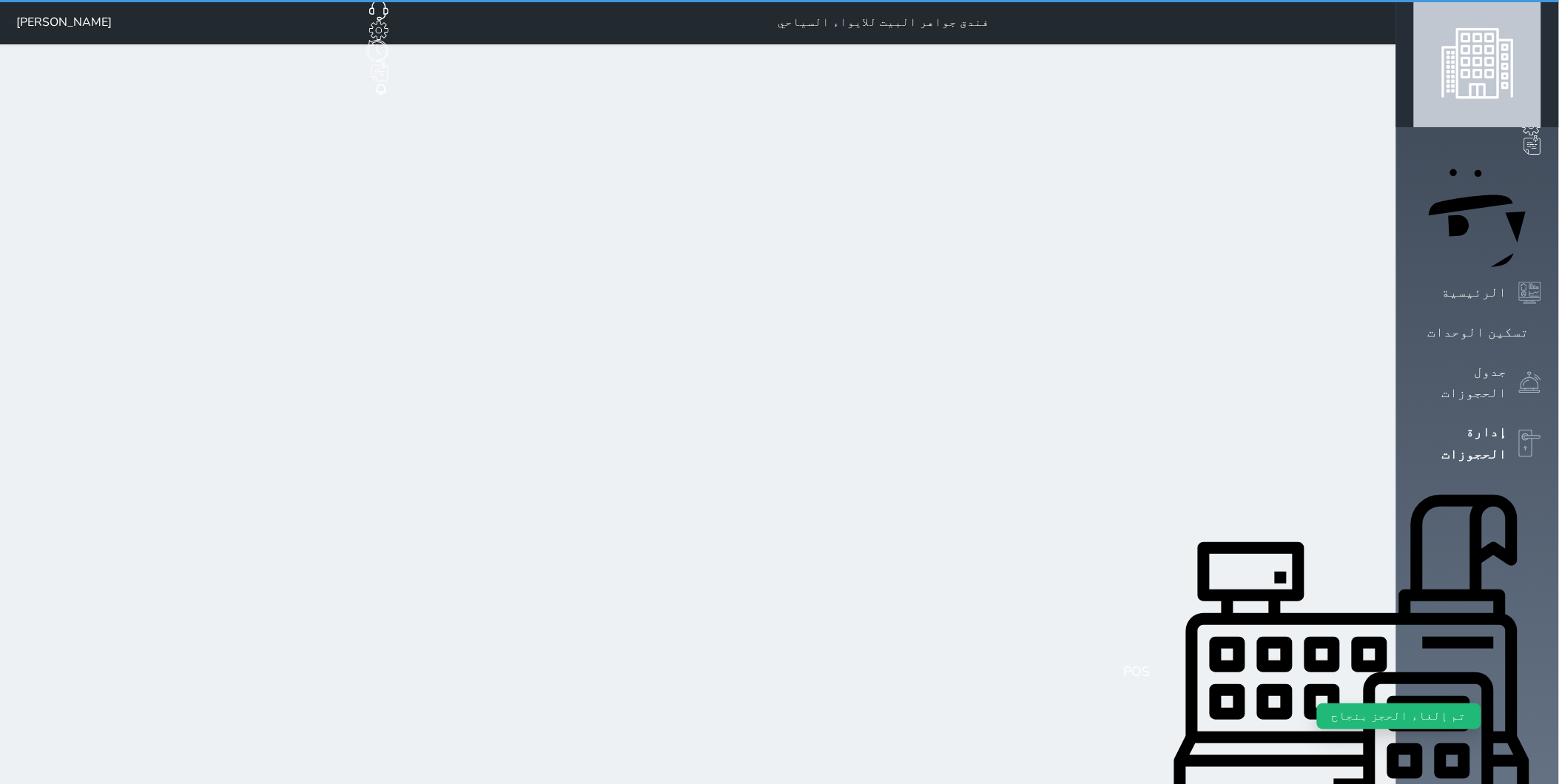 select on "open_all" 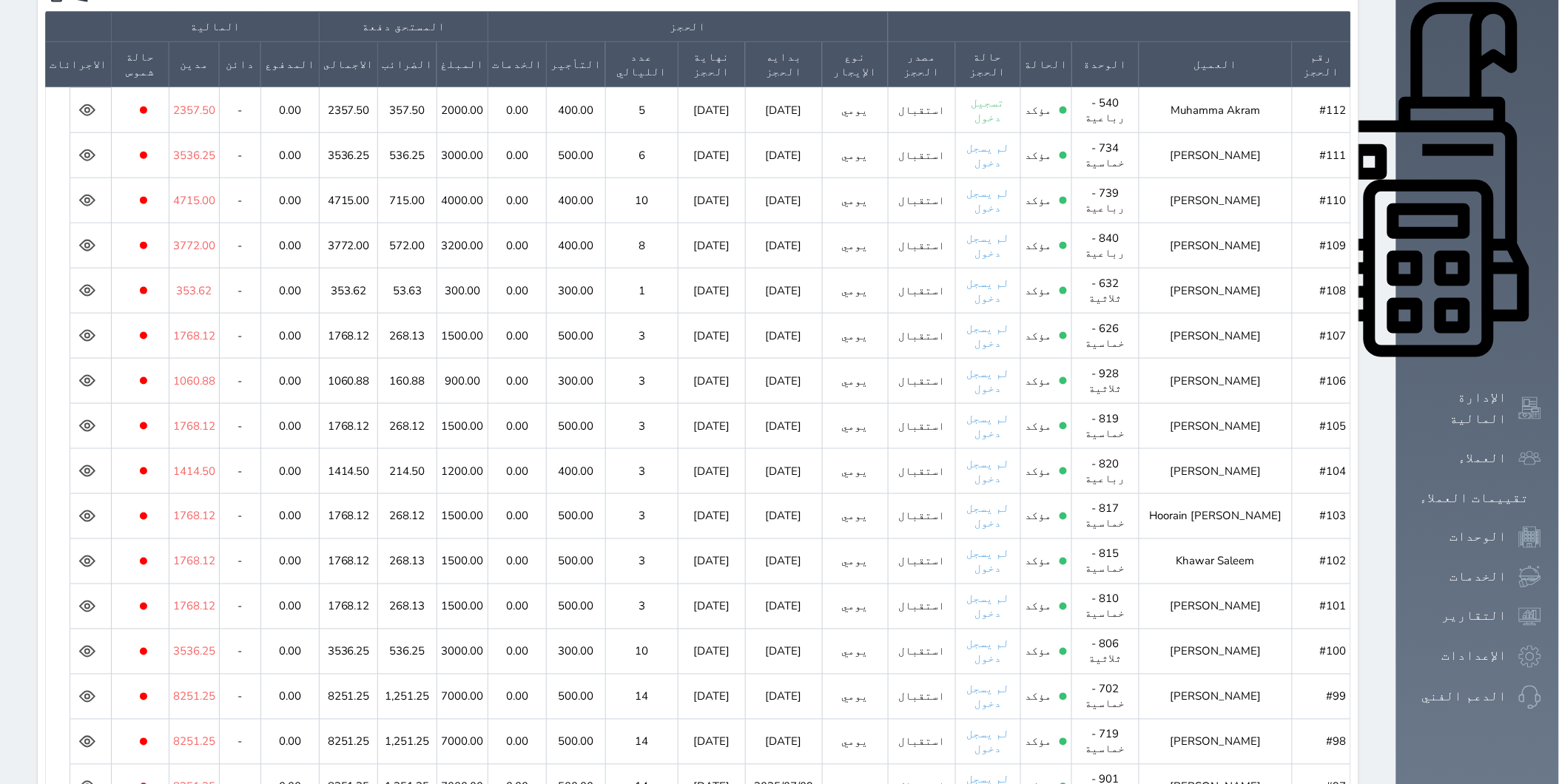 scroll, scrollTop: 970, scrollLeft: 0, axis: vertical 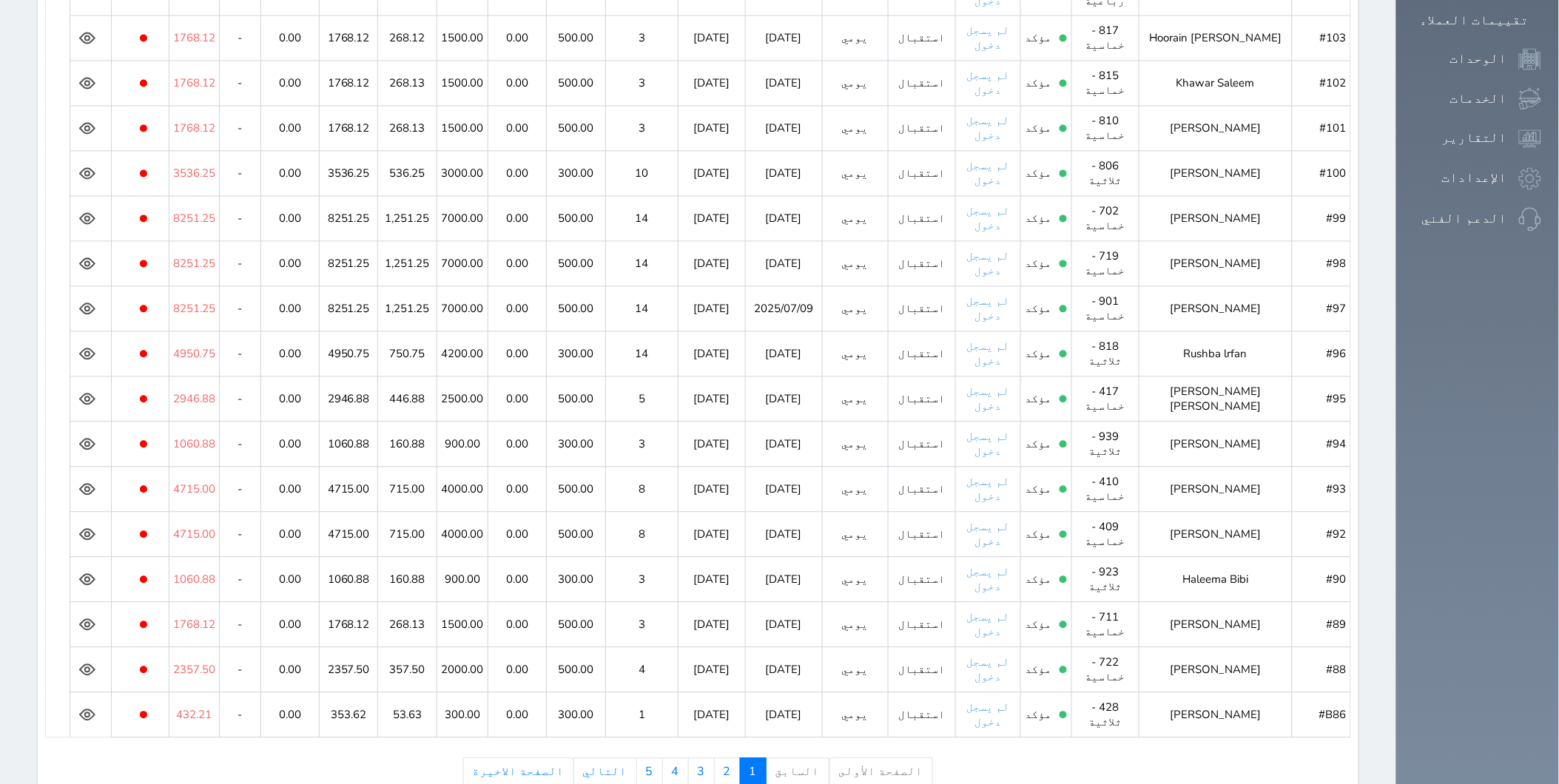 click 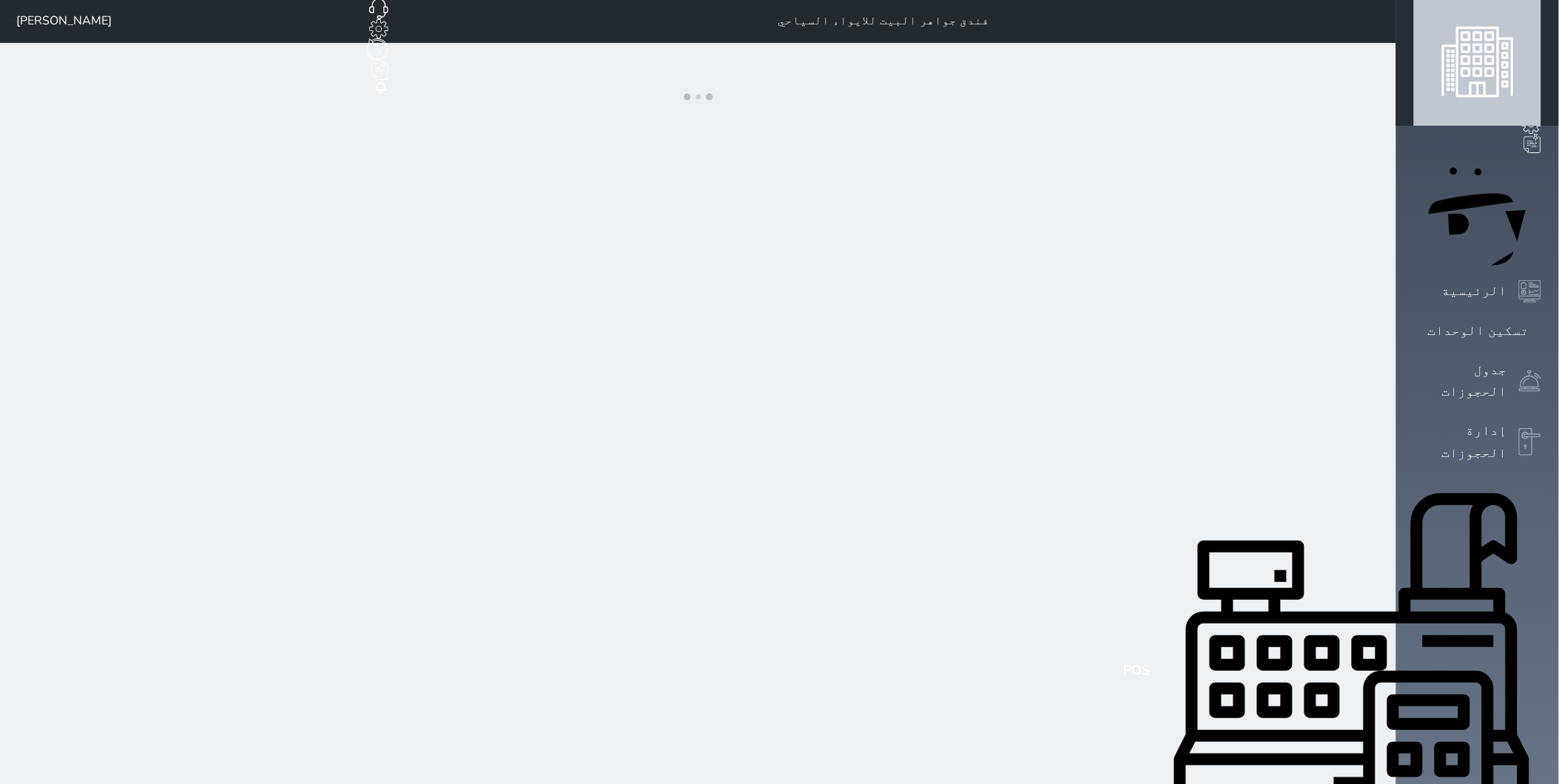 scroll, scrollTop: 0, scrollLeft: 0, axis: both 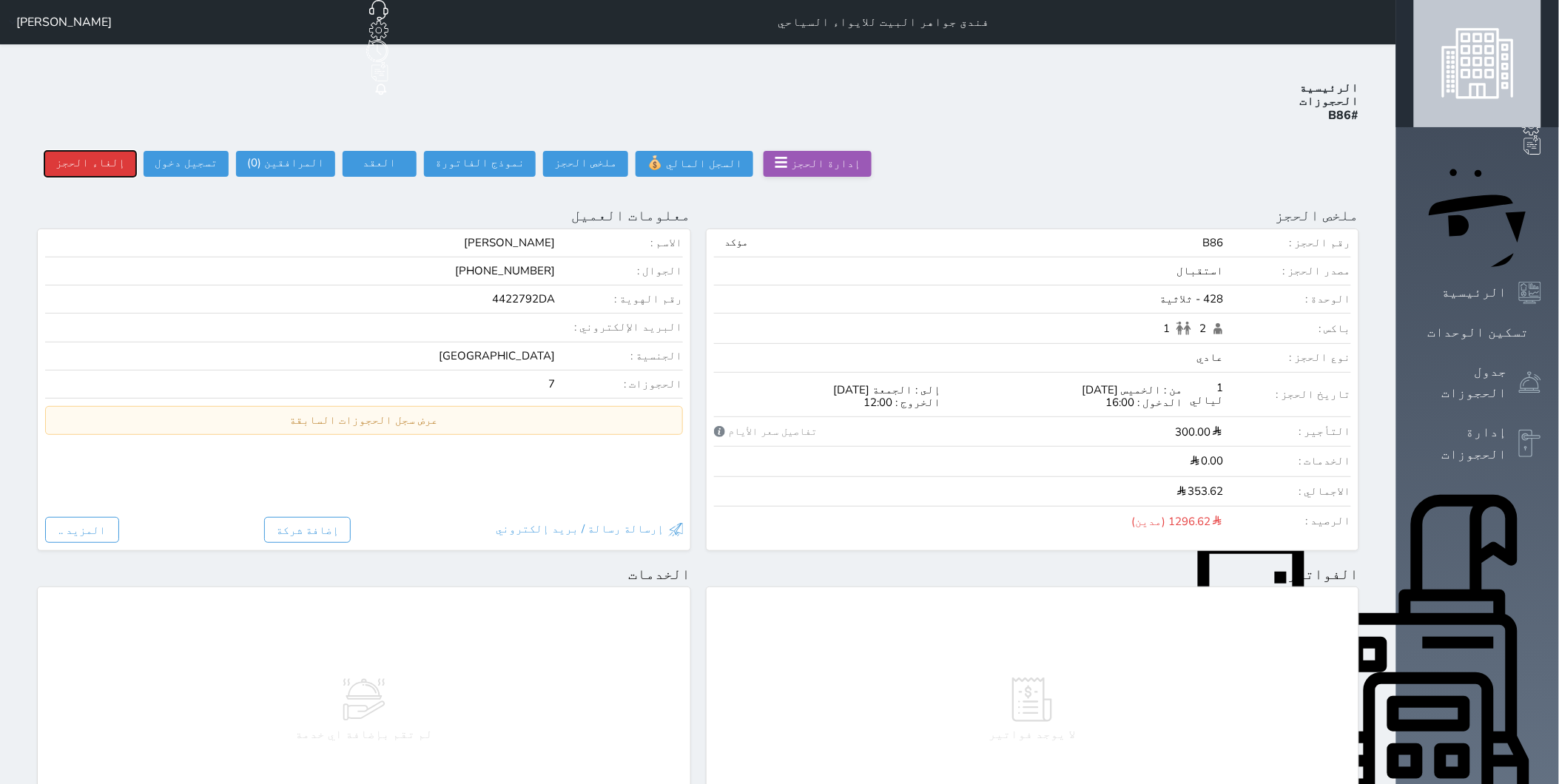 click on "إلغاء الحجز" at bounding box center (90, 163) 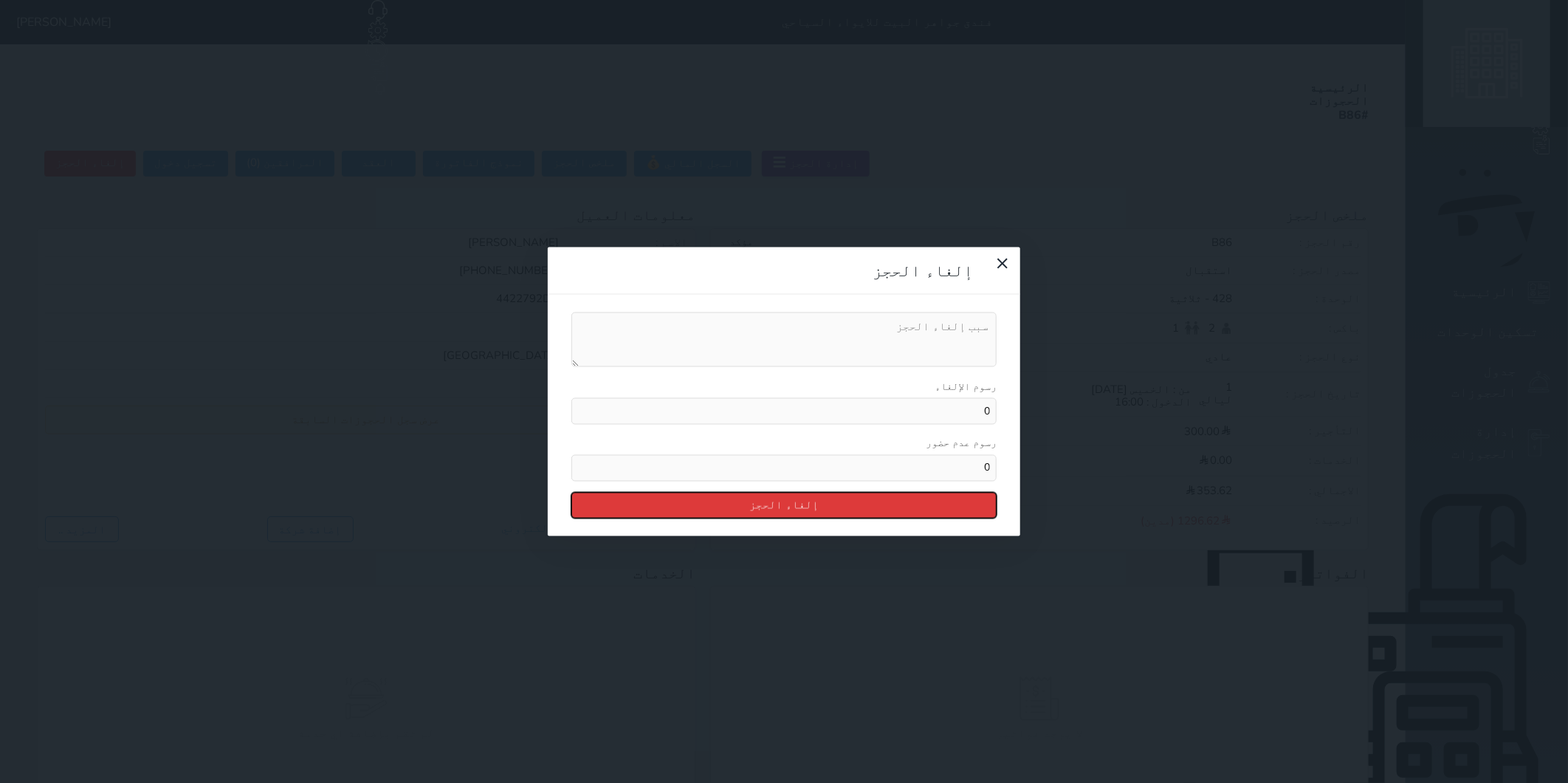 click on "إلغاء الحجز" at bounding box center (784, 505) 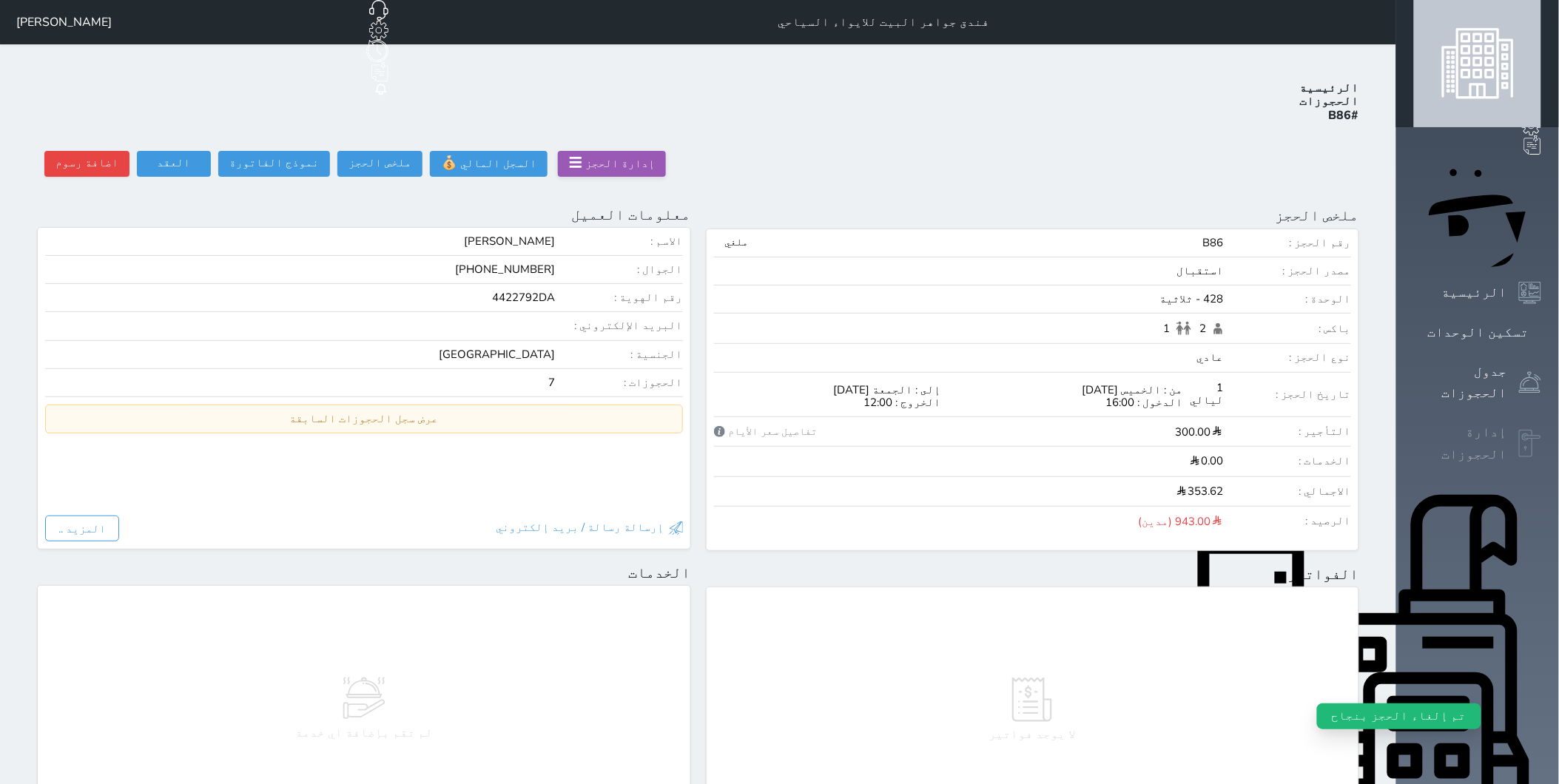 click on "إدارة الحجوزات" at bounding box center (1461, 443) 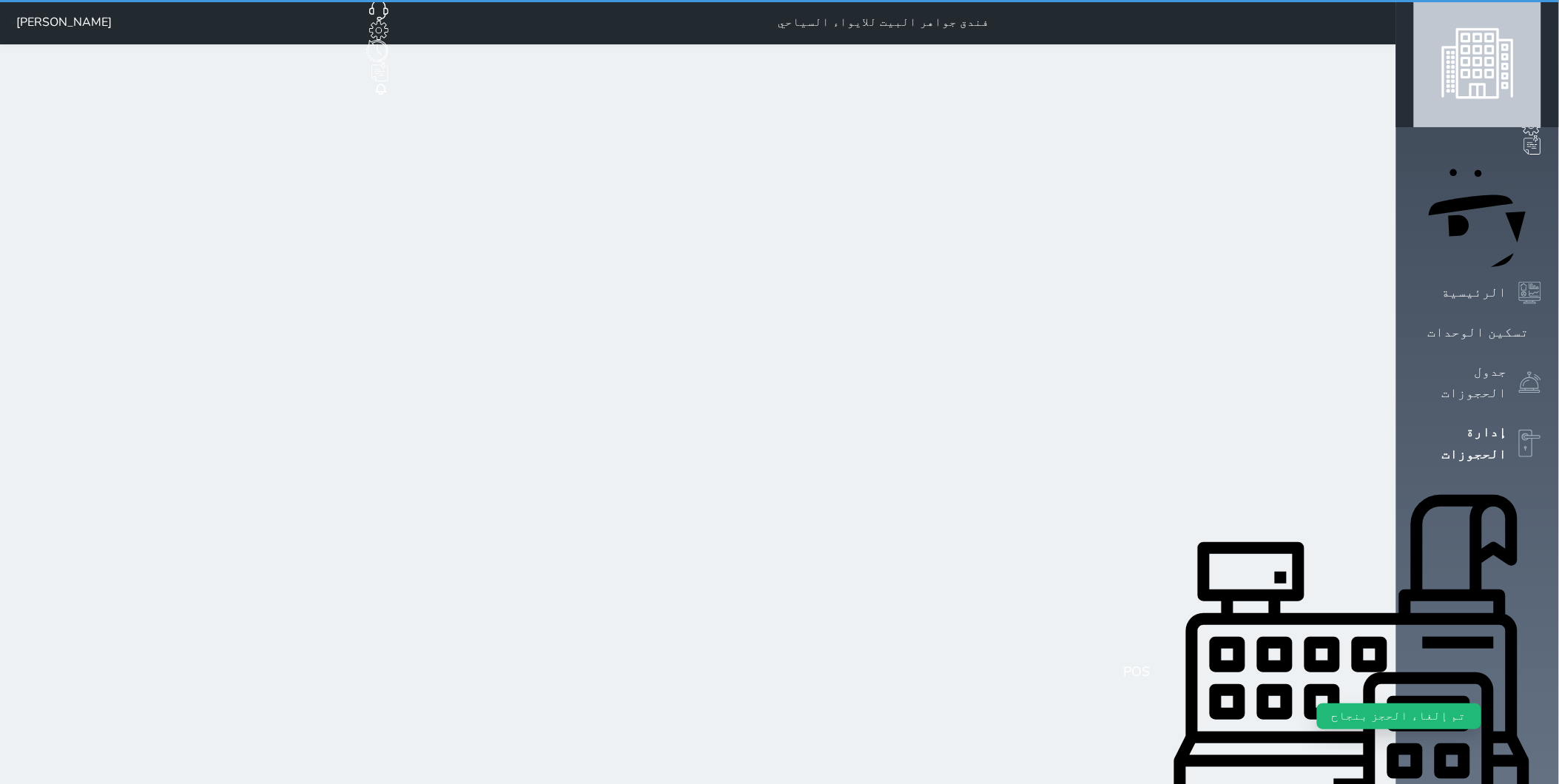 select on "open_all" 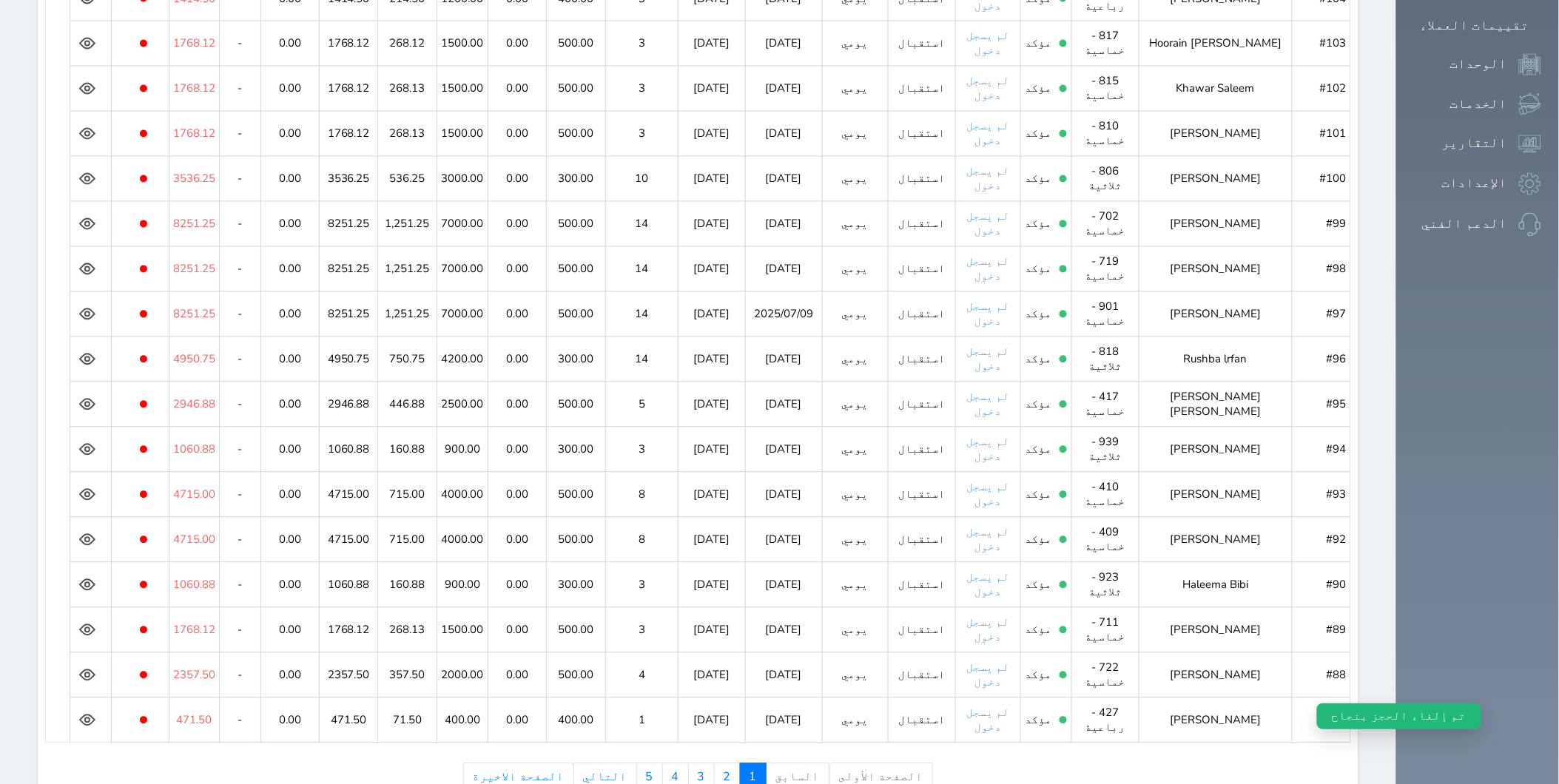 scroll, scrollTop: 970, scrollLeft: 0, axis: vertical 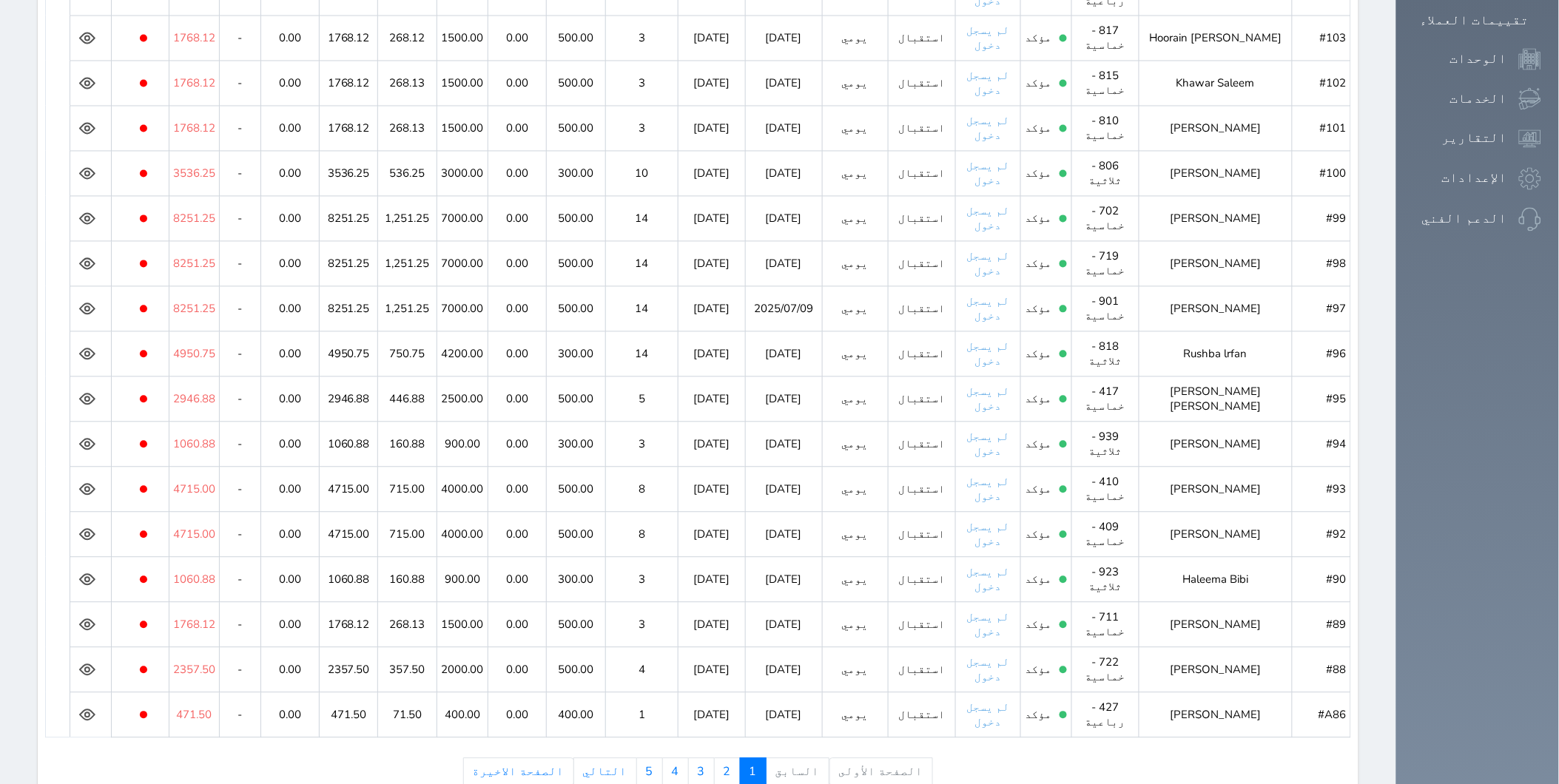 click 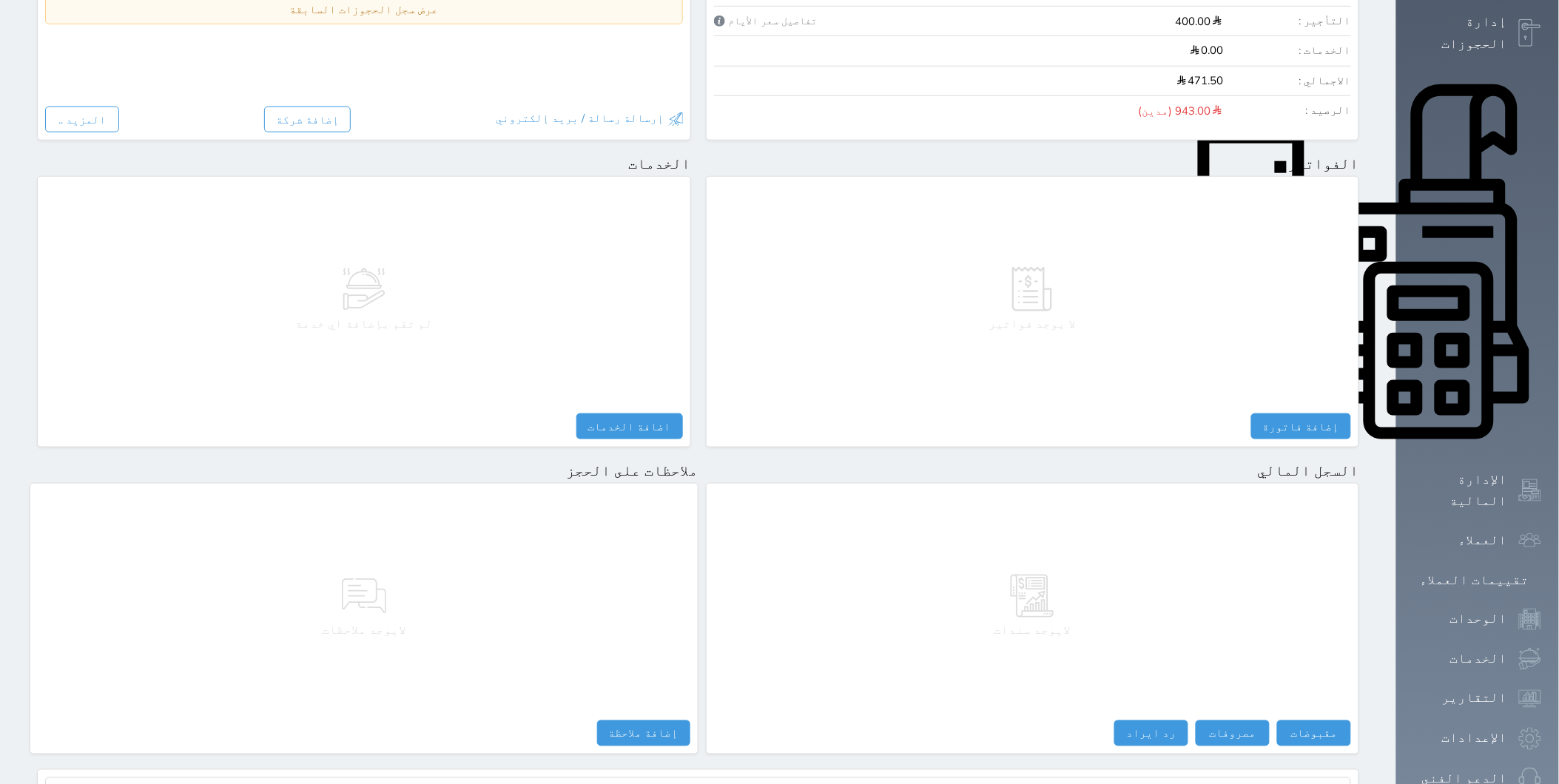 scroll, scrollTop: 0, scrollLeft: 0, axis: both 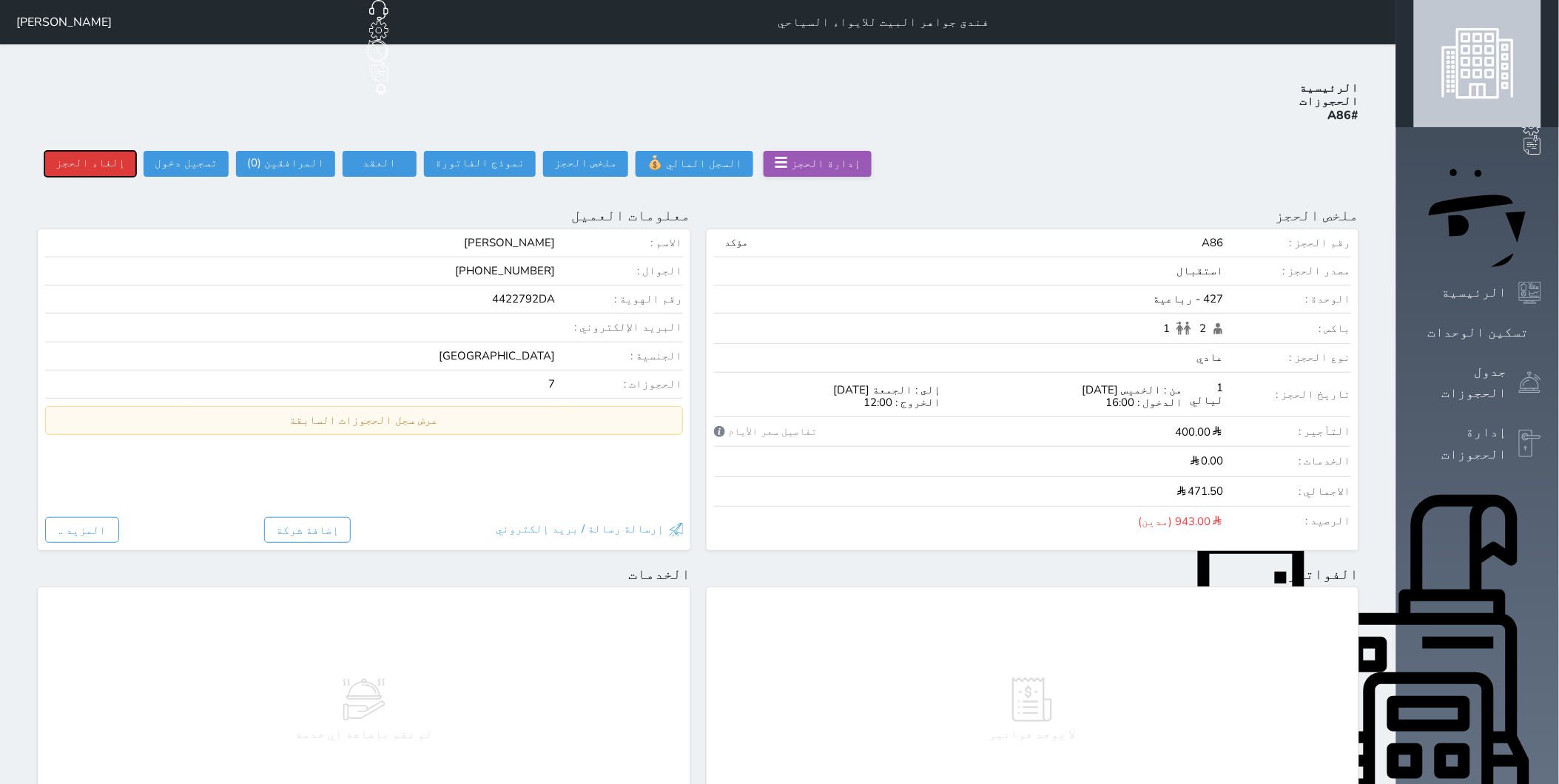 click on "إلغاء الحجز" at bounding box center [90, 163] 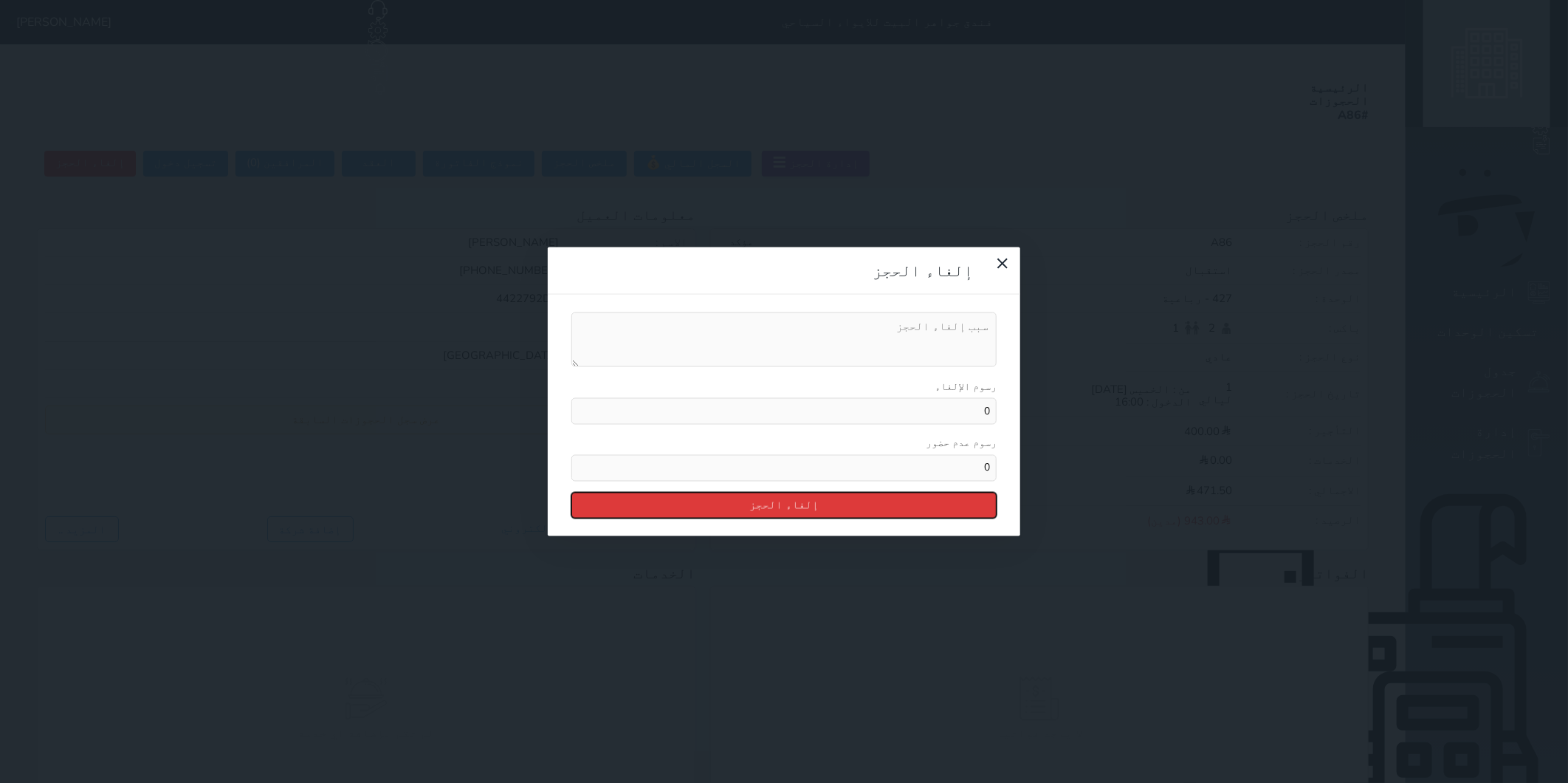 click on "إلغاء الحجز" at bounding box center [784, 505] 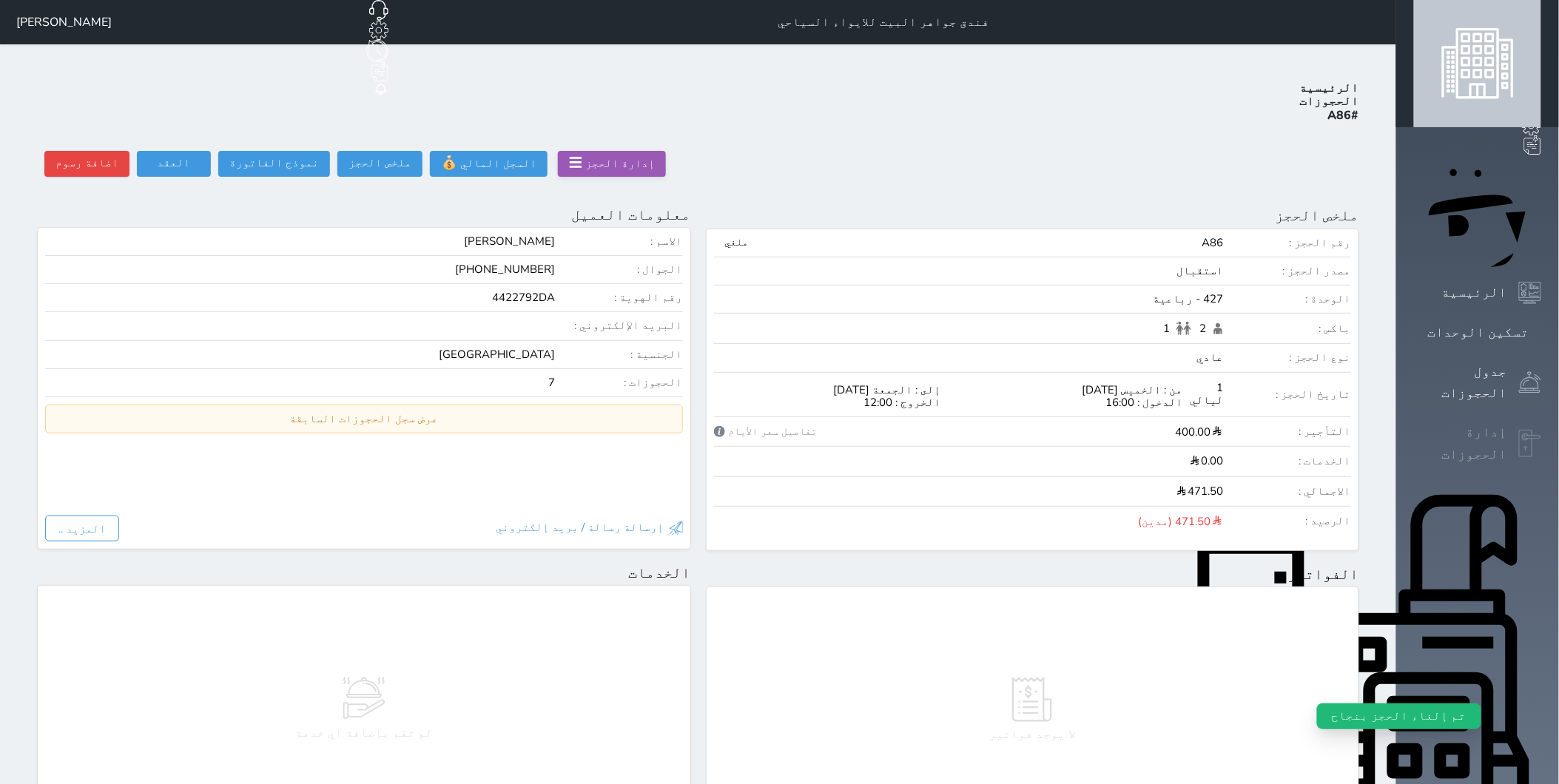 click on "إدارة الحجوزات" at bounding box center [1461, 443] 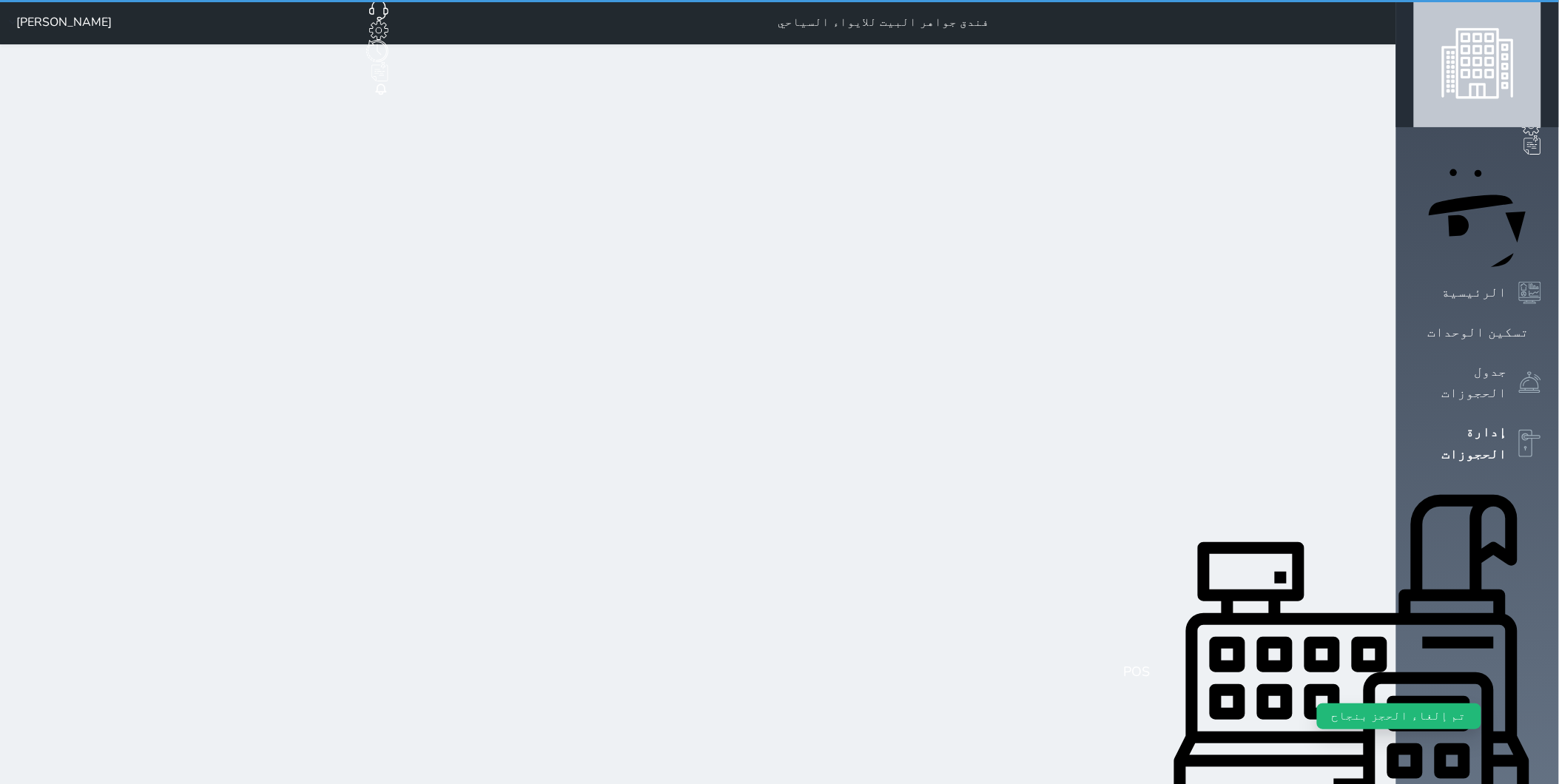 select on "open_all" 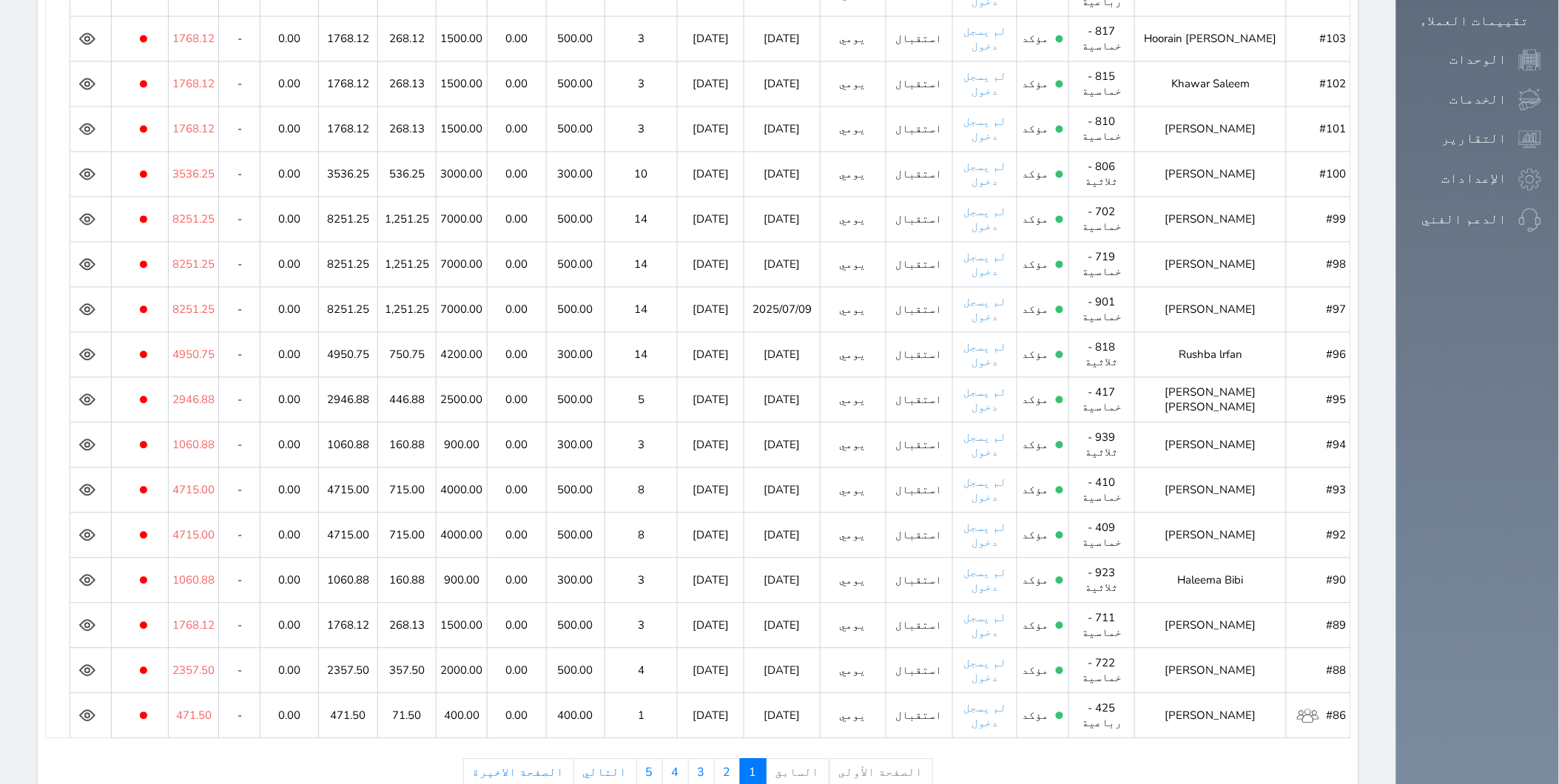 scroll, scrollTop: 970, scrollLeft: 0, axis: vertical 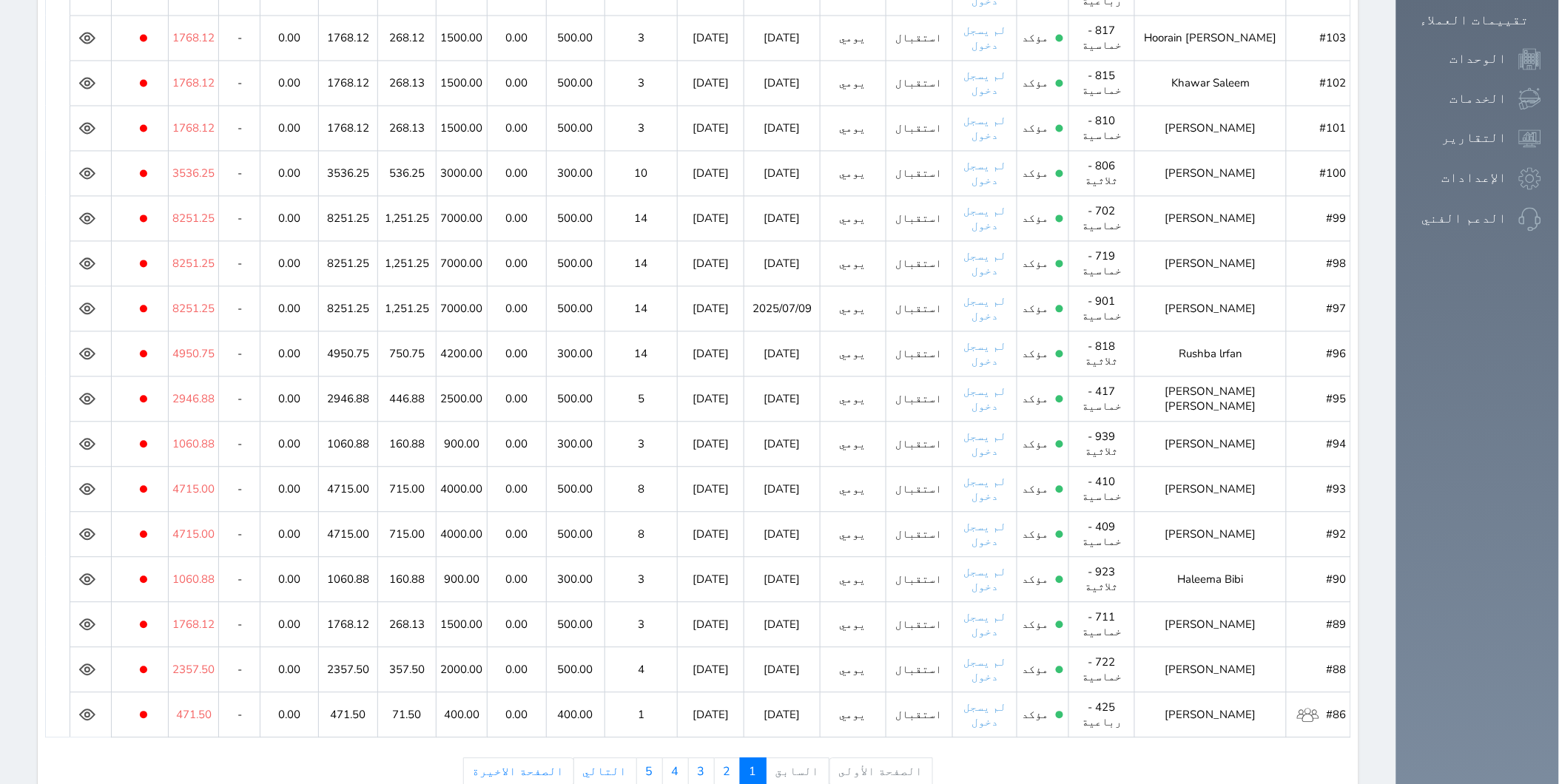 click 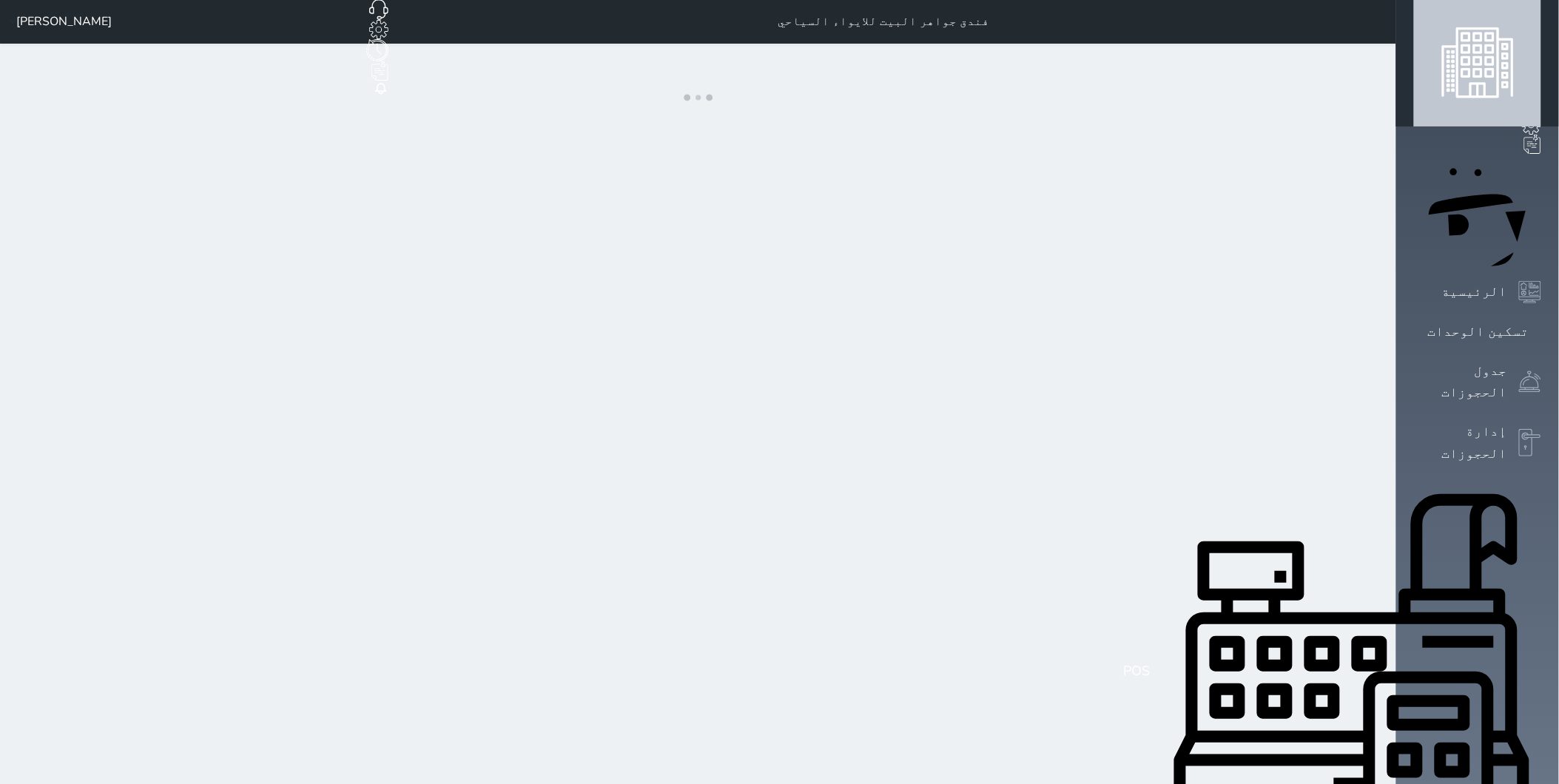 scroll, scrollTop: 0, scrollLeft: 0, axis: both 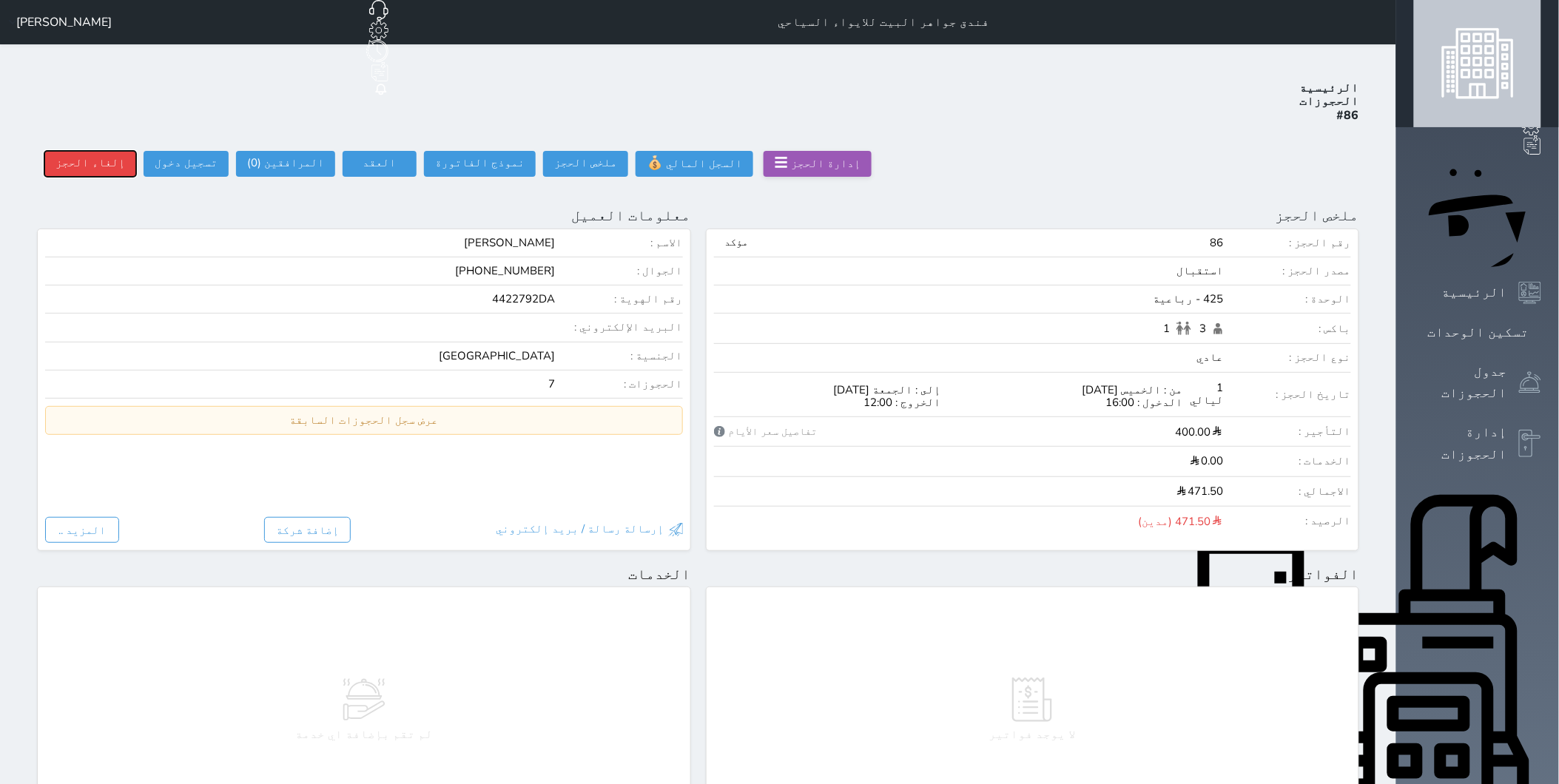 click on "إلغاء الحجز" at bounding box center (90, 163) 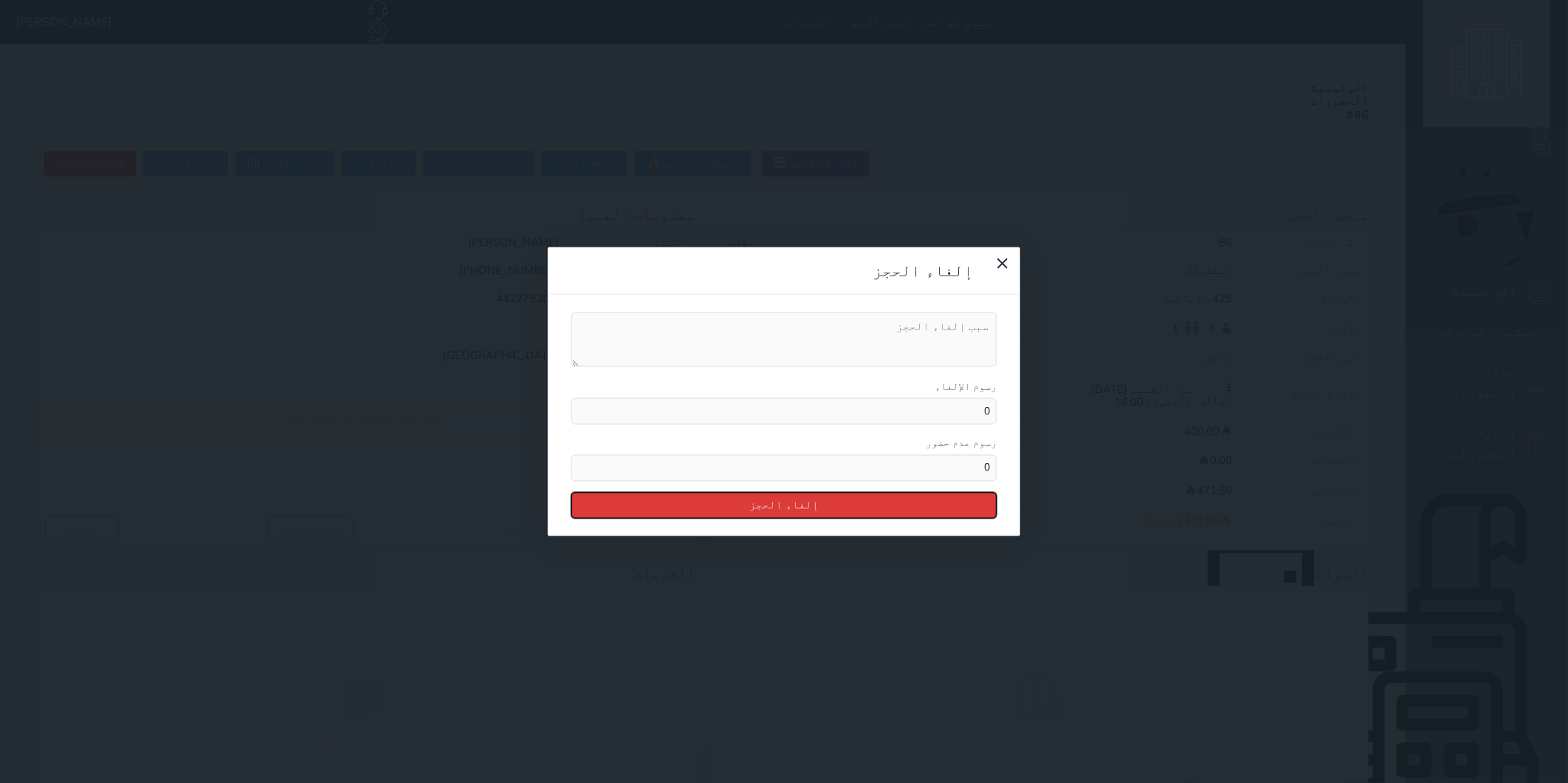 click on "إلغاء الحجز" at bounding box center [784, 505] 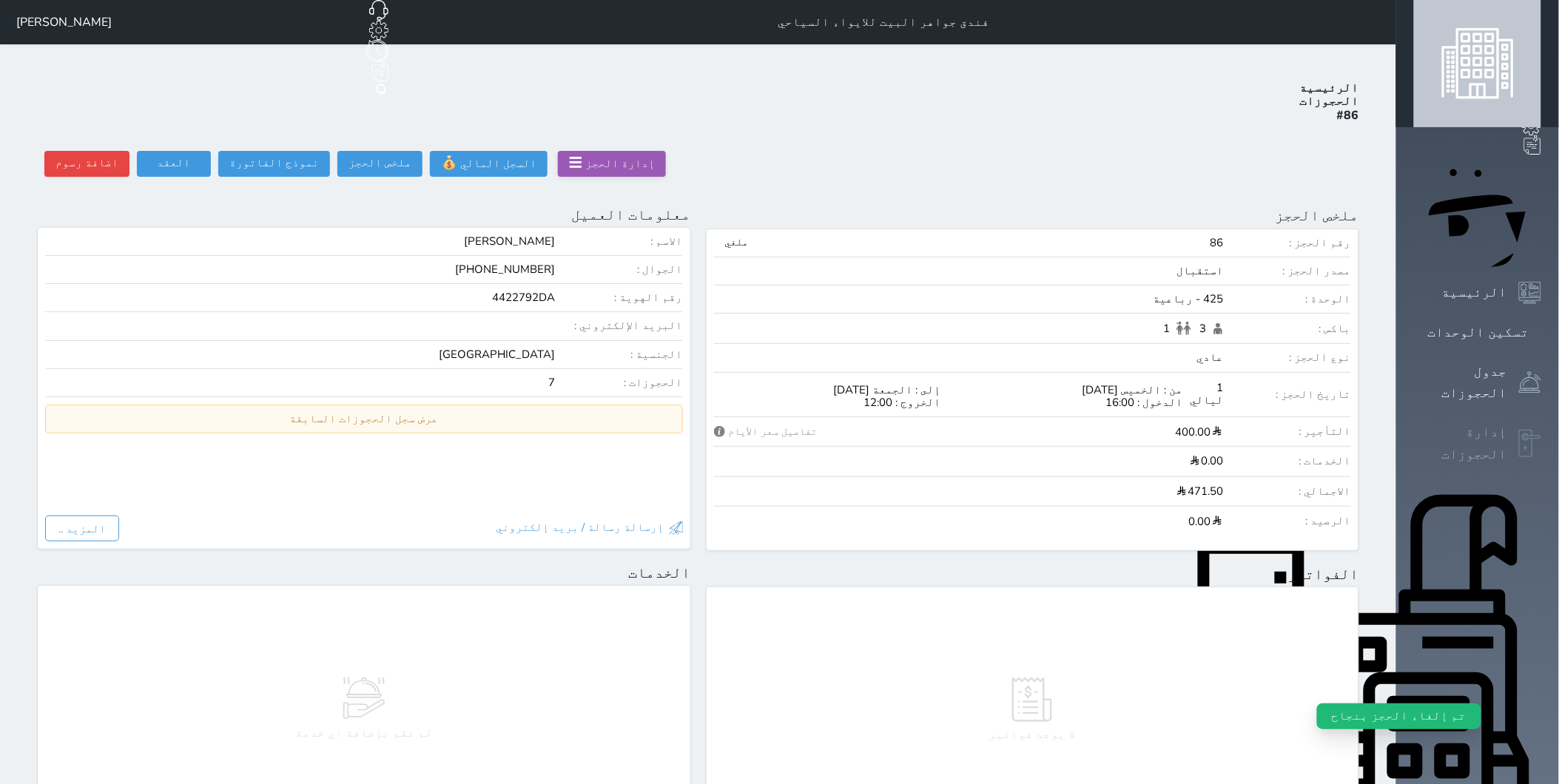 click on "إدارة الحجوزات" at bounding box center [1461, 443] 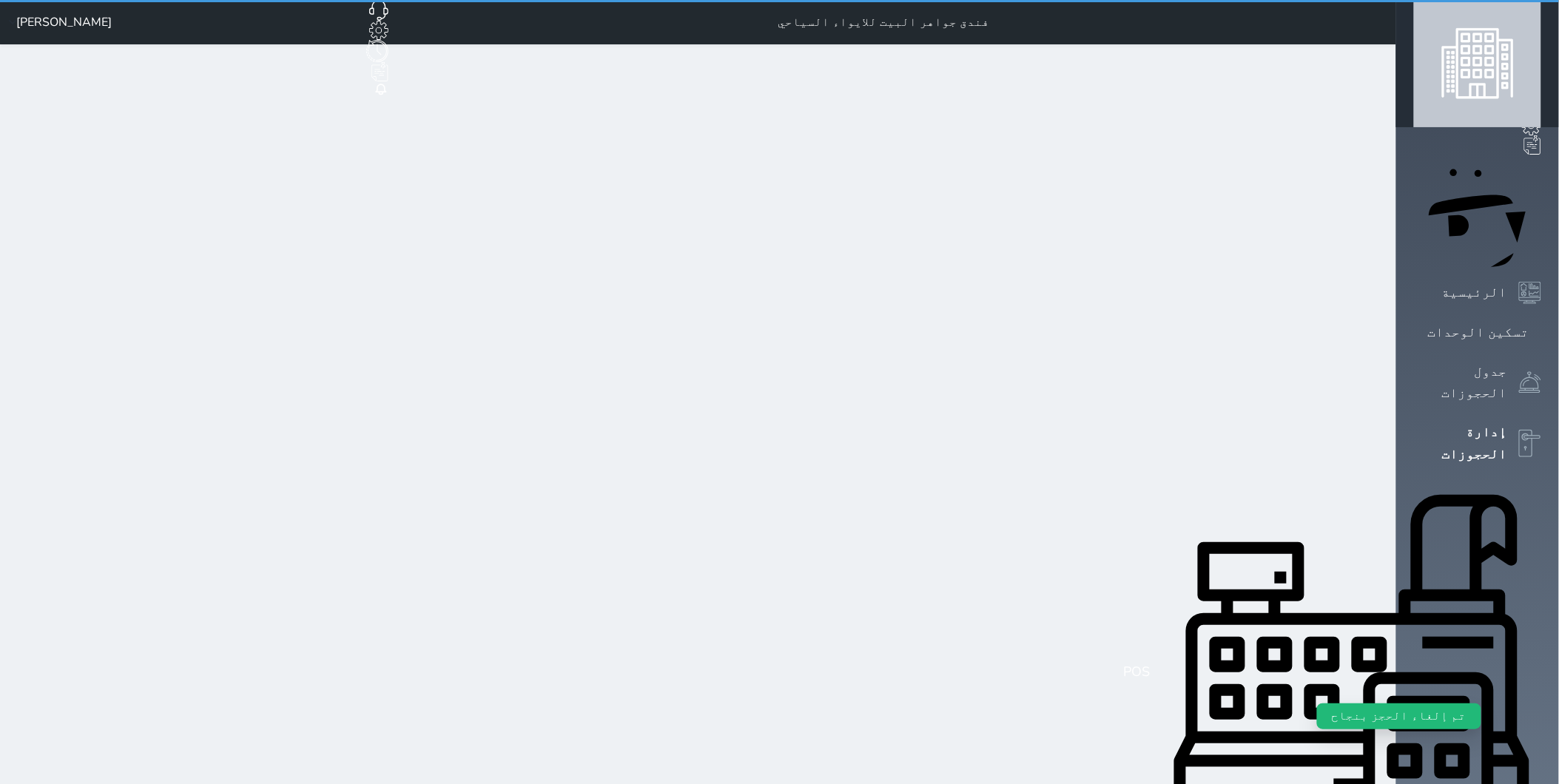 select on "open_all" 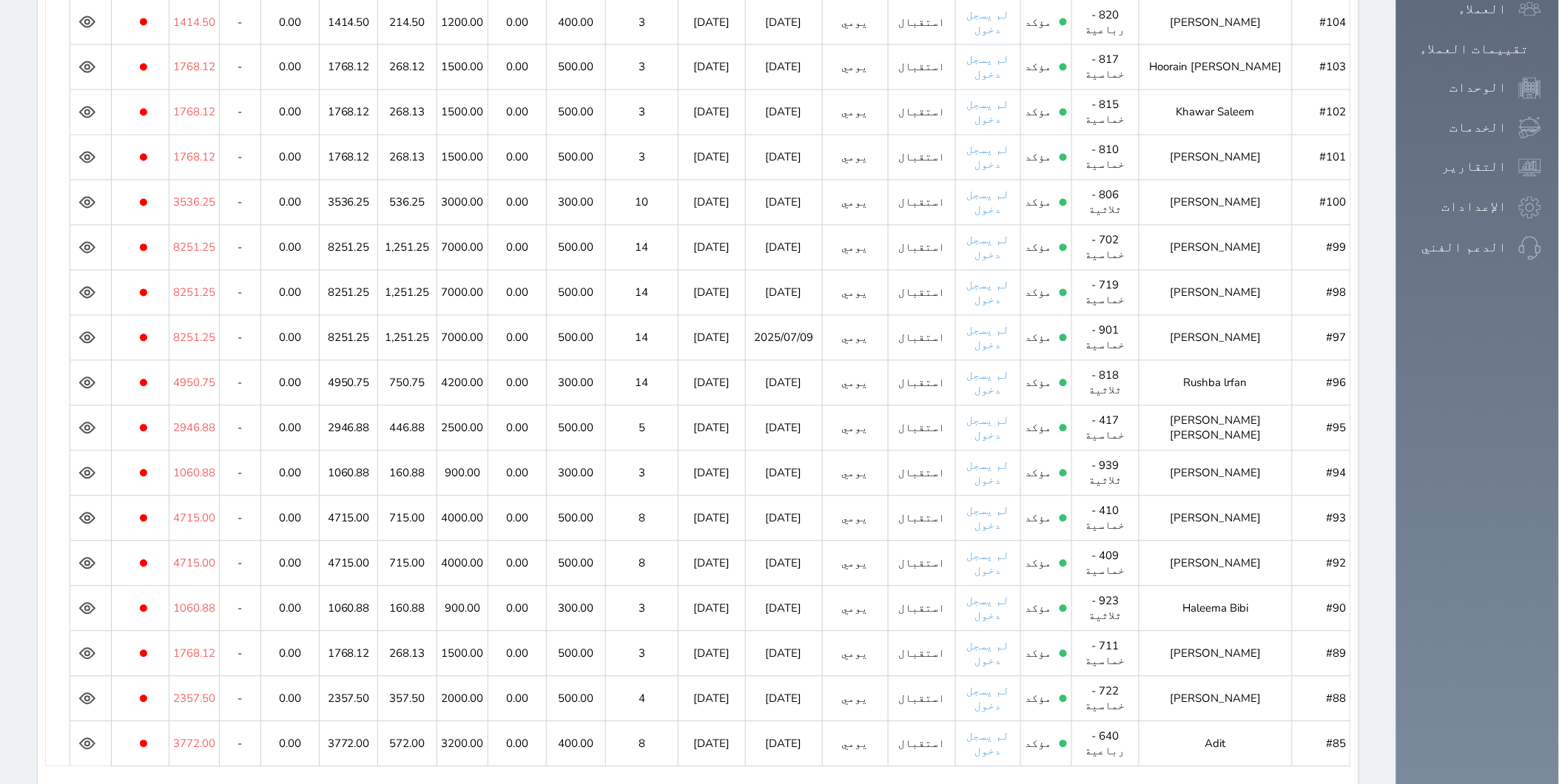 scroll, scrollTop: 970, scrollLeft: 0, axis: vertical 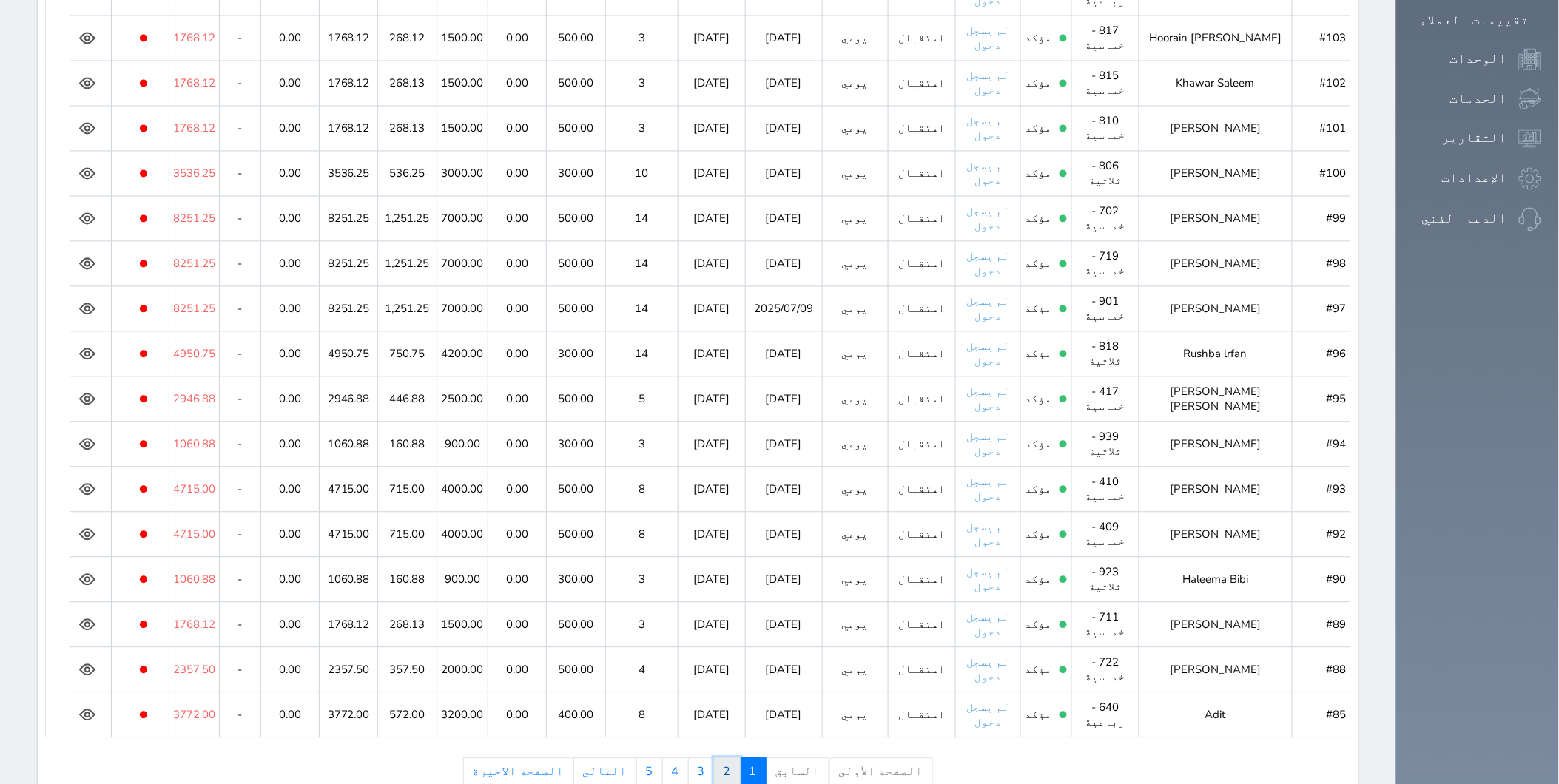 click on "2" at bounding box center (727, 772) 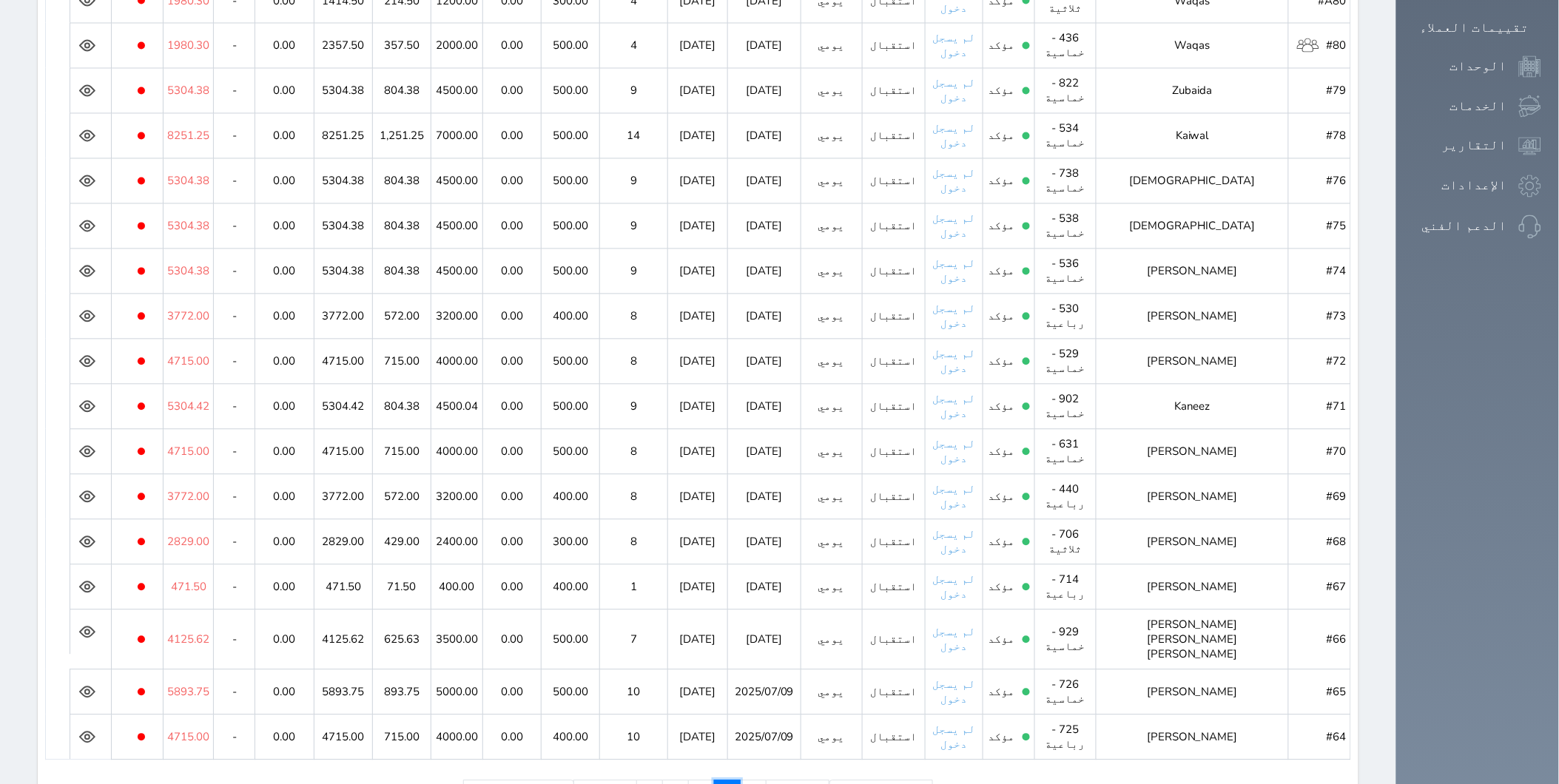scroll, scrollTop: 970, scrollLeft: 0, axis: vertical 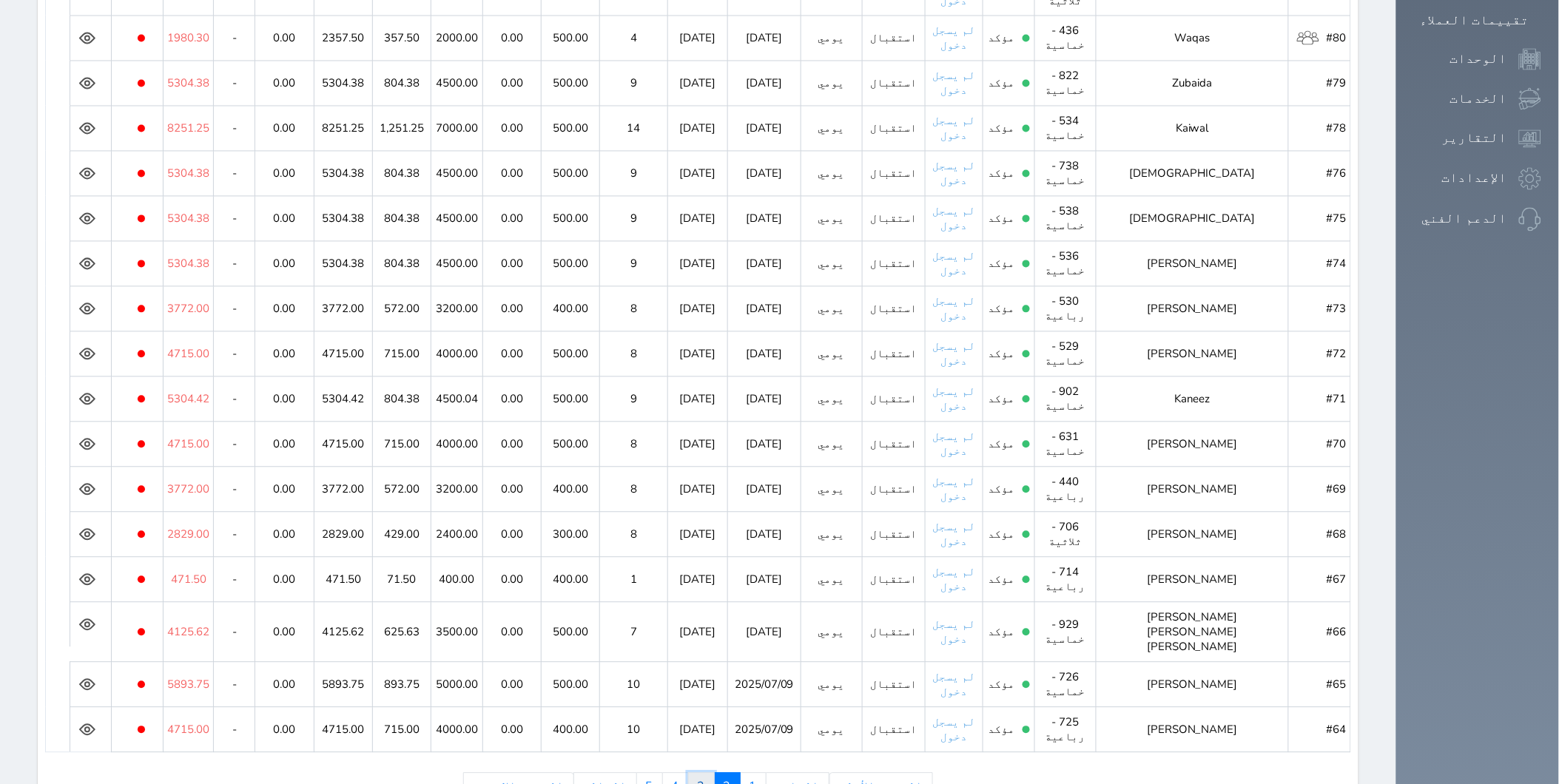 click on "3" at bounding box center [701, 787] 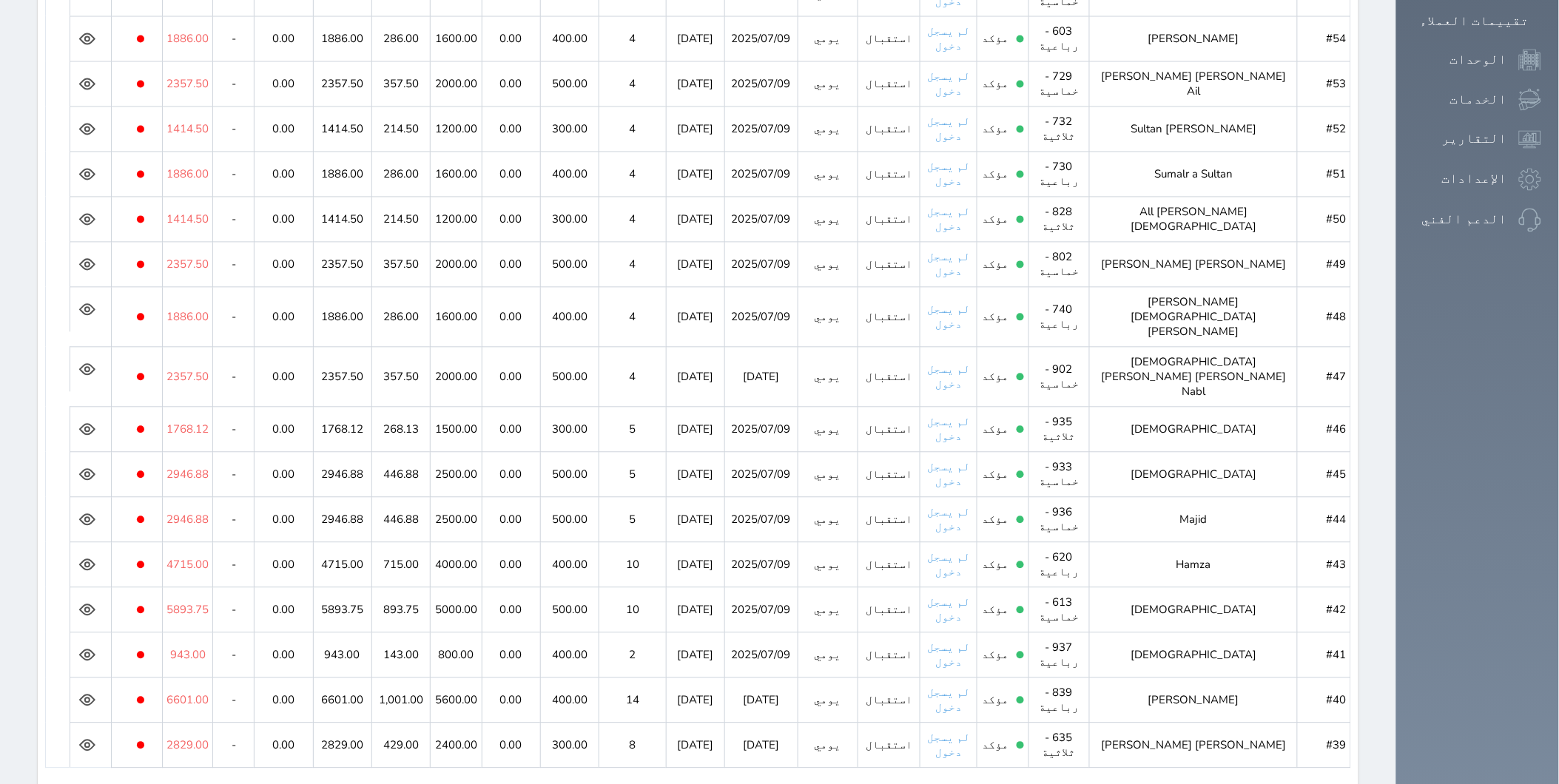 scroll, scrollTop: 970, scrollLeft: 0, axis: vertical 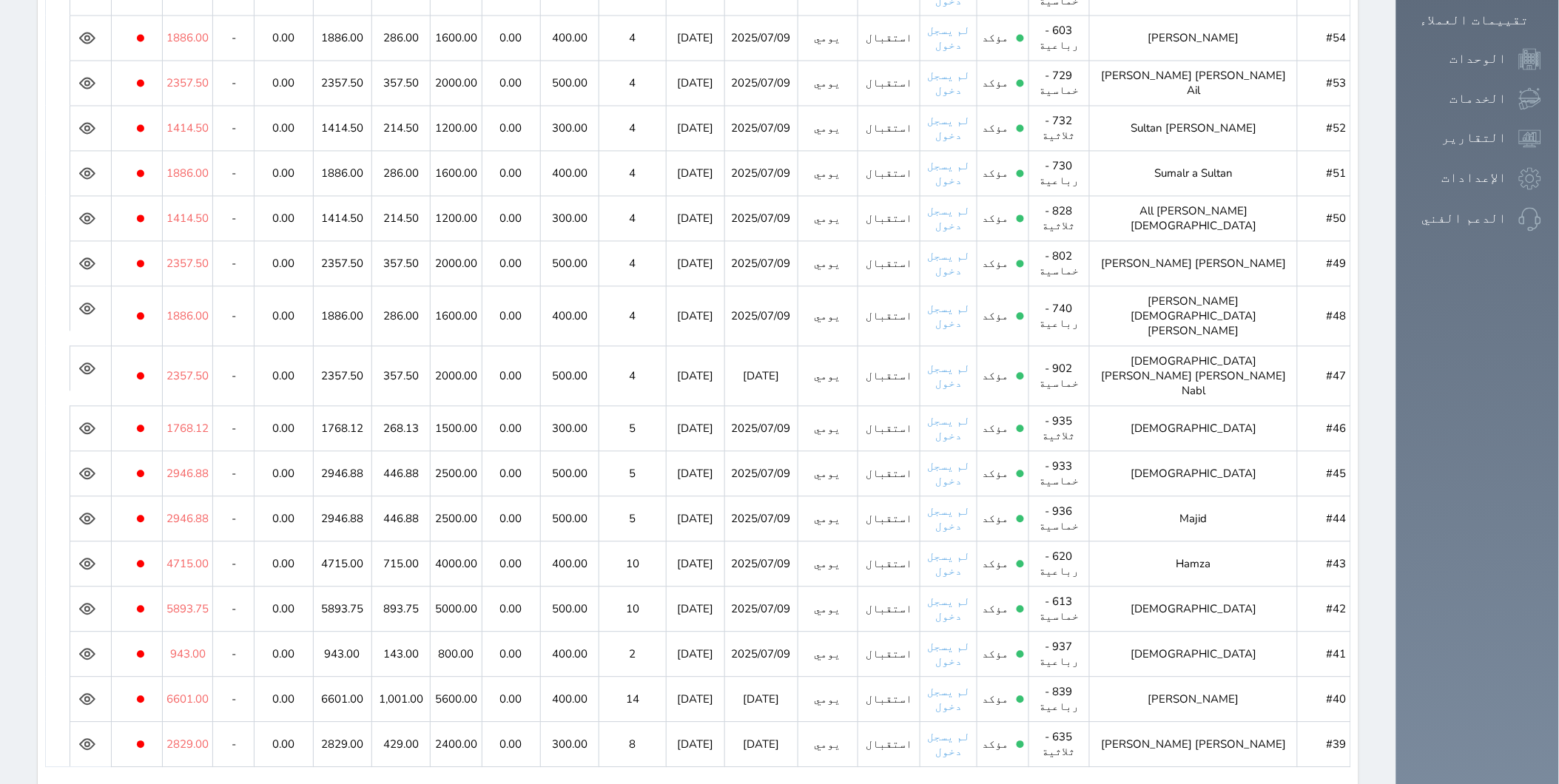click 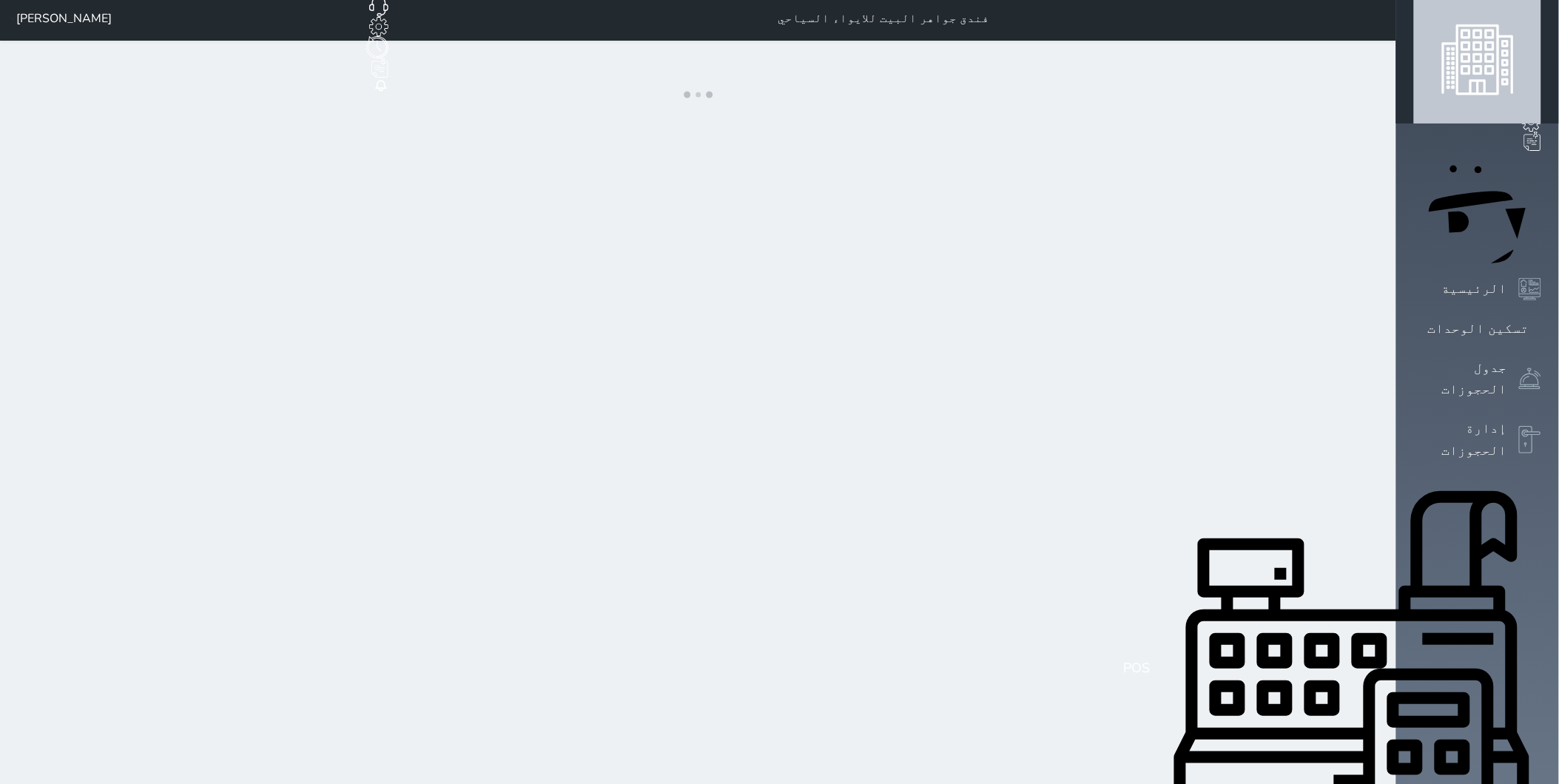scroll, scrollTop: 0, scrollLeft: 0, axis: both 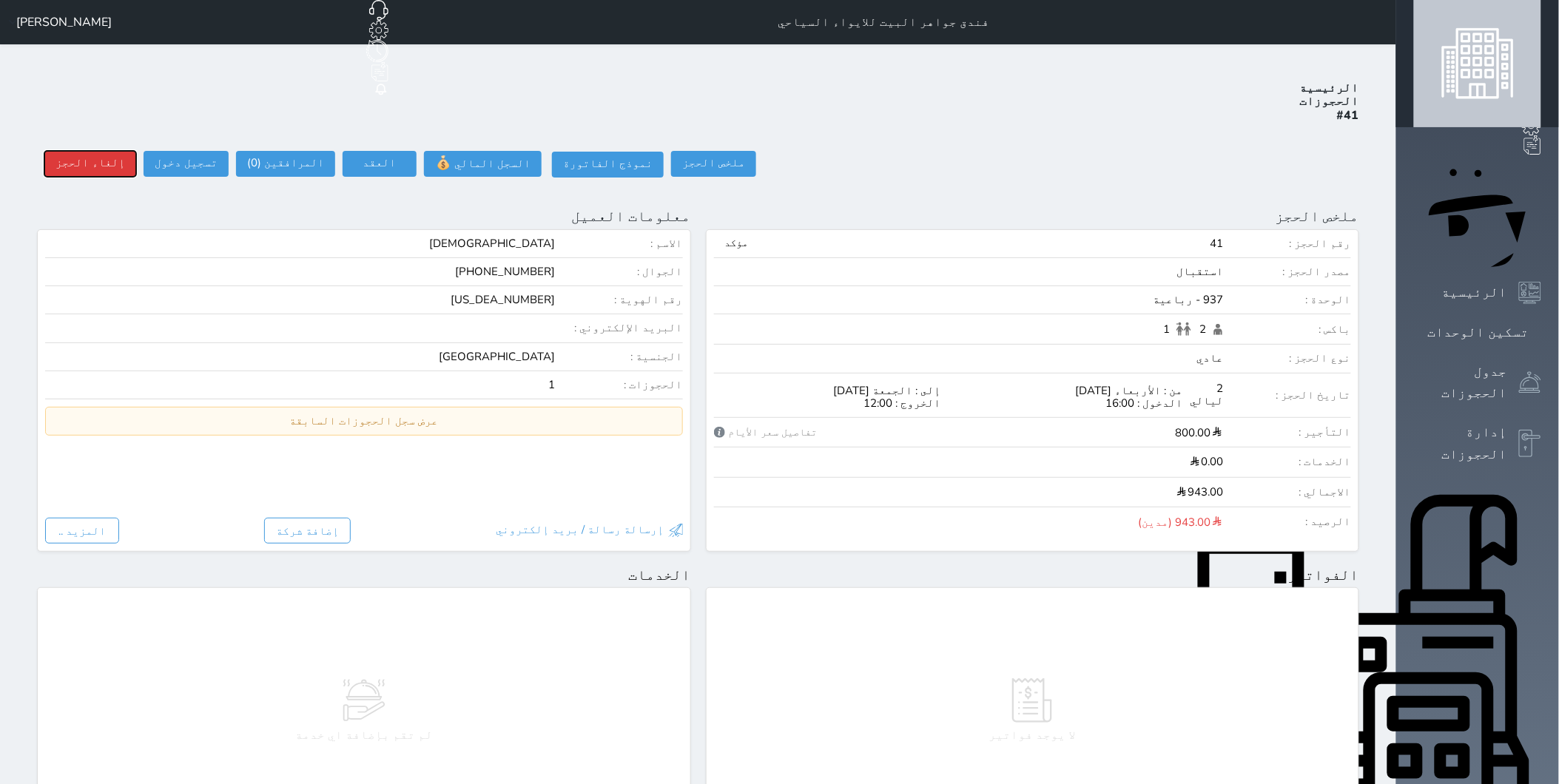 click on "إلغاء الحجز" at bounding box center [90, 163] 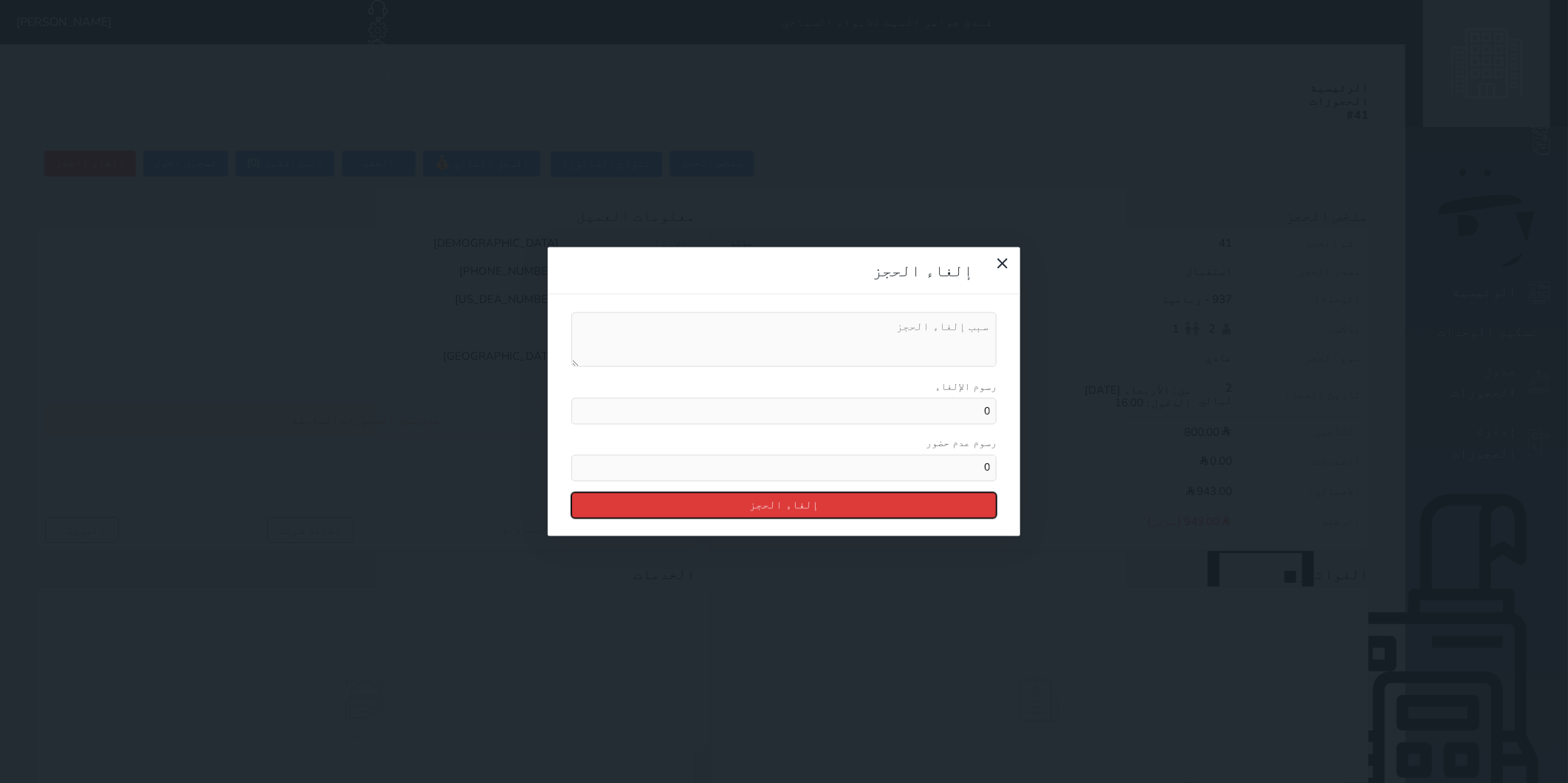 click on "إلغاء الحجز" at bounding box center (784, 505) 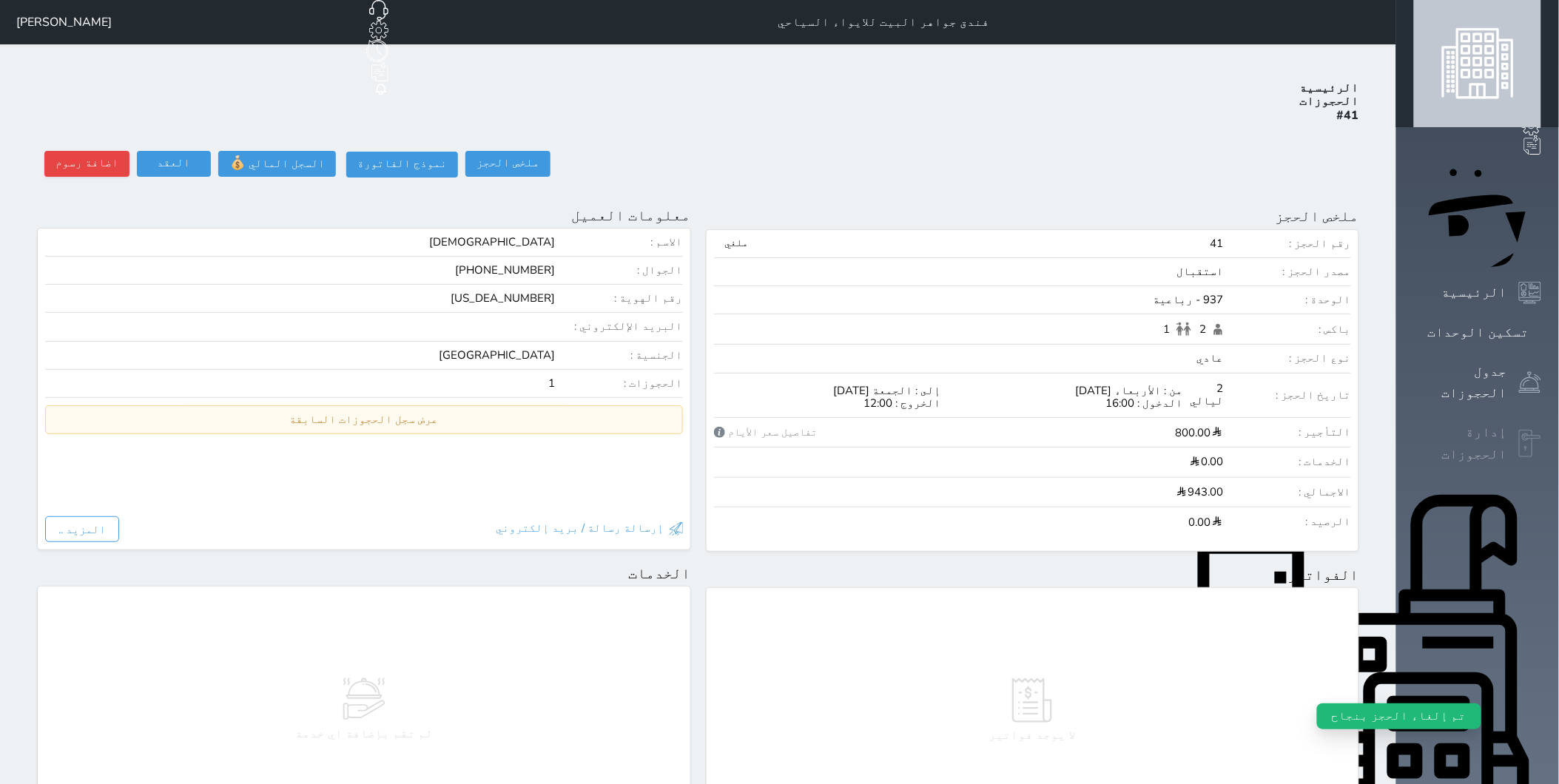 click on "إدارة الحجوزات" at bounding box center [1461, 443] 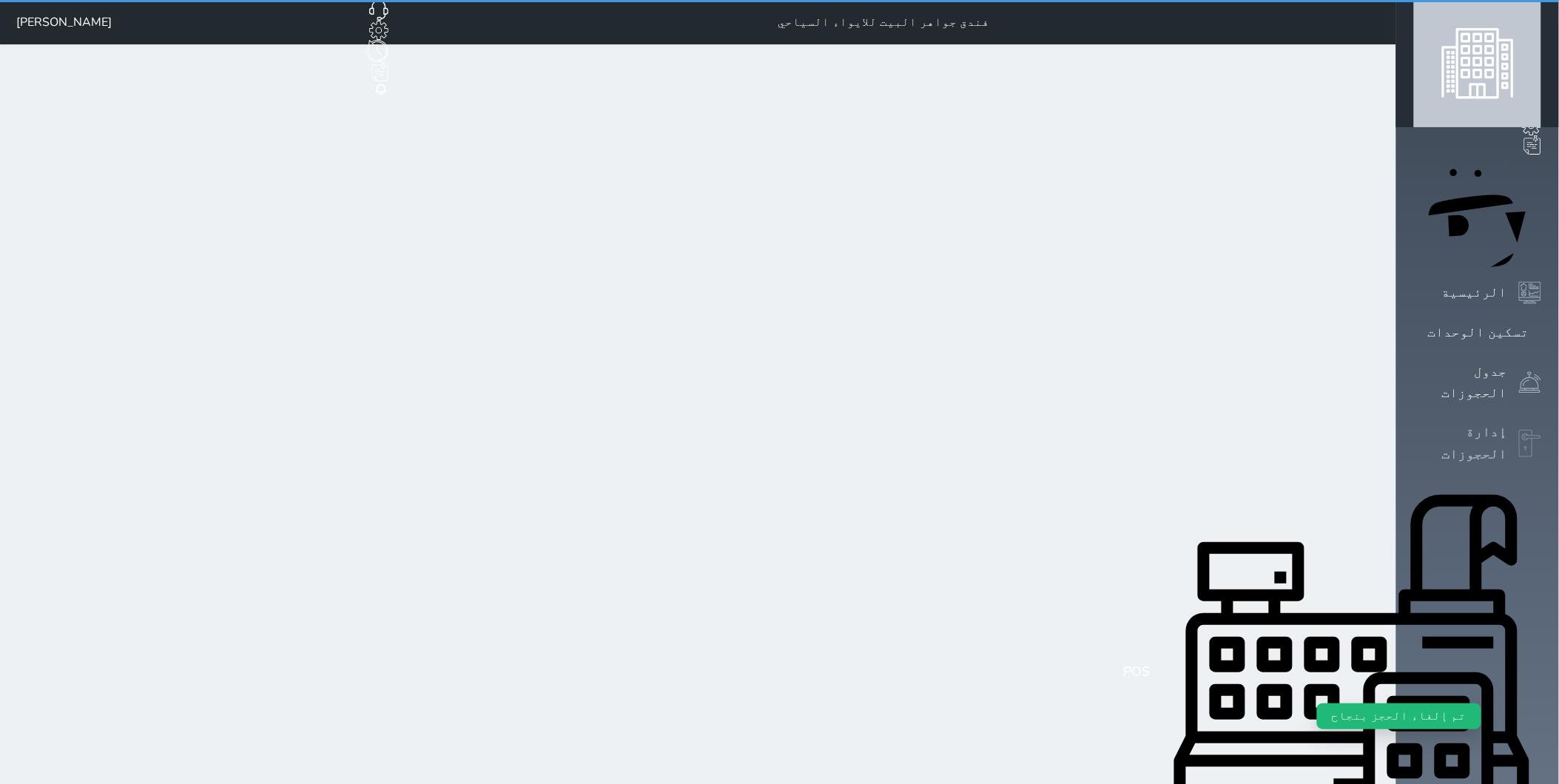 select on "open_all" 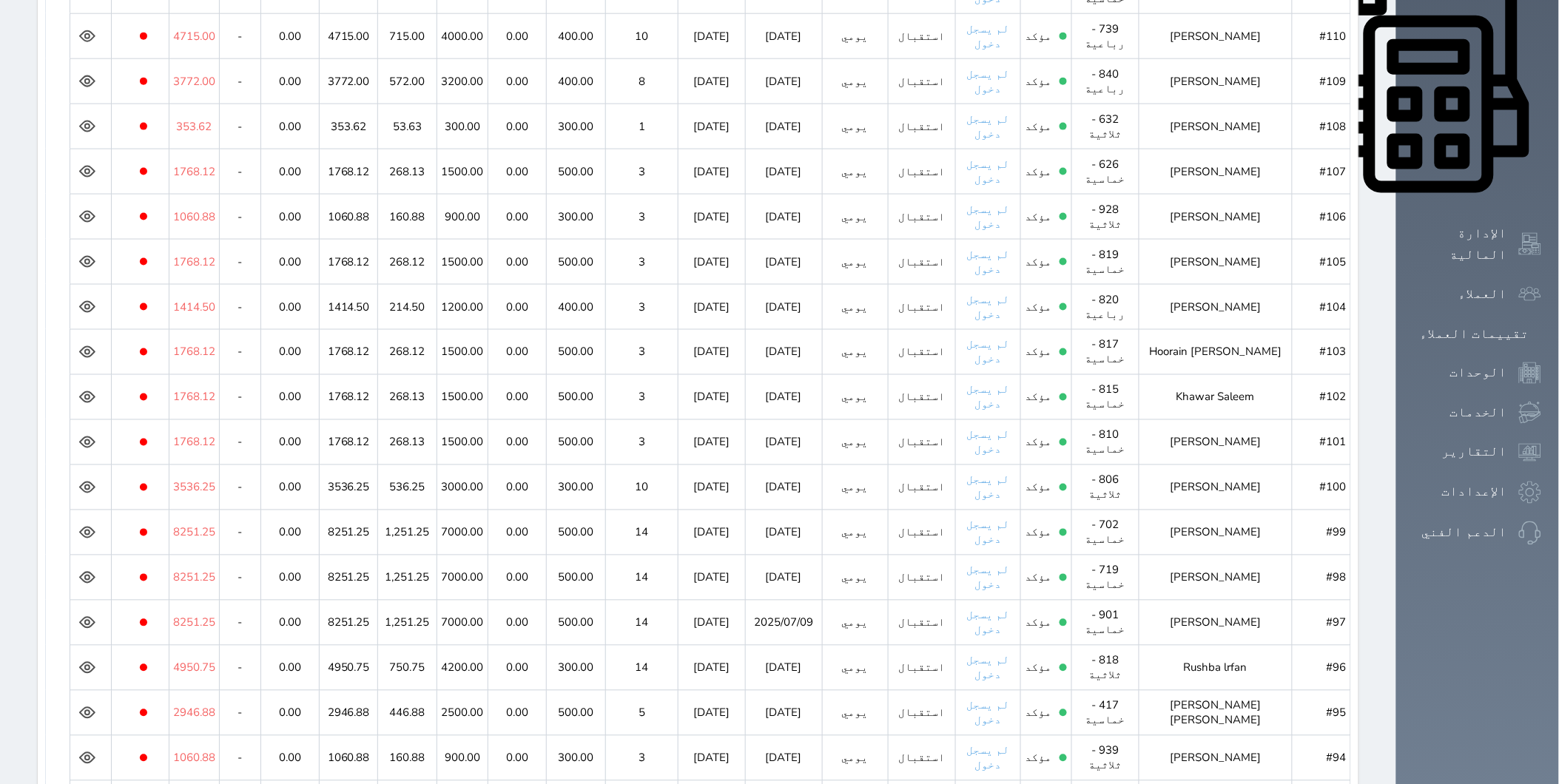 scroll, scrollTop: 575, scrollLeft: 0, axis: vertical 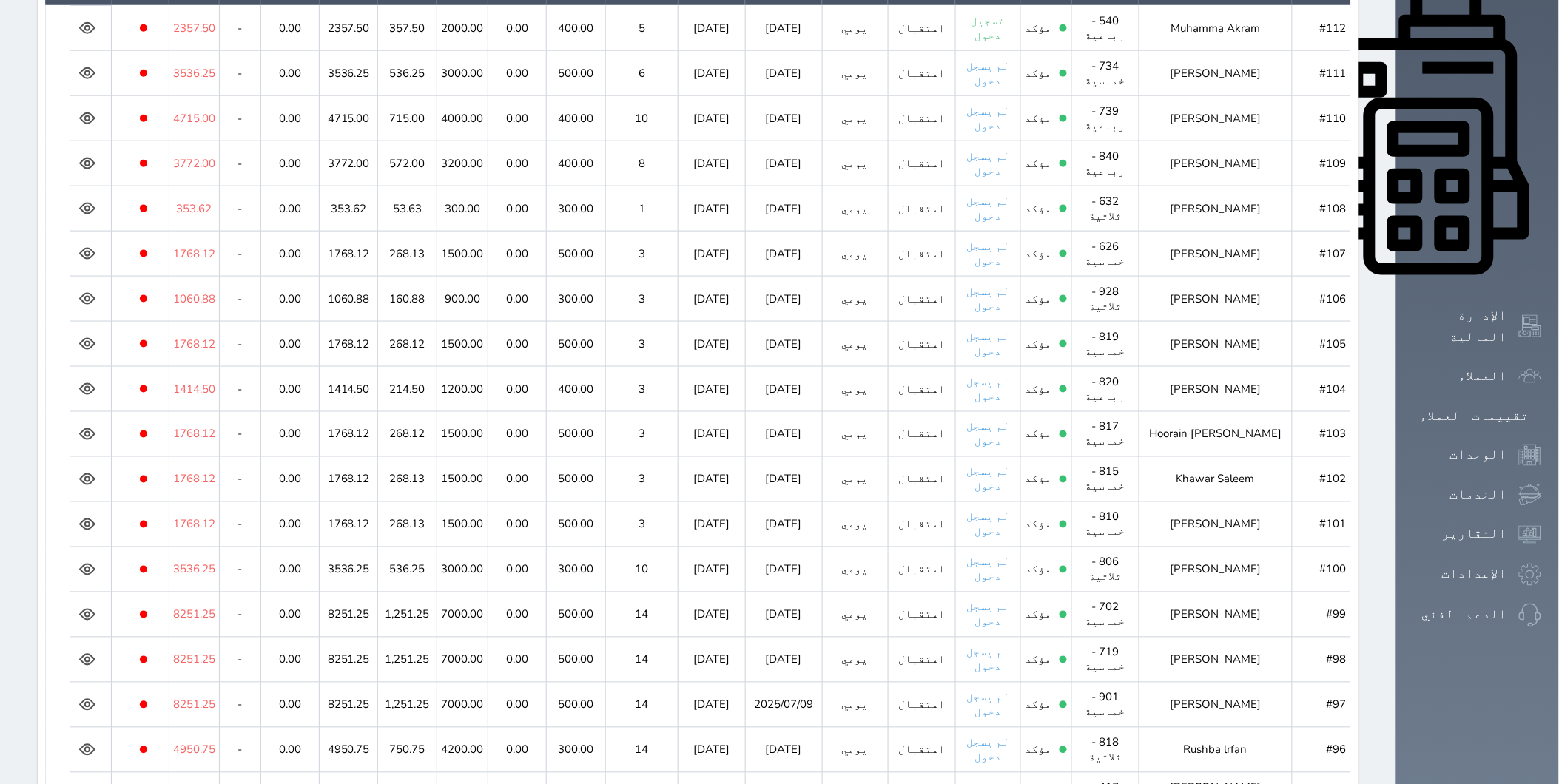 click 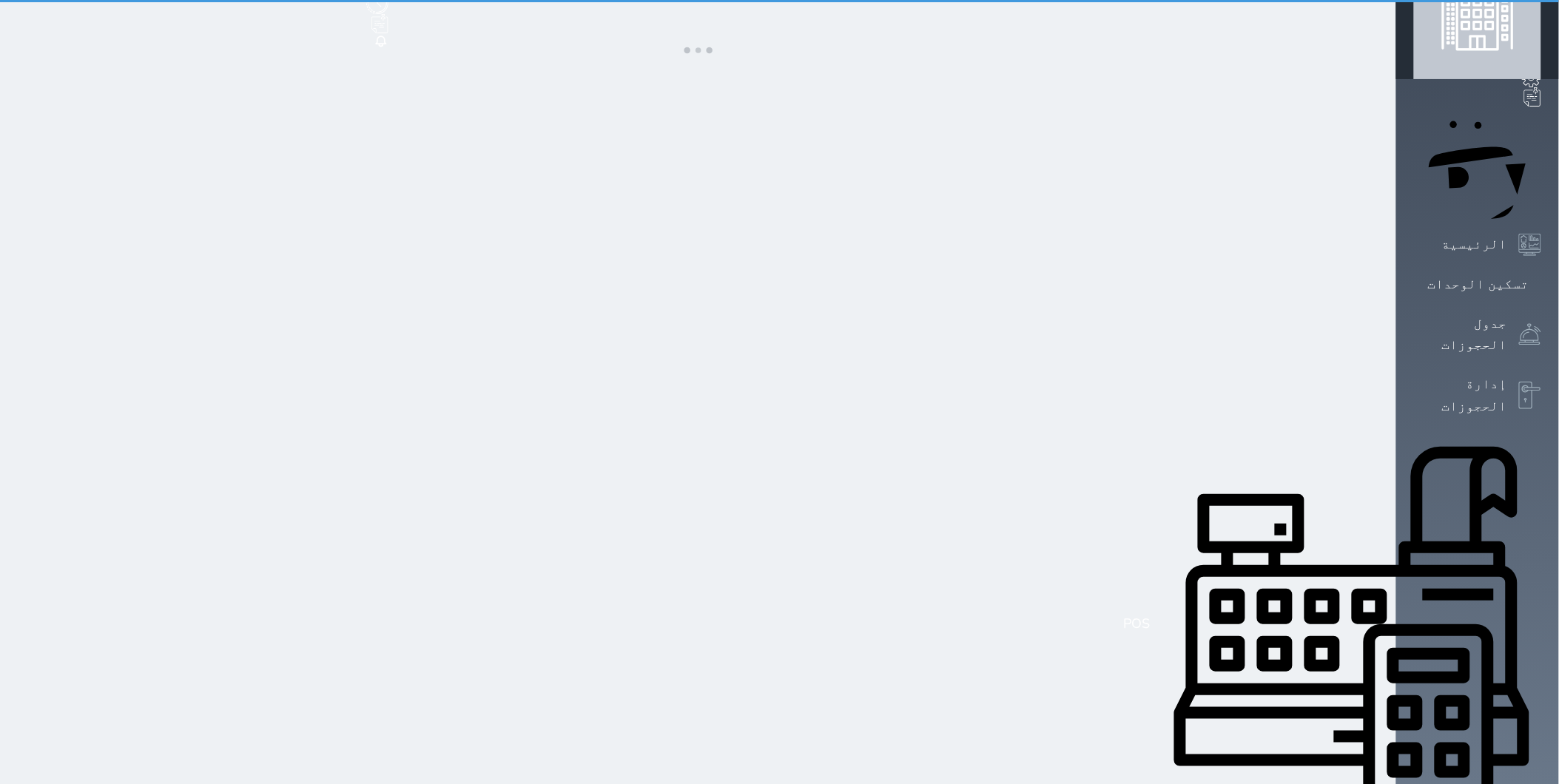 scroll, scrollTop: 0, scrollLeft: 0, axis: both 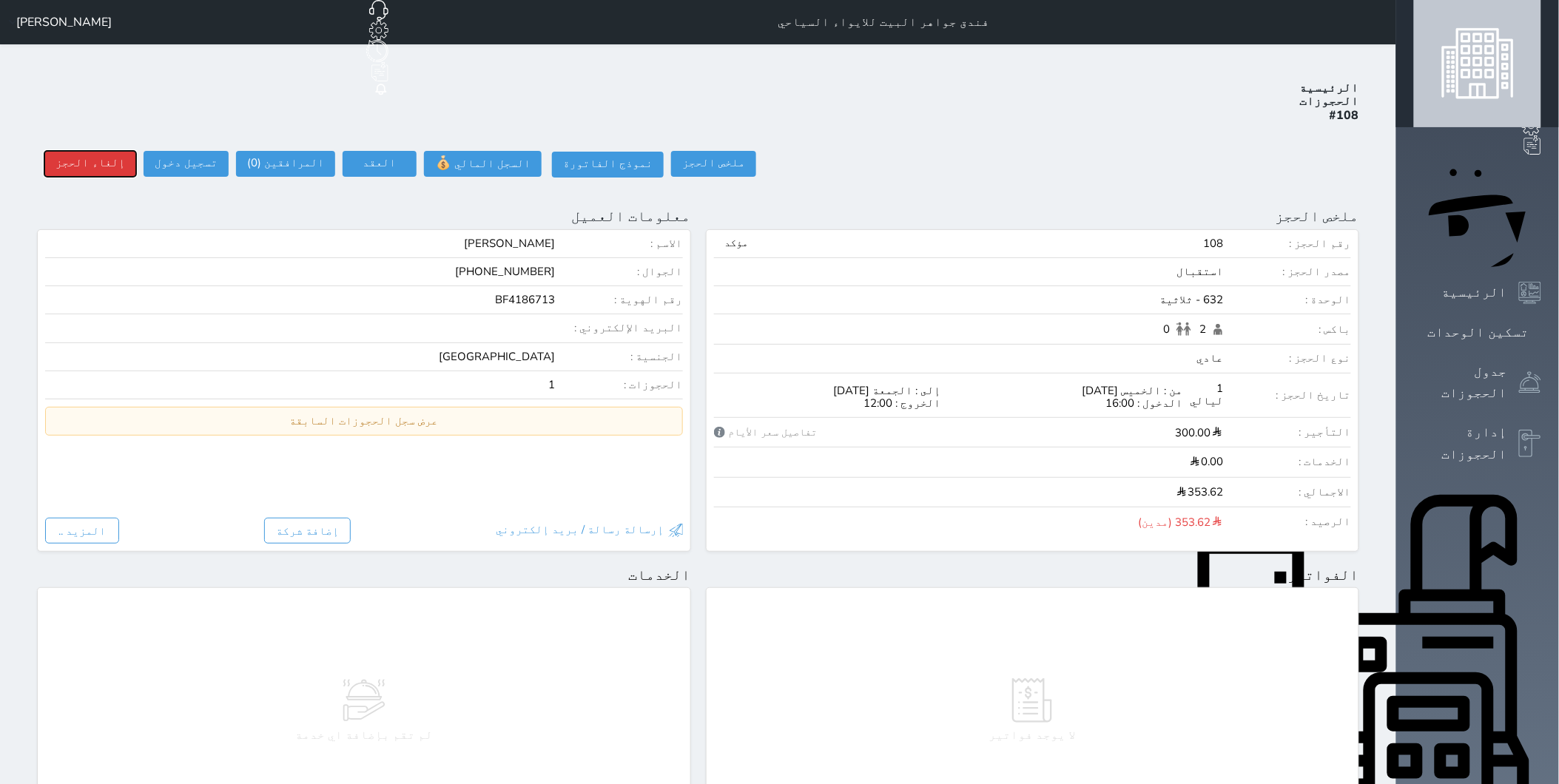 click on "إلغاء الحجز" at bounding box center [90, 163] 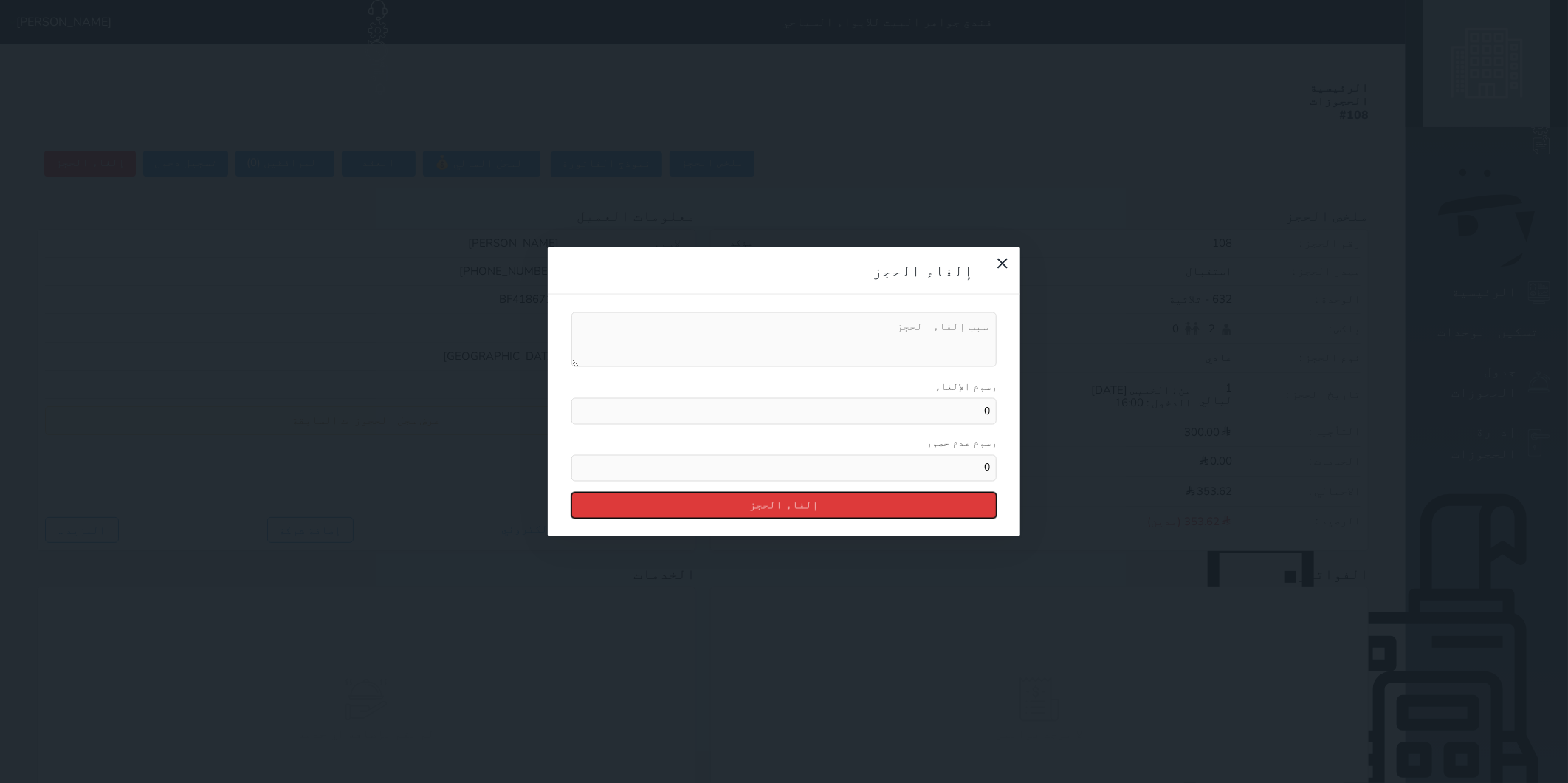 click on "إلغاء الحجز" at bounding box center (784, 505) 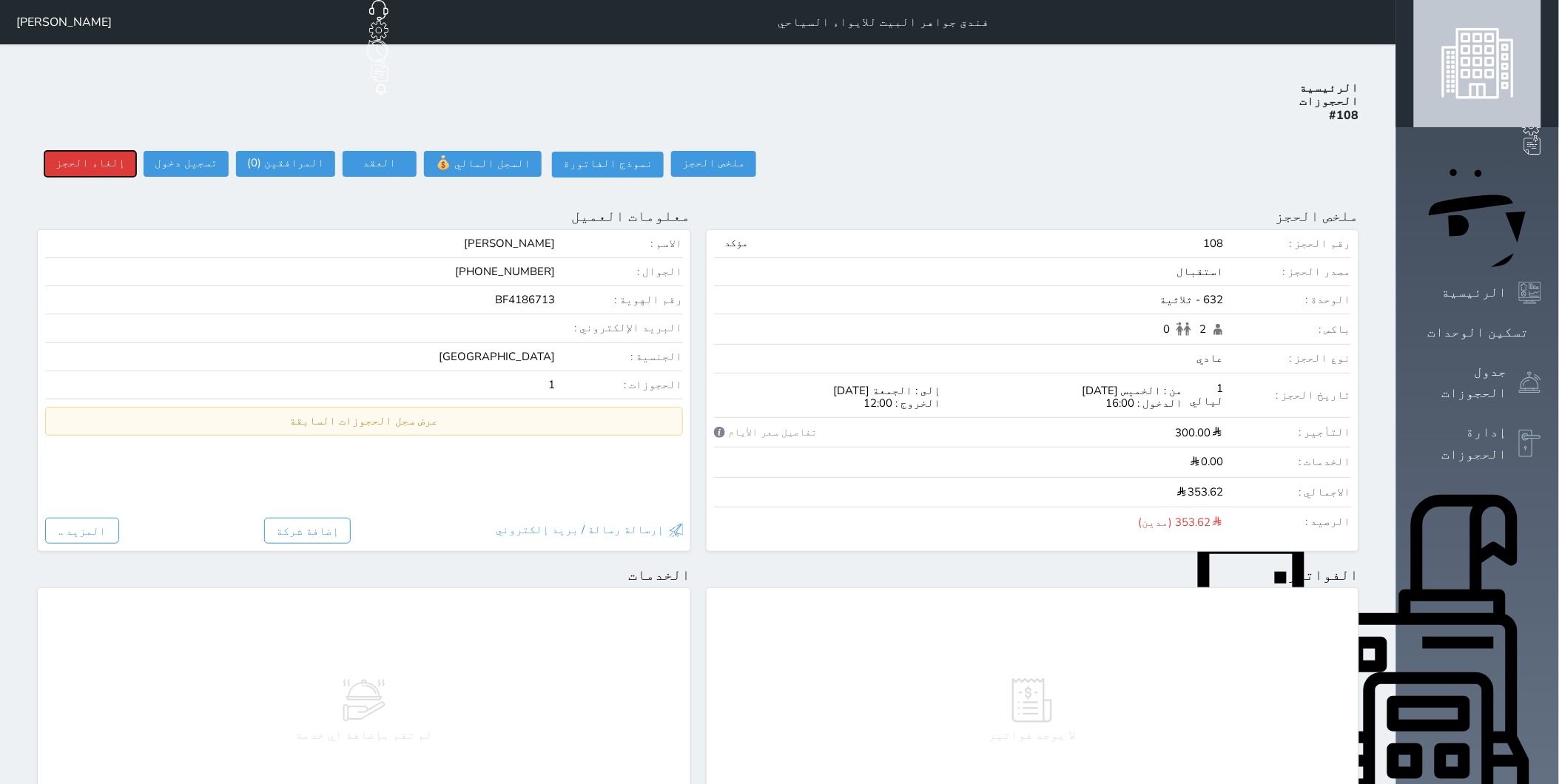 click on "إلغاء الحجز" at bounding box center (90, 163) 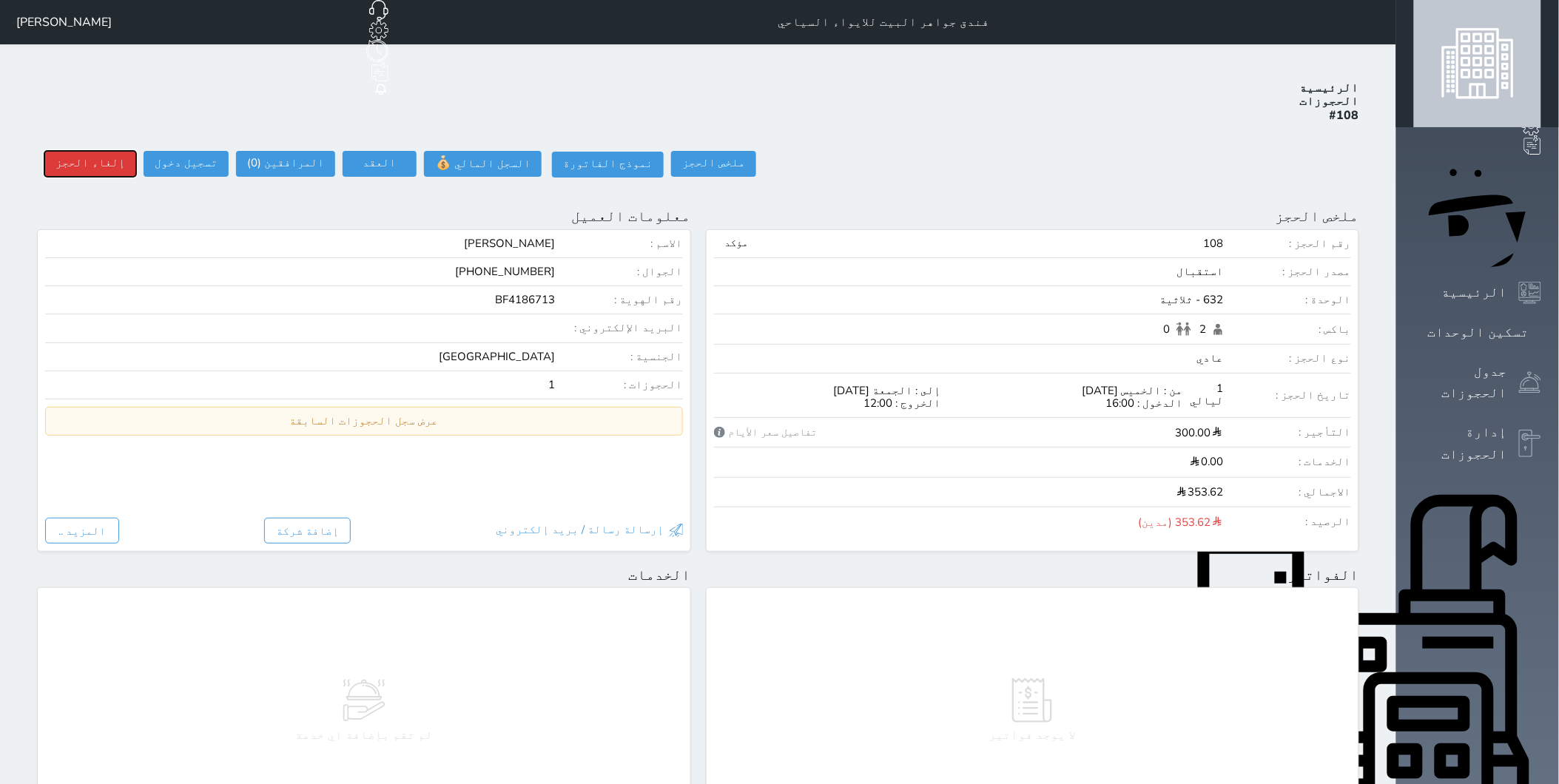 click on "إلغاء الحجز" at bounding box center (90, 163) 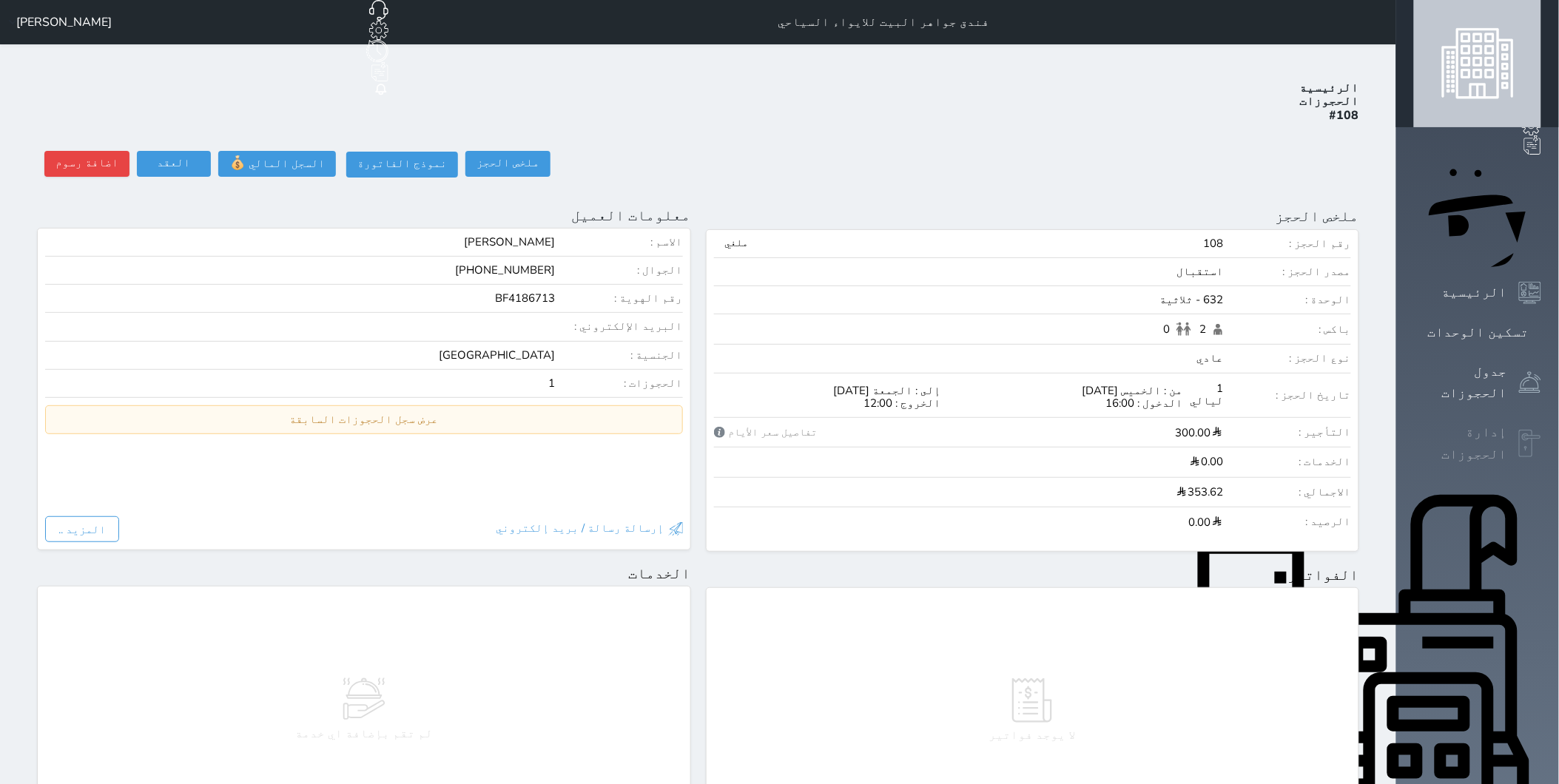 click on "إدارة الحجوزات" at bounding box center [1461, 443] 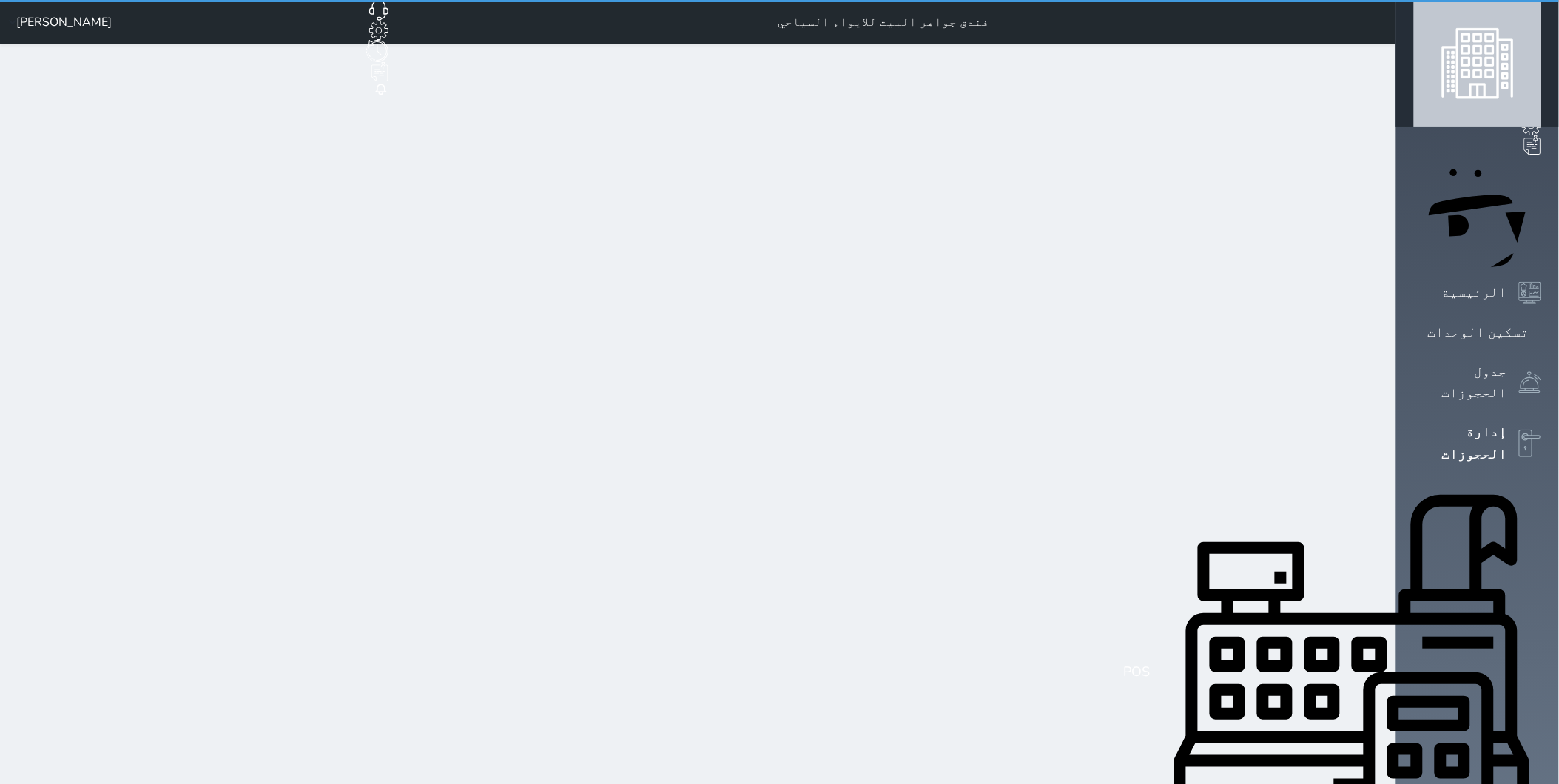 select on "6" 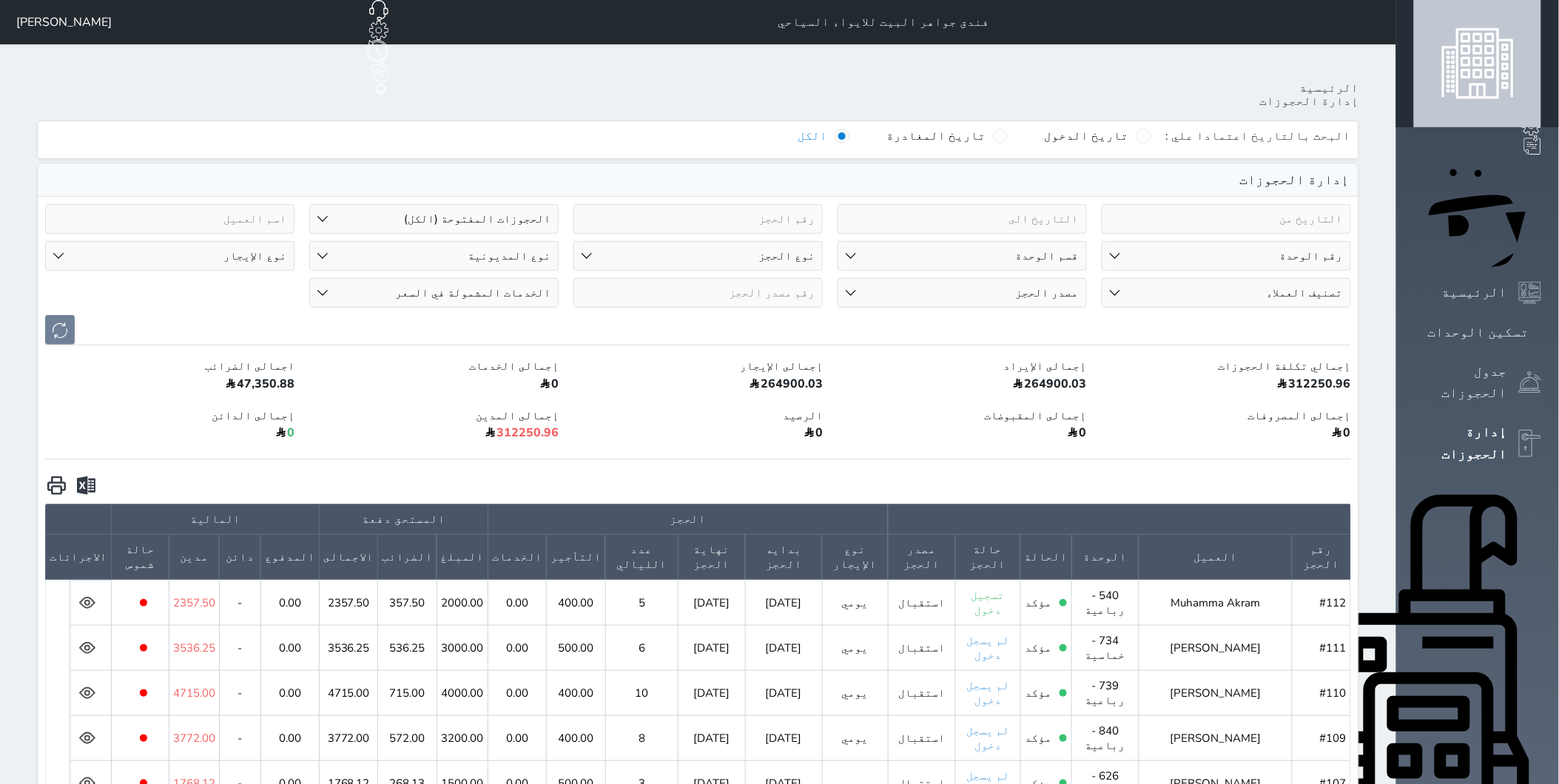 click at bounding box center [962, 219] 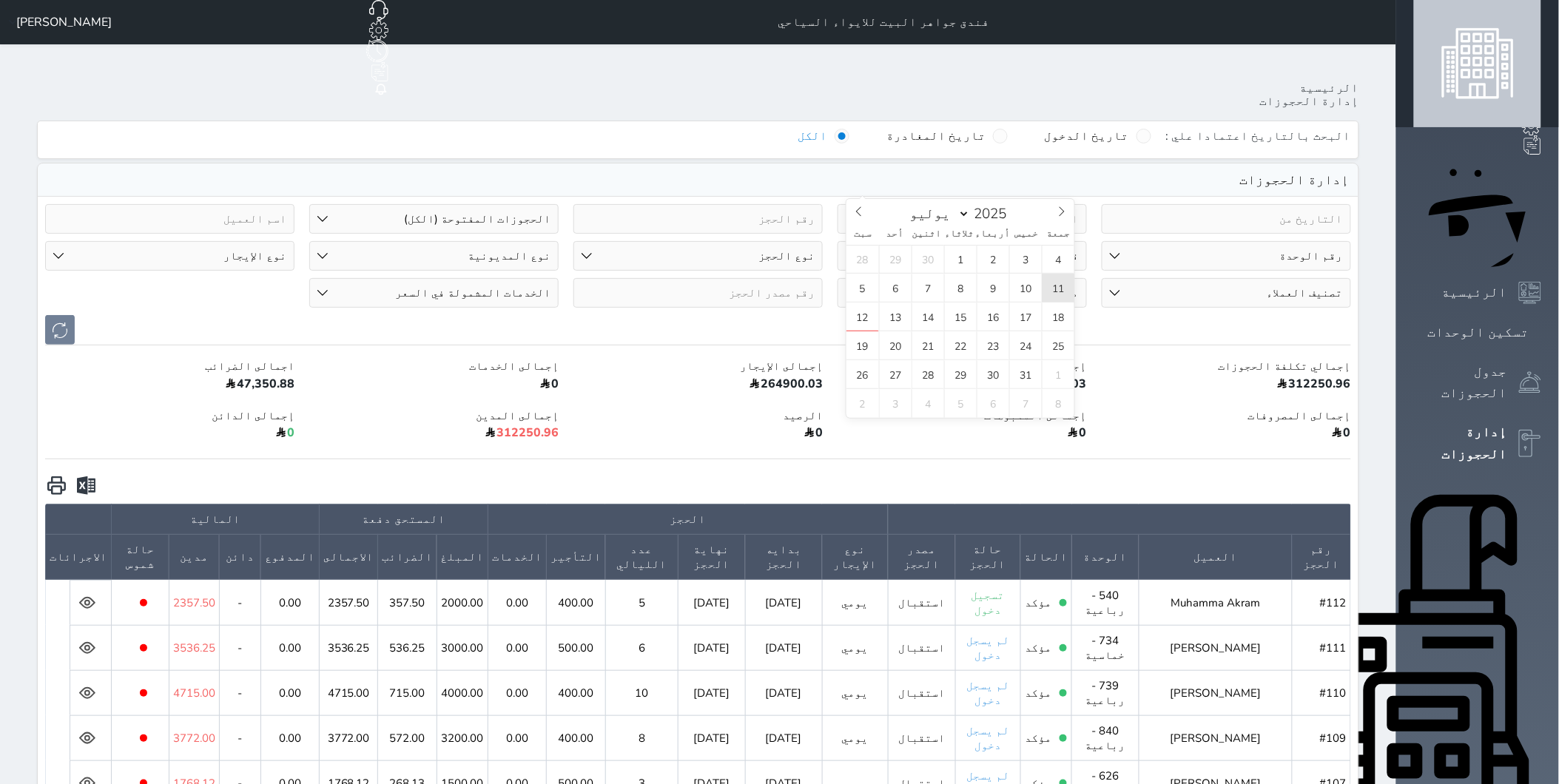 click on "11" at bounding box center (1058, 288) 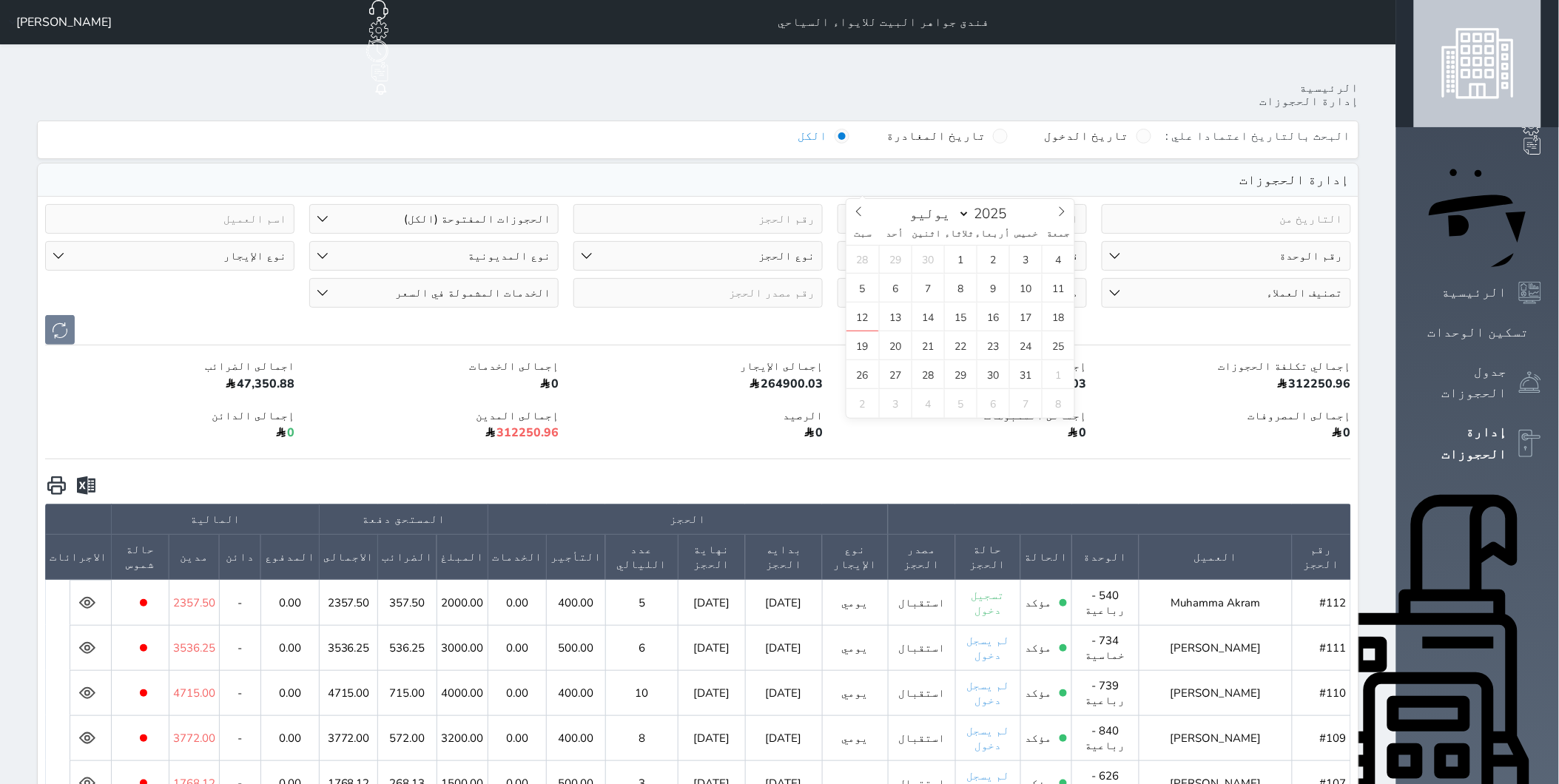 type on "[DATE]" 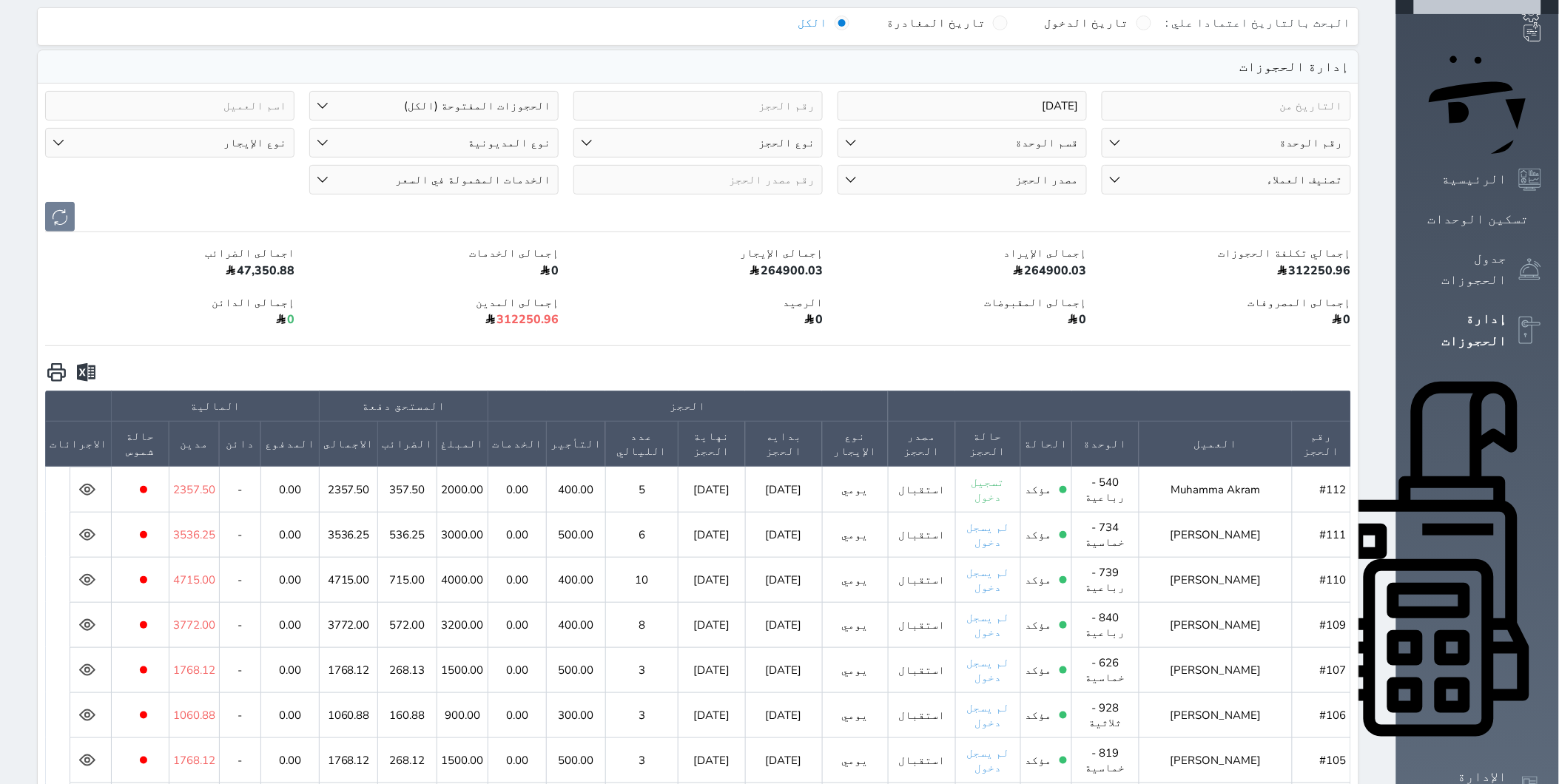 scroll, scrollTop: 0, scrollLeft: 0, axis: both 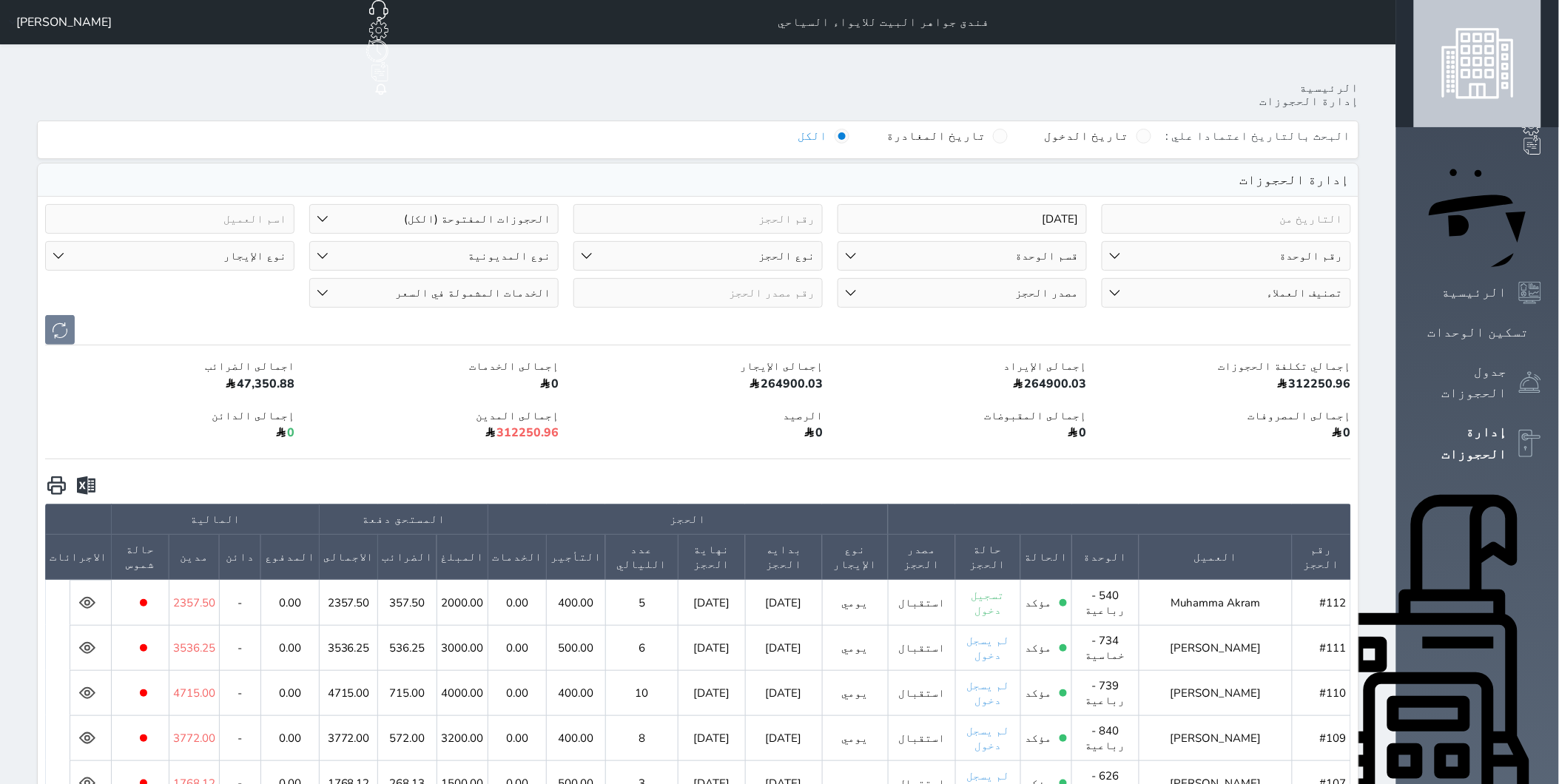 click at bounding box center [1226, 219] 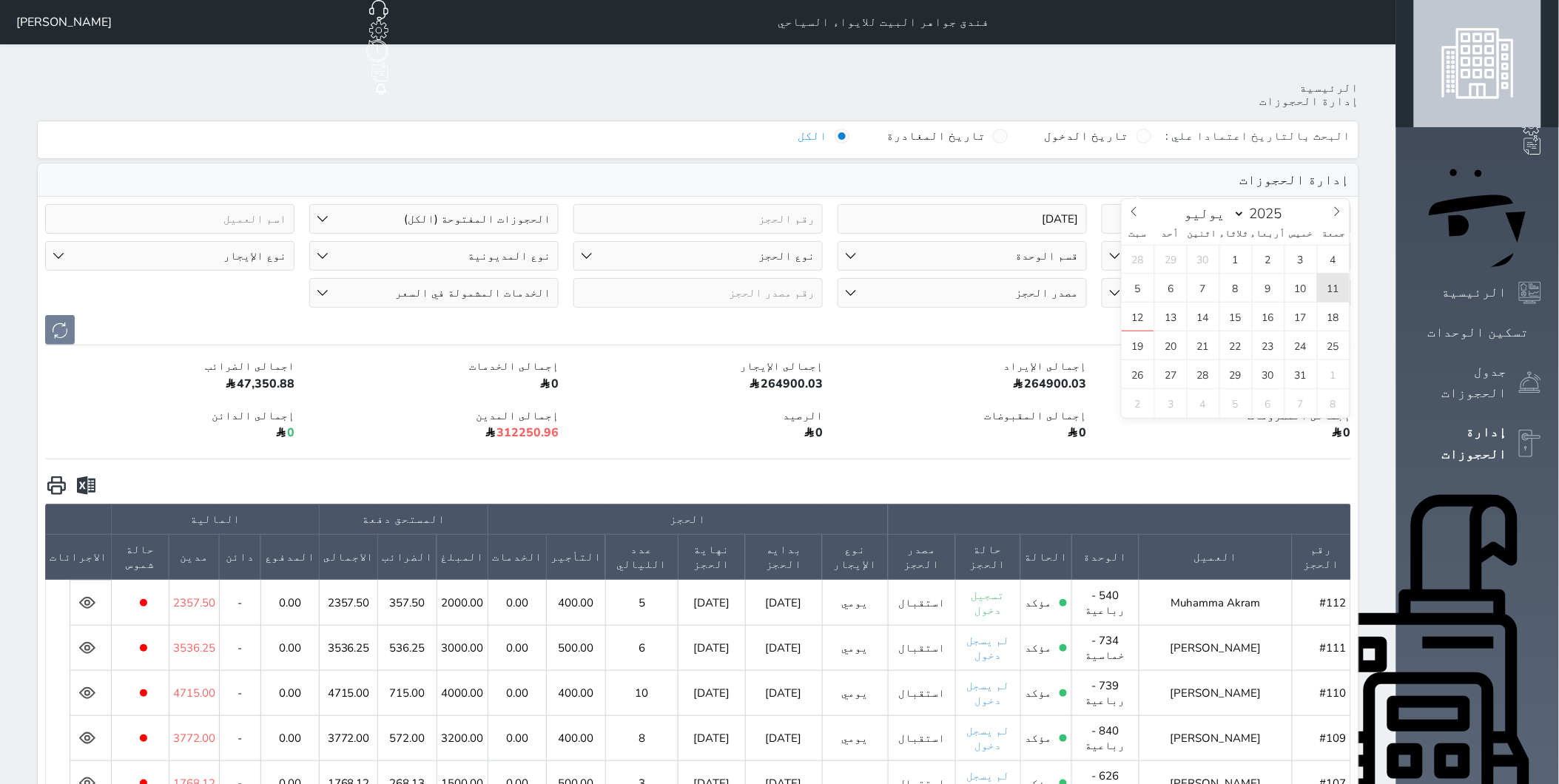 click on "11" at bounding box center (1333, 288) 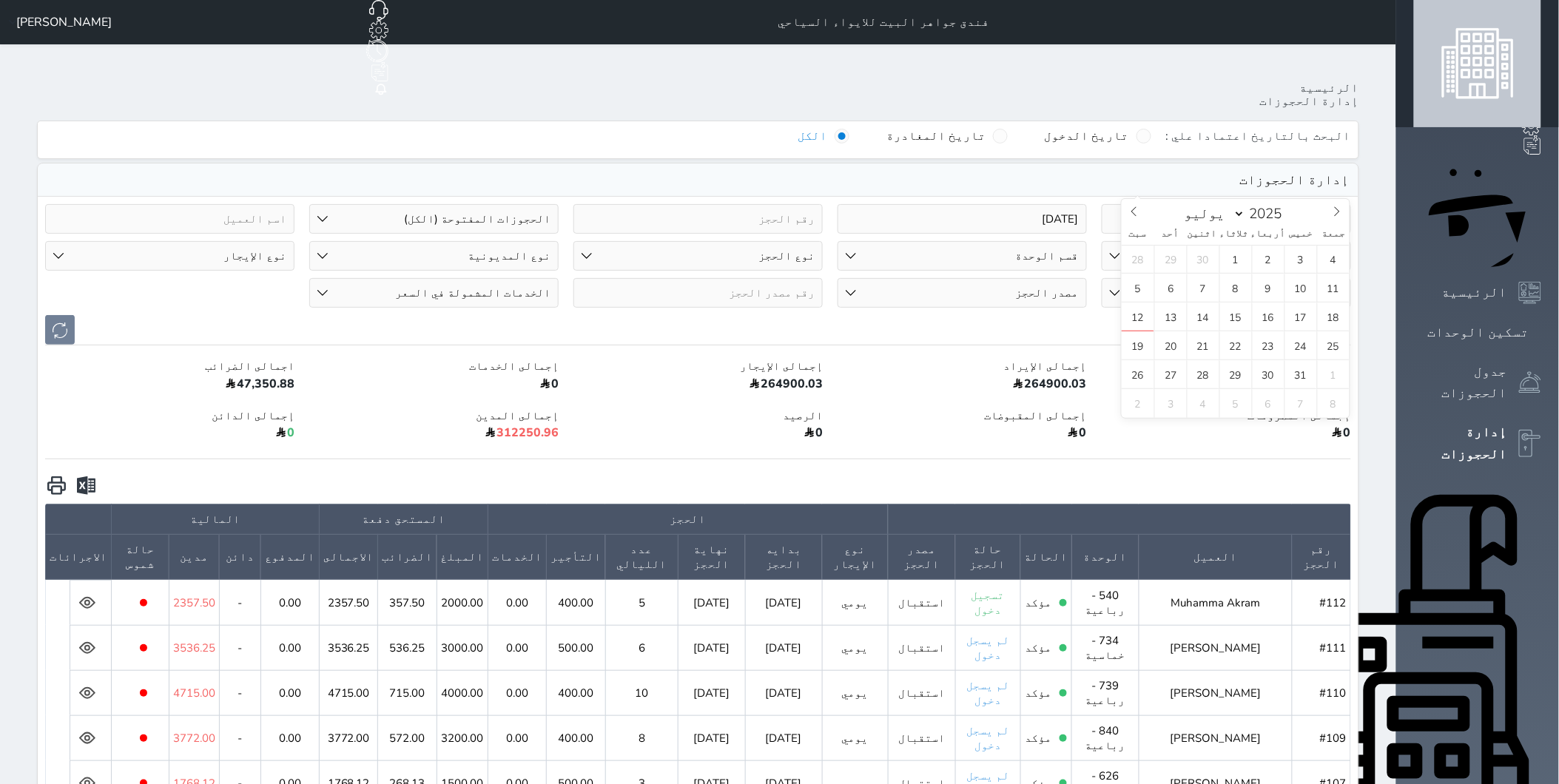type on "2025-07-11" 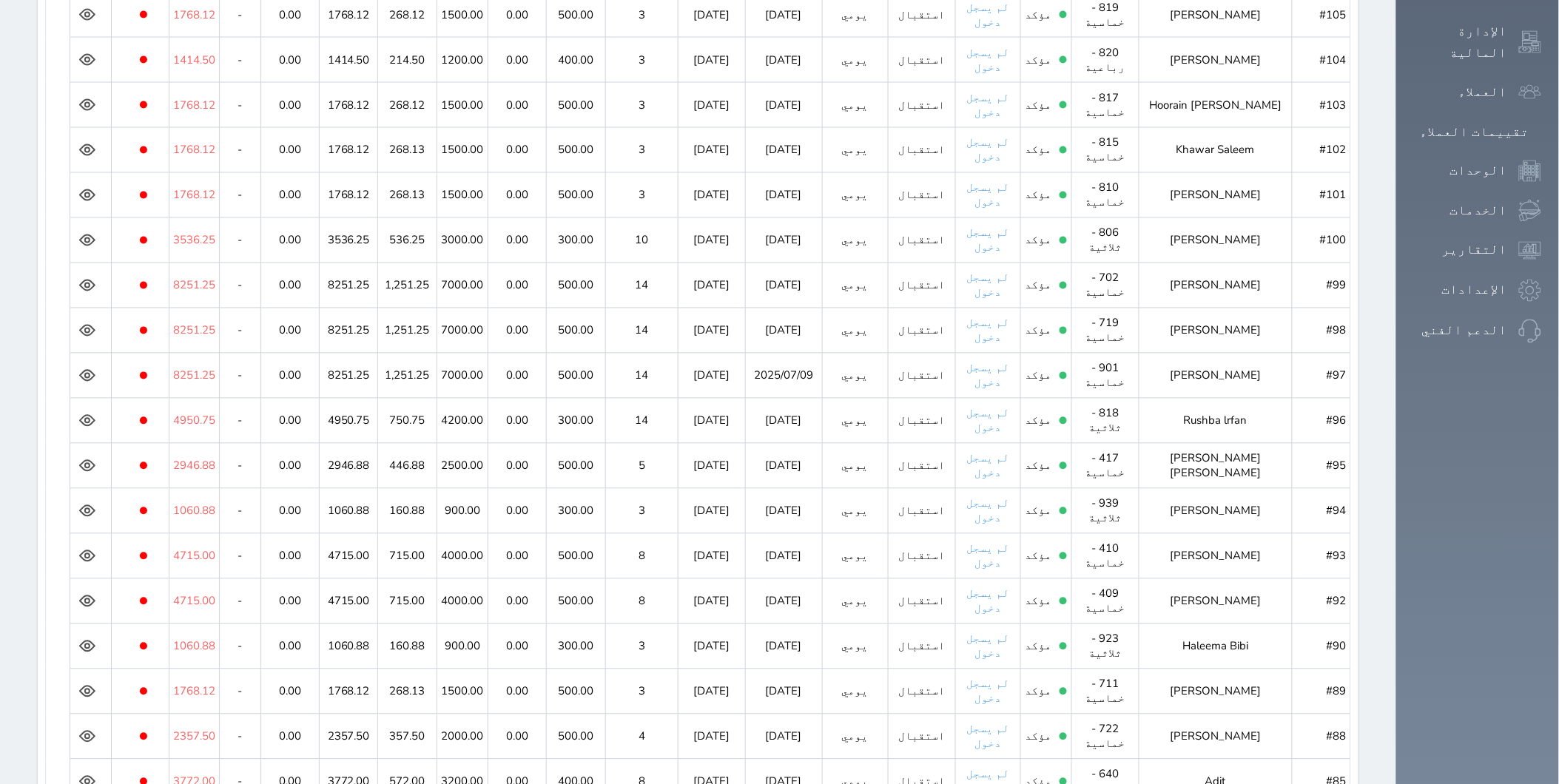 scroll, scrollTop: 970, scrollLeft: 0, axis: vertical 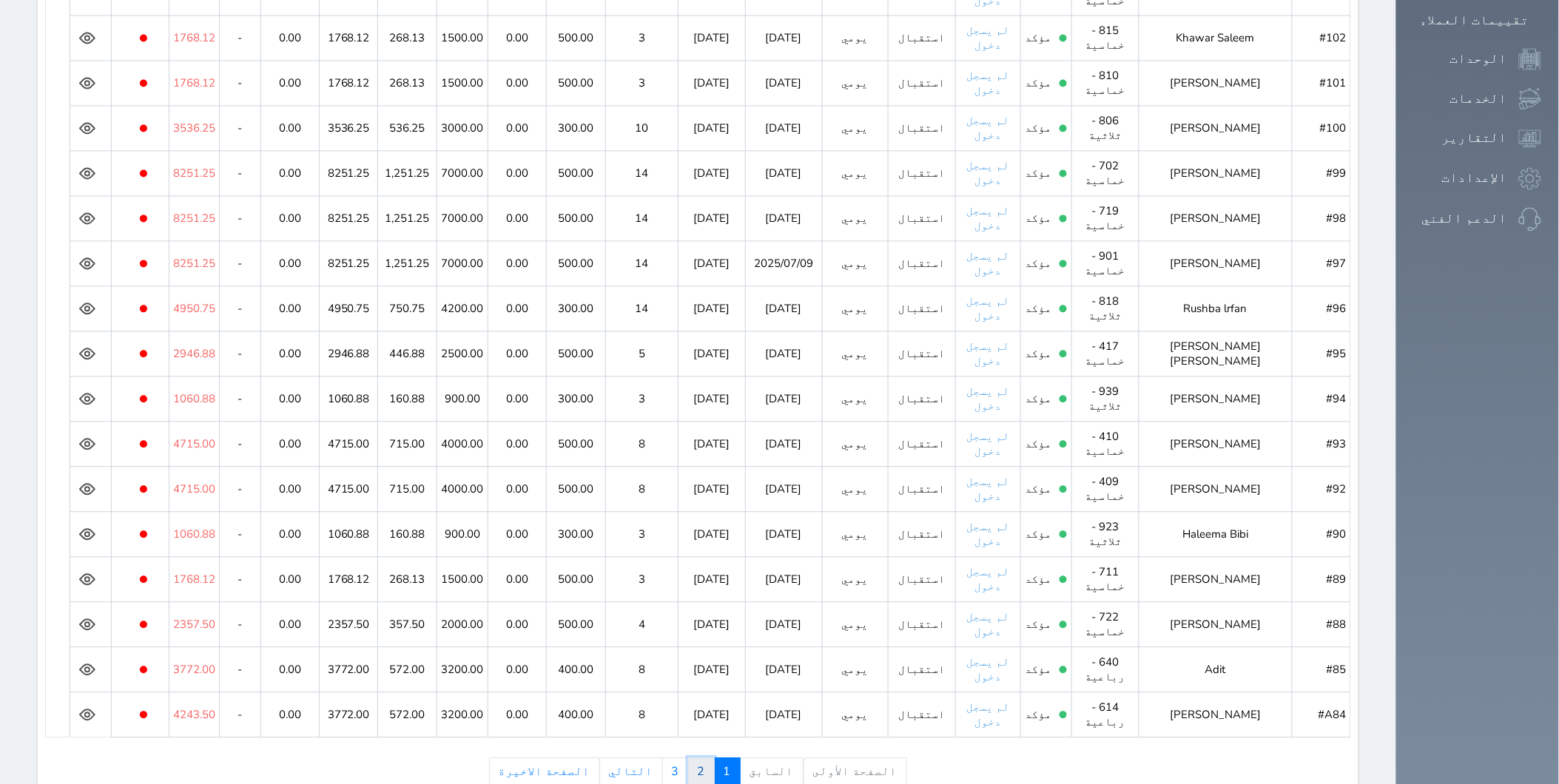 click on "2" at bounding box center (701, 772) 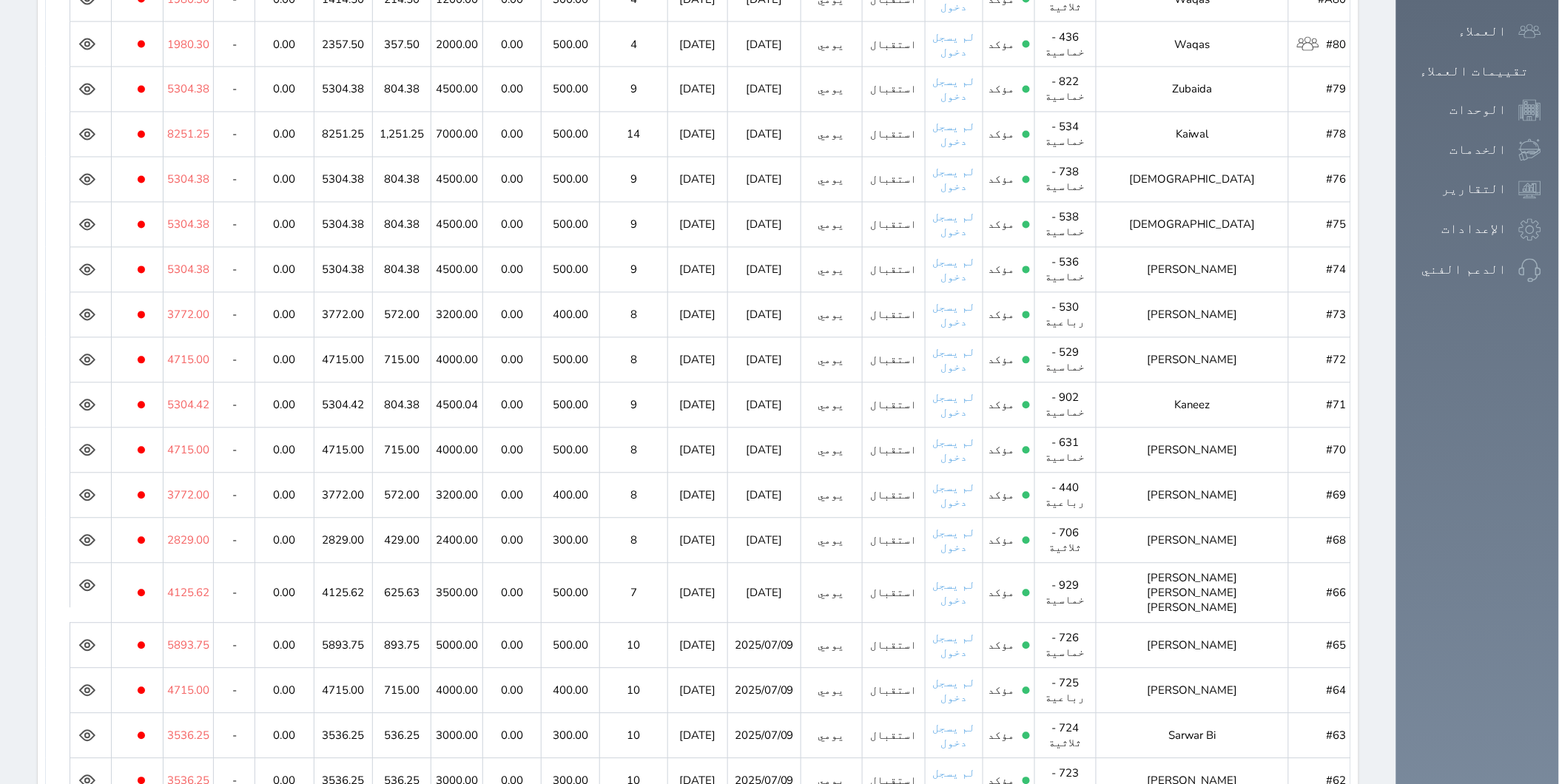 scroll, scrollTop: 970, scrollLeft: 0, axis: vertical 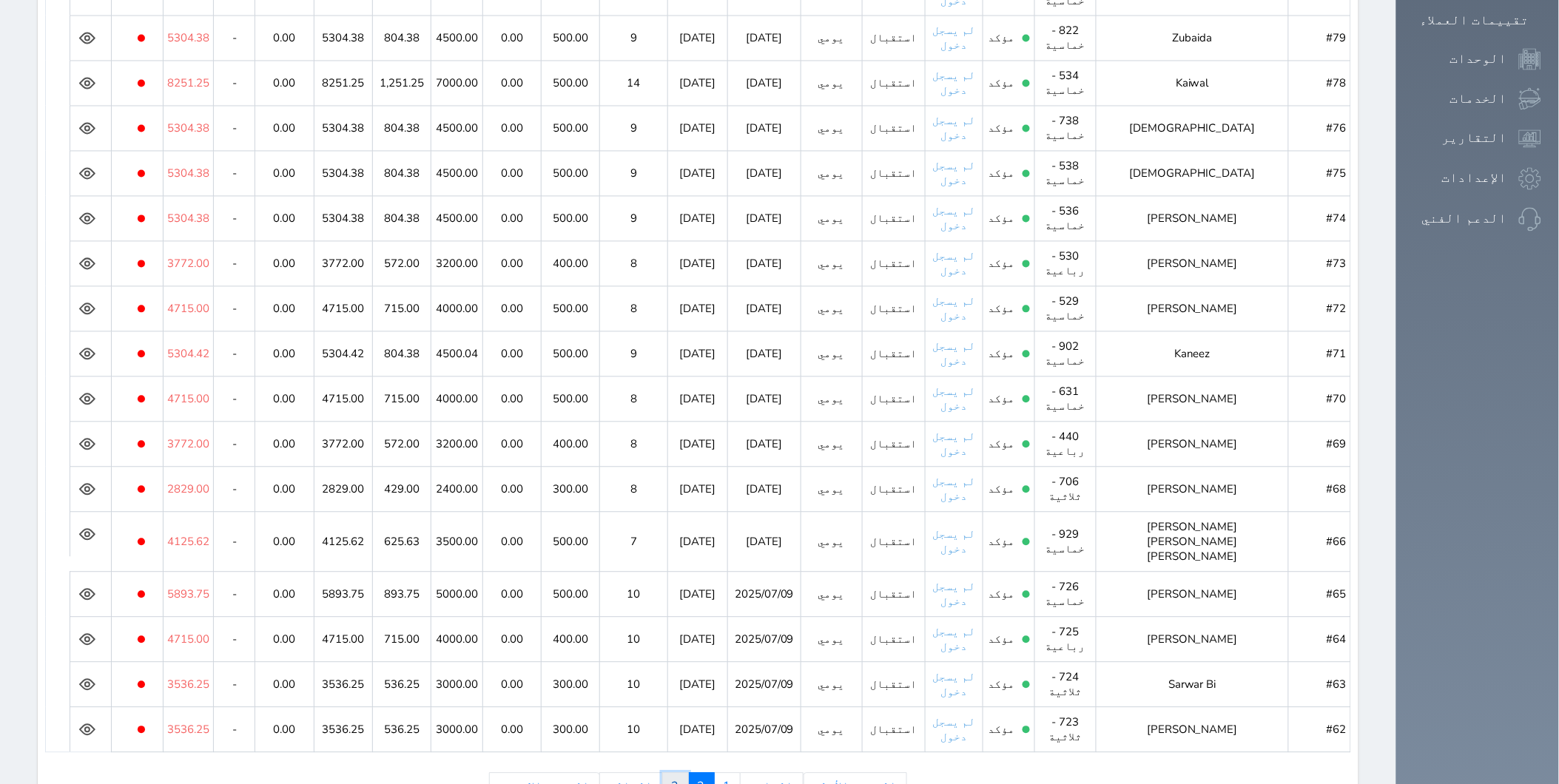 click on "3" at bounding box center (676, 787) 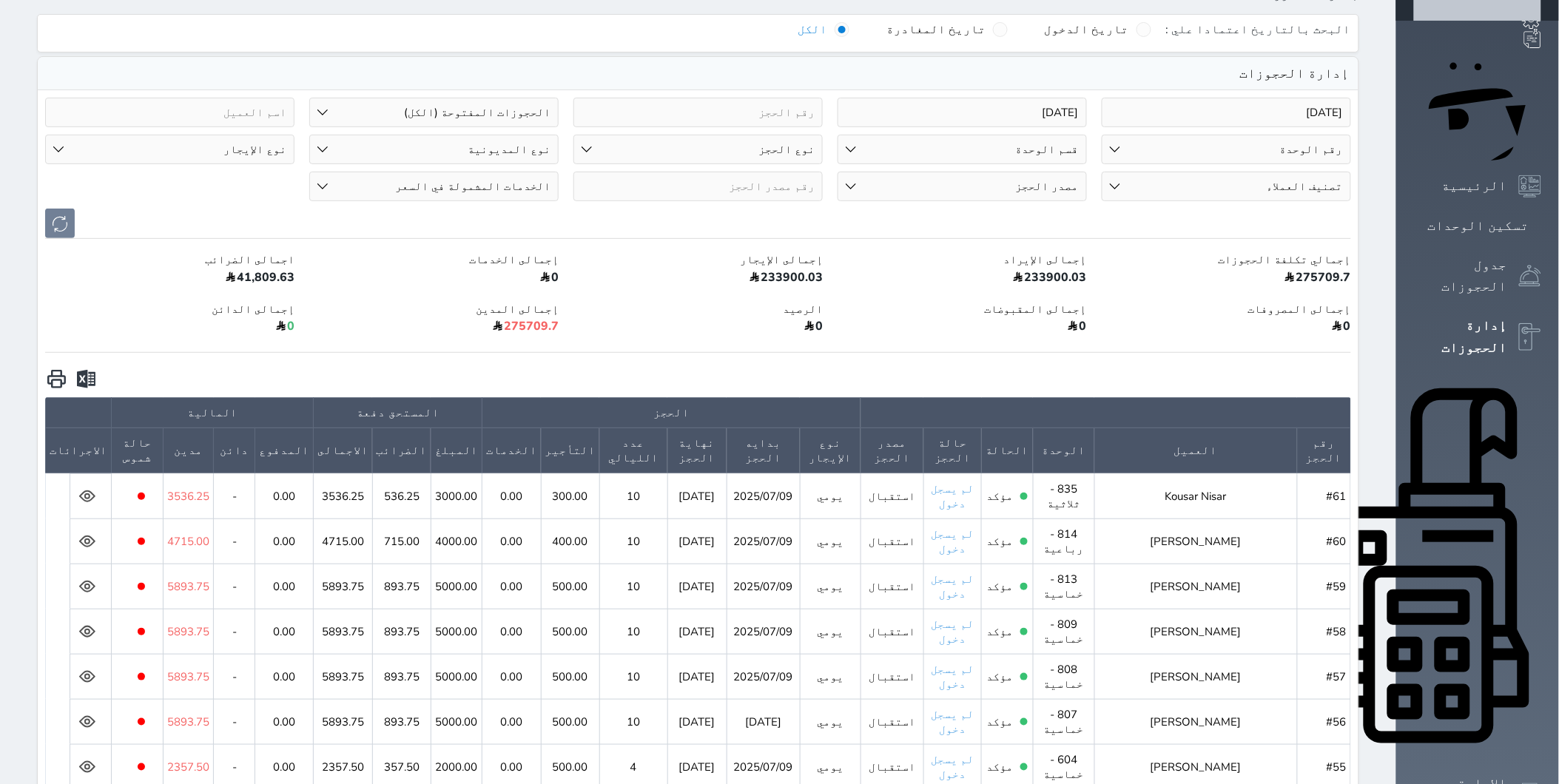 scroll, scrollTop: 104, scrollLeft: 0, axis: vertical 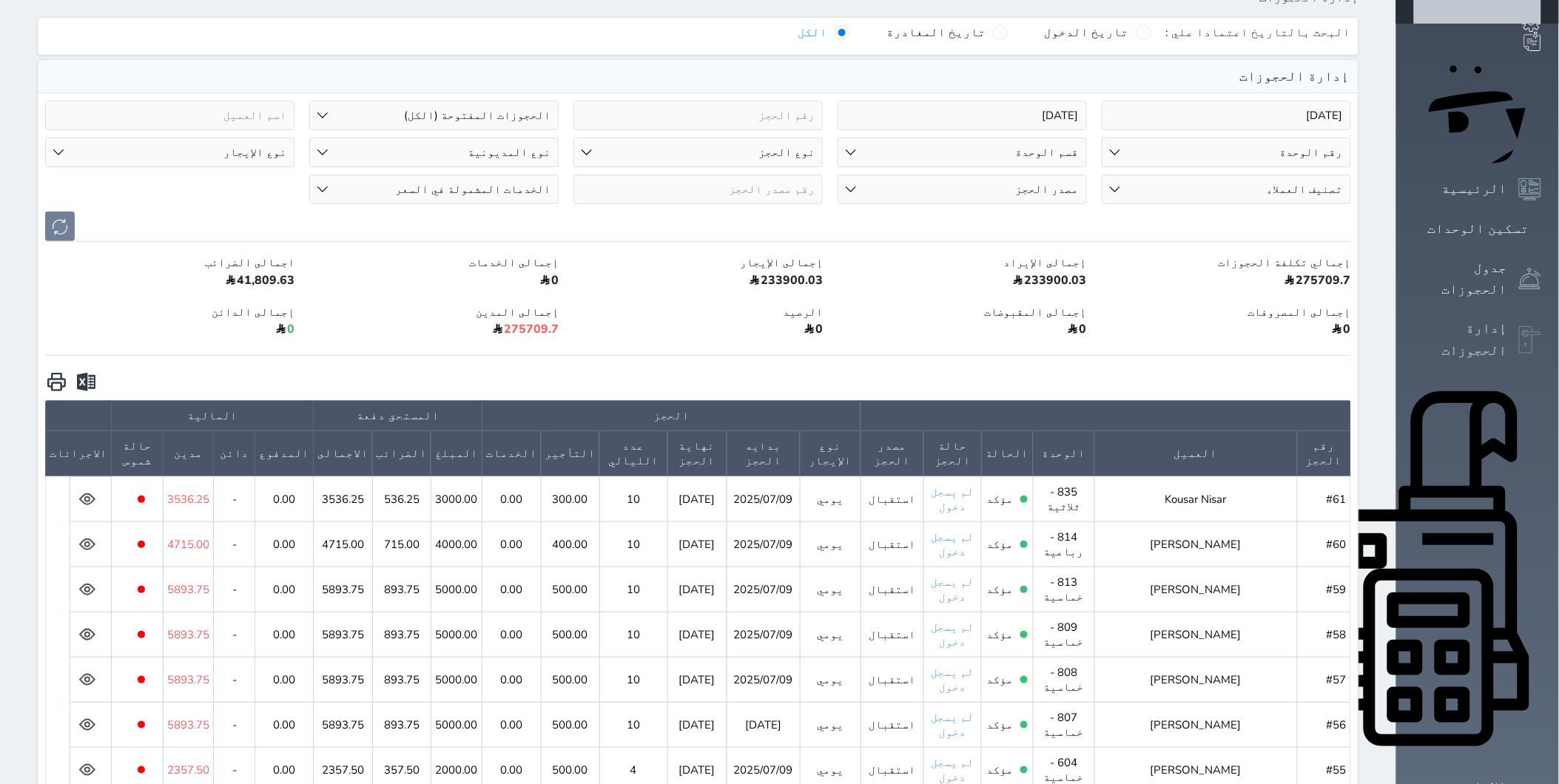 click on "إدارة الحجوزات" at bounding box center (1461, 339) 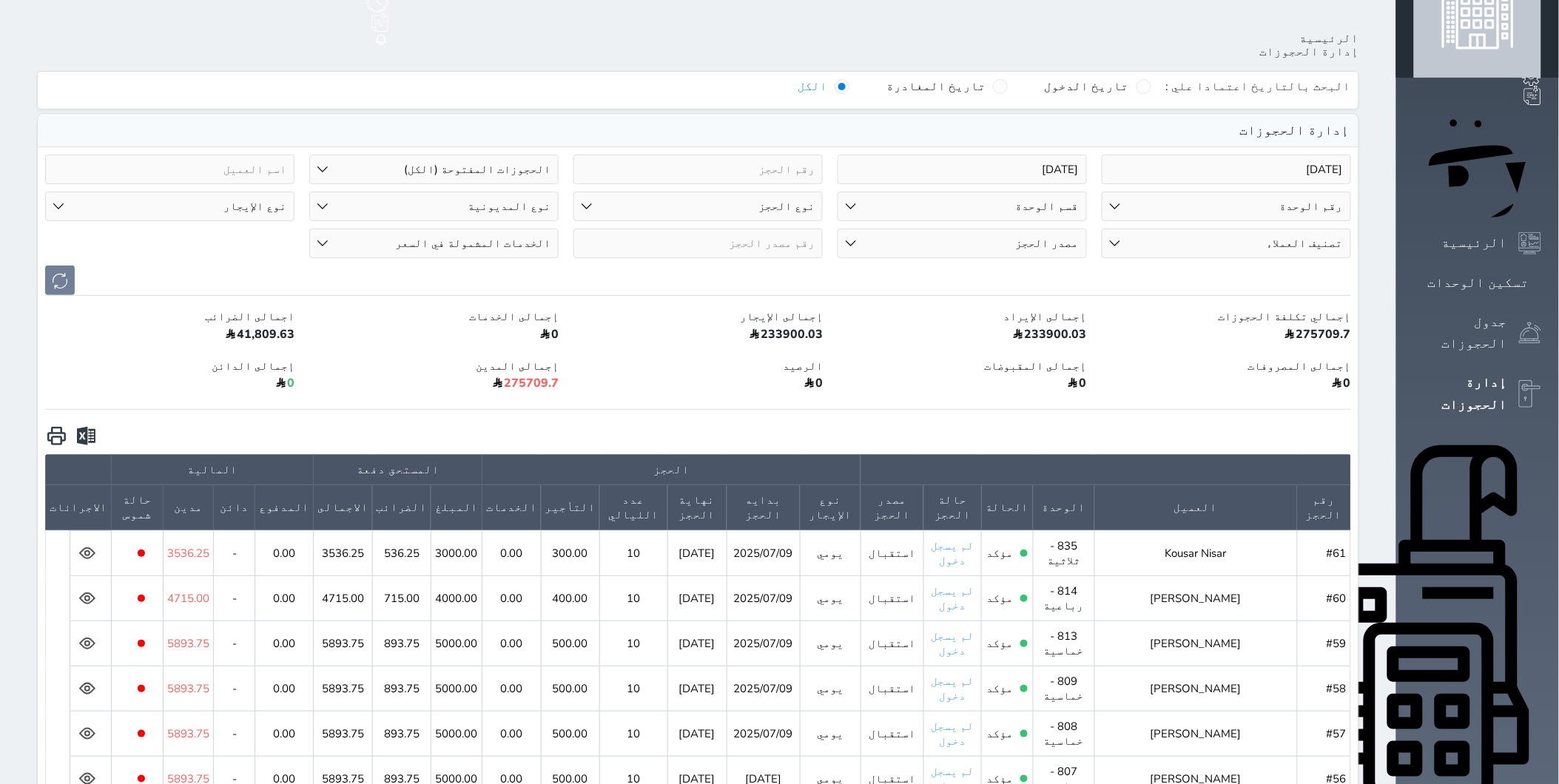 scroll, scrollTop: 21, scrollLeft: 0, axis: vertical 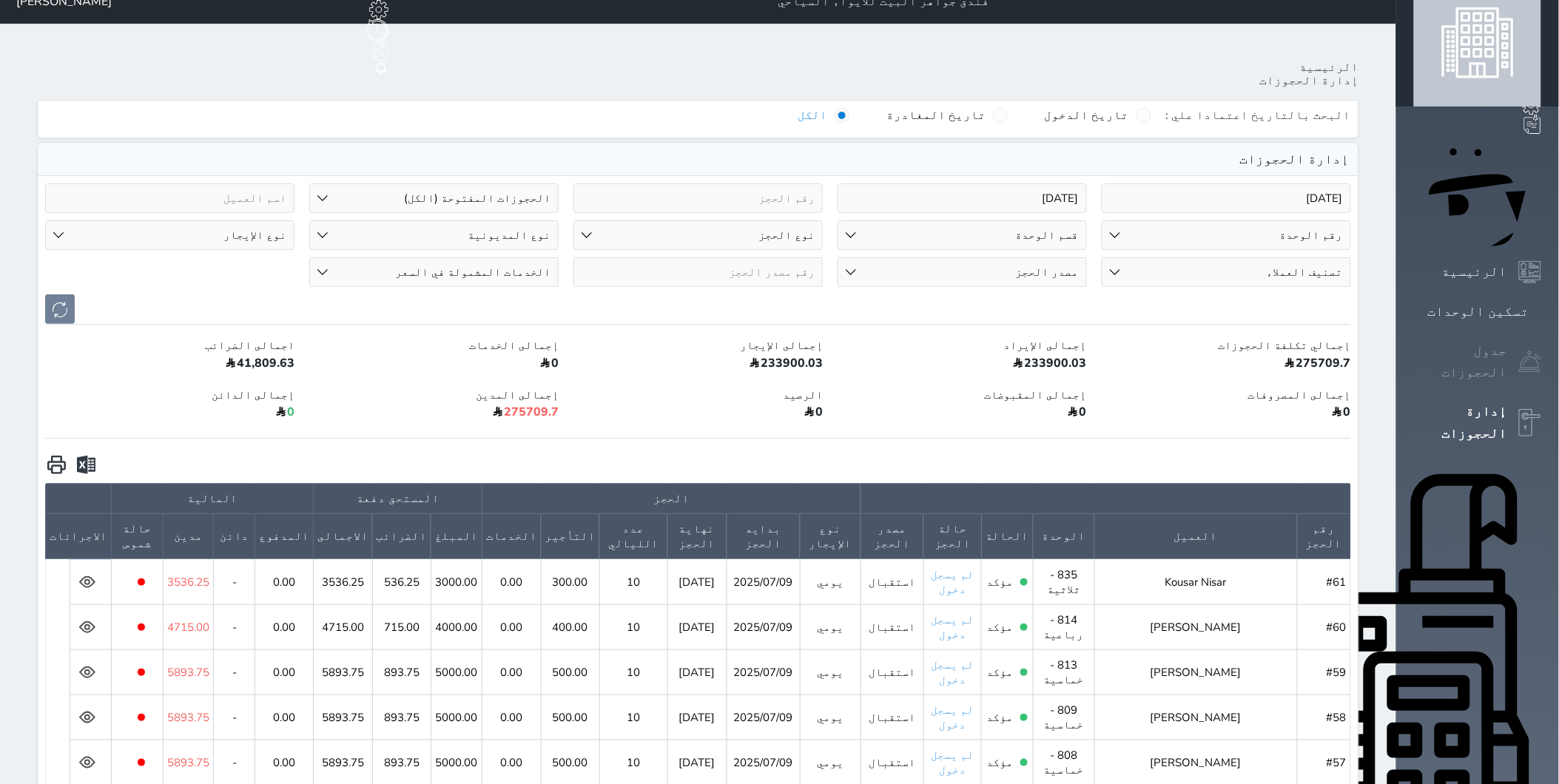 click at bounding box center [1530, 362] 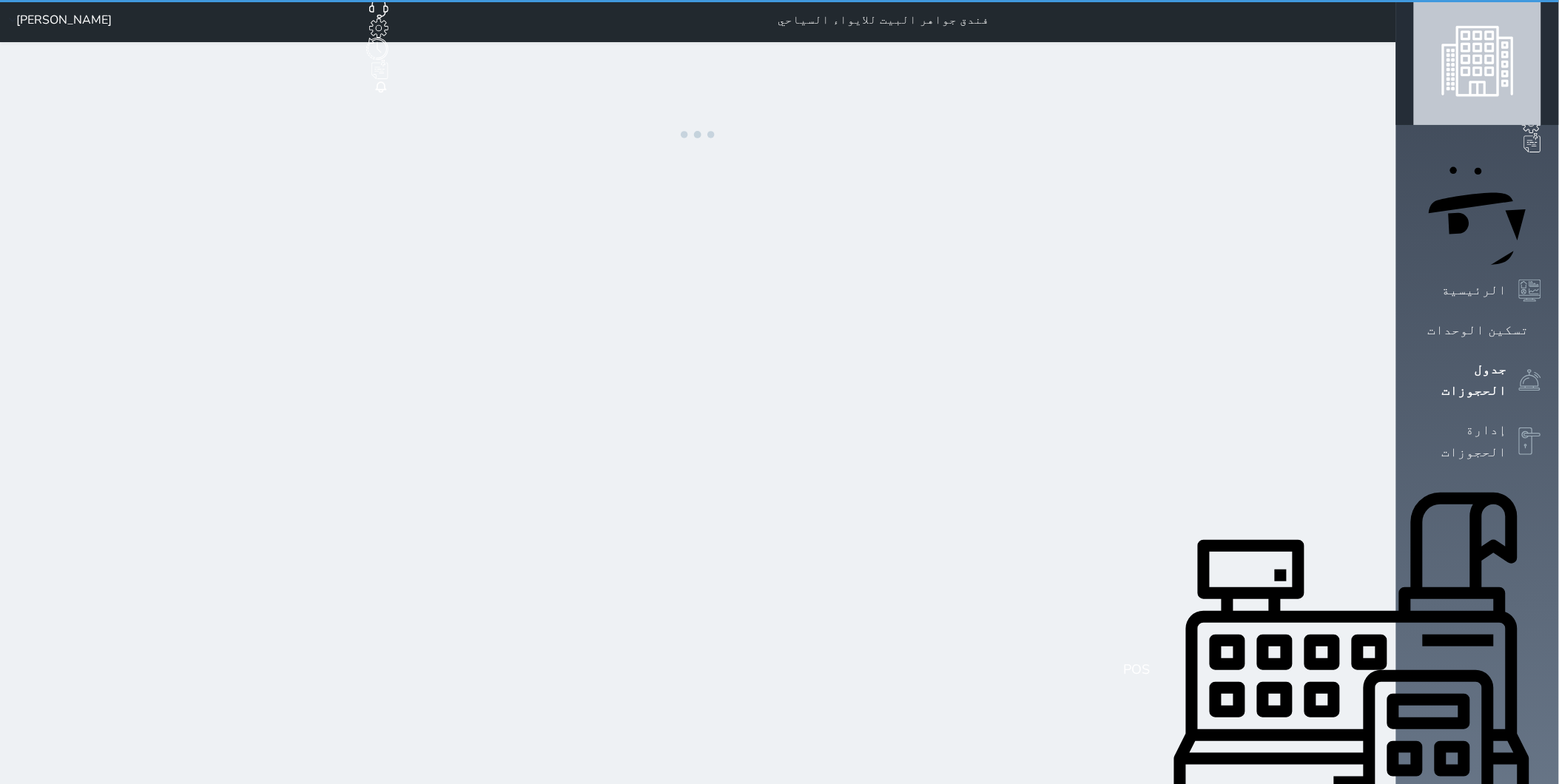 scroll, scrollTop: 0, scrollLeft: 0, axis: both 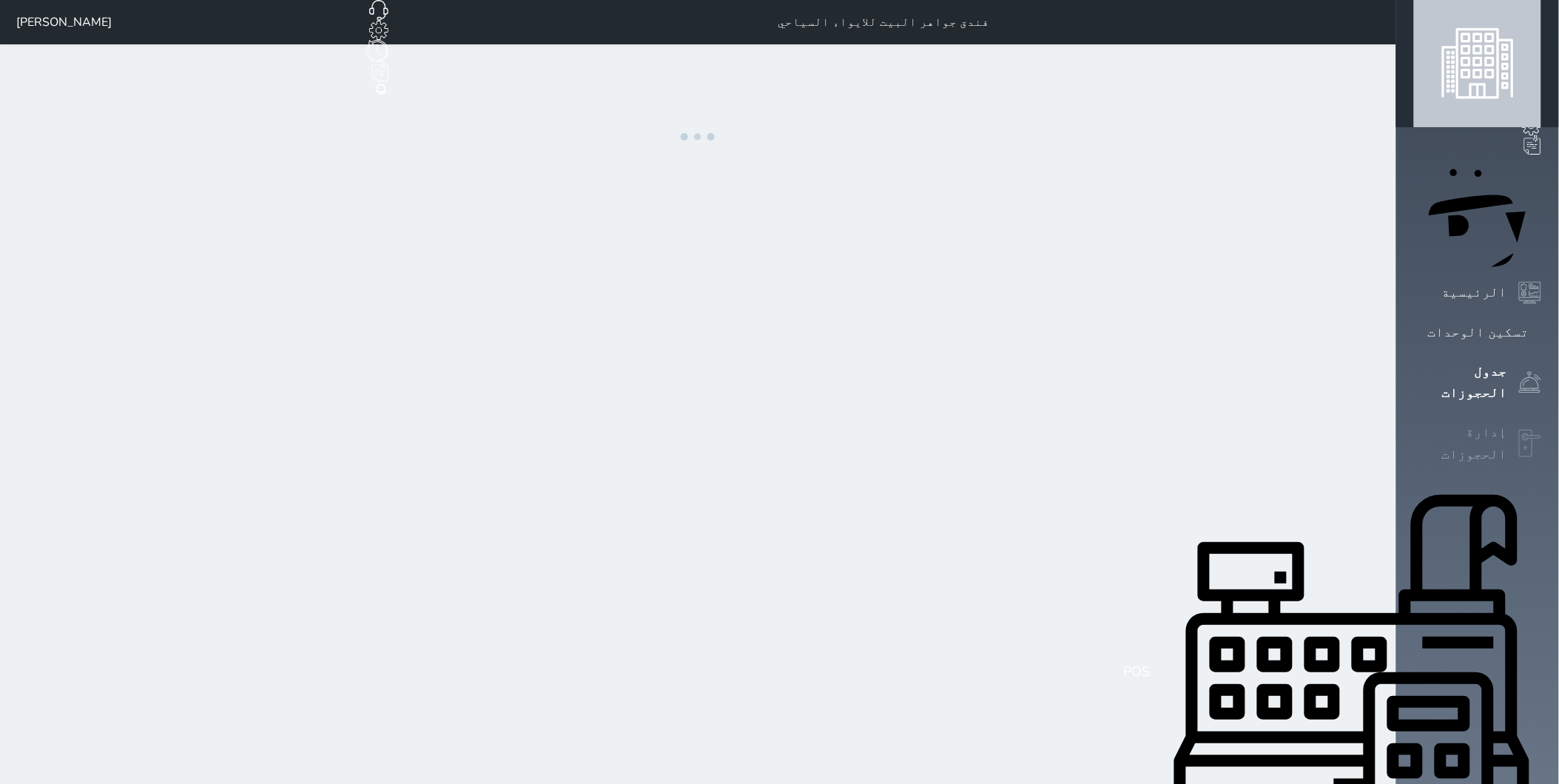 click on "حجز جماعي جديد   حجز جديد             الرئيسية     تسكين الوحدات     جدول الحجوزات     إدارة الحجوزات     POS     الإدارة المالية     العملاء     تقييمات العملاء     الوحدات     الخدمات     التقارير     الإعدادات     الدعم الفني" at bounding box center (1478, 609) 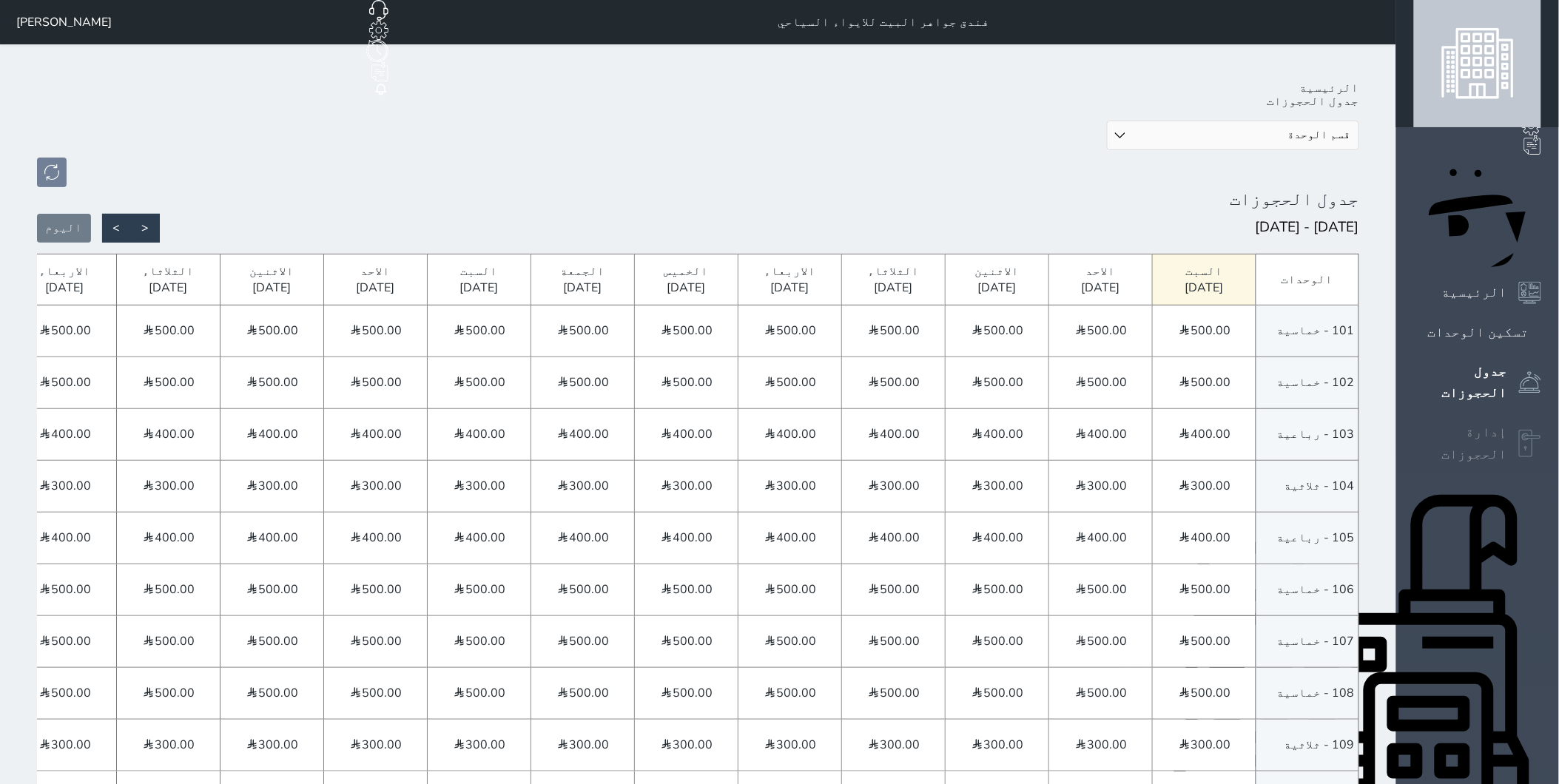 click 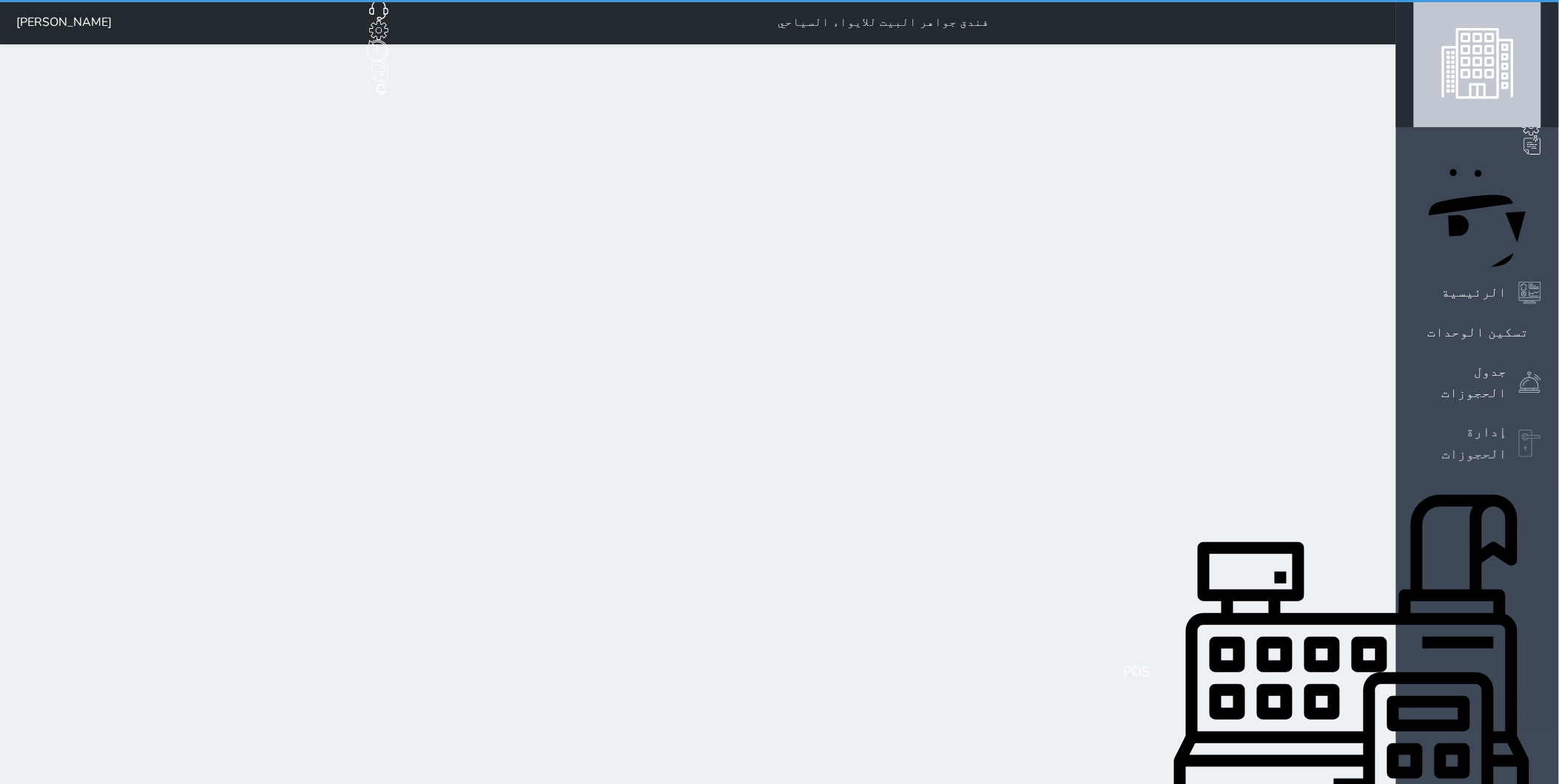 select on "open_all" 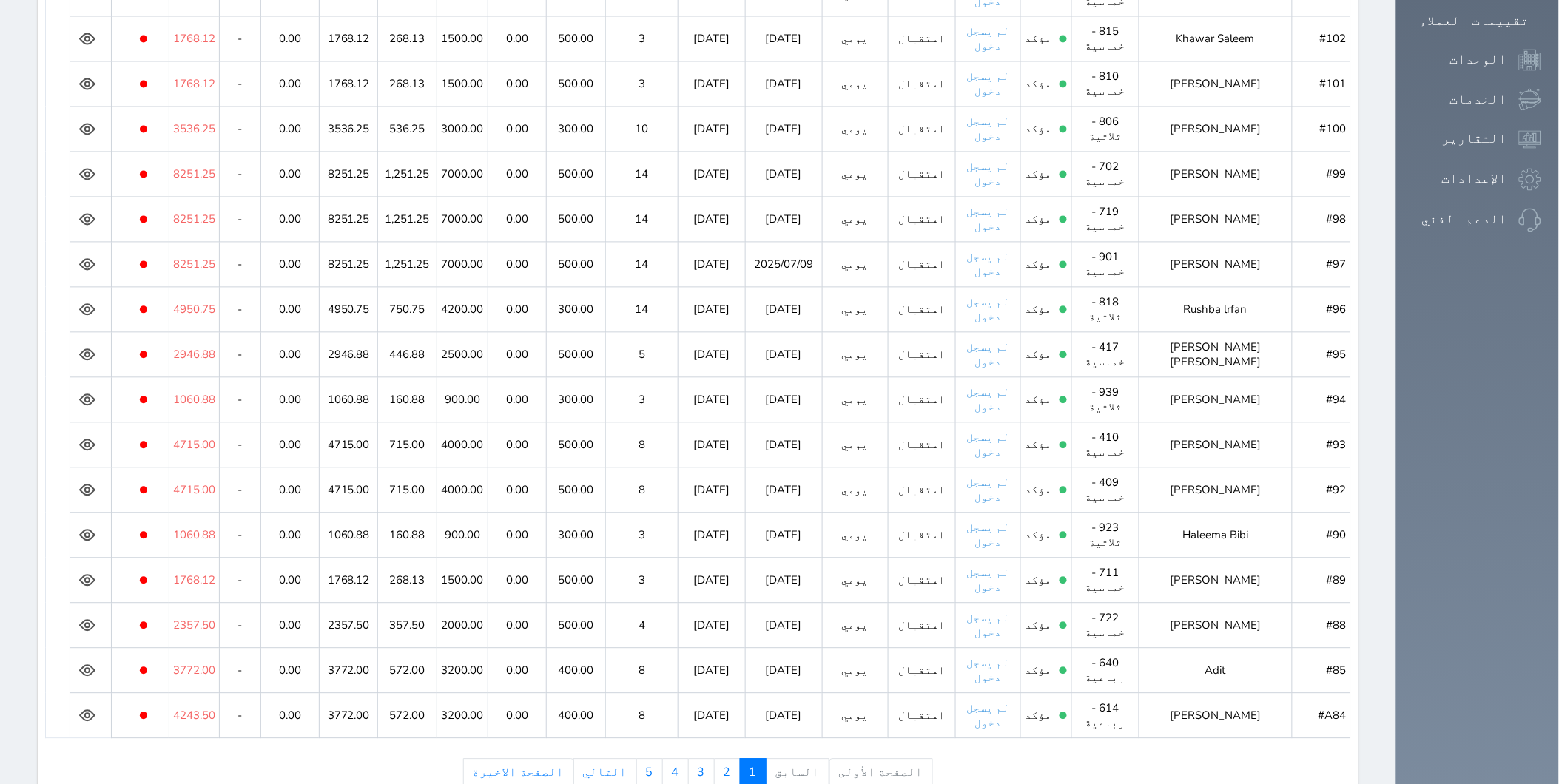 scroll, scrollTop: 970, scrollLeft: 0, axis: vertical 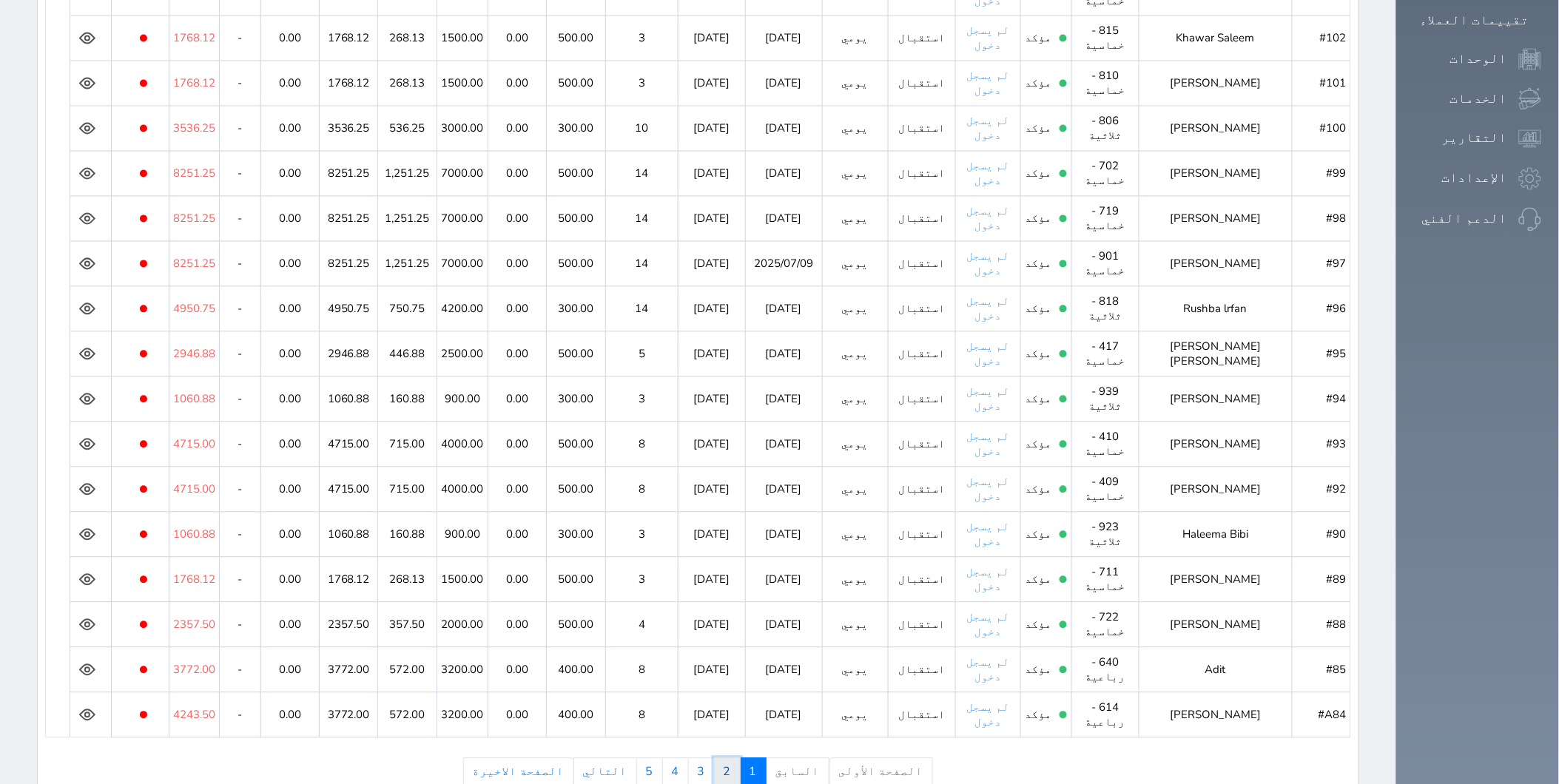 click on "2" at bounding box center [727, 772] 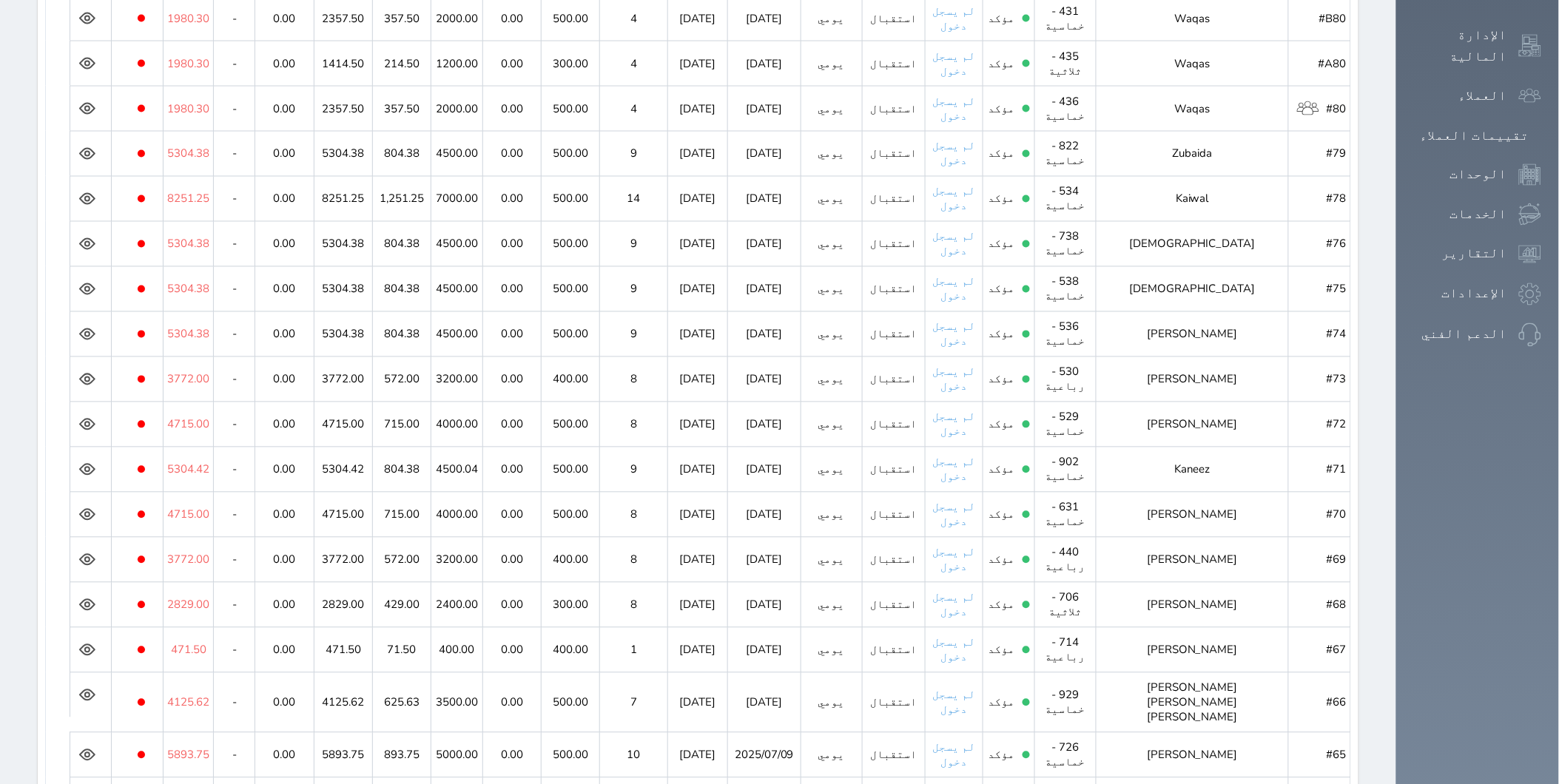 scroll, scrollTop: 970, scrollLeft: 0, axis: vertical 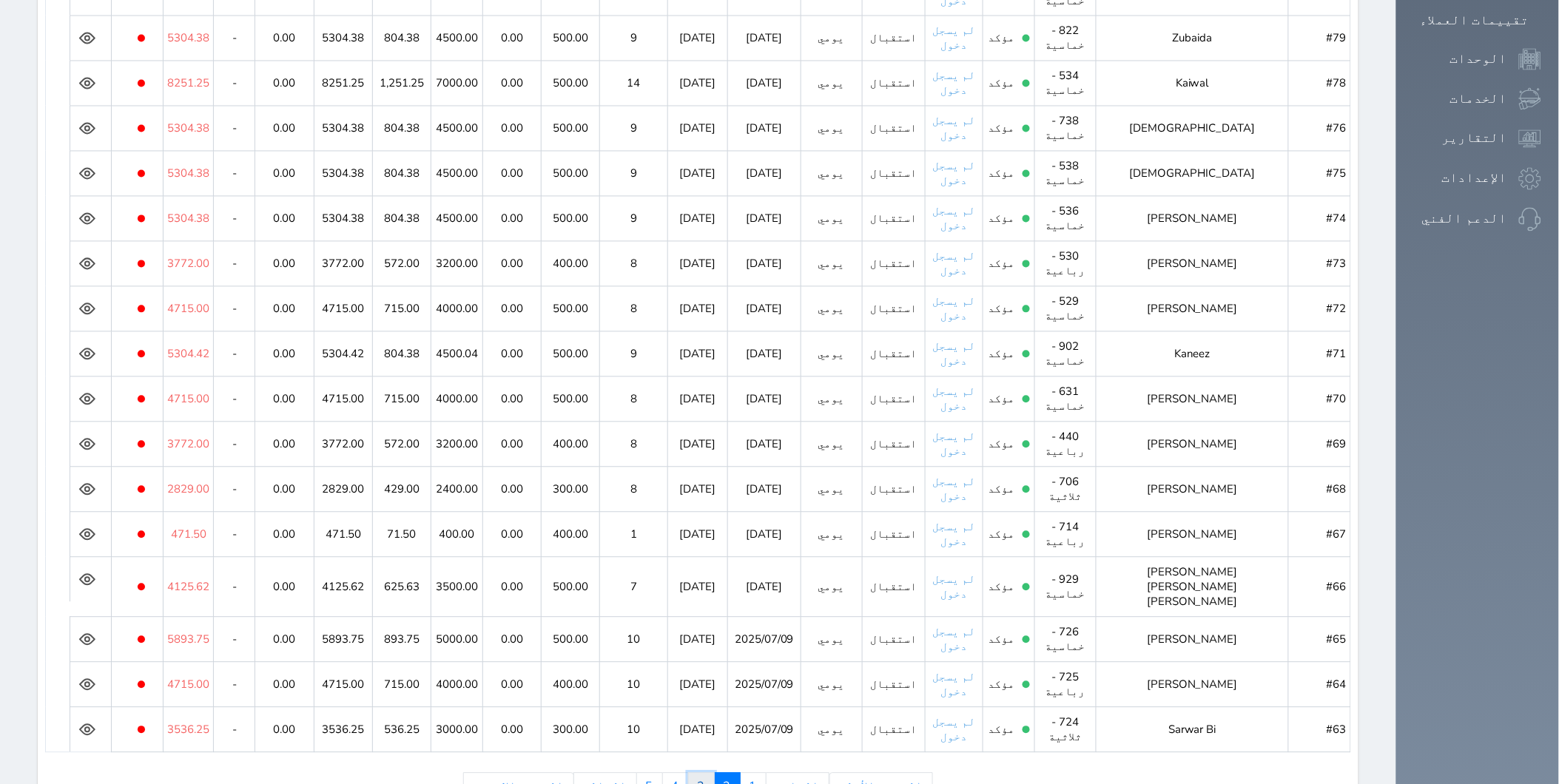 click on "3" at bounding box center (701, 787) 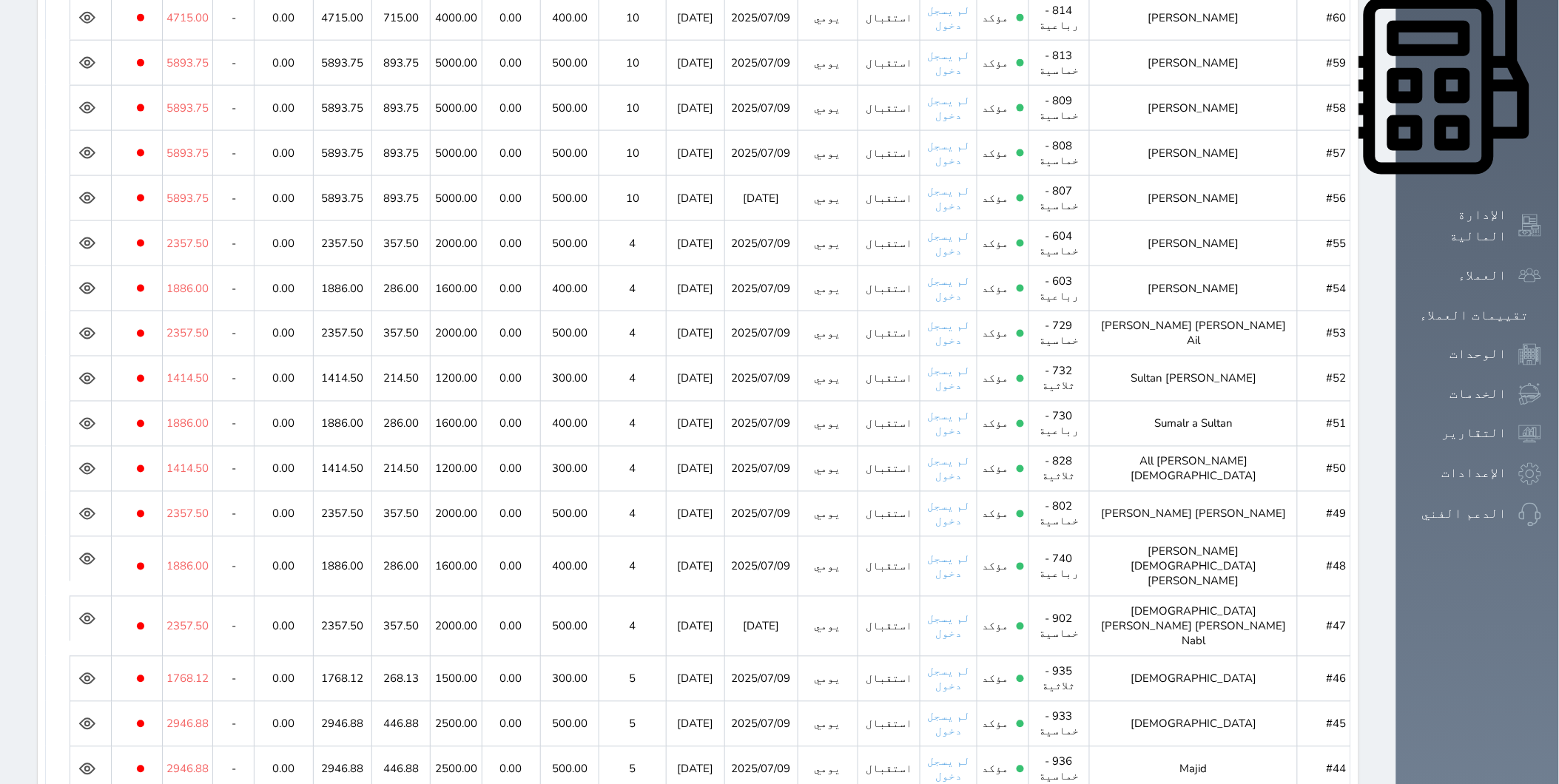 scroll, scrollTop: 970, scrollLeft: 0, axis: vertical 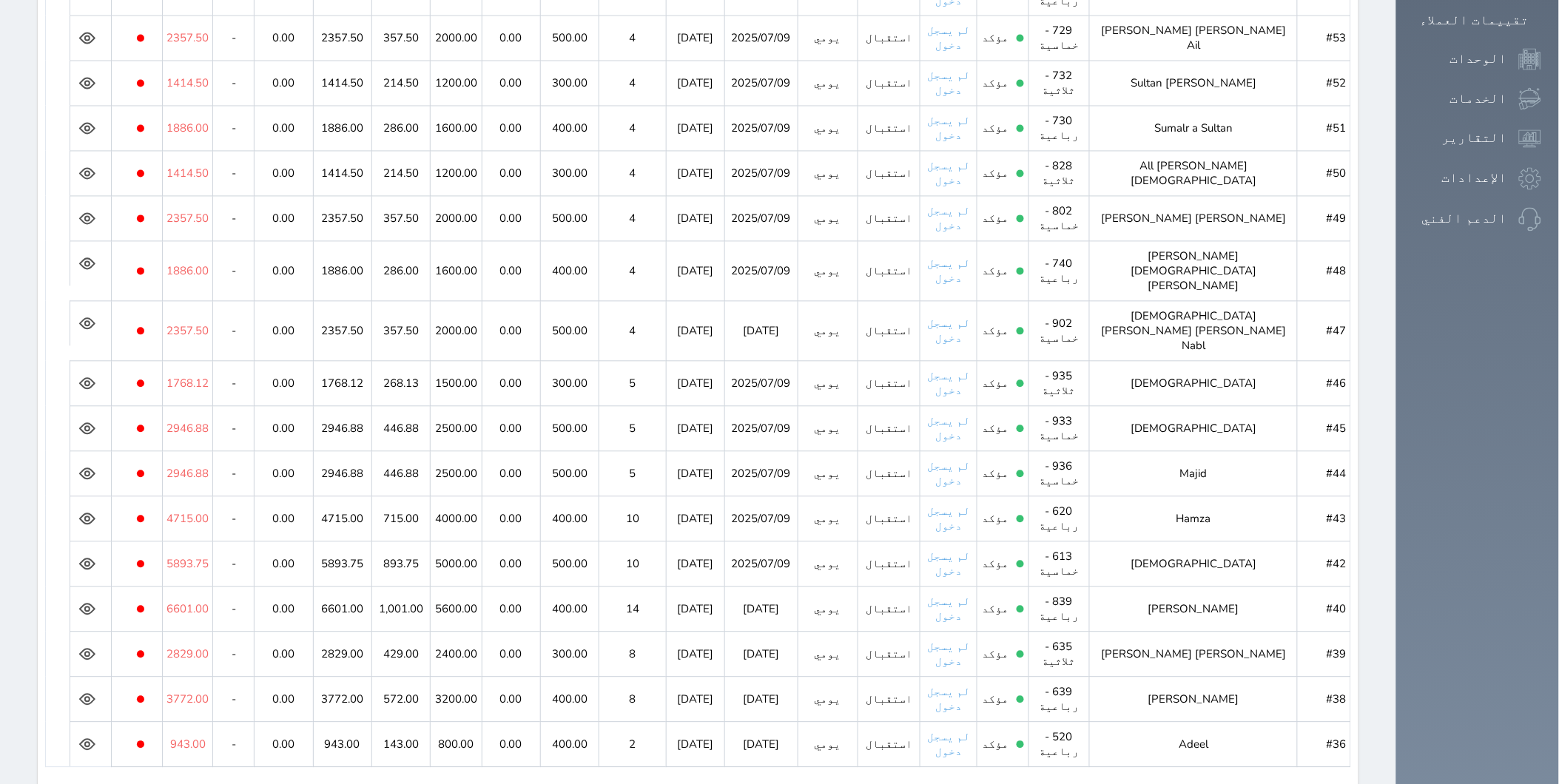click 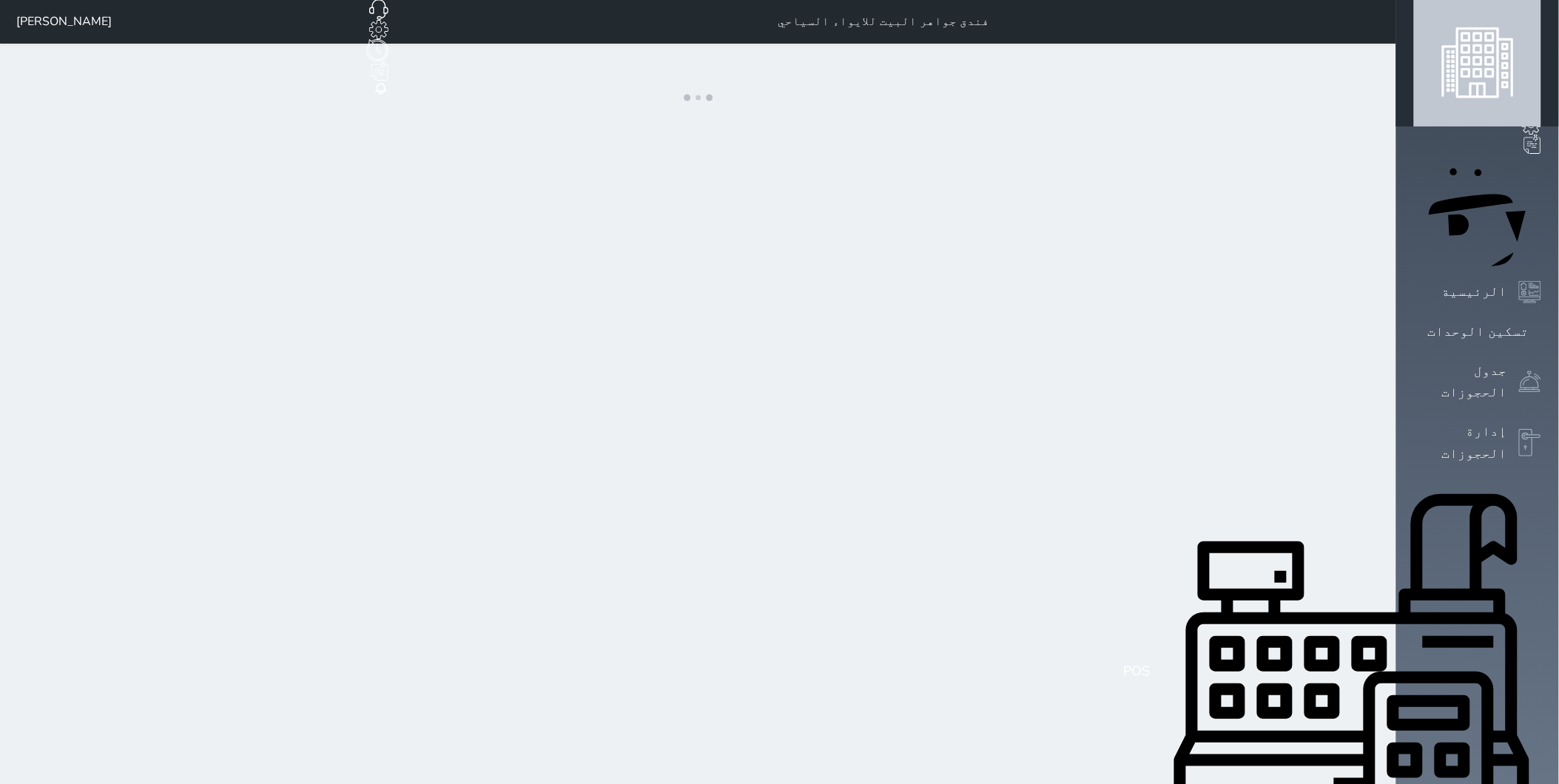 scroll, scrollTop: 0, scrollLeft: 0, axis: both 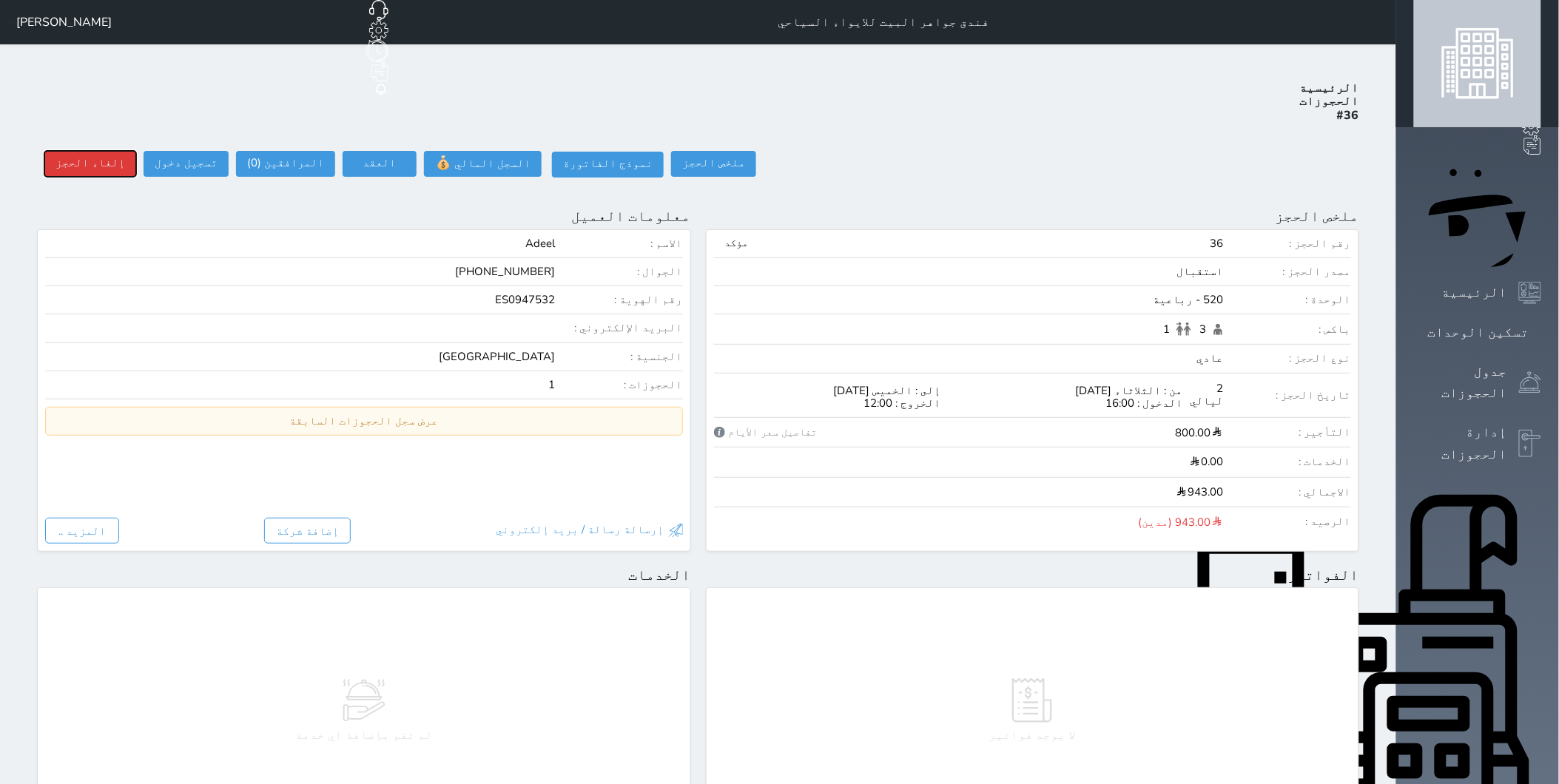 click on "إلغاء الحجز" at bounding box center (90, 163) 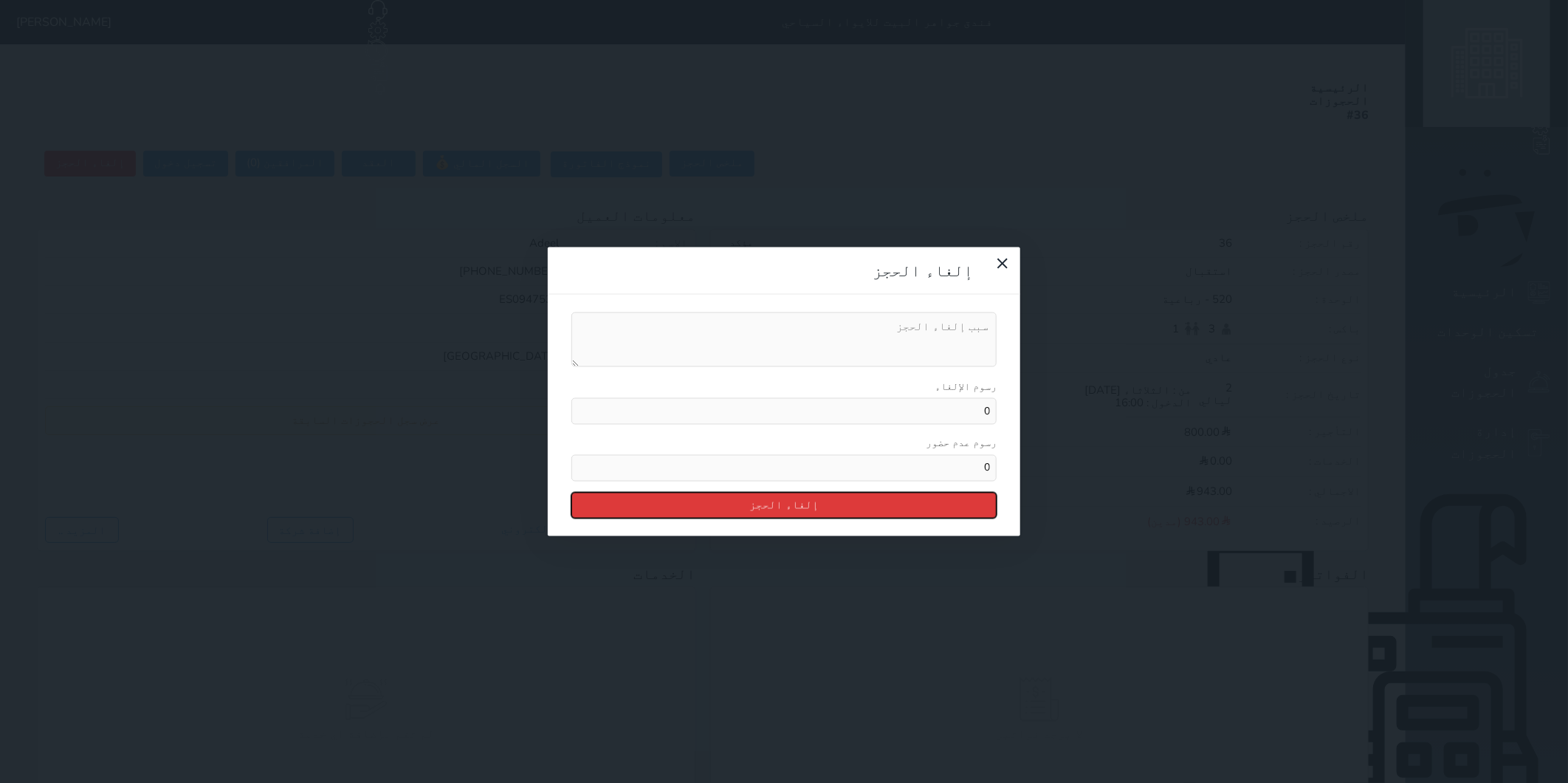 click on "إلغاء الحجز" at bounding box center (784, 505) 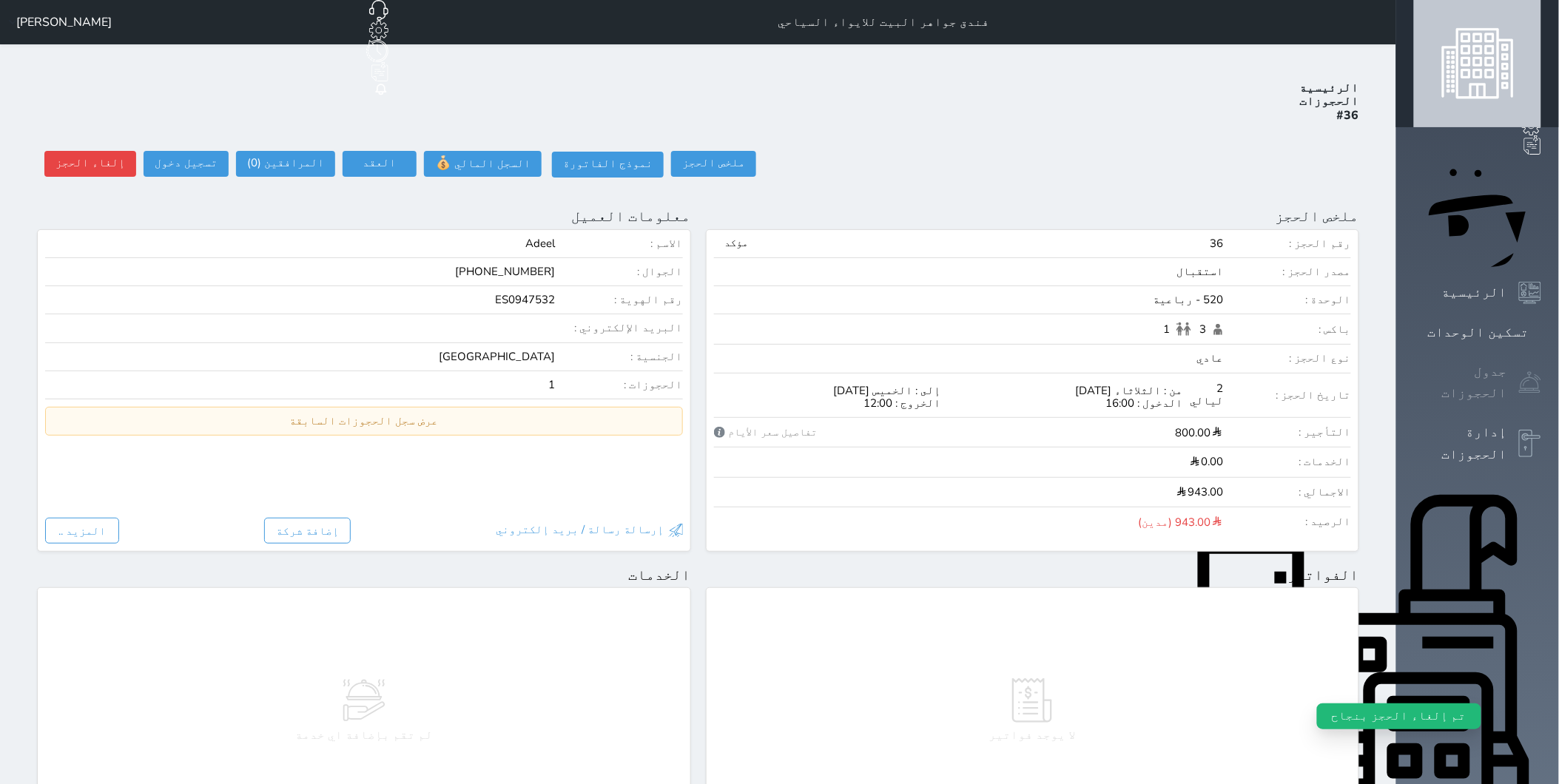 click at bounding box center [1530, 382] 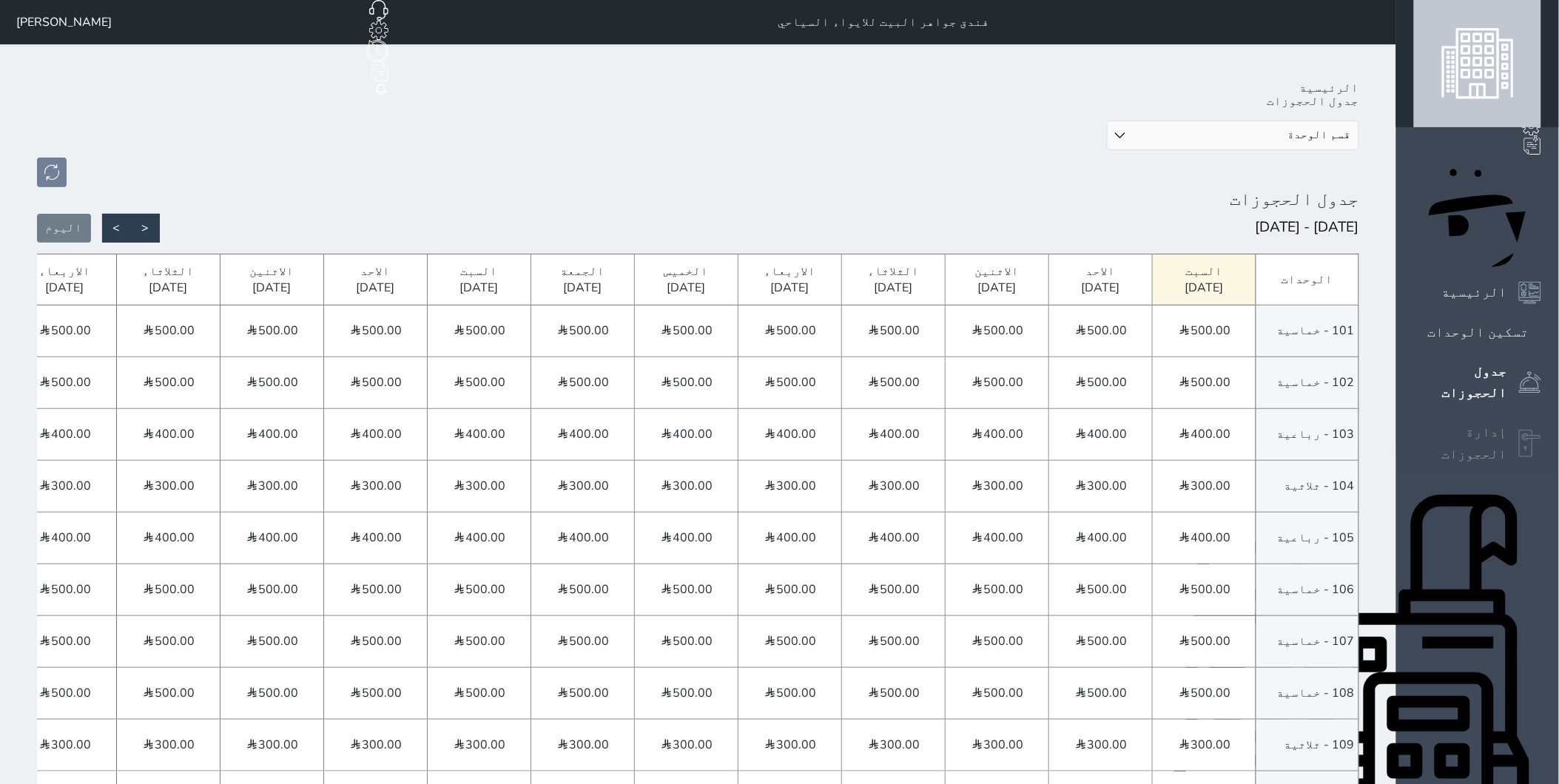 click 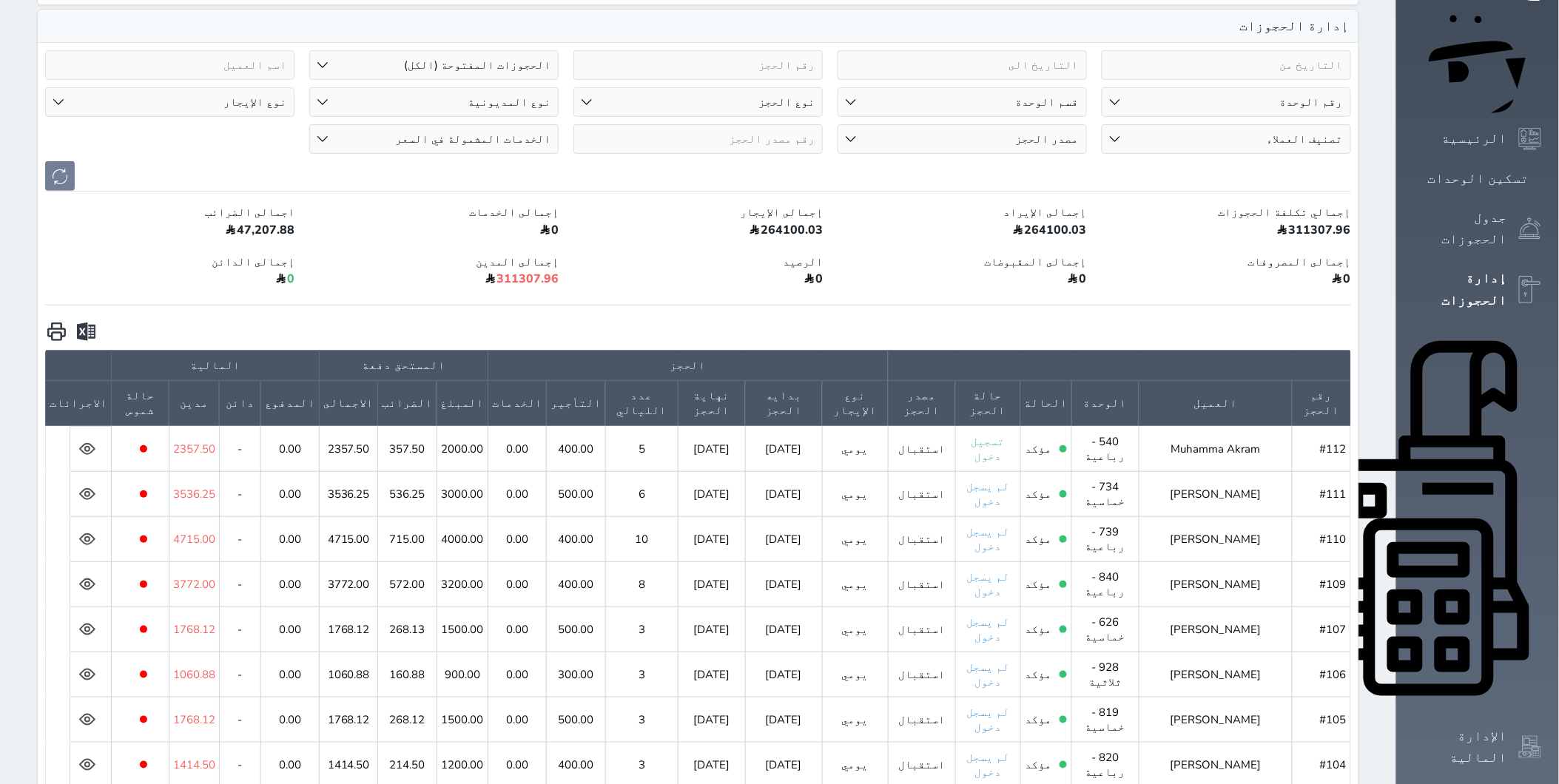 scroll, scrollTop: 0, scrollLeft: 0, axis: both 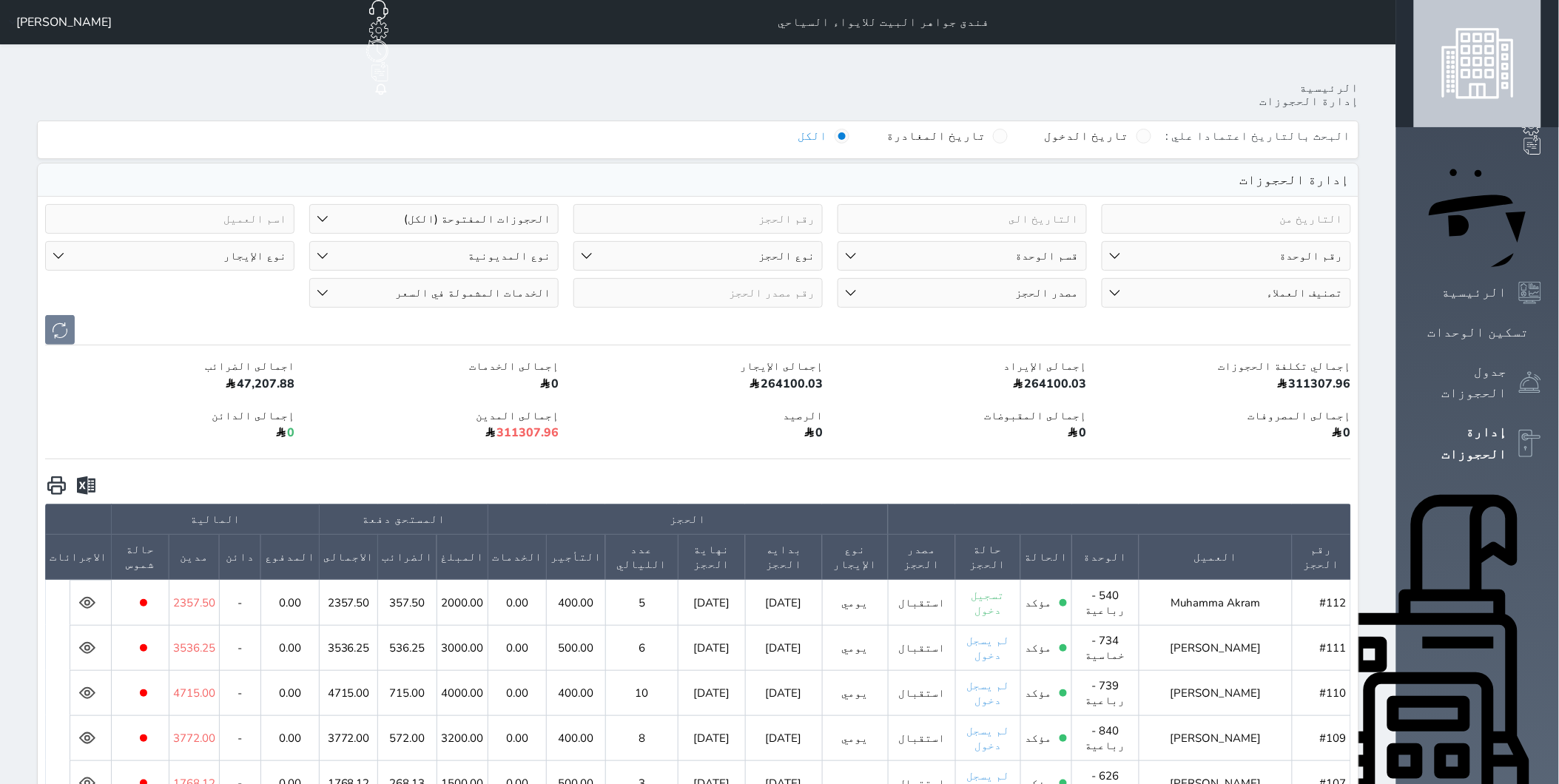 drag, startPoint x: 442, startPoint y: 172, endPoint x: 454, endPoint y: 181, distance: 15 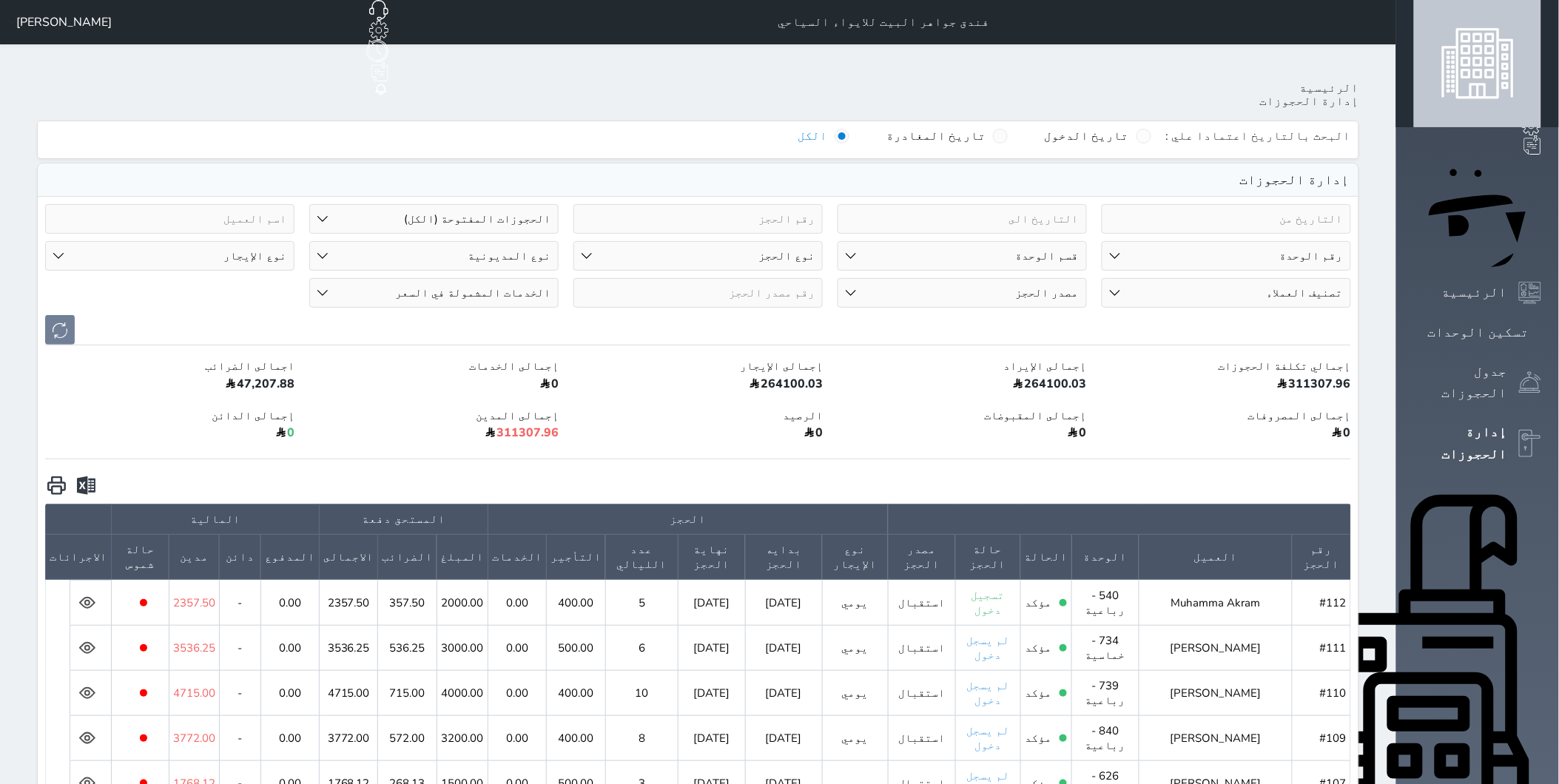click on "حالة الحجز
الحجوزات المفتوحة (الكل)
الحجوزات المغلقة (الكل)
الحجوزات المفتوحة (مسجل دخول)
الحجوزات المغلقة (تسجيل مغادرة)
الحجوزات لم تسجل دخول
الحجوزات المؤكدة (الكل)
الحجوزات الملغية
الحجوزات المنتهية مهلة دفعها
حجوزات بانتظار الدفع" at bounding box center [434, 219] 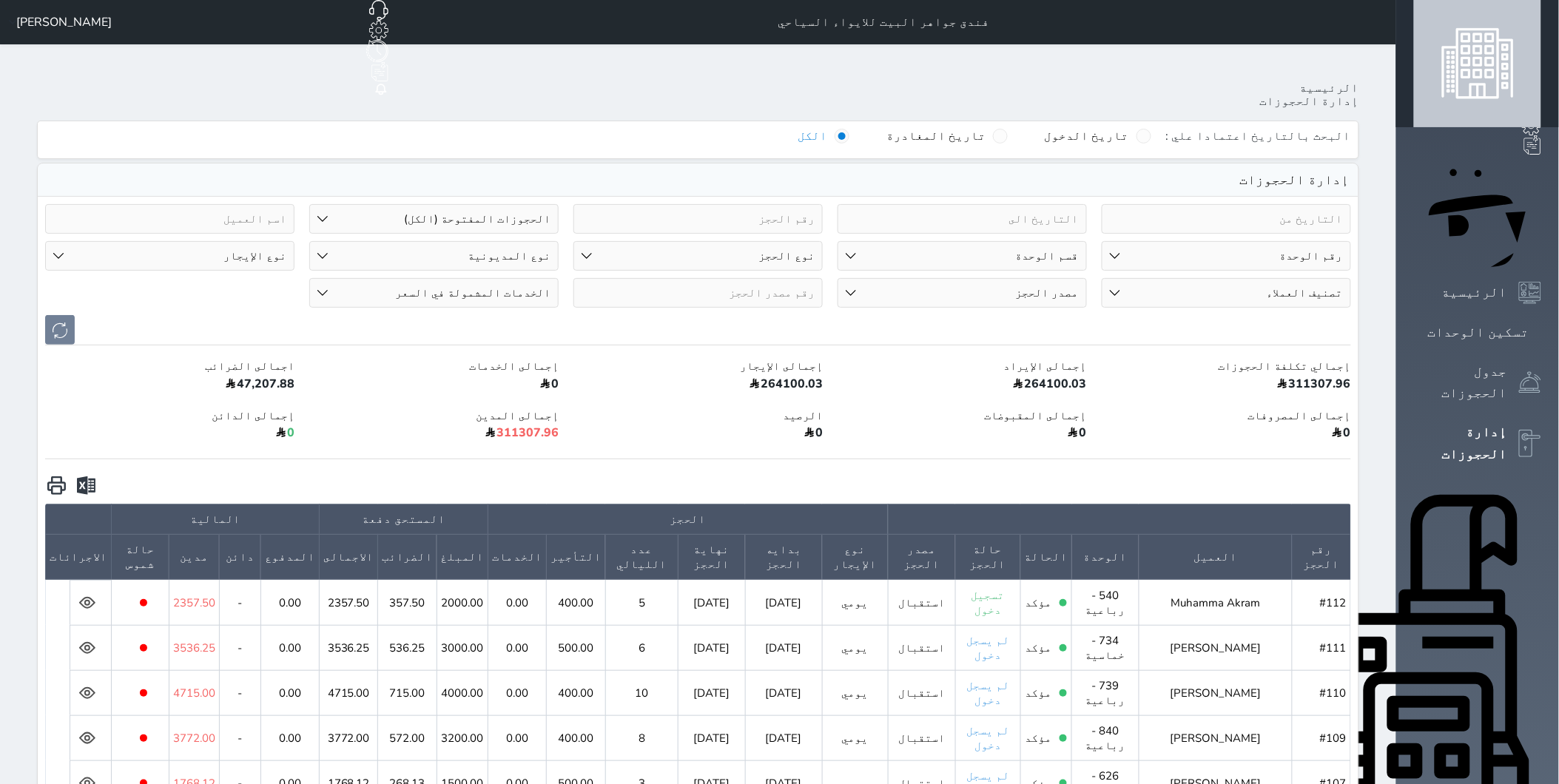 select on "pending" 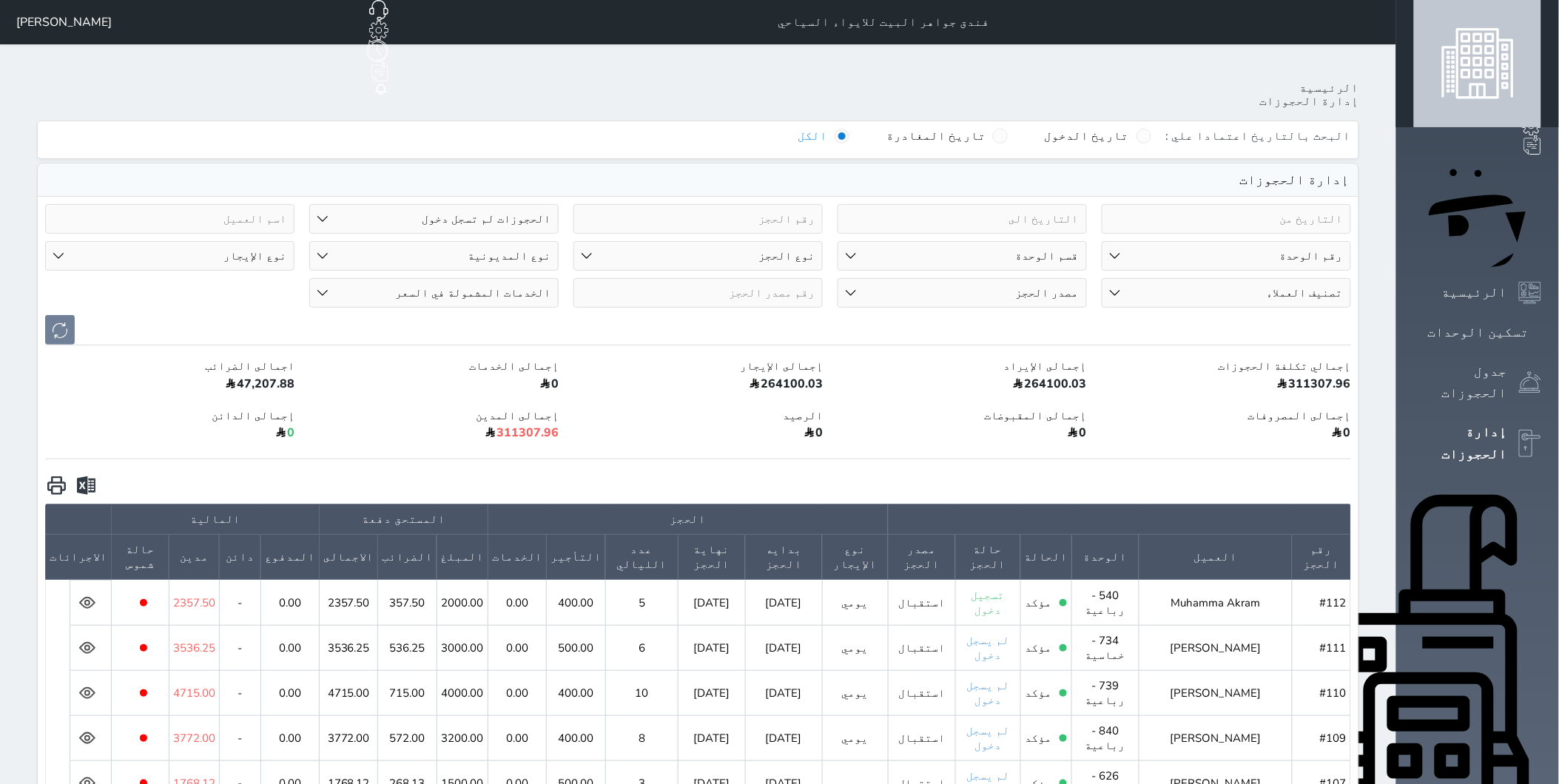 click on "حالة الحجز
الحجوزات المفتوحة (الكل)
الحجوزات المغلقة (الكل)
الحجوزات المفتوحة (مسجل دخول)
الحجوزات المغلقة (تسجيل مغادرة)
الحجوزات لم تسجل دخول
الحجوزات المؤكدة (الكل)
الحجوزات الملغية
الحجوزات المنتهية مهلة دفعها
حجوزات بانتظار الدفع" at bounding box center (434, 219) 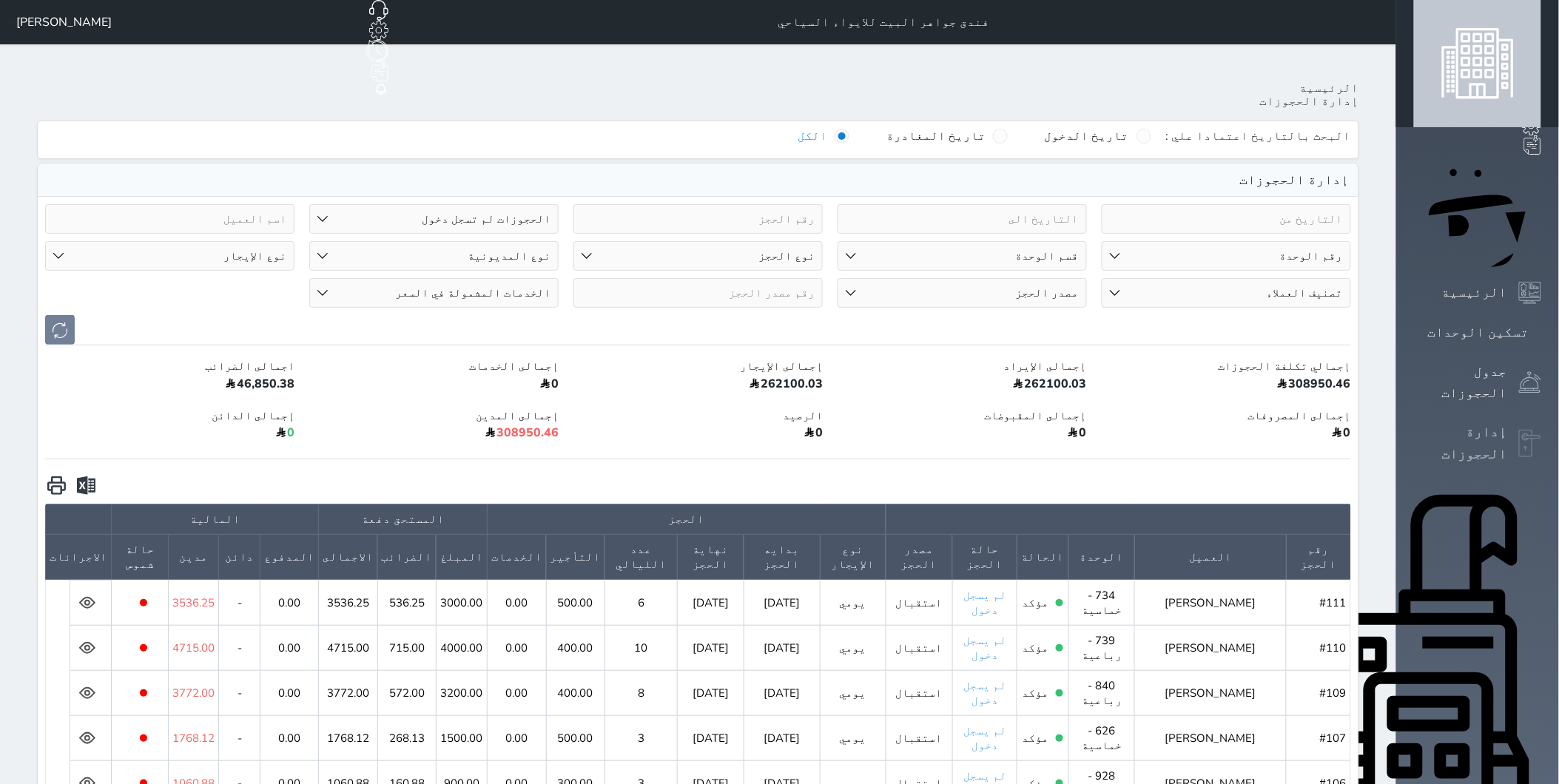 click 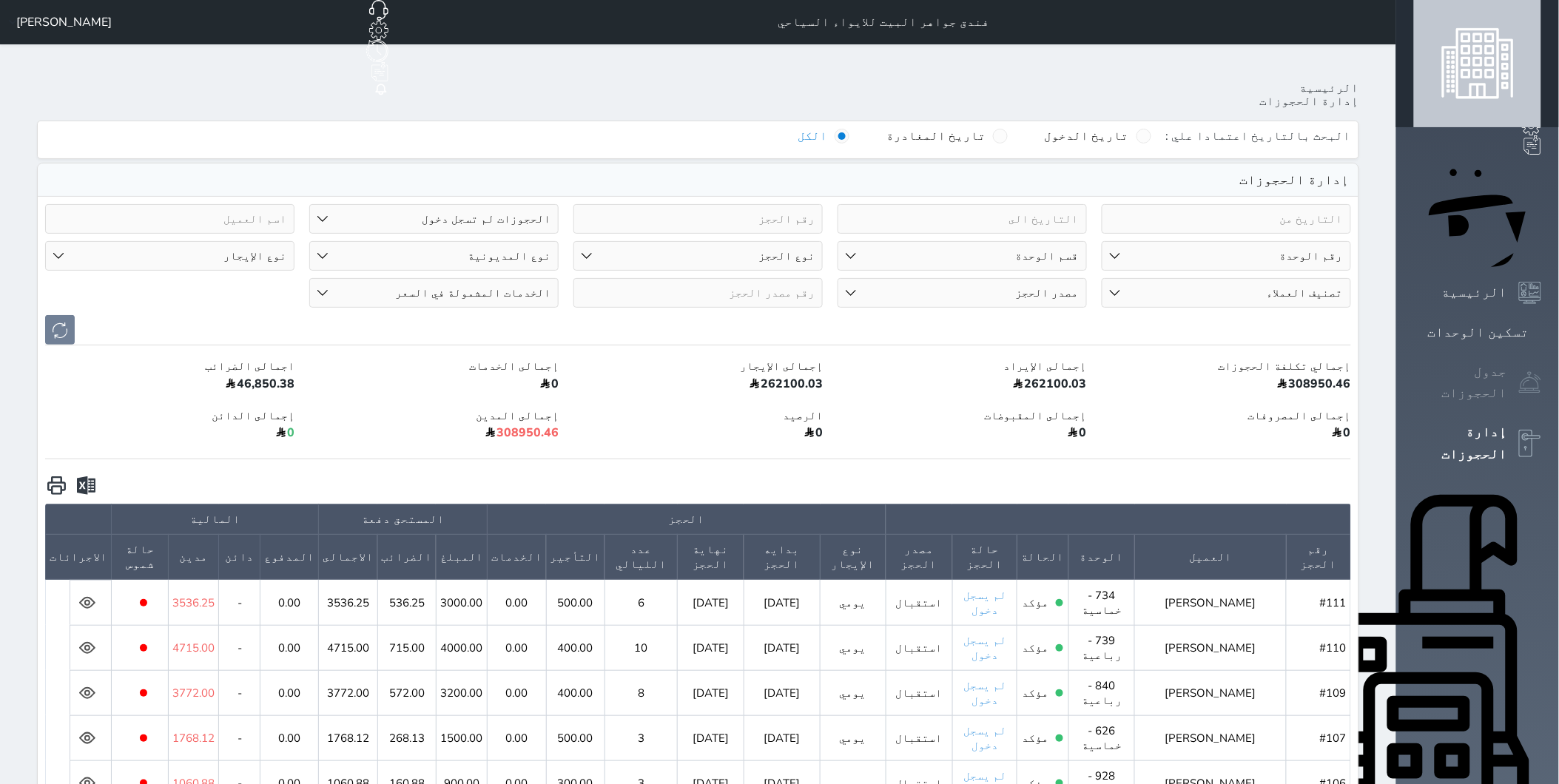 click on "جدول الحجوزات" at bounding box center [1461, 382] 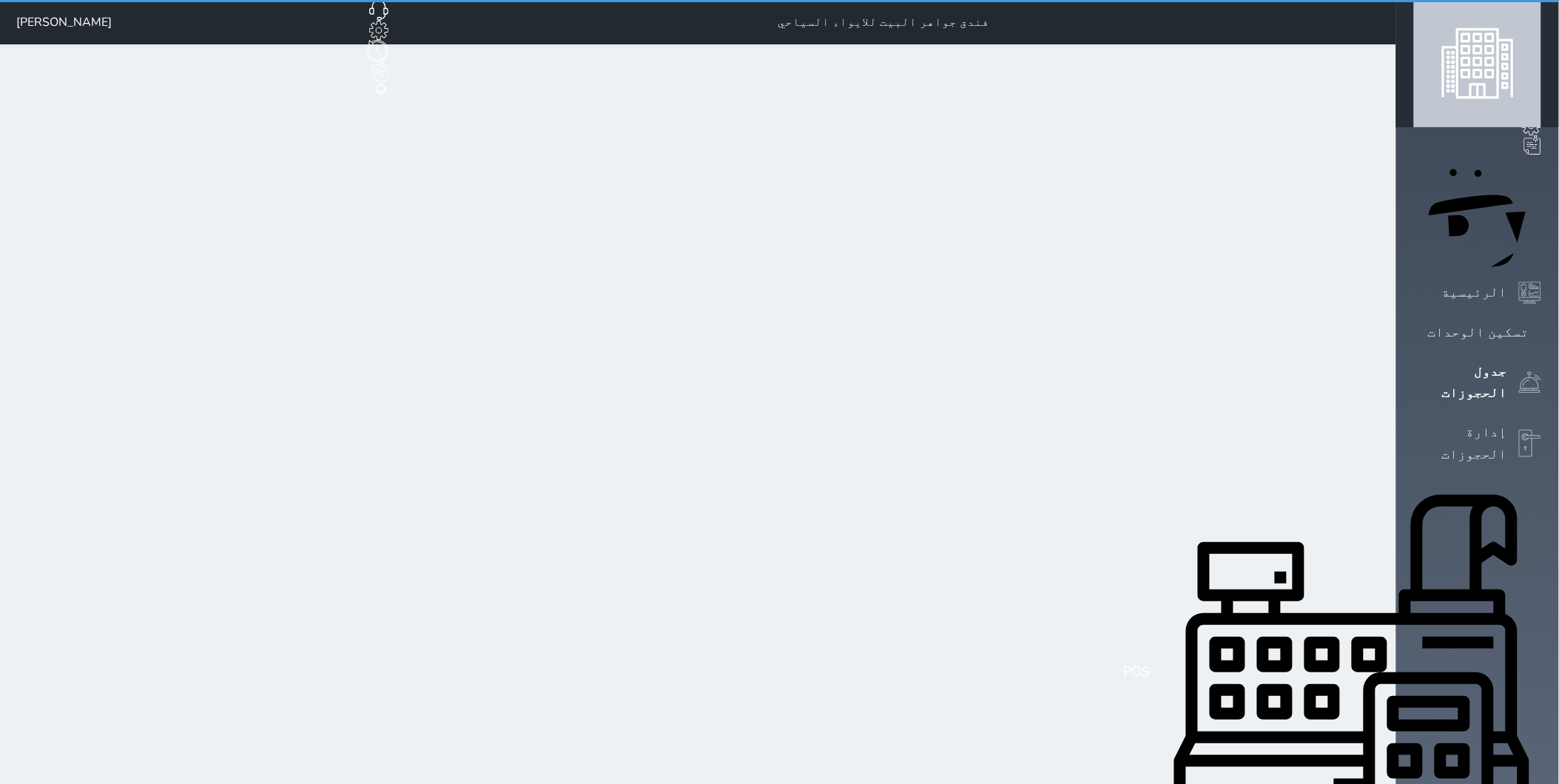 drag, startPoint x: 1474, startPoint y: 245, endPoint x: 1475, endPoint y: 253, distance: 8.062258 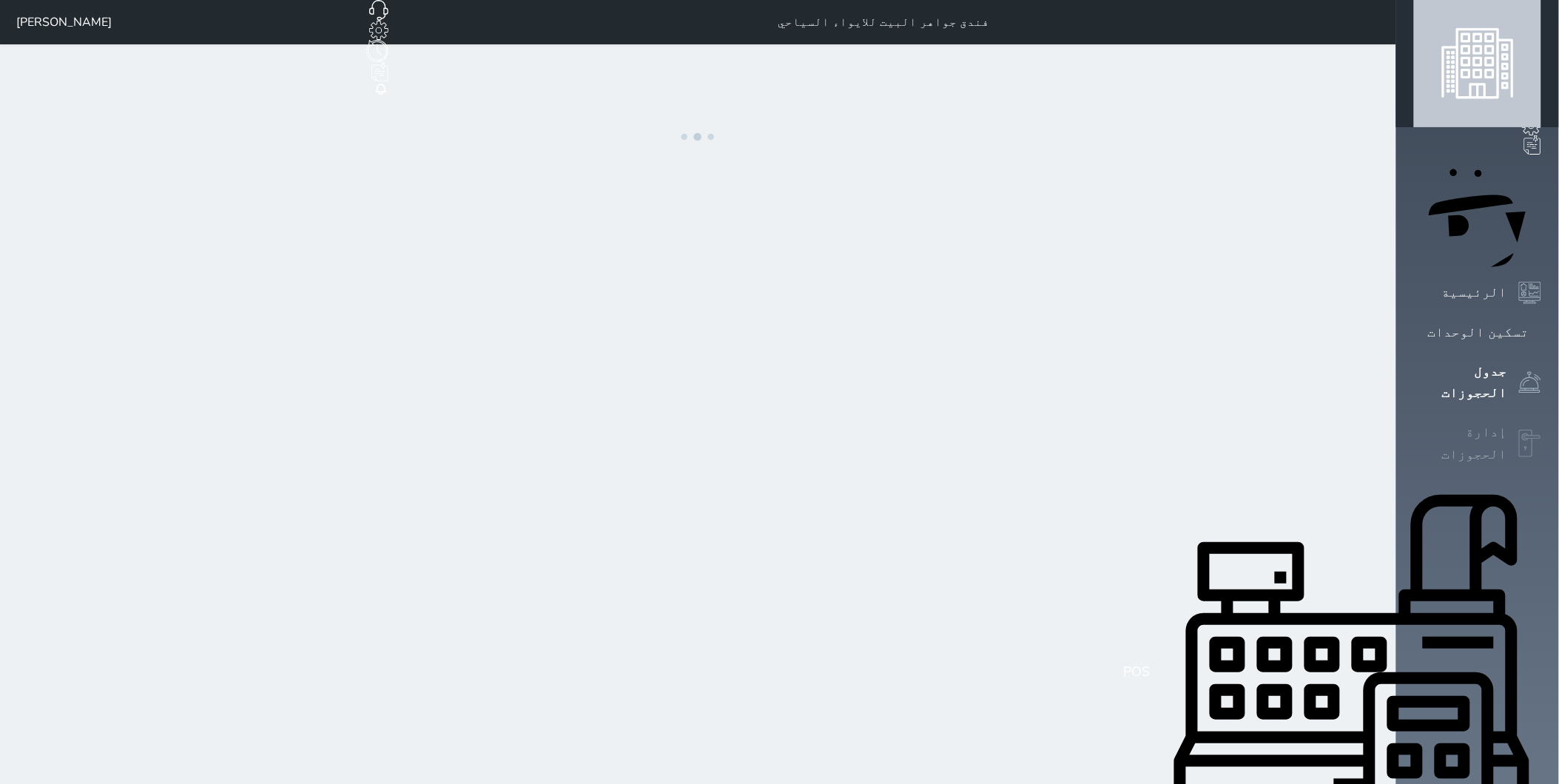 click 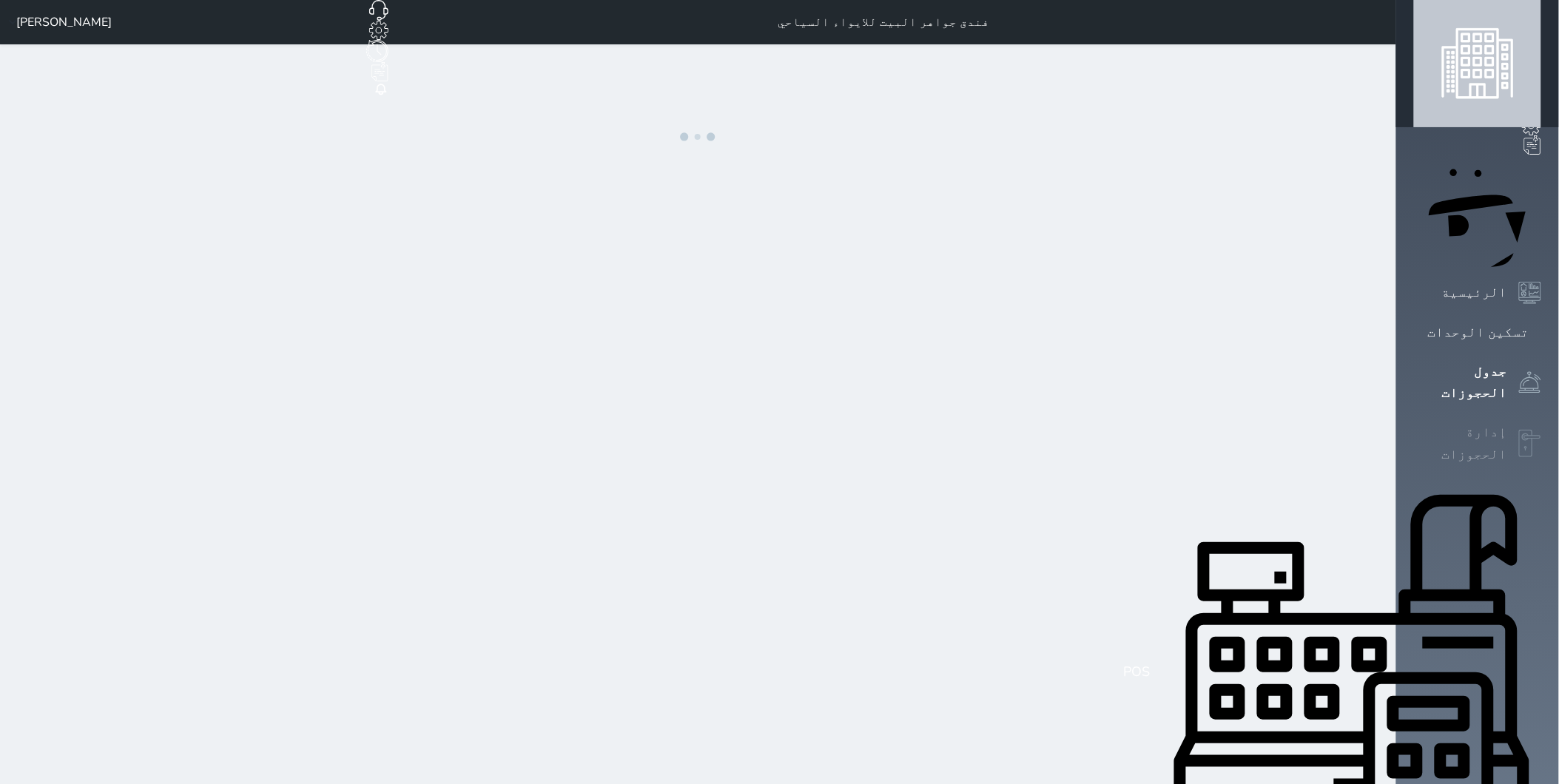 select on "open_all" 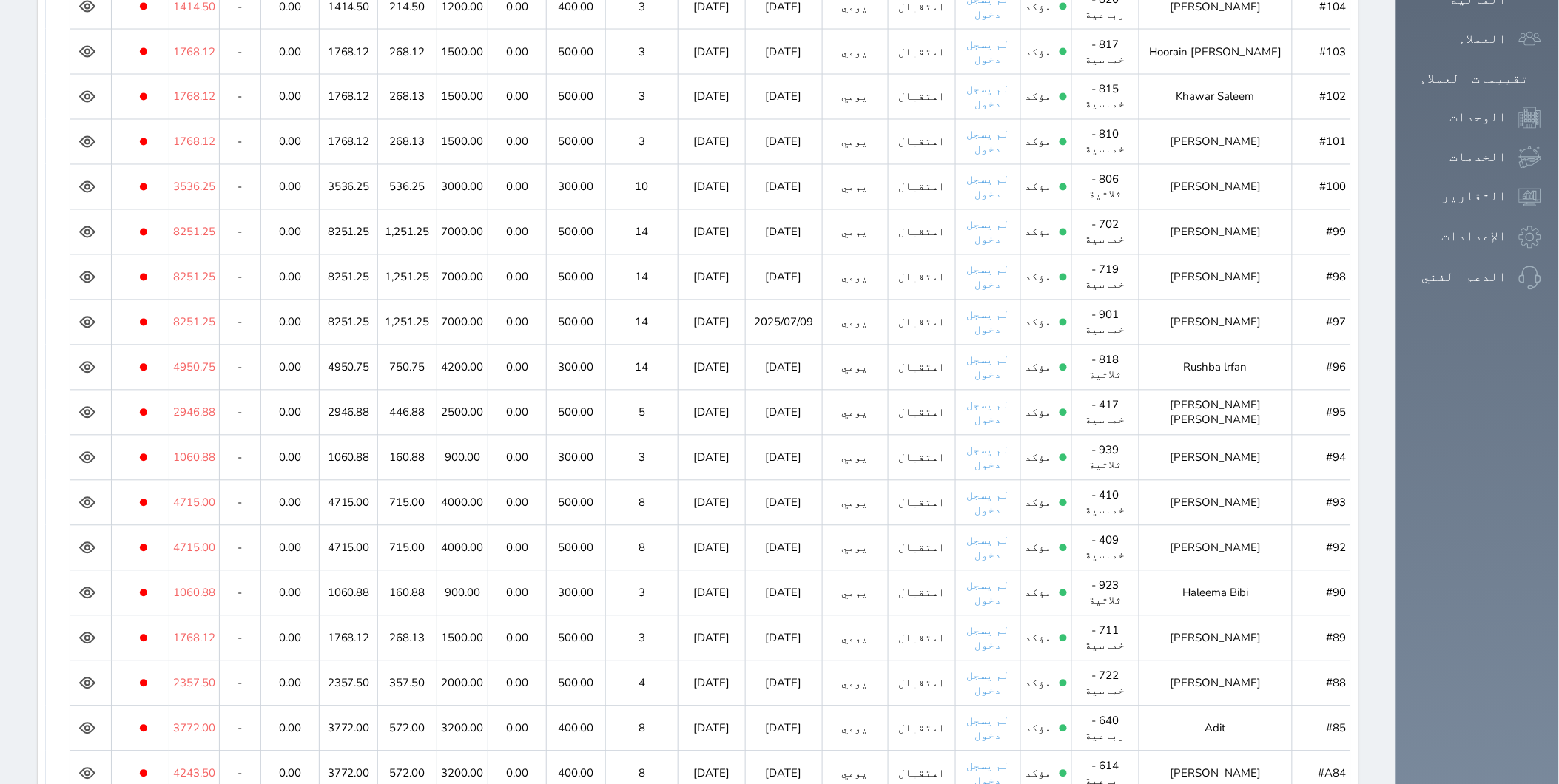 scroll, scrollTop: 970, scrollLeft: 0, axis: vertical 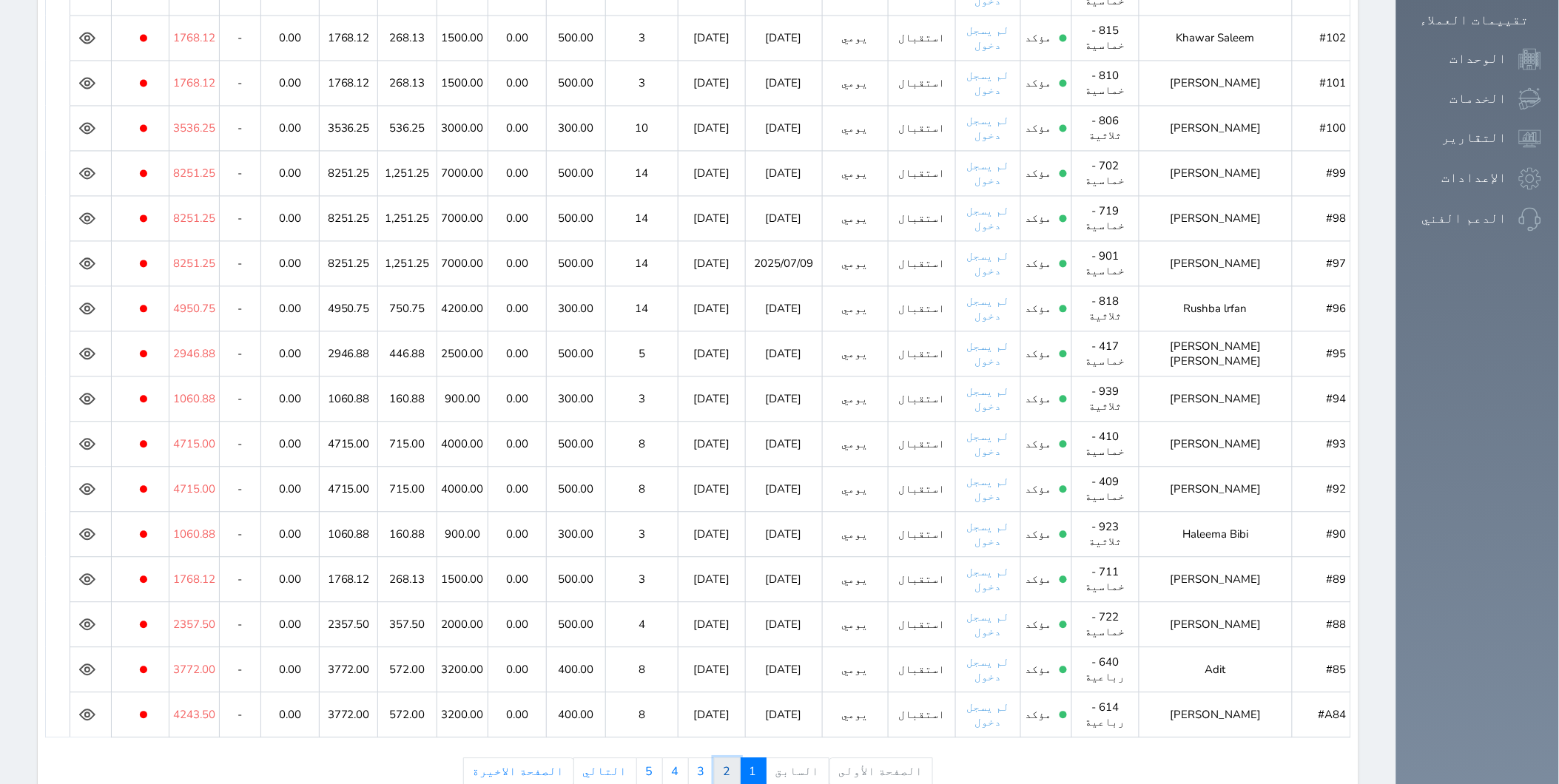 click on "2" at bounding box center [727, 772] 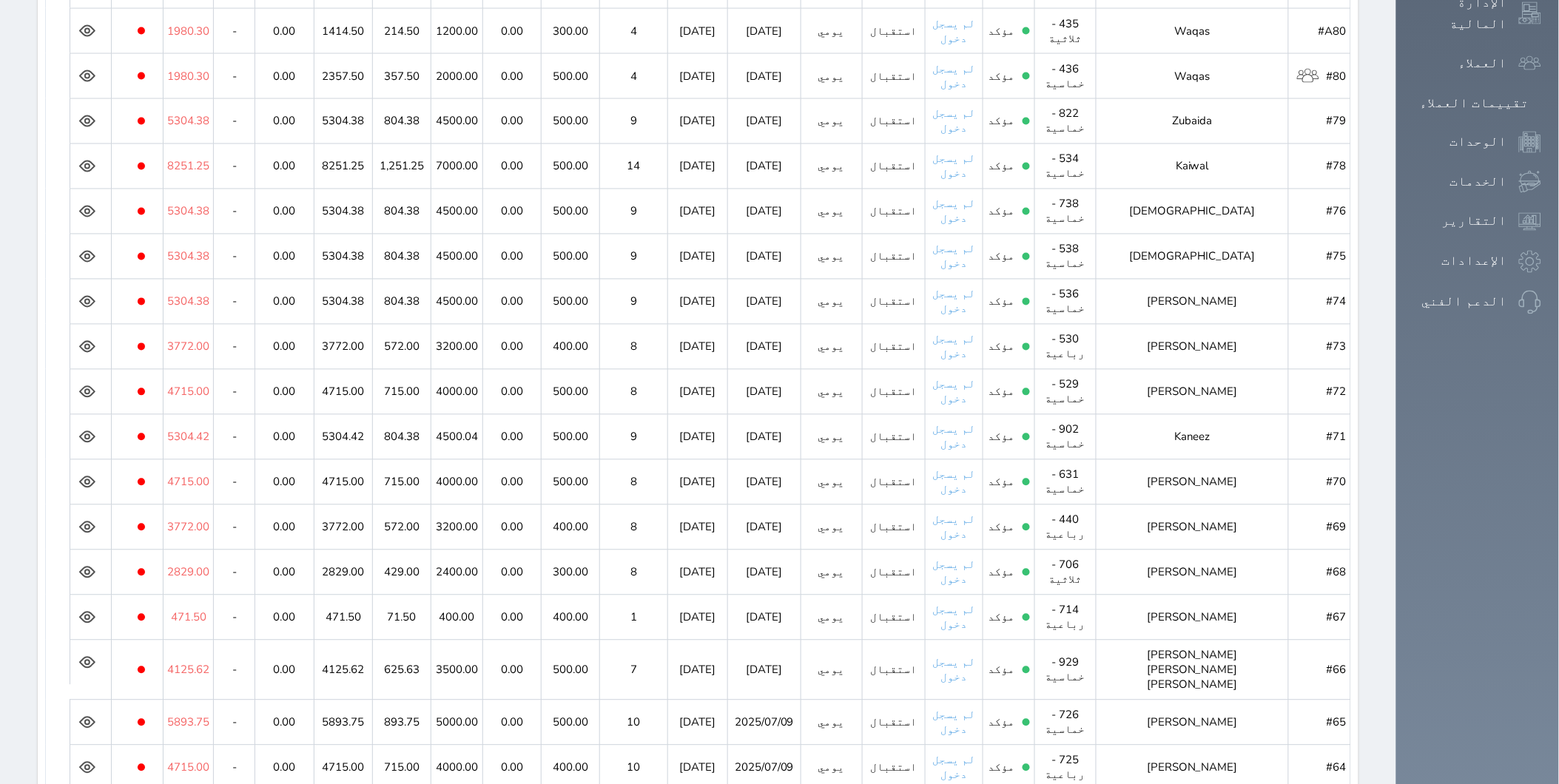 scroll, scrollTop: 888, scrollLeft: 0, axis: vertical 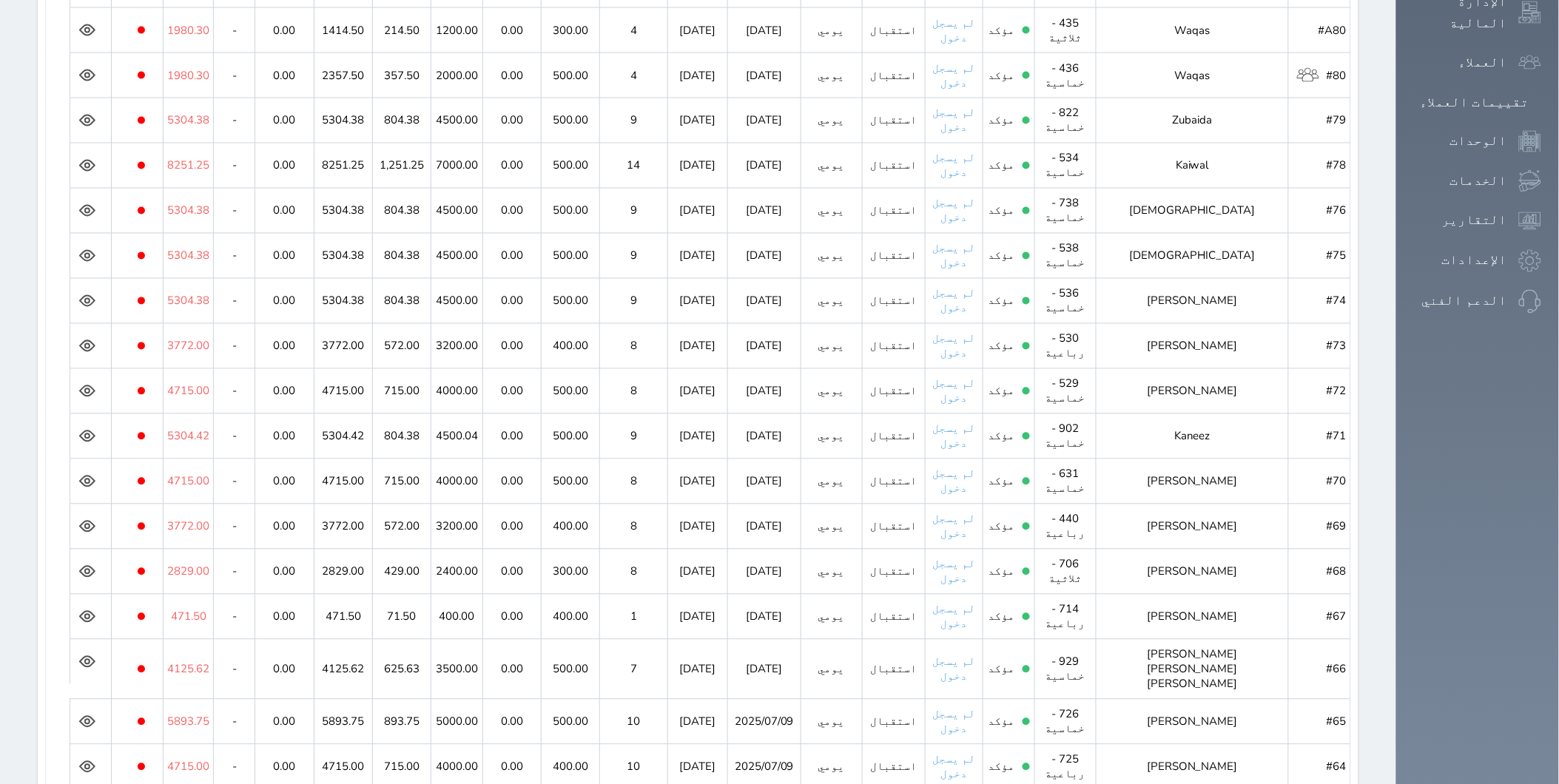 click 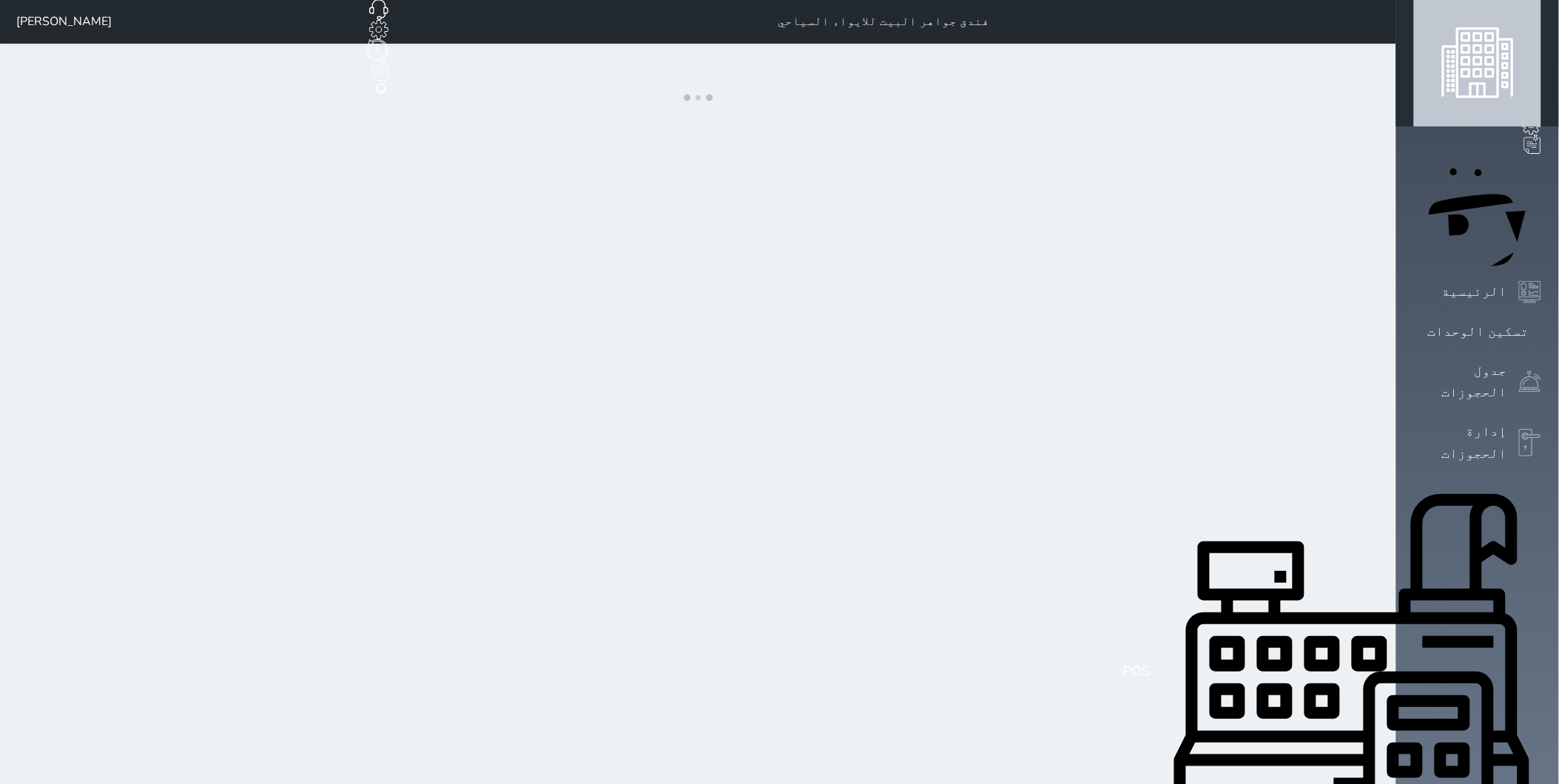 scroll, scrollTop: 0, scrollLeft: 0, axis: both 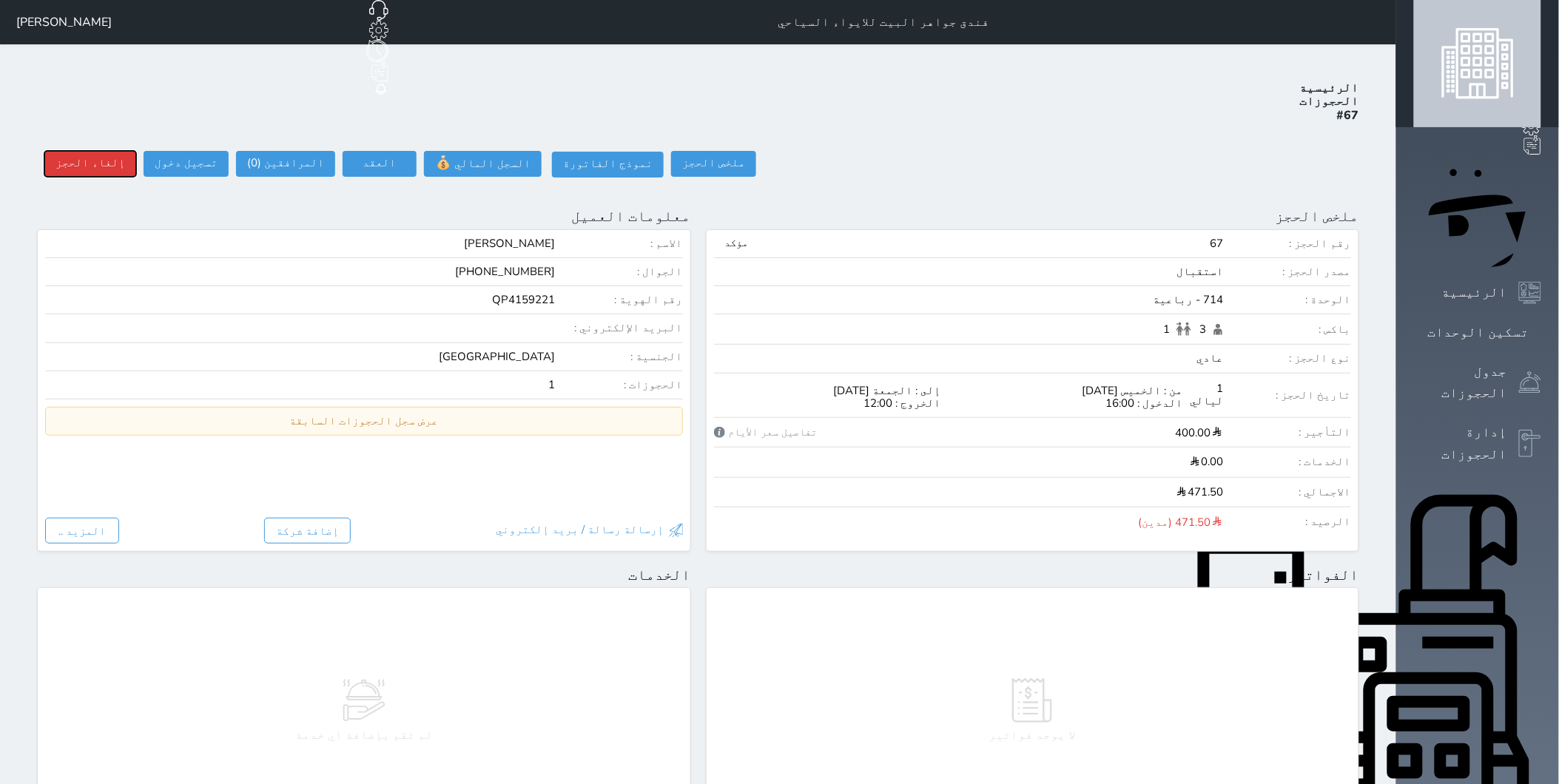 click on "إلغاء الحجز" at bounding box center [90, 163] 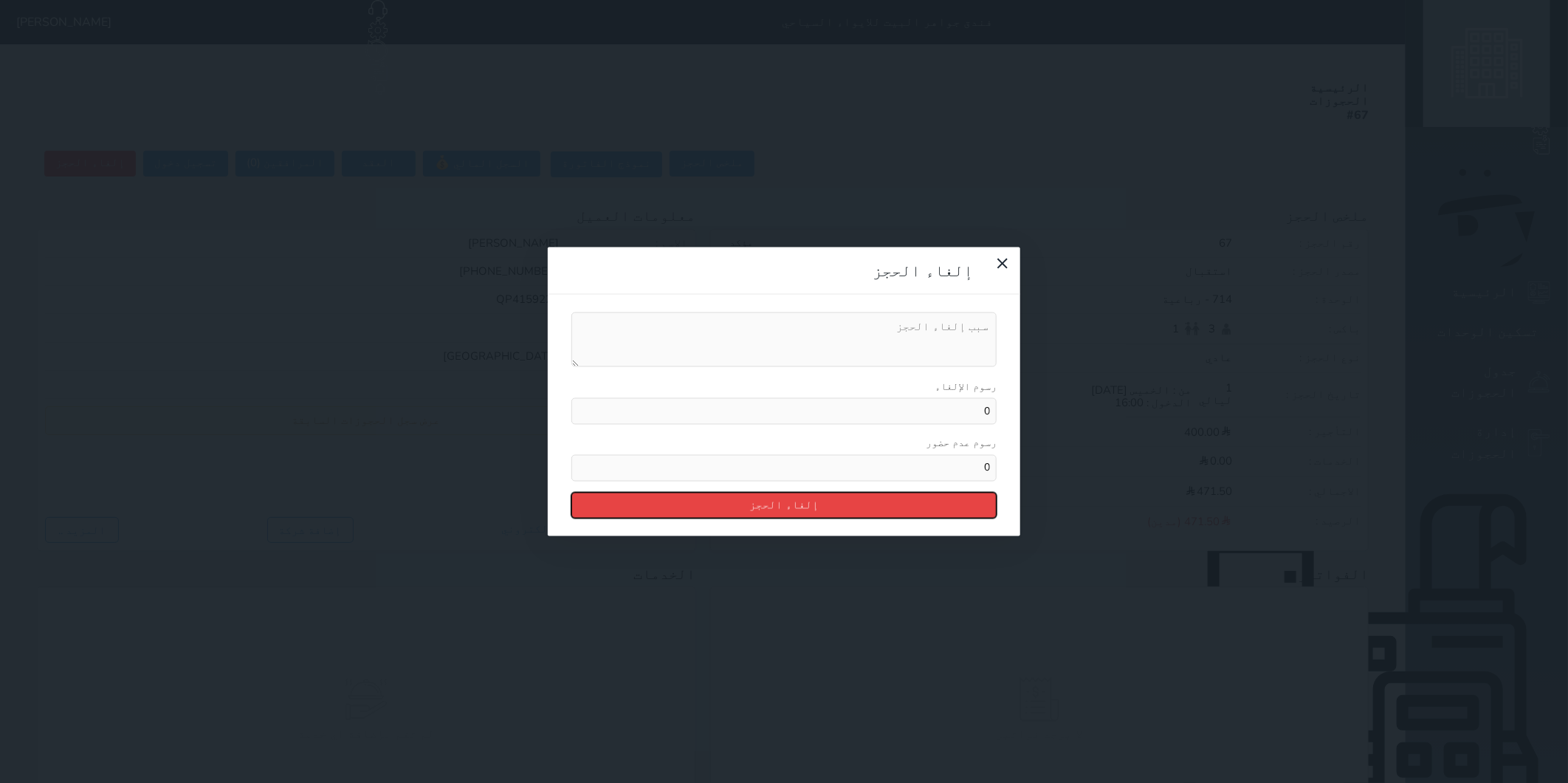 click on "إلغاء الحجز" at bounding box center (784, 505) 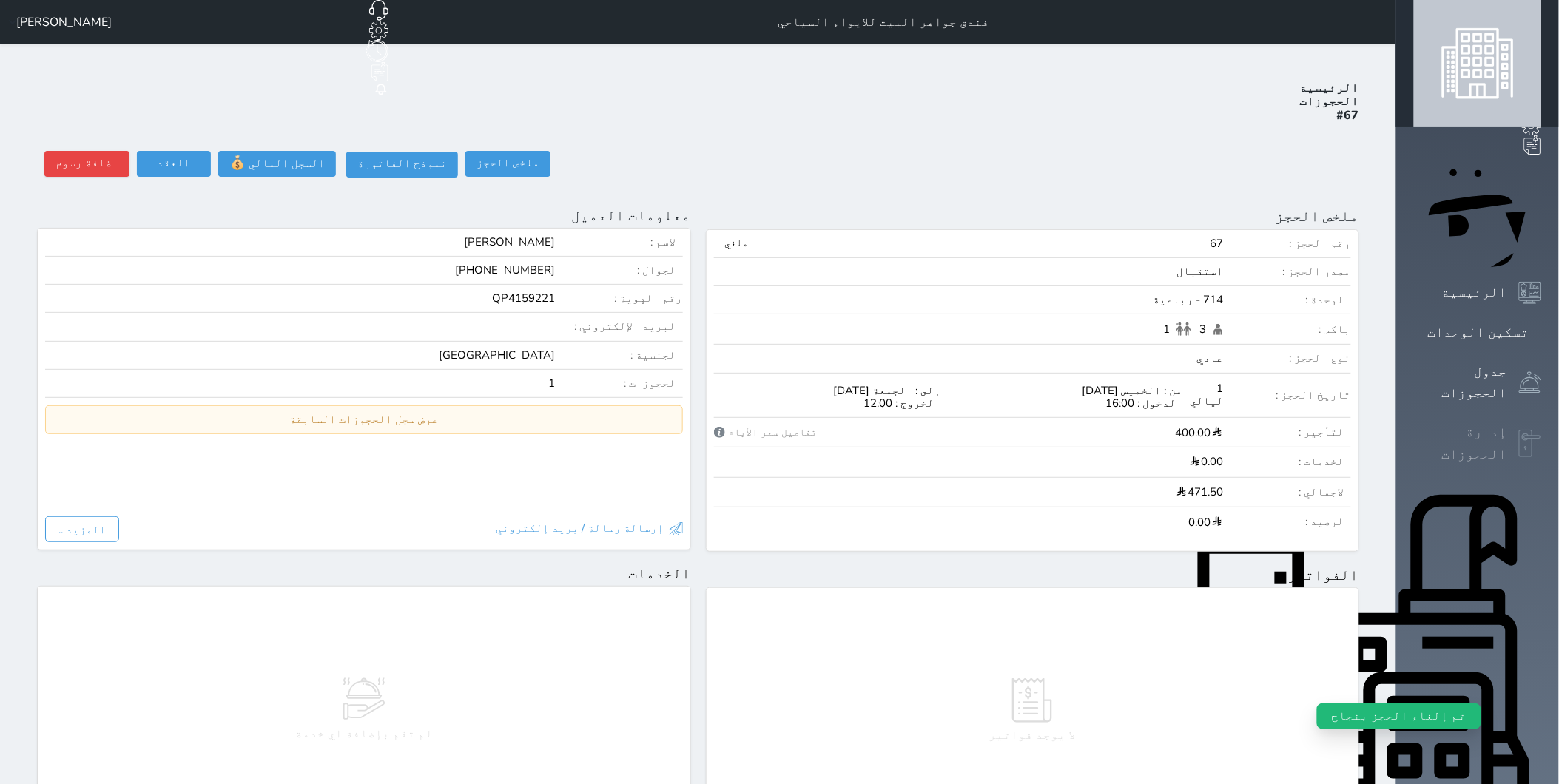click 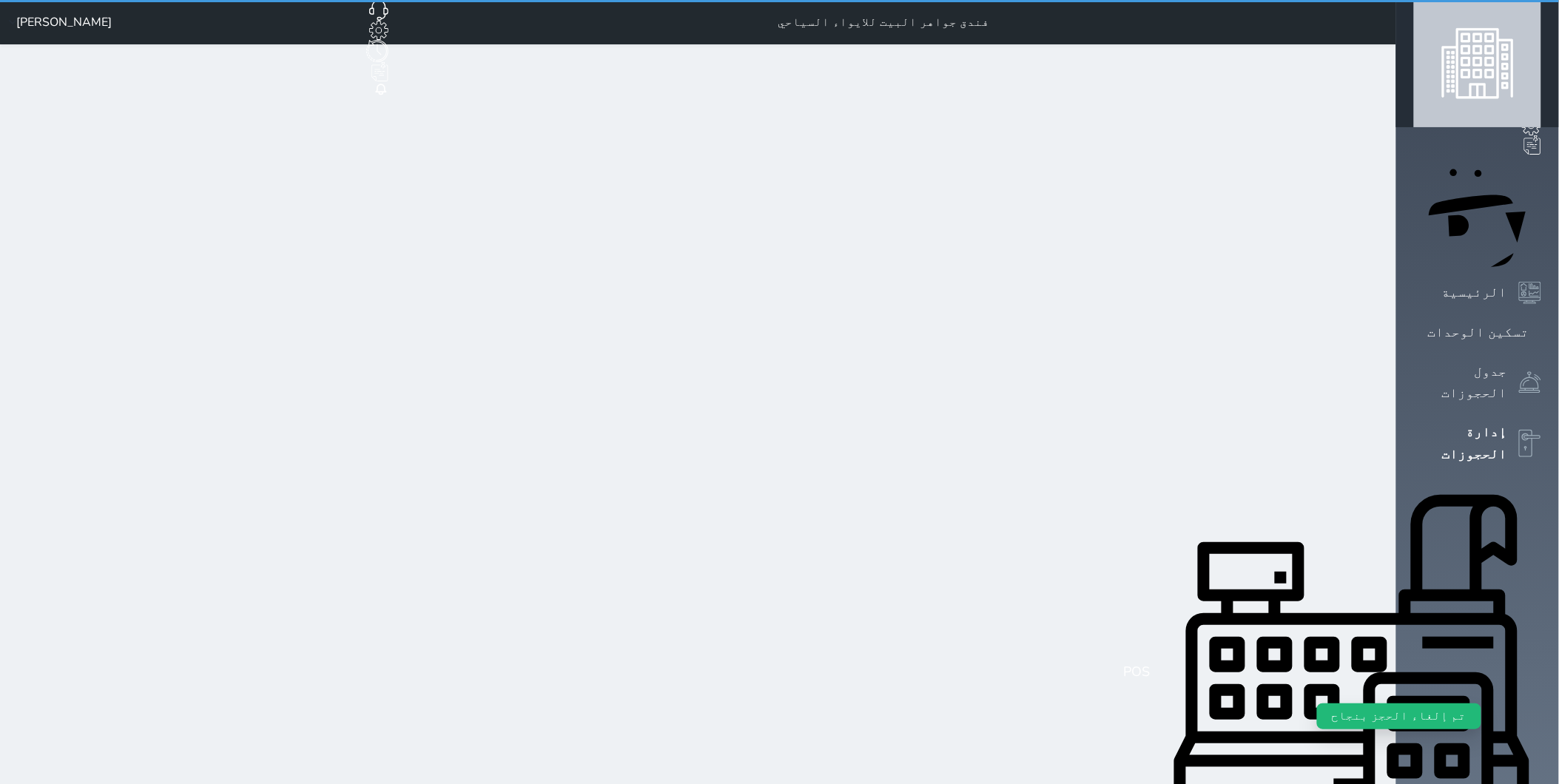 select on "open_all" 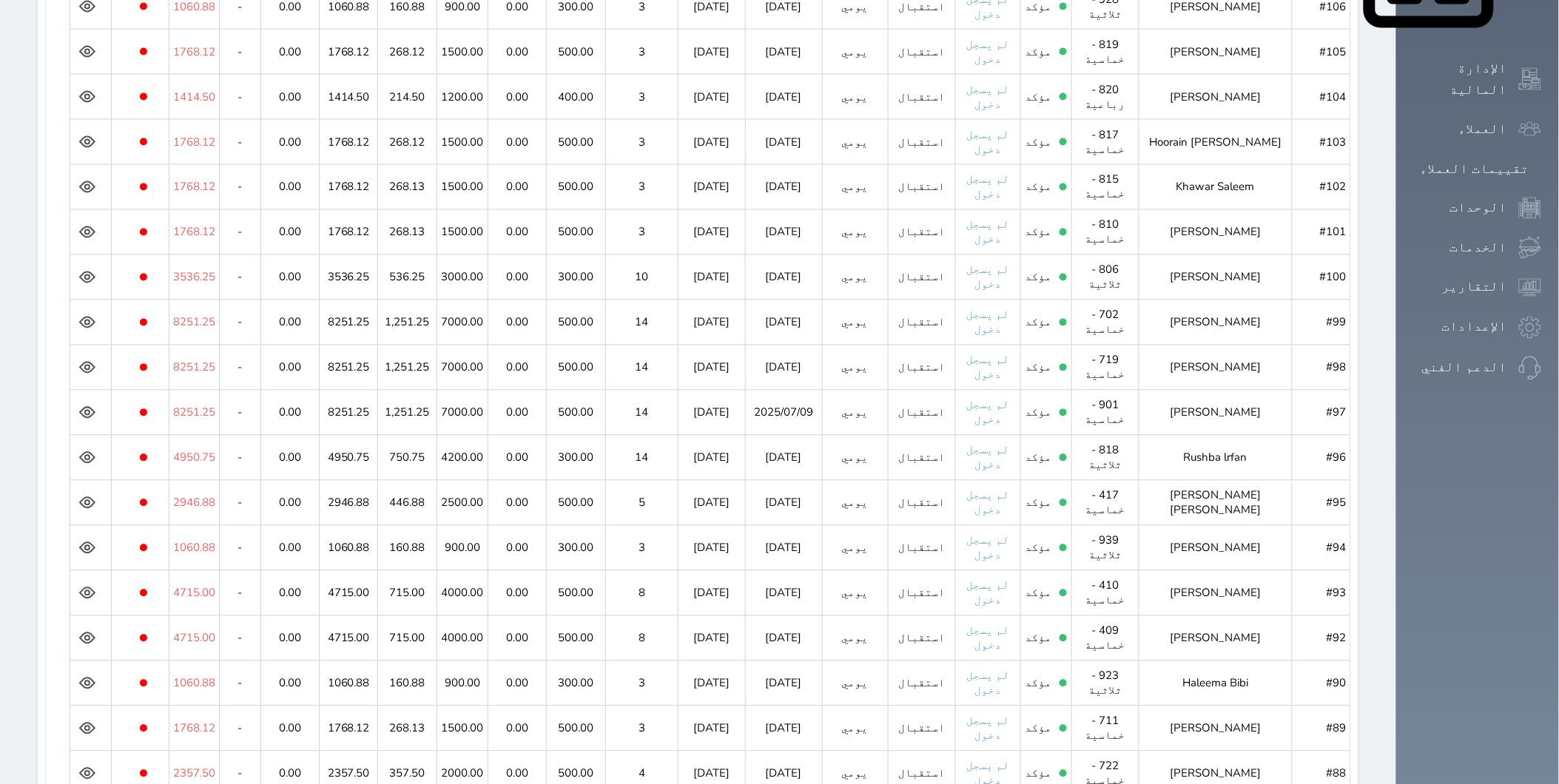 scroll, scrollTop: 970, scrollLeft: 0, axis: vertical 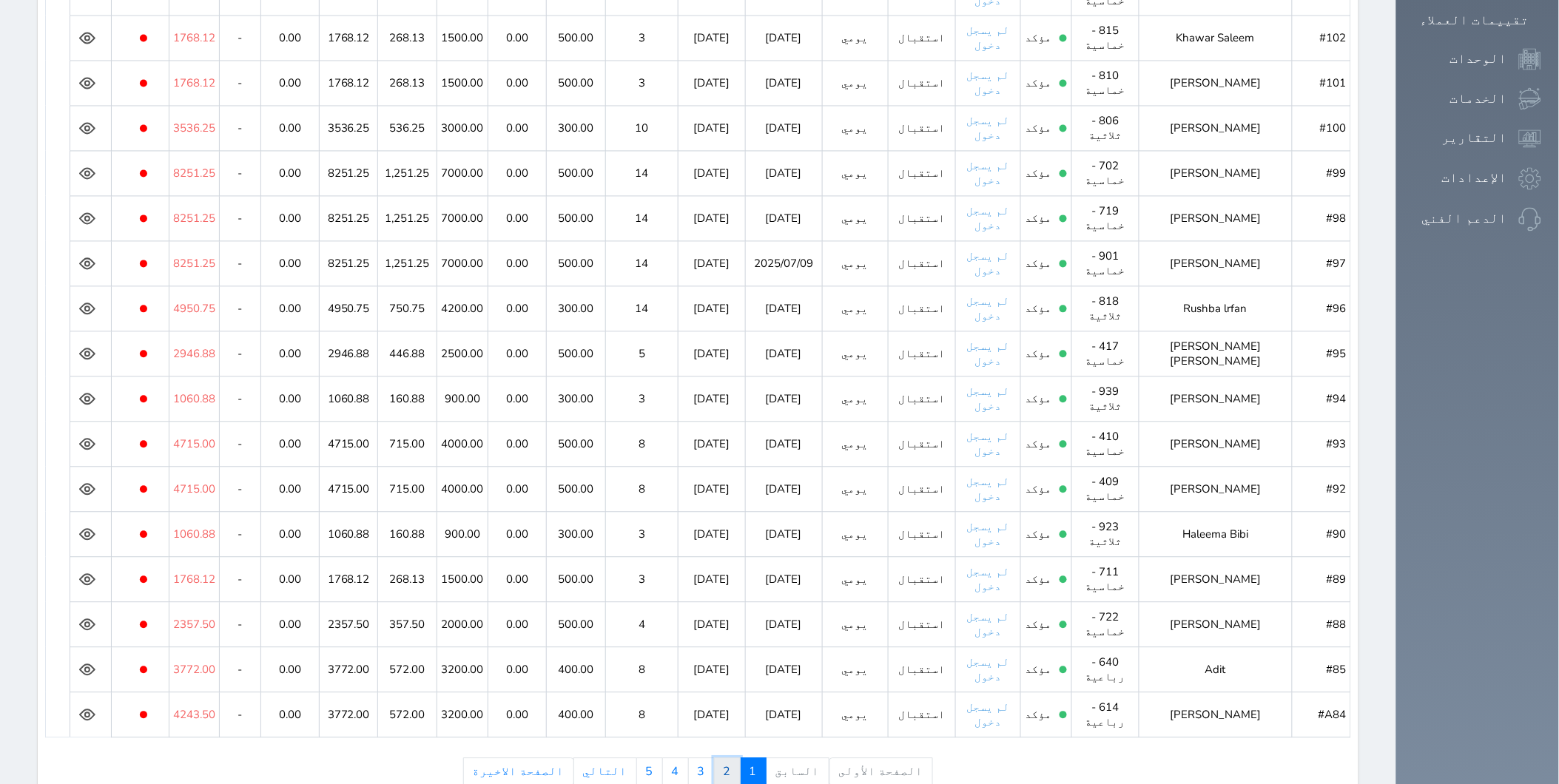 click on "2" at bounding box center (727, 772) 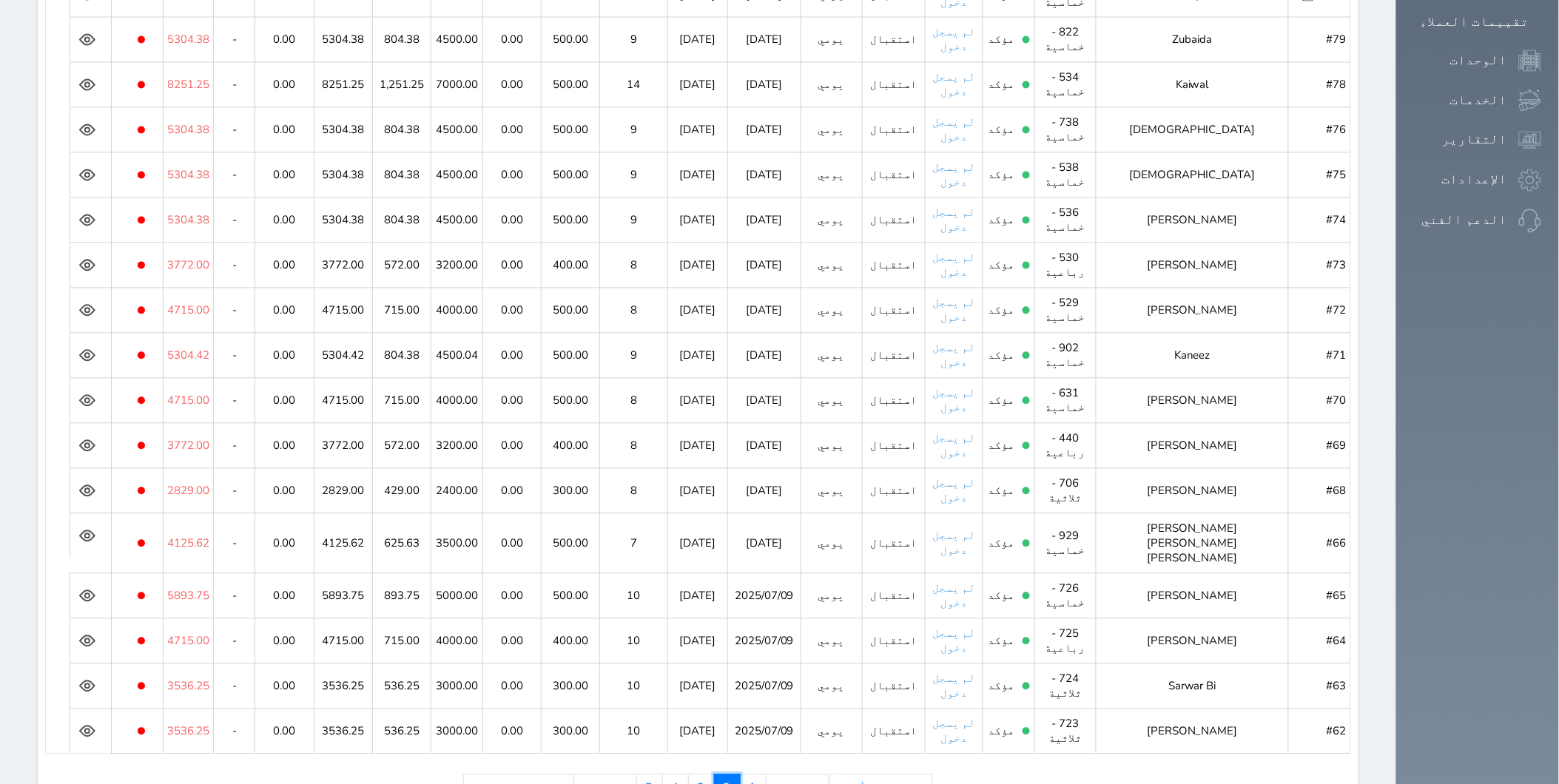 scroll, scrollTop: 970, scrollLeft: 0, axis: vertical 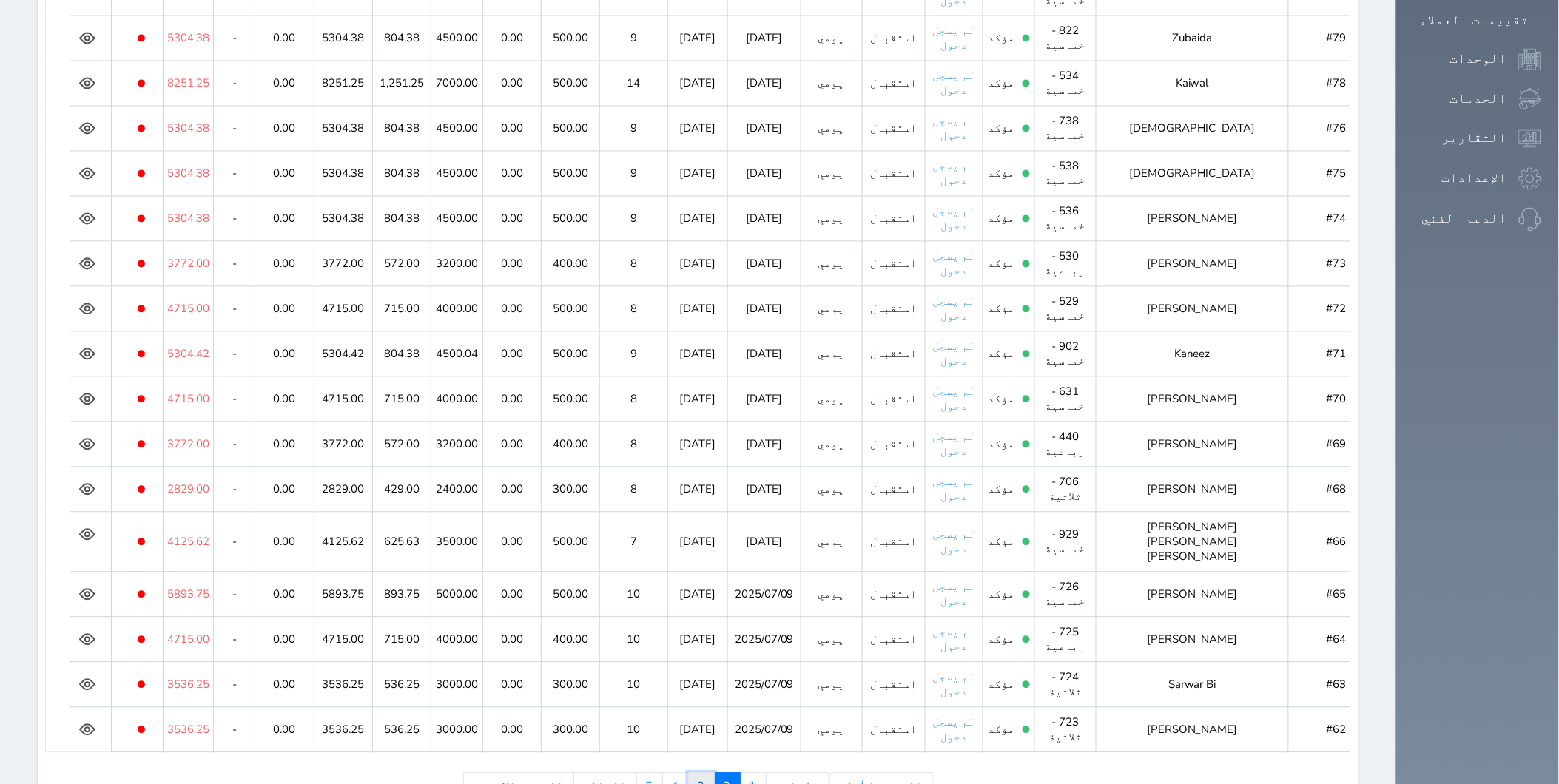 click on "3" at bounding box center [701, 787] 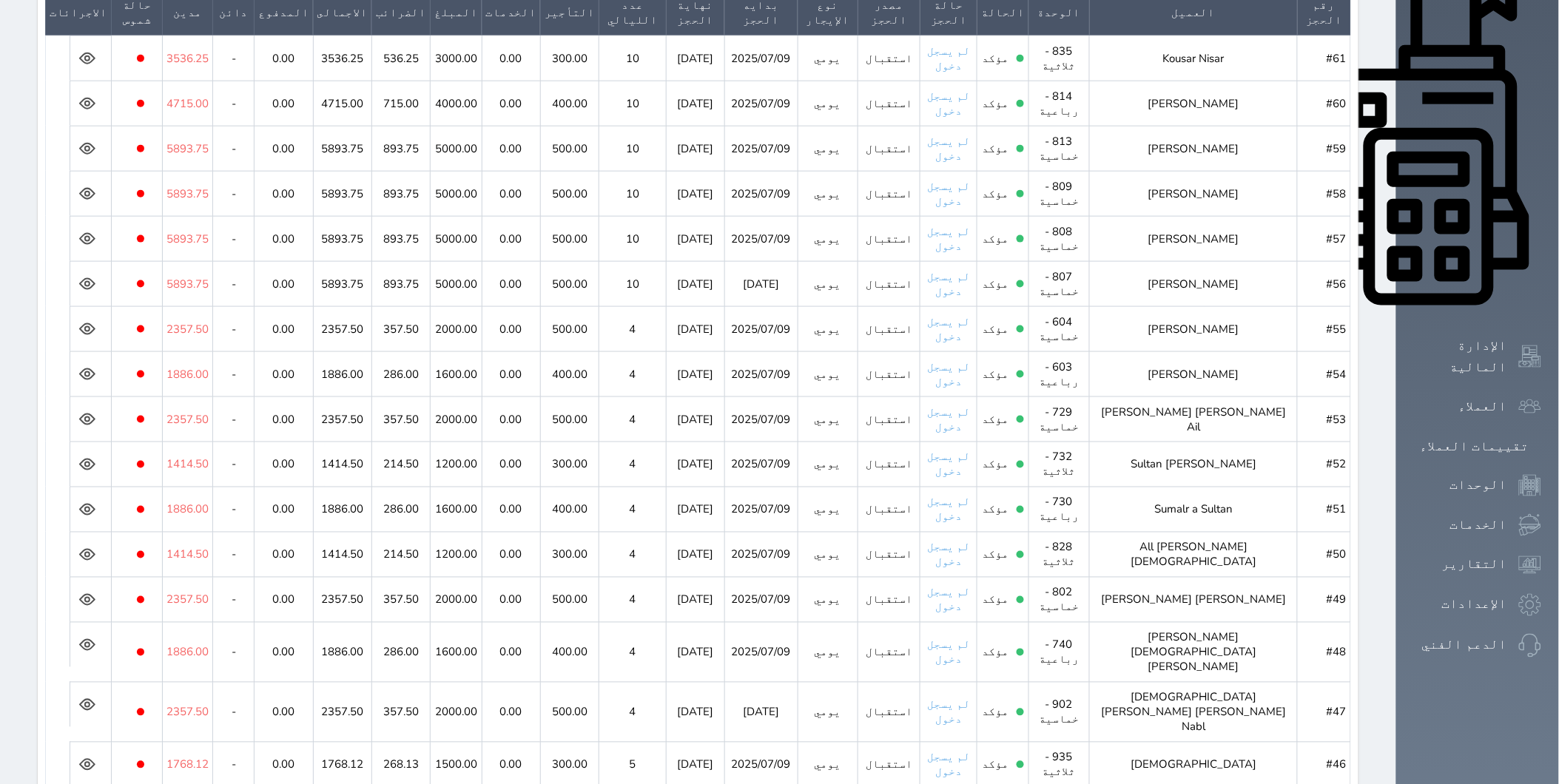 scroll, scrollTop: 559, scrollLeft: 0, axis: vertical 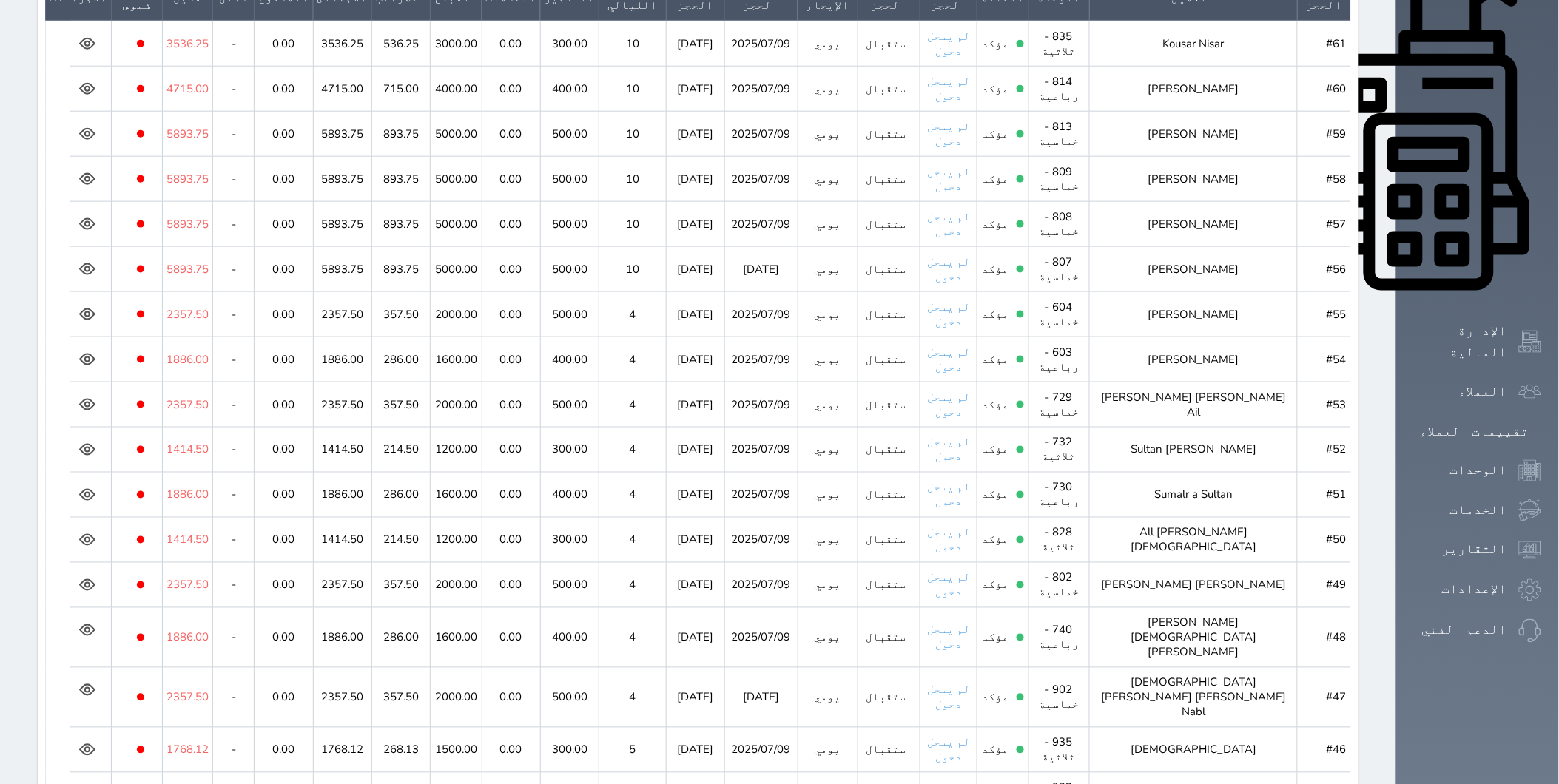 click 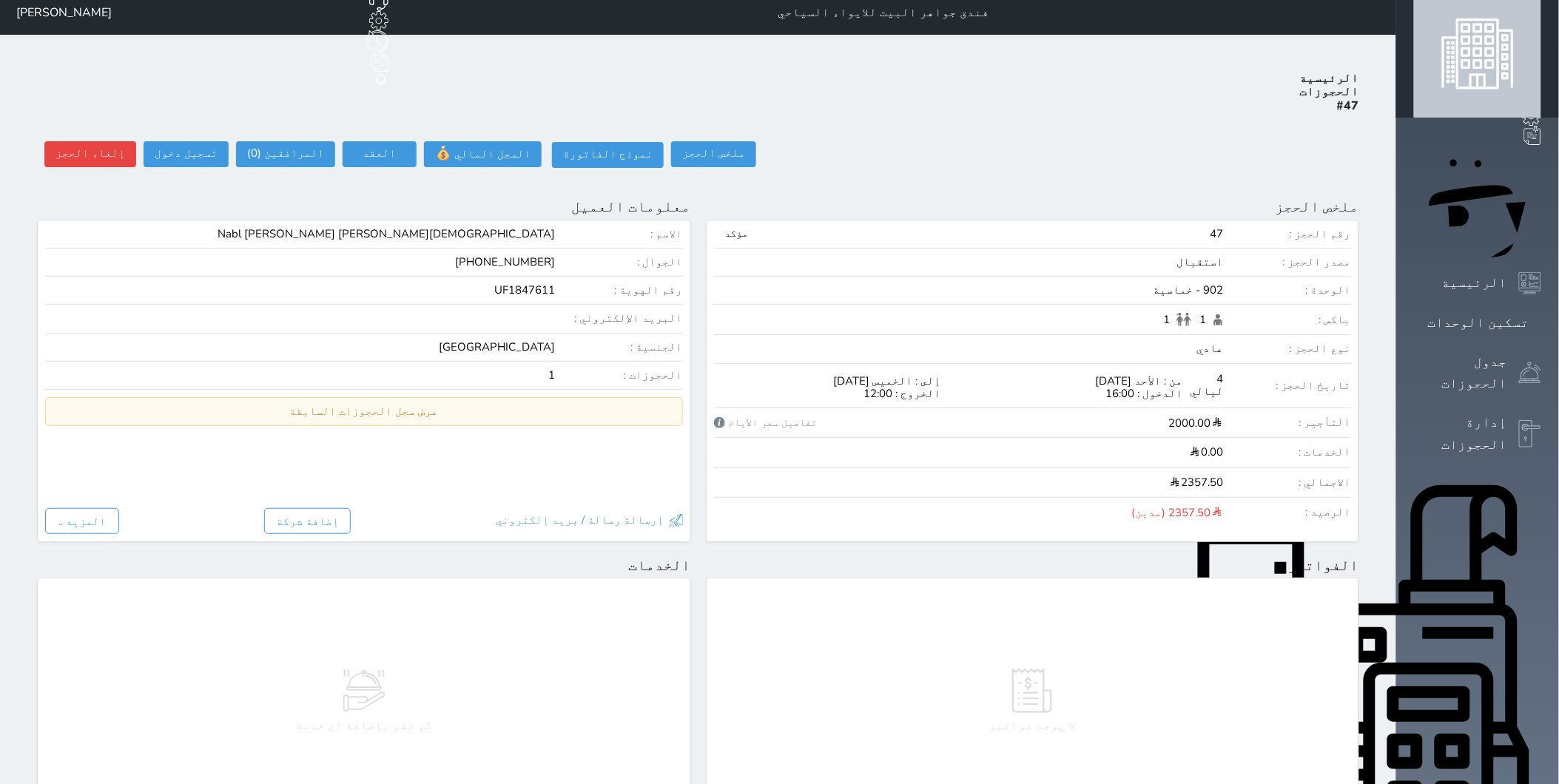scroll, scrollTop: 0, scrollLeft: 0, axis: both 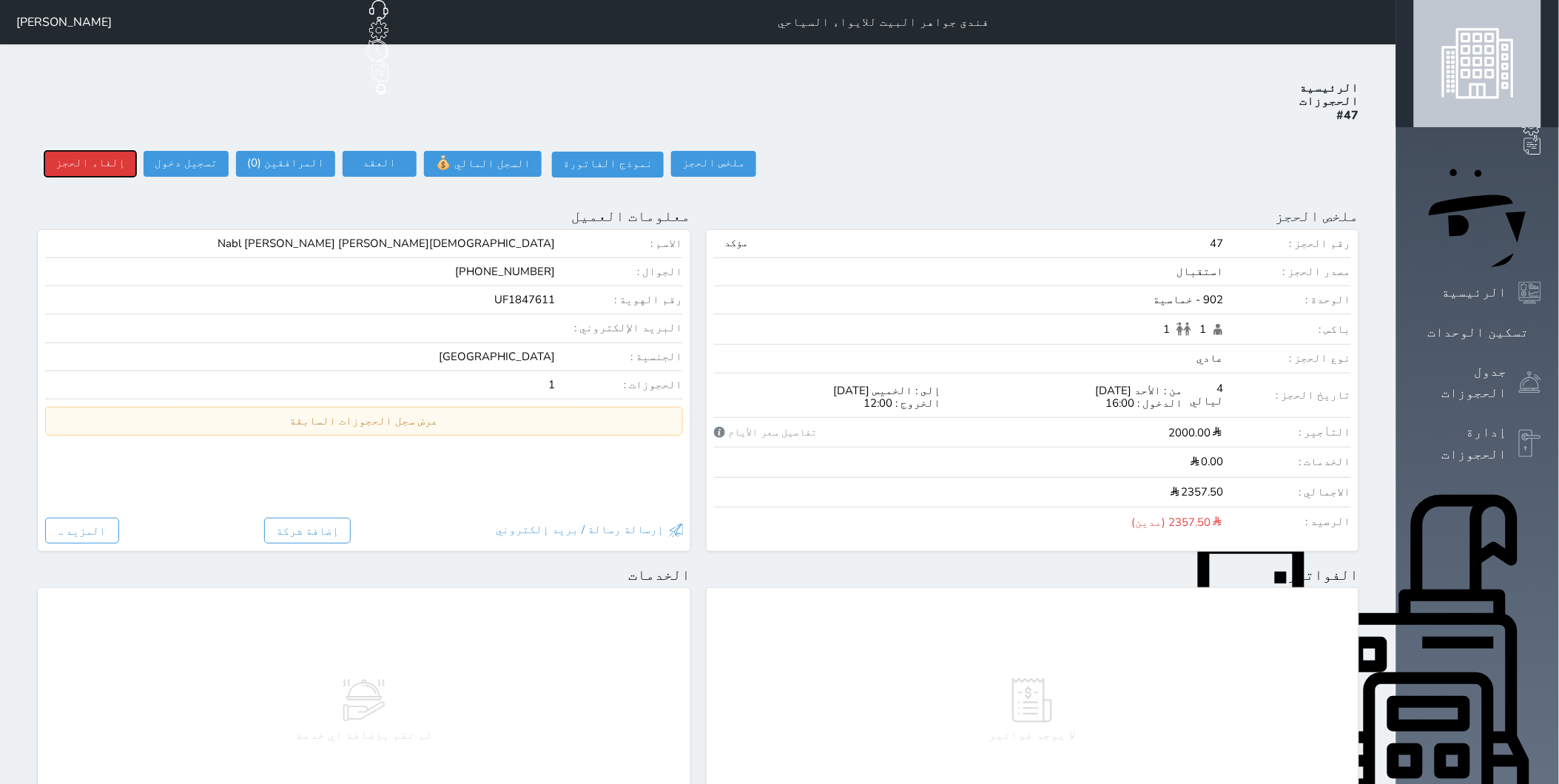 click on "إلغاء الحجز" at bounding box center (90, 163) 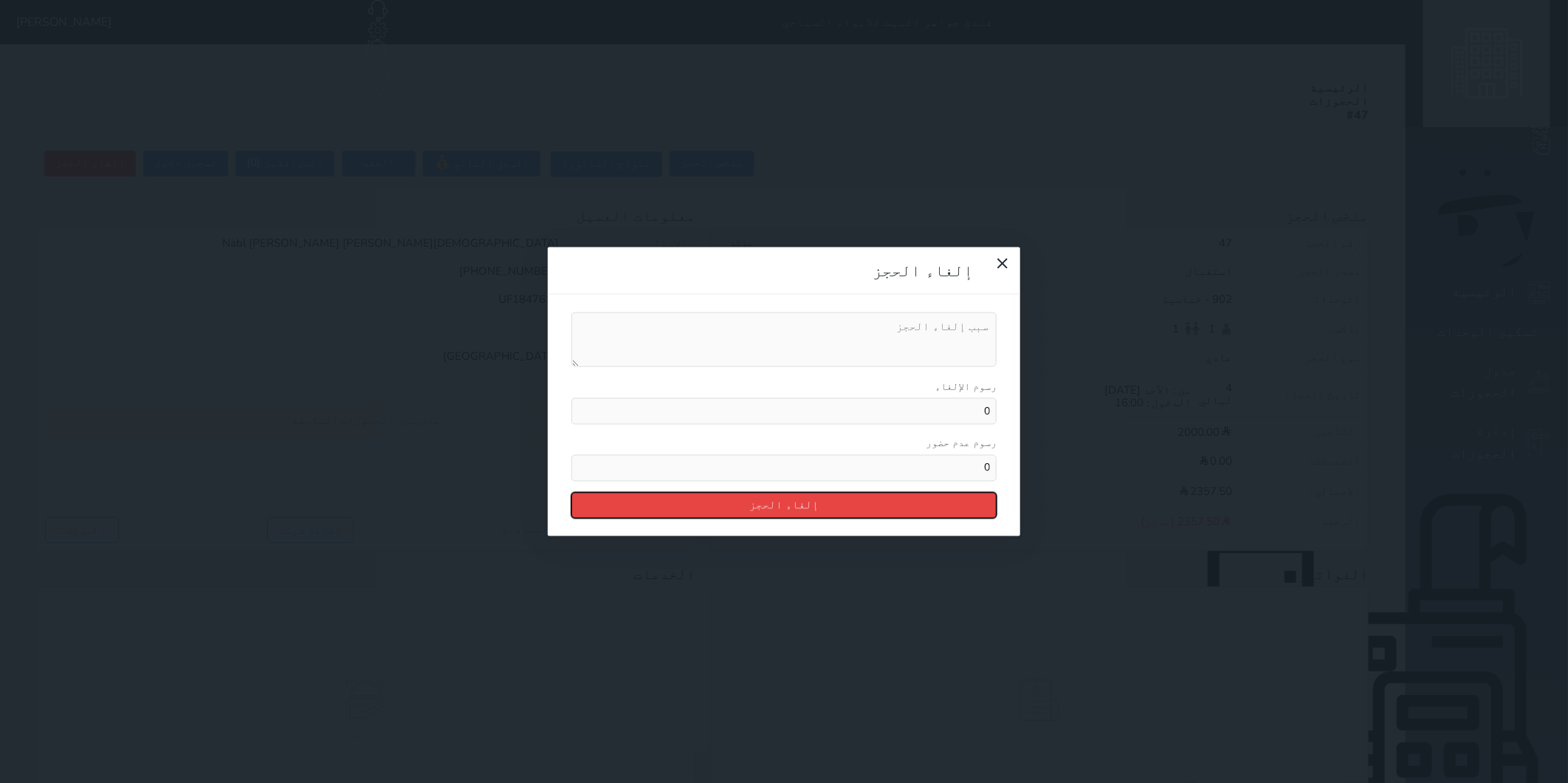 click on "إلغاء الحجز" at bounding box center (784, 505) 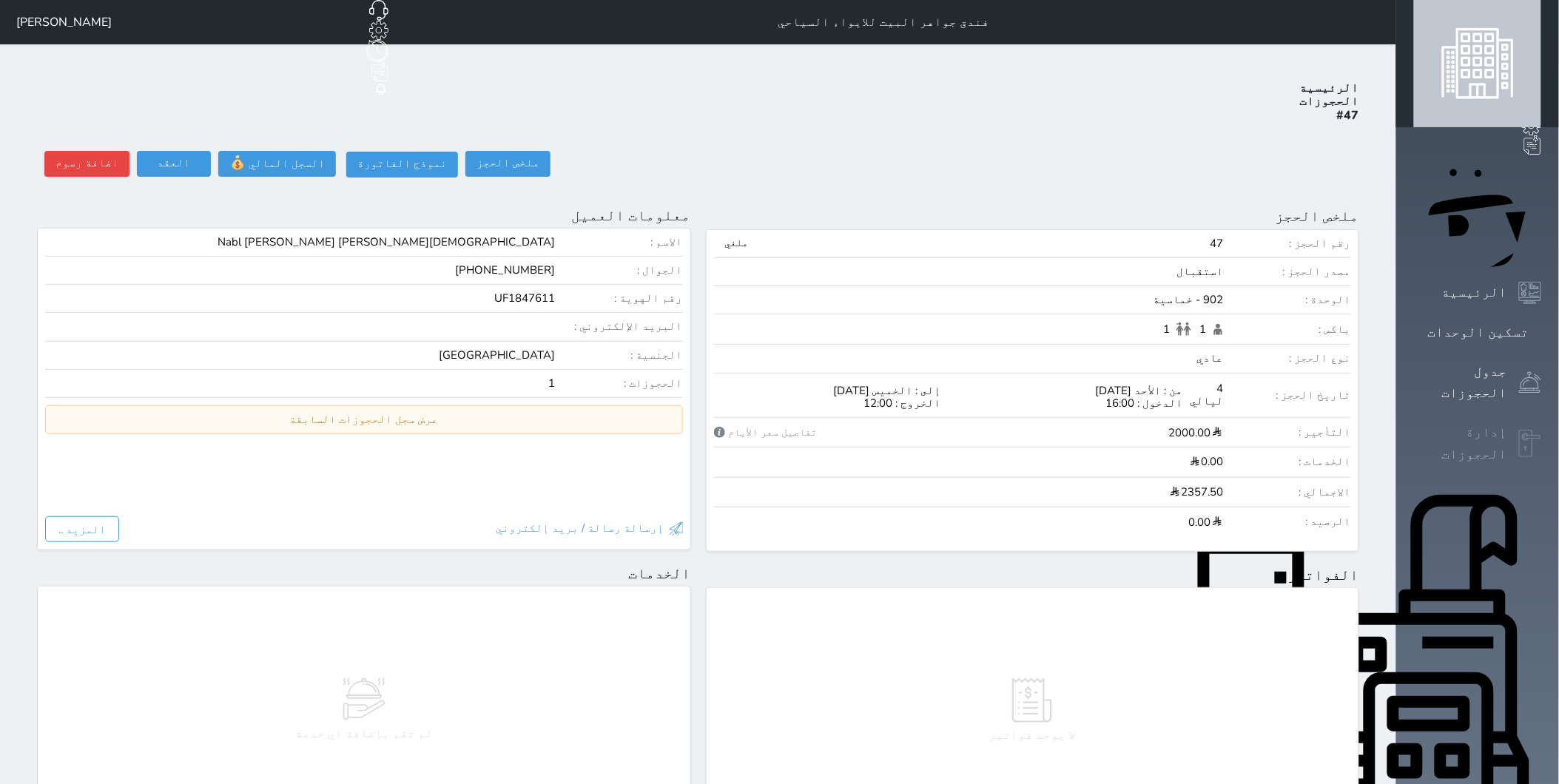 click on "إدارة الحجوزات" at bounding box center [1461, 443] 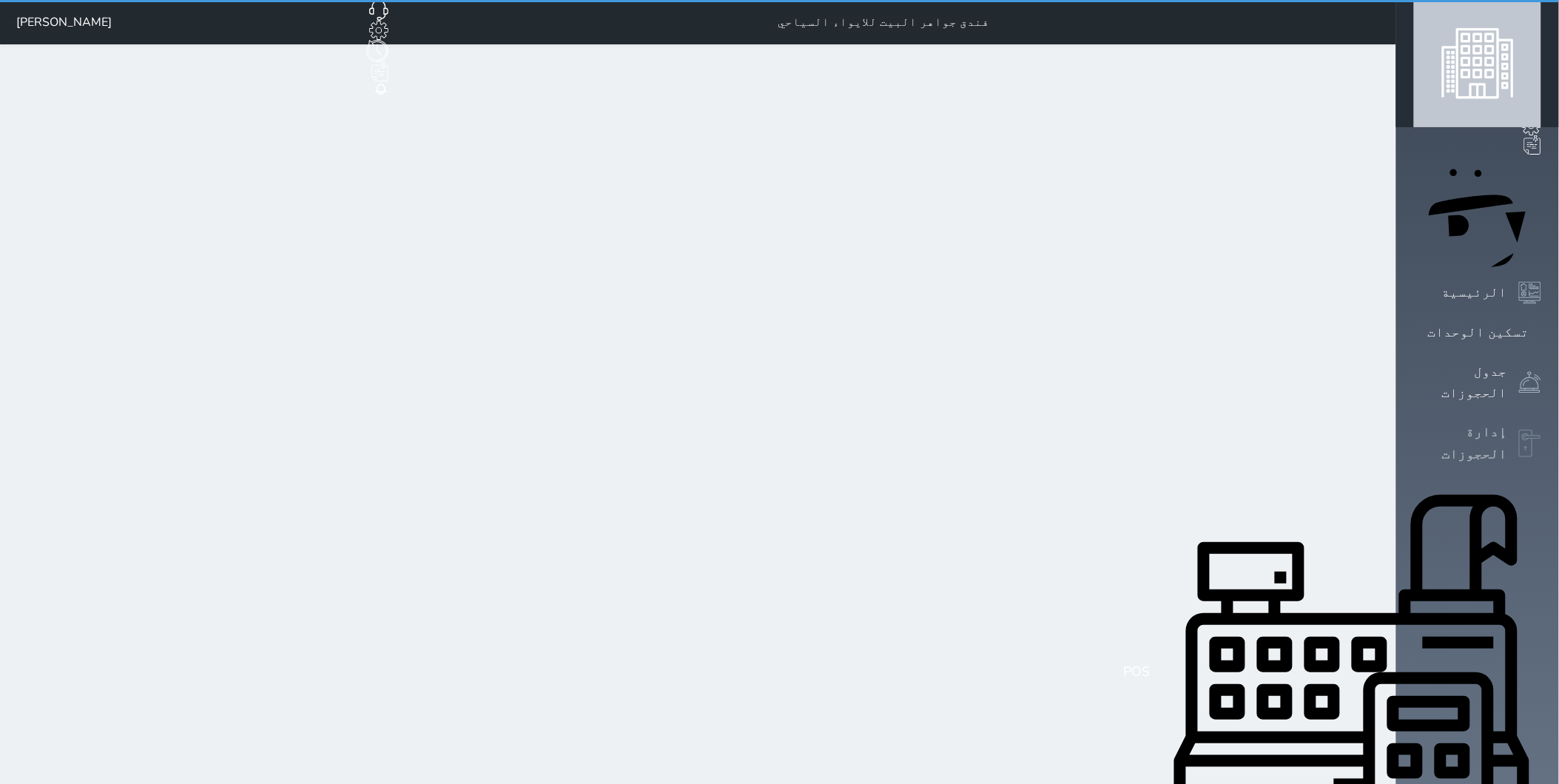 select on "open_all" 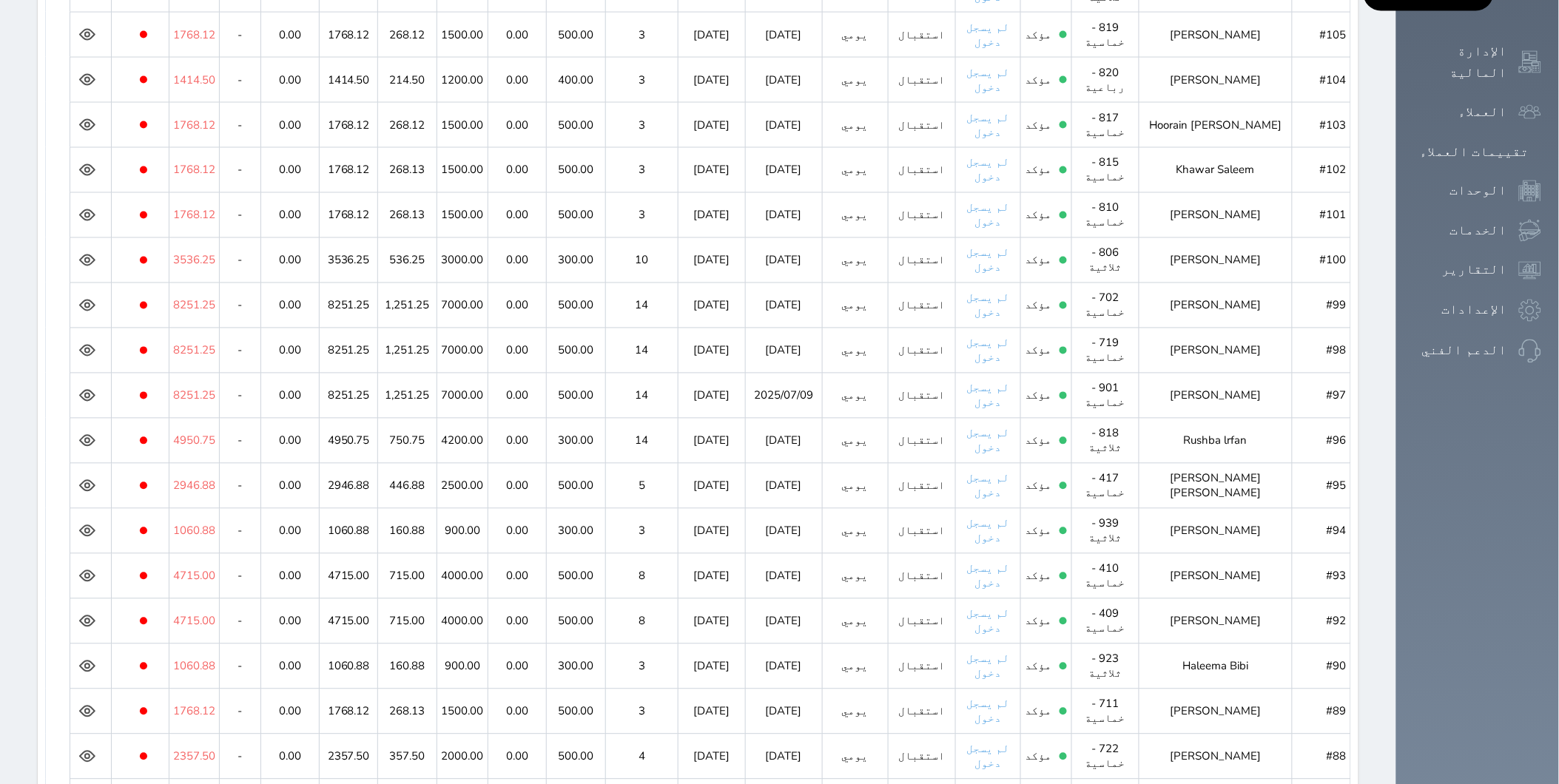 scroll, scrollTop: 970, scrollLeft: 0, axis: vertical 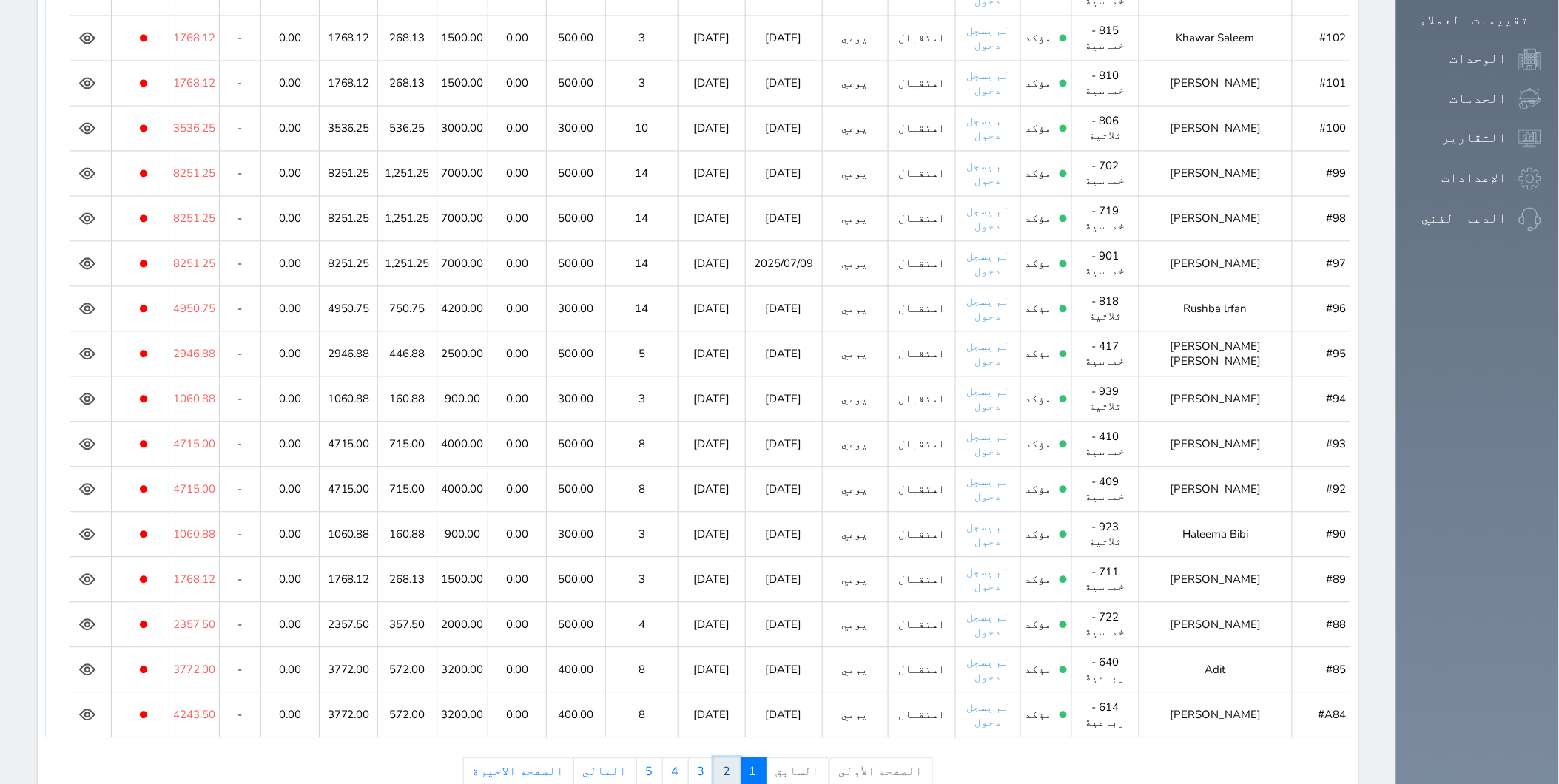 click on "2" at bounding box center (727, 772) 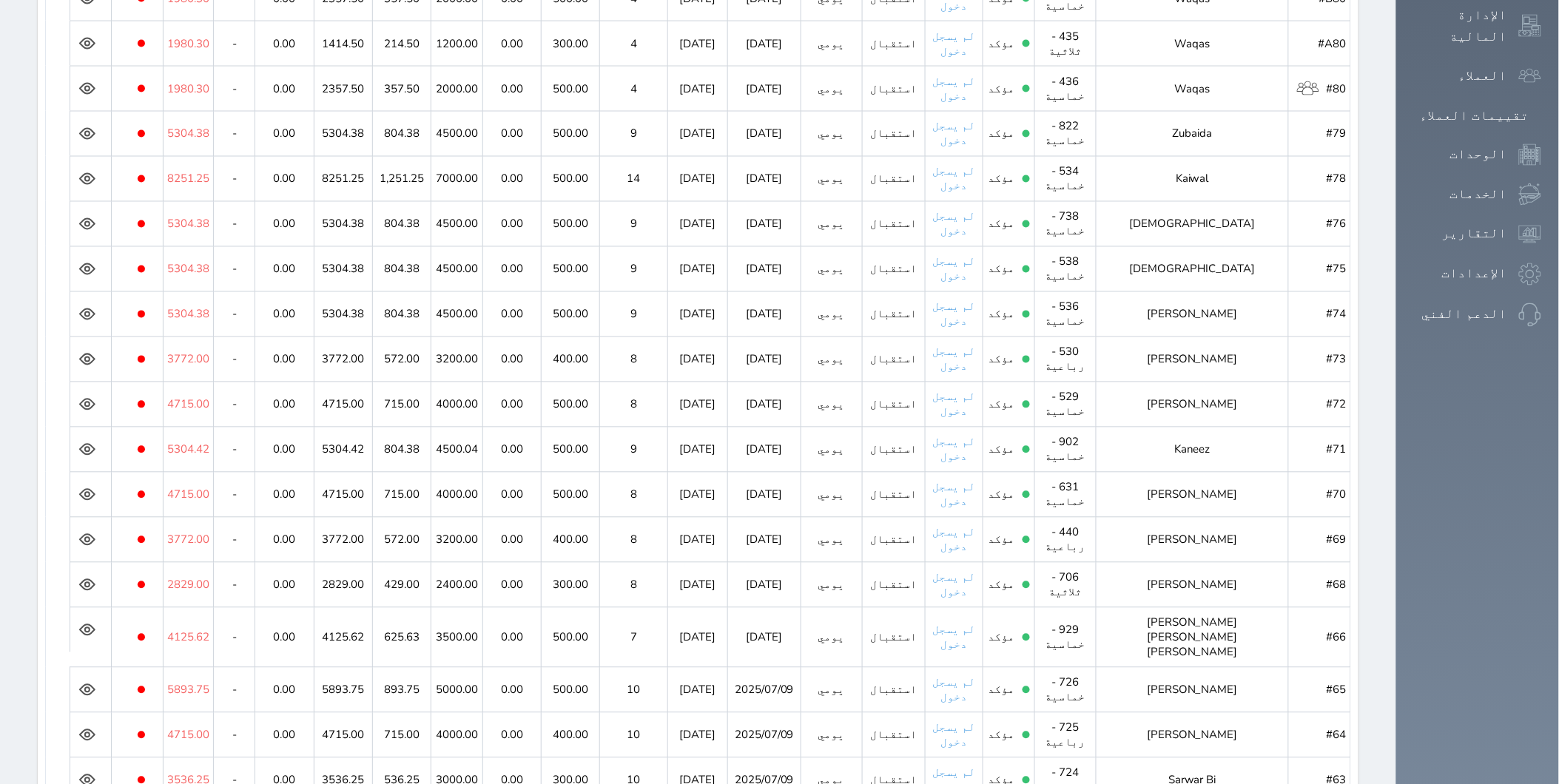 scroll, scrollTop: 970, scrollLeft: 0, axis: vertical 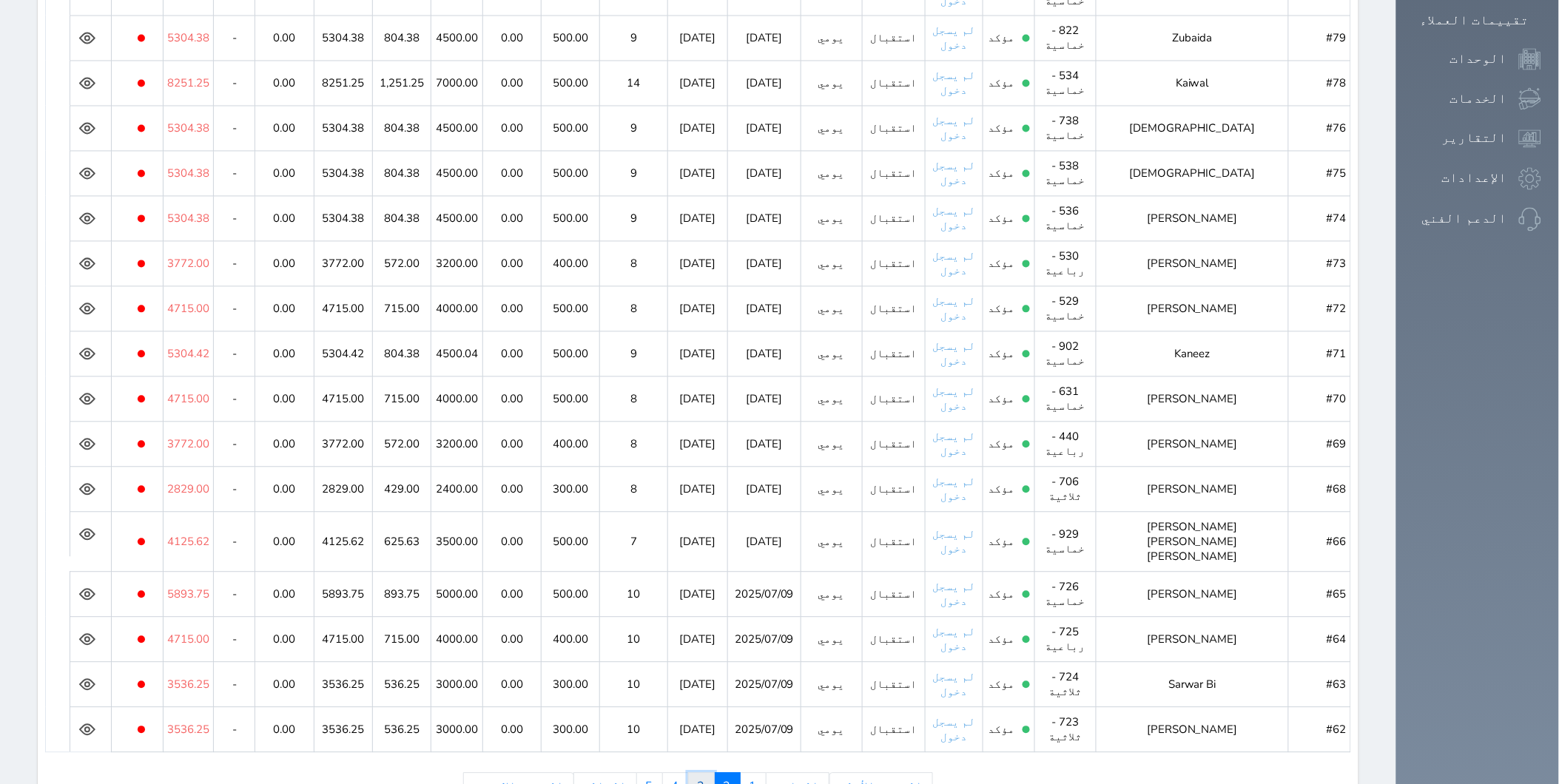 click on "3" at bounding box center [701, 787] 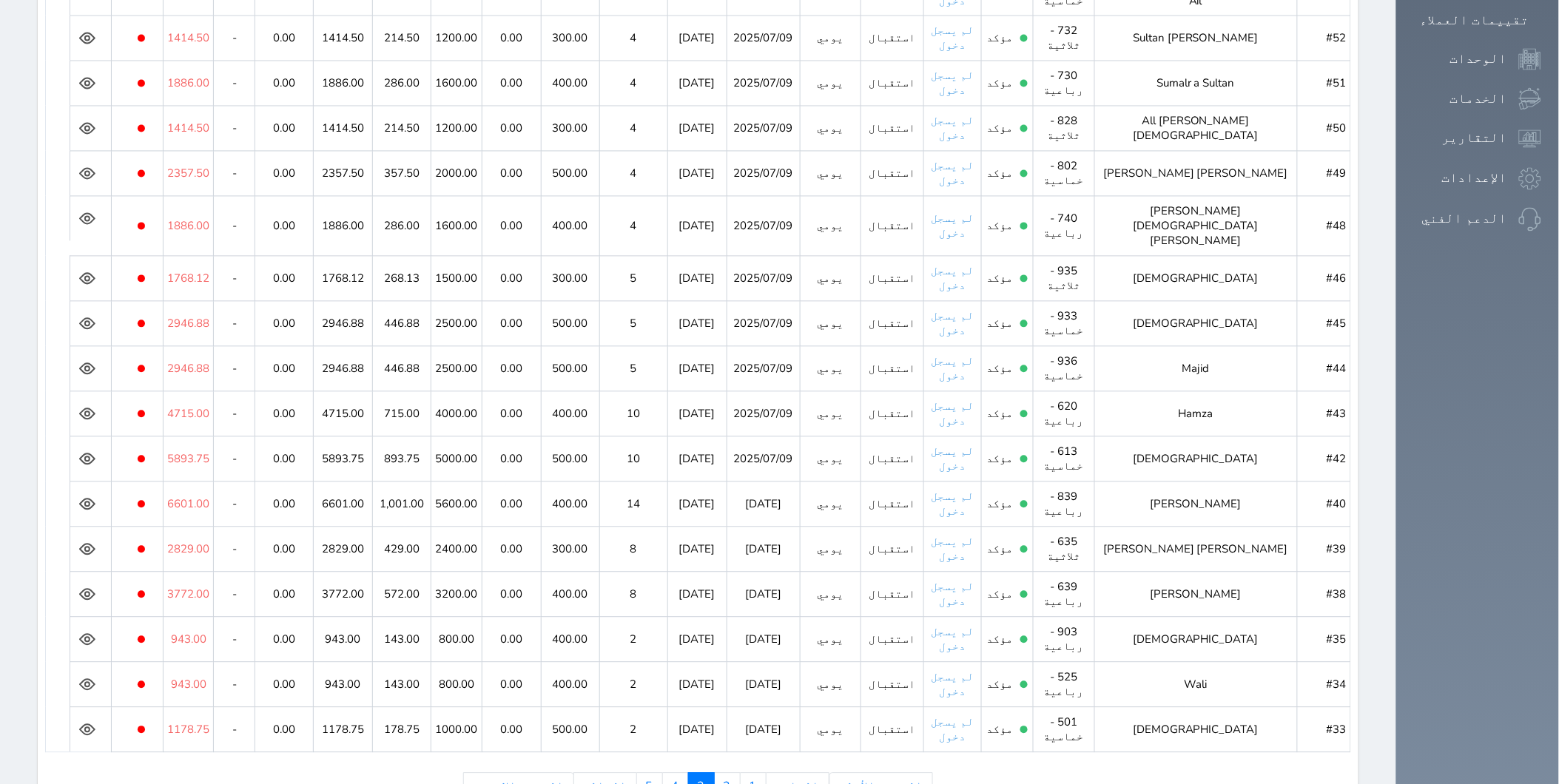 click 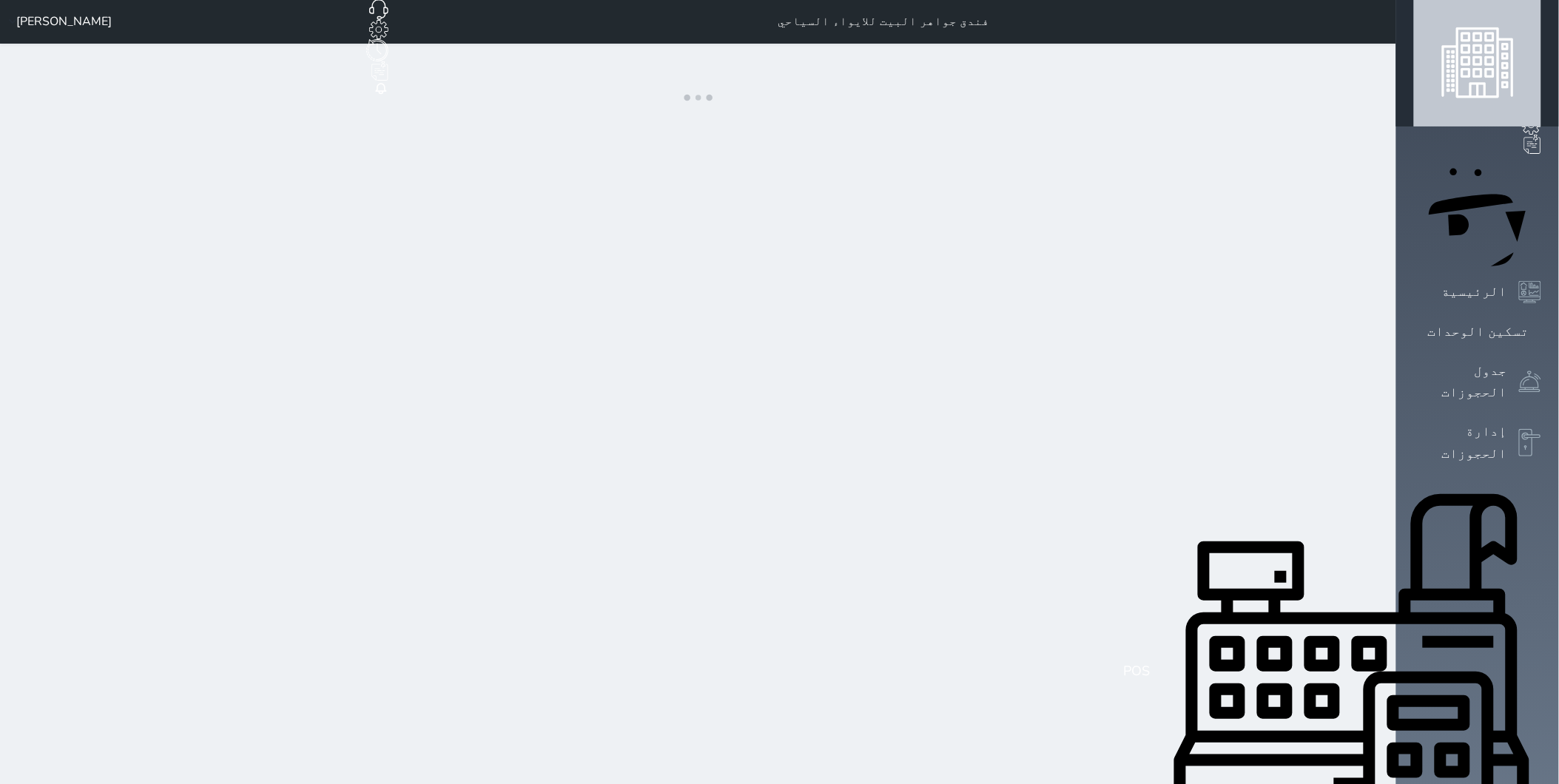 scroll, scrollTop: 0, scrollLeft: 0, axis: both 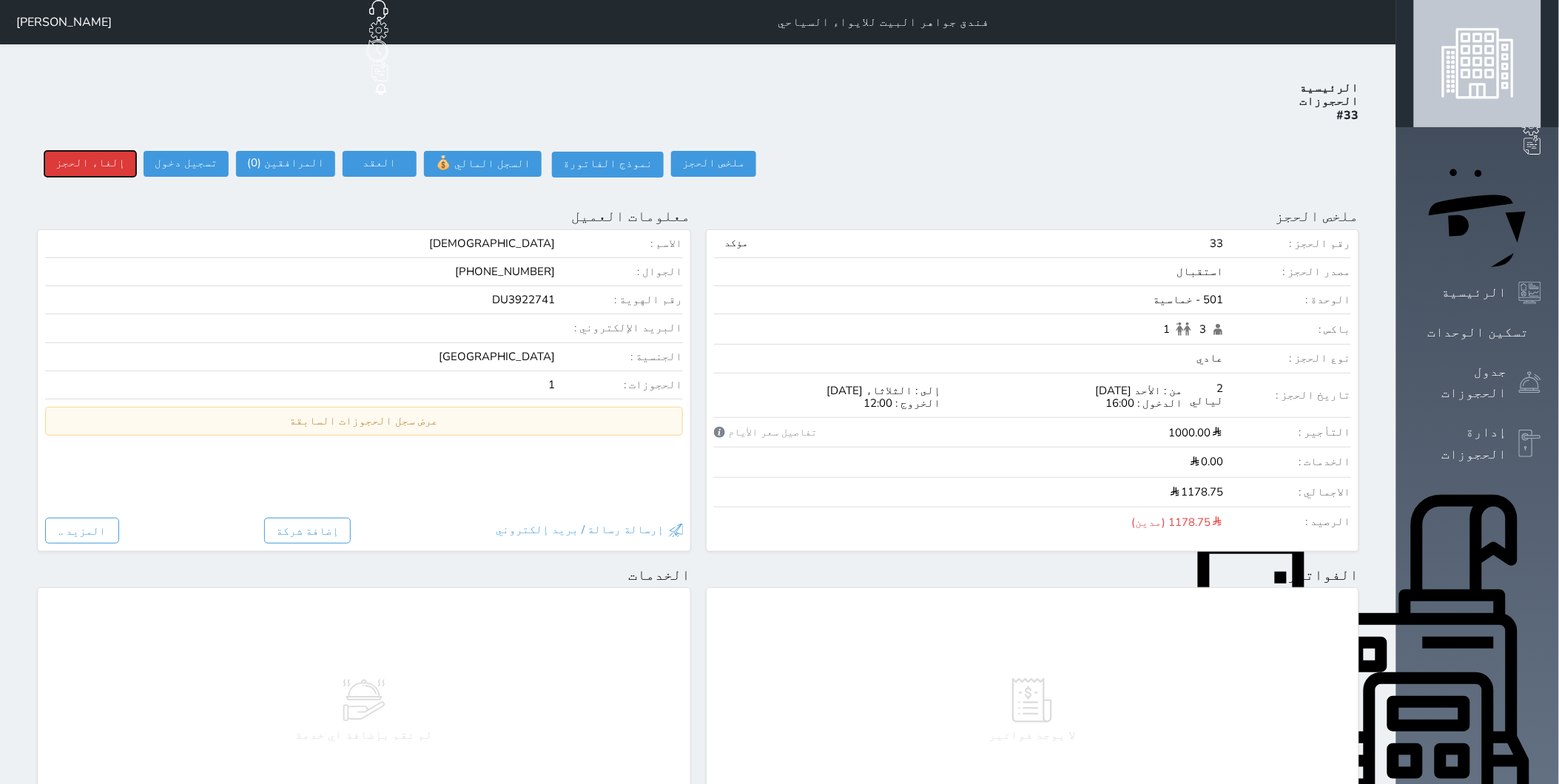 click on "إلغاء الحجز" at bounding box center (90, 163) 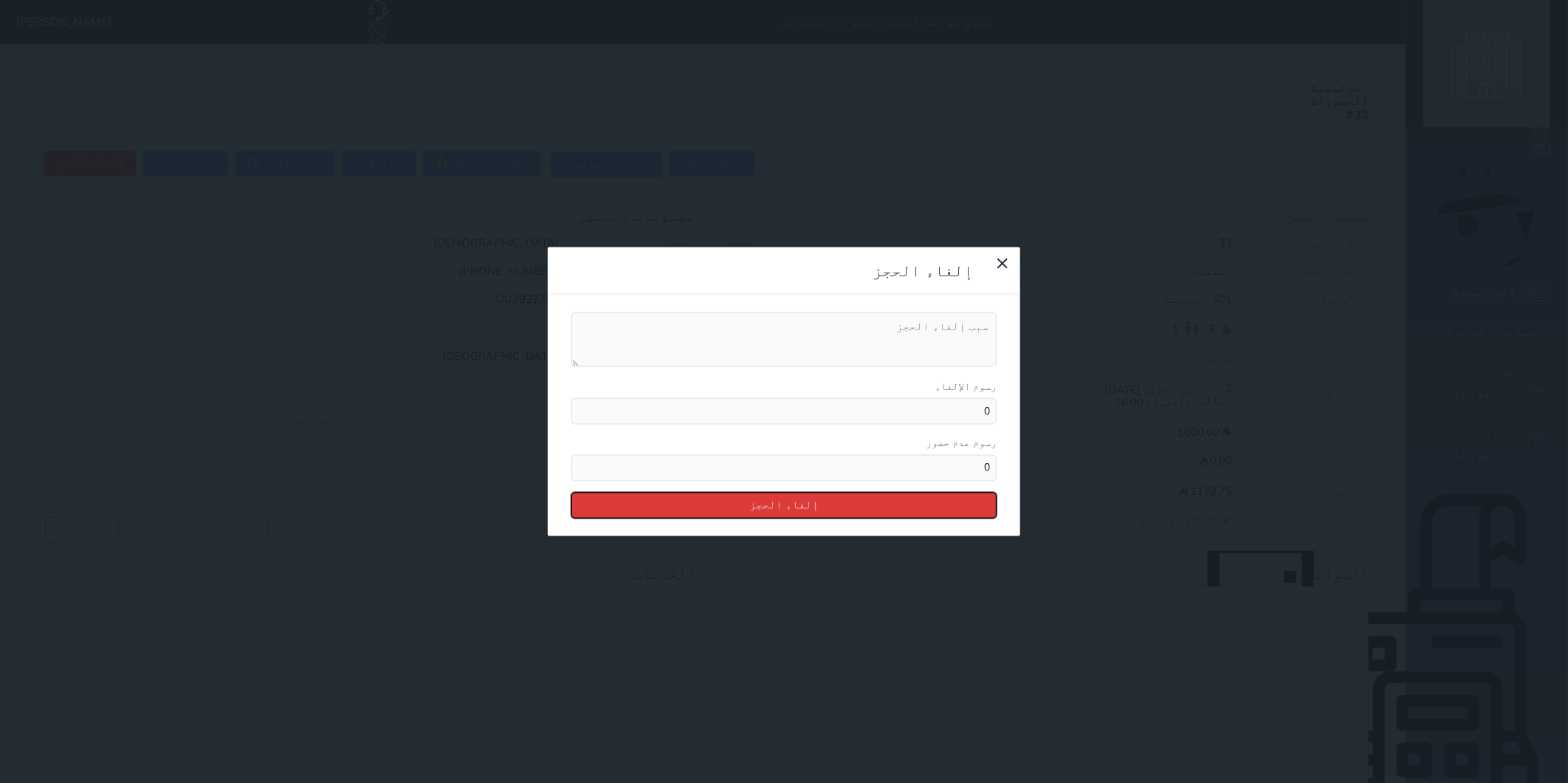 click on "إلغاء الحجز" at bounding box center (784, 505) 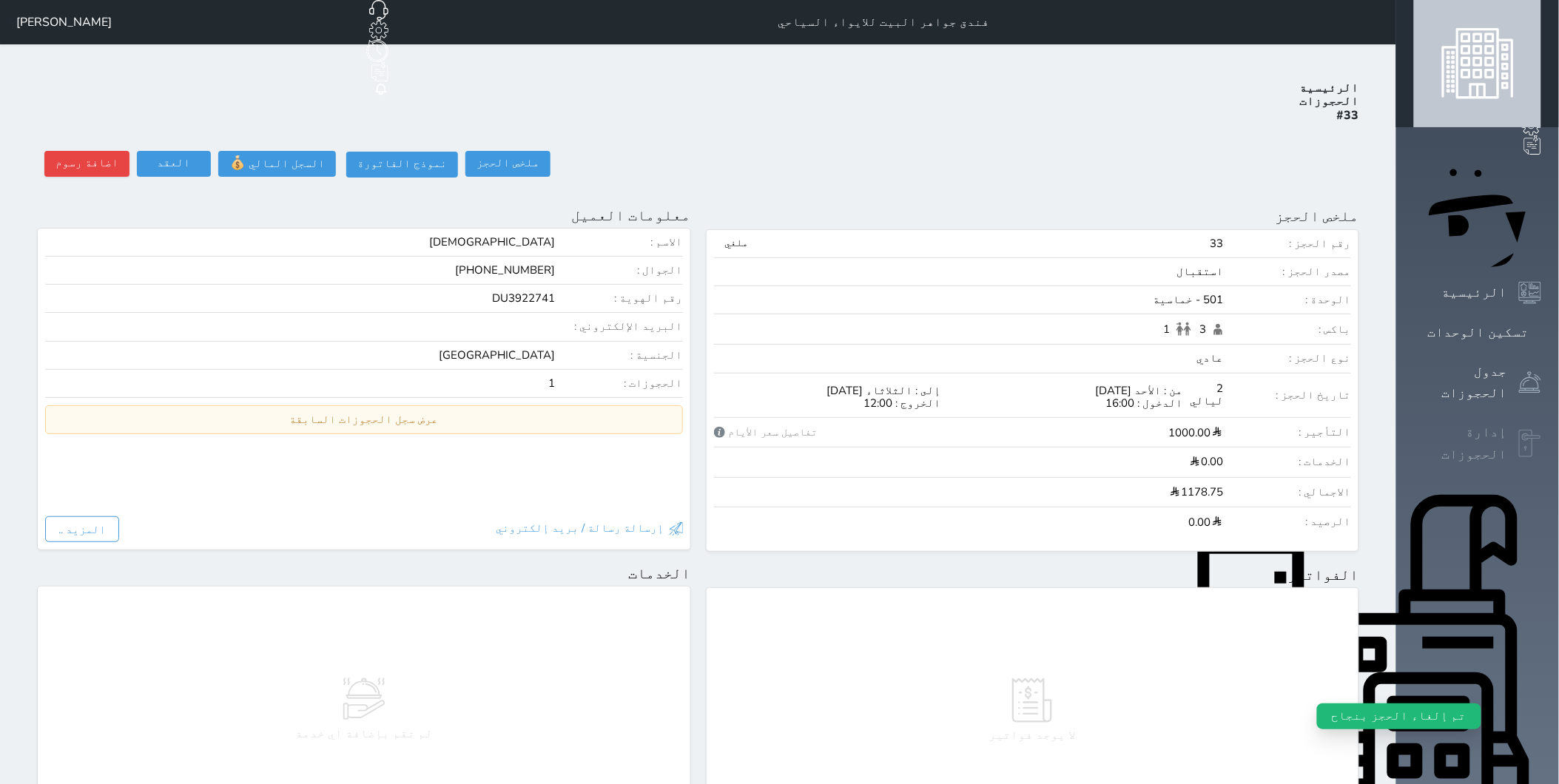 click on "إدارة الحجوزات" at bounding box center [1461, 443] 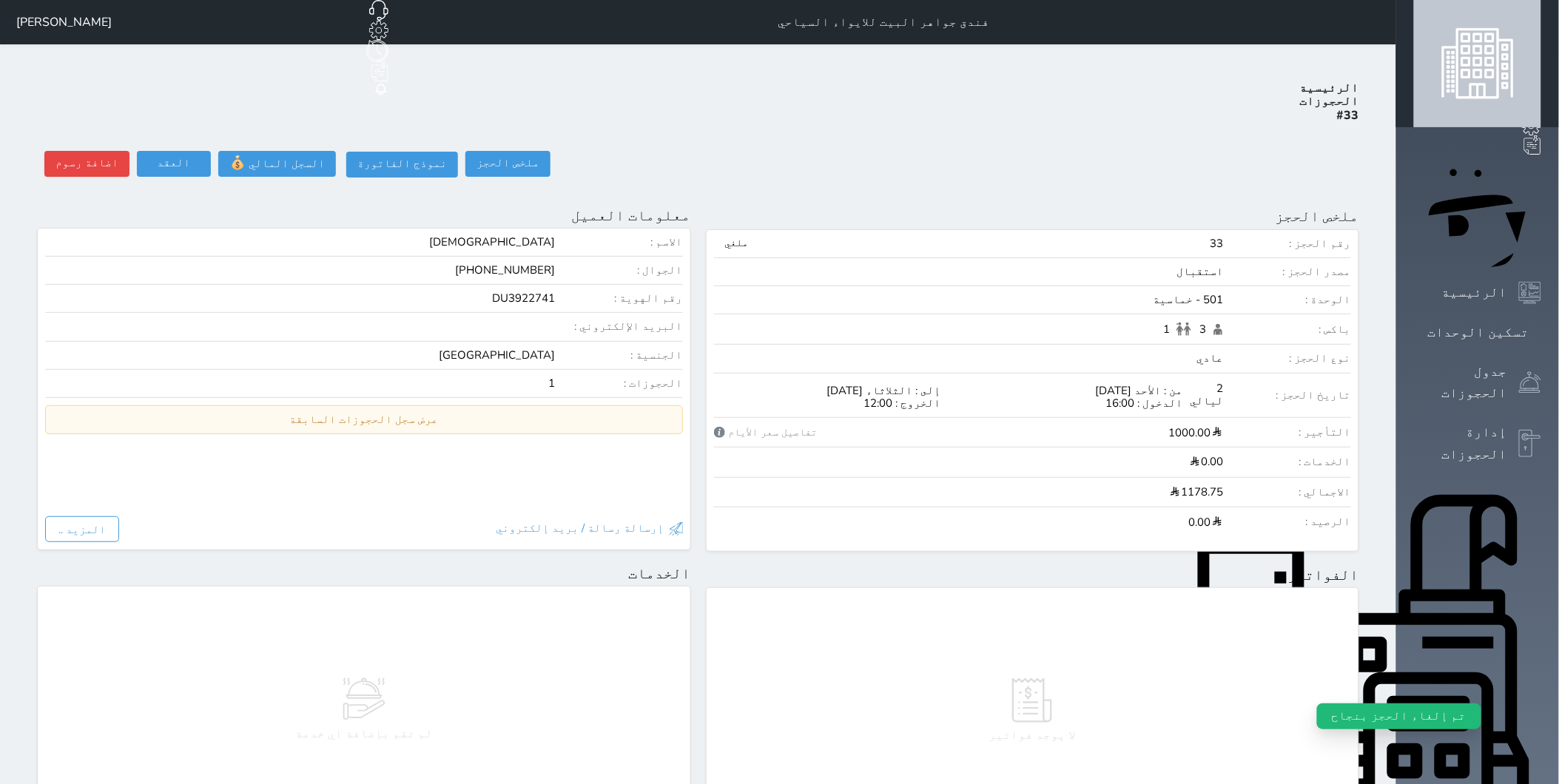 select on "open_all" 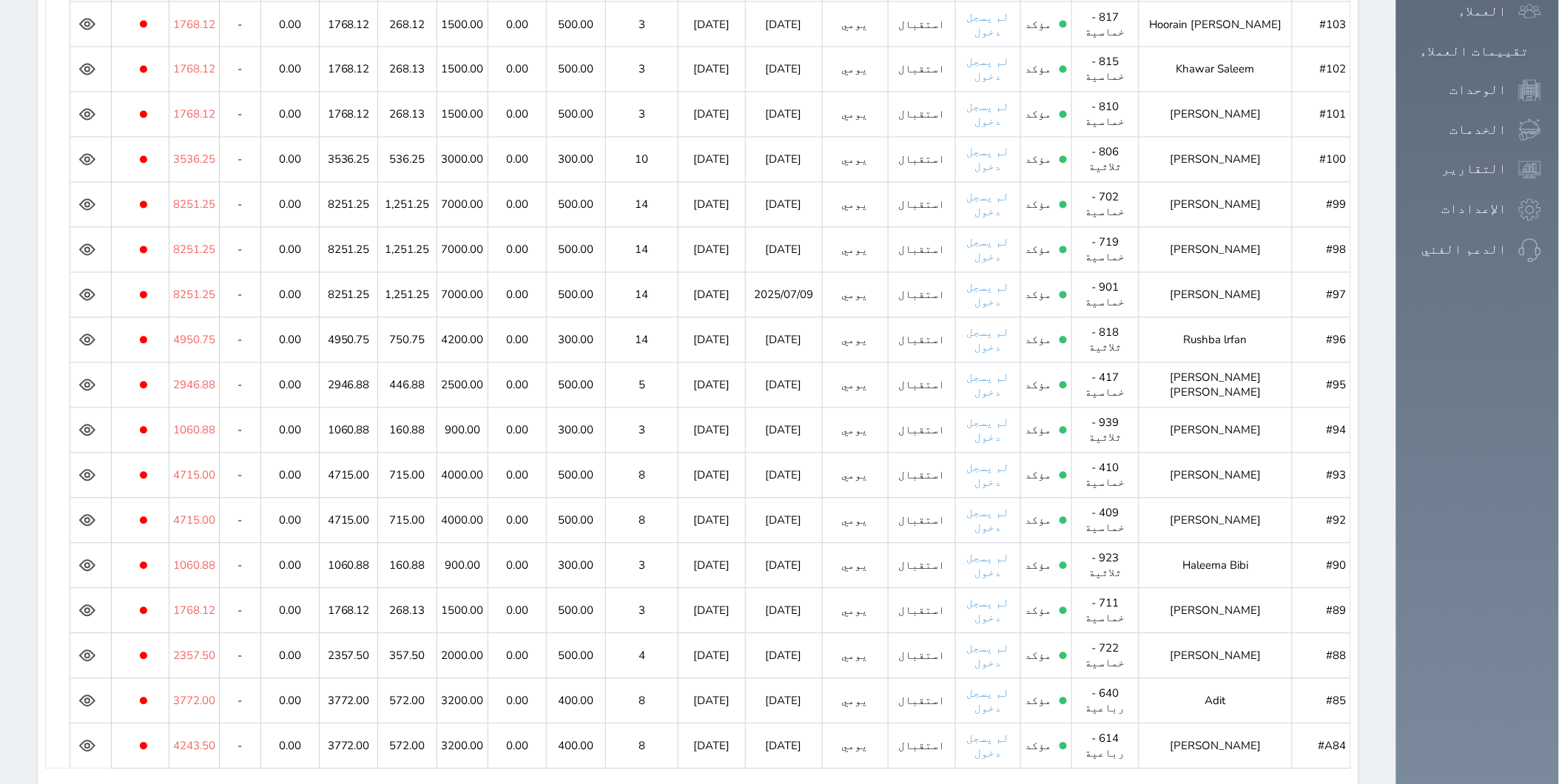 scroll, scrollTop: 970, scrollLeft: 0, axis: vertical 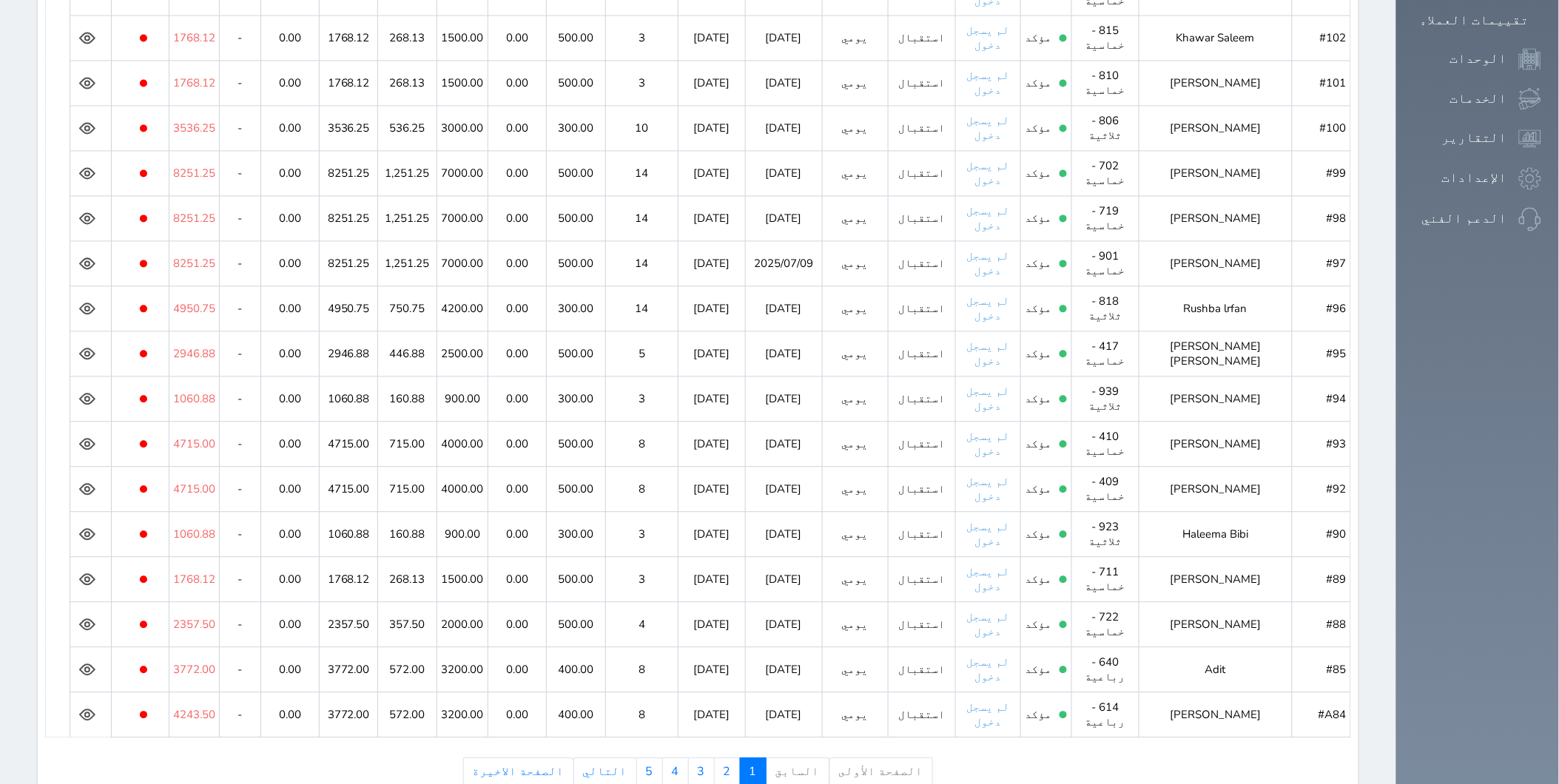 click on "الصفحة الأولى   السابق   1 2 3 4 5   التالي   الصفحة الاخيرة" at bounding box center [698, 772] 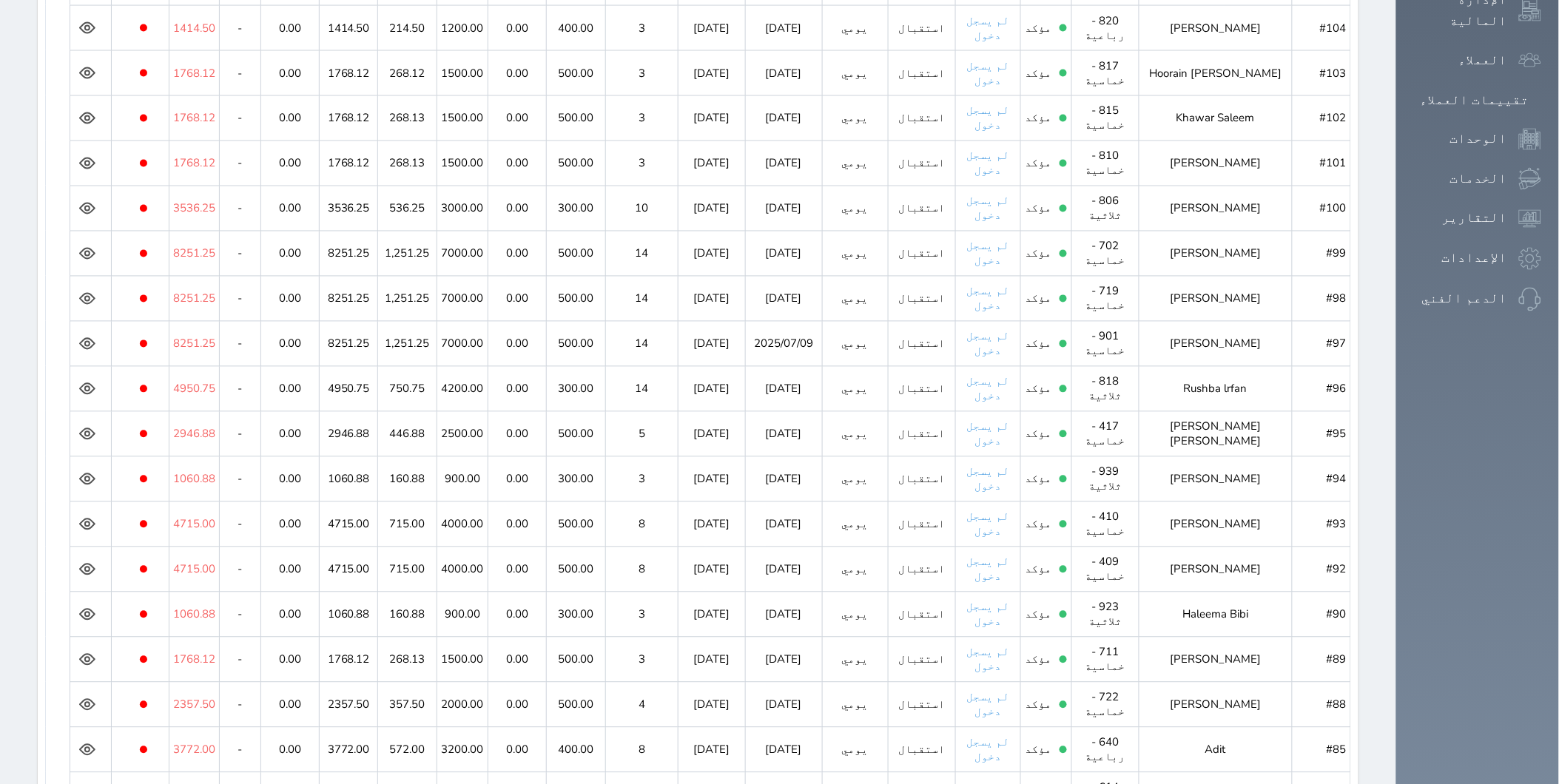 scroll, scrollTop: 970, scrollLeft: 0, axis: vertical 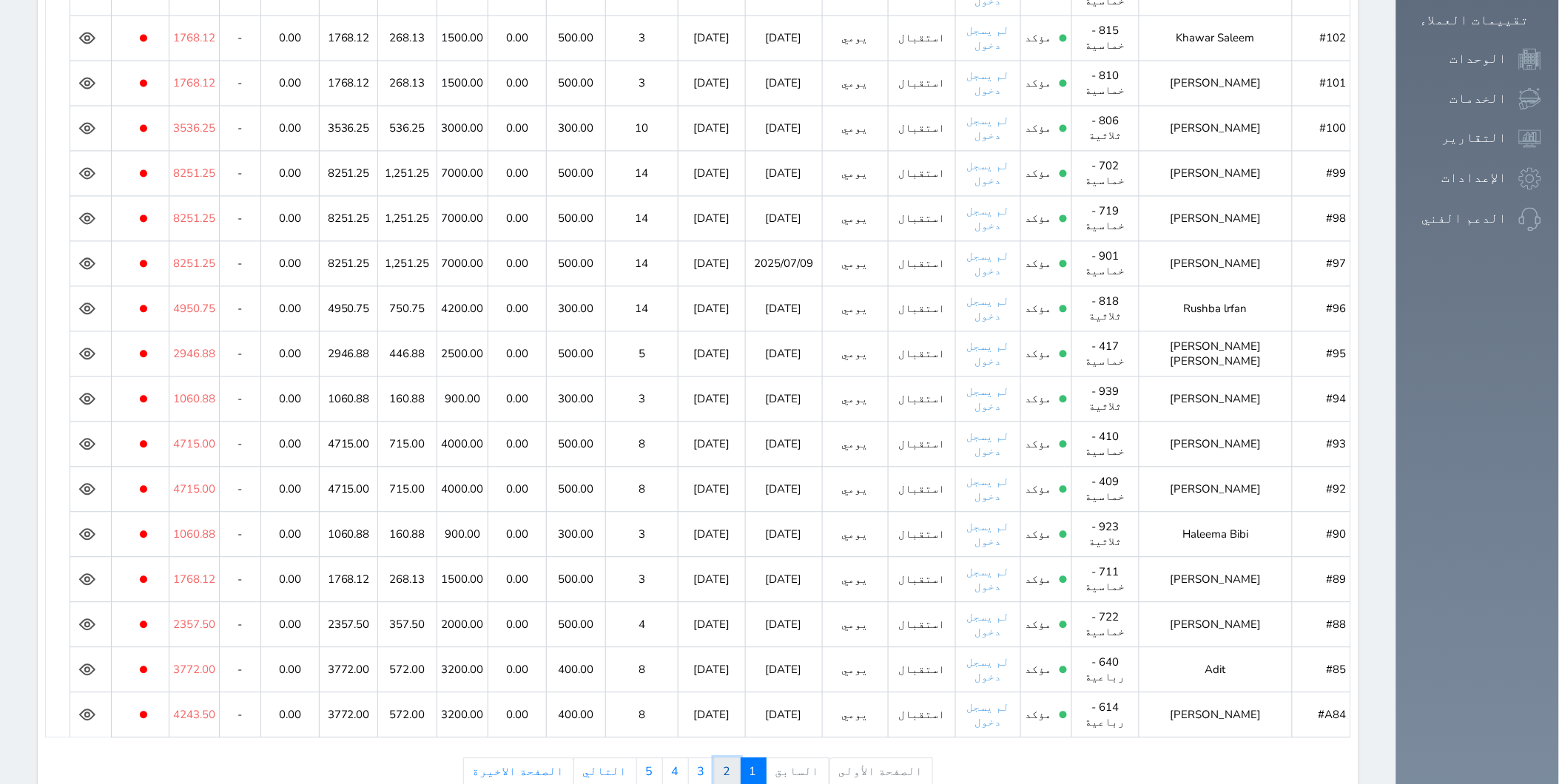 click on "2" at bounding box center [727, 772] 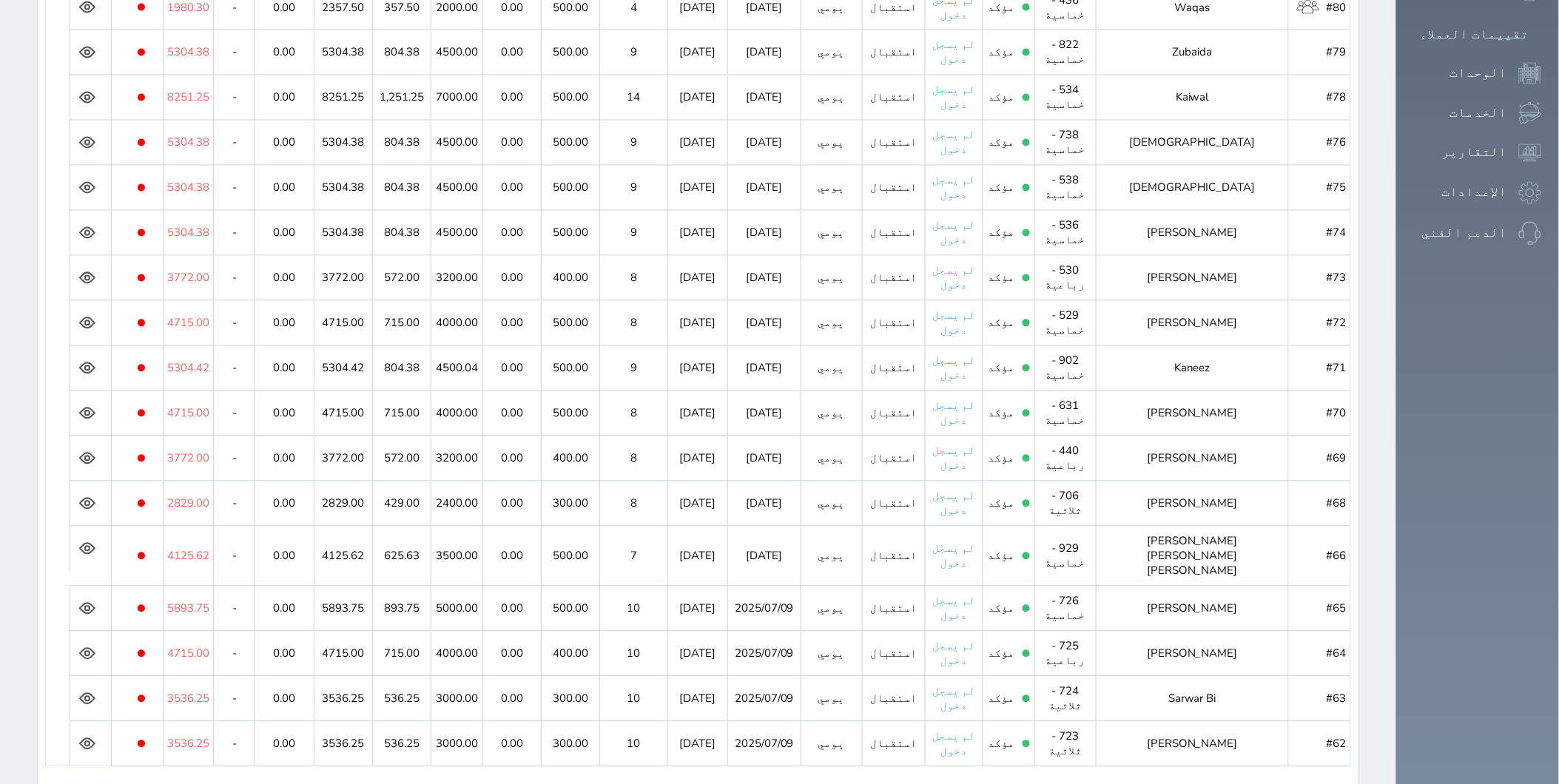scroll, scrollTop: 970, scrollLeft: 0, axis: vertical 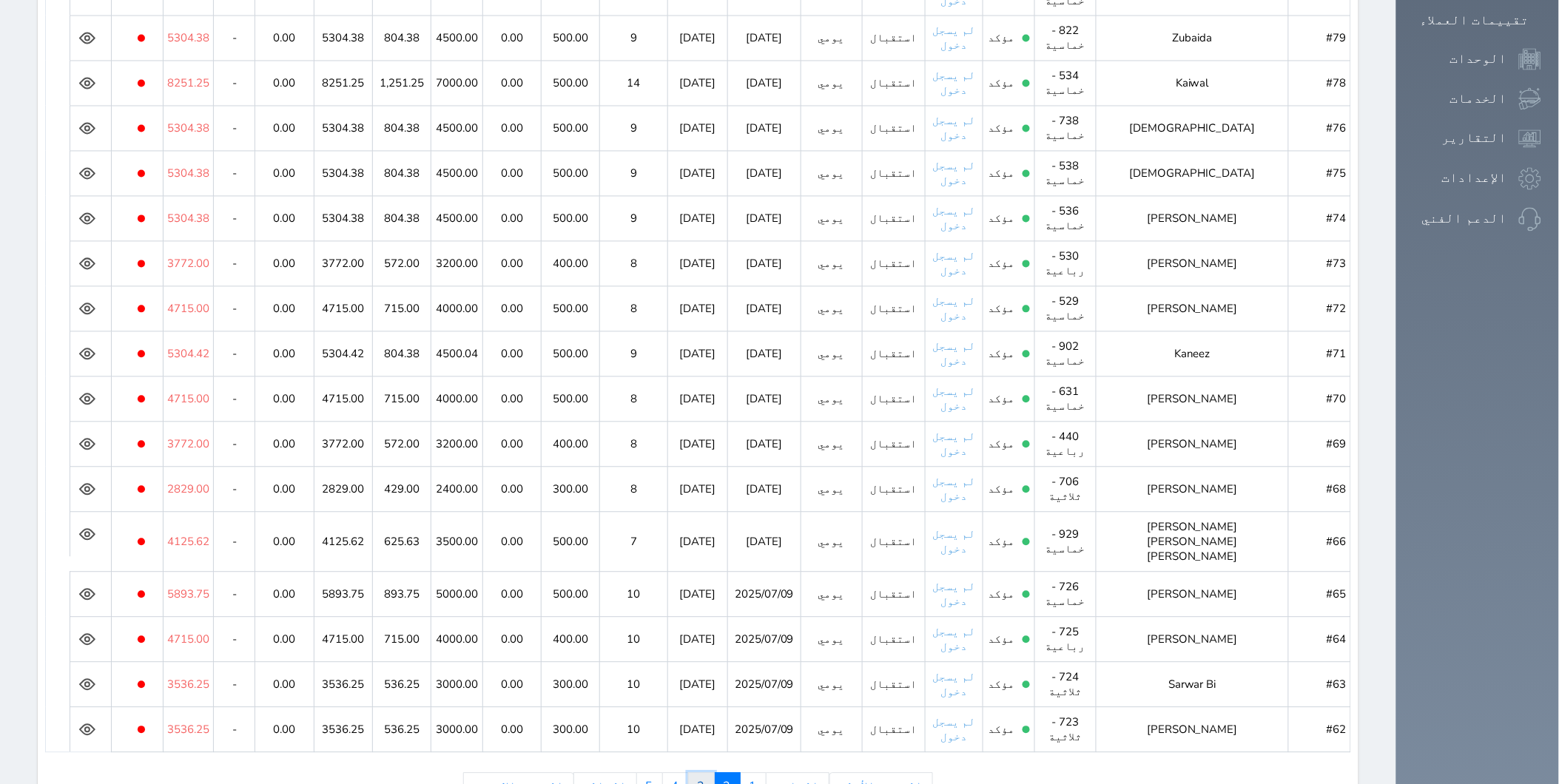 click on "3" at bounding box center [701, 787] 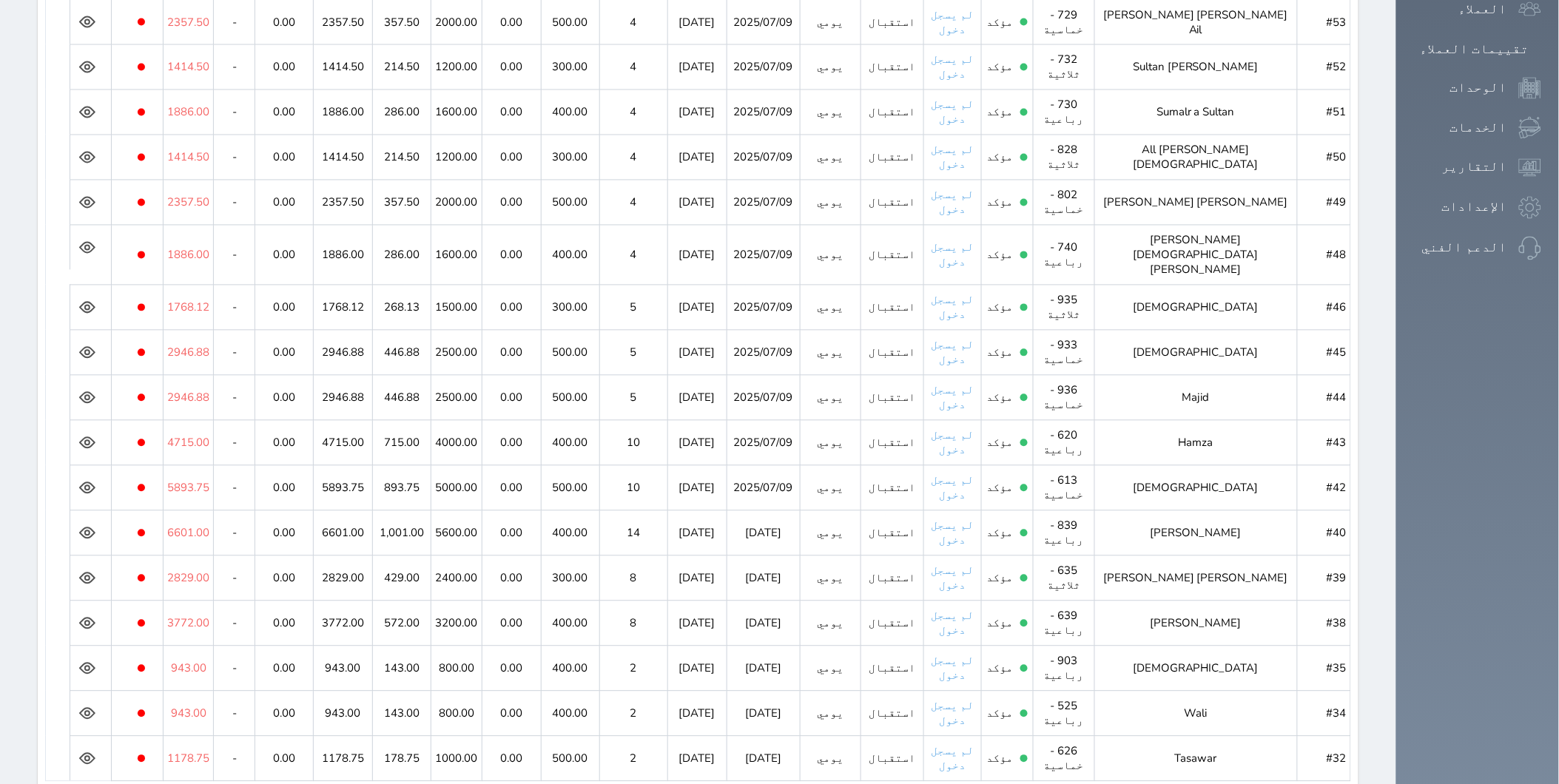 scroll, scrollTop: 970, scrollLeft: 0, axis: vertical 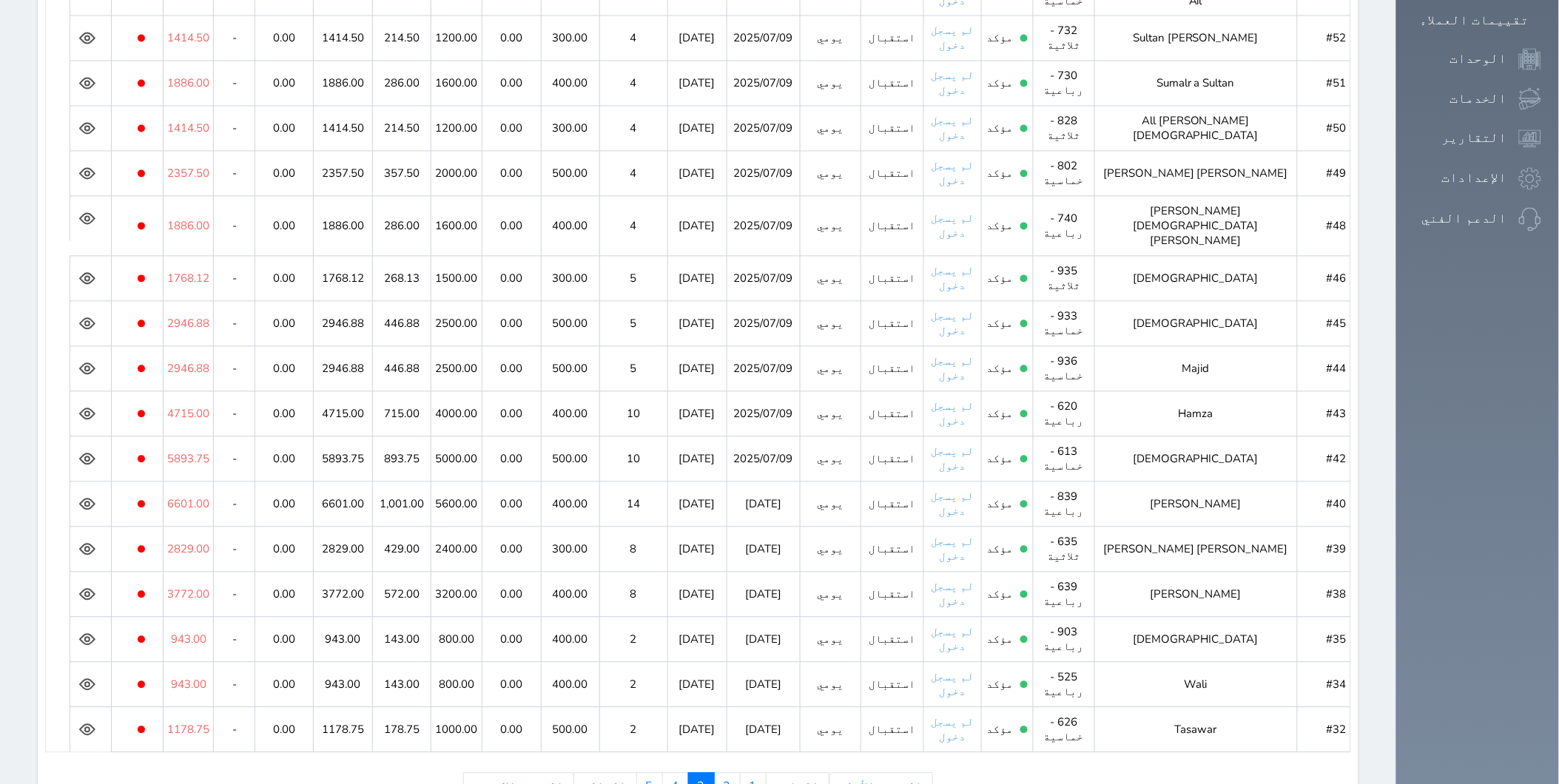 click 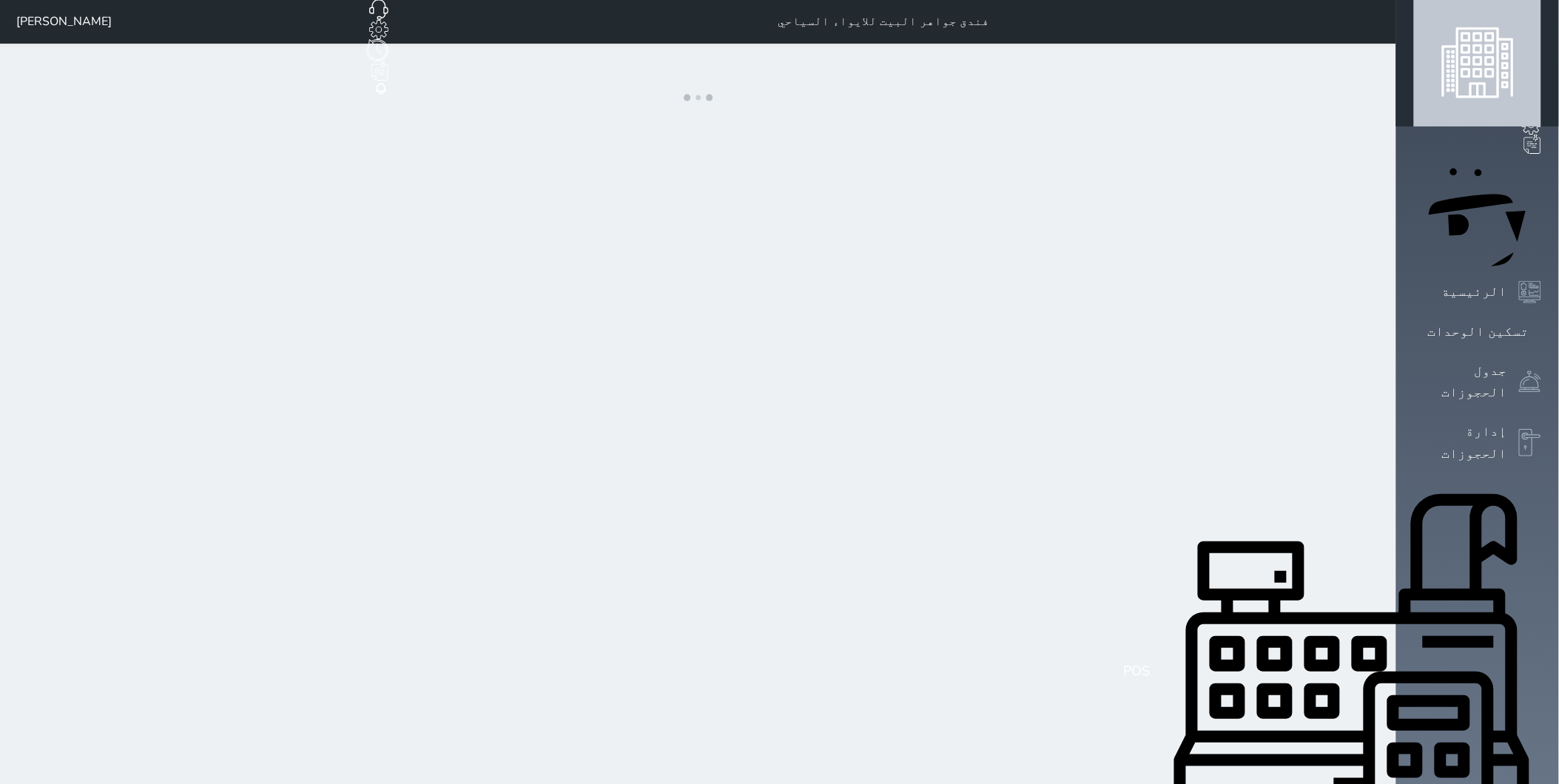 scroll, scrollTop: 0, scrollLeft: 0, axis: both 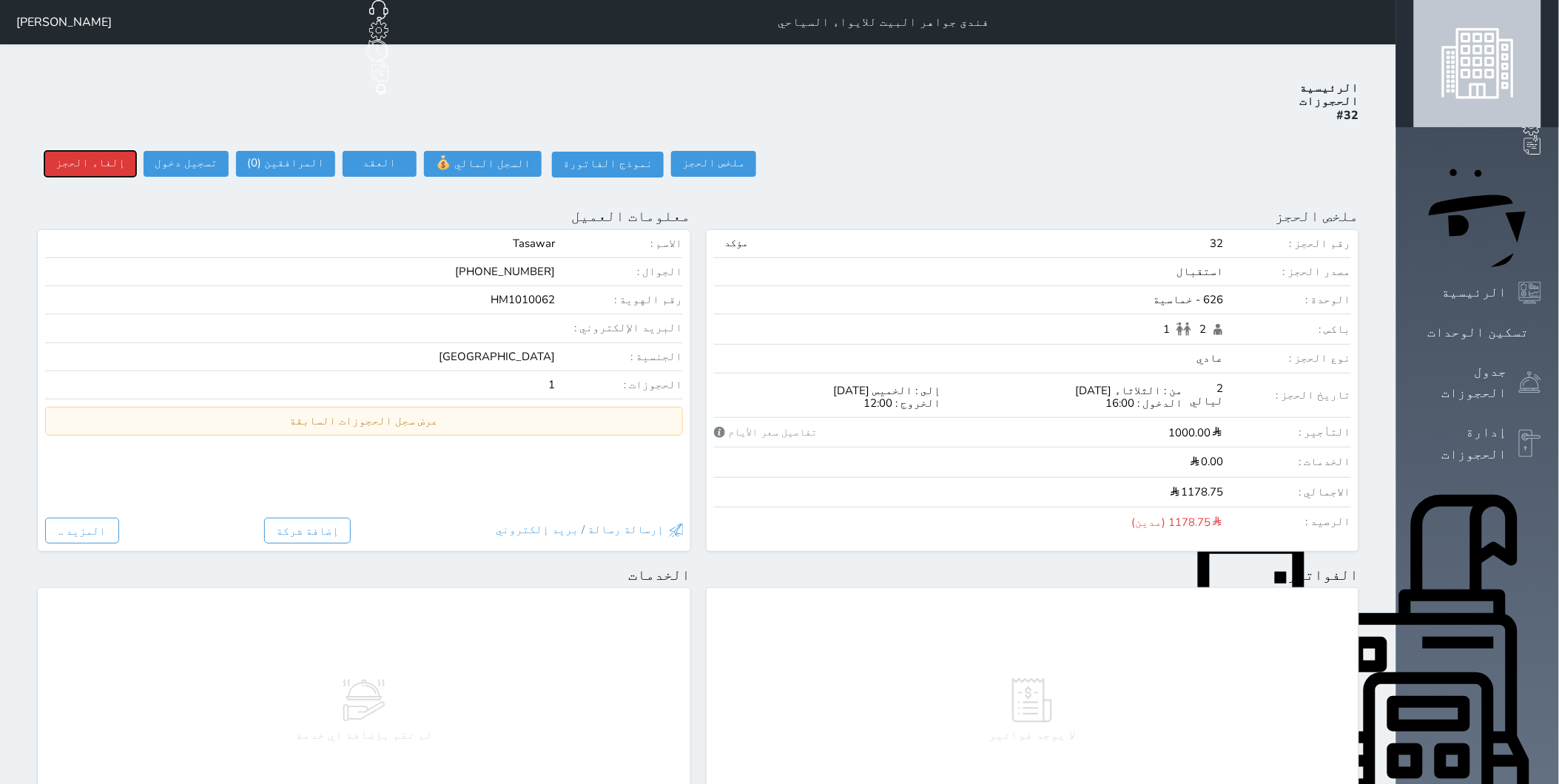 click on "إلغاء الحجز" at bounding box center (90, 163) 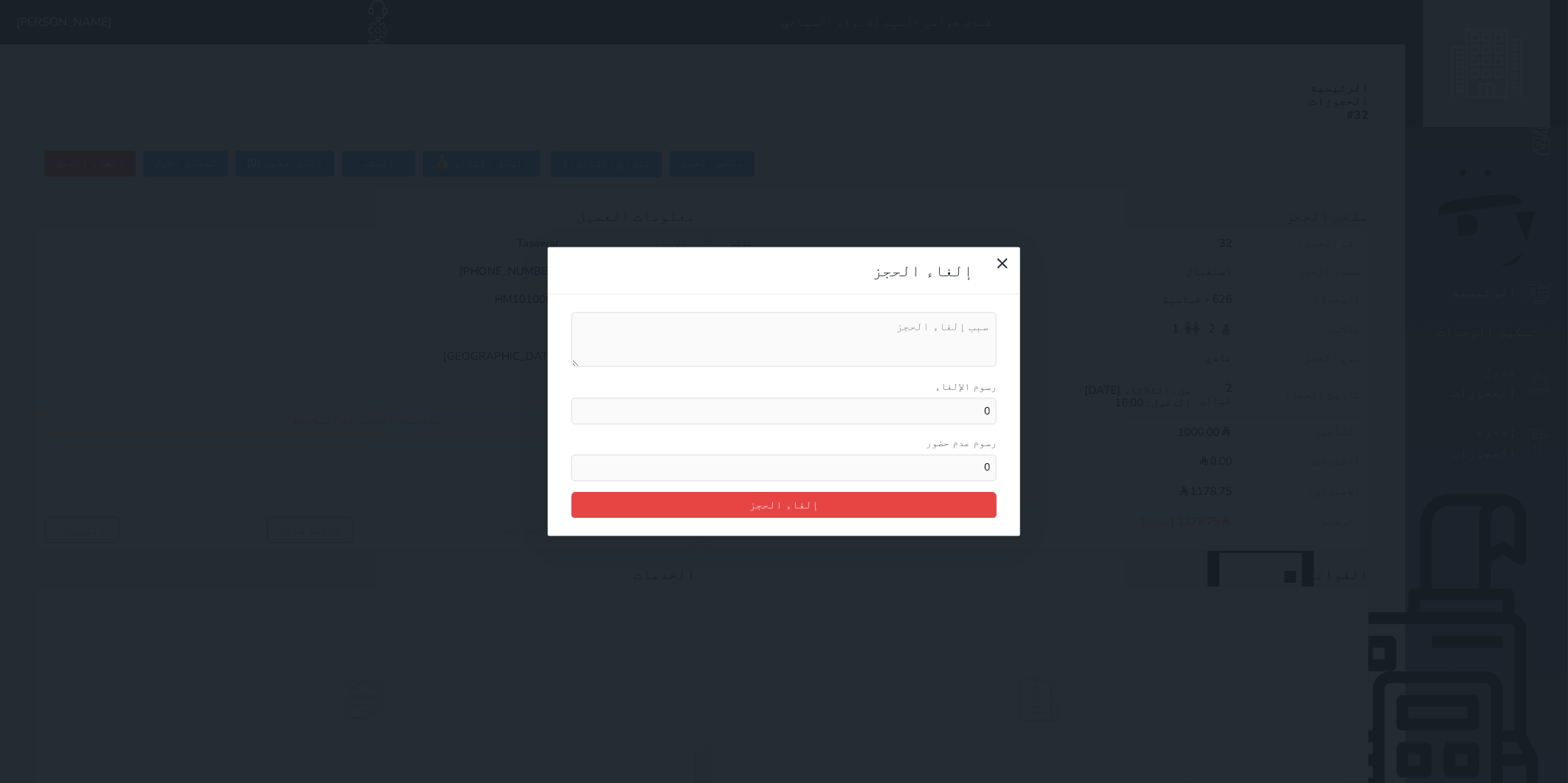 click on "رسوم الإلغاء   0   رسوم عدم حضور   0   إلغاء الحجز" at bounding box center [784, 415] 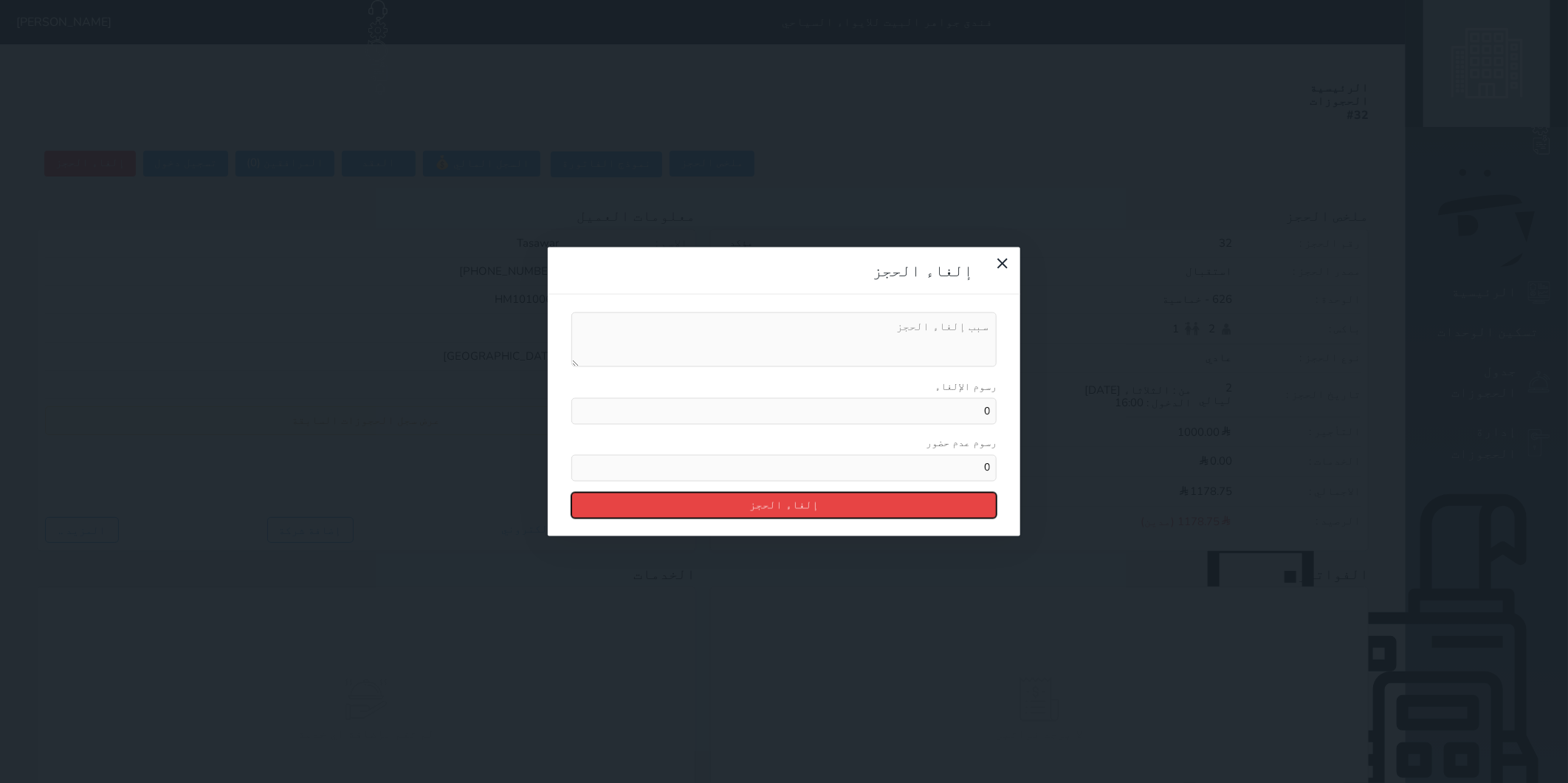 click on "إلغاء الحجز" at bounding box center [784, 505] 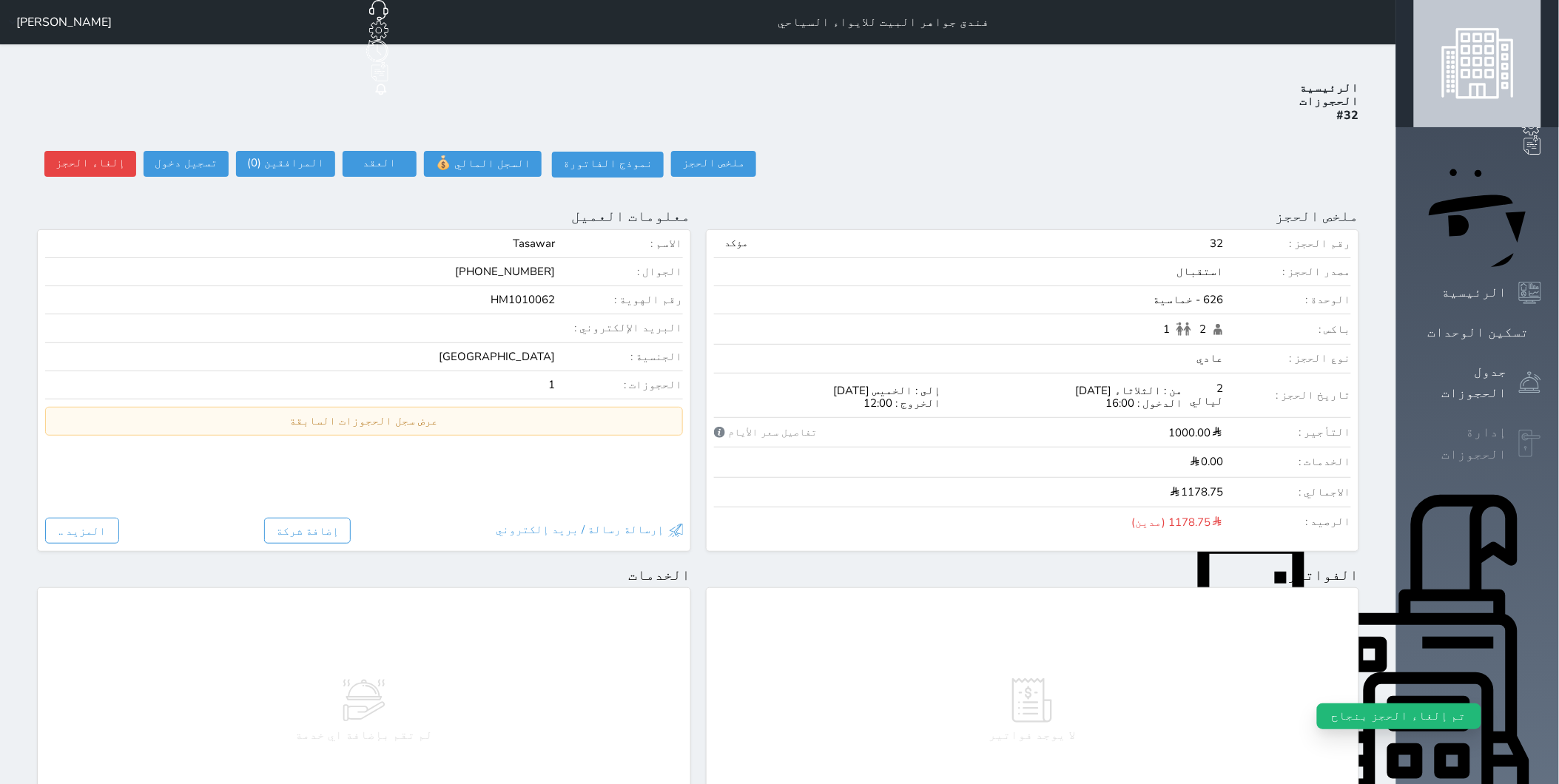 drag, startPoint x: 1501, startPoint y: 294, endPoint x: 1461, endPoint y: 297, distance: 40.112342 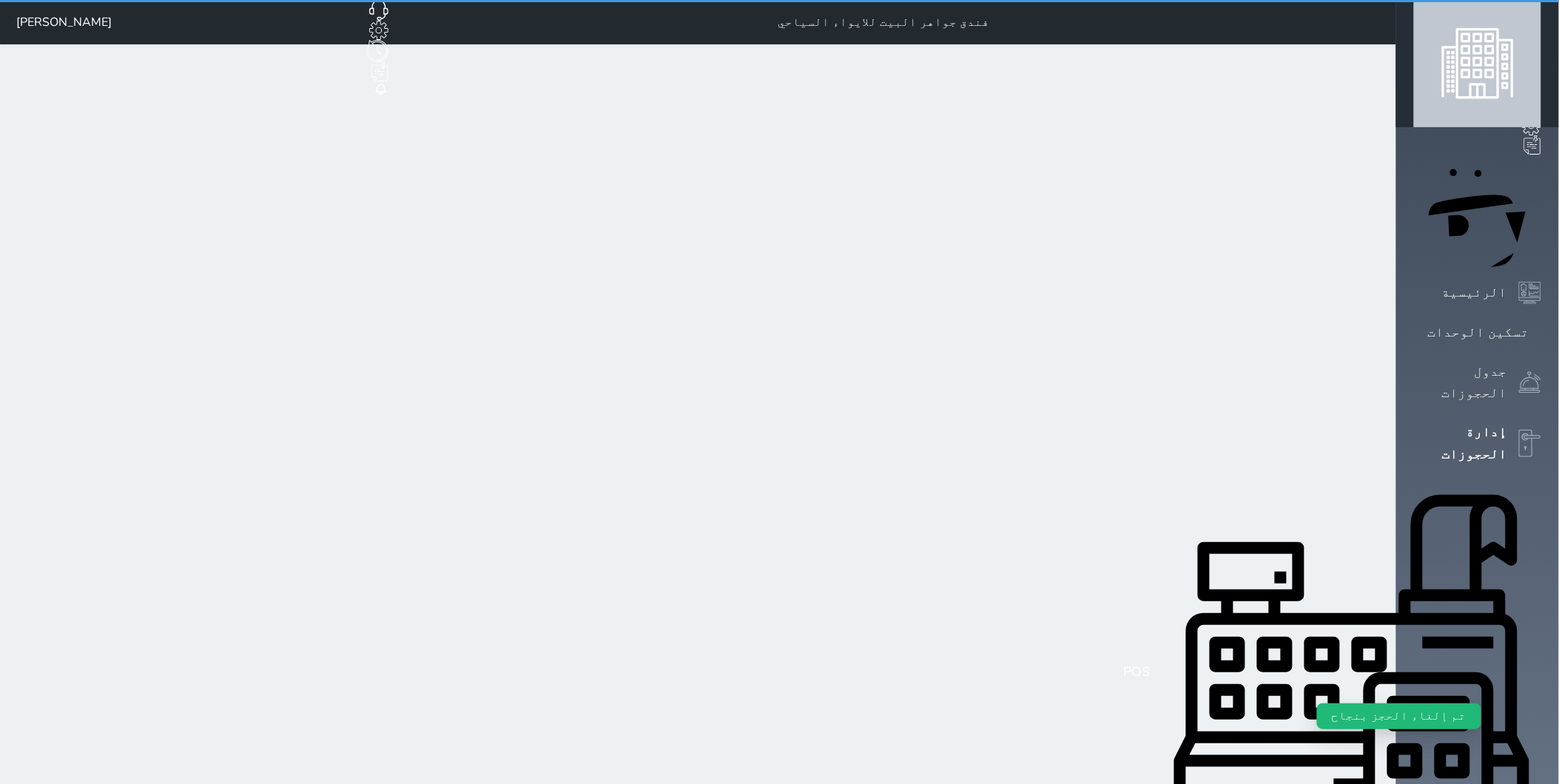 select on "open_all" 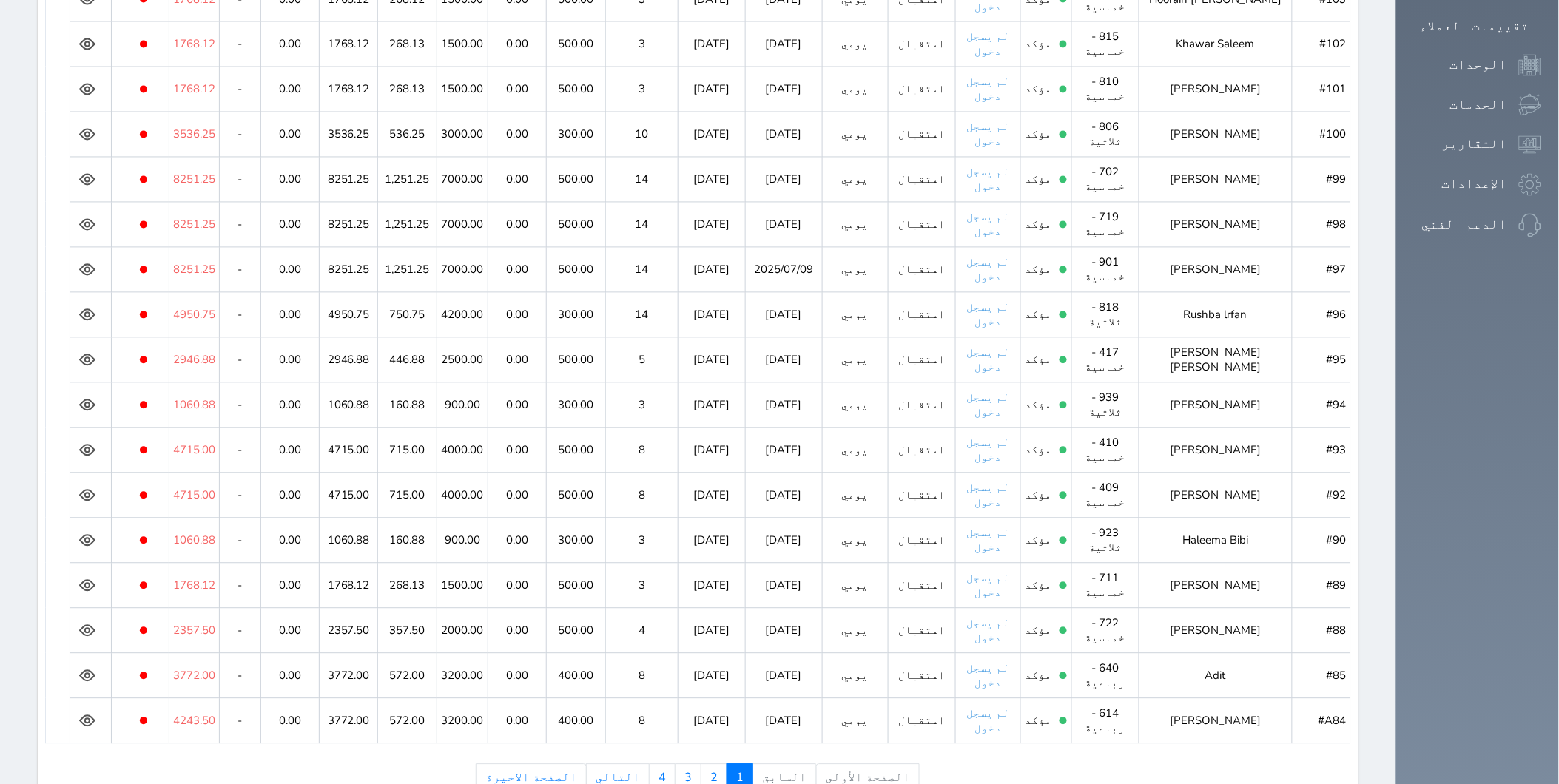 scroll, scrollTop: 970, scrollLeft: 0, axis: vertical 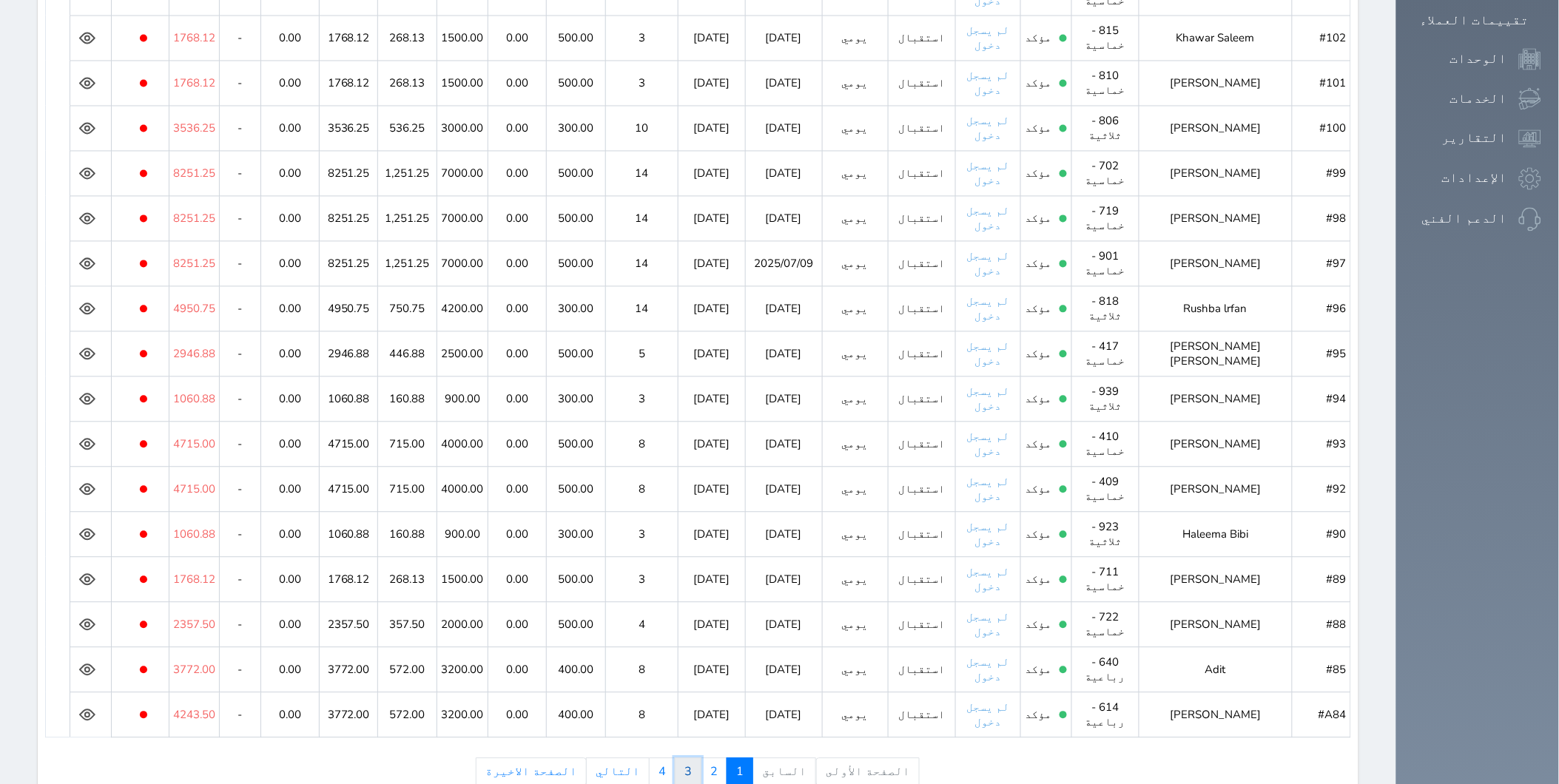 click on "3" at bounding box center (688, 772) 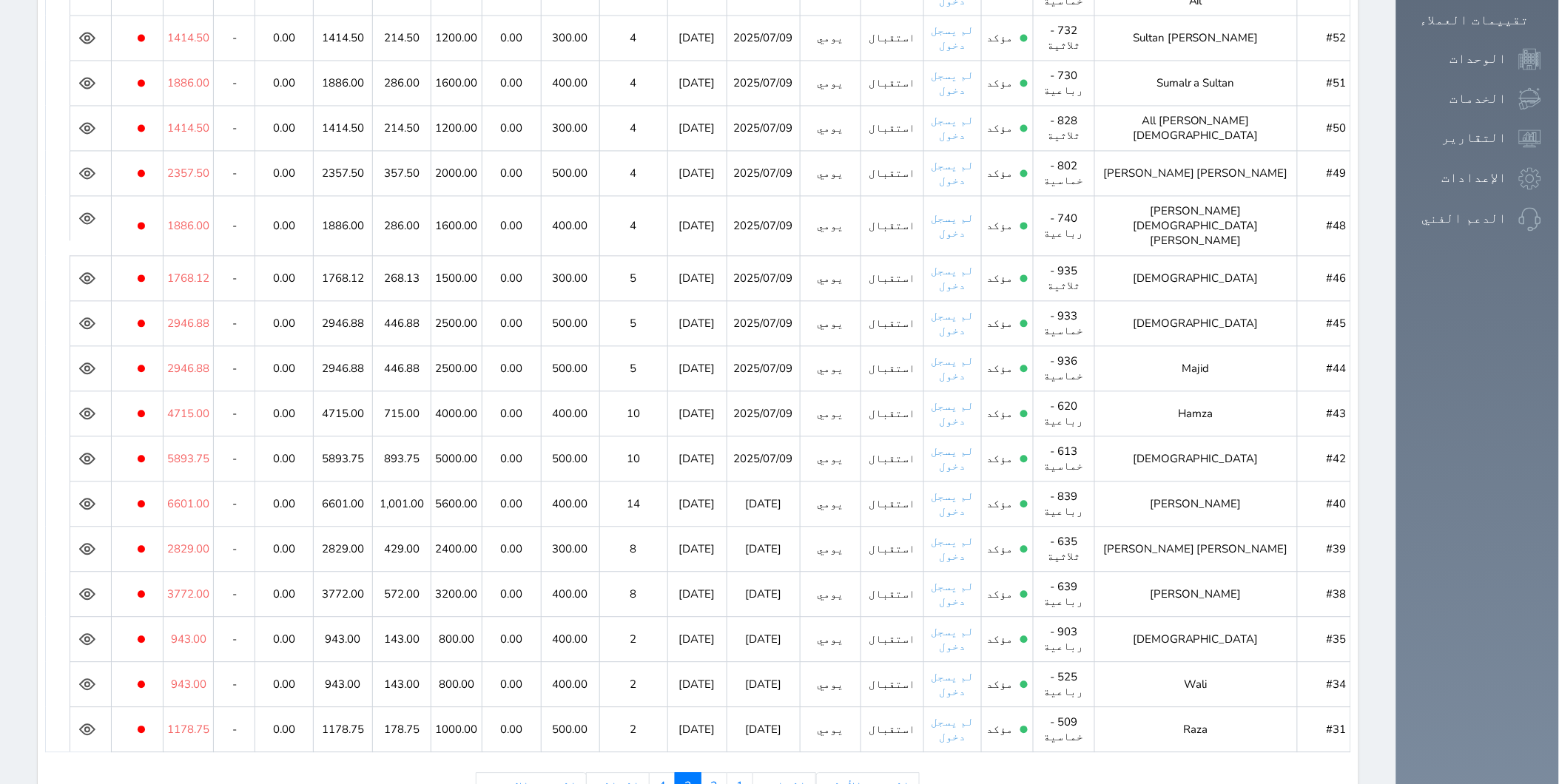 click 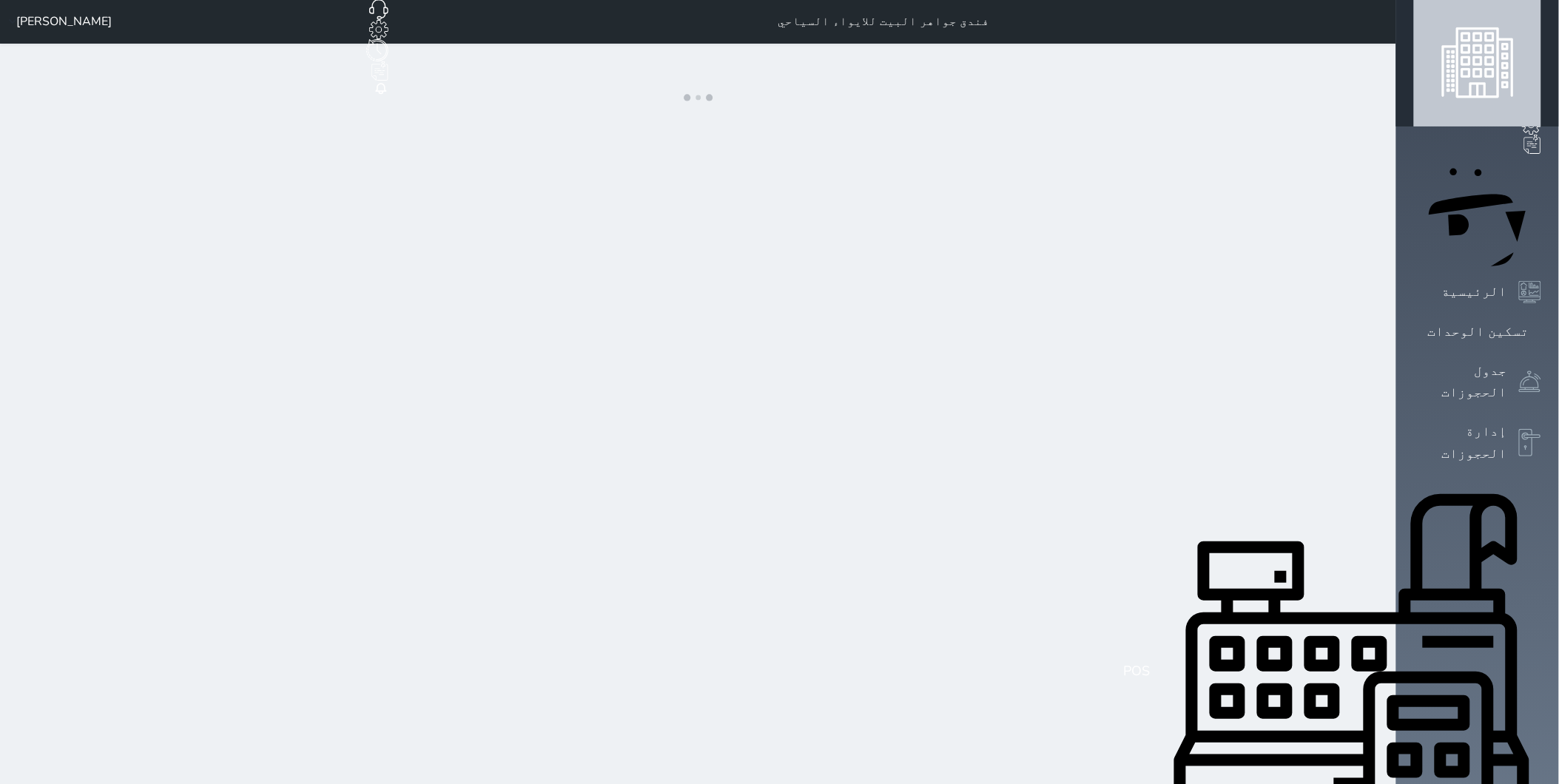 scroll, scrollTop: 0, scrollLeft: 0, axis: both 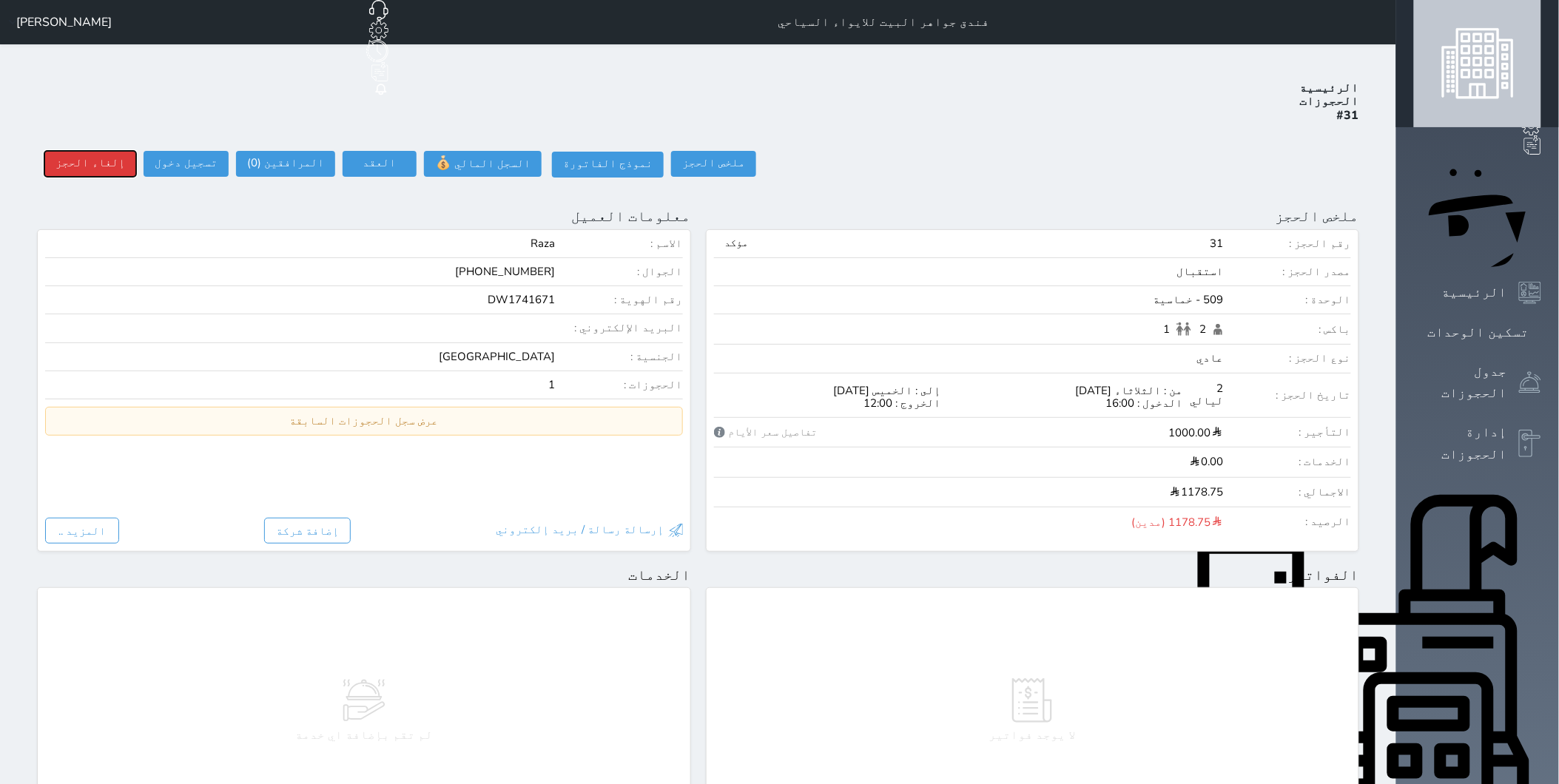 click on "إلغاء الحجز" at bounding box center (90, 163) 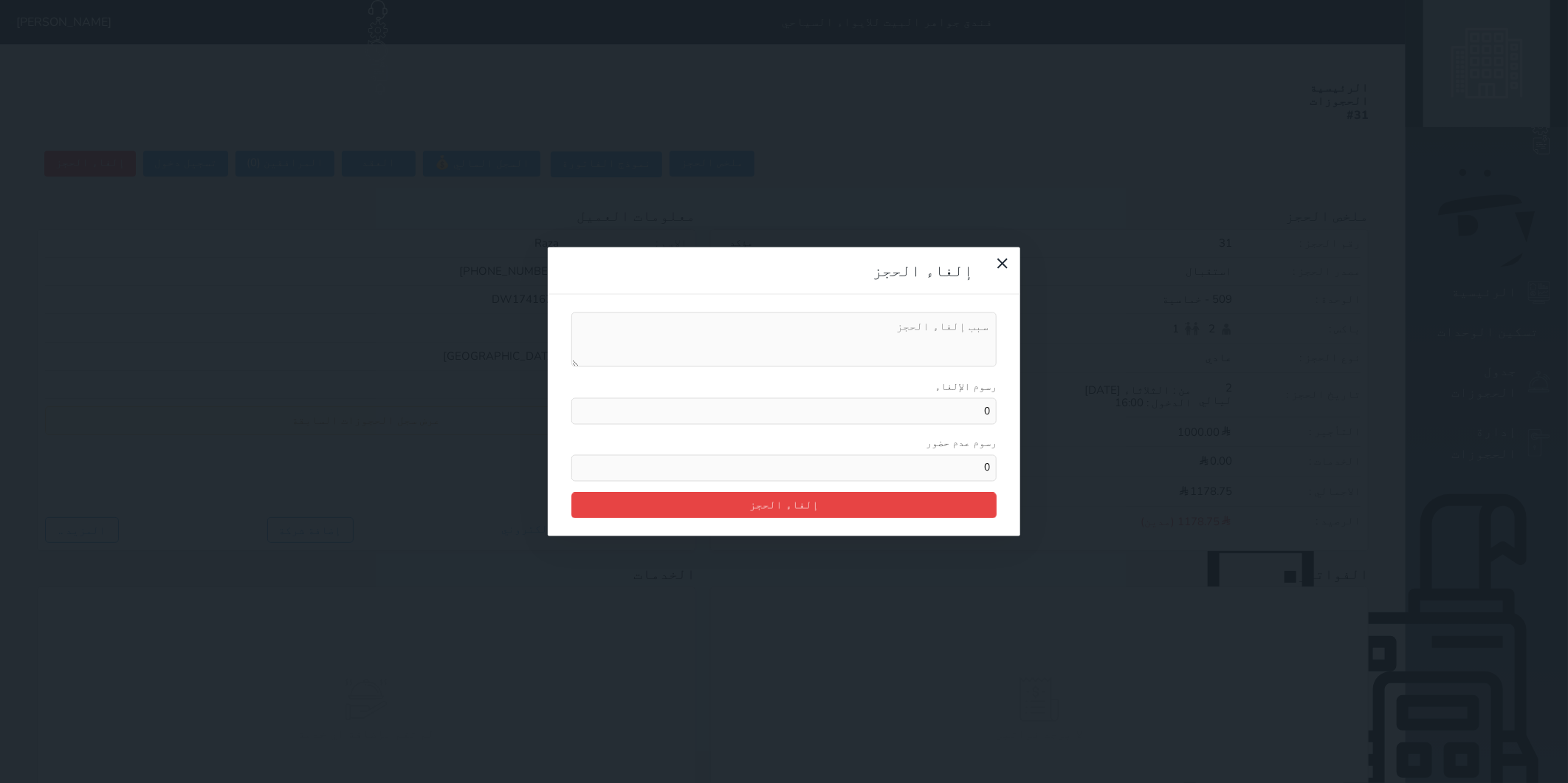 click on "رسوم الإلغاء   0   رسوم عدم حضور   0   إلغاء الحجز" at bounding box center (784, 415) 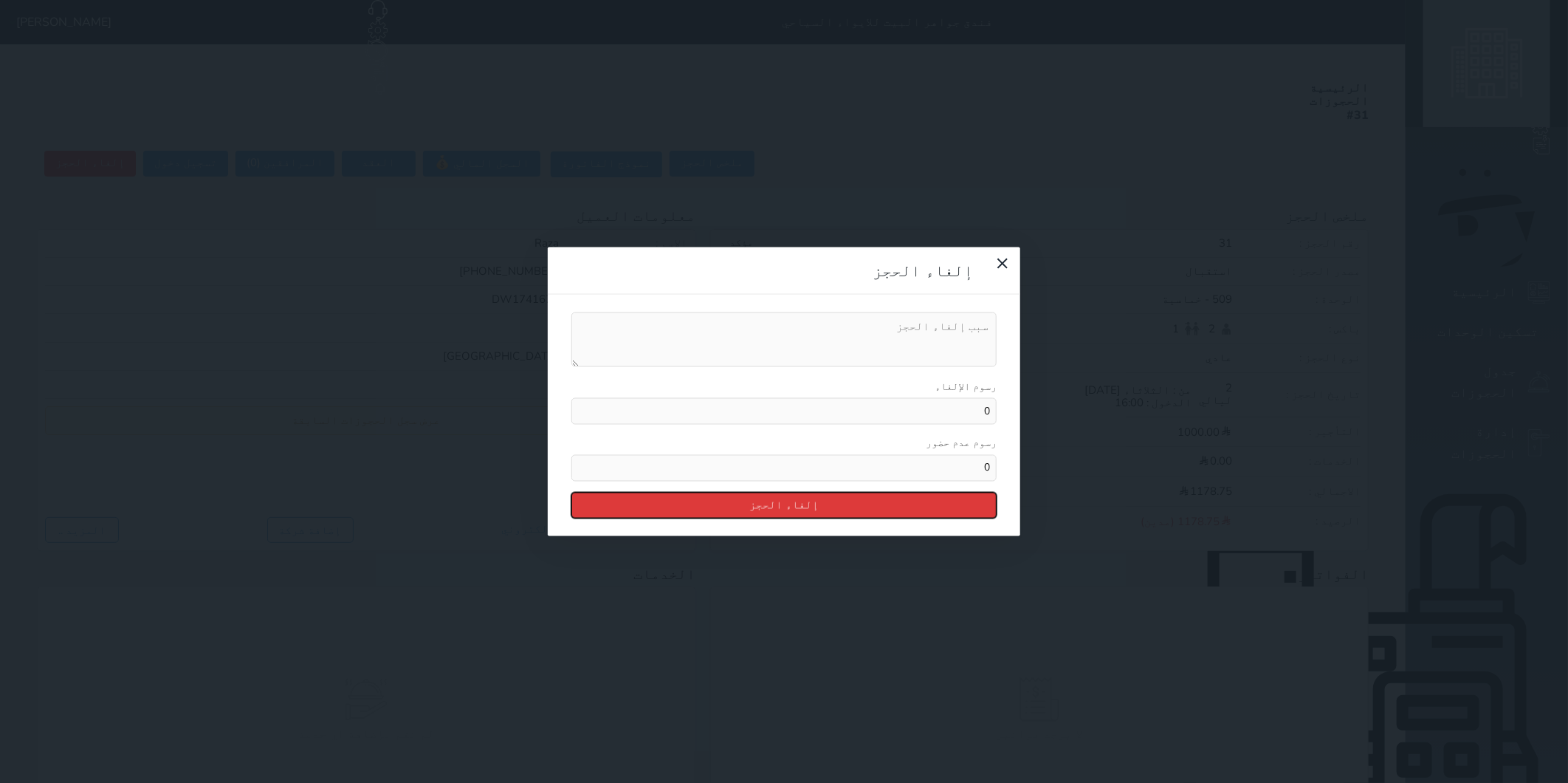 click on "إلغاء الحجز" at bounding box center [784, 505] 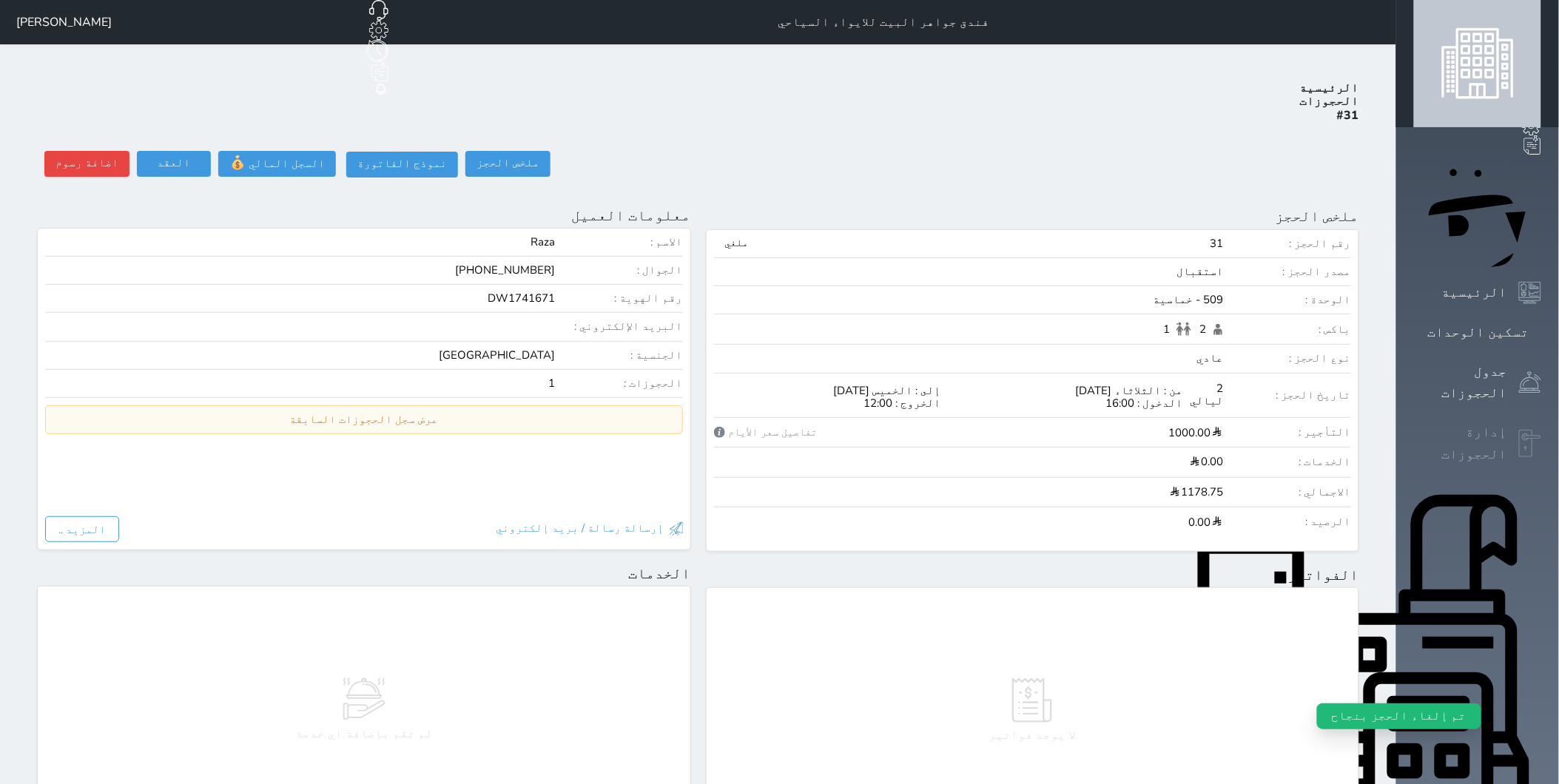 click 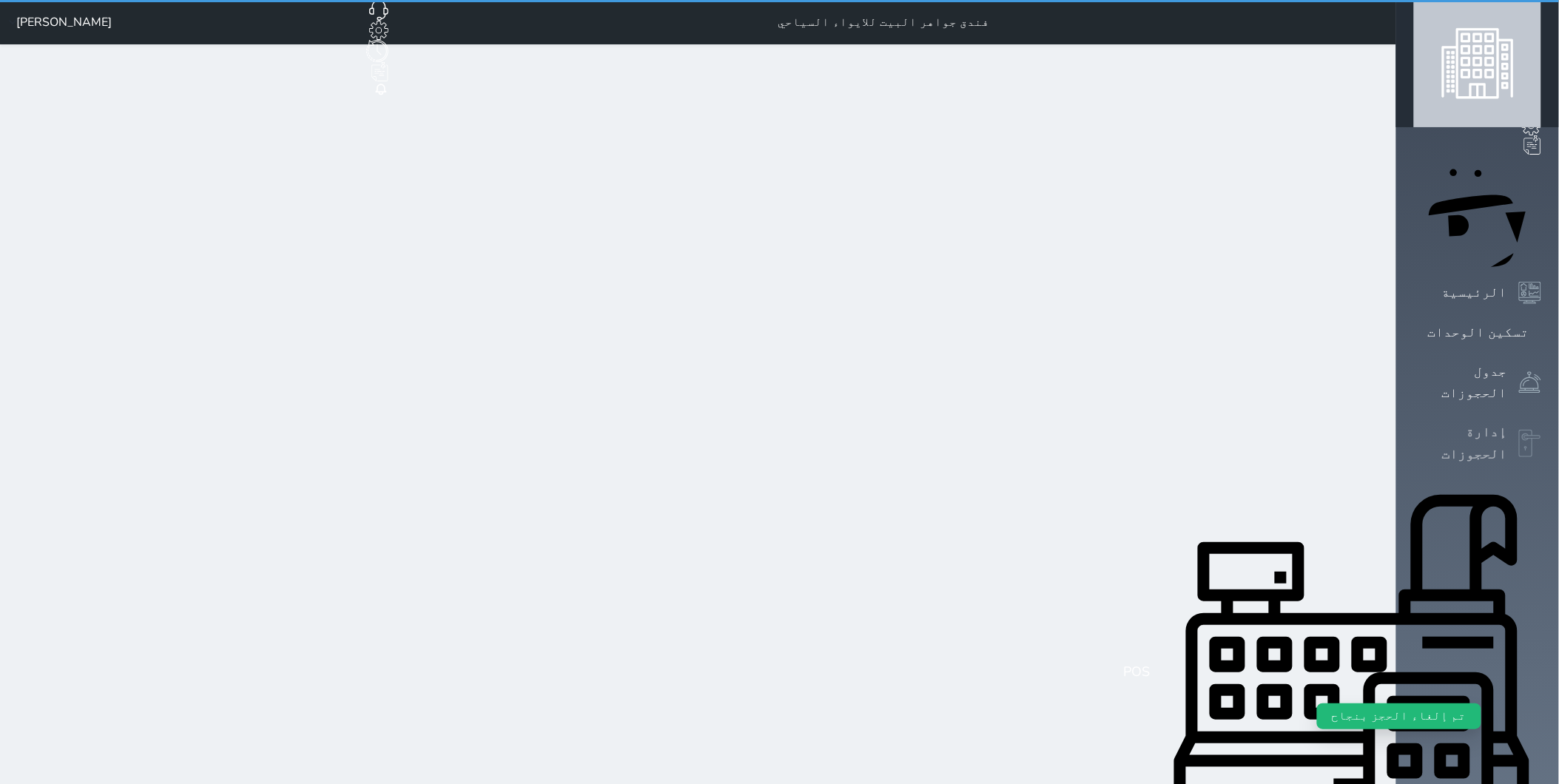 select on "open_all" 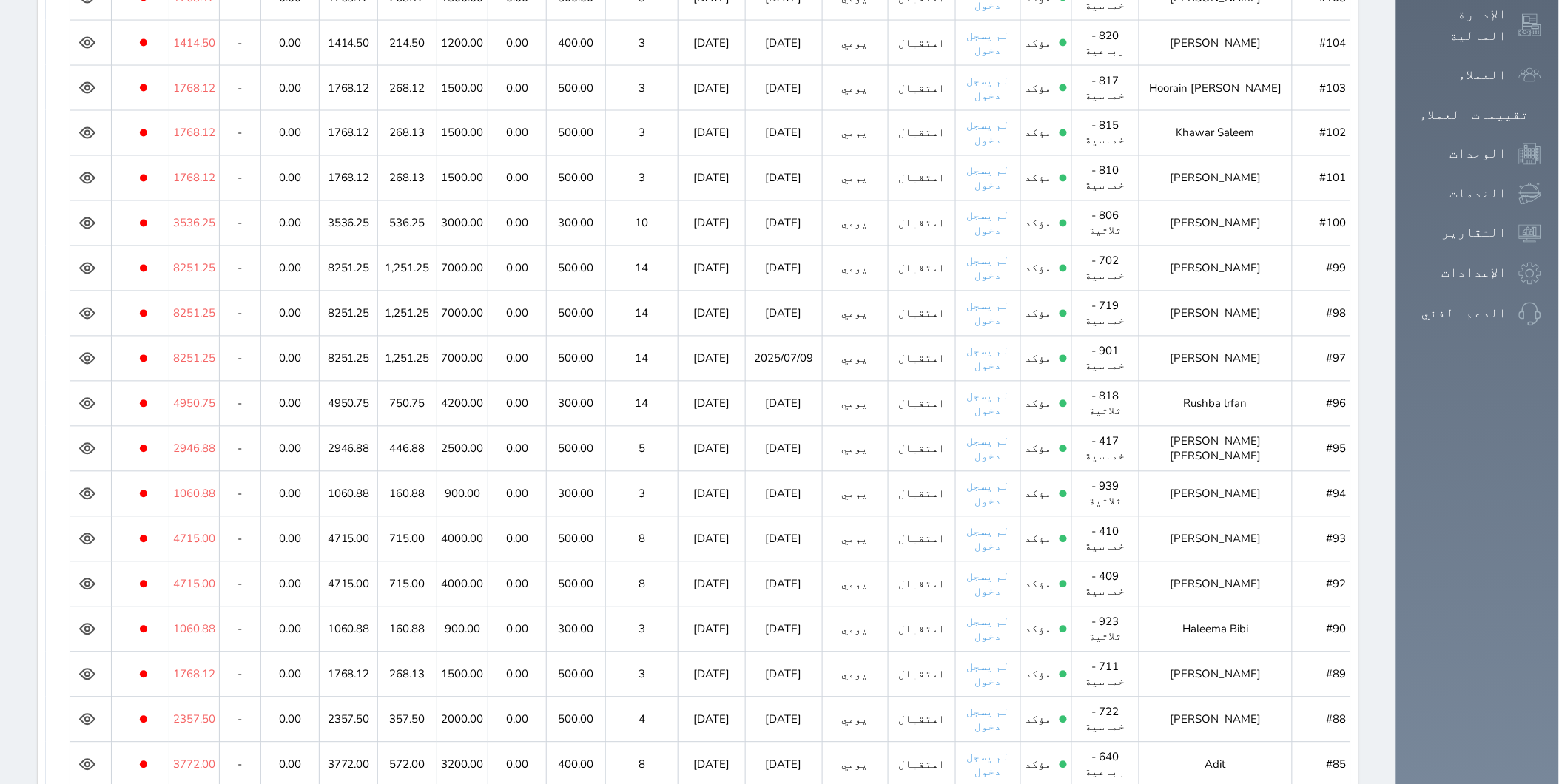scroll, scrollTop: 970, scrollLeft: 0, axis: vertical 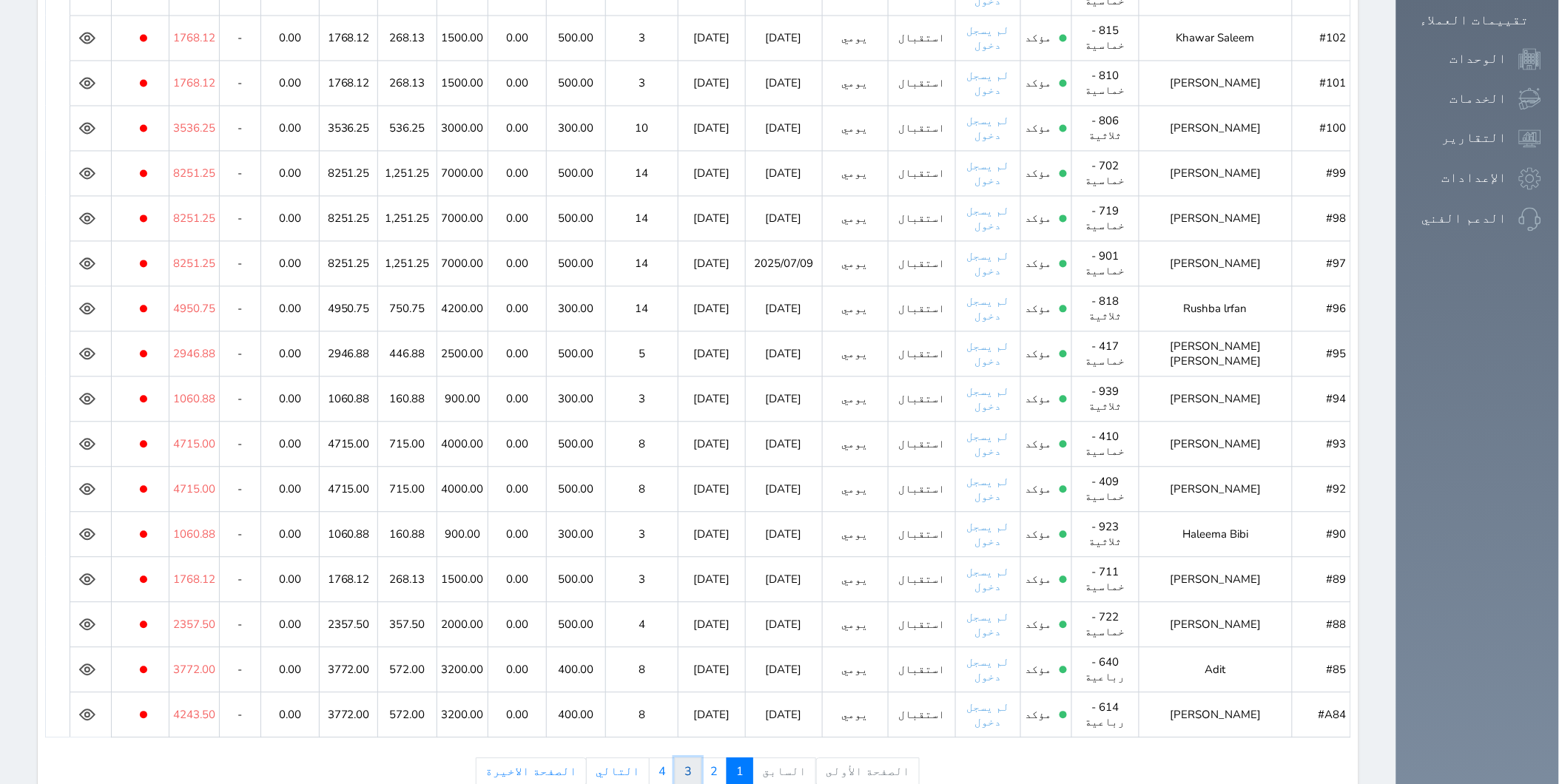 click on "3" at bounding box center (688, 772) 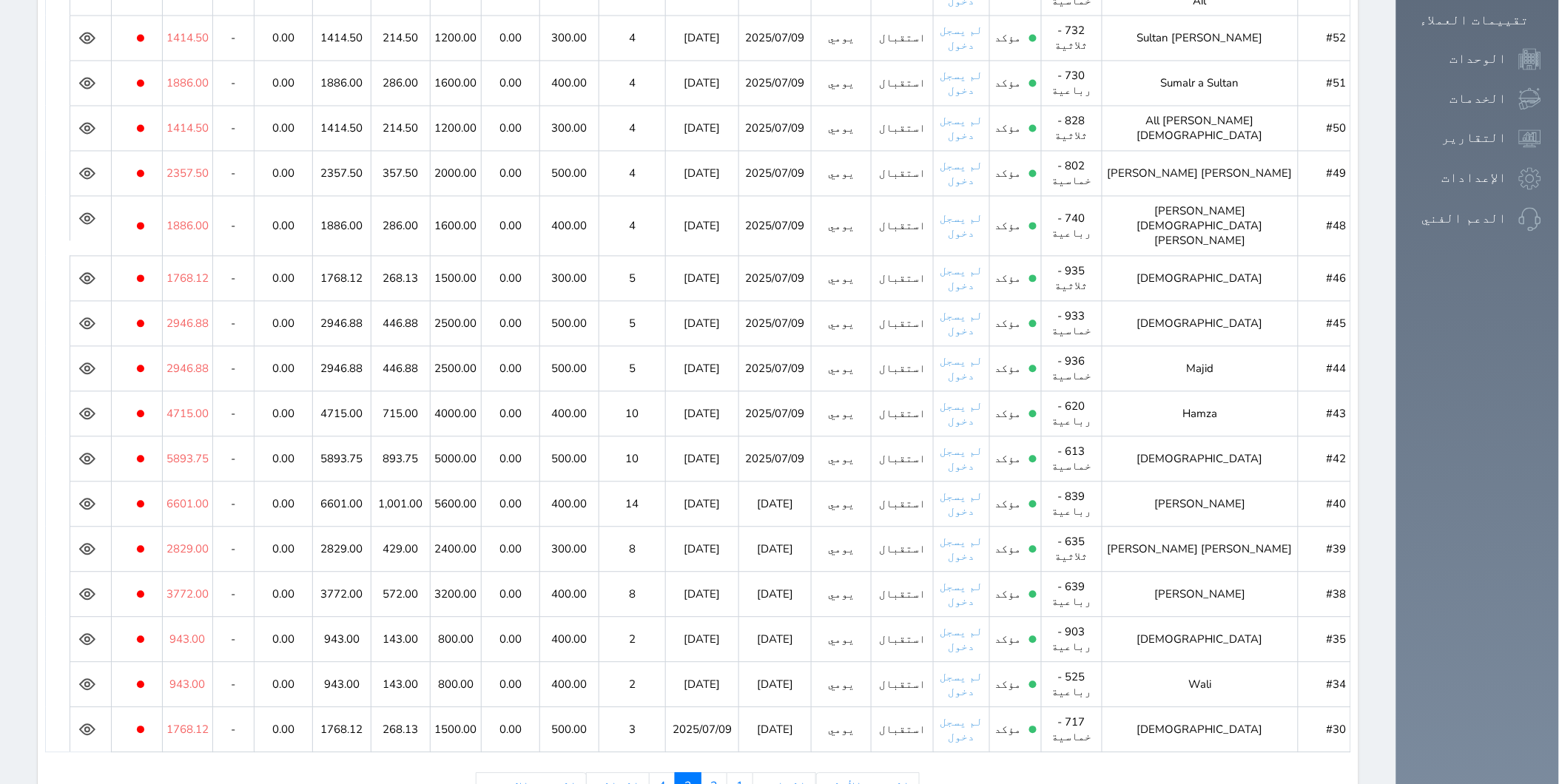 click 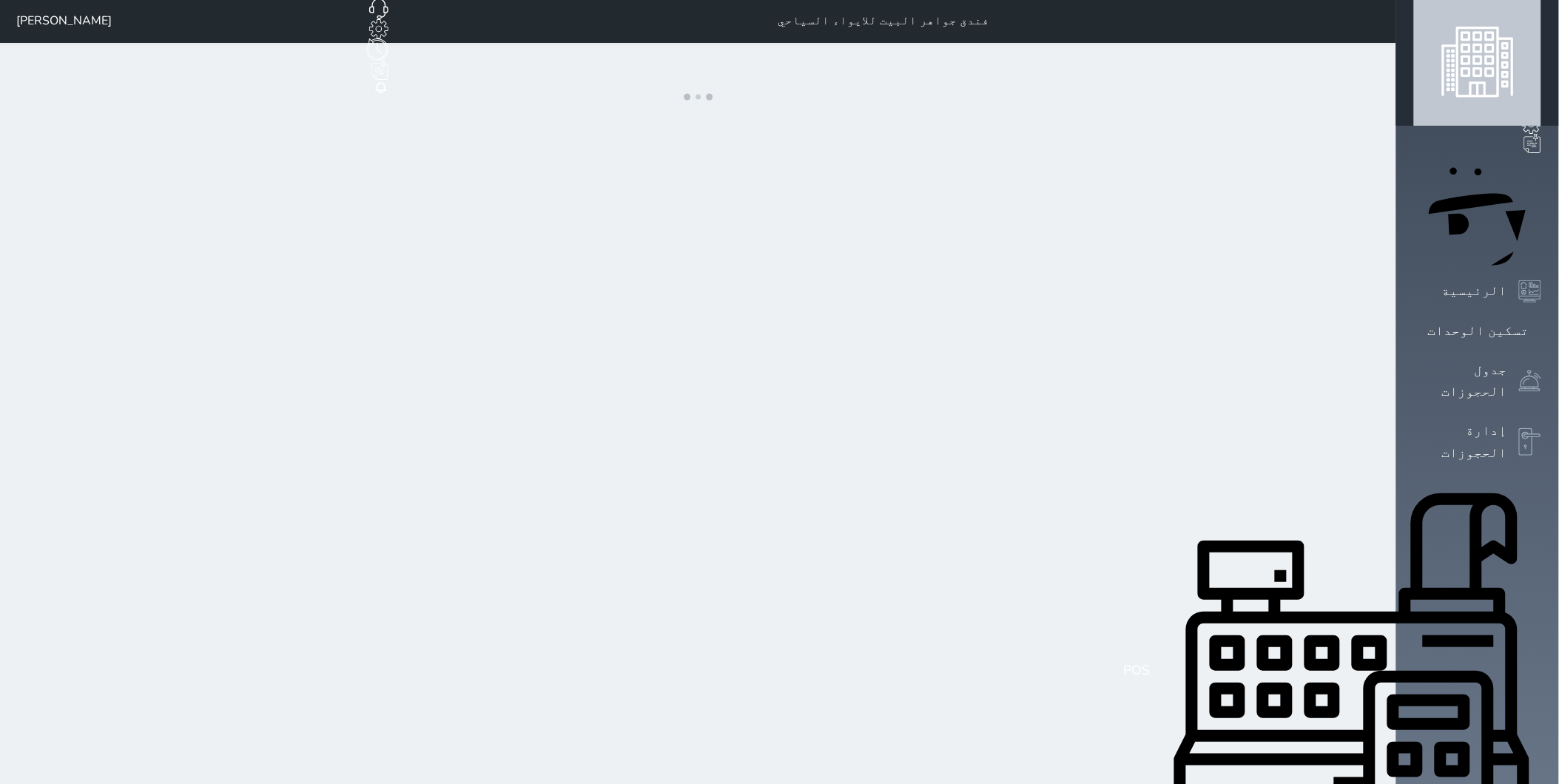 scroll, scrollTop: 0, scrollLeft: 0, axis: both 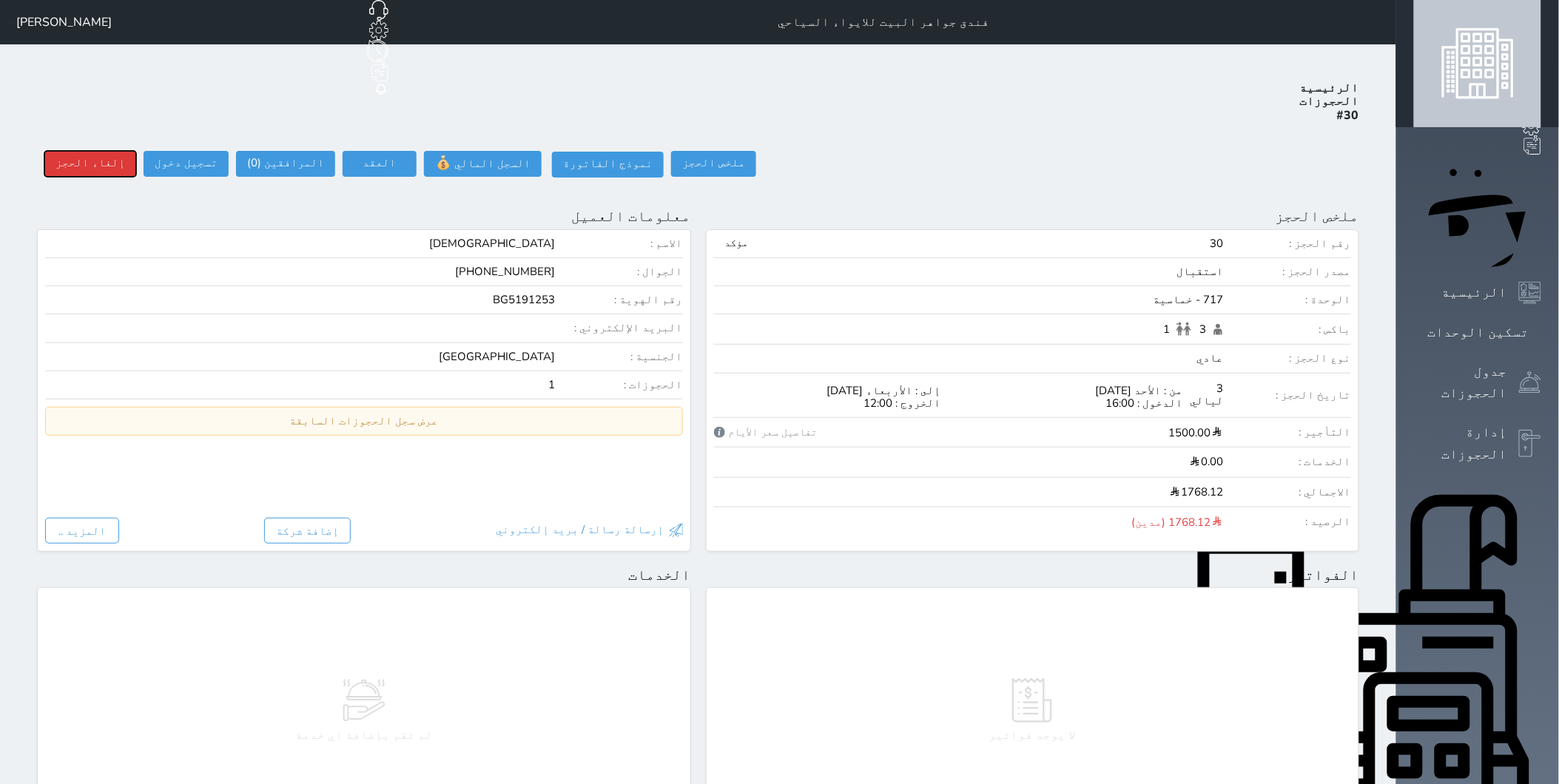 click on "إلغاء الحجز" at bounding box center [90, 163] 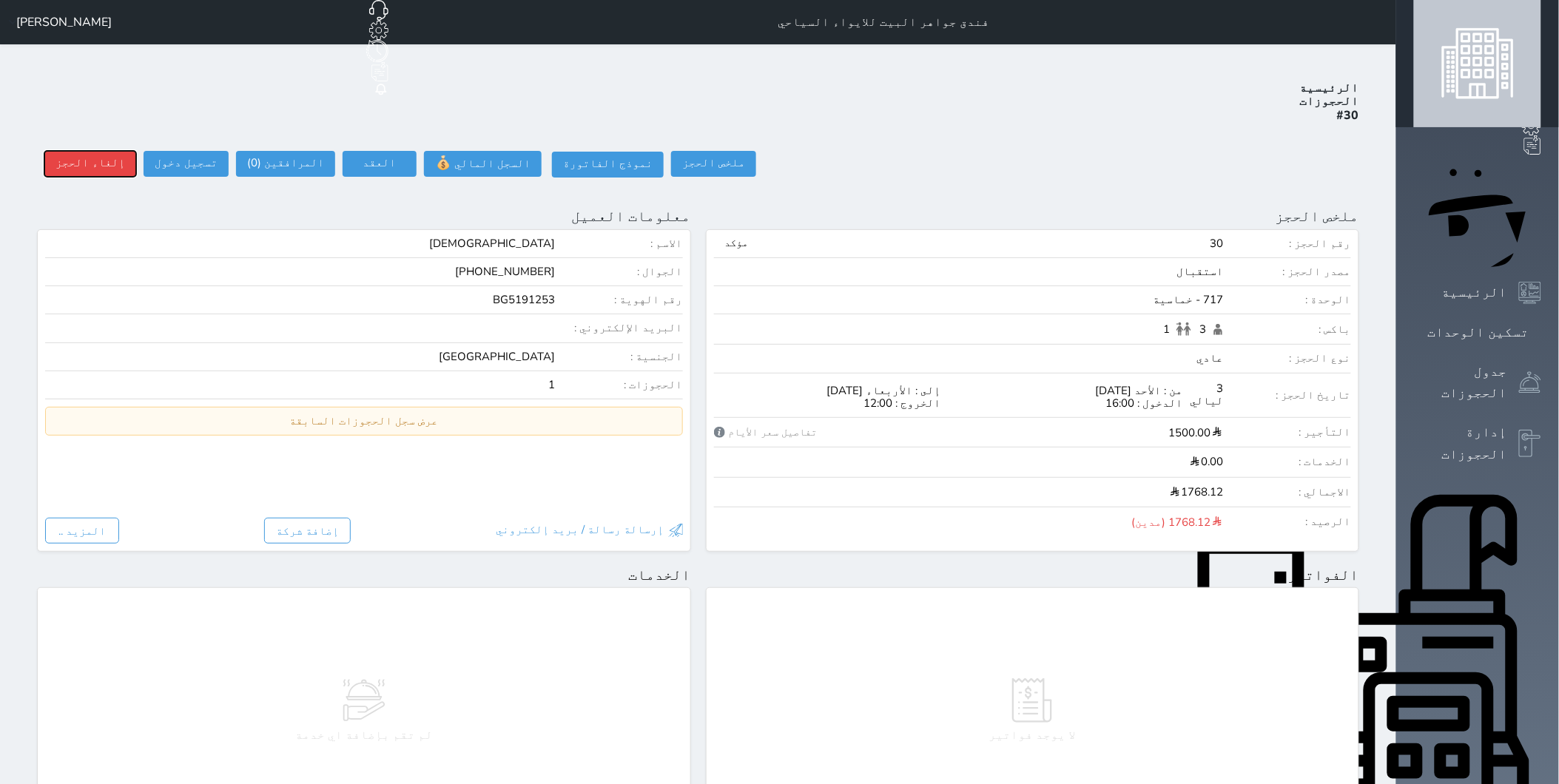 click on "إلغاء الحجز         إلغاء الحجز                   رسوم الإلغاء   0   رسوم عدم حضور   0   إلغاء الحجز" at bounding box center [87, 164] 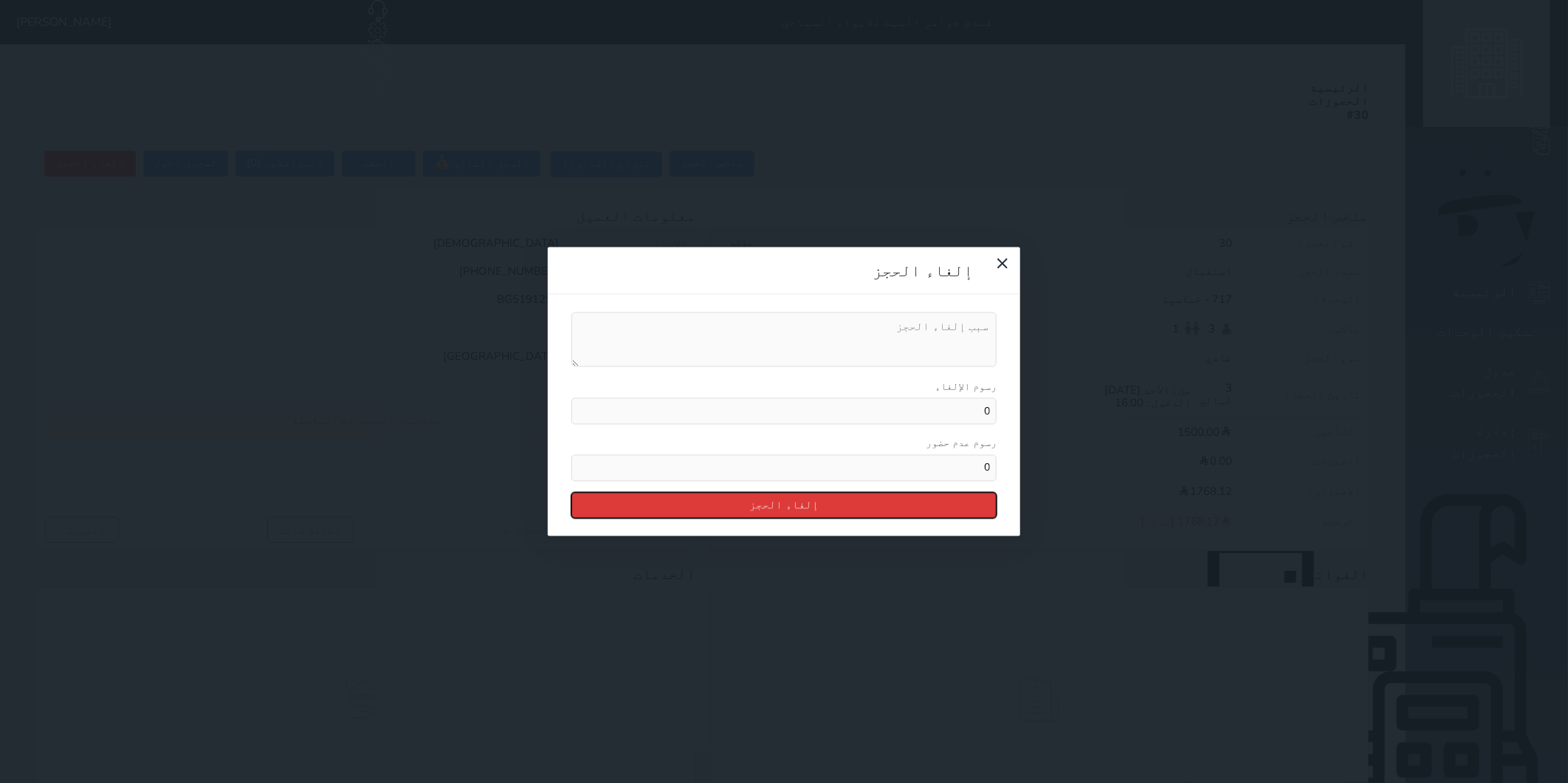 click on "إلغاء الحجز" at bounding box center (784, 505) 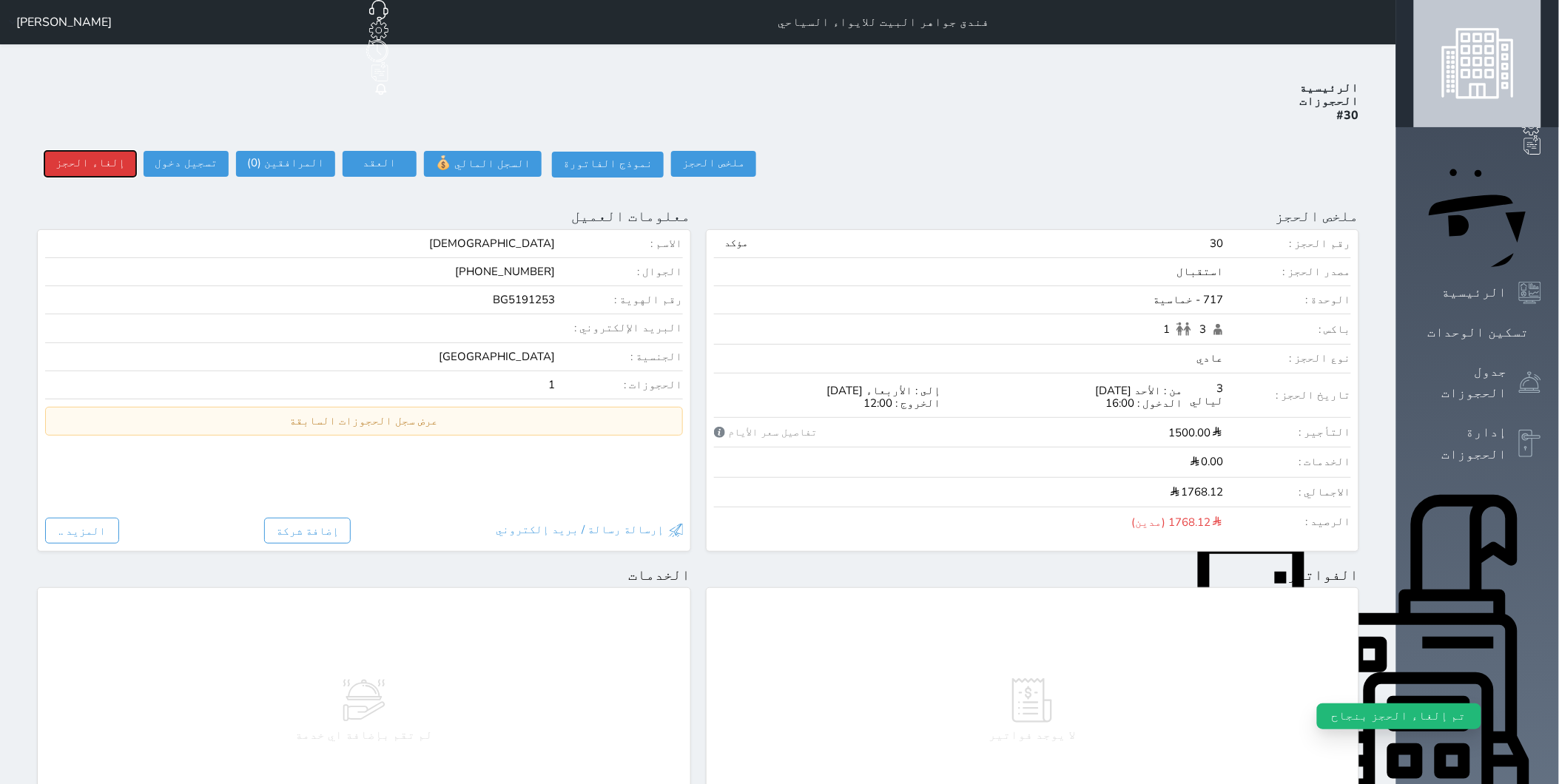 click on "إلغاء الحجز" at bounding box center (90, 163) 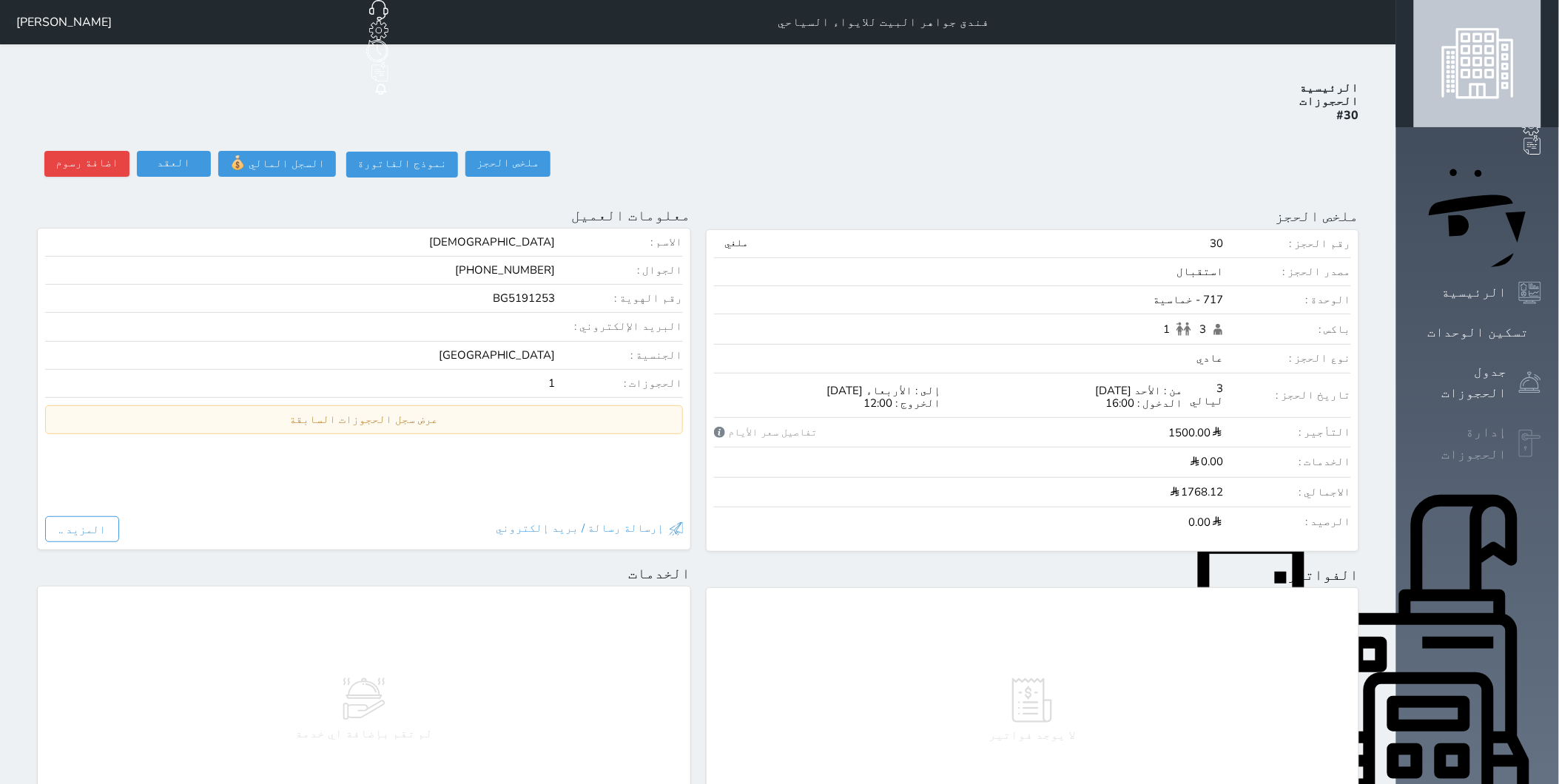 click on "إدارة الحجوزات" at bounding box center (1461, 443) 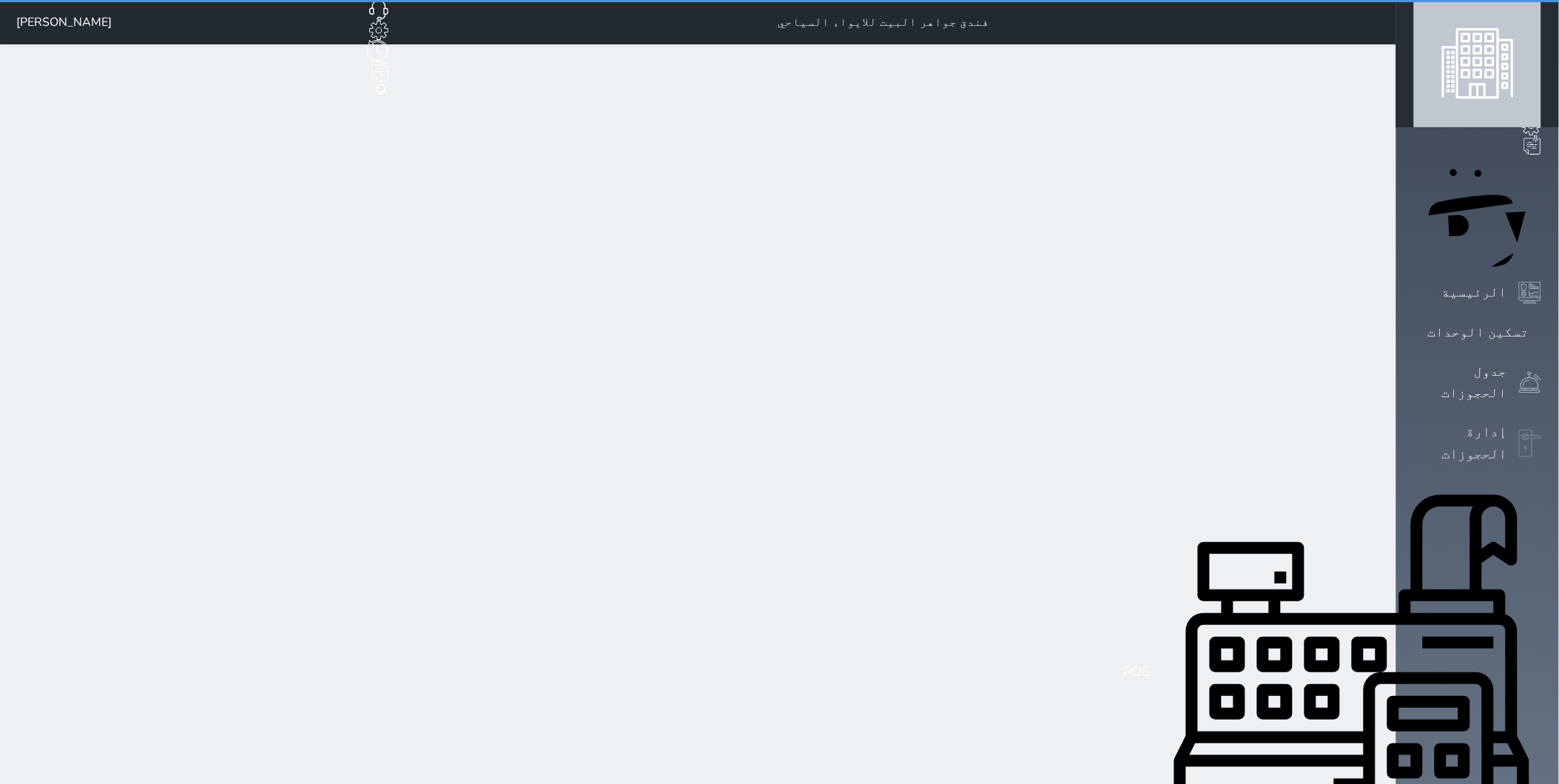 select on "open_all" 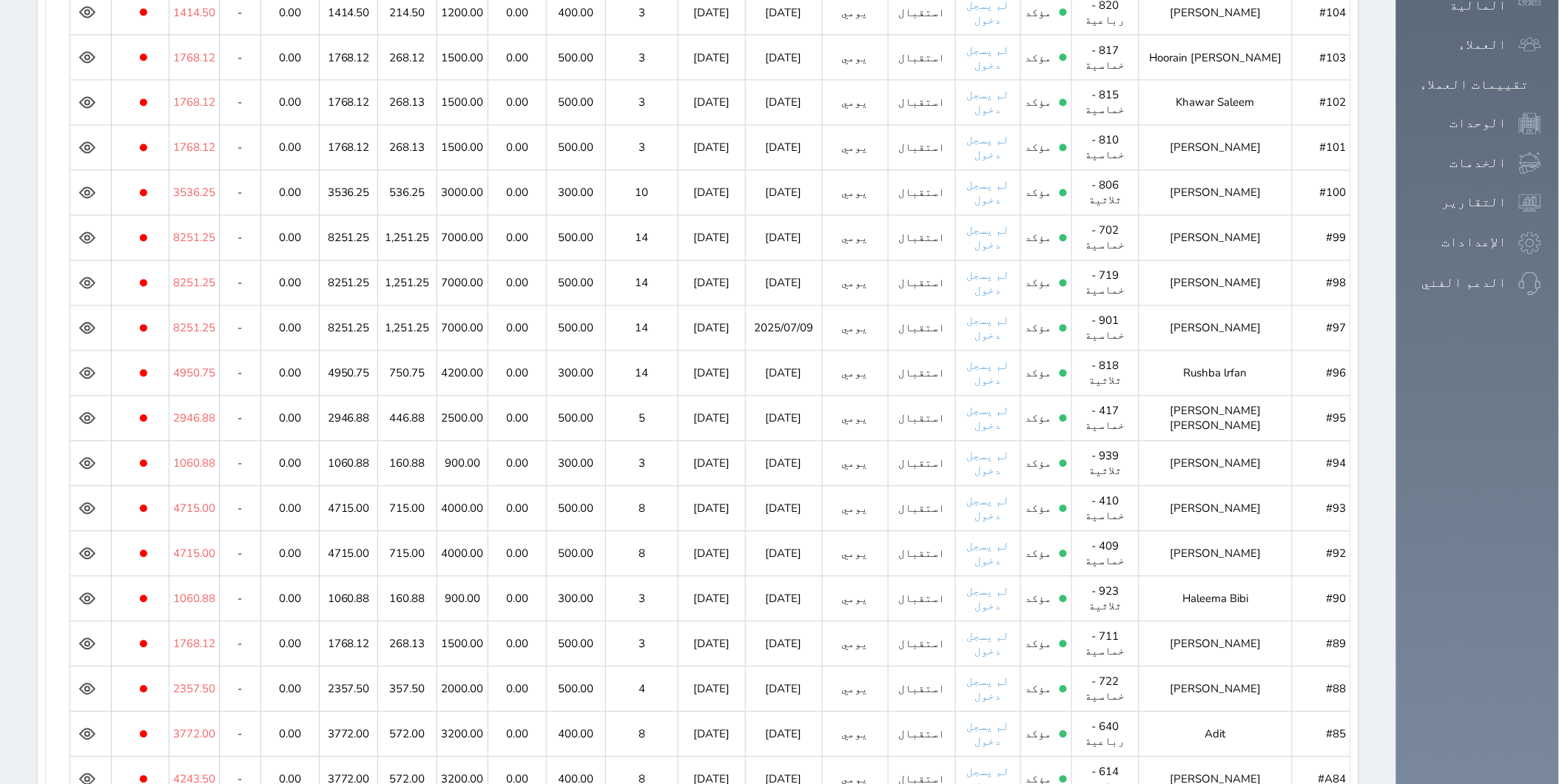 scroll, scrollTop: 970, scrollLeft: 0, axis: vertical 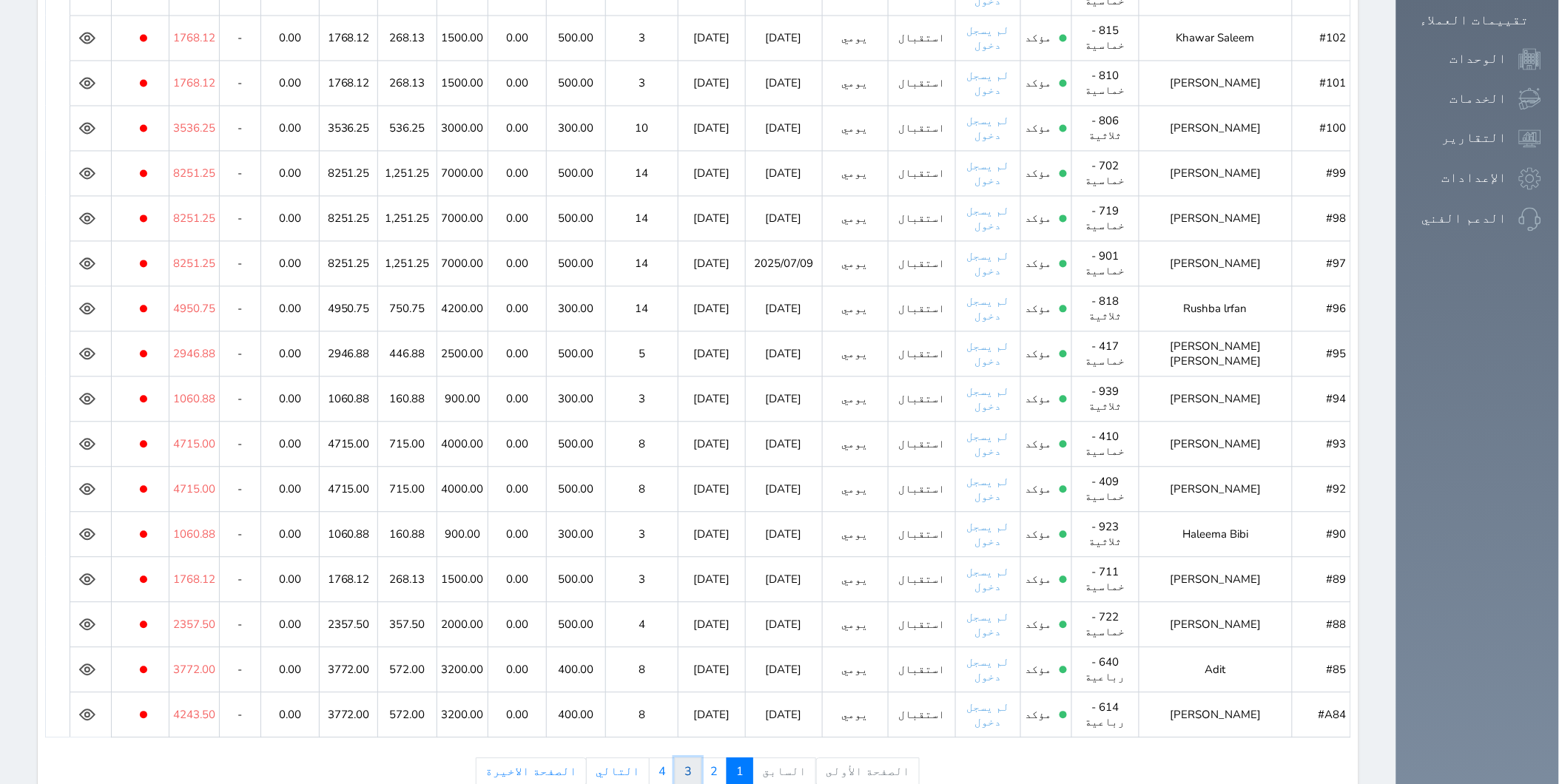click on "3" at bounding box center (688, 772) 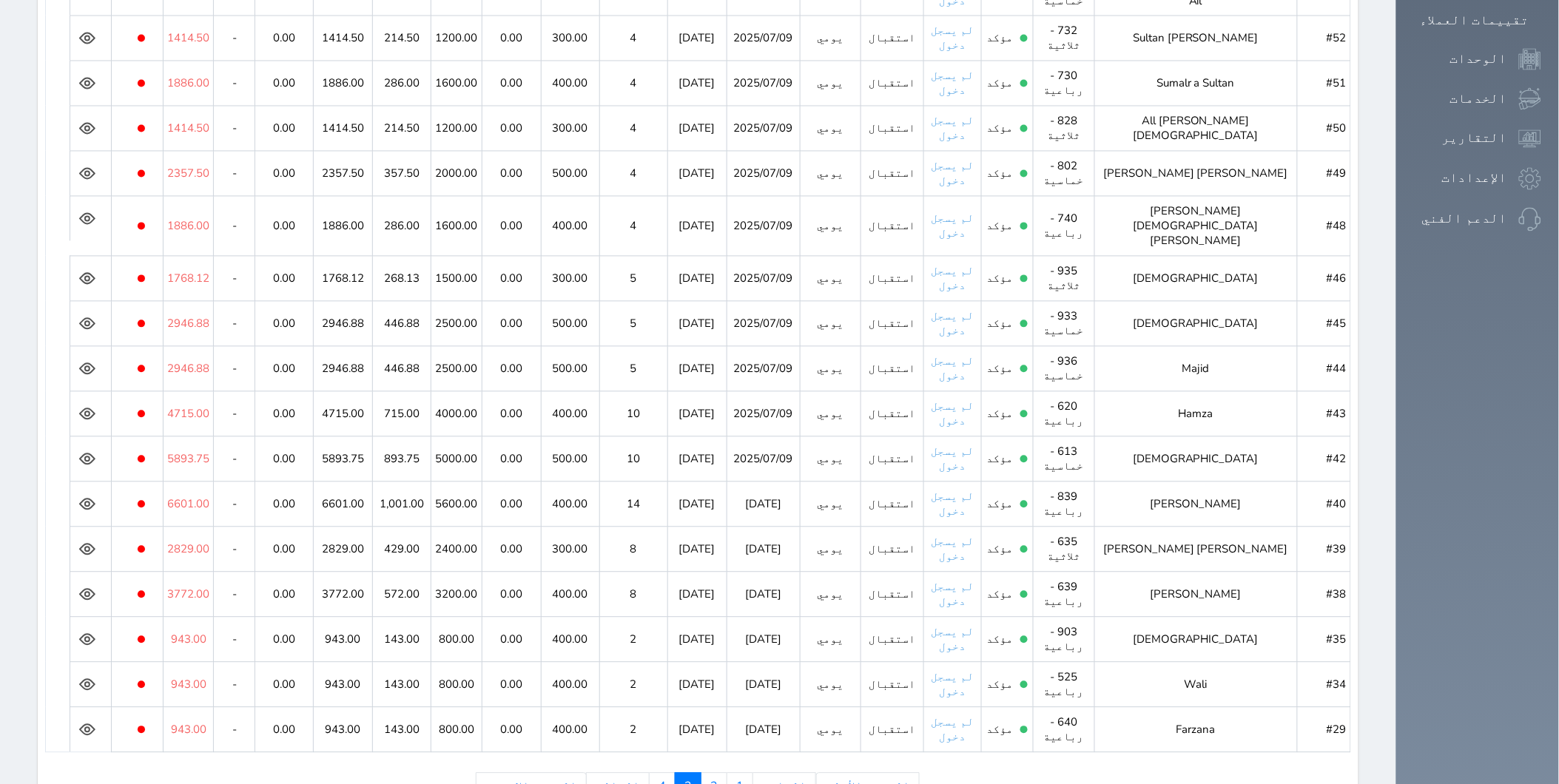 click 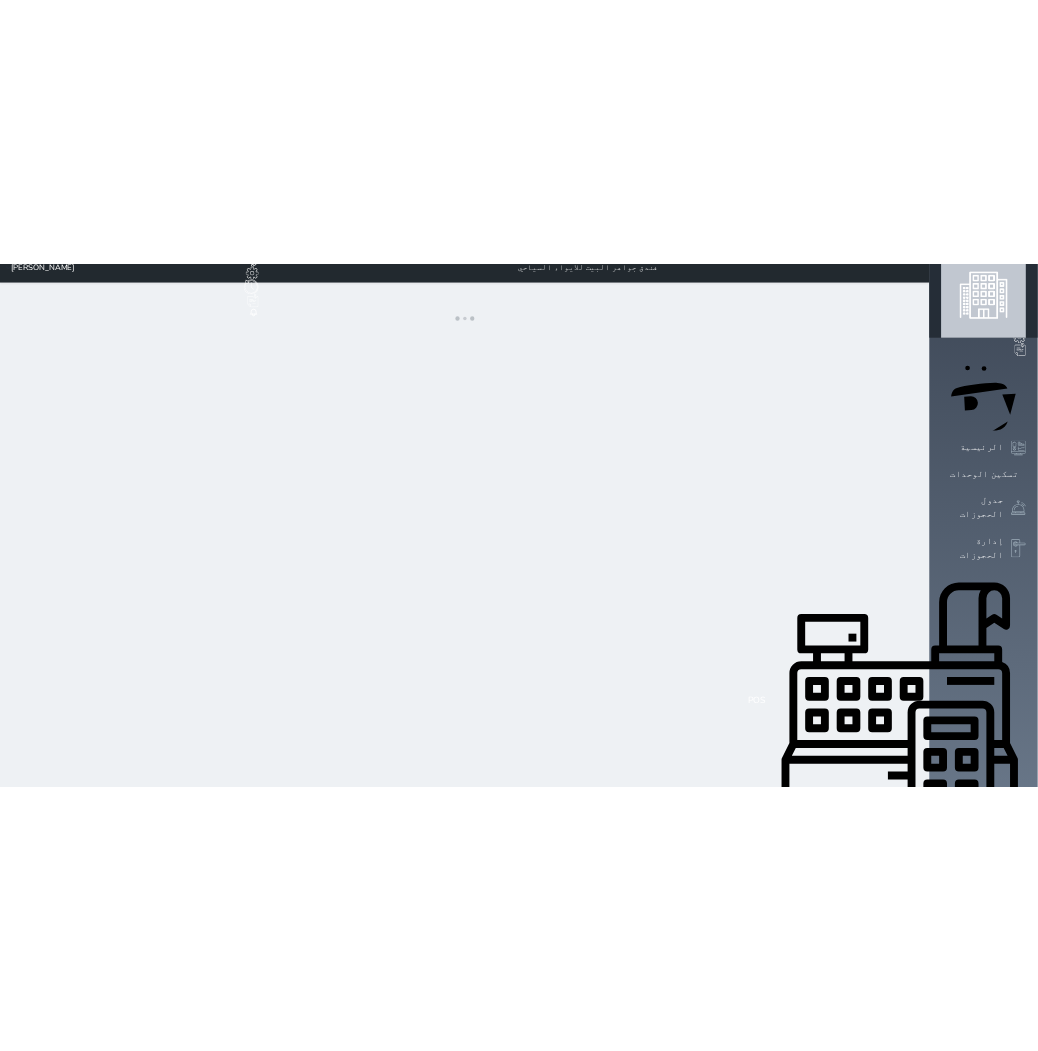 scroll, scrollTop: 0, scrollLeft: 0, axis: both 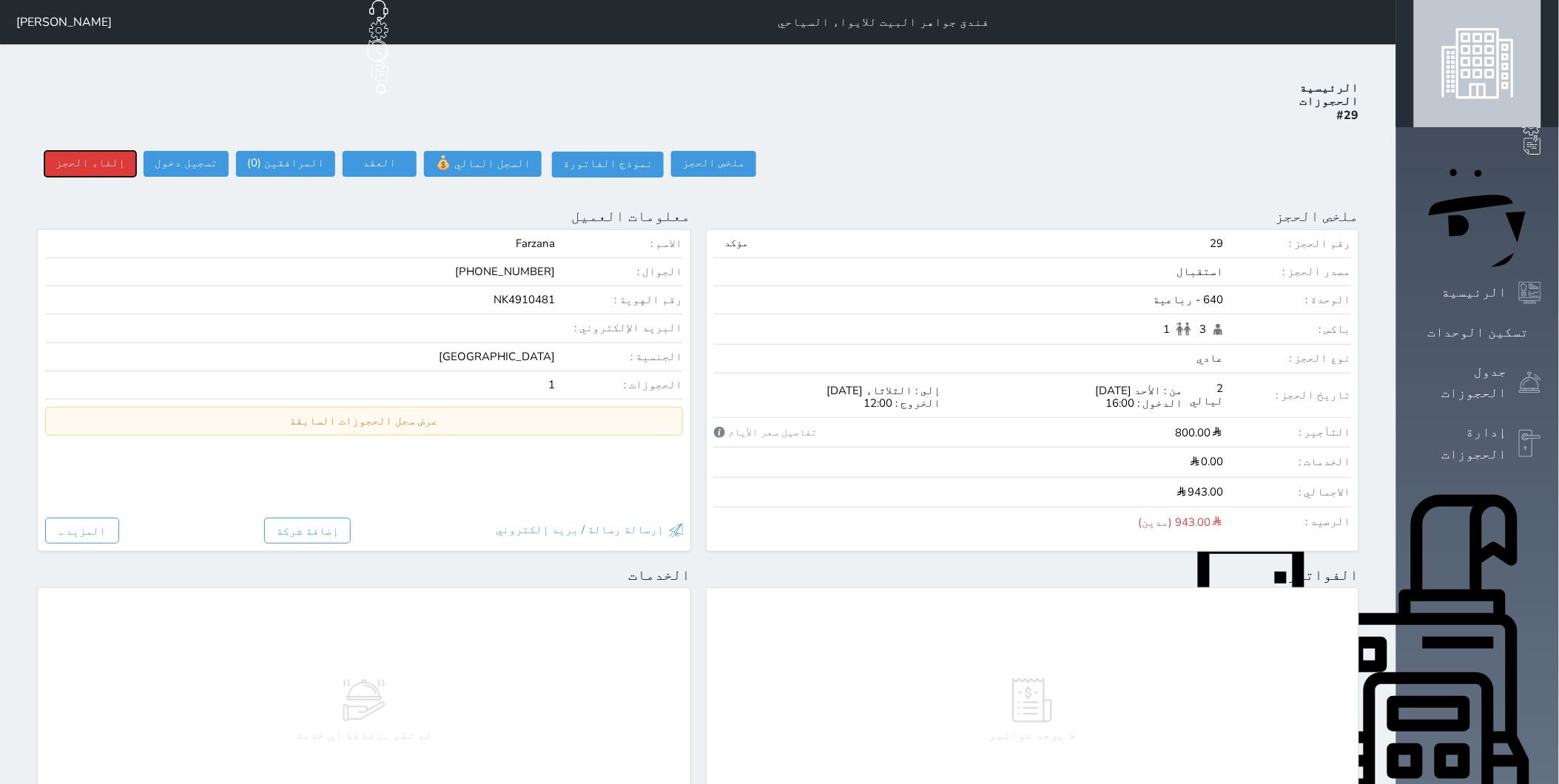 click on "إلغاء الحجز" at bounding box center [90, 163] 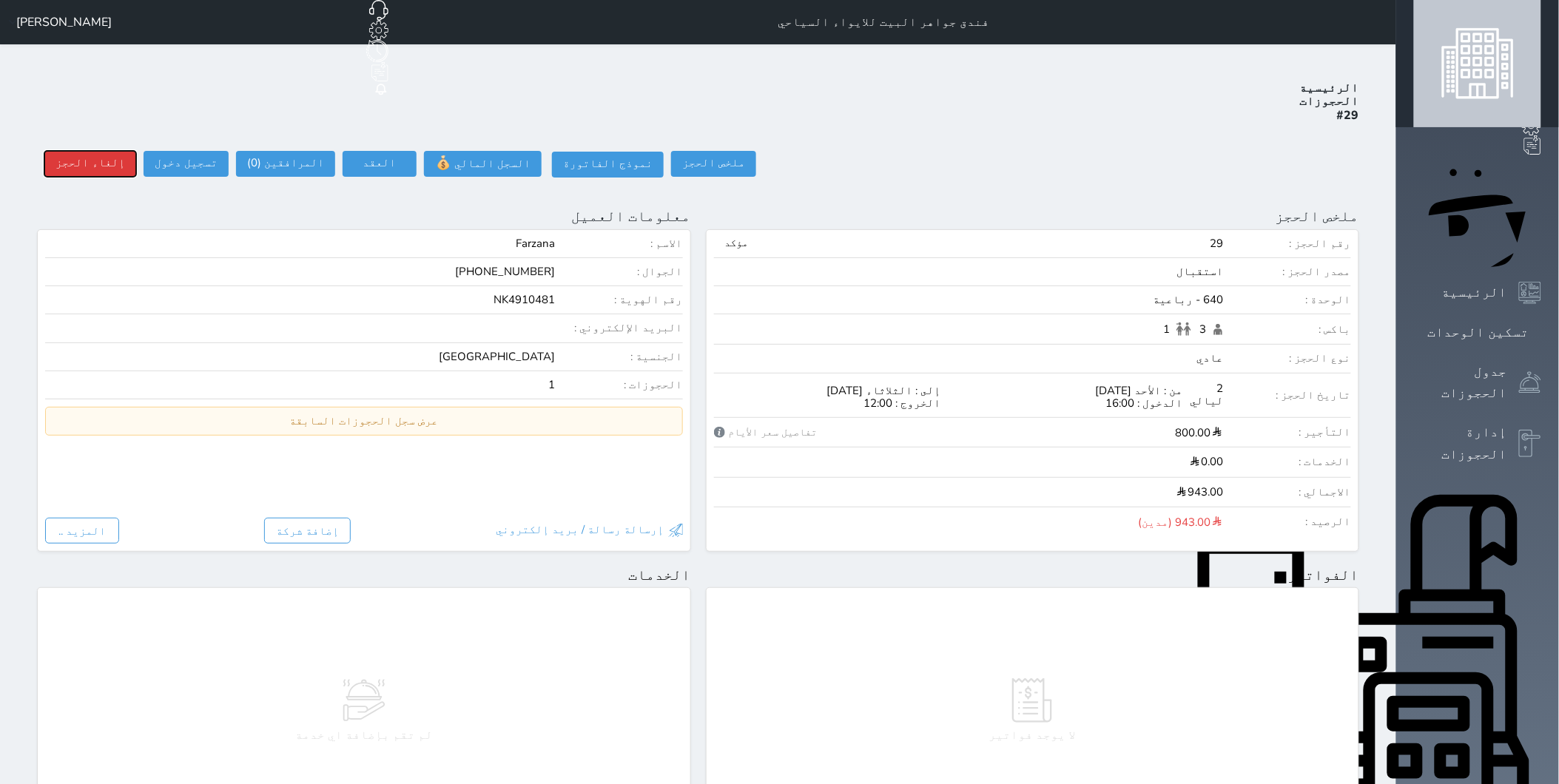 click on "إلغاء الحجز" at bounding box center (90, 163) 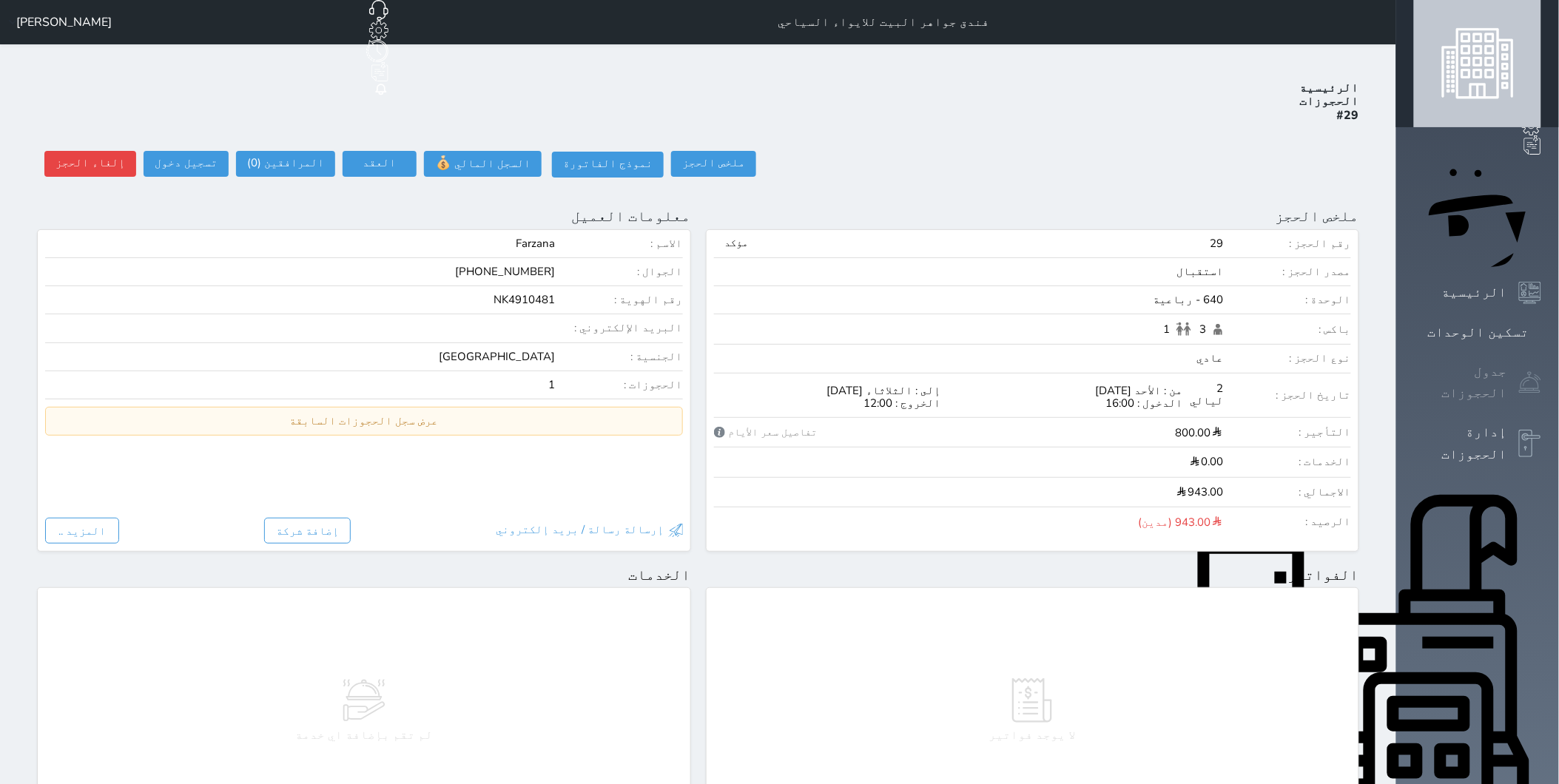 click 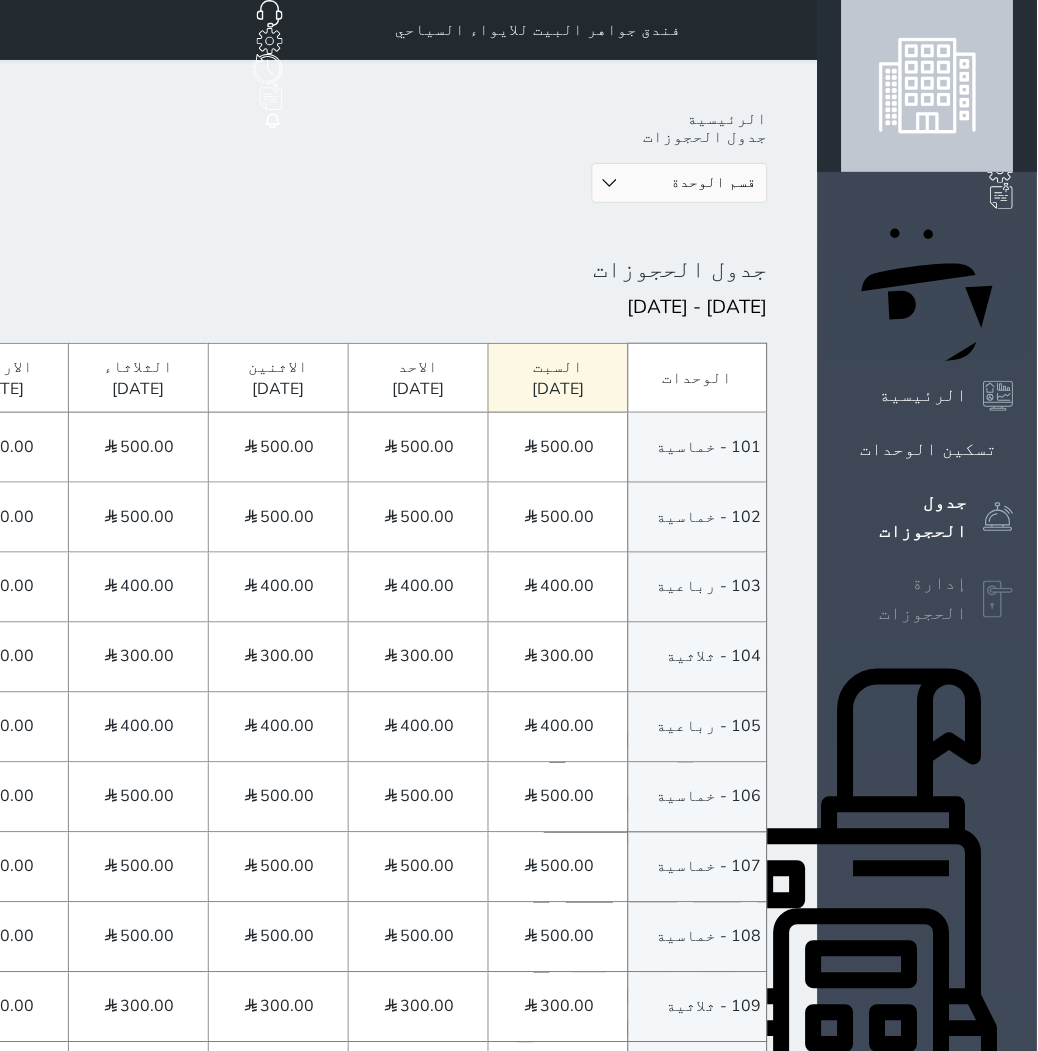 click on "إدارة الحجوزات" at bounding box center (928, 599) 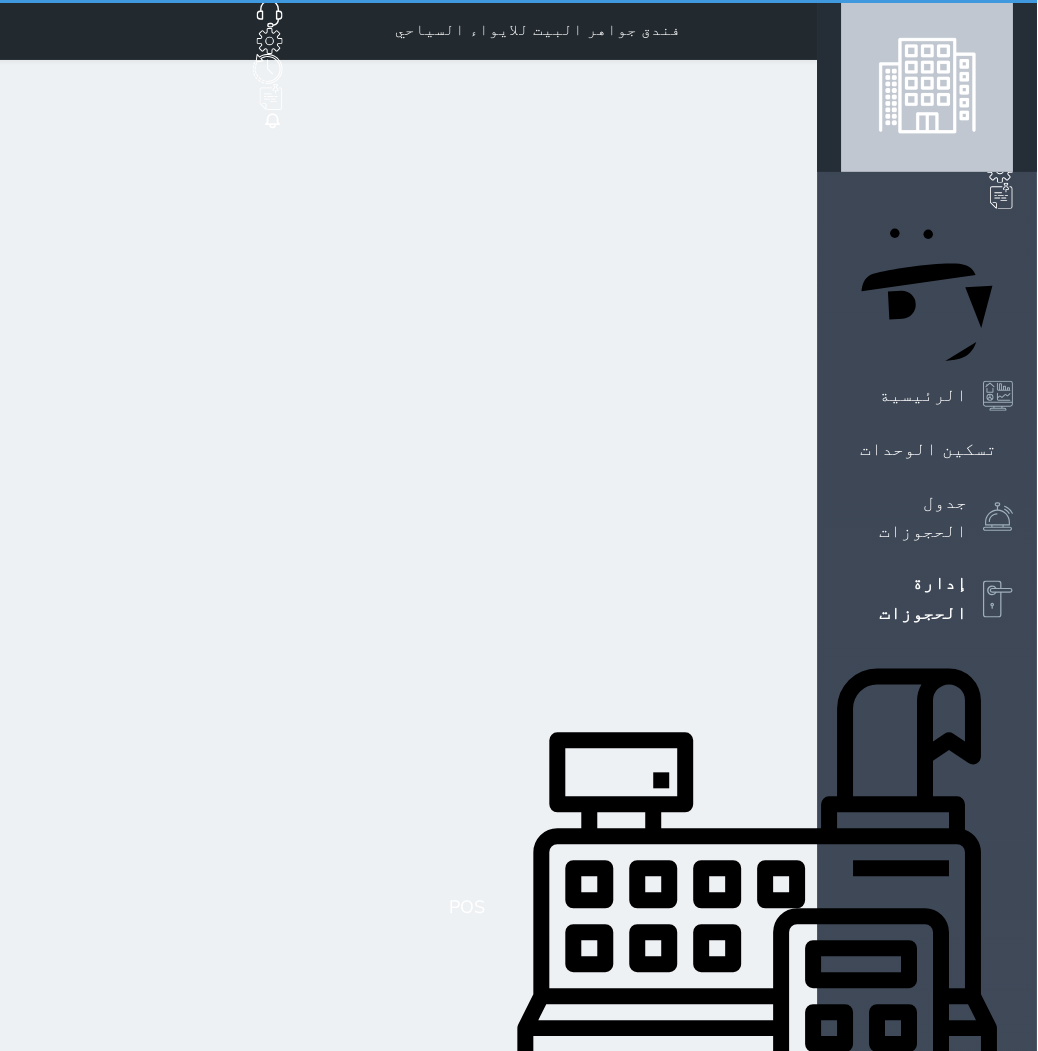 select on "open_all" 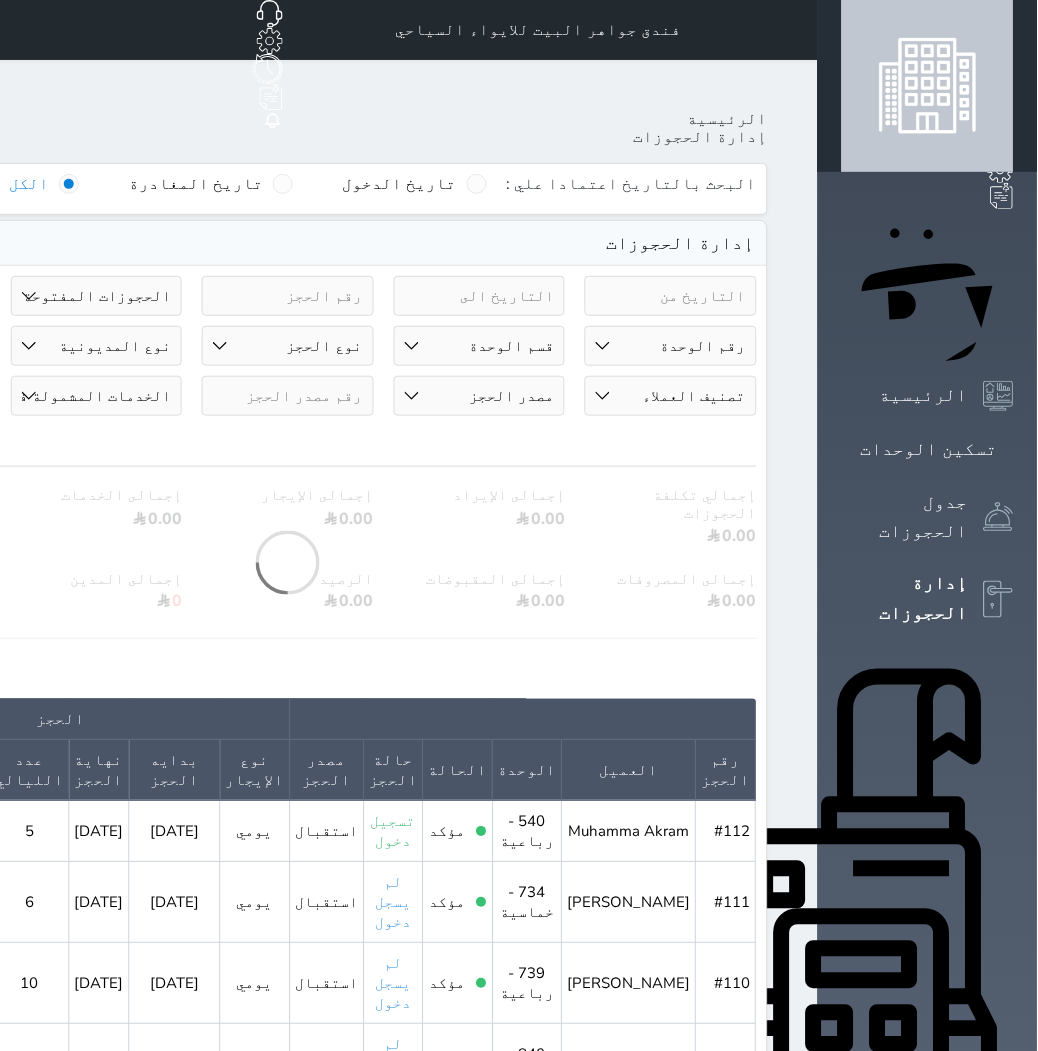 click on "حجز جديد" at bounding box center (114, -65) 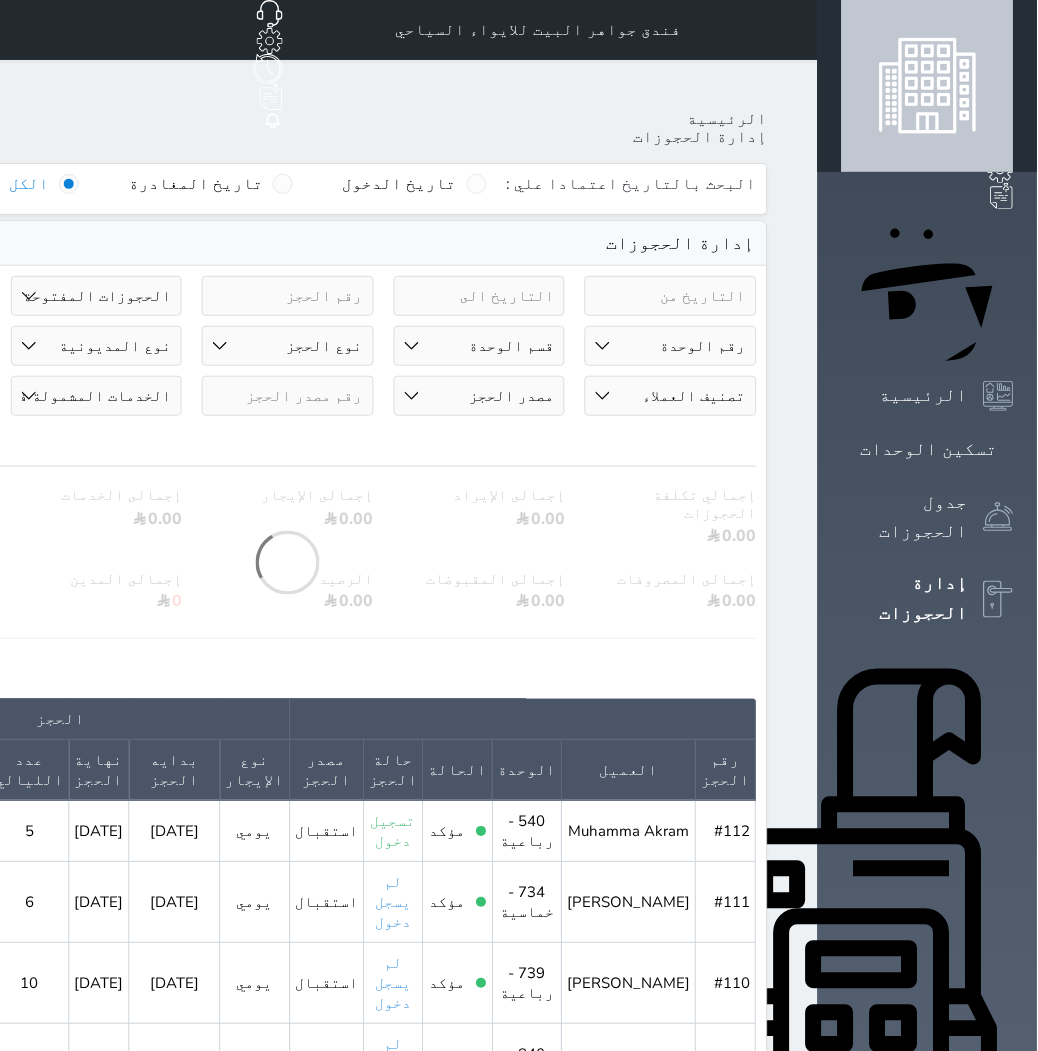 select on "1" 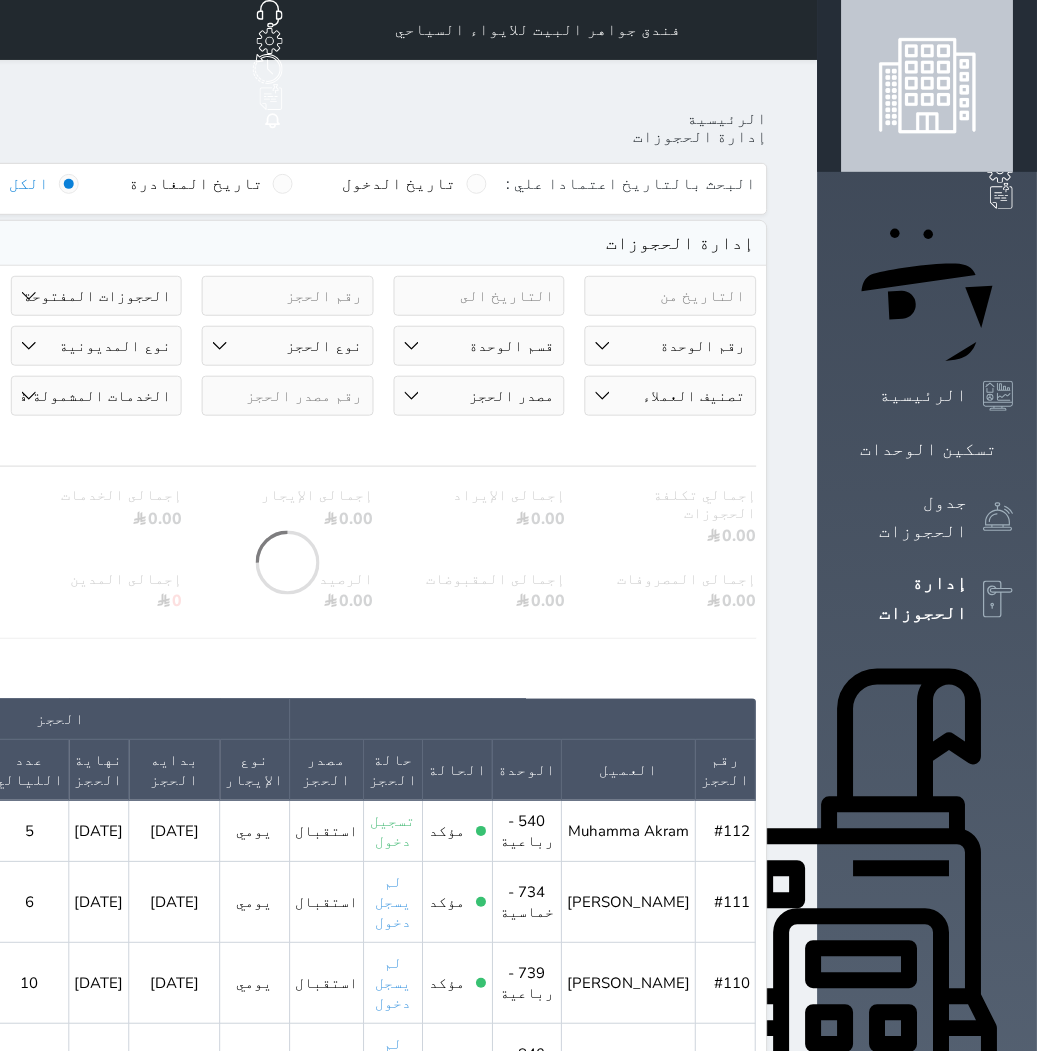 select 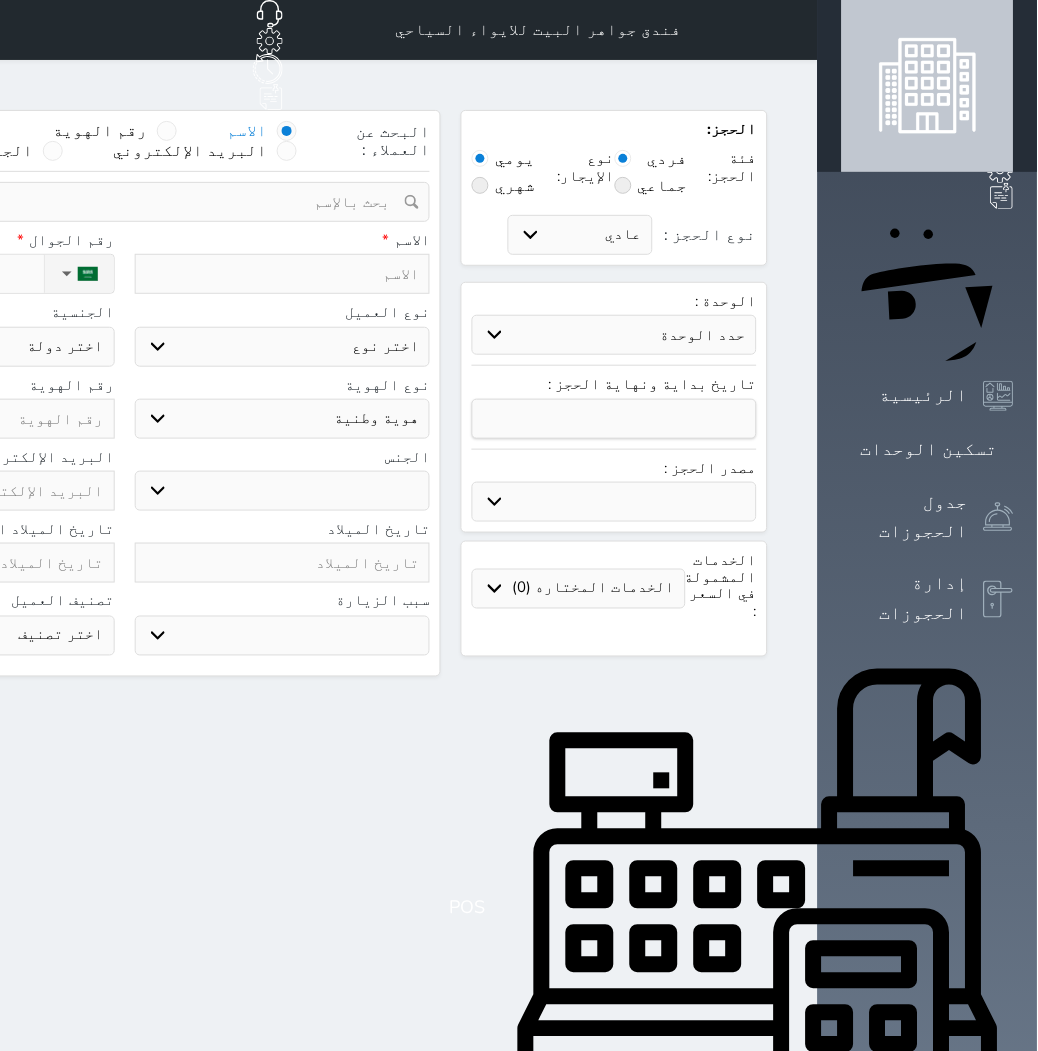 select 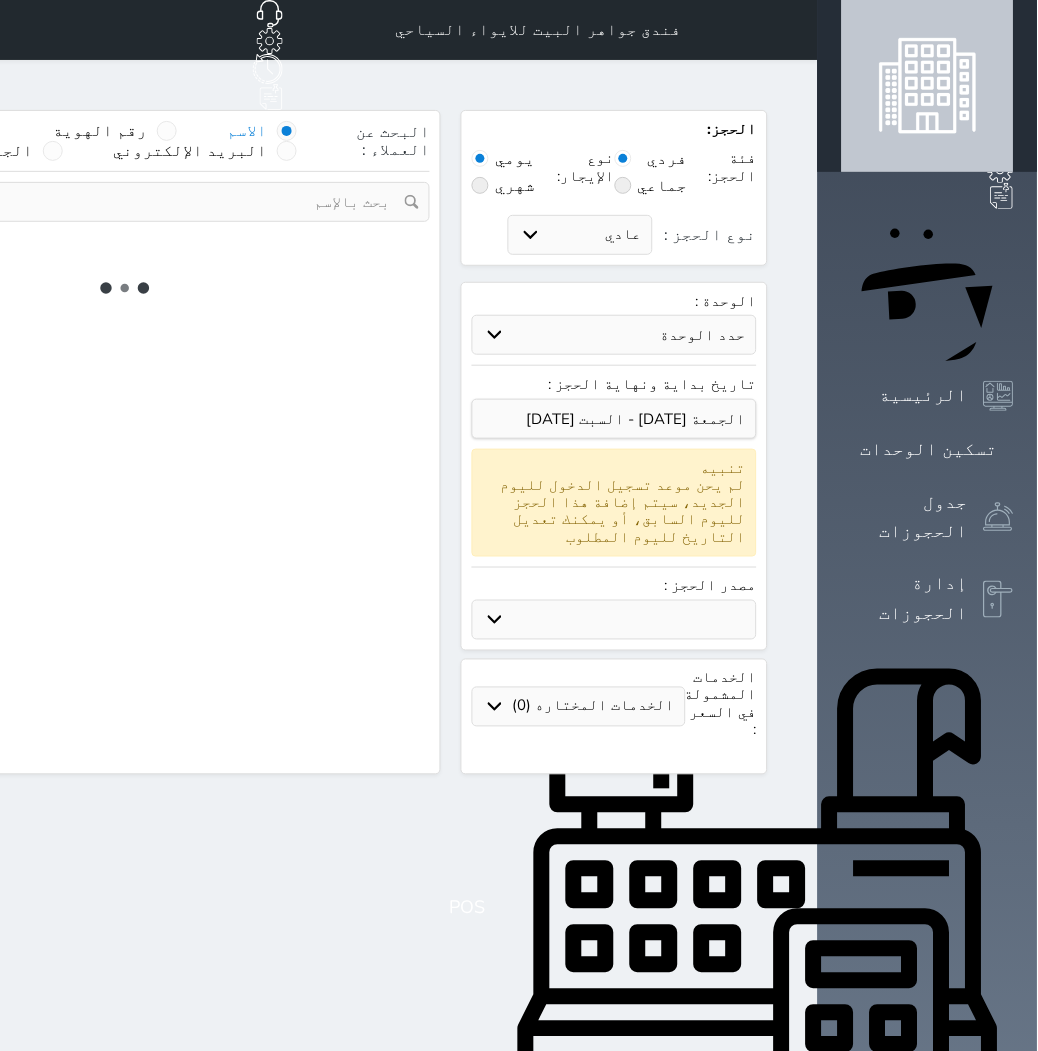 select 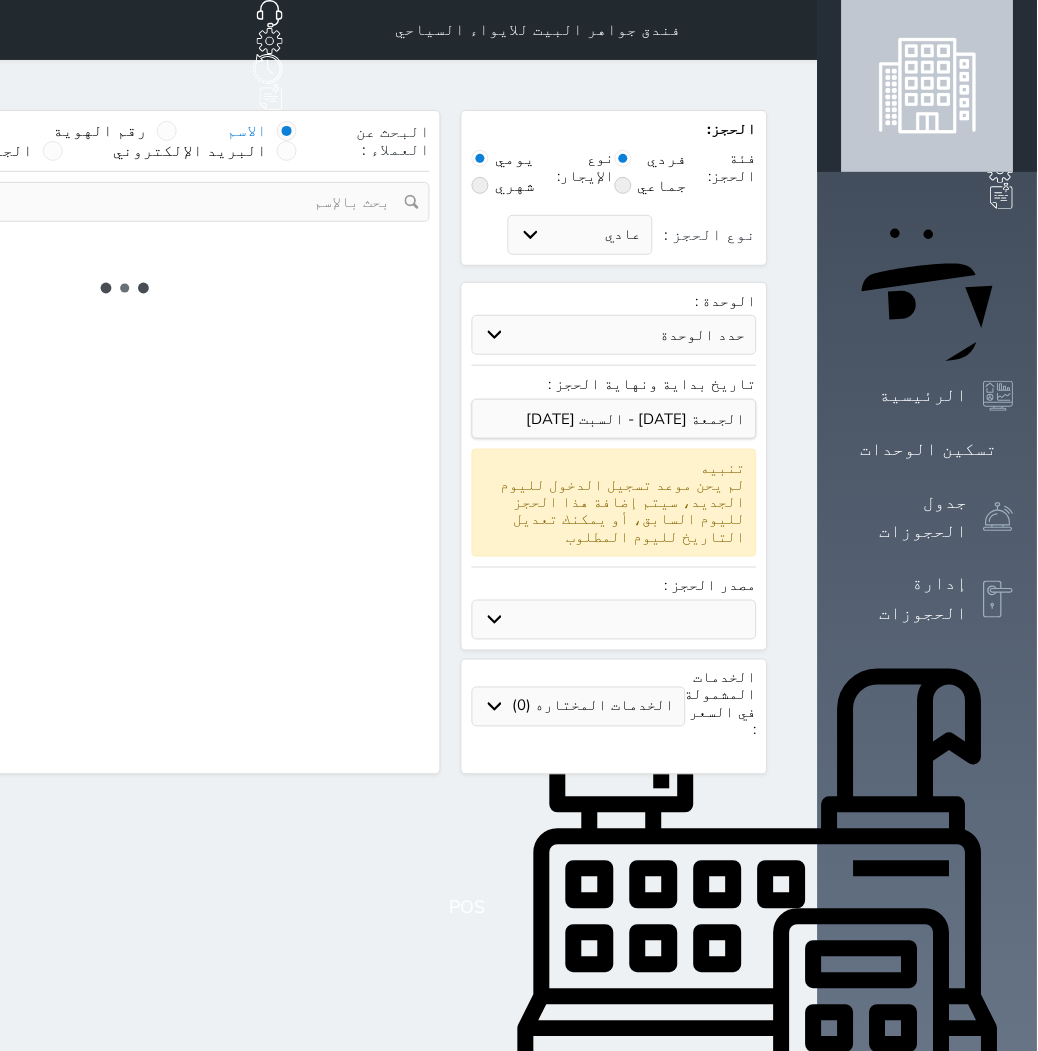 select 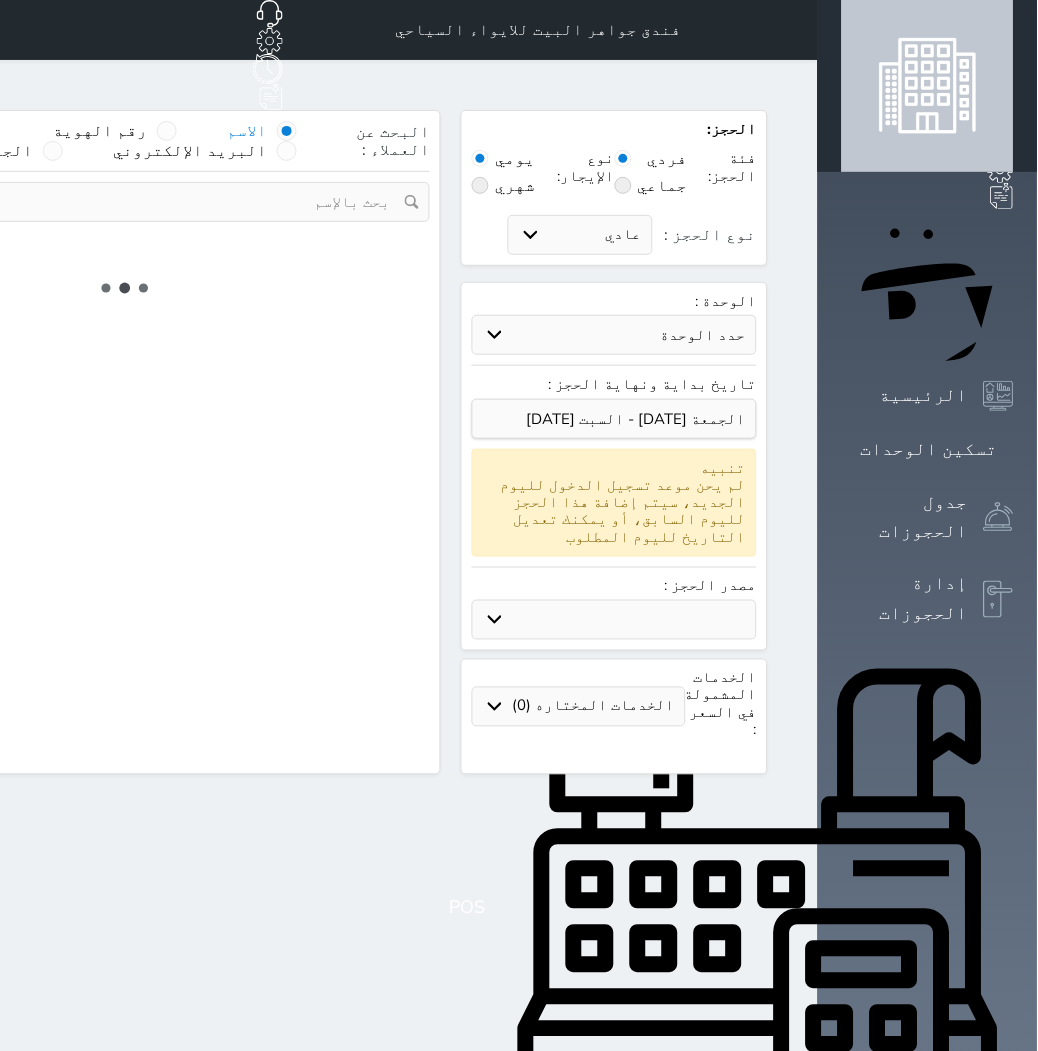 select on "1" 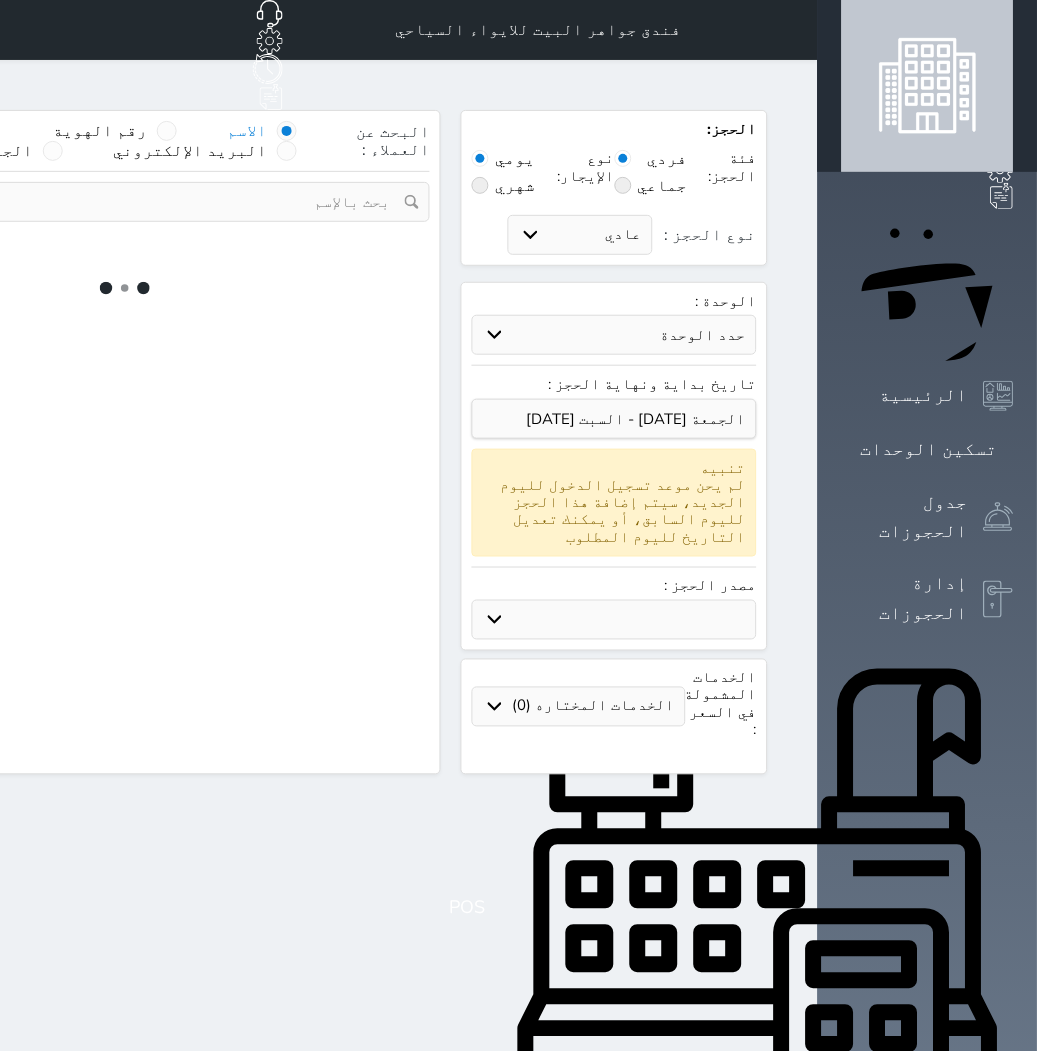 select on "1" 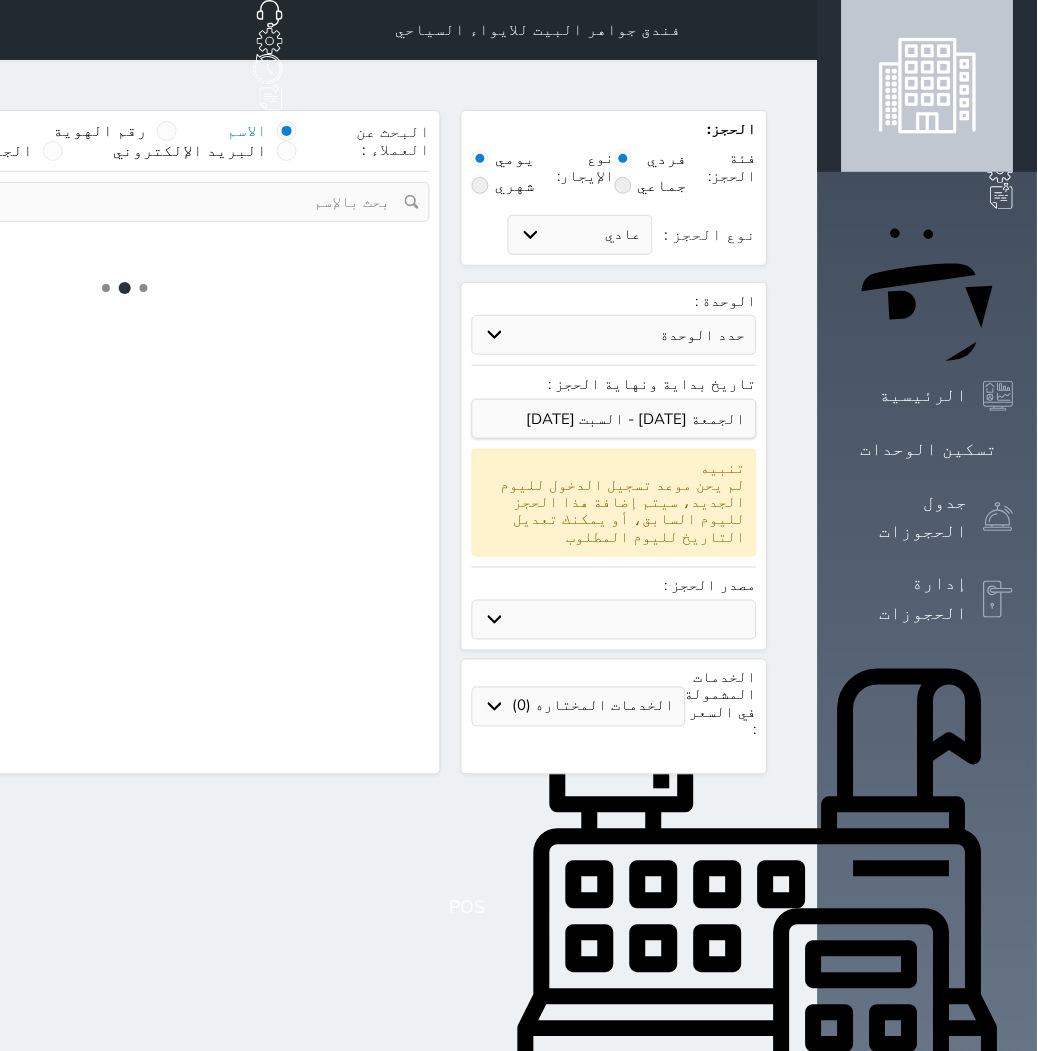 select 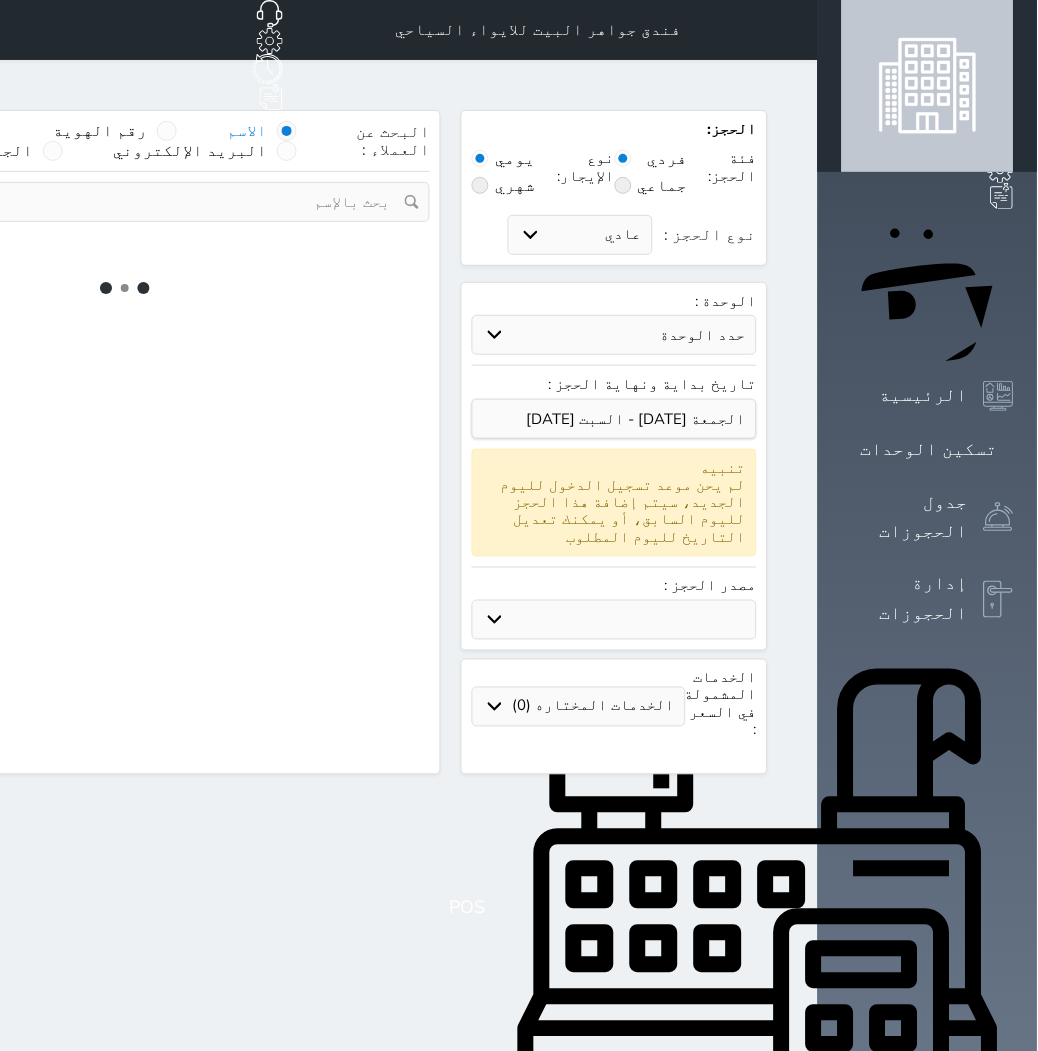 select on "7" 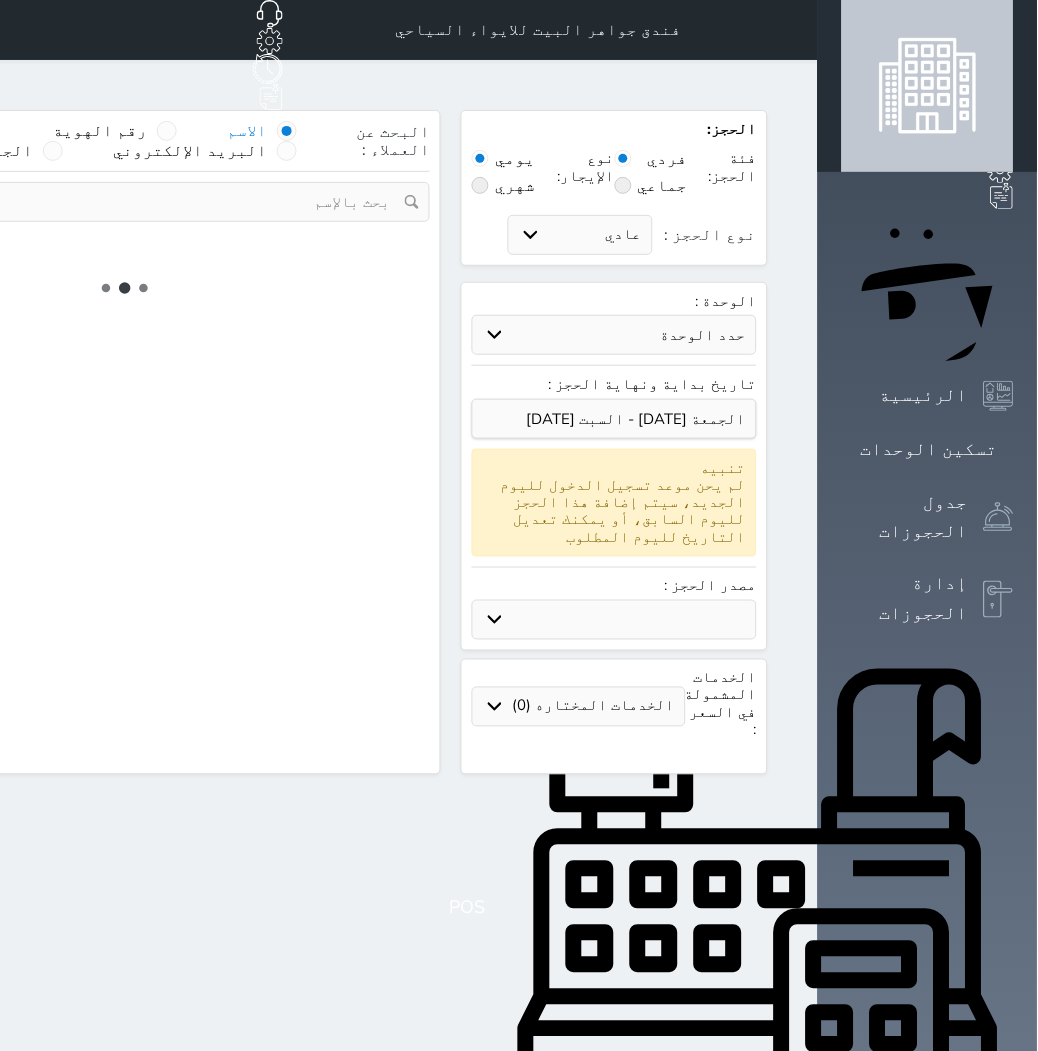 select 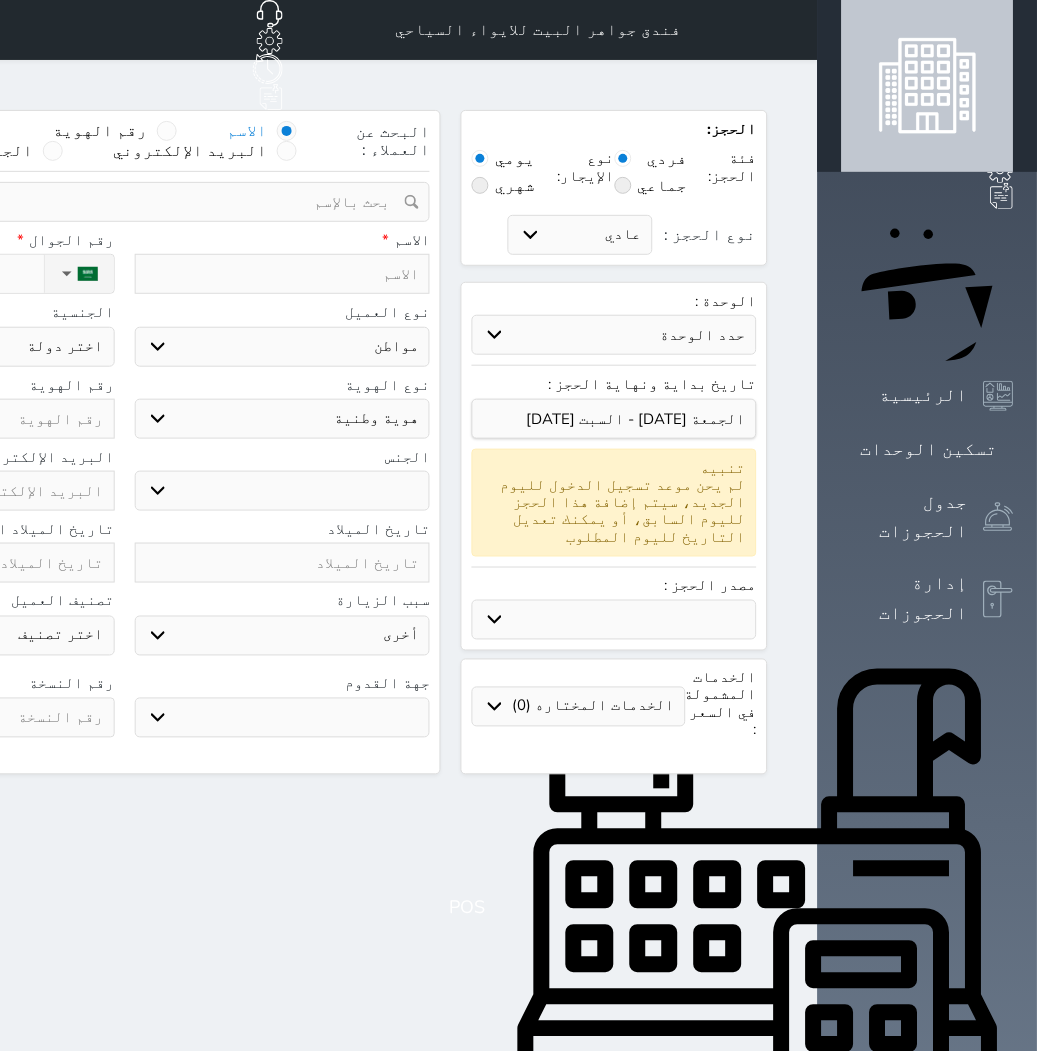select 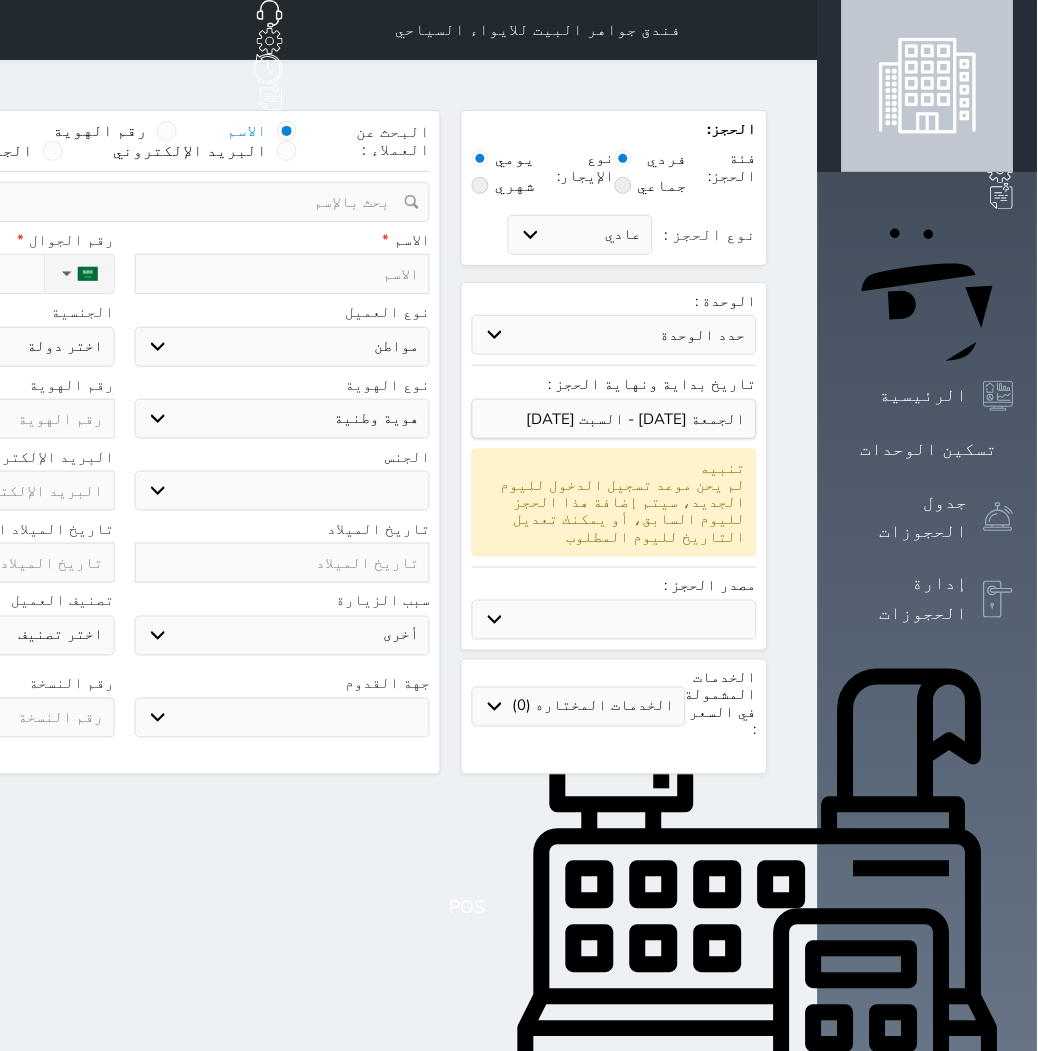 select 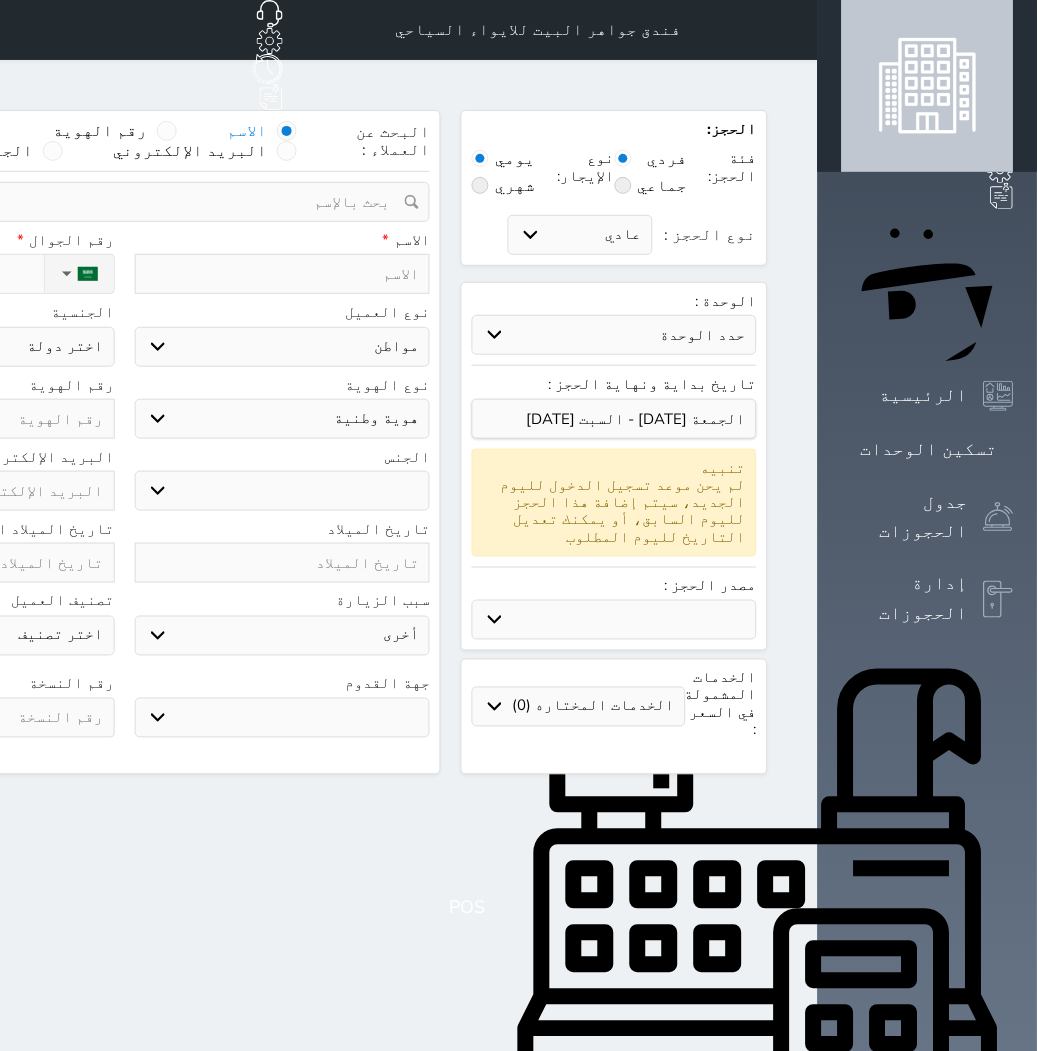 select on "113" 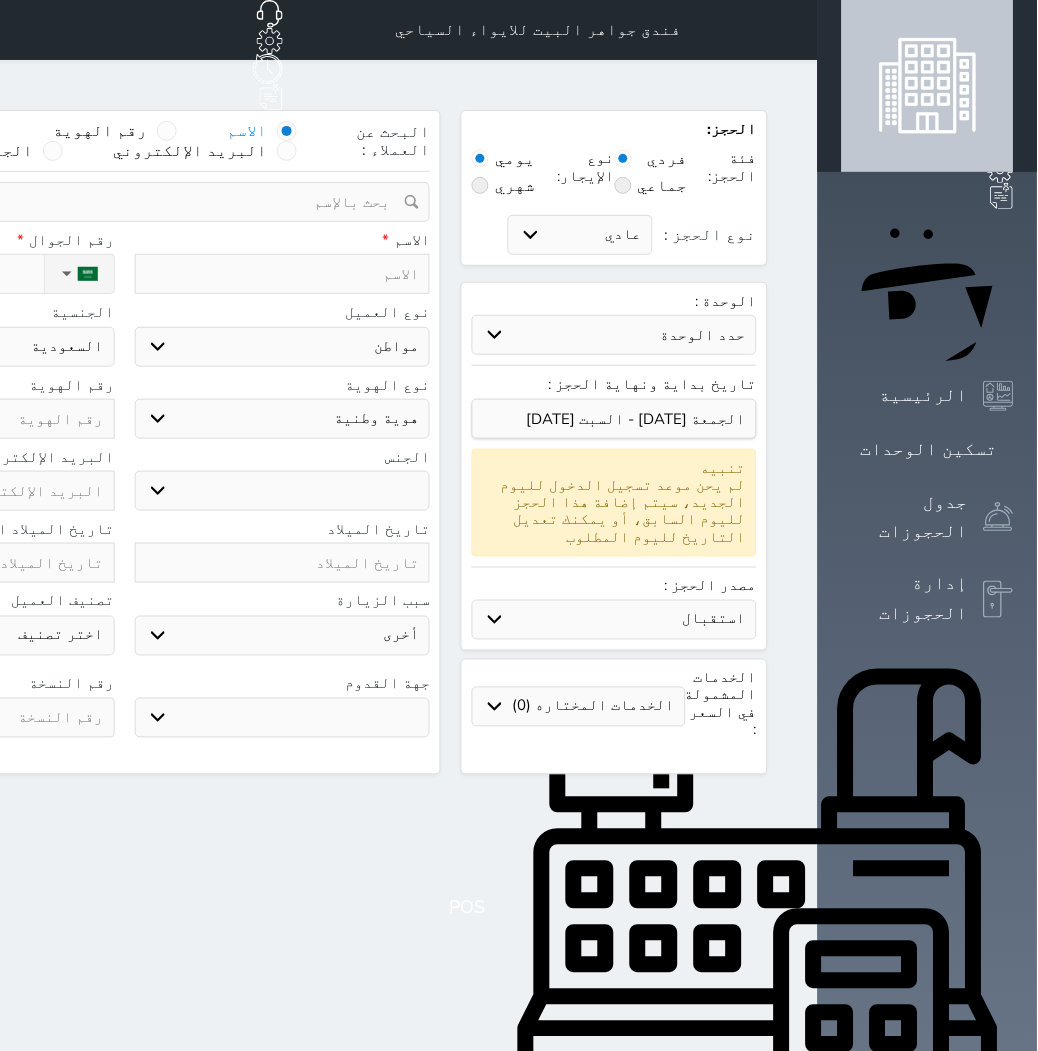 click on "الوحدة :" at bounding box center [614, 301] 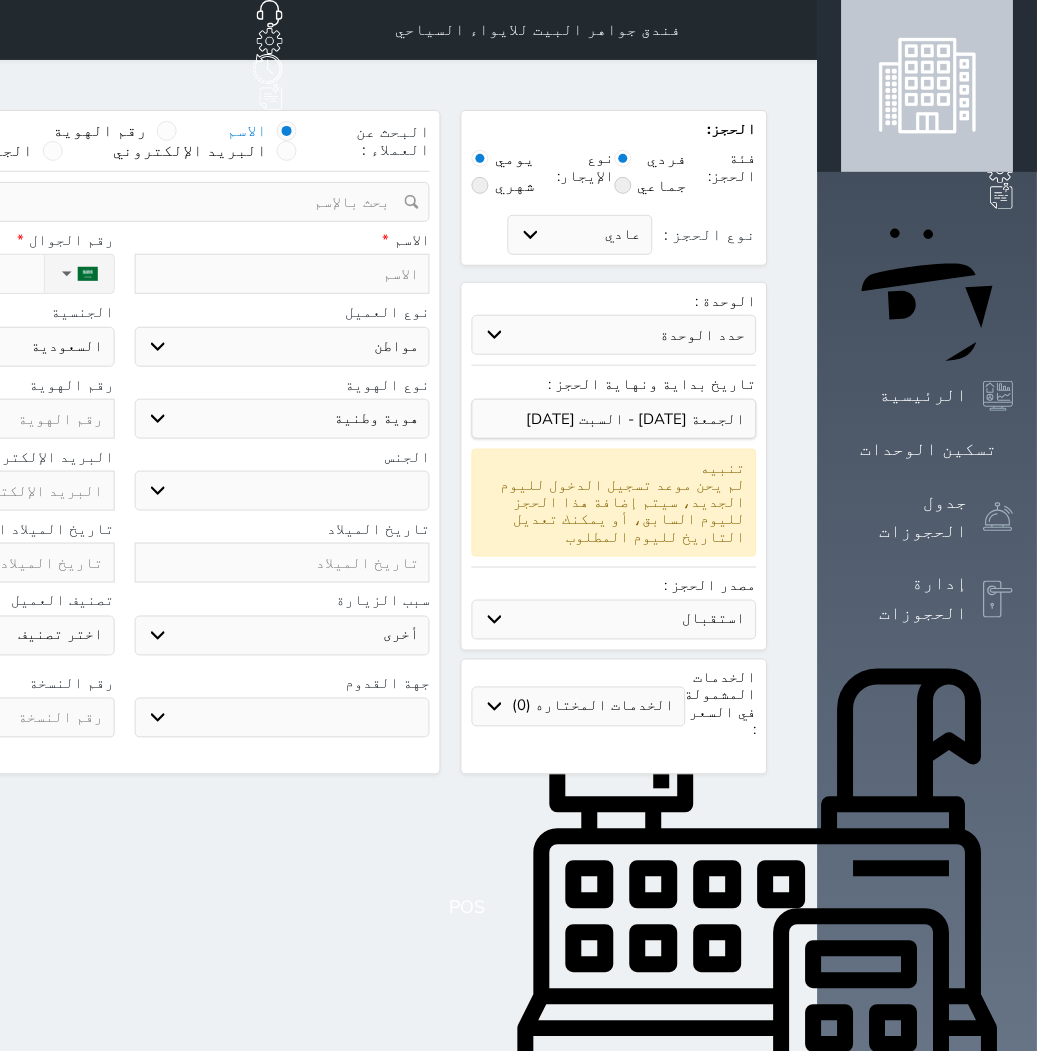 click on "حدد الوحدة
#940 - رباعية
#938 - خماسية
#937 - رباعية
#934 - خماسية
#932 - ثلاثية
#931 - خماسية
#930 - رباعية
#927 - رباعية
#926 - خماسية
#925 - رباعية
#924 - ثلاثية
#922 - خماسية
#921 - رباعية
#920 - رباعية
#919 - خماسية
#918 - ثلاثية
#917 - خماسية
#916 - رباعية
#915 - خماسية
#914 - رباعية" at bounding box center [614, 335] 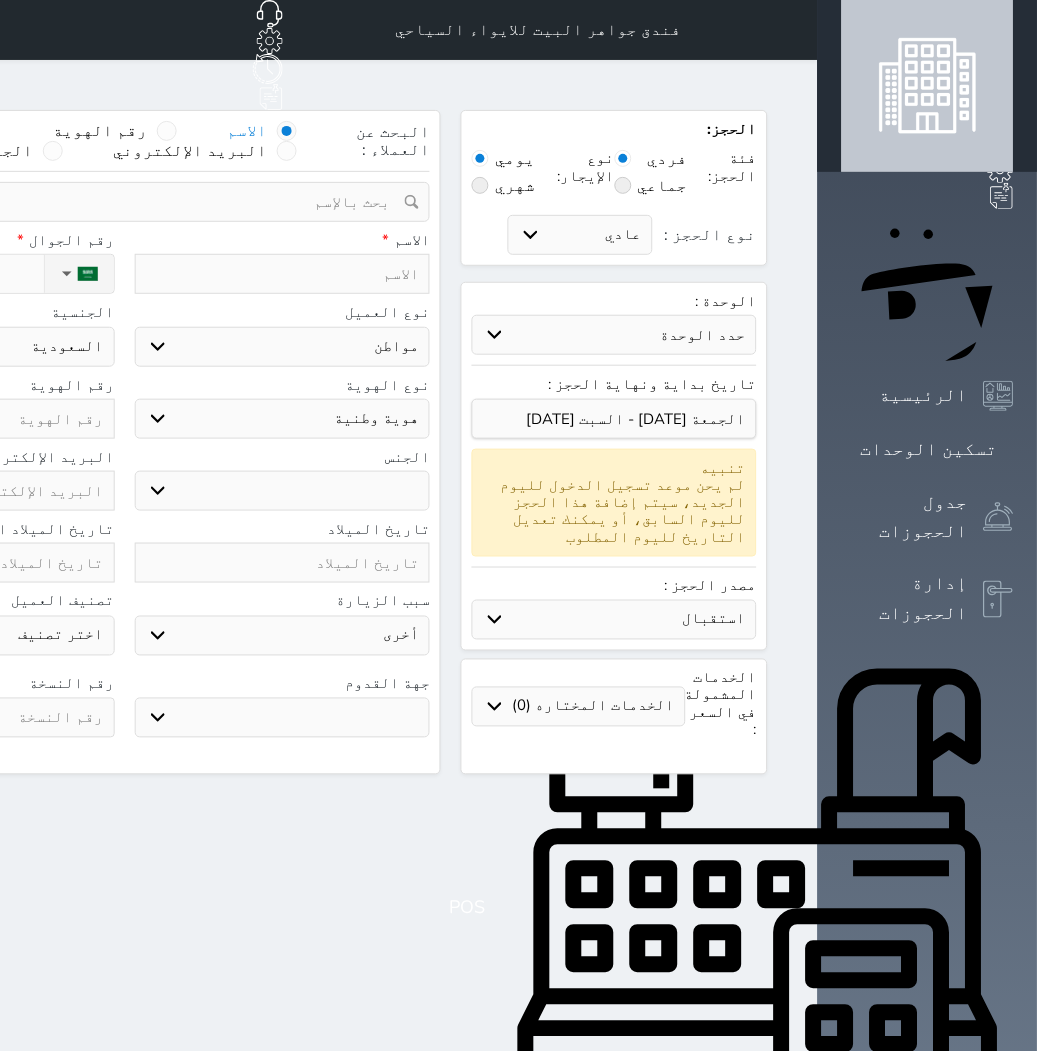 select on "83882" 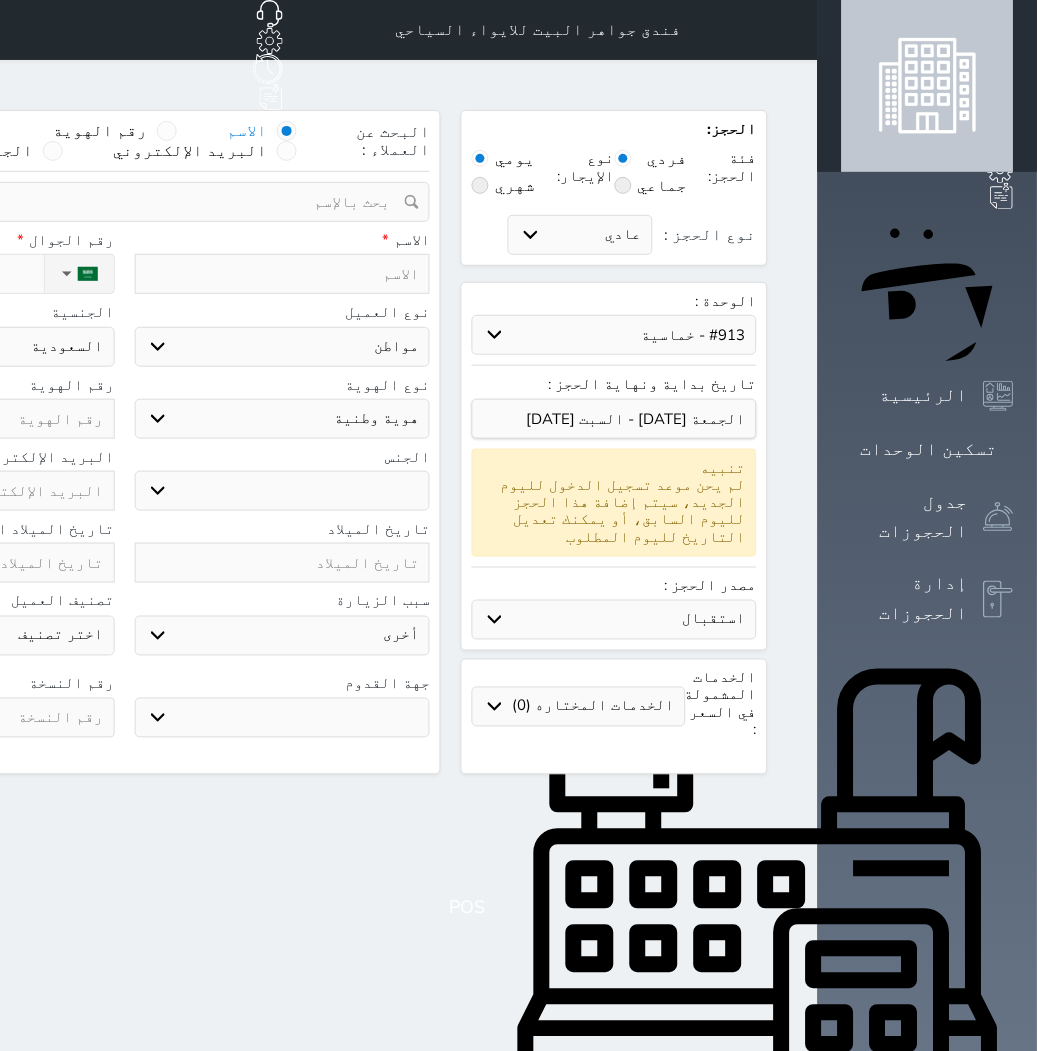 click on "حدد الوحدة
#940 - رباعية
#938 - خماسية
#937 - رباعية
#934 - خماسية
#932 - ثلاثية
#931 - خماسية
#930 - رباعية
#927 - رباعية
#926 - خماسية
#925 - رباعية
#924 - ثلاثية
#922 - خماسية
#921 - رباعية
#920 - رباعية
#919 - خماسية
#918 - ثلاثية
#917 - خماسية
#916 - رباعية
#915 - خماسية
#914 - رباعية" at bounding box center [614, 335] 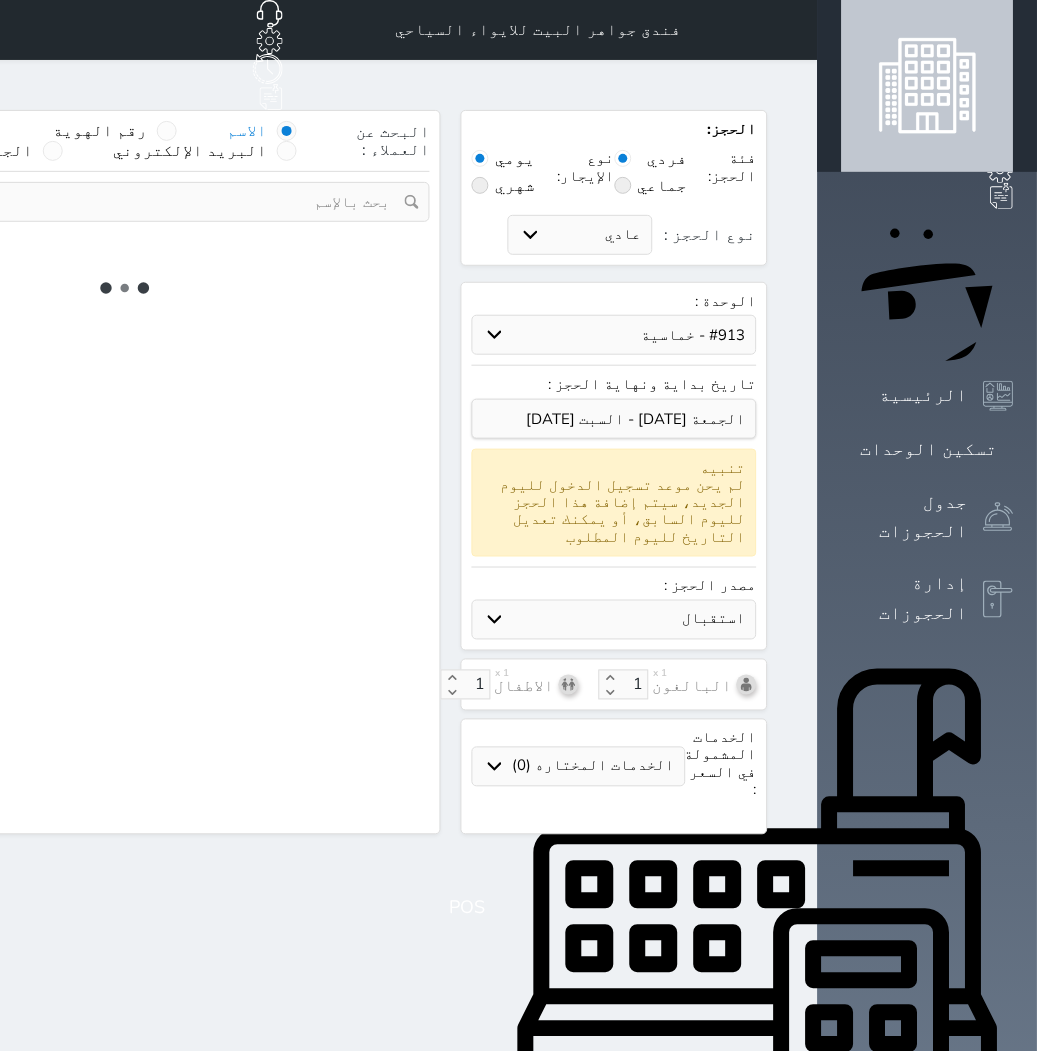 select on "1" 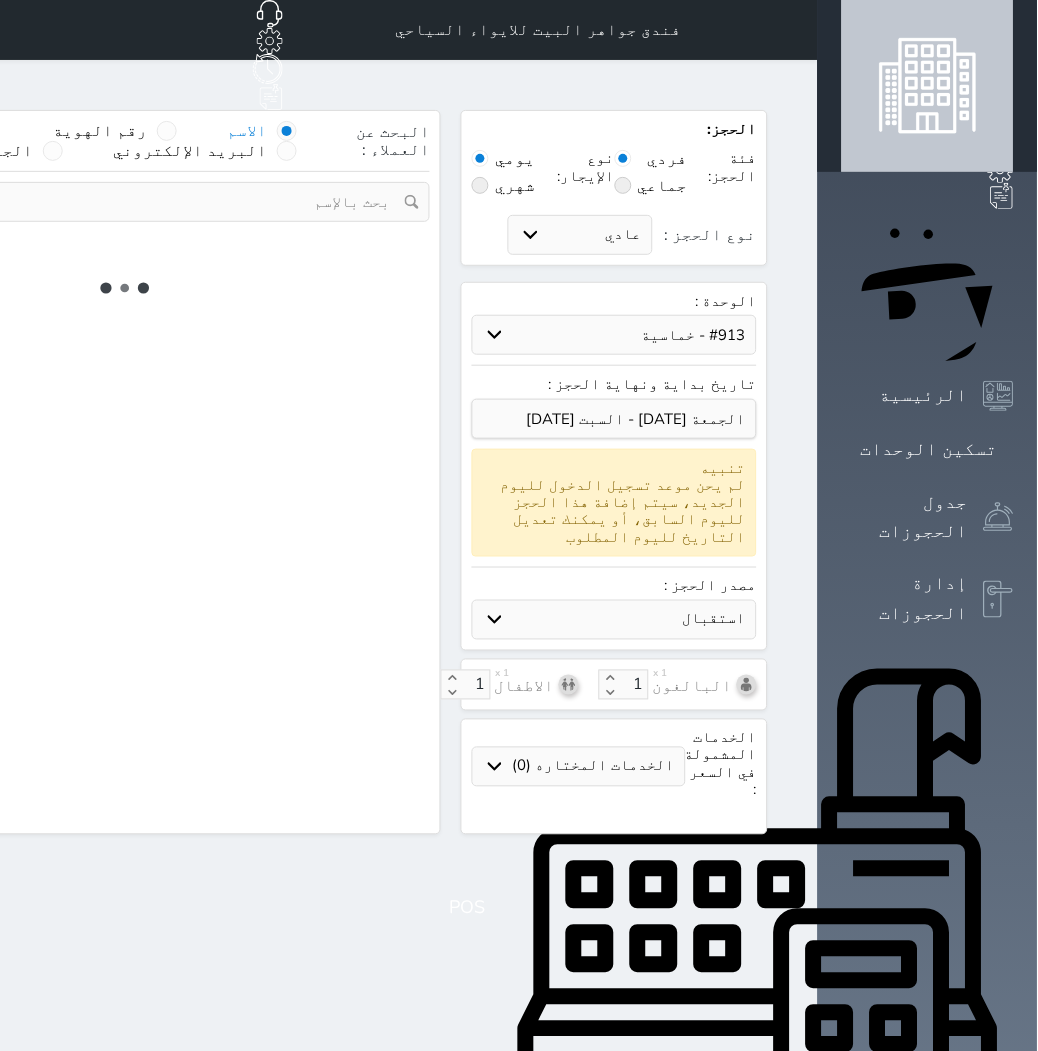 select on "113" 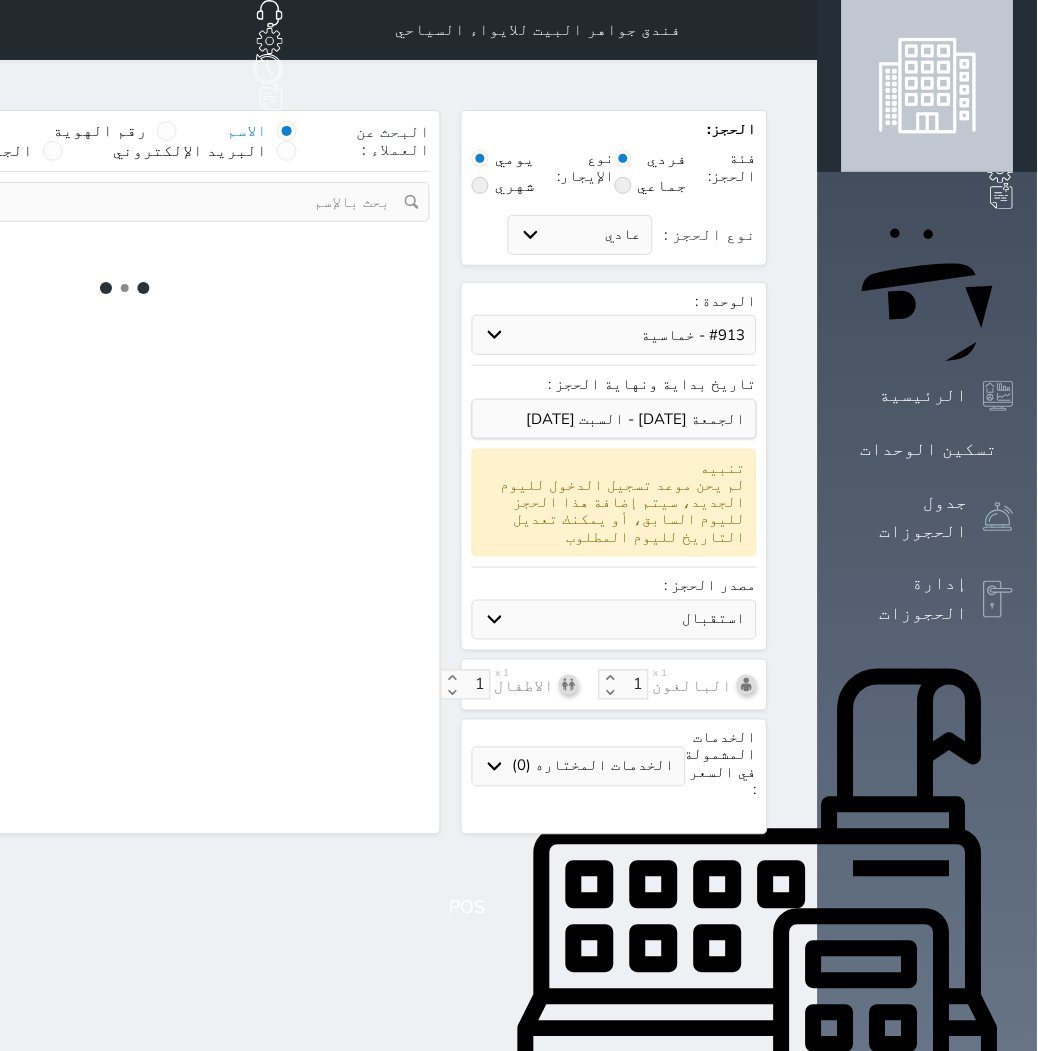select on "1" 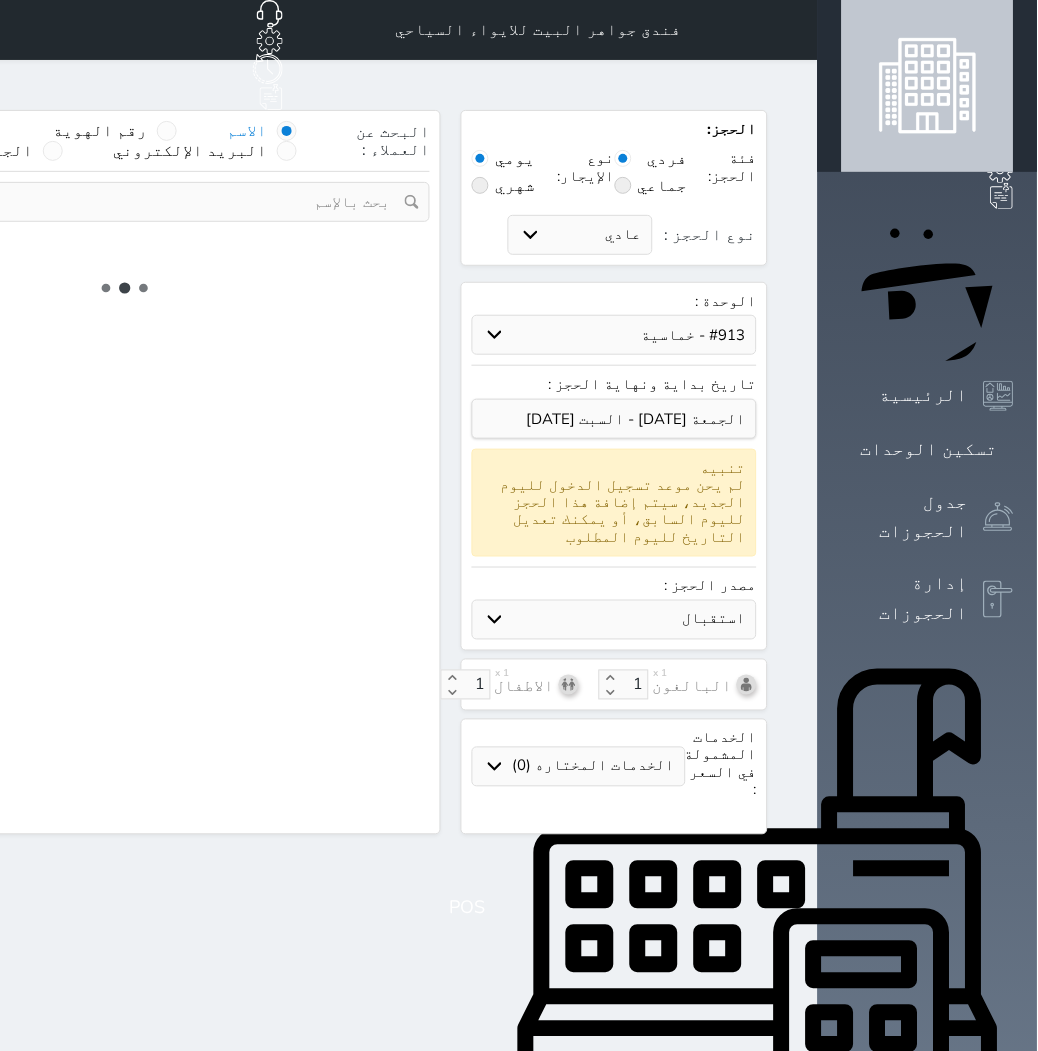 select 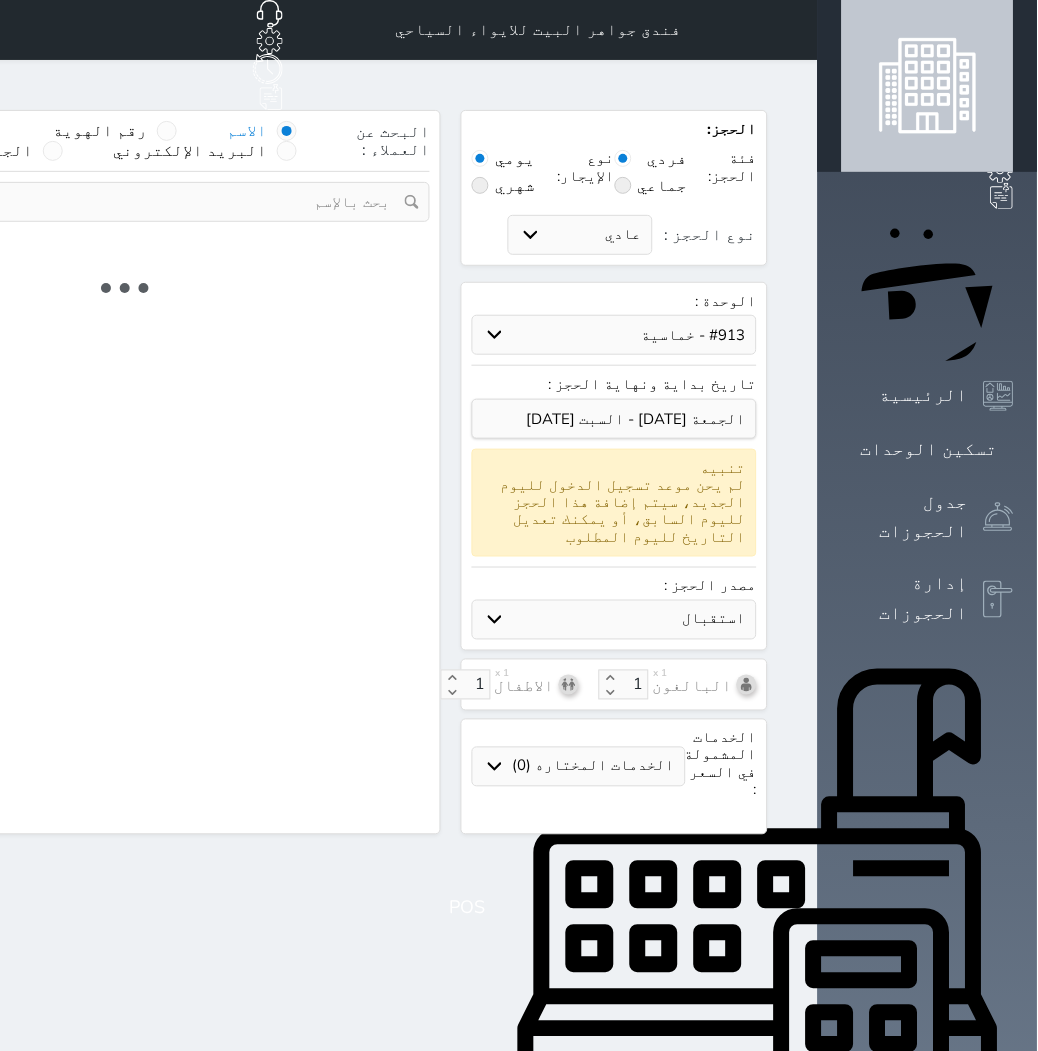 select on "7" 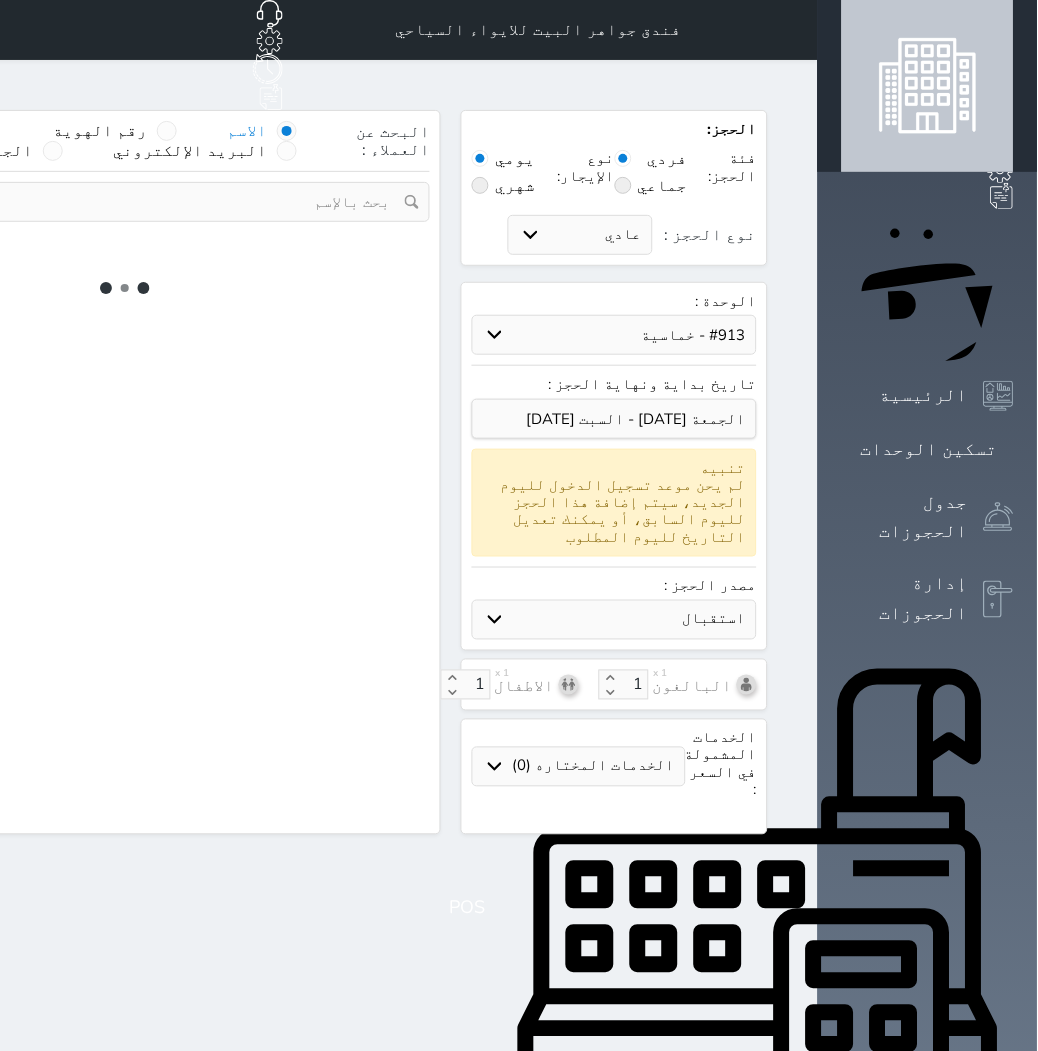 select 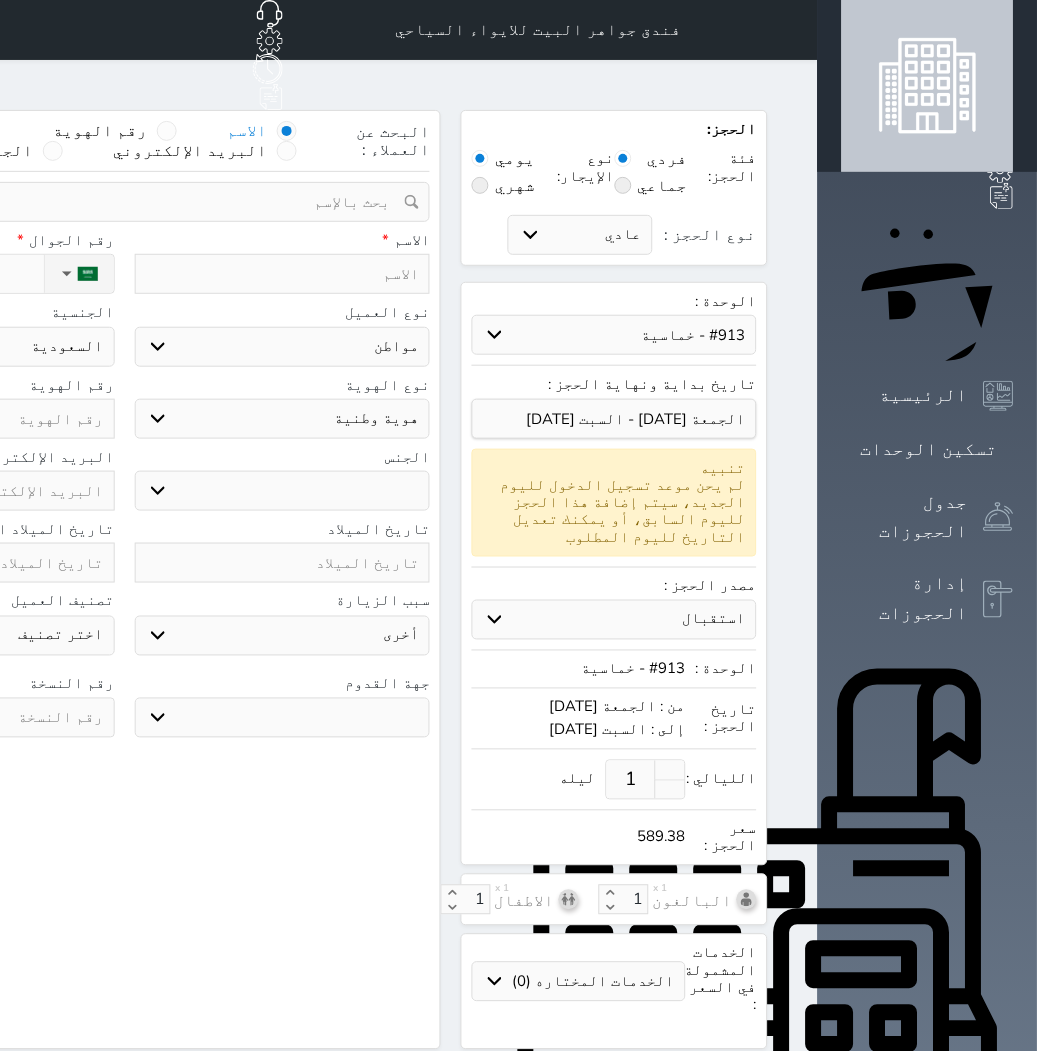 select 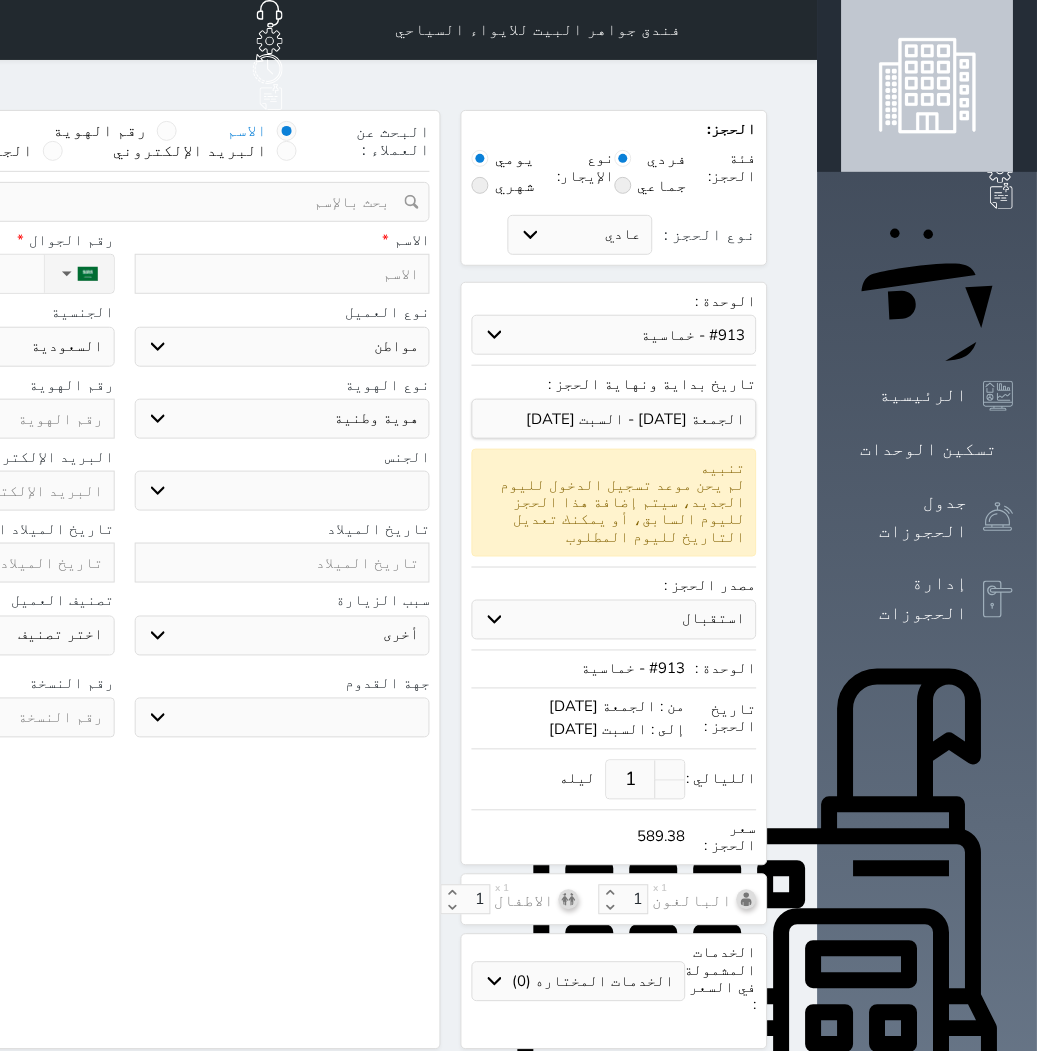 select 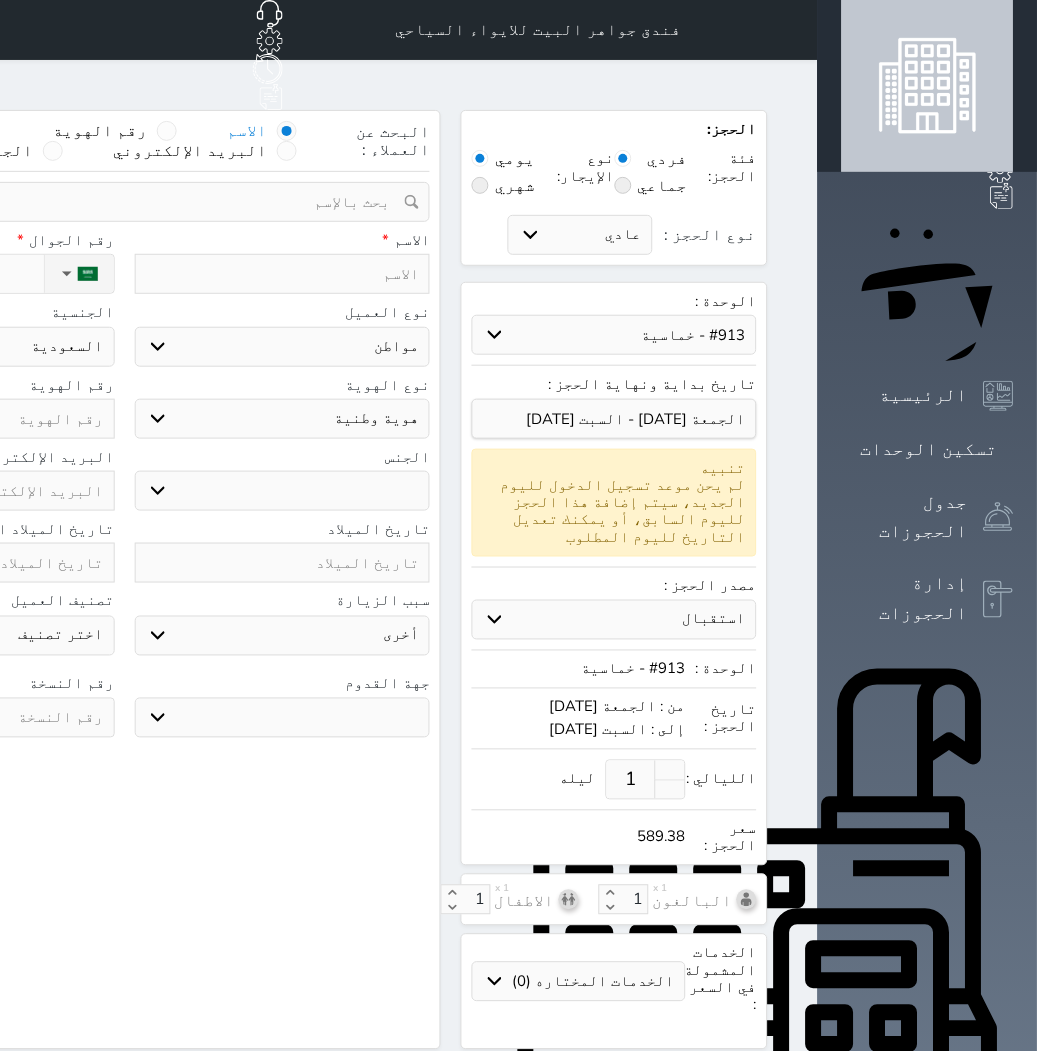 click on "1" at bounding box center (631, 780) 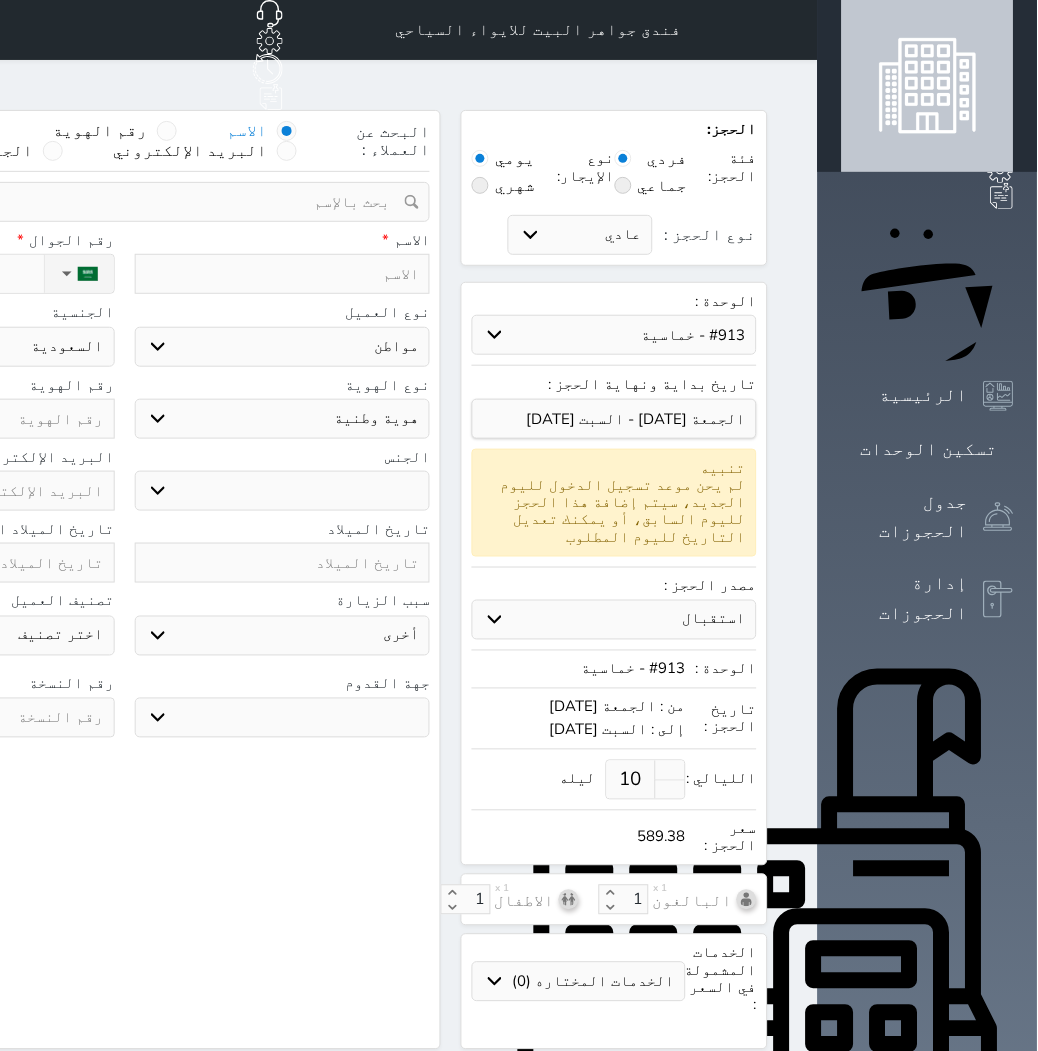 type on "10" 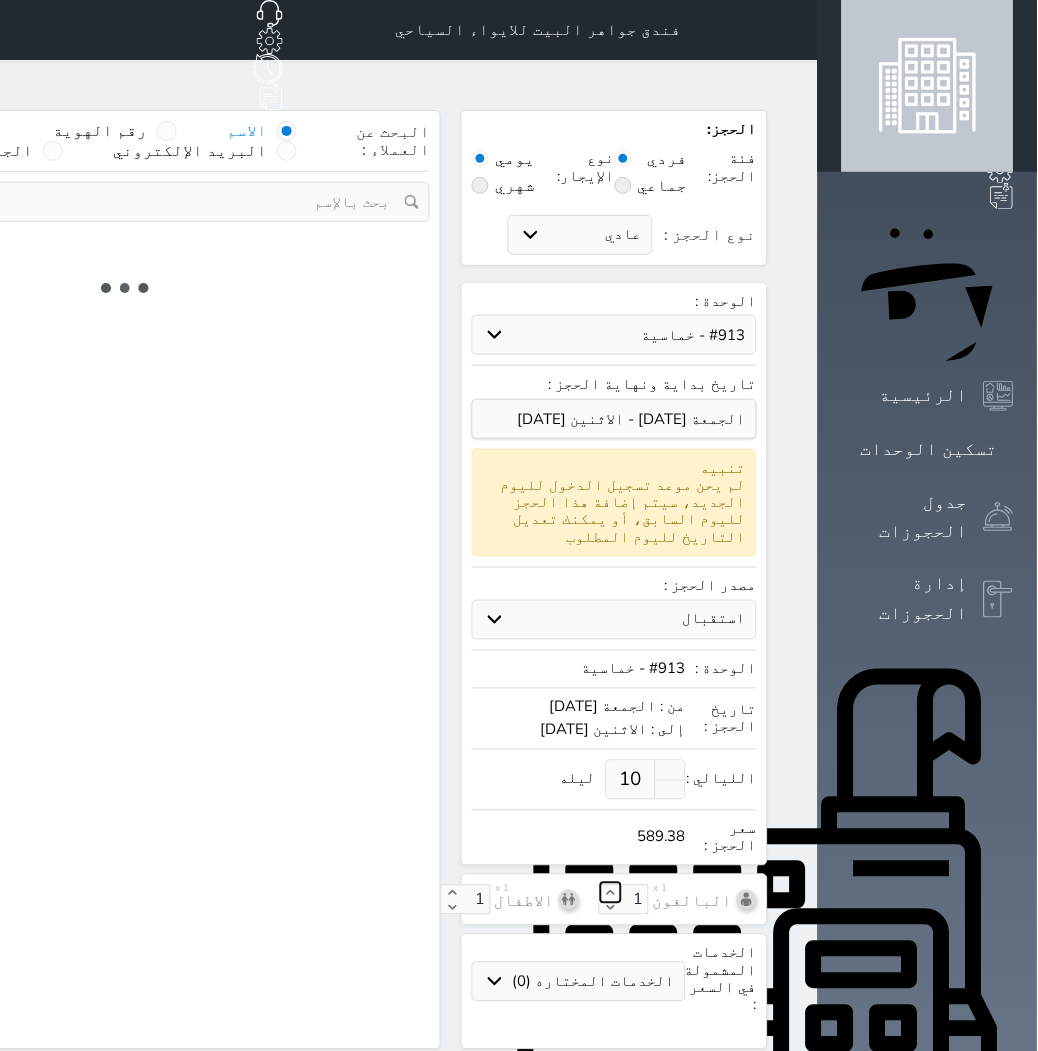 click 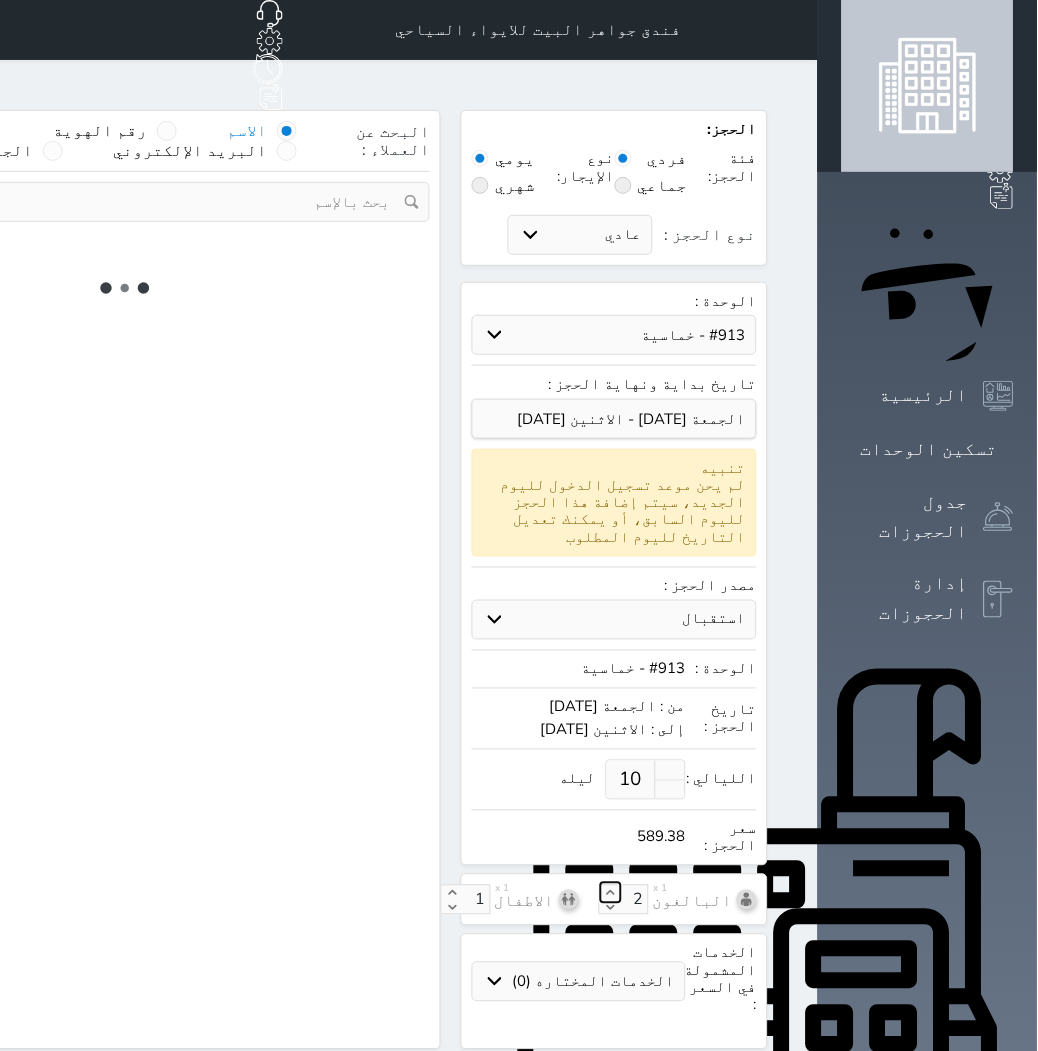 click 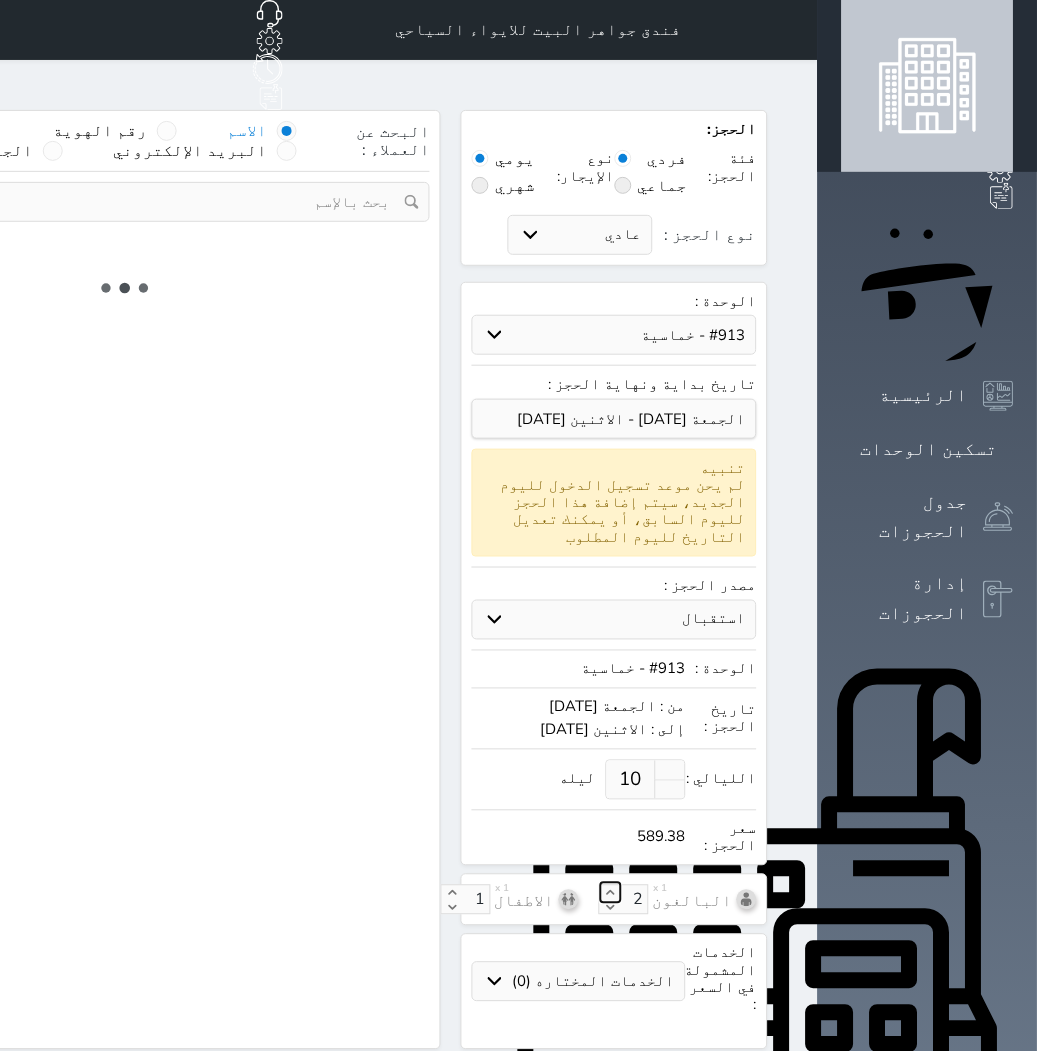 type on "3" 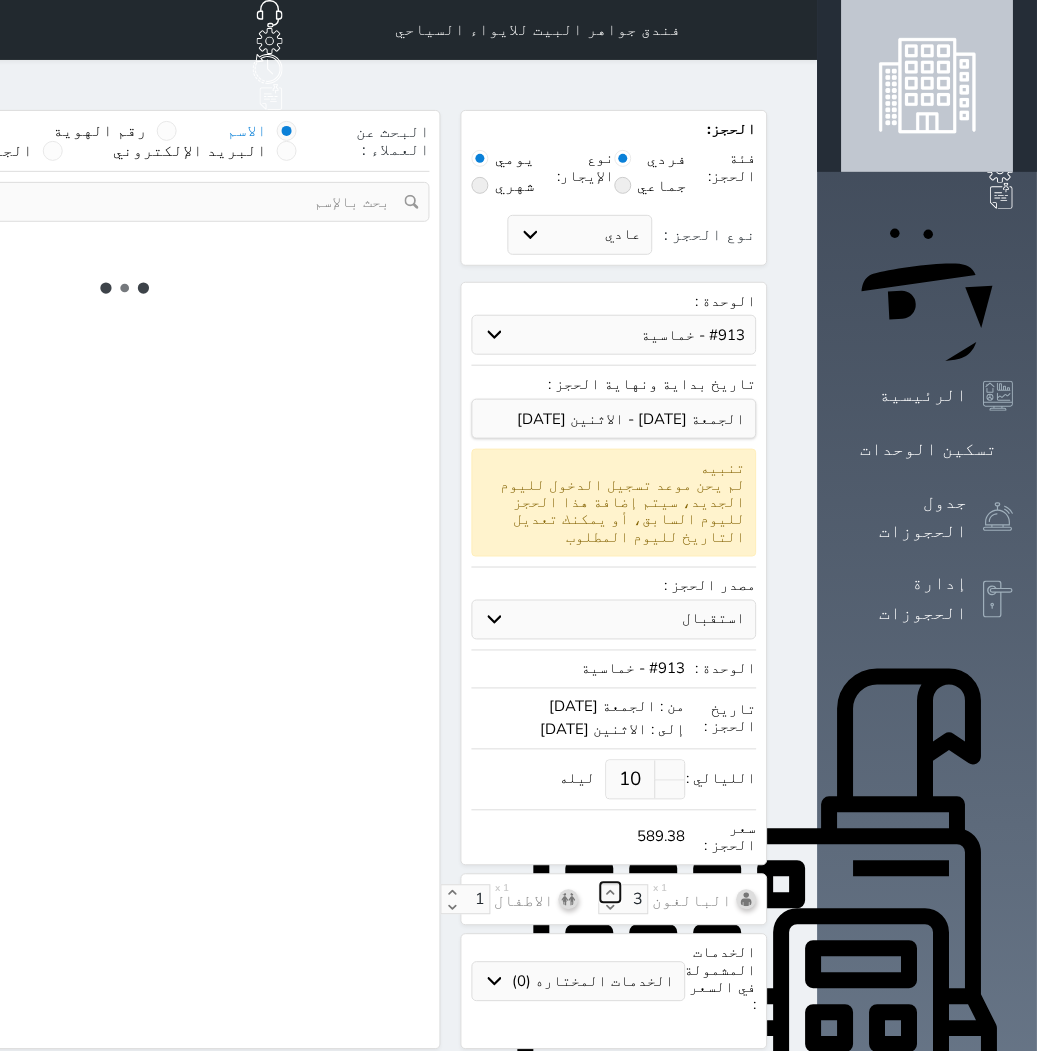 select on "1" 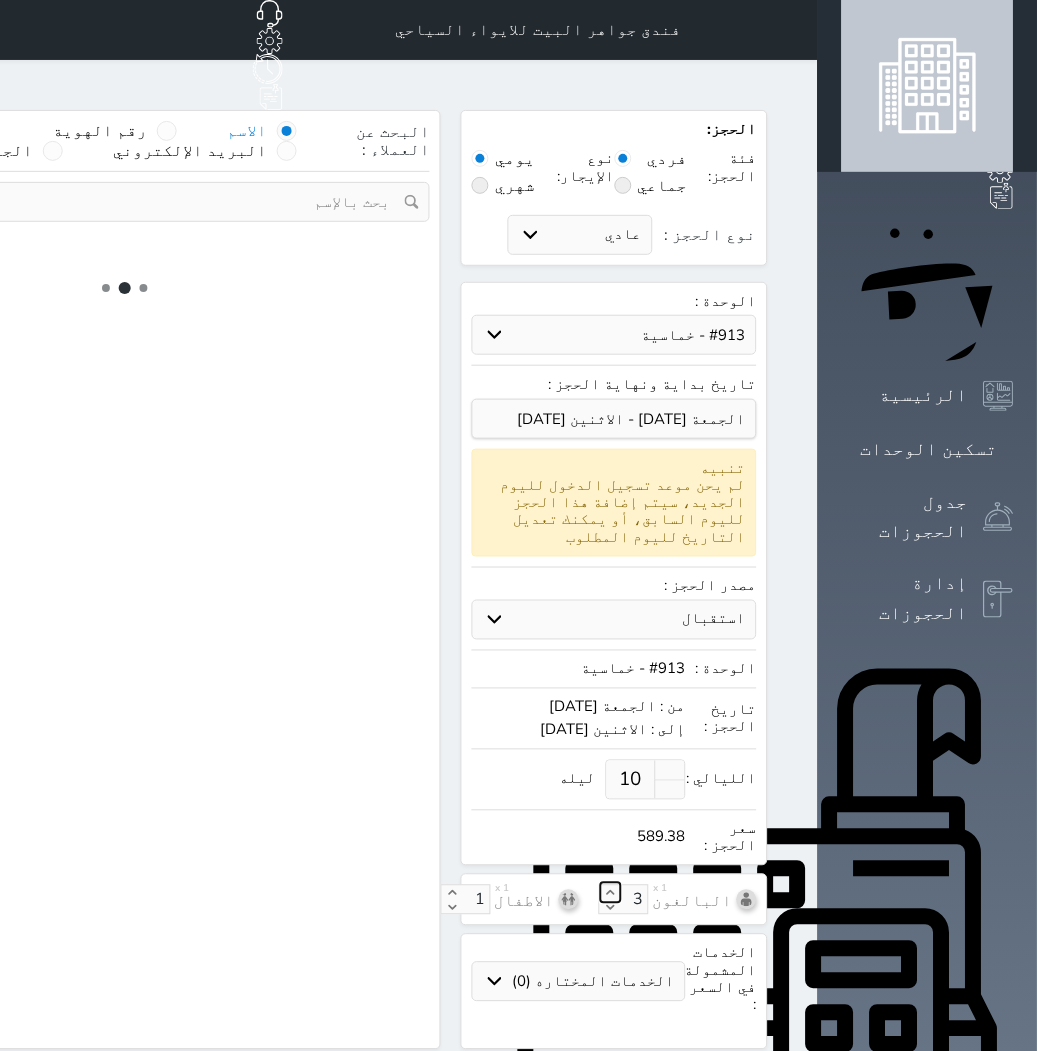 select on "113" 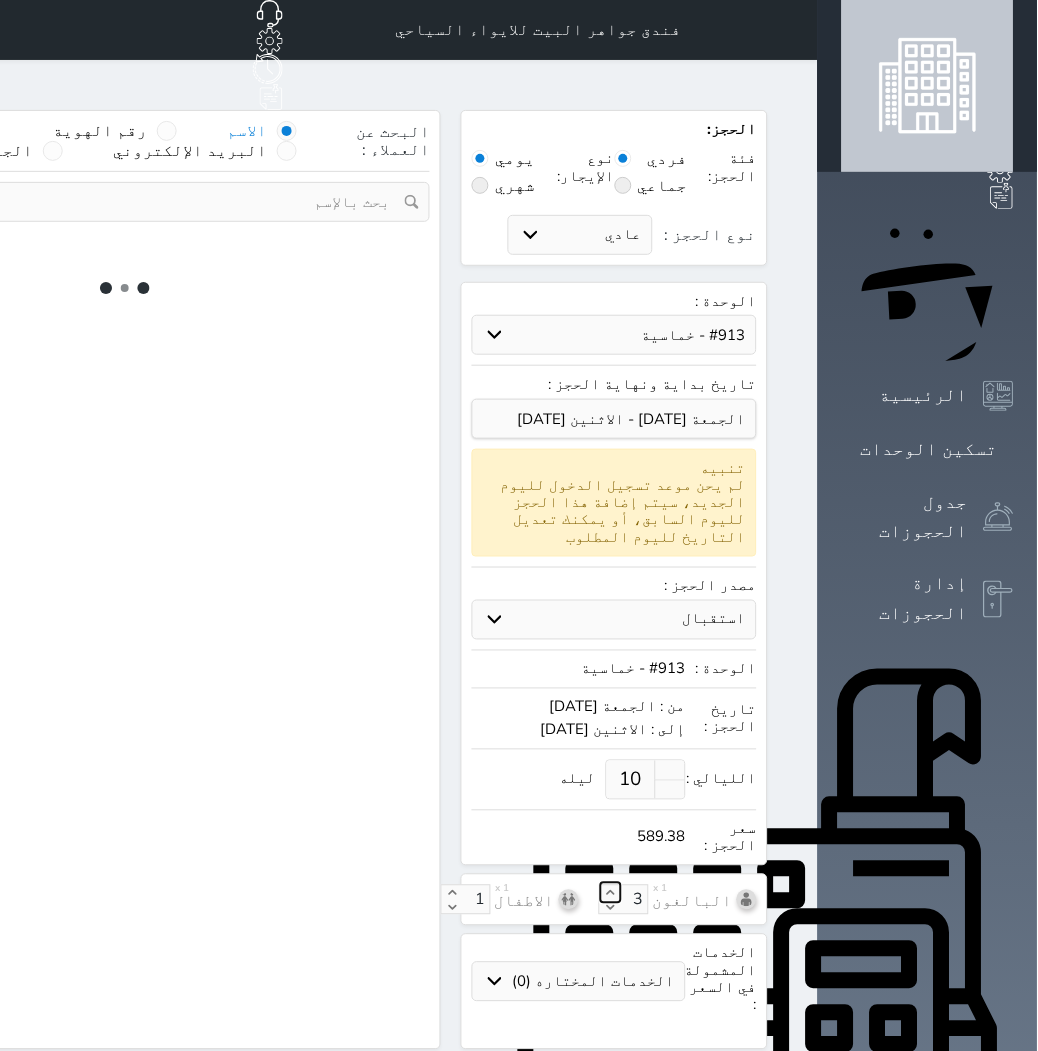 select on "1" 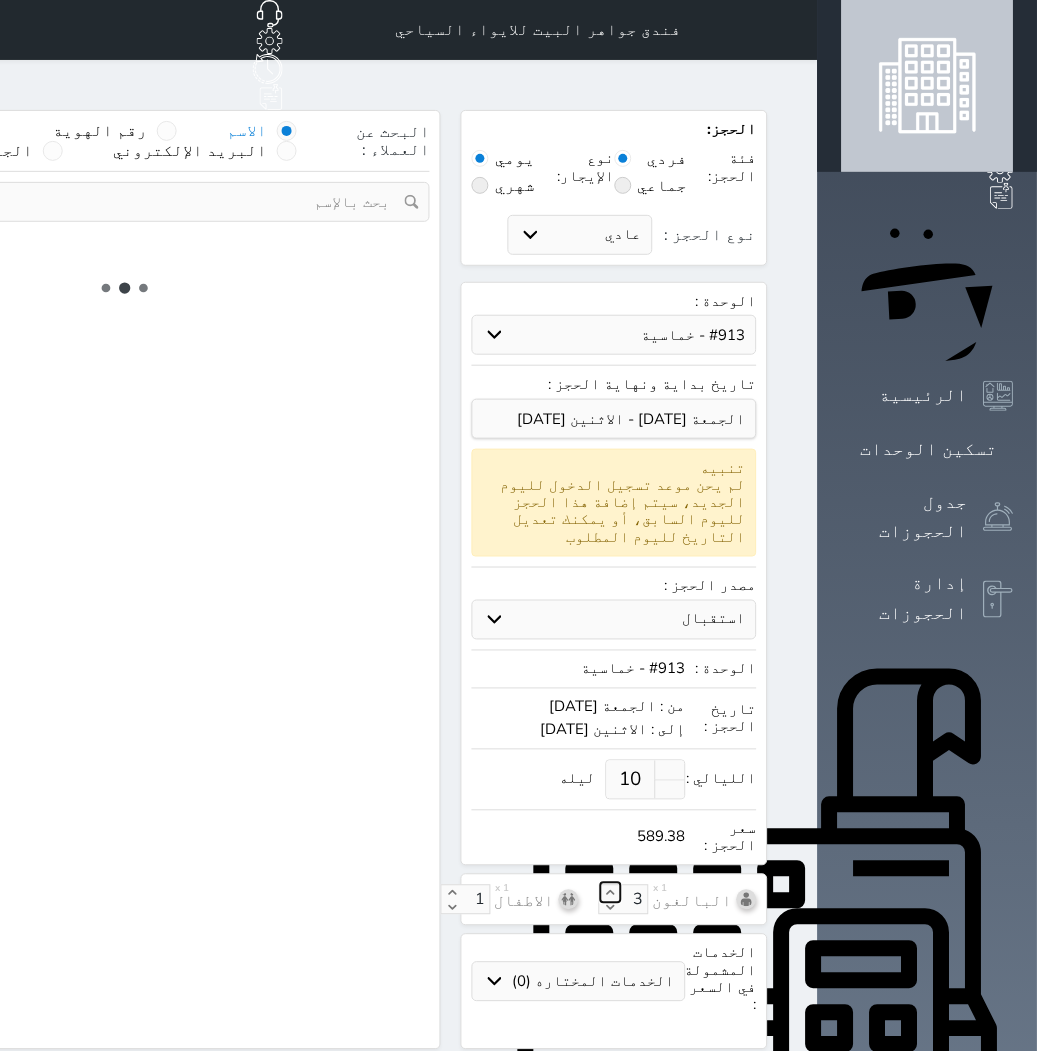 select 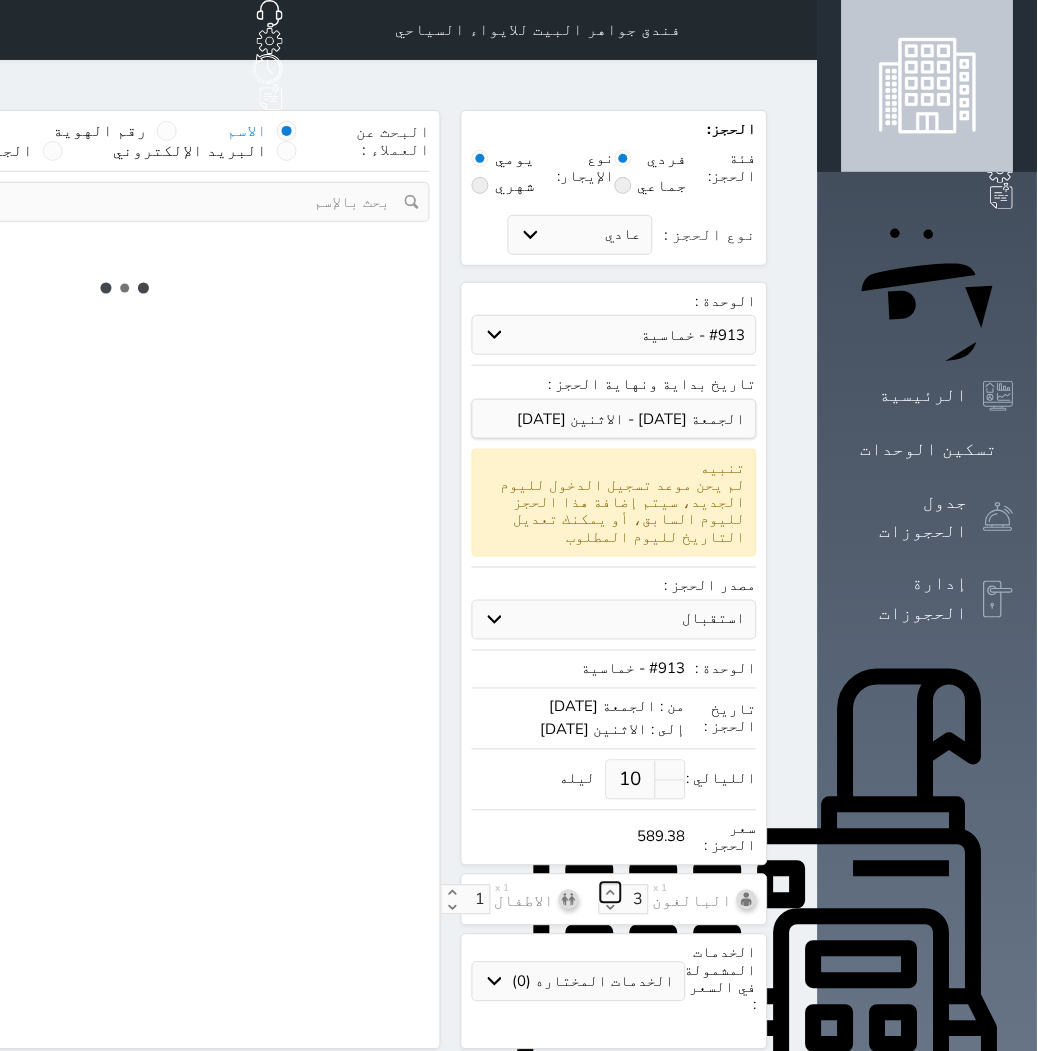 select on "7" 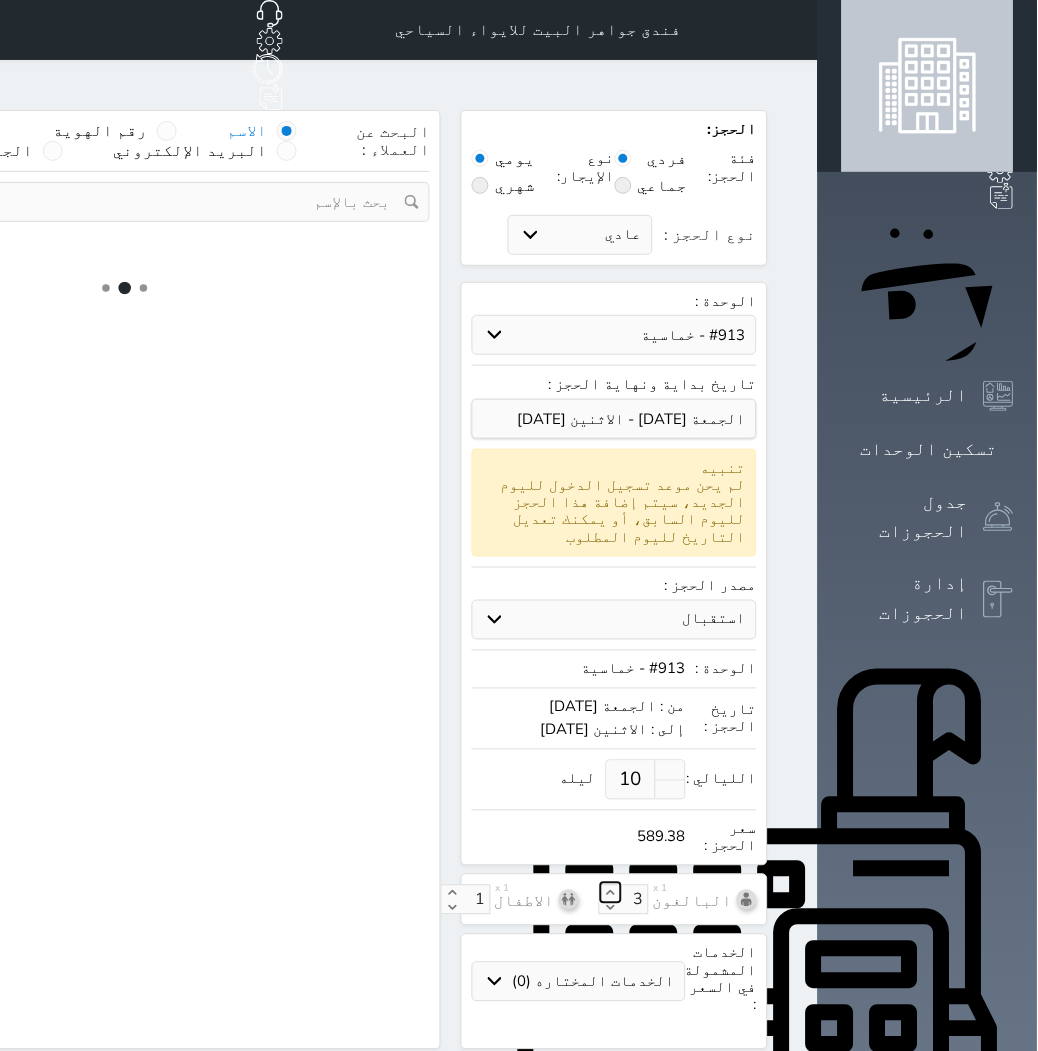 select 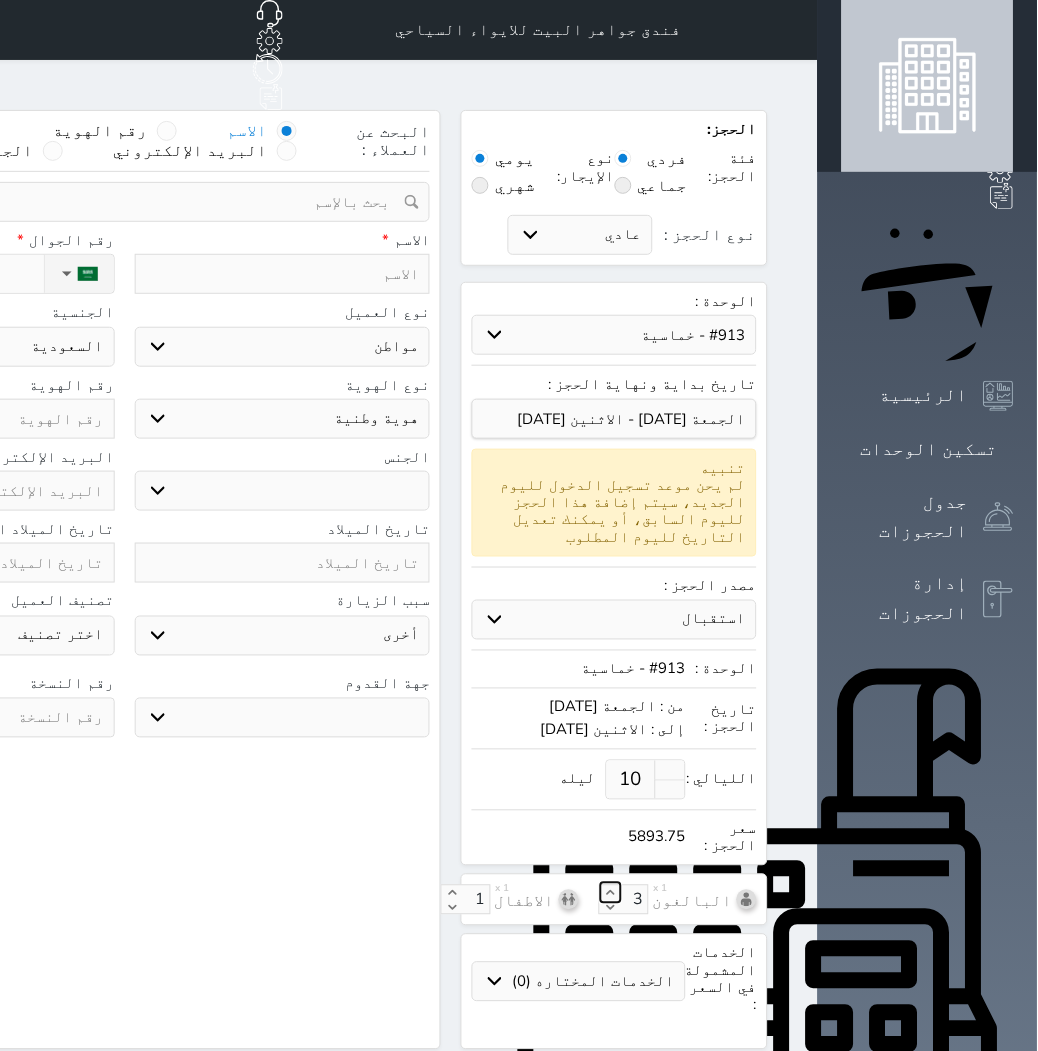 select 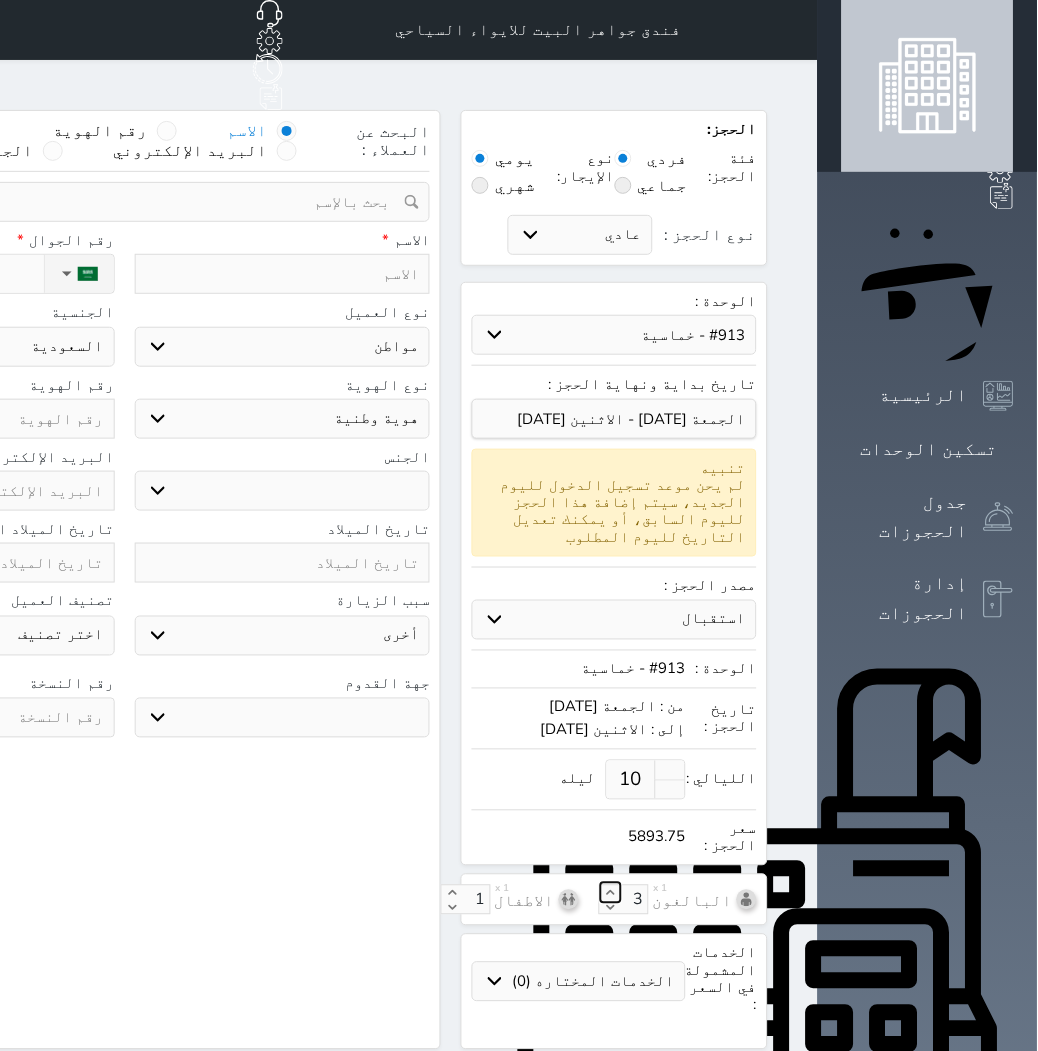 select 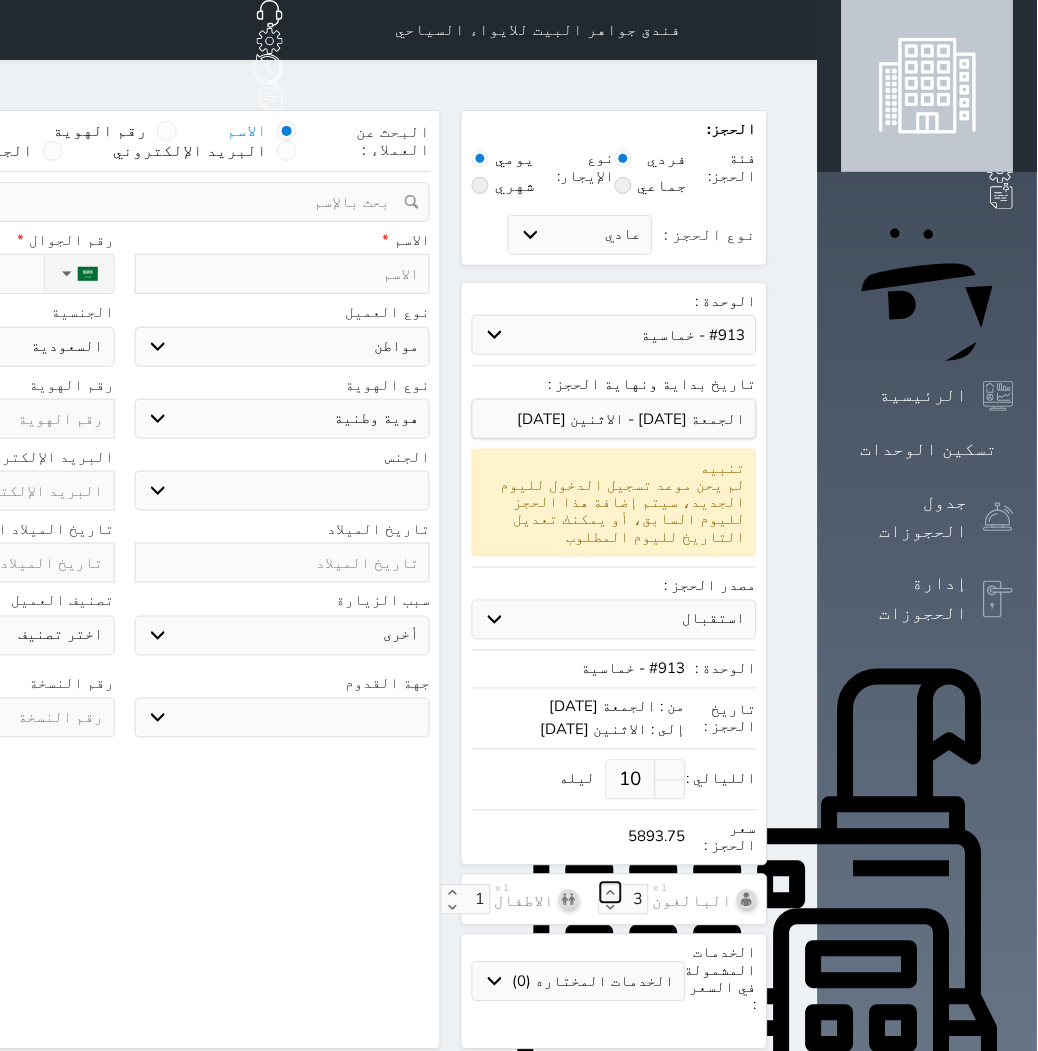 select 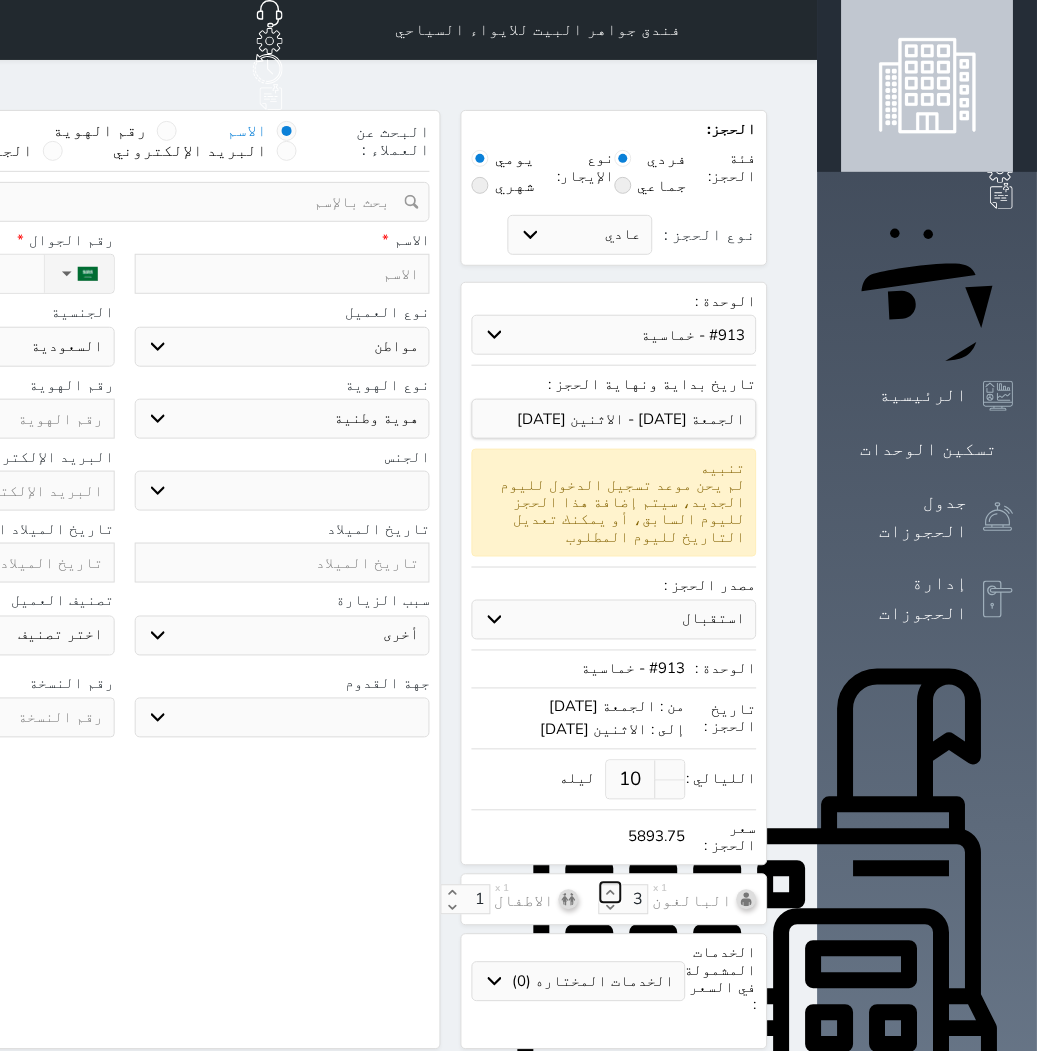 select 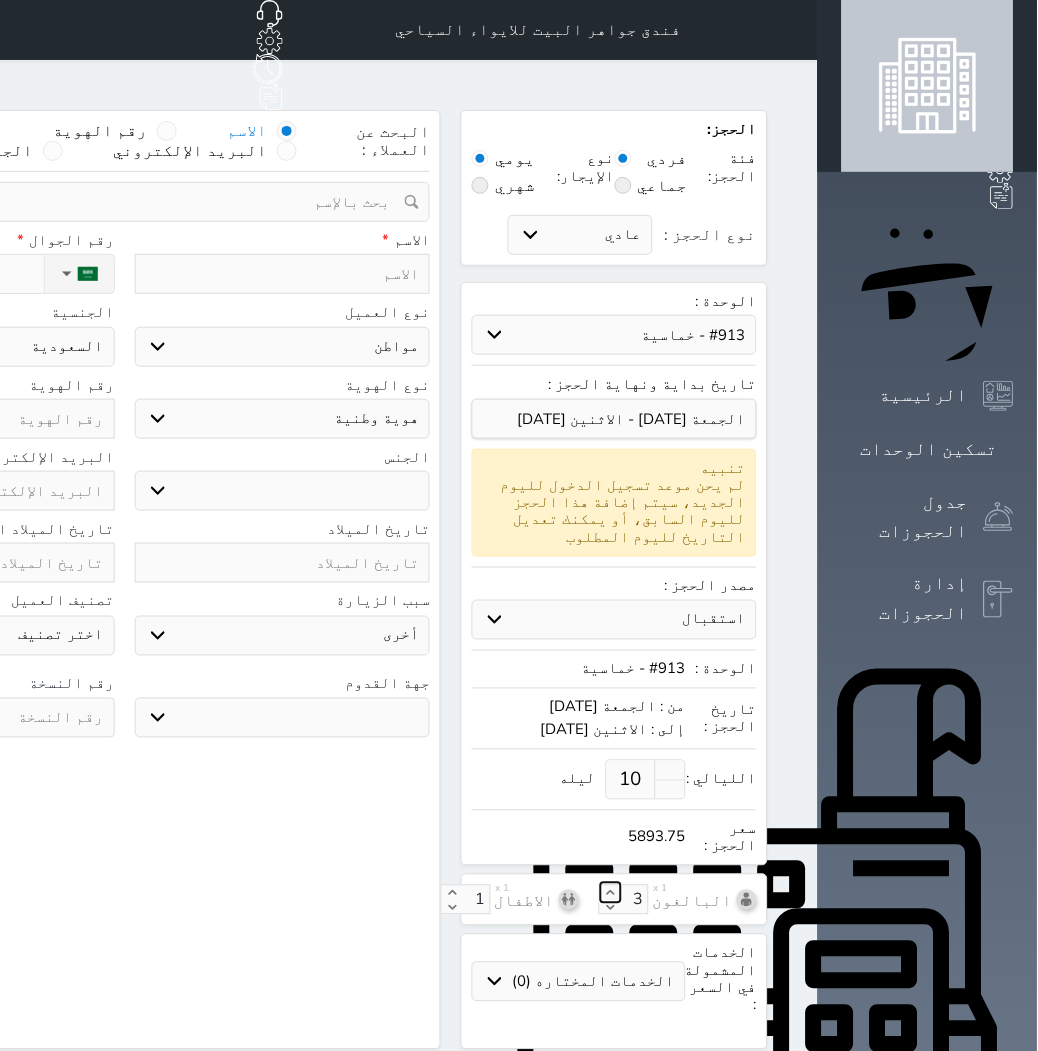 type on "1" 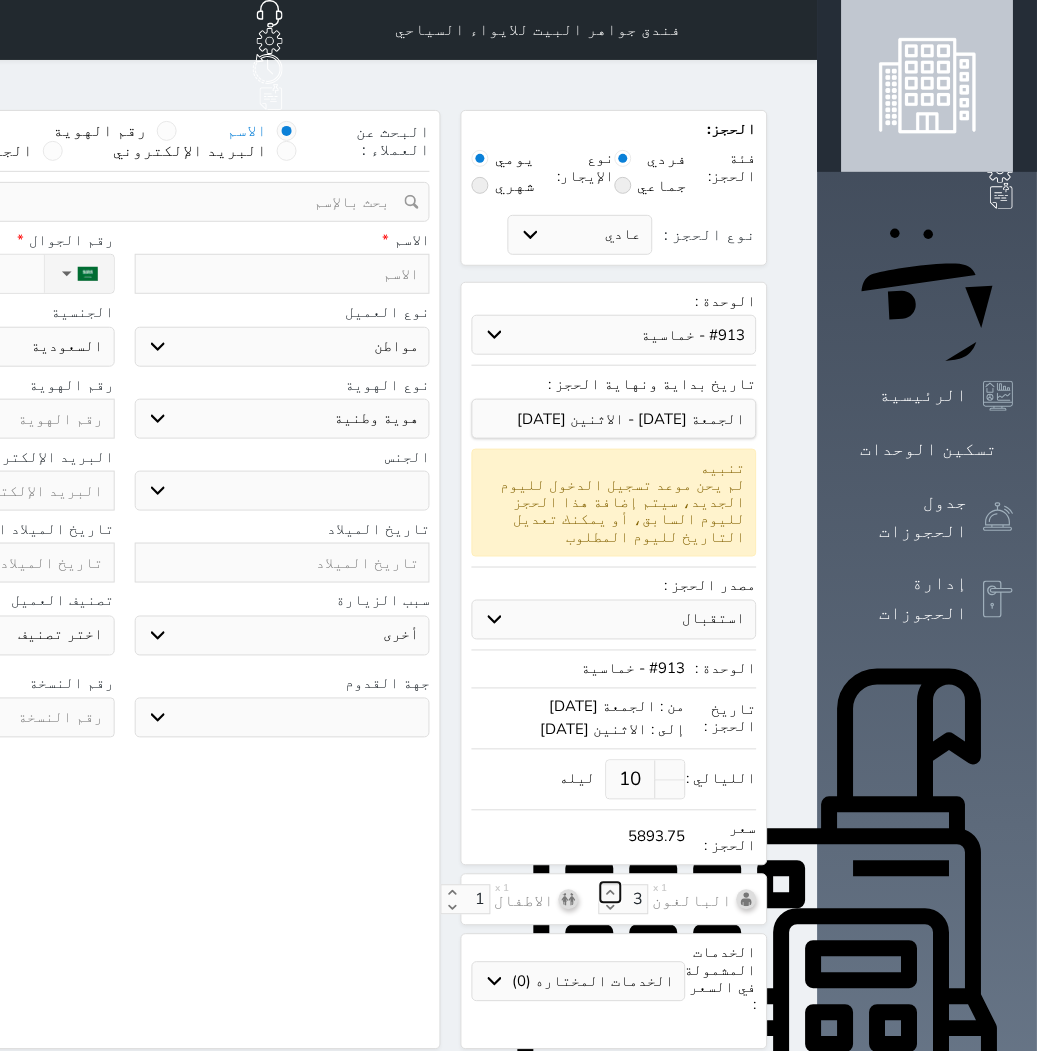 select 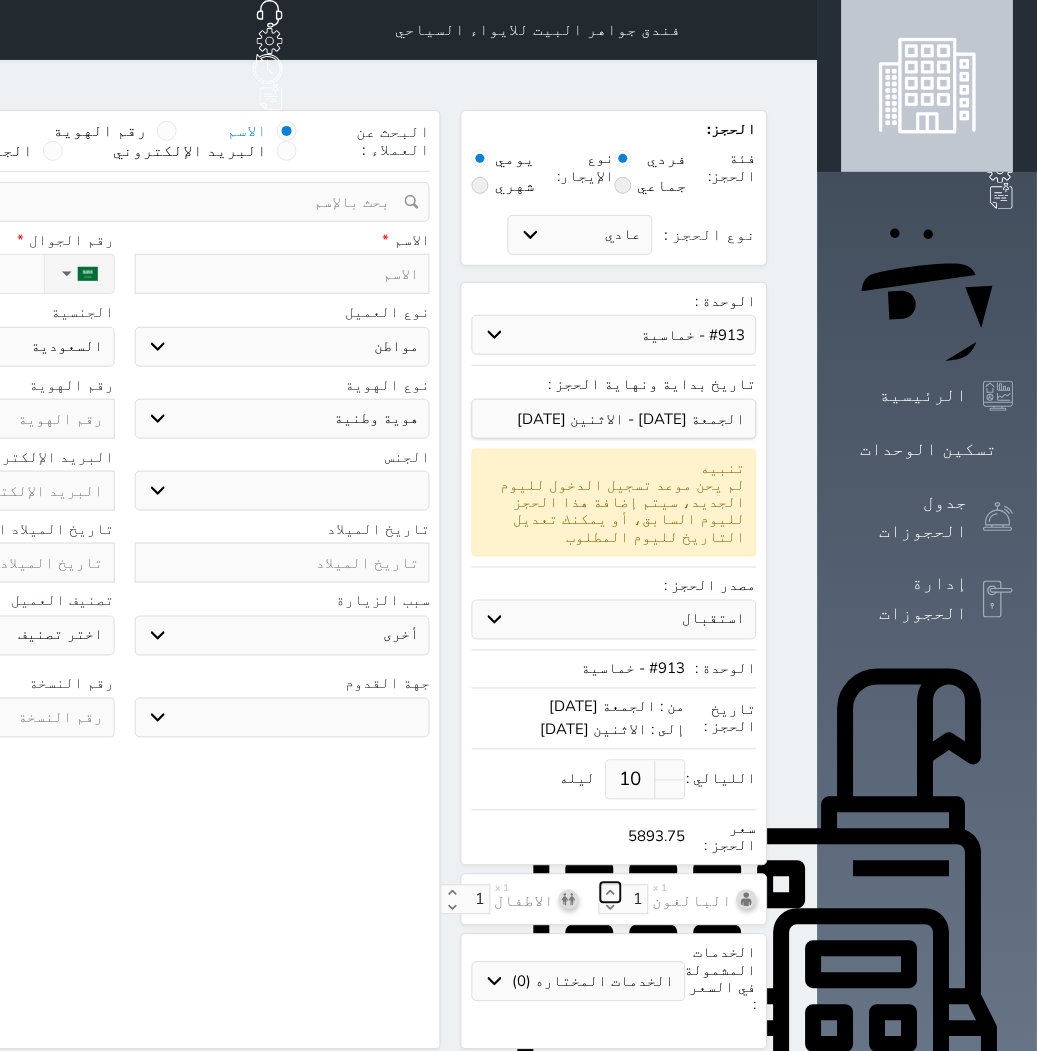 select 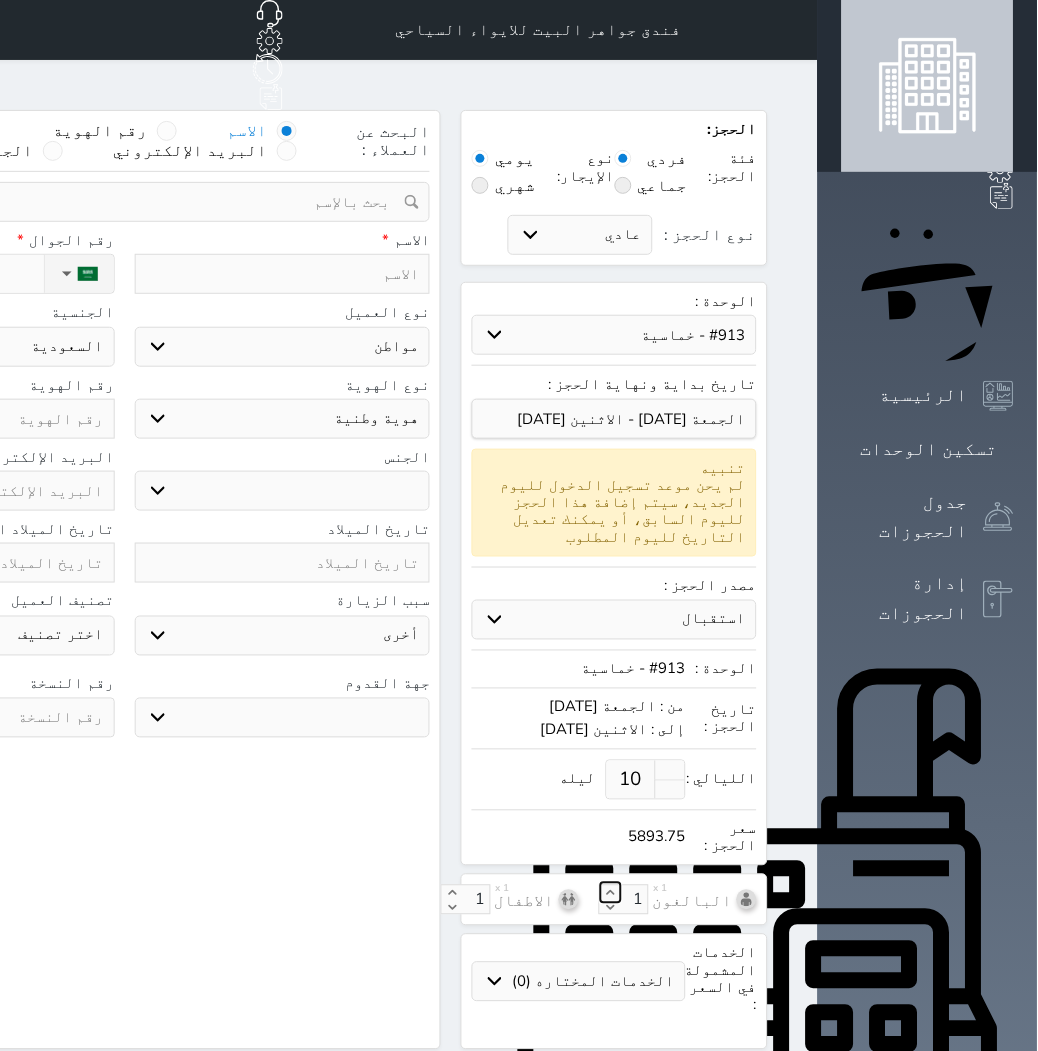 select 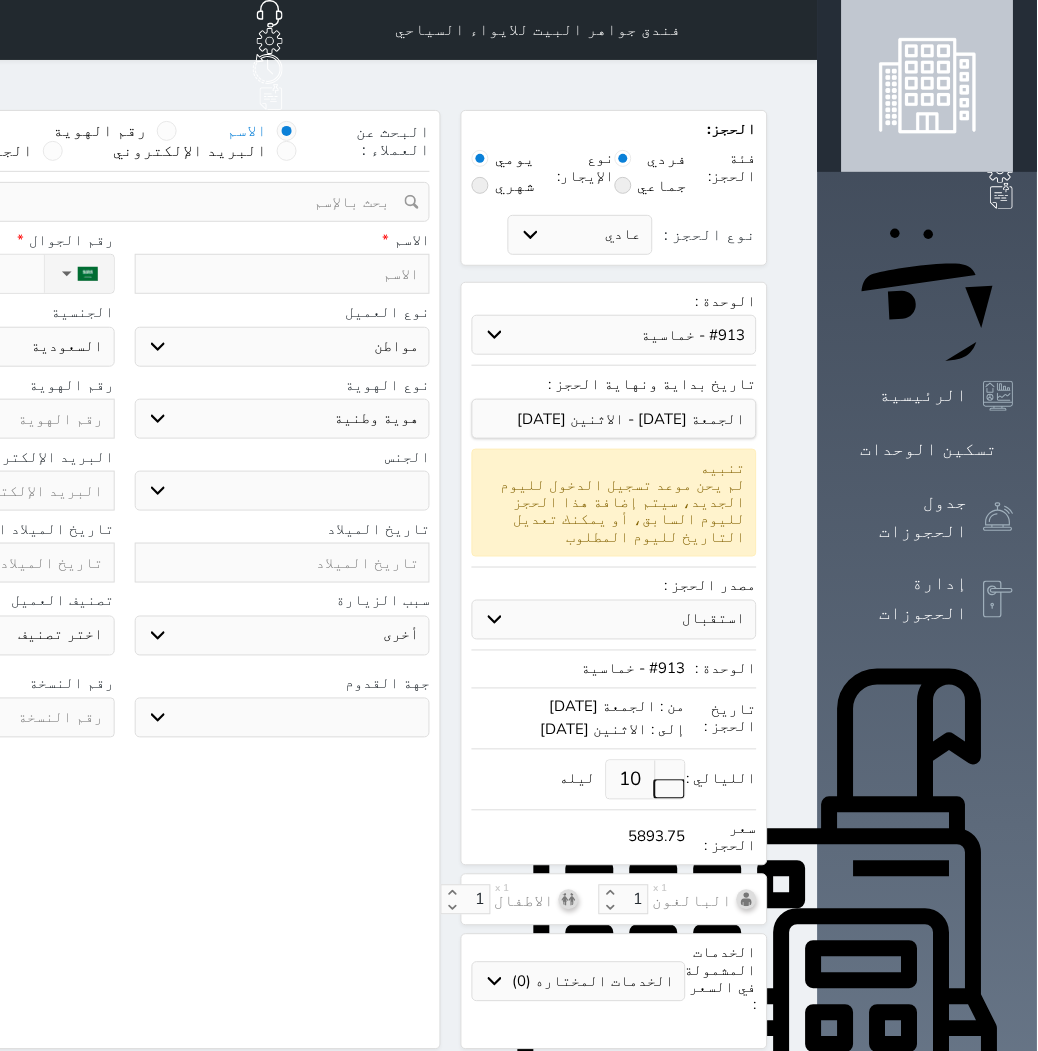 click at bounding box center (670, 789) 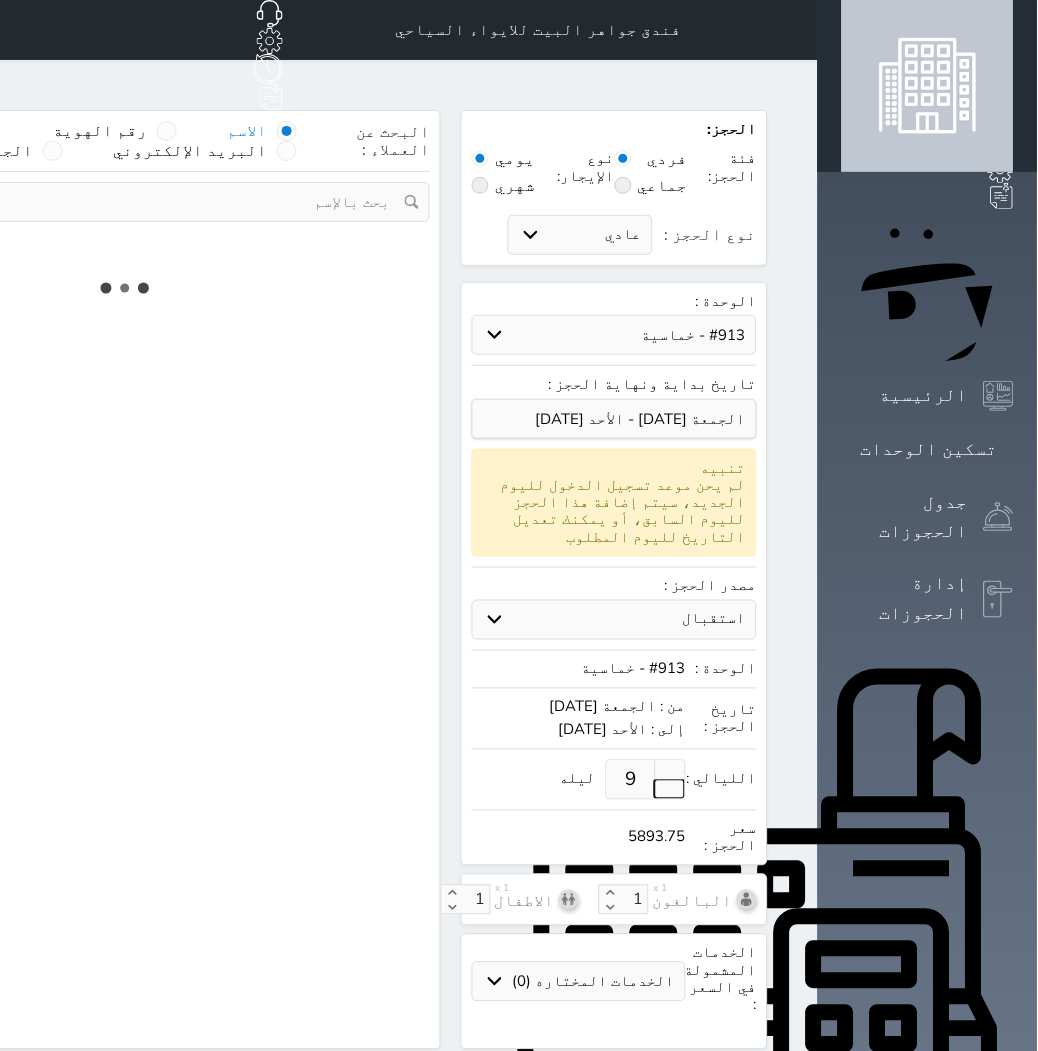 select on "1" 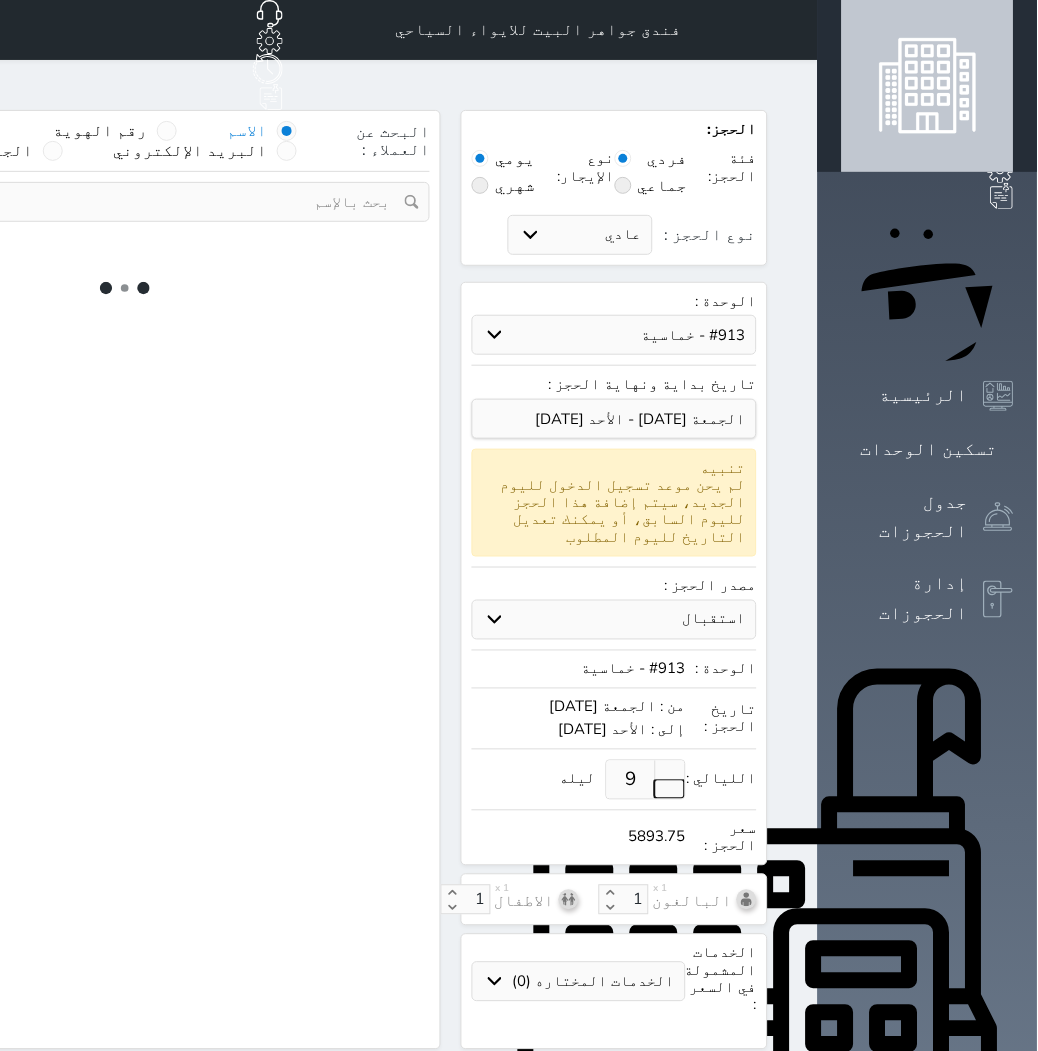 select on "113" 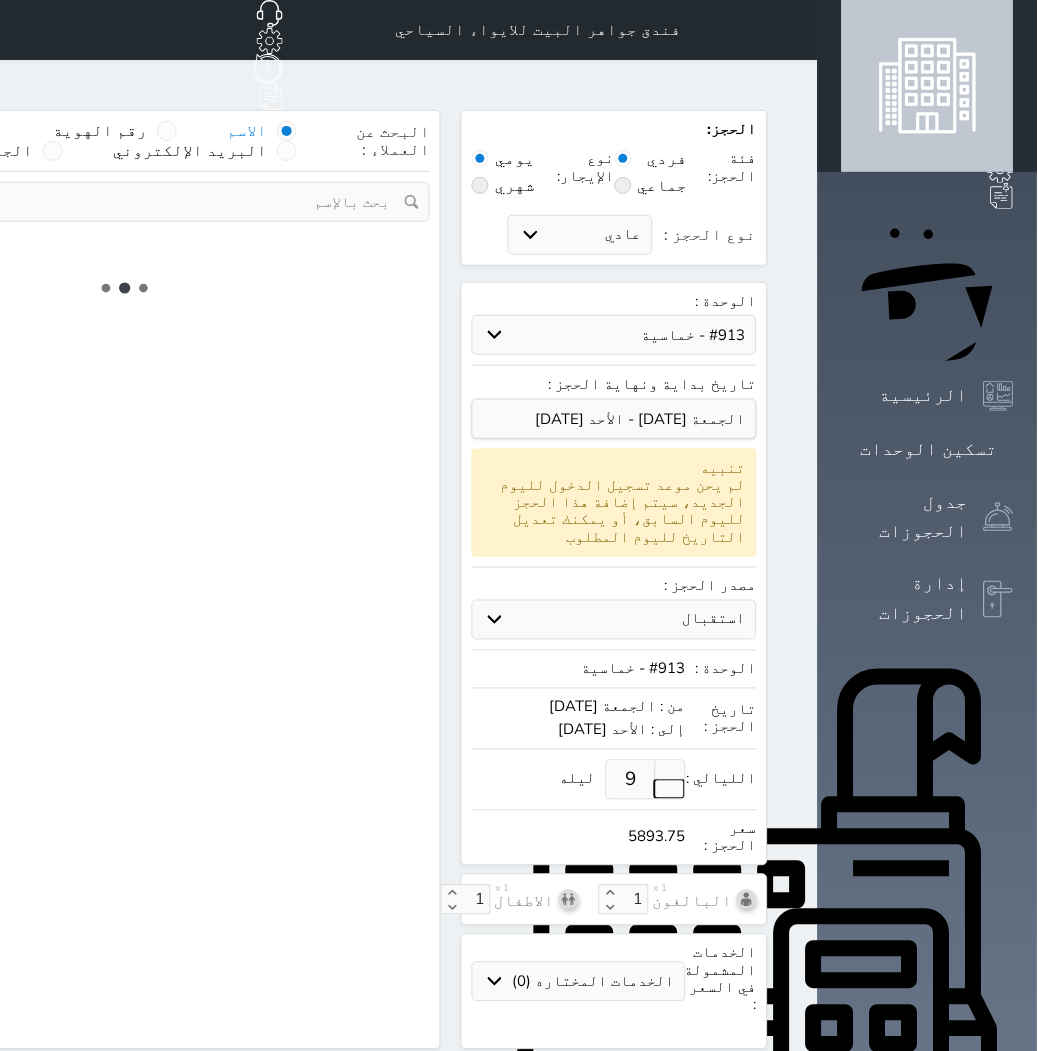 select on "1" 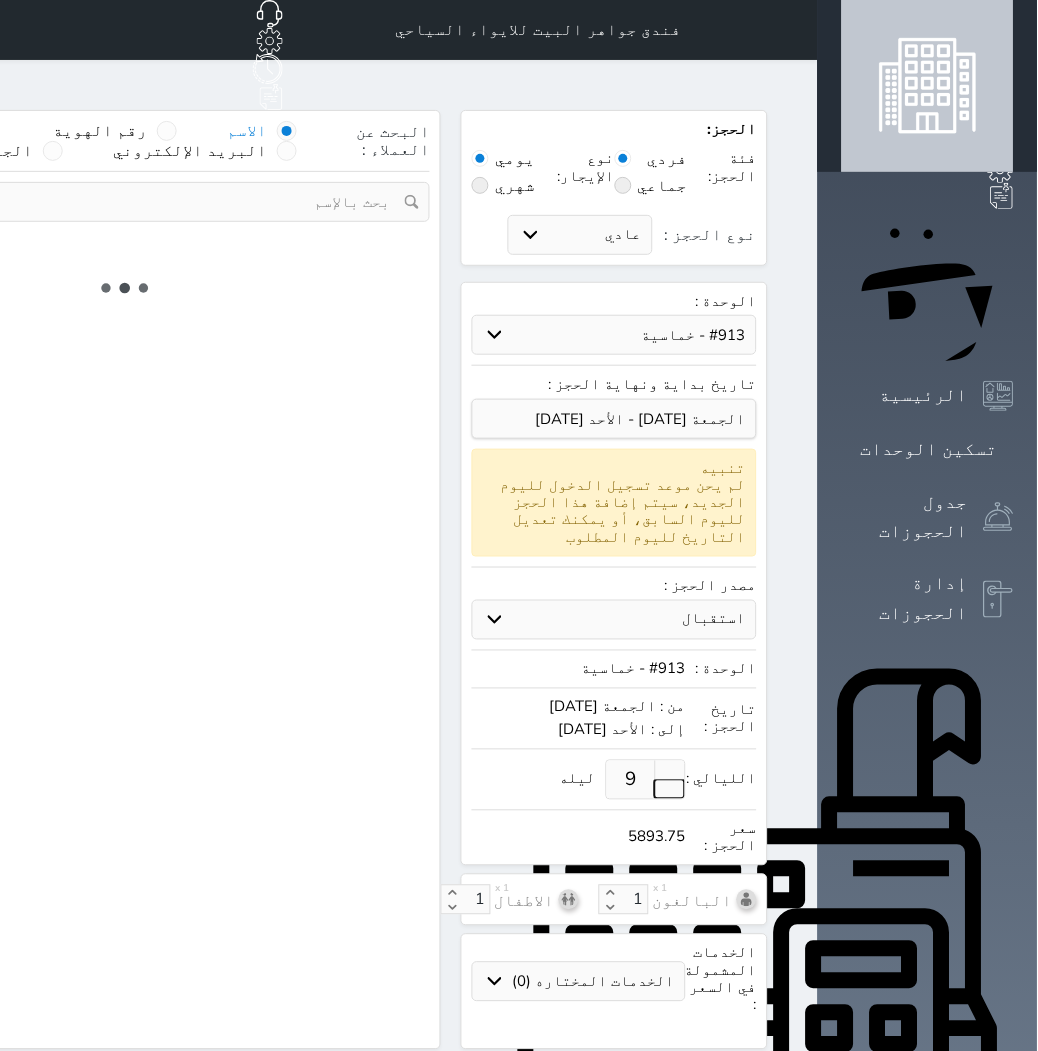 select 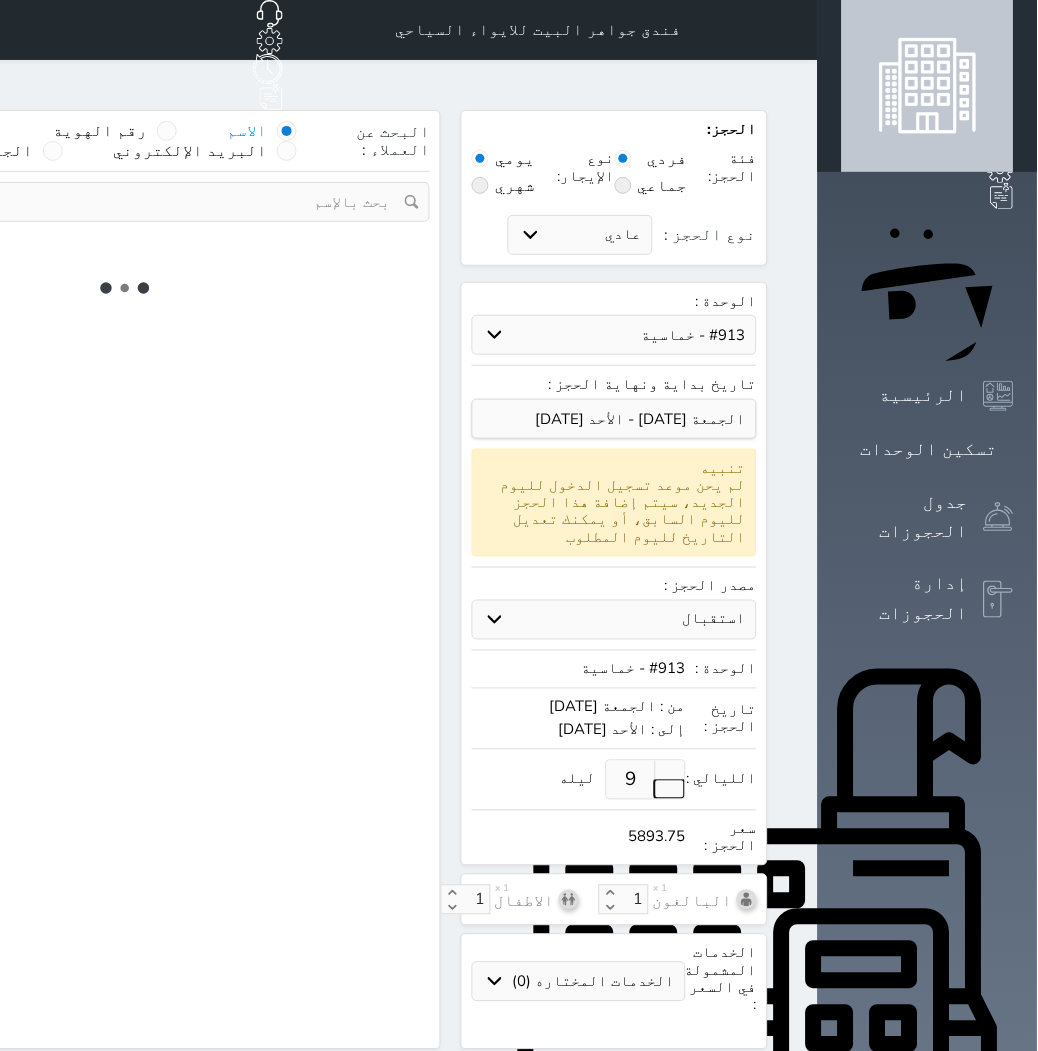 select on "7" 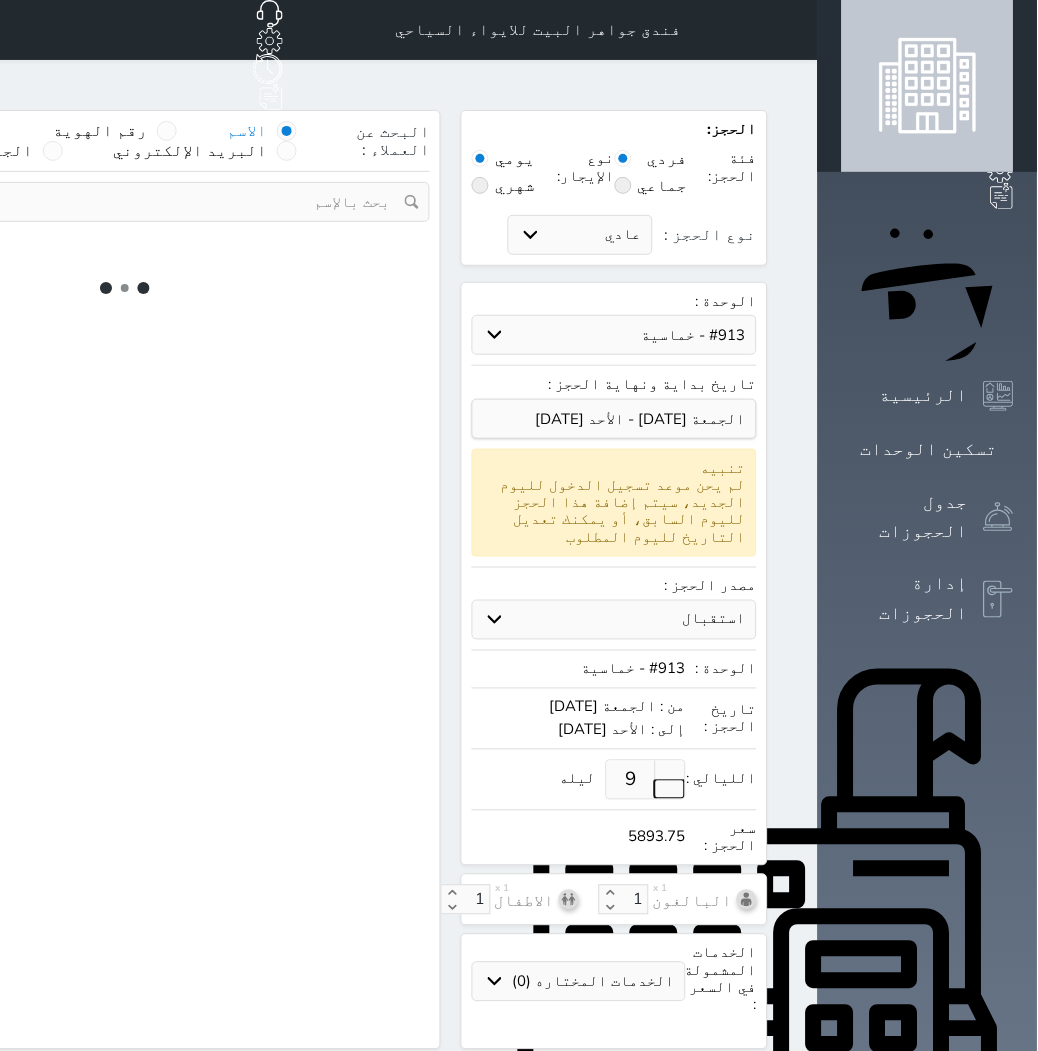 select 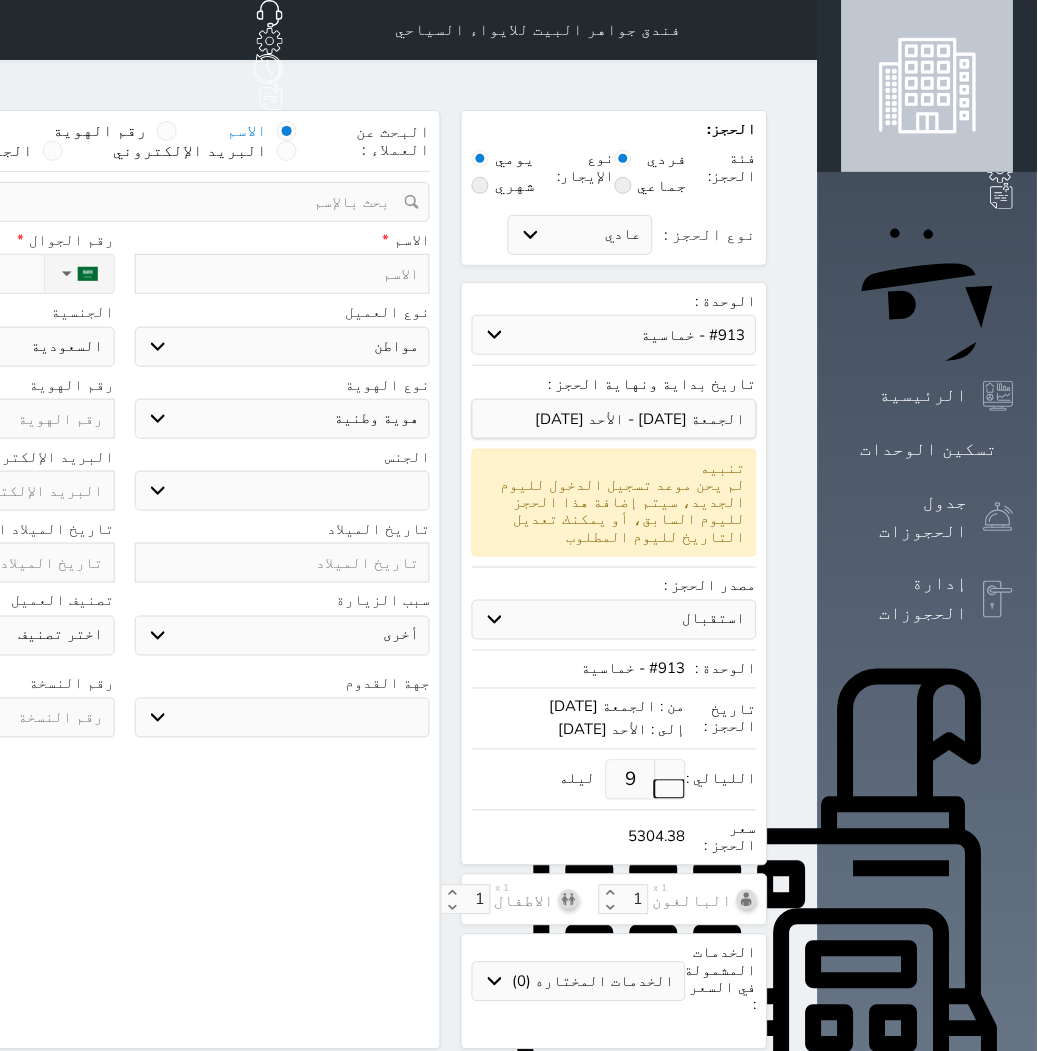 select 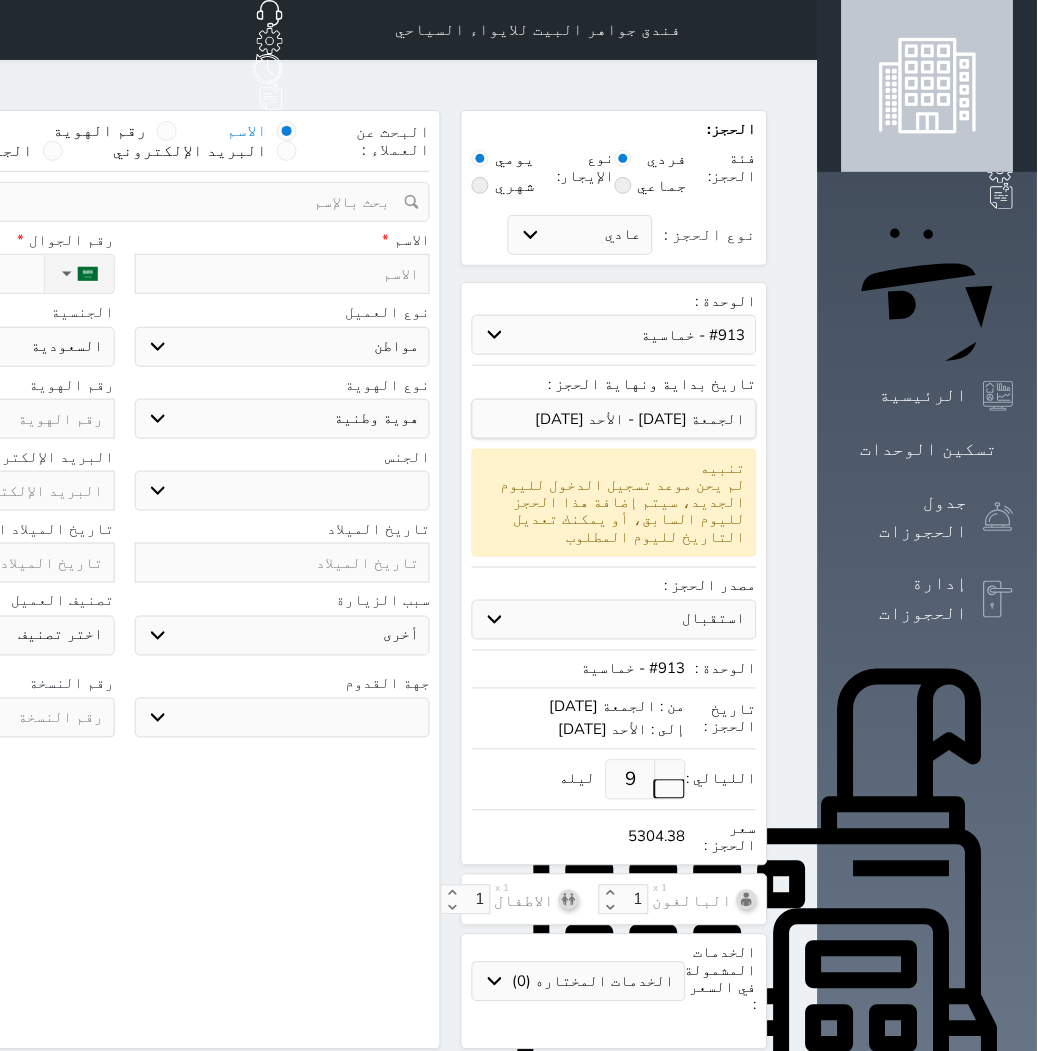 select 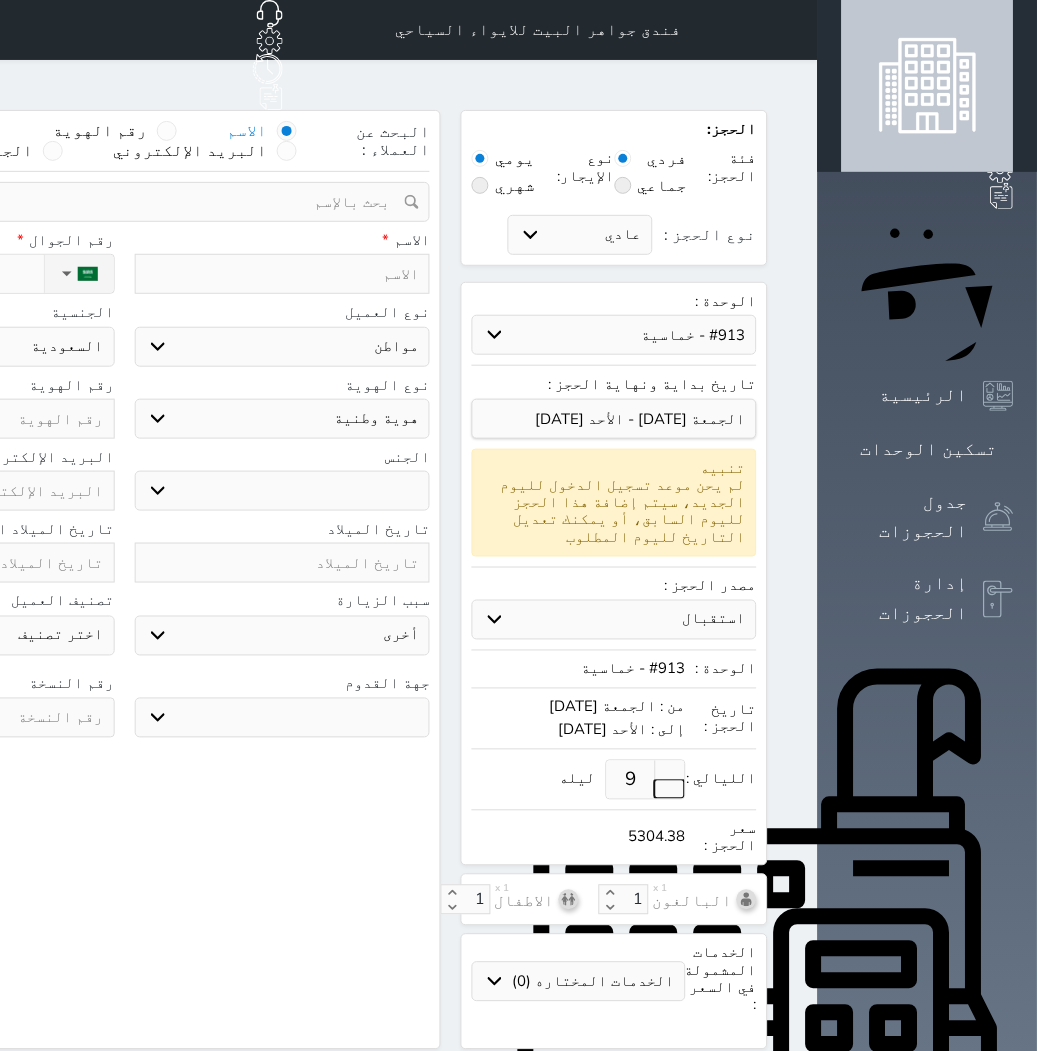 select 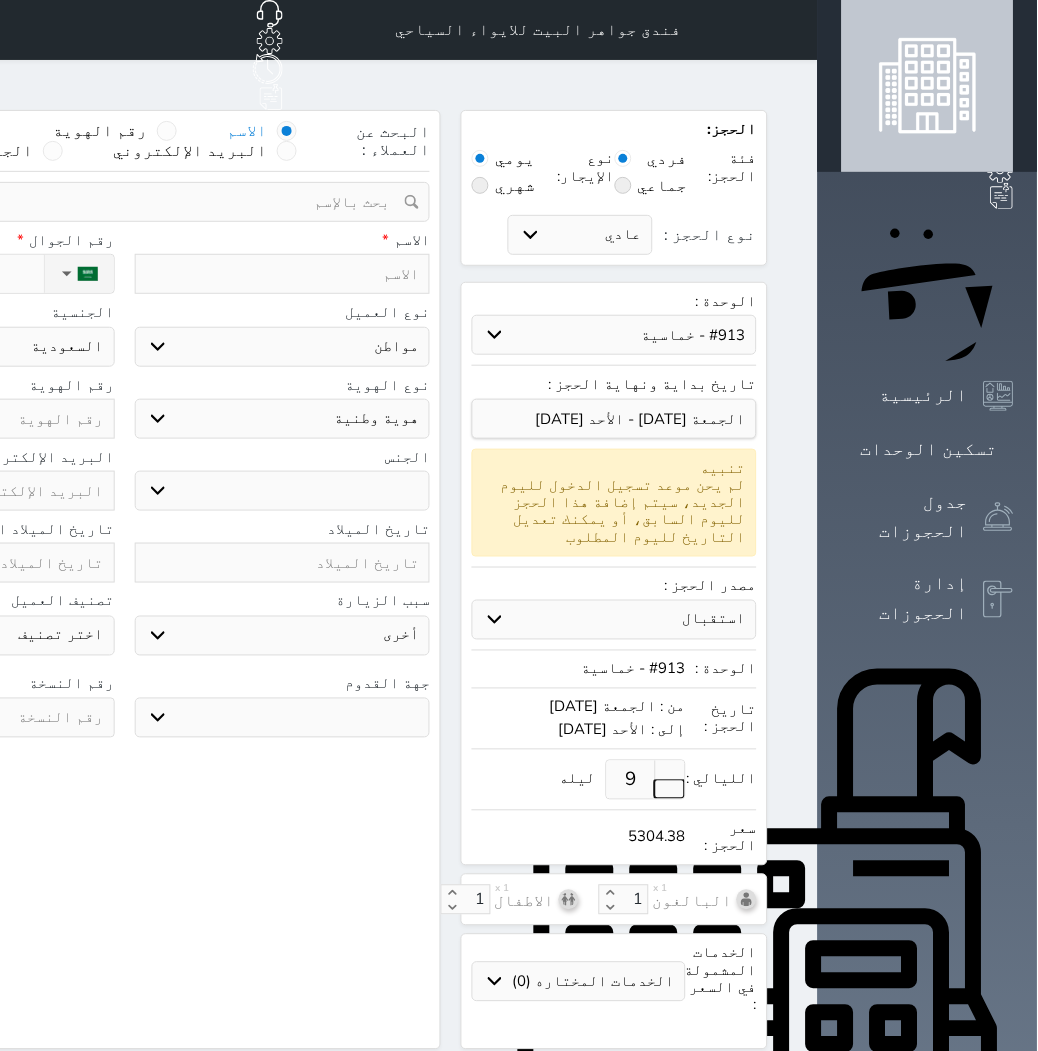 select 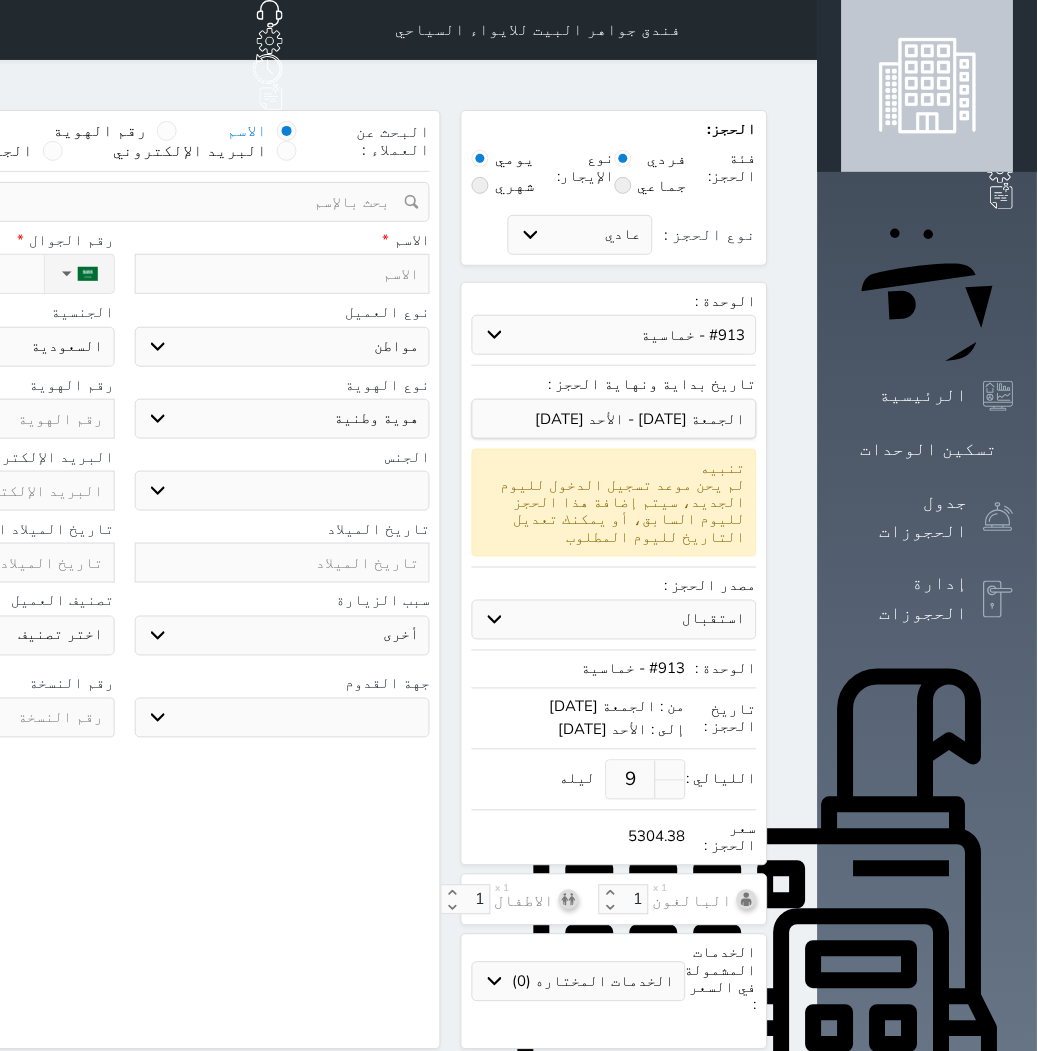 click at bounding box center [283, 274] 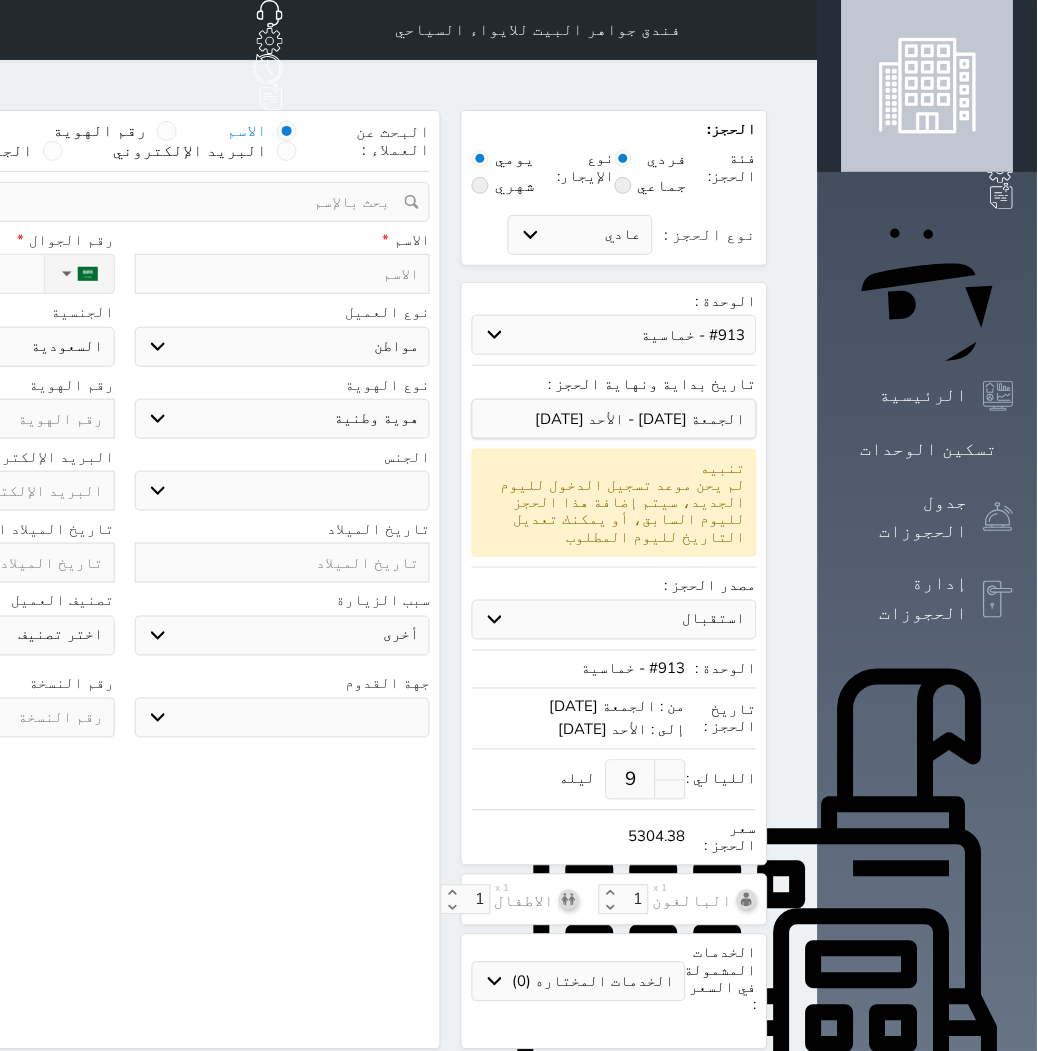 select 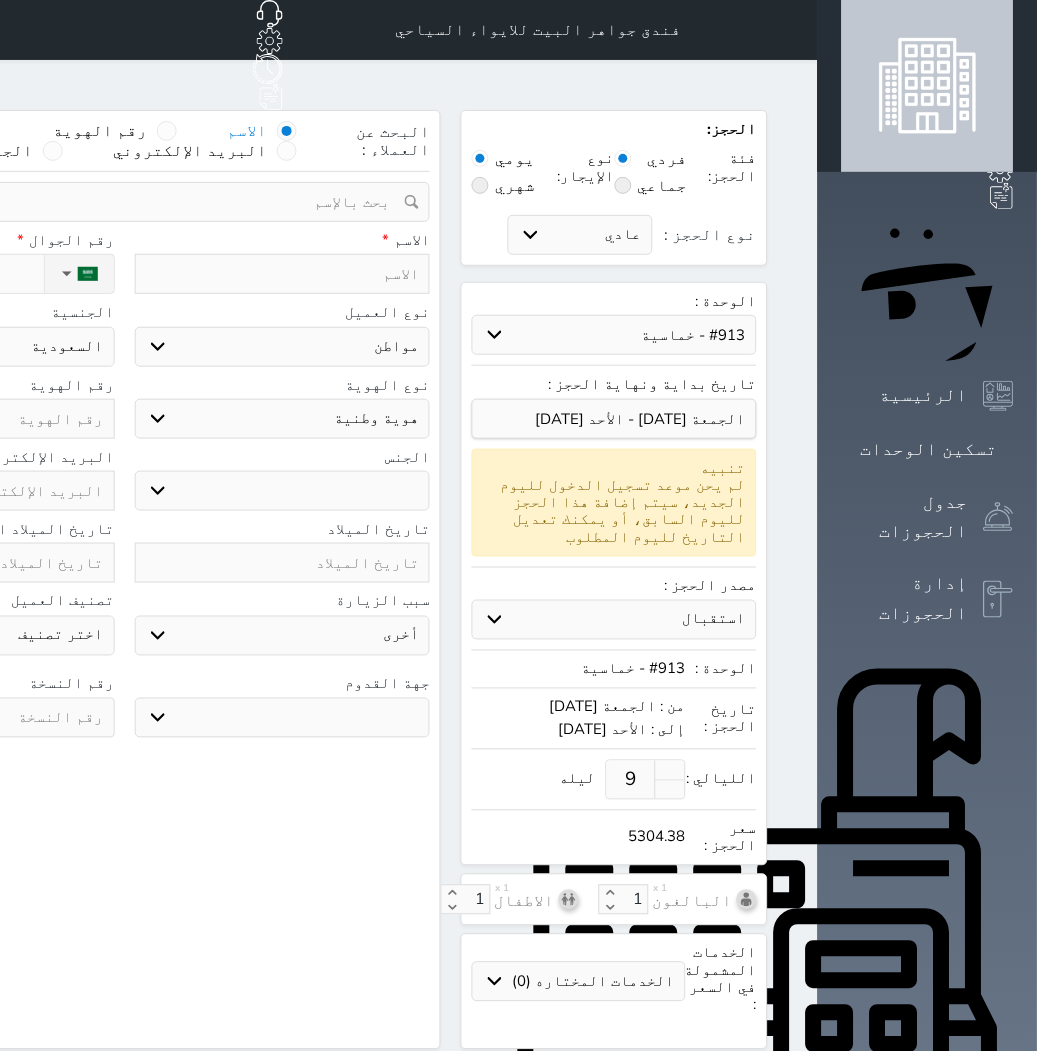 select 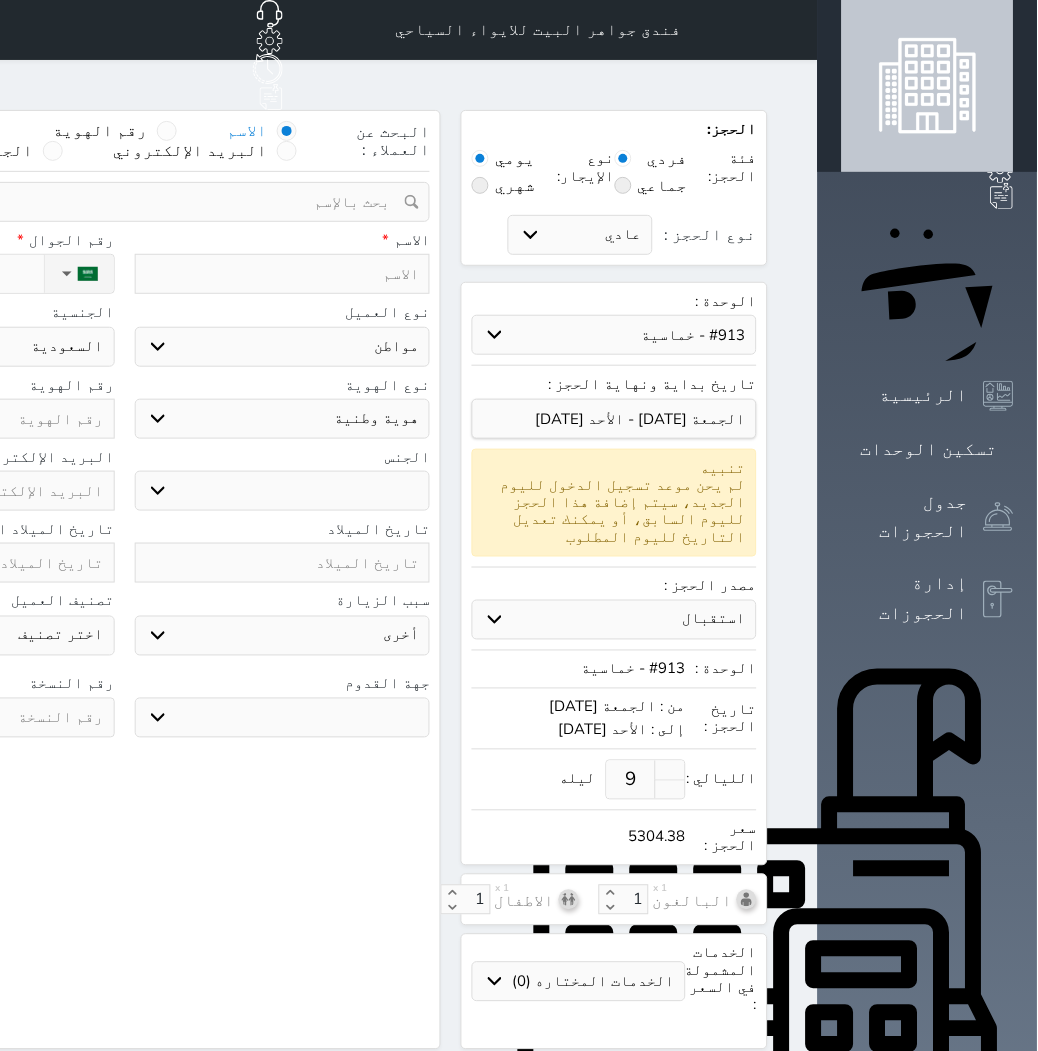 select 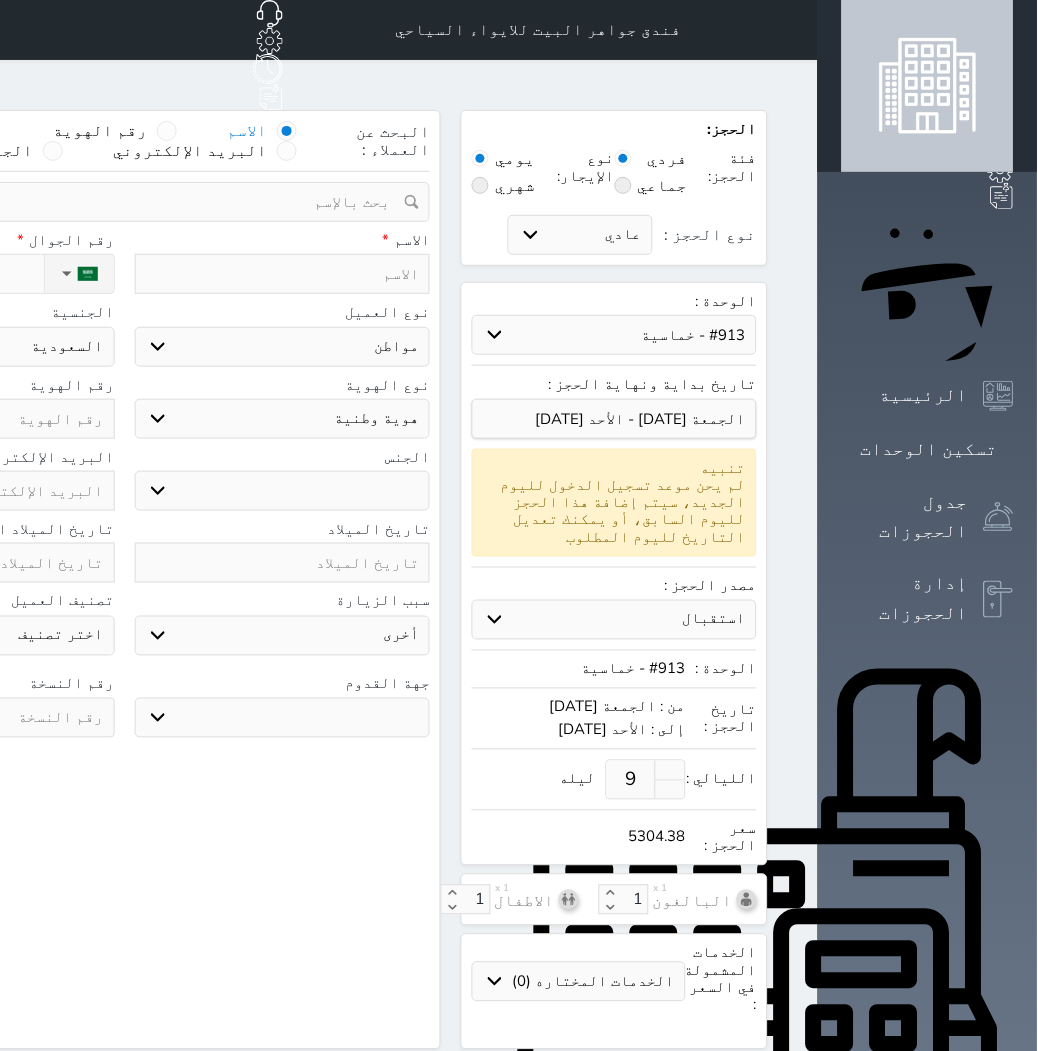 select 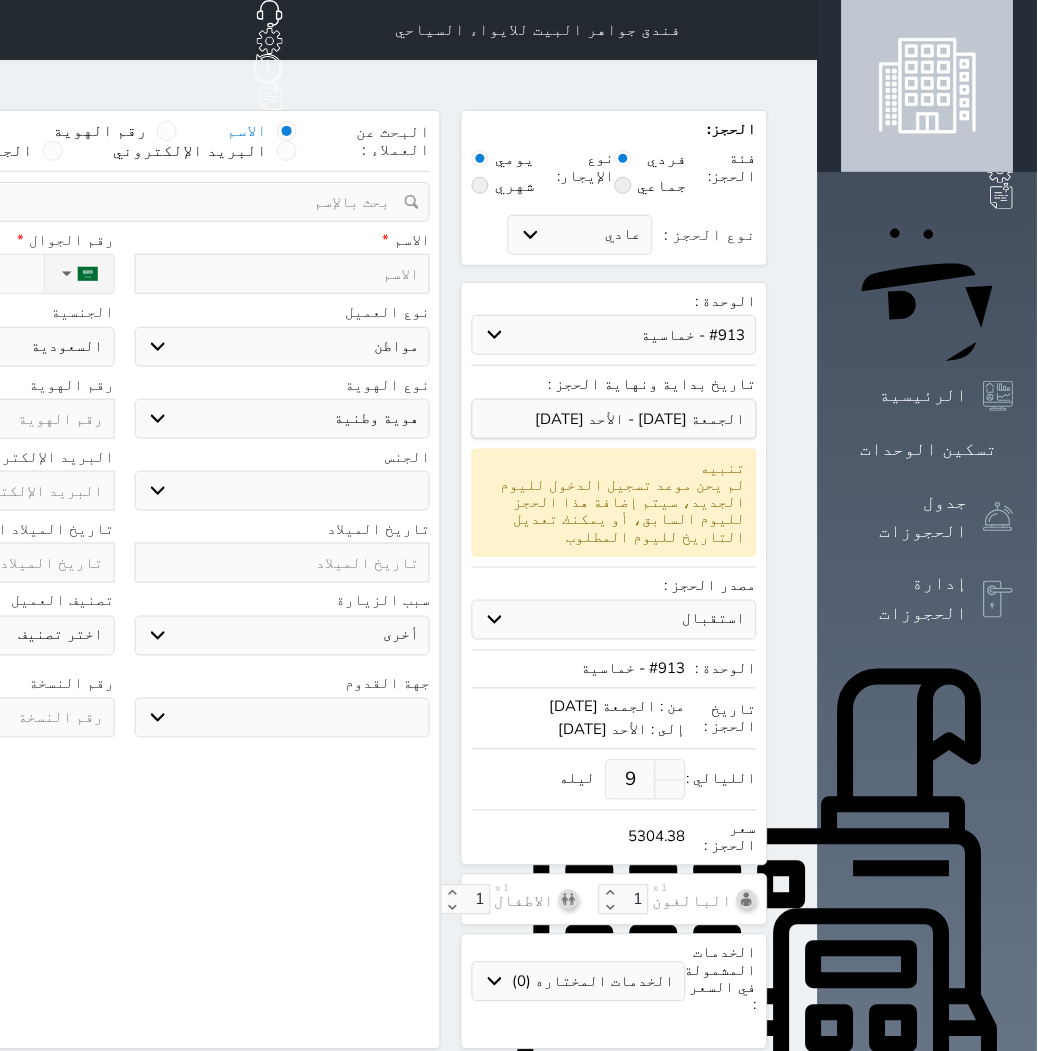 click at bounding box center (283, 274) 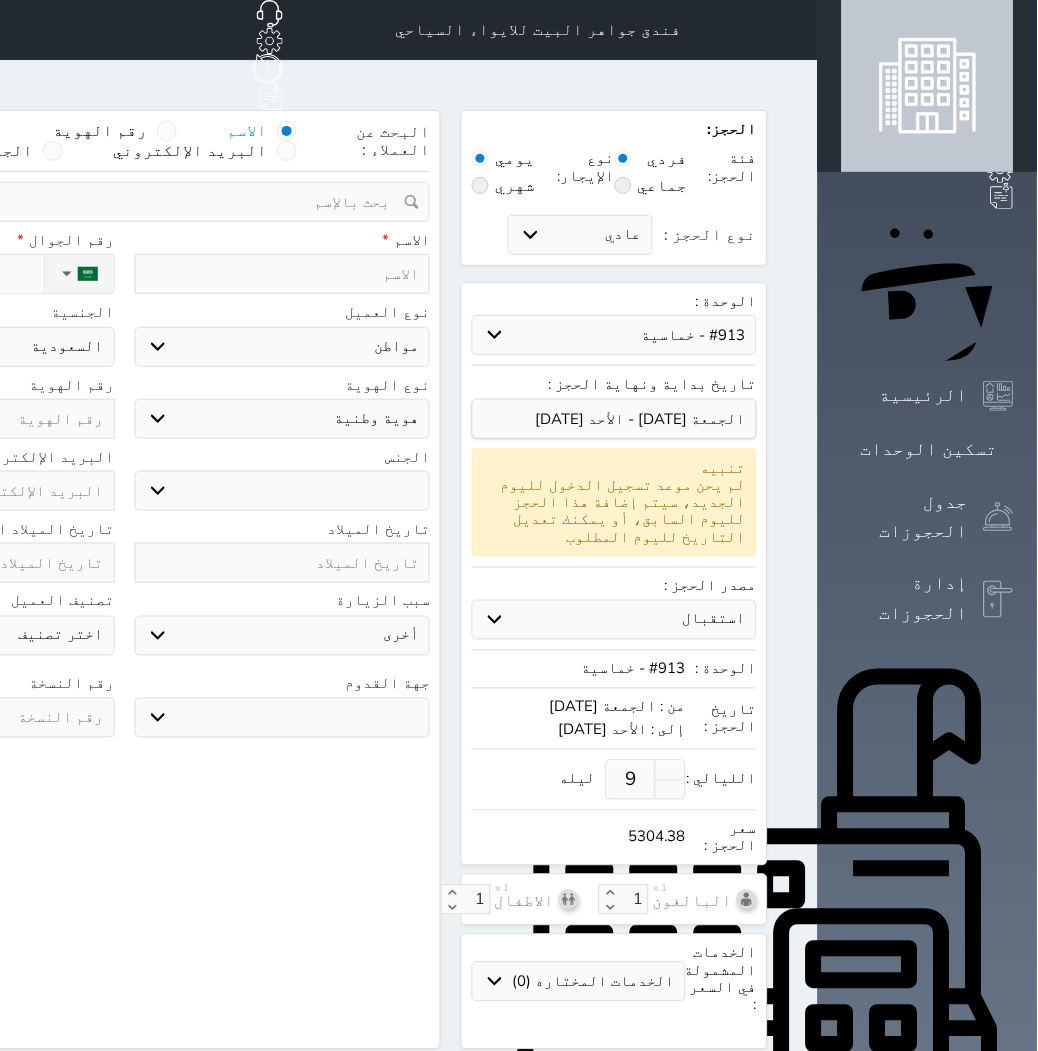 type on "ش" 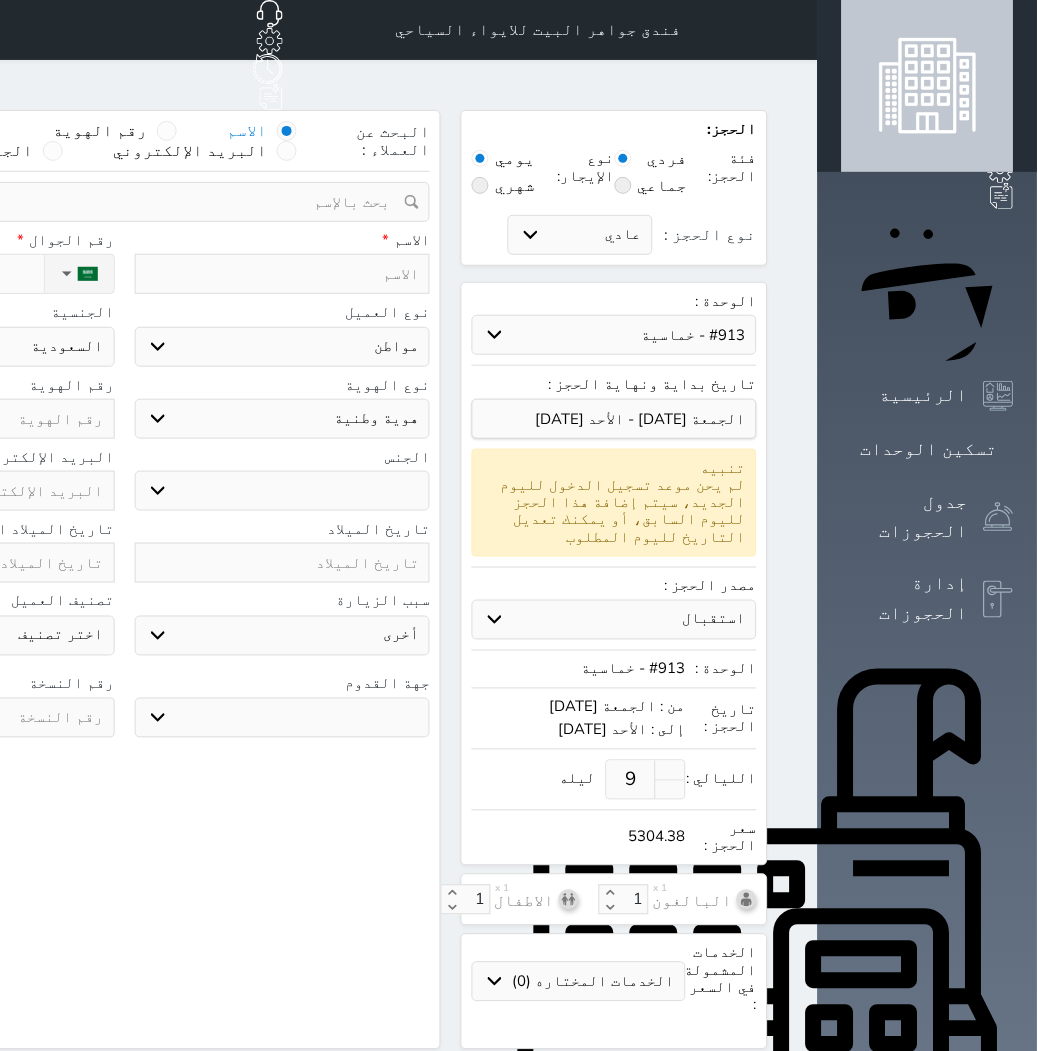 select 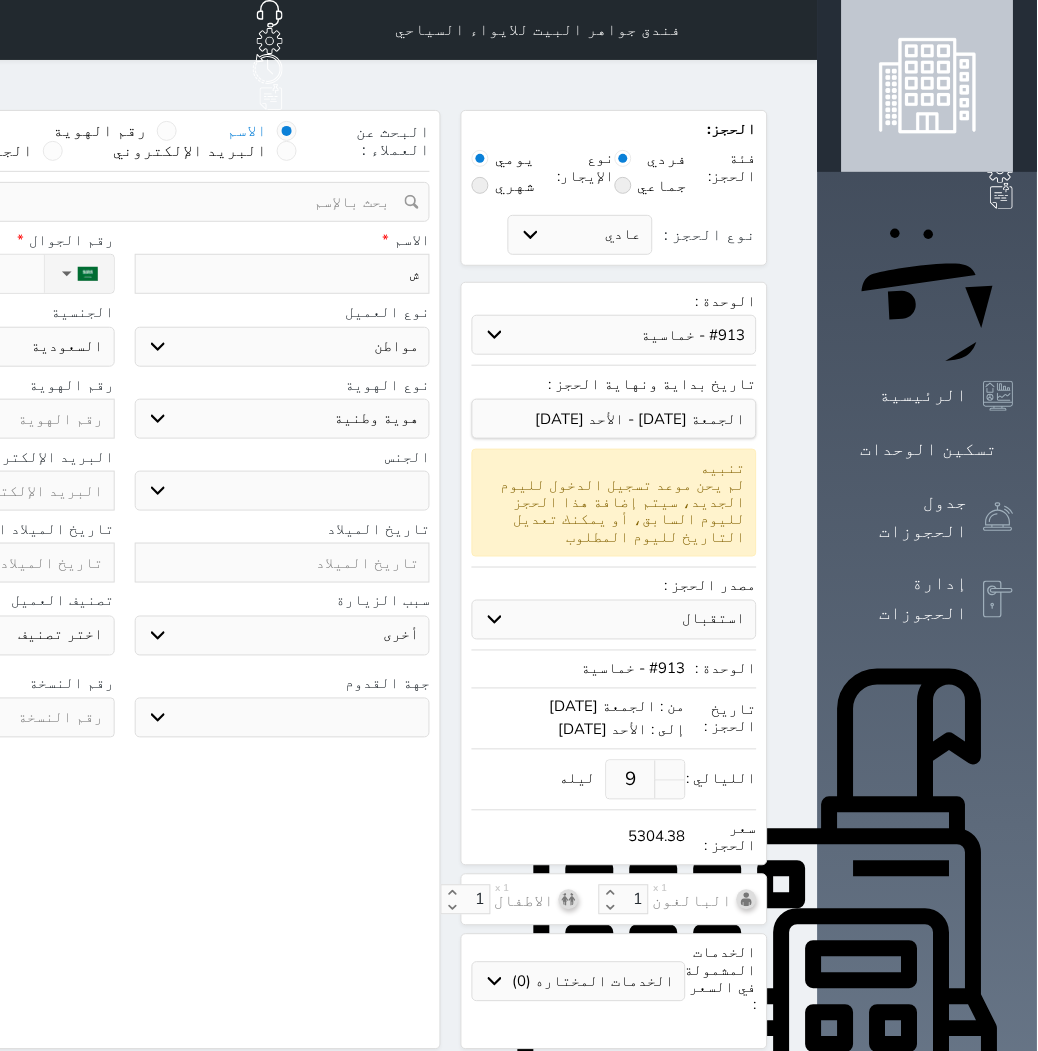 type on "شا" 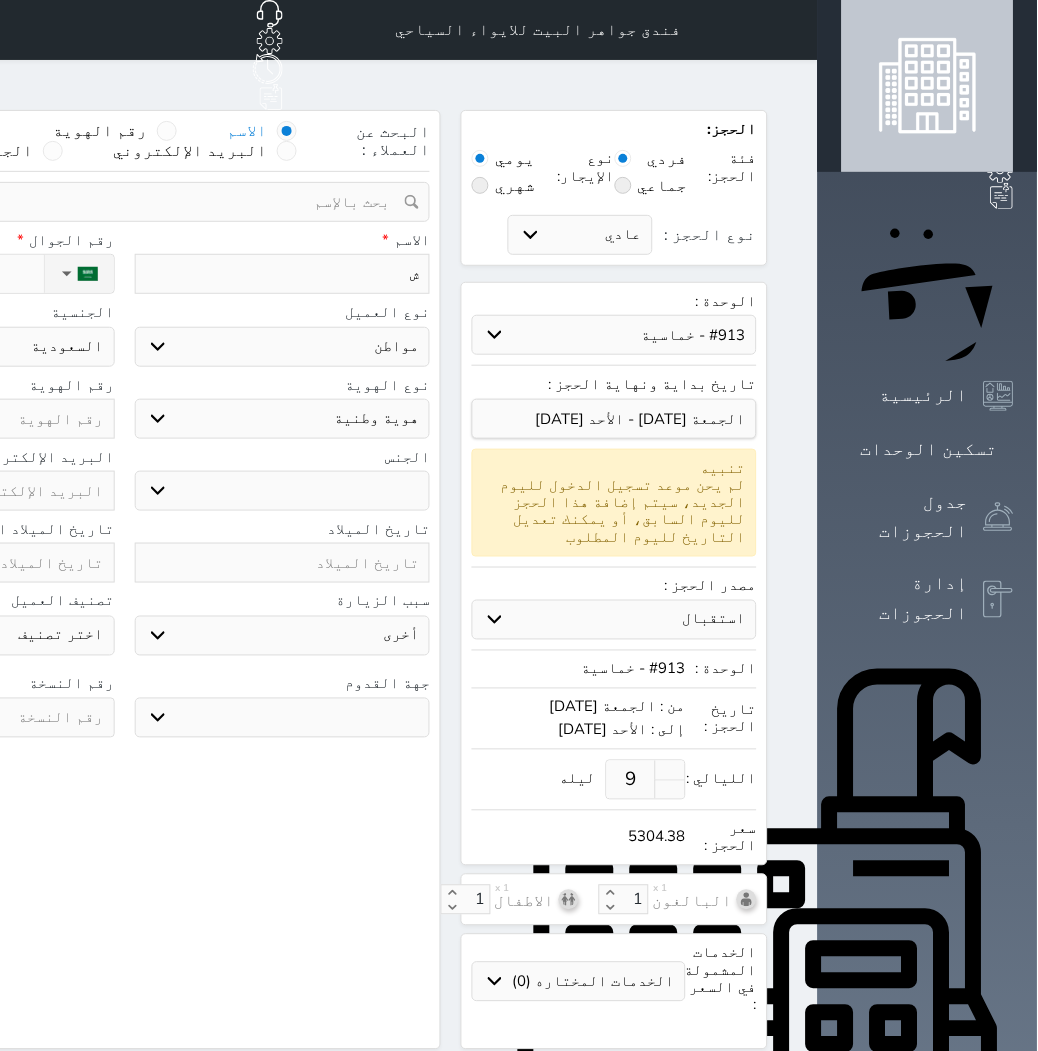 select 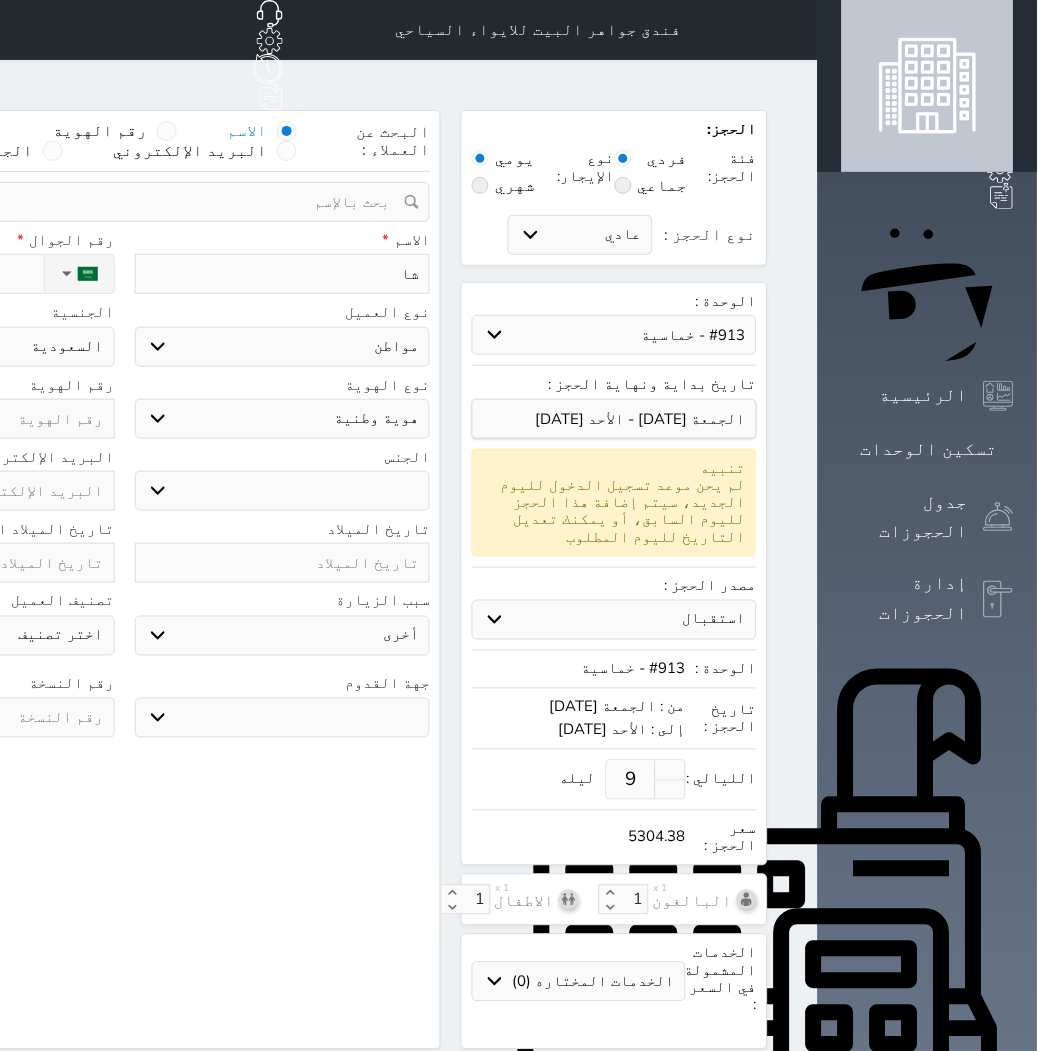 type on "شاب" 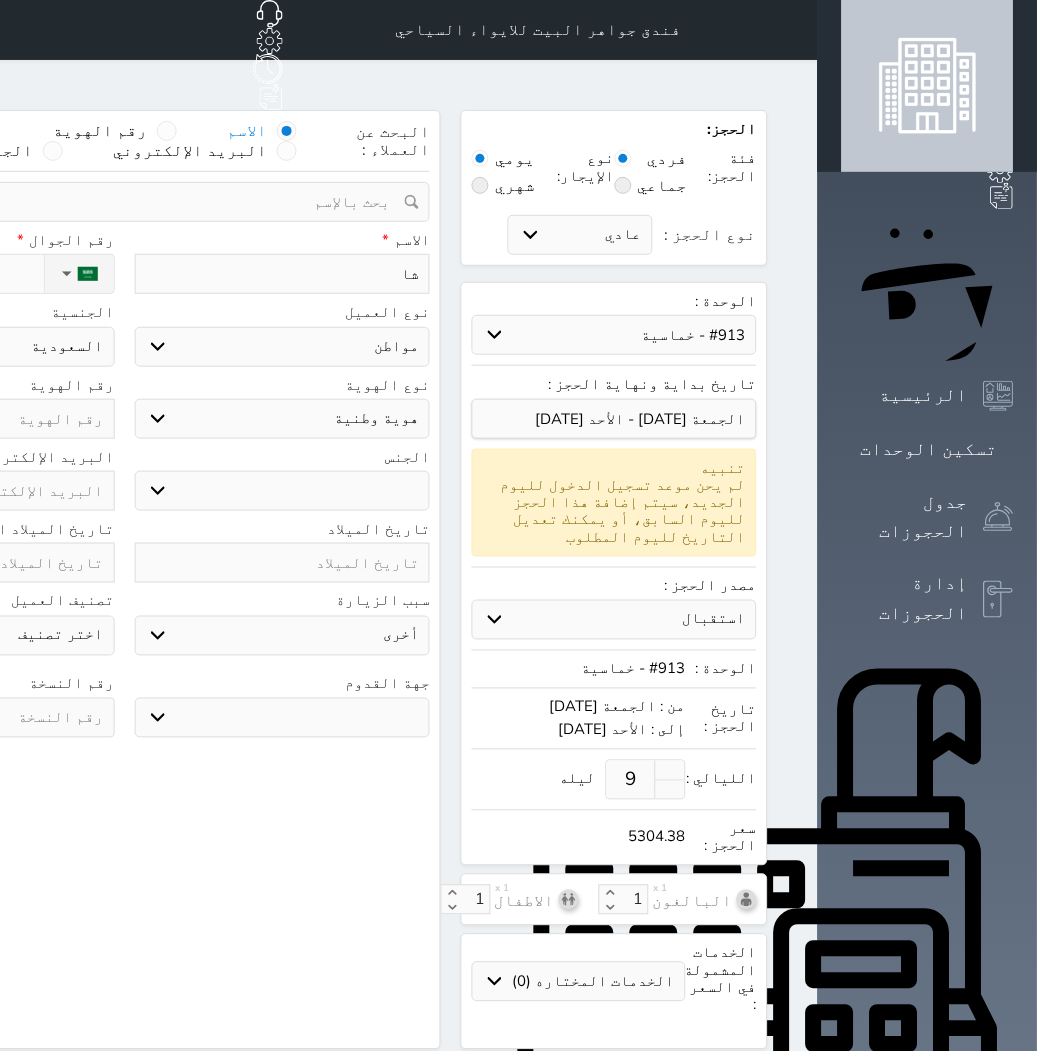 select 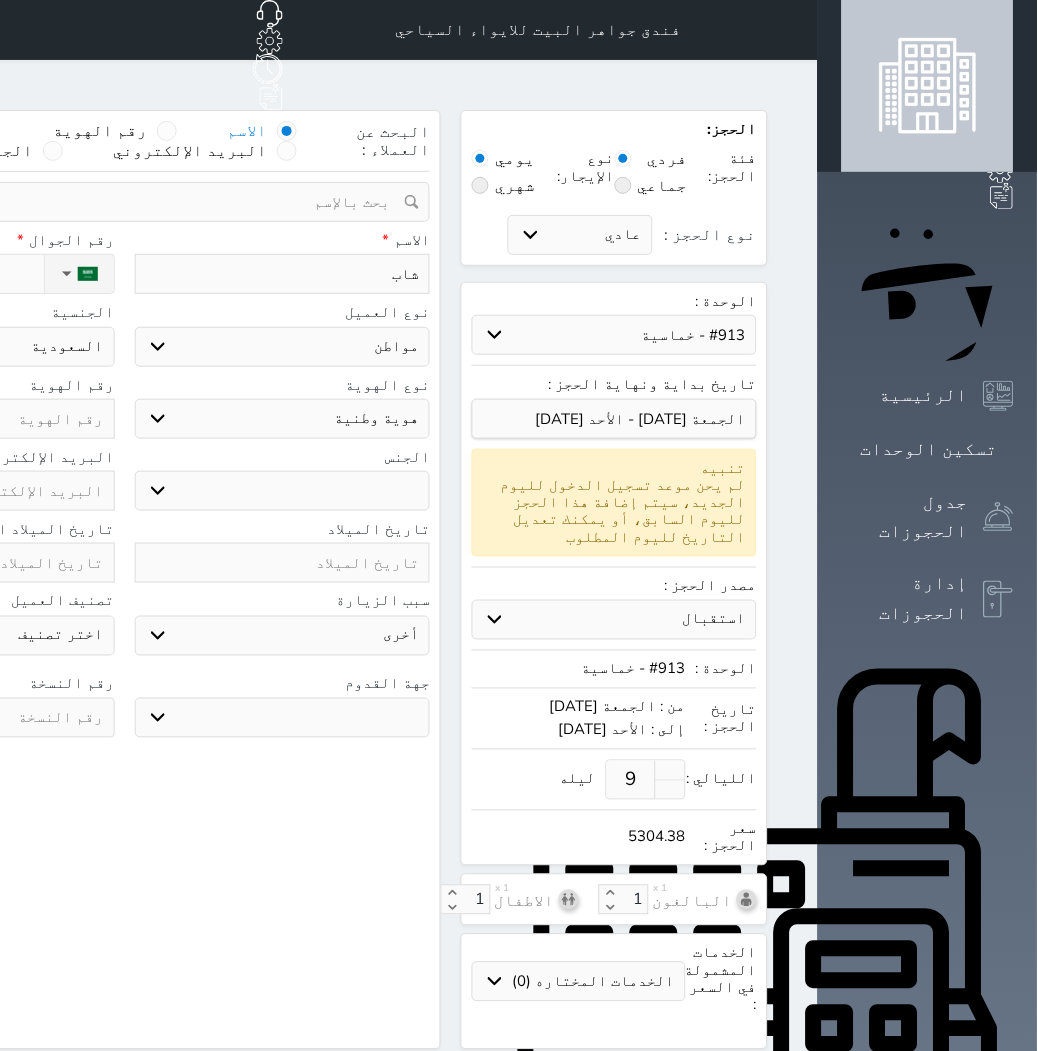 type on "شابق" 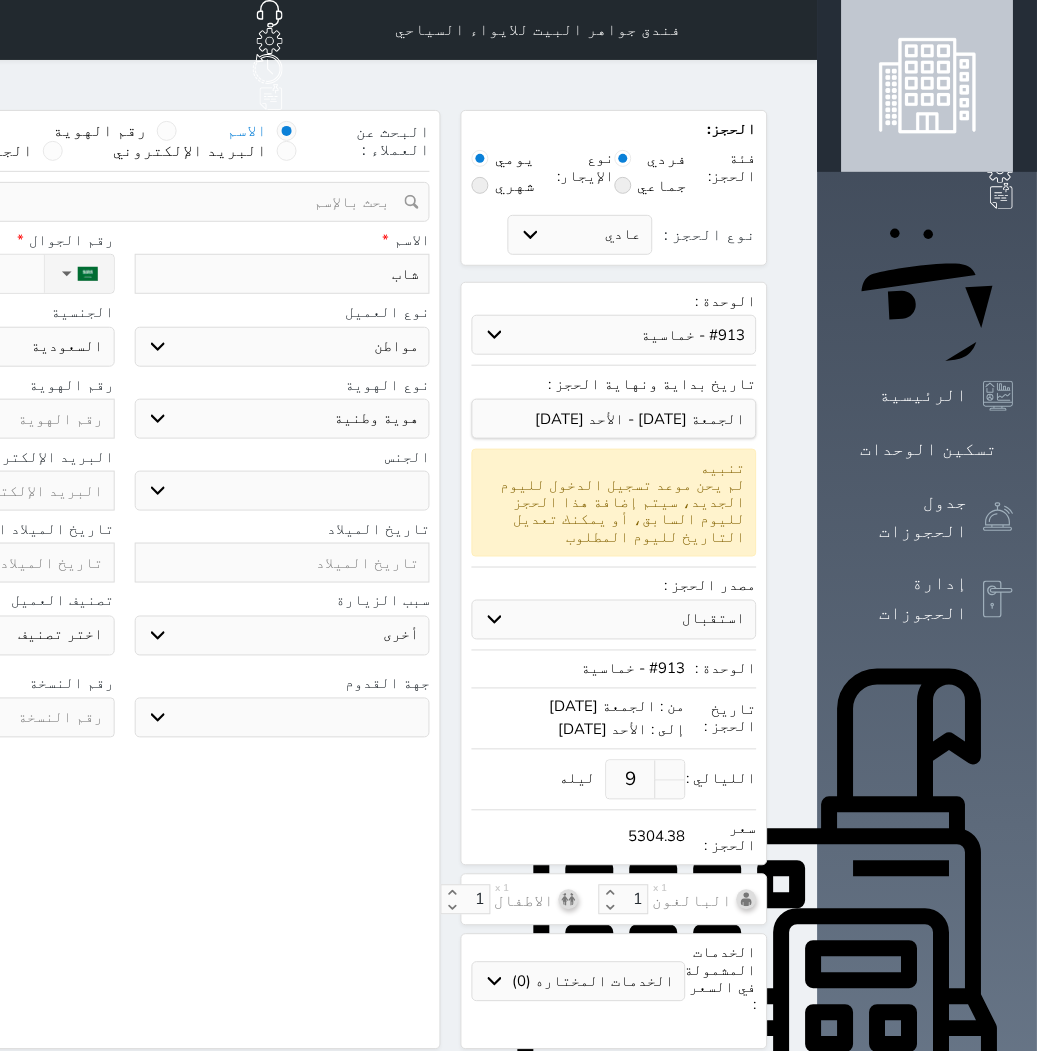 select 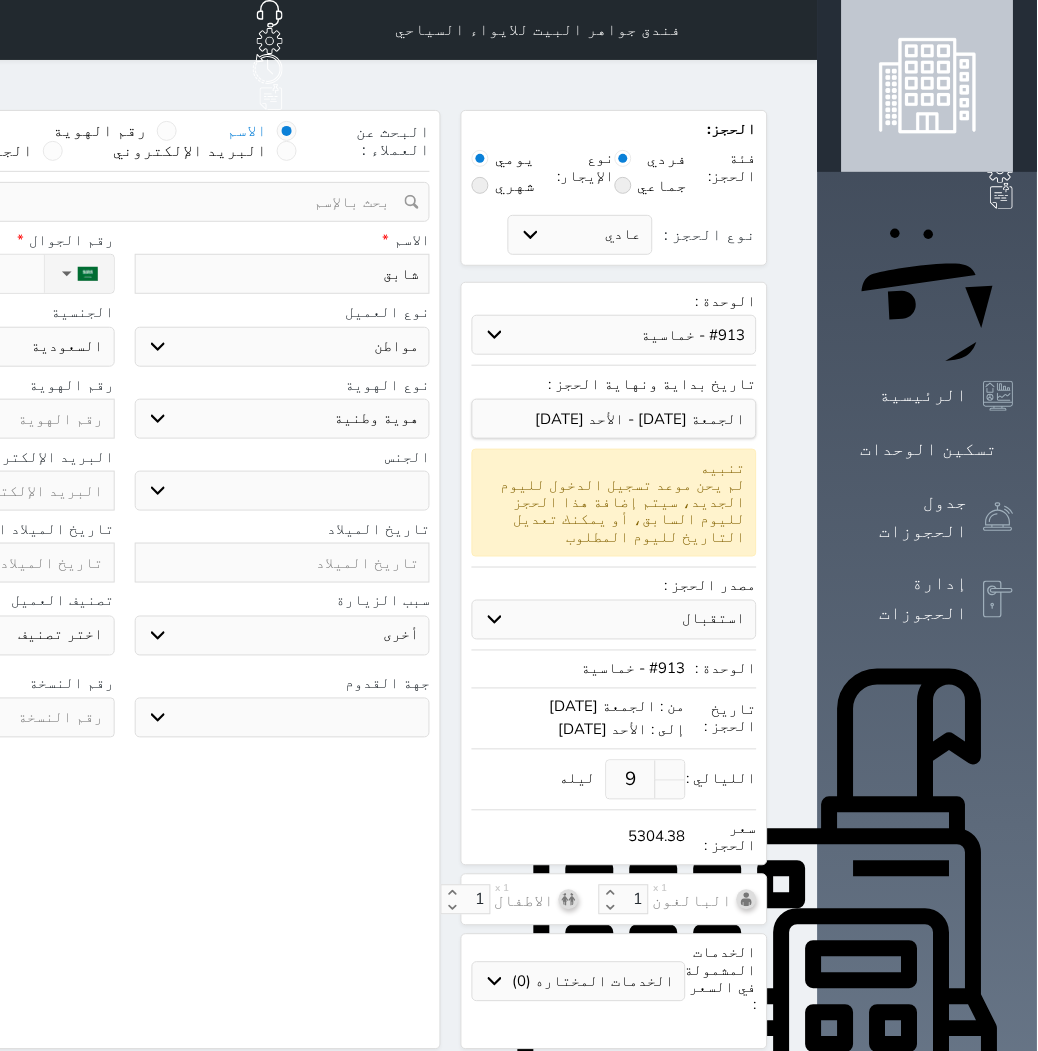 type on "شابقش" 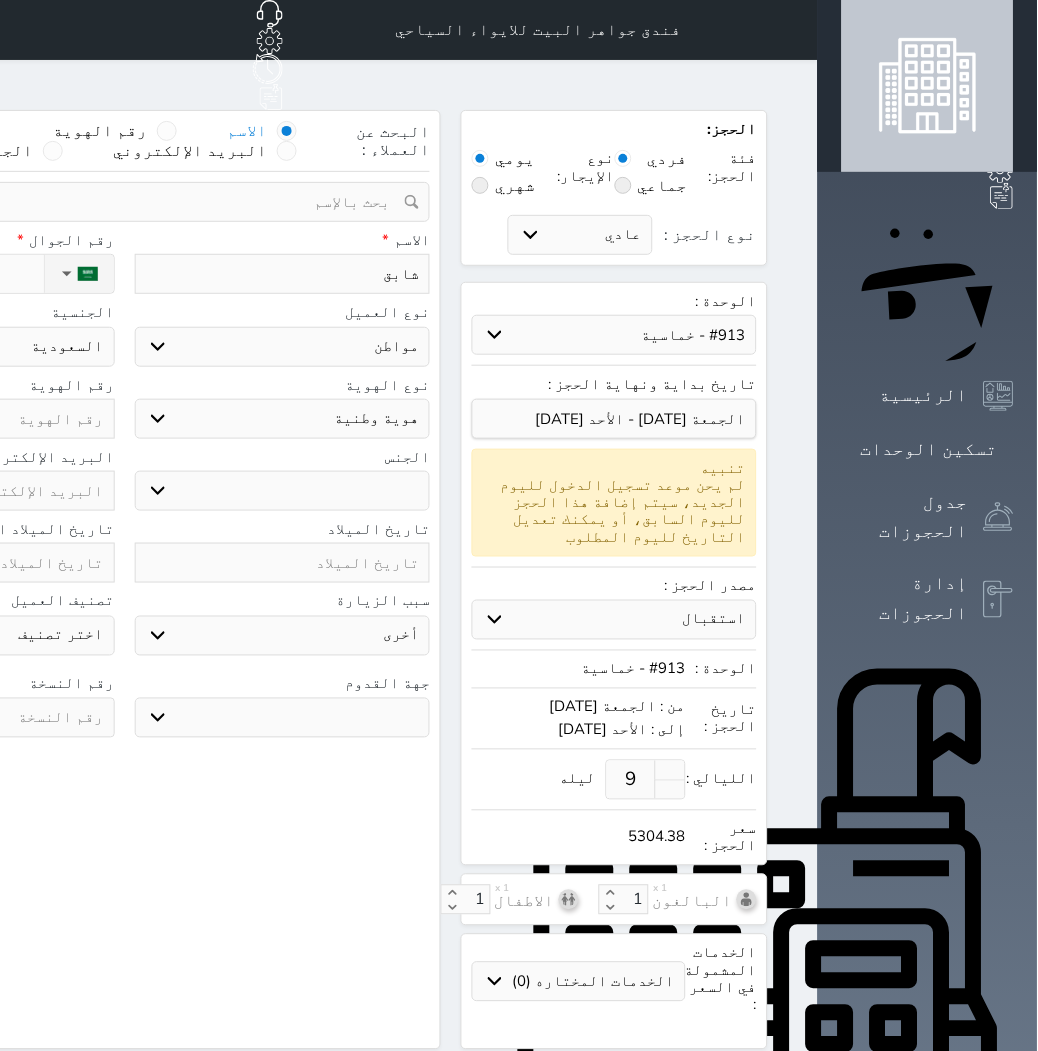 select 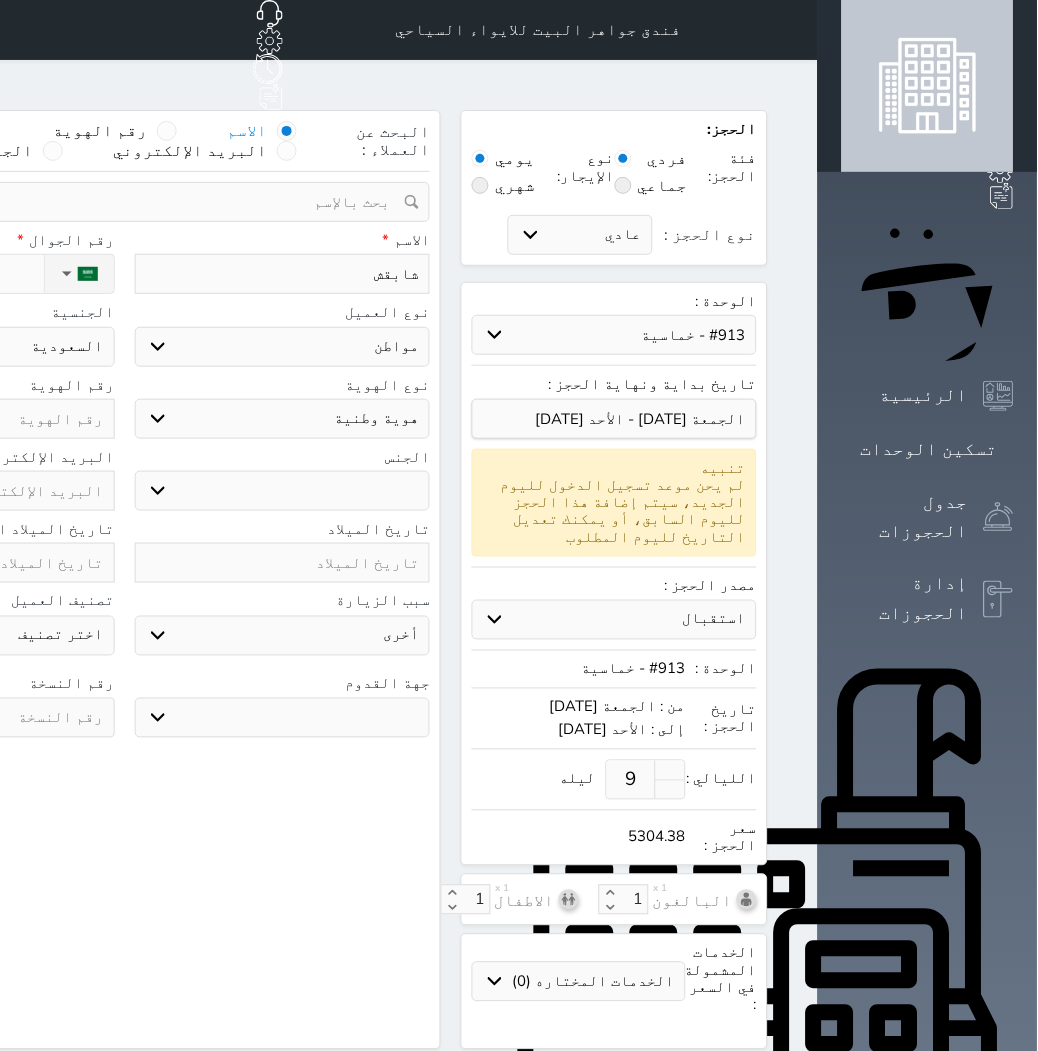 type on "شابقشى" 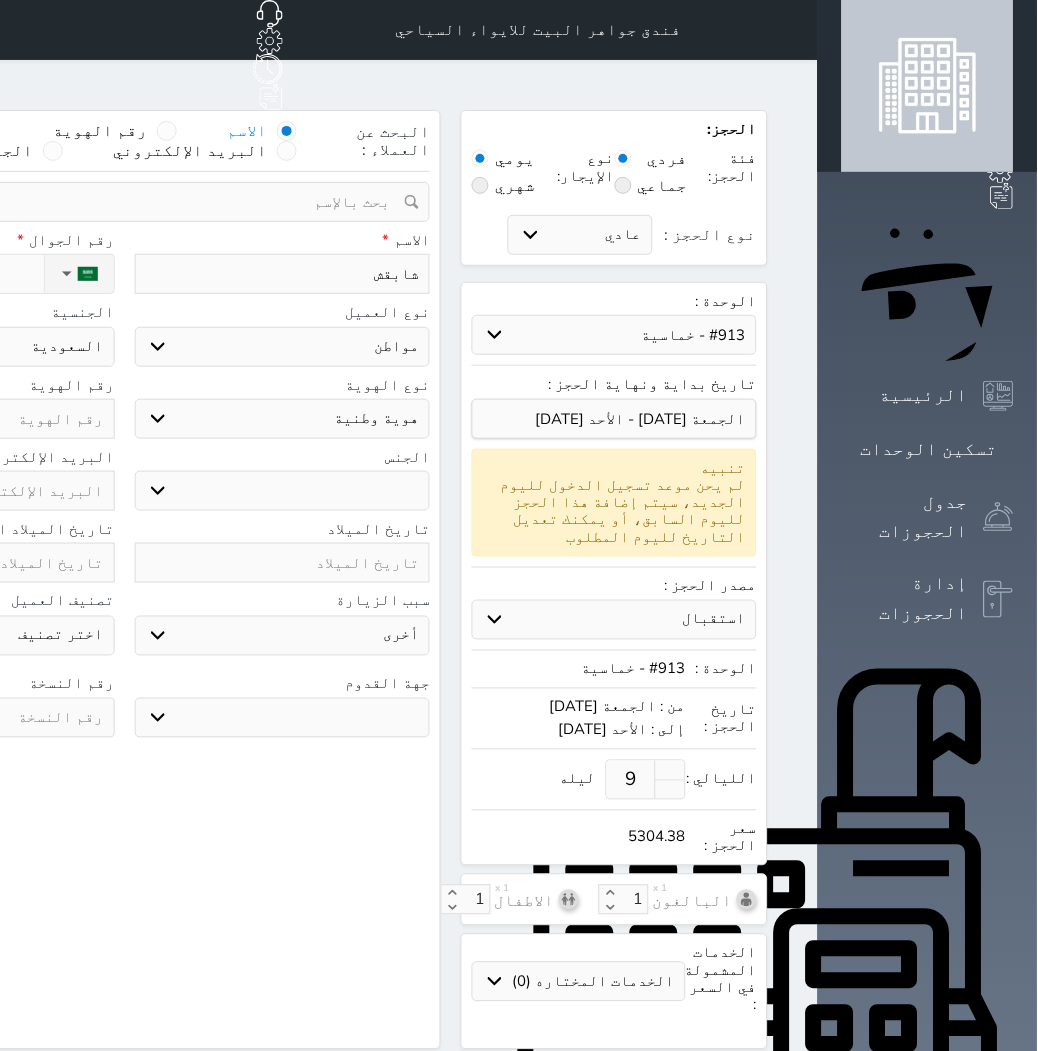 select 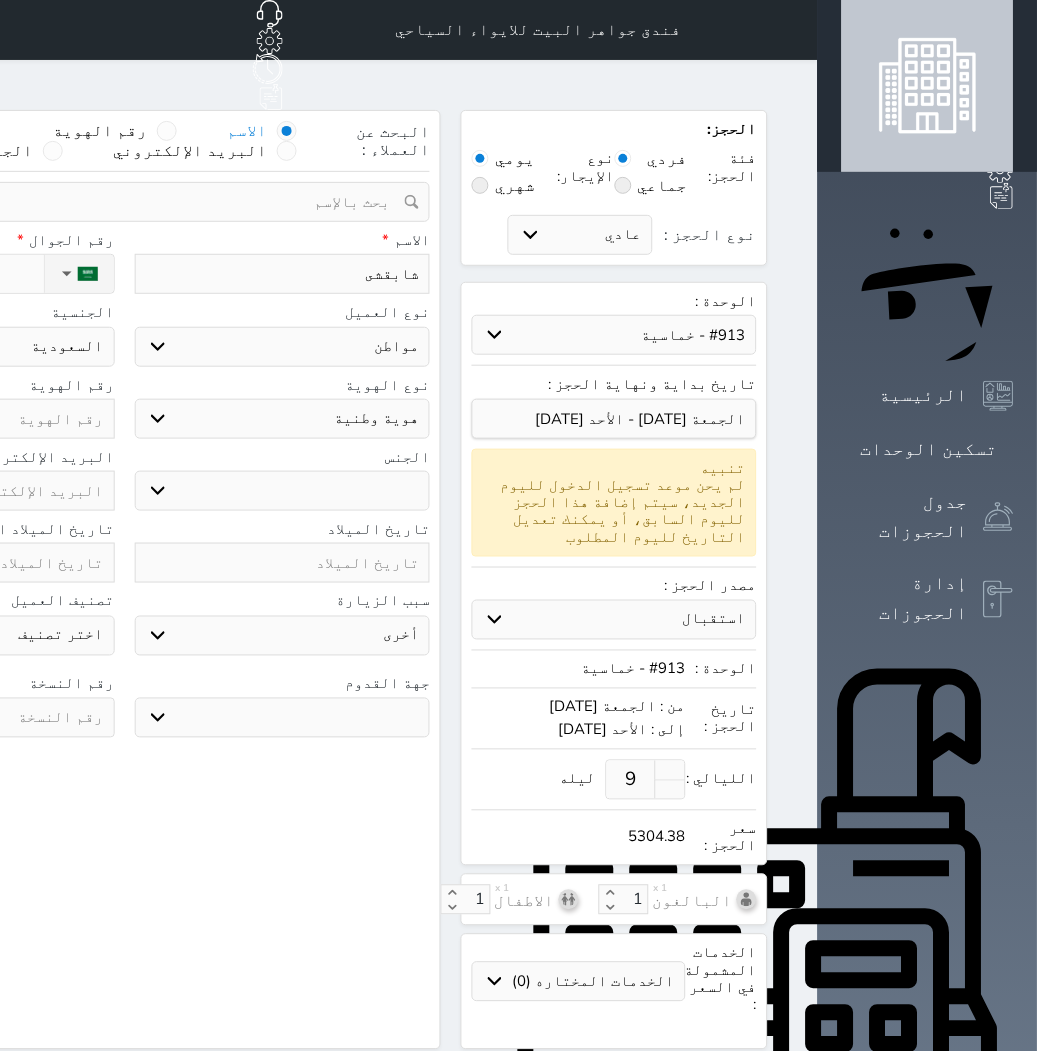type on "شابقش" 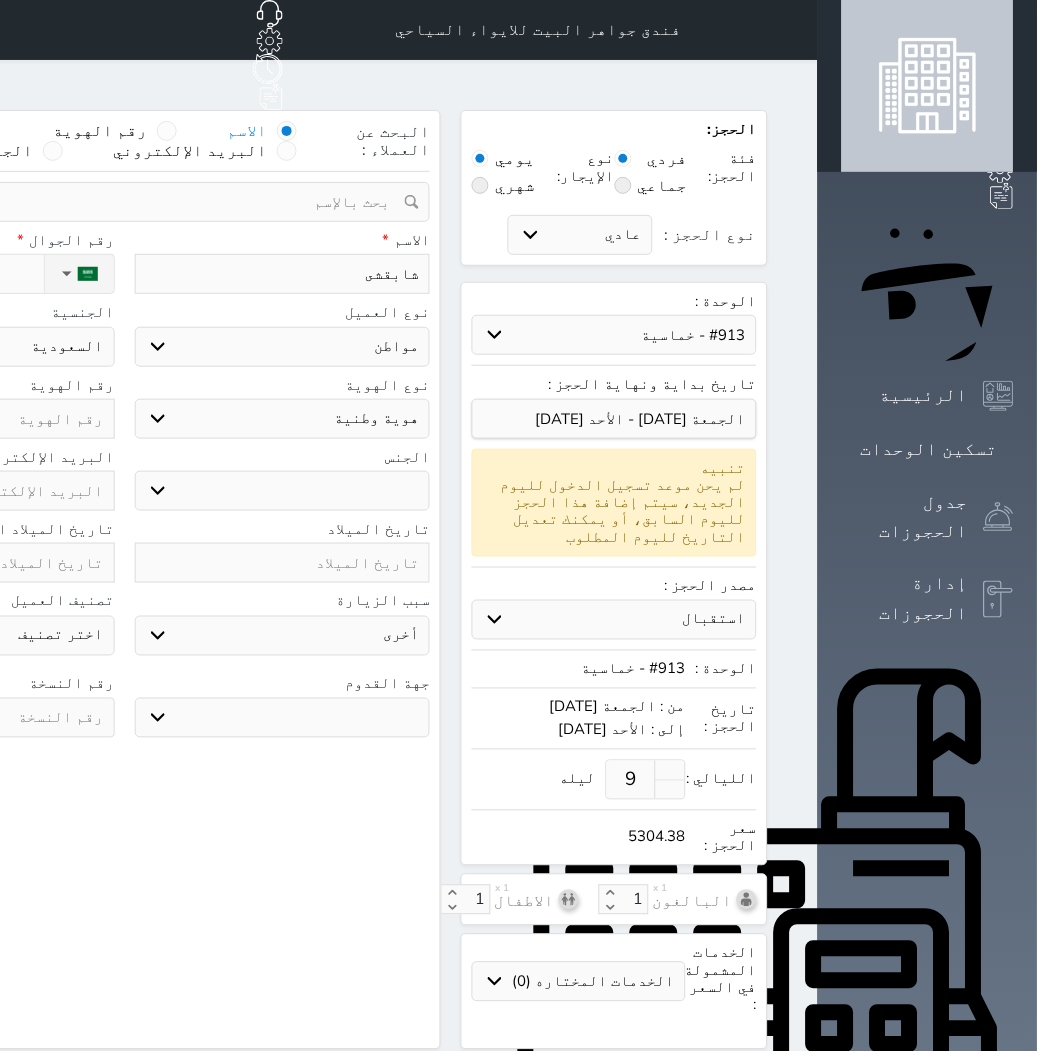 select 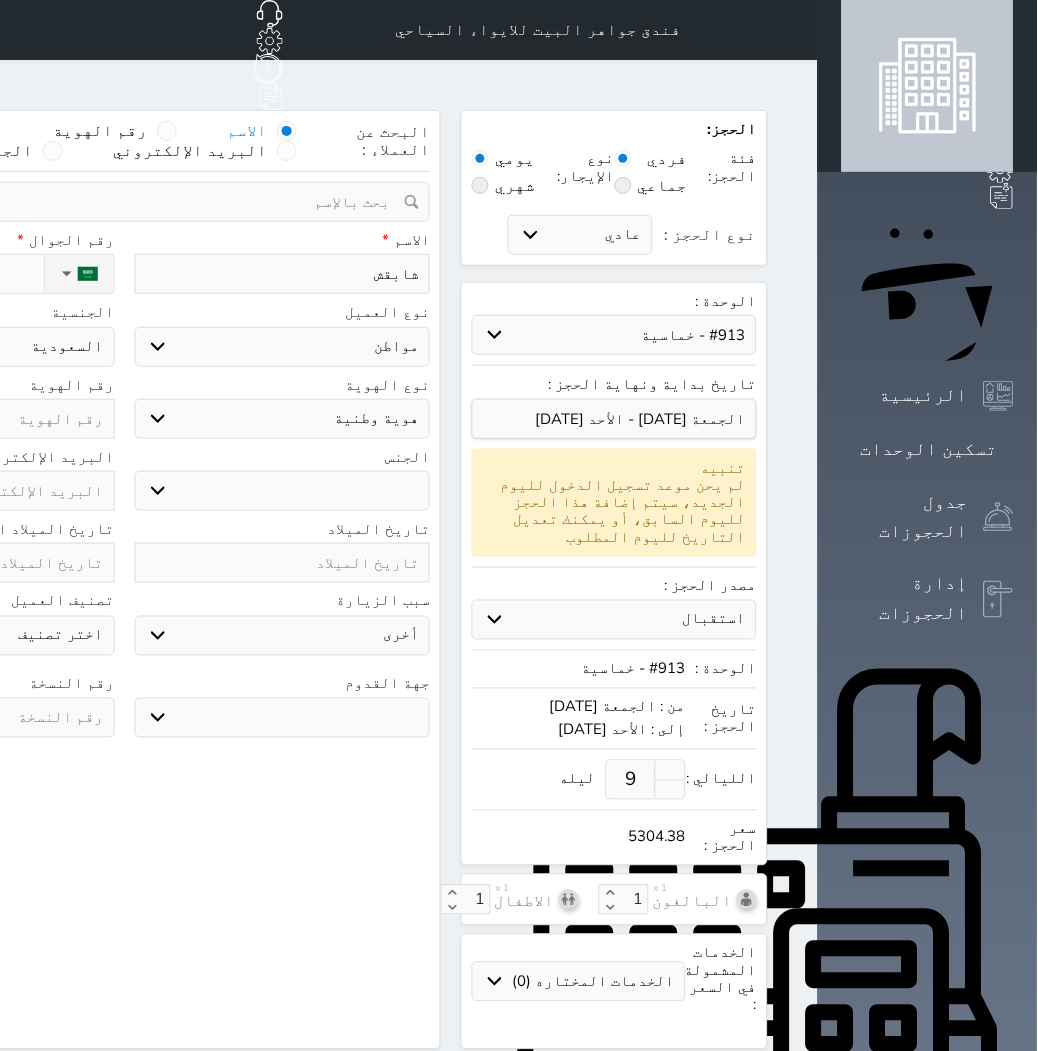 type on "شابق" 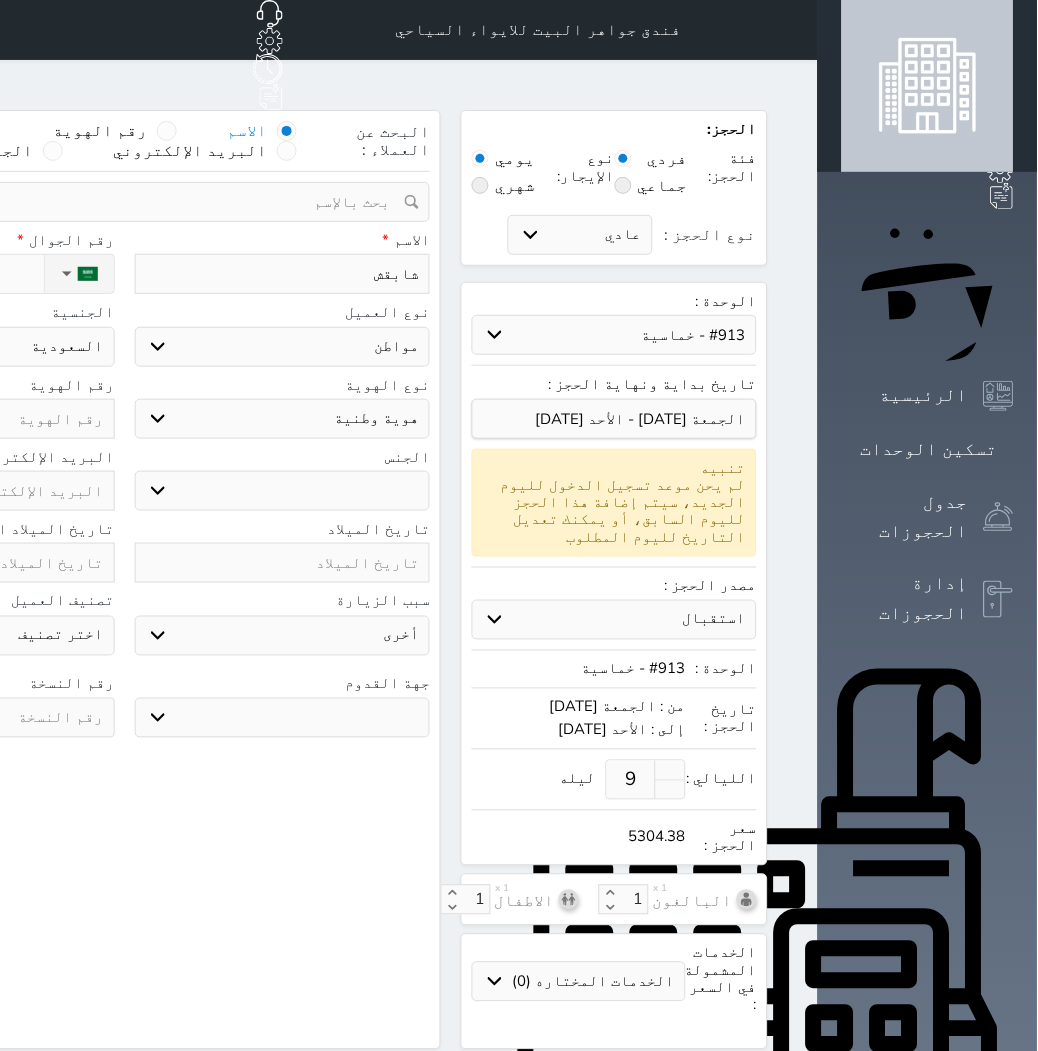 select 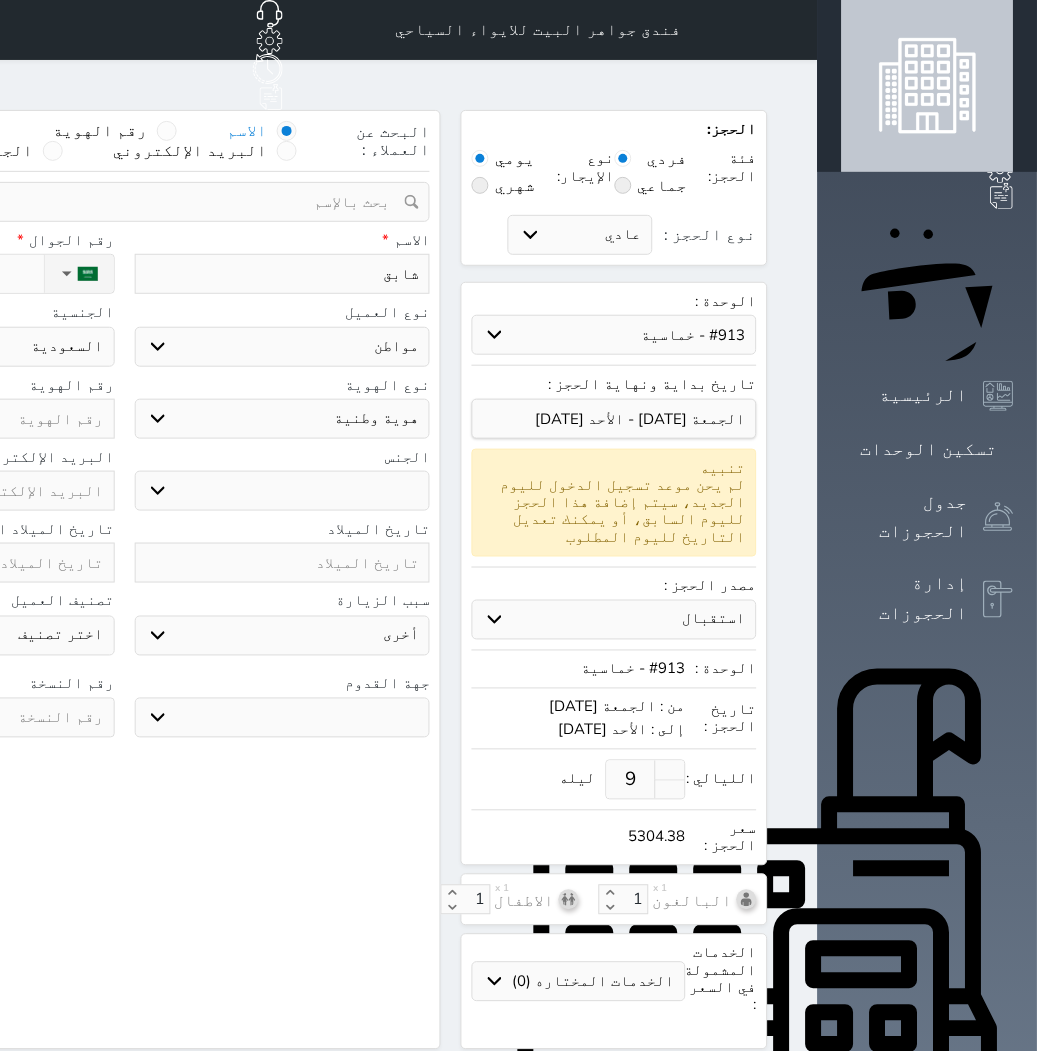 type on "شاب" 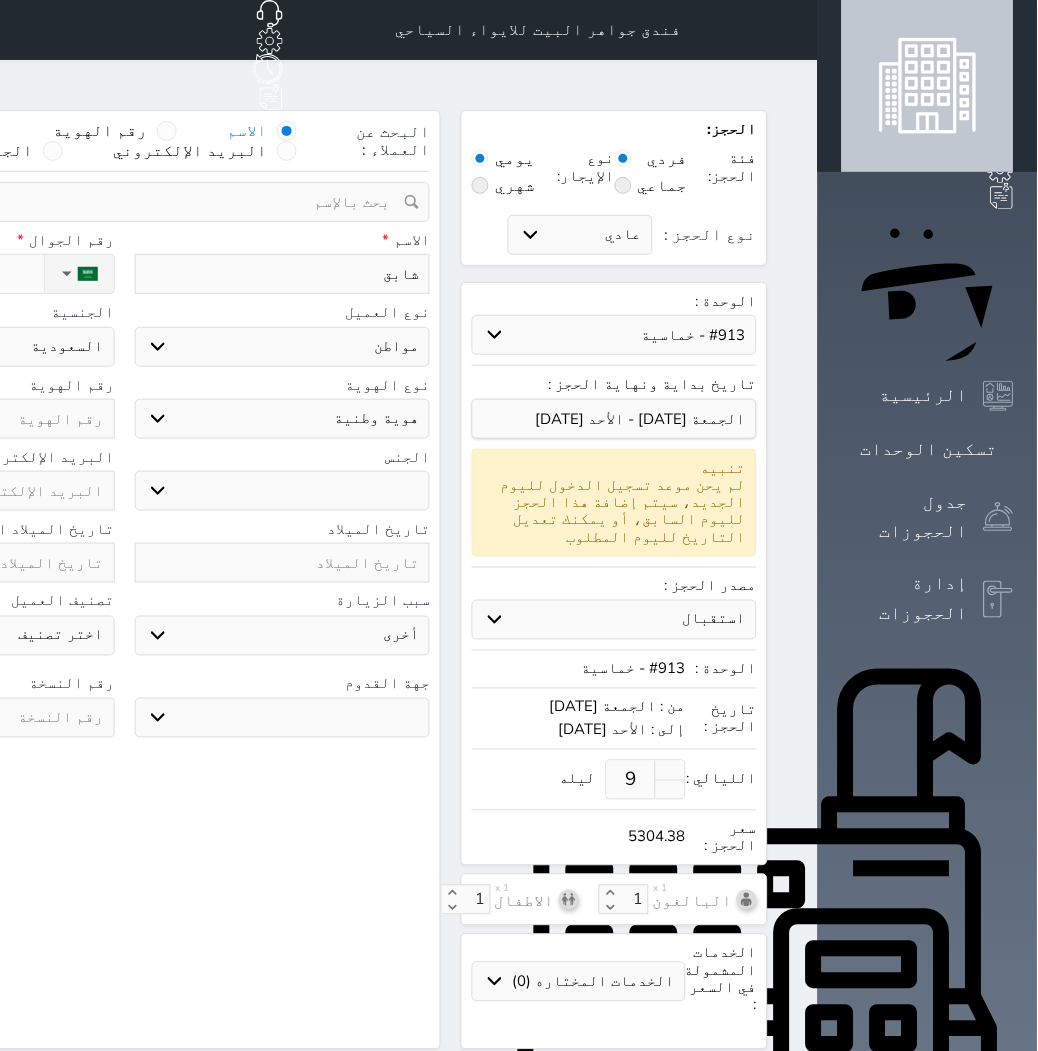 select 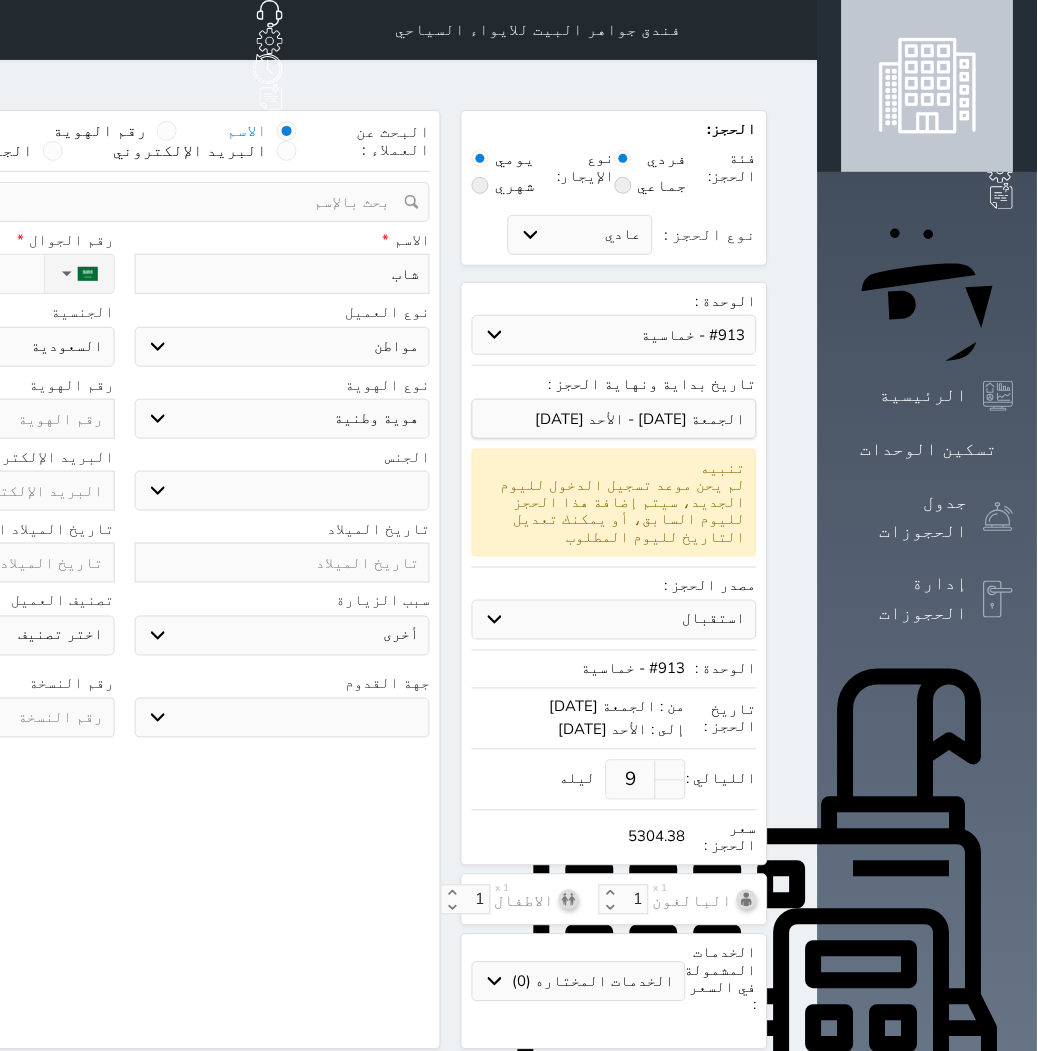 type on "شا" 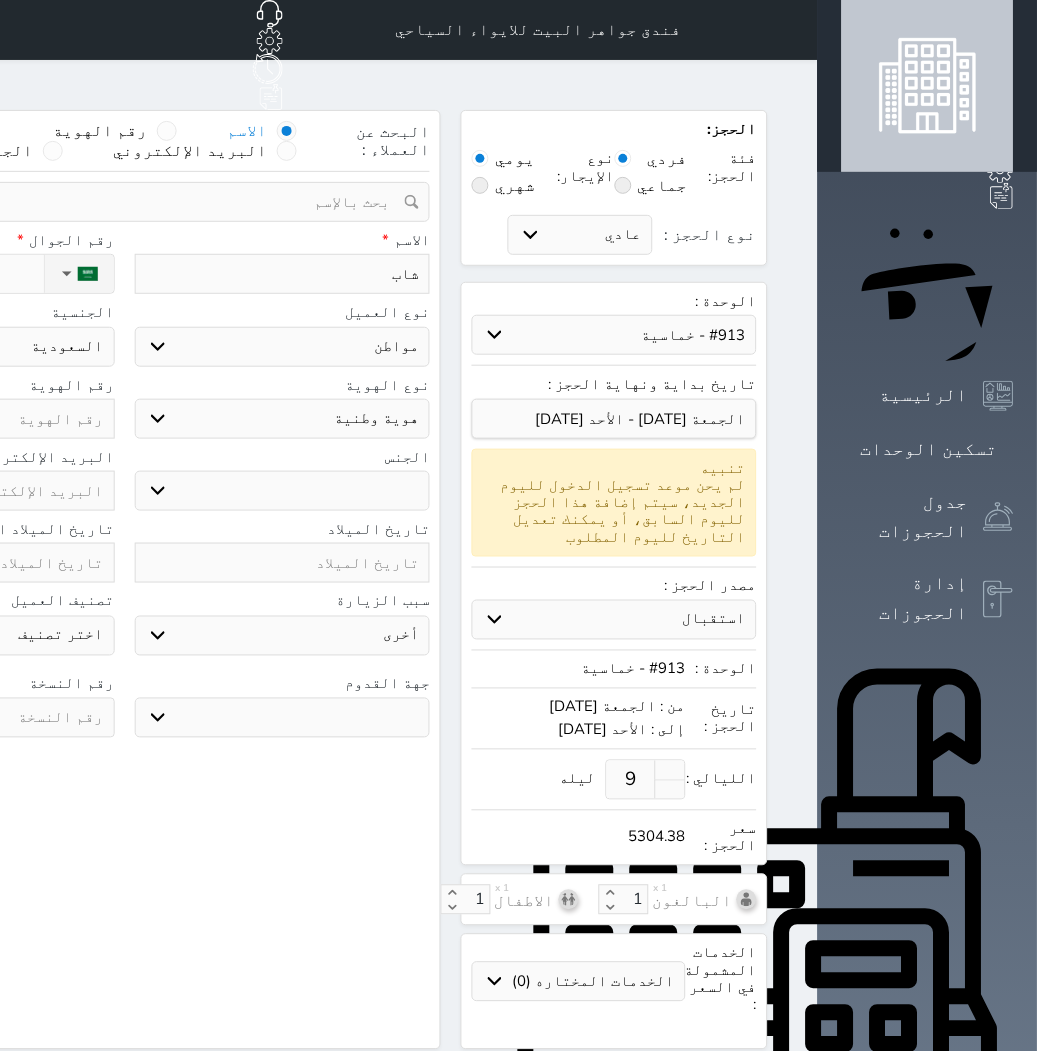 select 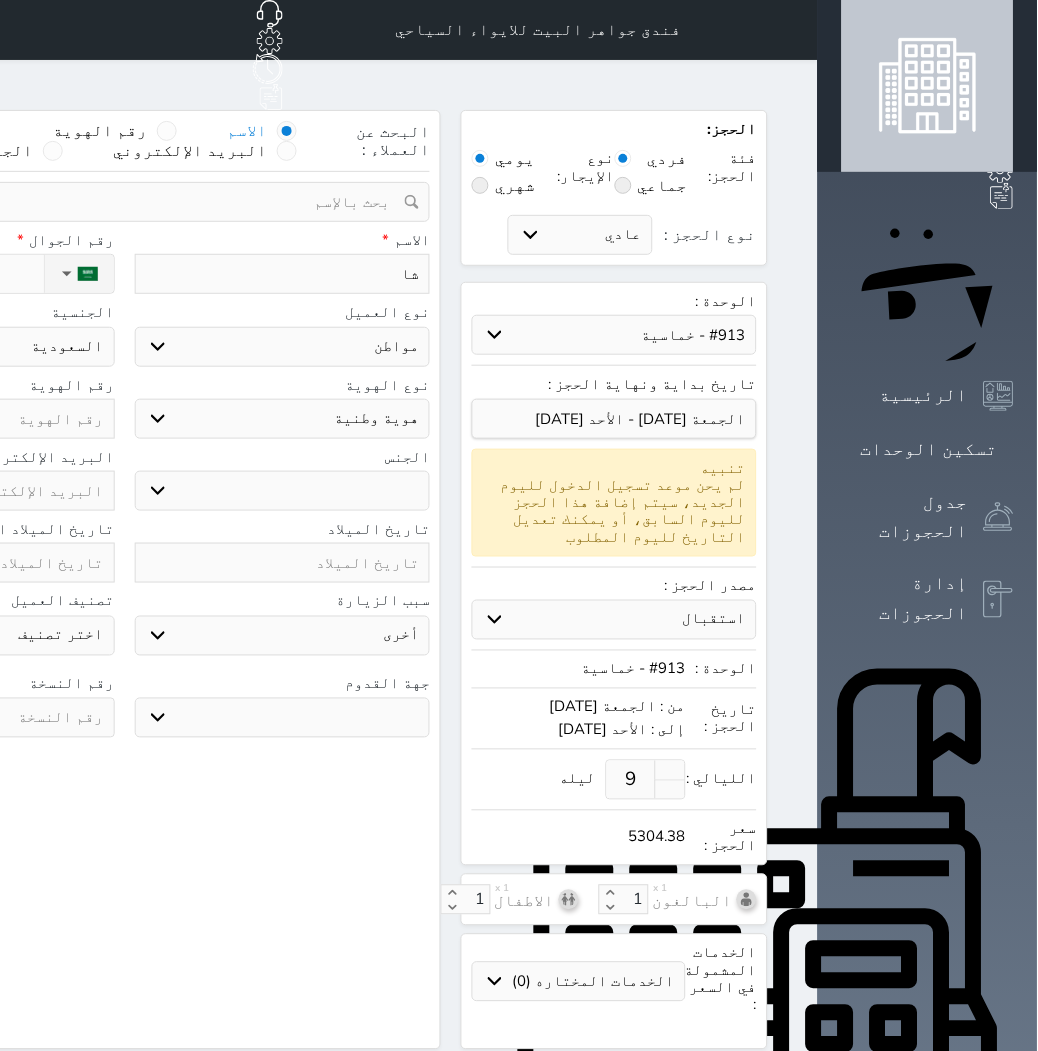 type on "ش" 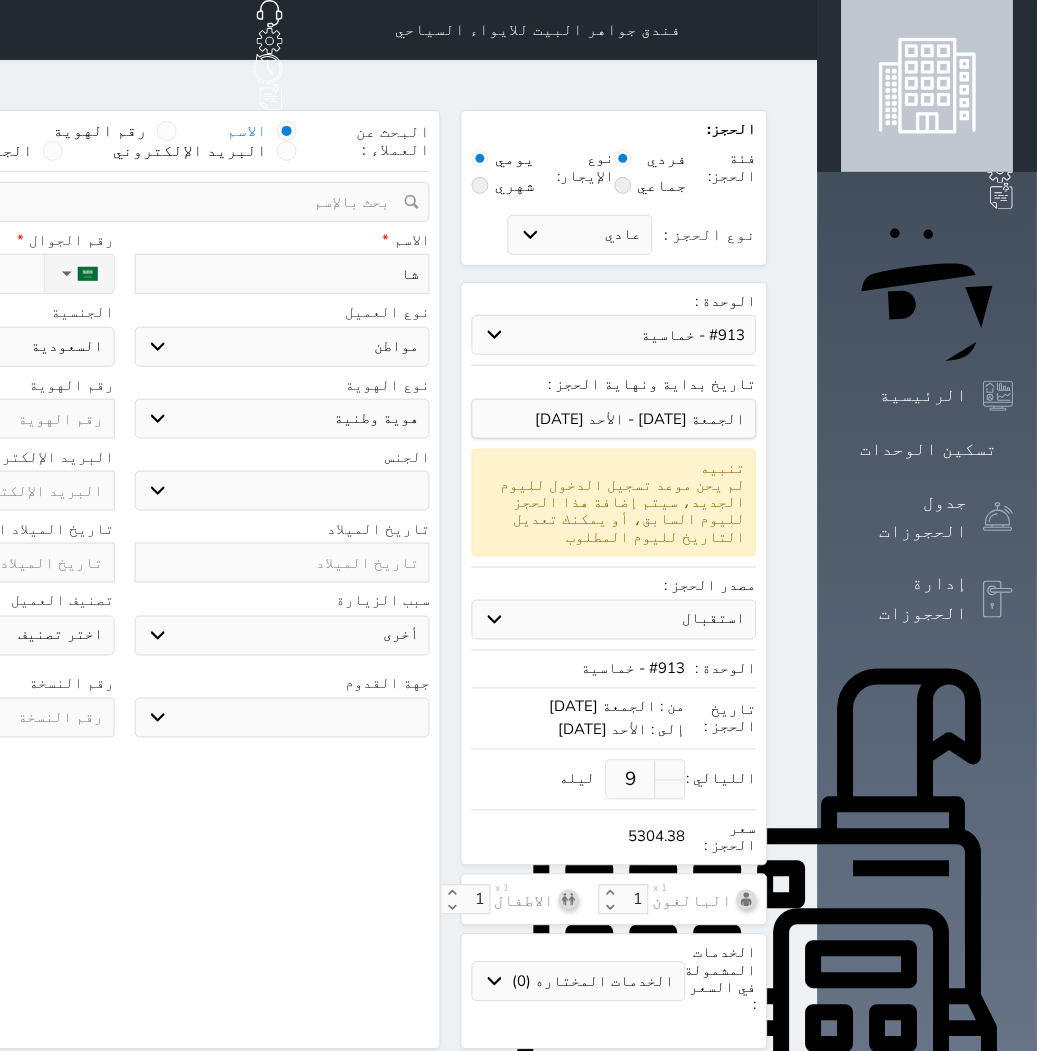 select 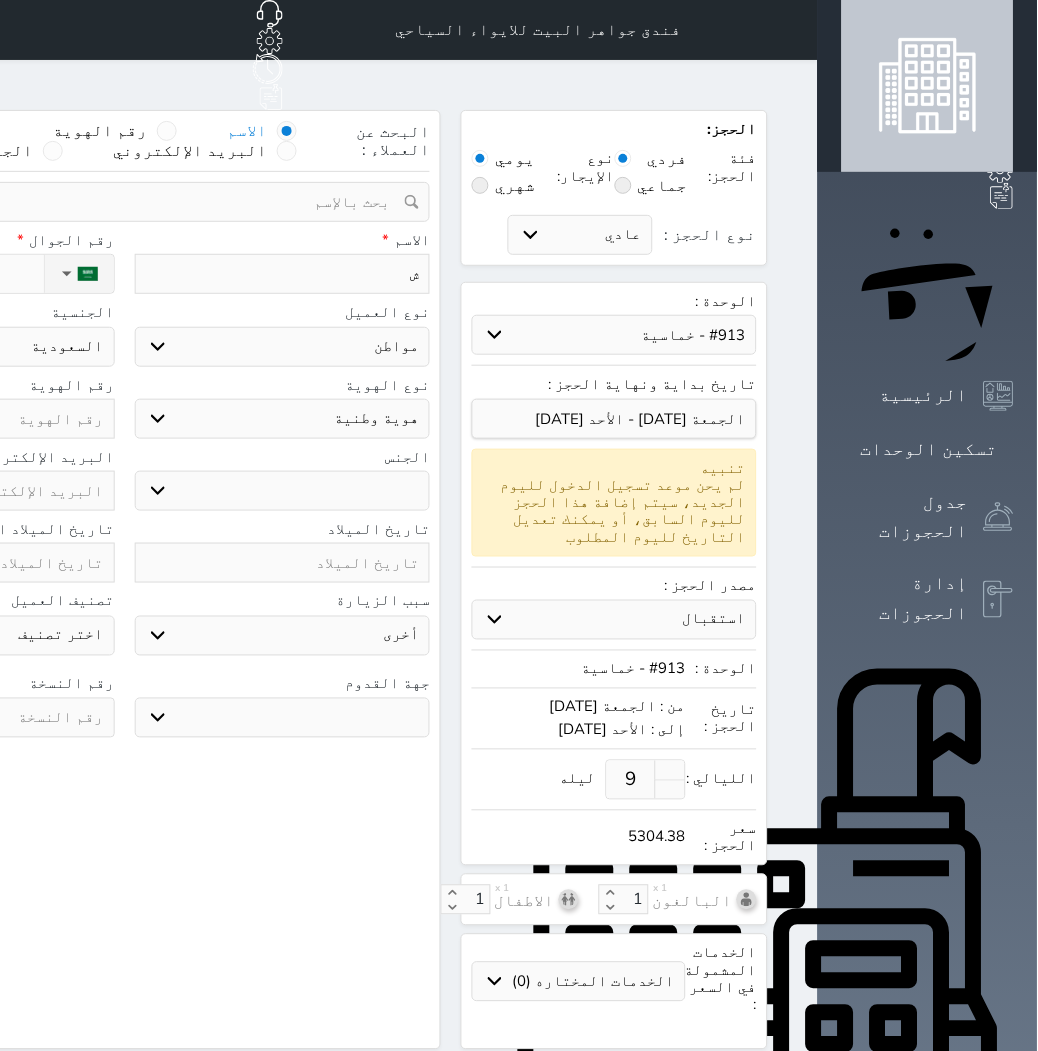 type 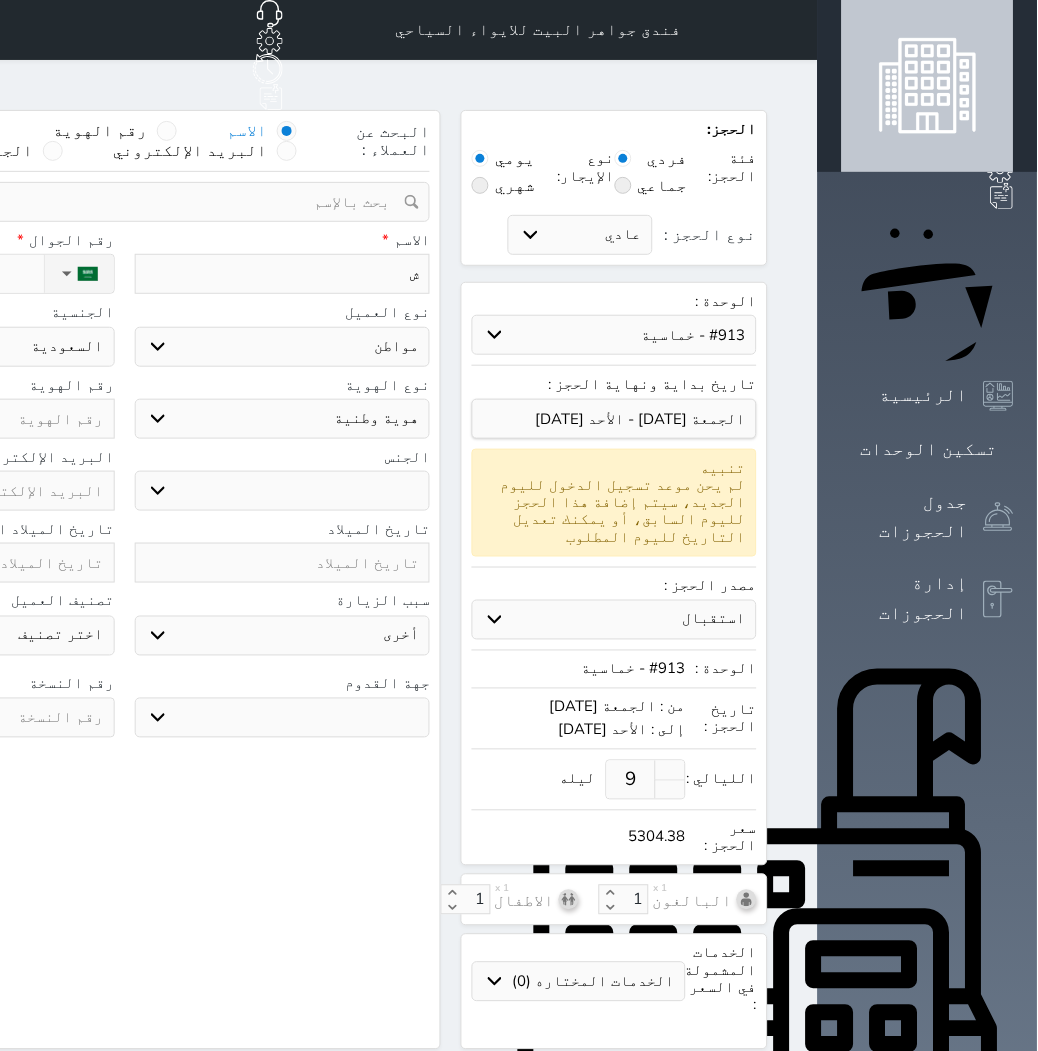 select 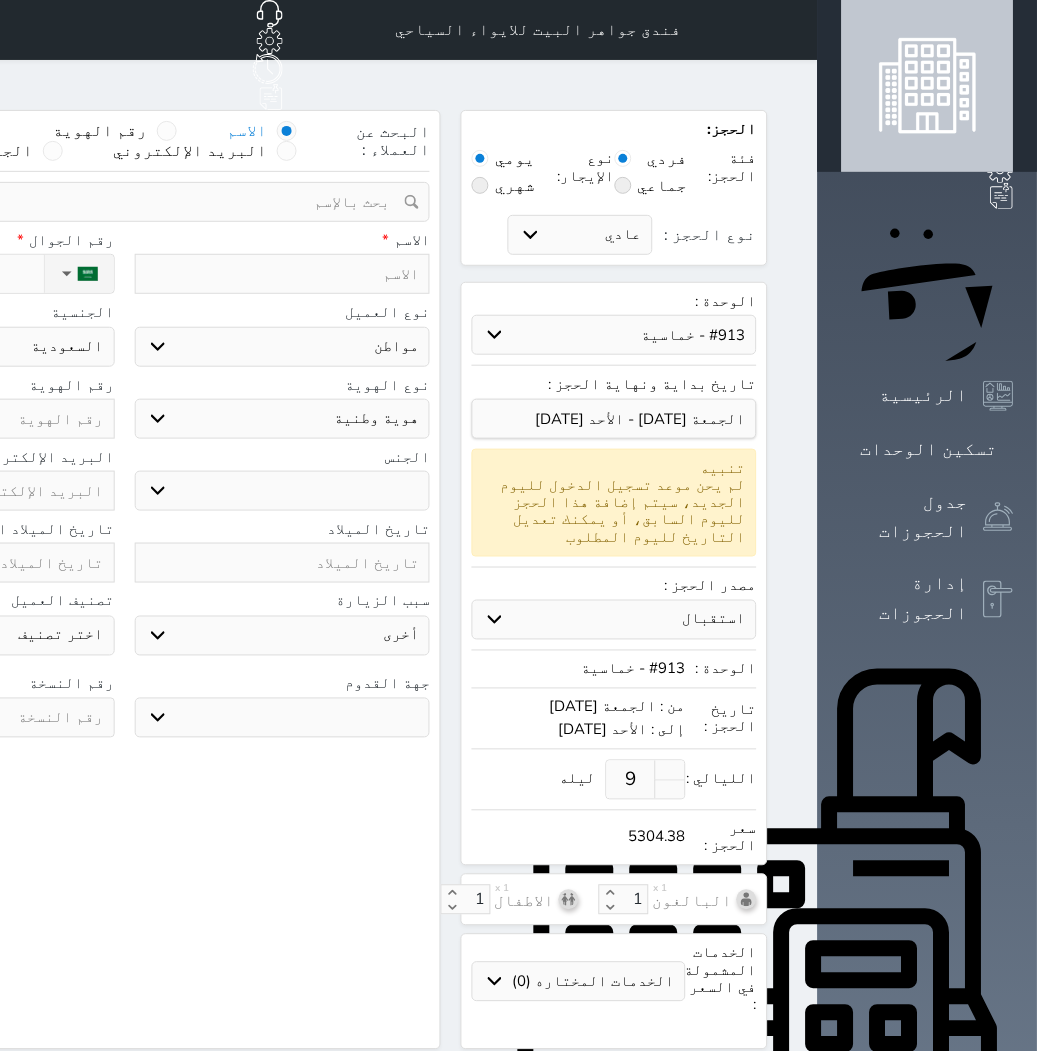 type on "Z" 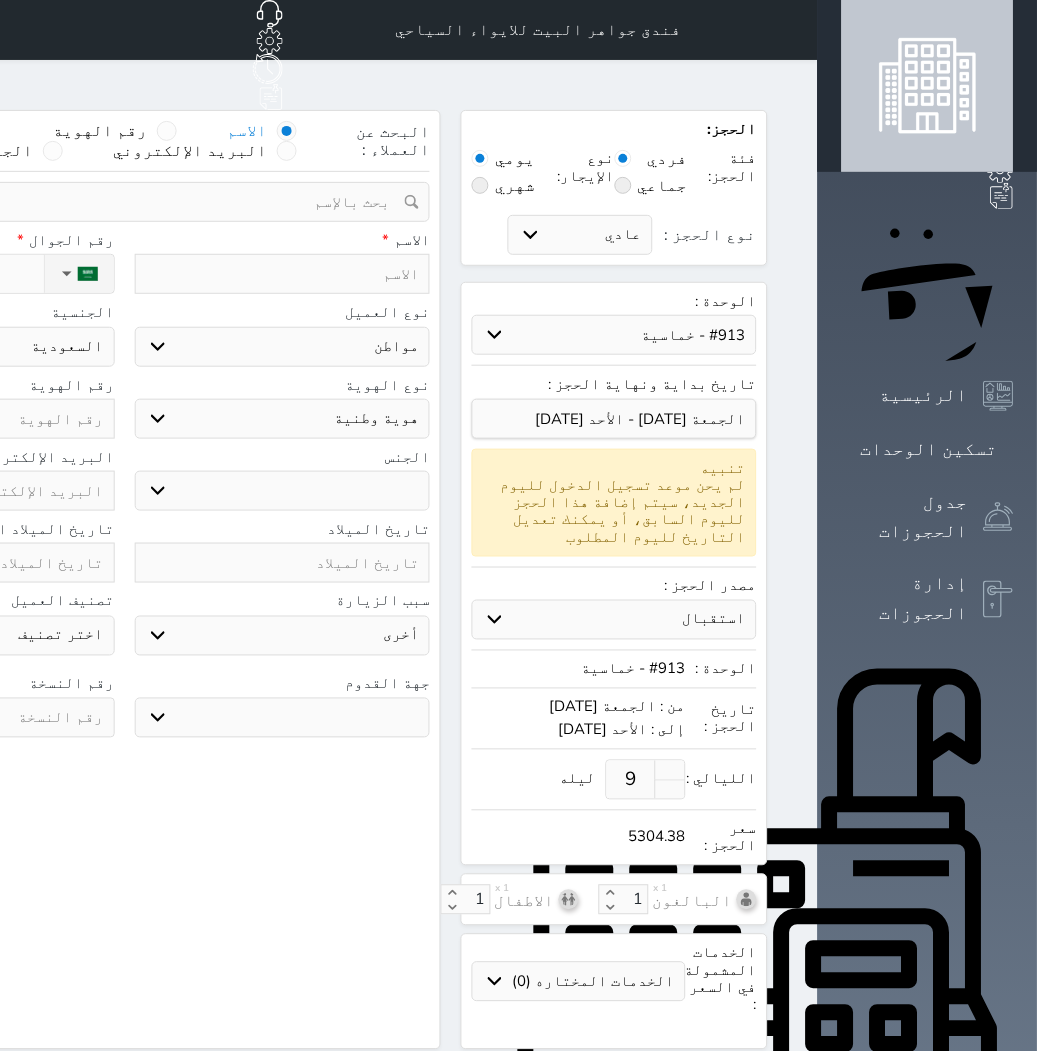 select 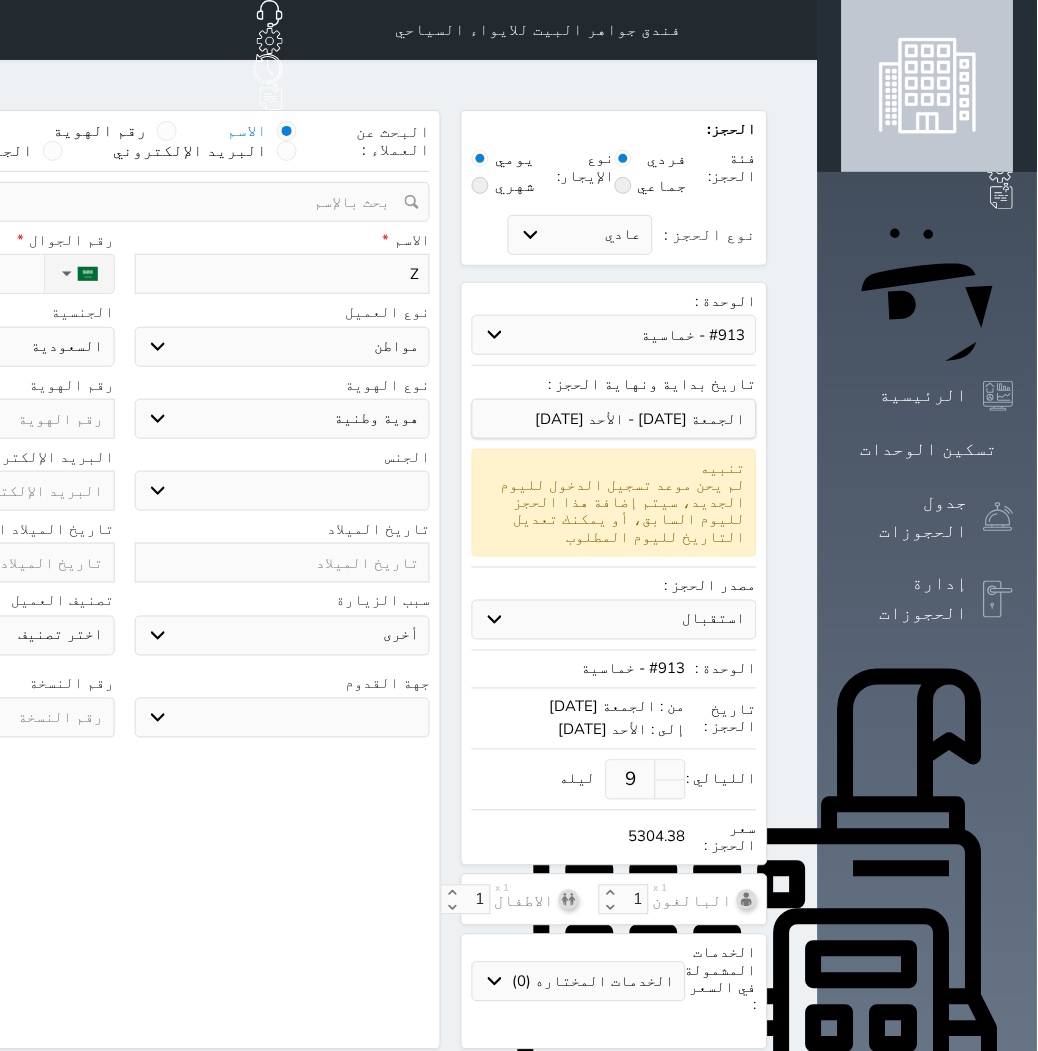 type on "Za" 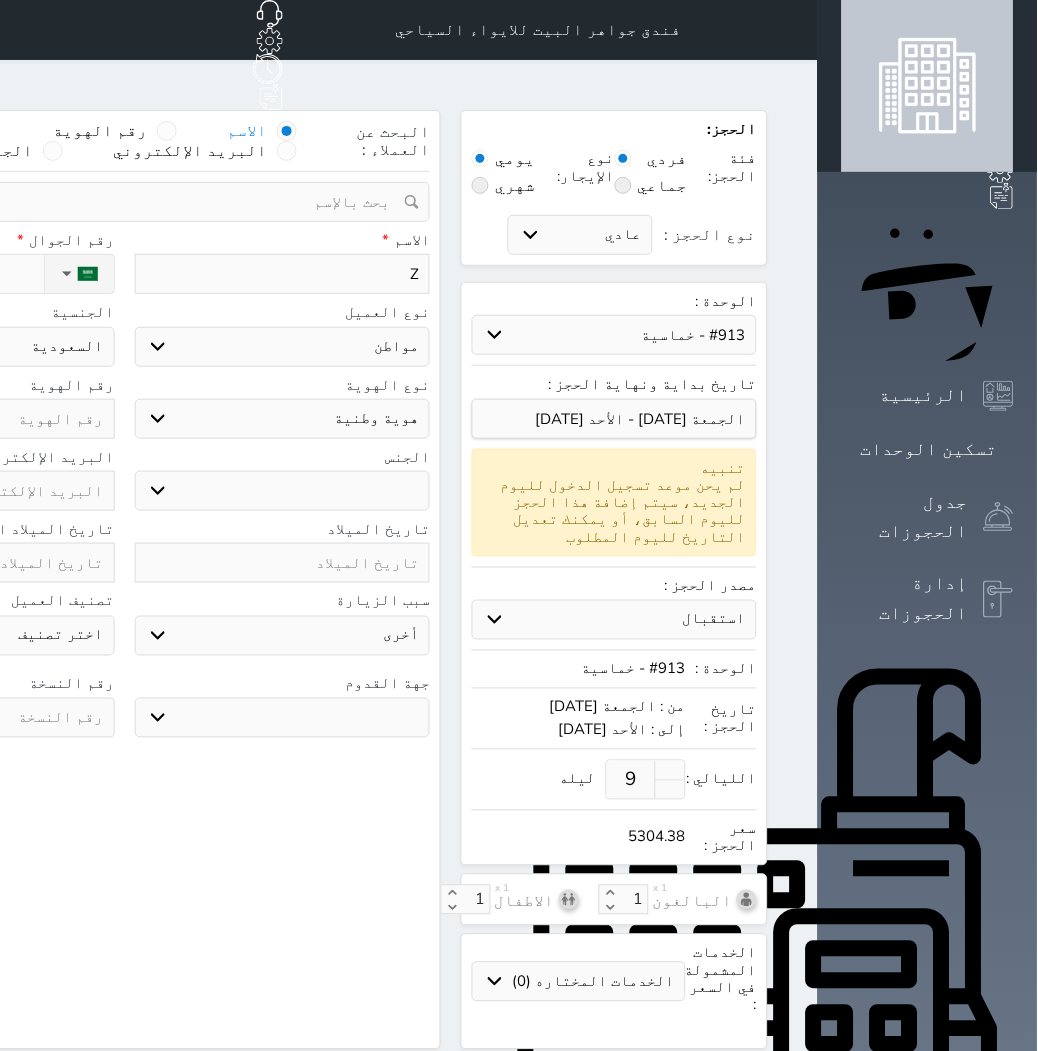 select 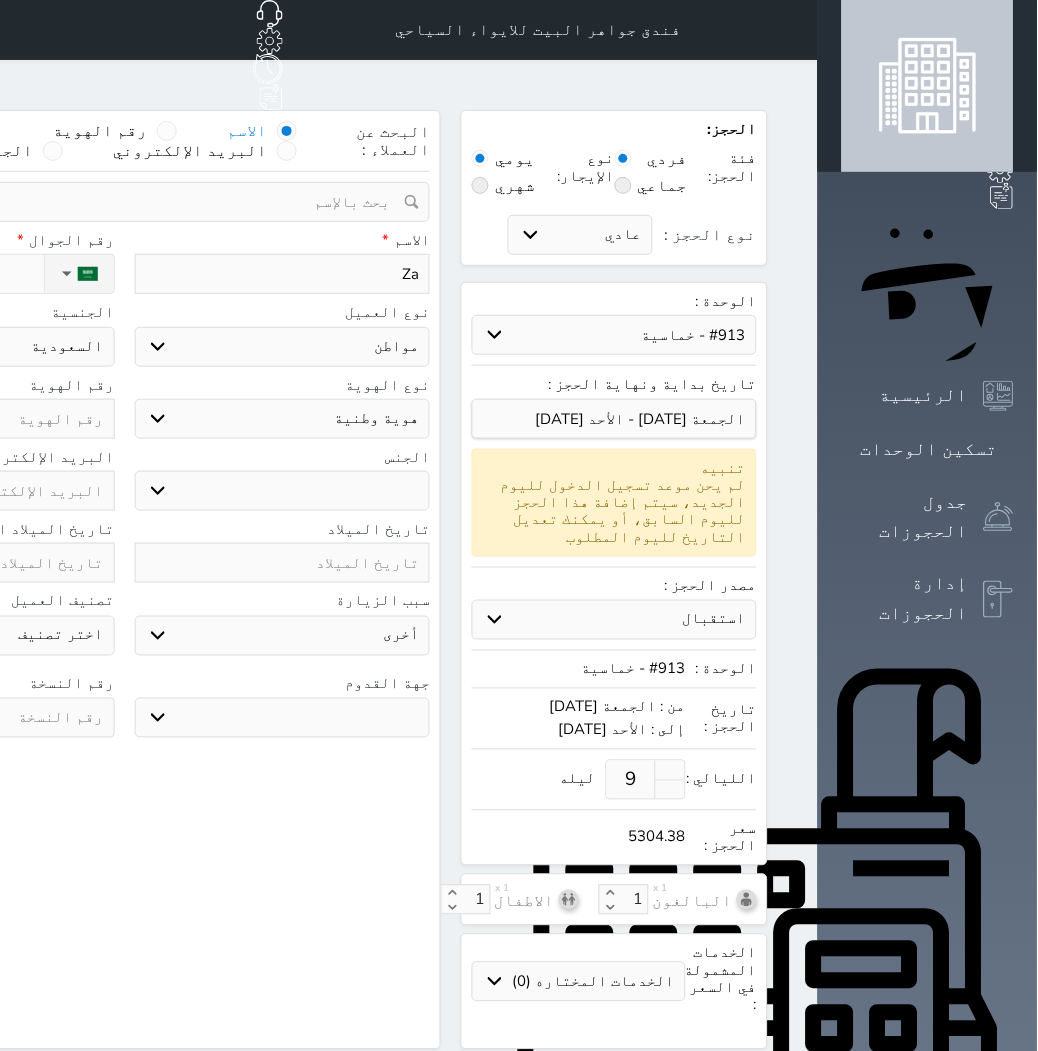 type on "Zaf" 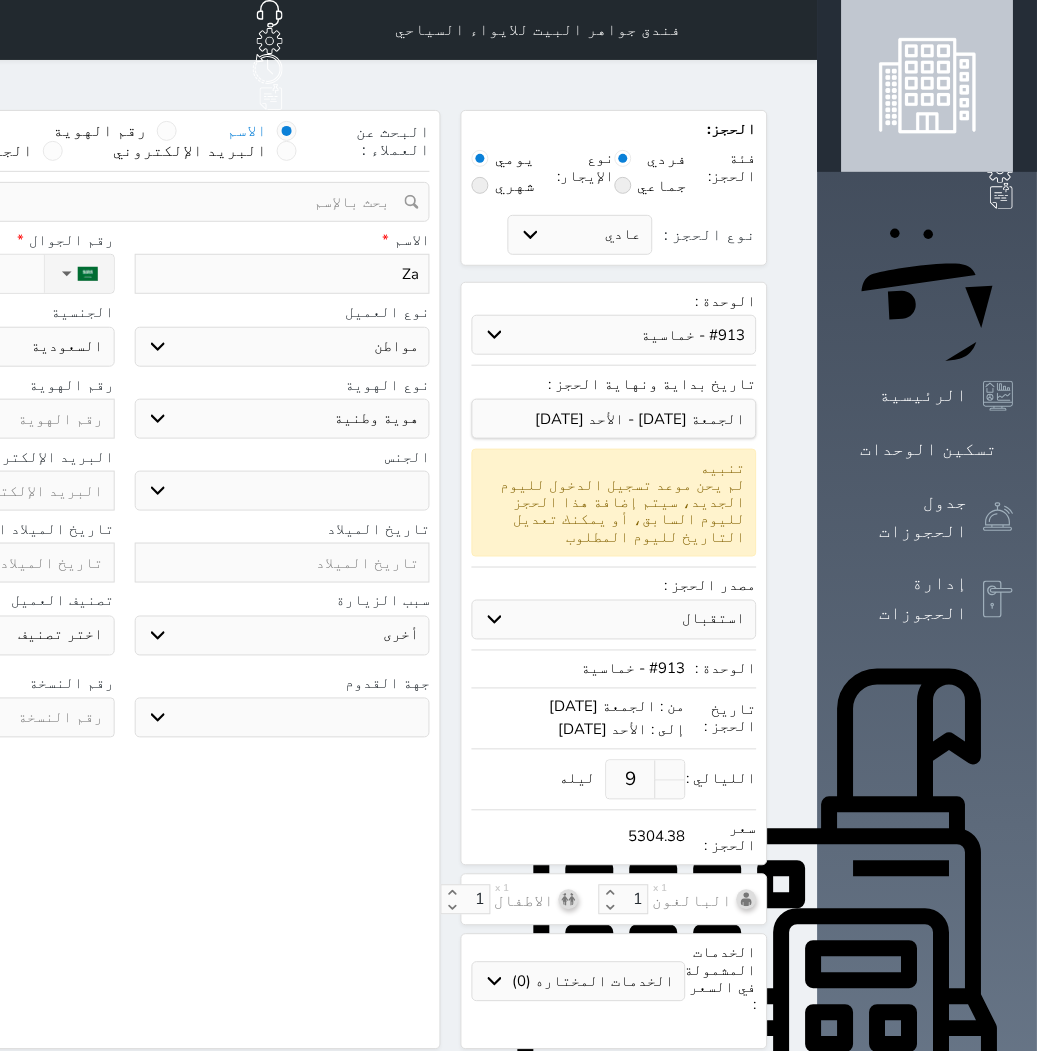 select 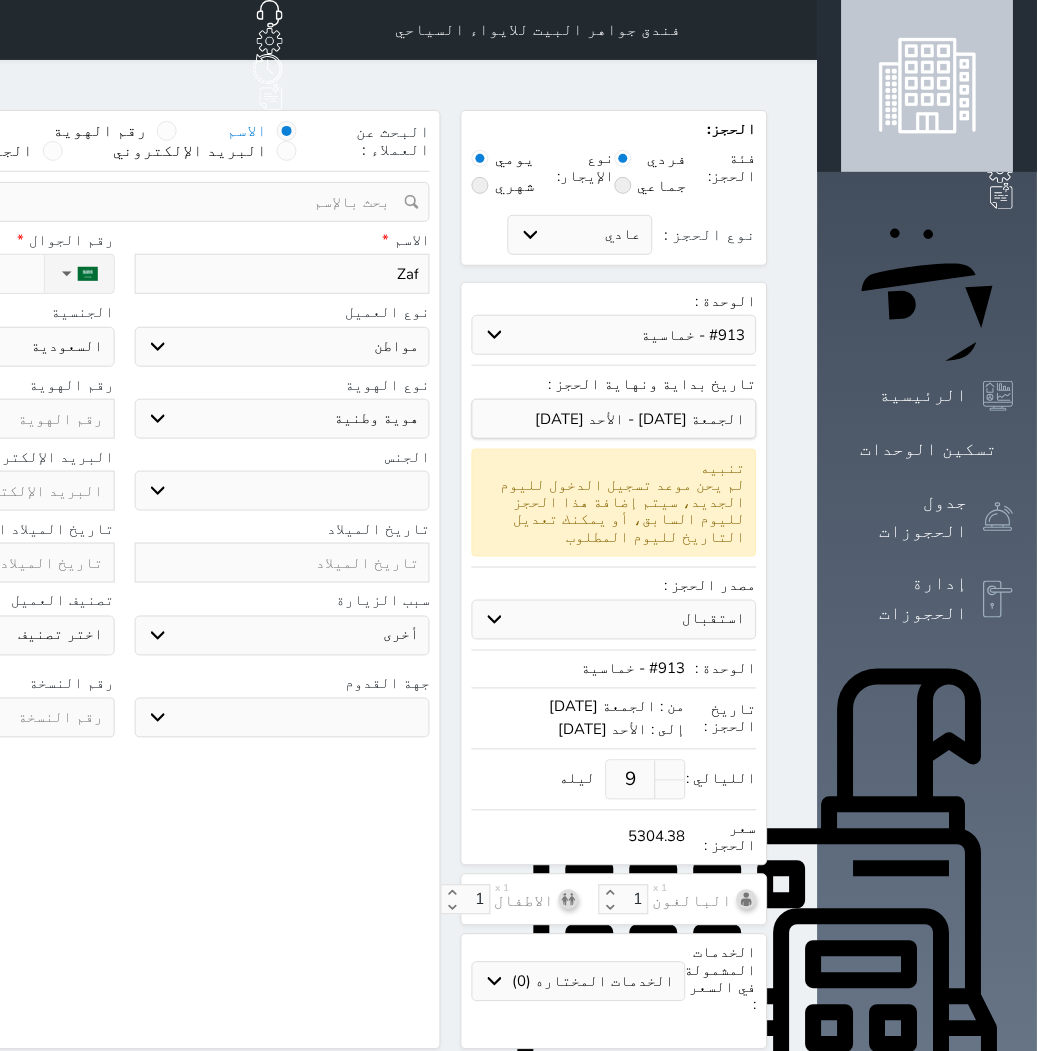 type on "Za" 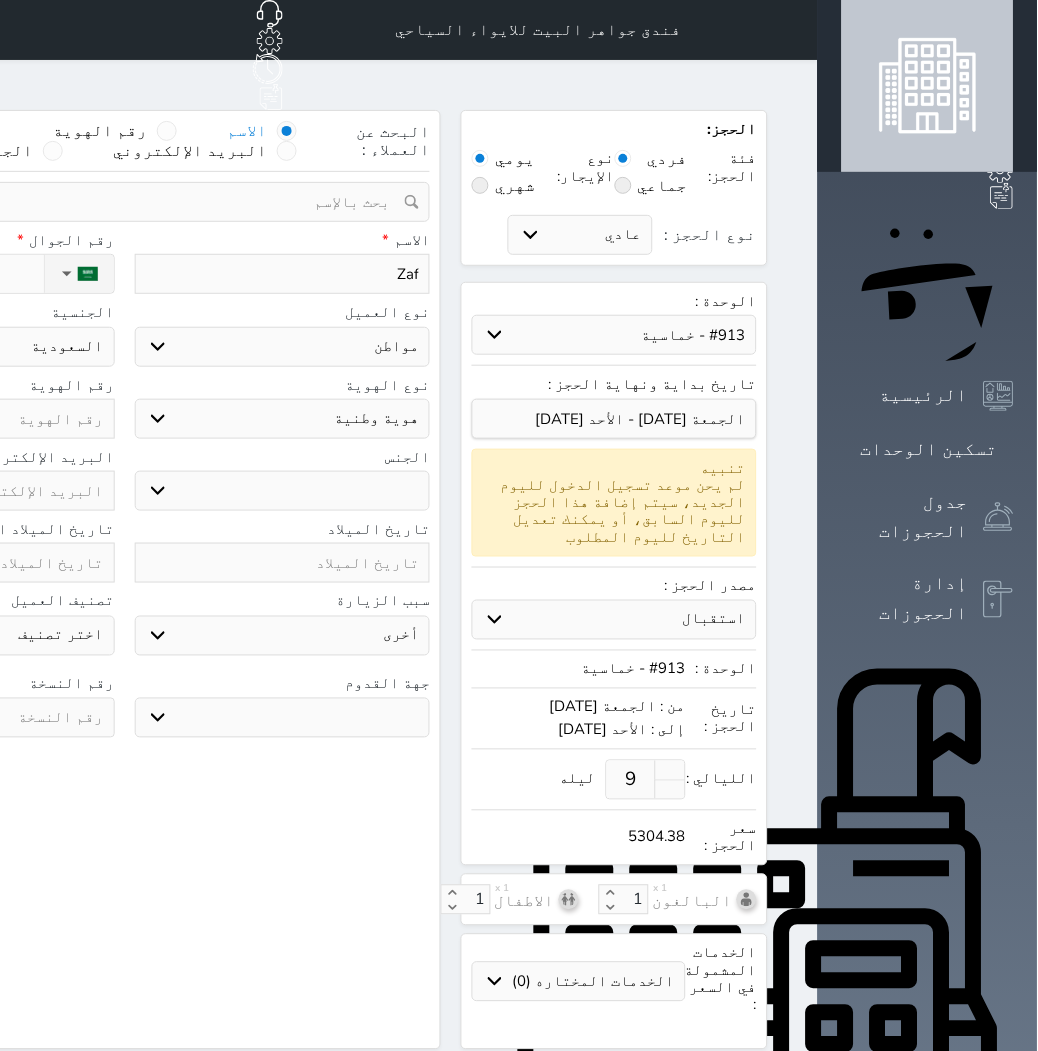 select 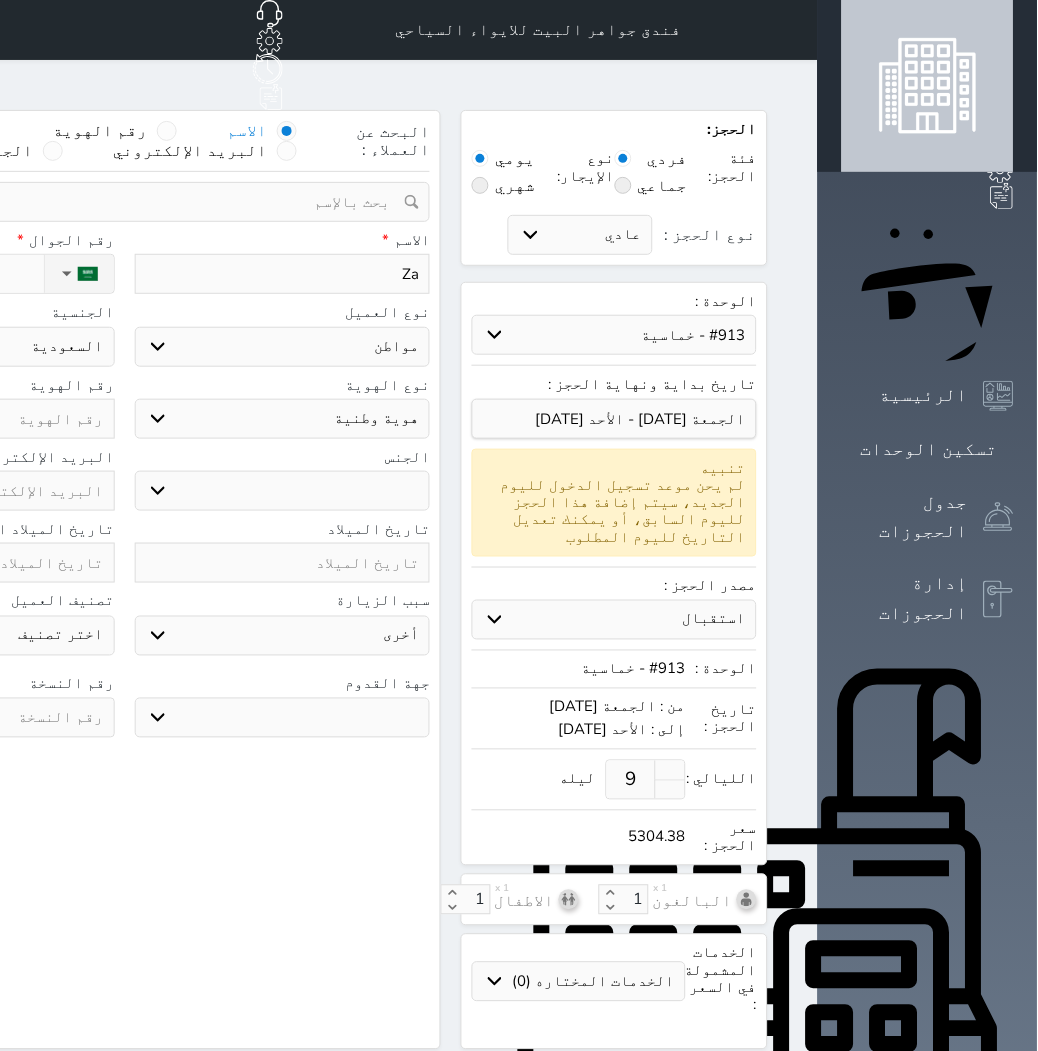 type on "Zah" 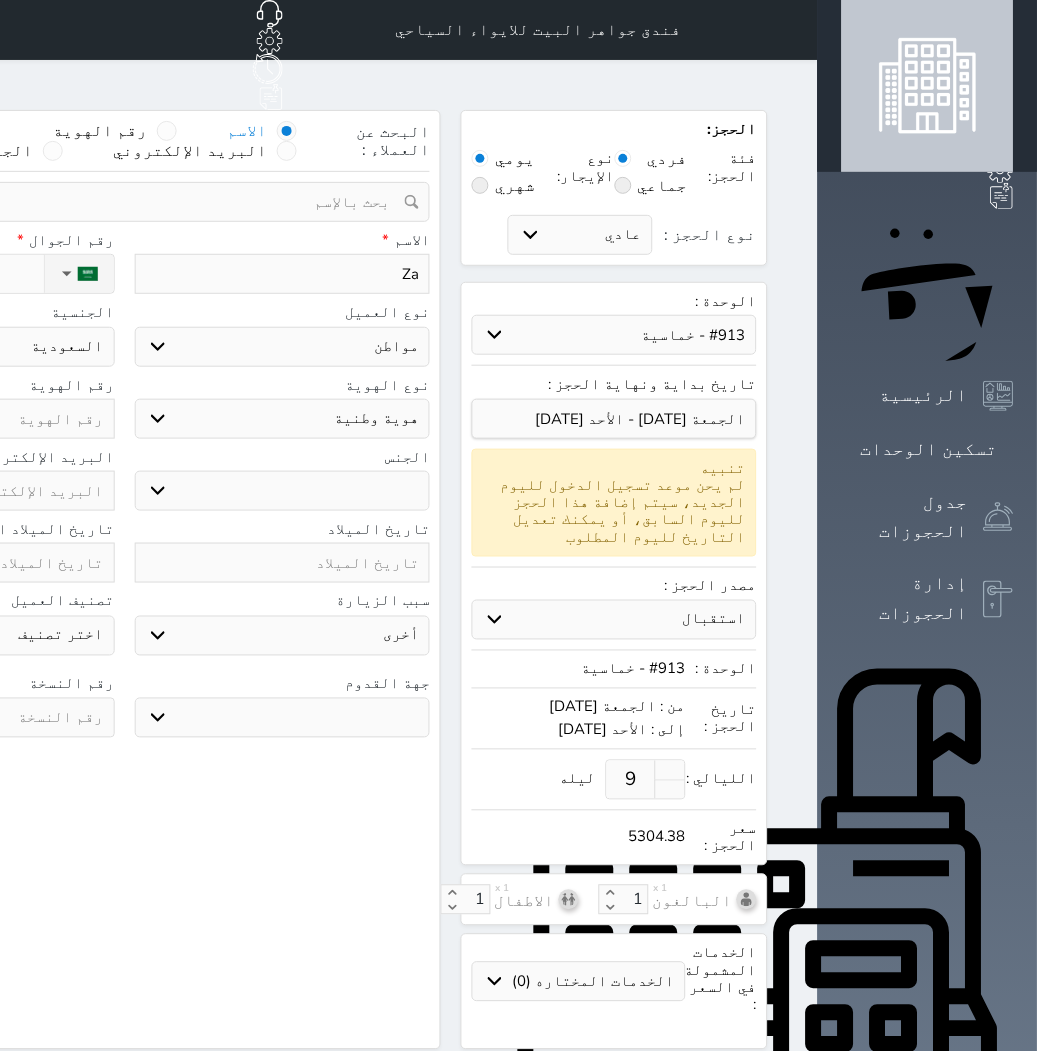 select 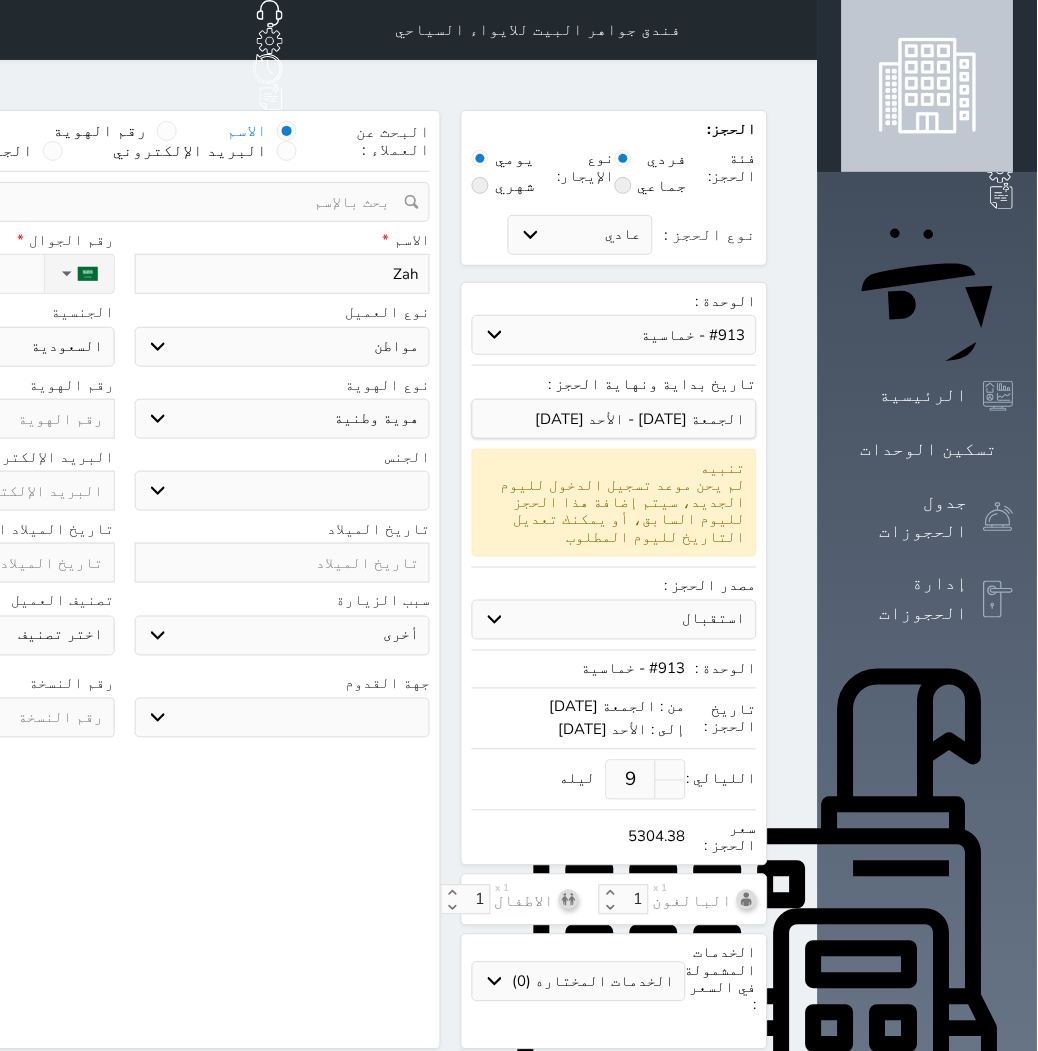 type on "Zahf" 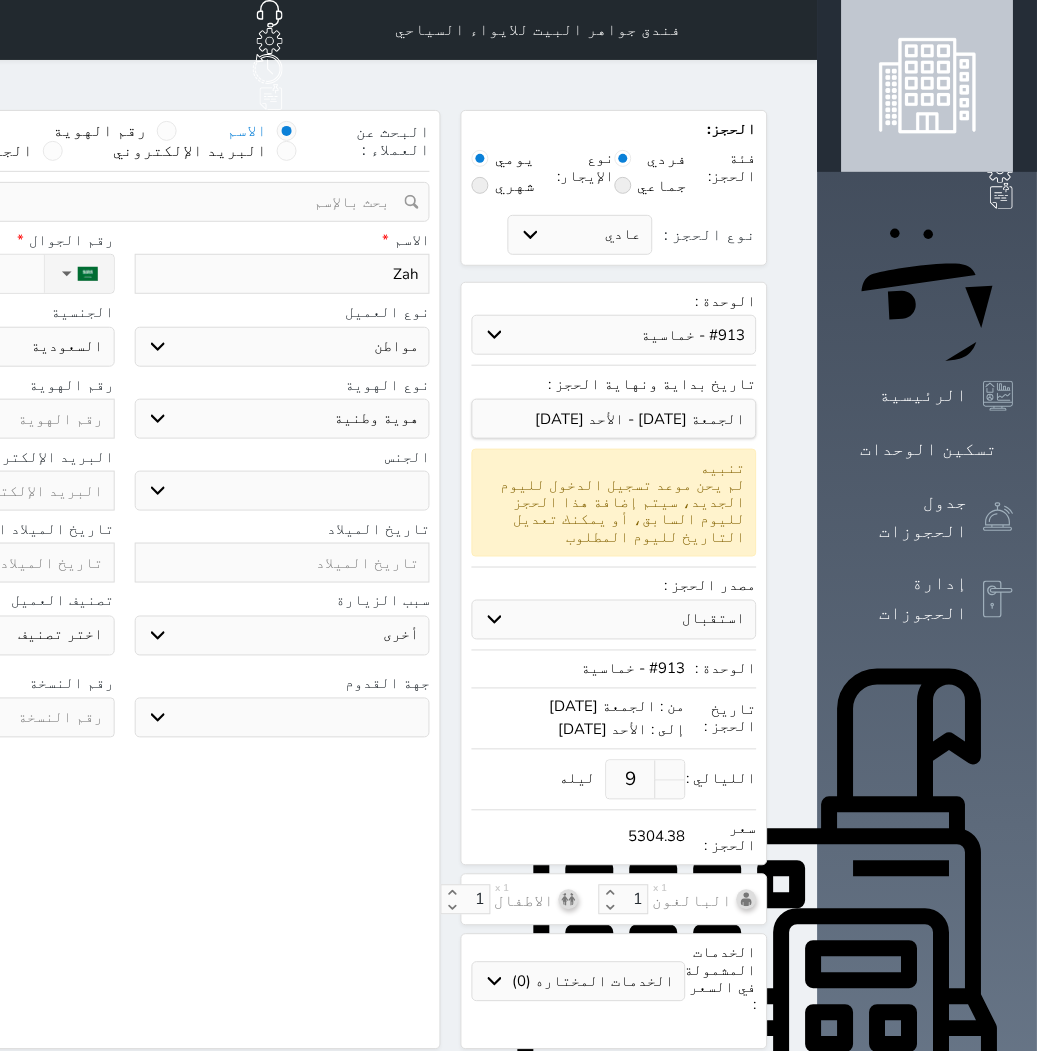 select 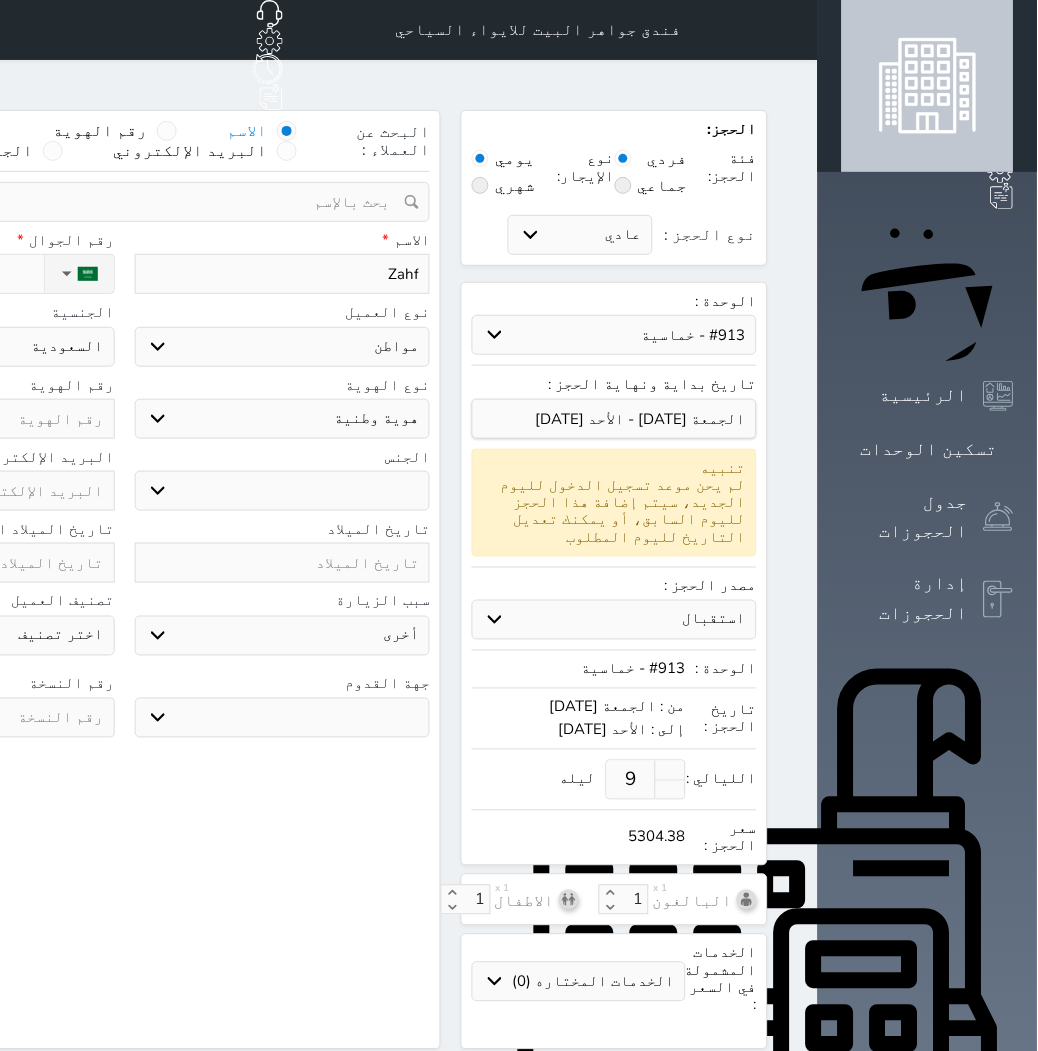 type on "Zahfr" 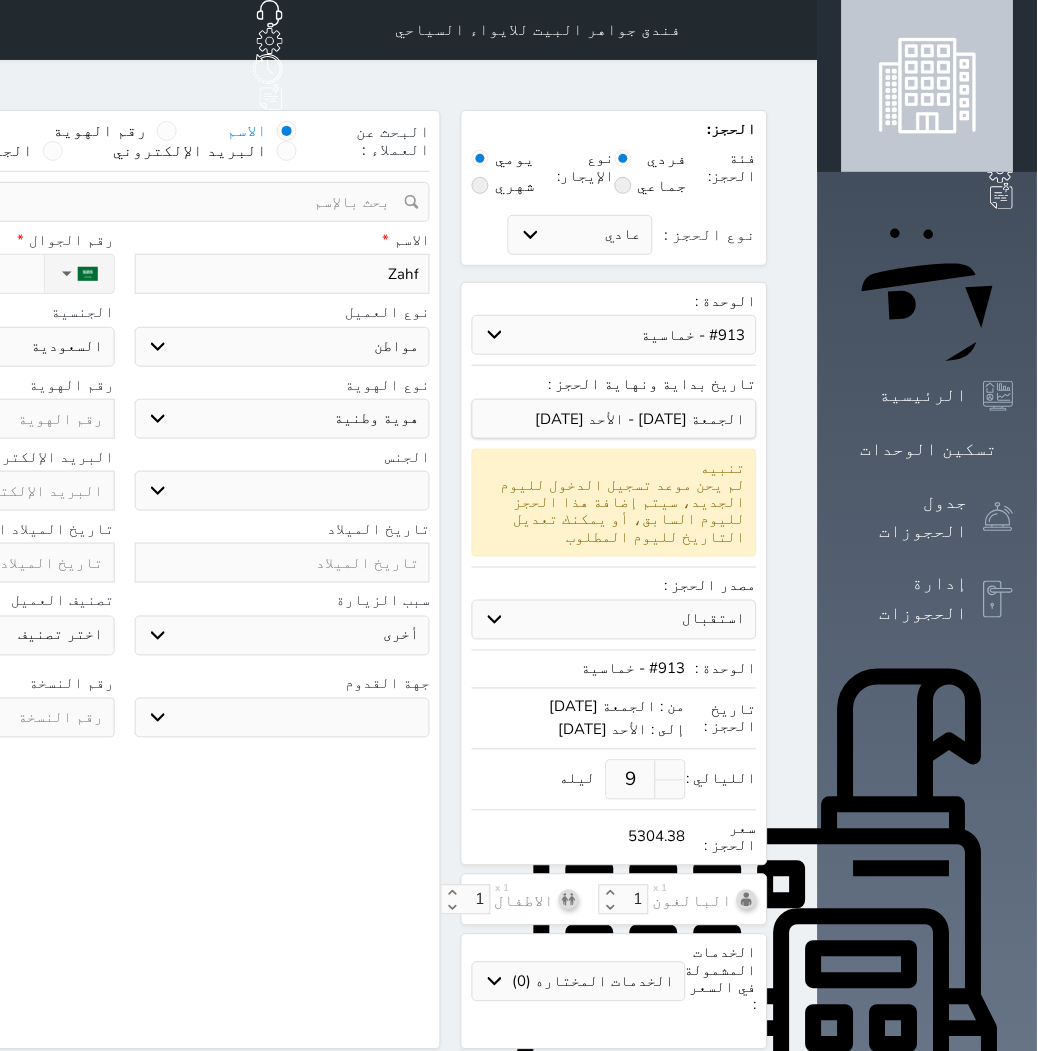 select 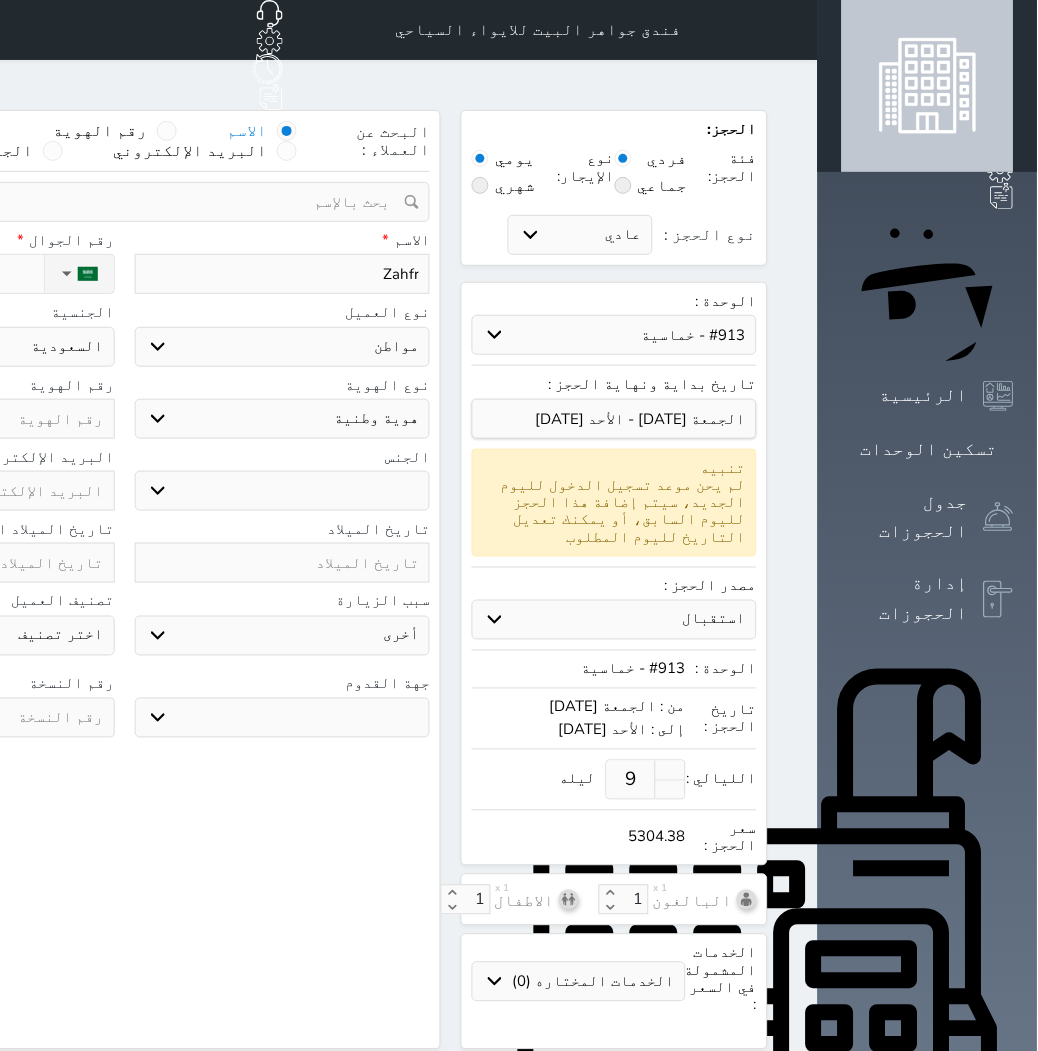 type on "Zahfra" 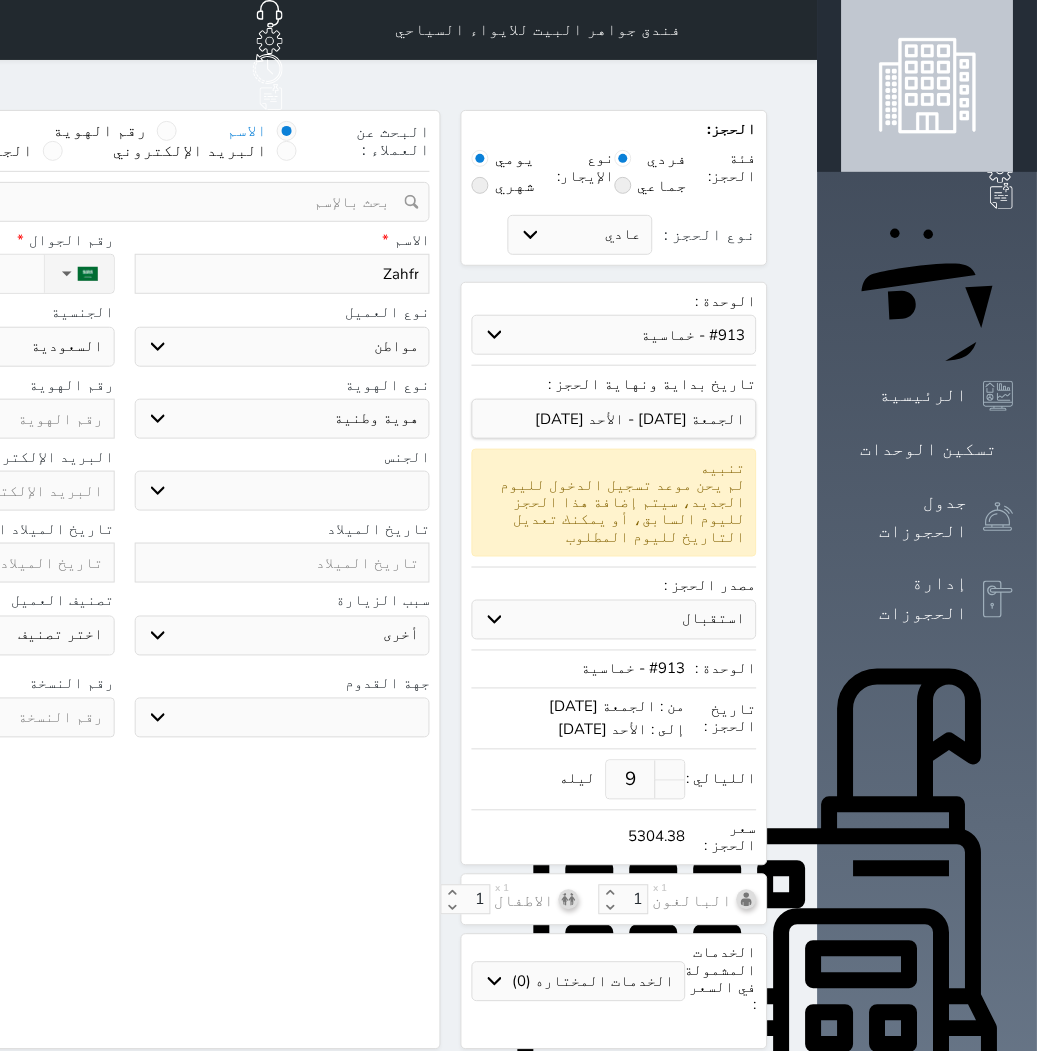 select 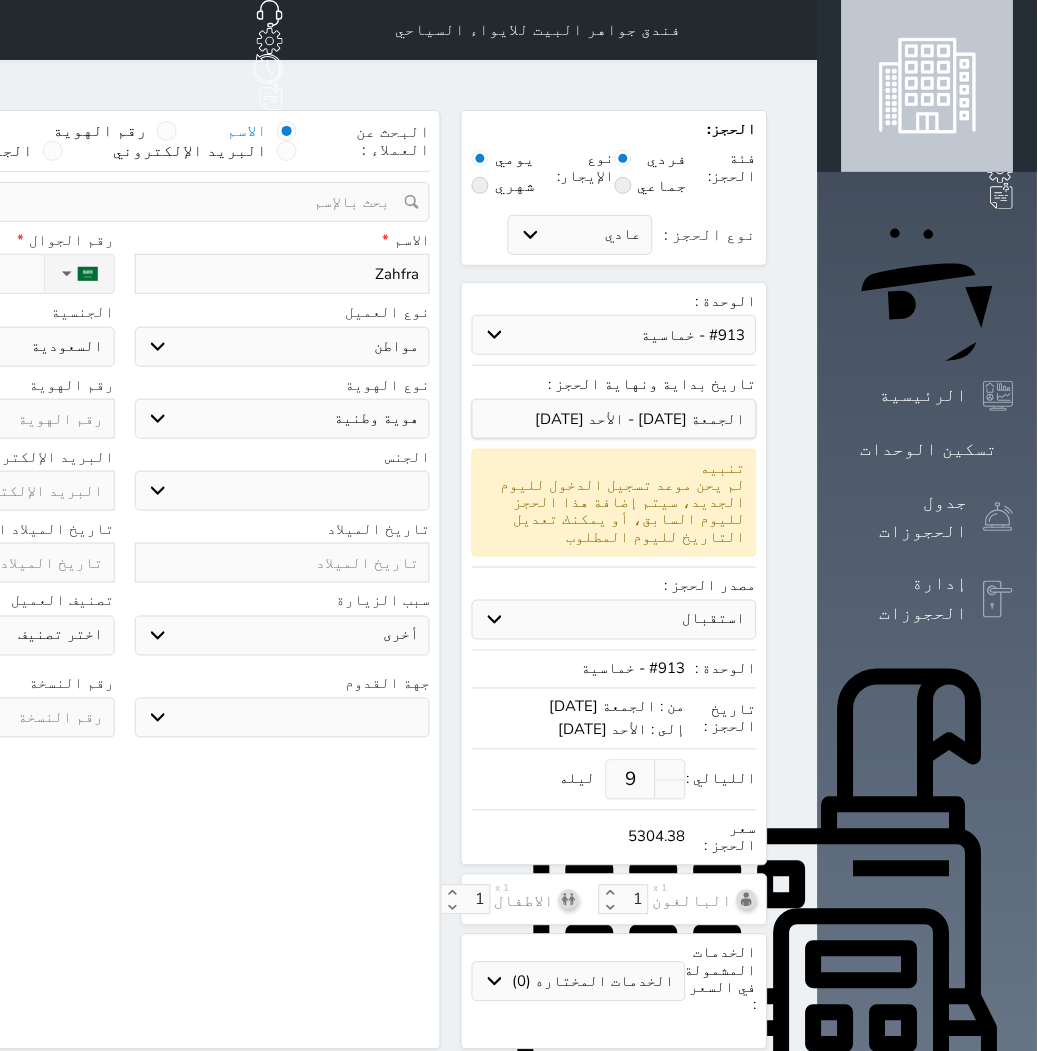 type on "Zahfran" 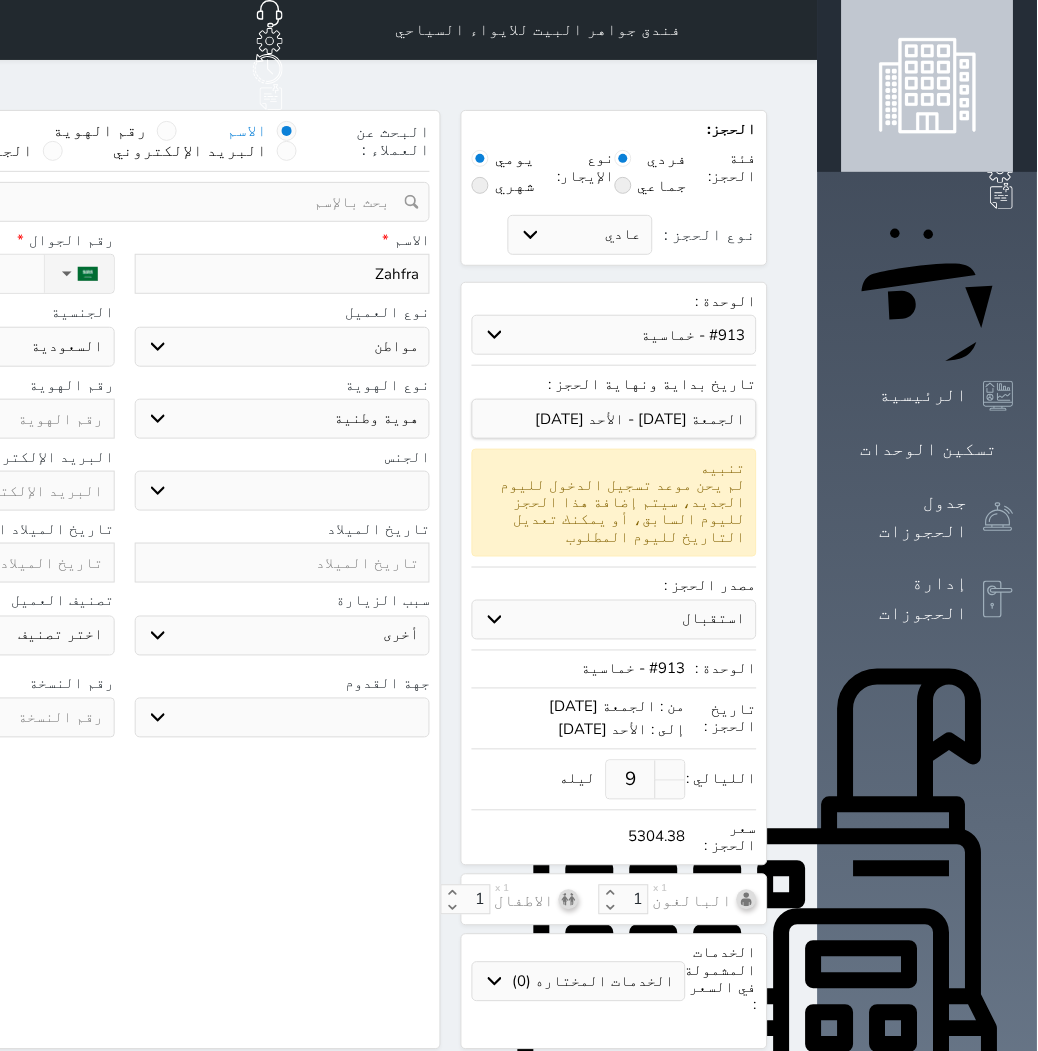 select 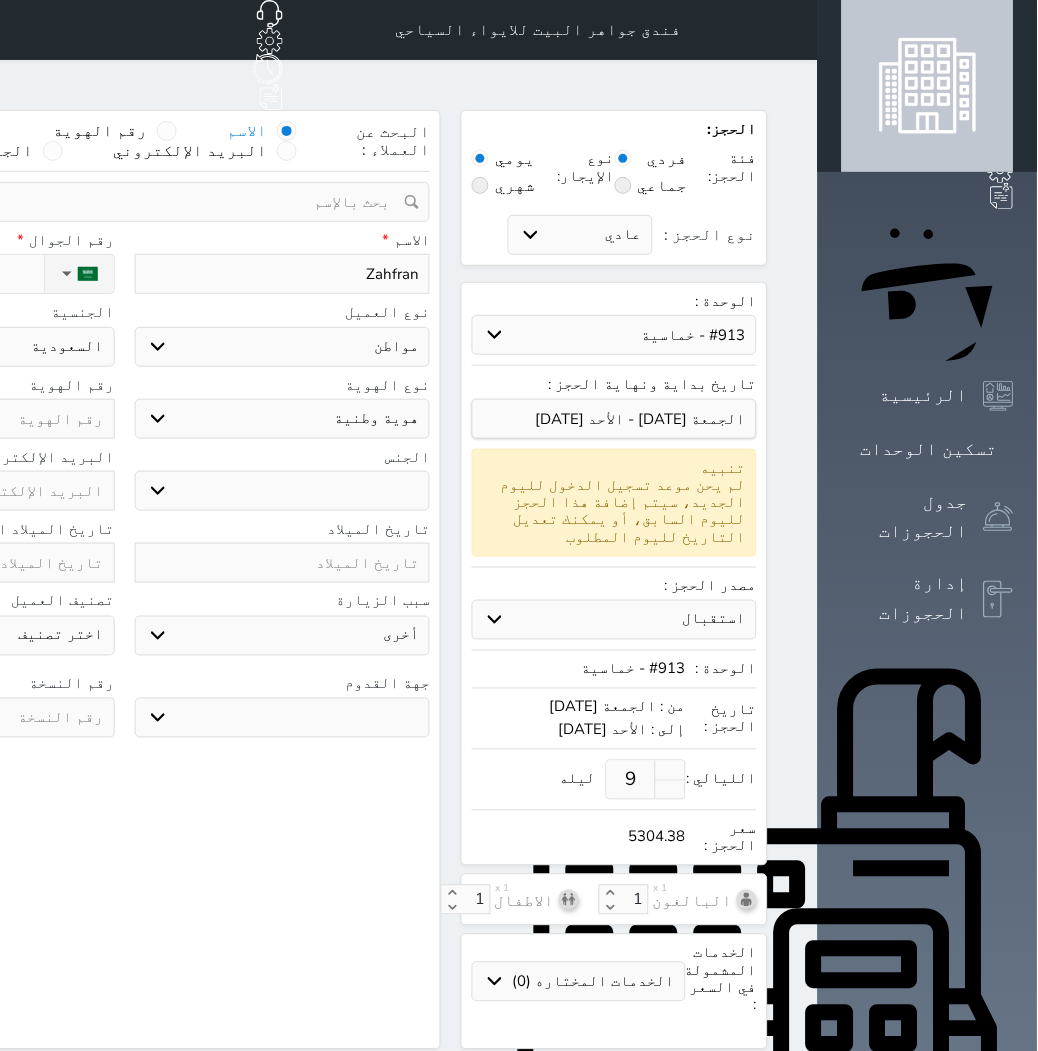 type on "Zahfran" 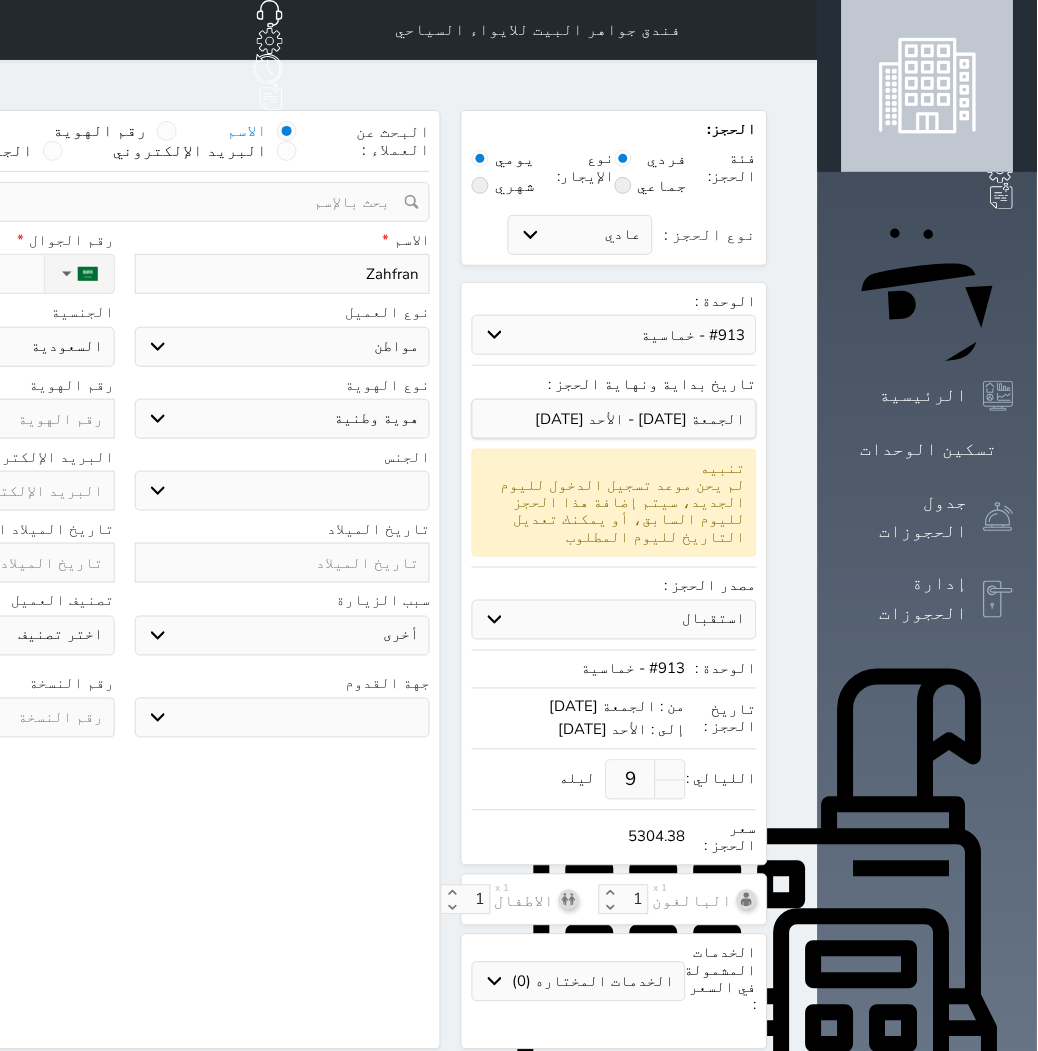 click on "اختر نوع   مواطن مواطن خليجي زائر مقيم" at bounding box center (283, 347) 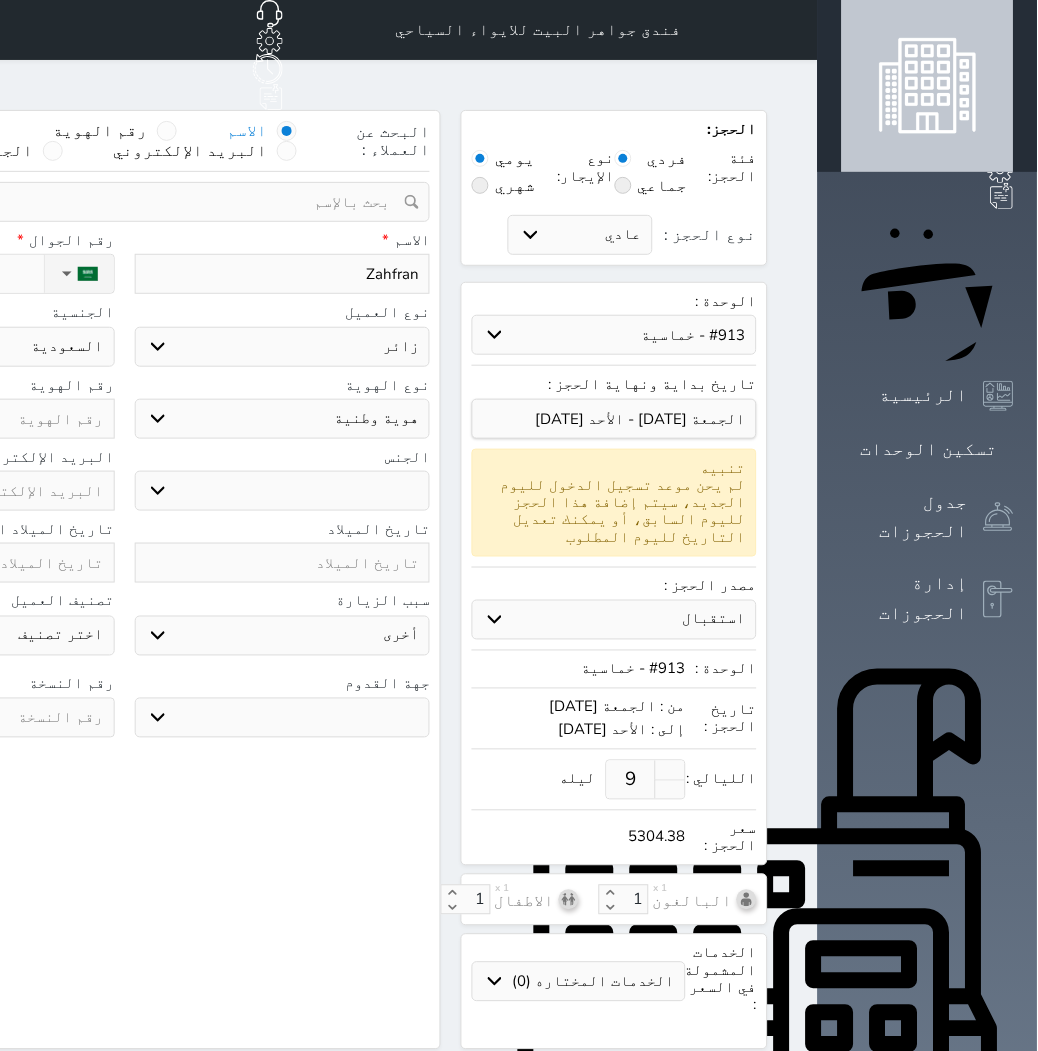 click on "اختر نوع   مواطن مواطن خليجي زائر مقيم" at bounding box center (283, 347) 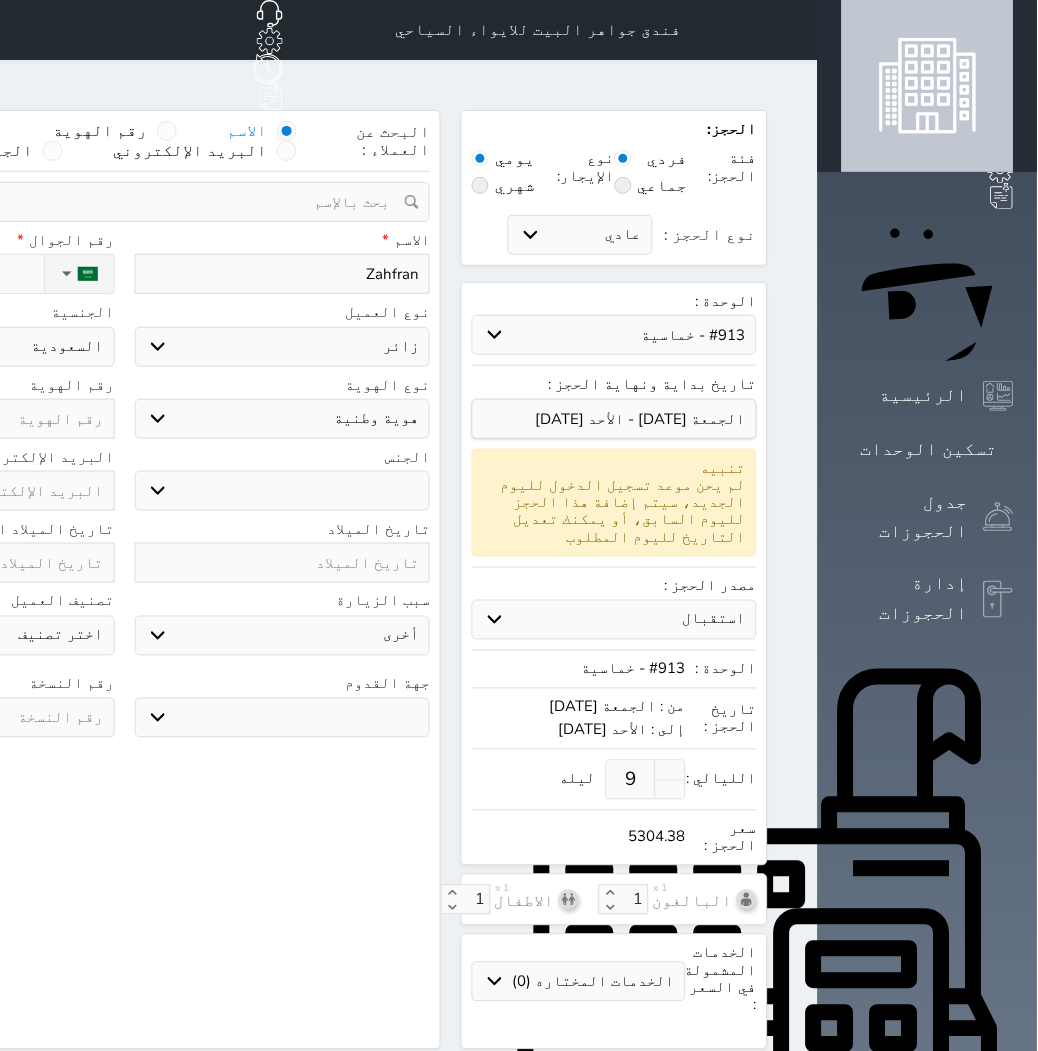 select 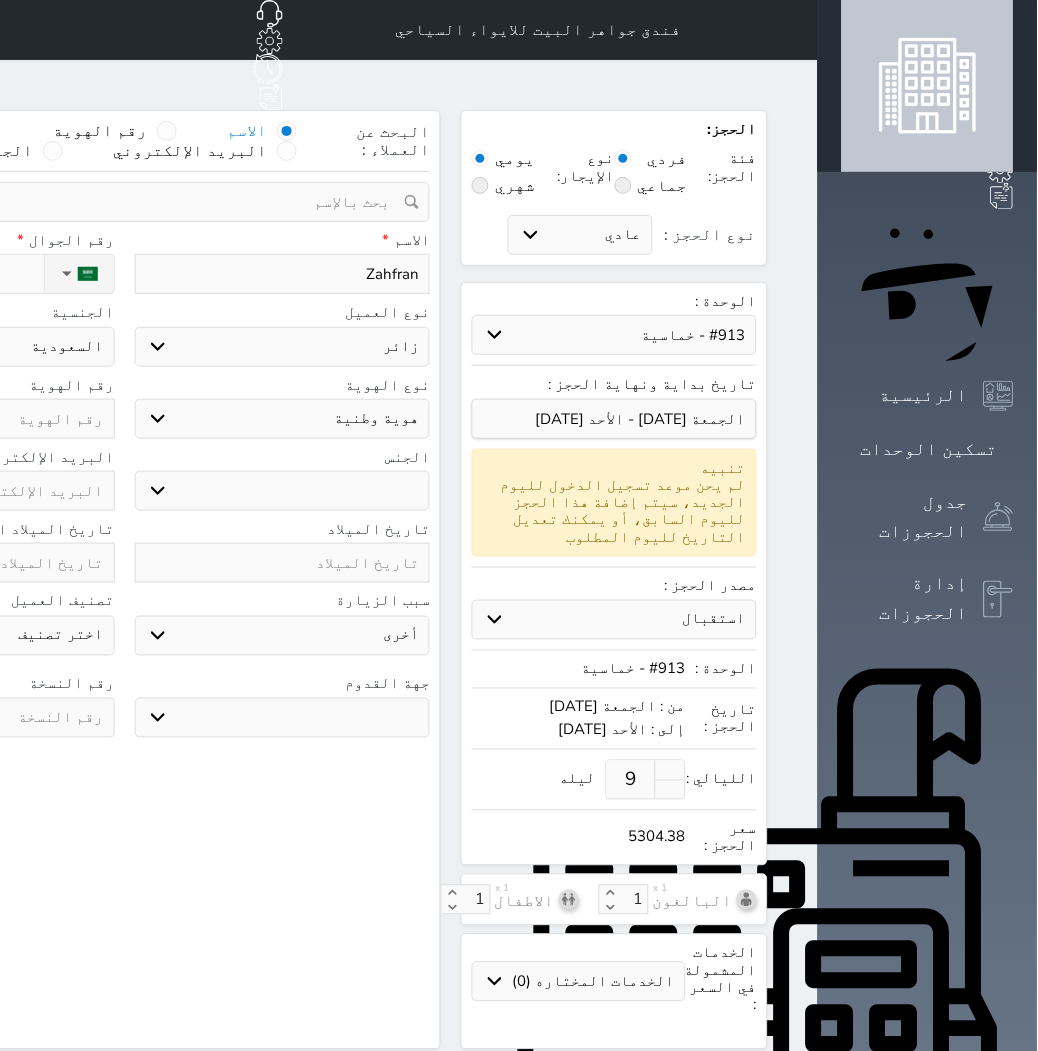select 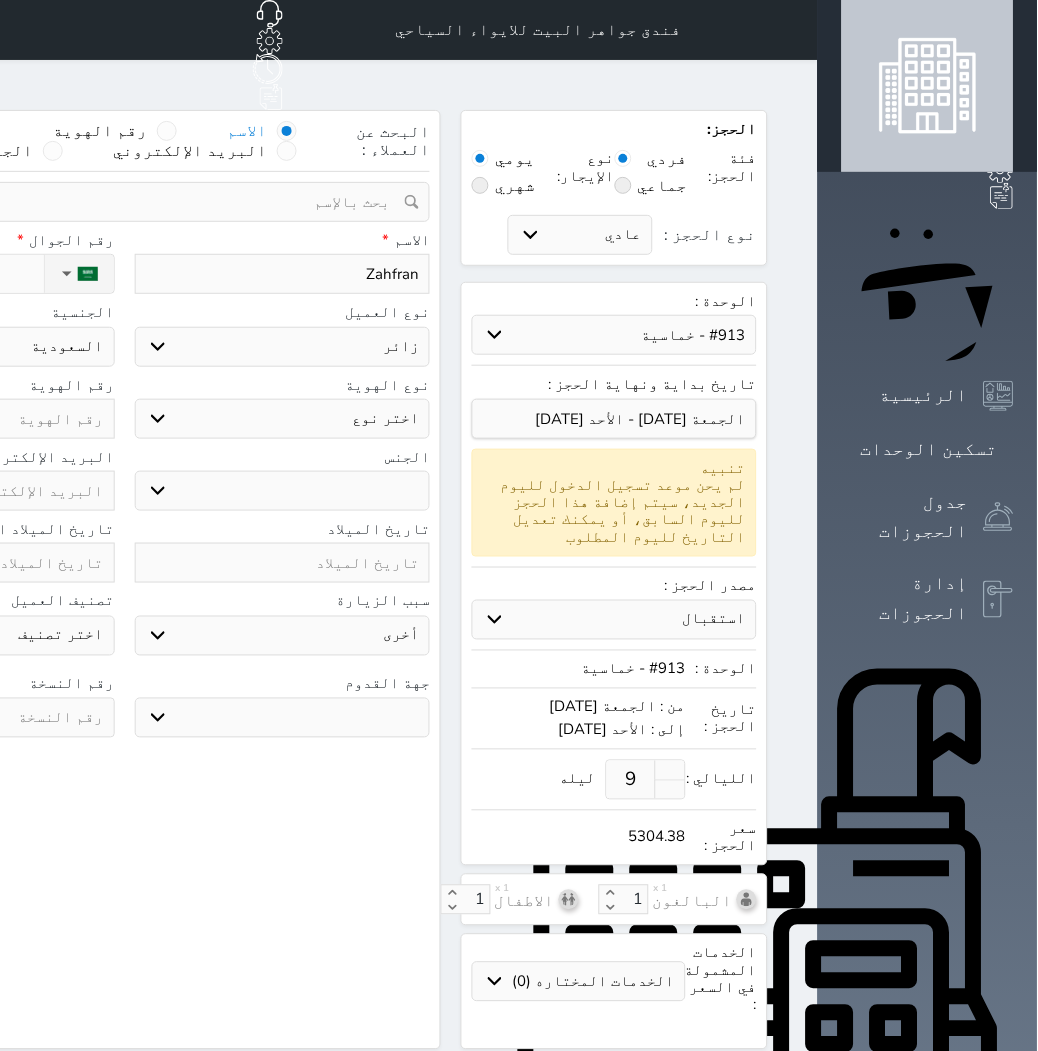 select 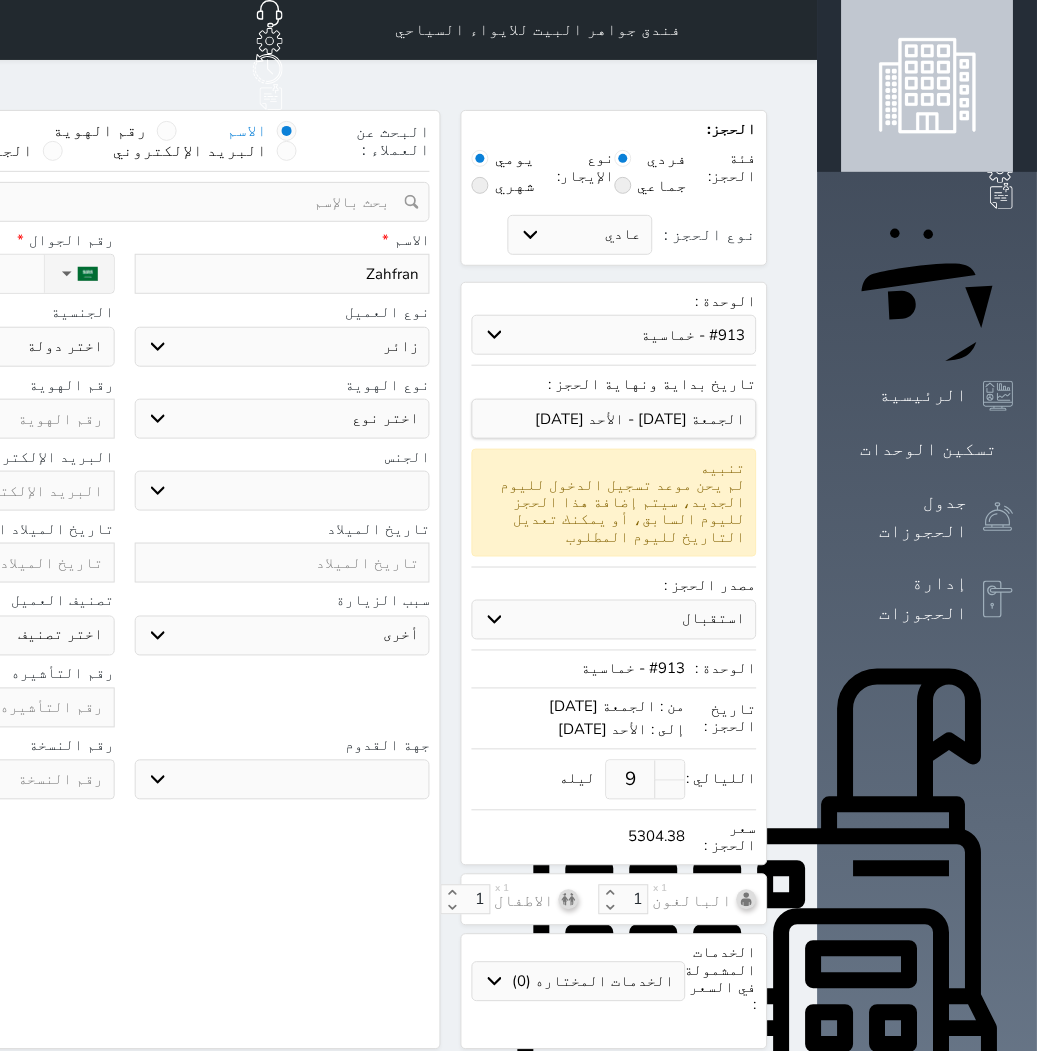 click on "اختر نوع   جواز السفر هوية زائر" at bounding box center [283, 419] 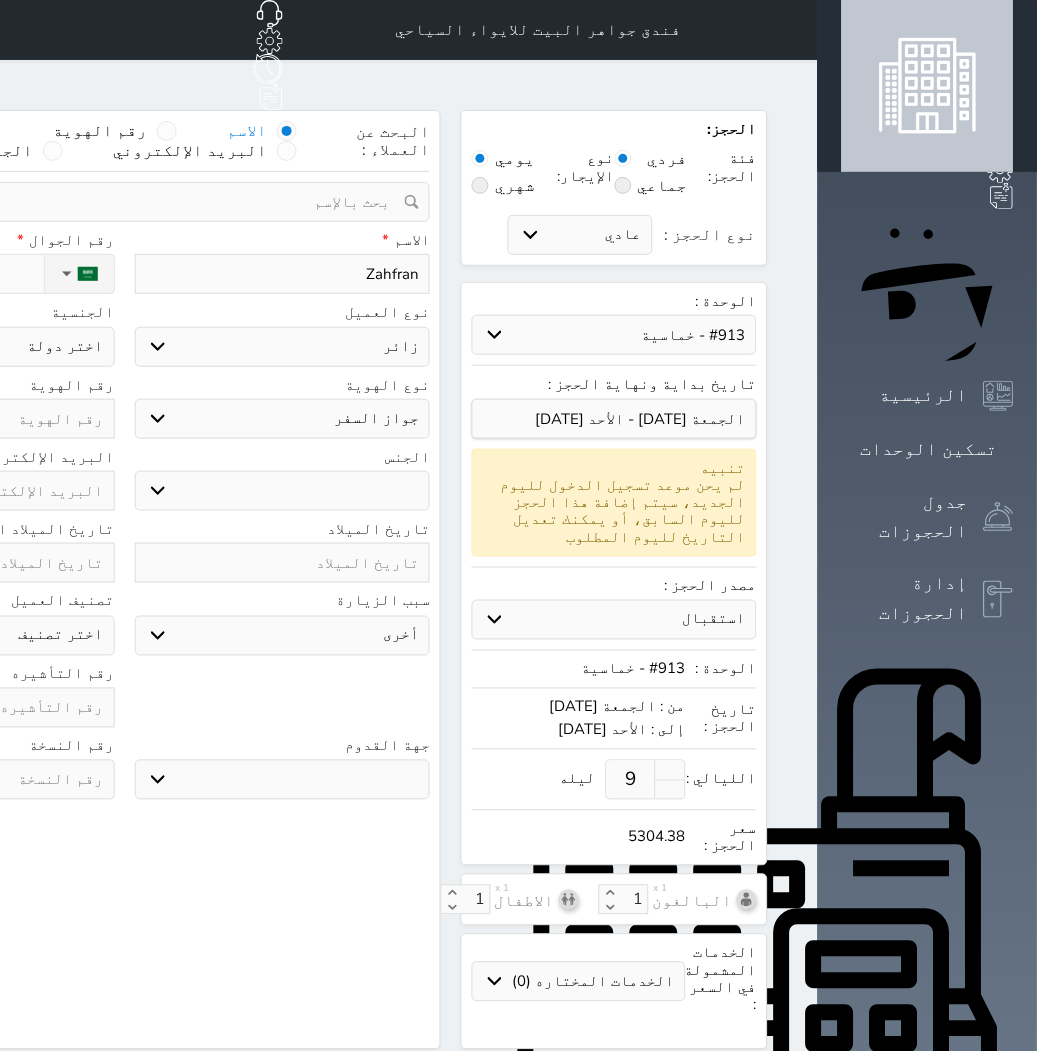 click on "اختر نوع   جواز السفر هوية زائر" at bounding box center (283, 419) 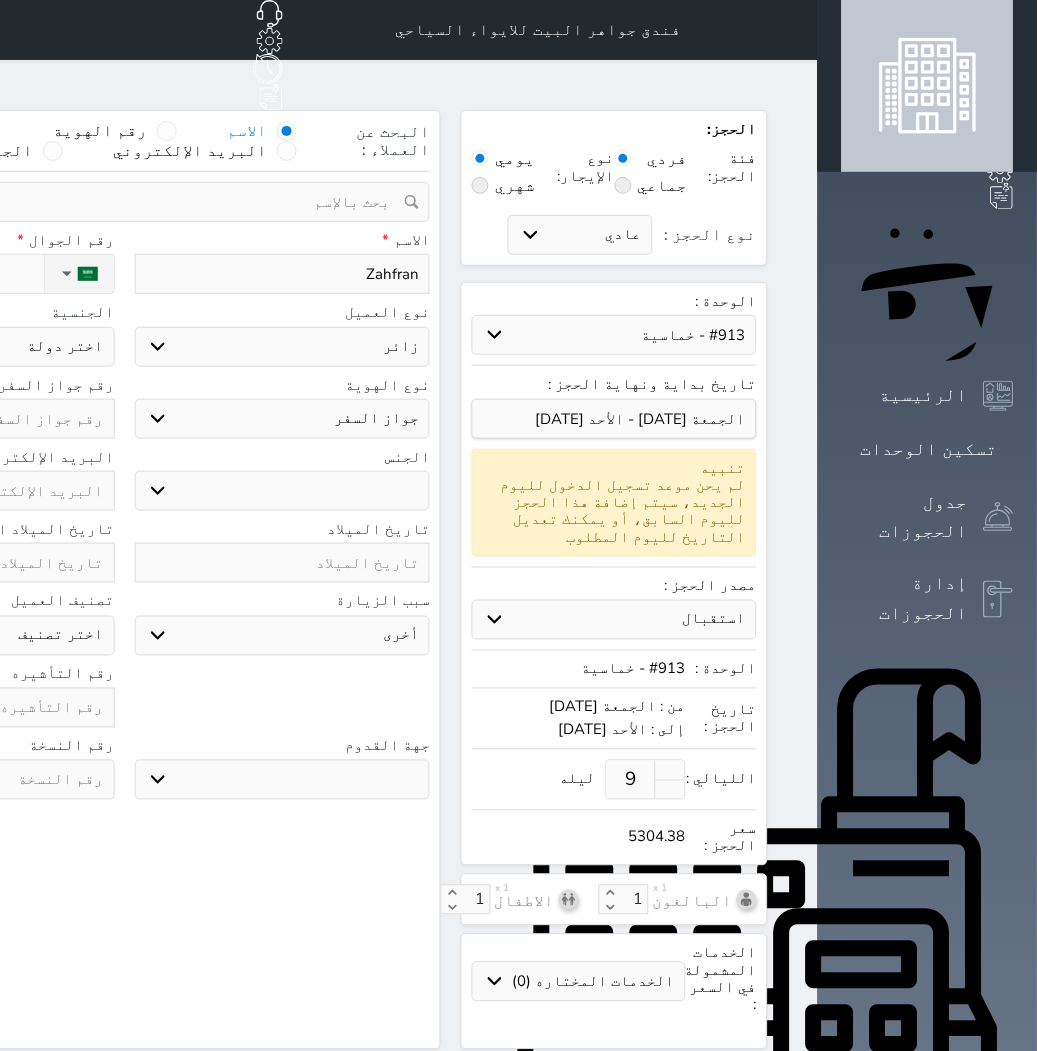 click on "ذكر   انثى" at bounding box center (283, 491) 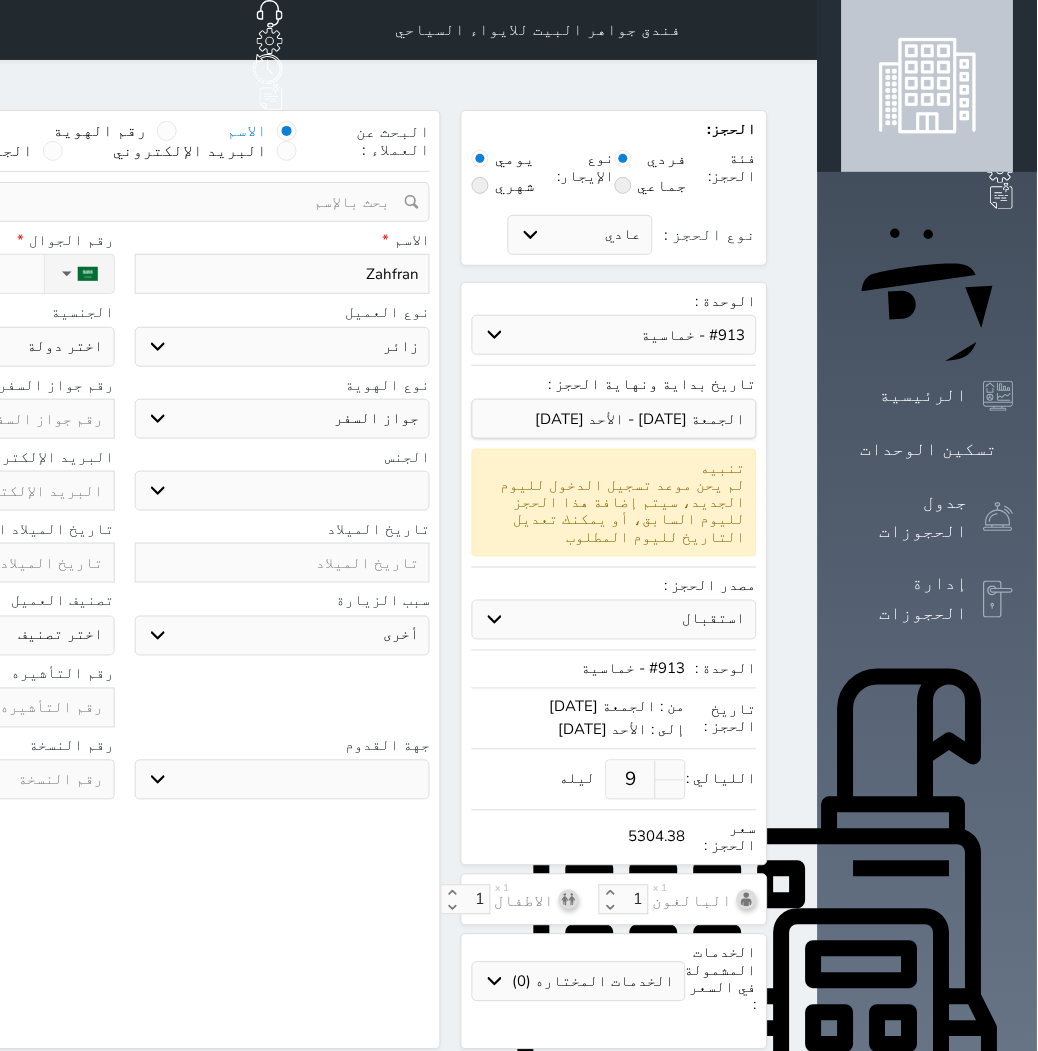 select on "[DEMOGRAPHIC_DATA]" 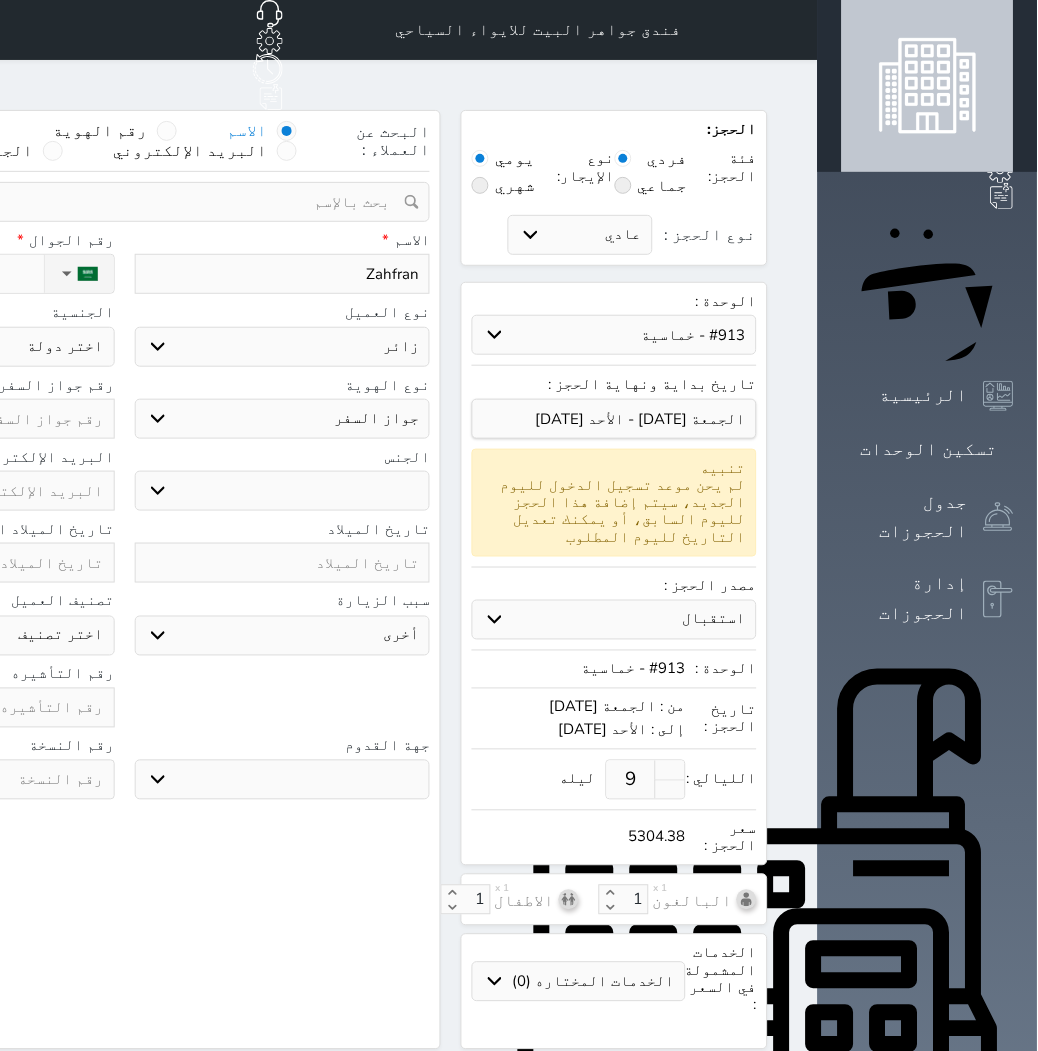 click on "ذكر   انثى" at bounding box center [283, 491] 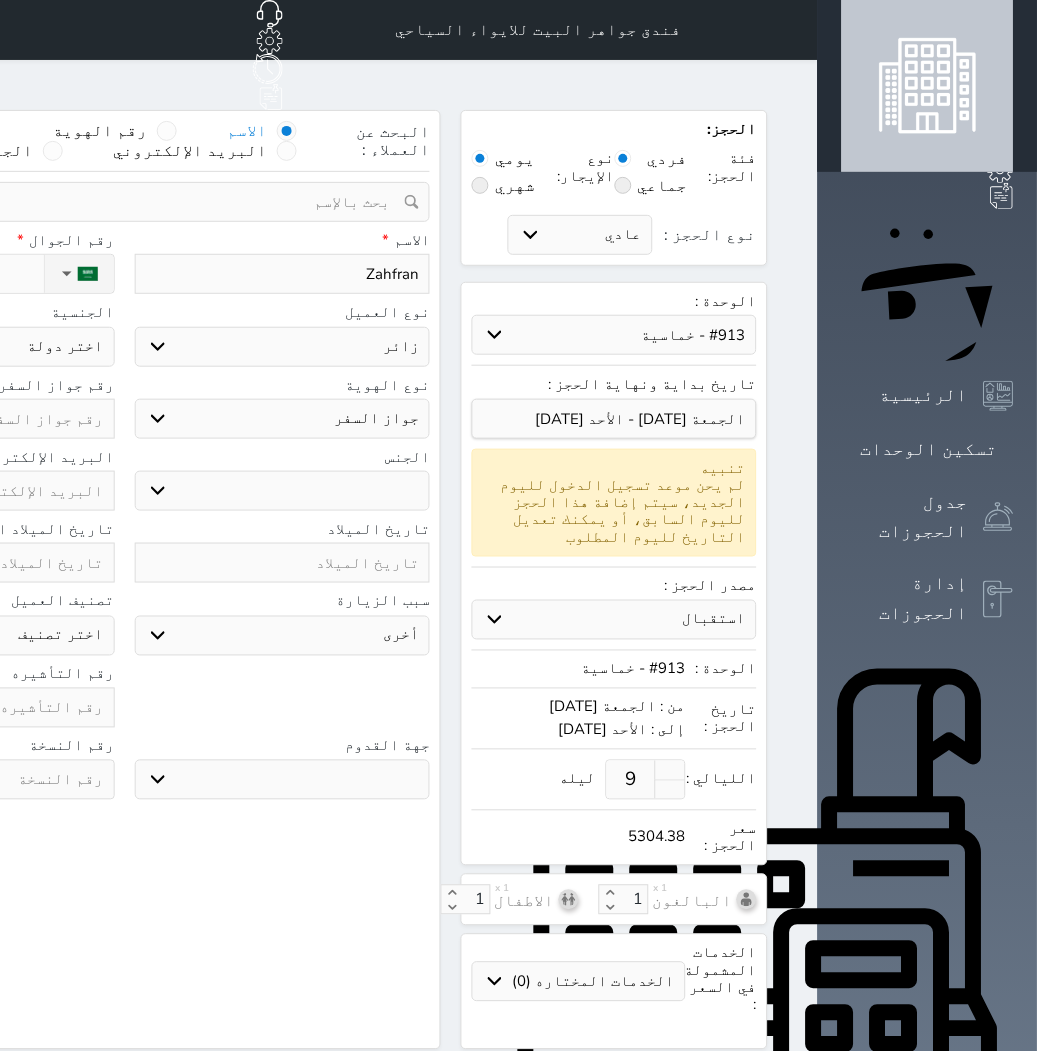 select 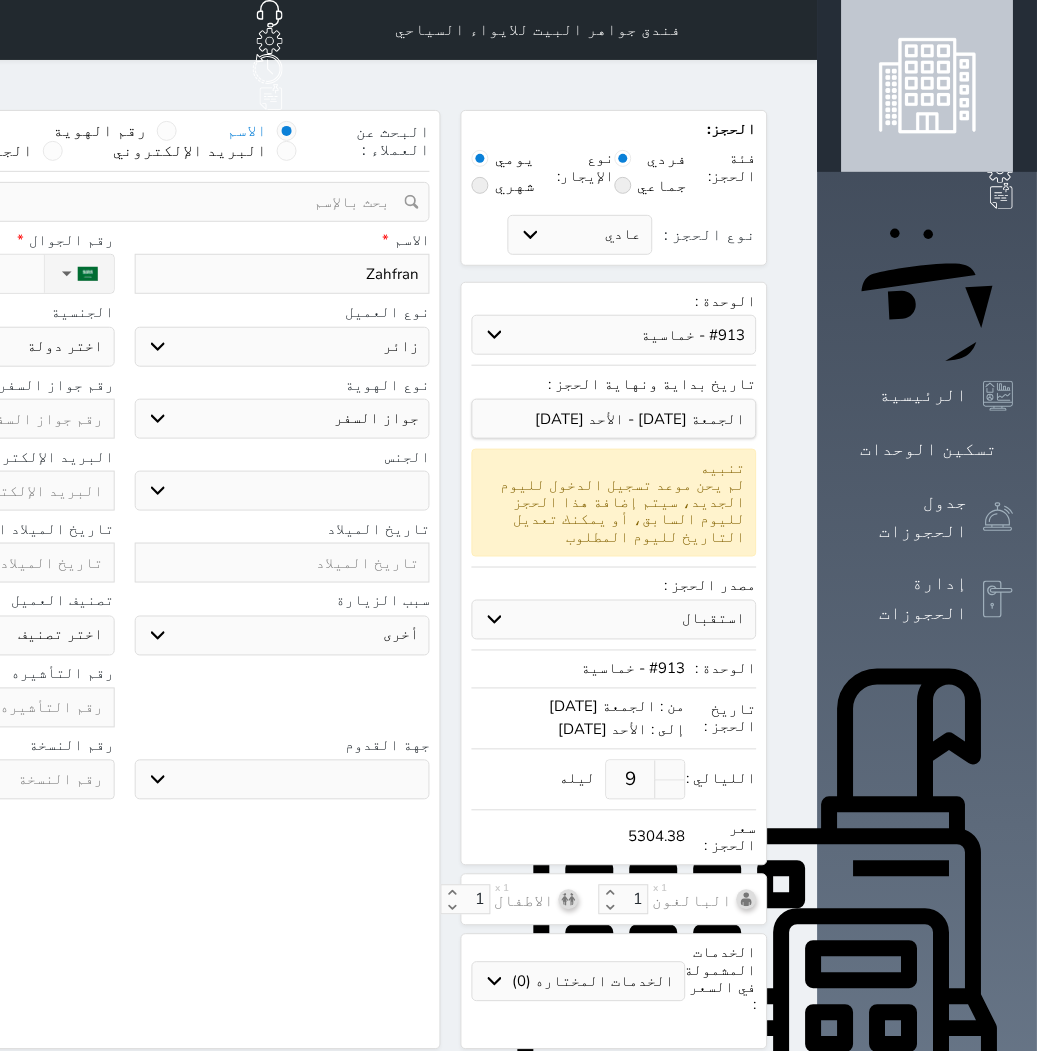 click on "سياحة زيارة الاهل والاصدقاء زيارة دينية زيارة عمل زيارة رياضية زيارة ترفيهية أخرى موظف ديوان عمل نزيل حجر موظف وزارة الصحة" at bounding box center (283, 636) 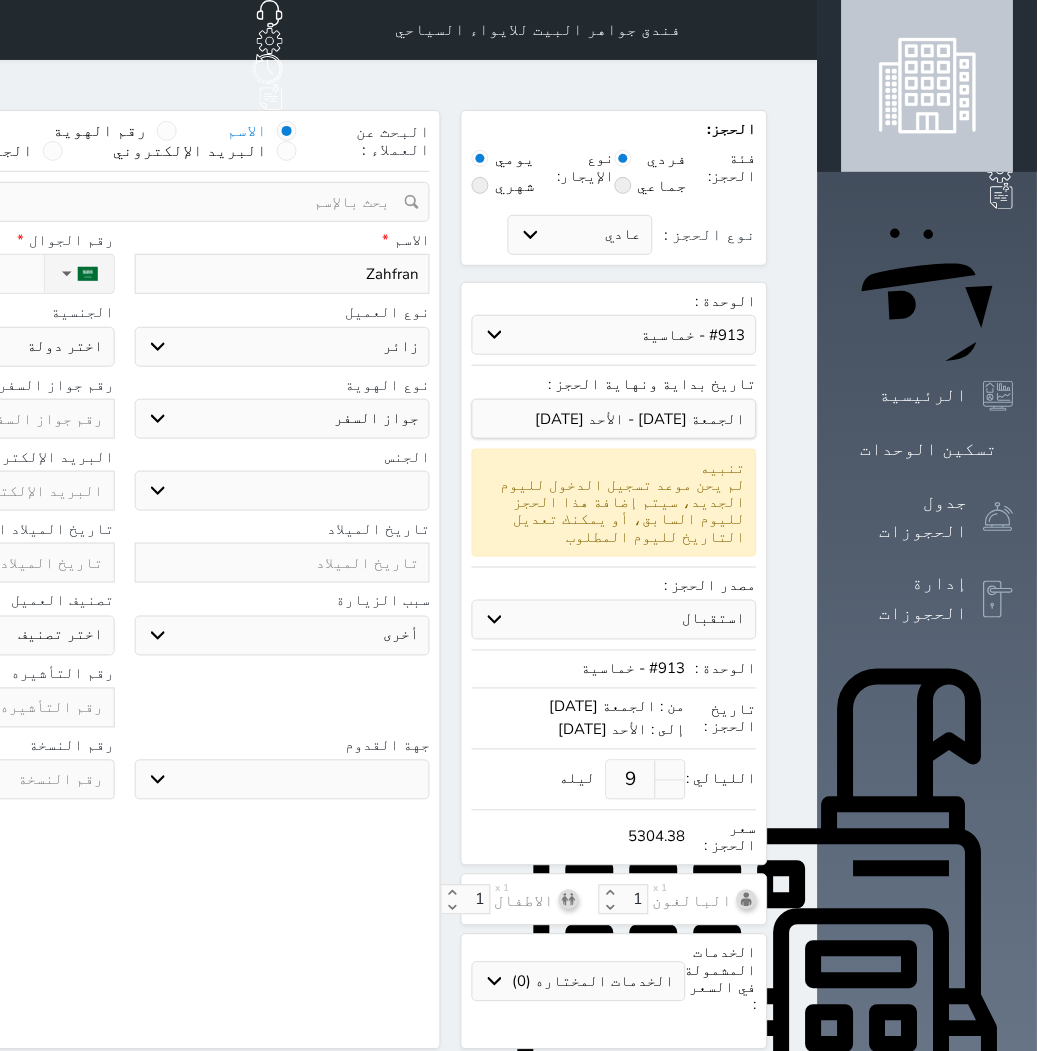 select on "3" 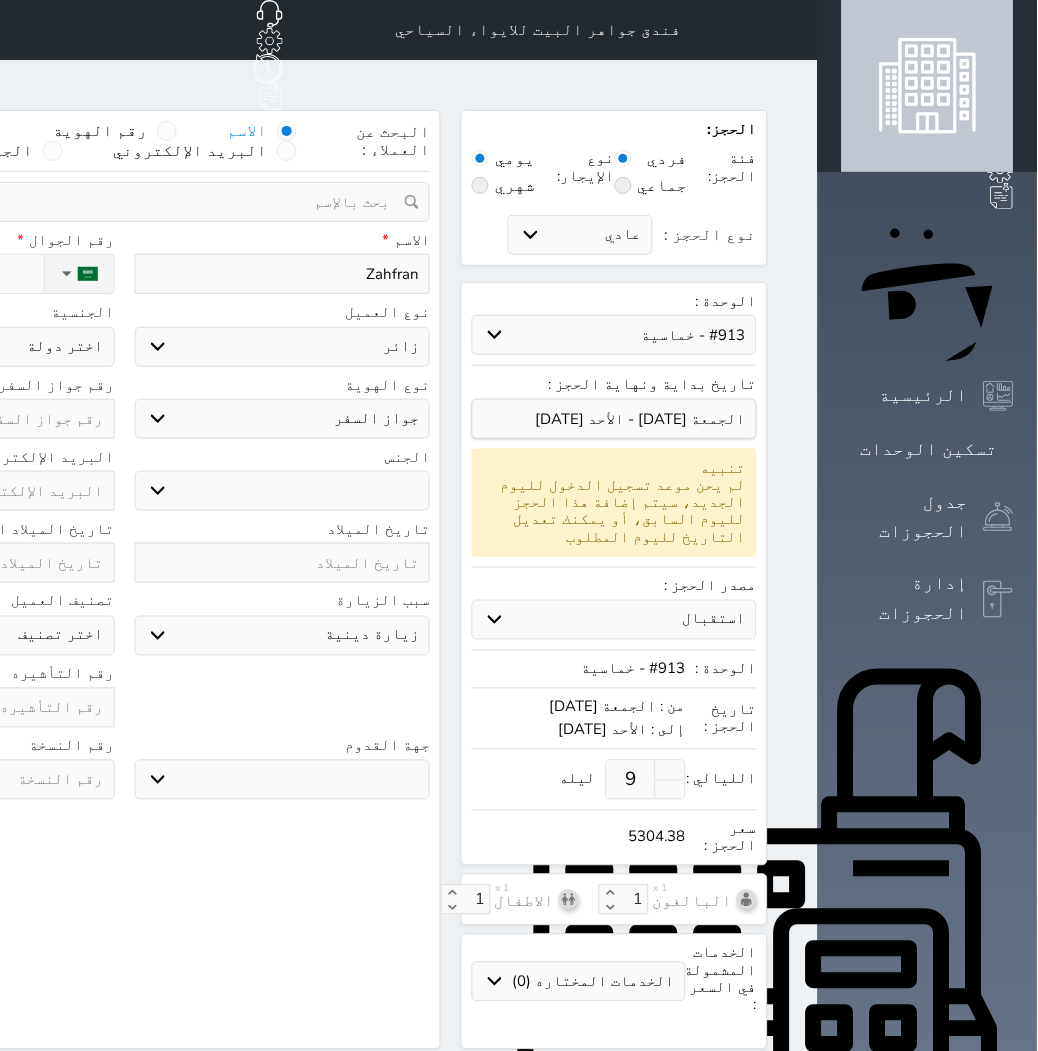 click on "سياحة زيارة الاهل والاصدقاء زيارة دينية زيارة عمل زيارة رياضية زيارة ترفيهية أخرى موظف ديوان عمل نزيل حجر موظف وزارة الصحة" at bounding box center [283, 636] 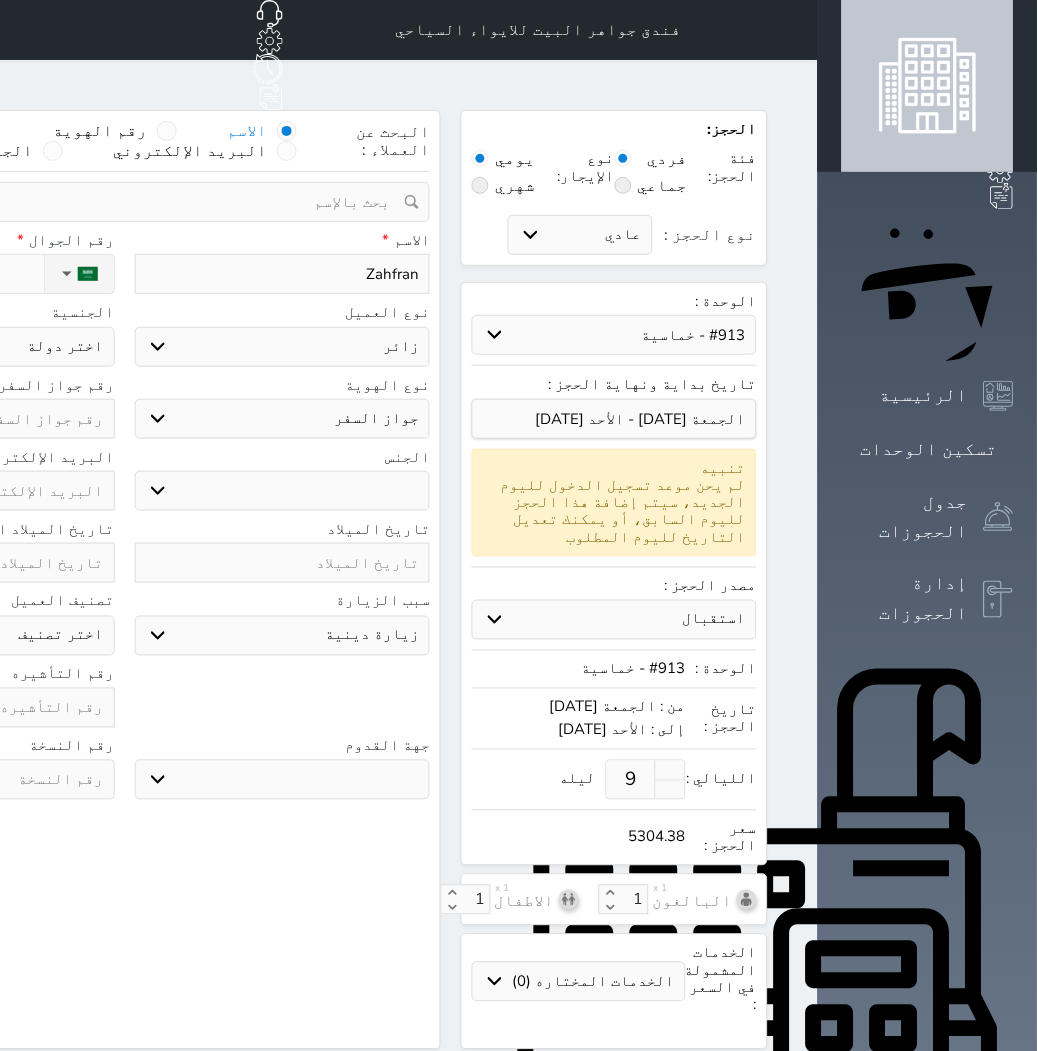 click on "نوع الحجز :" at bounding box center (-69, 274) 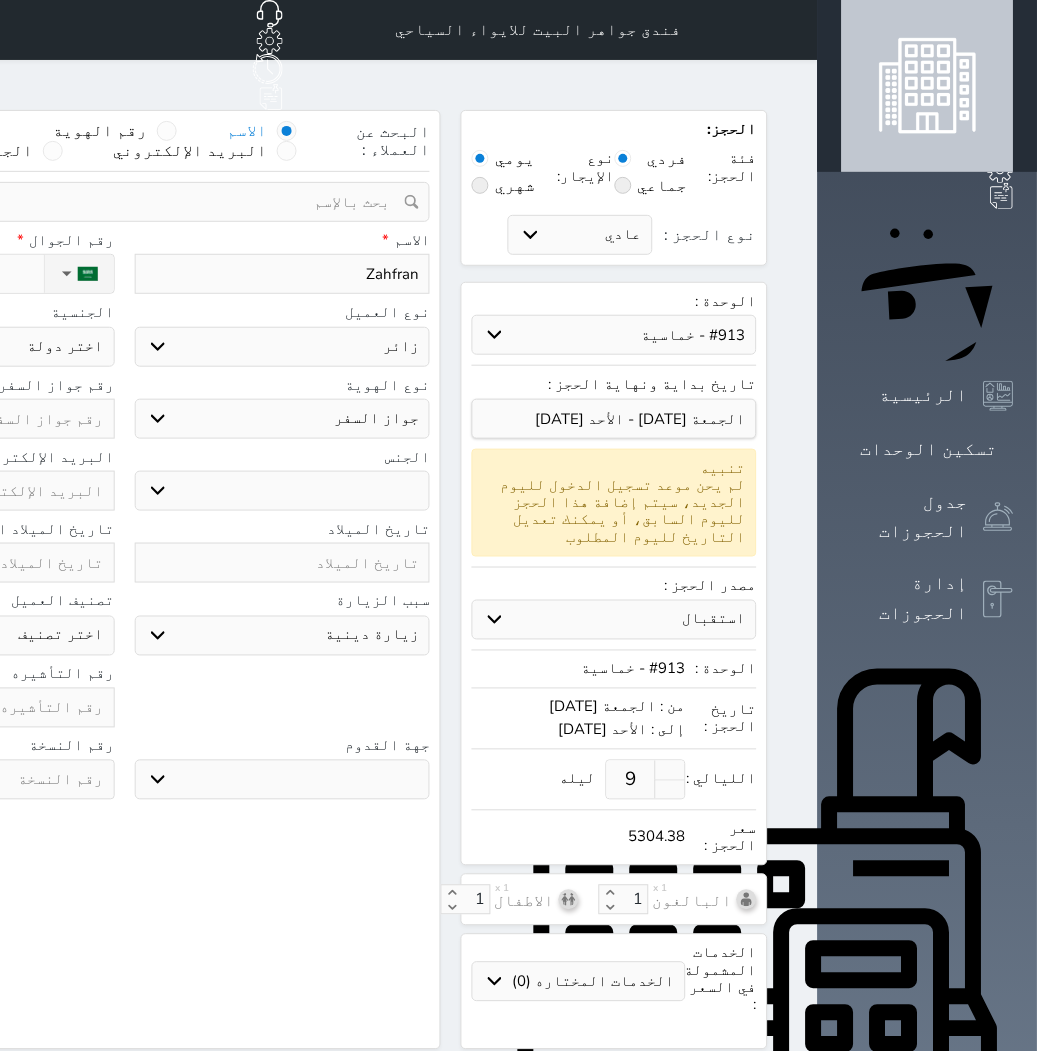 type on "[PHONE_NUMBER]" 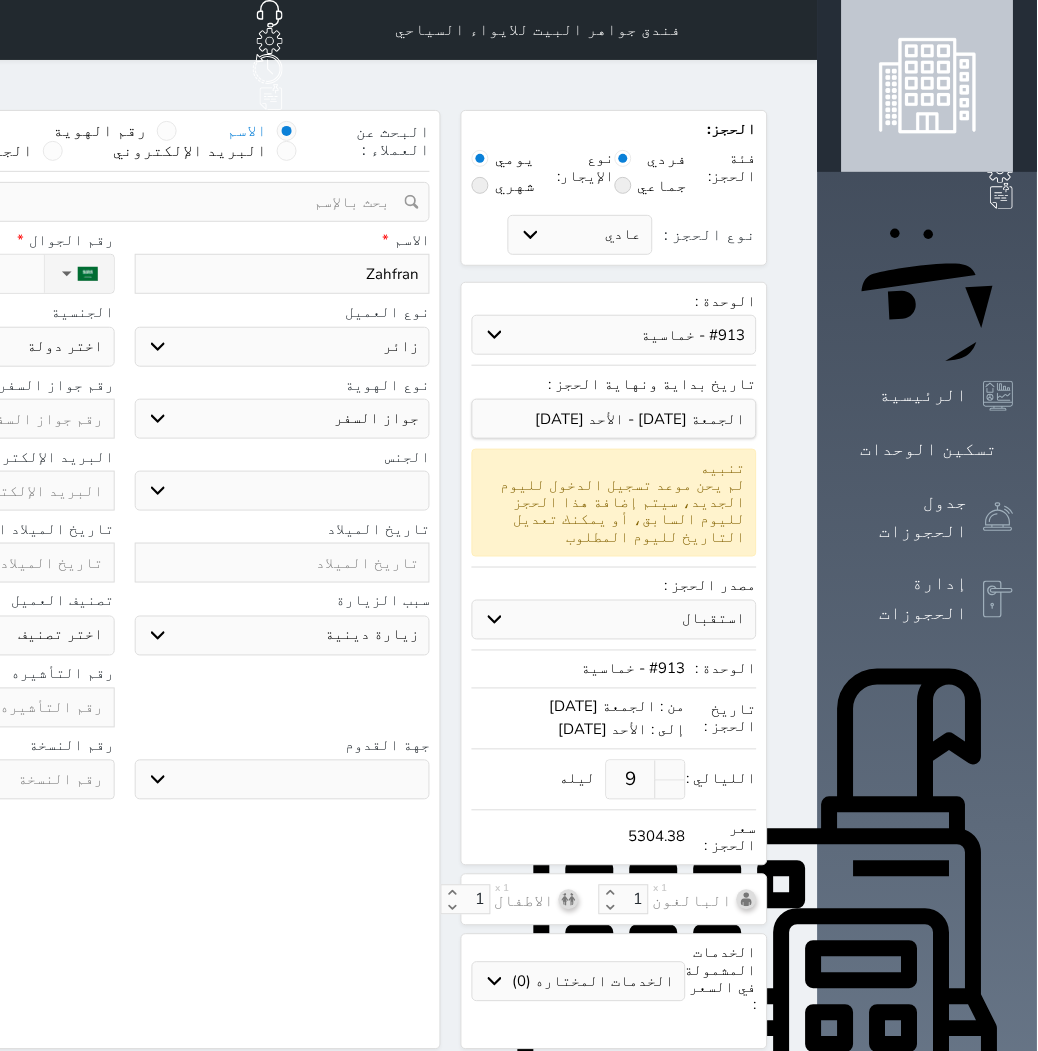 select 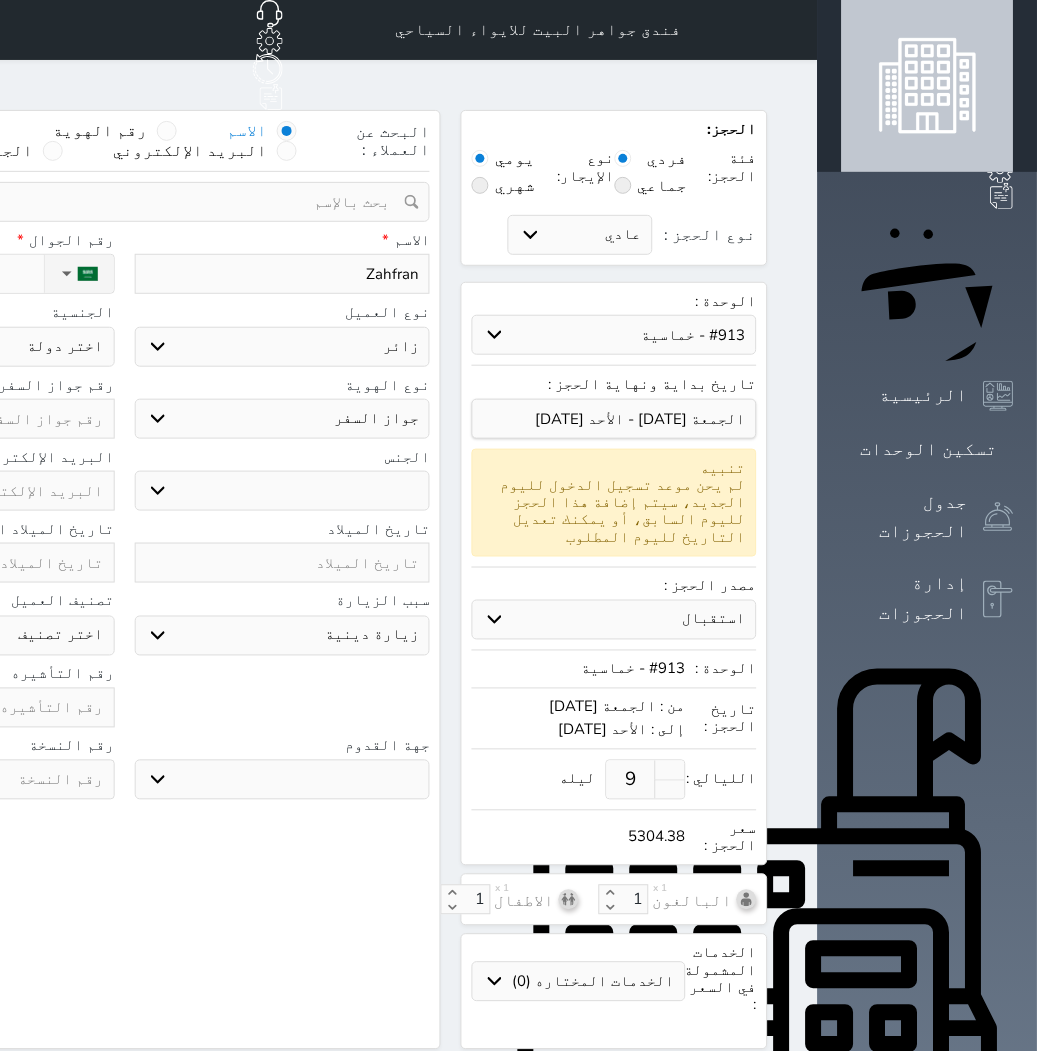 select 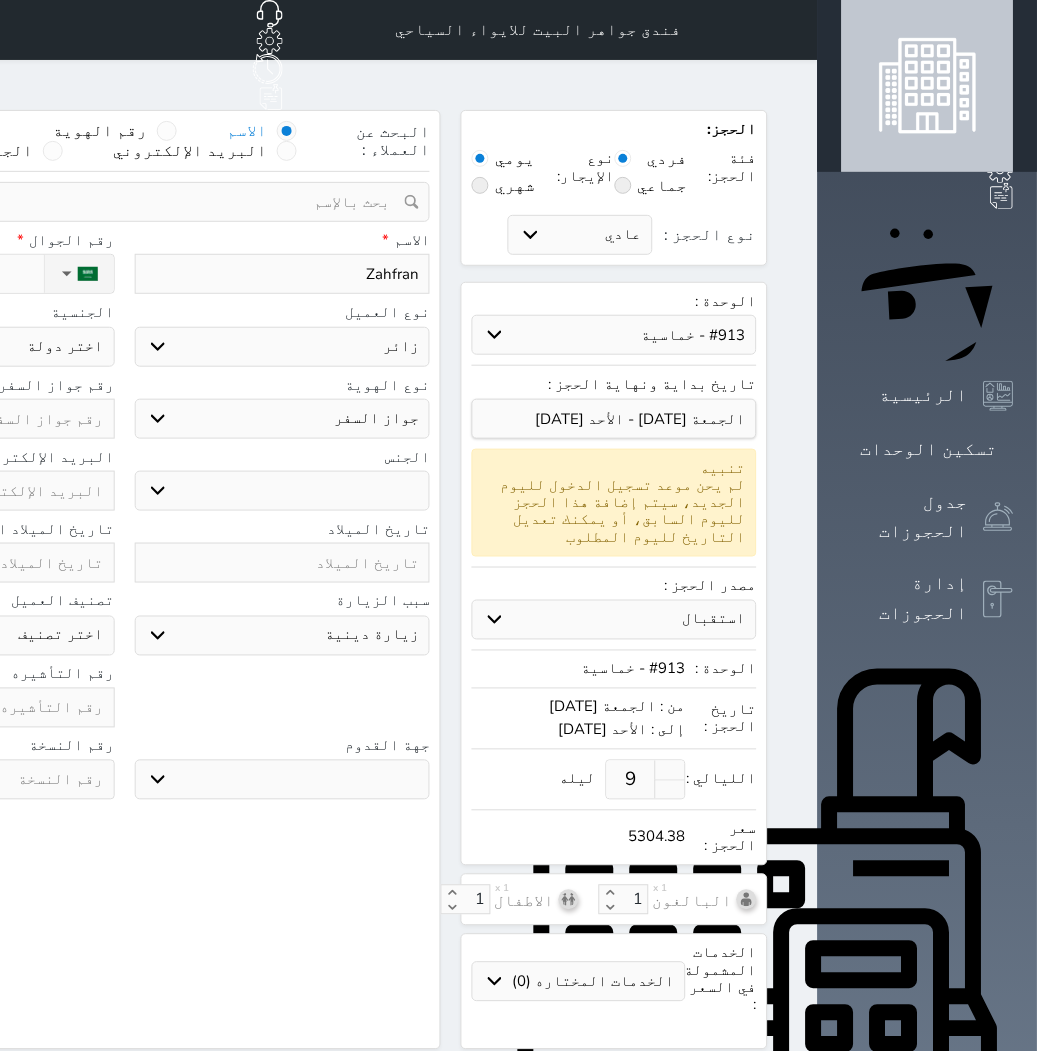 drag, startPoint x: 222, startPoint y: 296, endPoint x: 222, endPoint y: 308, distance: 12 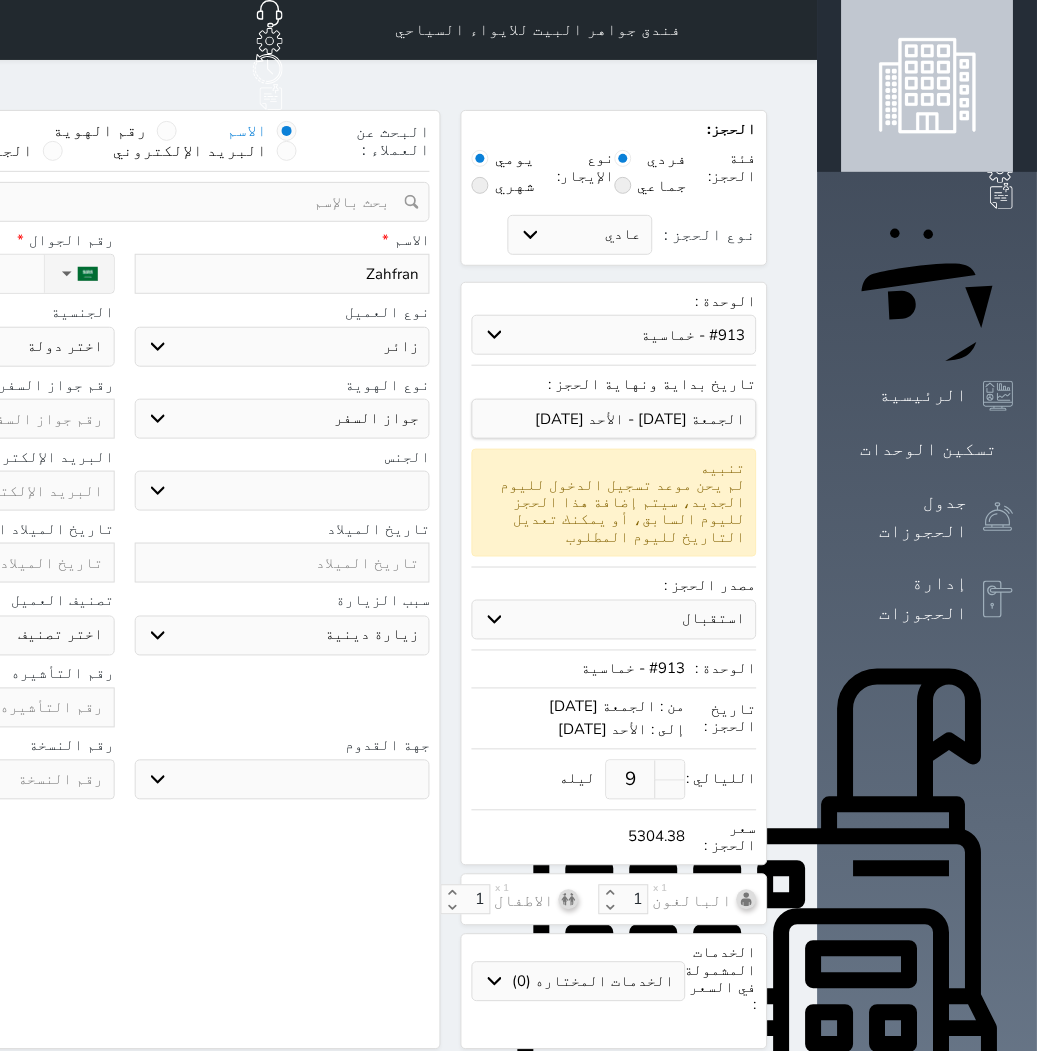 select on "304" 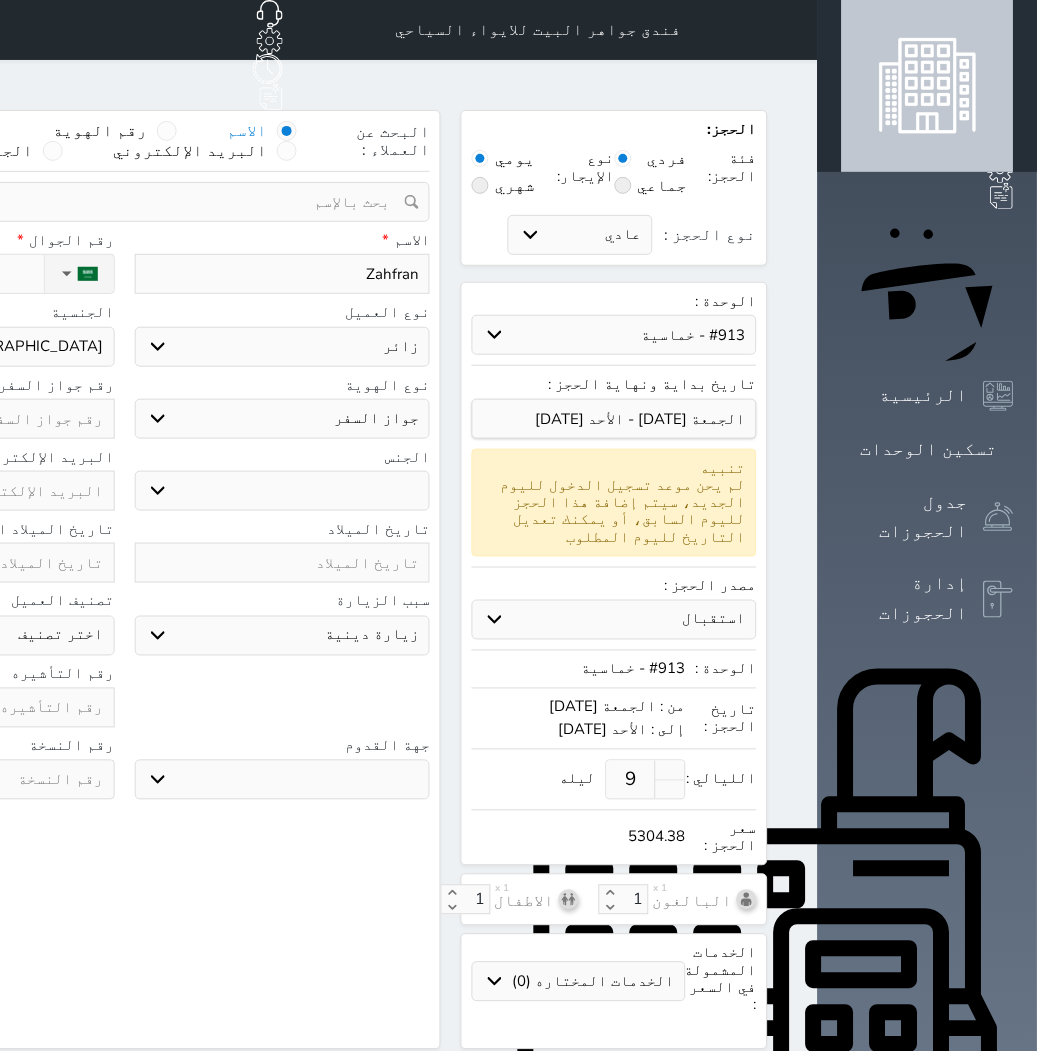 click on "اختر دولة
اثيوبيا
اجنبي بجواز سعودي
اخرى
[GEOGRAPHIC_DATA]
[GEOGRAPHIC_DATA]
[GEOGRAPHIC_DATA]
[GEOGRAPHIC_DATA]
[GEOGRAPHIC_DATA]
[GEOGRAPHIC_DATA]
[GEOGRAPHIC_DATA]" at bounding box center [-33, 347] 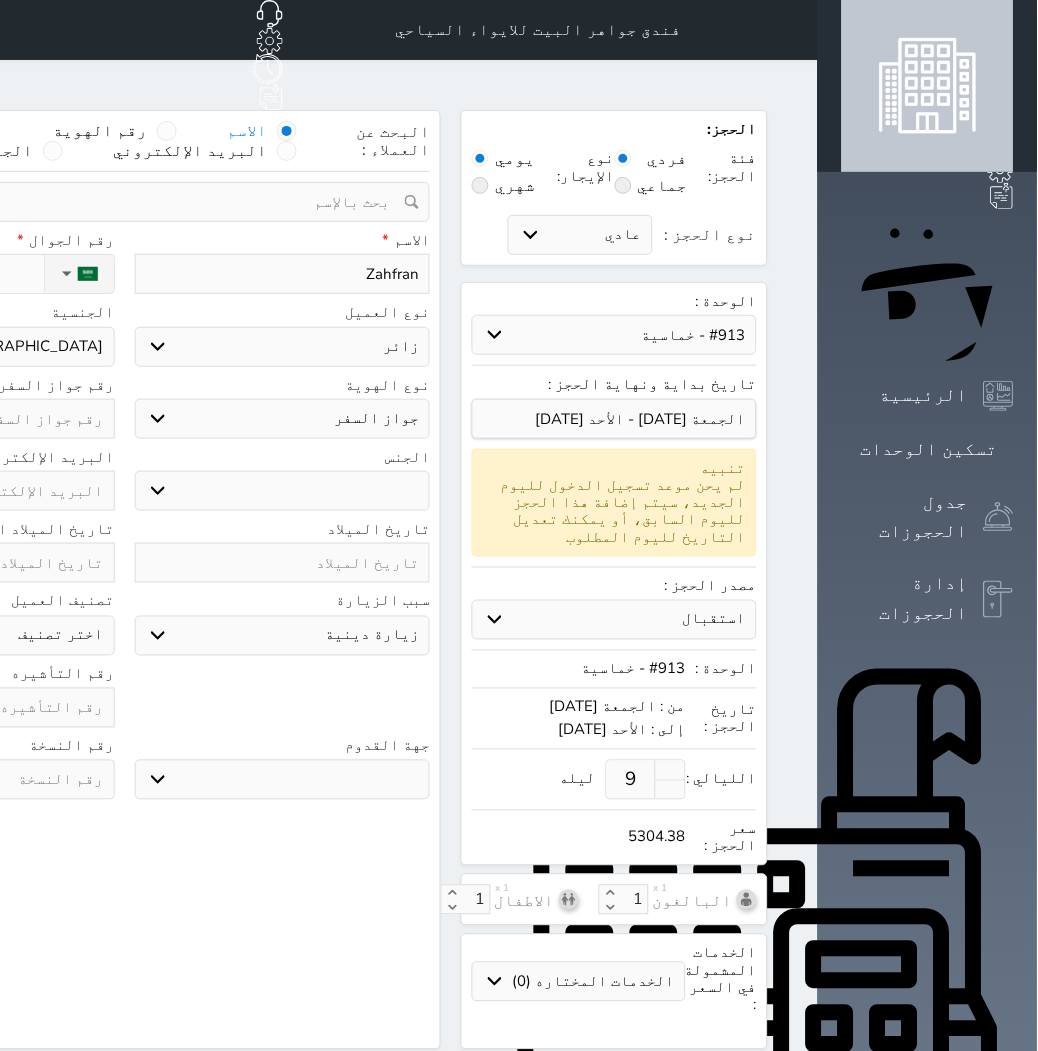 click on "رقم جواز السفر" at bounding box center [-33, 408] 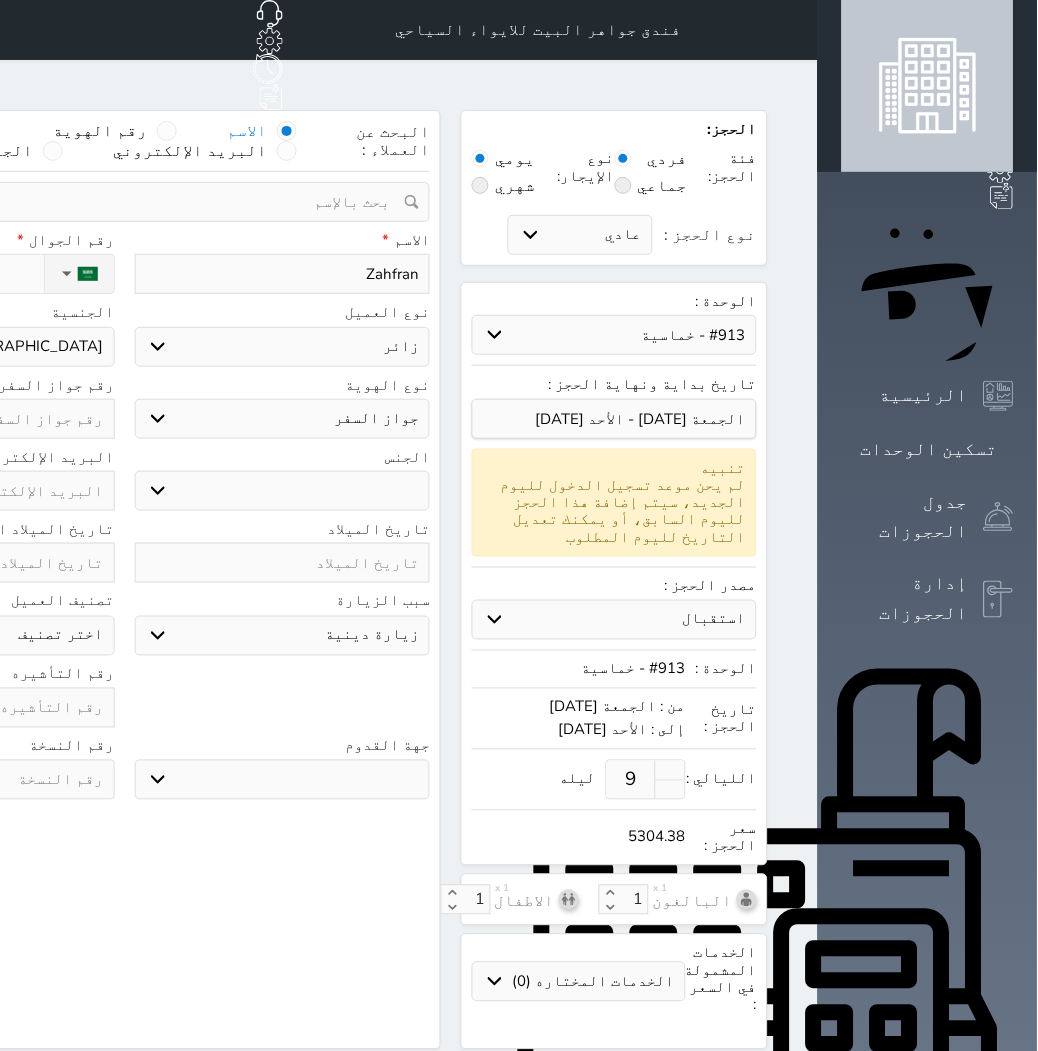 click at bounding box center (-33, 419) 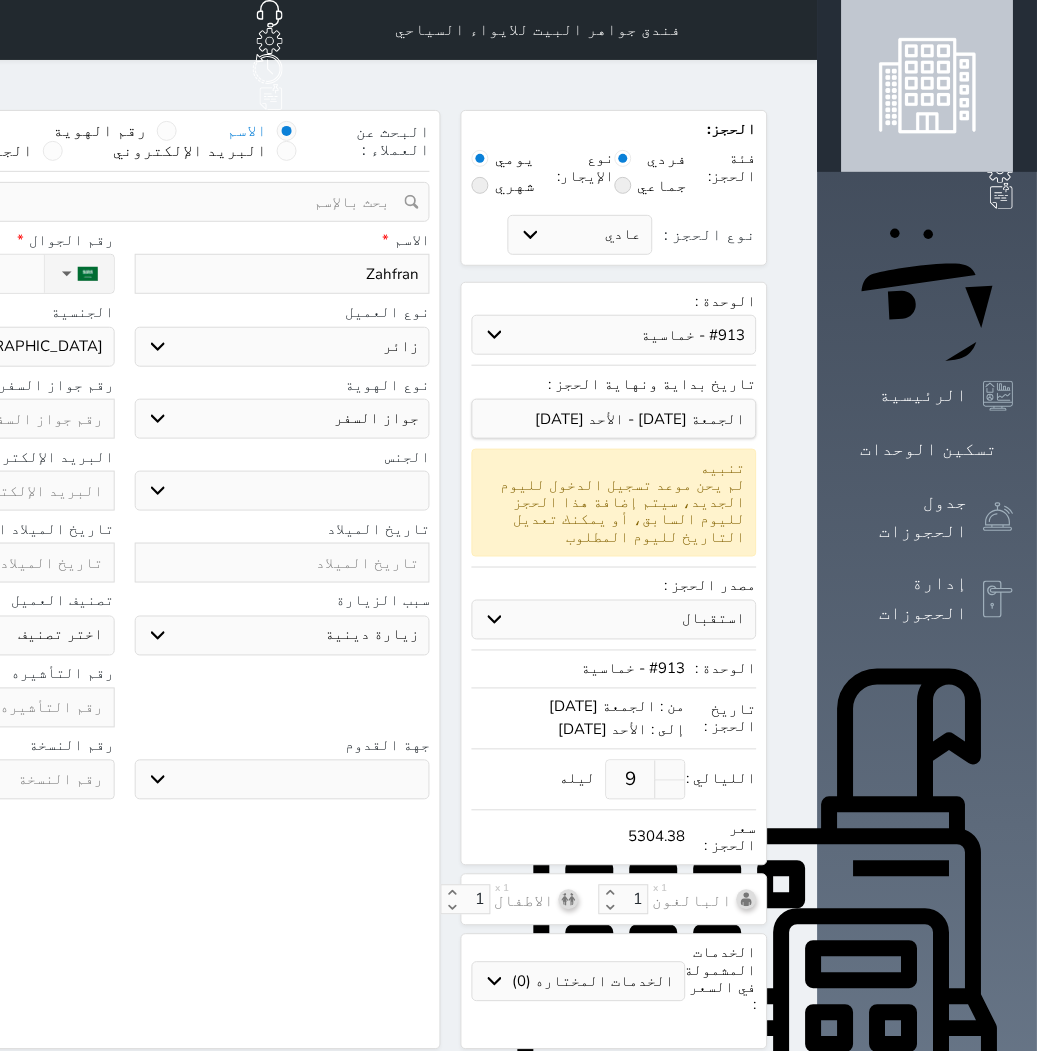 click at bounding box center [-33, 419] 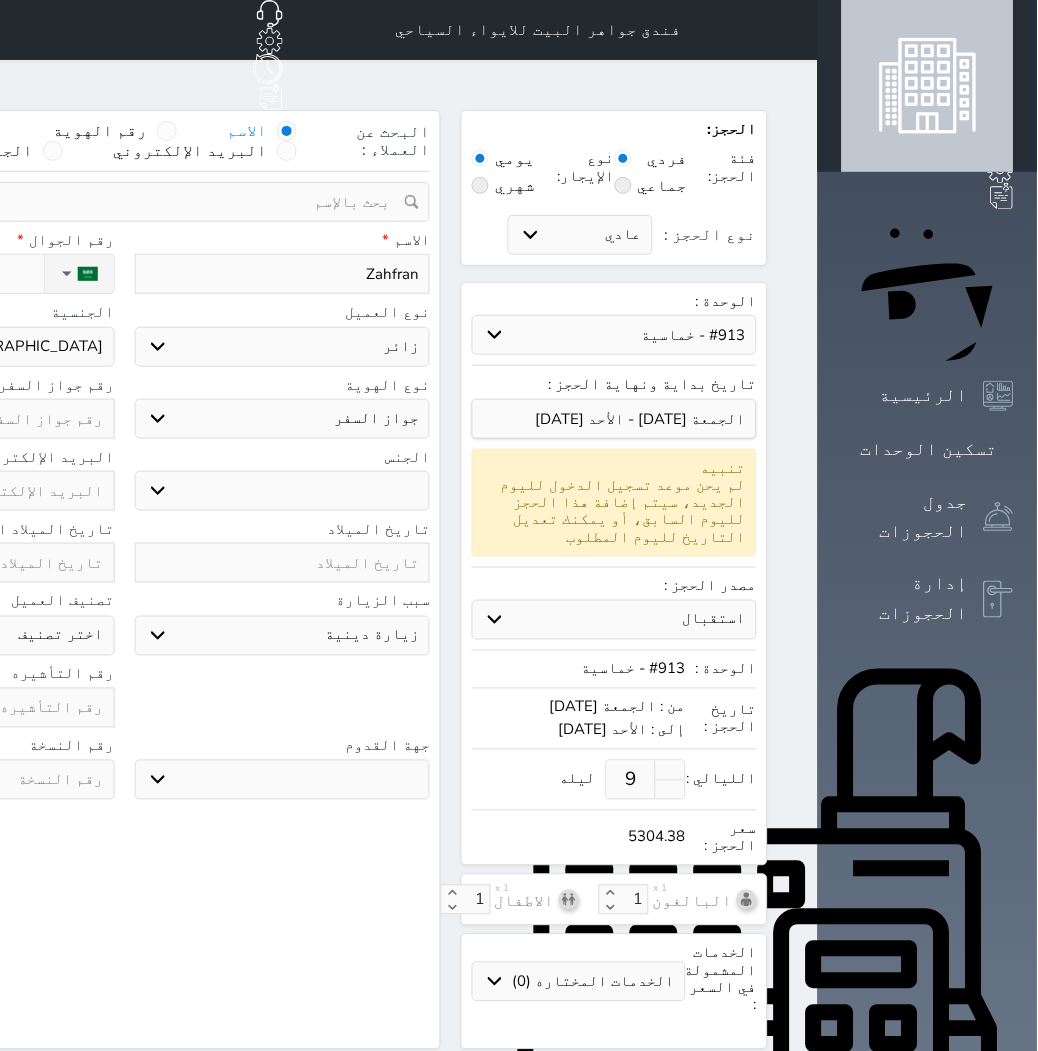 type on "H" 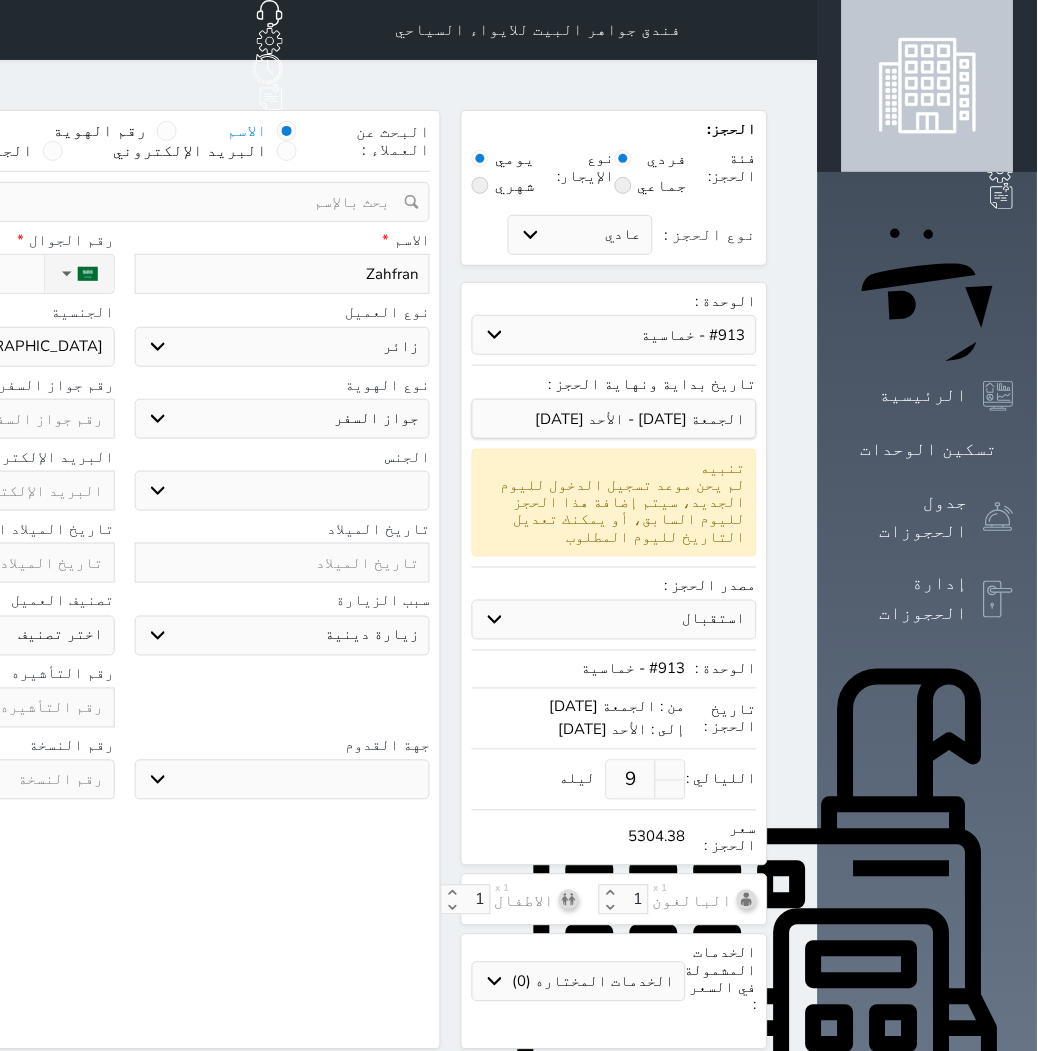 select 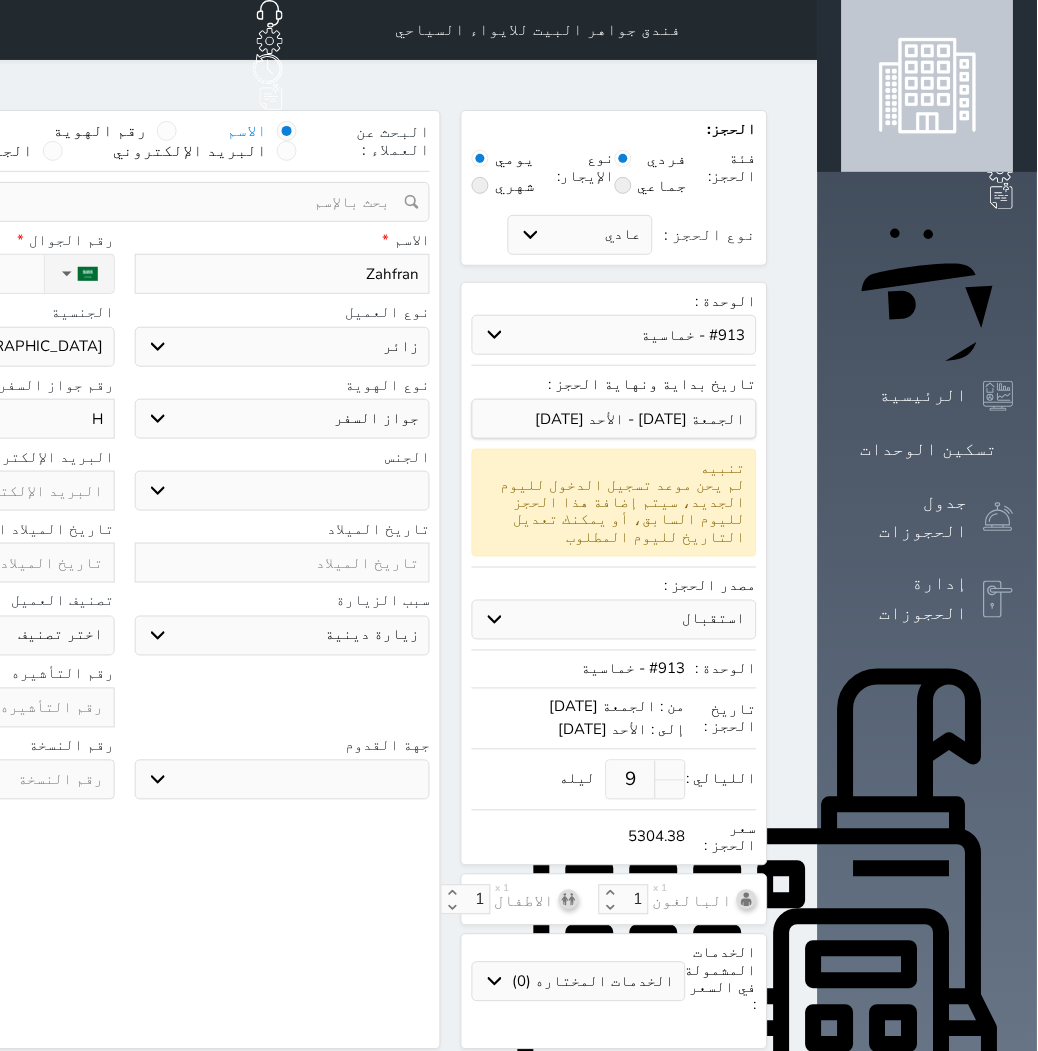 type on "HV" 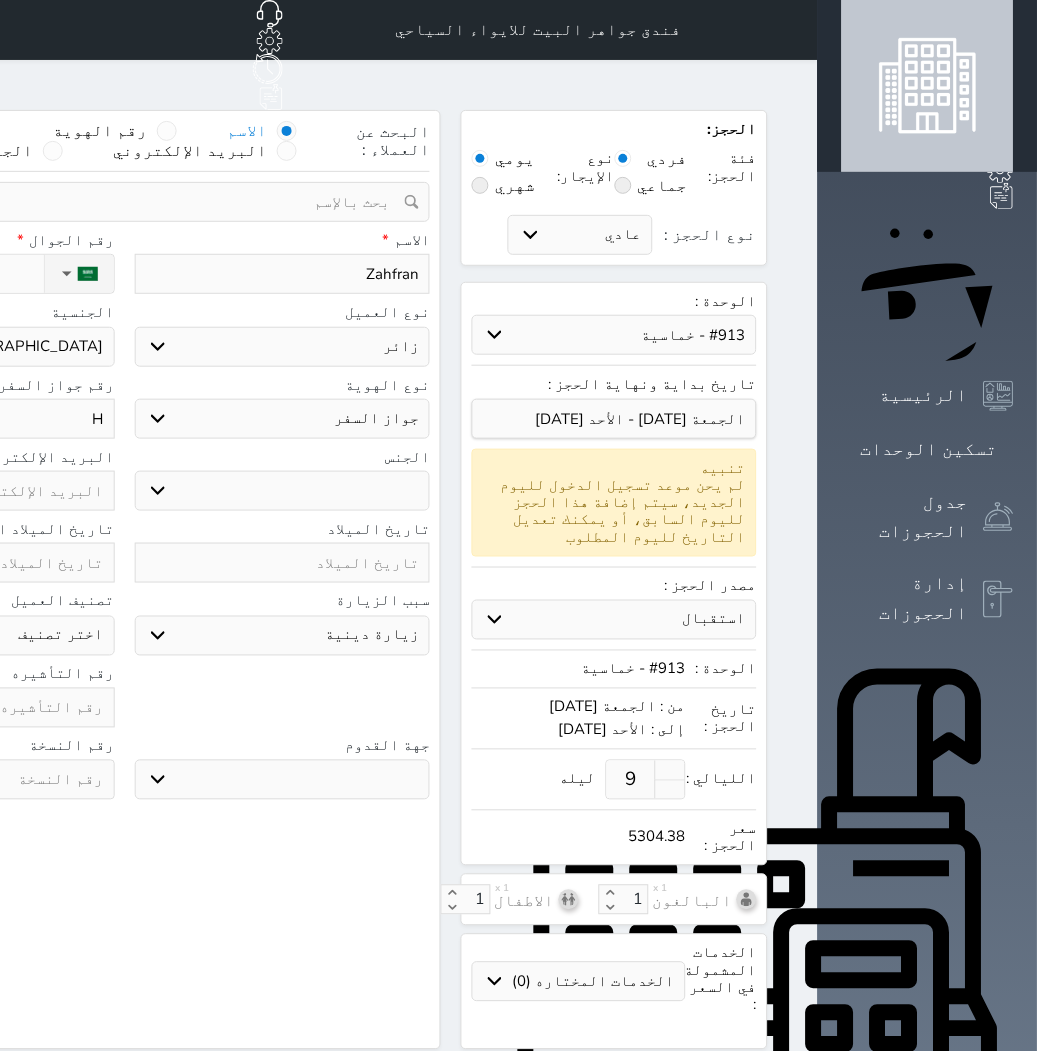 select 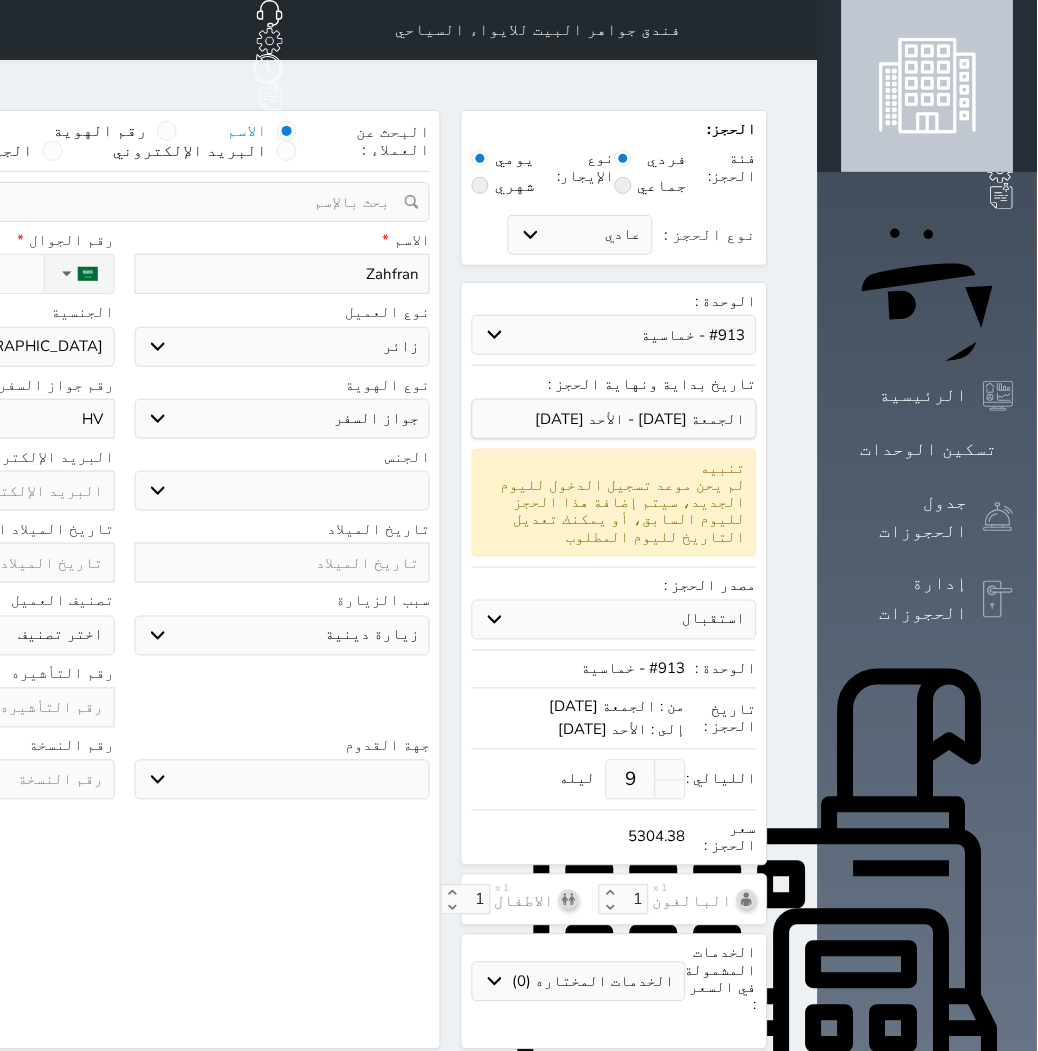 type on "HV4" 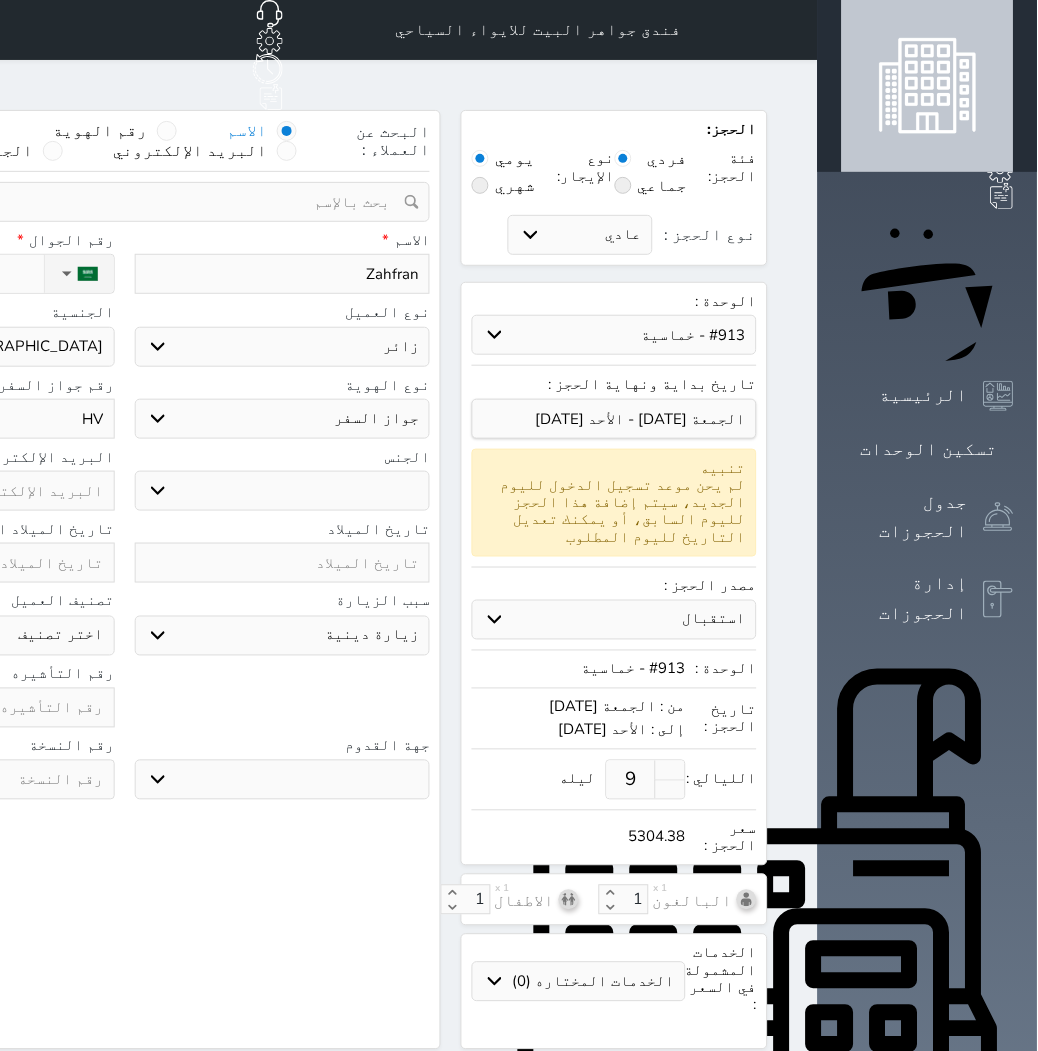 select 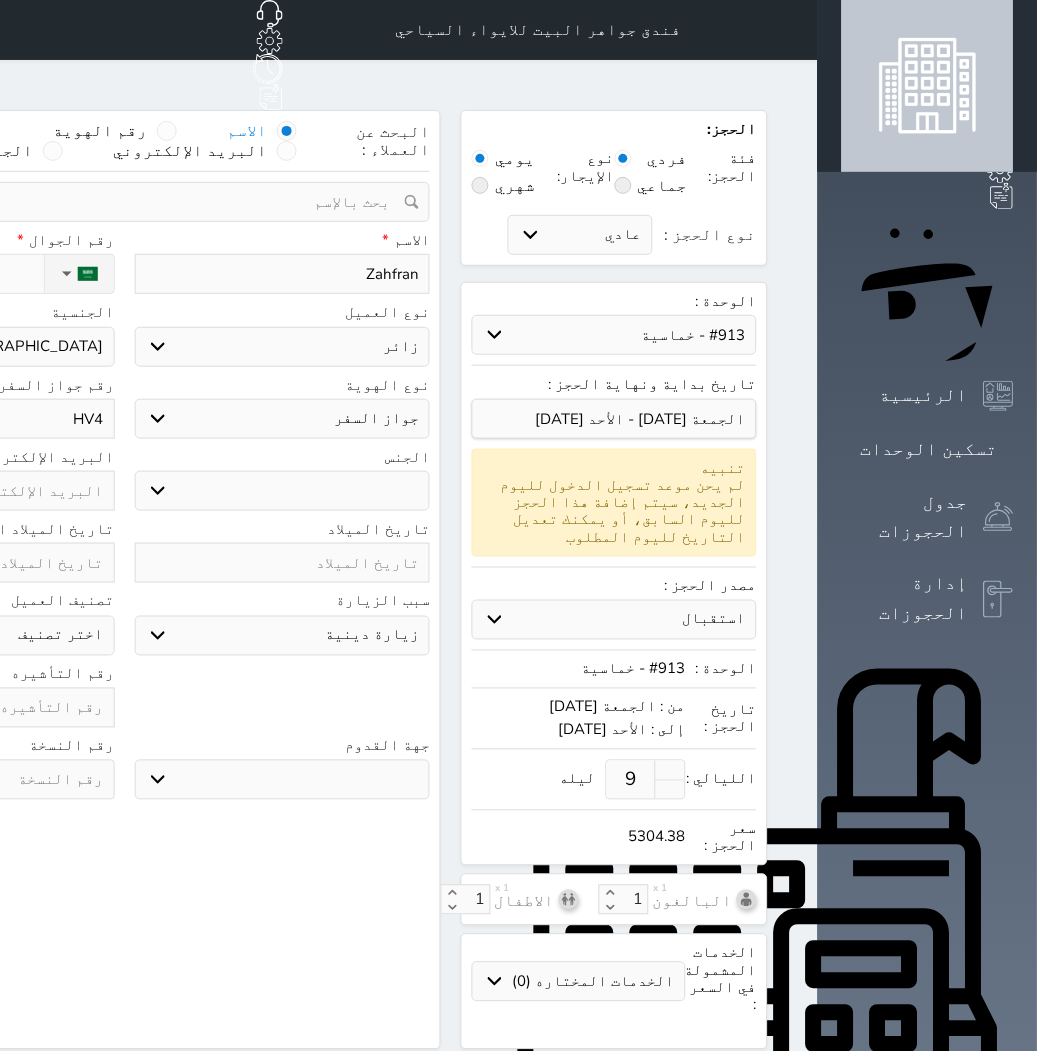 type on "HV42" 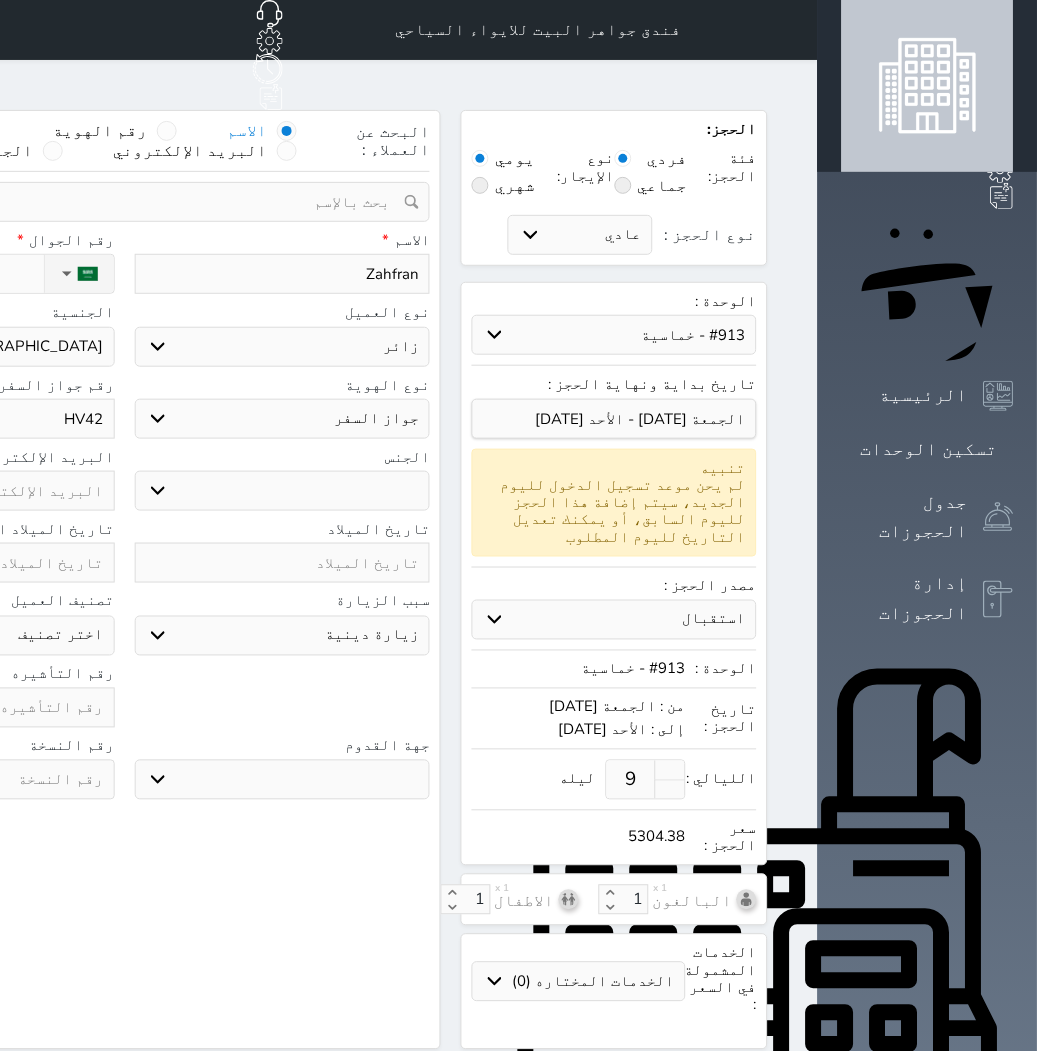 select 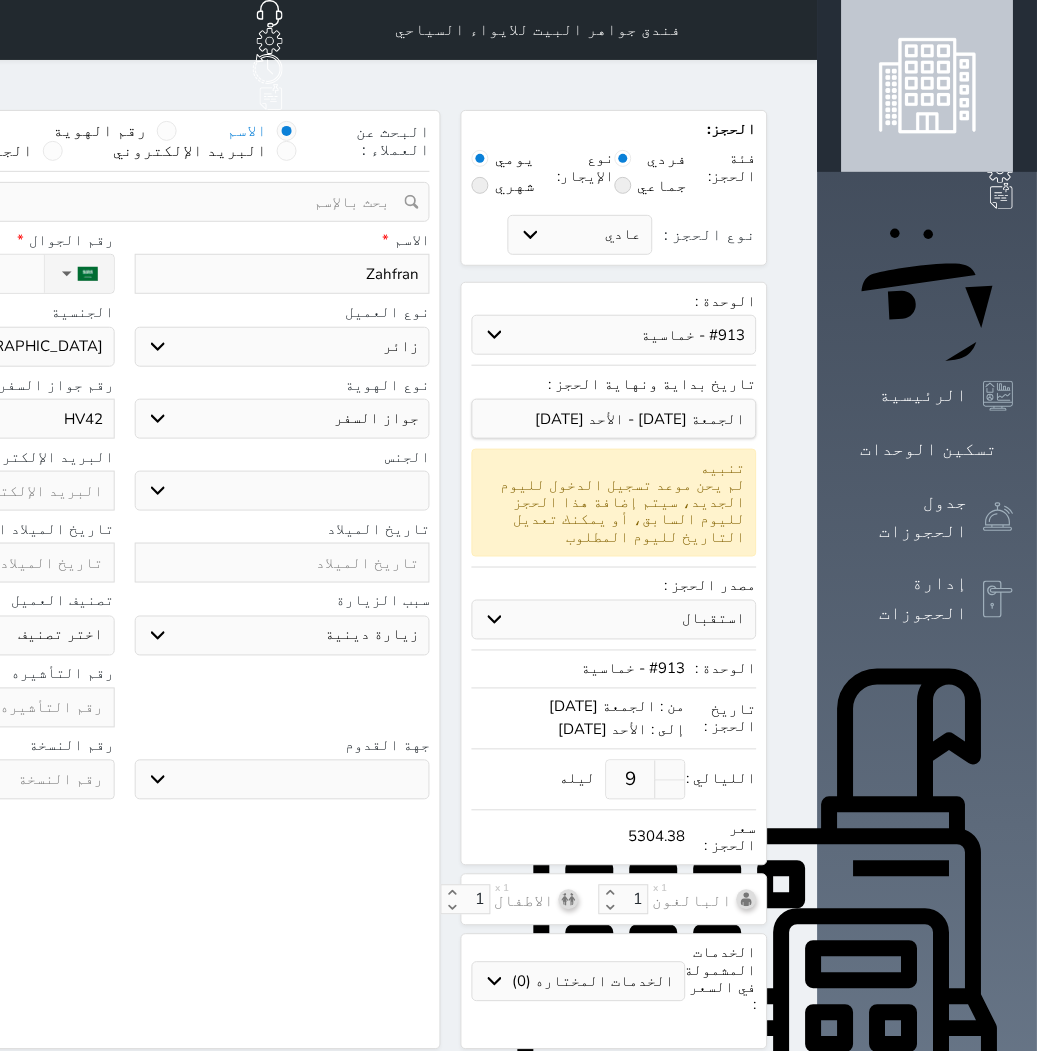 type on "HV422" 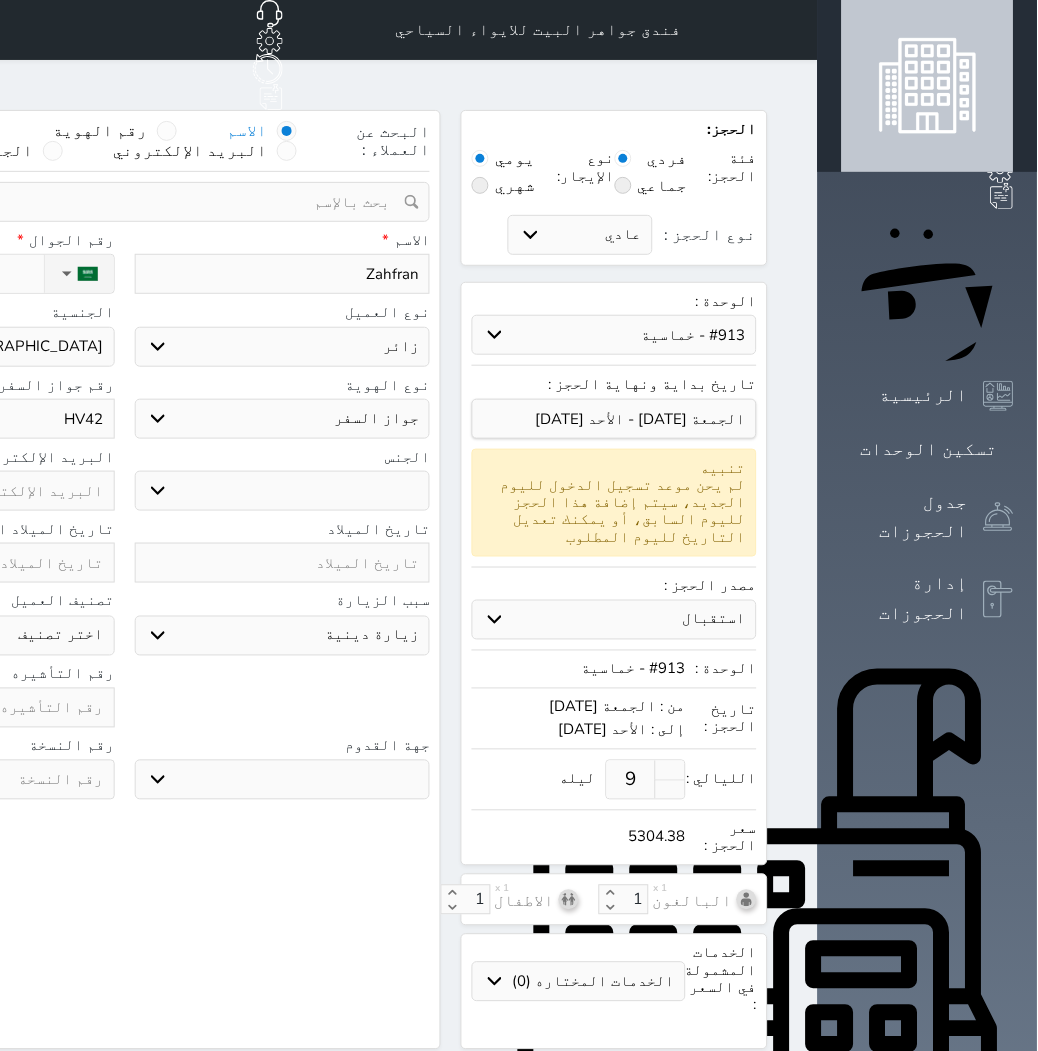 select 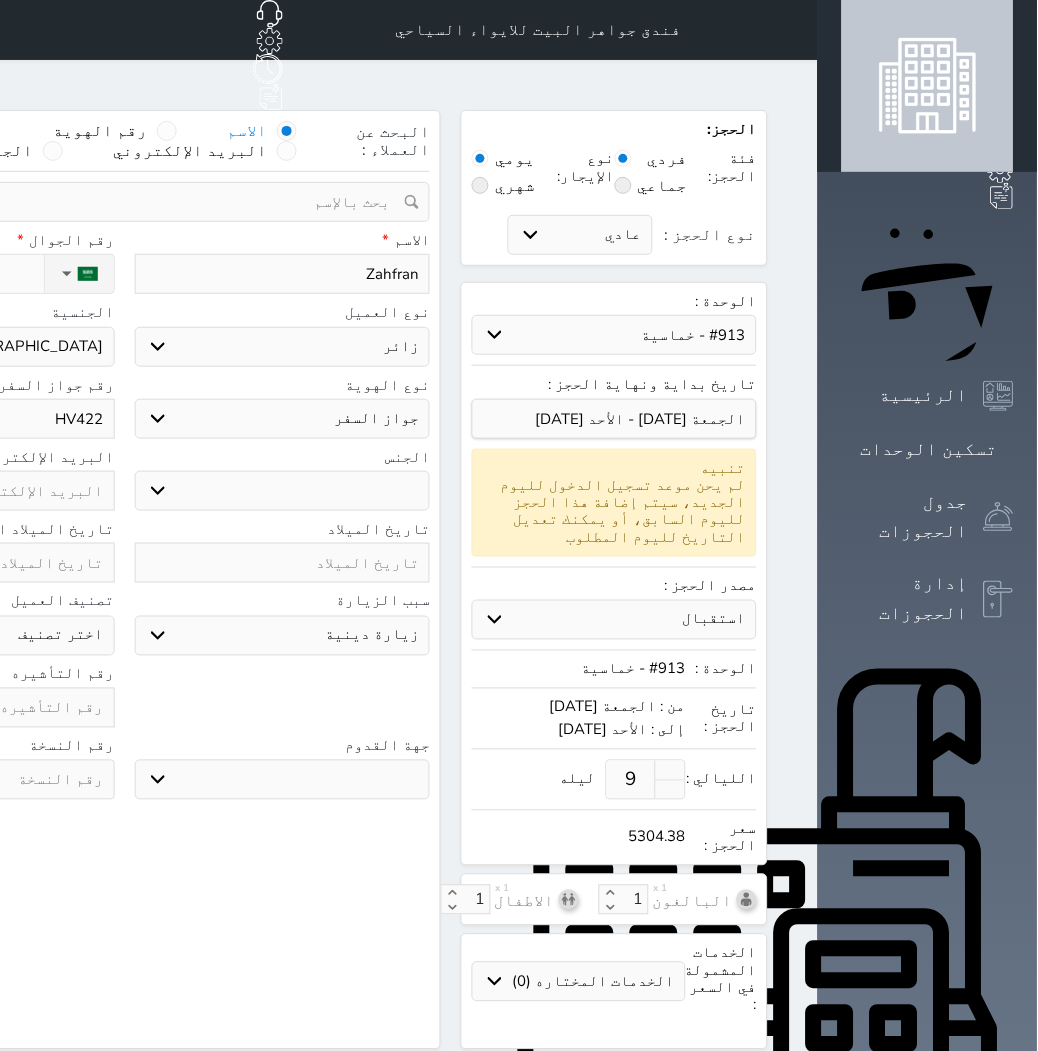 type on "HV4221" 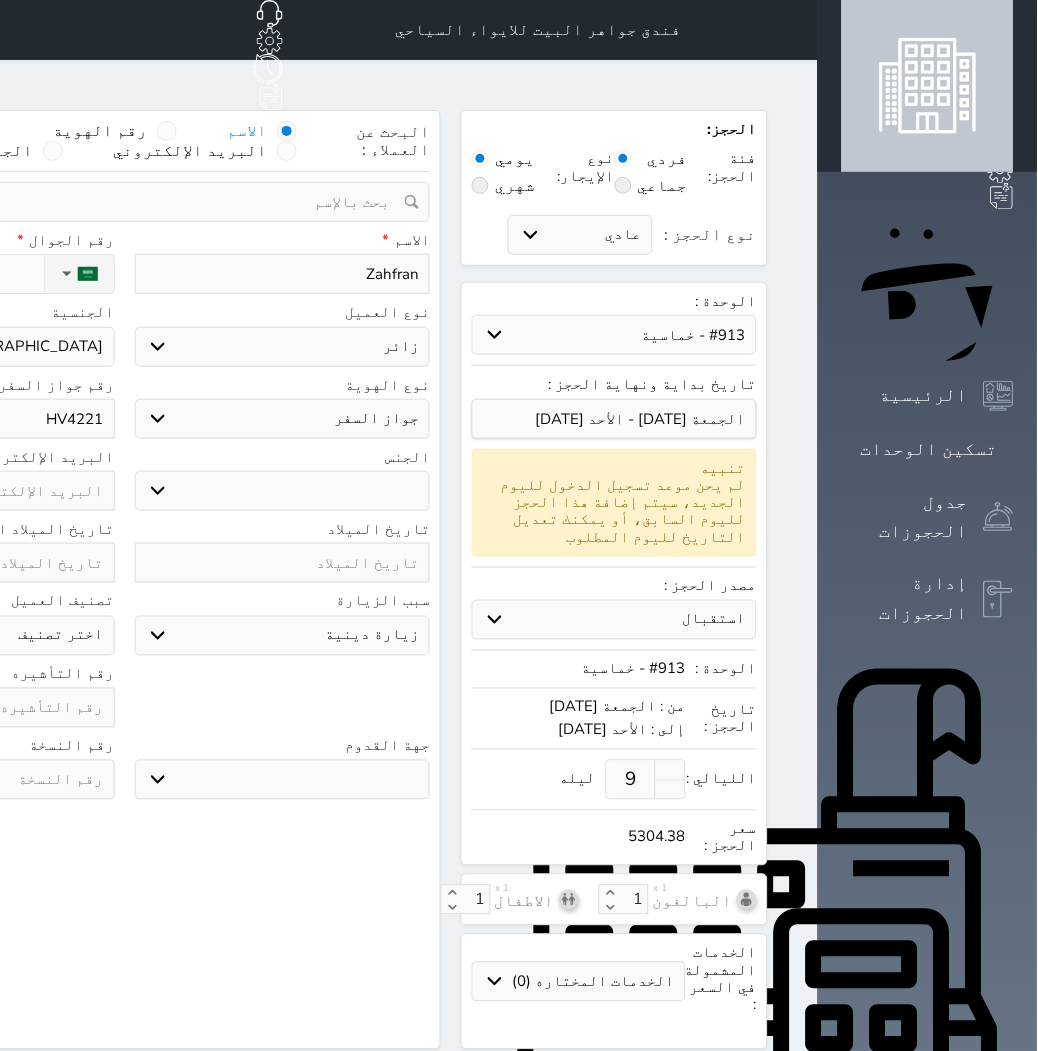 select 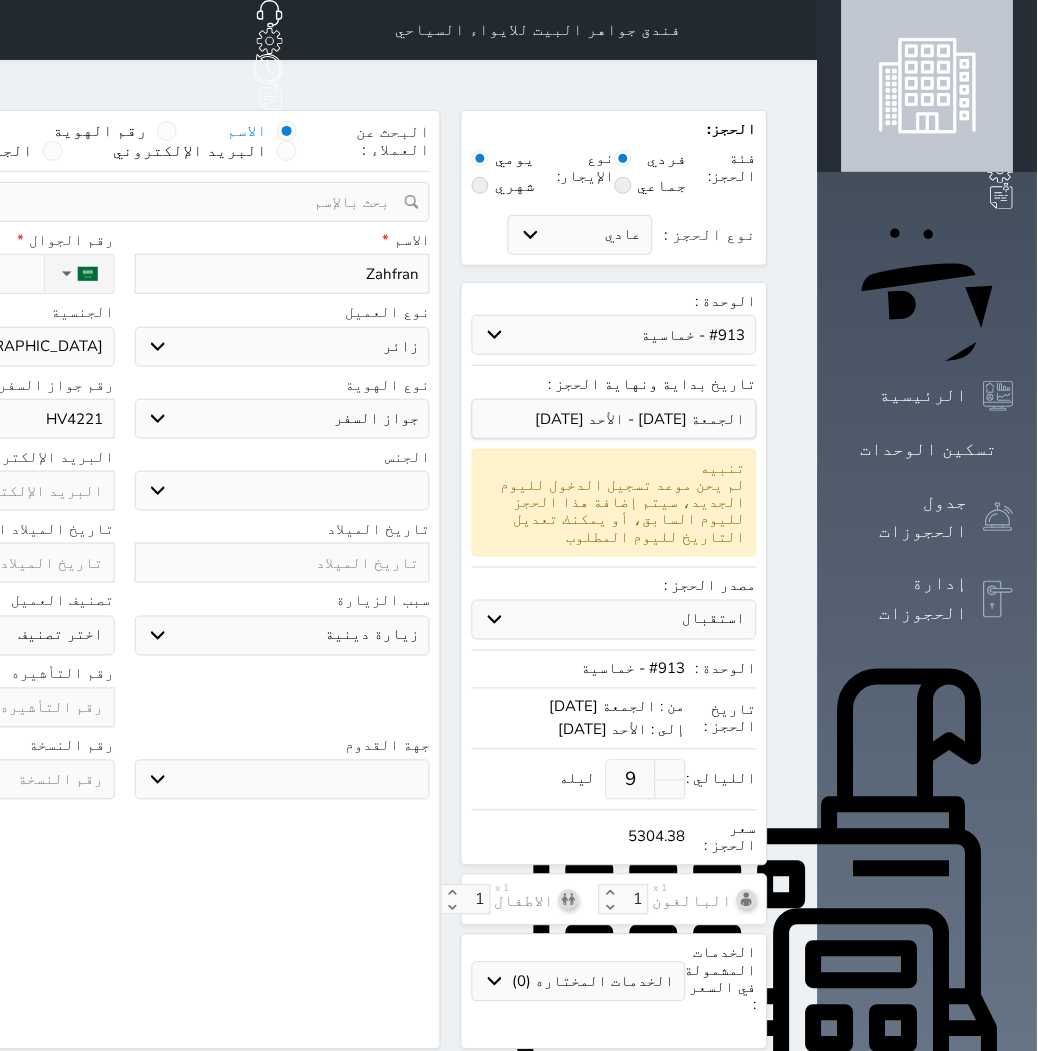 type on "HV42214" 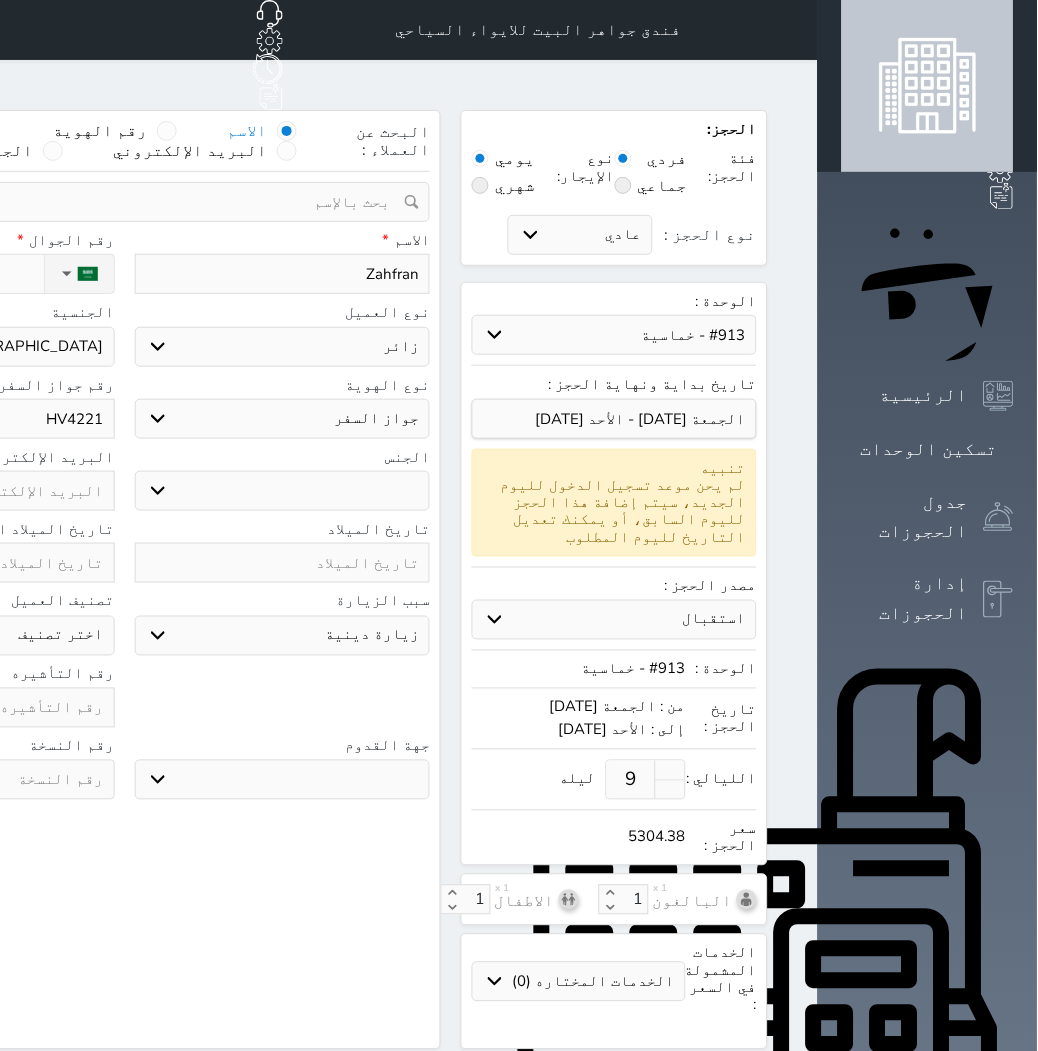 select 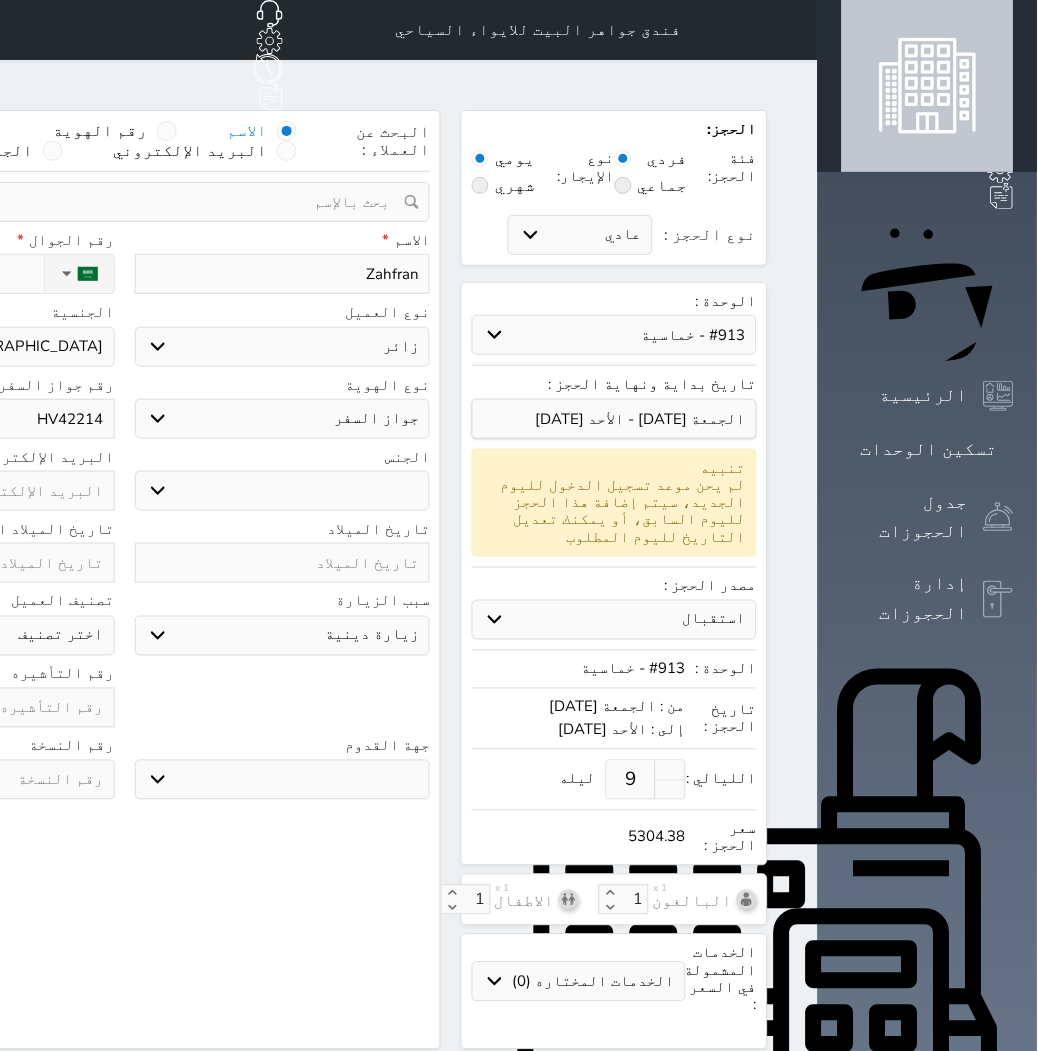type on "HV422147" 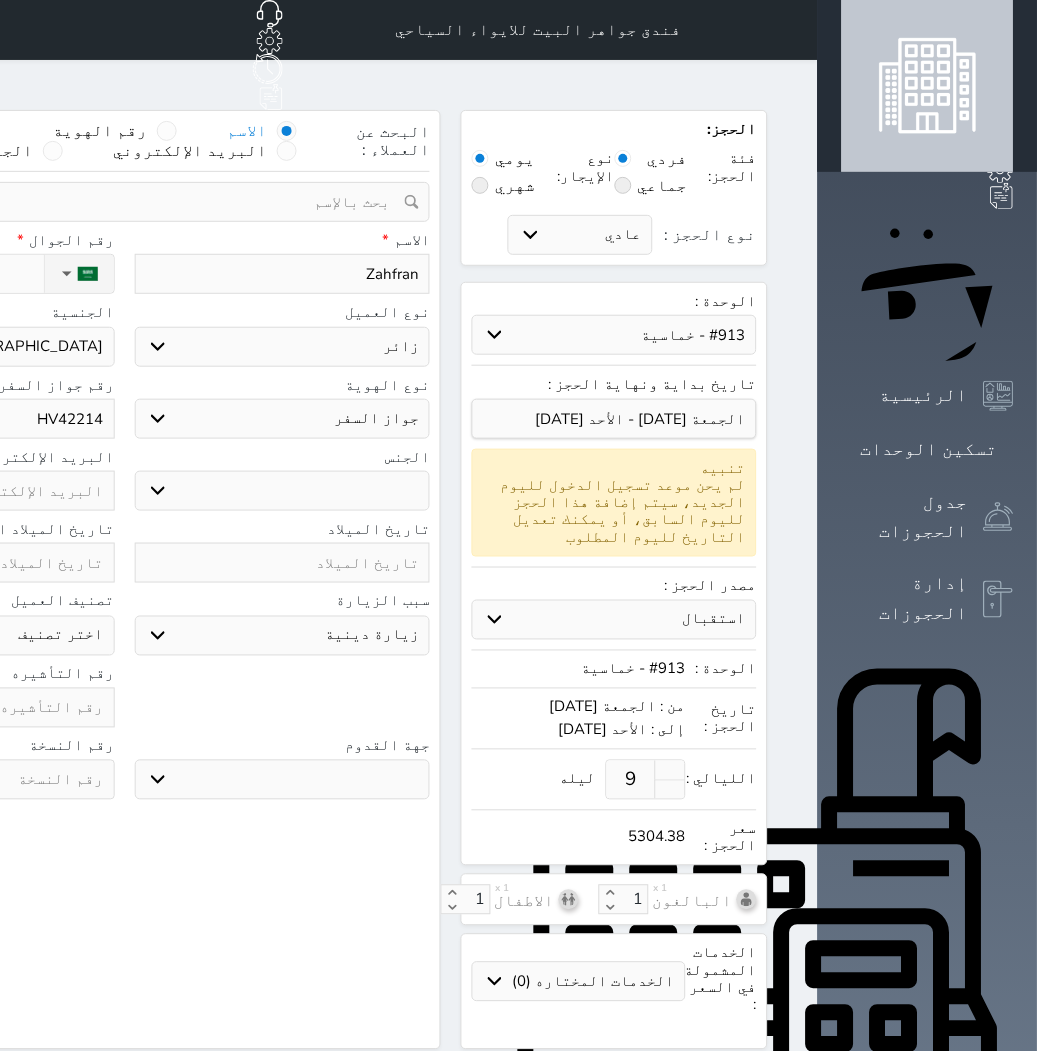 select 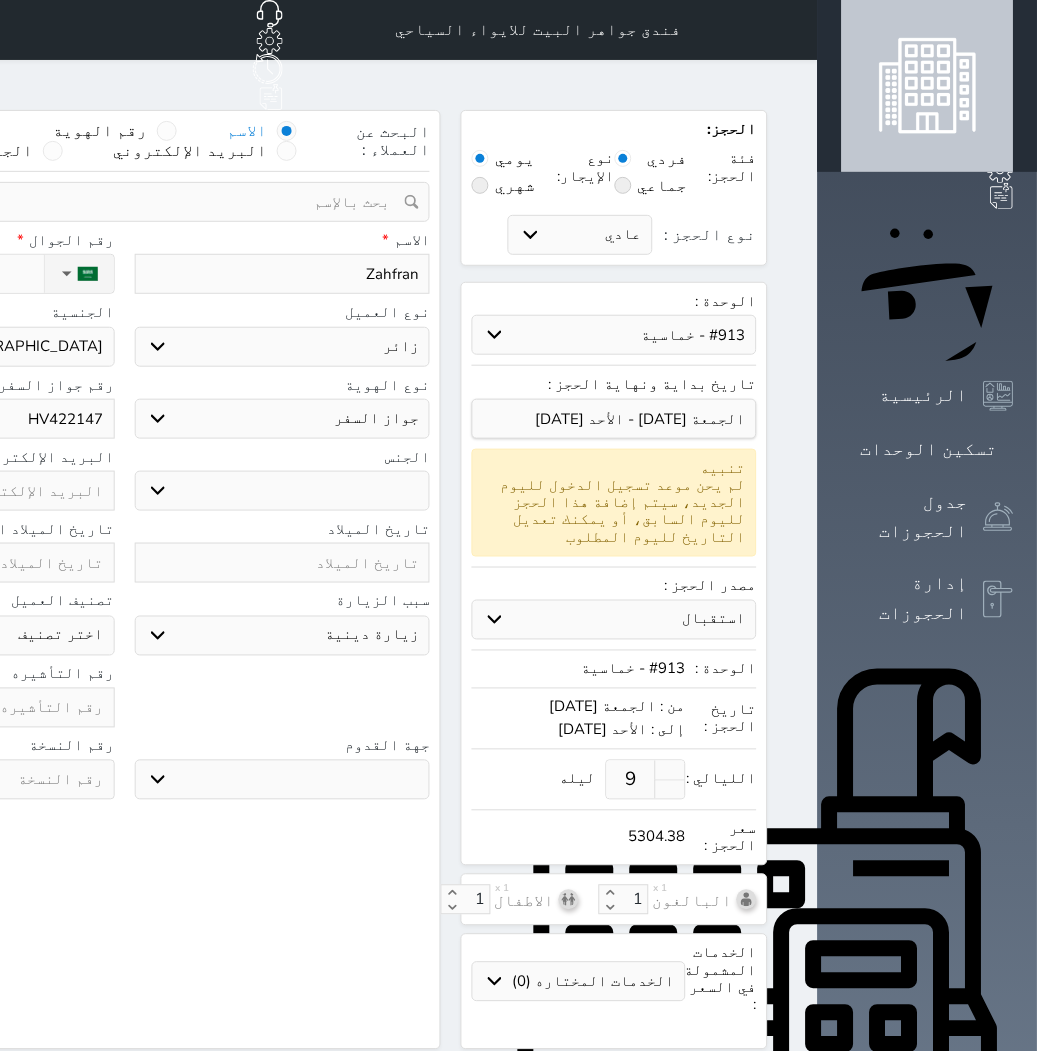 type on "HV4221471" 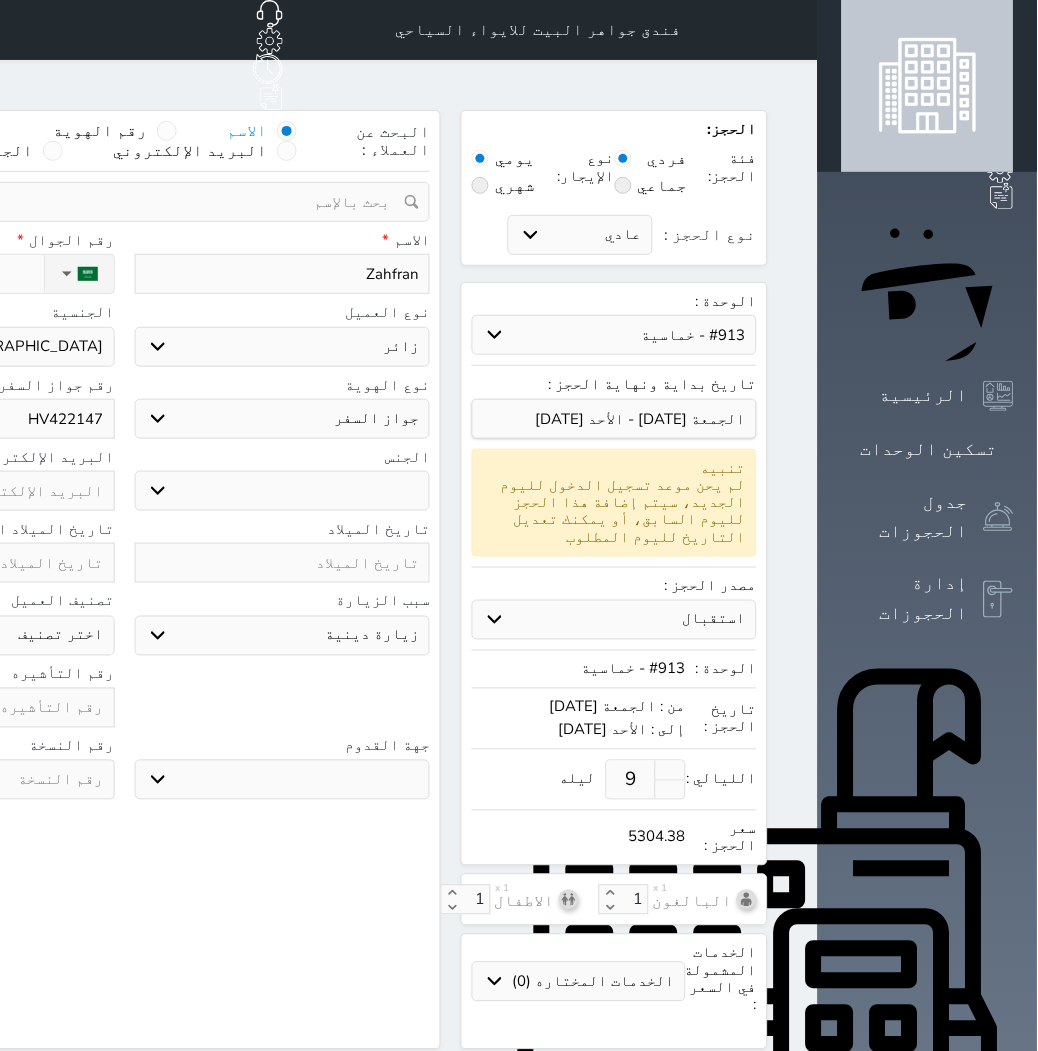 select 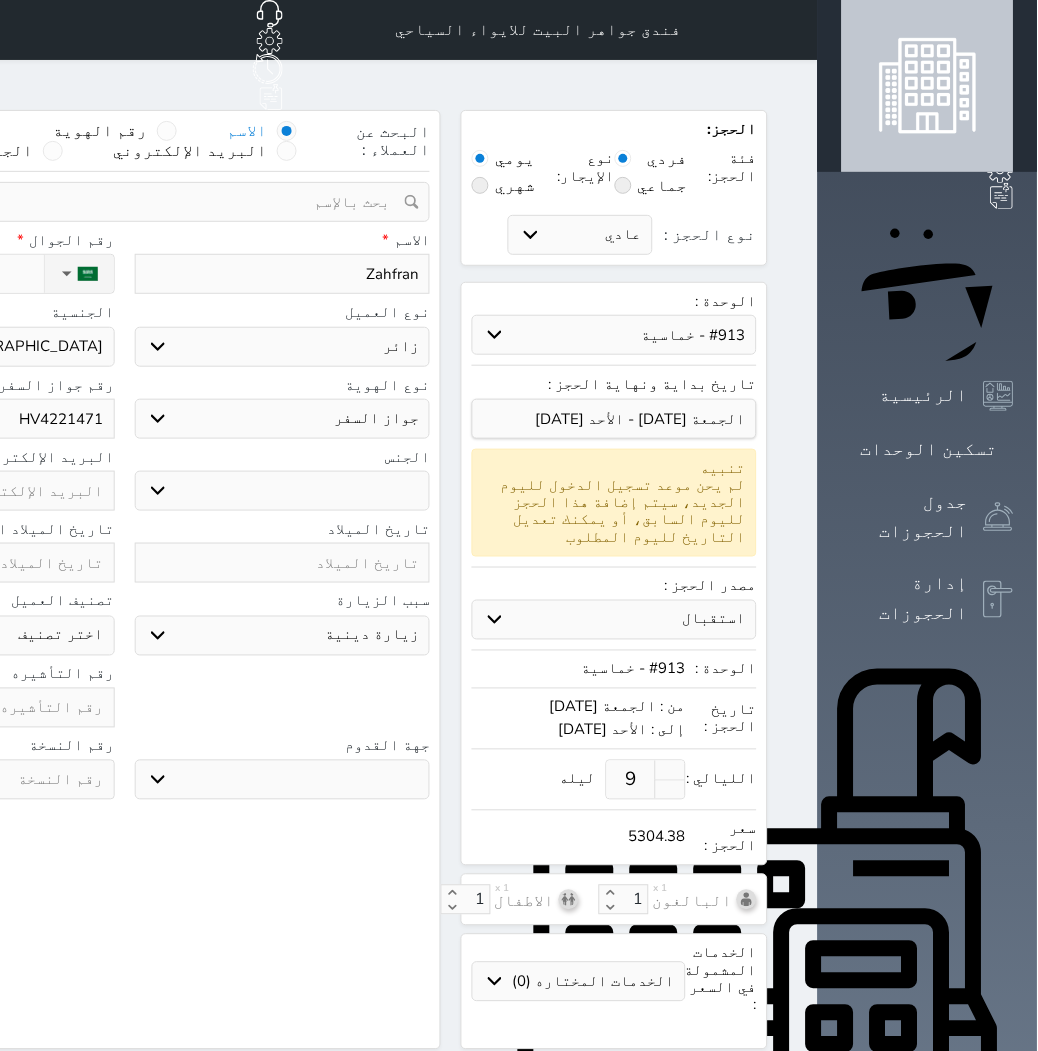 type on "HV4221471" 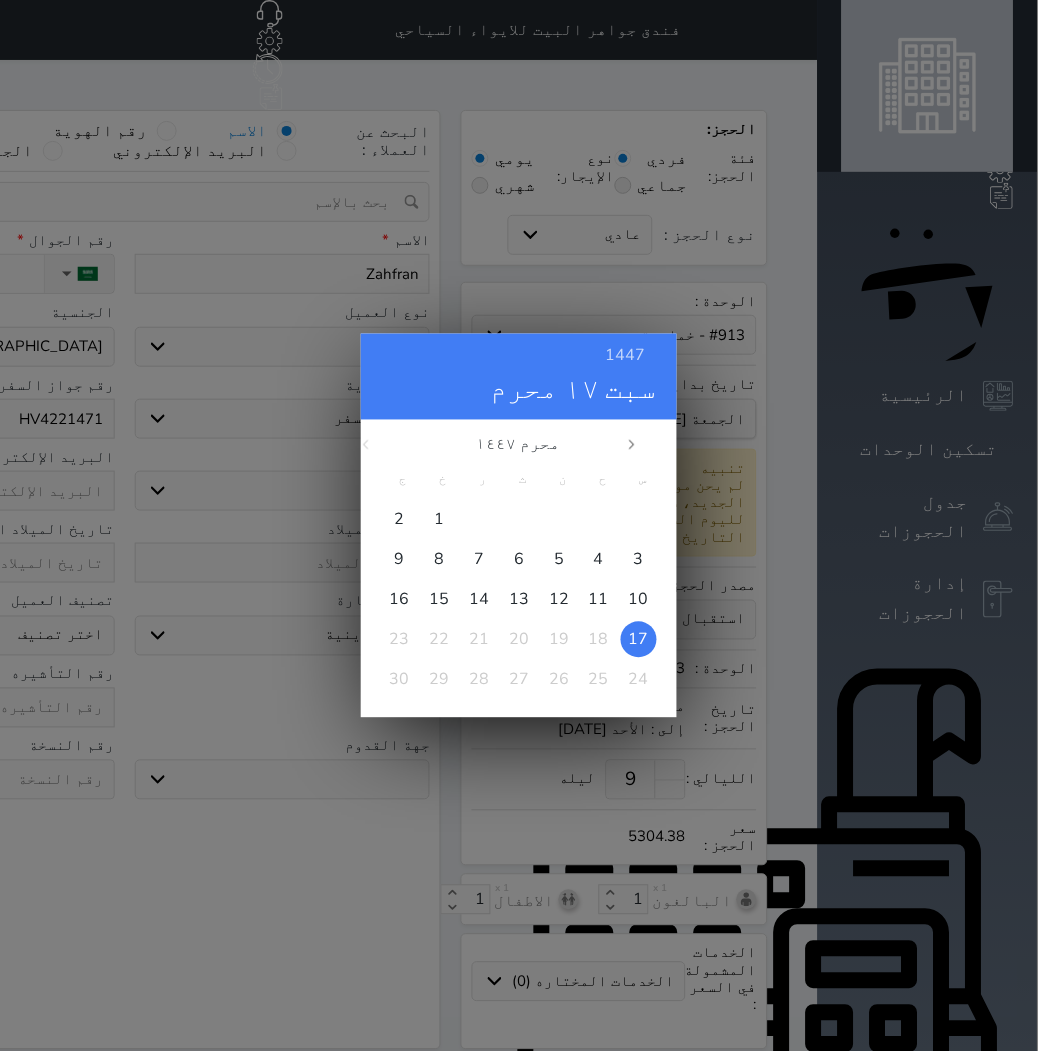 click on "1447   سبت ١٧ محرم         محرم ١٤٤٧
س
ح
ن
ث
ر
خ
ج
1   2   3   4   5   6   7   8   9   10   11   12   13   14   15   16   17   18   19   20   21   22   23   24   25   26   27   28   29   30
محرم
صفر
ربيع الأول
ربيع الثاني
جمادى الأولى
جمادى الآخرة
رجب
شعبان
رمضان" at bounding box center [519, 525] 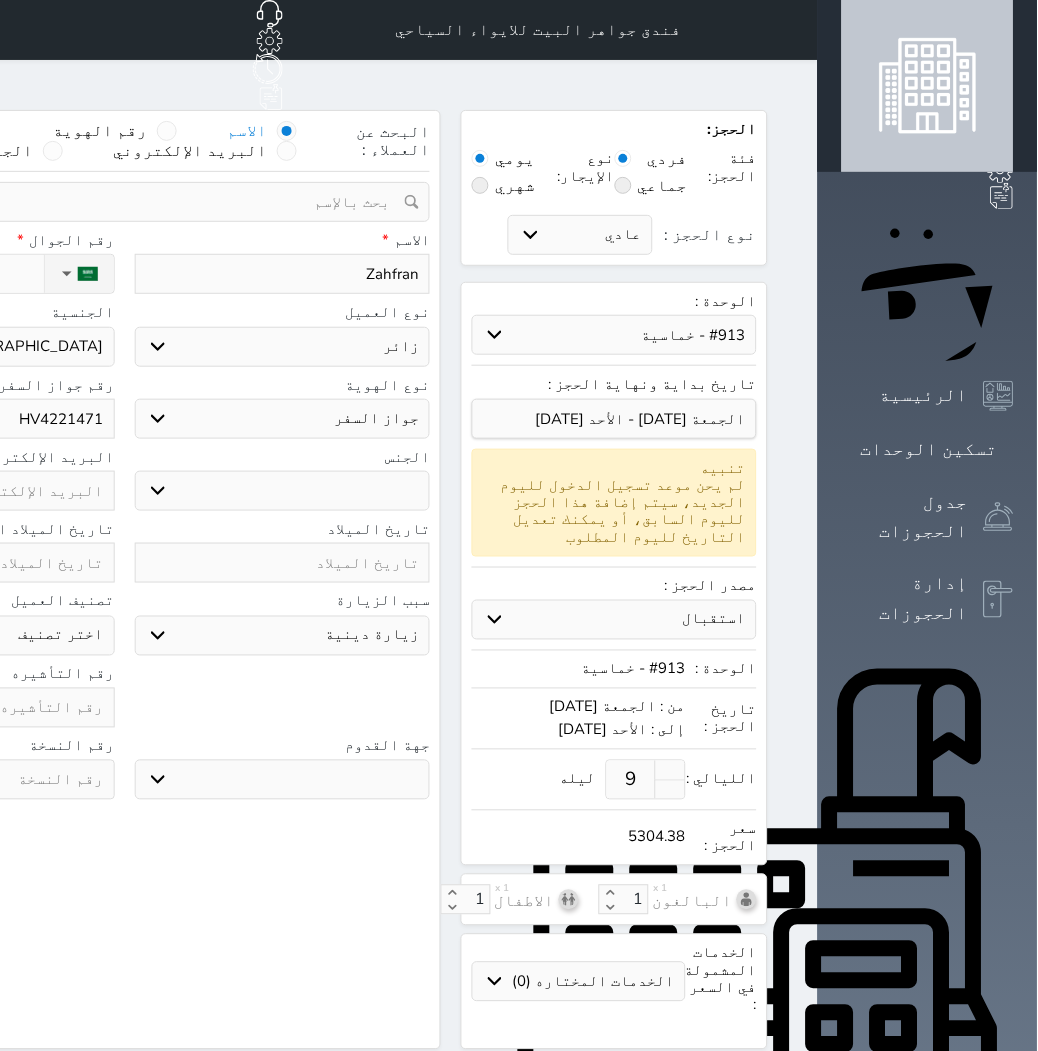 click at bounding box center (-33, 708) 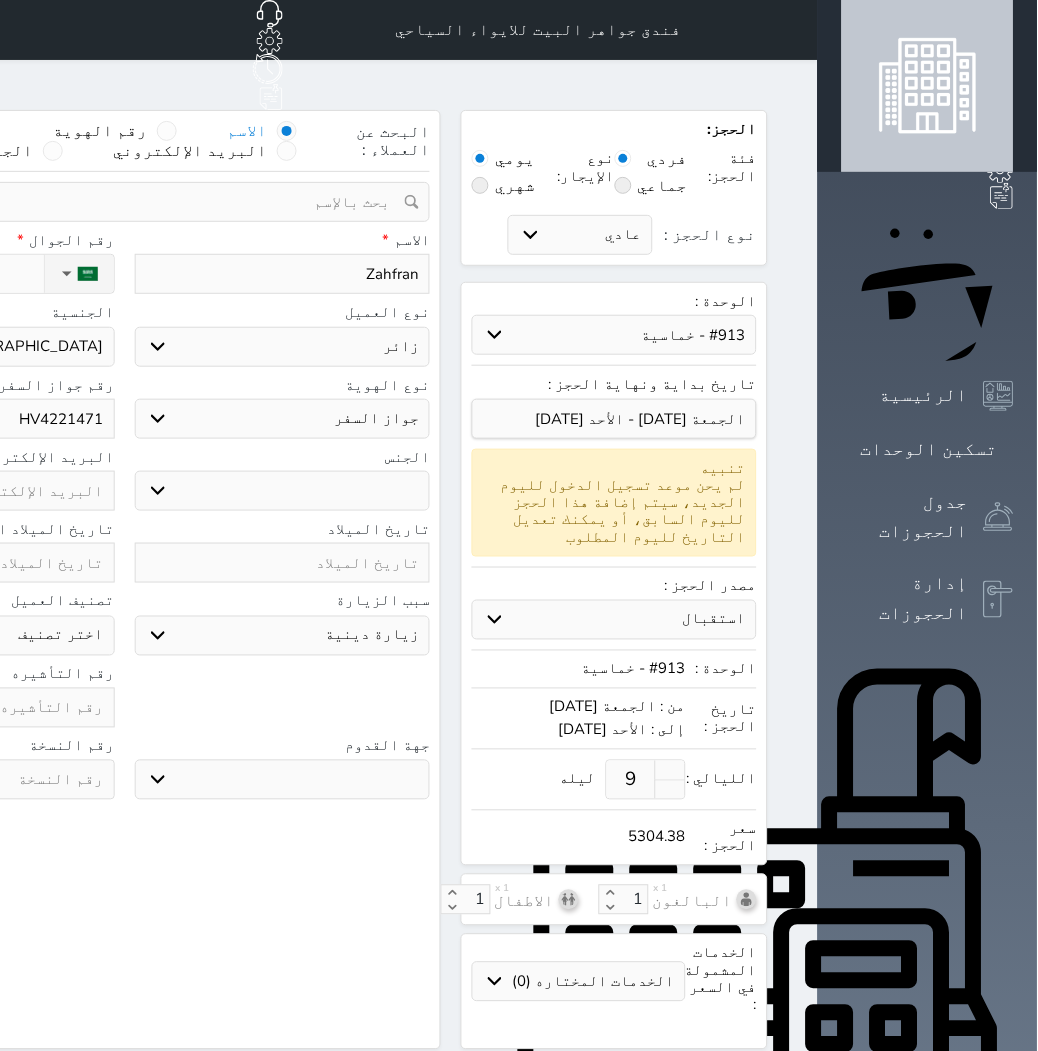 select 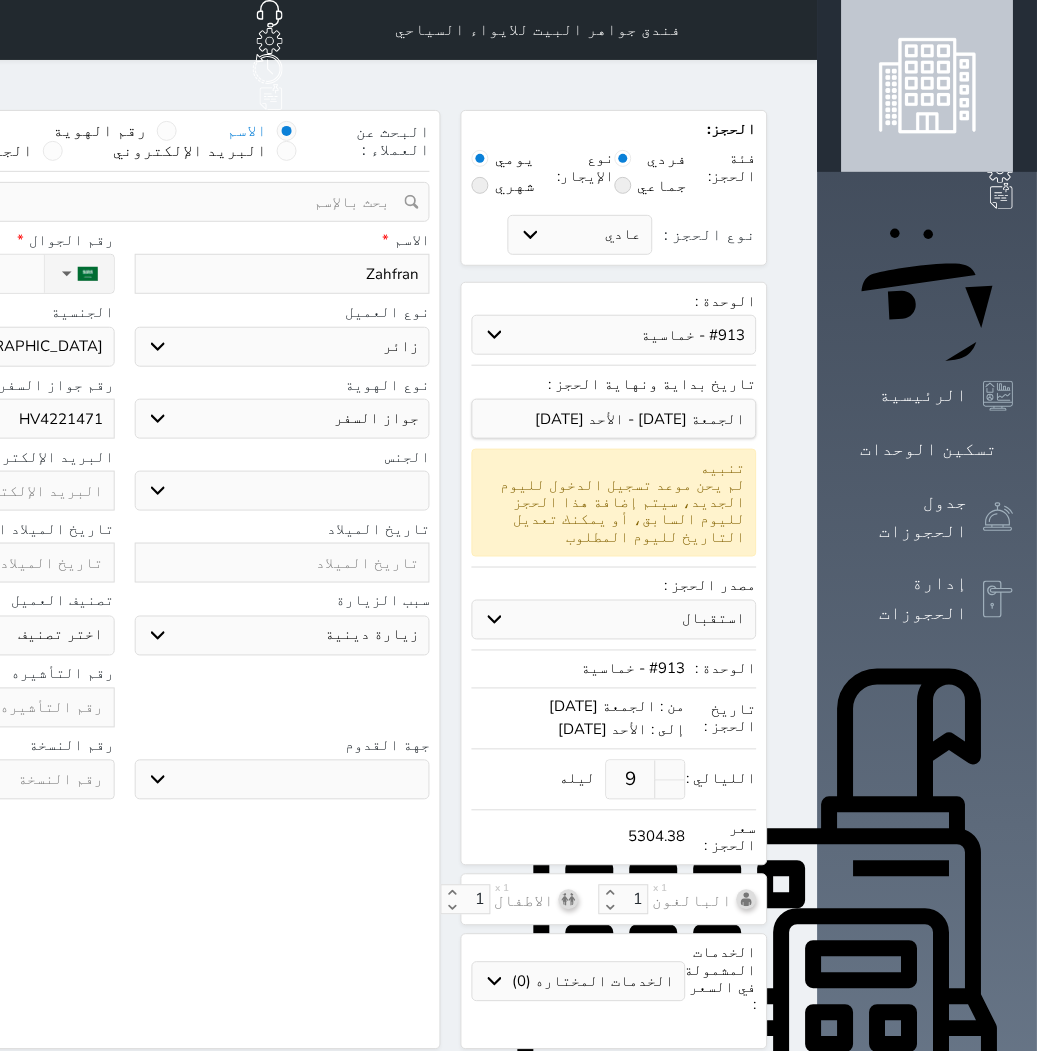 type on "6" 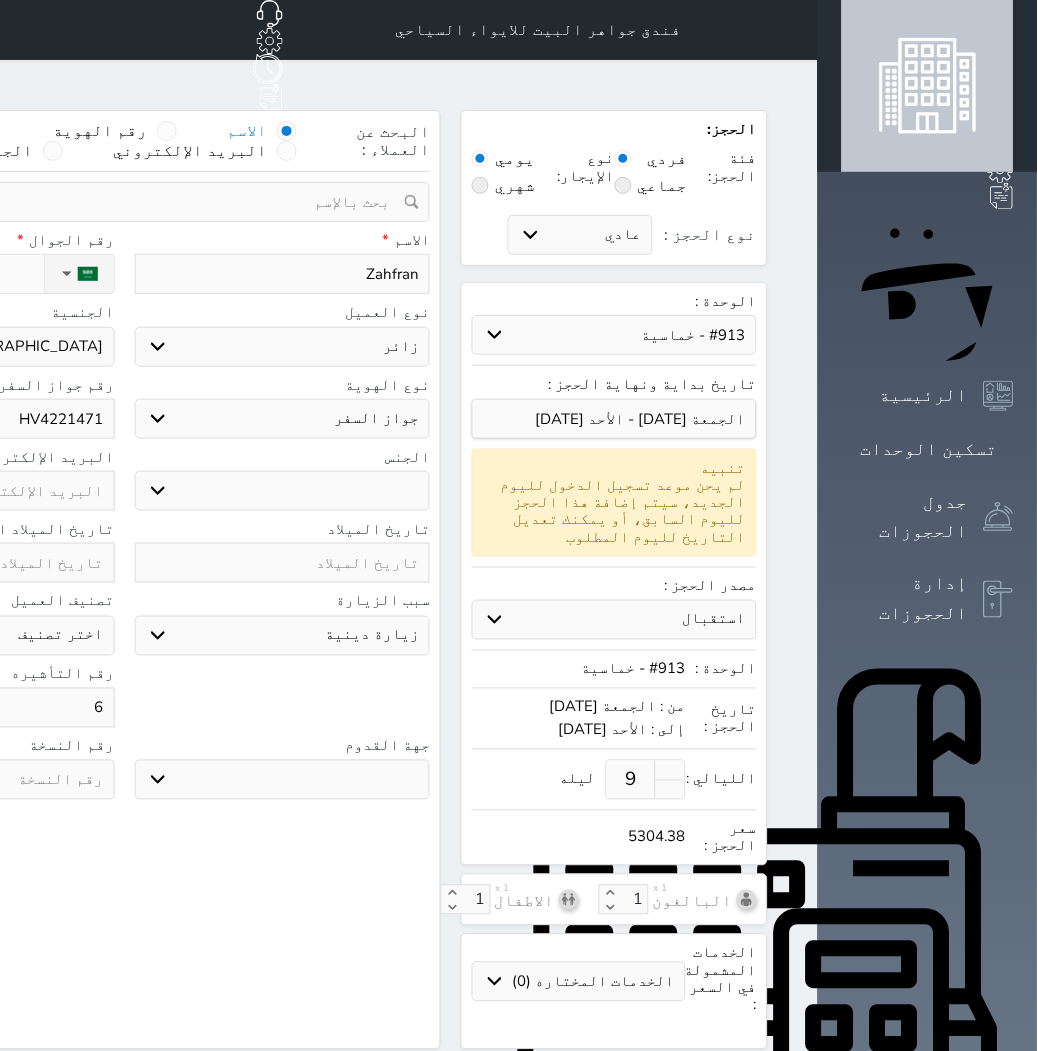 select 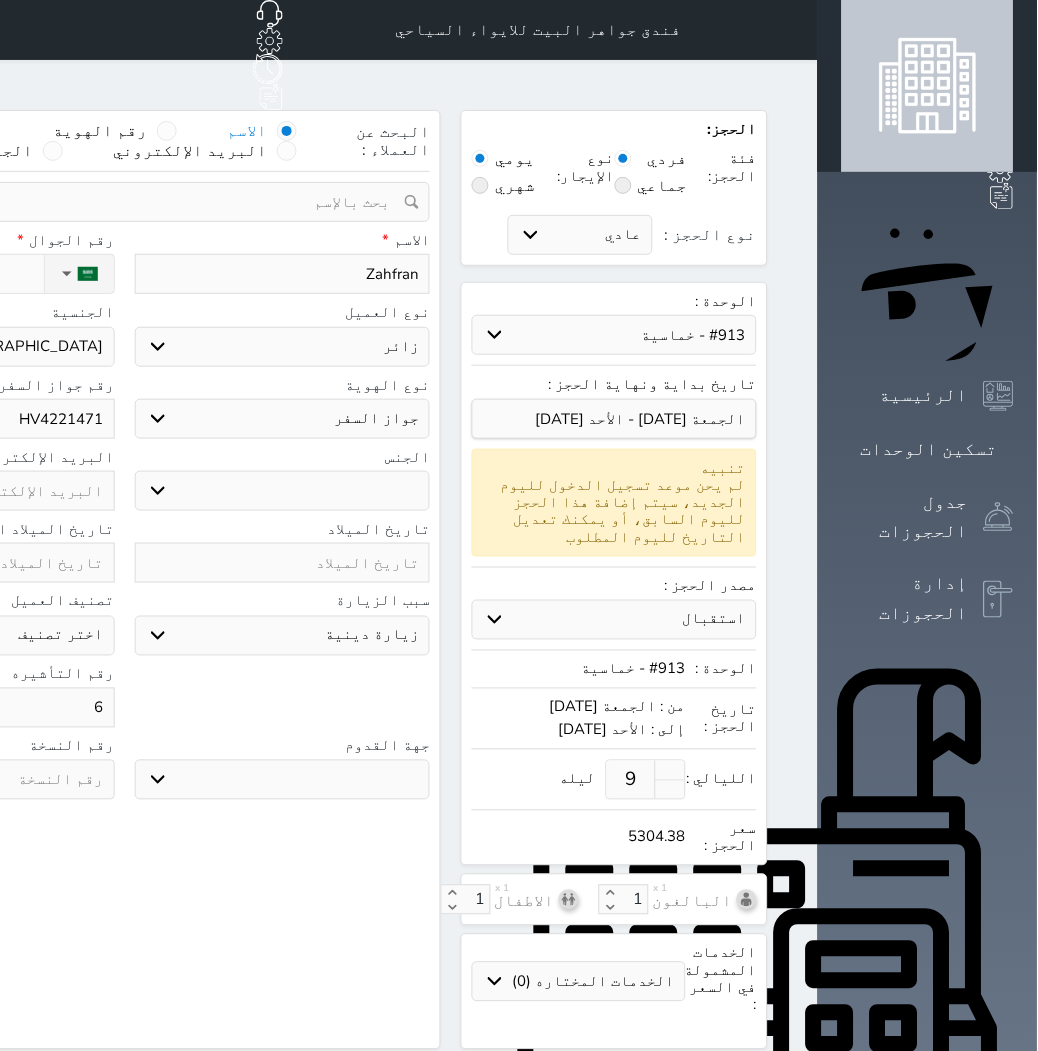 type on "61" 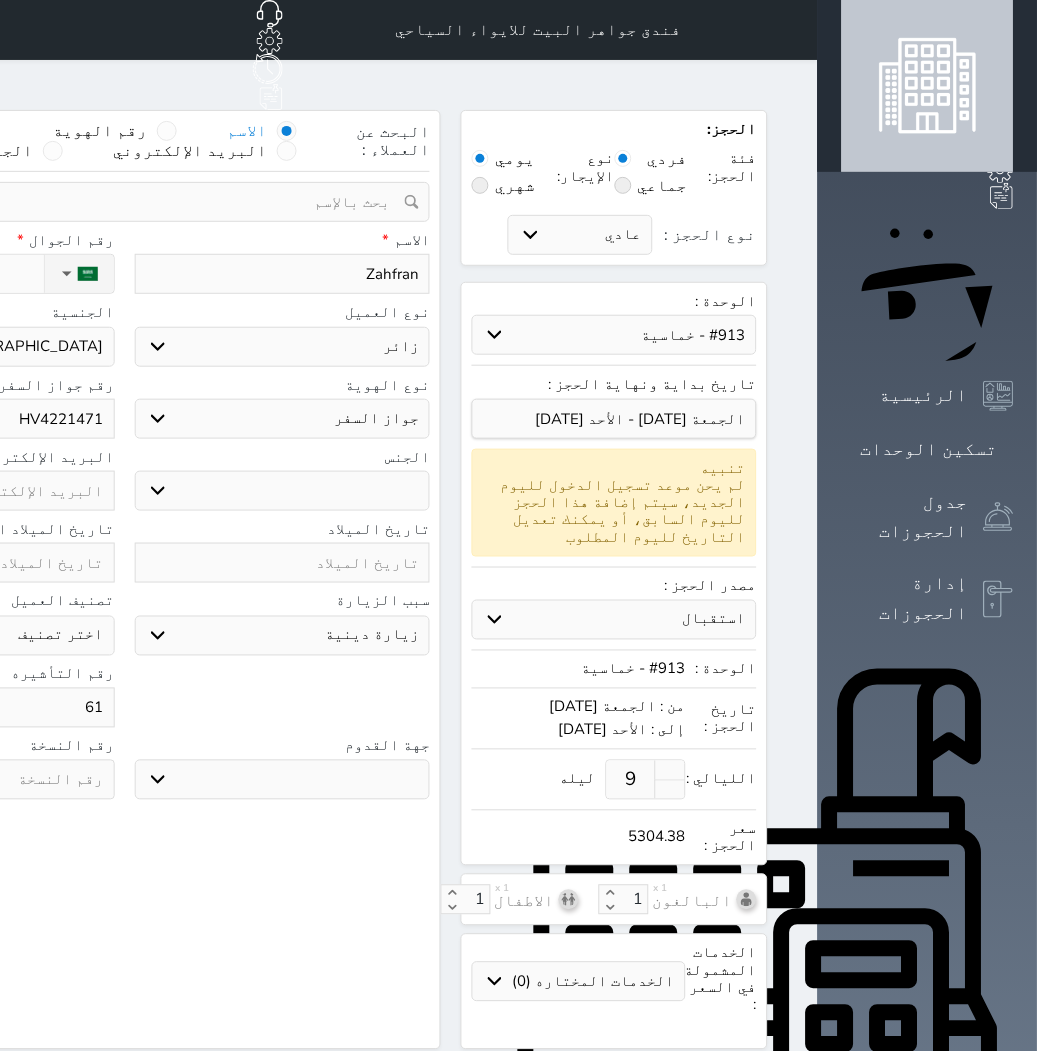 select 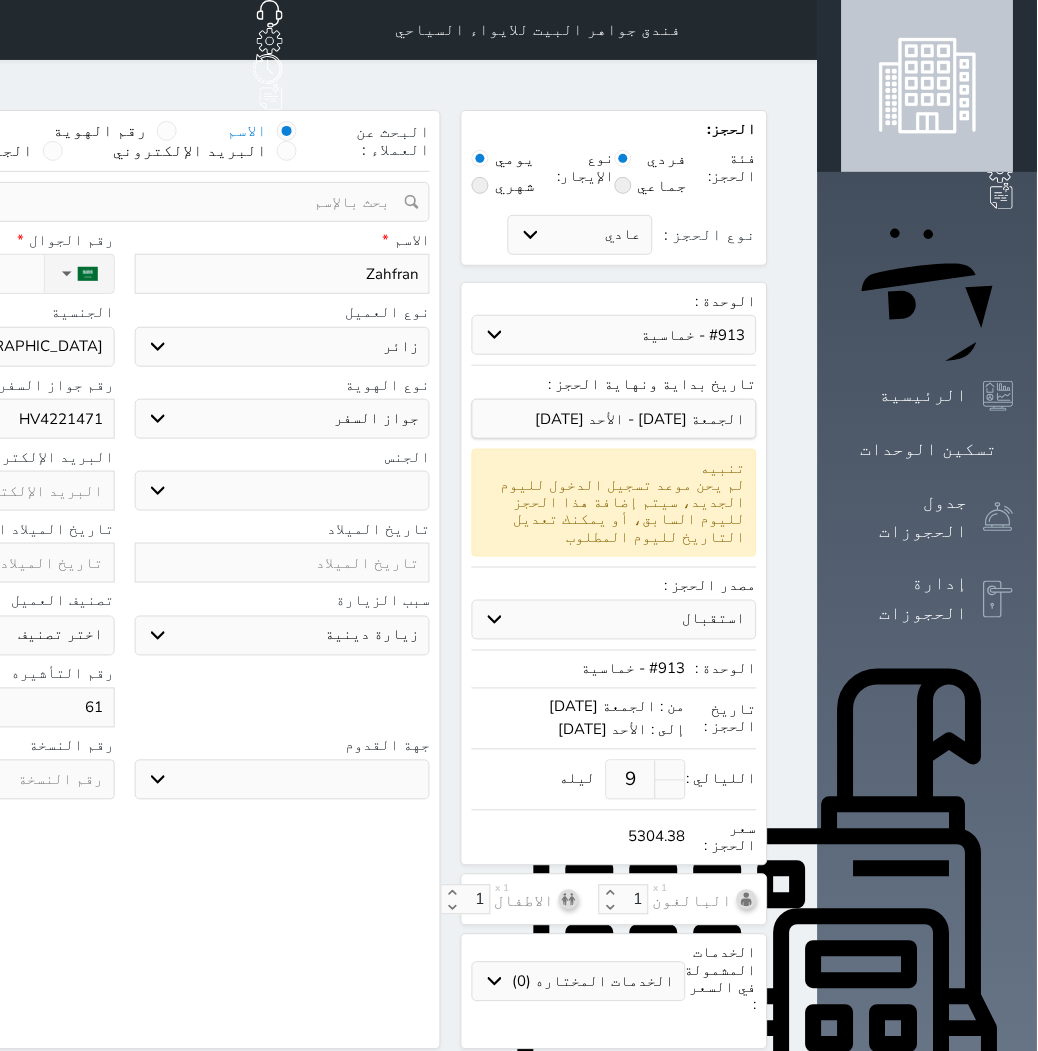 type on "614" 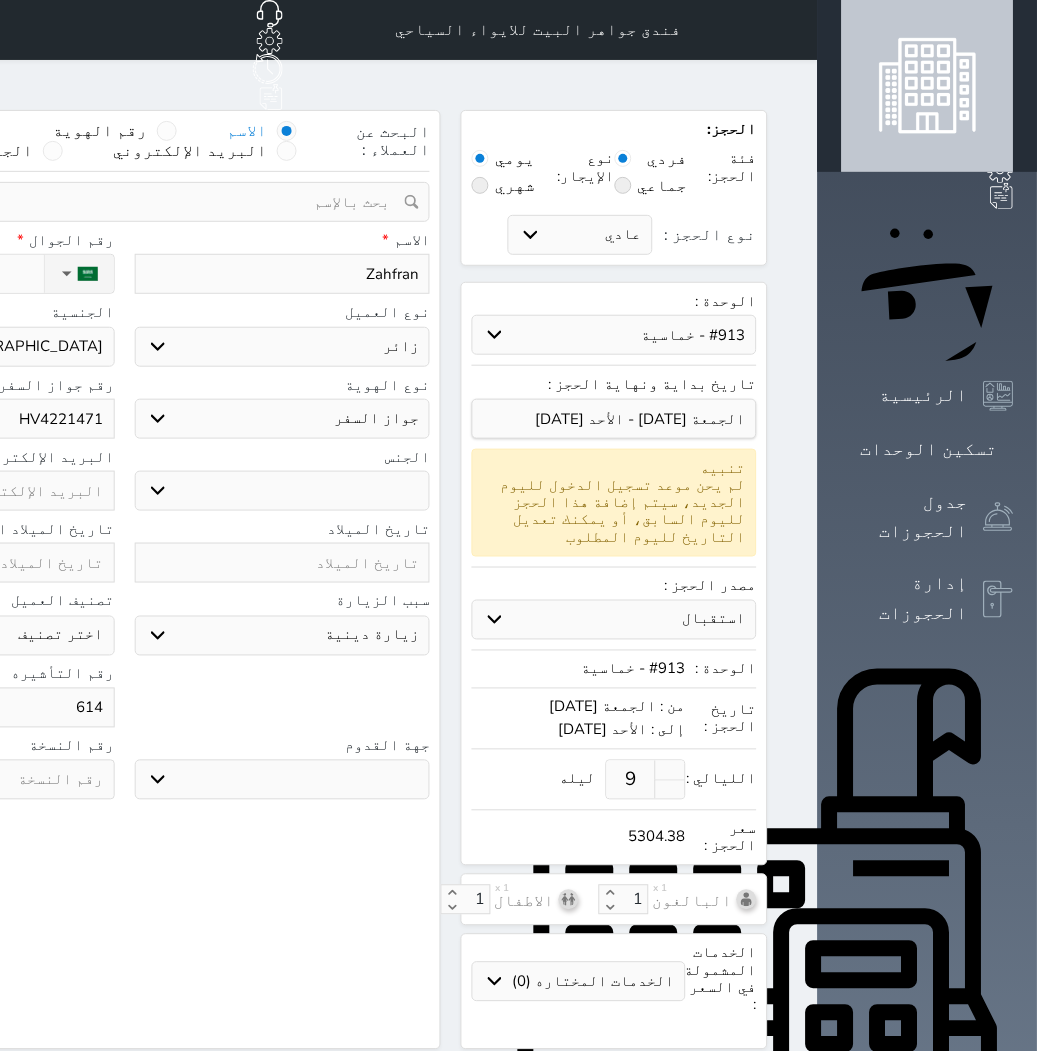 select 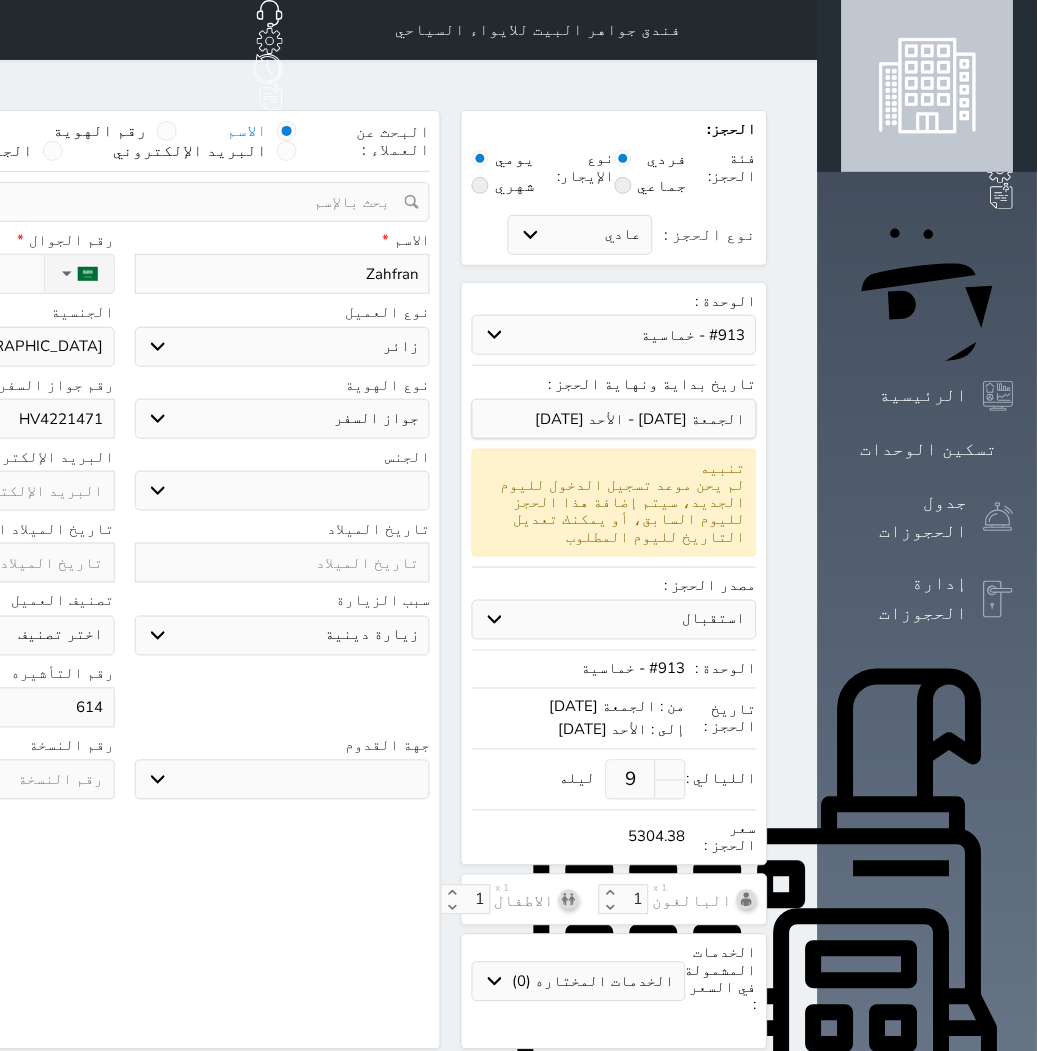 type on "6144" 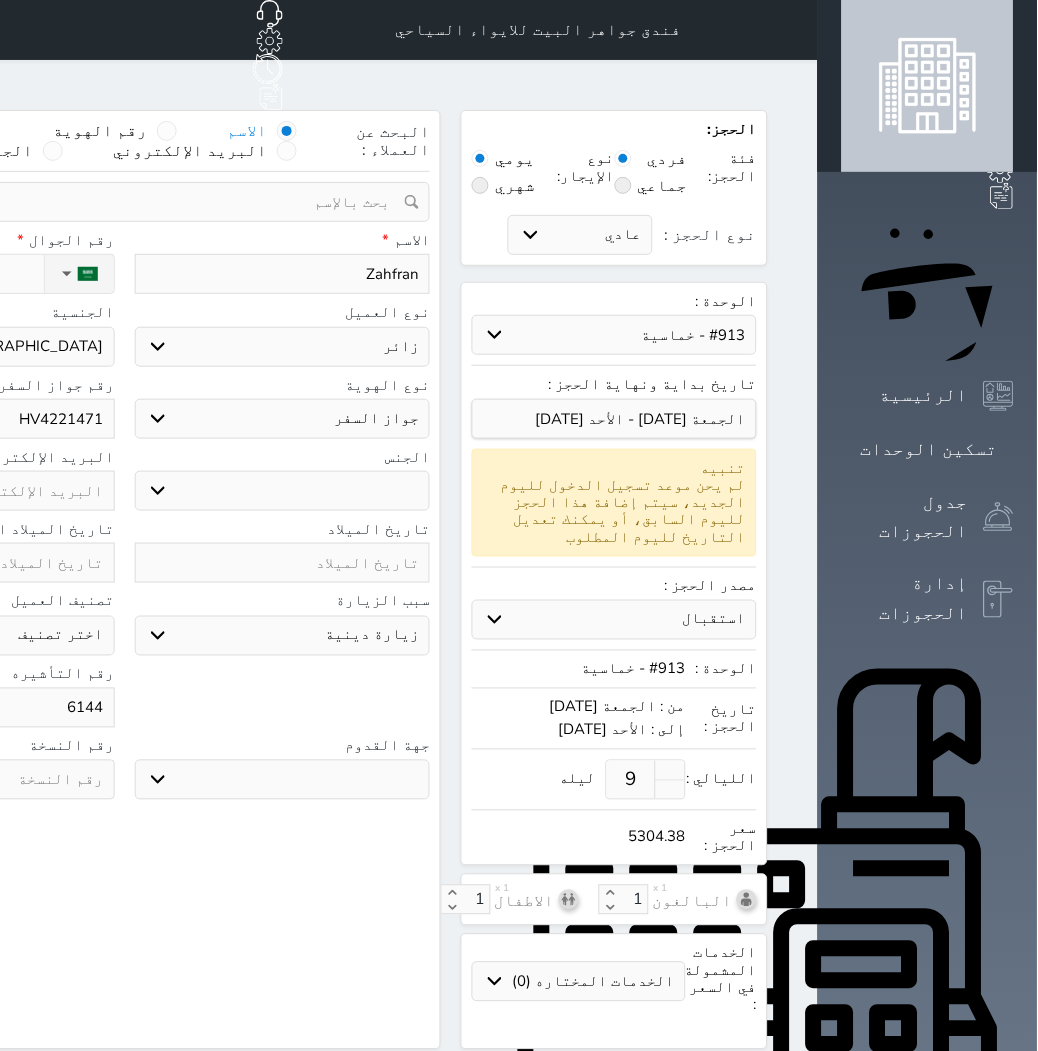select 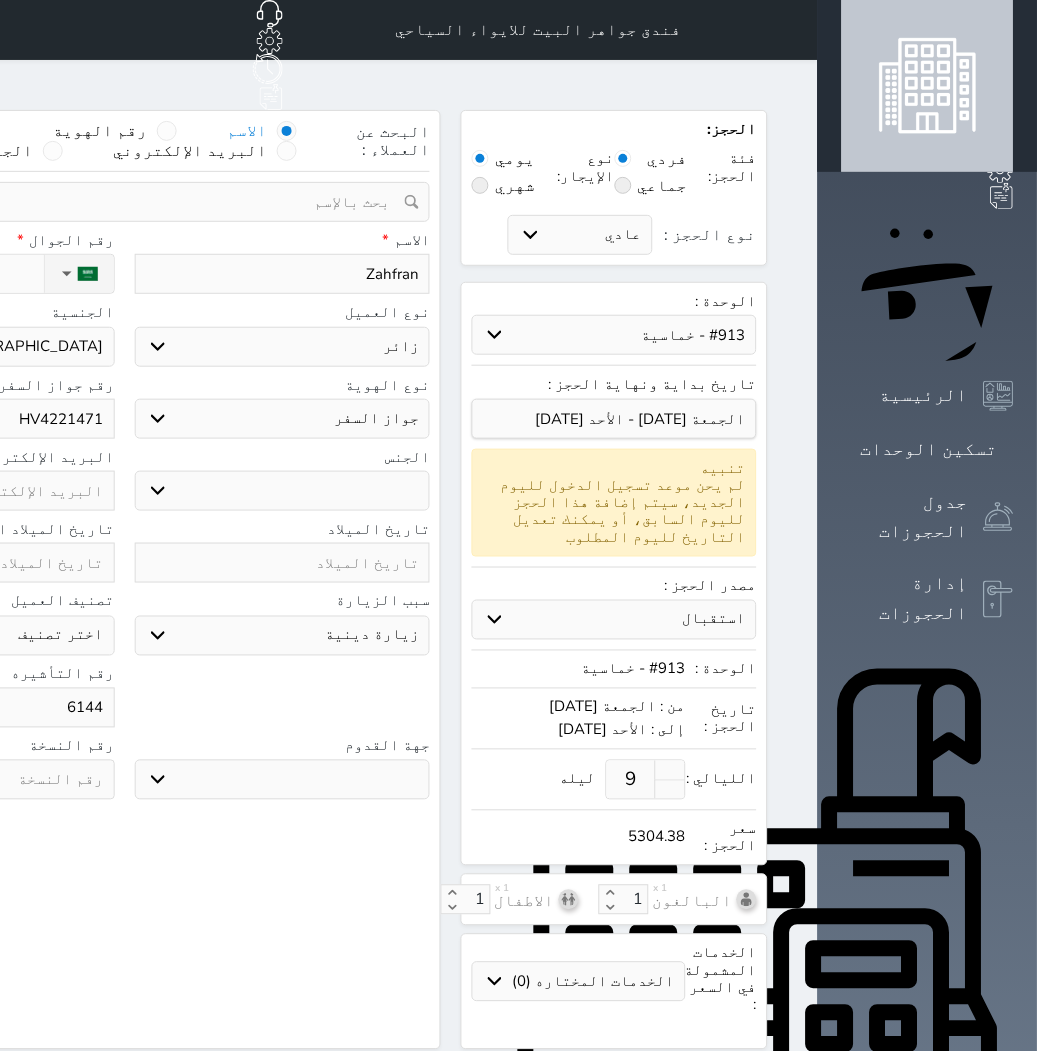 type on "61440" 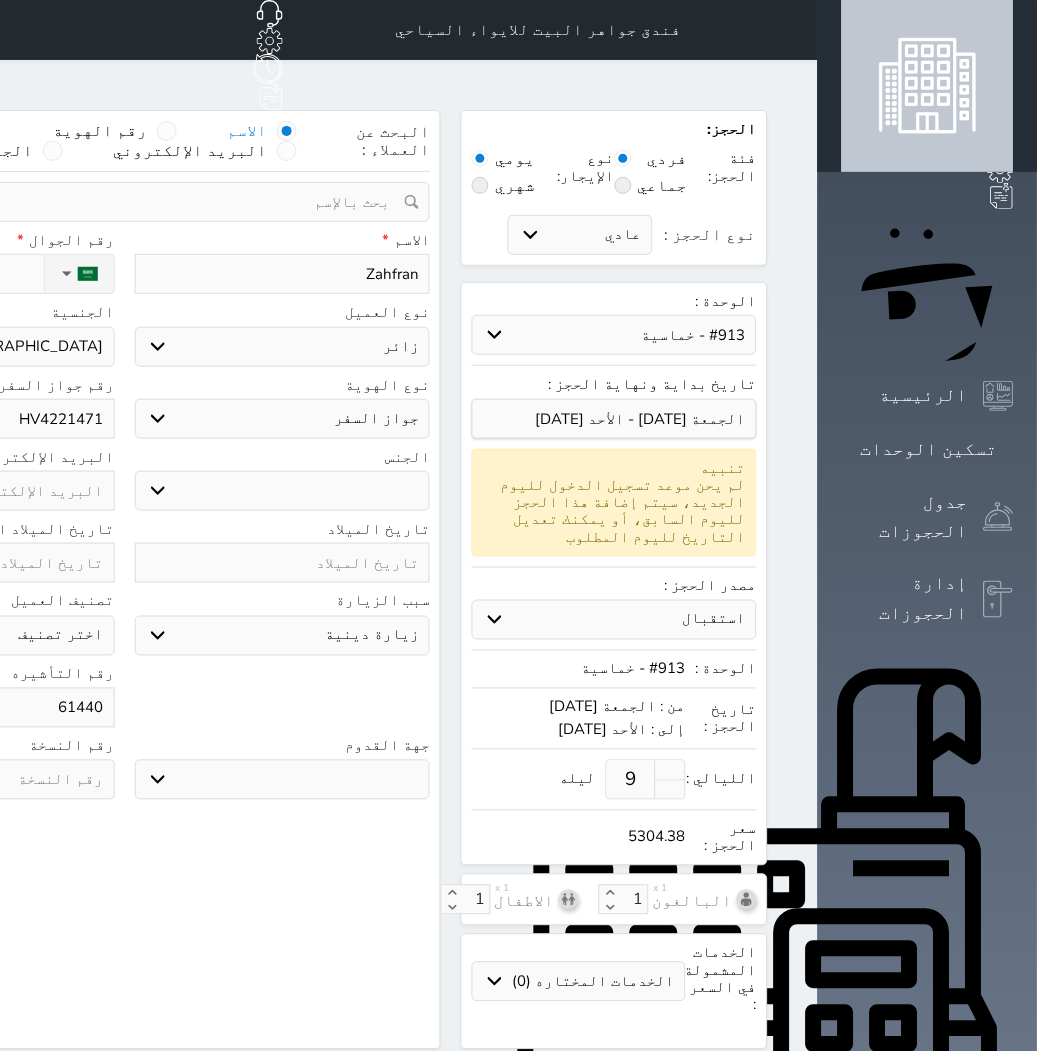 select 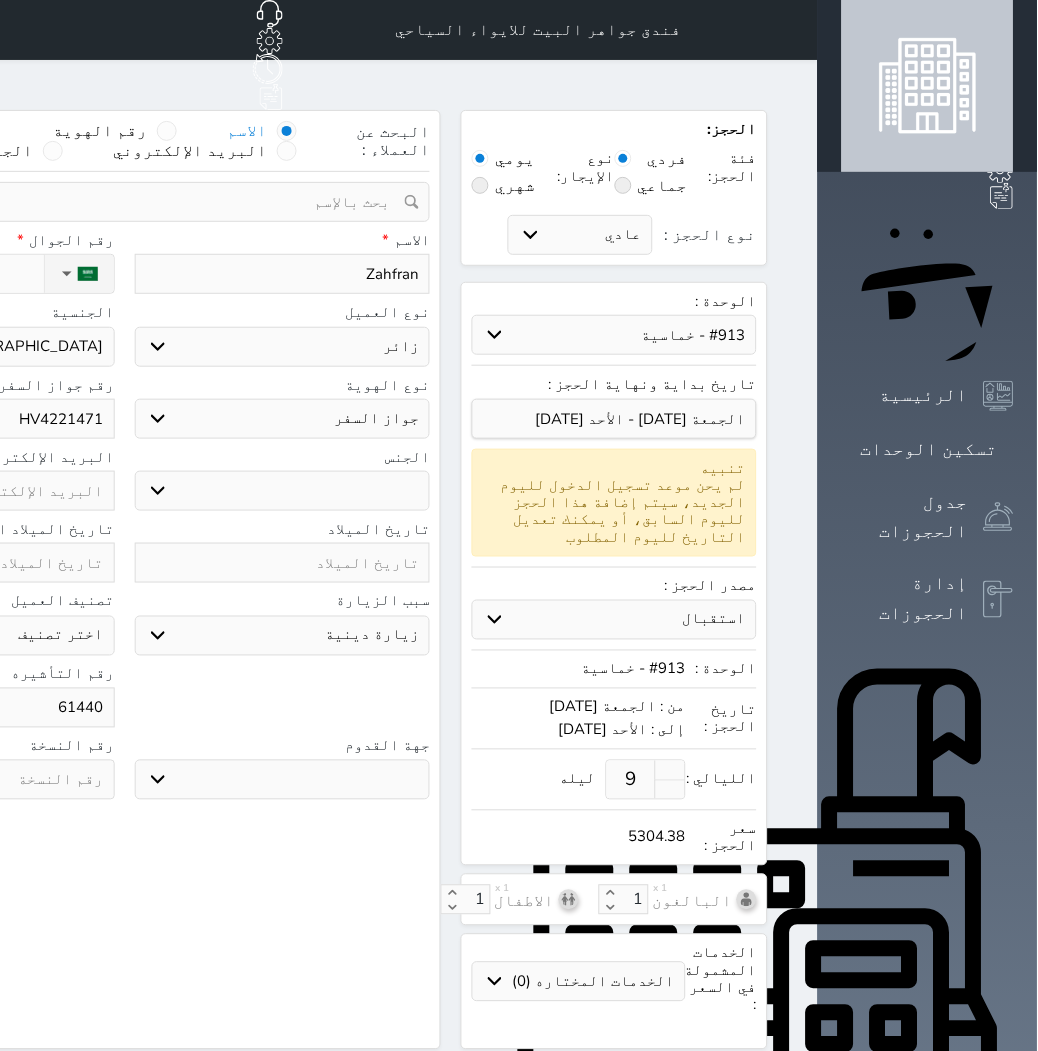 type on "614408" 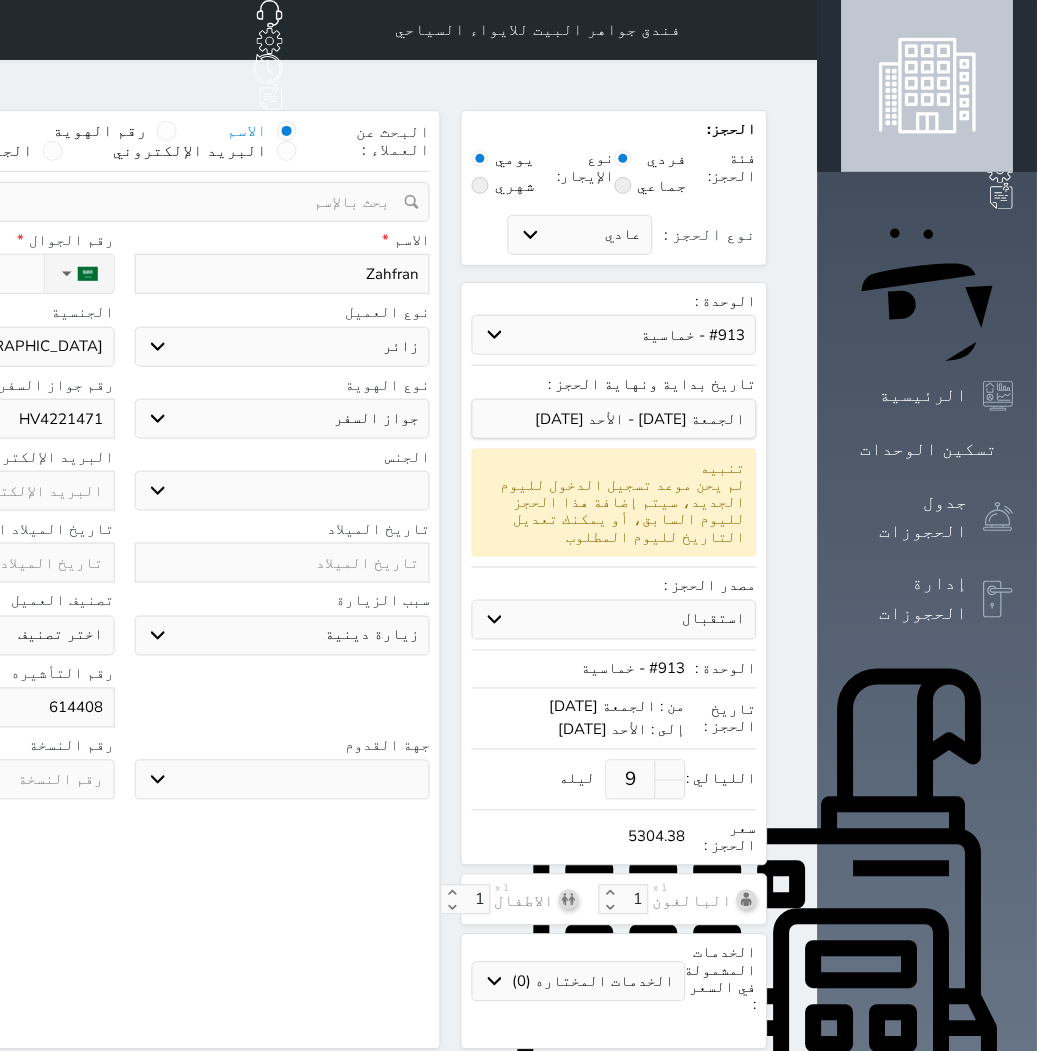 select 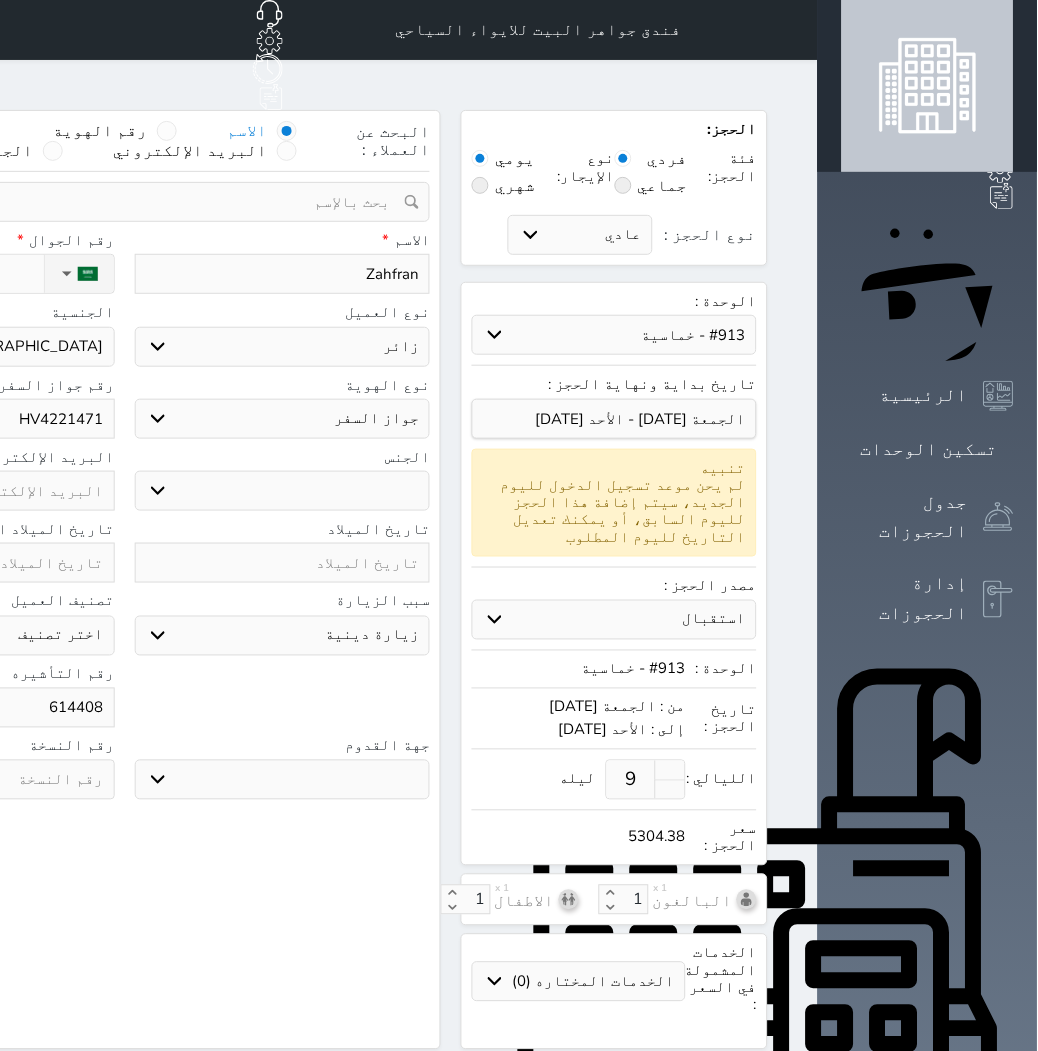 type on "6144084" 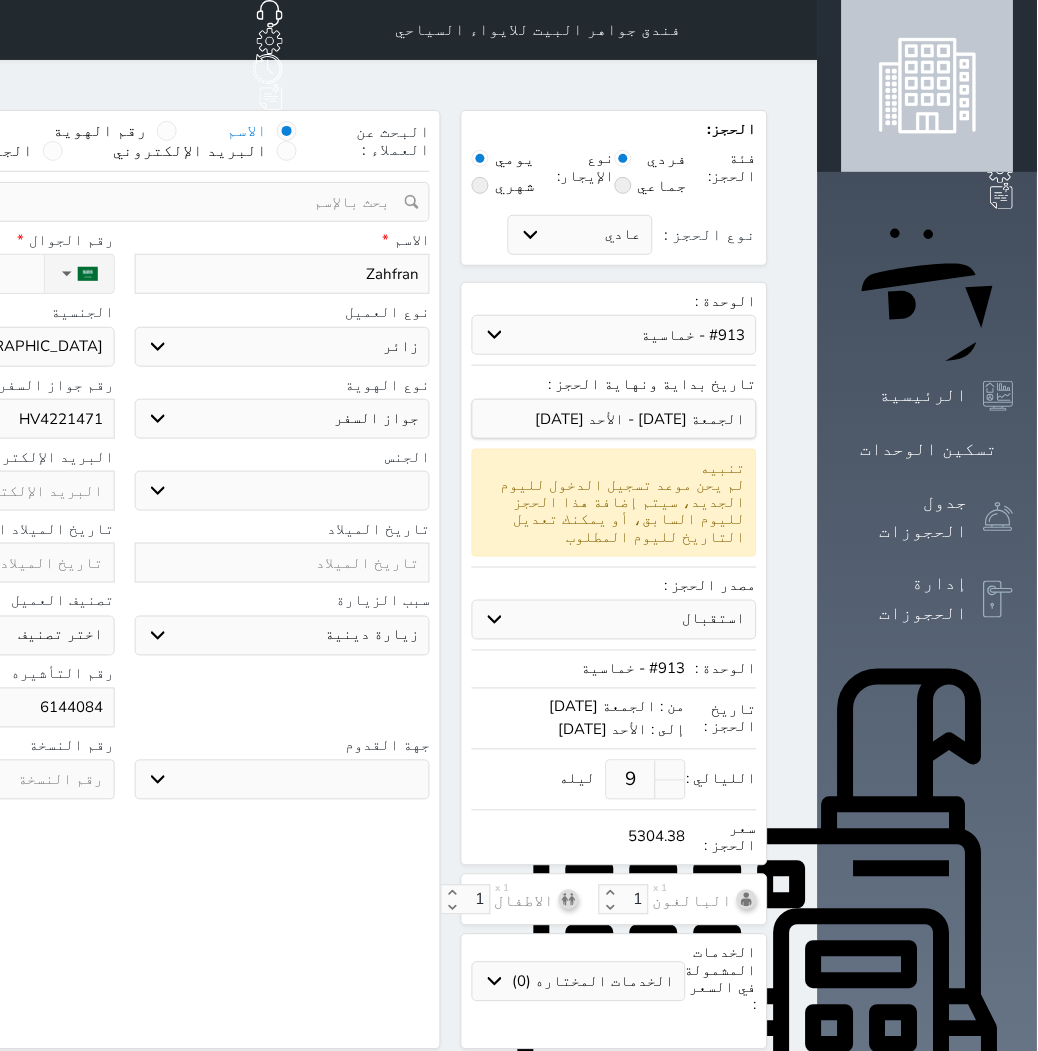 select 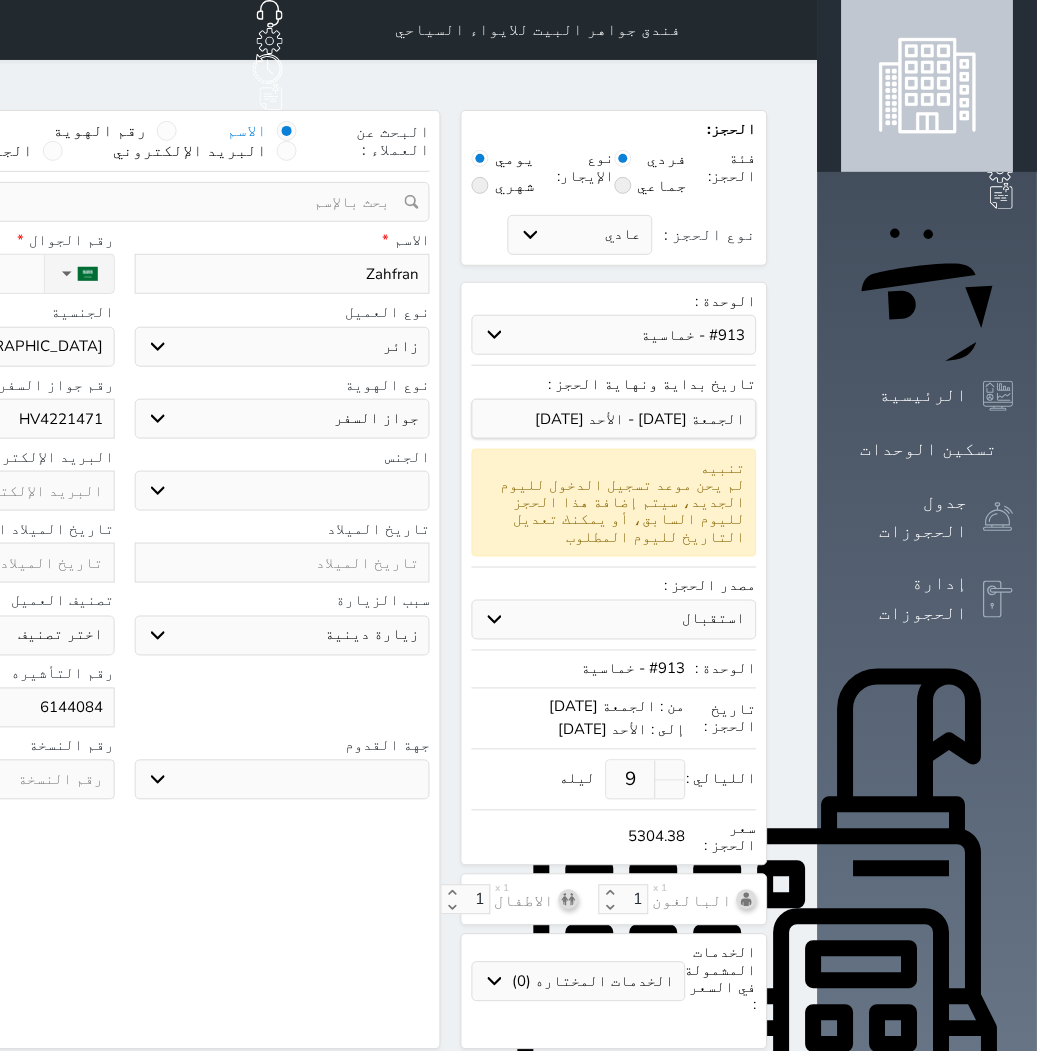 type on "61440841" 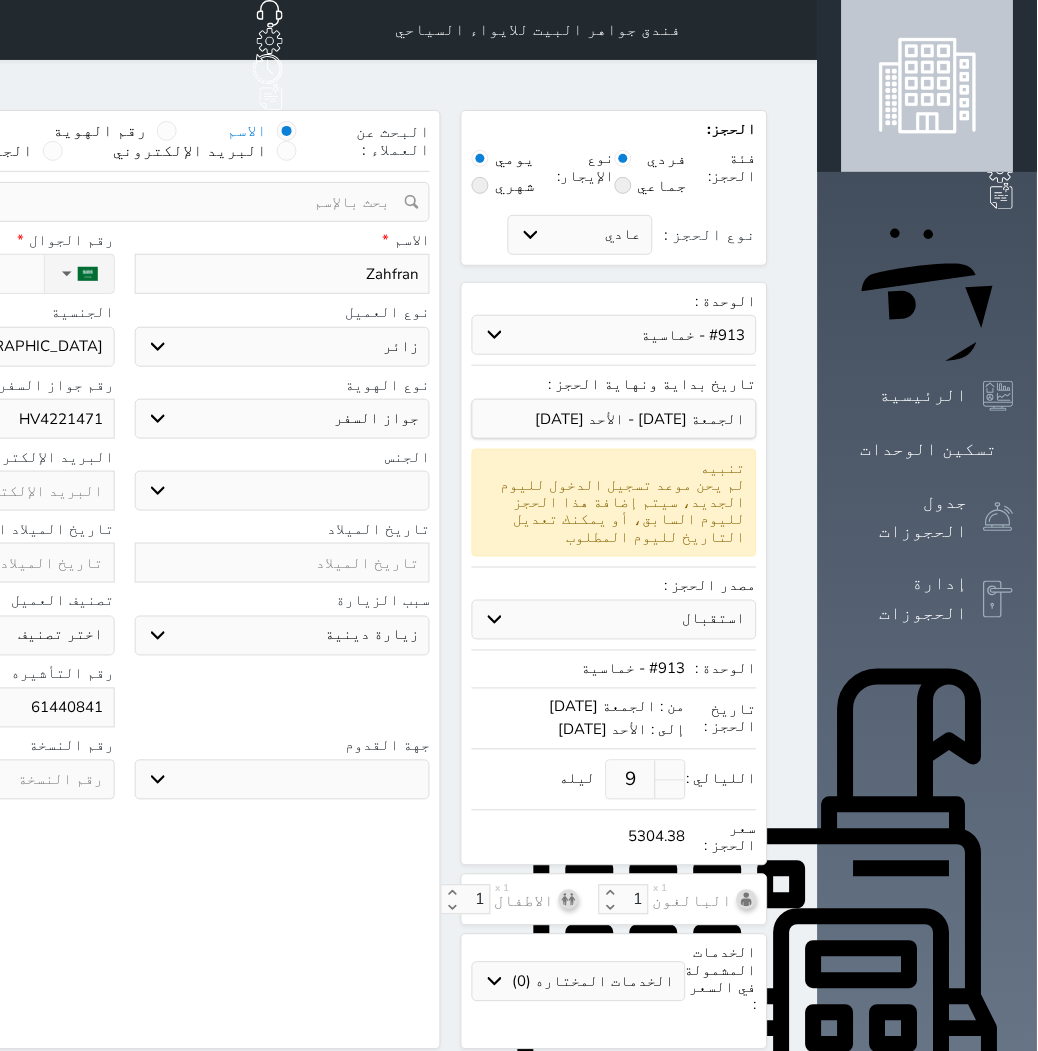 select 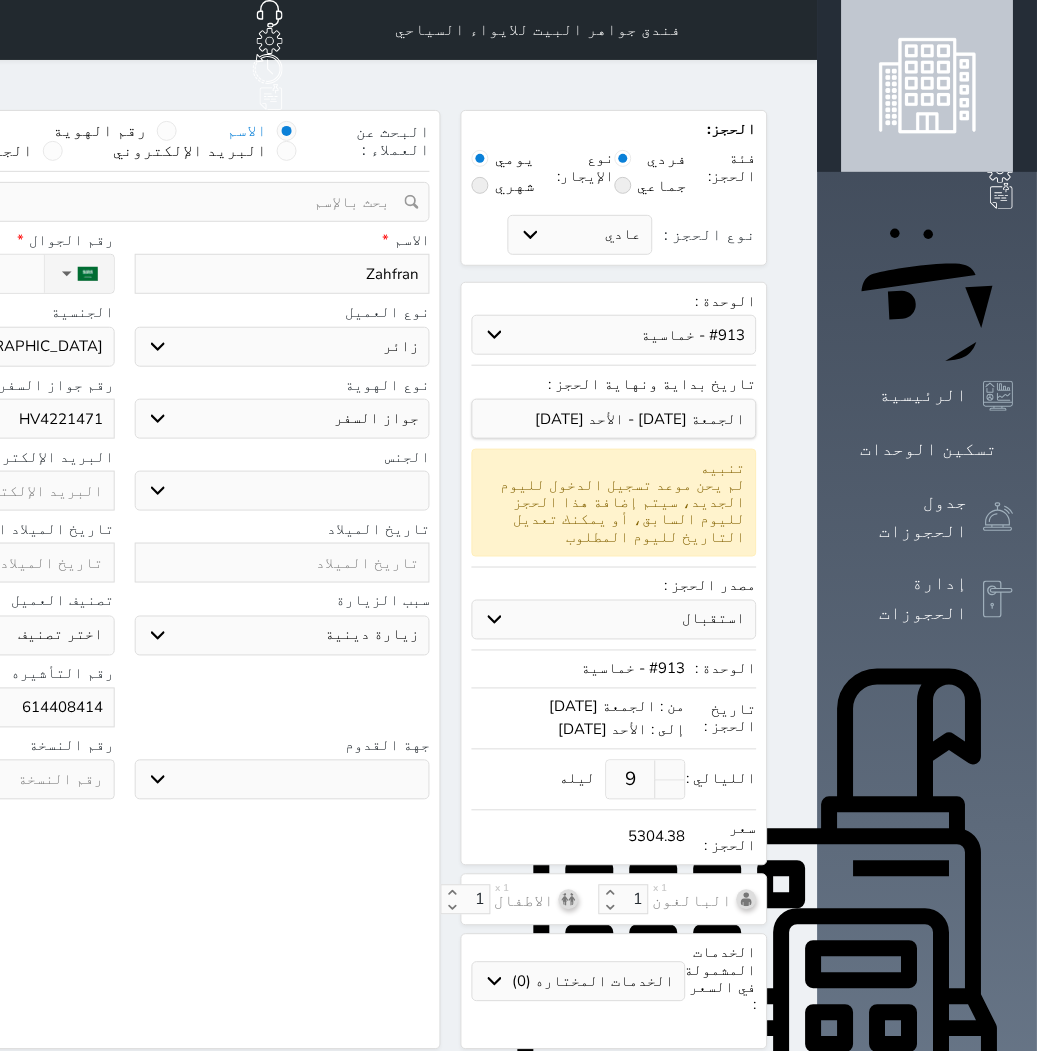 type on "614408414" 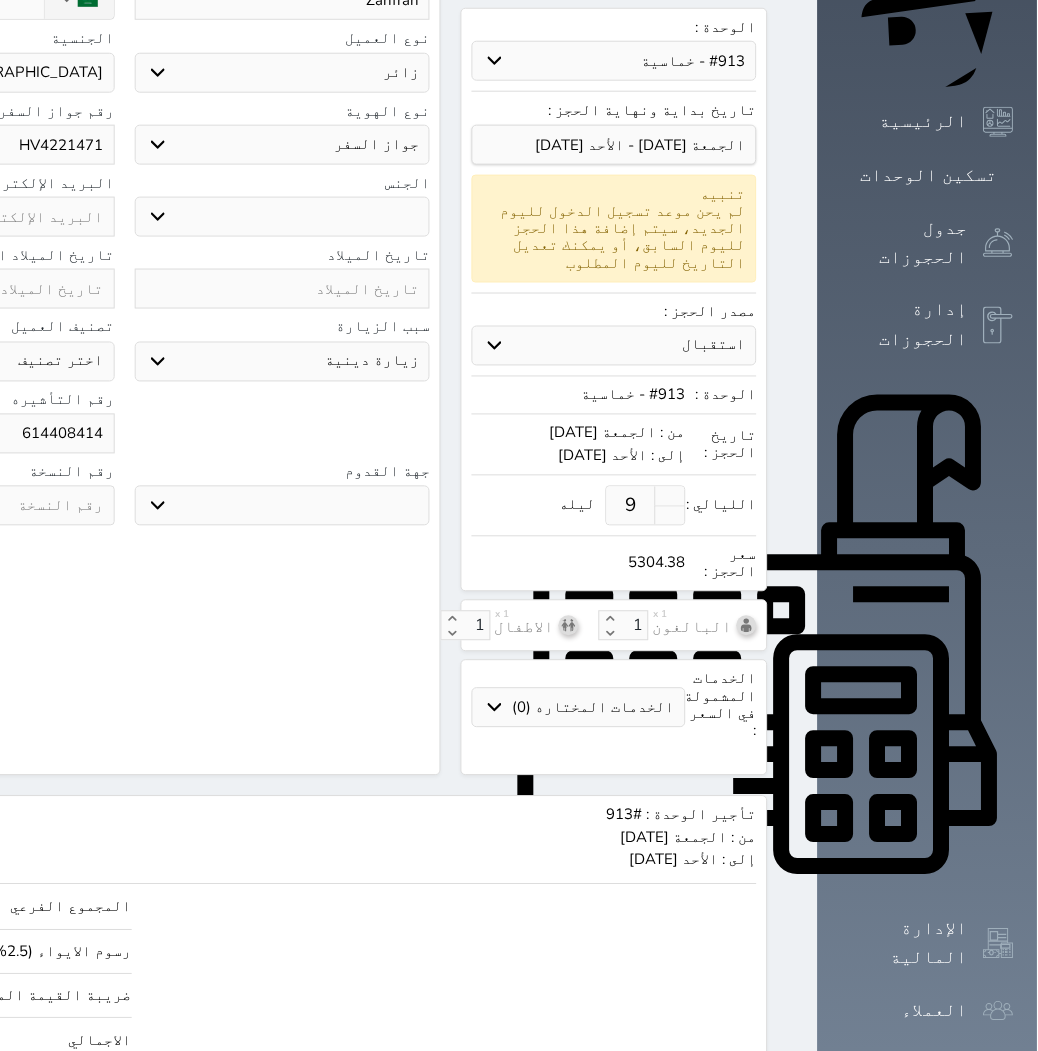 scroll, scrollTop: 280, scrollLeft: 0, axis: vertical 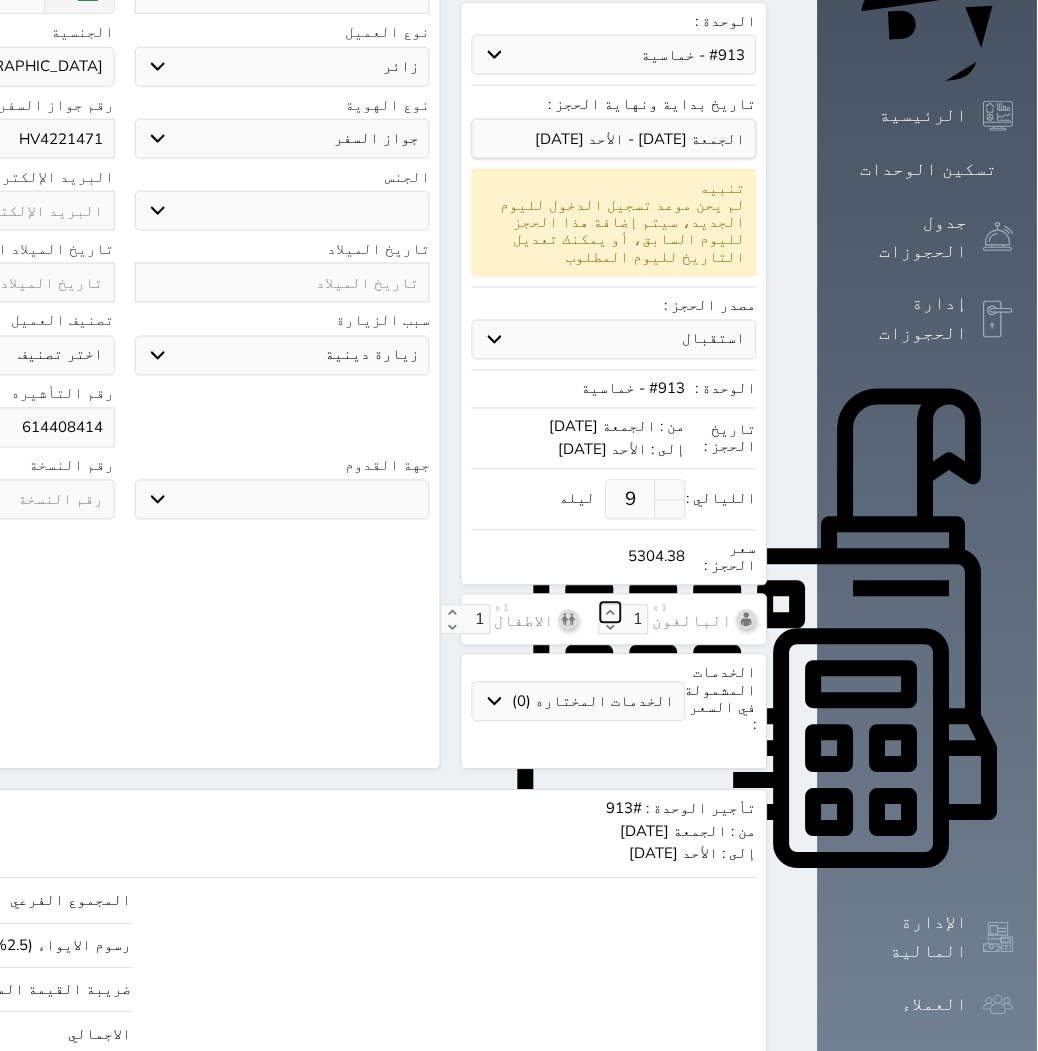 click 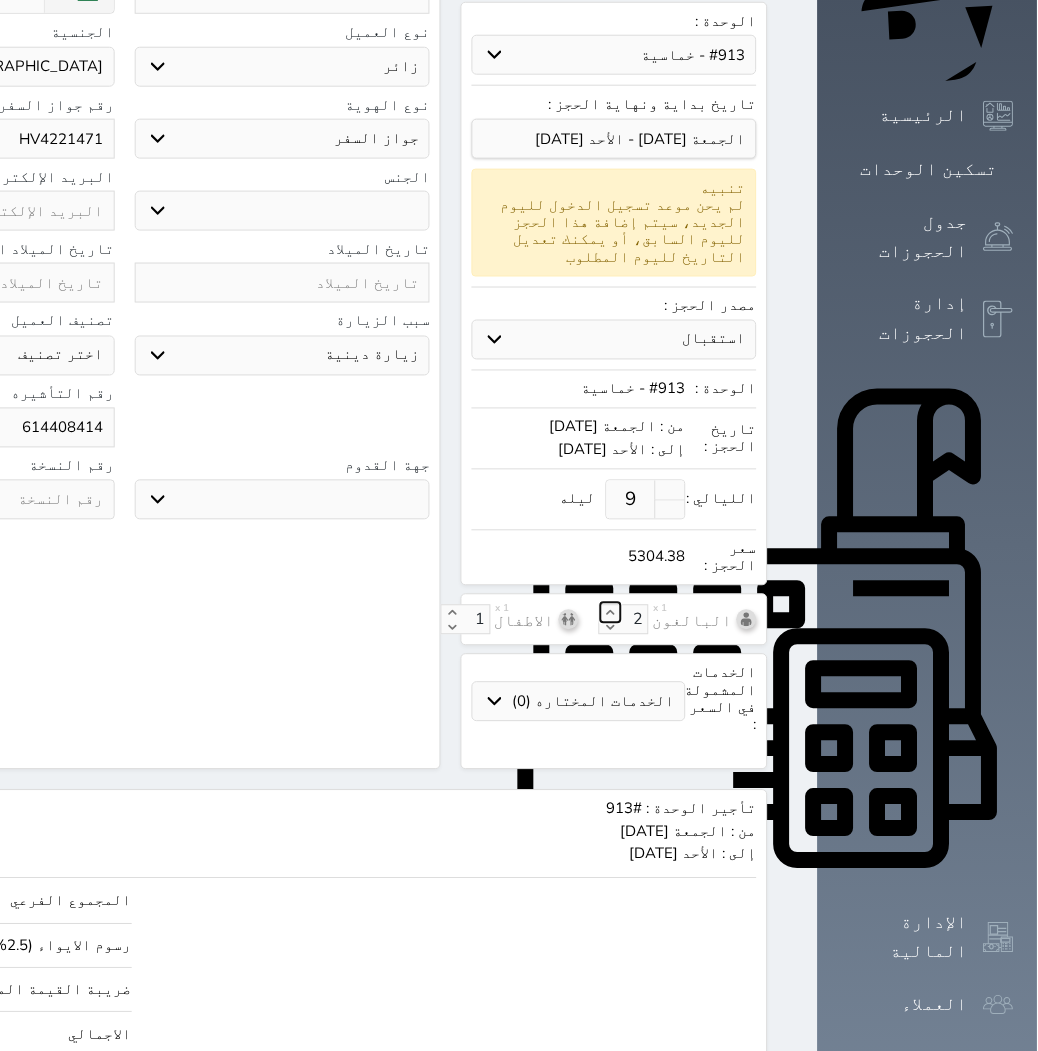 click 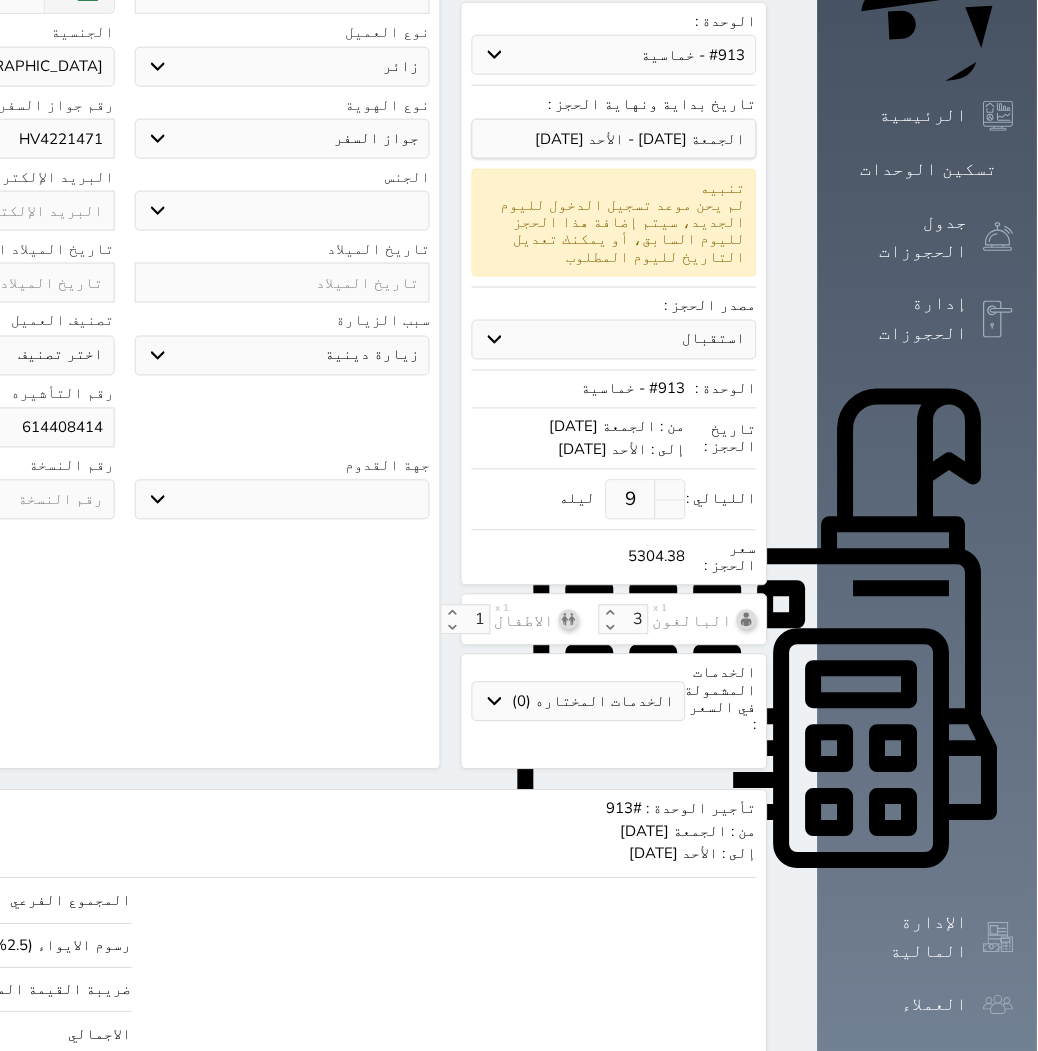 click on "حجز" at bounding box center (-104, 1096) 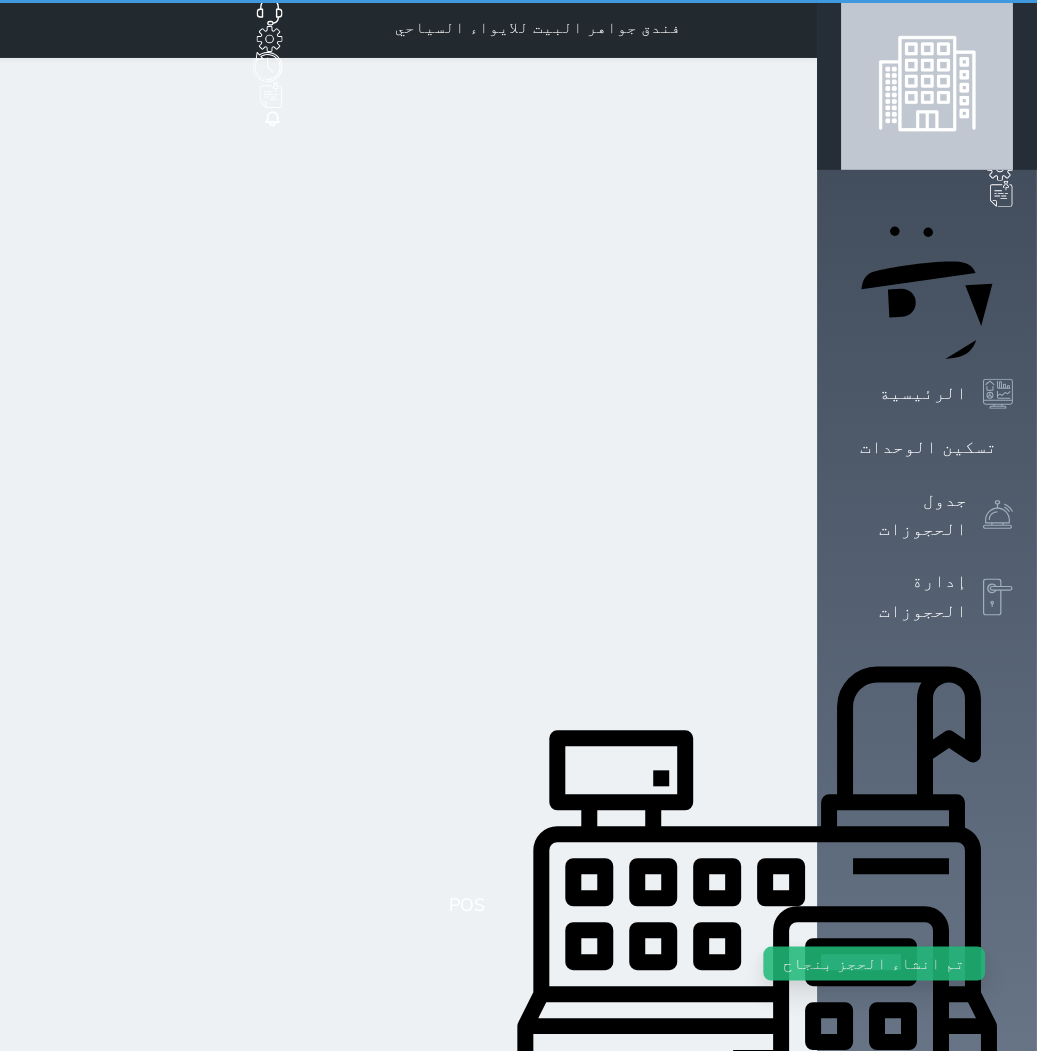 scroll, scrollTop: 0, scrollLeft: 0, axis: both 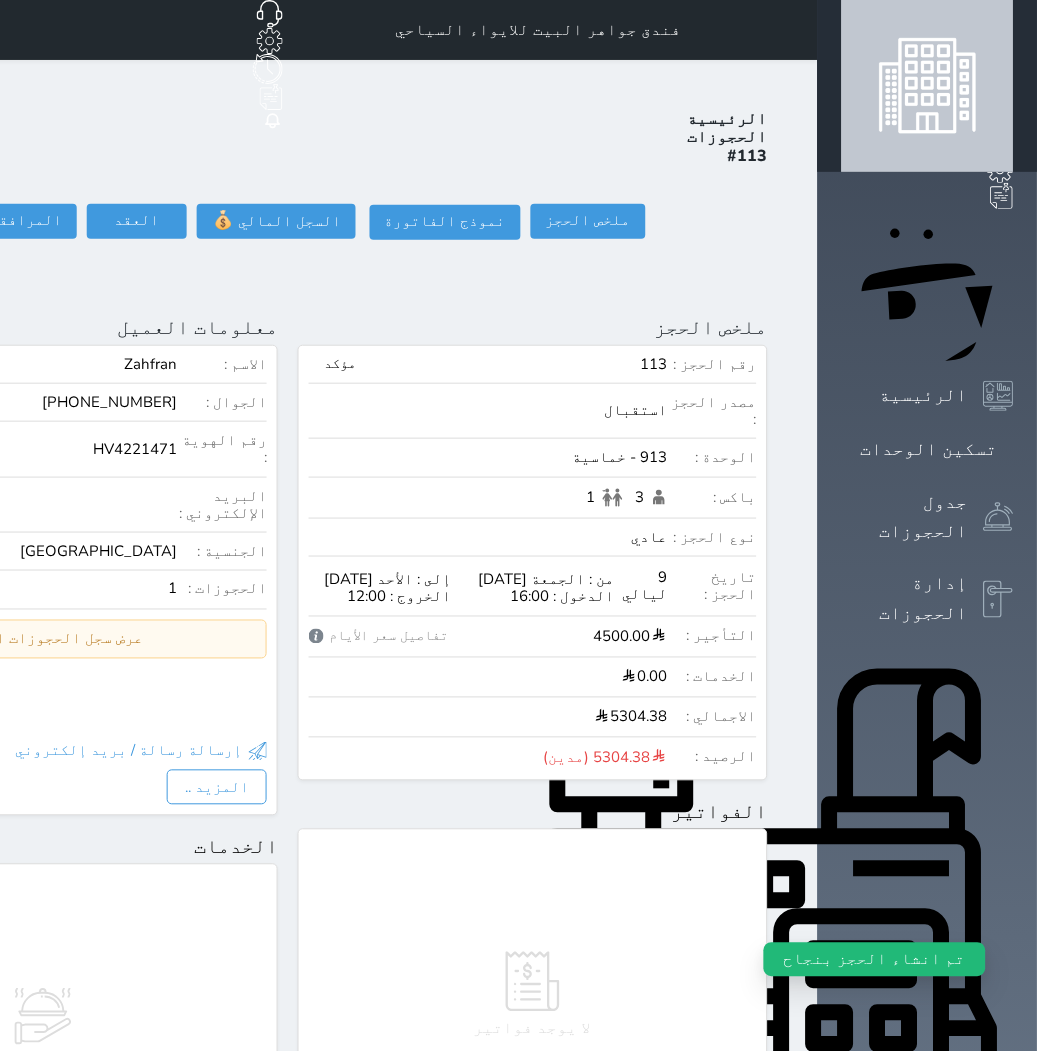 click on "تسجيل دخول" at bounding box center (-125, 221) 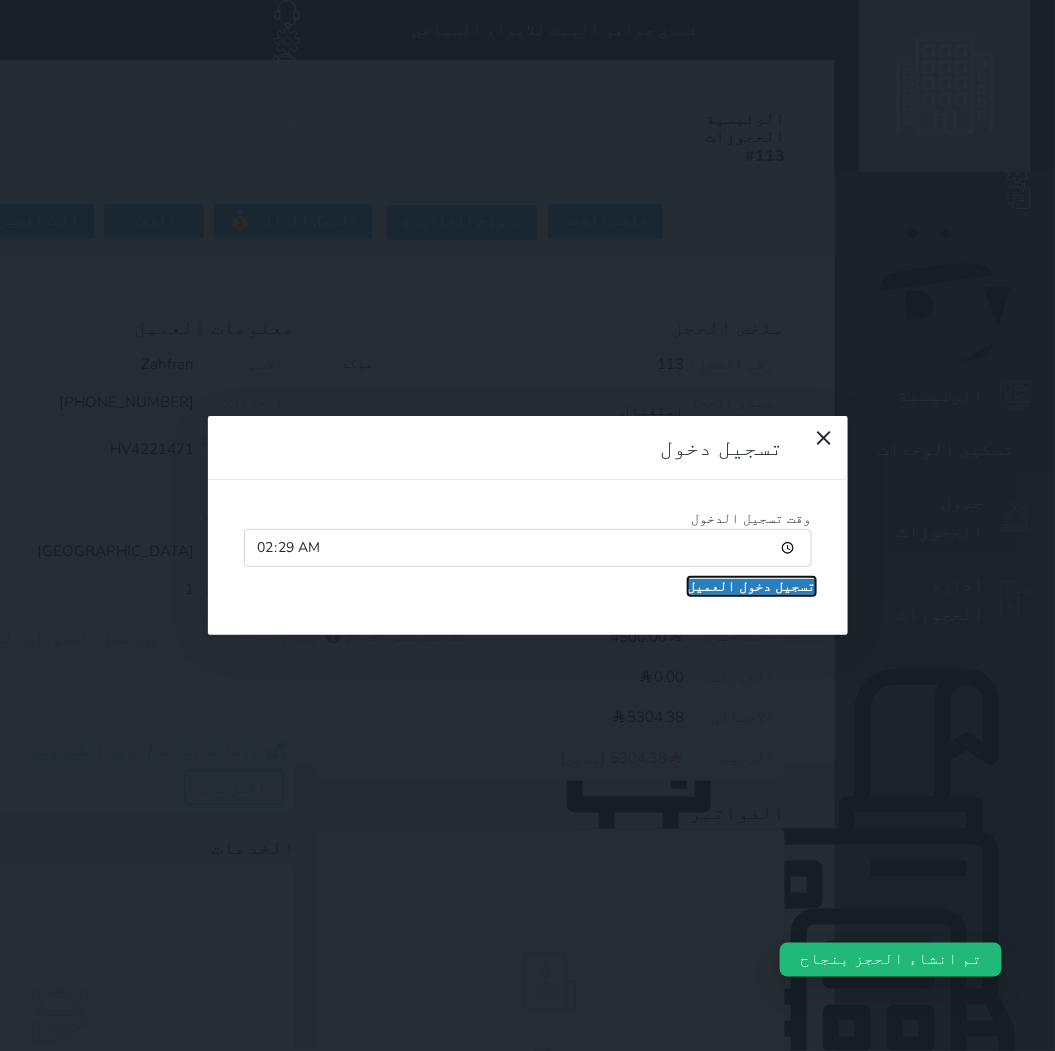 click on "تسجيل دخول العميل" at bounding box center (752, 587) 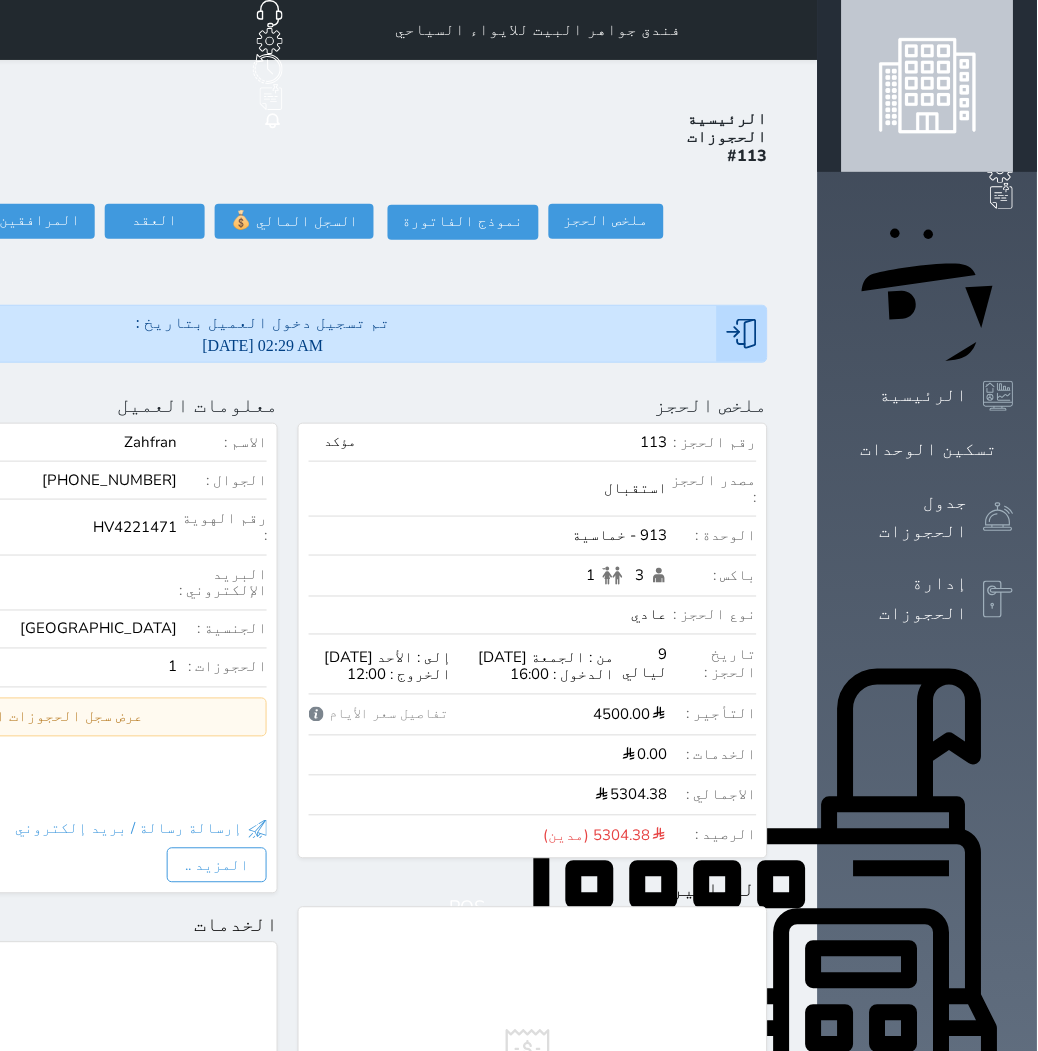 click on "حجز جديد" at bounding box center [114, -65] 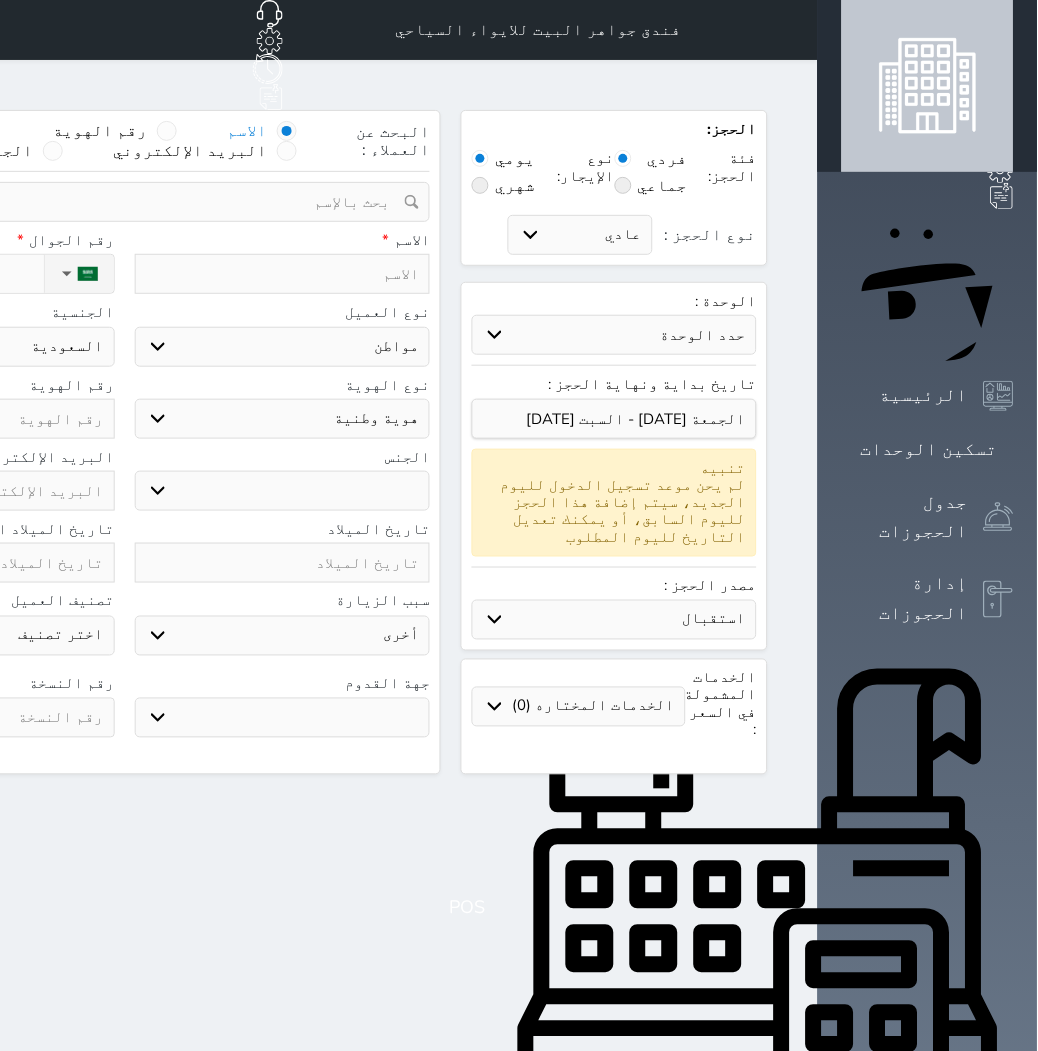 click on "حجز جماعي جديد" at bounding box center [219, -65] 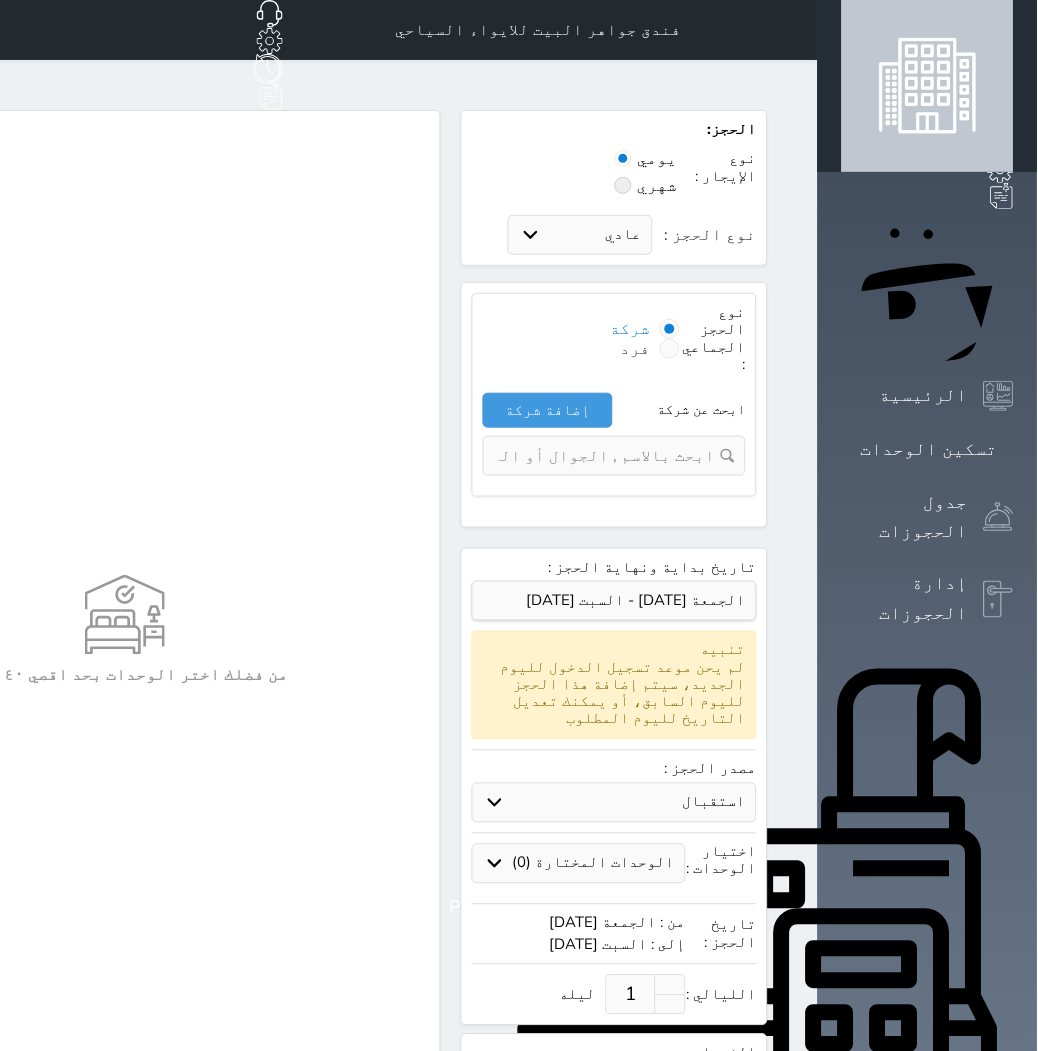 click at bounding box center (670, 349) 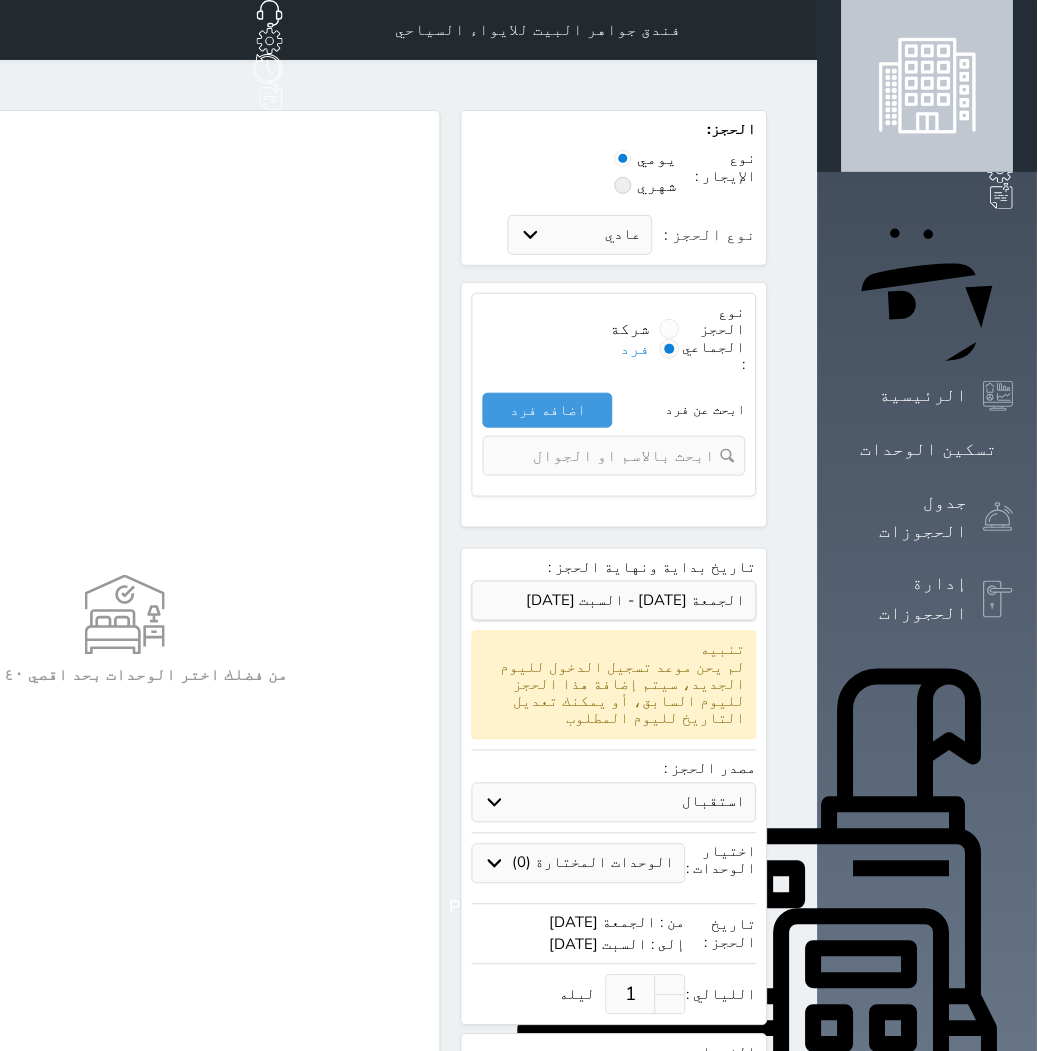 scroll, scrollTop: 111, scrollLeft: 0, axis: vertical 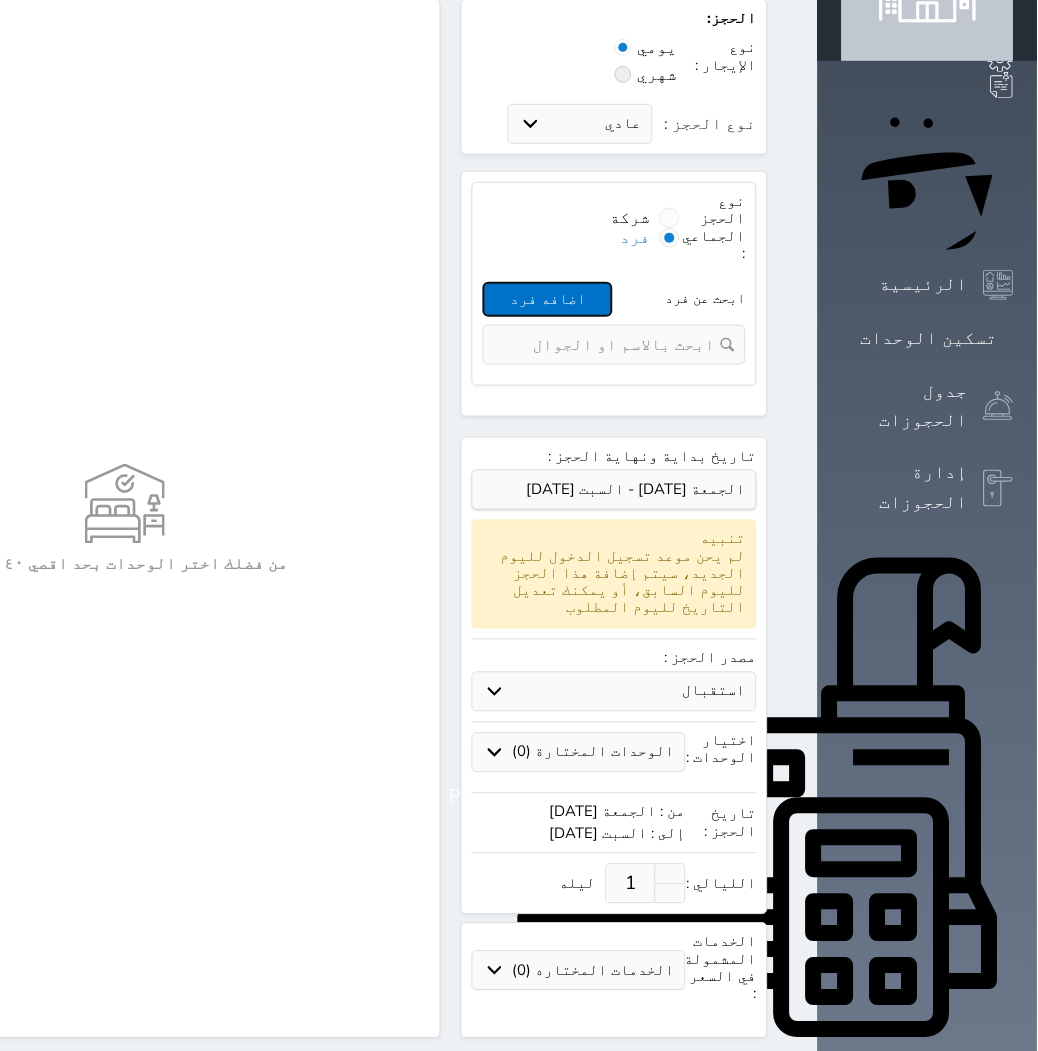 click on "اضافه فرد" at bounding box center (548, 299) 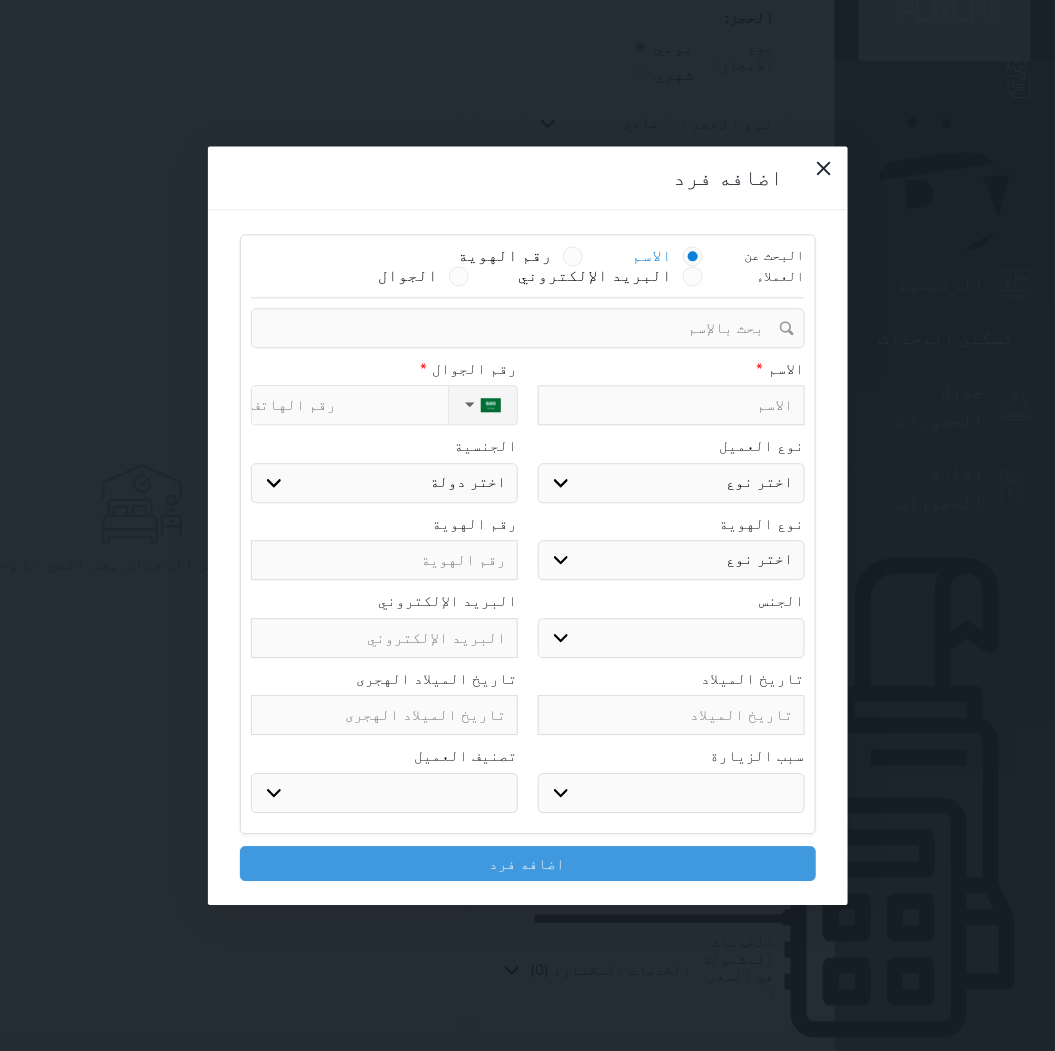 click at bounding box center (671, 406) 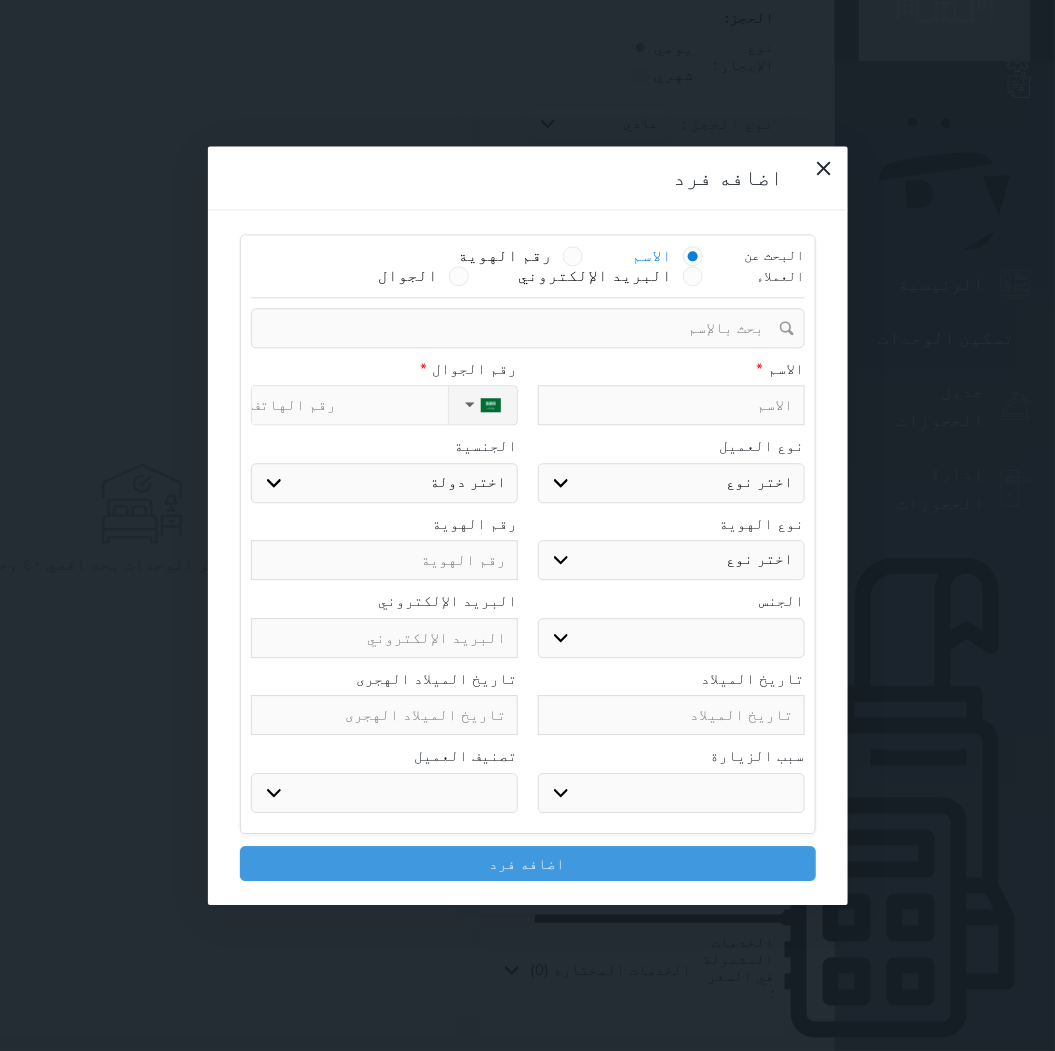 click at bounding box center (671, 406) 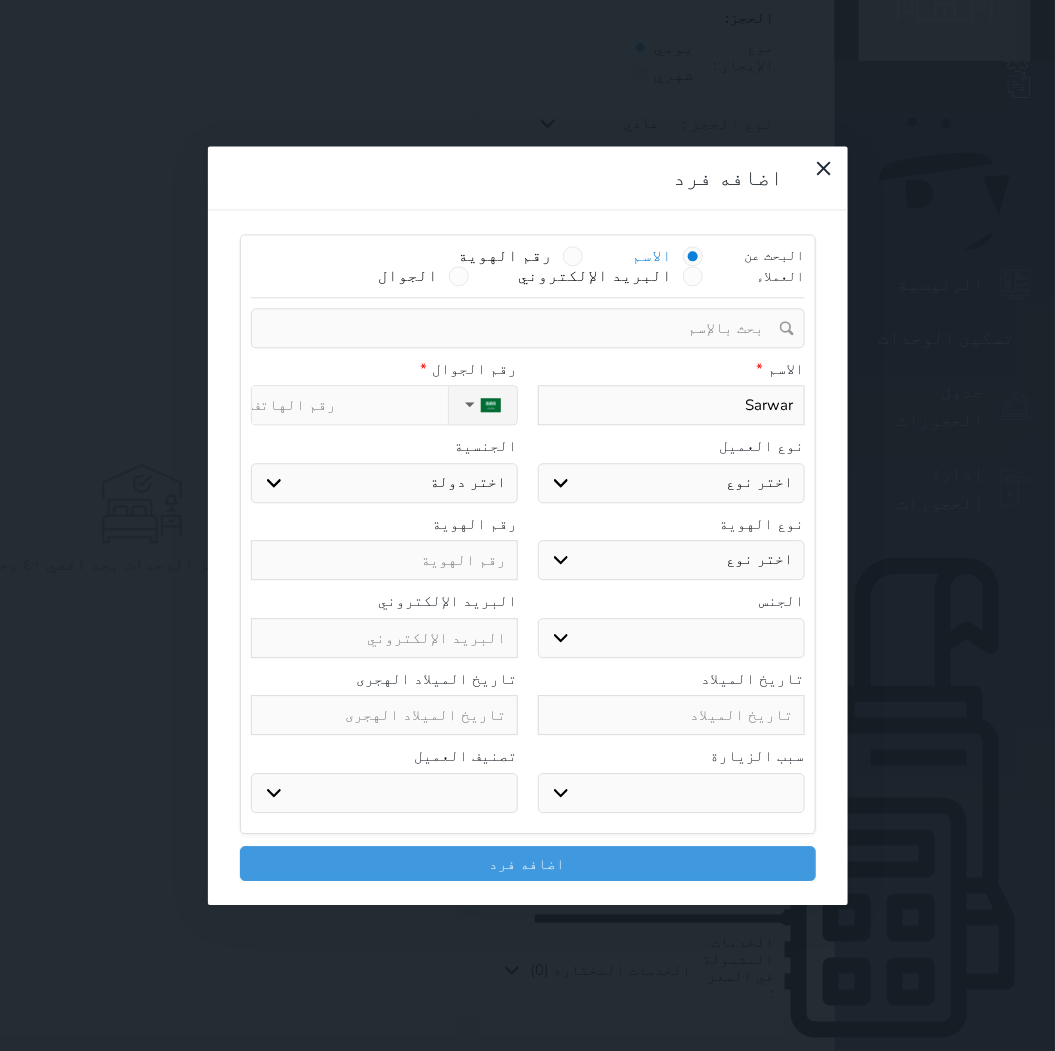 click on "اختر نوع   مواطن مواطن خليجي زائر مقيم" at bounding box center [671, 483] 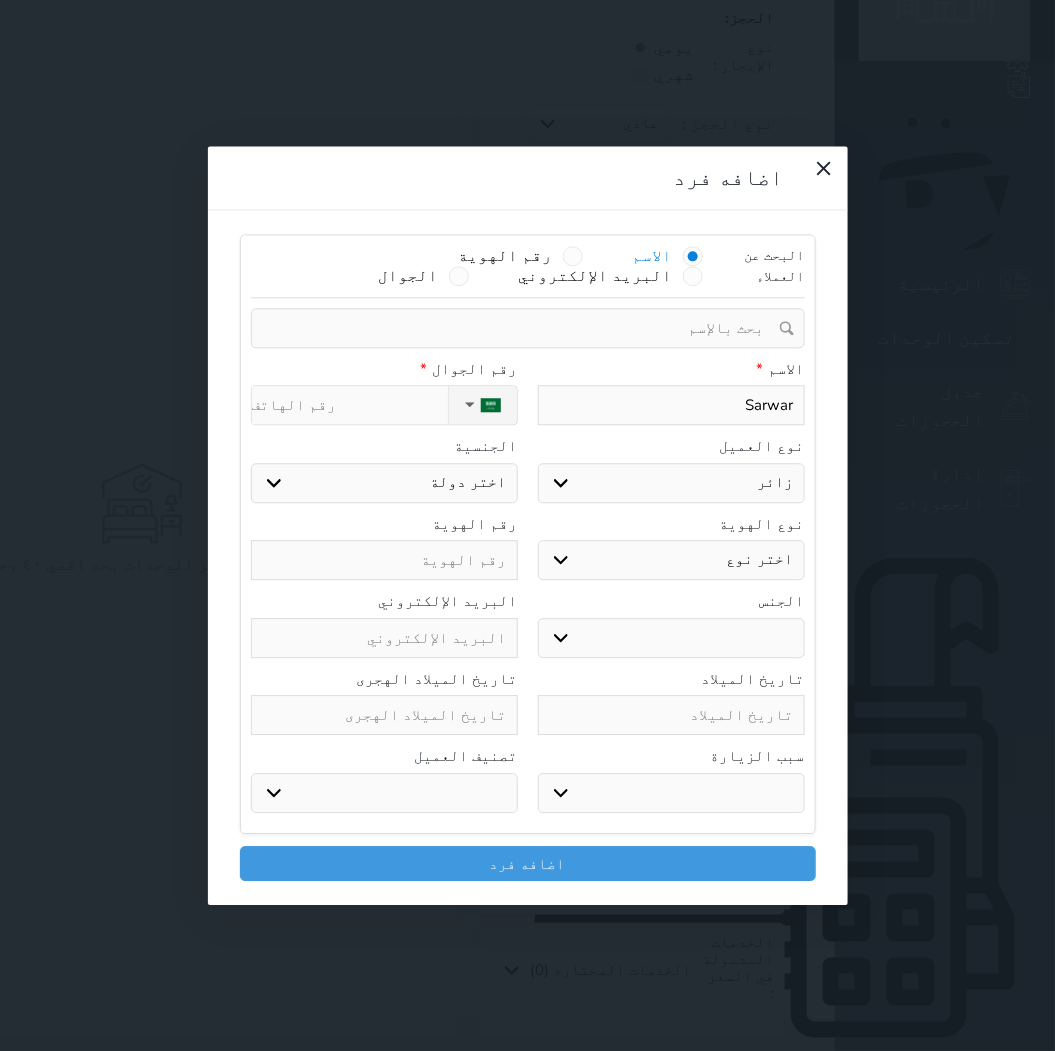 click on "اختر نوع   مواطن مواطن خليجي زائر مقيم" at bounding box center [671, 483] 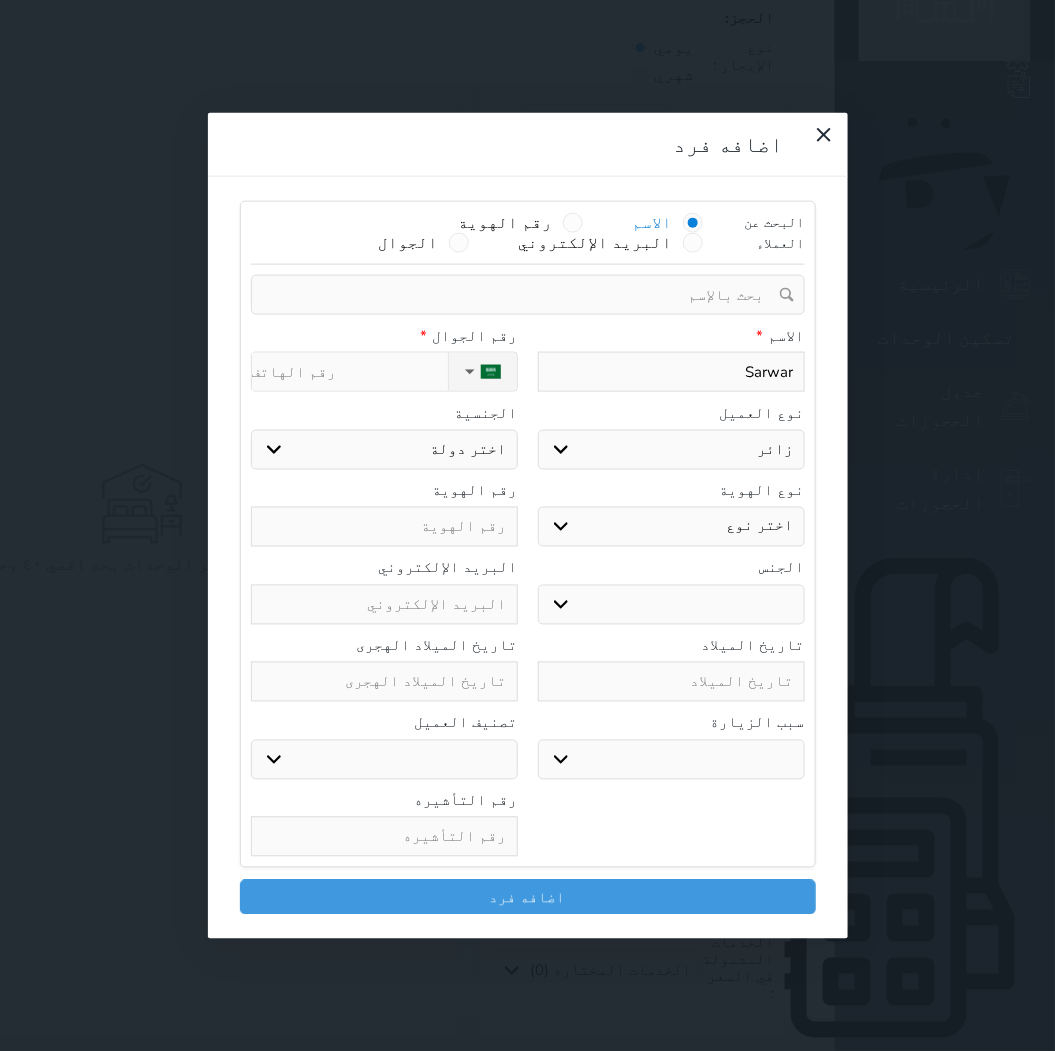 click on "ذكر   انثى" at bounding box center [671, 604] 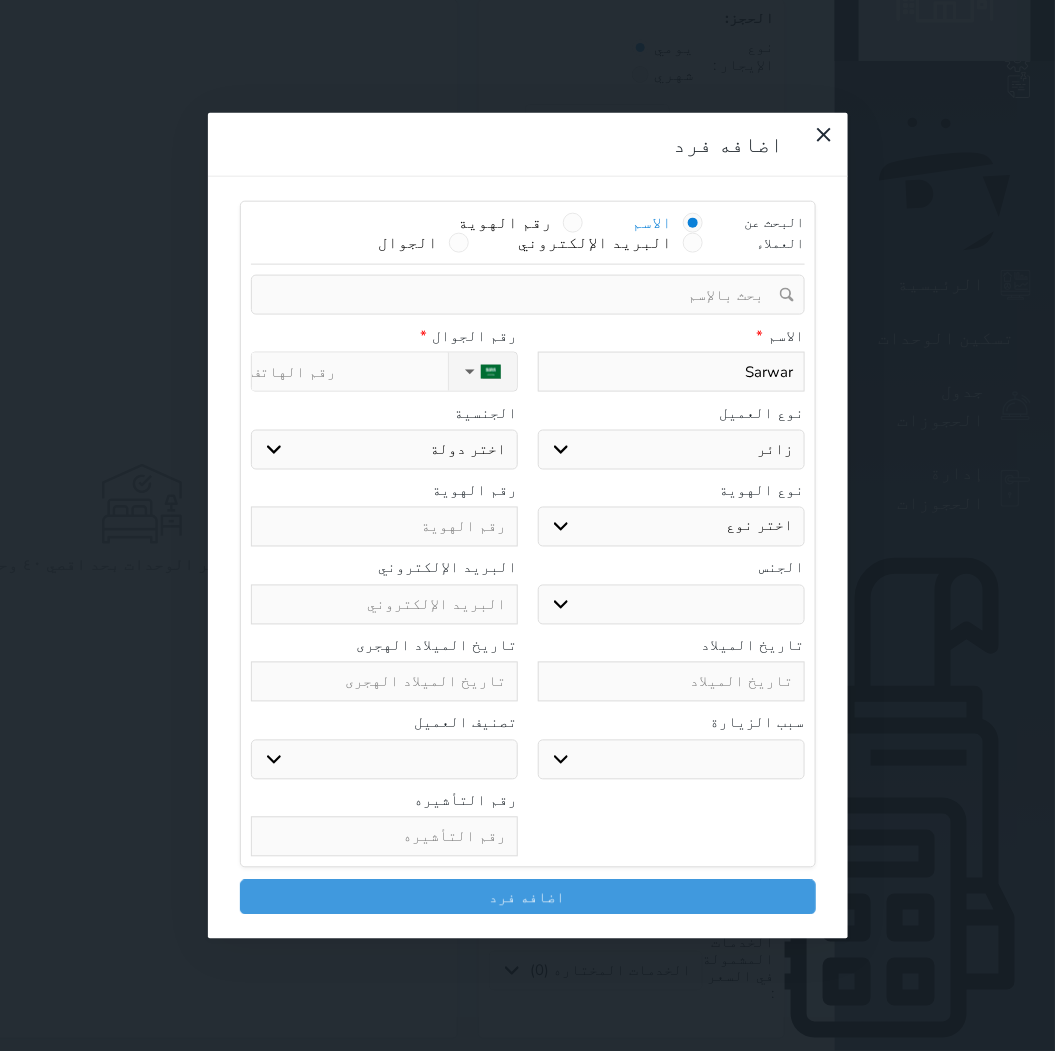 click on "سياحة زيارة الاهل والاصدقاء زيارة دينية زيارة عمل زيارة رياضية زيارة ترفيهية أخرى موظف ديوان عمل نزيل حجر موظف وزارة الصحة" at bounding box center [671, 759] 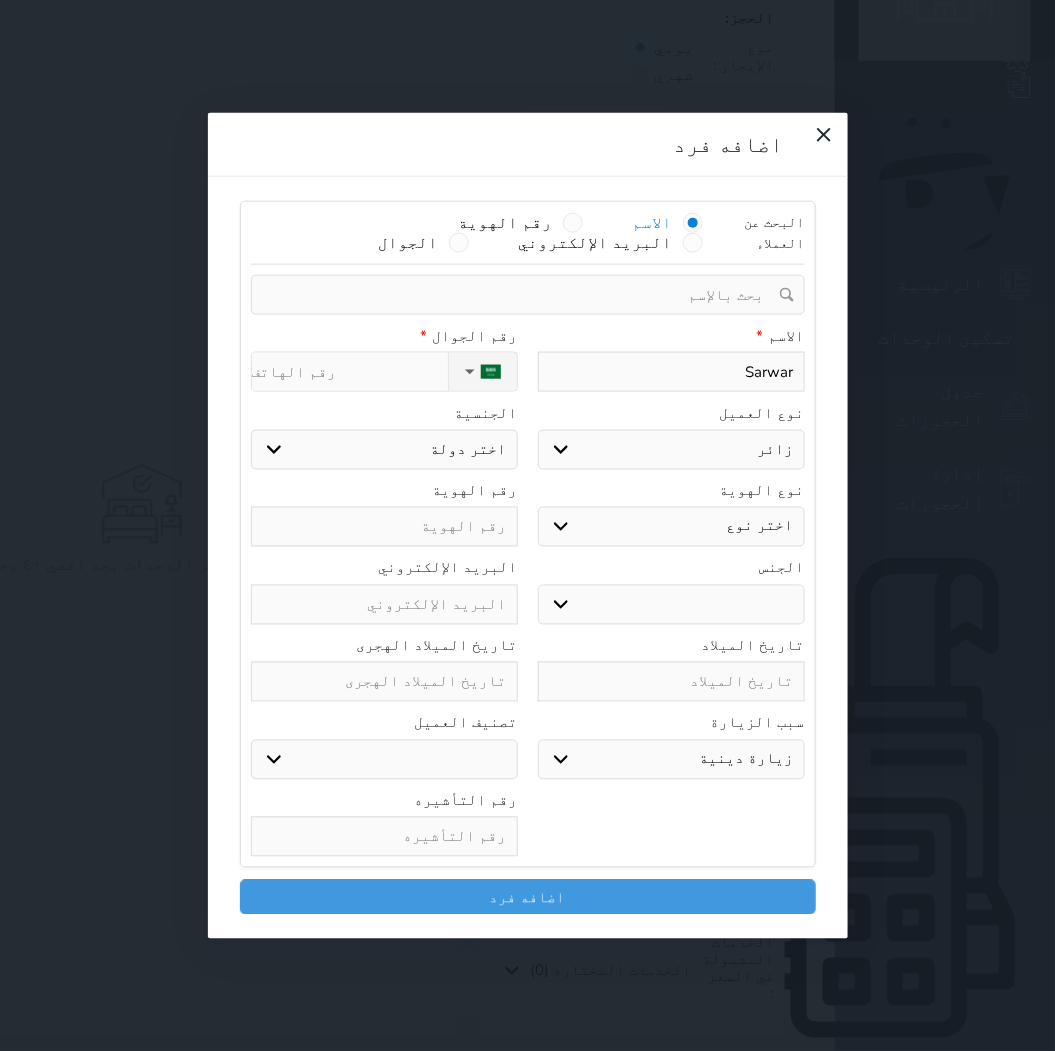 click on "سياحة زيارة الاهل والاصدقاء زيارة دينية زيارة عمل زيارة رياضية زيارة ترفيهية أخرى موظف ديوان عمل نزيل حجر موظف وزارة الصحة" at bounding box center (671, 759) 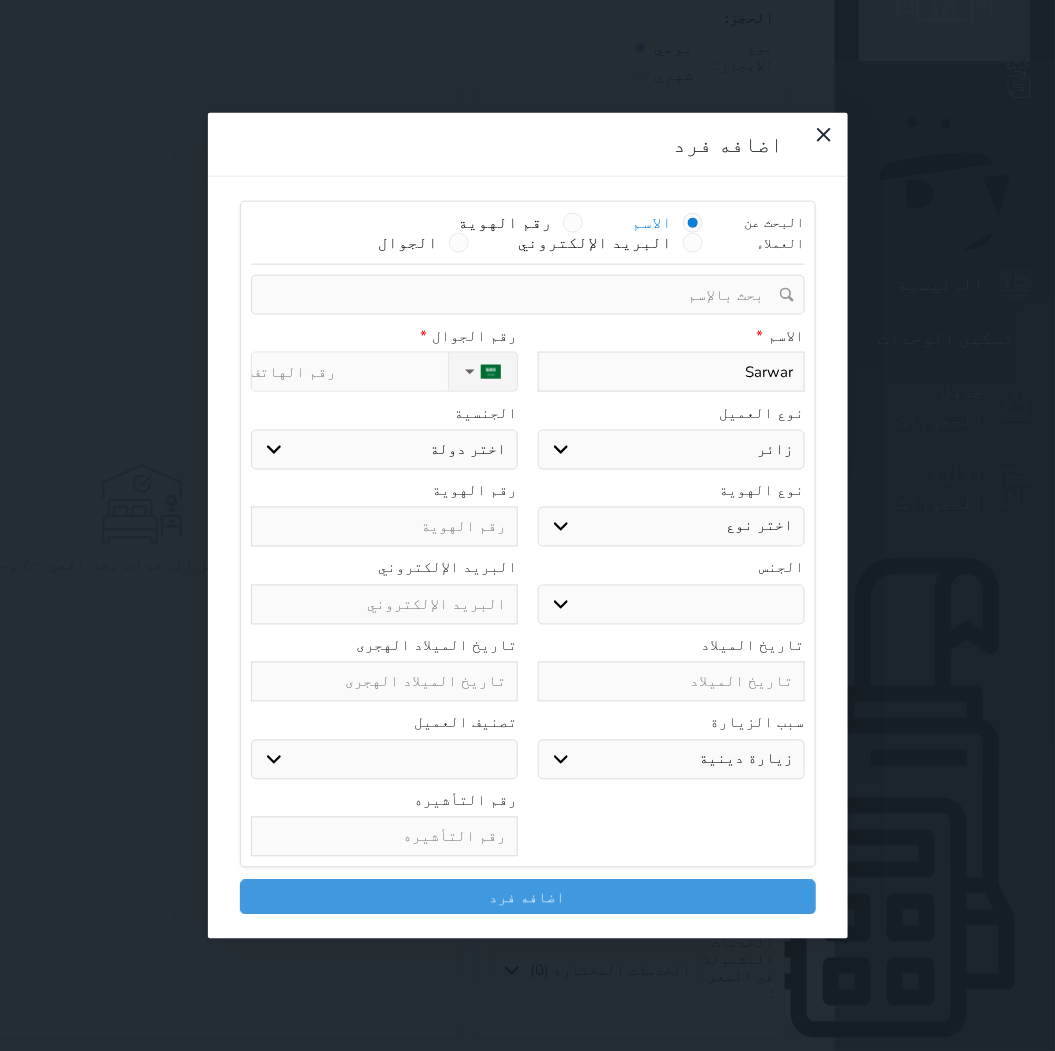 click on "نوع الحجز :" at bounding box center (350, 372) 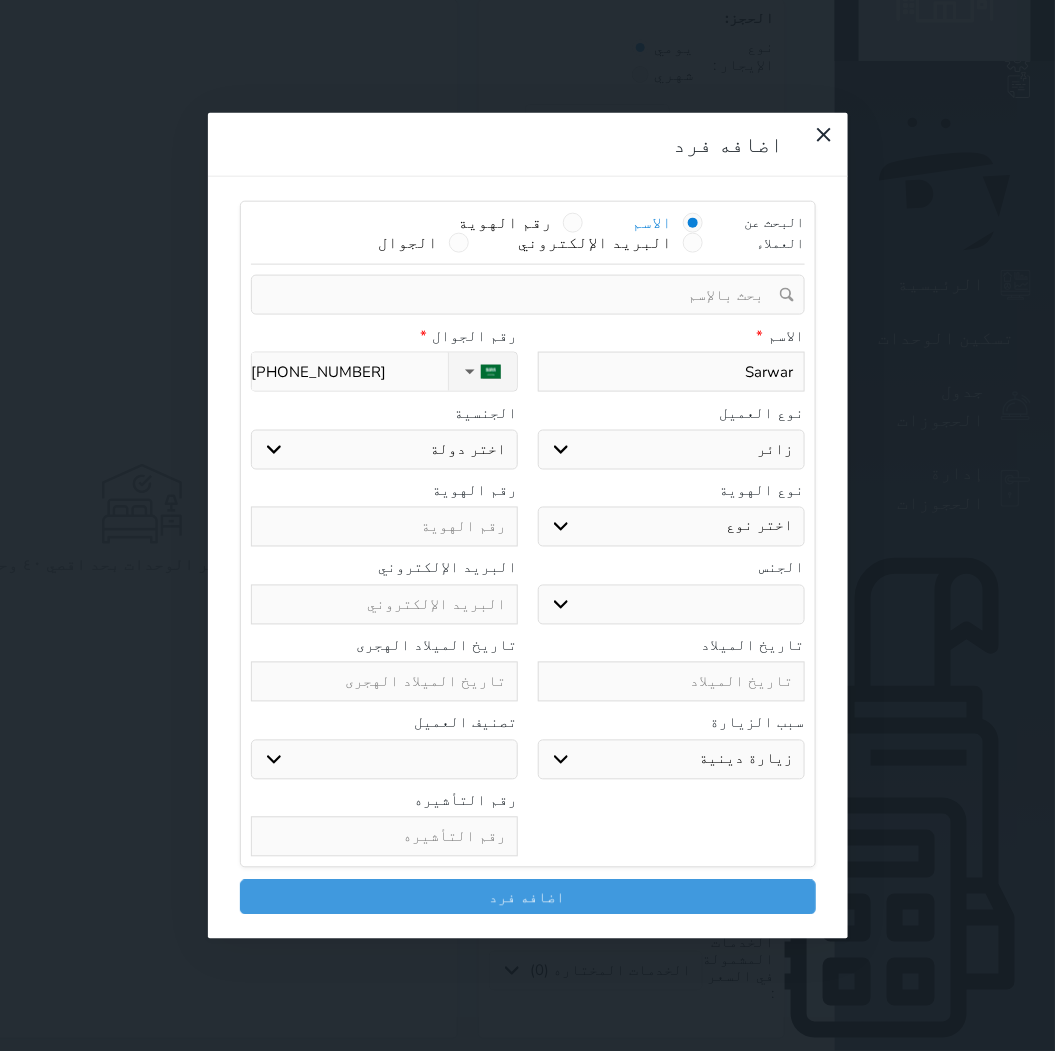click on "الجنسية
اختر دولة
اثيوبيا
اجنبي بجواز سعودي
اخرى
اذربيجان
ارتيريا
ارمينيا
ازبكستان
اسبانيا
استراليا
استونيا" at bounding box center [384, 436] 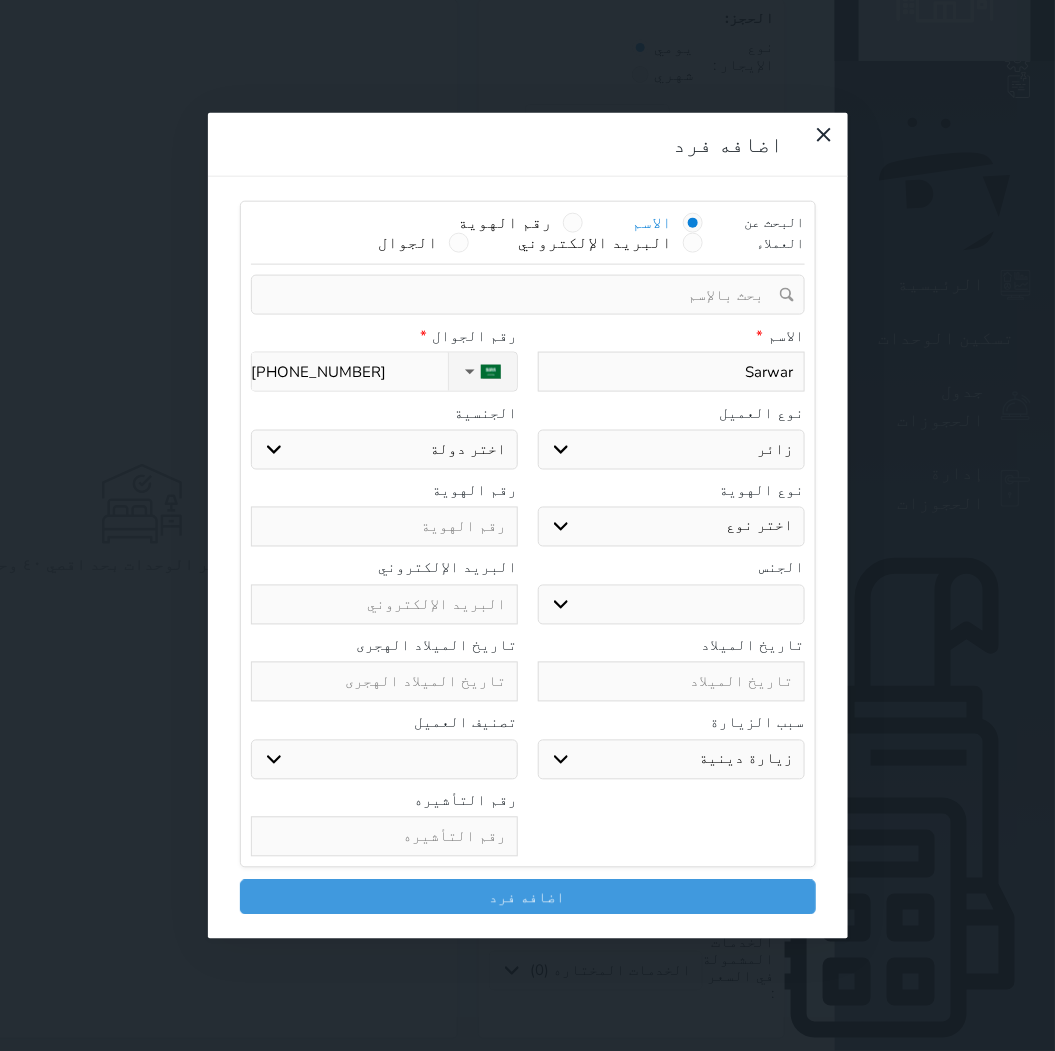 click on "اختر دولة
اثيوبيا
اجنبي بجواز سعودي
اخرى
[GEOGRAPHIC_DATA]
[GEOGRAPHIC_DATA]
[GEOGRAPHIC_DATA]
[GEOGRAPHIC_DATA]
[GEOGRAPHIC_DATA]
[GEOGRAPHIC_DATA]
[GEOGRAPHIC_DATA]" at bounding box center [384, 449] 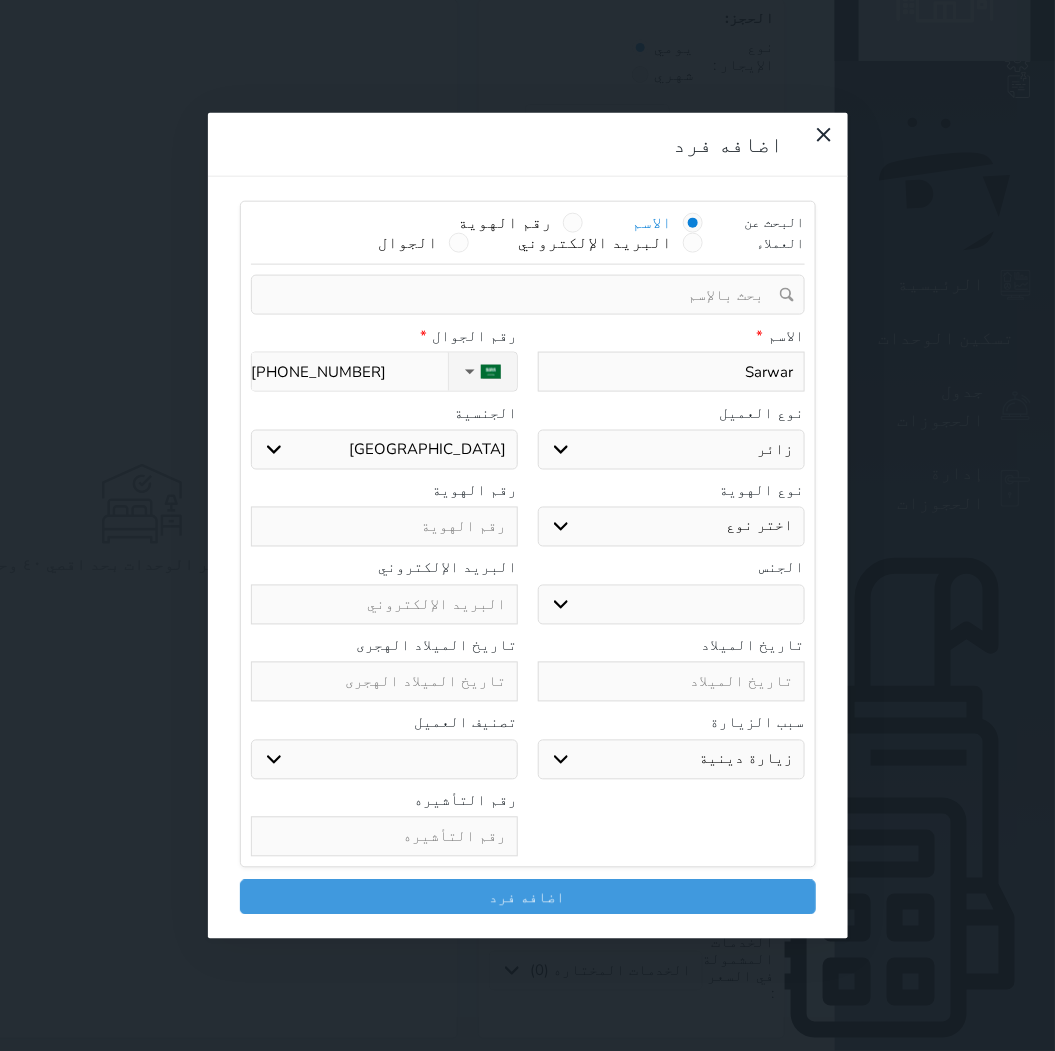 click on "اختر دولة
اثيوبيا
اجنبي بجواز سعودي
اخرى
[GEOGRAPHIC_DATA]
[GEOGRAPHIC_DATA]
[GEOGRAPHIC_DATA]
[GEOGRAPHIC_DATA]
[GEOGRAPHIC_DATA]
[GEOGRAPHIC_DATA]
[GEOGRAPHIC_DATA]" at bounding box center (384, 449) 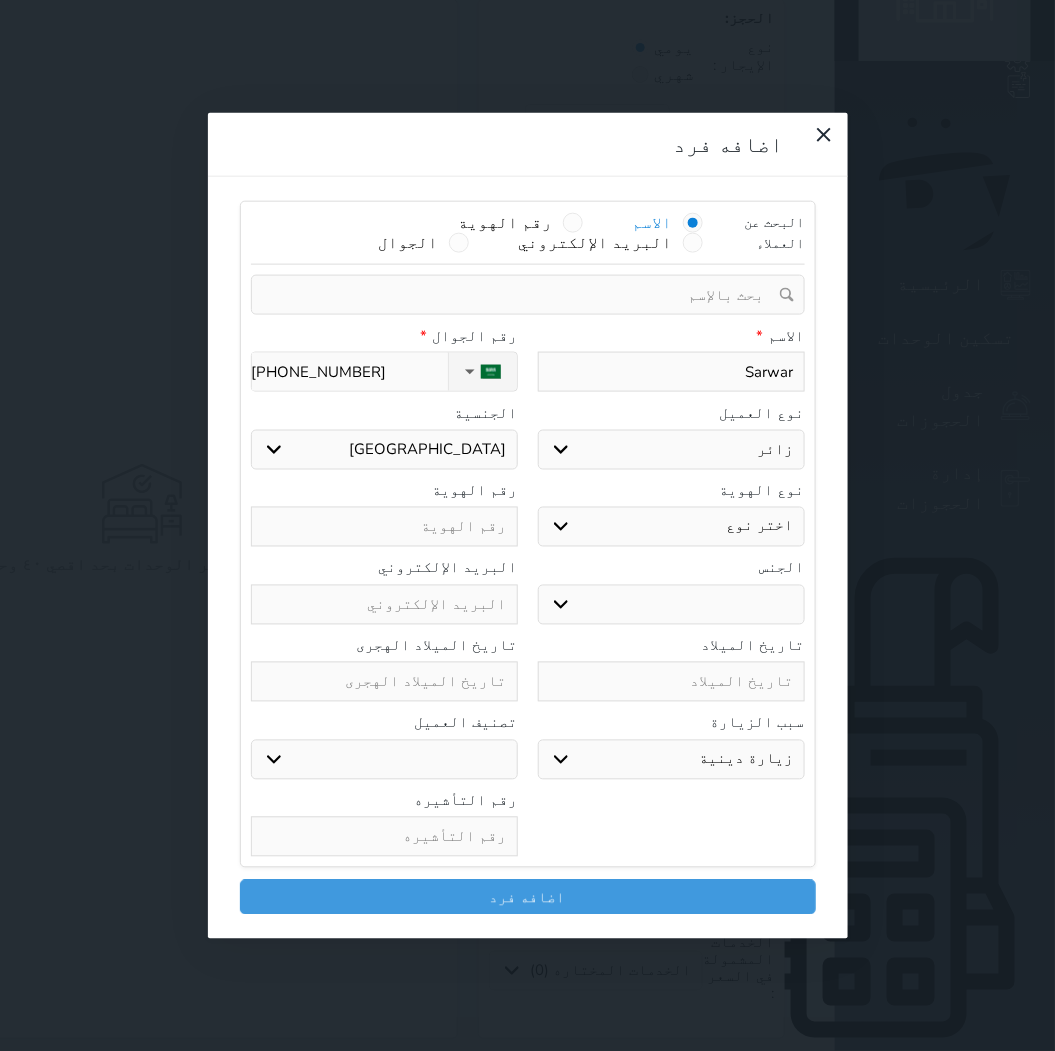 click at bounding box center [384, 527] 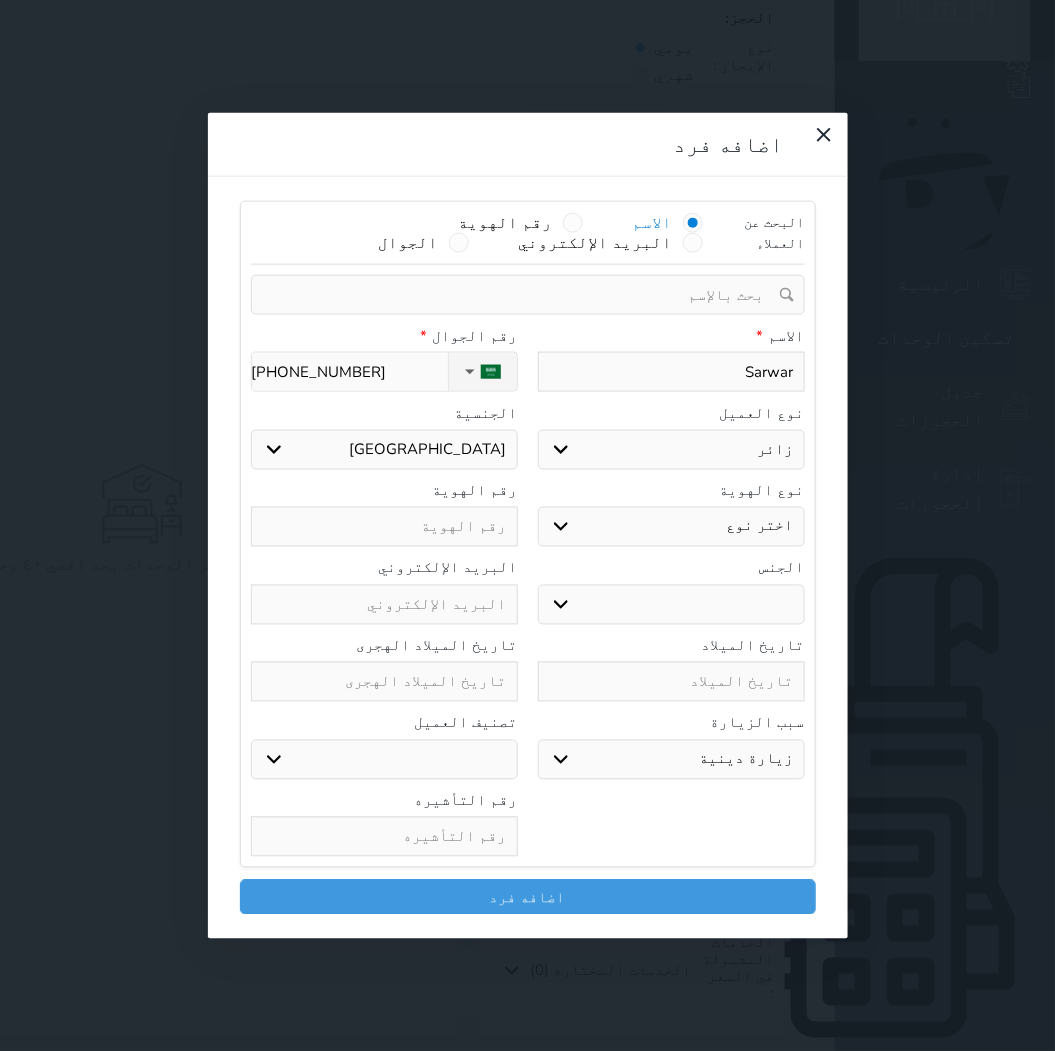 click on "اختر نوع   جواز السفر هوية زائر" at bounding box center [671, 527] 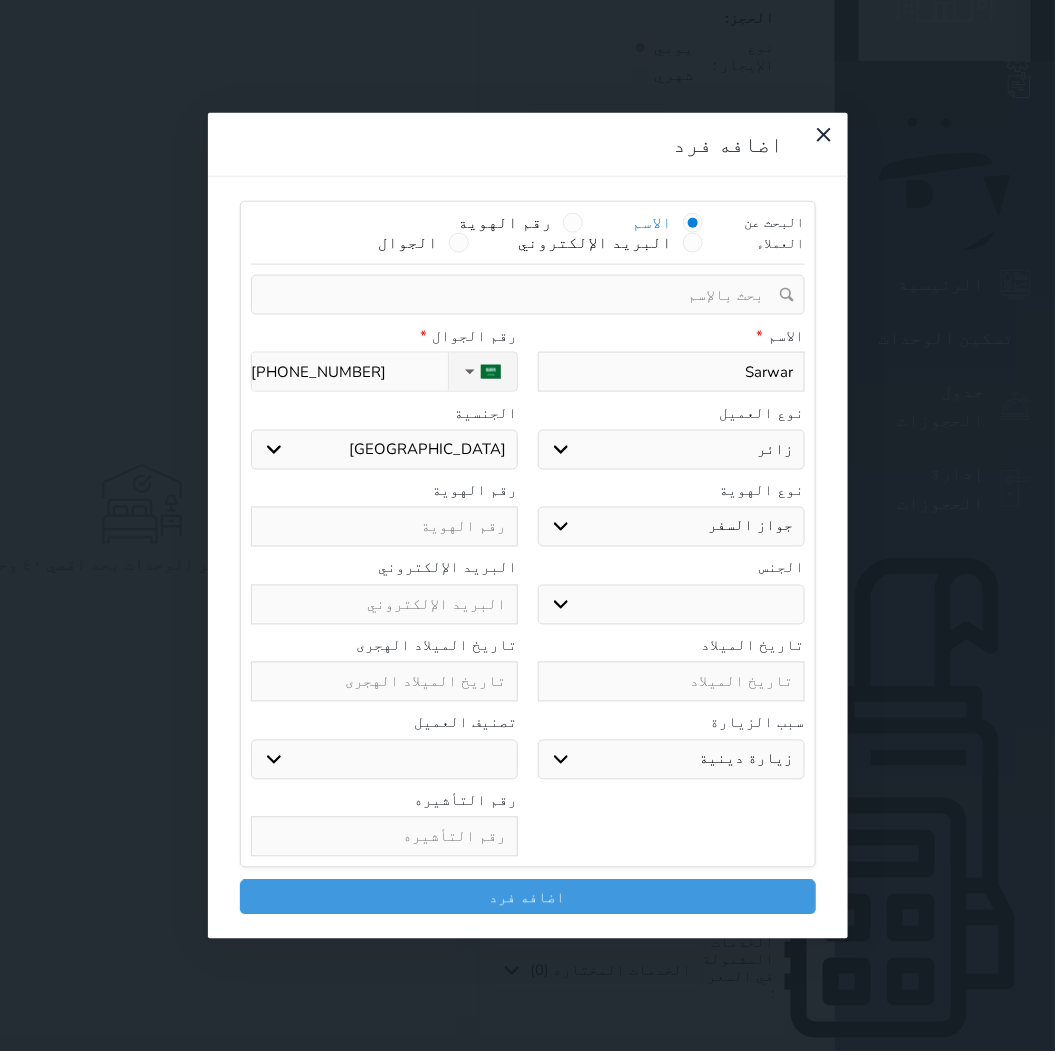 click on "اختر نوع   جواز السفر هوية زائر" at bounding box center [671, 527] 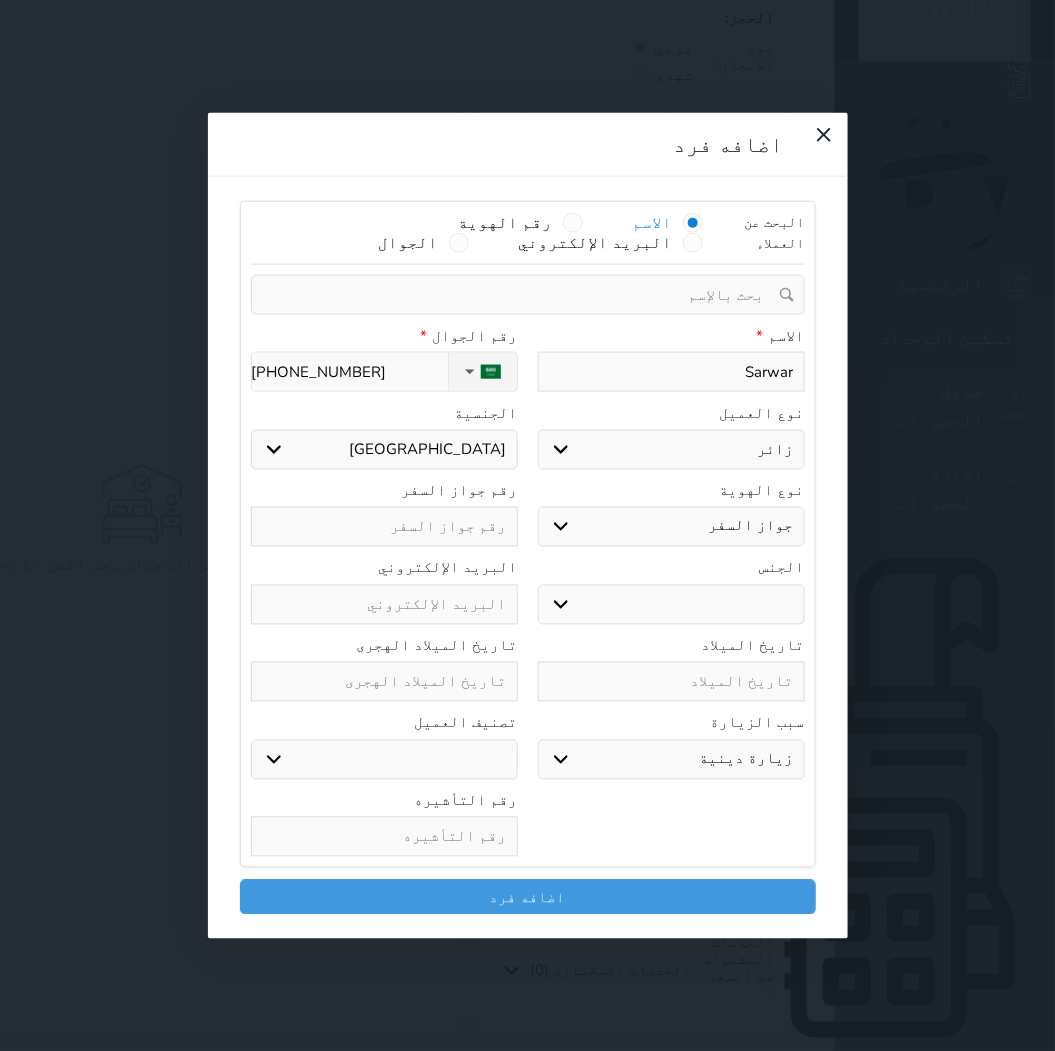 click at bounding box center [384, 527] 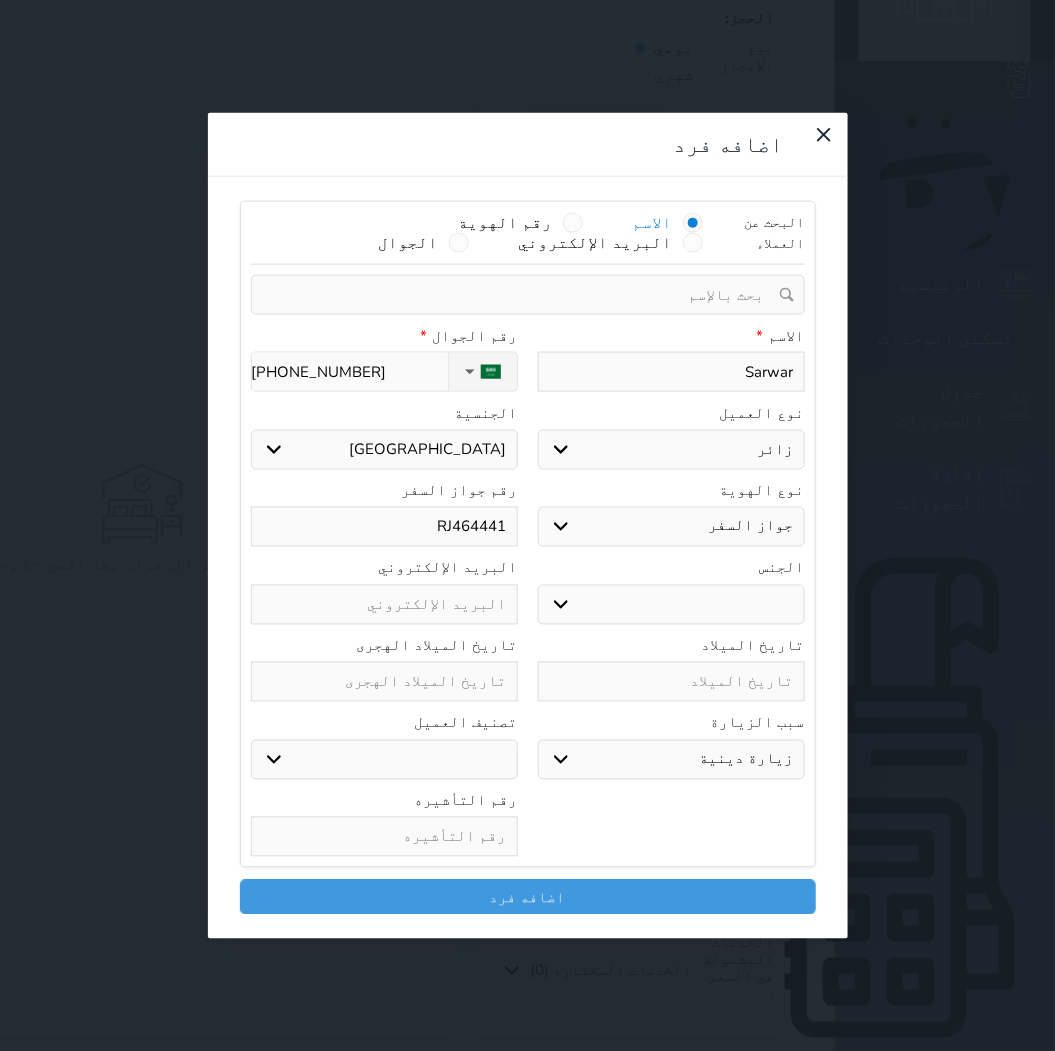 click on "مميز
خاص
غير مرغوب فيه" at bounding box center (384, 759) 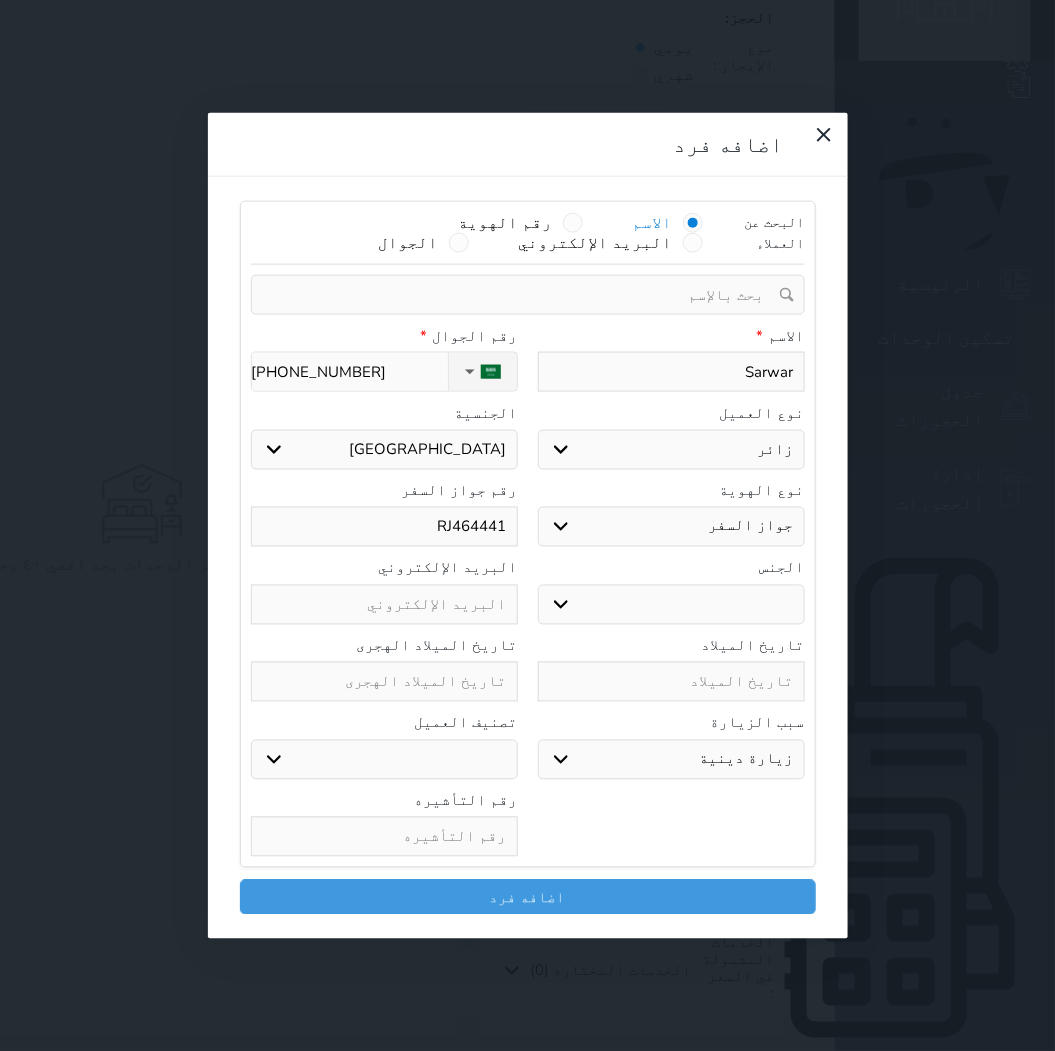 click at bounding box center [384, 682] 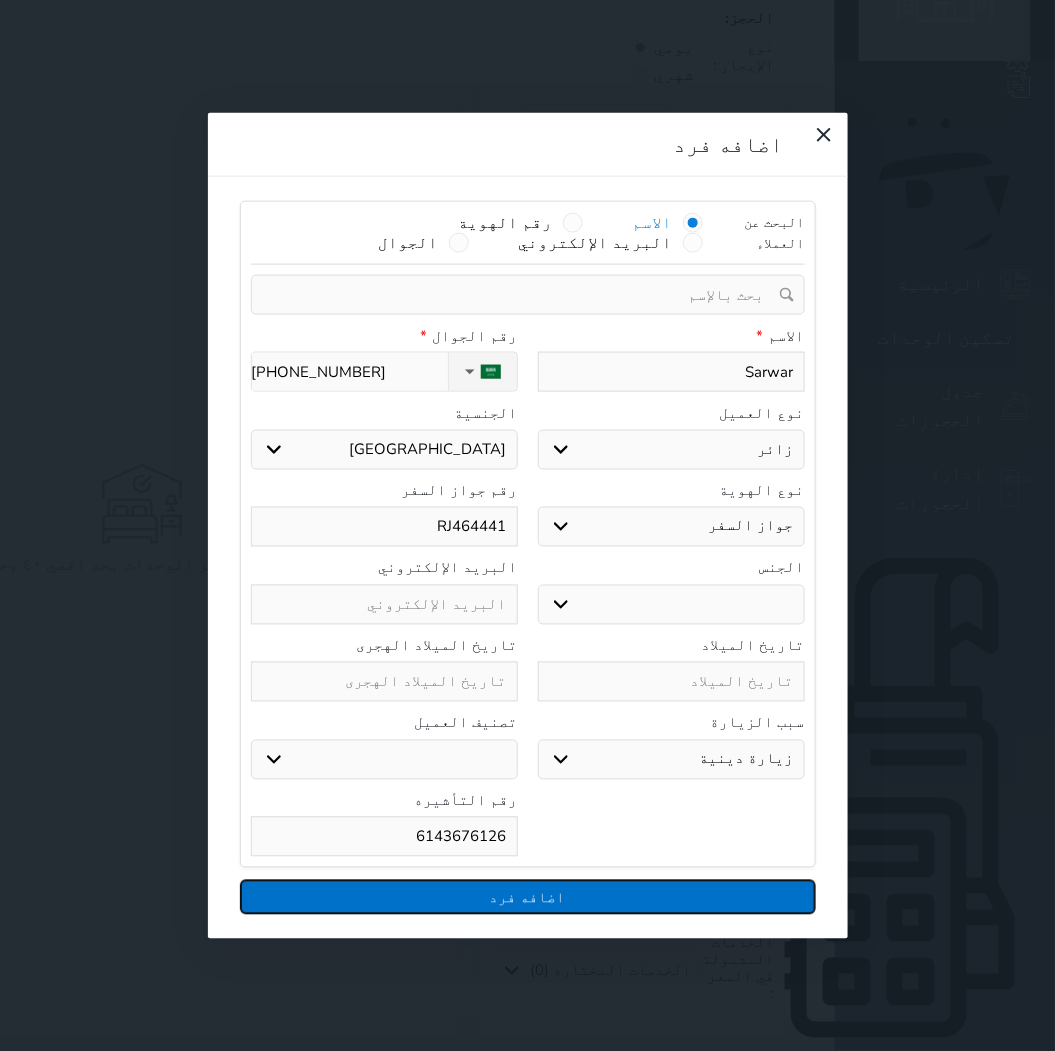 click on "اضافه فرد" at bounding box center (528, 897) 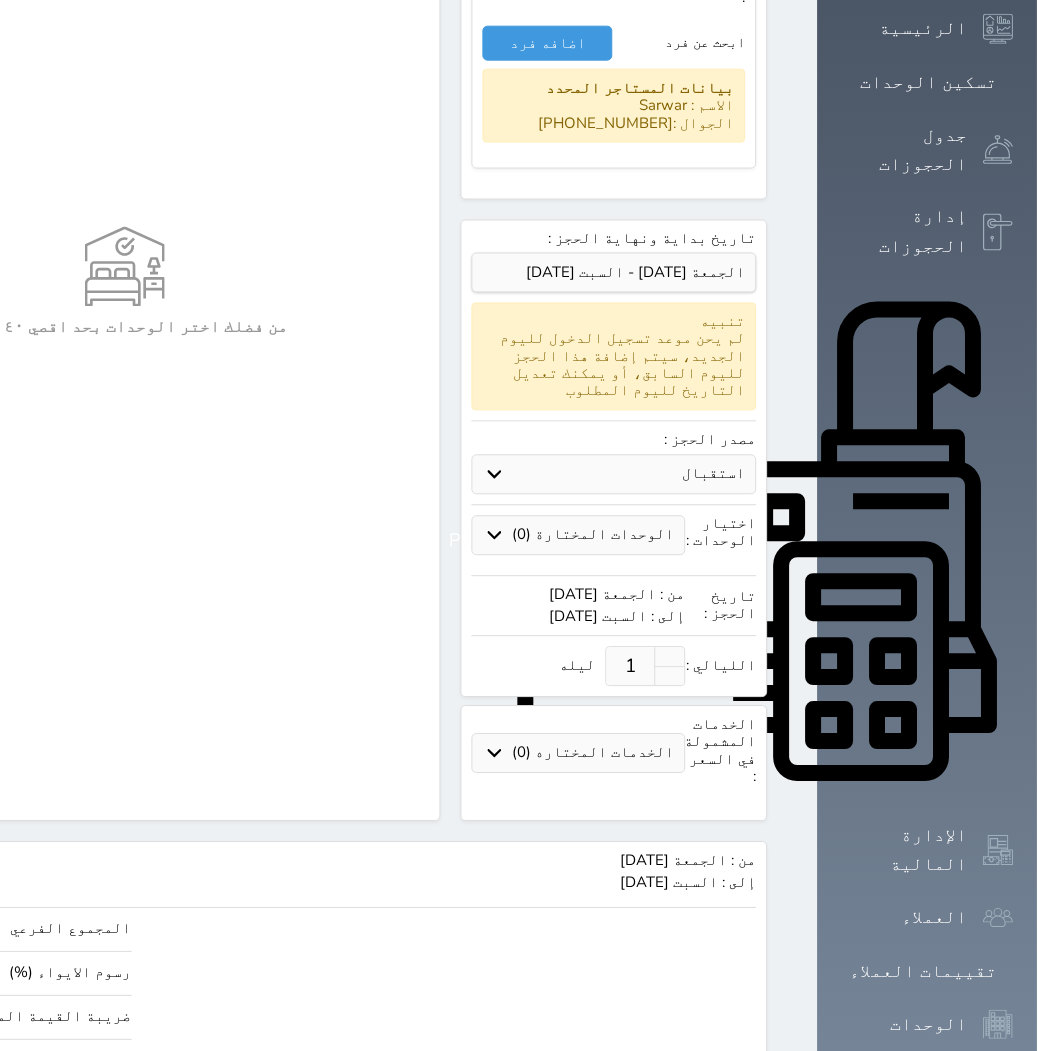 scroll, scrollTop: 380, scrollLeft: 0, axis: vertical 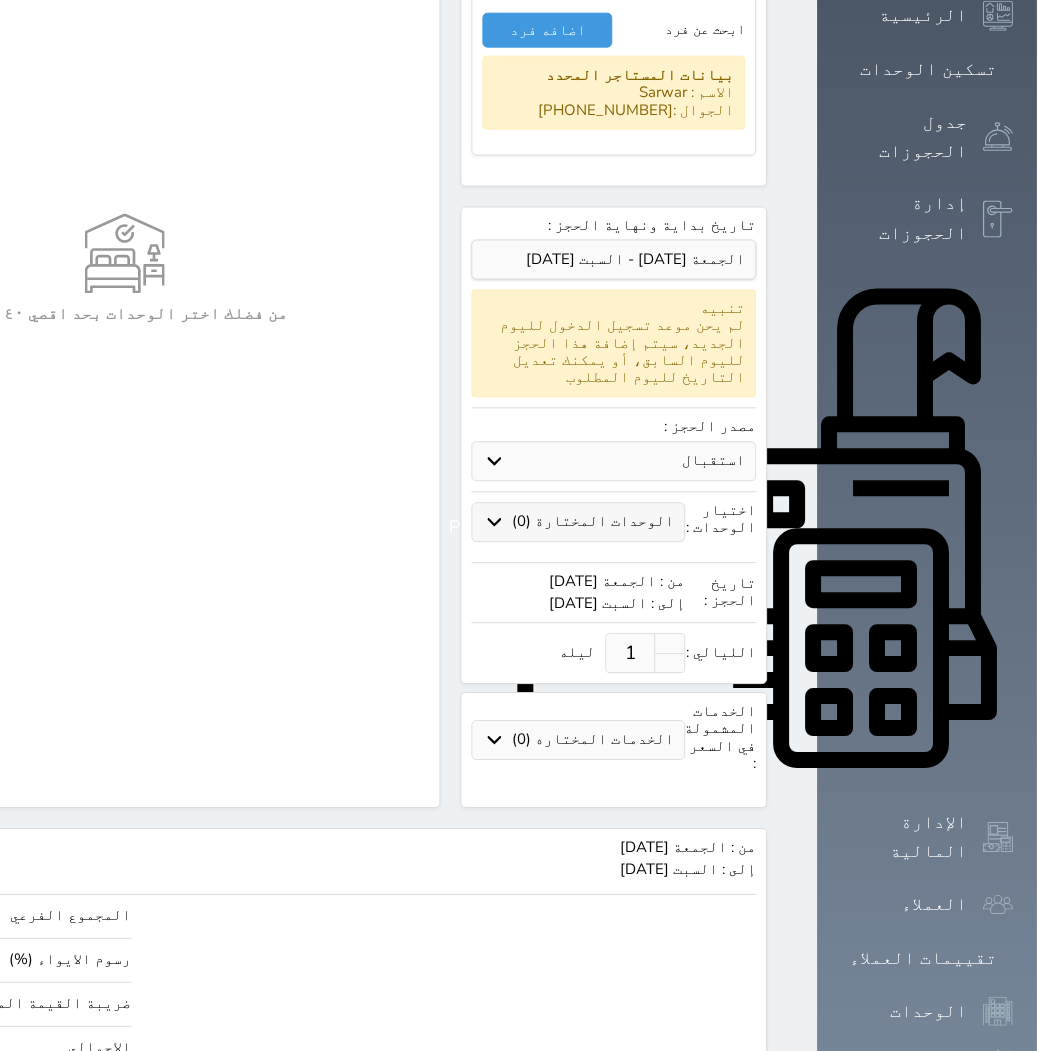 click on "الوحدات المختارة  (0)" at bounding box center [594, 522] 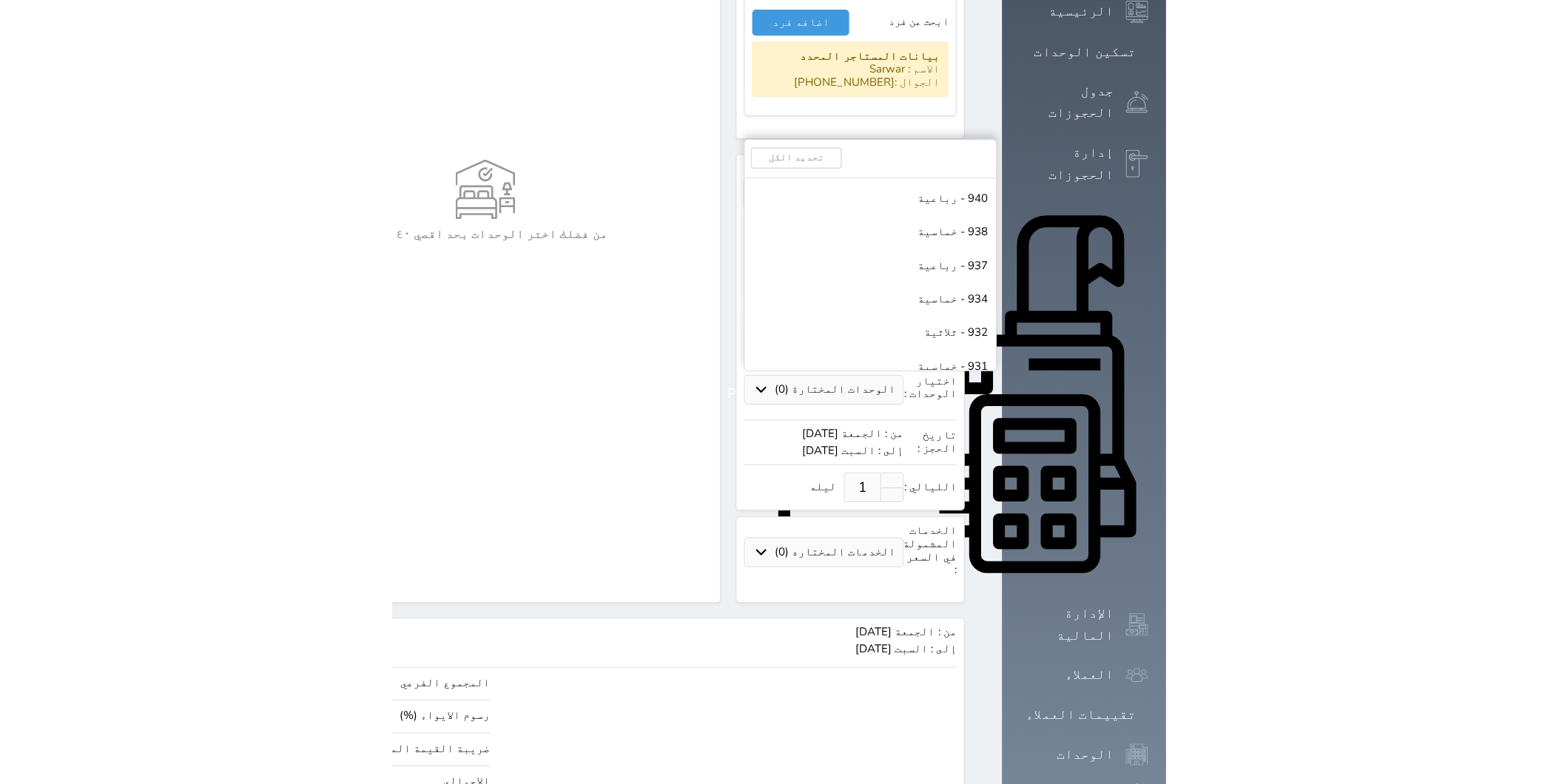 scroll, scrollTop: 234, scrollLeft: 0, axis: vertical 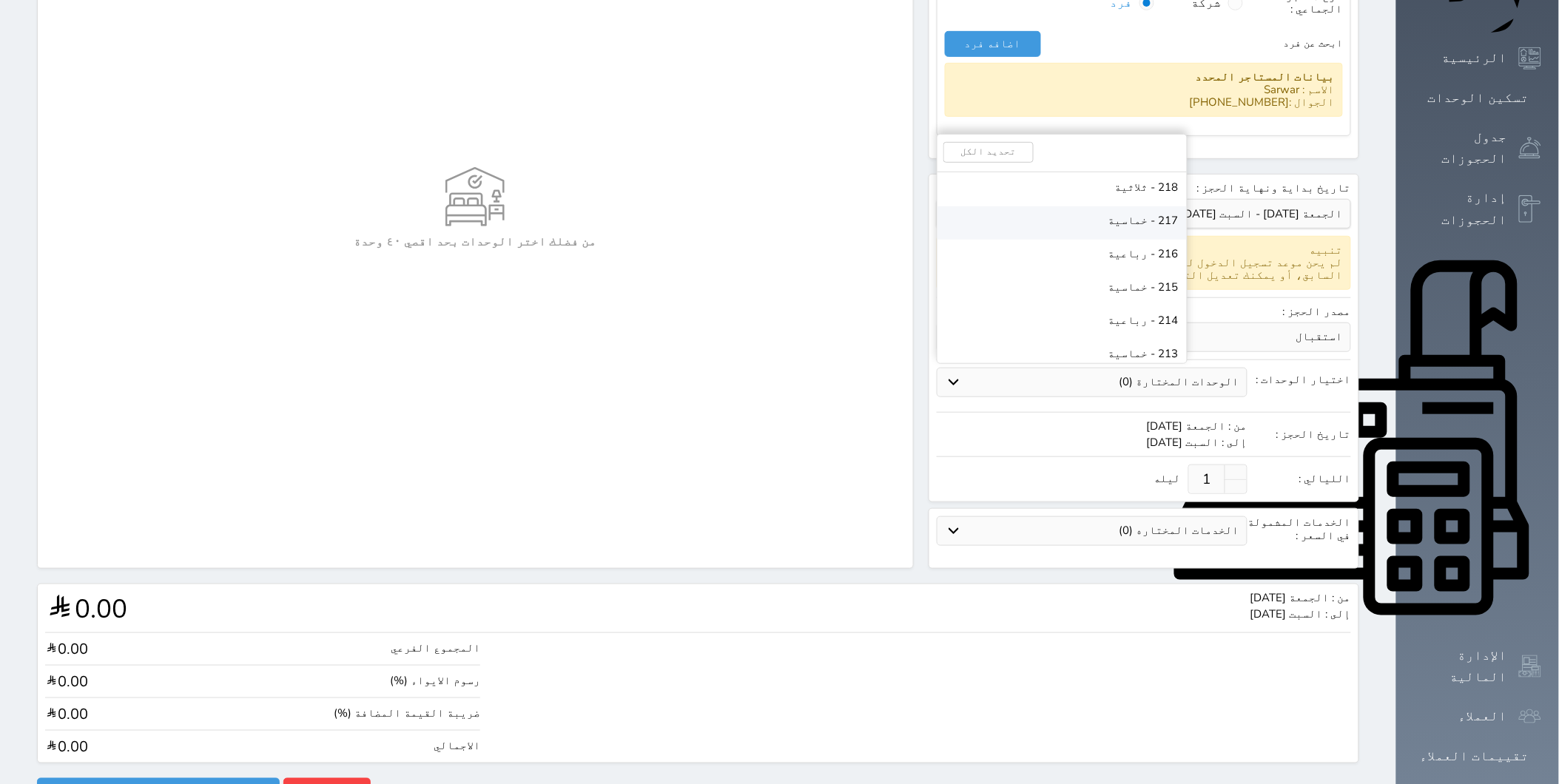 click on "214 - رباعية" at bounding box center [1143, 320] 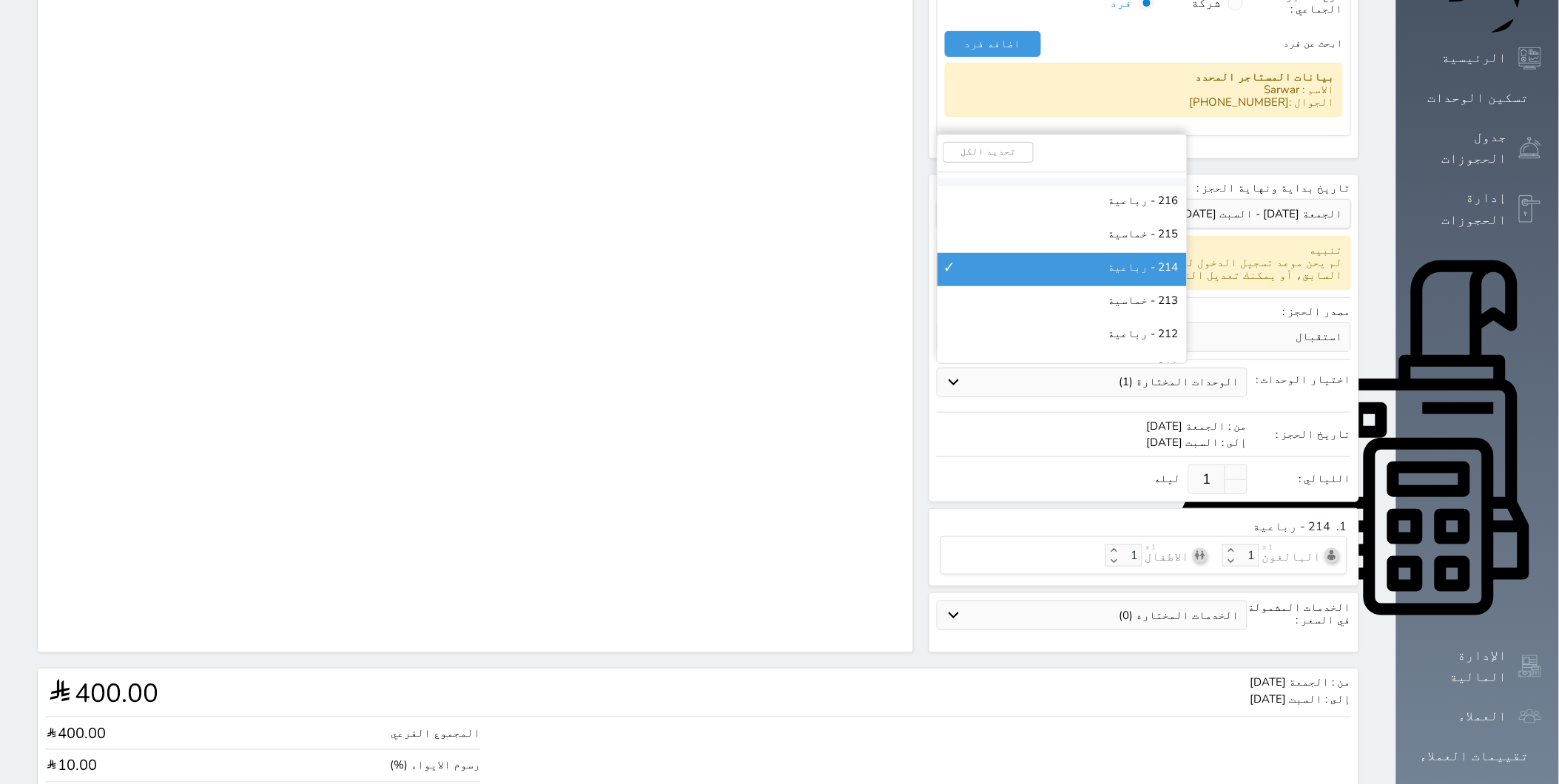 scroll, scrollTop: 7643, scrollLeft: 0, axis: vertical 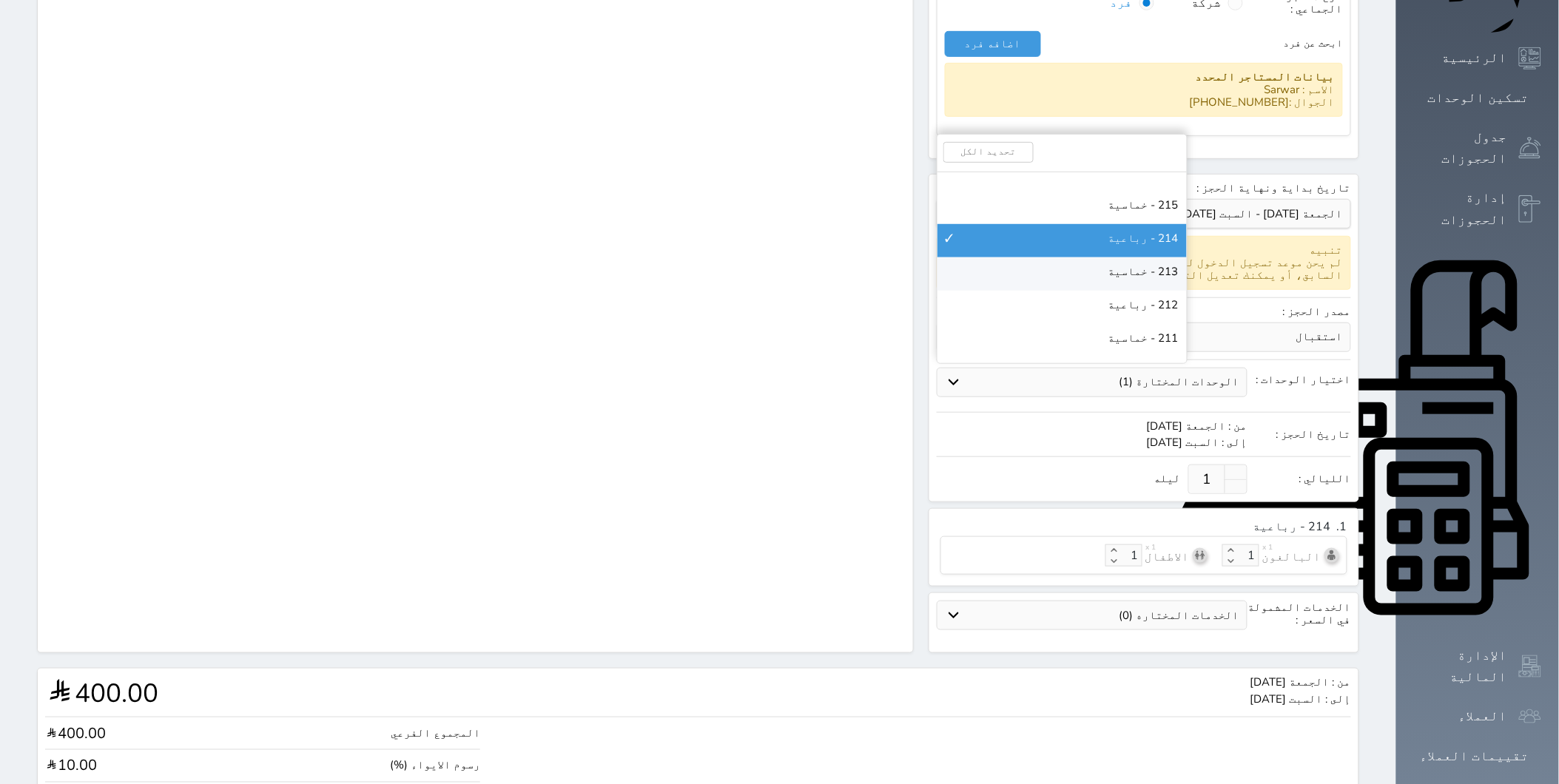 click on "213 - خماسية" at bounding box center (1143, 271) 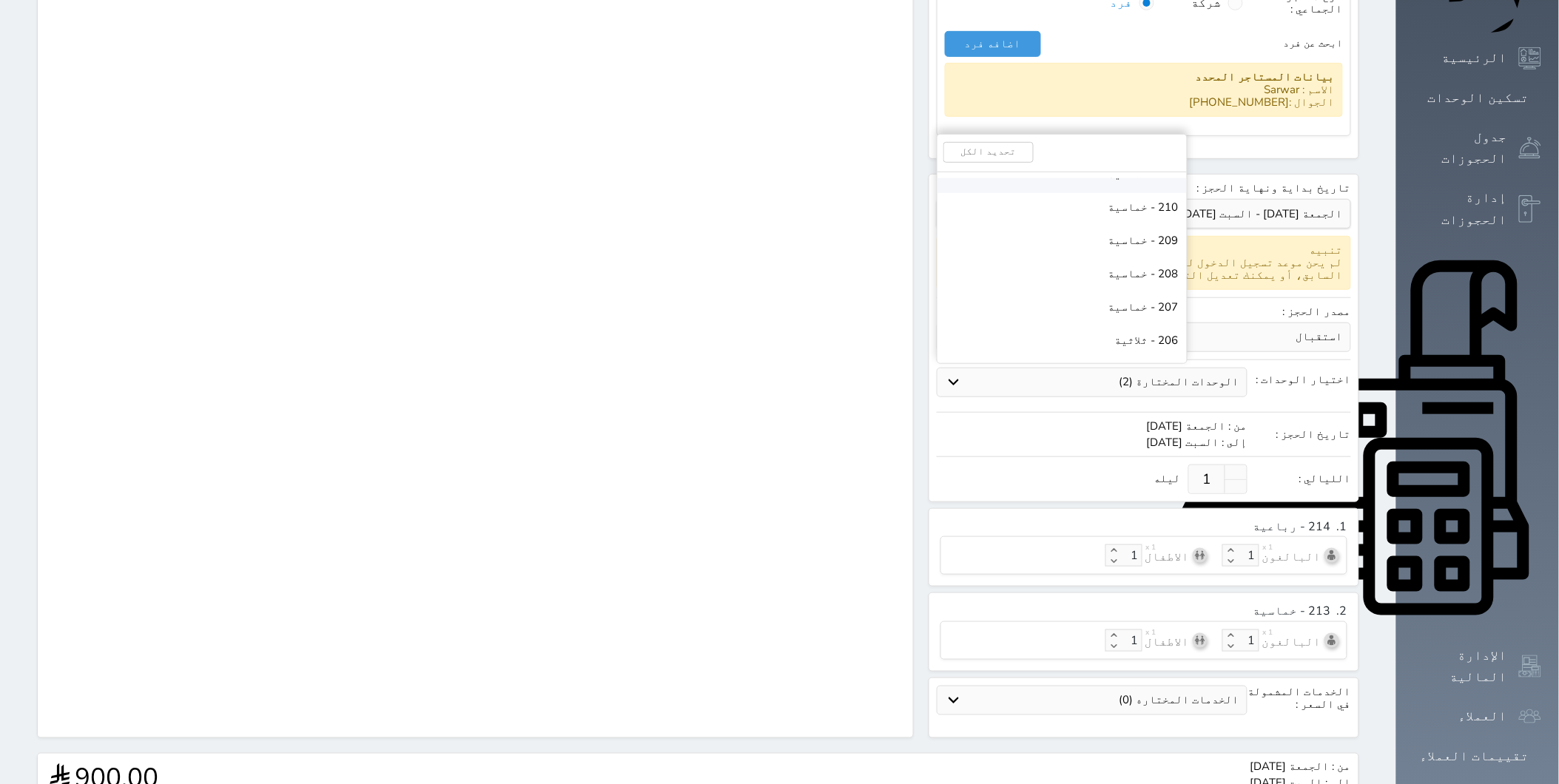 scroll, scrollTop: 7889, scrollLeft: 0, axis: vertical 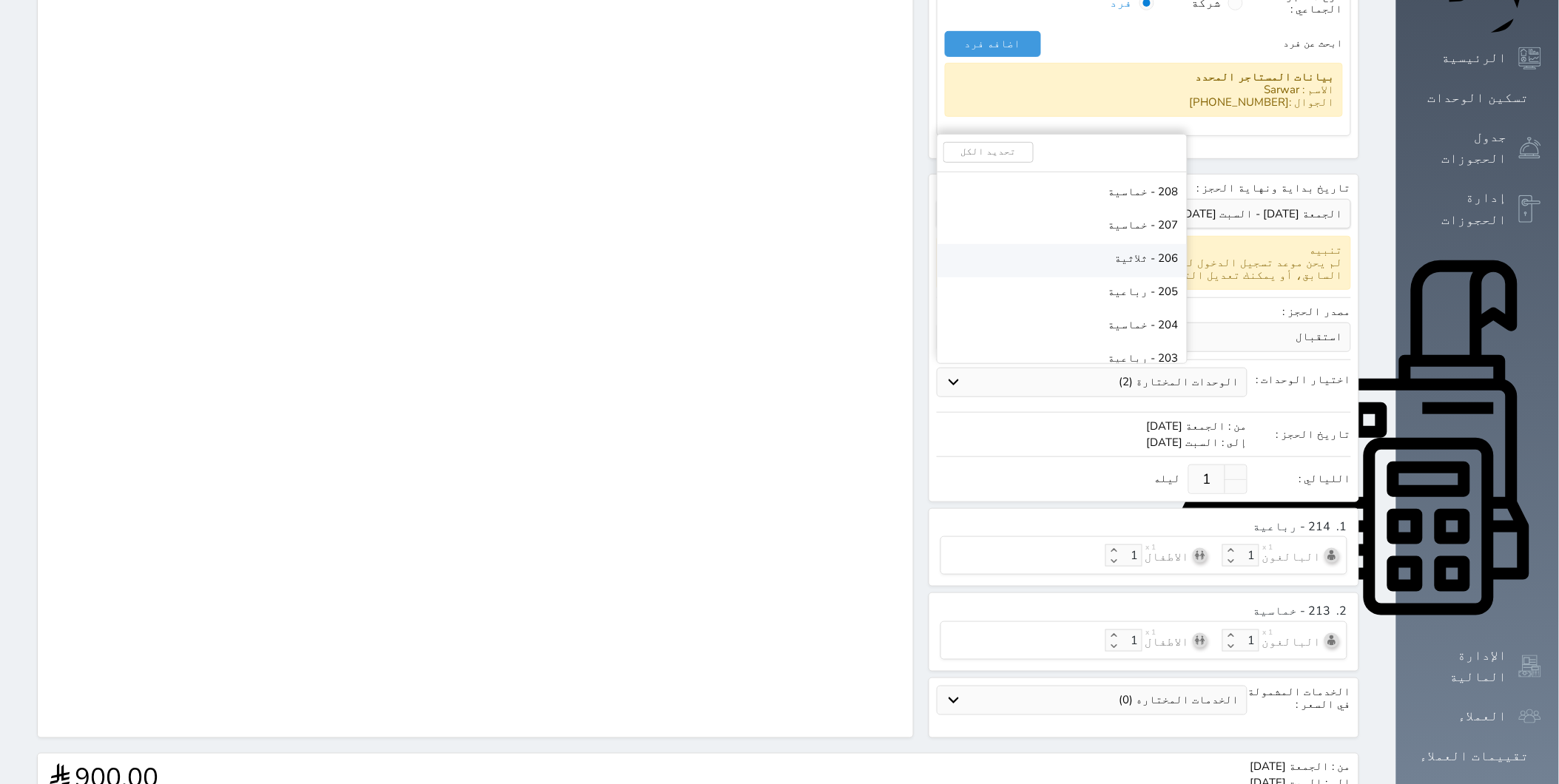 click on "206 - ثلاثية" at bounding box center [1147, 258] 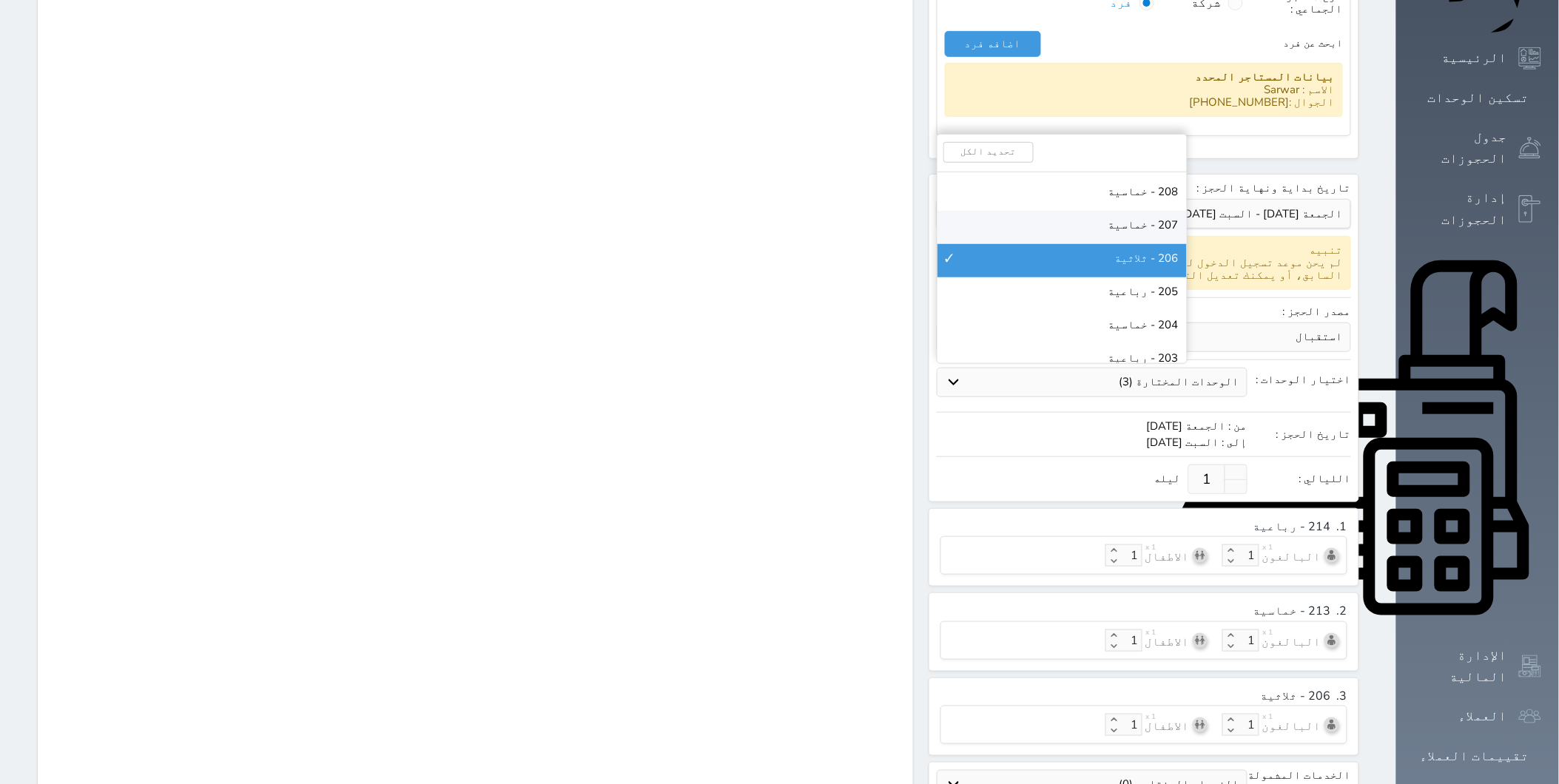 click on "207 - خماسية" at bounding box center (1143, 225) 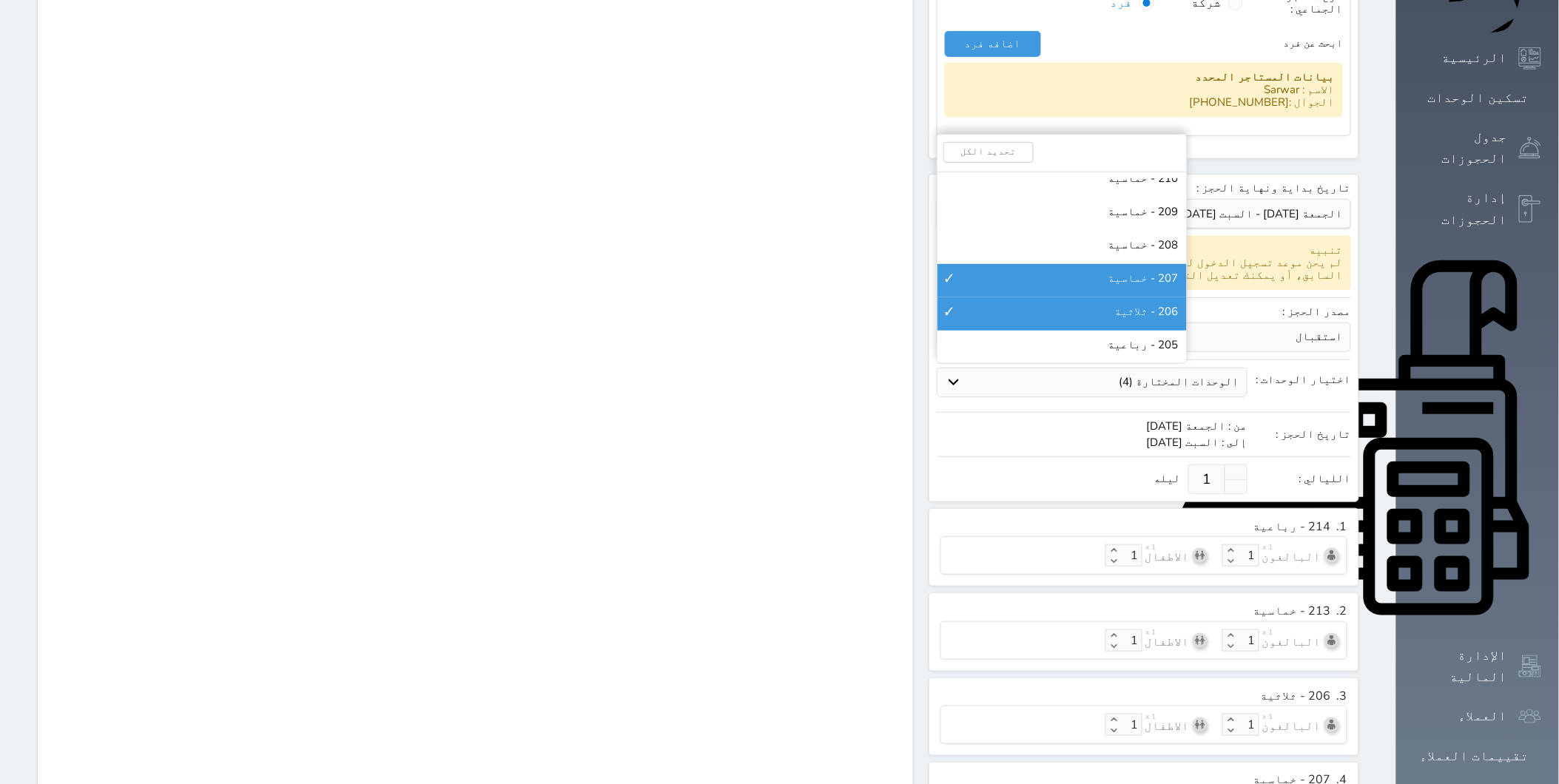 scroll, scrollTop: 7807, scrollLeft: 0, axis: vertical 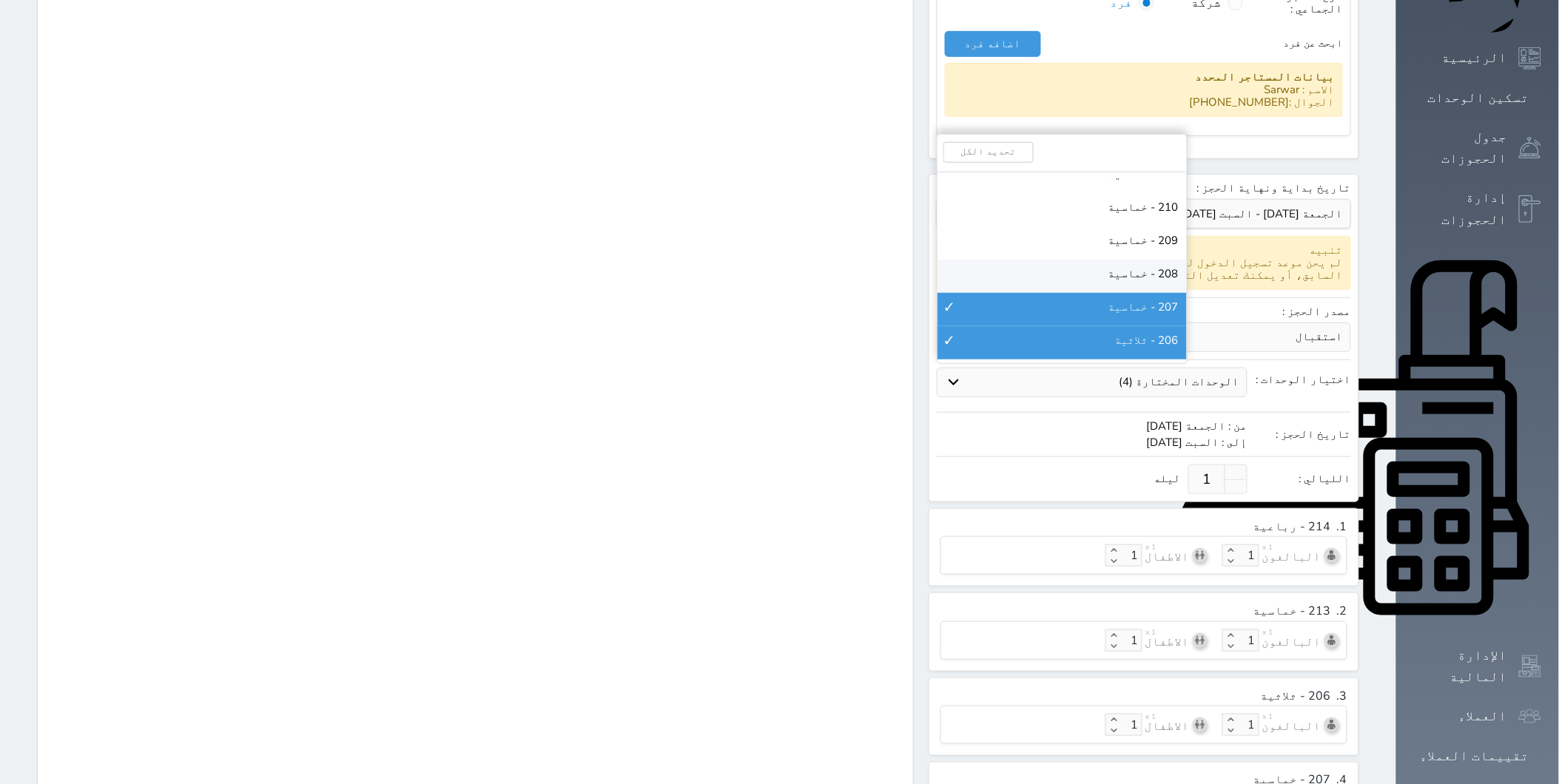 click on "208 - خماسية" at bounding box center [1062, 276] 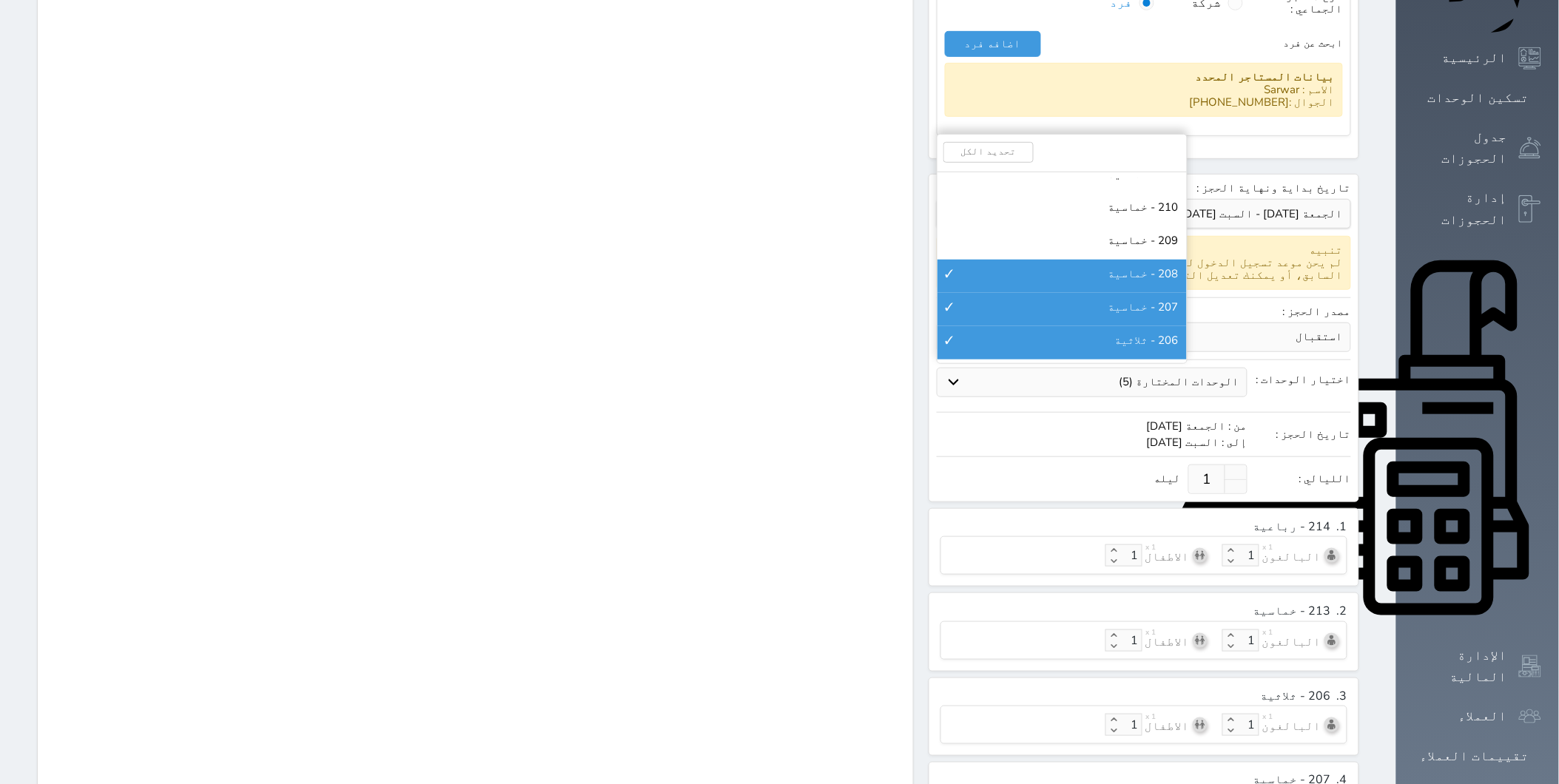 click on "اجمالي الوحدات المختارة : 5         214 - رباعية       213 - خماسية       206 - ثلاثية       207 - خماسية       208 - خماسية" at bounding box center [475, 419] 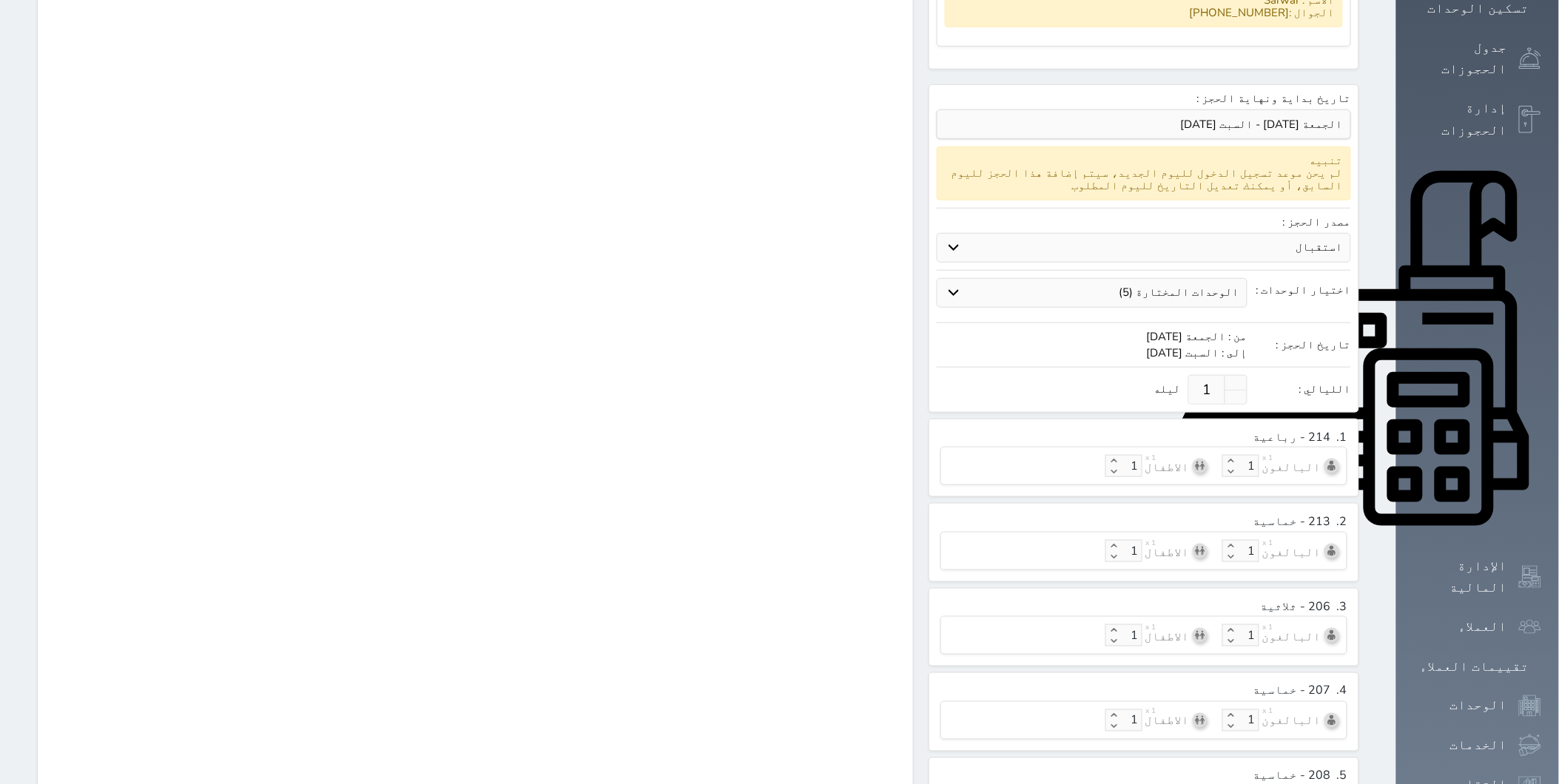 scroll, scrollTop: 493, scrollLeft: 0, axis: vertical 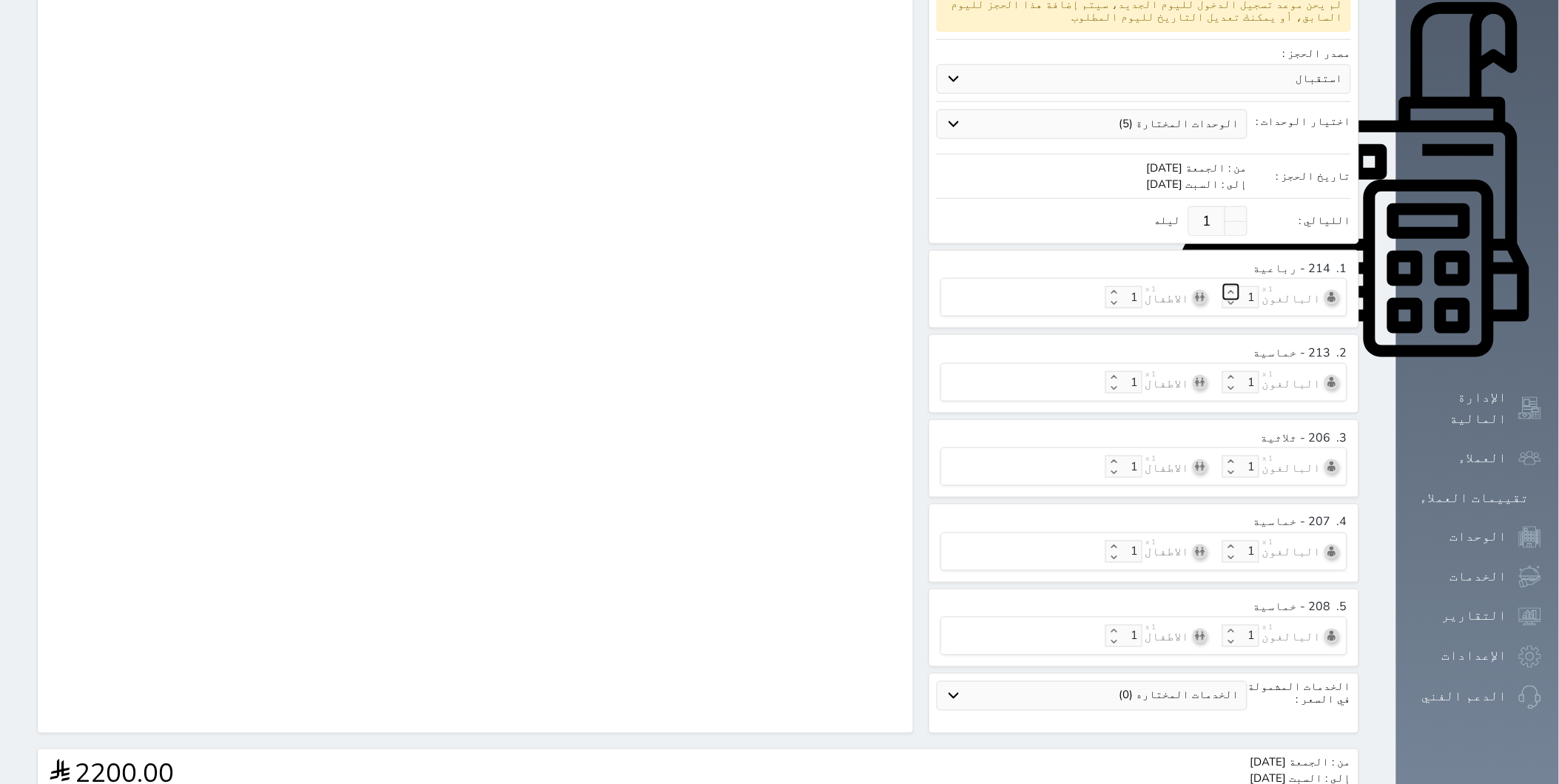 click 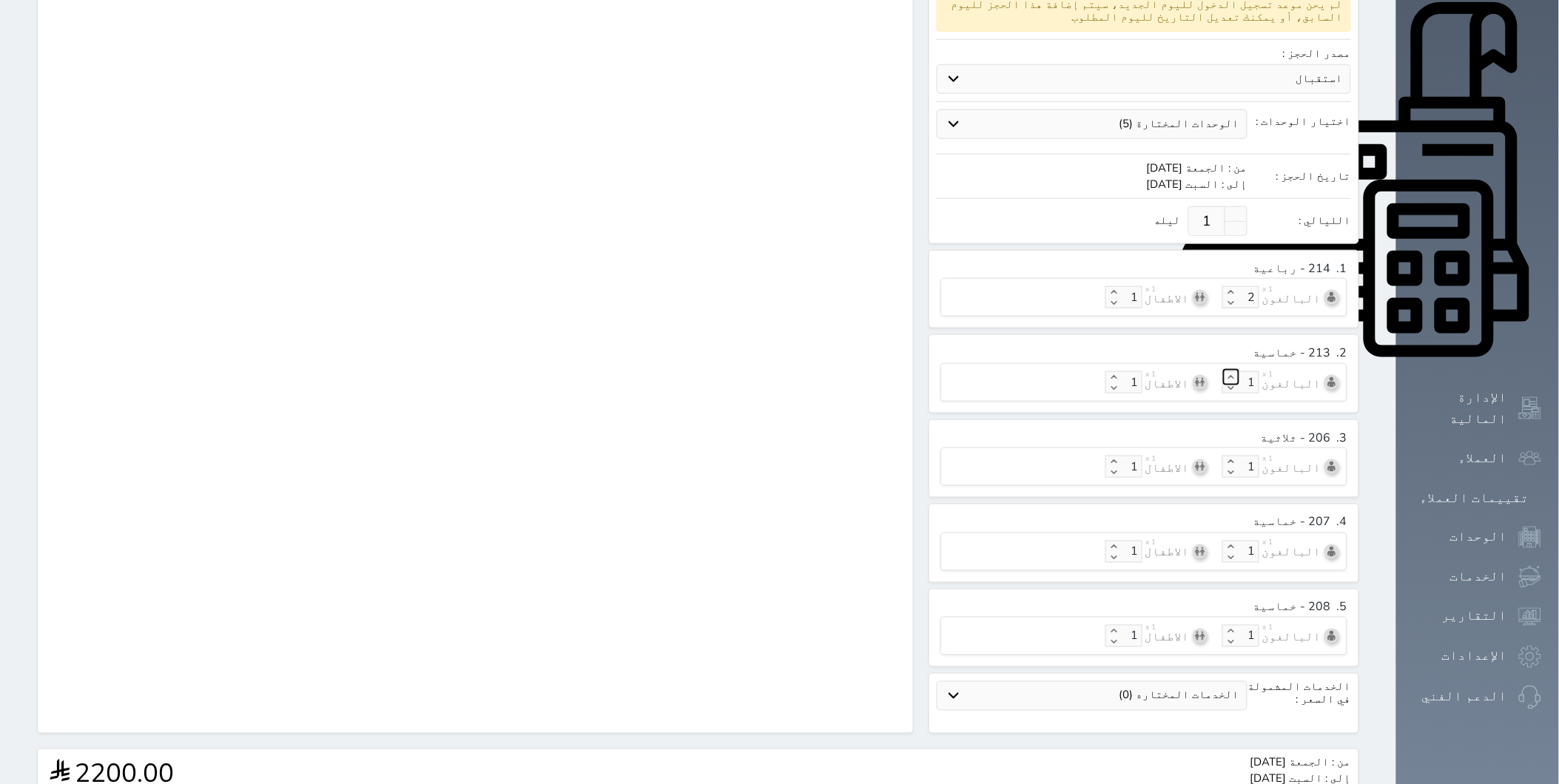 click 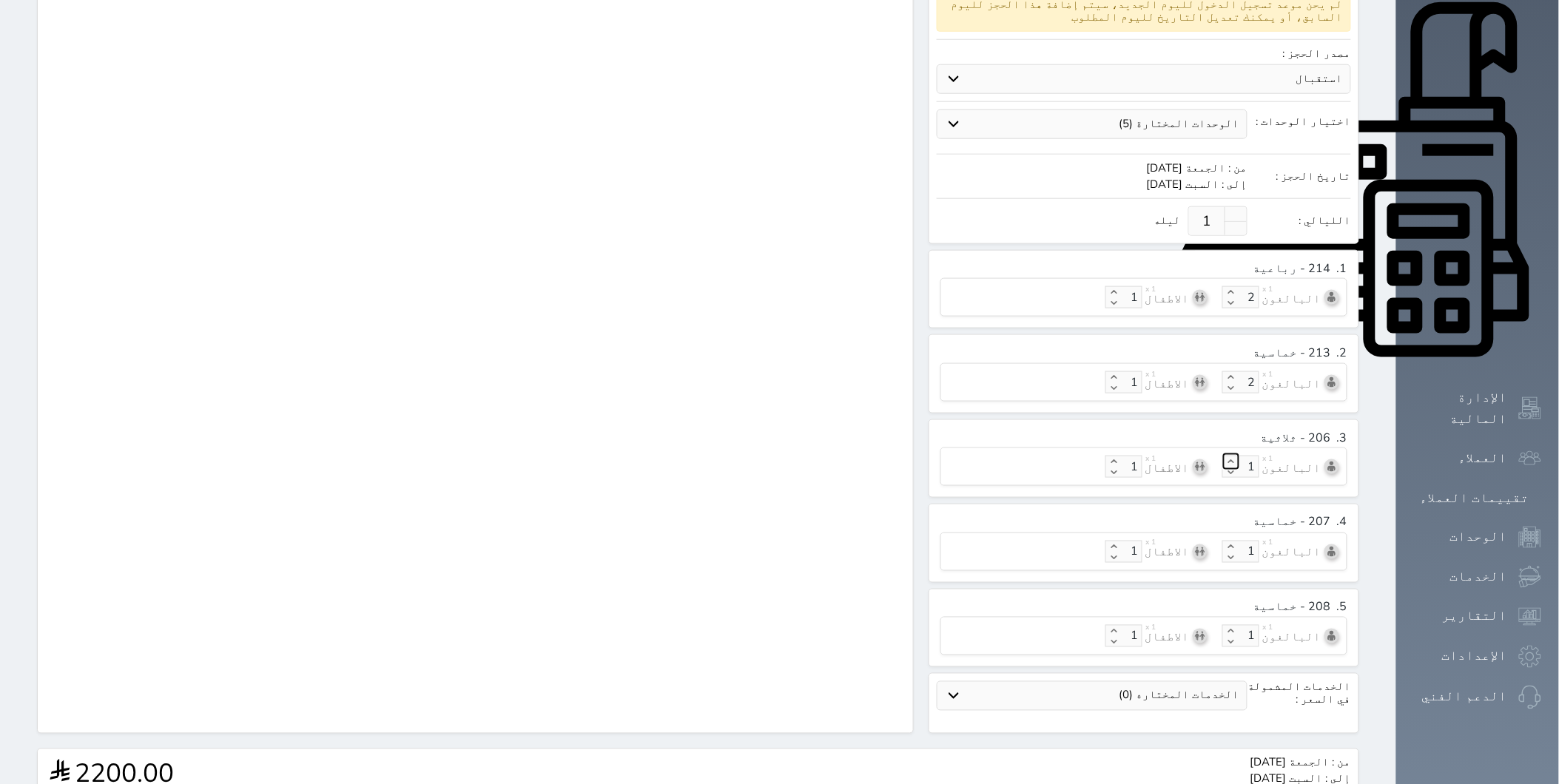 click 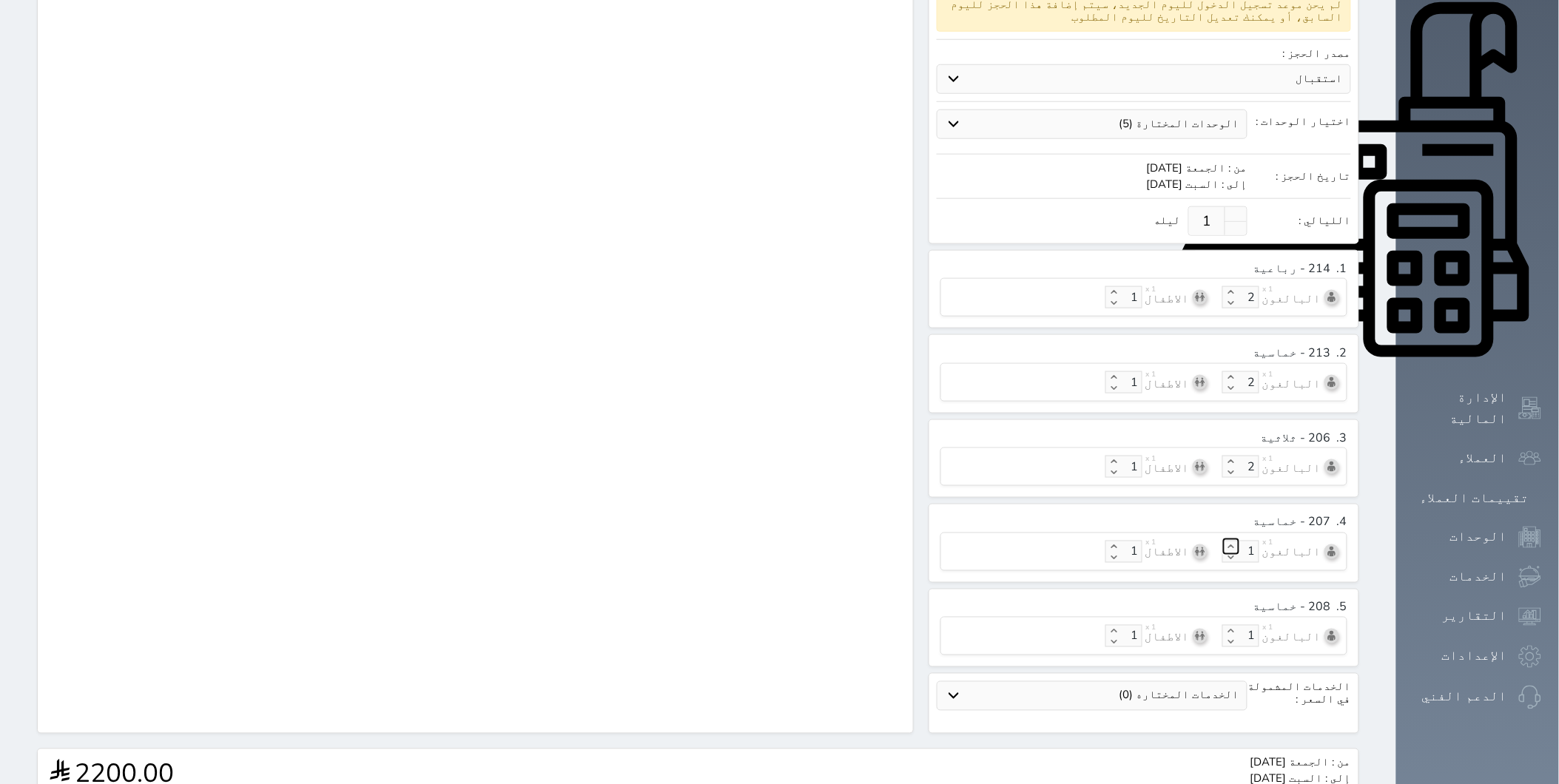 click 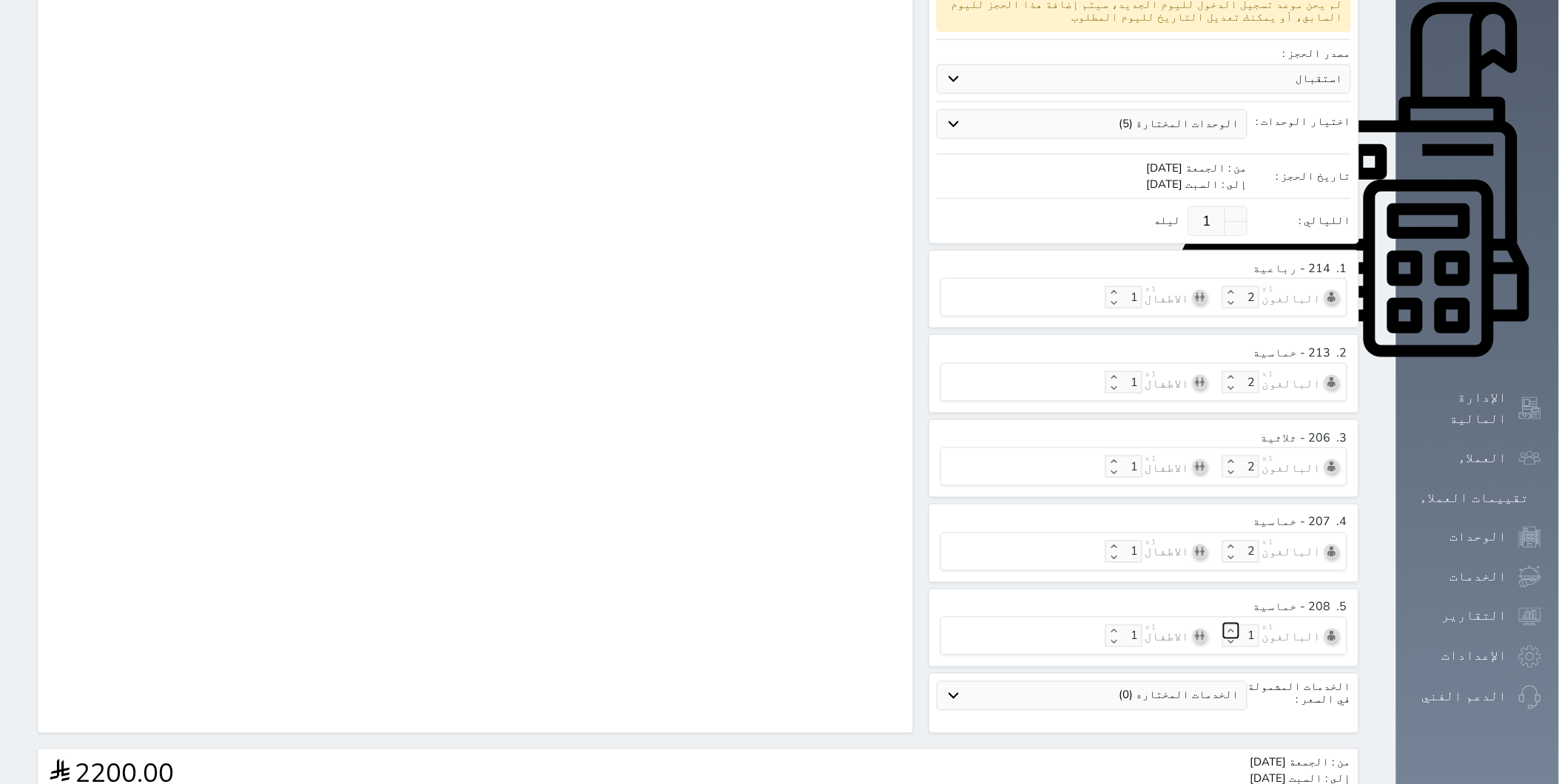 click 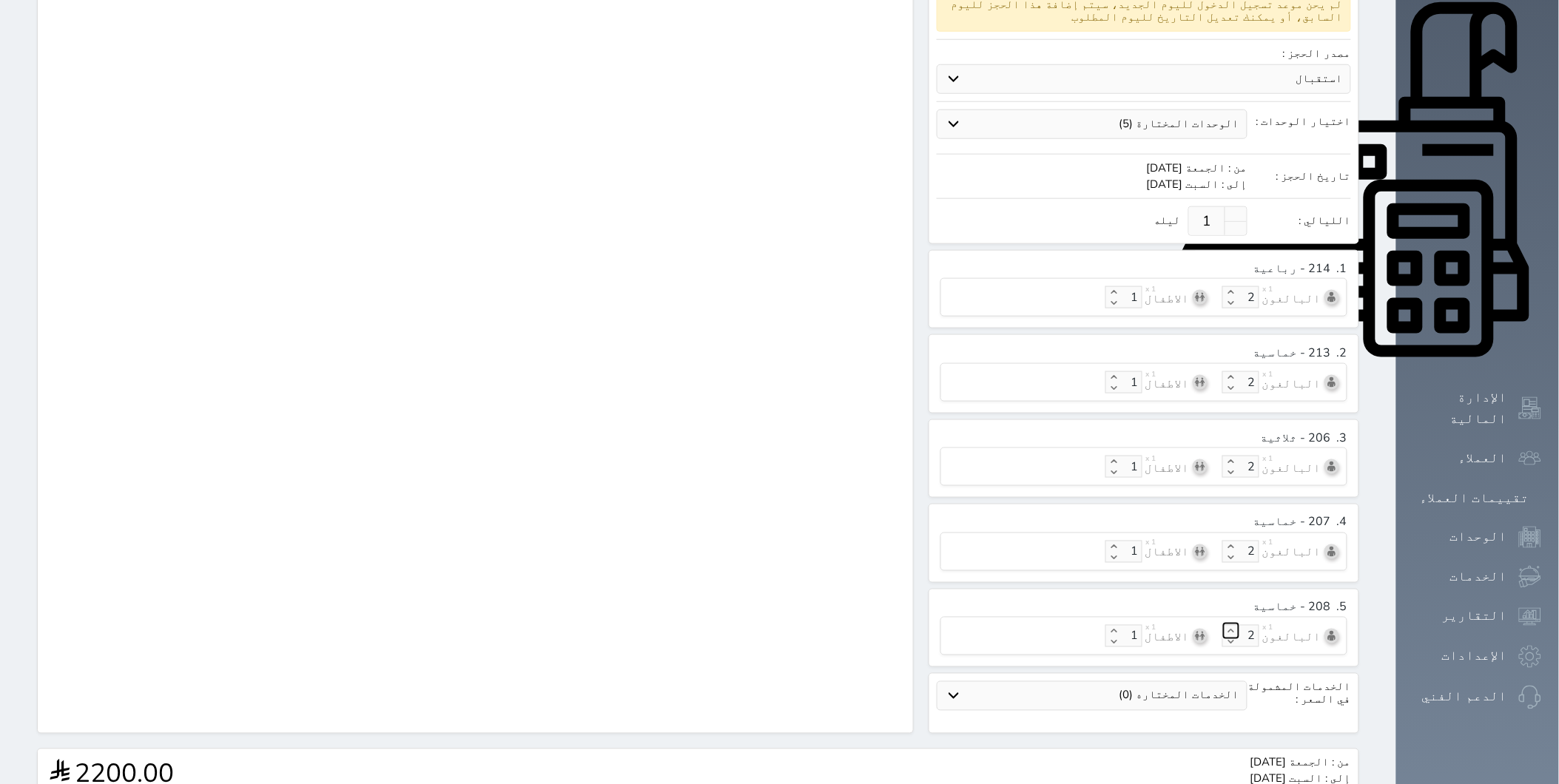 scroll, scrollTop: 575, scrollLeft: 0, axis: vertical 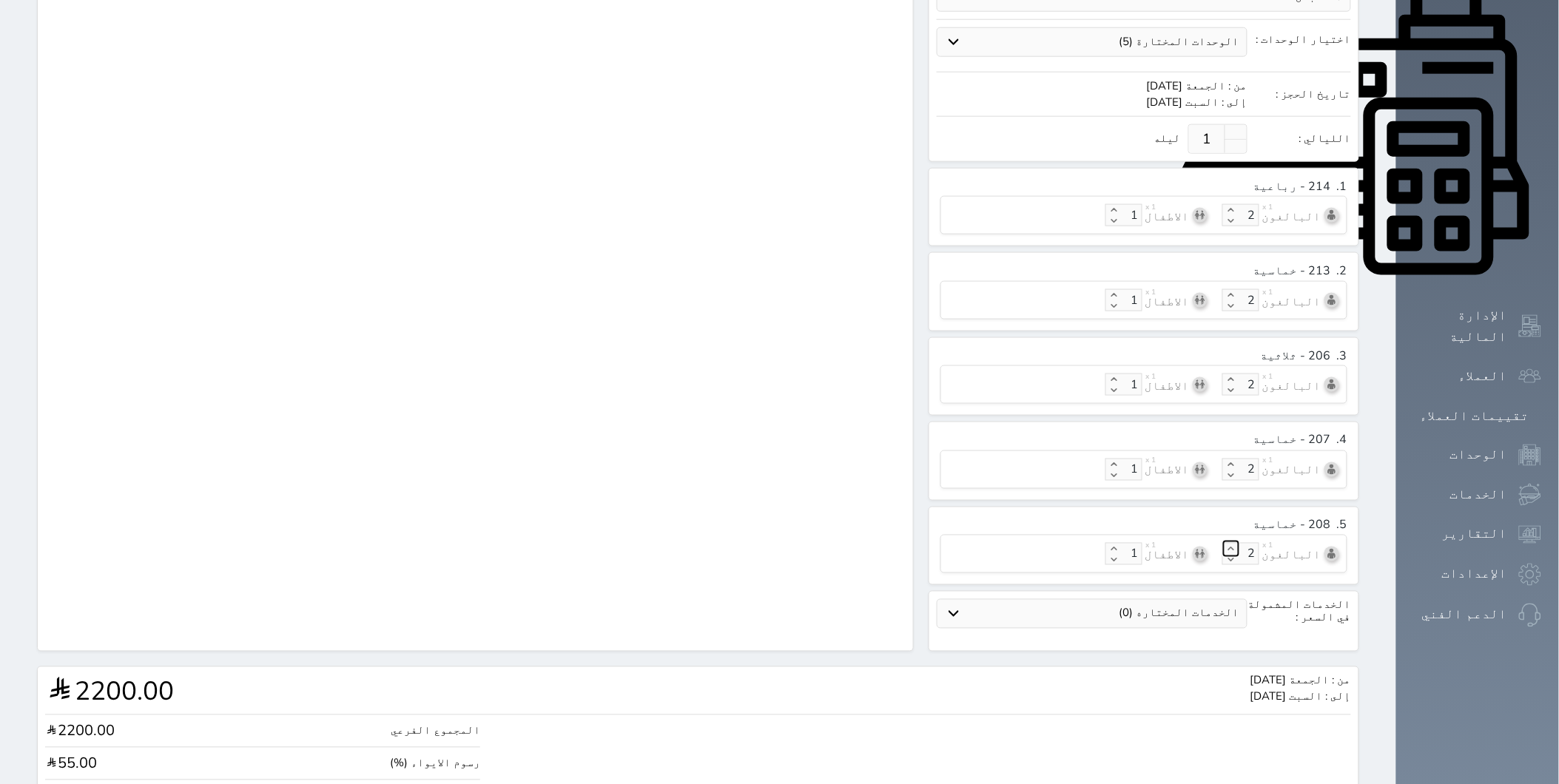 click 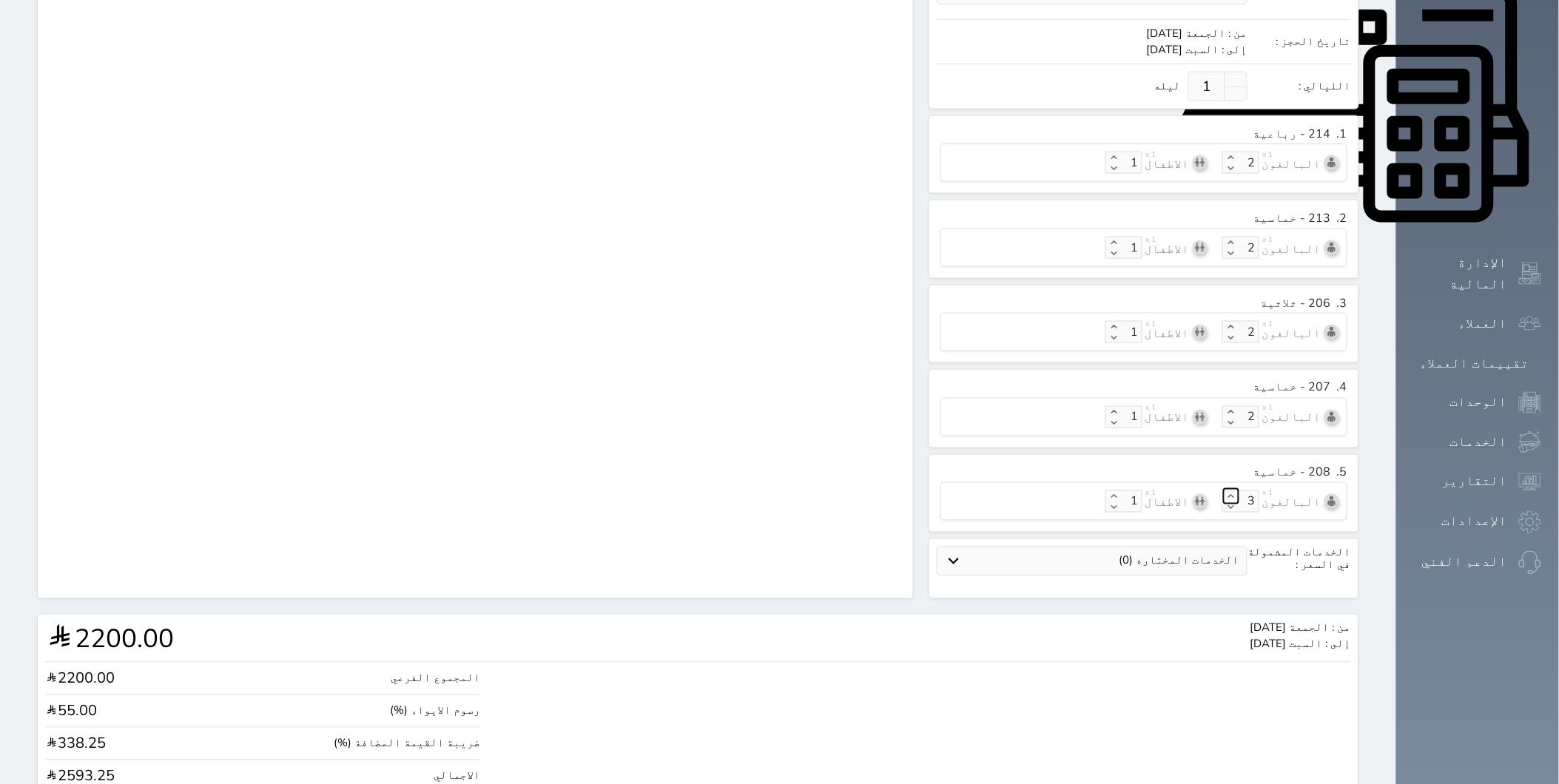 scroll, scrollTop: 659, scrollLeft: 0, axis: vertical 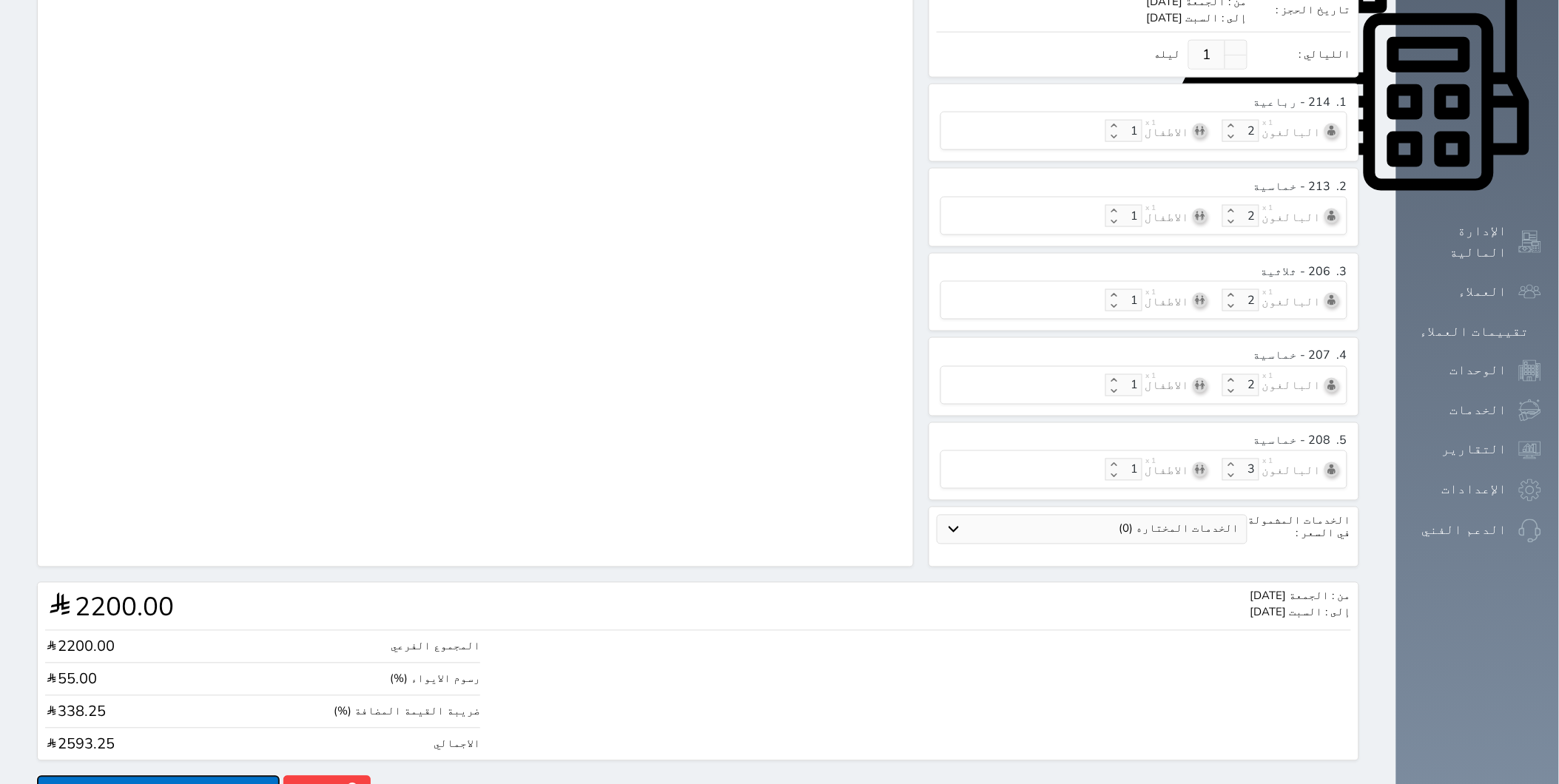 click on "انشاء الحجوزات" at bounding box center (158, 788) 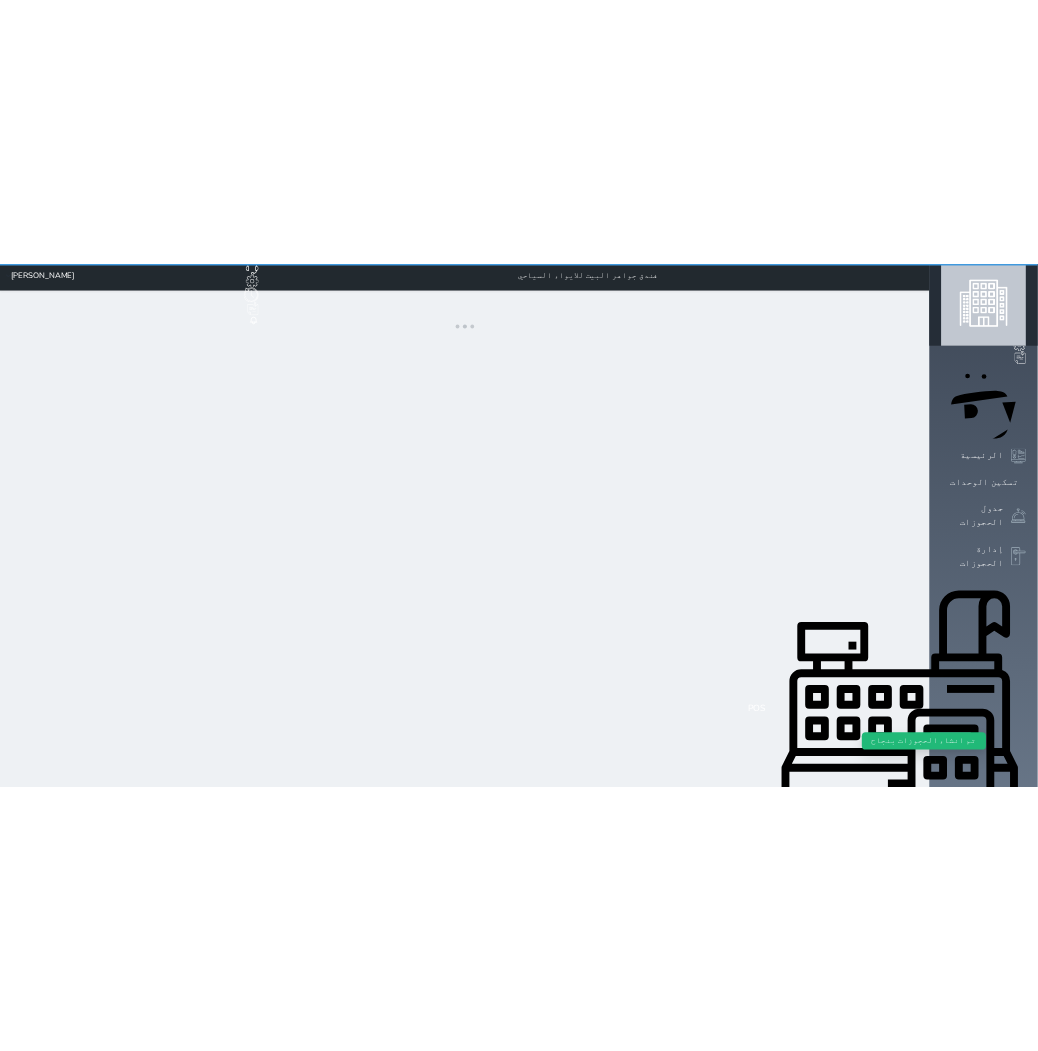scroll, scrollTop: 0, scrollLeft: 0, axis: both 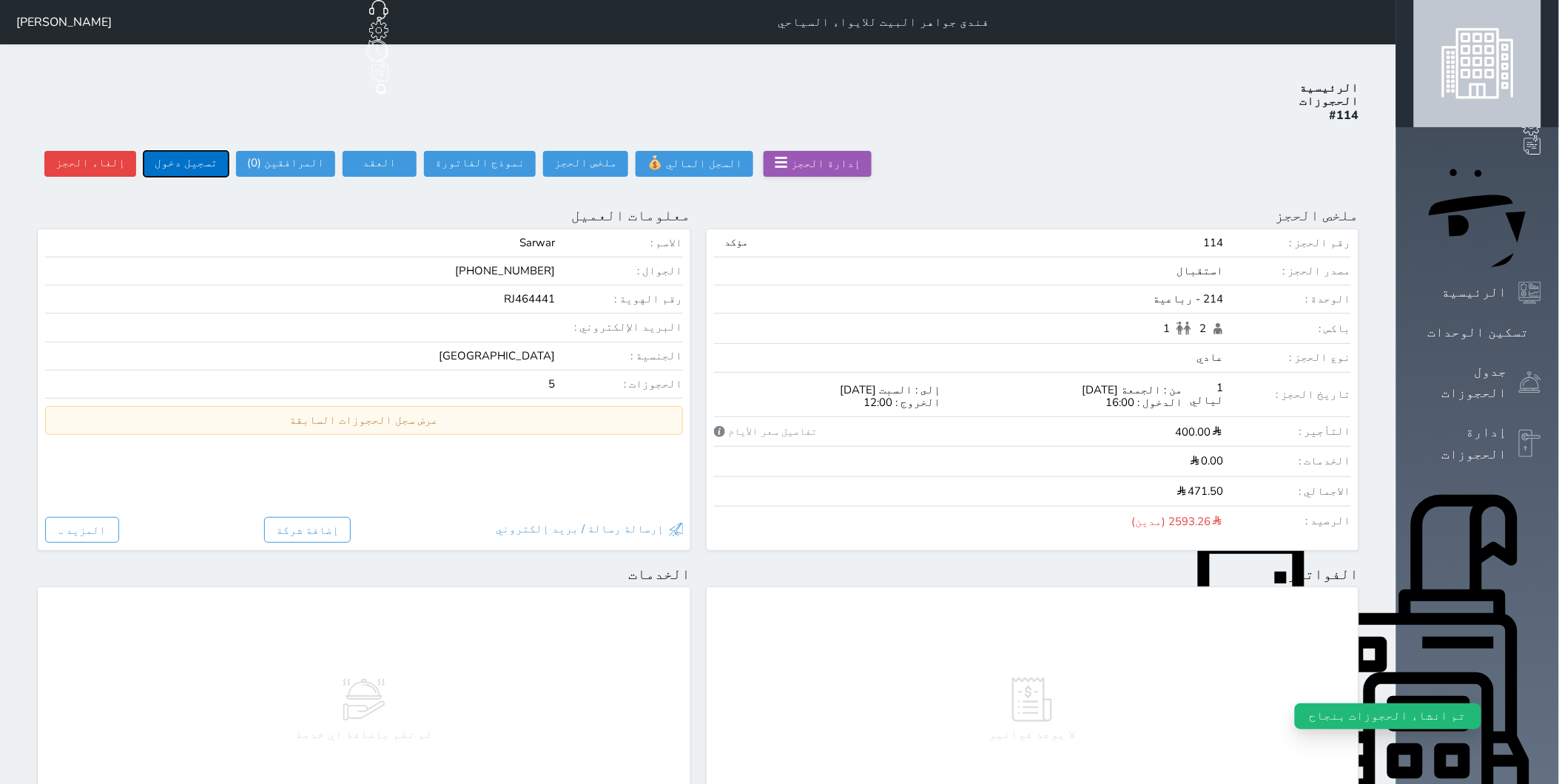 click on "تسجيل دخول" at bounding box center (186, 163) 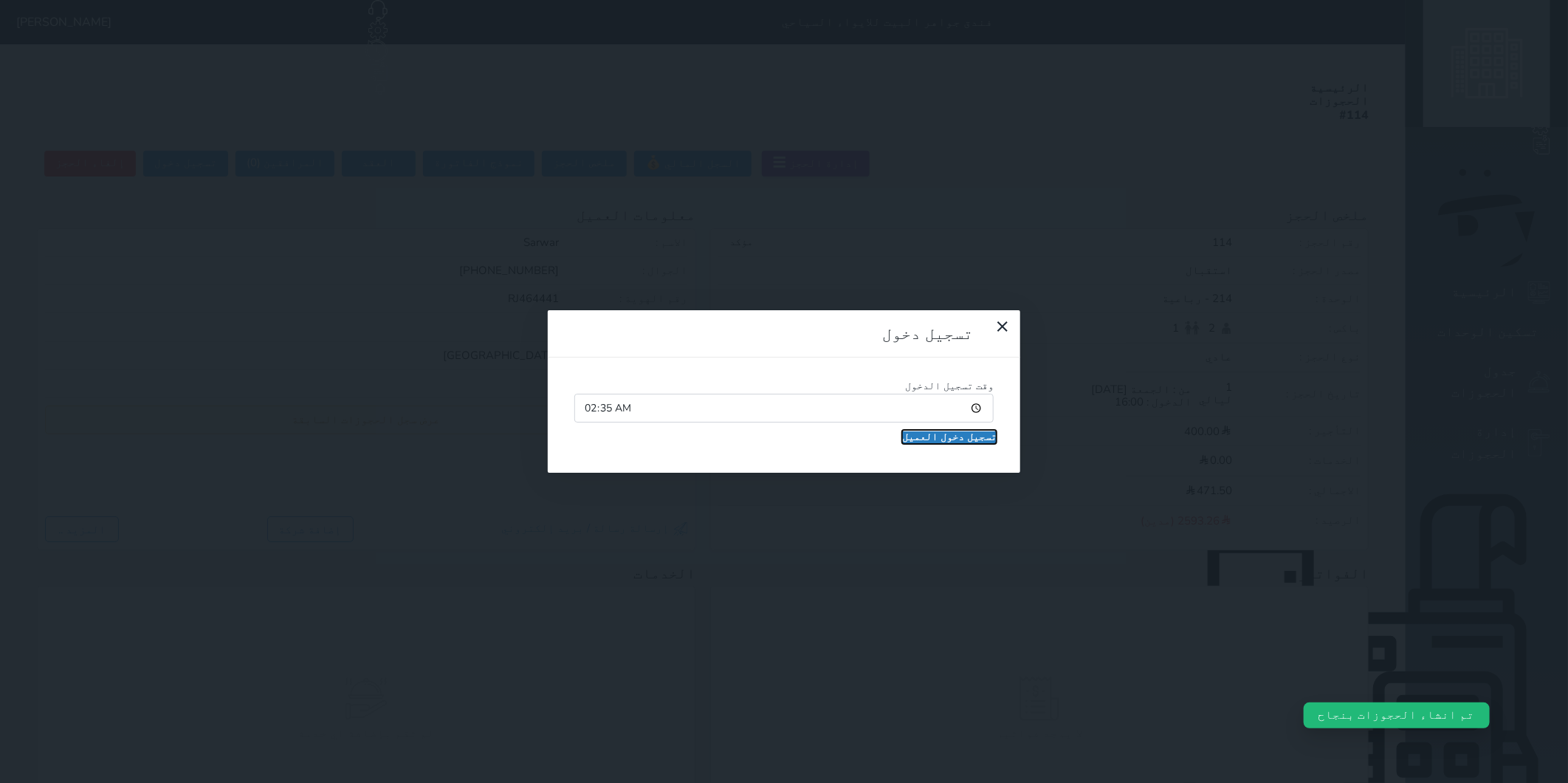 click on "تسجيل دخول العميل" at bounding box center [949, 437] 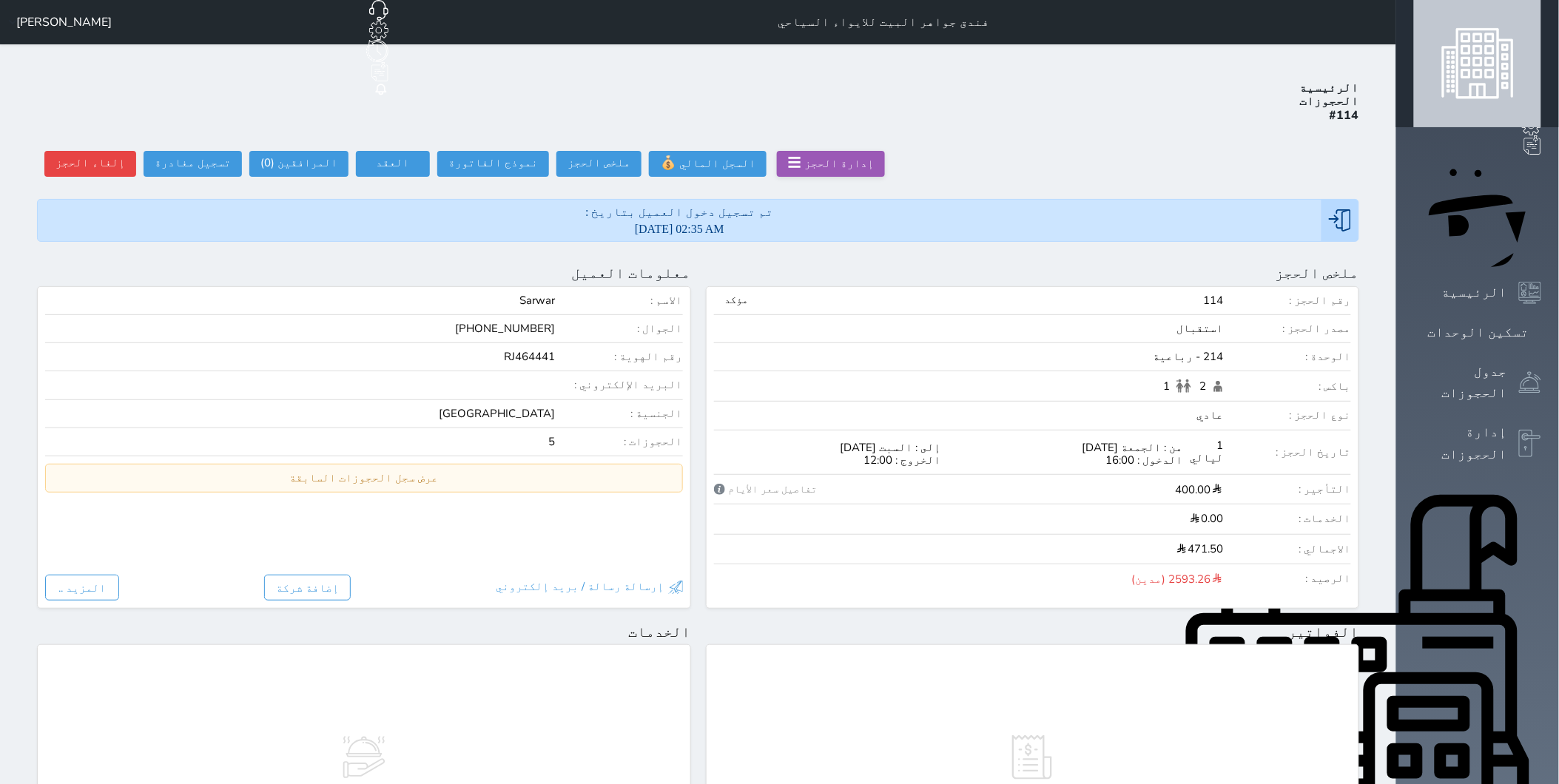 click on "حجز جديد" at bounding box center (263, -48) 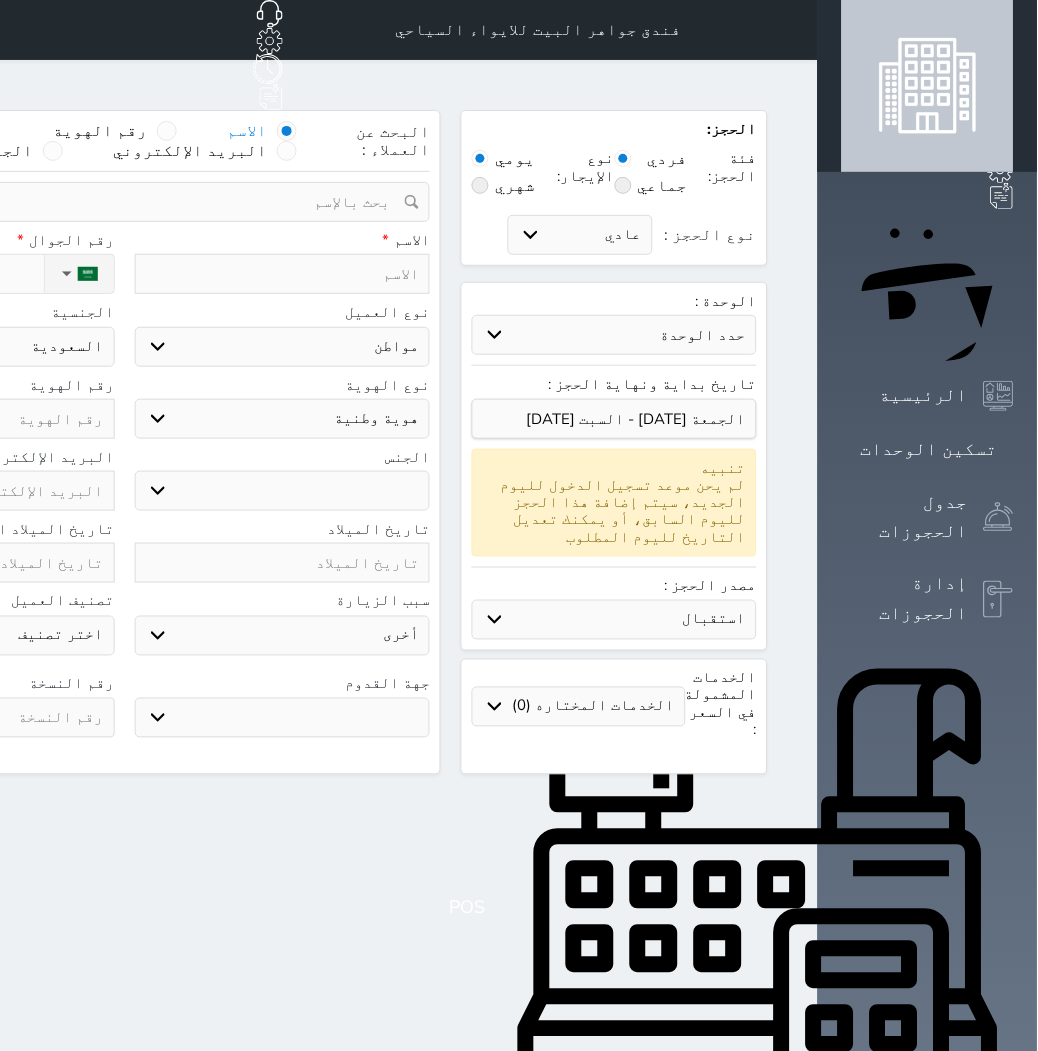 click on "حجز جماعي جديد" at bounding box center (219, -65) 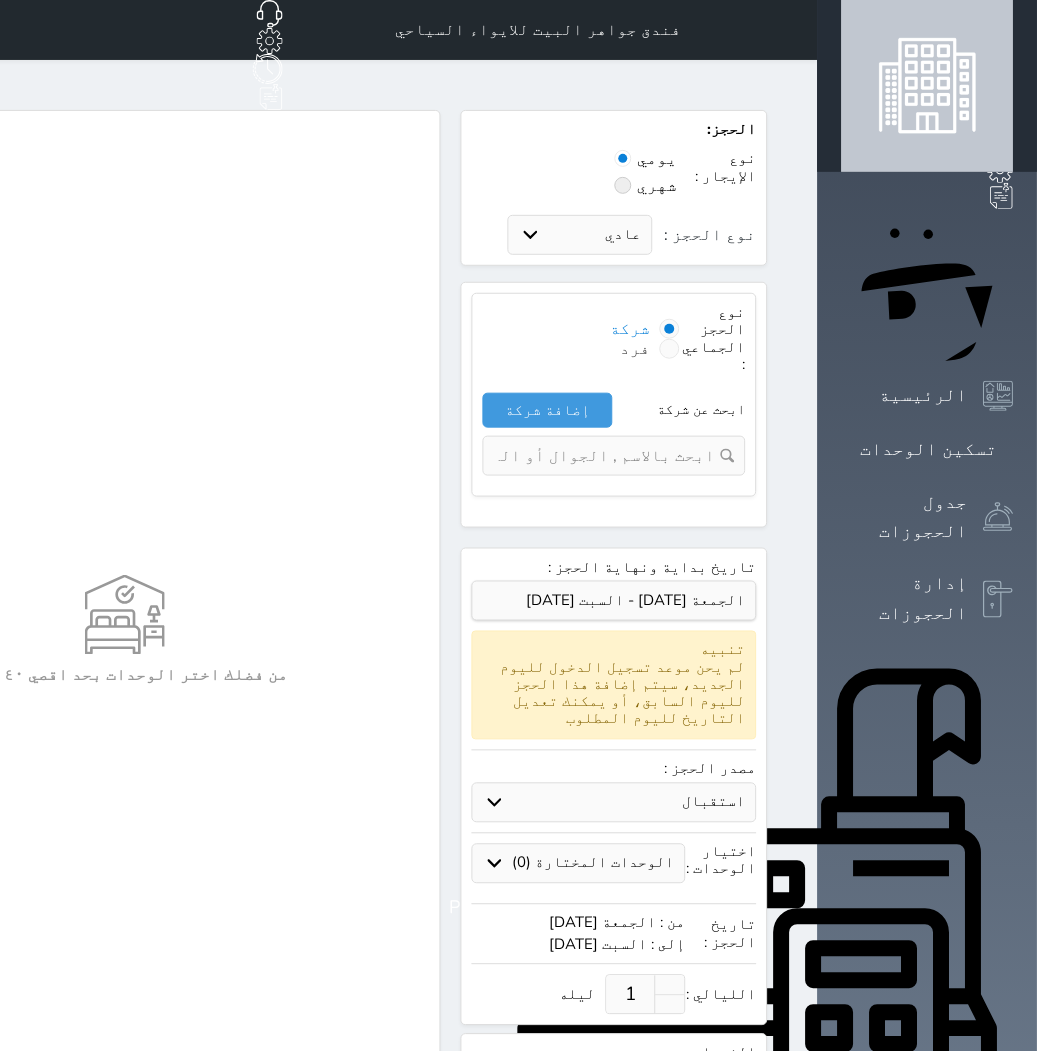 click at bounding box center [670, 349] 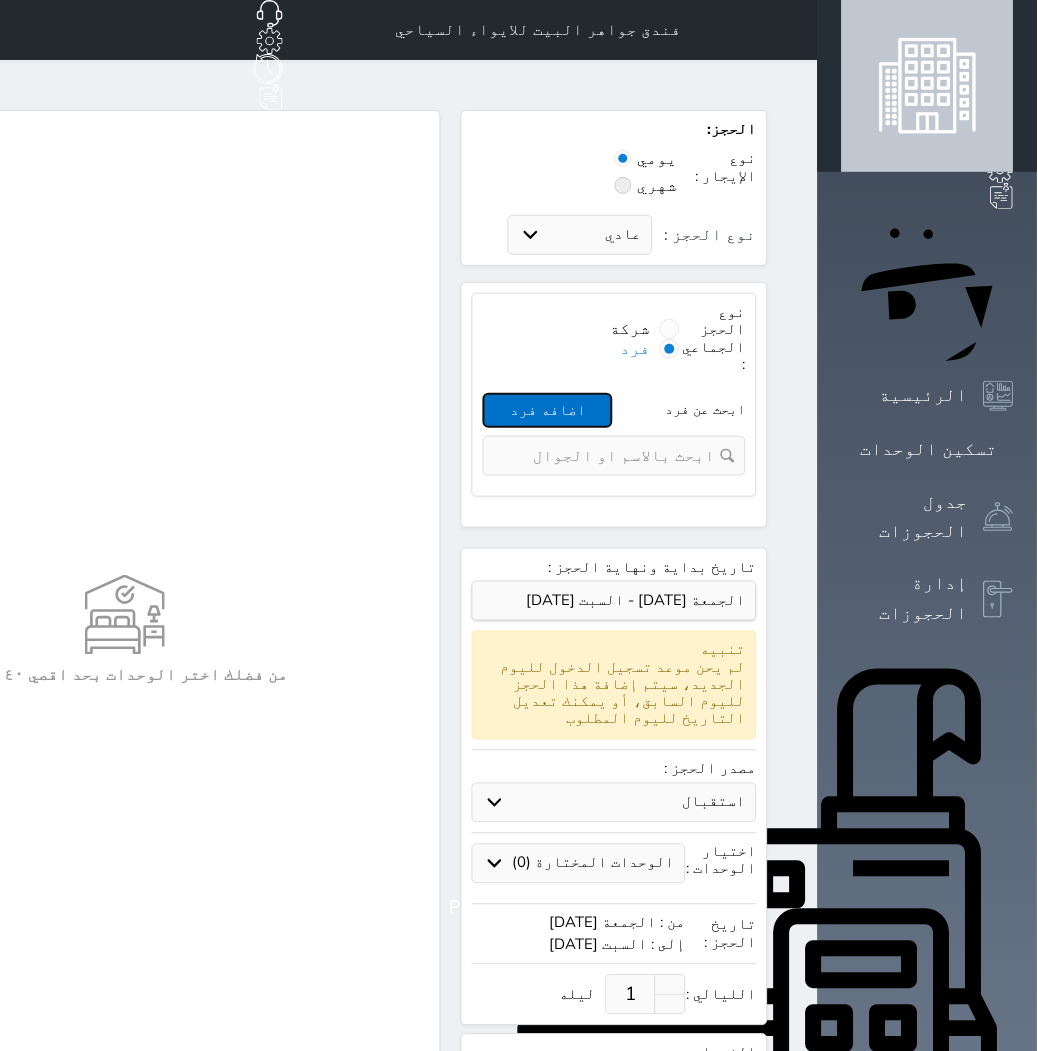 click on "اضافه فرد" at bounding box center (548, 410) 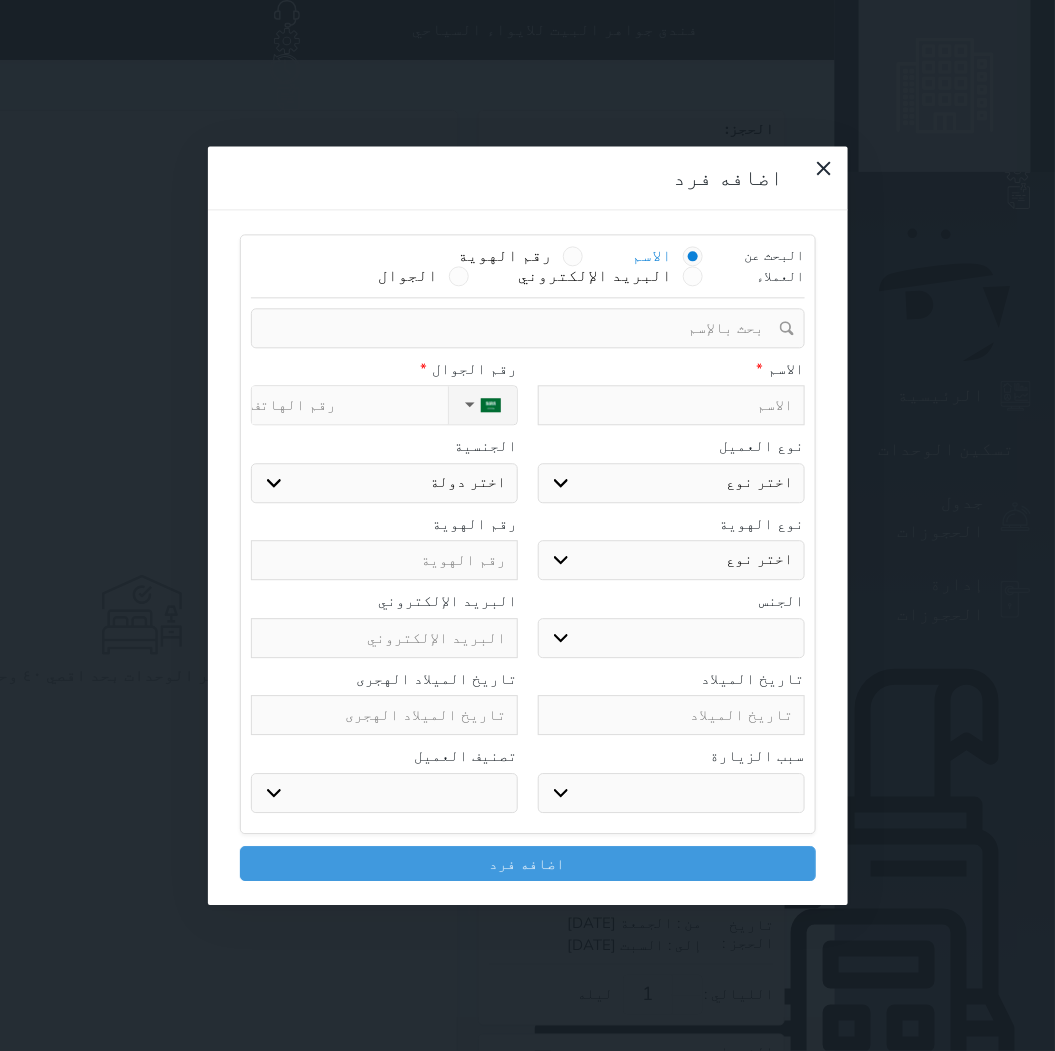 click at bounding box center (671, 406) 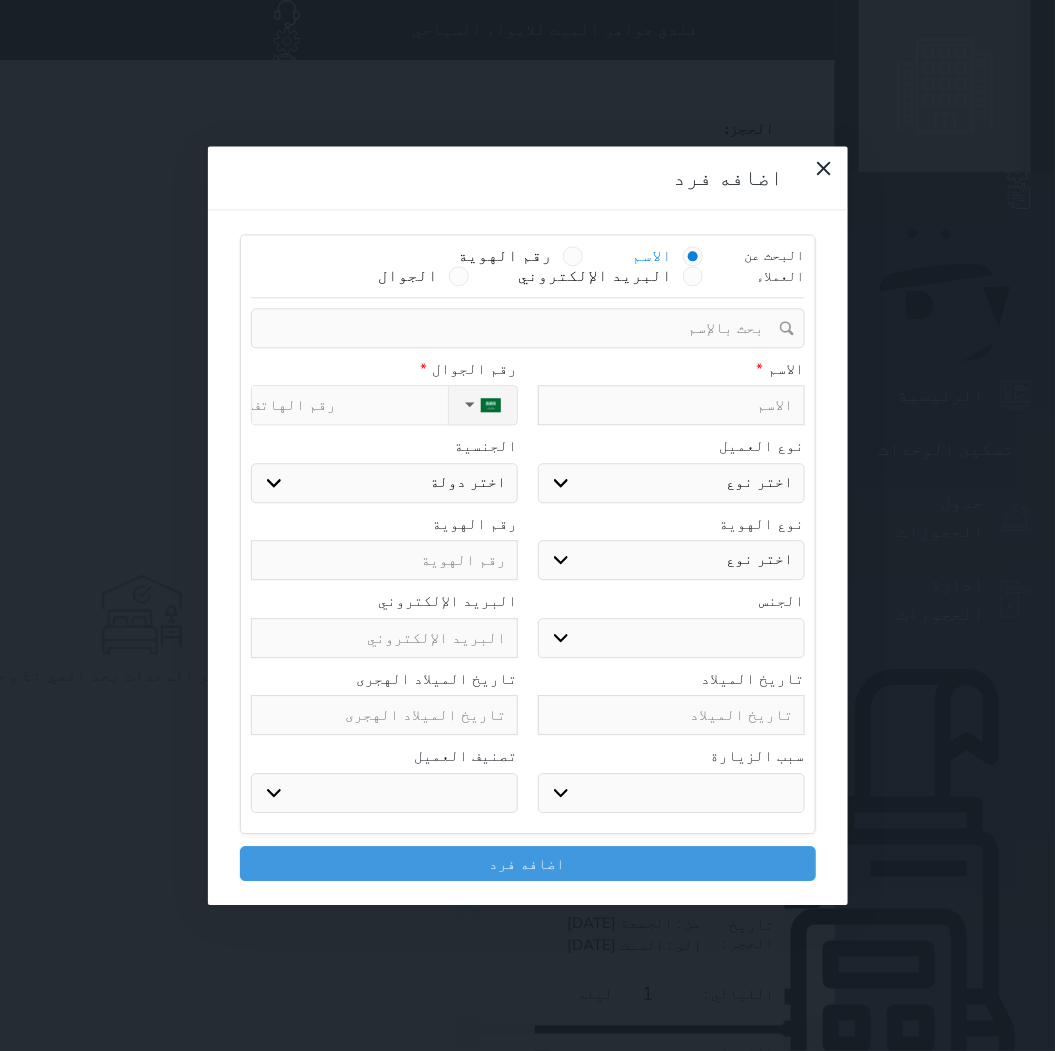 click at bounding box center (671, 406) 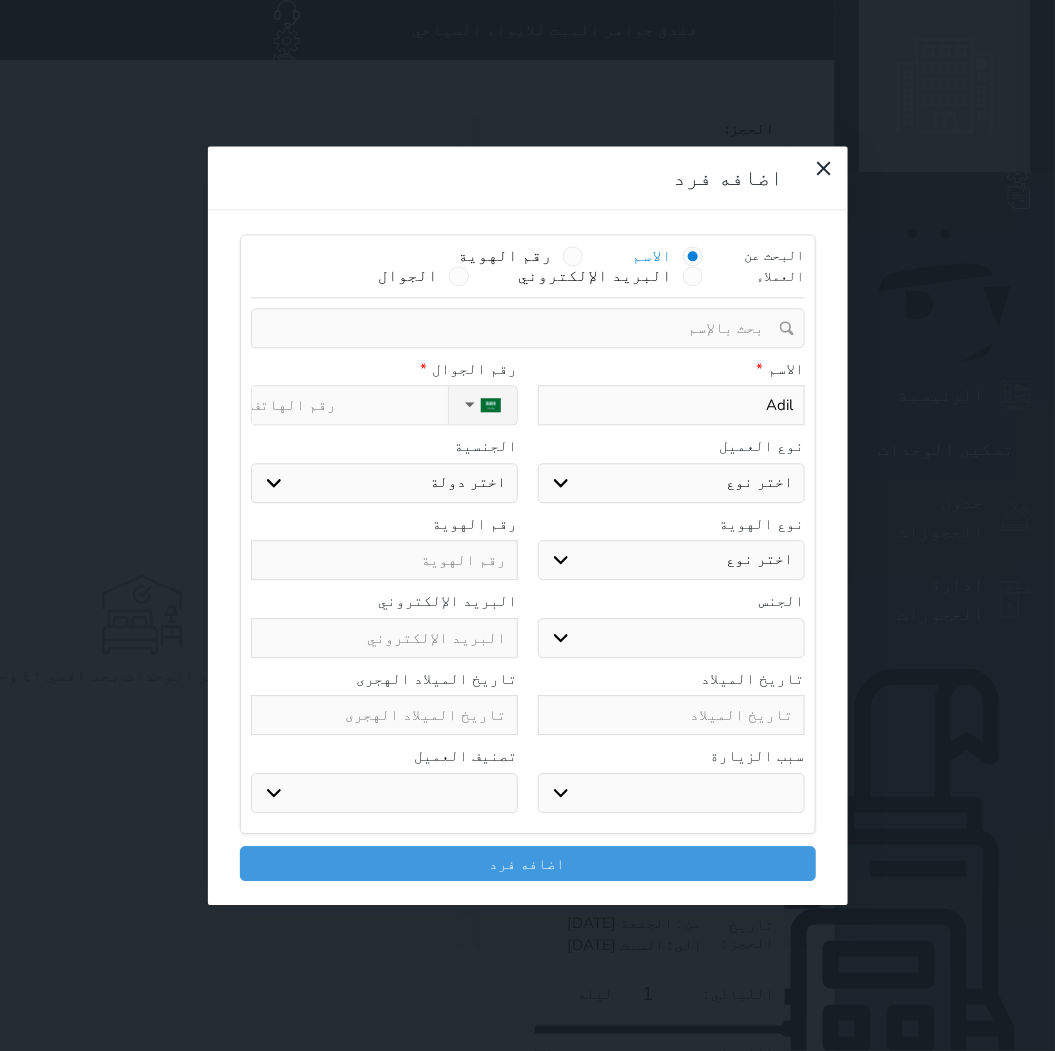 click on "اختر نوع   مواطن مواطن خليجي زائر مقيم" at bounding box center [671, 483] 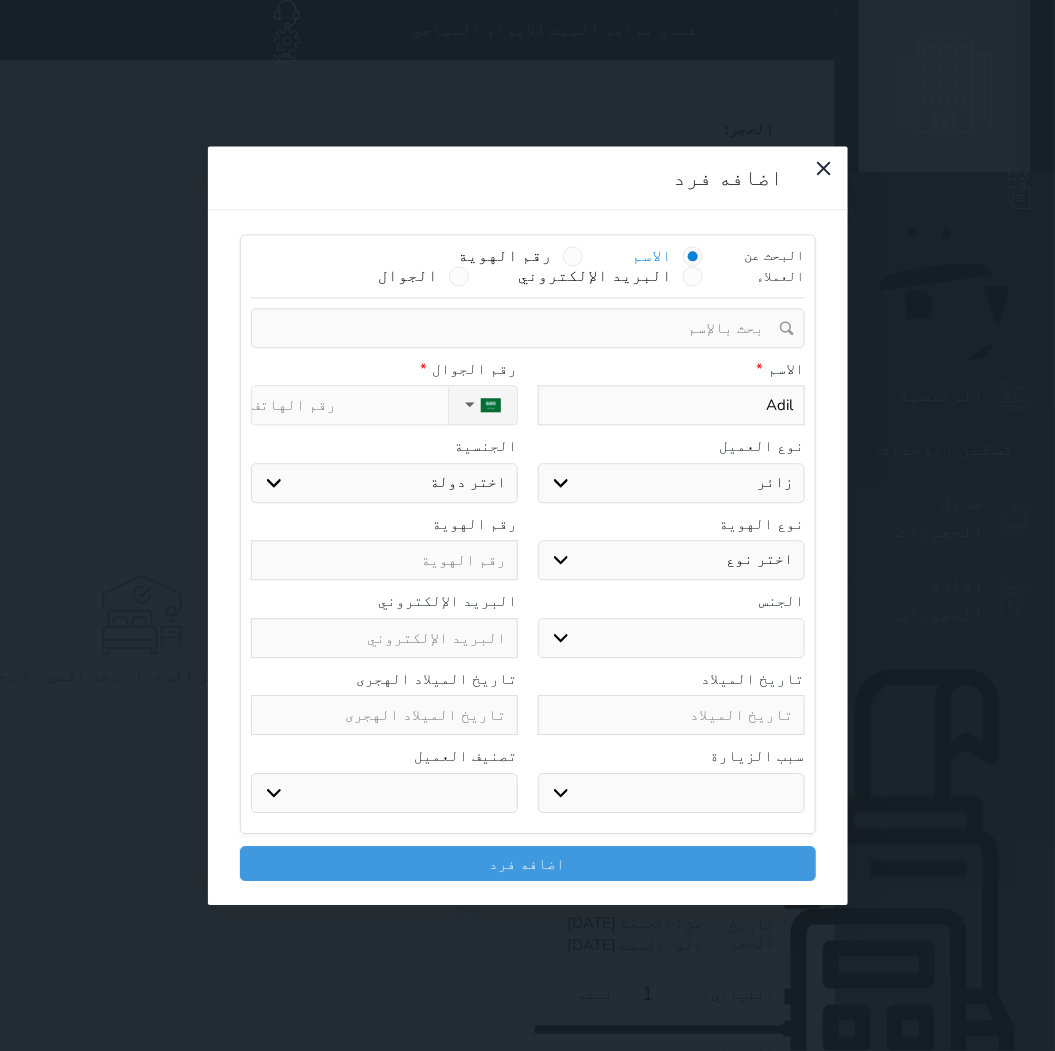 click on "اختر نوع   مواطن مواطن خليجي زائر مقيم" at bounding box center [671, 483] 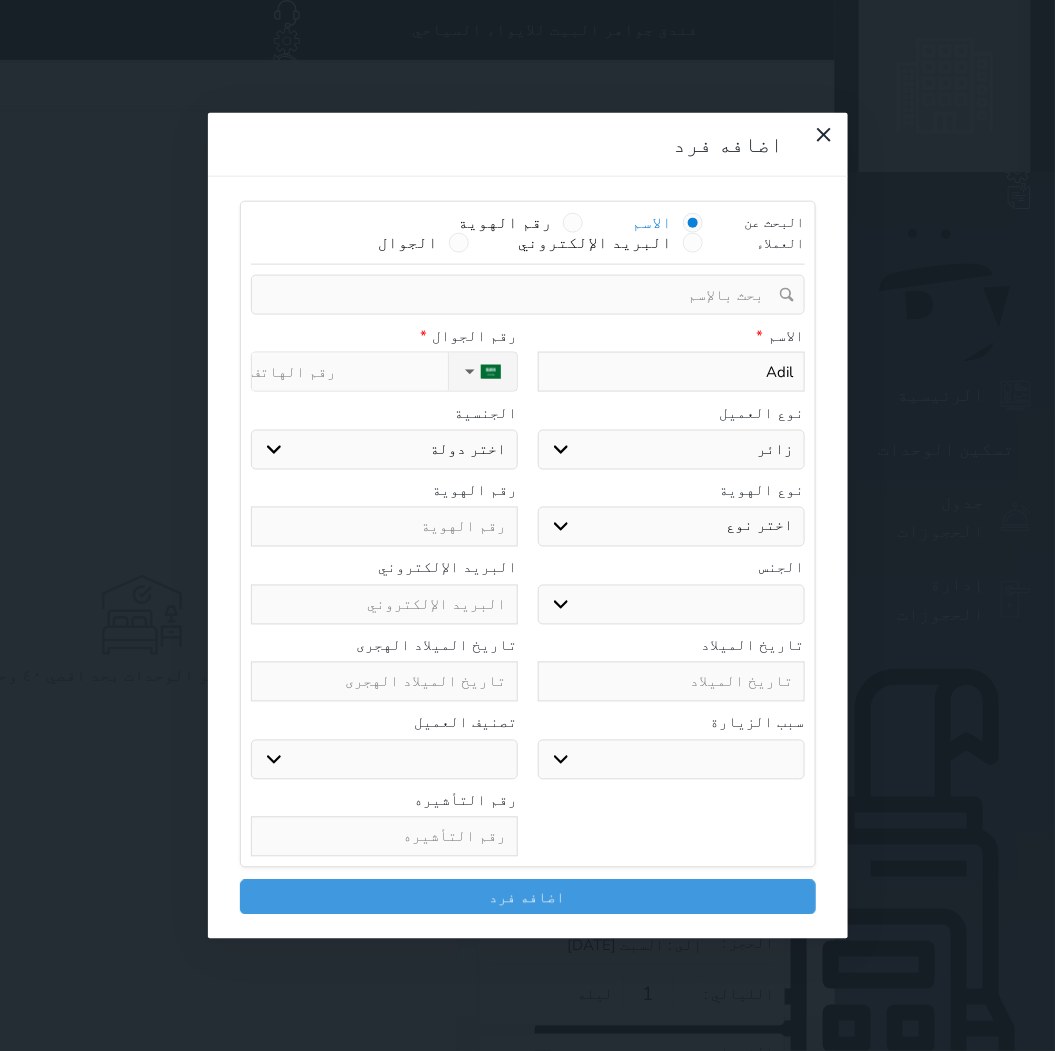 click on "اختر نوع   جواز السفر هوية زائر" at bounding box center (671, 527) 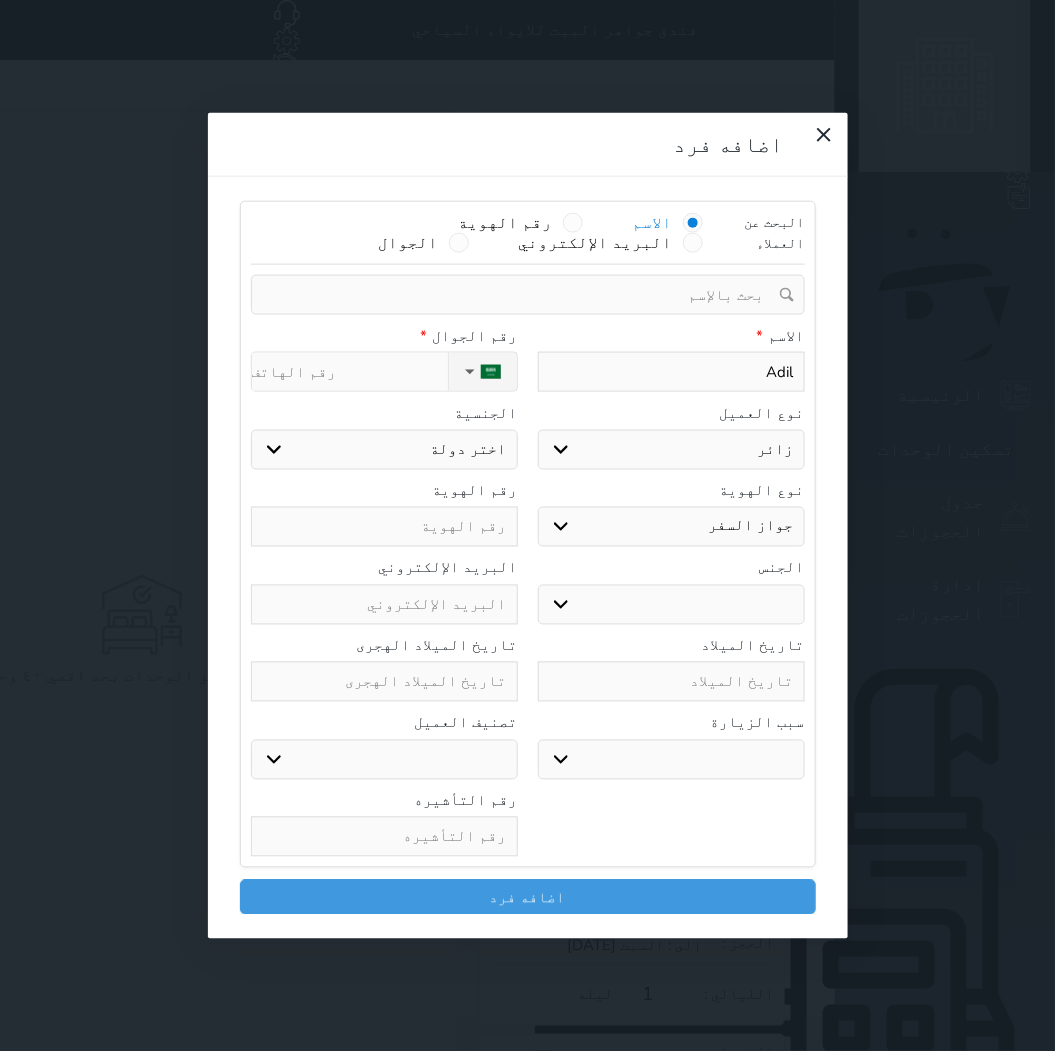 click on "اختر نوع   جواز السفر هوية زائر" at bounding box center [671, 527] 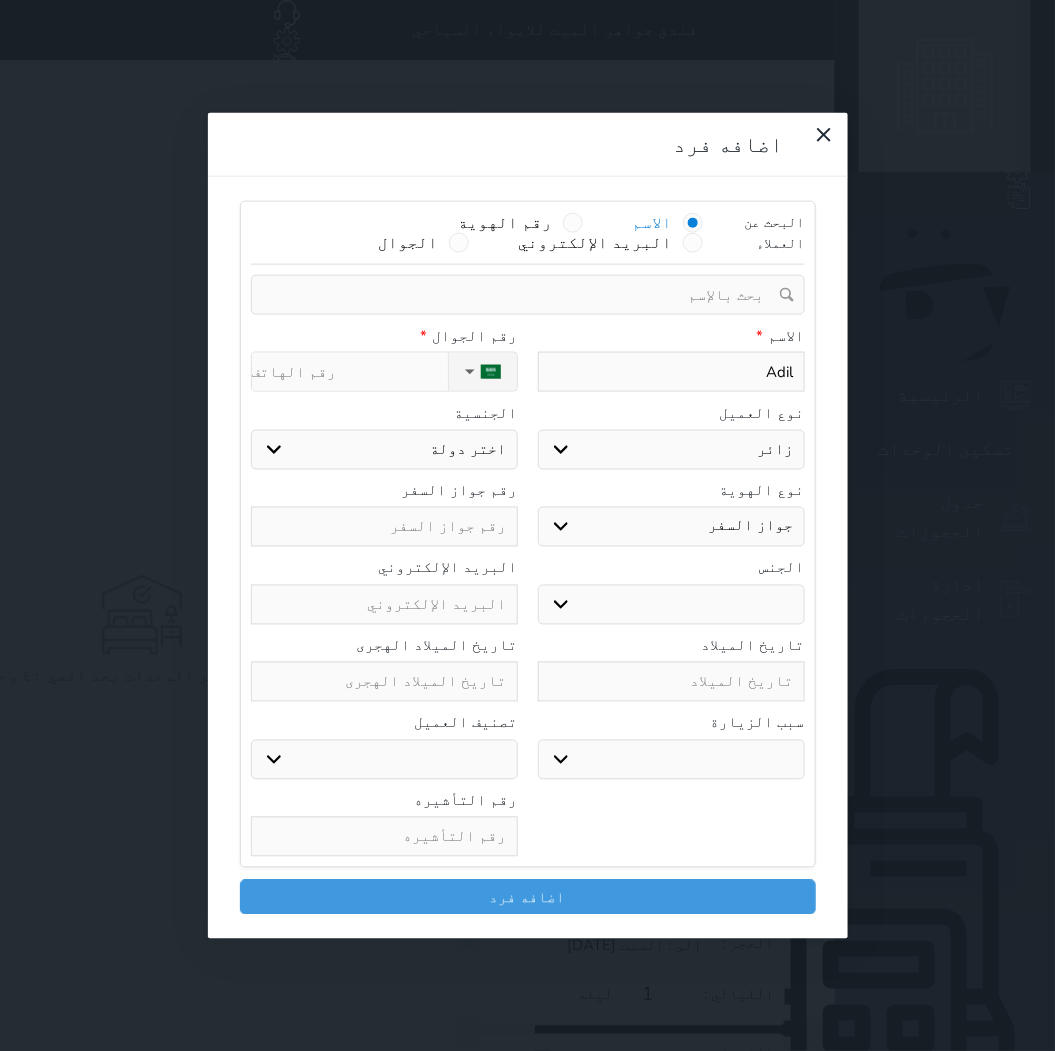 drag, startPoint x: 757, startPoint y: 430, endPoint x: 761, endPoint y: 442, distance: 12.649111 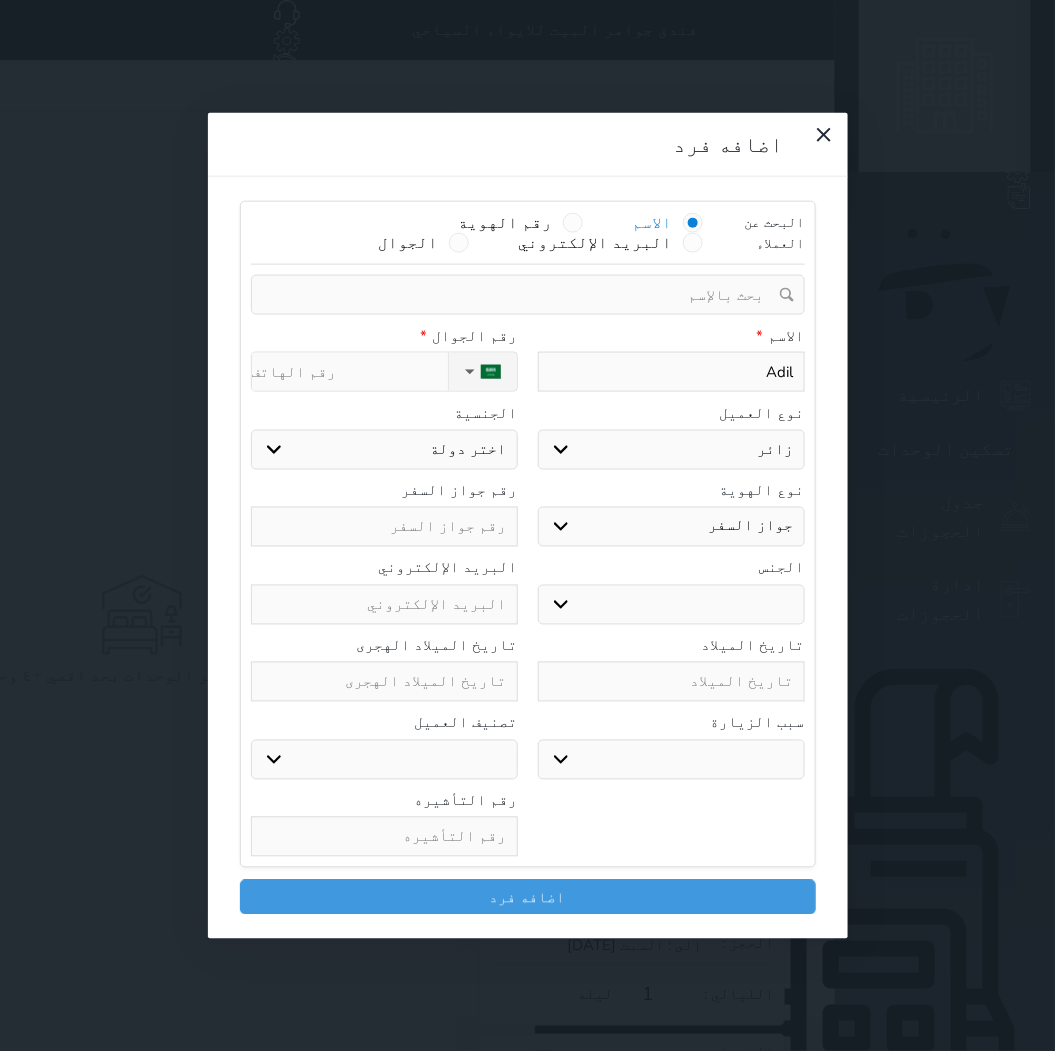 click on "الجنس" at bounding box center (671, 568) 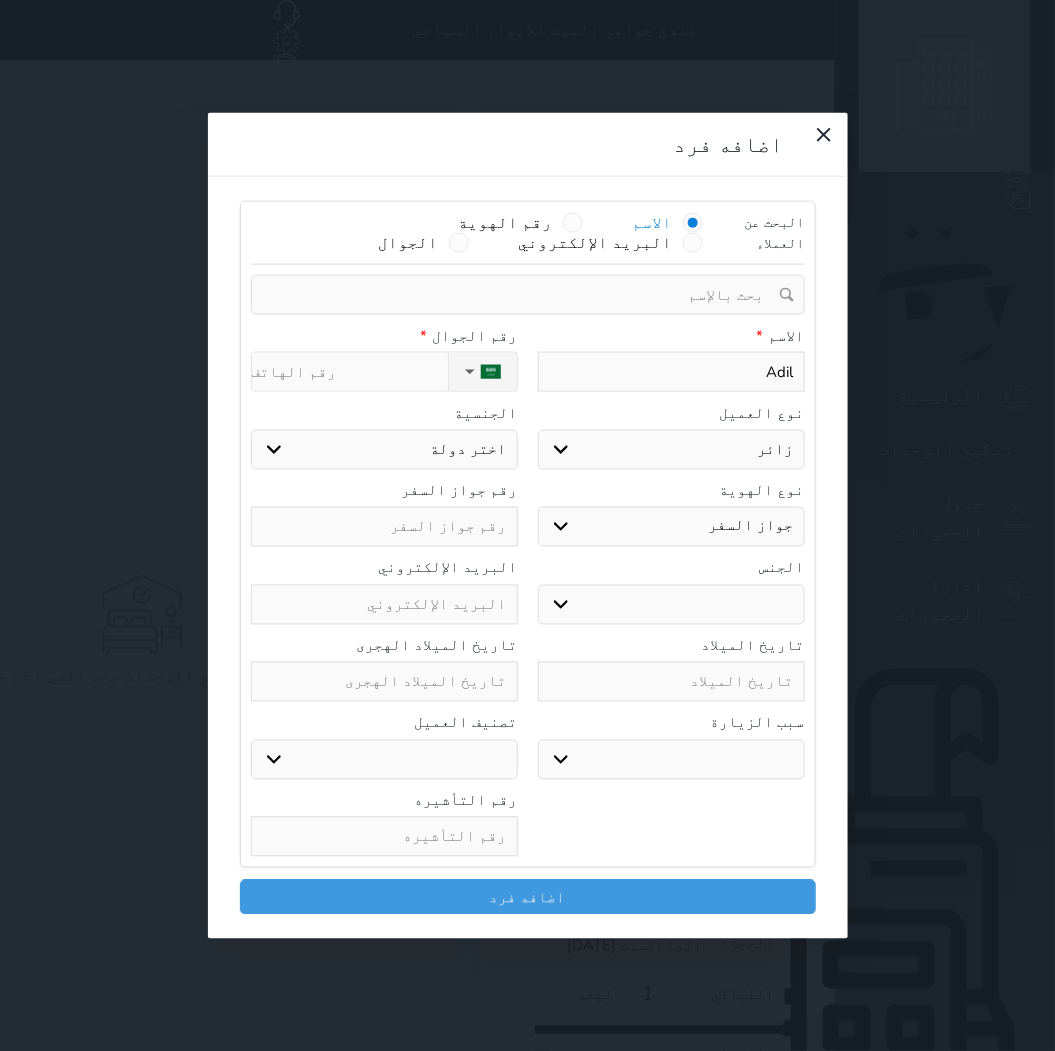 click on "ذكر   انثى" at bounding box center [671, 604] 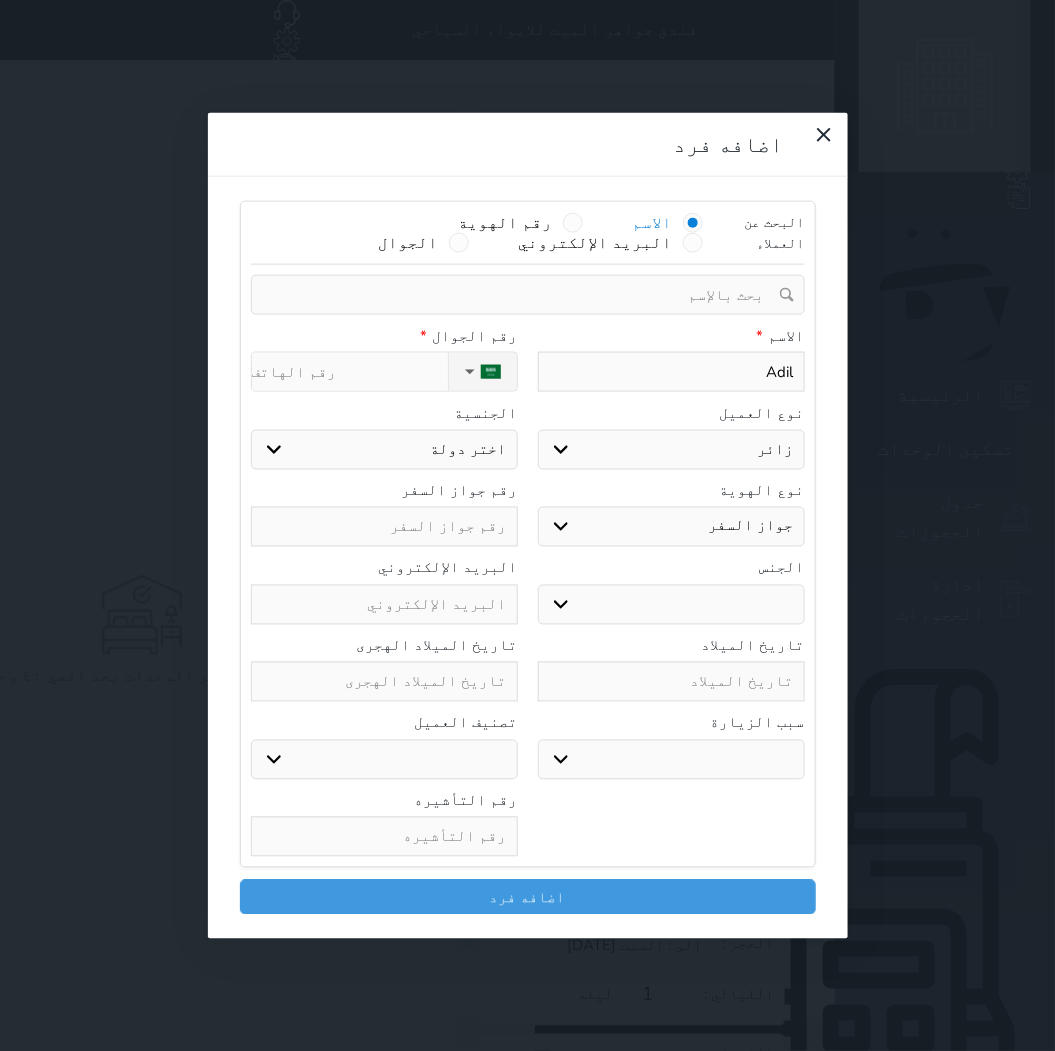 click on "ذكر   انثى" at bounding box center (671, 604) 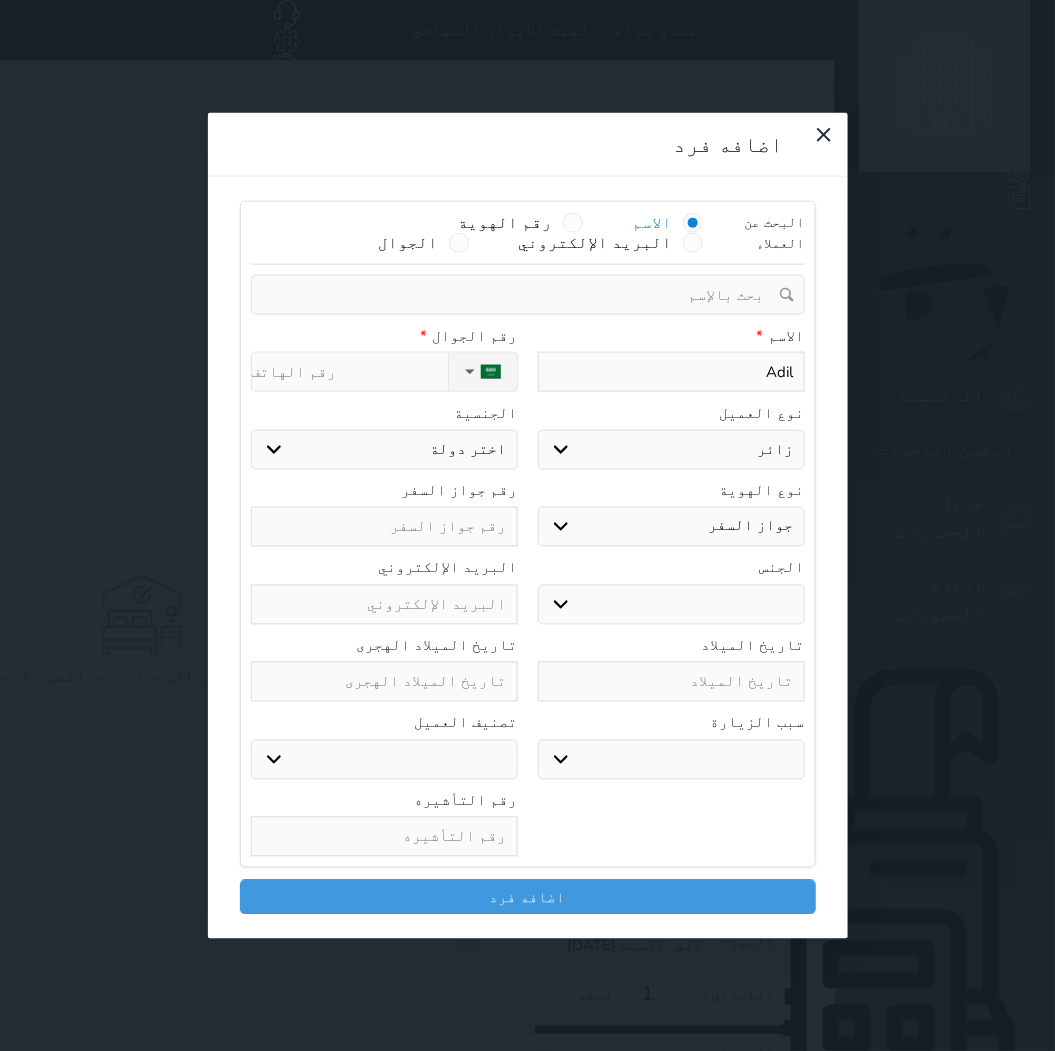 drag, startPoint x: 642, startPoint y: 608, endPoint x: 643, endPoint y: 623, distance: 15.033297 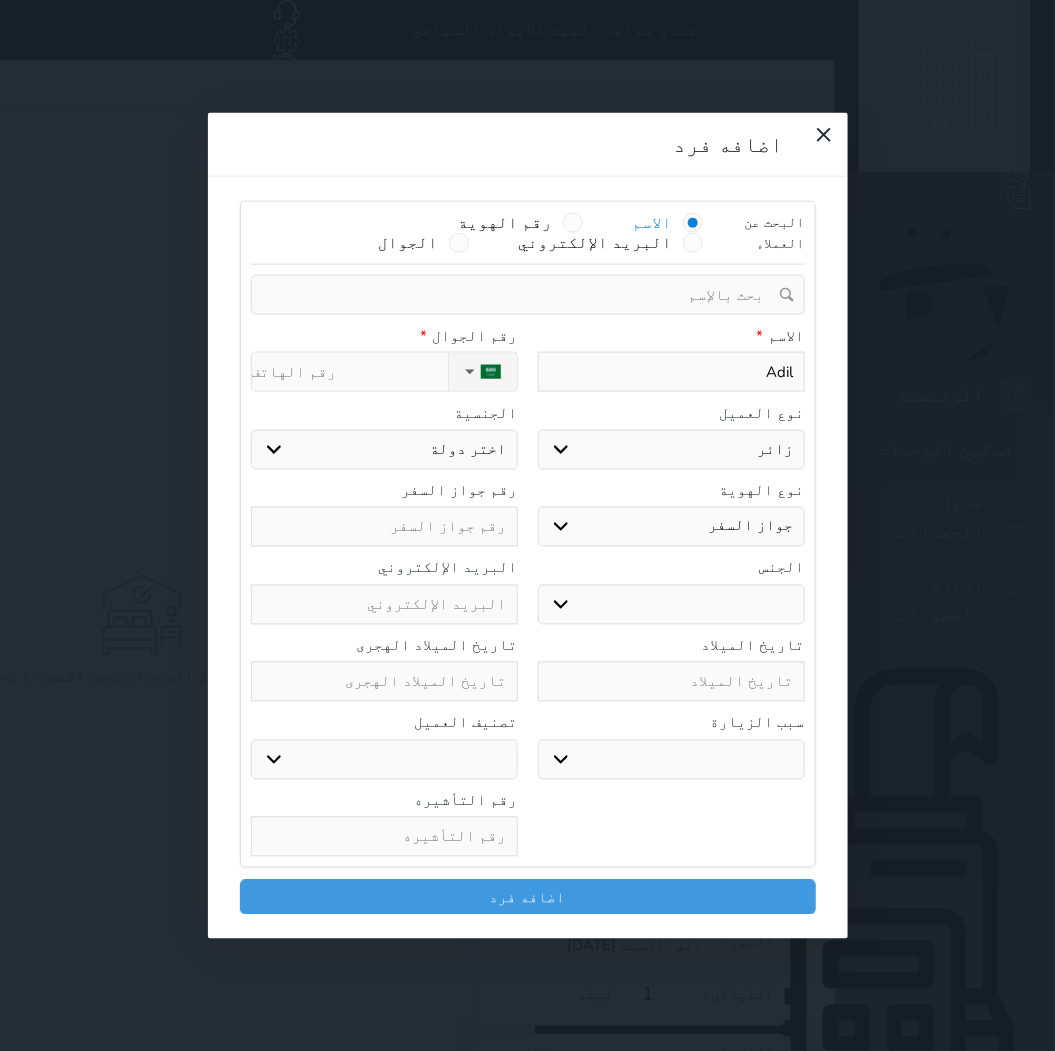 click on "سياحة زيارة الاهل والاصدقاء زيارة دينية زيارة عمل زيارة رياضية زيارة ترفيهية أخرى موظف ديوان عمل نزيل حجر موظف وزارة الصحة" at bounding box center (671, 759) 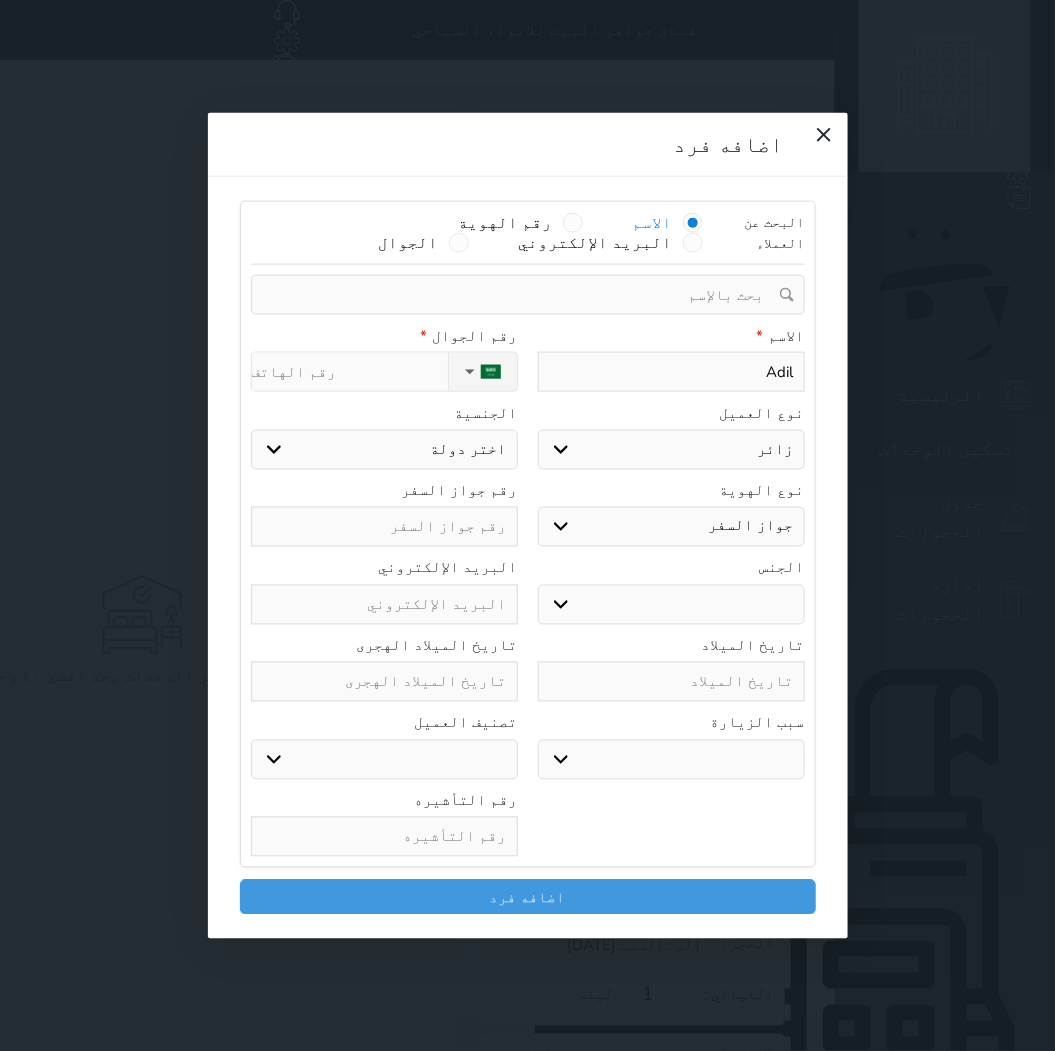 click on "سياحة زيارة الاهل والاصدقاء زيارة دينية زيارة عمل زيارة رياضية زيارة ترفيهية أخرى موظف ديوان عمل نزيل حجر موظف وزارة الصحة" at bounding box center [671, 759] 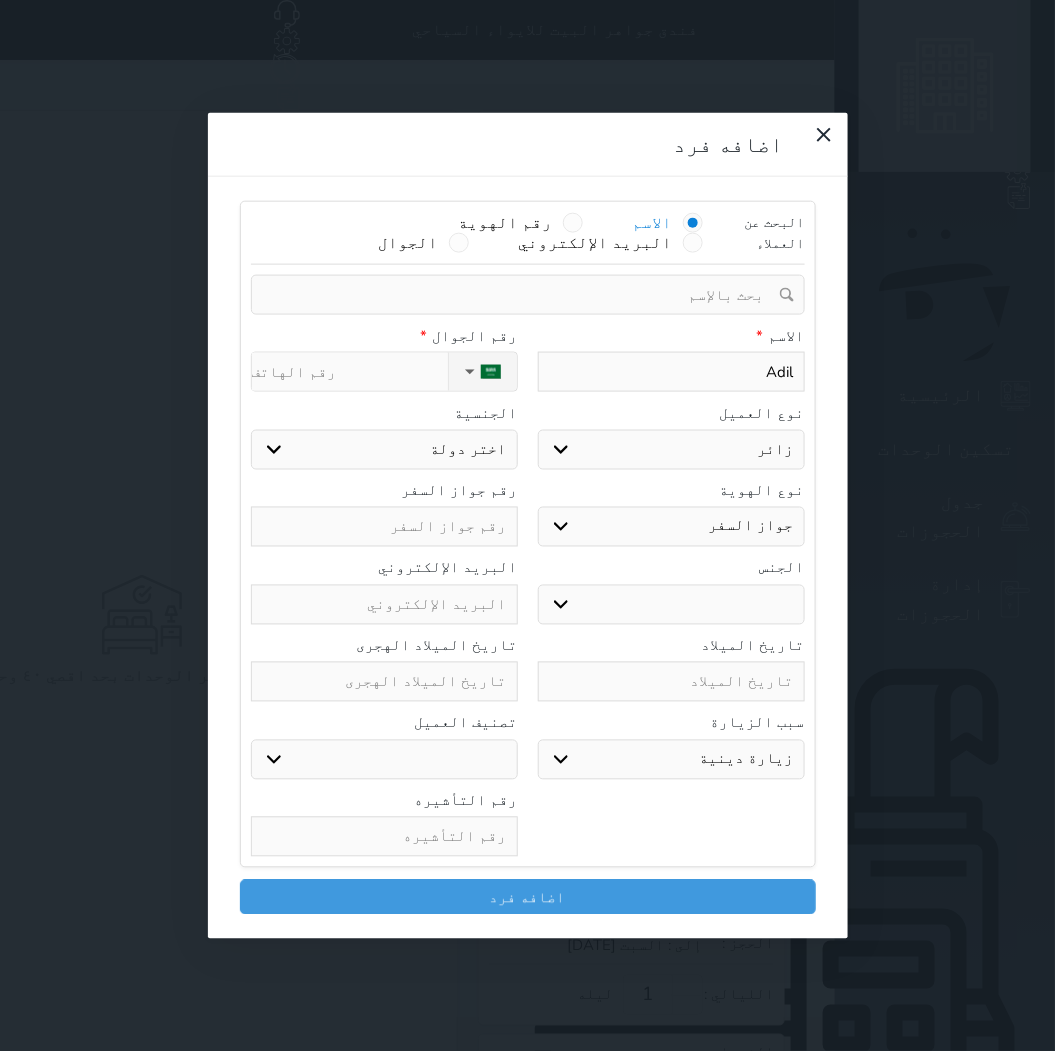 click on "نوع الحجز :" at bounding box center [350, 372] 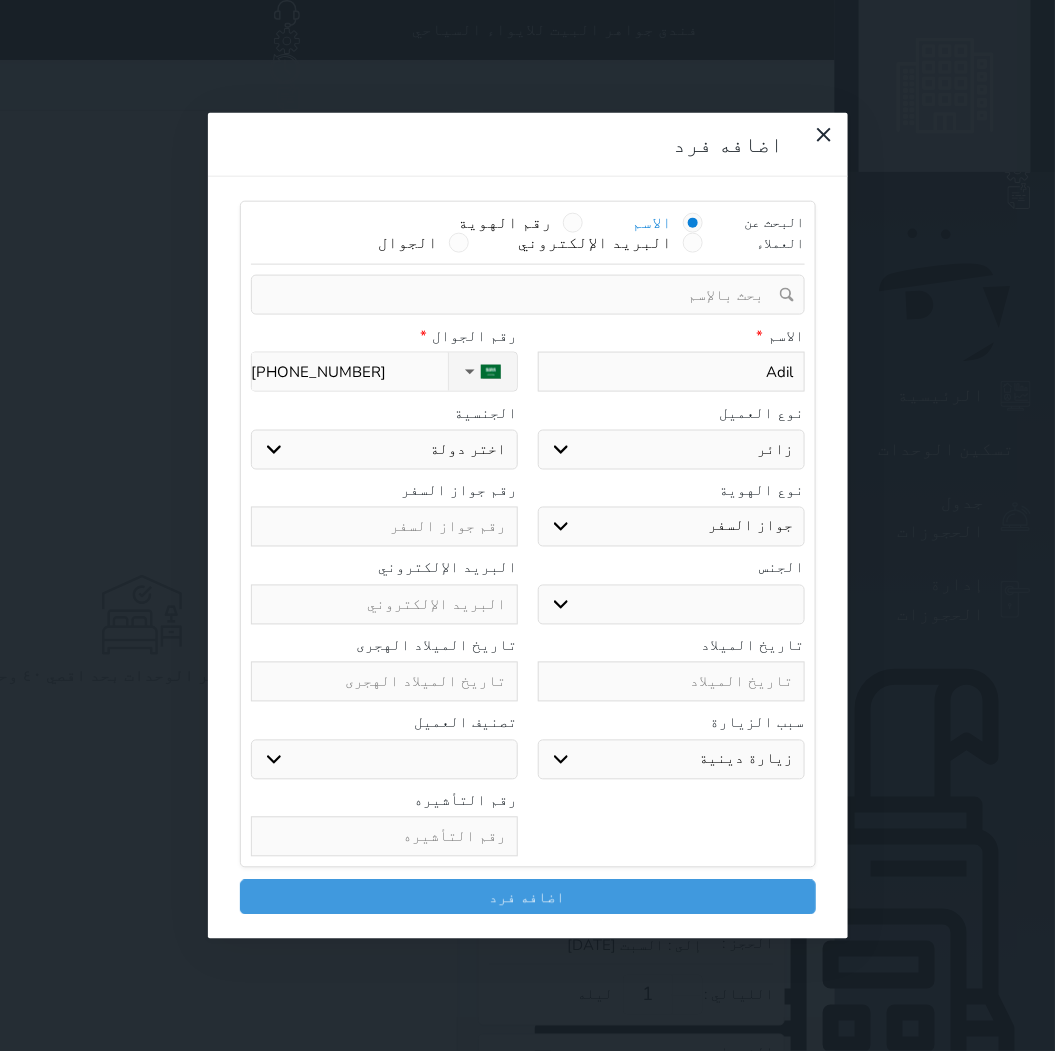 click on "اختر دولة
اثيوبيا
اجنبي بجواز سعودي
اخرى
[GEOGRAPHIC_DATA]
[GEOGRAPHIC_DATA]
[GEOGRAPHIC_DATA]
[GEOGRAPHIC_DATA]
[GEOGRAPHIC_DATA]
[GEOGRAPHIC_DATA]
[GEOGRAPHIC_DATA]" at bounding box center [384, 449] 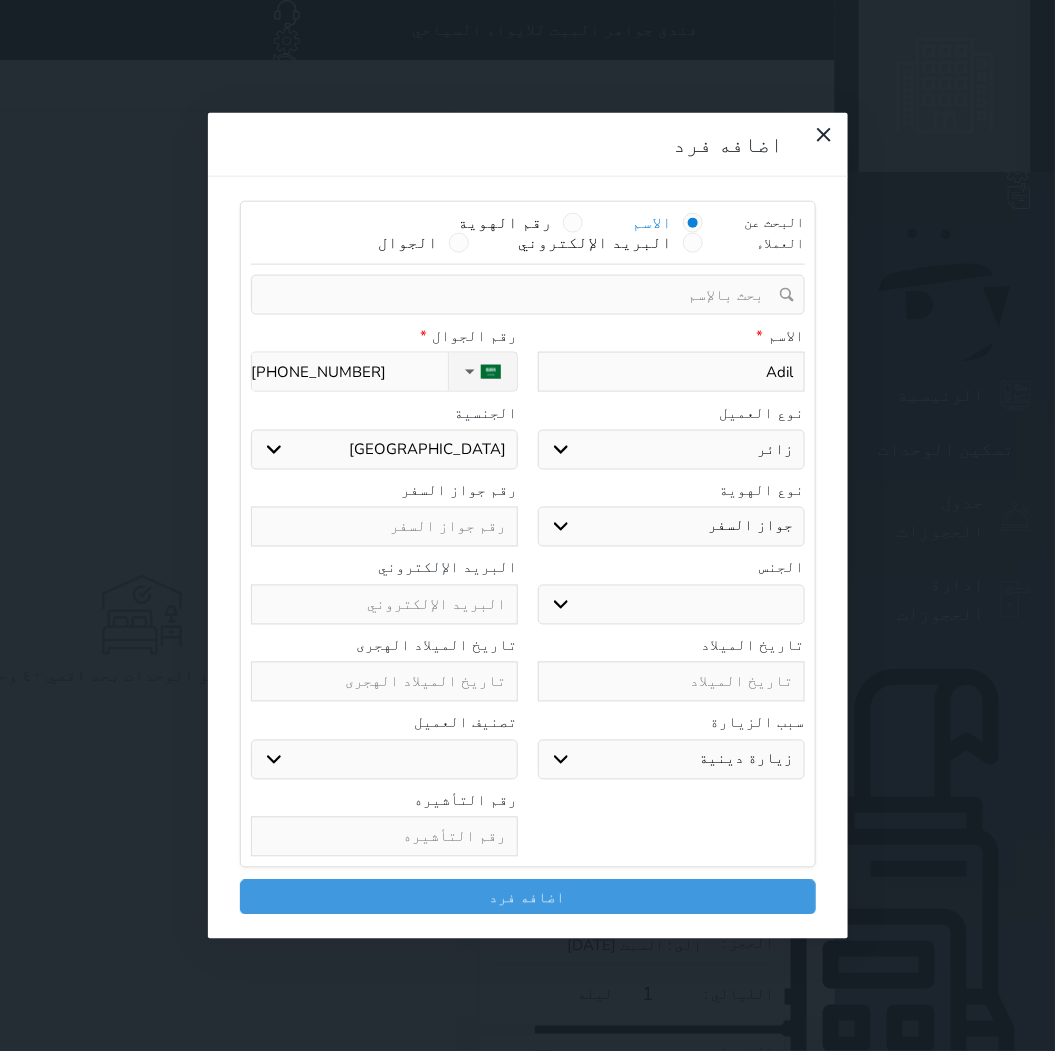 click on "اختر دولة
اثيوبيا
اجنبي بجواز سعودي
اخرى
[GEOGRAPHIC_DATA]
[GEOGRAPHIC_DATA]
[GEOGRAPHIC_DATA]
[GEOGRAPHIC_DATA]
[GEOGRAPHIC_DATA]
[GEOGRAPHIC_DATA]
[GEOGRAPHIC_DATA]" at bounding box center (384, 449) 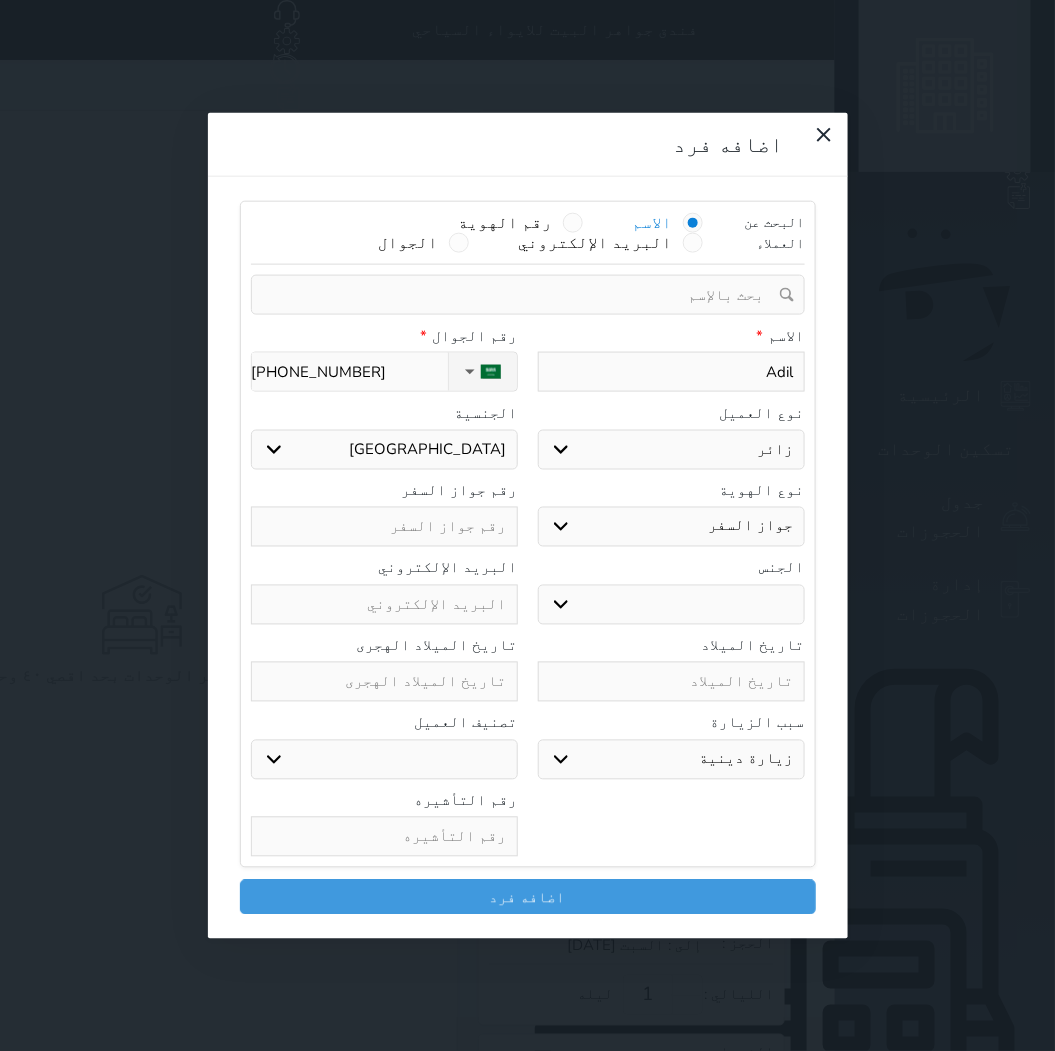 click at bounding box center (384, 527) 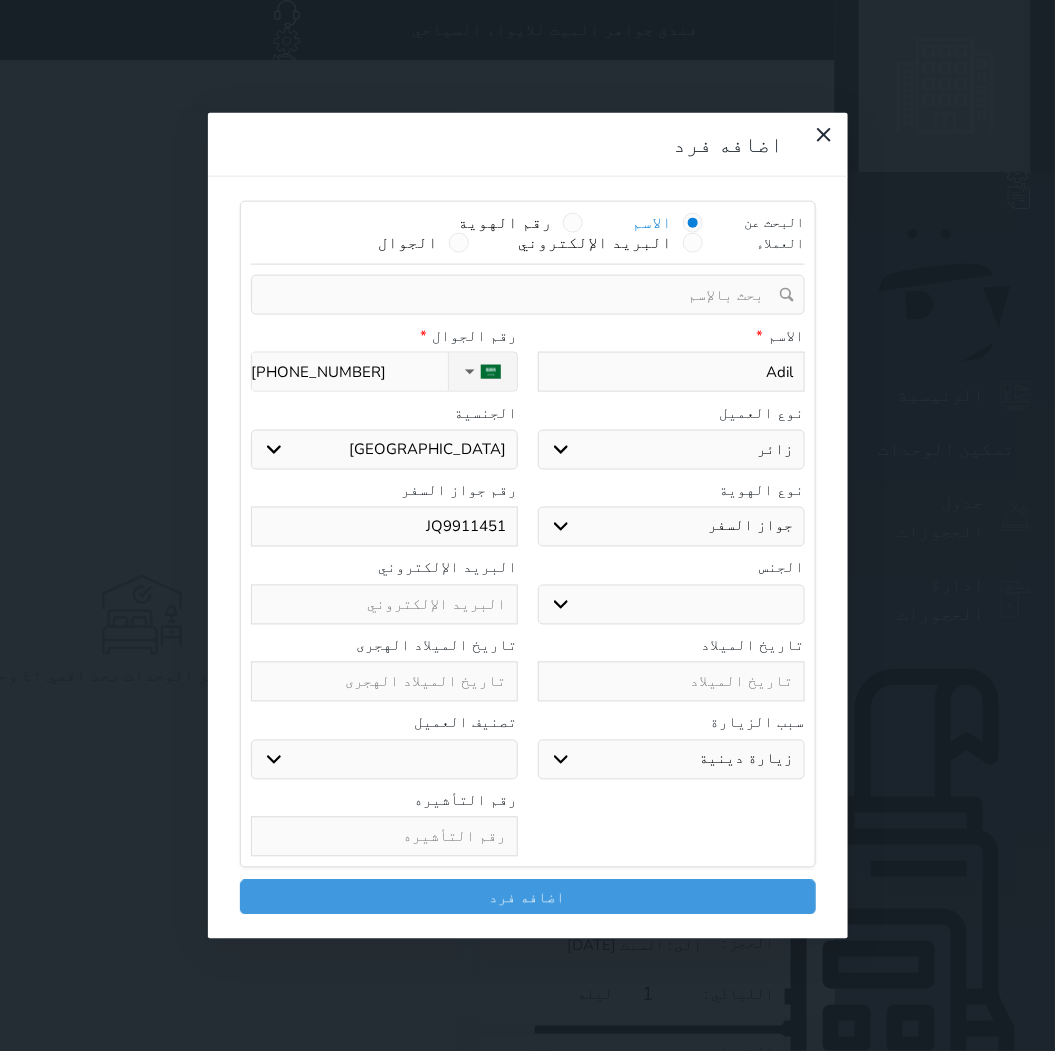 click on "اضافه فرد                 البحث عن العملاء       الاسم       رقم الهوية       البريد الإلكتروني       الجوال           تغيير العميل              الاسم *   Adil   رقم الجوال *       ▼     Afghanistan (‫افغانستان‬‎)   +93   Albania (Shqipëri)   +355   Algeria (‫الجزائر‬‎)   +213   American Samoa   +1684   Andorra   +376   Angola   +244   Anguilla   +1264   Antigua and Barbuda   +1268   Argentina   +54   Armenia (Հայաստան)   +374   Aruba   +297   Australia   +61   Austria (Österreich)   +43   Azerbaijan (Azərbaycan)   +994   Bahamas   +1242   Bahrain (‫البحرين‬‎)   +973   Bangladesh (বাংলাদেশ)   +880   Barbados   +1246   Belarus (Беларусь)   +375   Belgium (België)   +32   Belize   +501   Benin (Bénin)   +229   Bermuda   +1441   Bhutan (འབྲུག)   +975   Bolivia   +591   Bosnia and Herzegovina (Босна и Херцеговина)   +387" at bounding box center [527, 525] 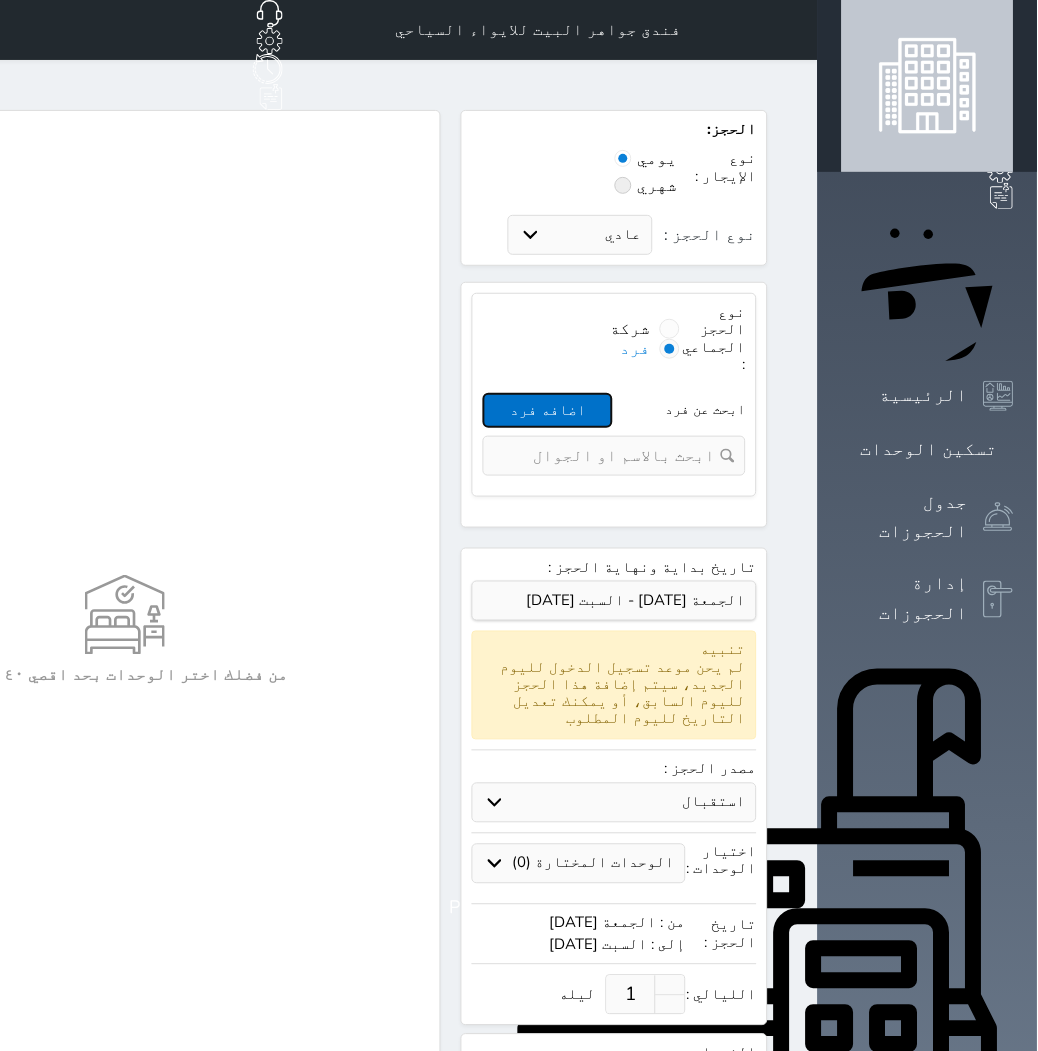 click on "اضافه فرد" at bounding box center [548, 410] 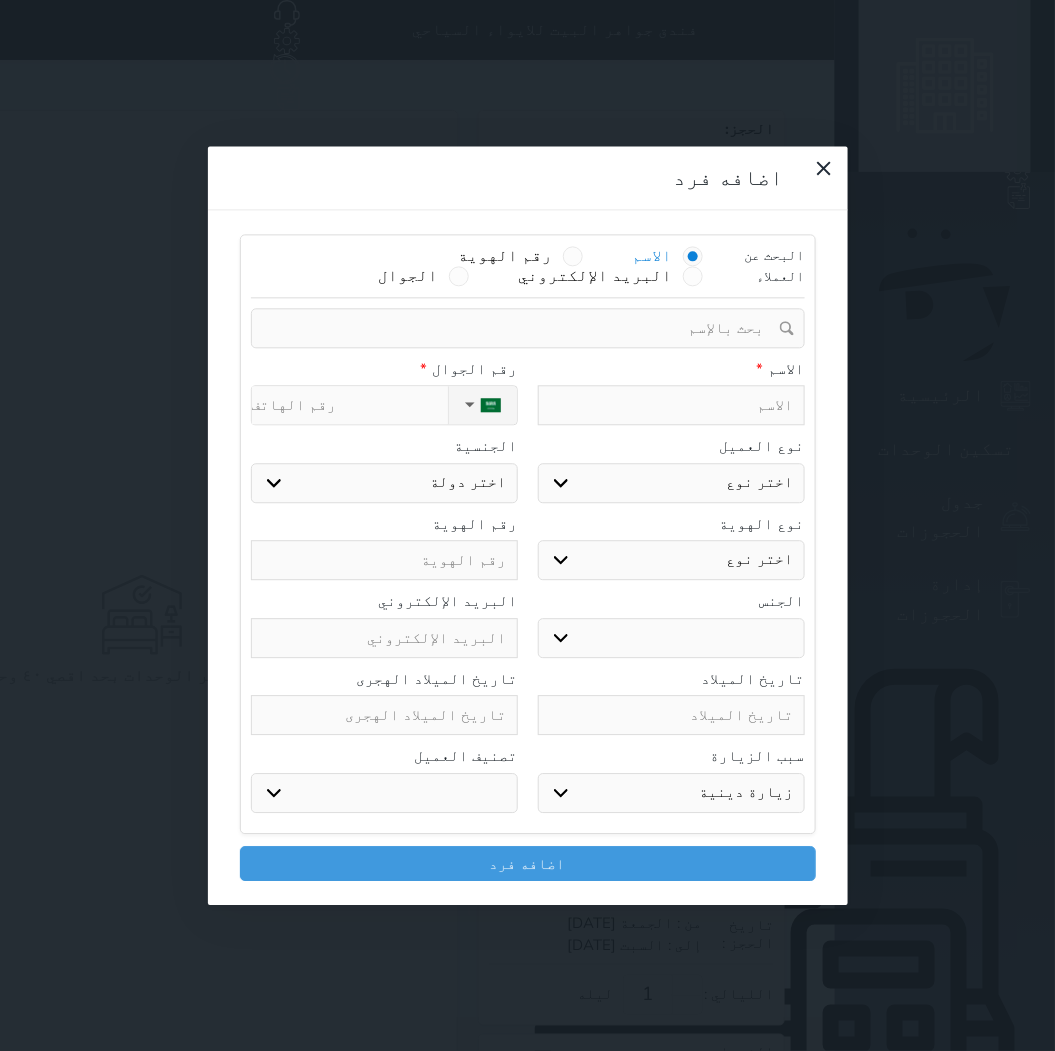 click at bounding box center [671, 406] 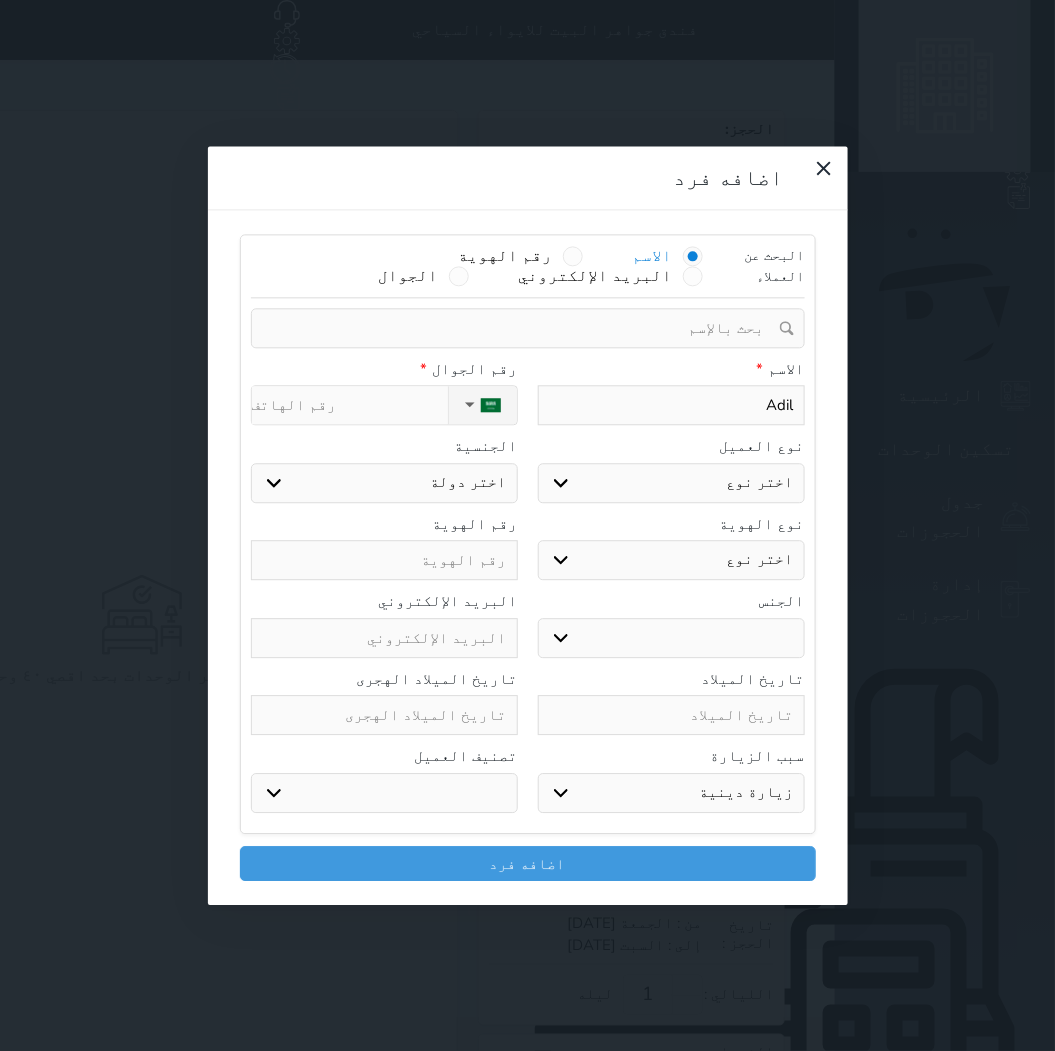 click on "اختر نوع   مواطن مواطن خليجي زائر مقيم" at bounding box center (671, 483) 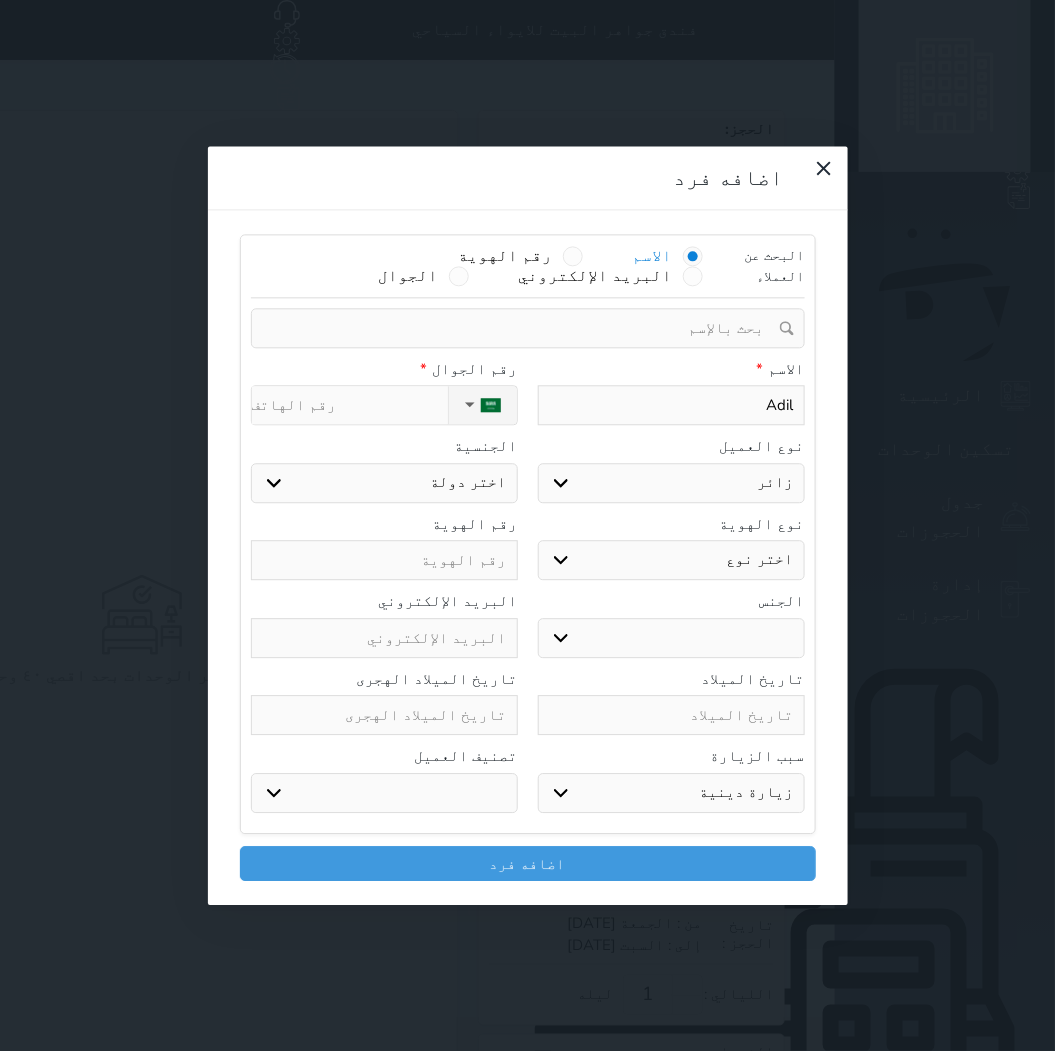 click on "اختر نوع   مواطن مواطن خليجي زائر مقيم" at bounding box center (671, 483) 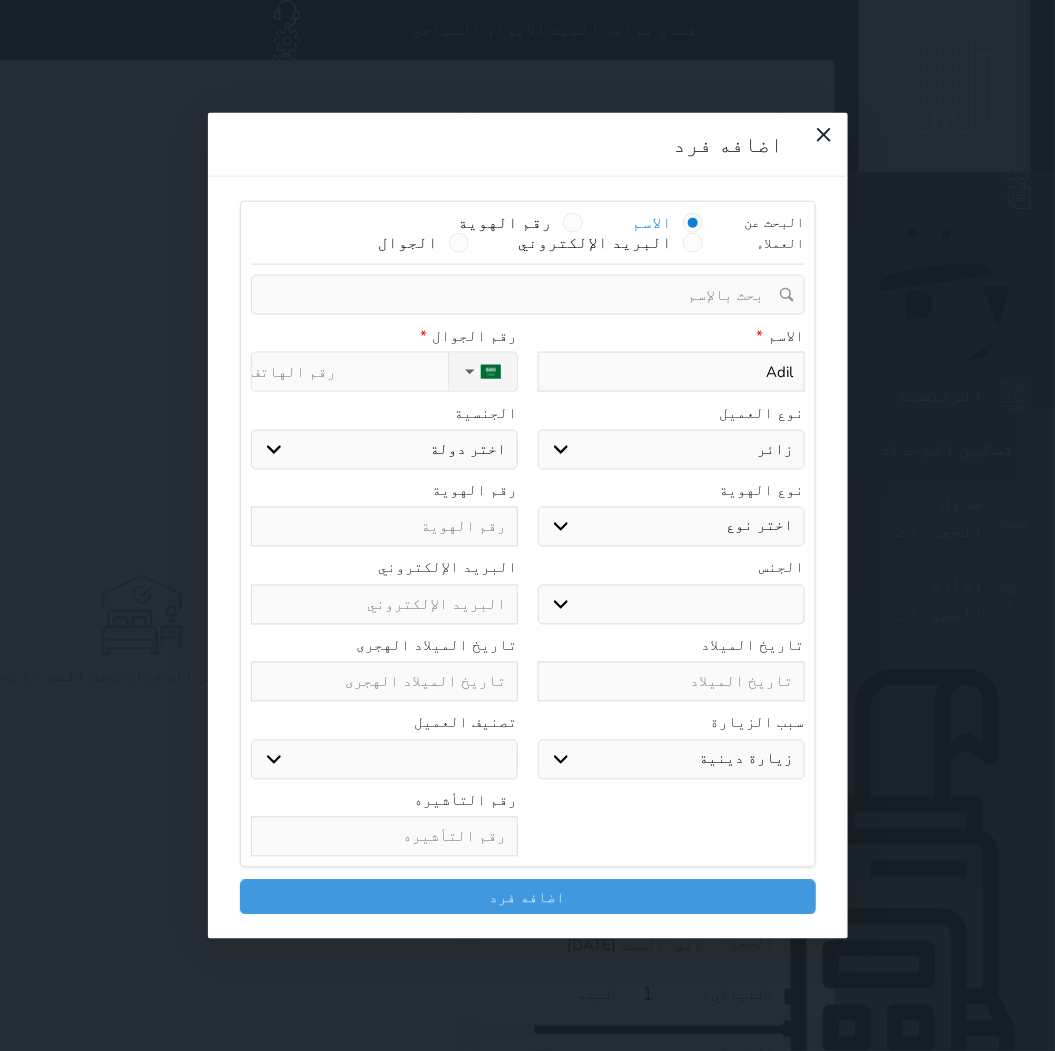 click on "اختر نوع   جواز السفر هوية زائر" at bounding box center [671, 527] 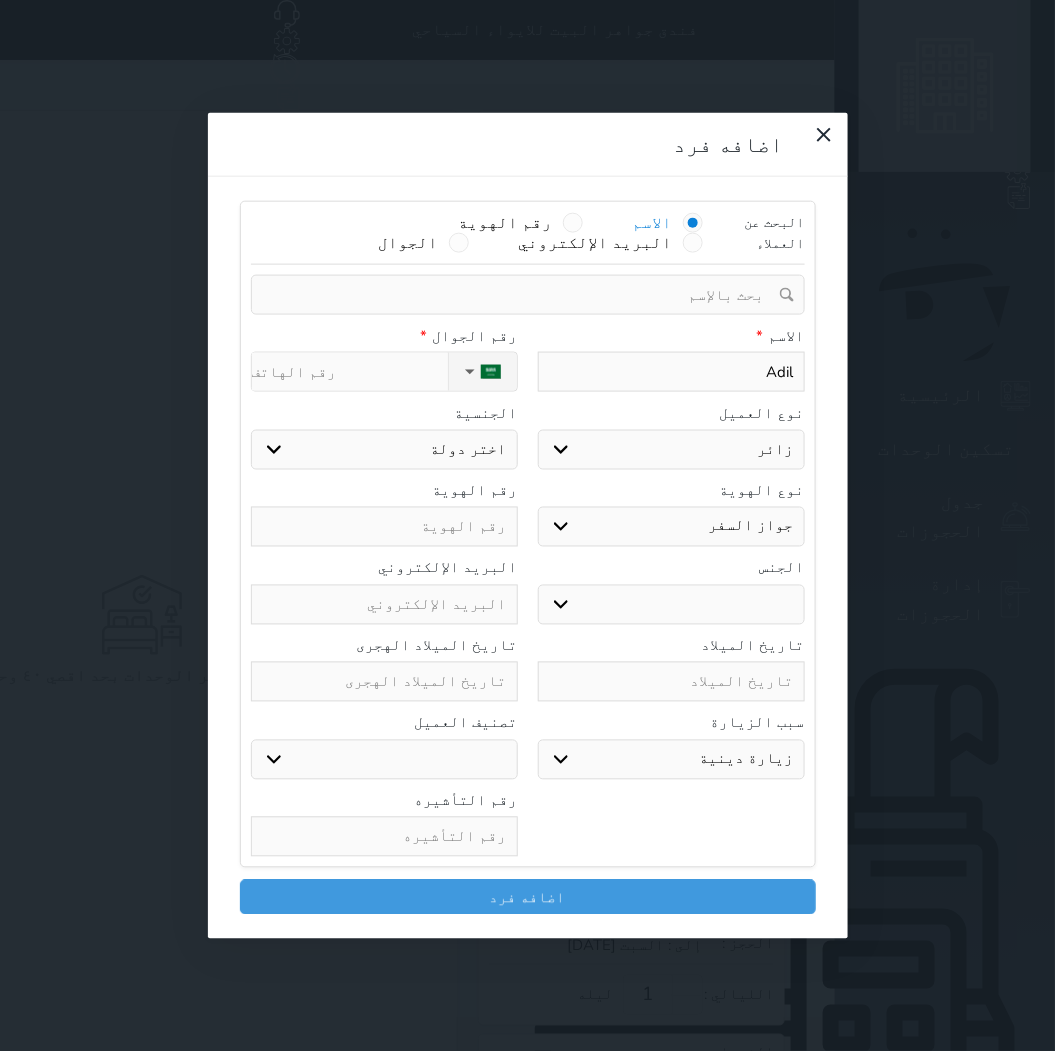 click on "اختر نوع   جواز السفر هوية زائر" at bounding box center [671, 527] 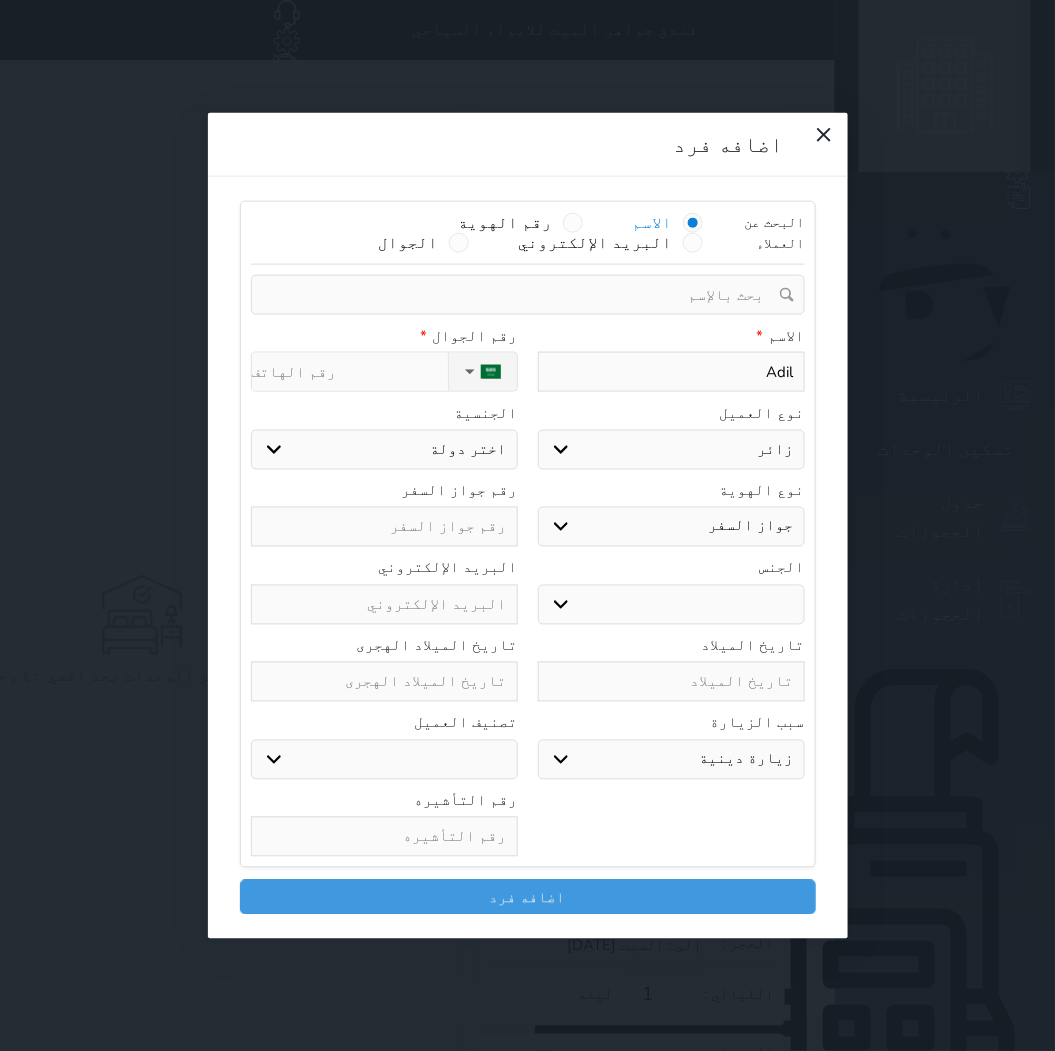 click on "ذكر   انثى" at bounding box center (671, 604) 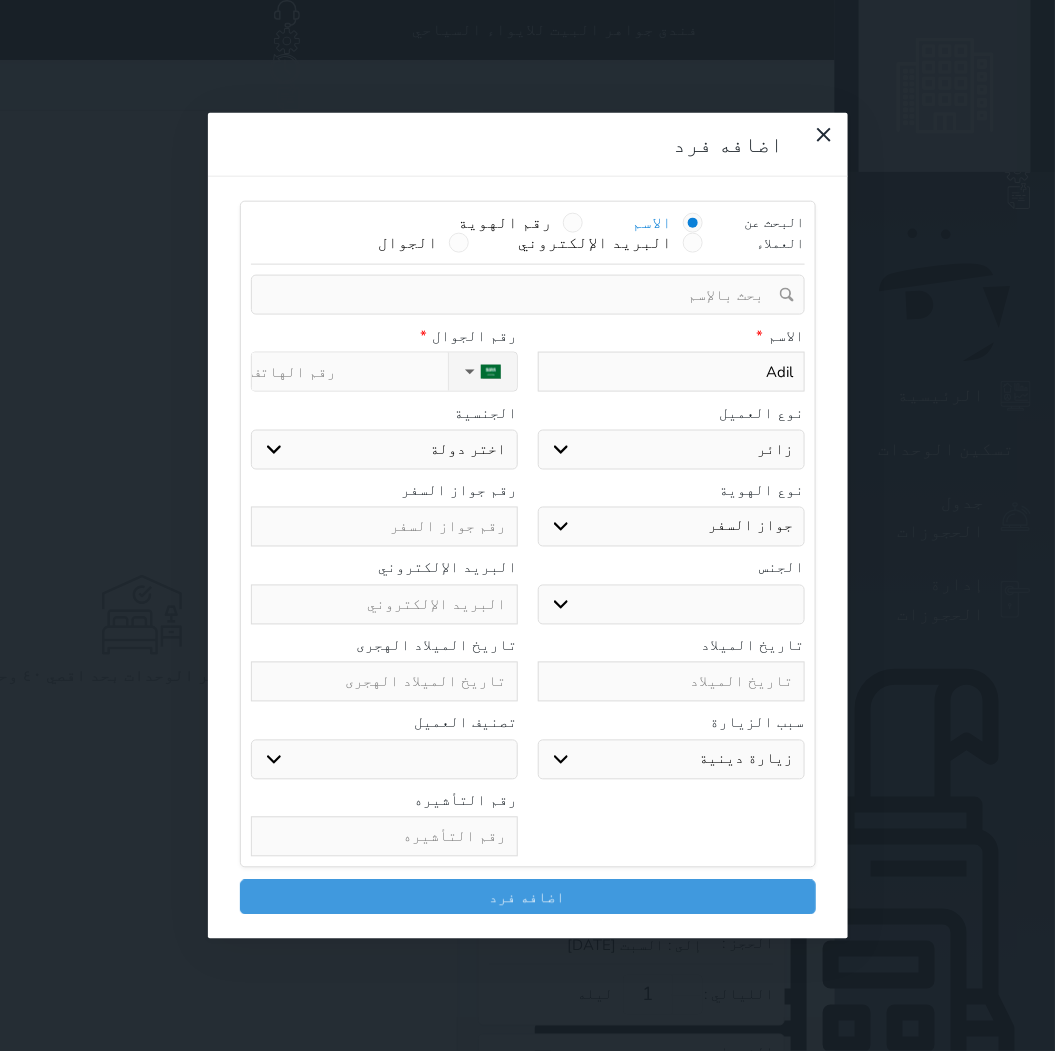 click on "ذكر   انثى" at bounding box center (671, 604) 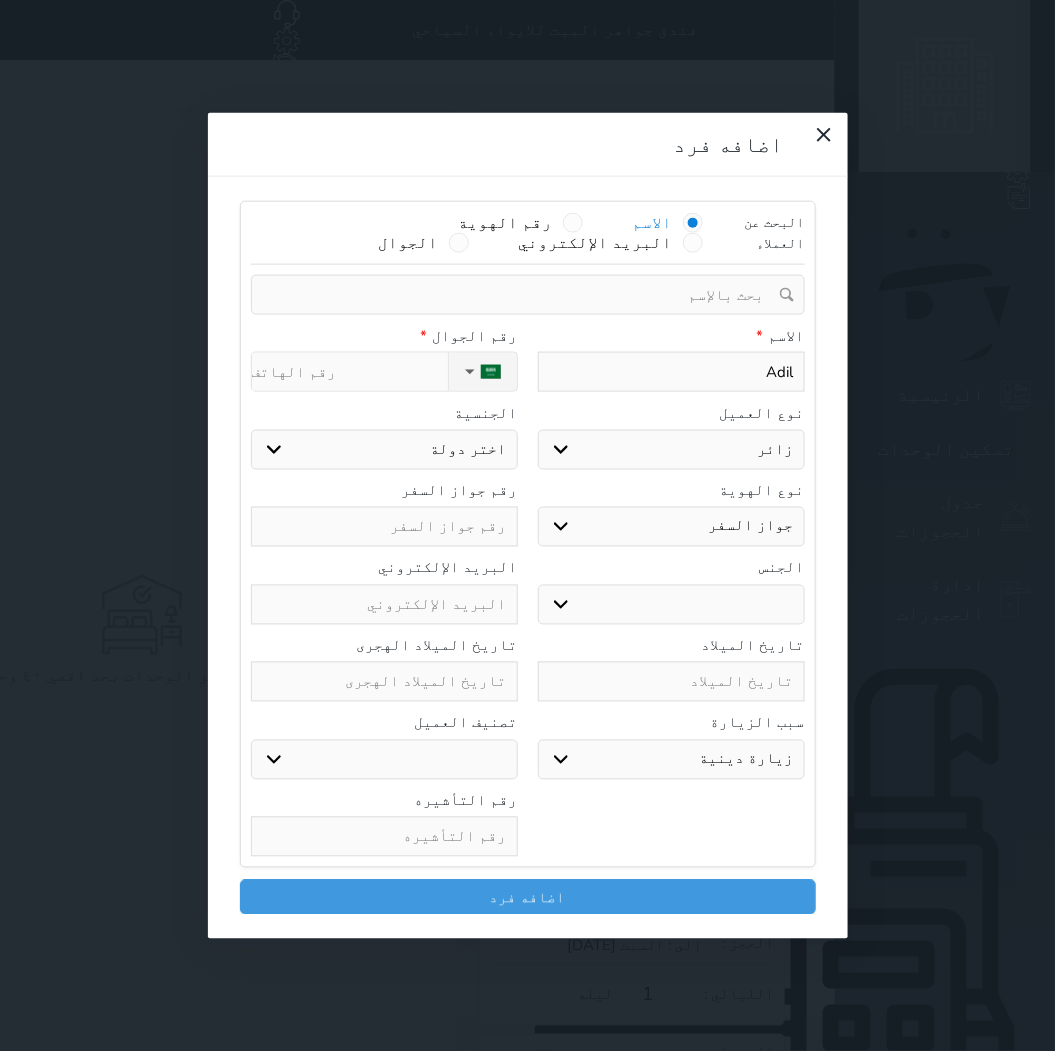 click on "سياحة زيارة الاهل والاصدقاء زيارة دينية زيارة عمل زيارة رياضية زيارة ترفيهية أخرى موظف ديوان عمل نزيل حجر موظف وزارة الصحة" at bounding box center (671, 759) 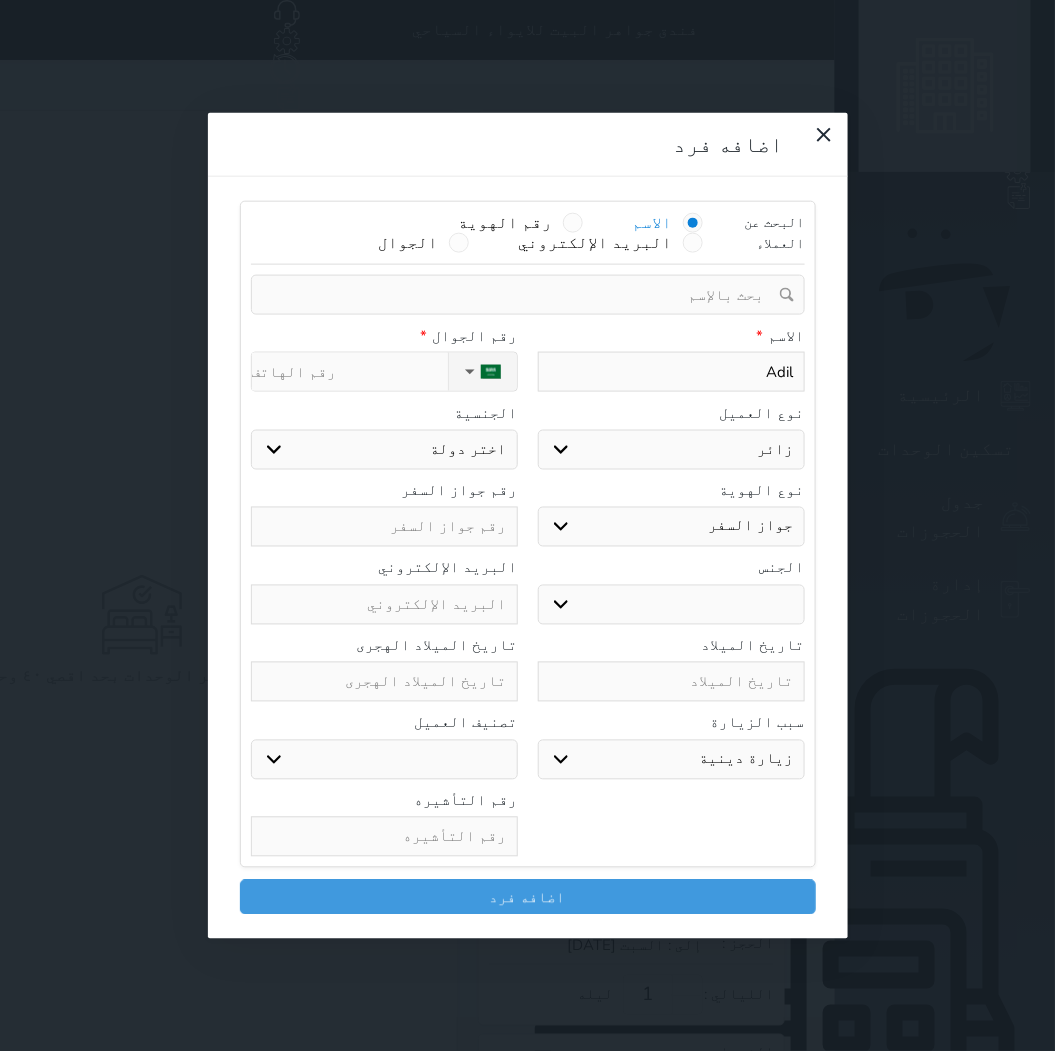 click on "سياحة زيارة الاهل والاصدقاء زيارة دينية زيارة عمل زيارة رياضية زيارة ترفيهية أخرى موظف ديوان عمل نزيل حجر موظف وزارة الصحة" at bounding box center [671, 759] 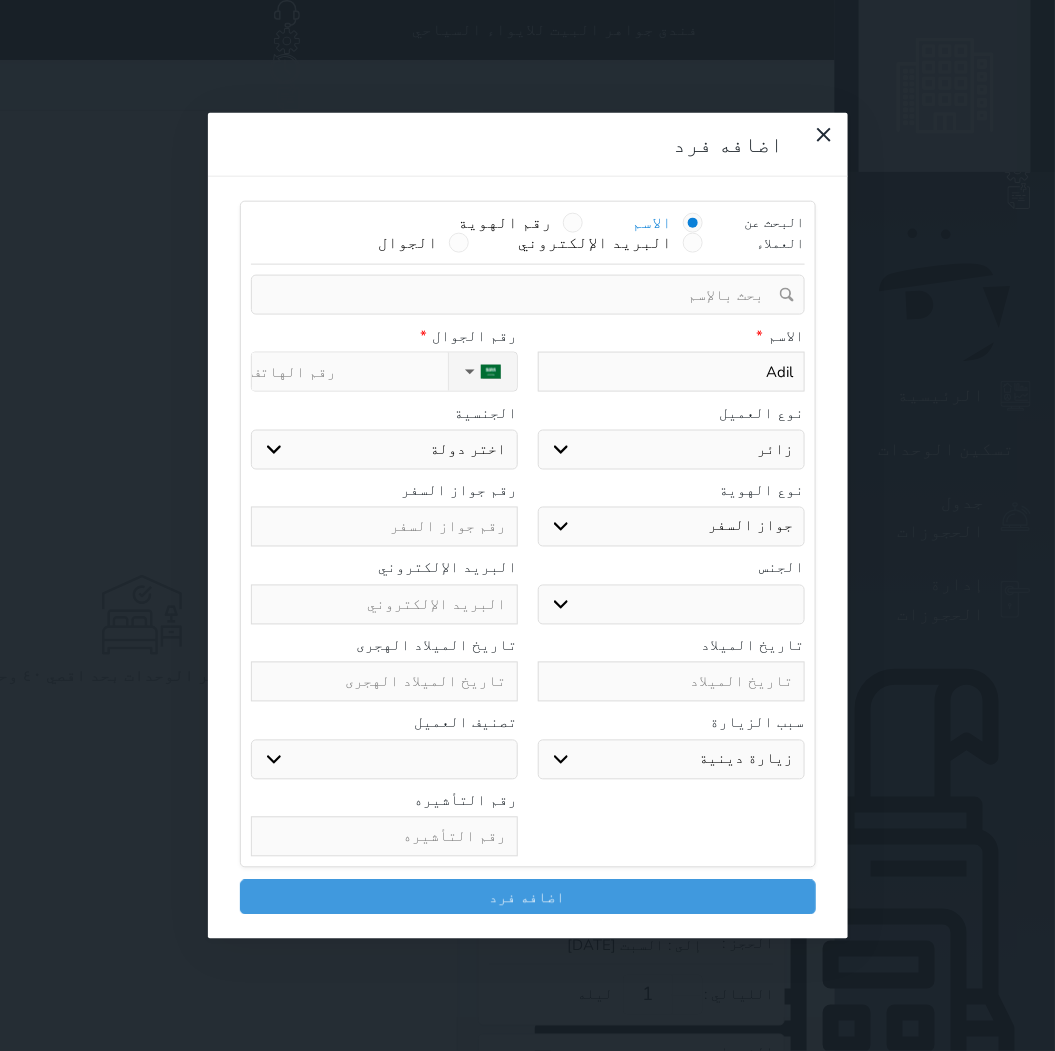 click on "نوع الحجز :" at bounding box center (350, 372) 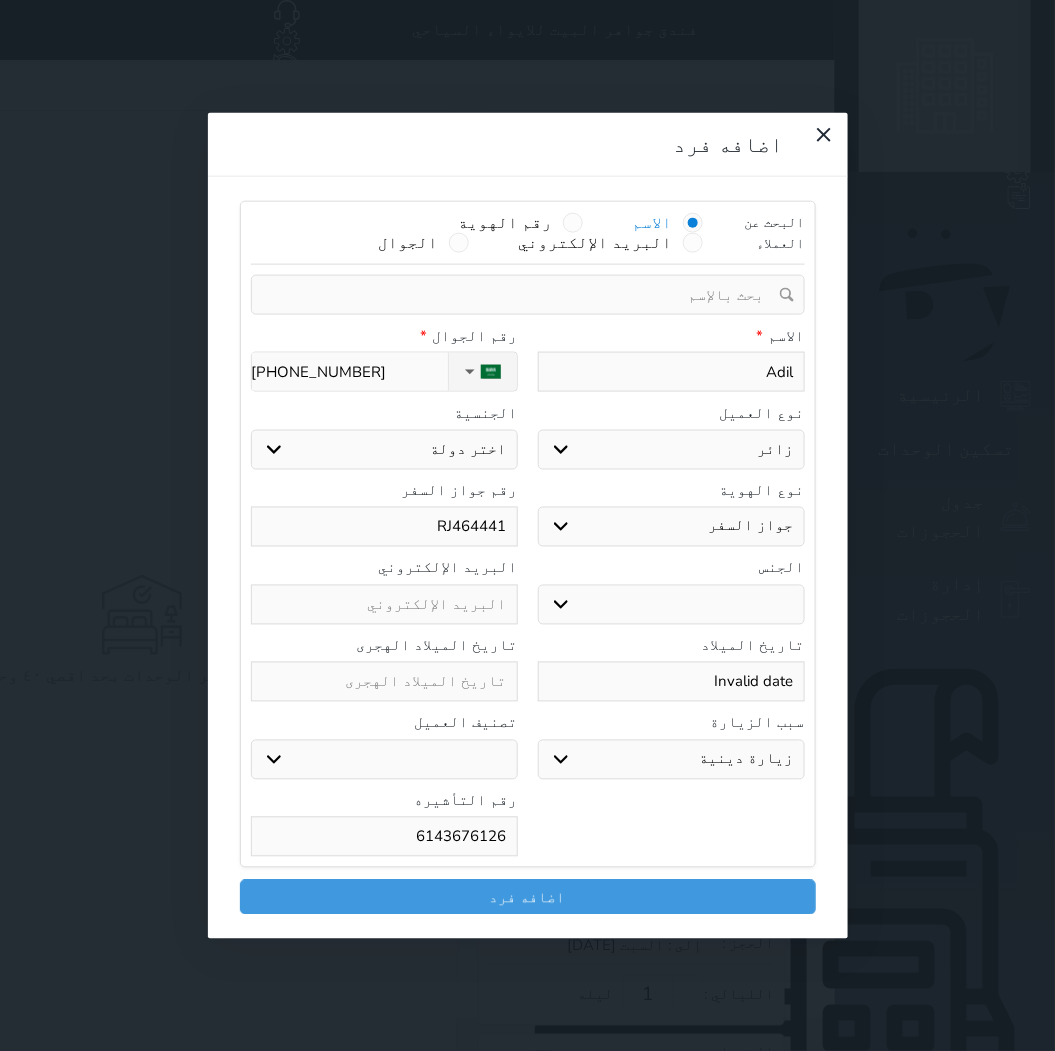 click on "[PHONE_NUMBER]" at bounding box center [350, 372] 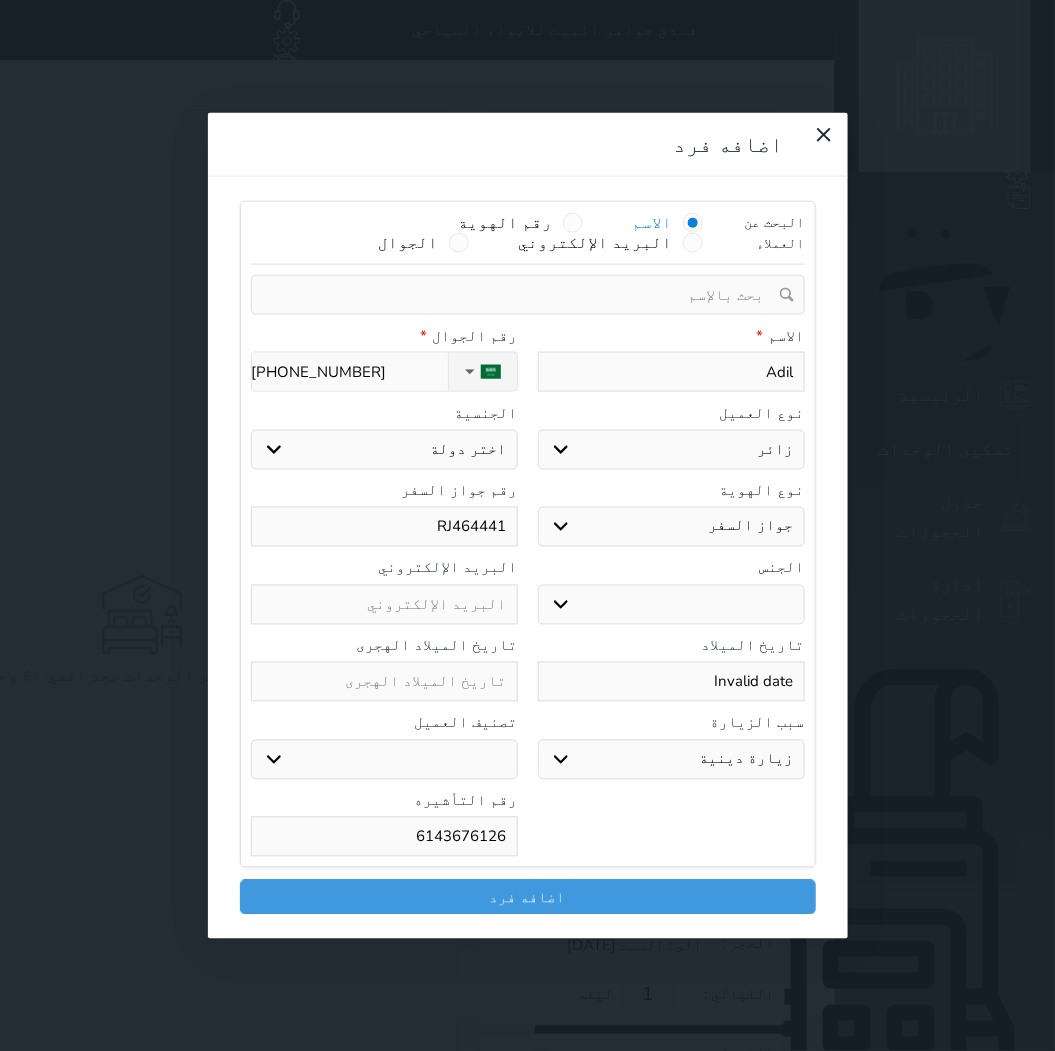 click on "اختر دولة
اثيوبيا
اجنبي بجواز سعودي
اخرى
[GEOGRAPHIC_DATA]
[GEOGRAPHIC_DATA]
[GEOGRAPHIC_DATA]
[GEOGRAPHIC_DATA]
[GEOGRAPHIC_DATA]
[GEOGRAPHIC_DATA]
[GEOGRAPHIC_DATA]" at bounding box center [384, 449] 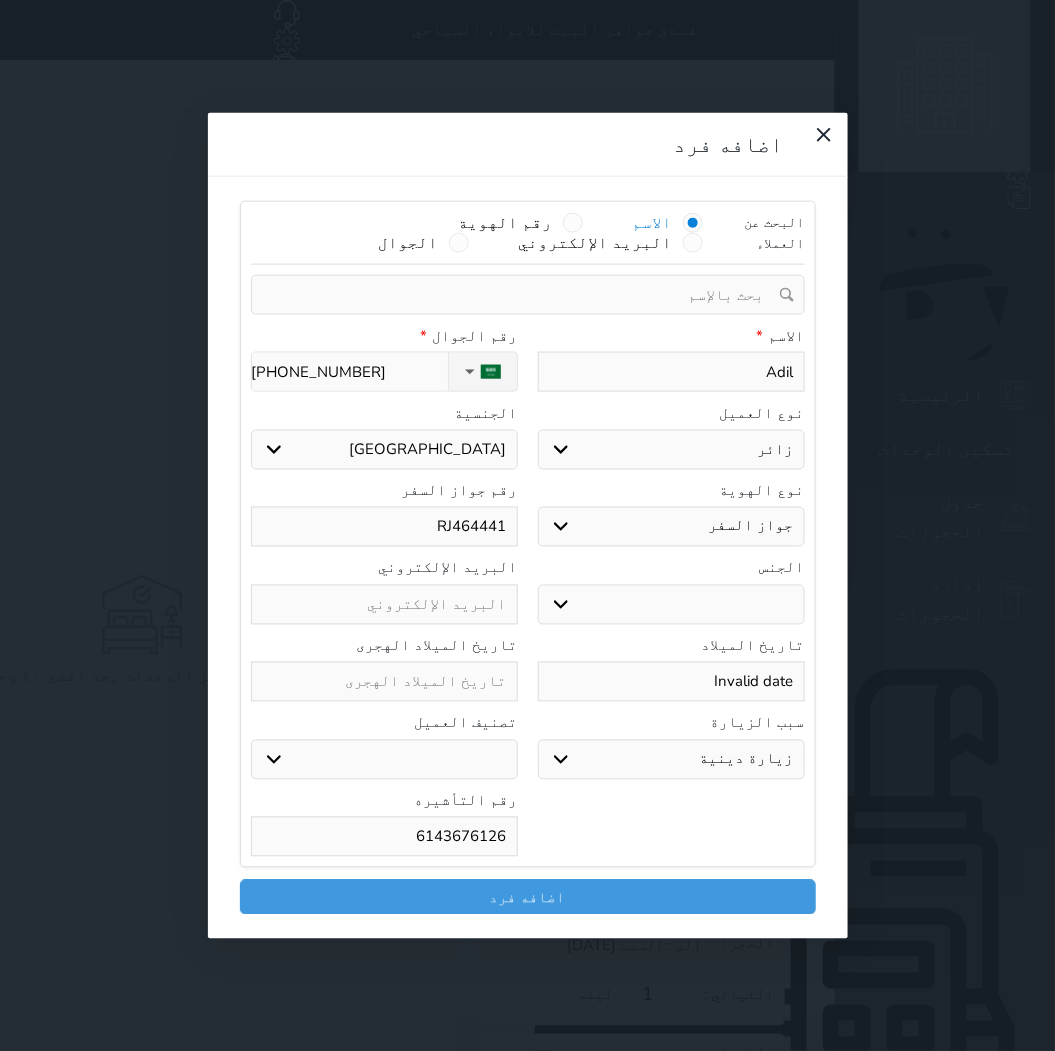 click on "اختر دولة
اثيوبيا
اجنبي بجواز سعودي
اخرى
[GEOGRAPHIC_DATA]
[GEOGRAPHIC_DATA]
[GEOGRAPHIC_DATA]
[GEOGRAPHIC_DATA]
[GEOGRAPHIC_DATA]
[GEOGRAPHIC_DATA]
[GEOGRAPHIC_DATA]" at bounding box center (384, 449) 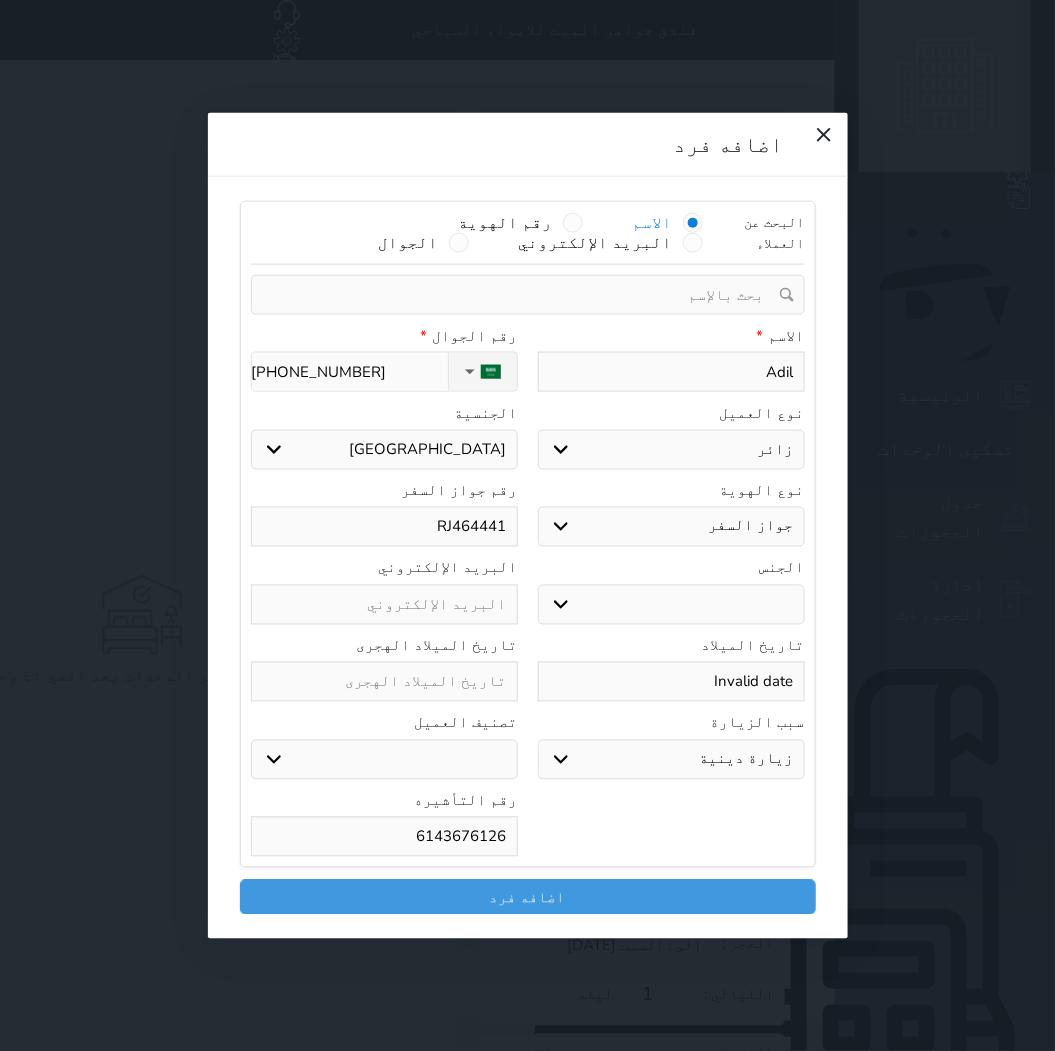 click on "RJ464441" at bounding box center (384, 527) 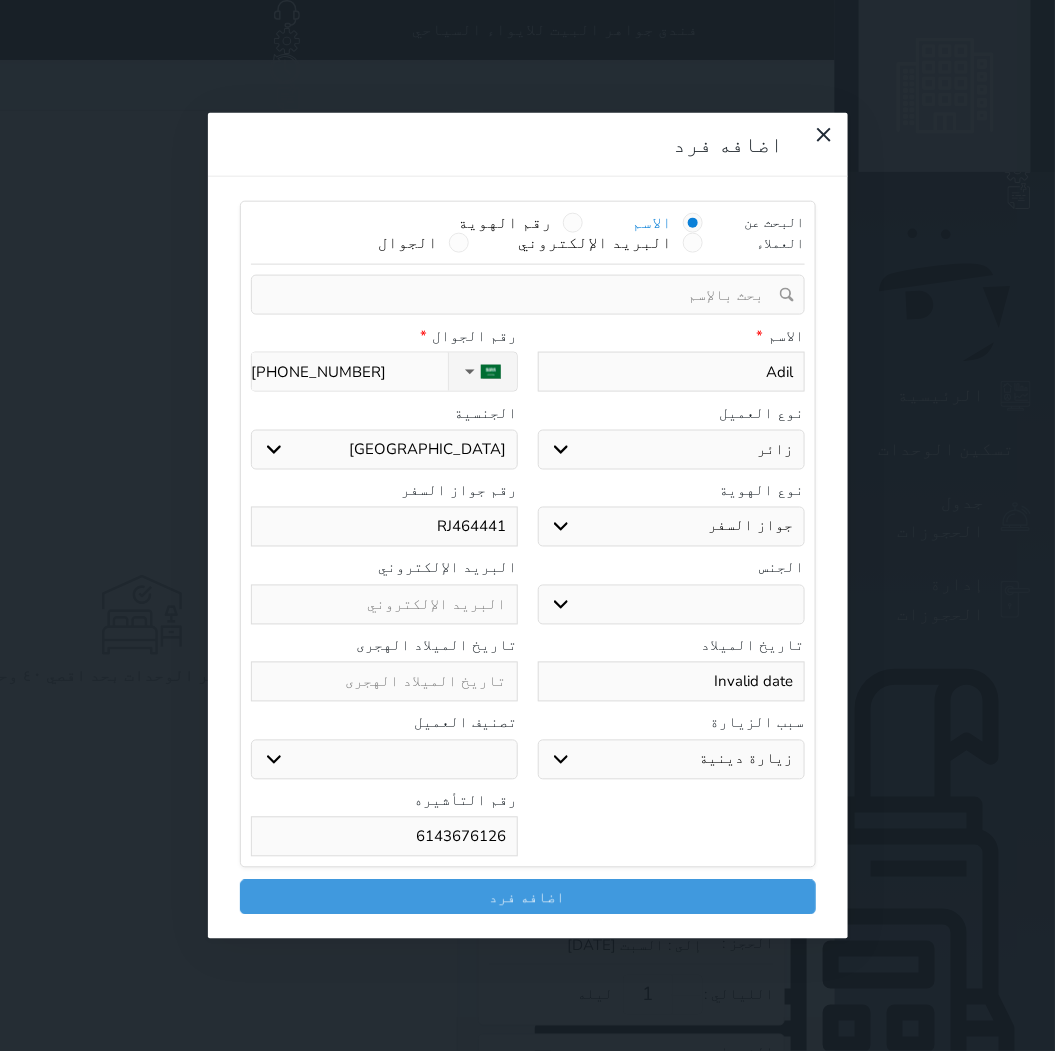 click on "RJ464441" at bounding box center [384, 527] 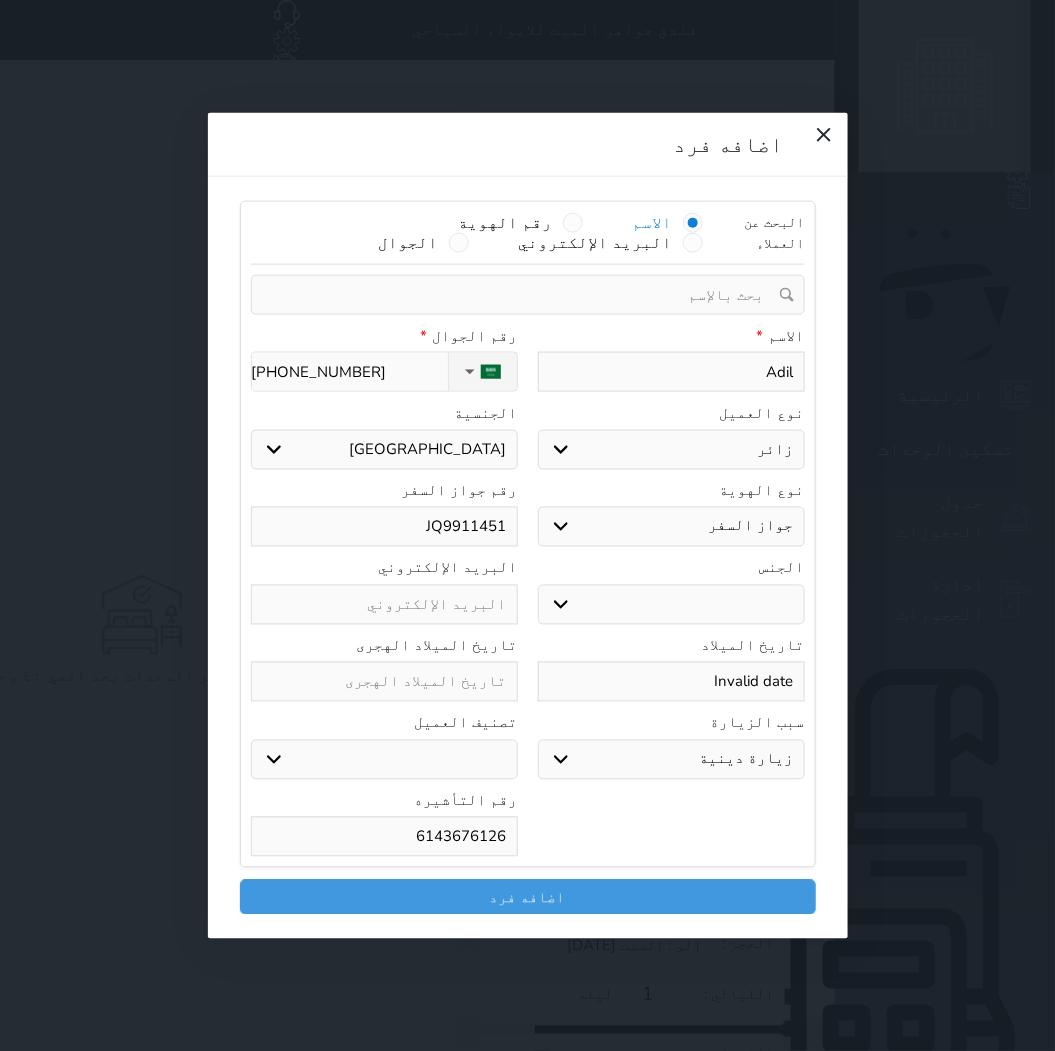 click on "مميز
خاص
غير مرغوب فيه" at bounding box center (384, 759) 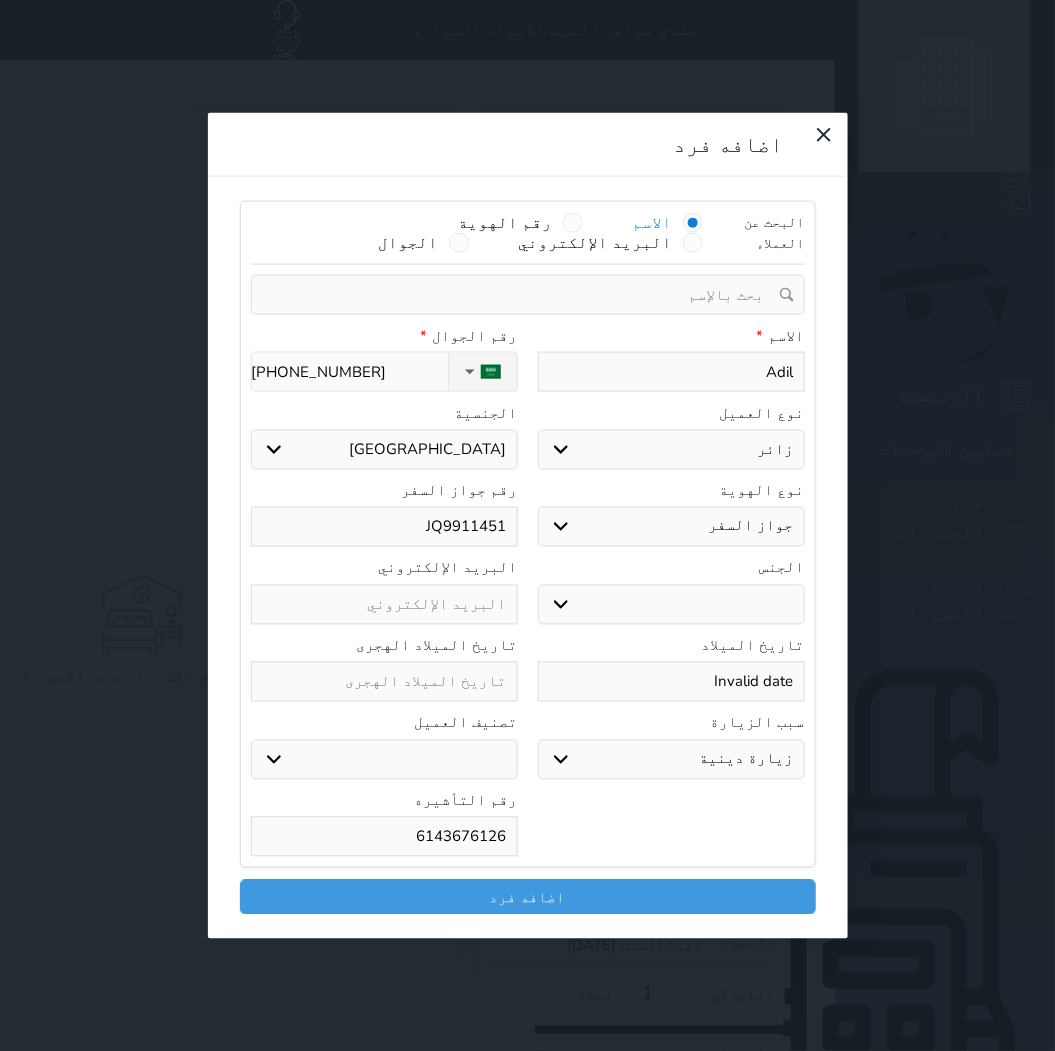 click on "رقم التأشيره
6143676126" at bounding box center (528, 828) 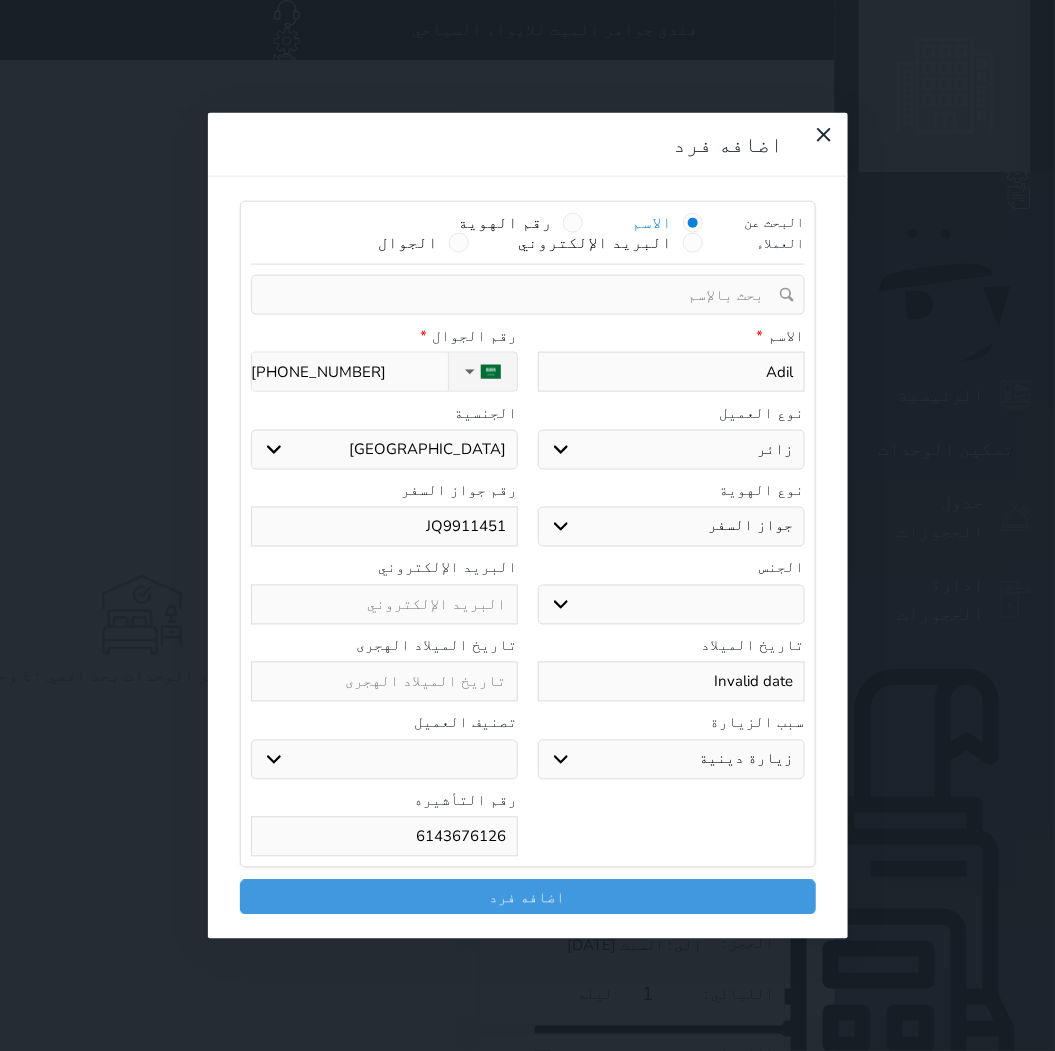 click on "6143676126" at bounding box center (384, 837) 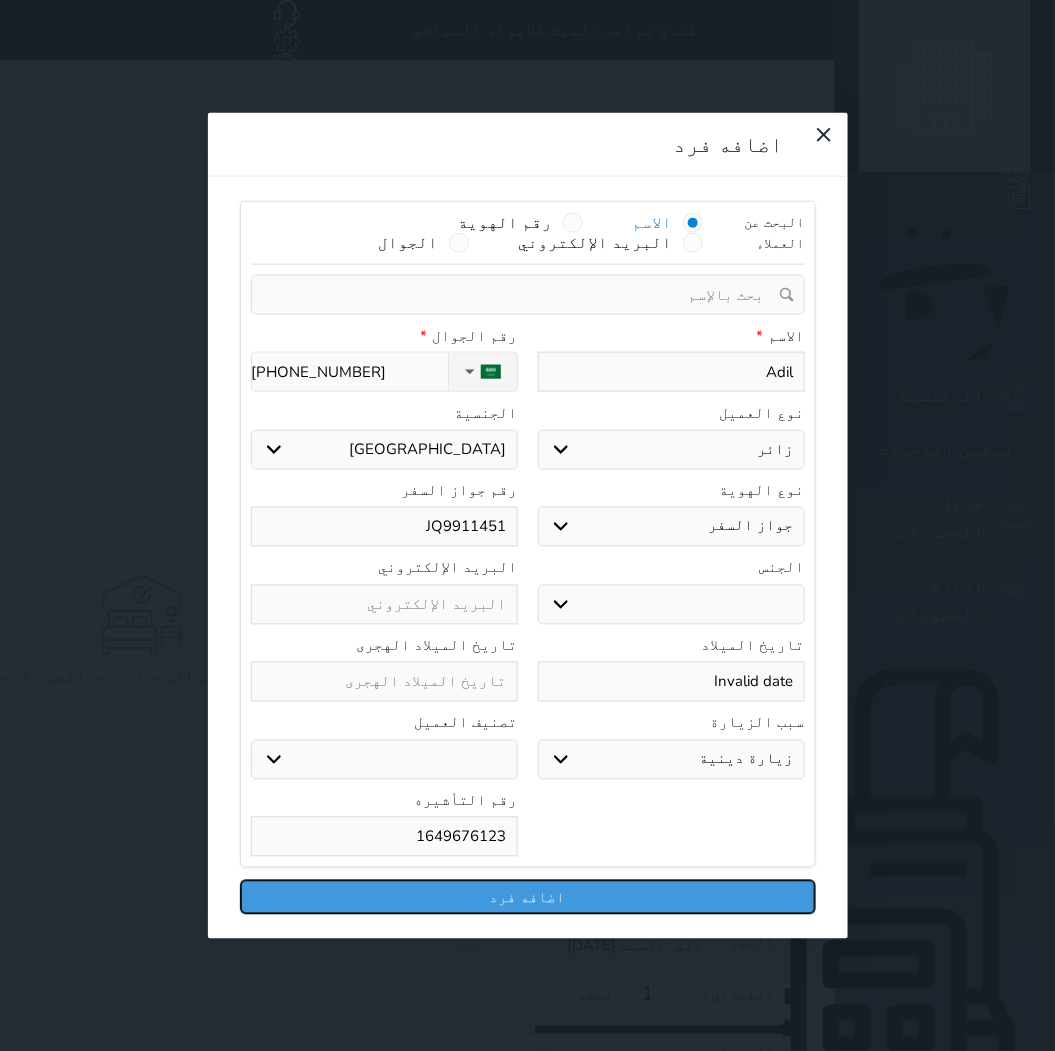 drag, startPoint x: 542, startPoint y: 773, endPoint x: 541, endPoint y: 763, distance: 10.049875 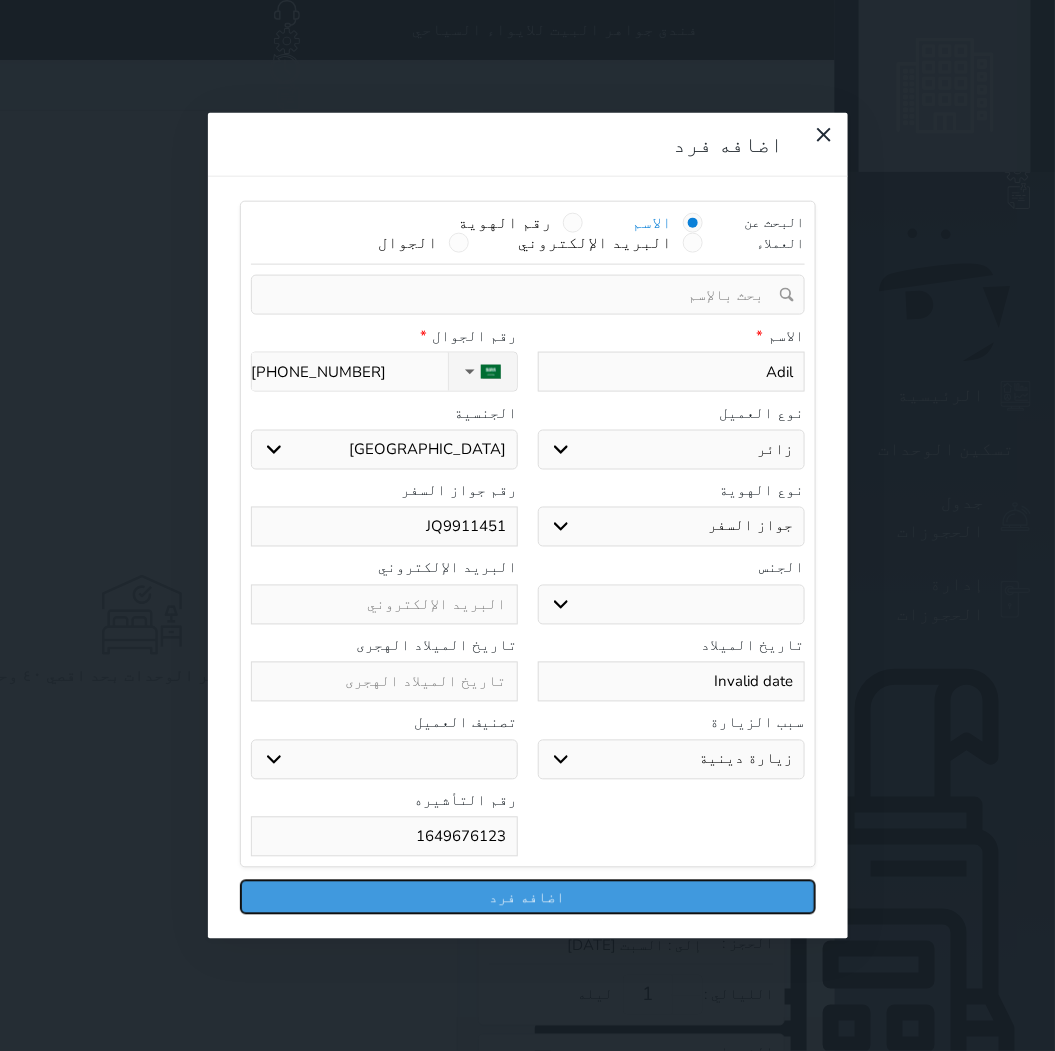 click on "اضافه فرد" at bounding box center [528, 897] 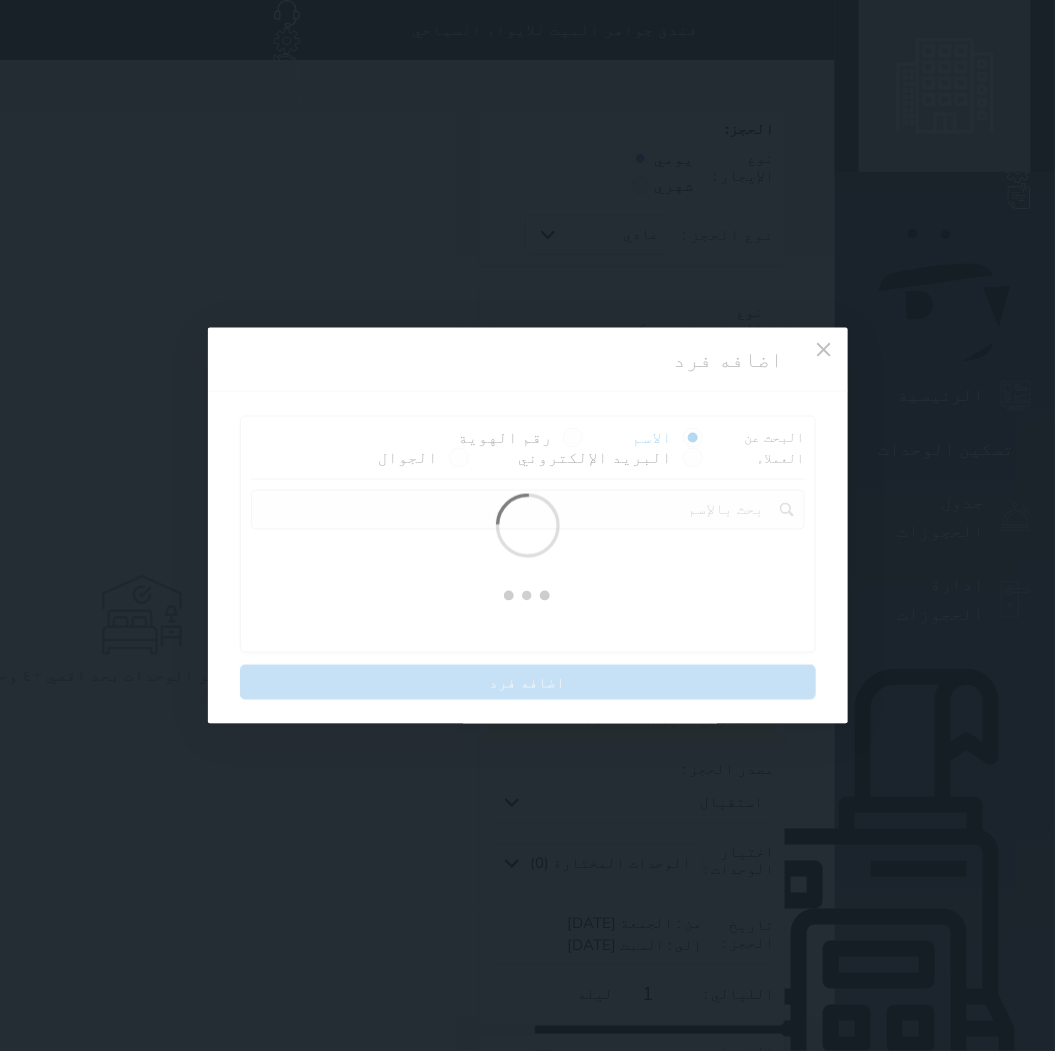 click at bounding box center (528, 525) 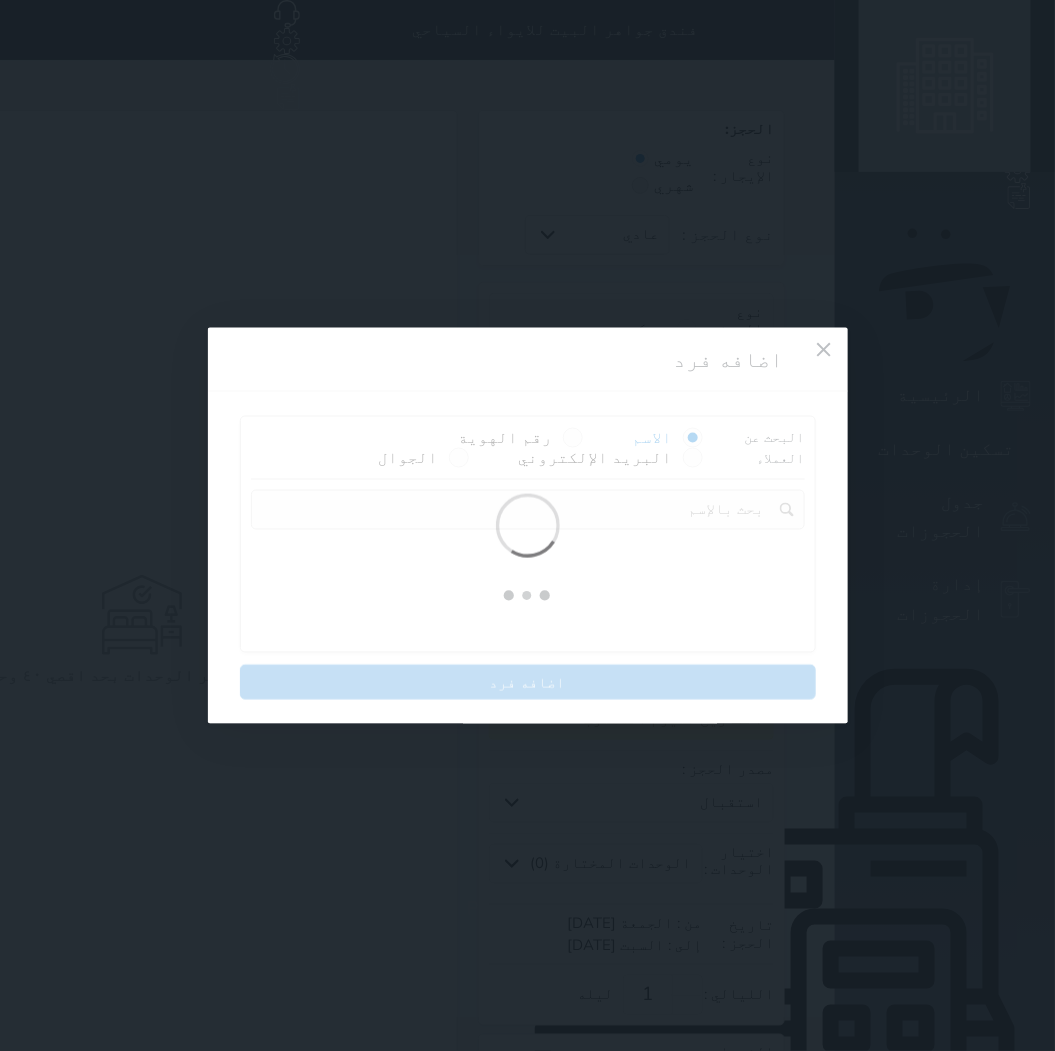 click at bounding box center (528, 525) 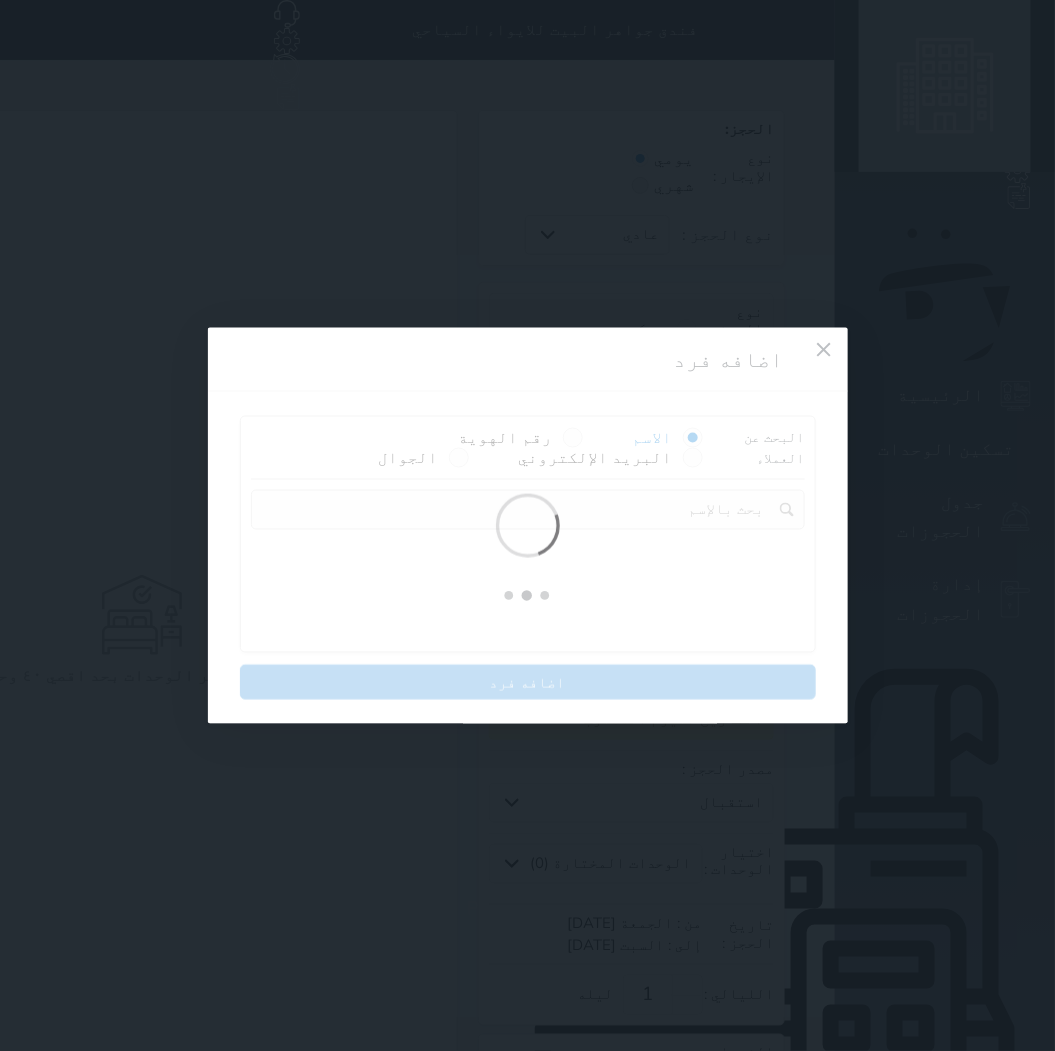 click at bounding box center [528, 525] 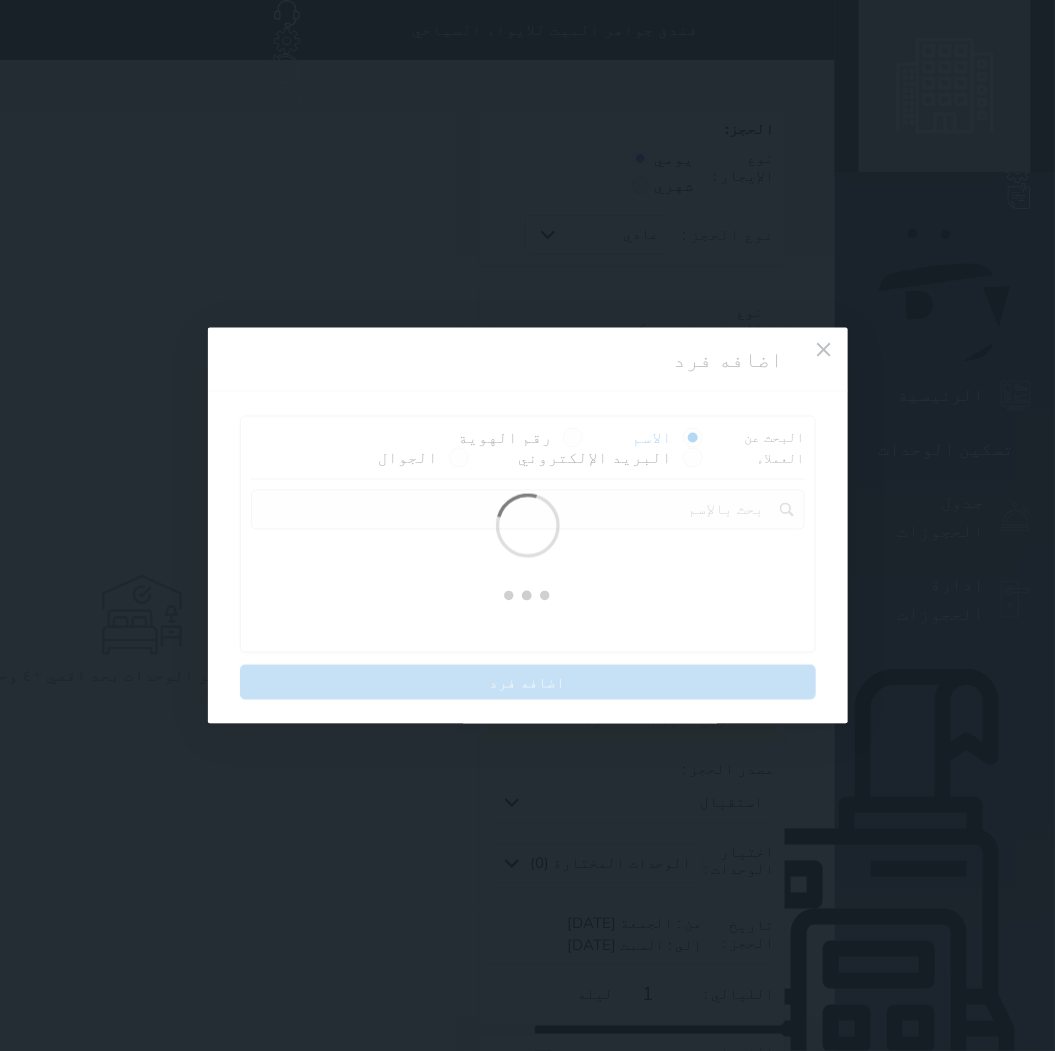 drag, startPoint x: 344, startPoint y: 145, endPoint x: 325, endPoint y: 37, distance: 109.65856 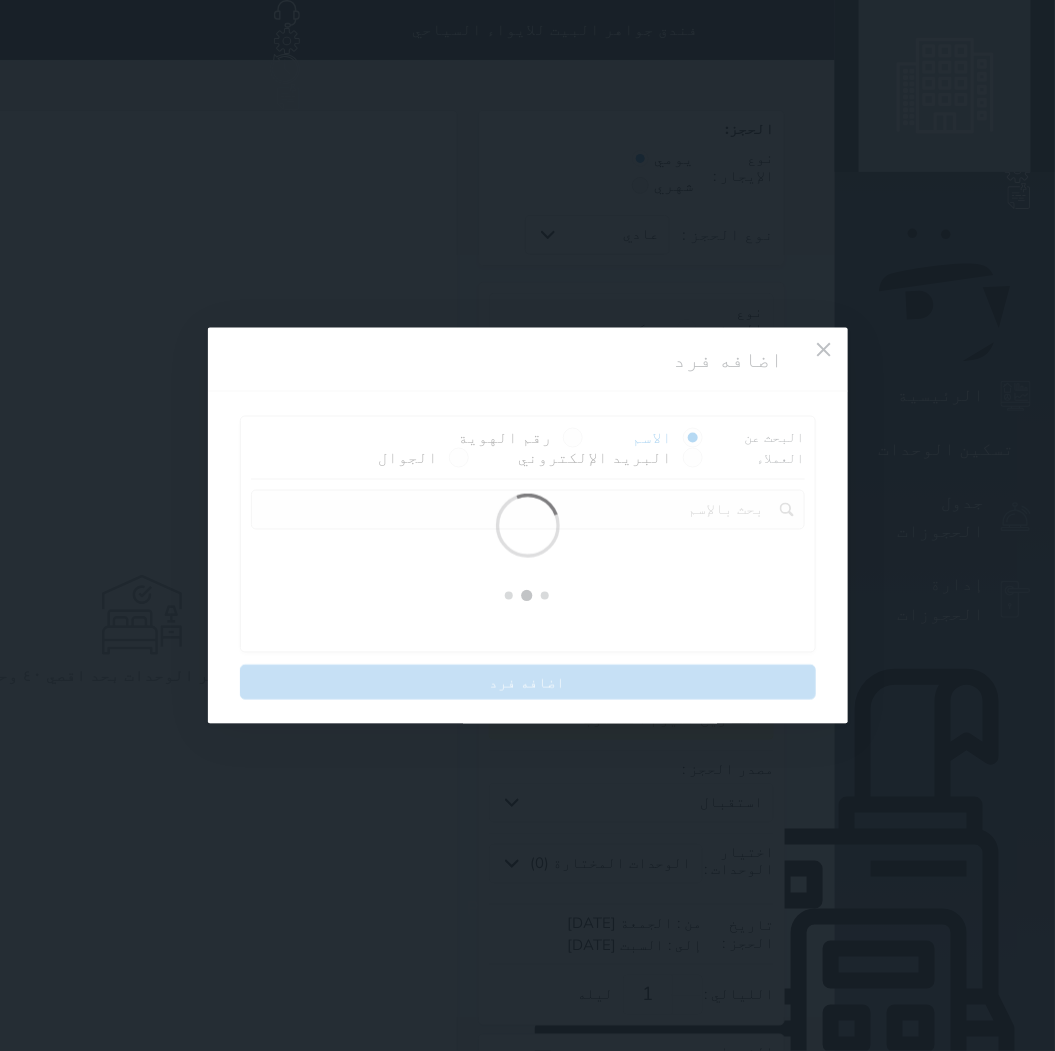 drag, startPoint x: 325, startPoint y: 37, endPoint x: 276, endPoint y: 282, distance: 249.85196 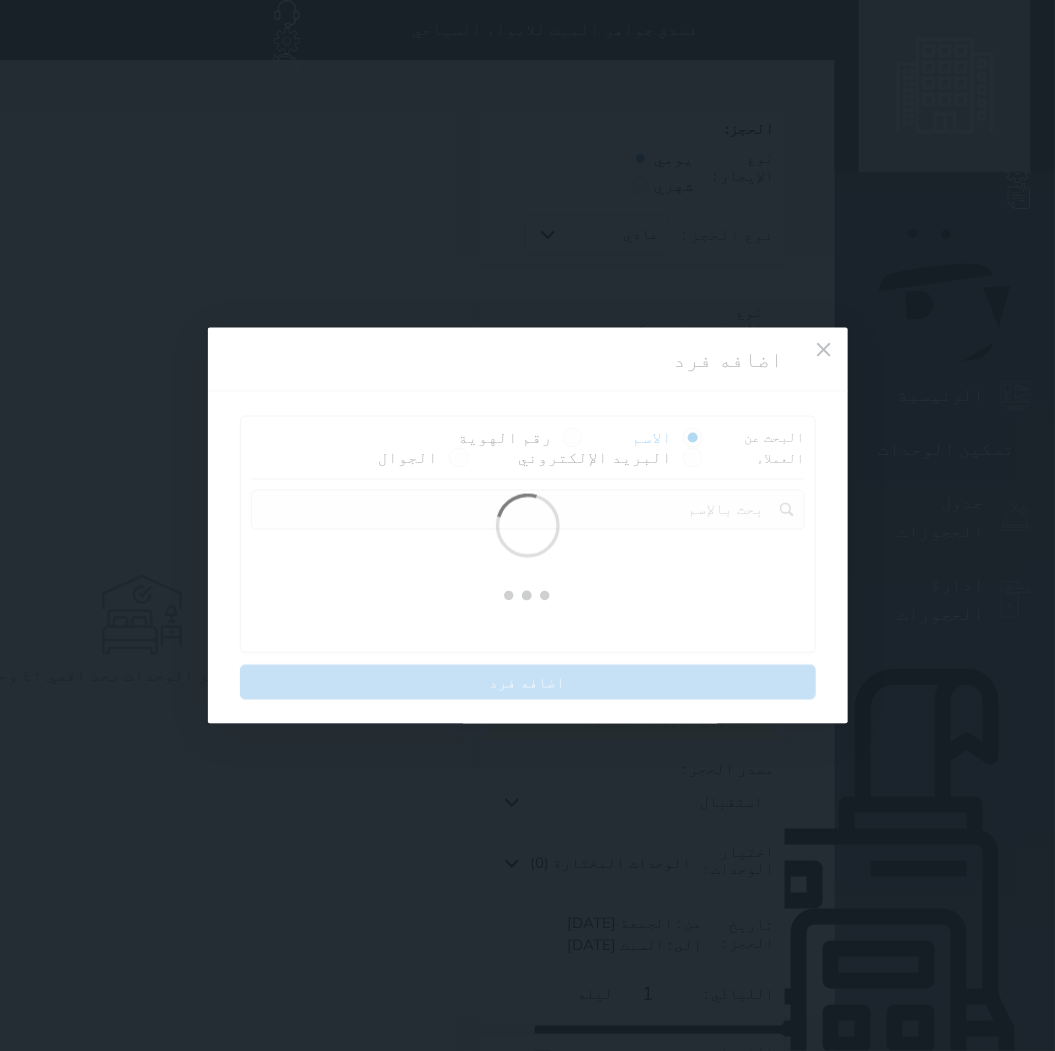 click at bounding box center [528, 525] 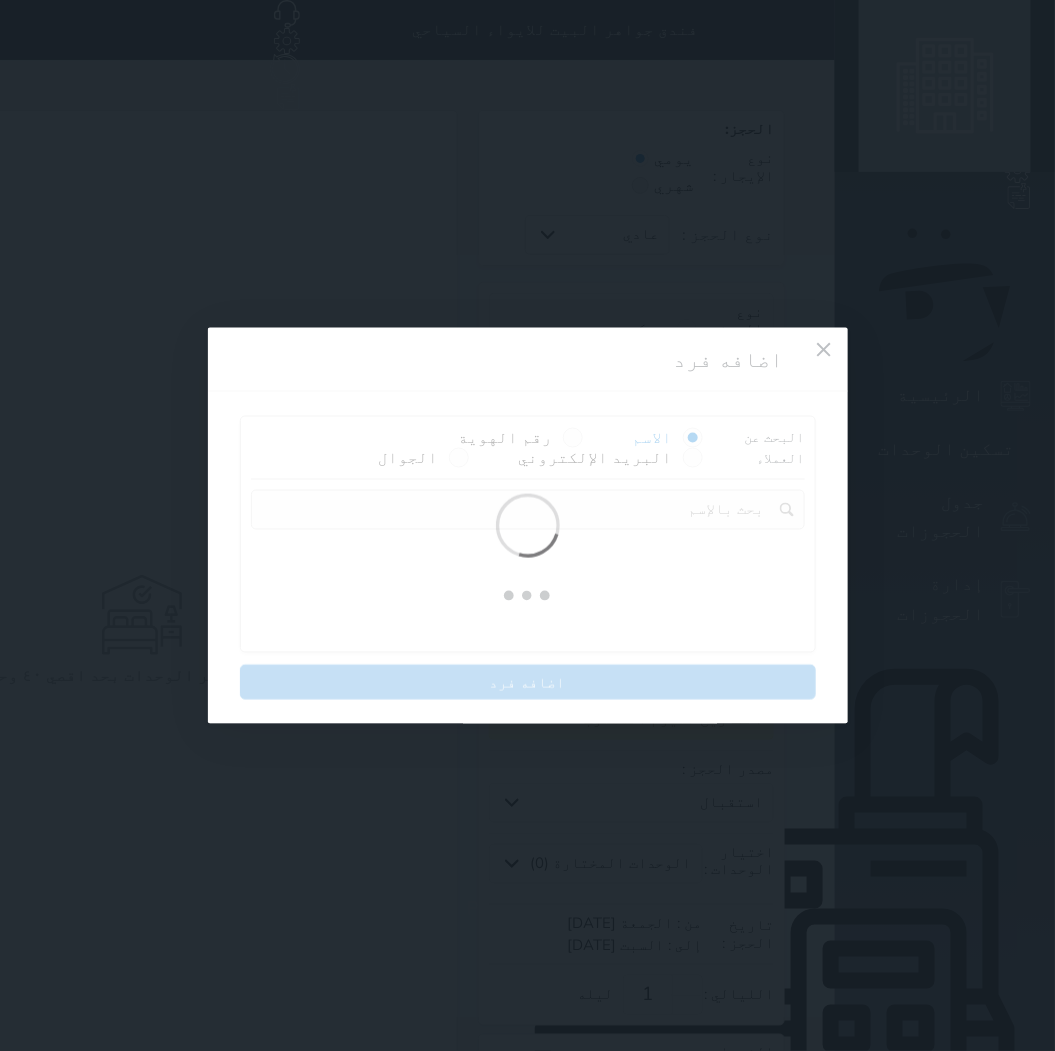 click at bounding box center [528, 525] 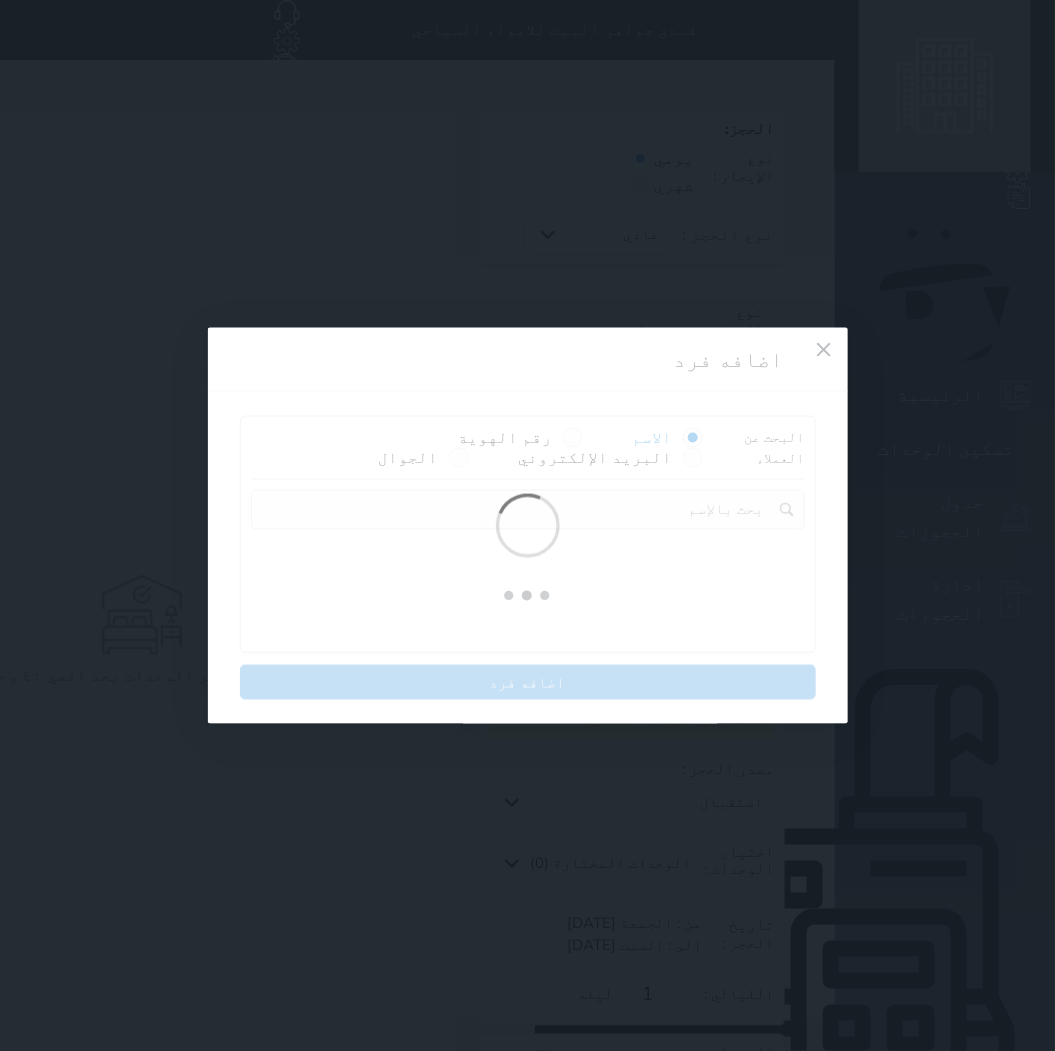 click at bounding box center [528, 525] 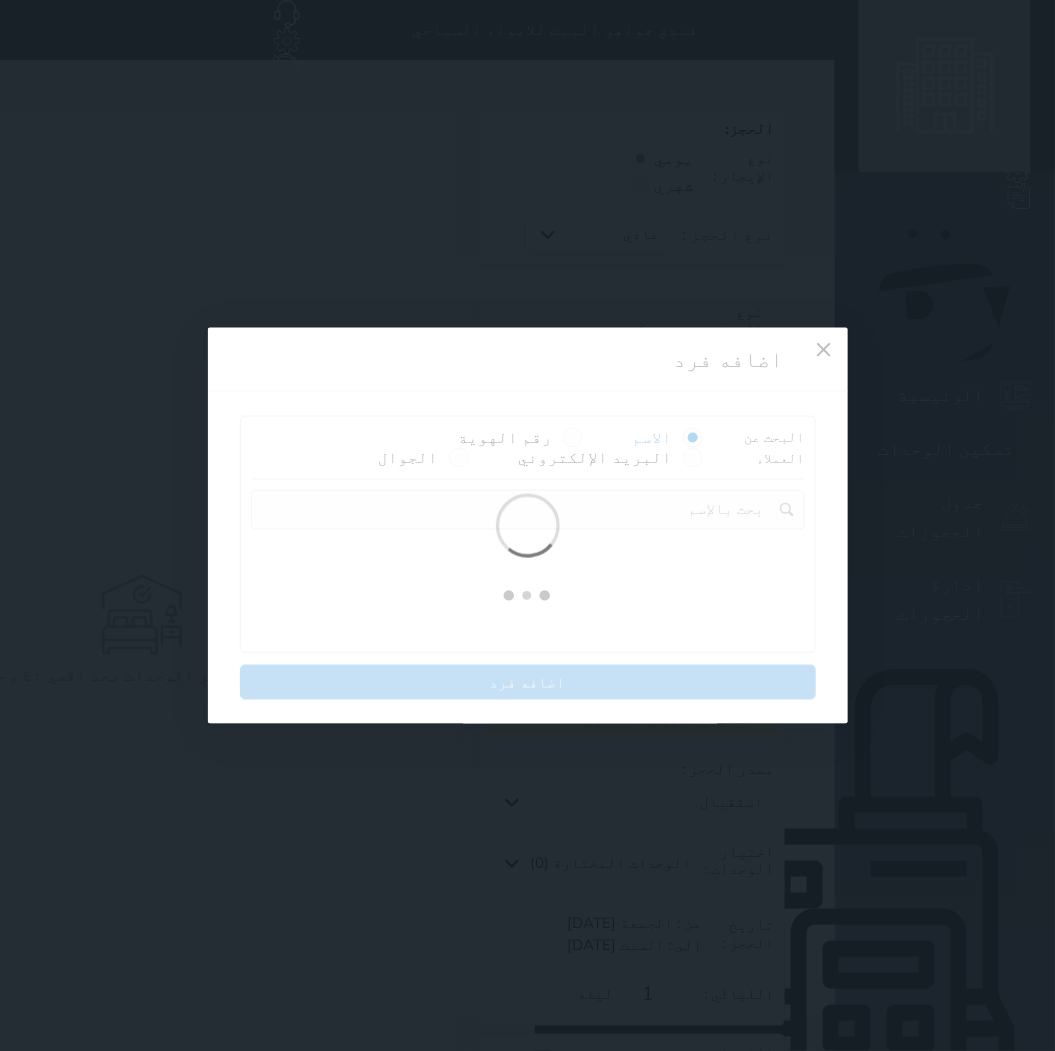 click on "اضافه فرد                 البحث عن العملاء       الاسم       رقم الهوية       البريد الإلكتروني       الجوال           تغيير العميل                اضافه فرد" at bounding box center (527, 525) 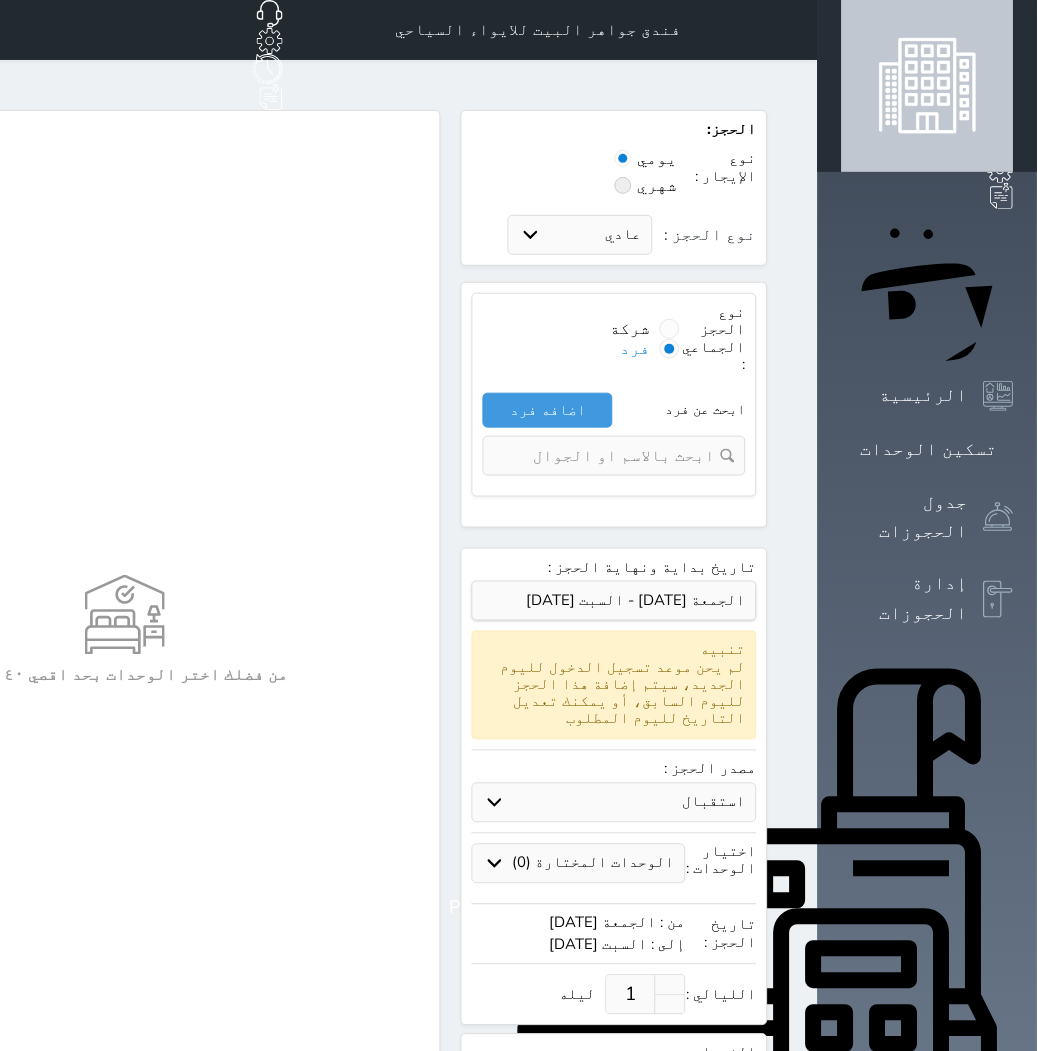click on "الحجز:     نوع الإيجار :       يومي       شهري   نوع الحجز :
عادي
إقامة مجانية
إستخدام داخلي
إستخدام يومي
نوع الحجز الجماعي :       شركة       فرد
ابحث عن فرد
اضافه فرد           تغيير العميل                    إضافة شركة                   اسم الشركة *     هاتف الشركة *     المدينة *     عنوان الشركة *     المسؤول *     هاتف الشخص المسؤل       ▼     Afghanistan (‫افغانستان‬‎)   +93   Albania (Shqipëri)   +355   Algeria (‫الجزائر‬‎)   +213   American Samoa   +1684   Andorra   +376   Angola   +244   Anguilla   +1264   Antigua and Barbuda   +1268   Argentina   +54" at bounding box center (288, 640) 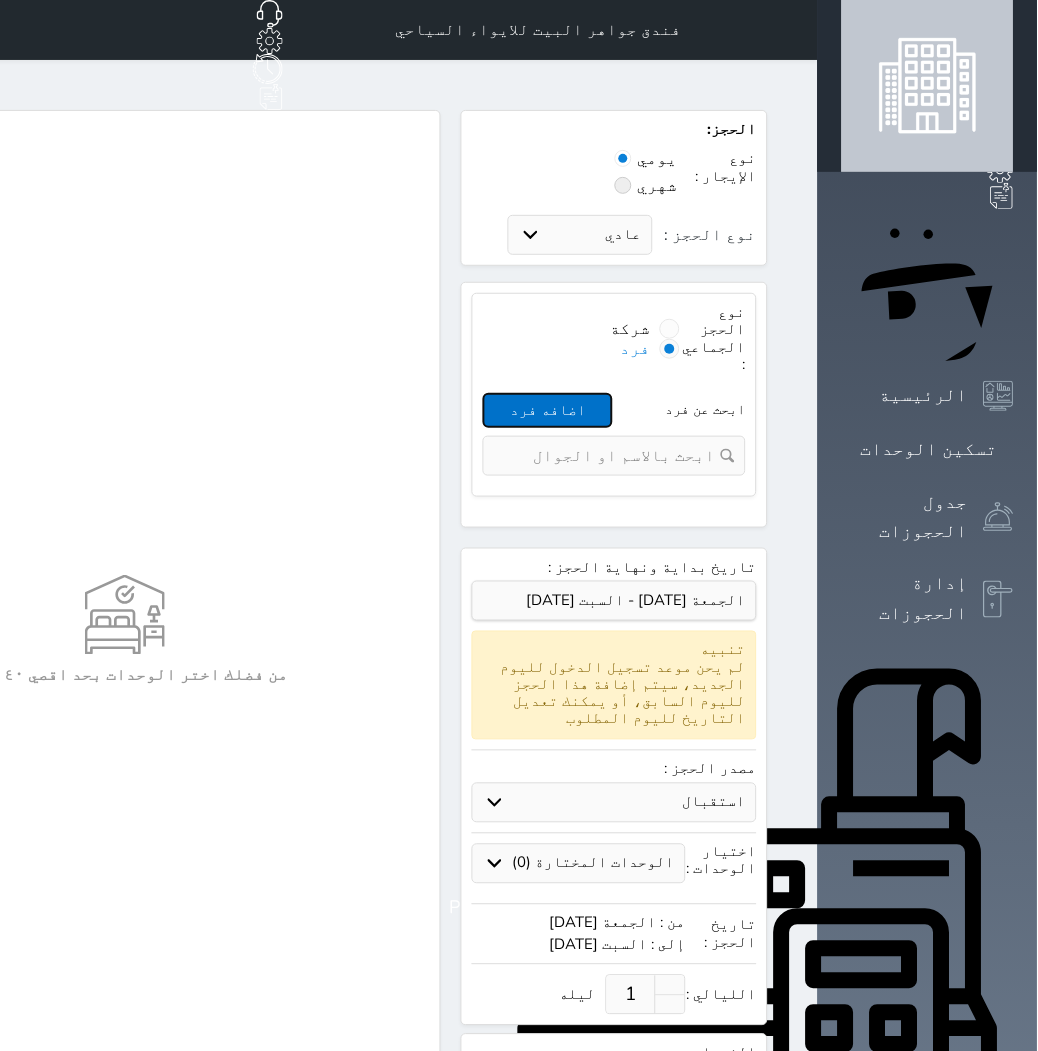 click on "اضافه فرد" at bounding box center [548, 410] 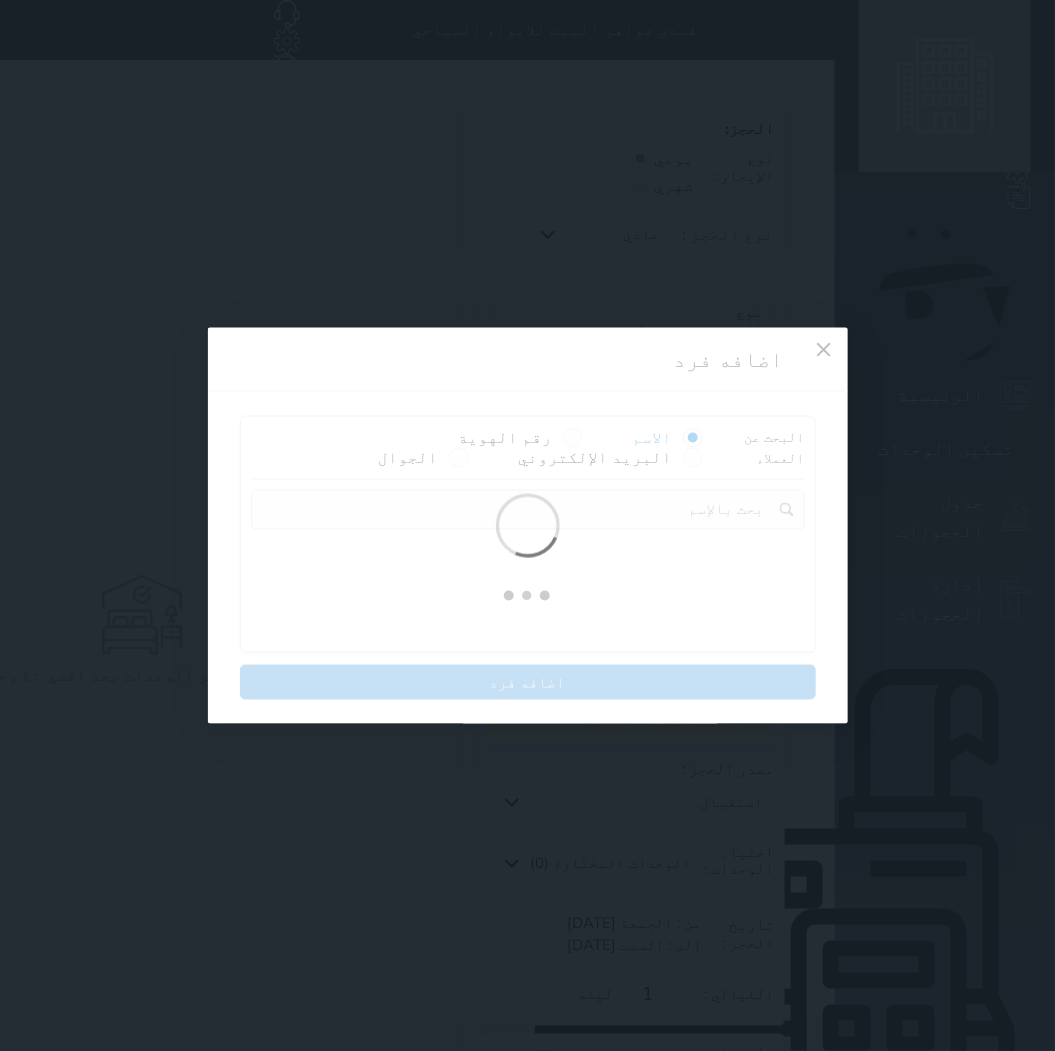click on "اضافه فرد                 البحث عن العملاء       الاسم       رقم الهوية       البريد الإلكتروني       الجوال           تغيير العميل                اضافه فرد" at bounding box center [527, 525] 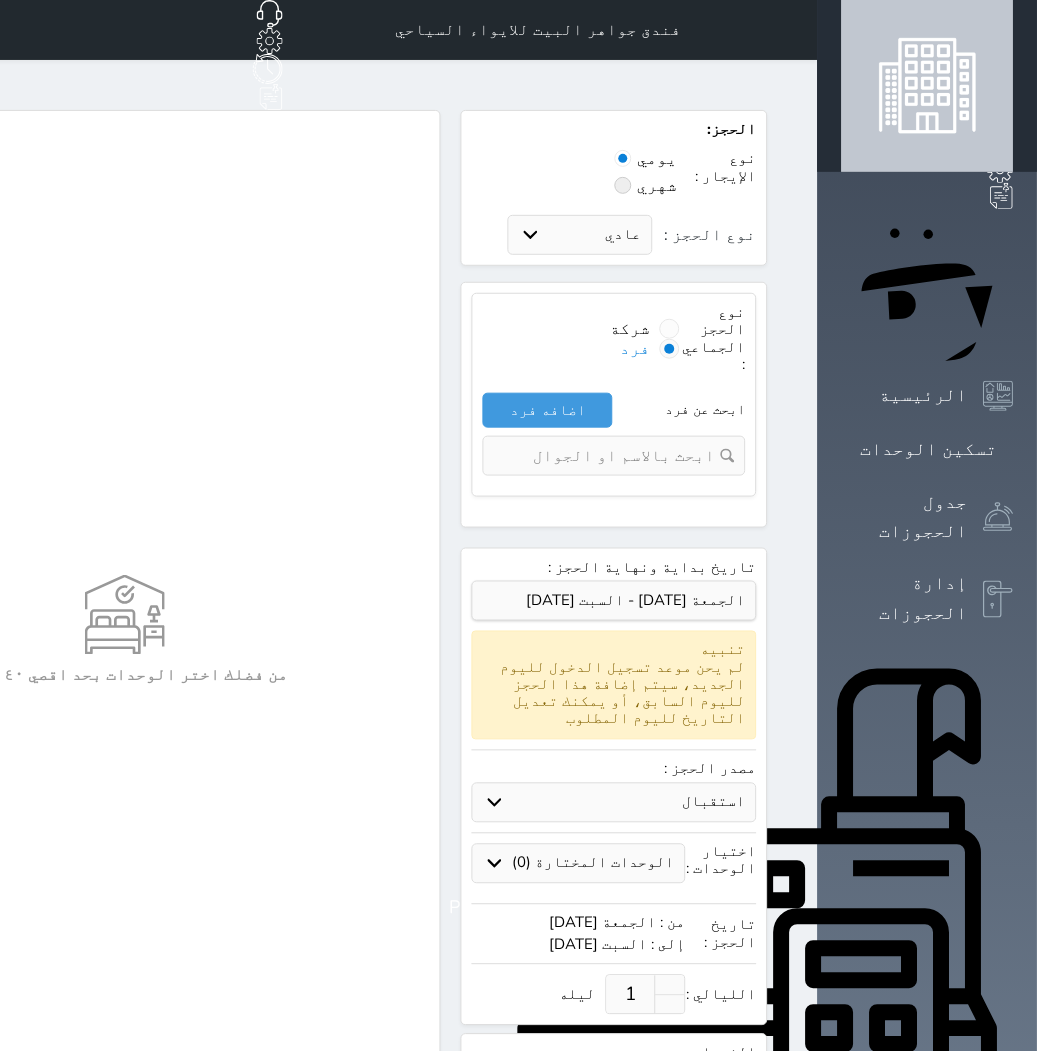 click on "اضافه فرد                 البحث عن العملاء       الاسم       رقم الهوية       البريد الإلكتروني       الجوال           تغيير العميل                اضافه فرد" at bounding box center [519, 525] 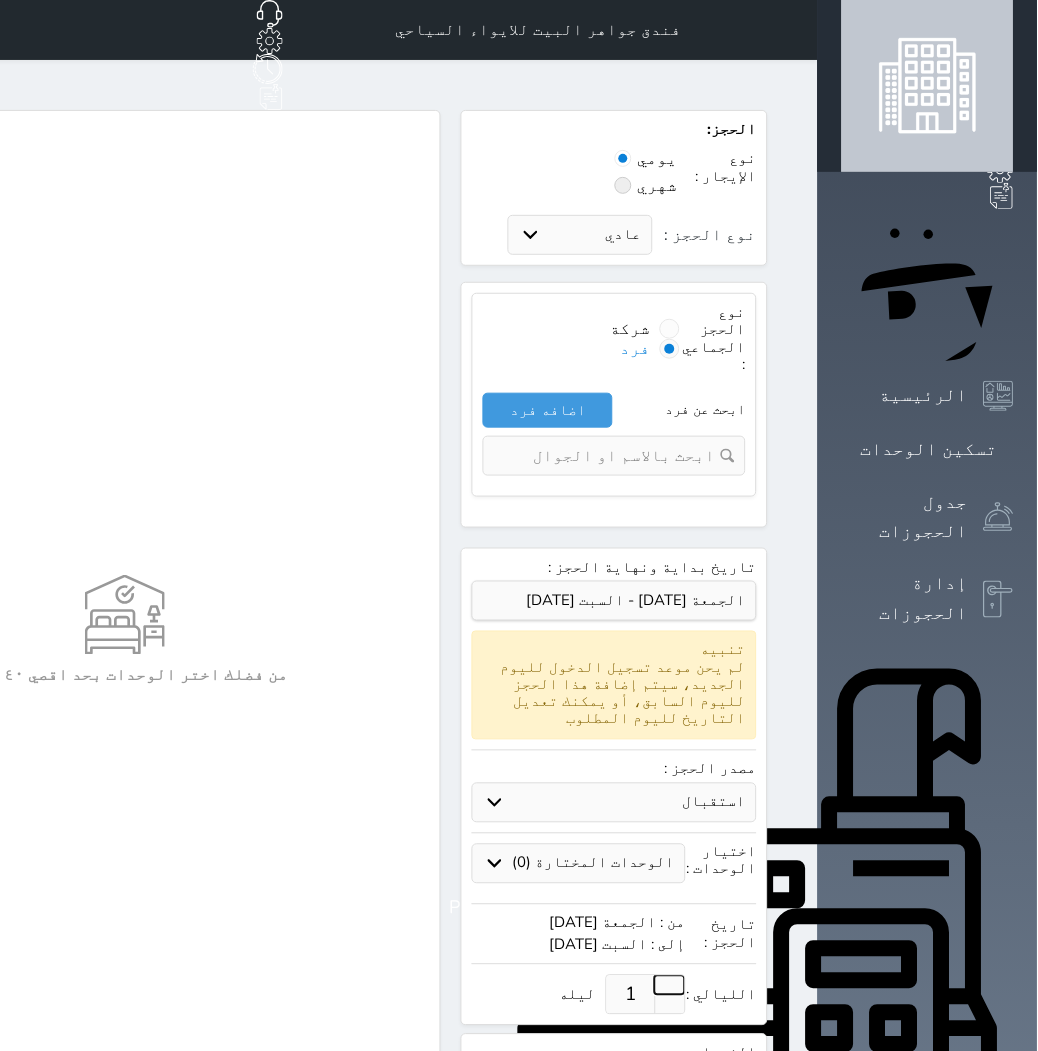 click at bounding box center (670, 985) 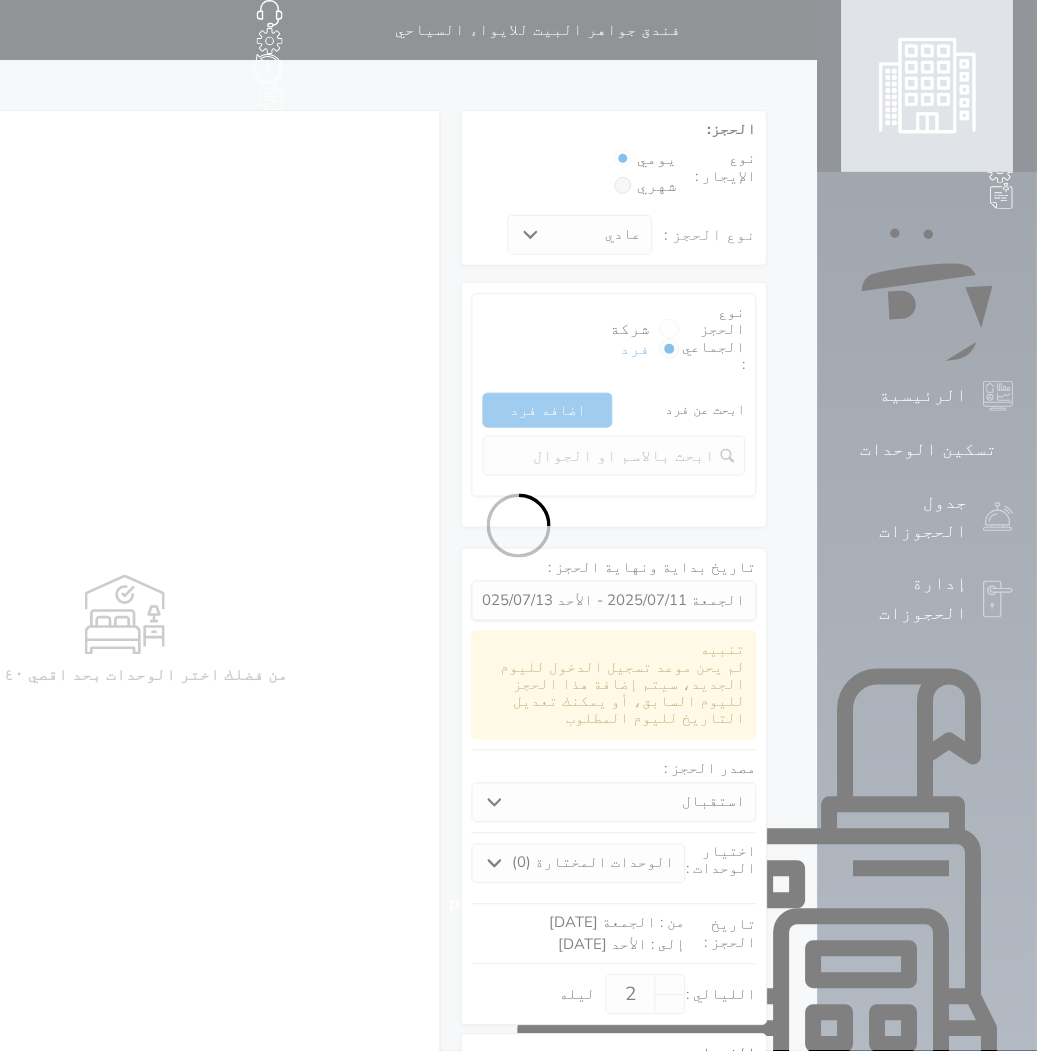 click at bounding box center (519, 525) 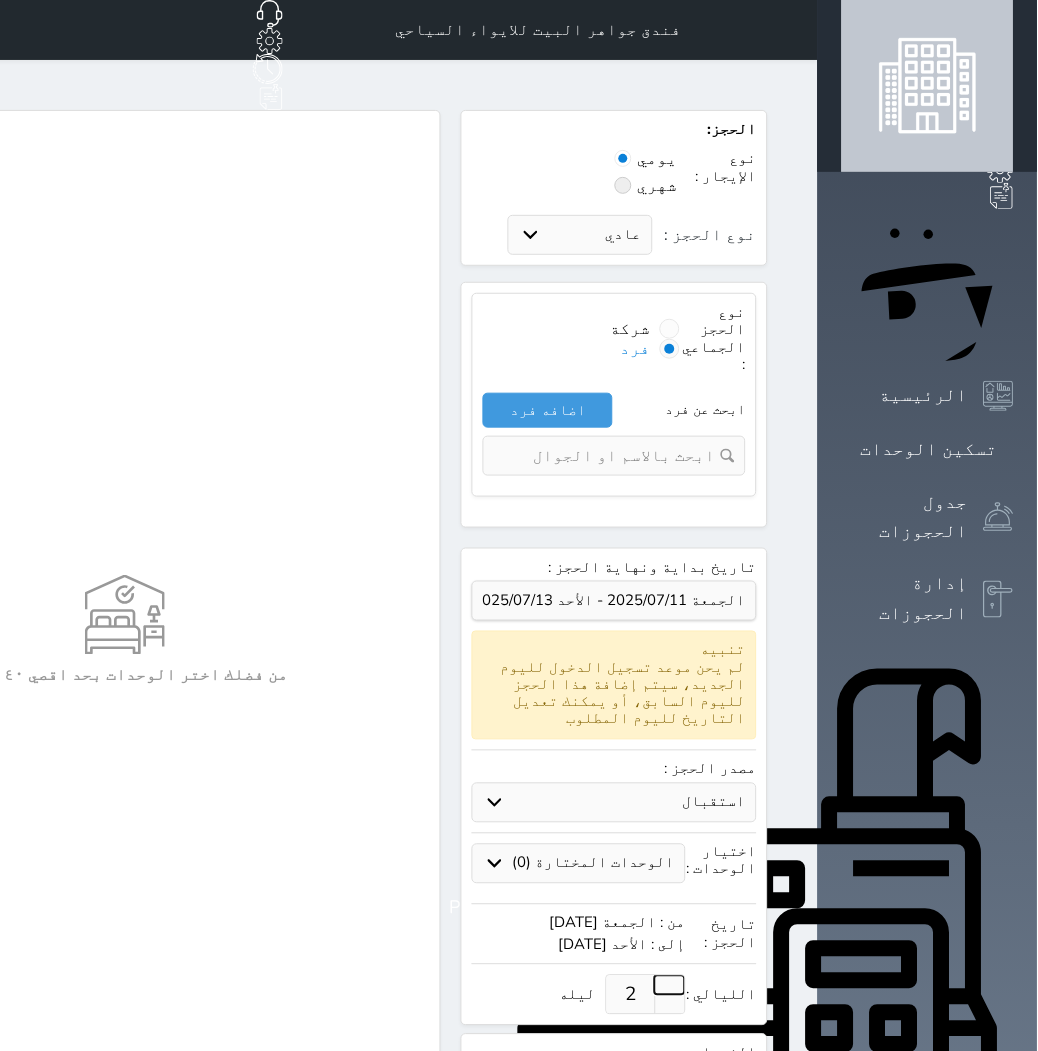 click at bounding box center (670, 985) 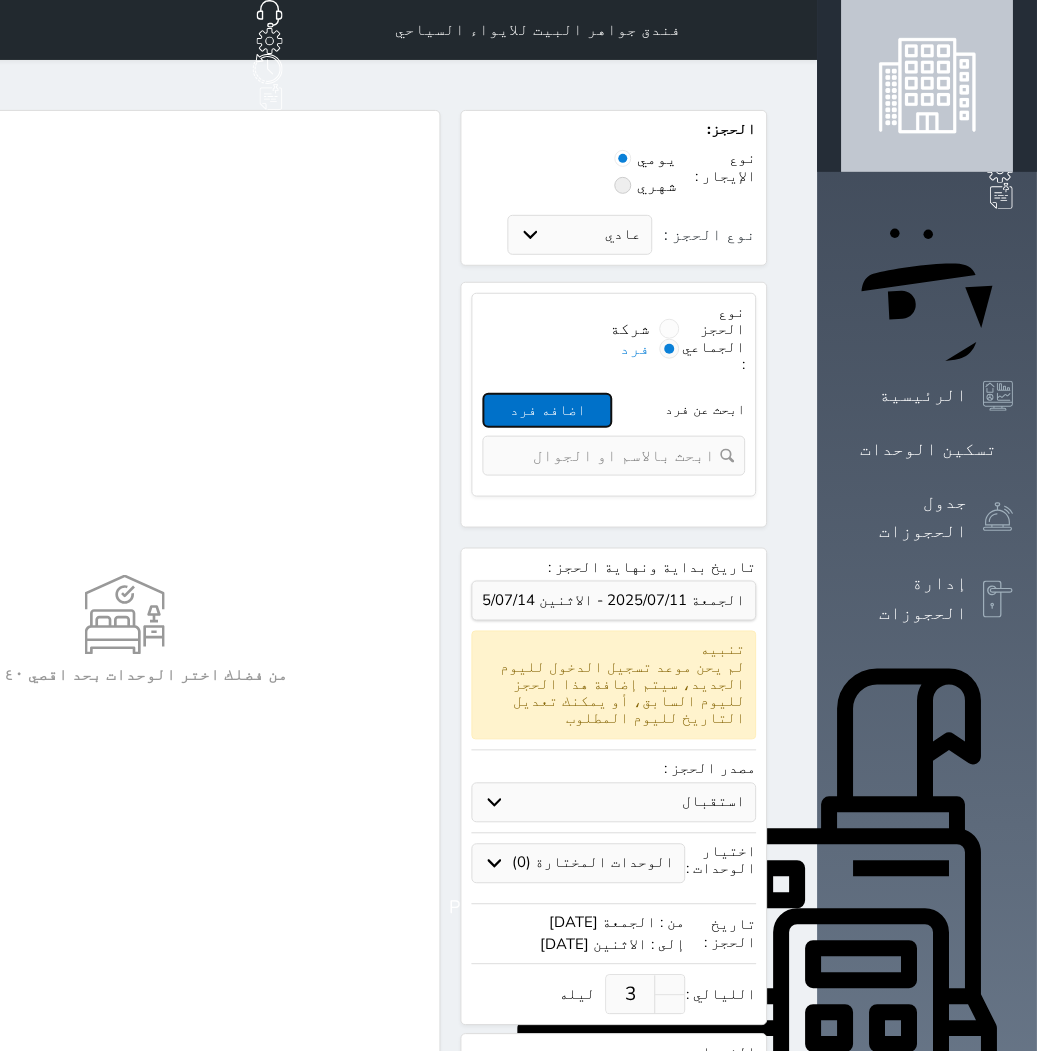 click on "اضافه فرد" at bounding box center [548, 410] 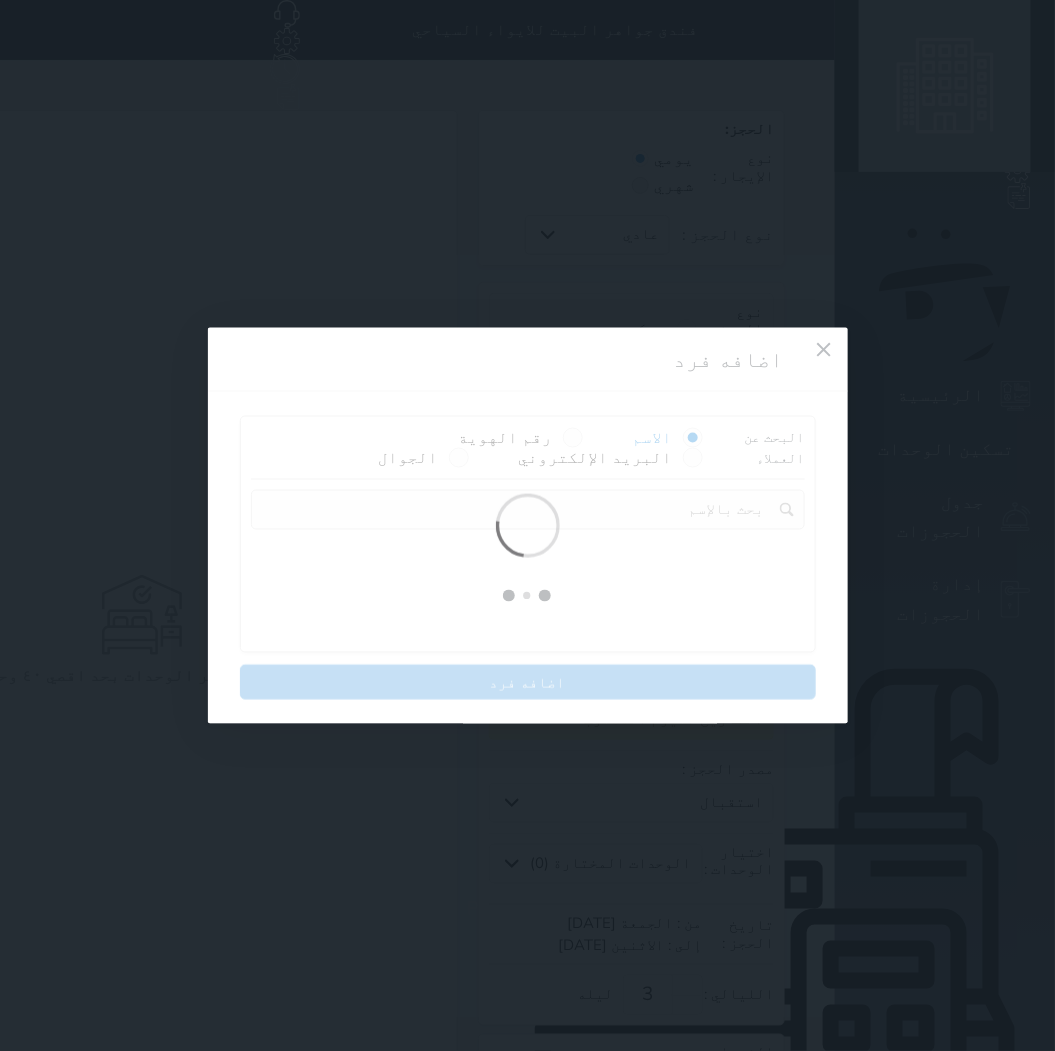 click on "اضافه فرد                 البحث عن العملاء       الاسم       رقم الهوية       البريد الإلكتروني       الجوال           تغيير العميل                اضافه فرد" at bounding box center [527, 525] 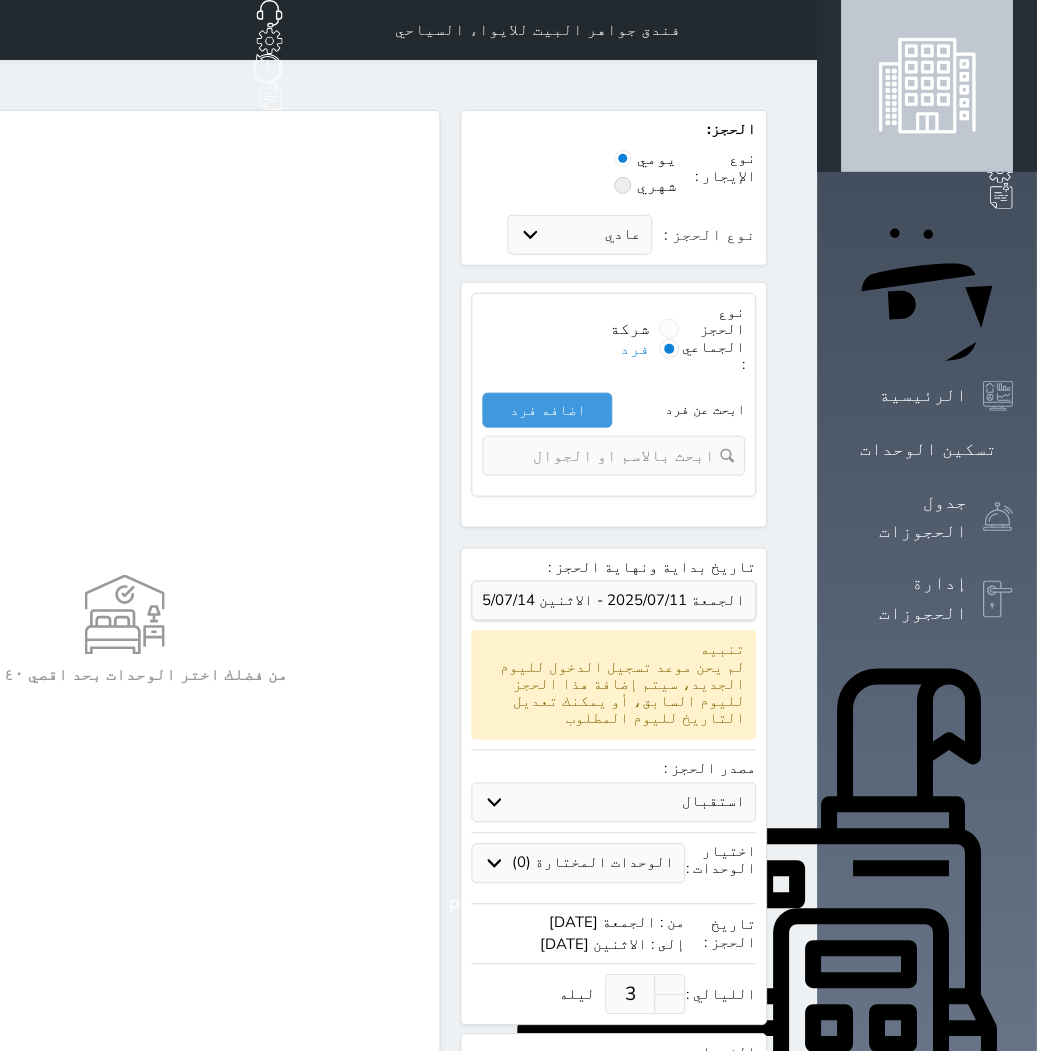 click on "اضافه فرد                 البحث عن العملاء       الاسم       رقم الهوية       البريد الإلكتروني       الجوال           تغيير العميل                اضافه فرد" at bounding box center (519, 525) 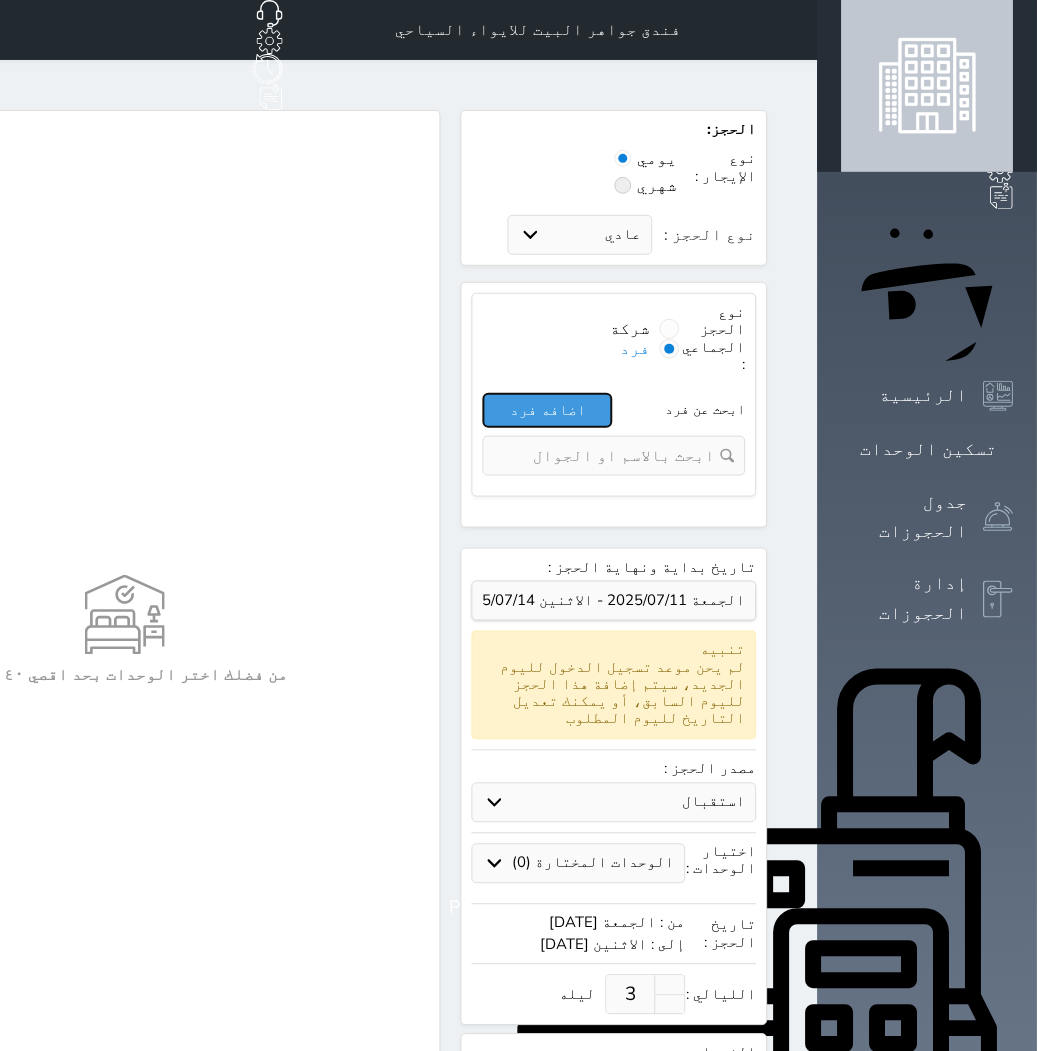 drag, startPoint x: 575, startPoint y: 527, endPoint x: 775, endPoint y: 338, distance: 275.1745 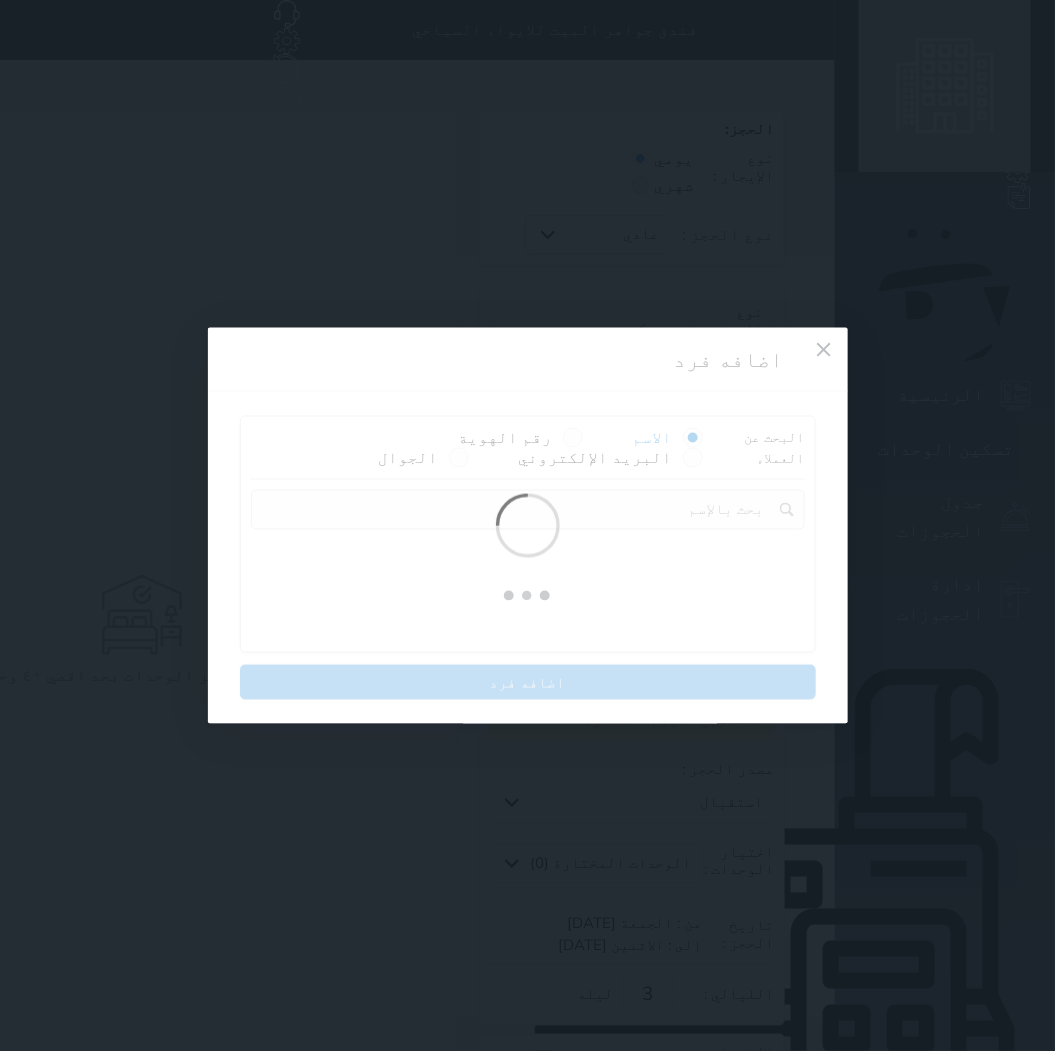 click on "اضافه فرد                 البحث عن العملاء       الاسم       رقم الهوية       البريد الإلكتروني       الجوال           تغيير العميل                اضافه فرد" at bounding box center (527, 525) 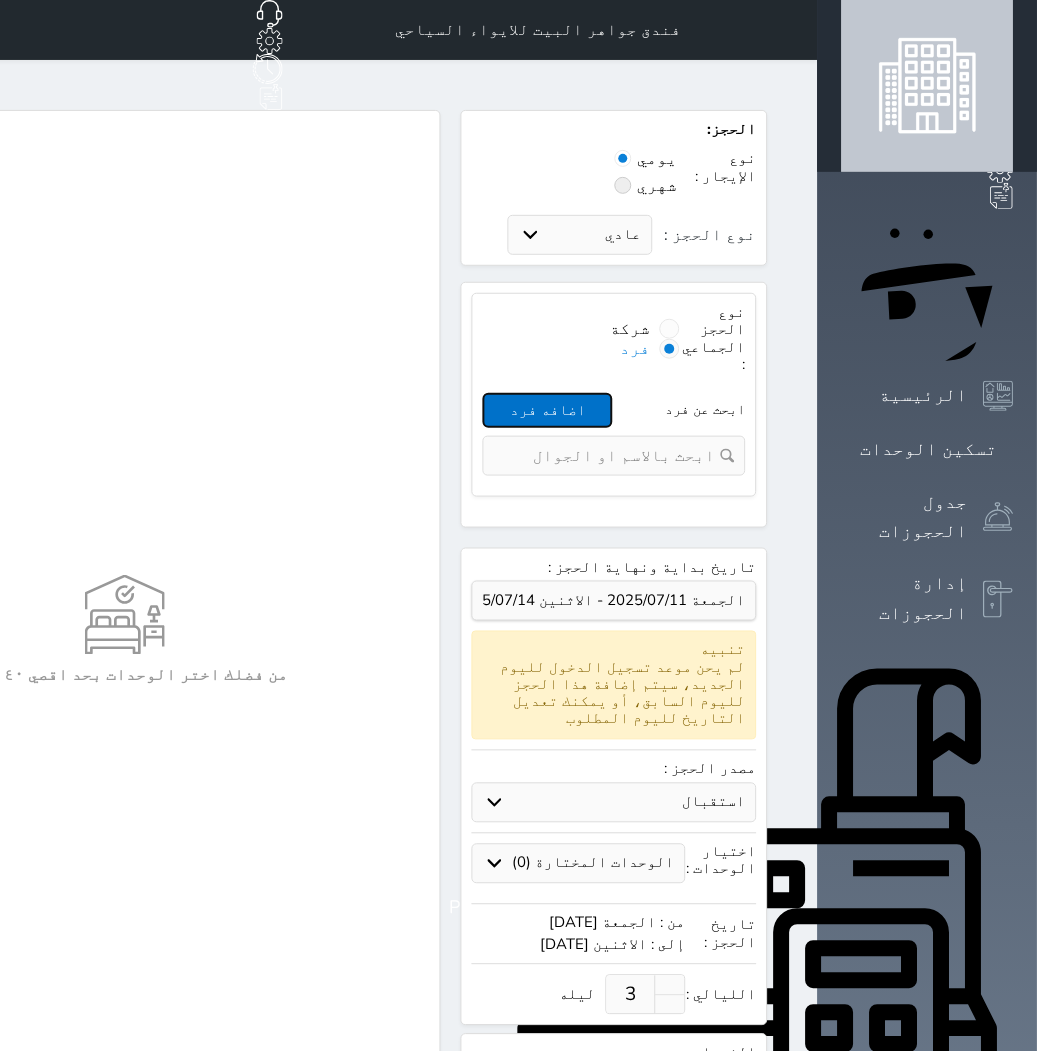 click on "اضافه فرد" at bounding box center (548, 410) 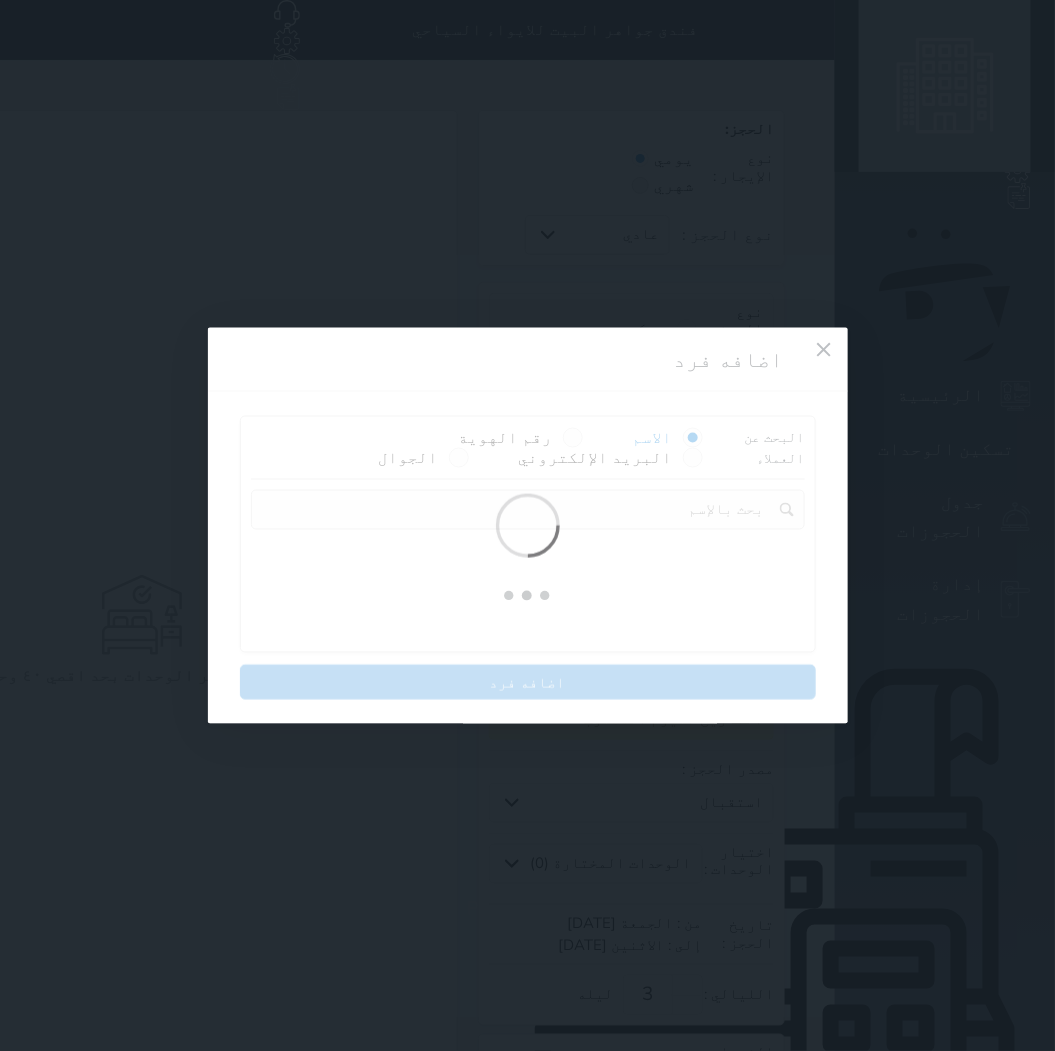 click on "اضافه فرد                 البحث عن العملاء       الاسم       رقم الهوية       البريد الإلكتروني       الجوال           تغيير العميل                اضافه فرد" at bounding box center [527, 525] 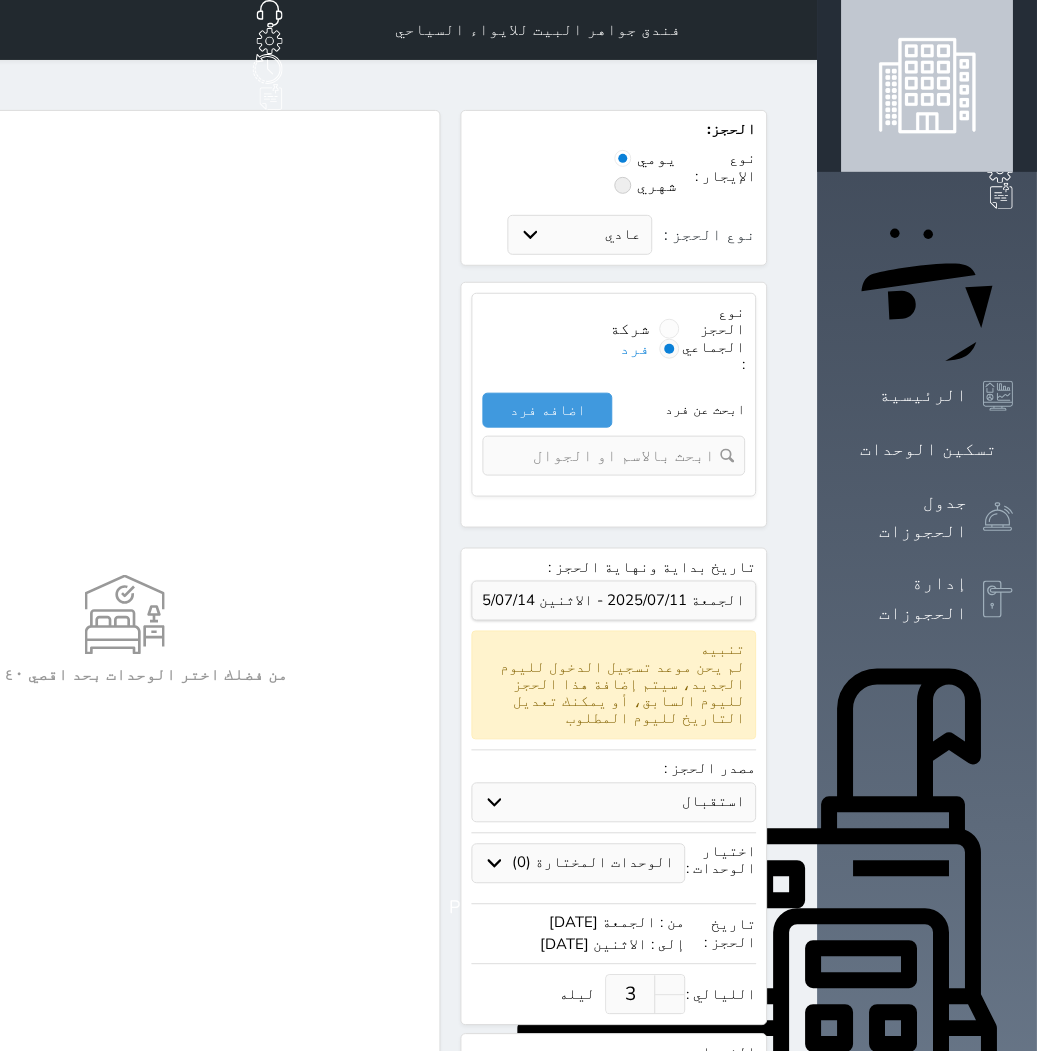 click on "من فضلك اختر الوحدات بحد اقصي ٤٠ وحدة" at bounding box center [124, 630] 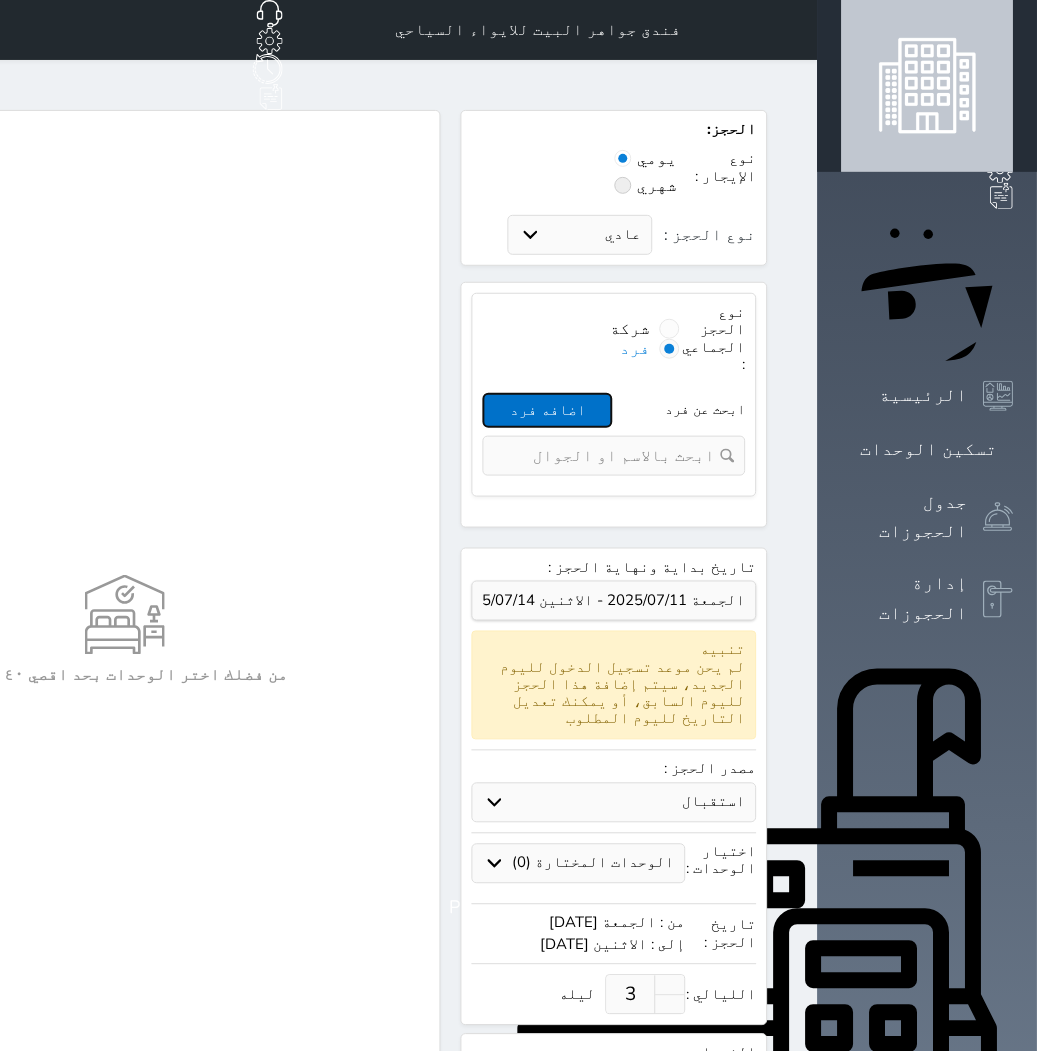 click on "اضافه فرد" at bounding box center (548, 410) 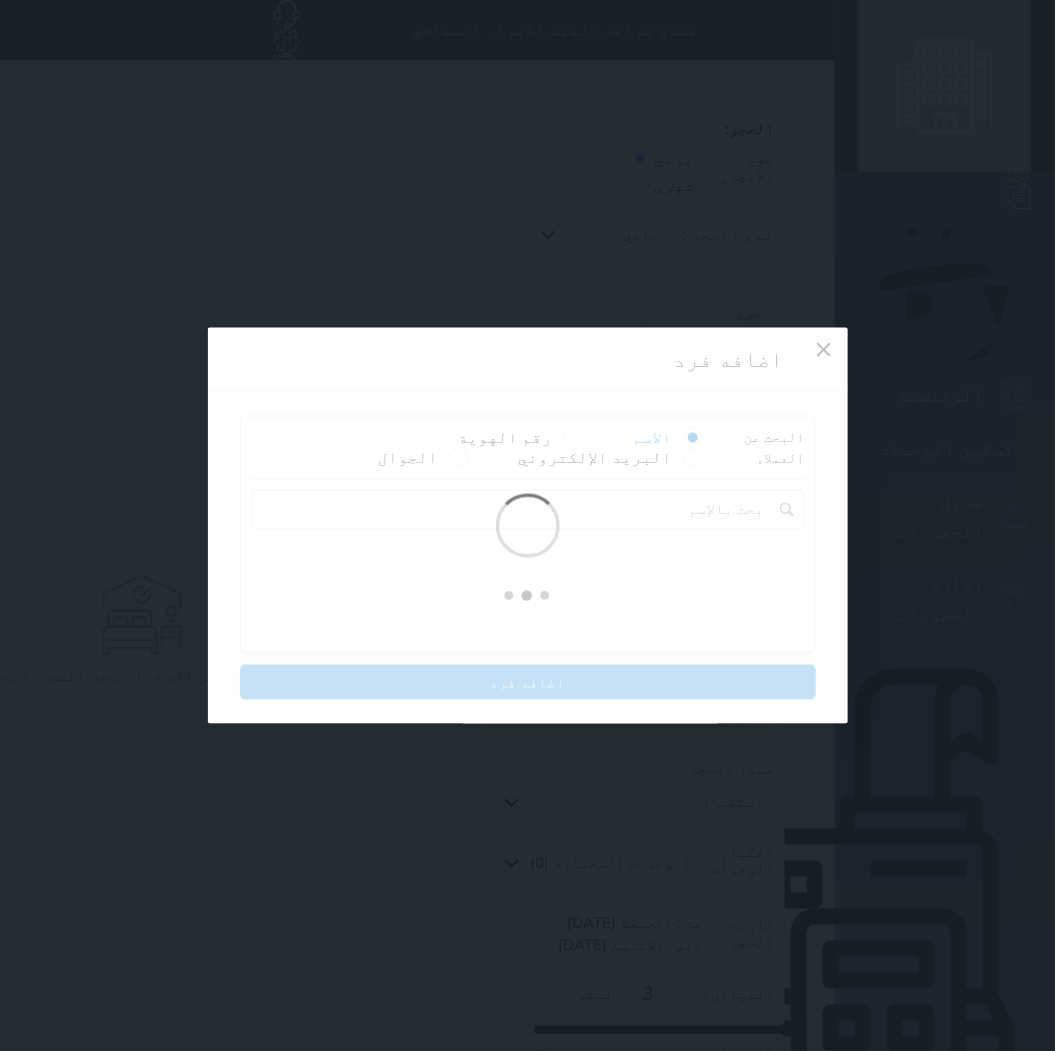click on "اضافه فرد                 البحث عن العملاء       الاسم       رقم الهوية       البريد الإلكتروني       الجوال           تغيير العميل                اضافه فرد" at bounding box center (527, 525) 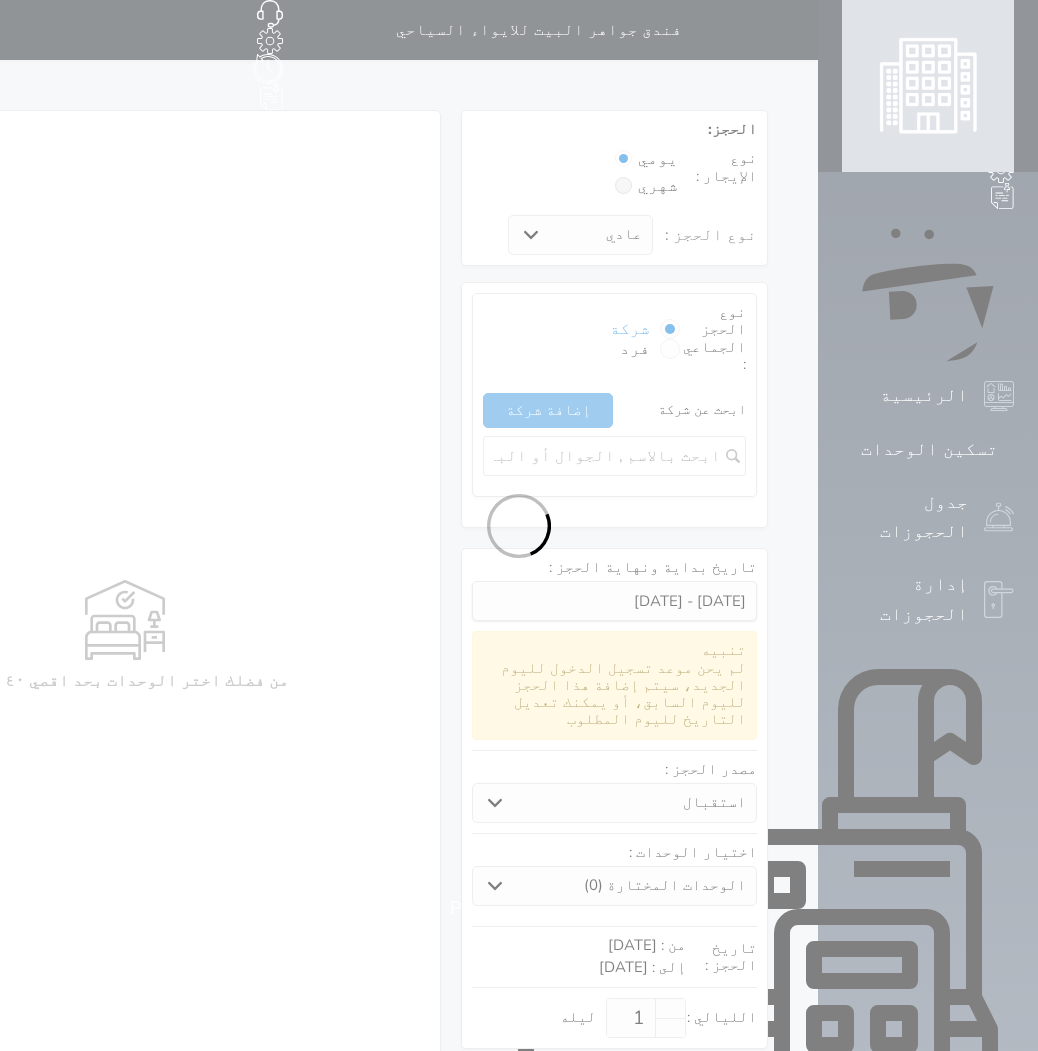 select on "1" 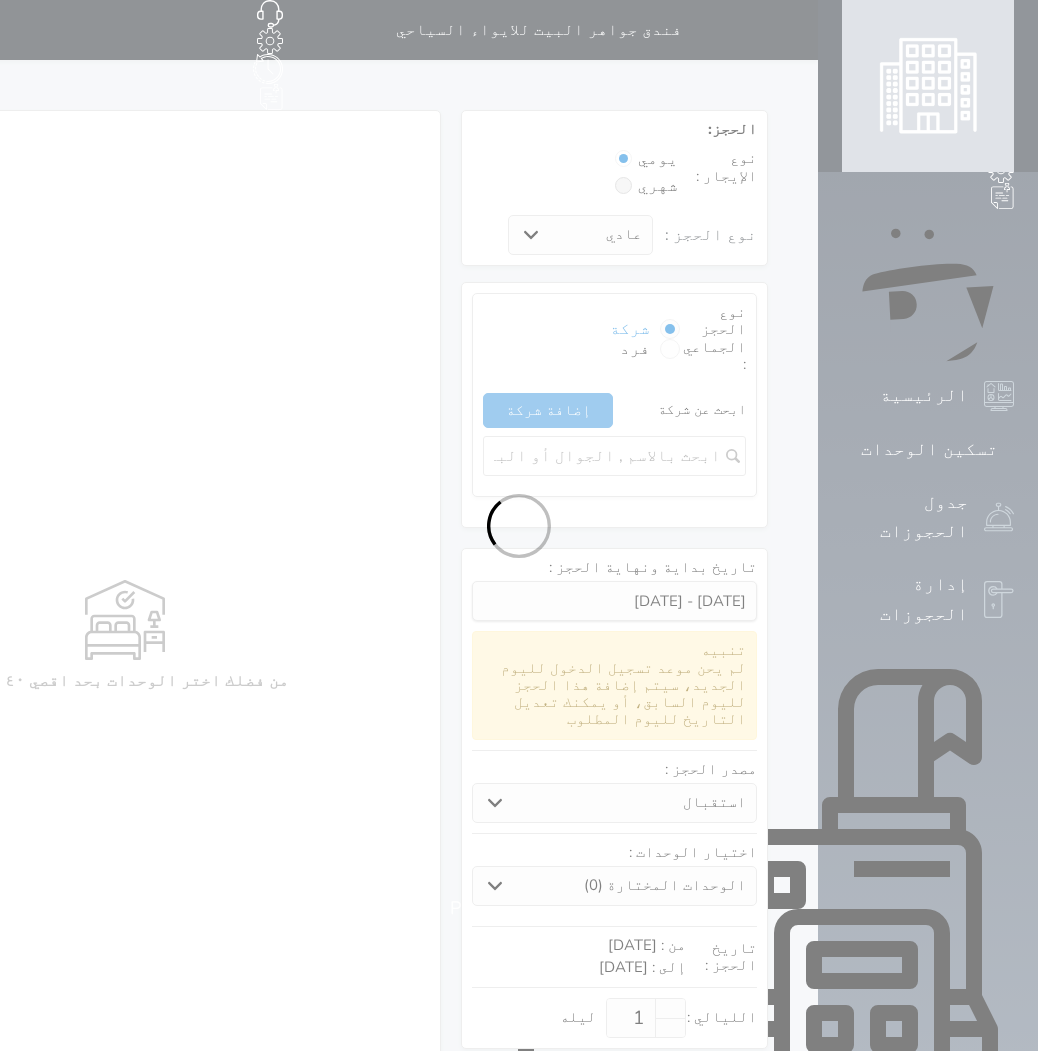 select on "113" 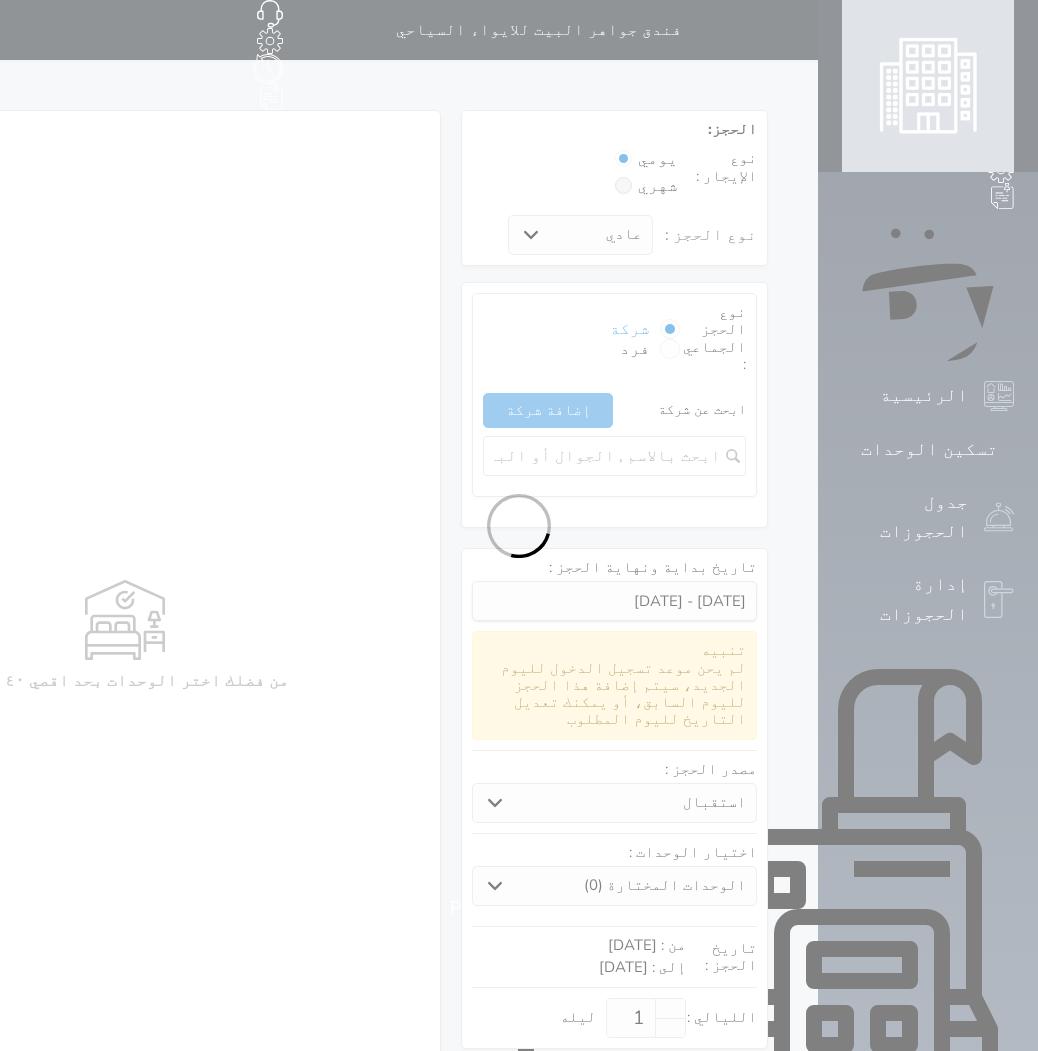 select on "1" 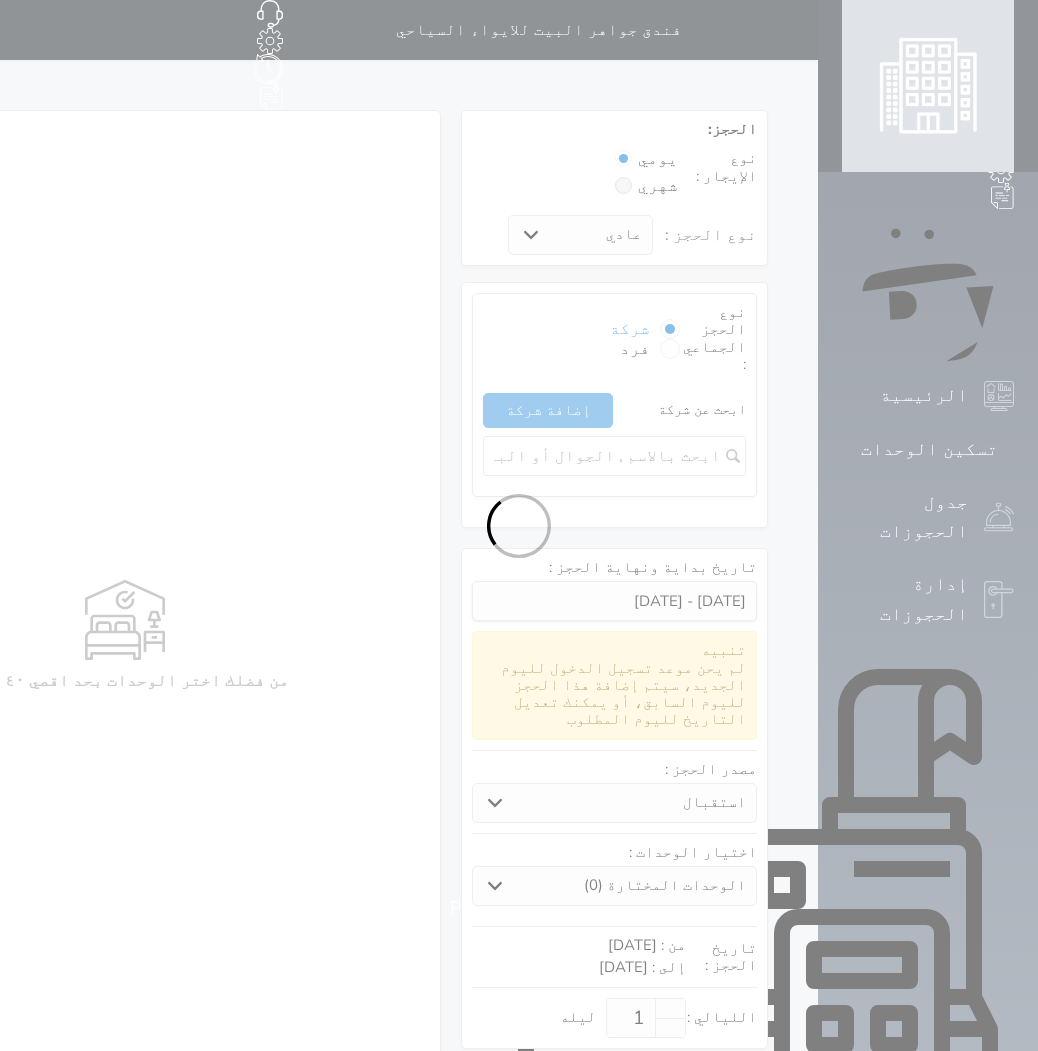 select 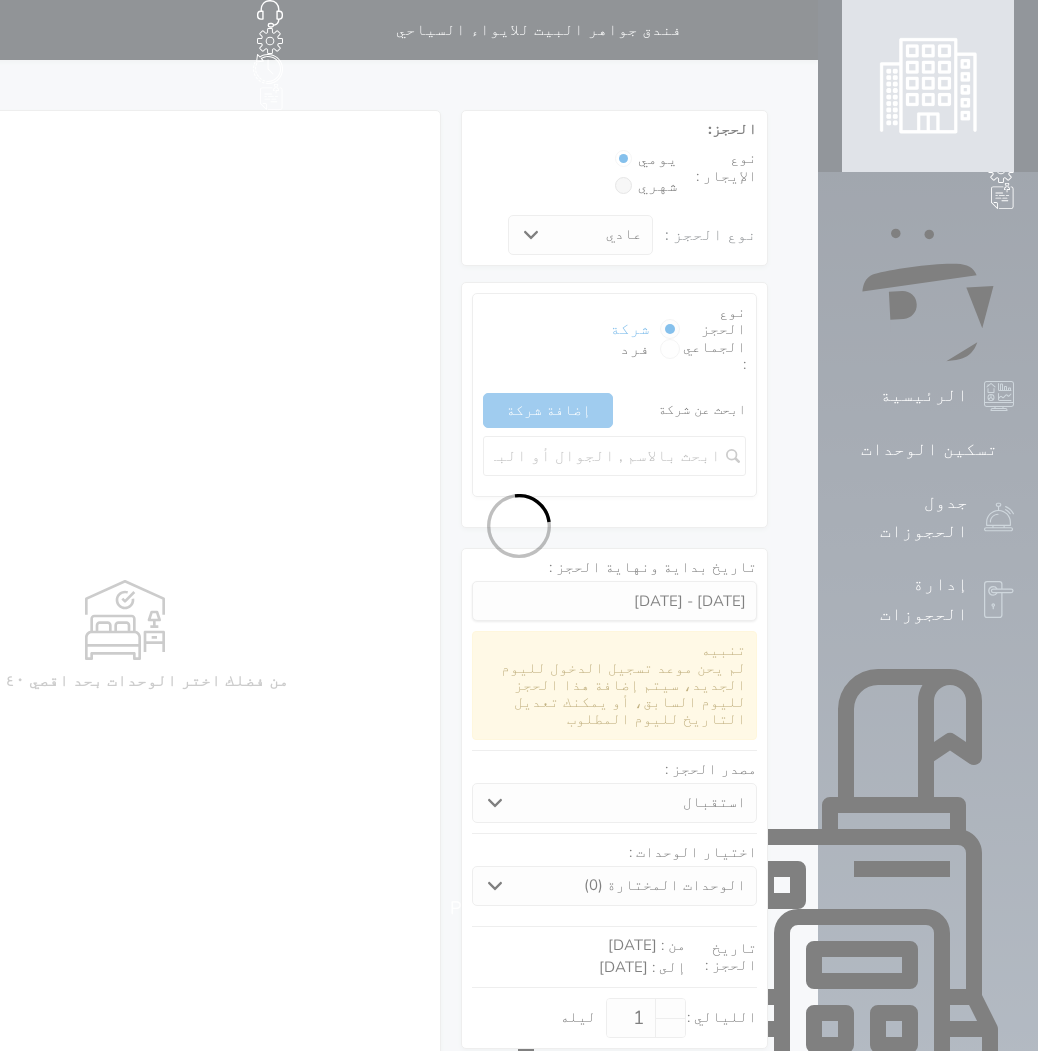 select 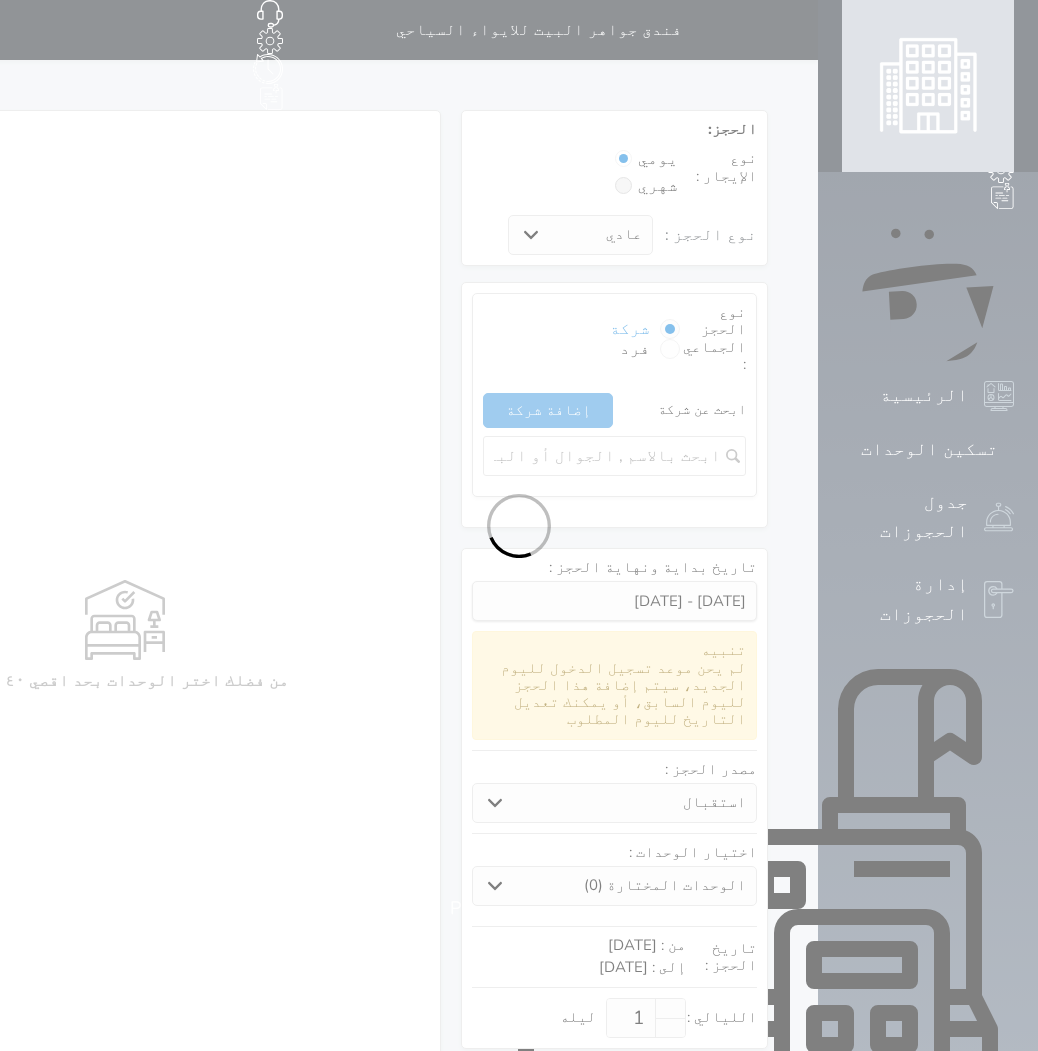 select 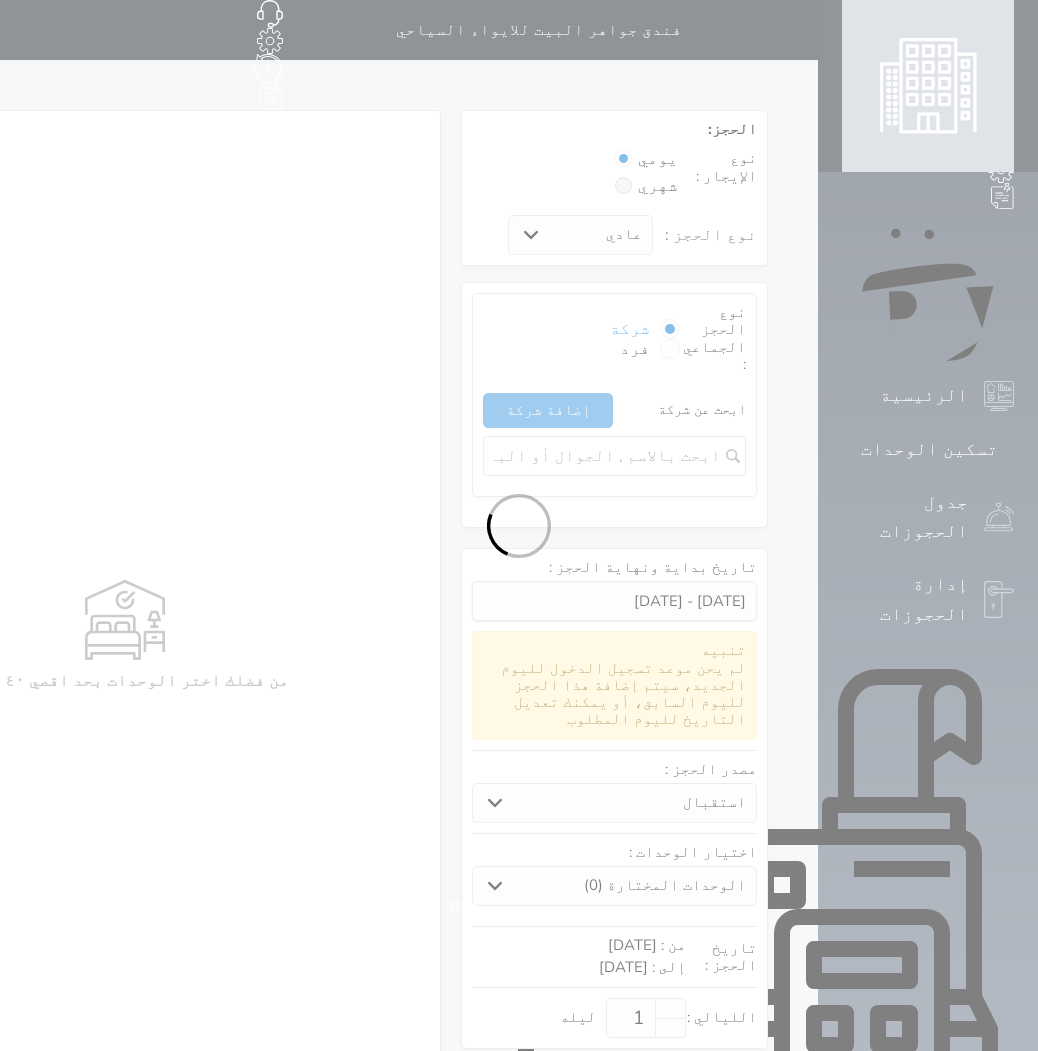 scroll, scrollTop: 0, scrollLeft: 0, axis: both 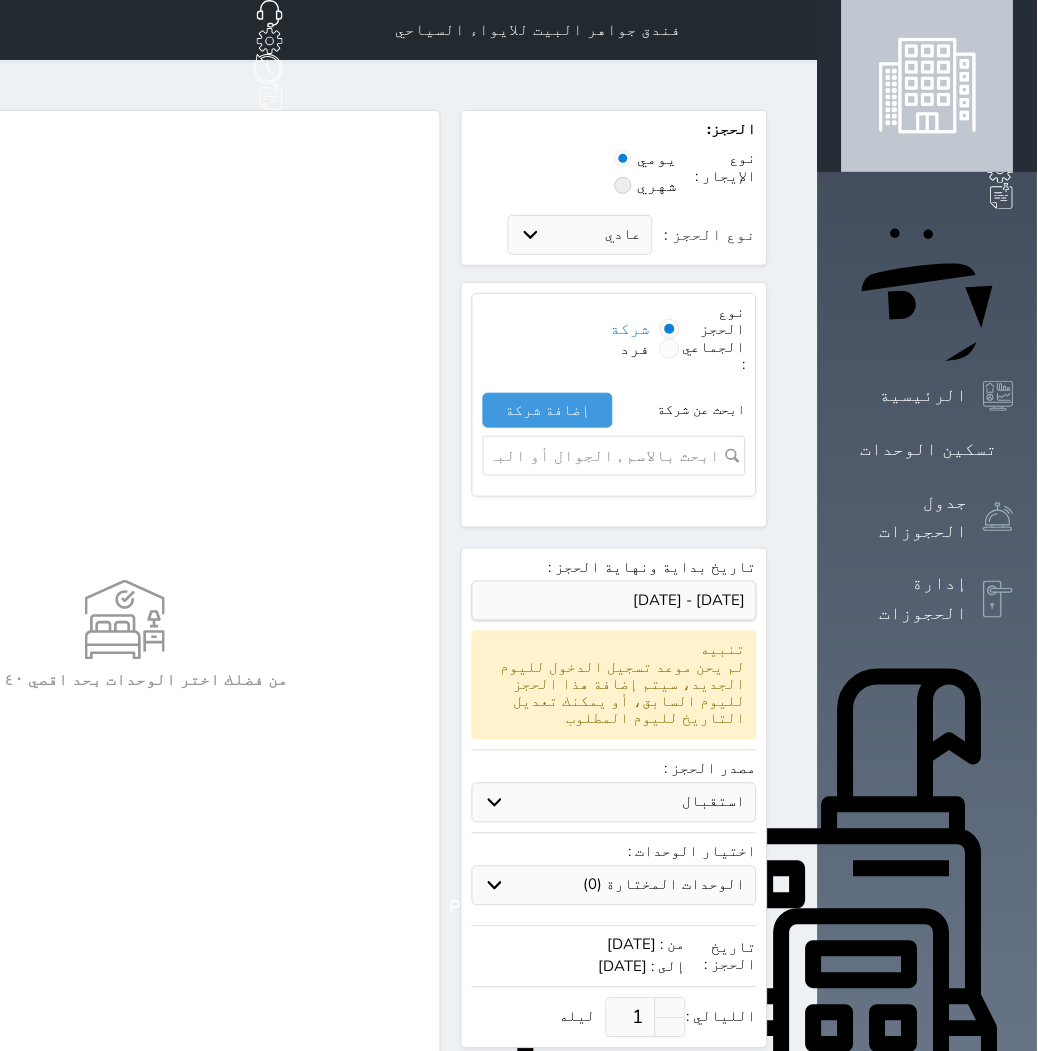 click on "من فضلك اختر الوحدات بحد اقصي ٤٠ وحدة" at bounding box center (124, 635) 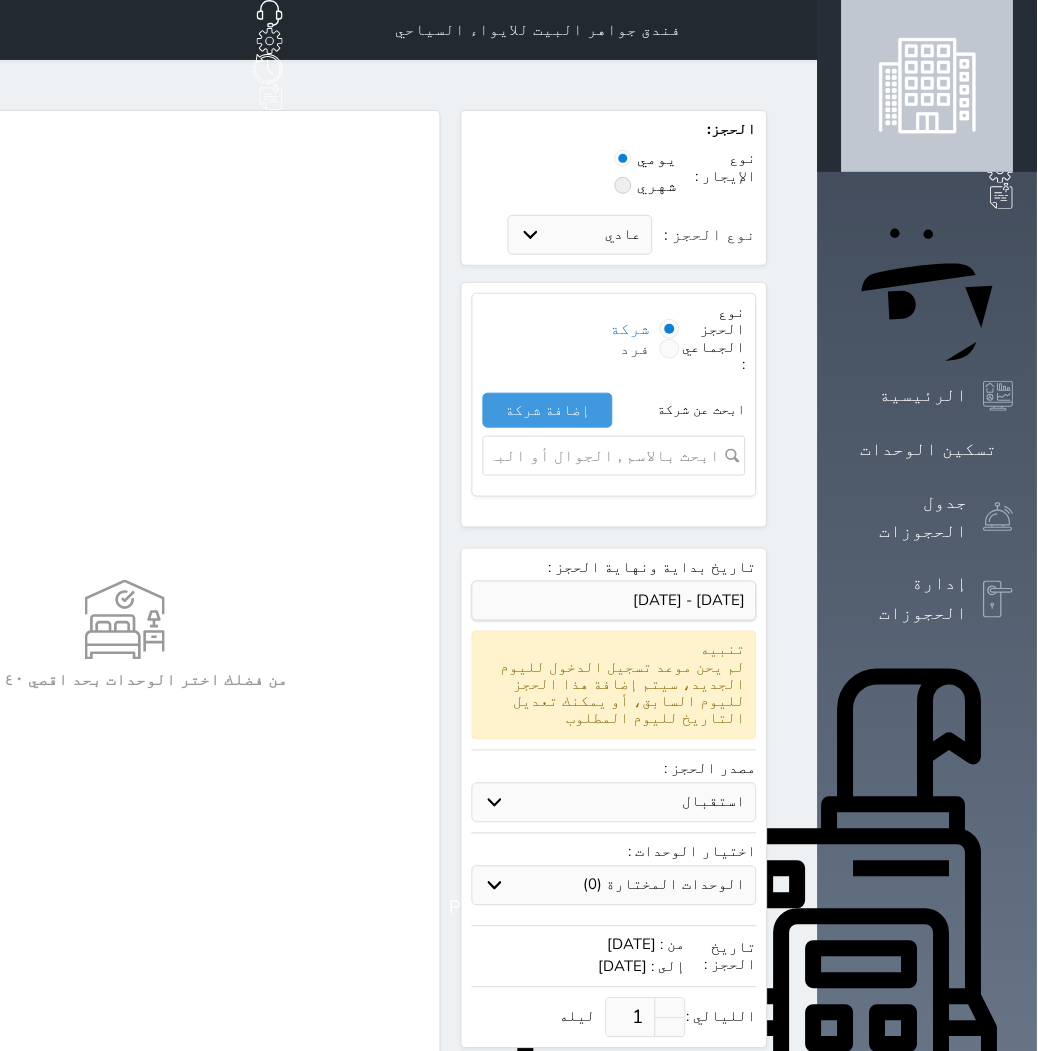 click at bounding box center [670, 349] 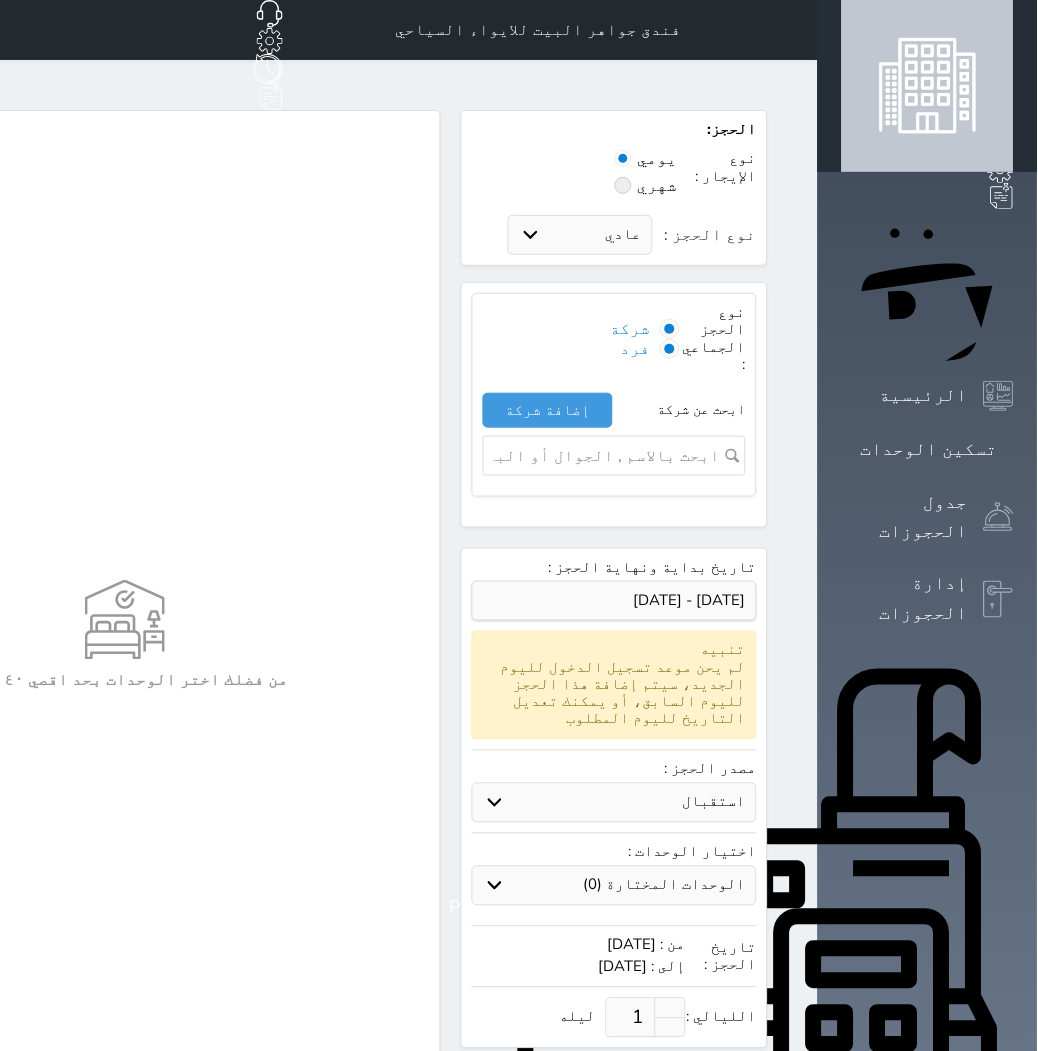select 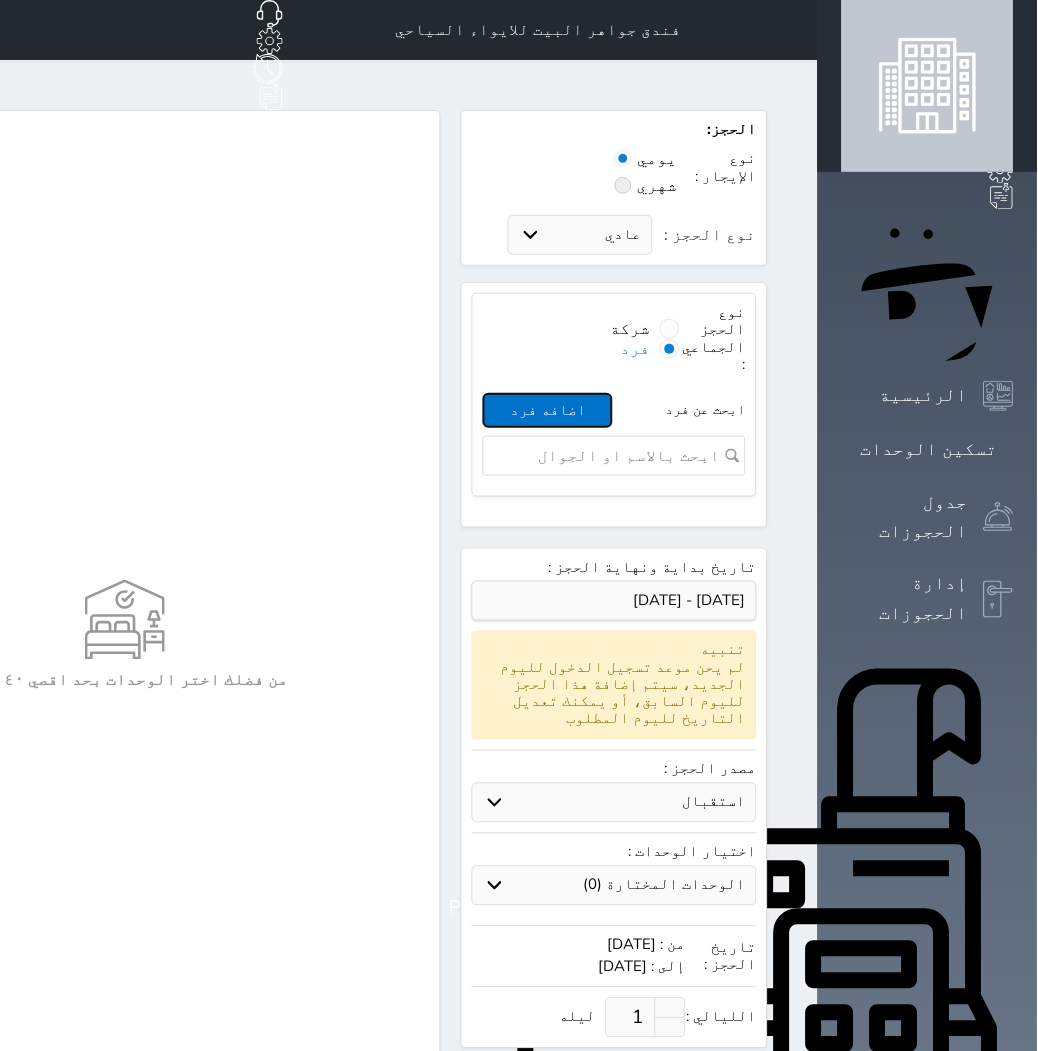 click on "اضافه فرد" at bounding box center [548, 410] 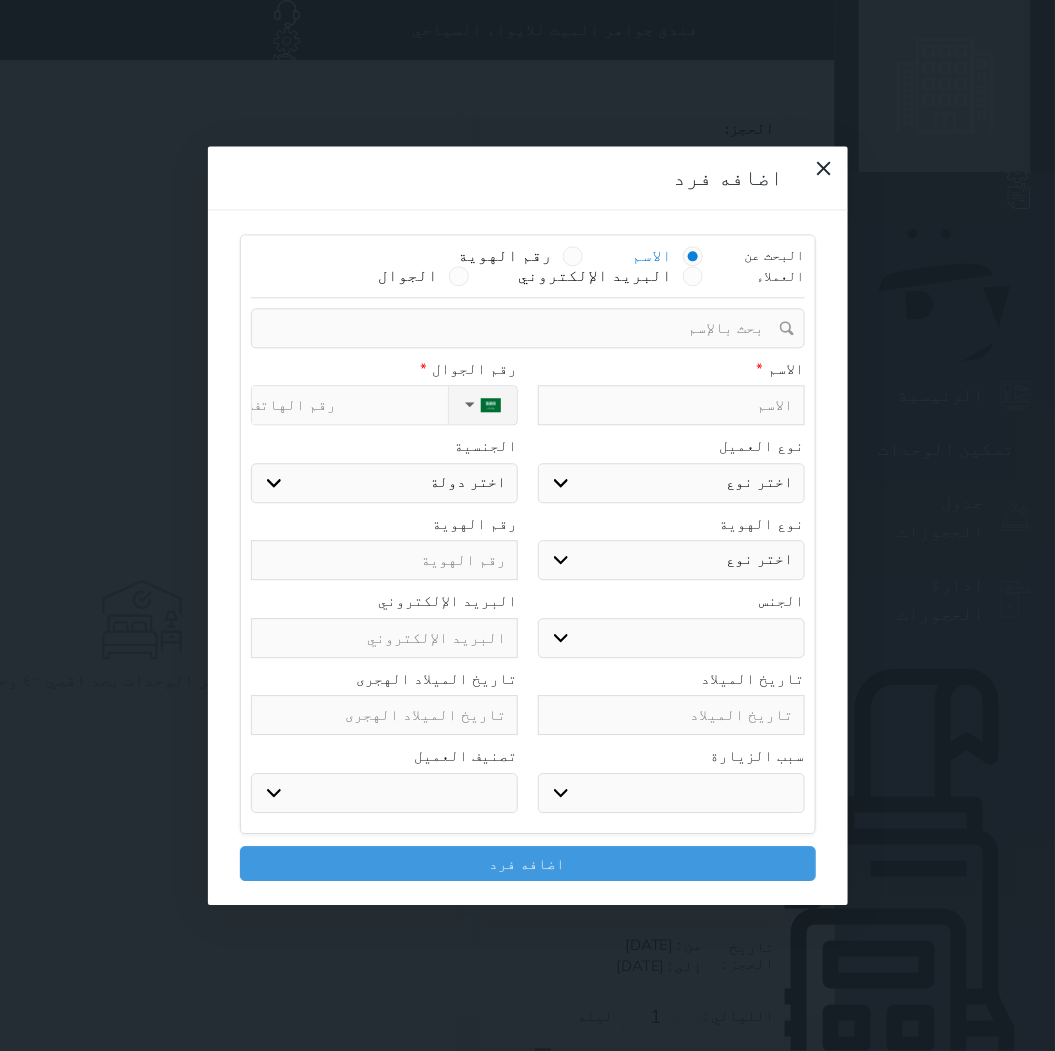 click at bounding box center [671, 406] 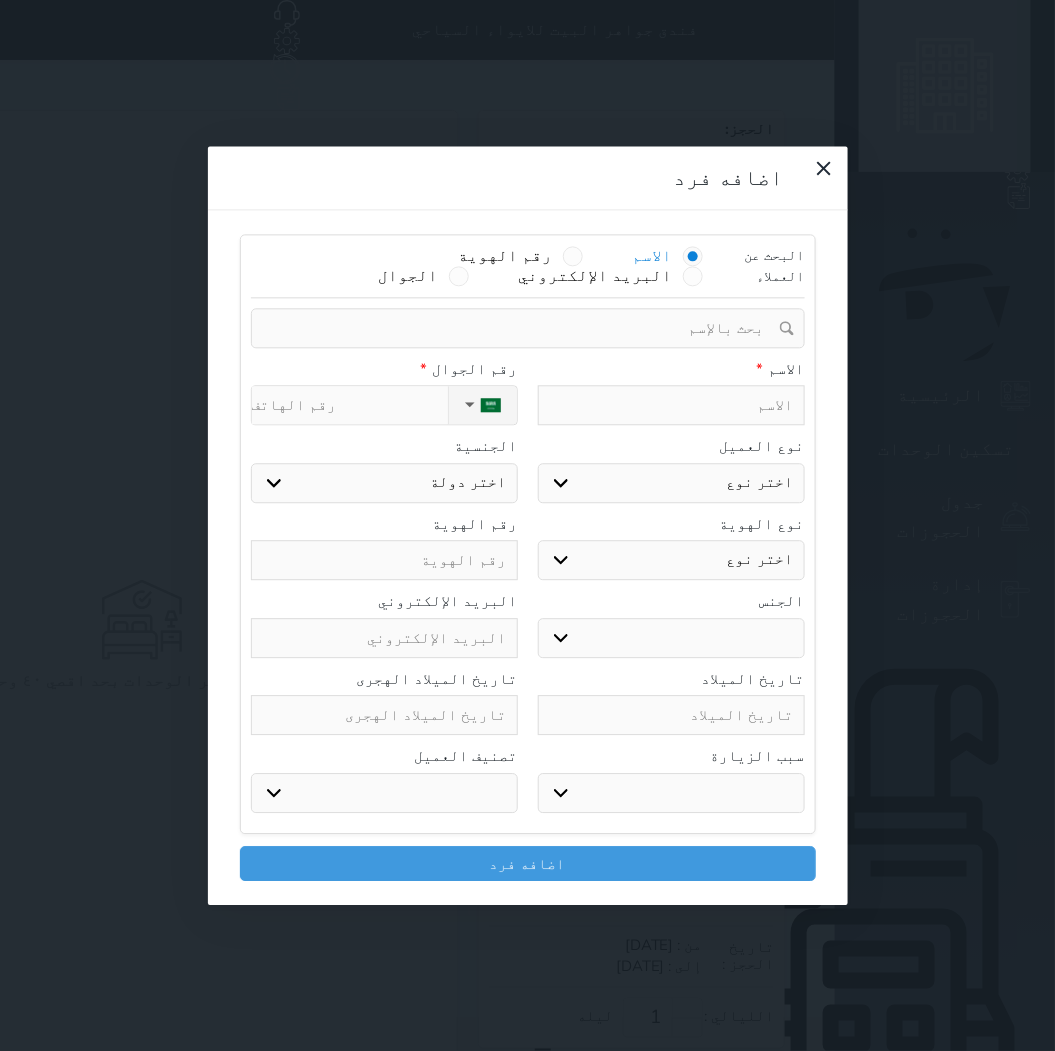 click at bounding box center [671, 406] 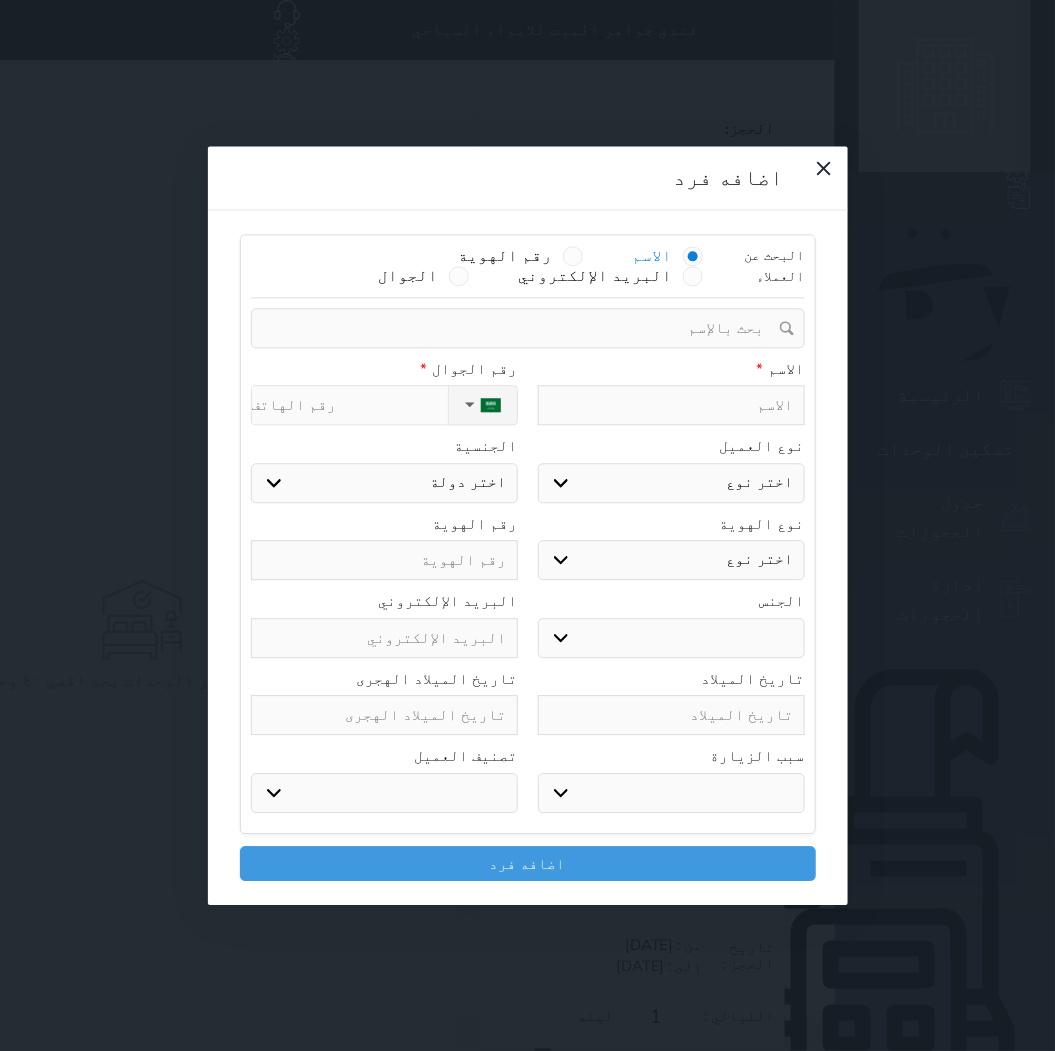 type on "A" 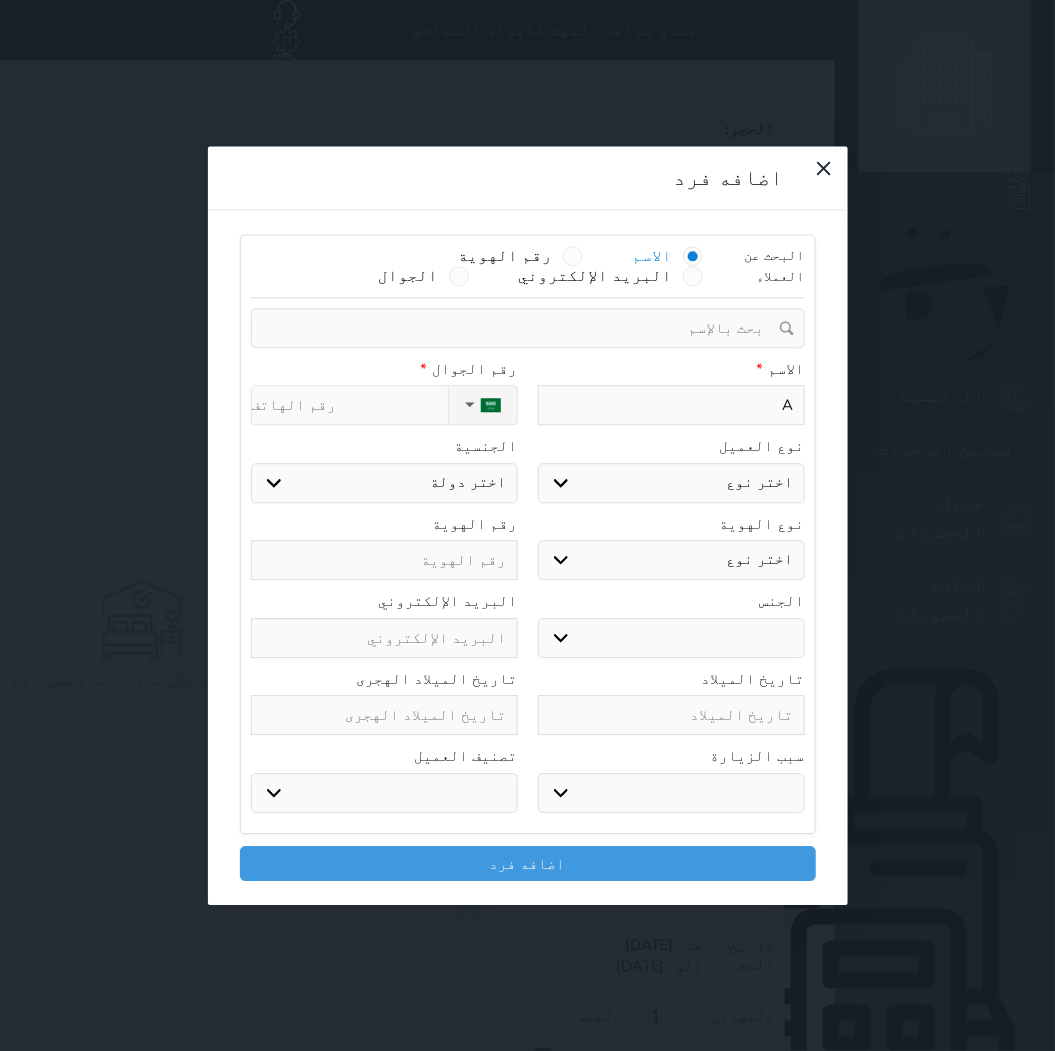 select 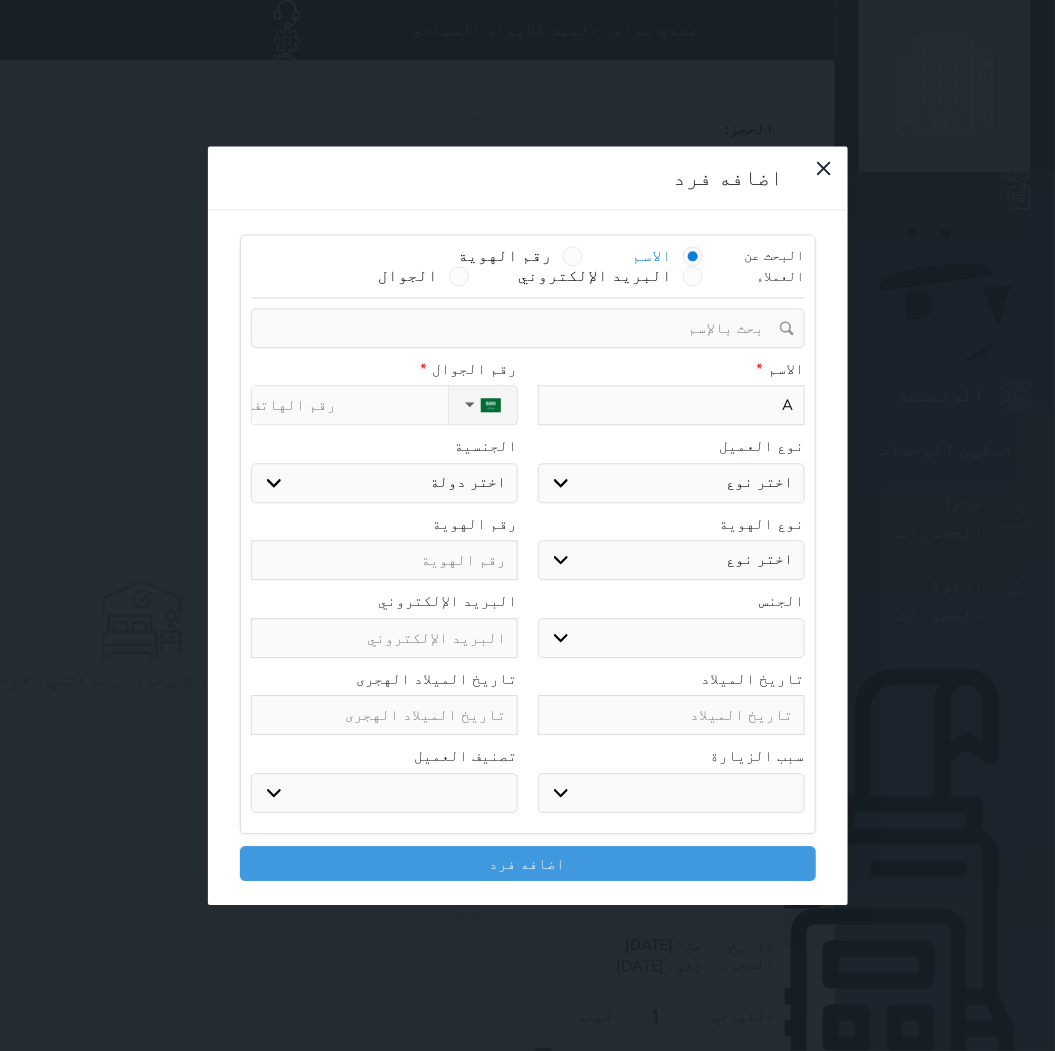 select 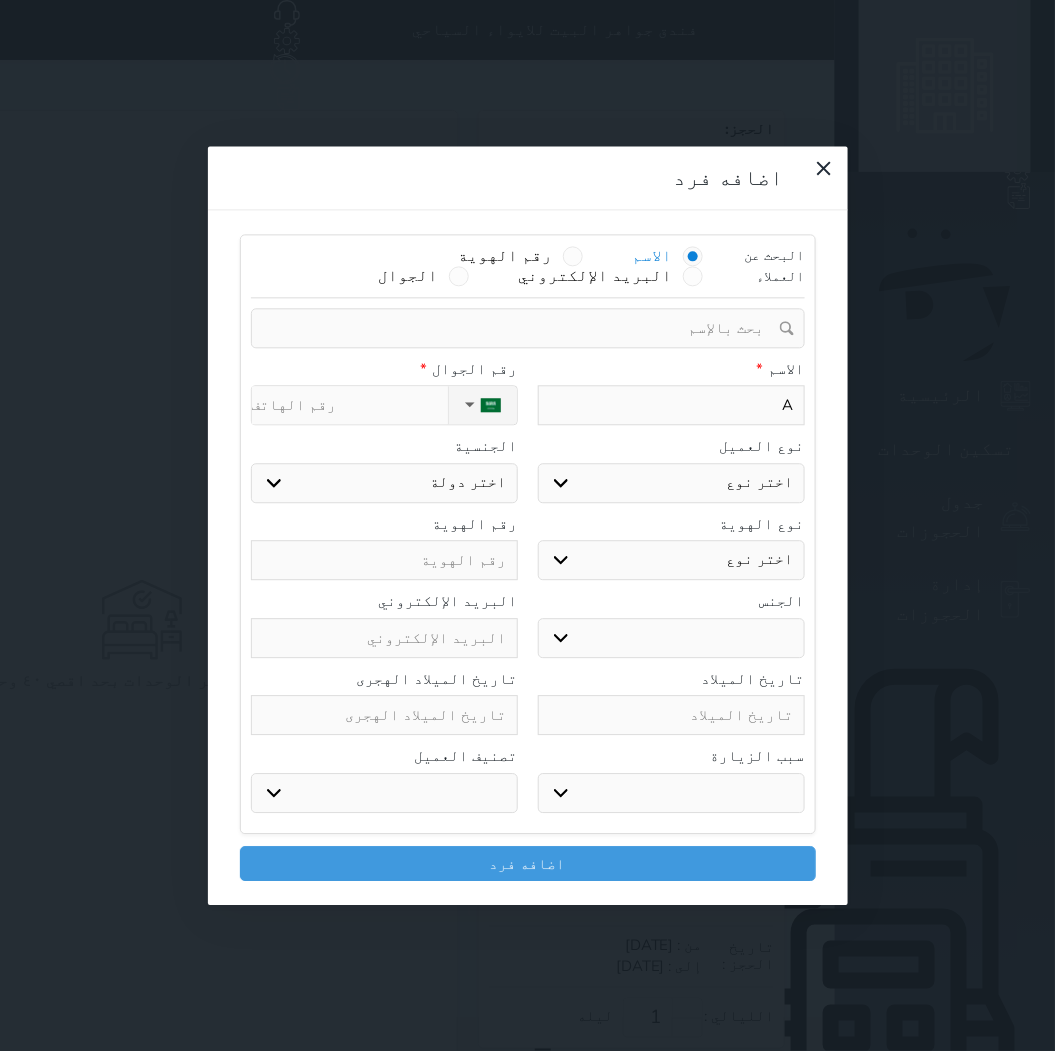 type on "Ad" 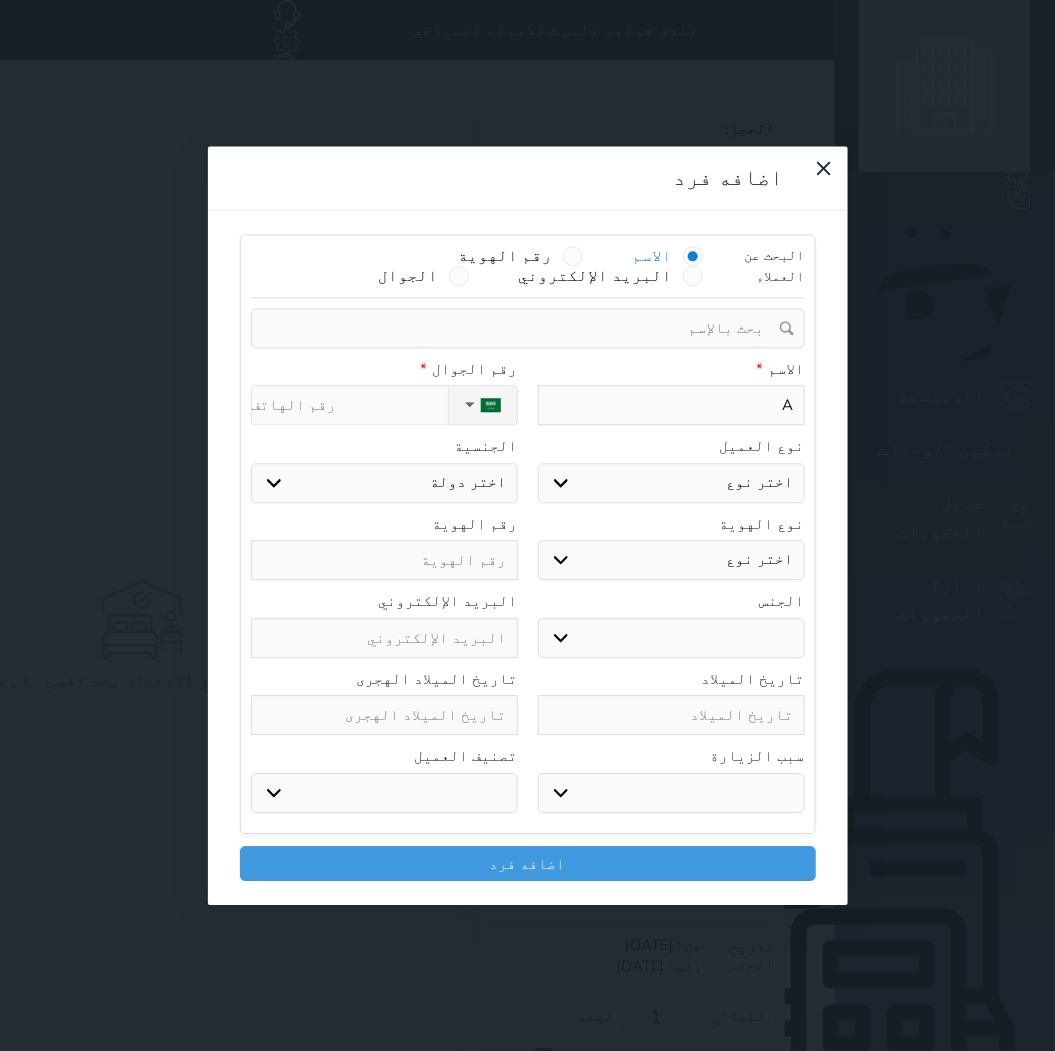 select 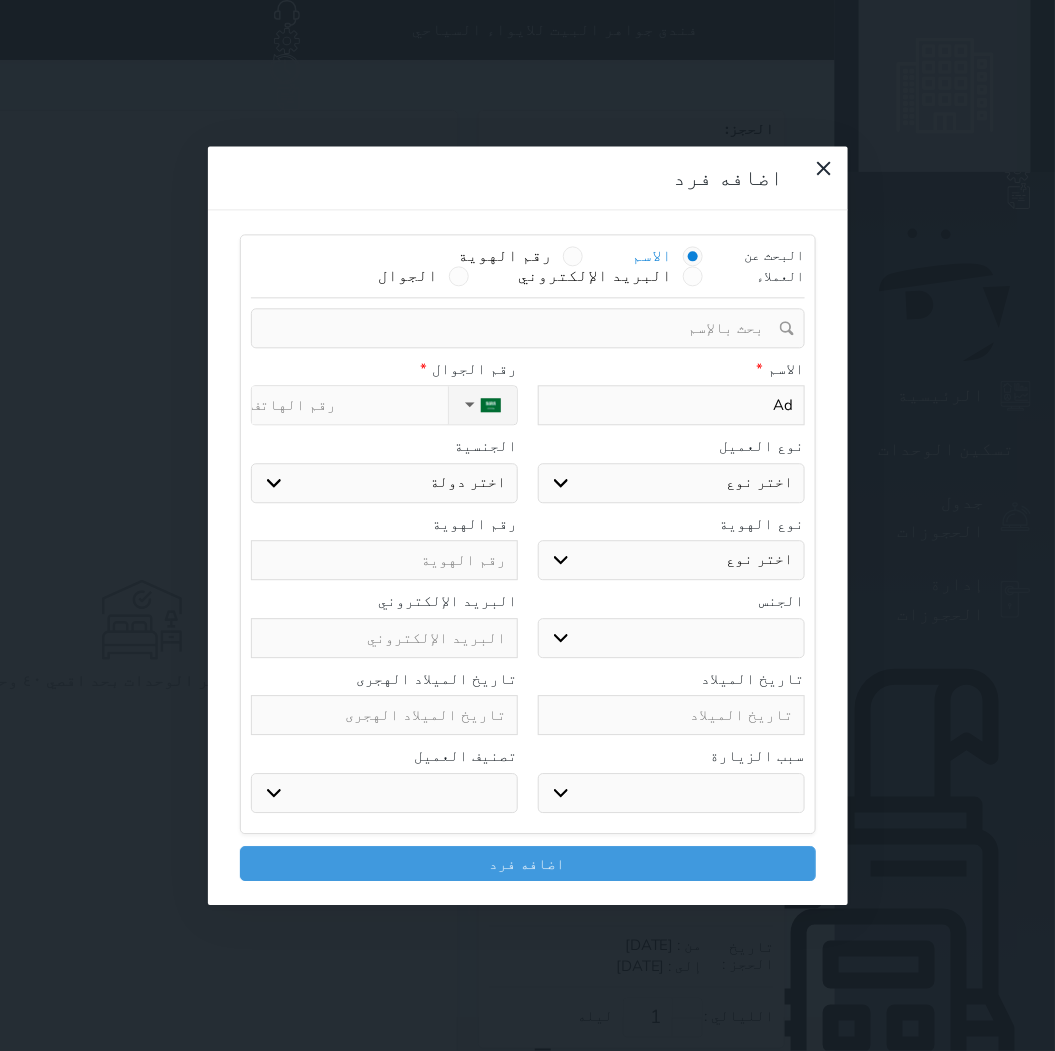 type on "Adi" 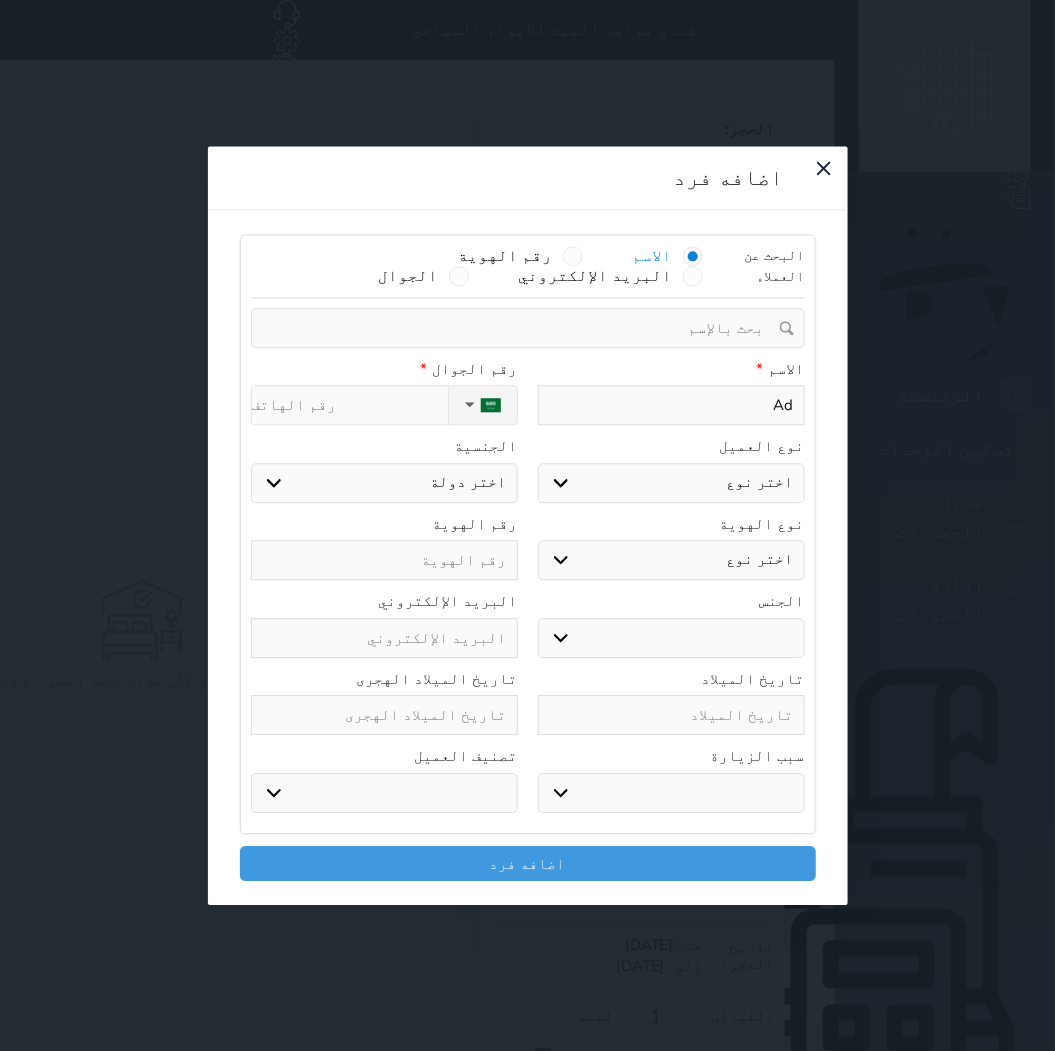 select 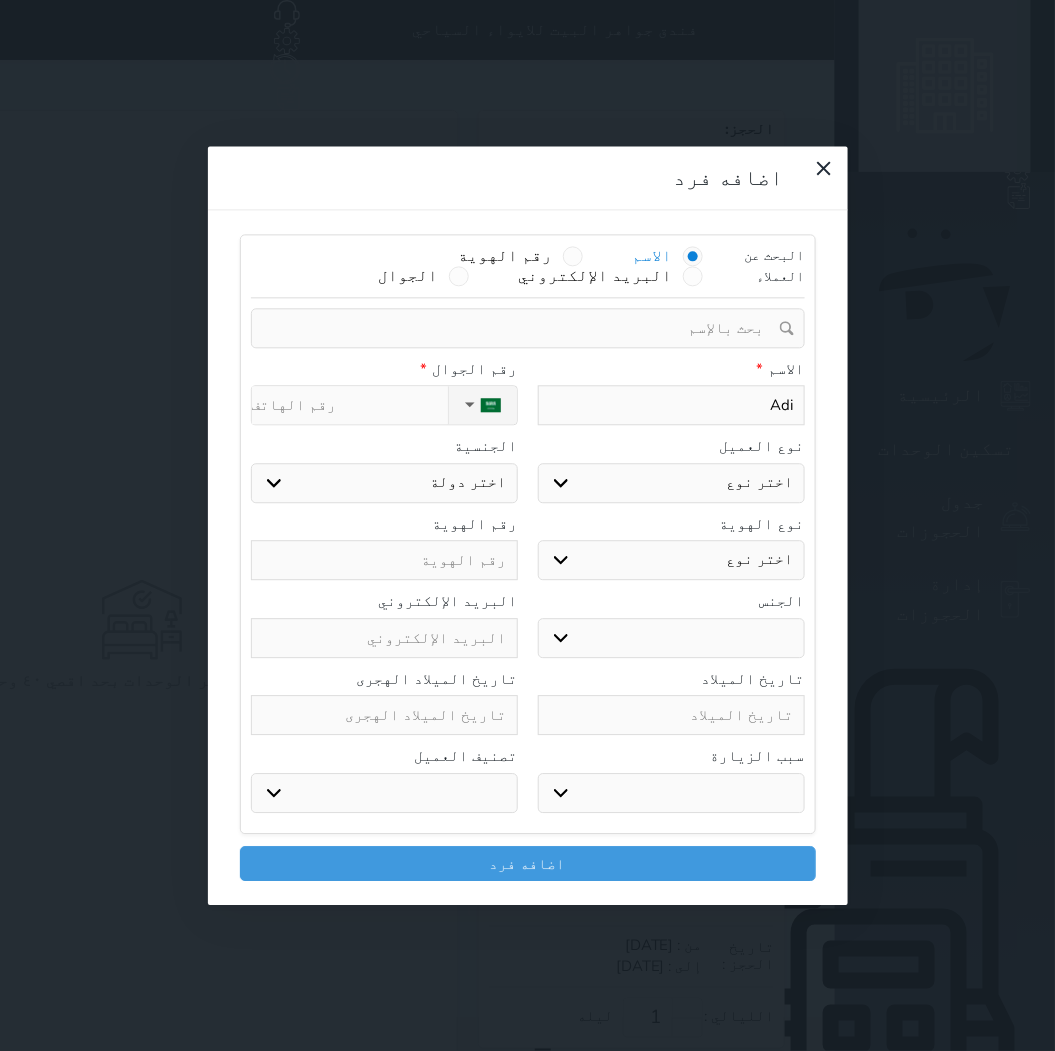 type on "Adil" 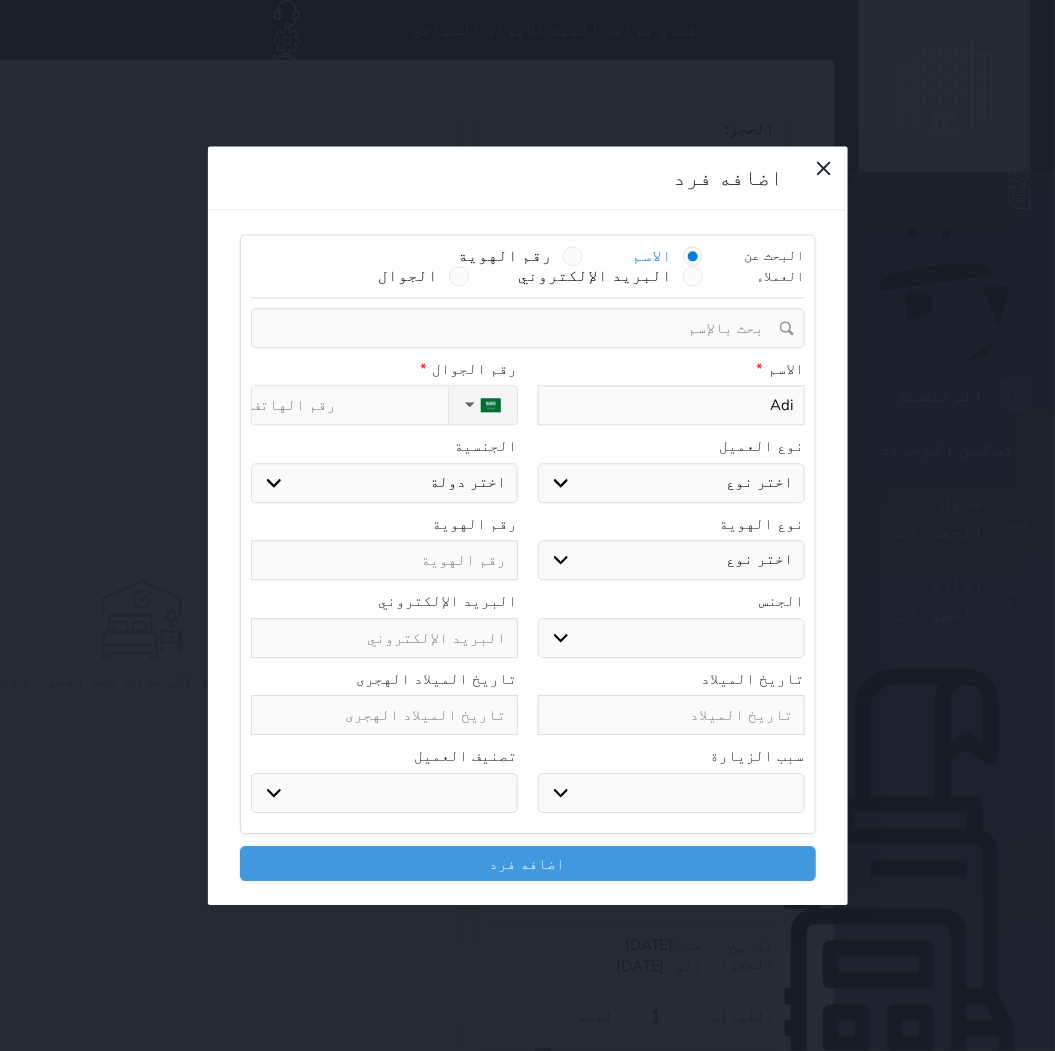 select 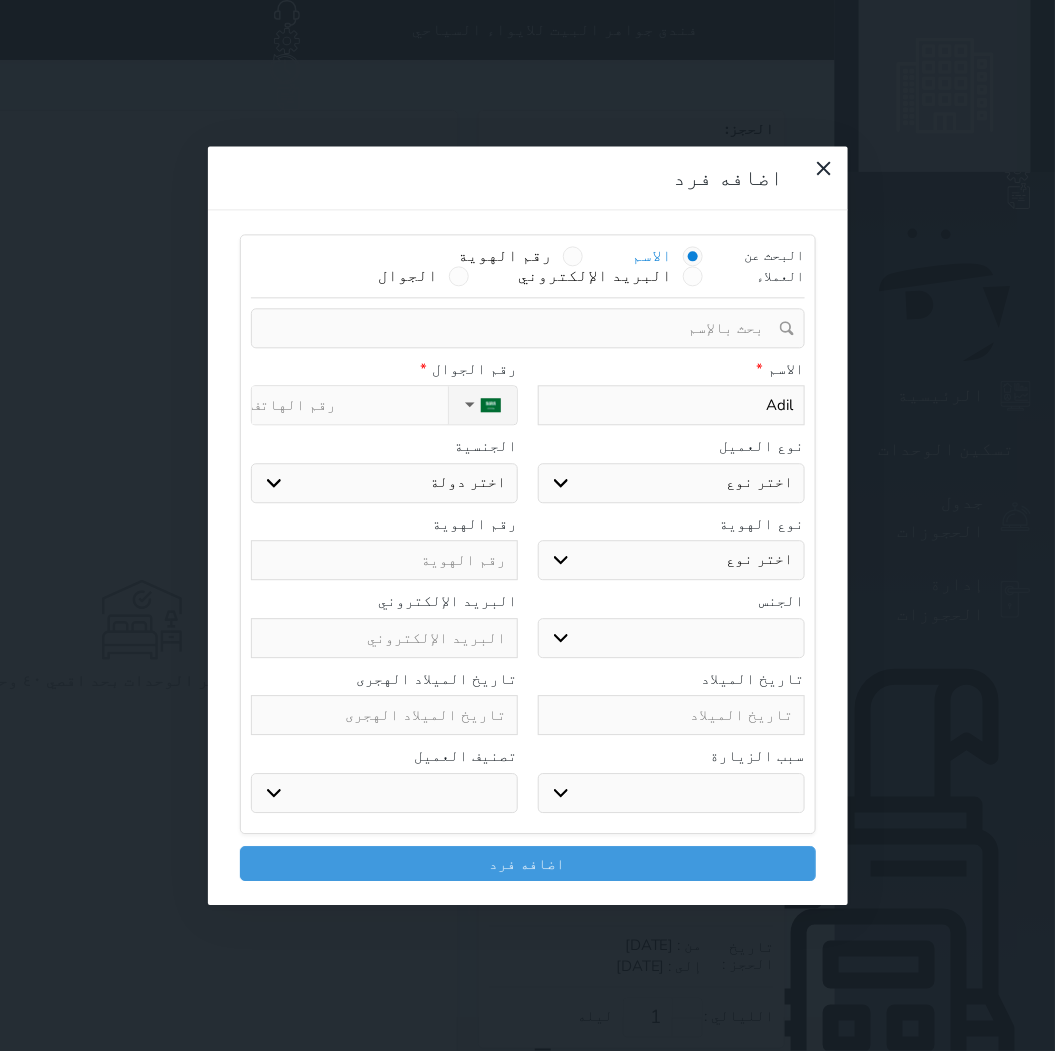 type on "Adil" 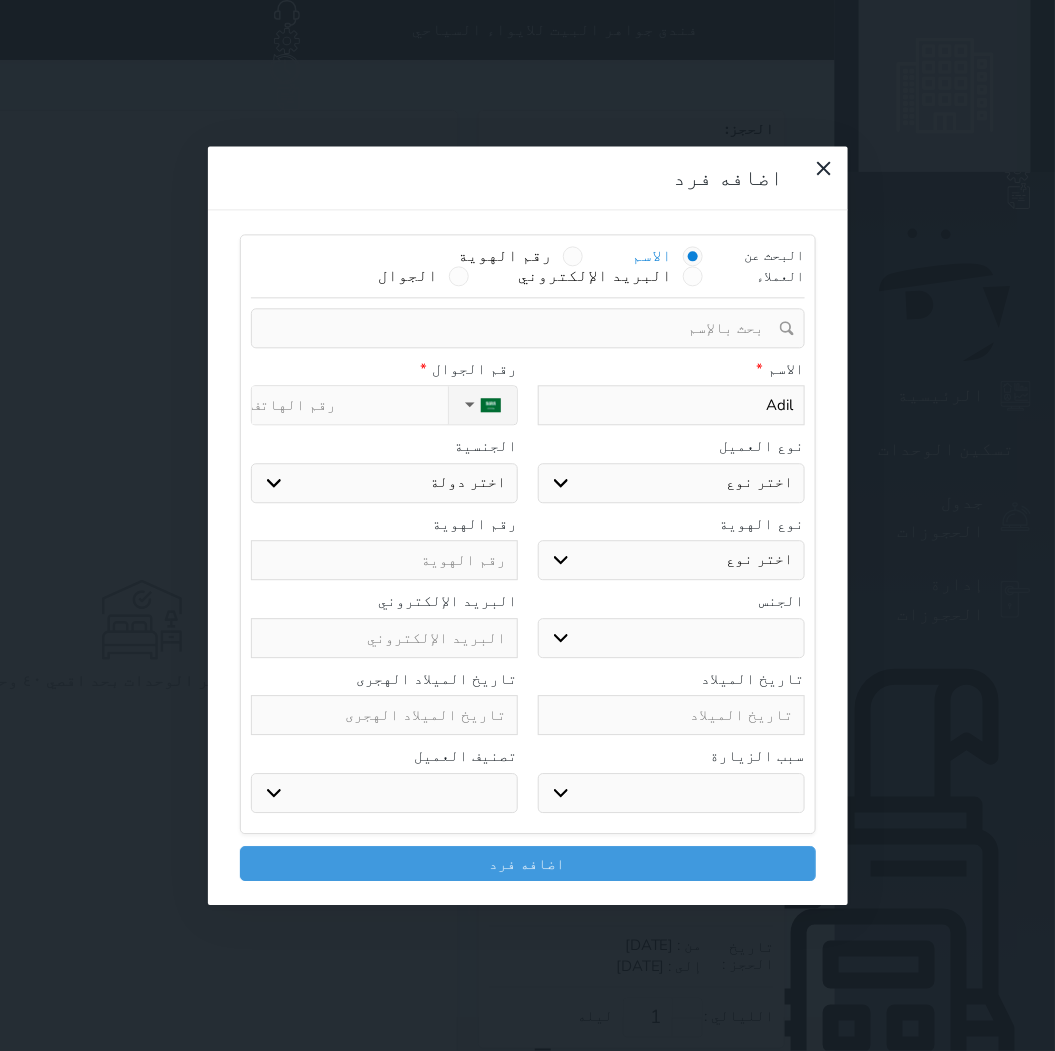 click on "اختر نوع   مواطن مواطن خليجي زائر مقيم" at bounding box center (671, 483) 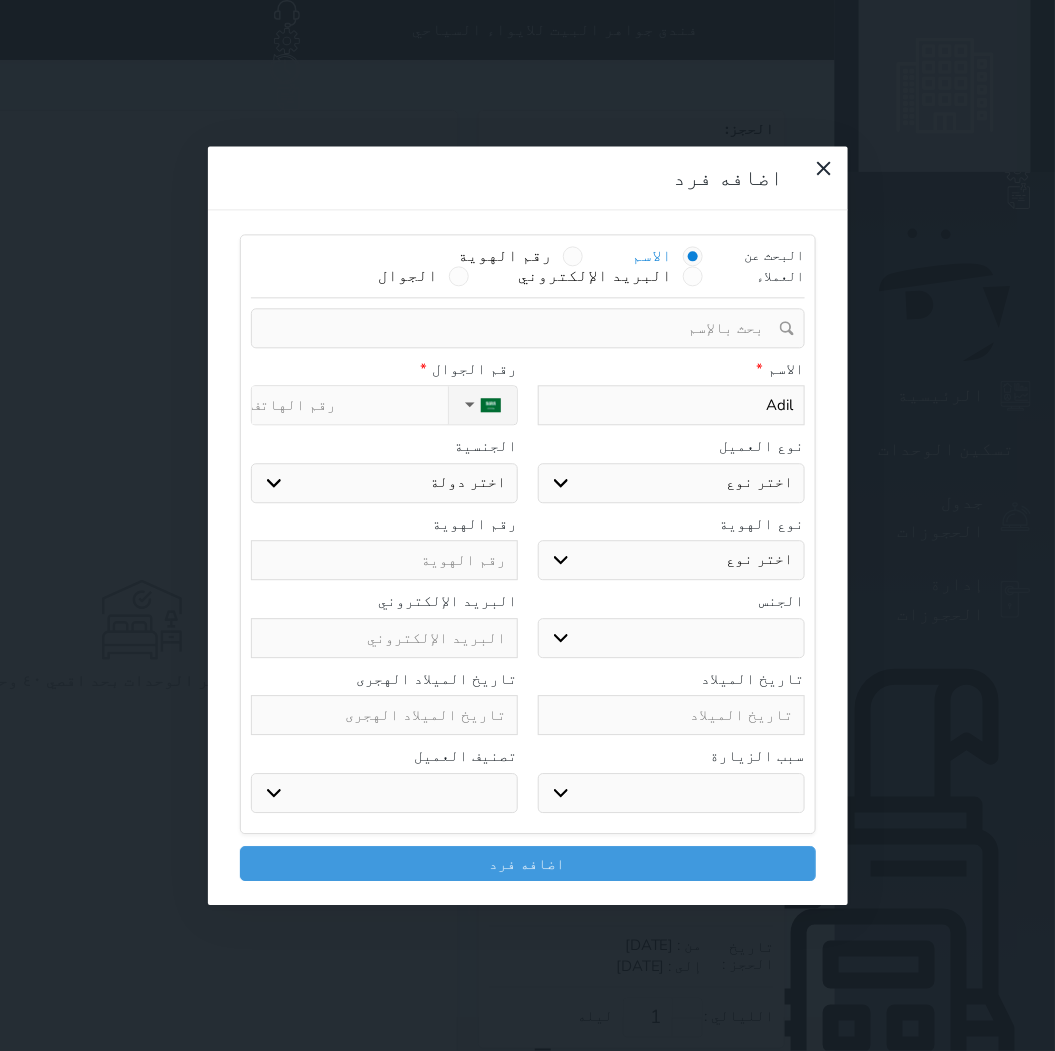 select on "3" 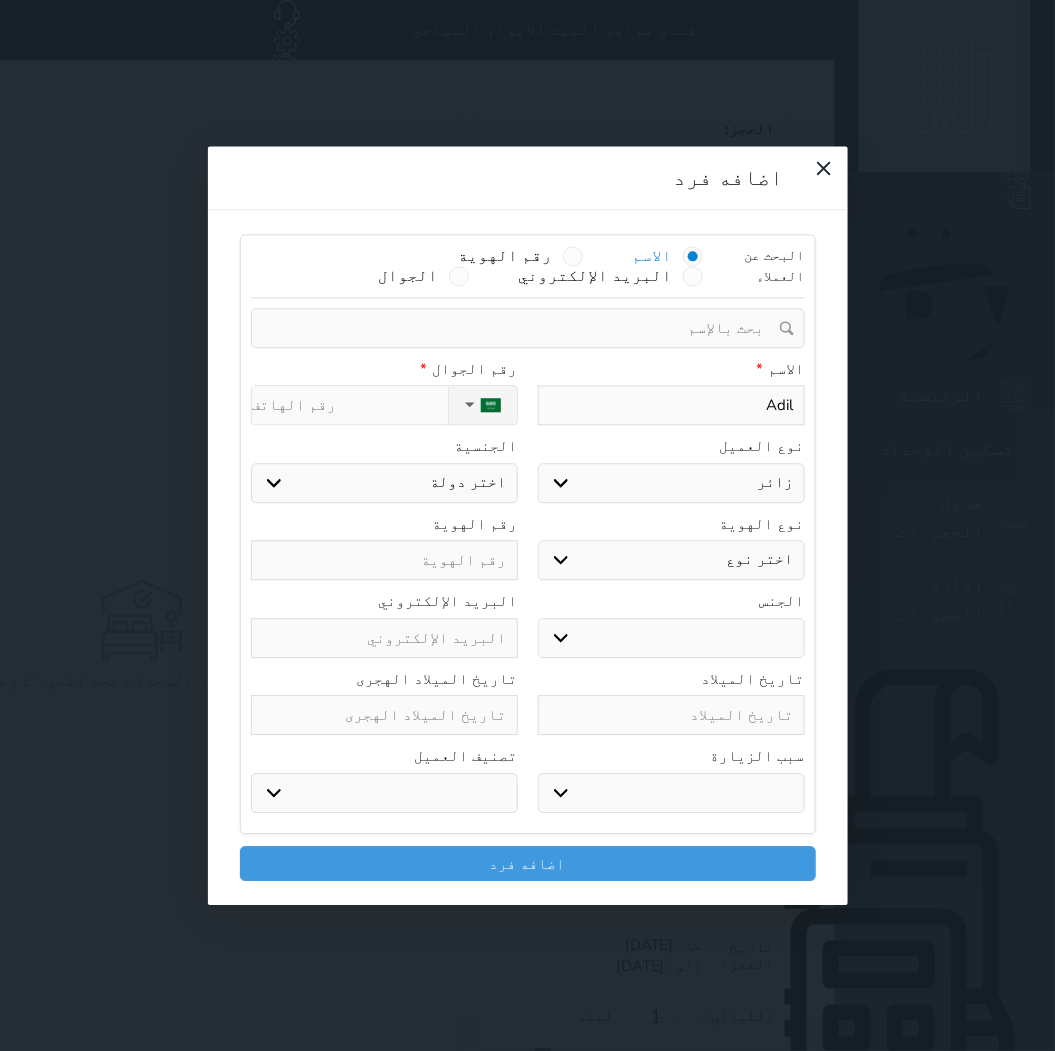 click on "اختر نوع   مواطن مواطن خليجي زائر مقيم" at bounding box center (671, 483) 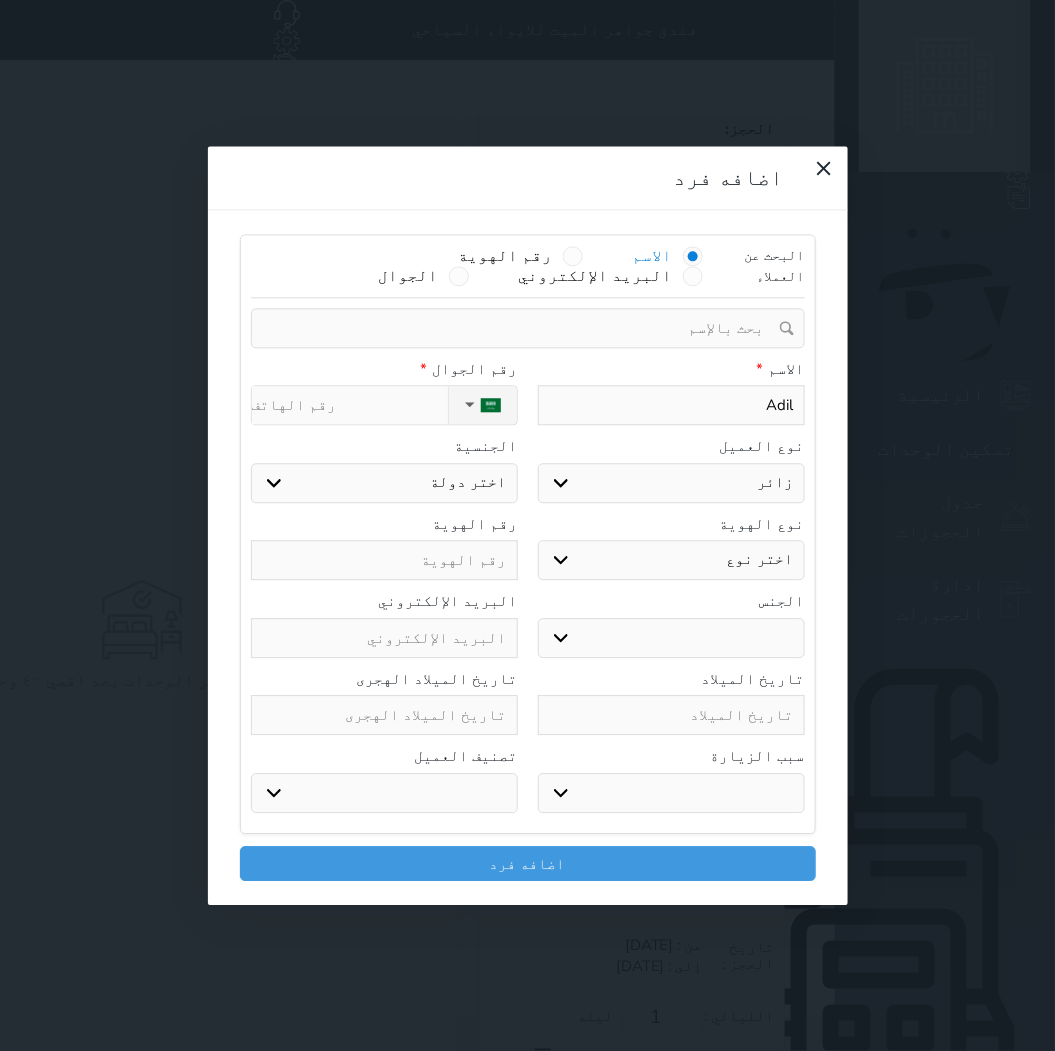 select 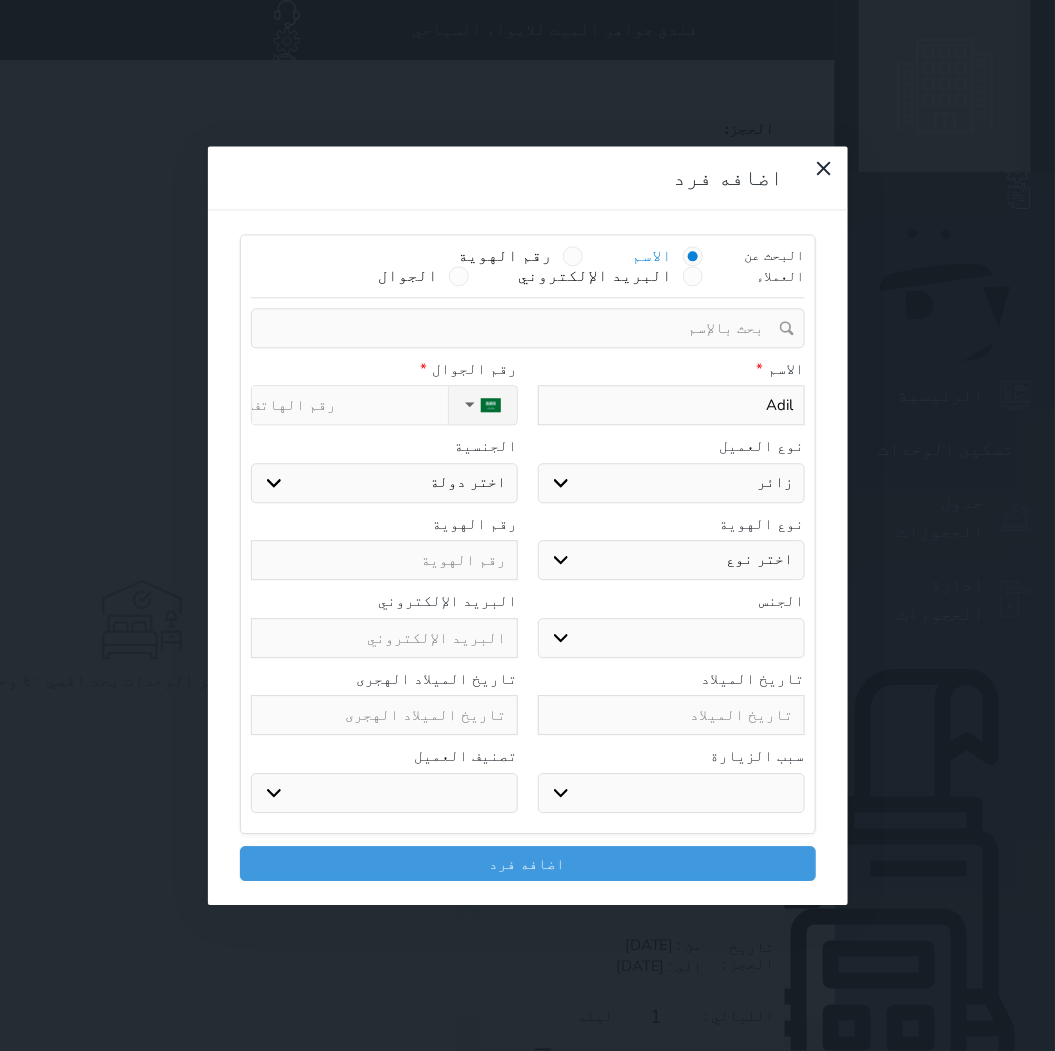 select 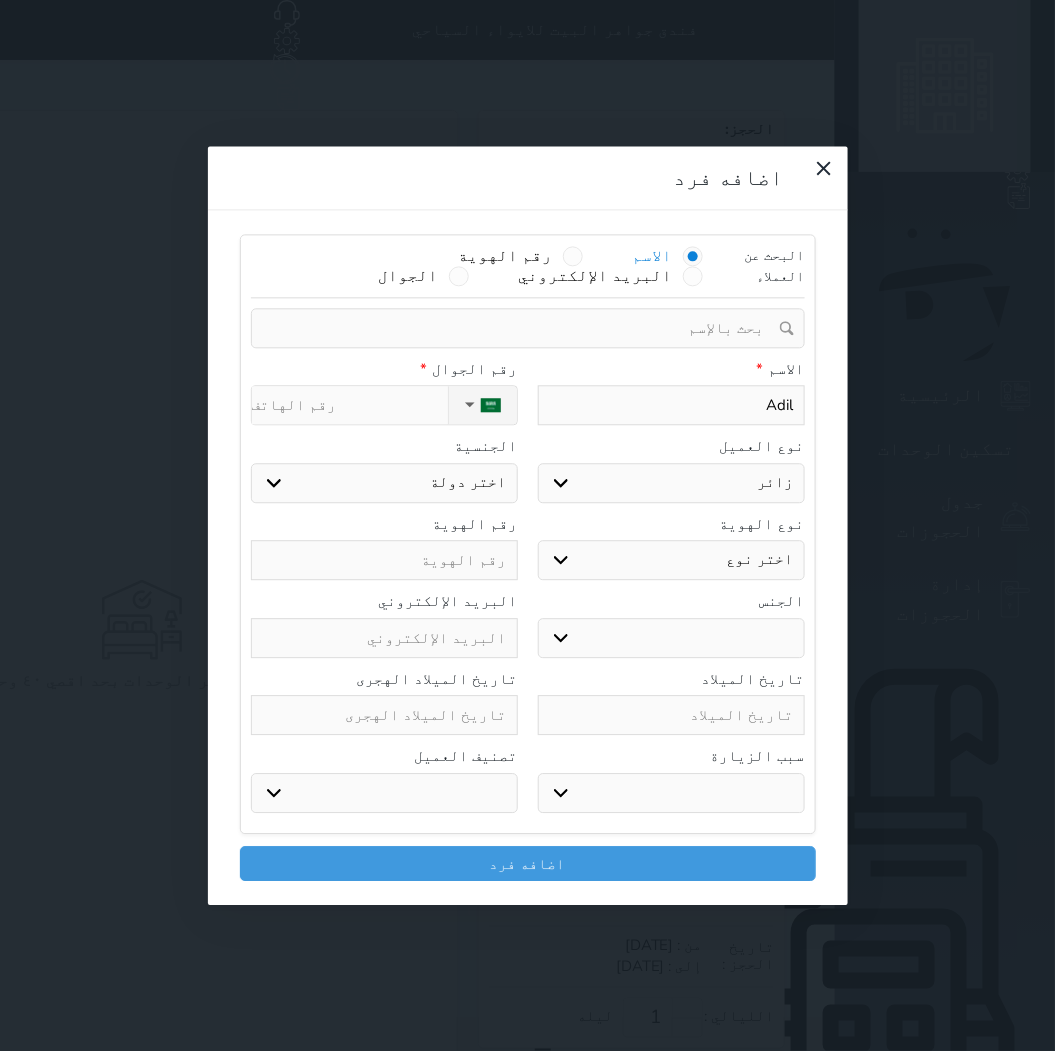 select 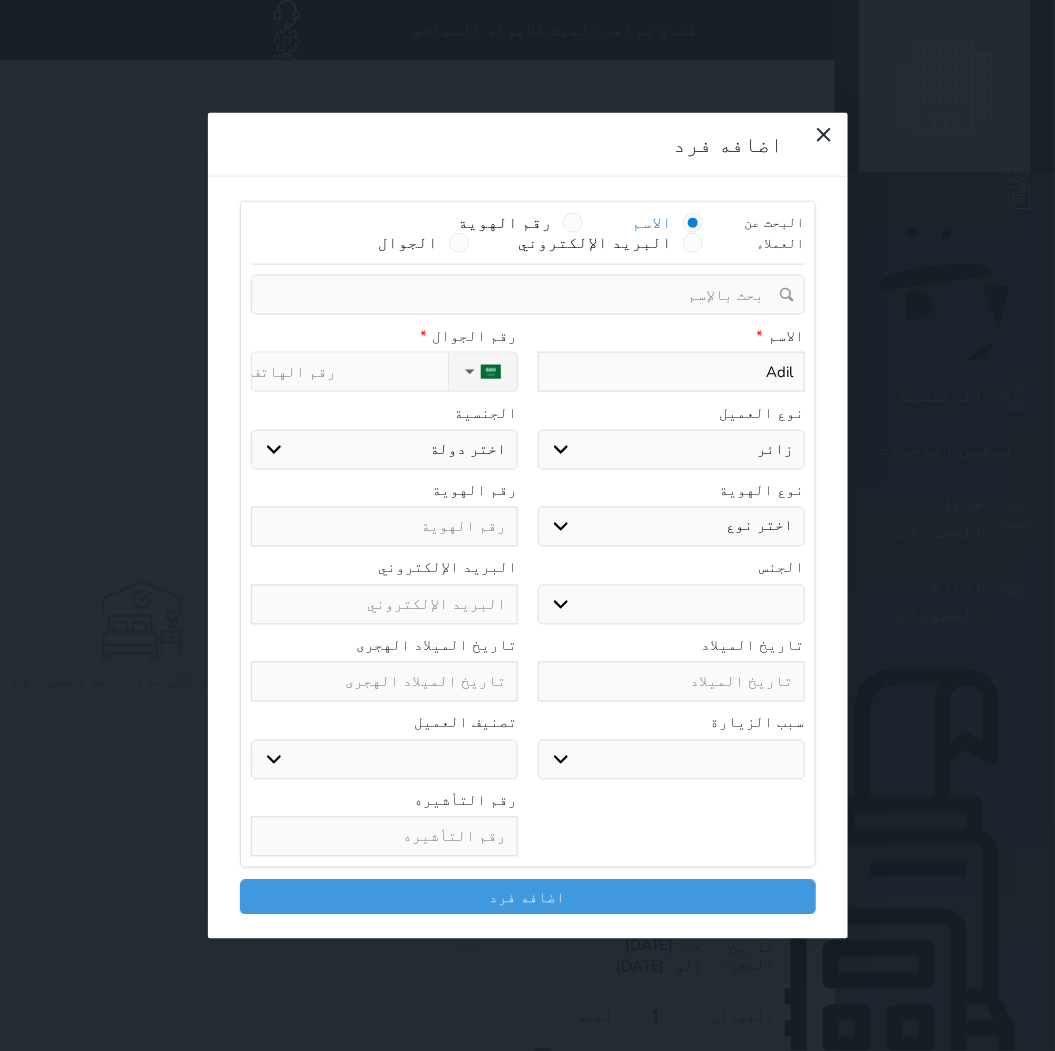 drag, startPoint x: 781, startPoint y: 395, endPoint x: 777, endPoint y: 410, distance: 15.524175 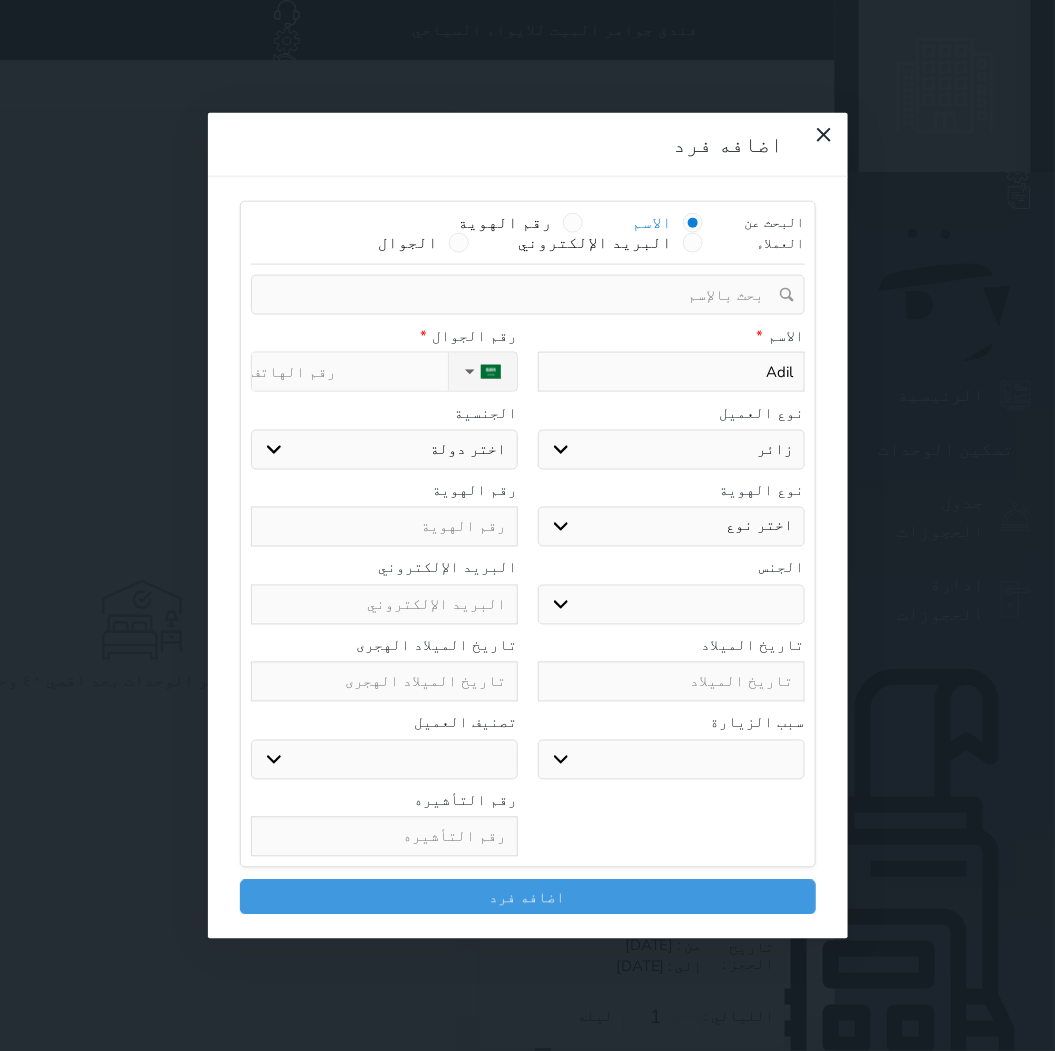 click on "اختر نوع   جواز السفر هوية زائر" at bounding box center [671, 527] 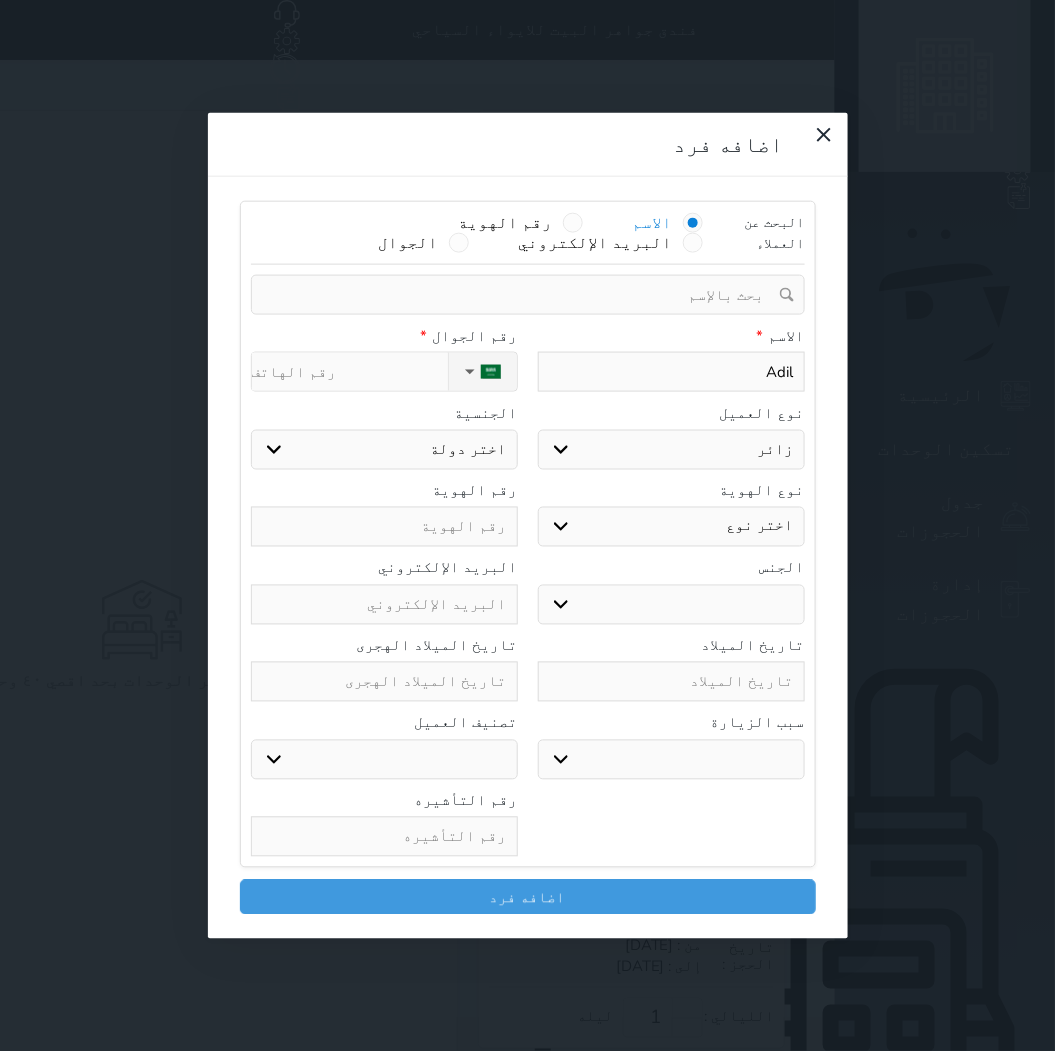 select on "5" 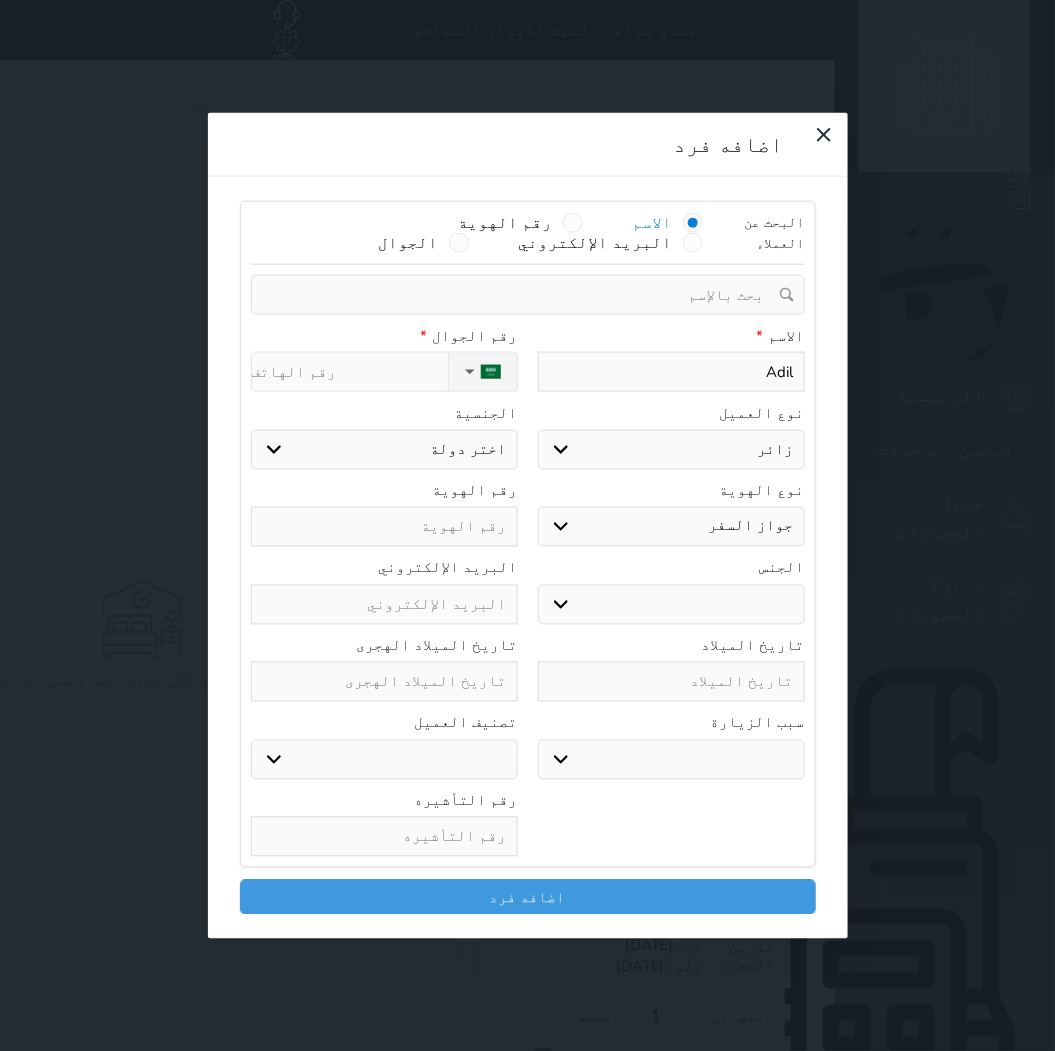 click on "اختر نوع   جواز السفر هوية زائر" at bounding box center [671, 527] 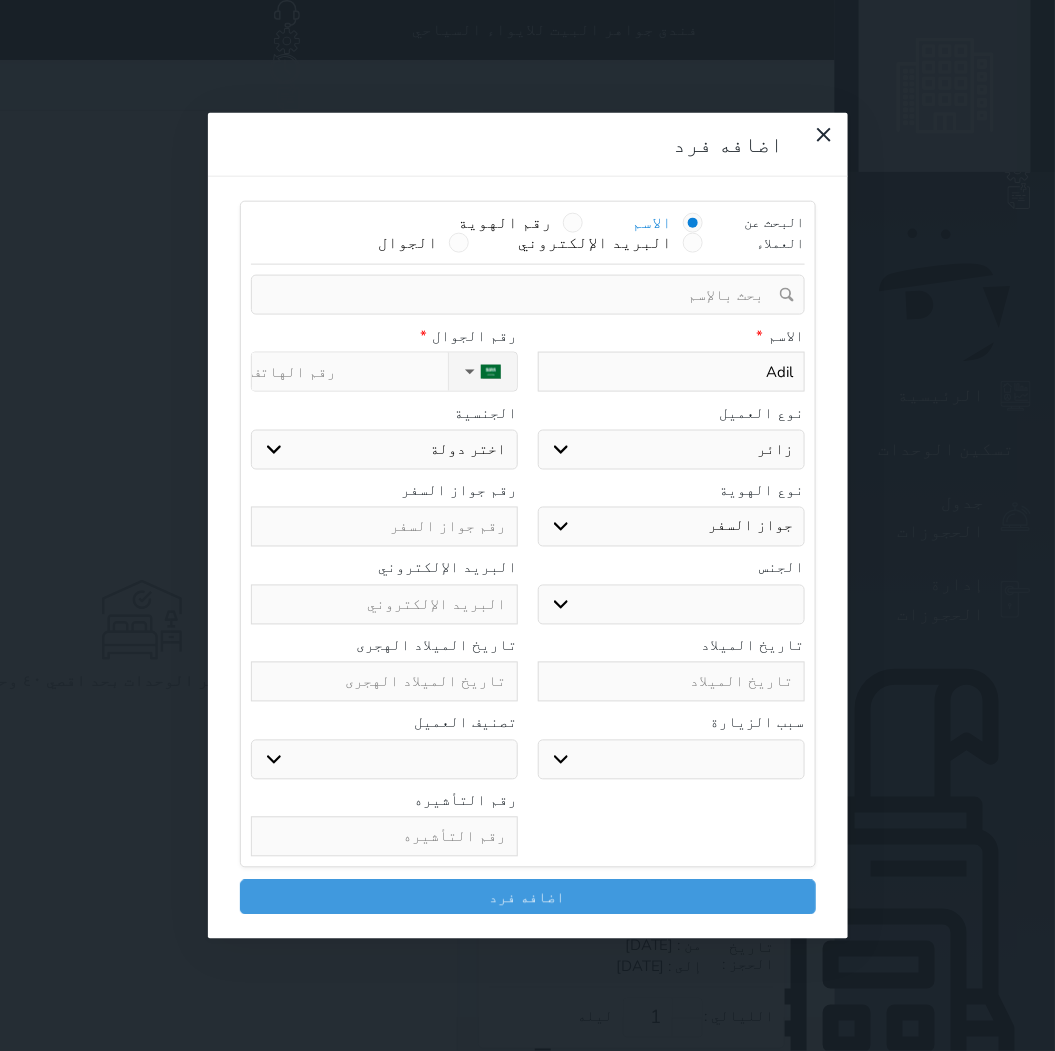 click on "ذكر   انثى" at bounding box center [671, 604] 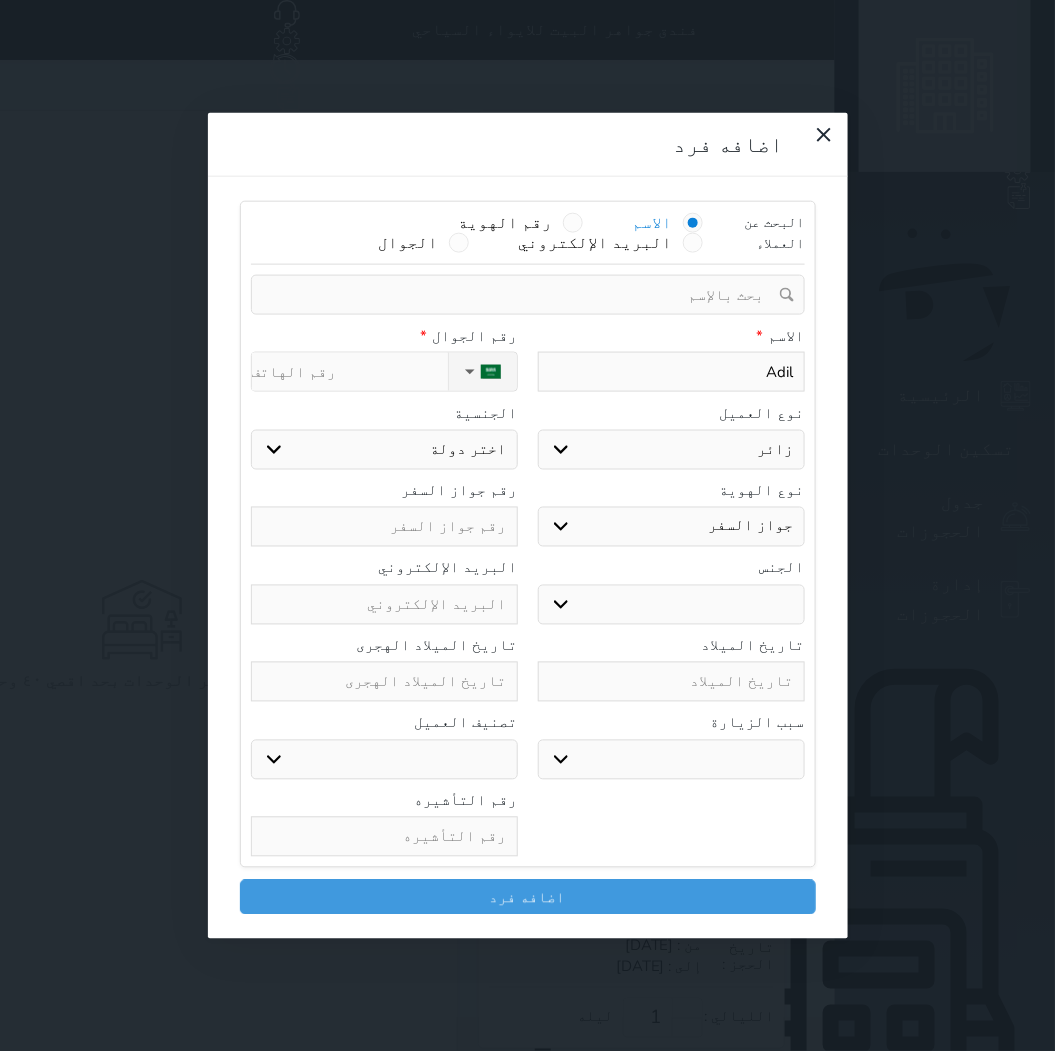 select on "[DEMOGRAPHIC_DATA]" 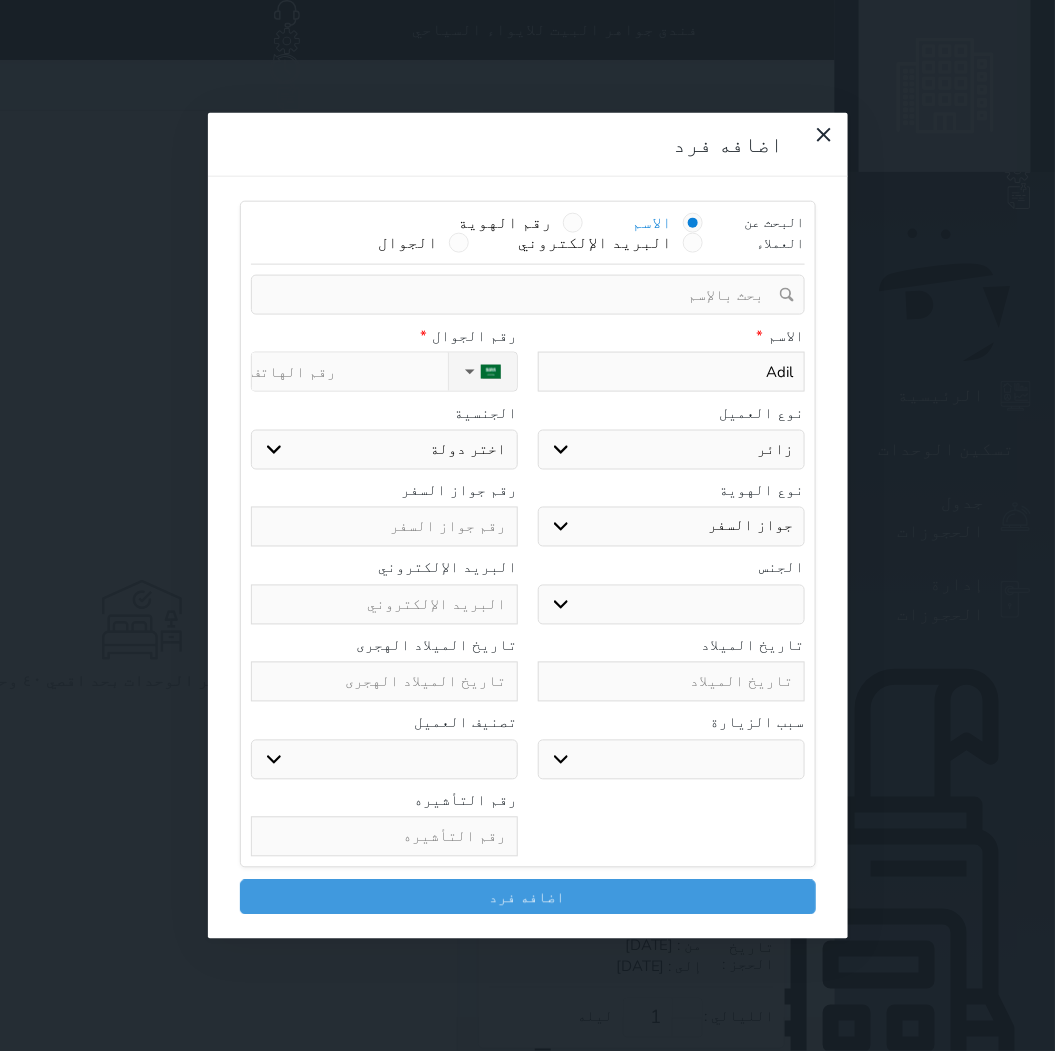 click on "ذكر   انثى" at bounding box center (671, 604) 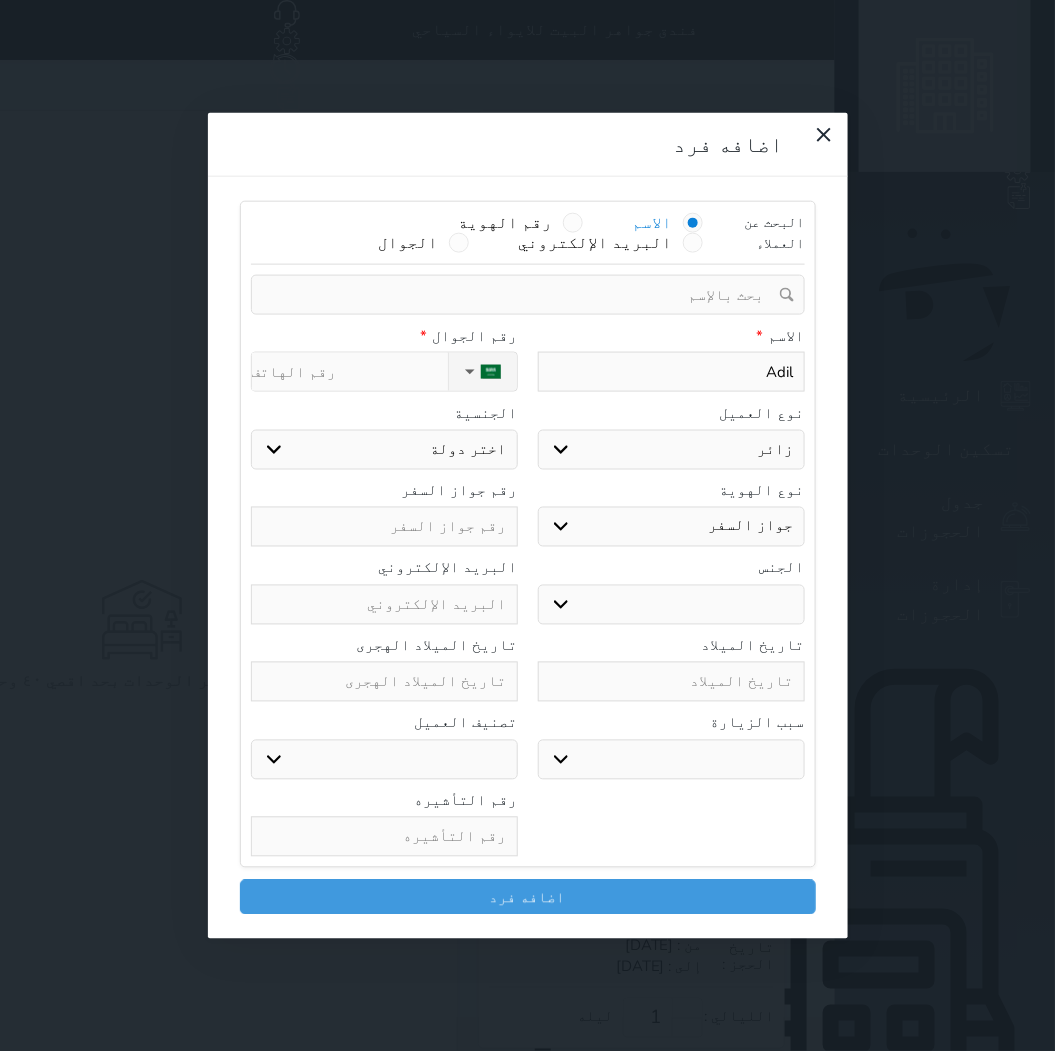 click on "سياحة زيارة الاهل والاصدقاء زيارة دينية زيارة عمل زيارة رياضية زيارة ترفيهية أخرى موظف ديوان عمل نزيل حجر موظف وزارة الصحة" at bounding box center [671, 759] 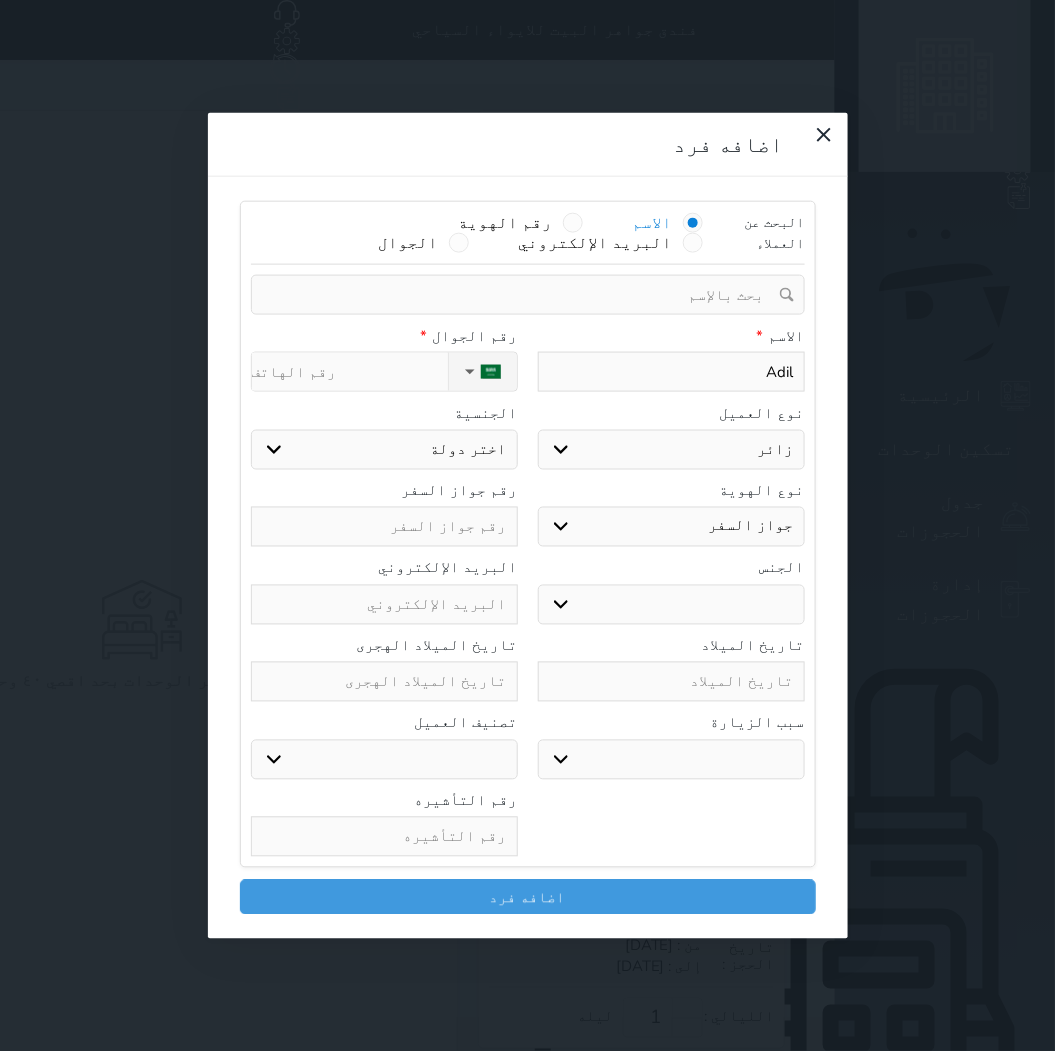 select on "3" 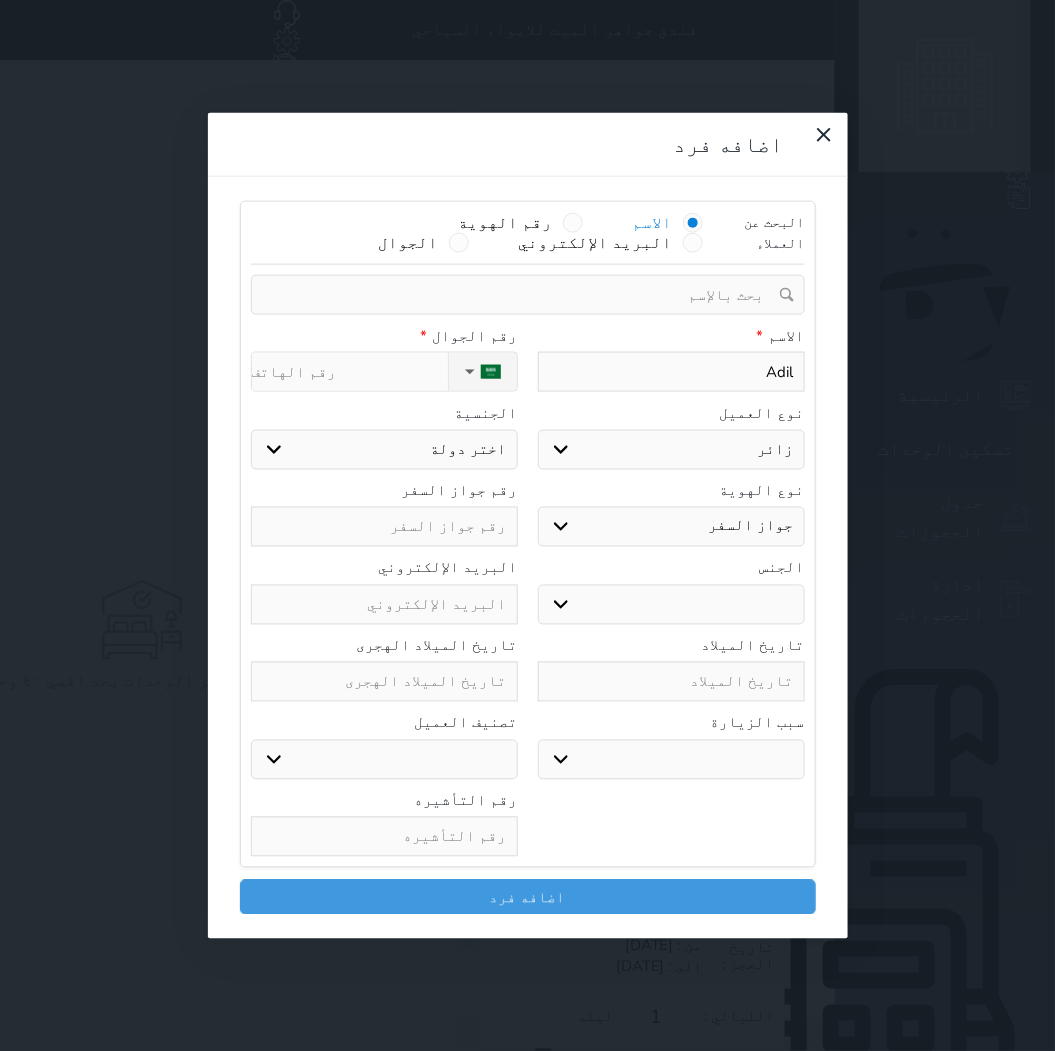 click on "سياحة زيارة الاهل والاصدقاء زيارة دينية زيارة عمل زيارة رياضية زيارة ترفيهية أخرى موظف ديوان عمل نزيل حجر موظف وزارة الصحة" at bounding box center (671, 759) 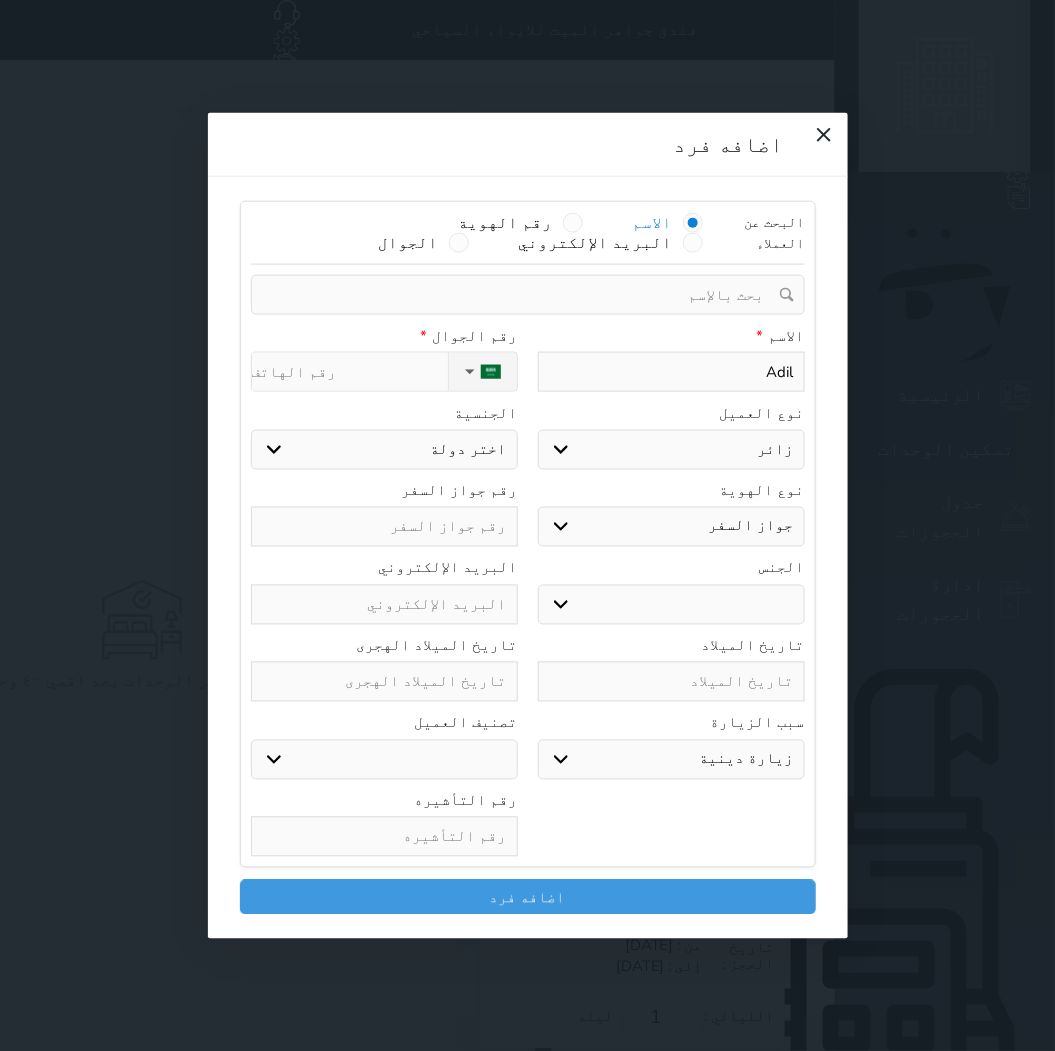 click on "نوع الحجز :" at bounding box center (350, 372) 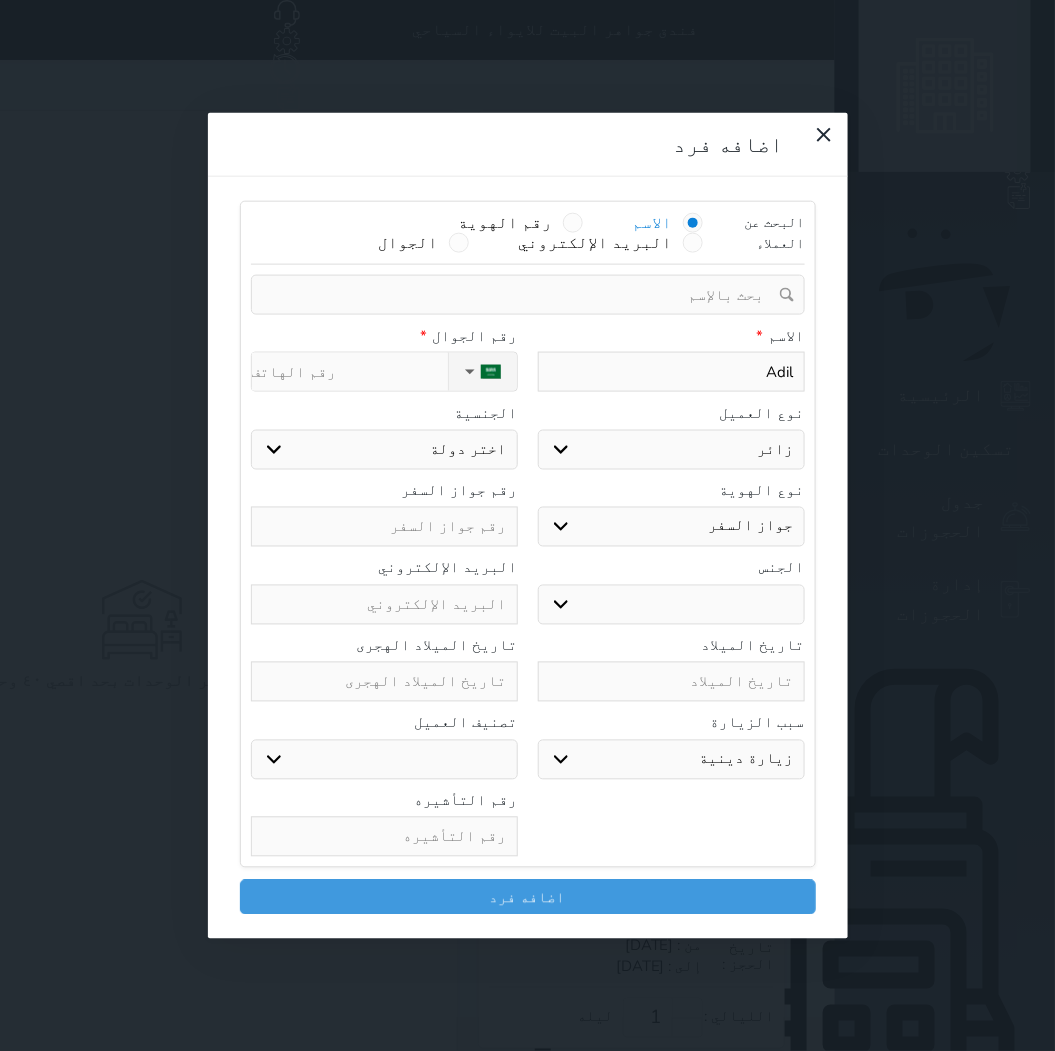 type on "[PHONE_NUMBER]" 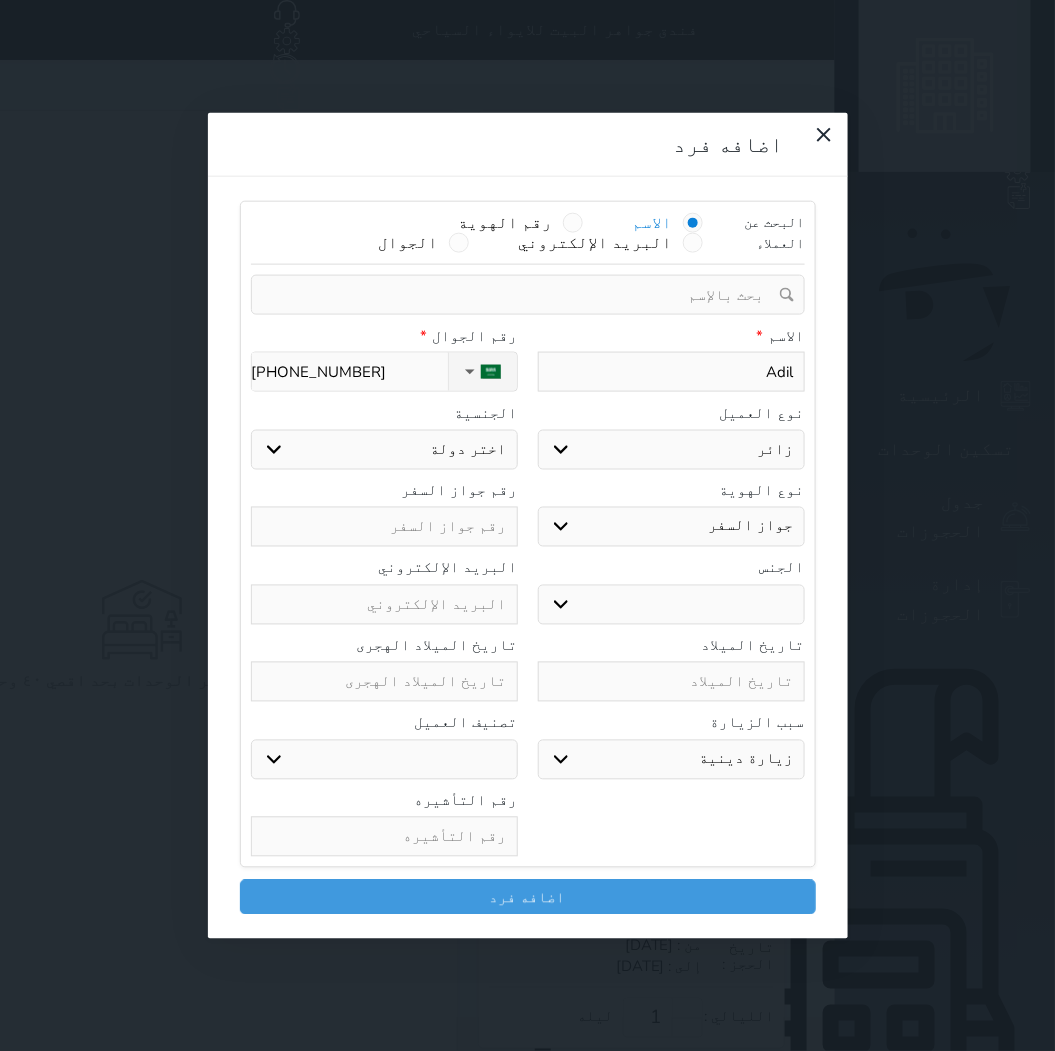 select 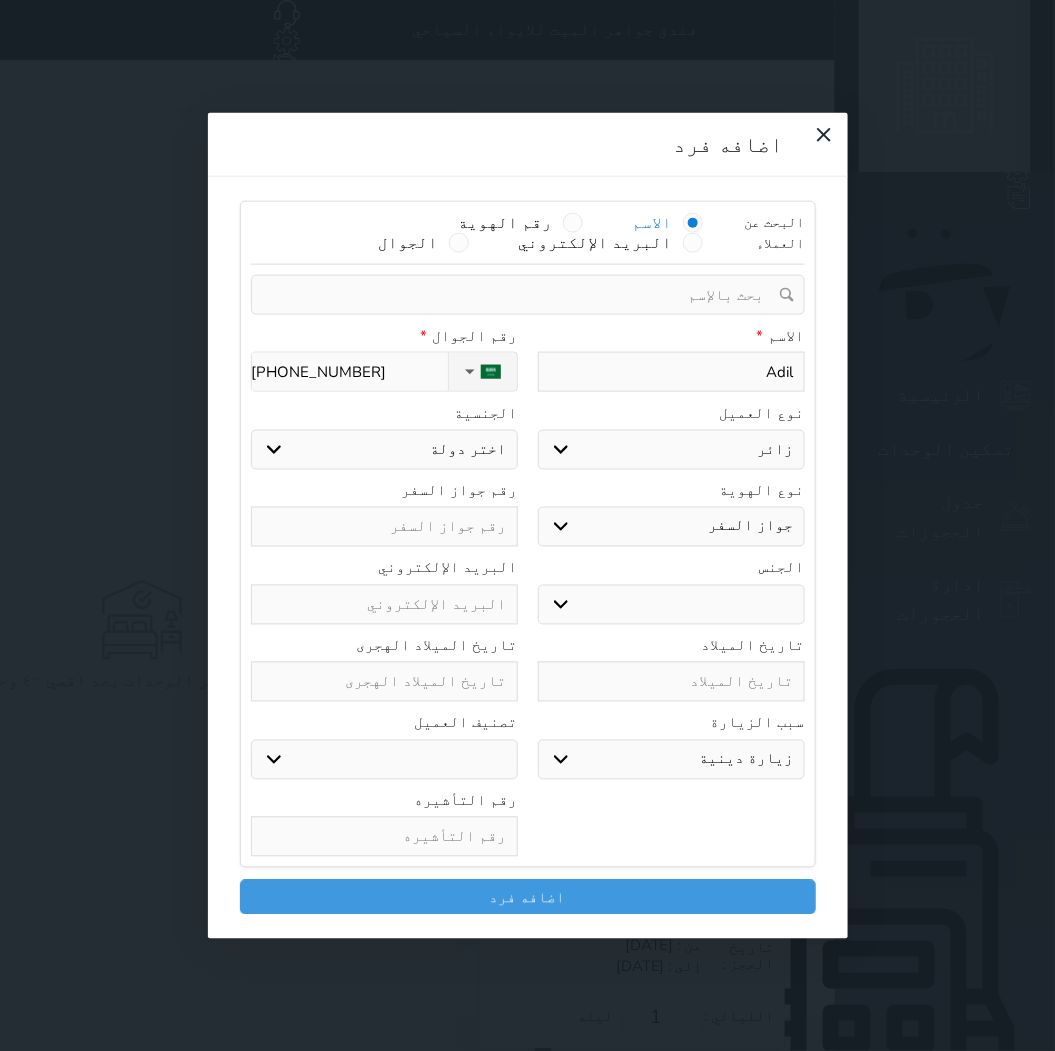 click on "اختر دولة
اثيوبيا
اجنبي بجواز سعودي
اخرى
[GEOGRAPHIC_DATA]
[GEOGRAPHIC_DATA]
[GEOGRAPHIC_DATA]
[GEOGRAPHIC_DATA]
[GEOGRAPHIC_DATA]
[GEOGRAPHIC_DATA]
[GEOGRAPHIC_DATA]" at bounding box center (384, 449) 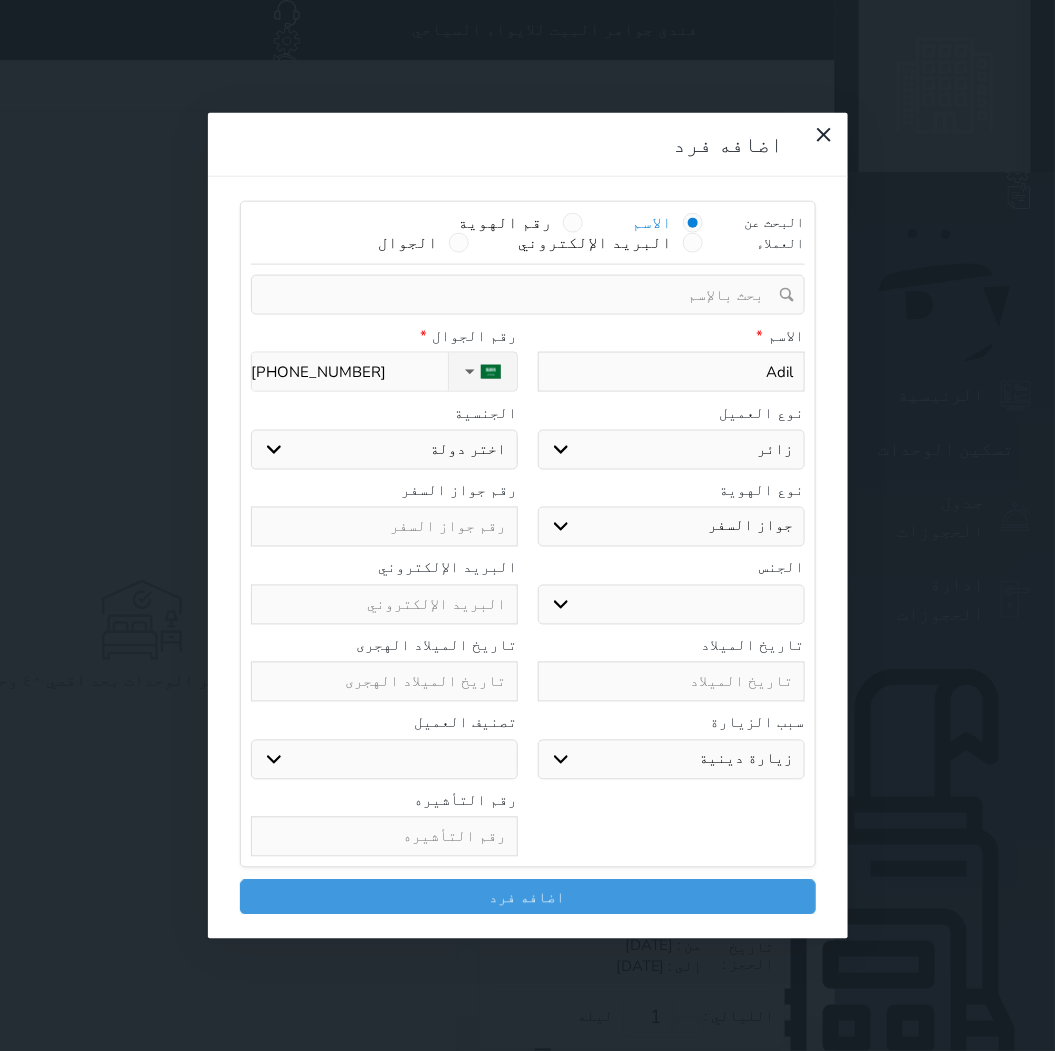 select on "304" 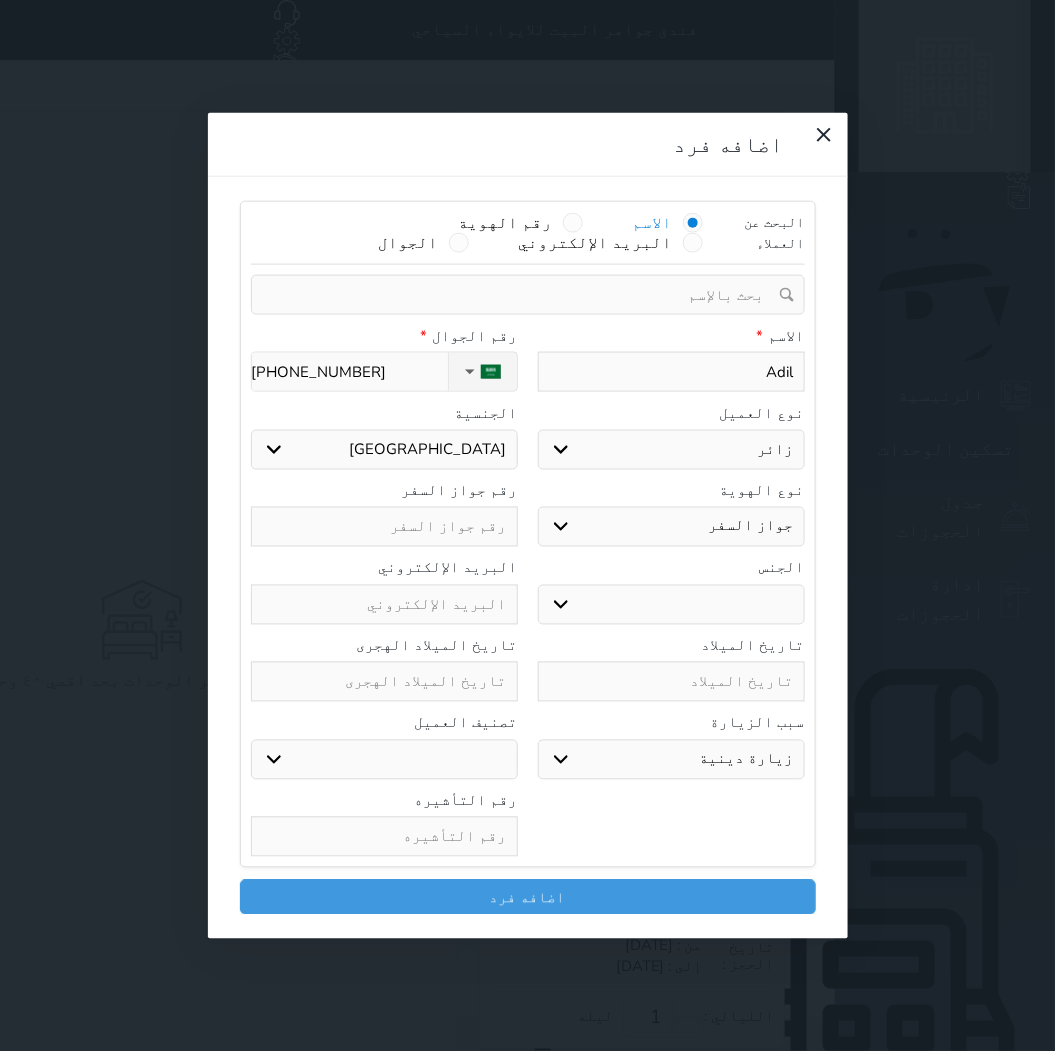 click on "اختر دولة
اثيوبيا
اجنبي بجواز سعودي
اخرى
[GEOGRAPHIC_DATA]
[GEOGRAPHIC_DATA]
[GEOGRAPHIC_DATA]
[GEOGRAPHIC_DATA]
[GEOGRAPHIC_DATA]
[GEOGRAPHIC_DATA]
[GEOGRAPHIC_DATA]" at bounding box center [384, 449] 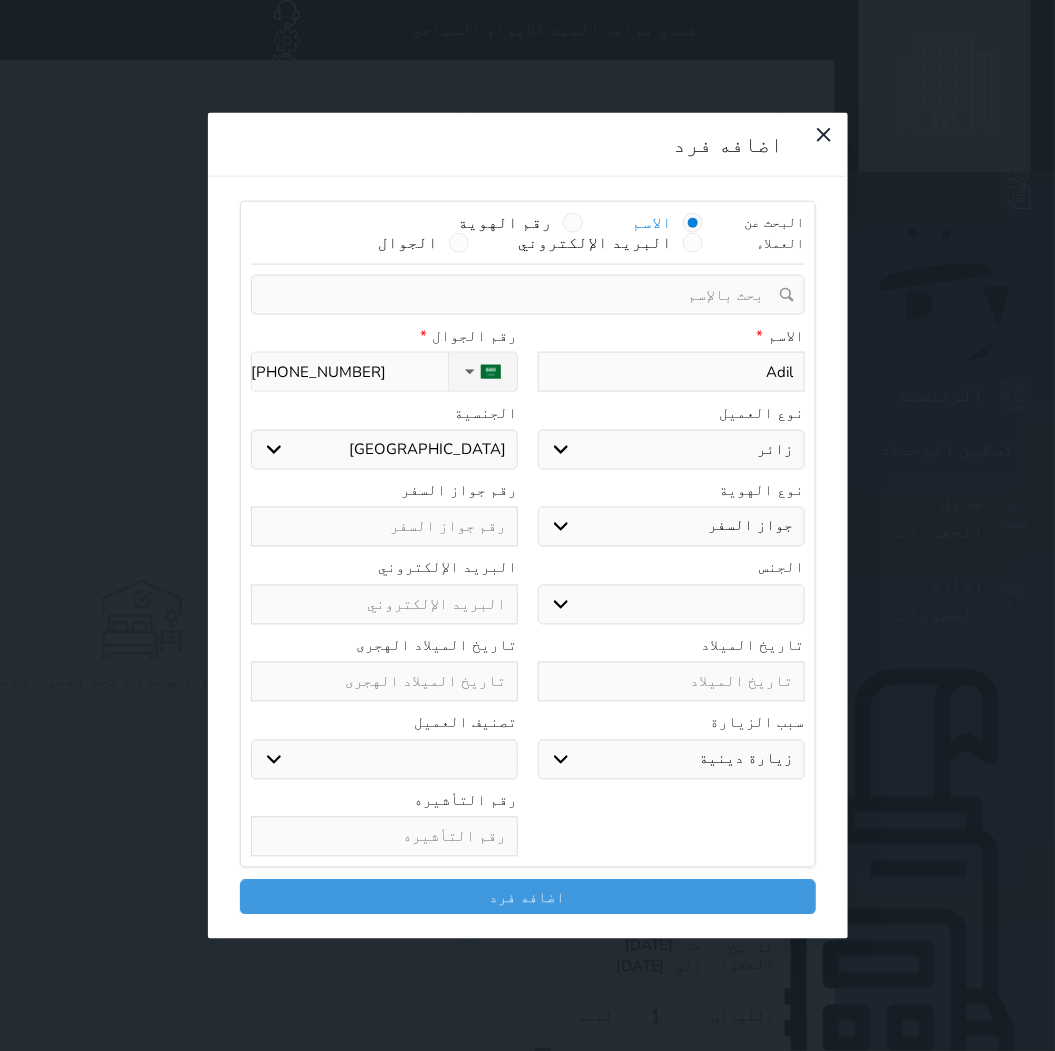 type on "J" 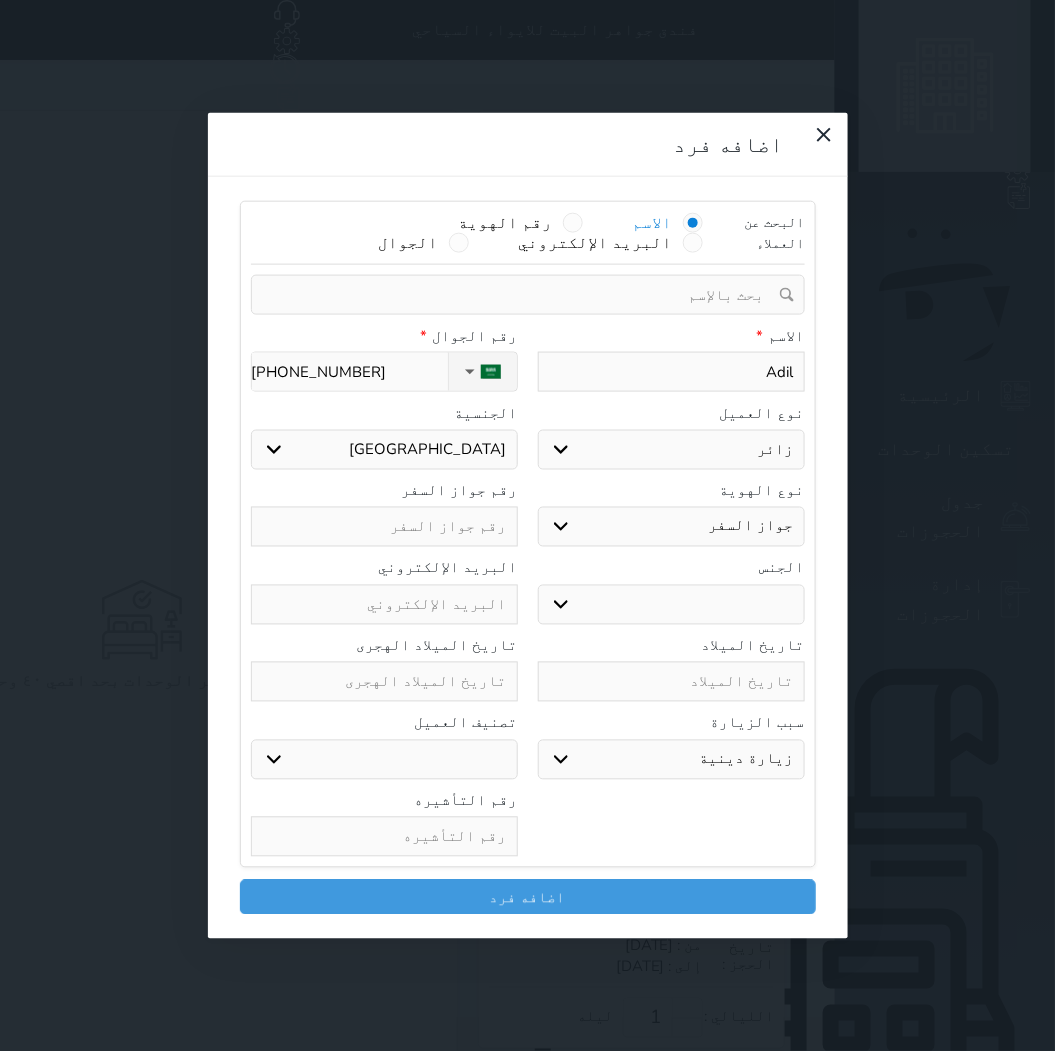select 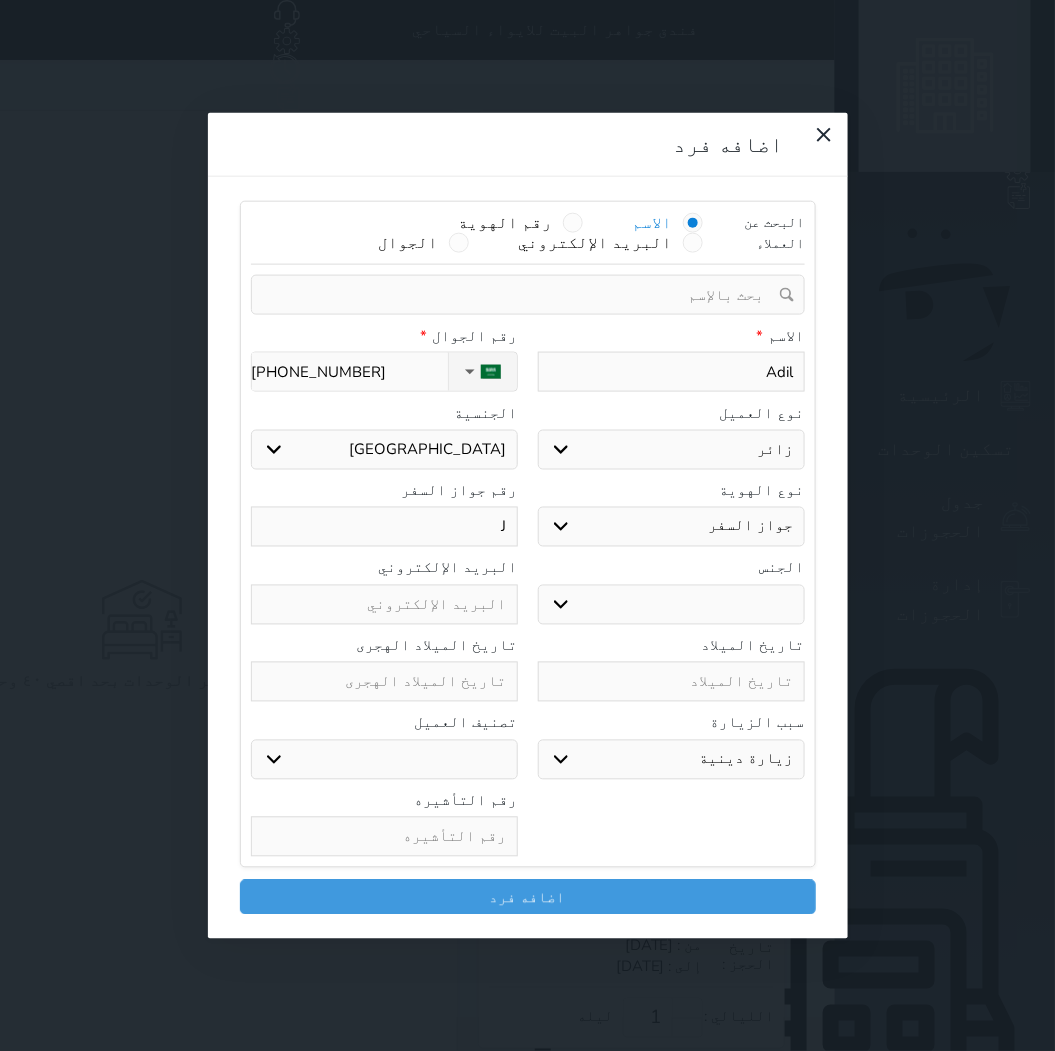 type on "JQ" 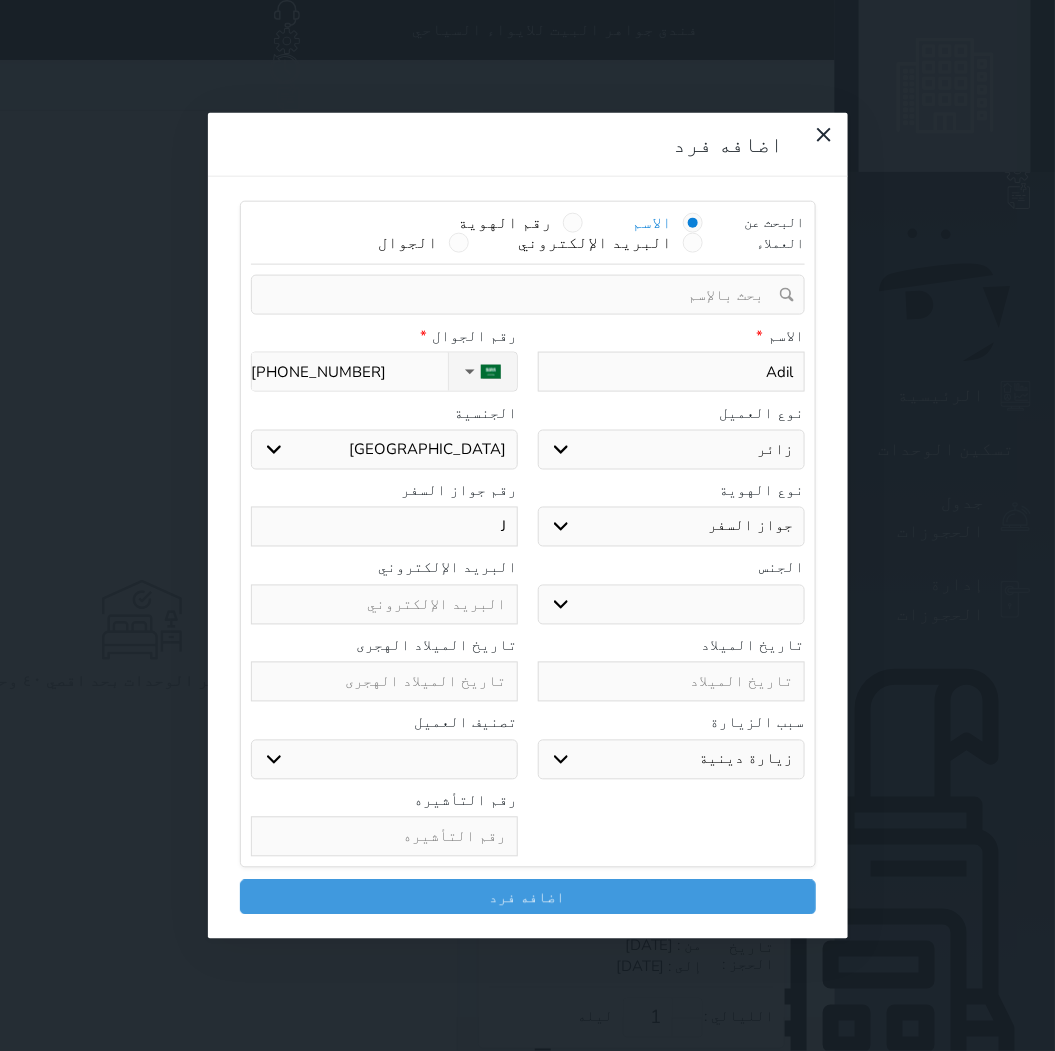 select 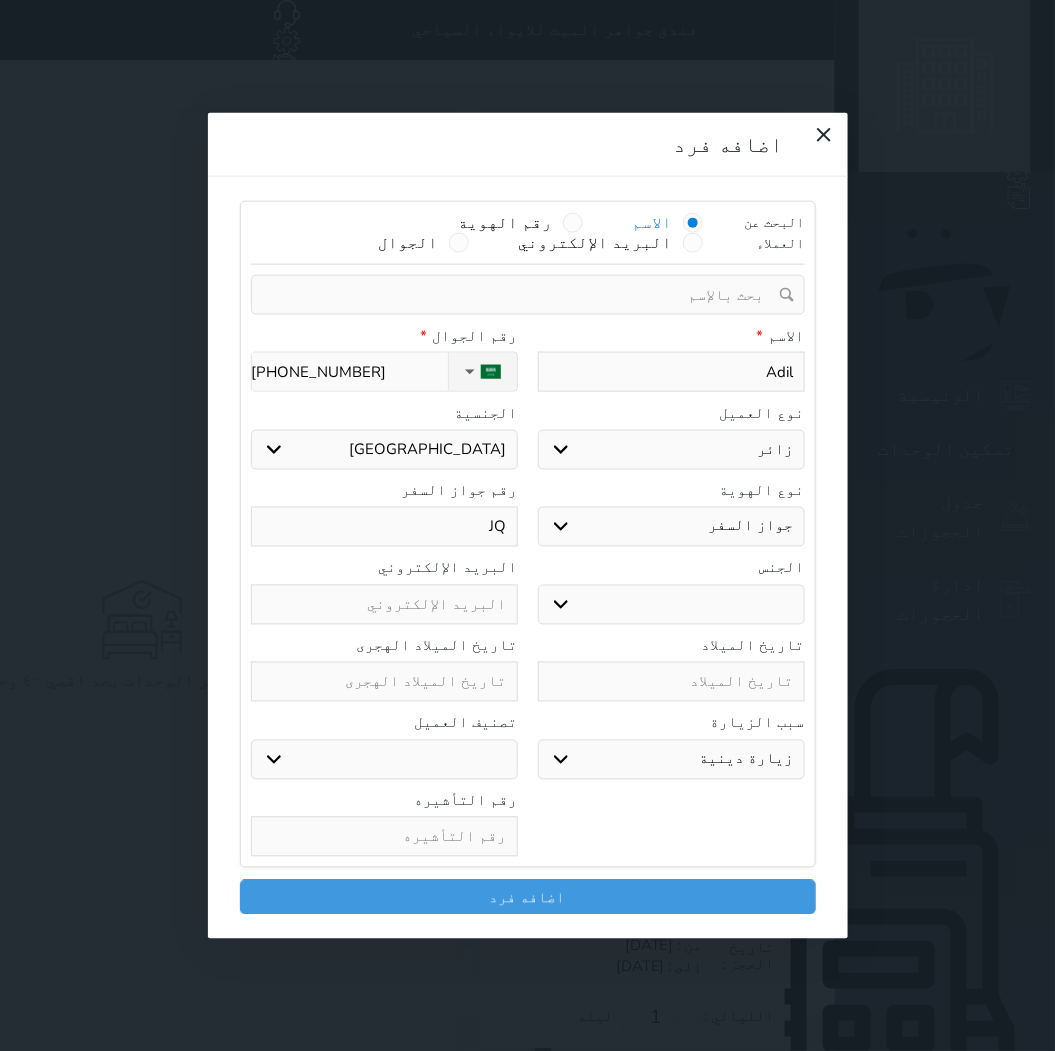type on "JQ9" 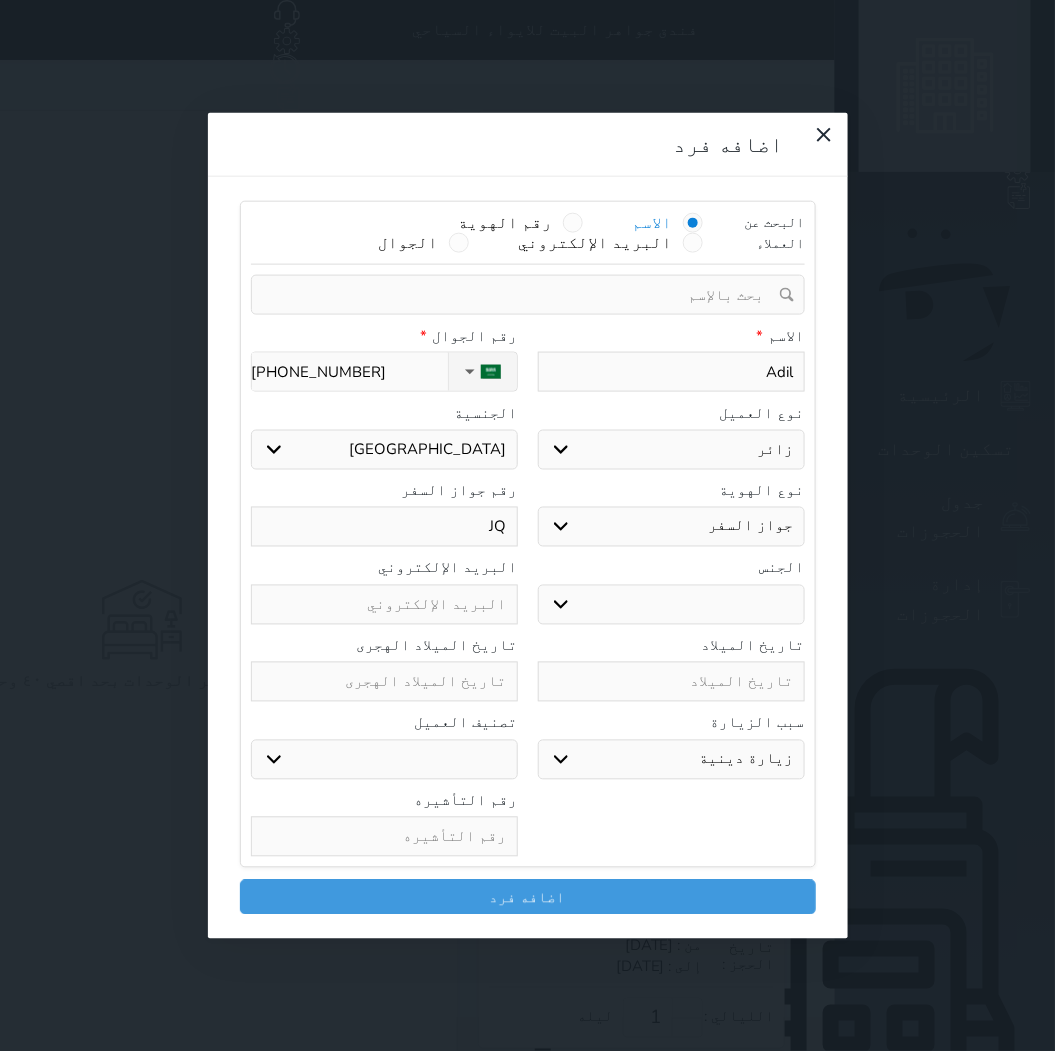 select 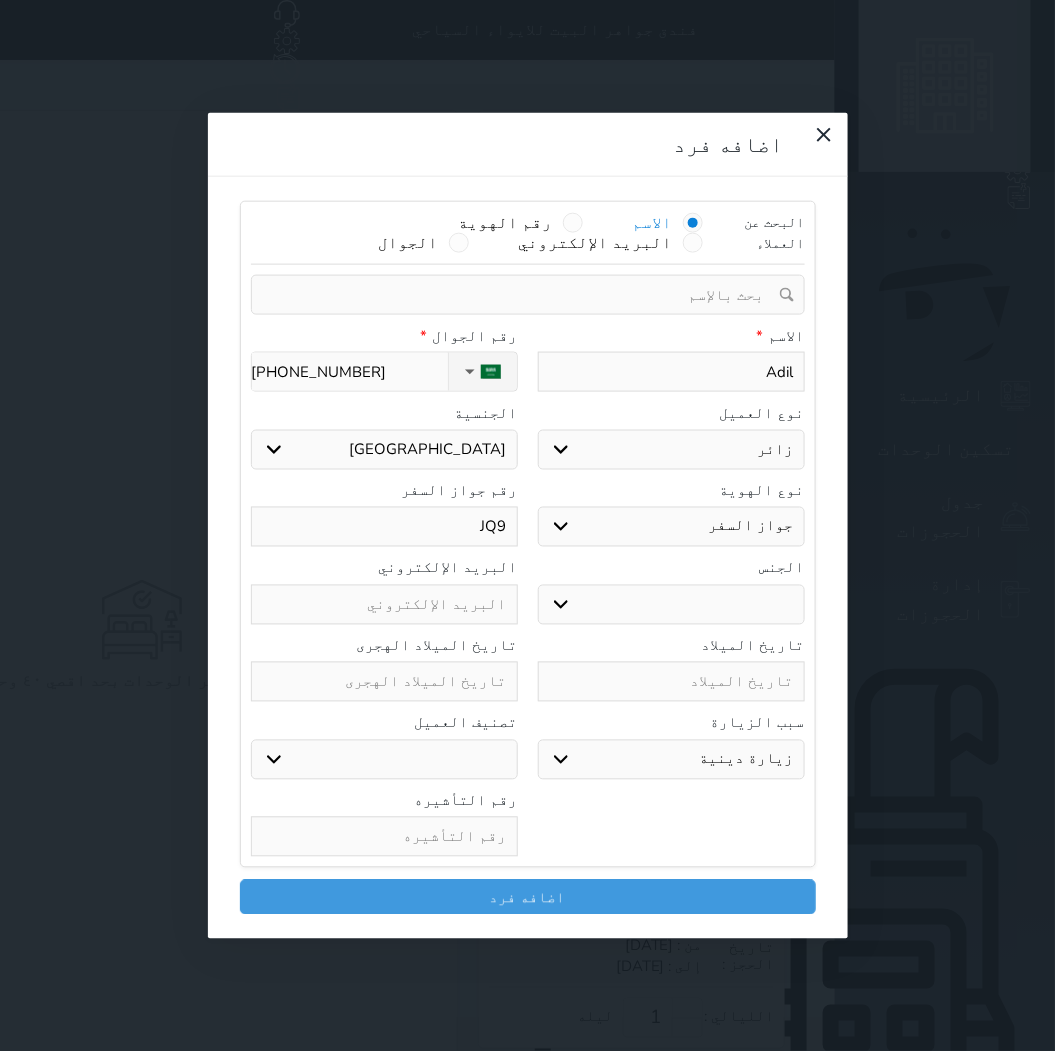 type on "JQ99" 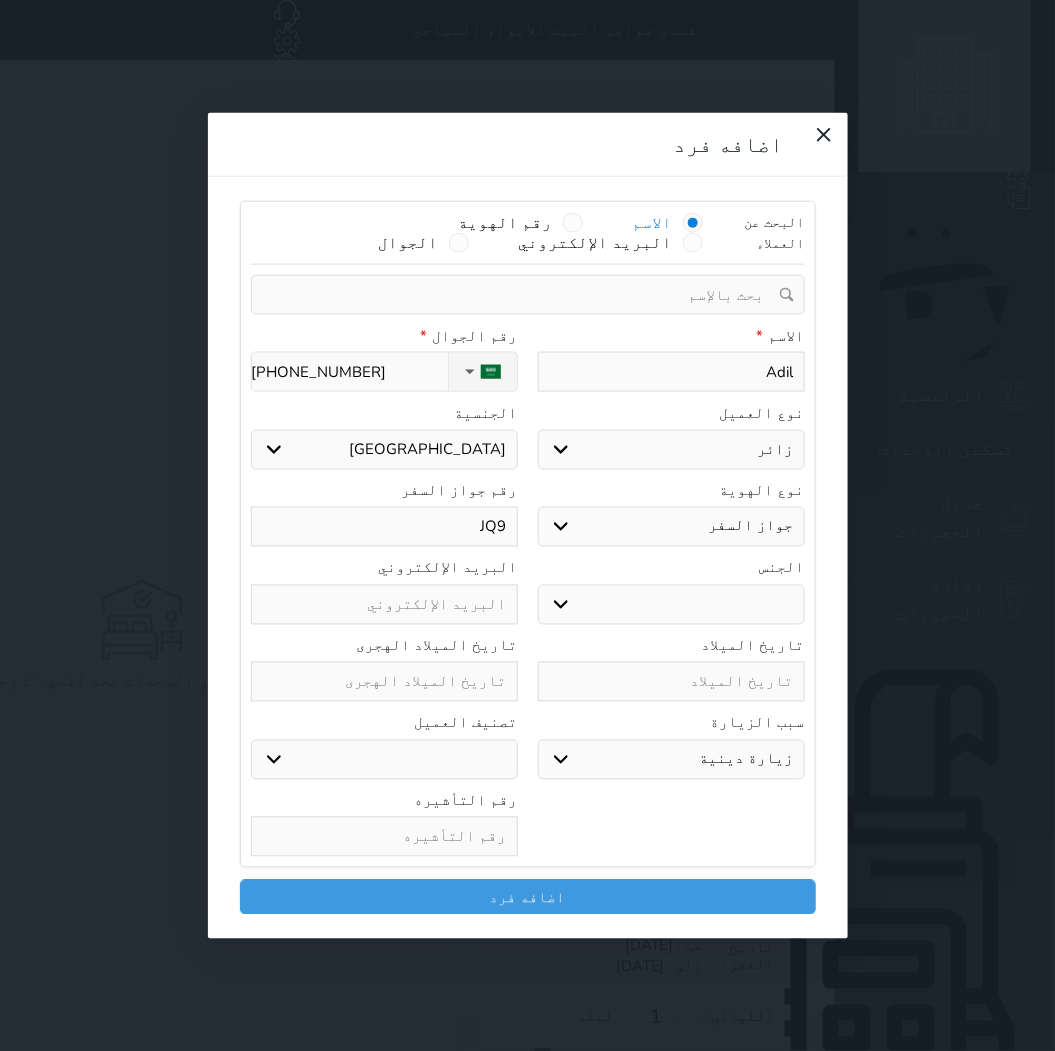 select 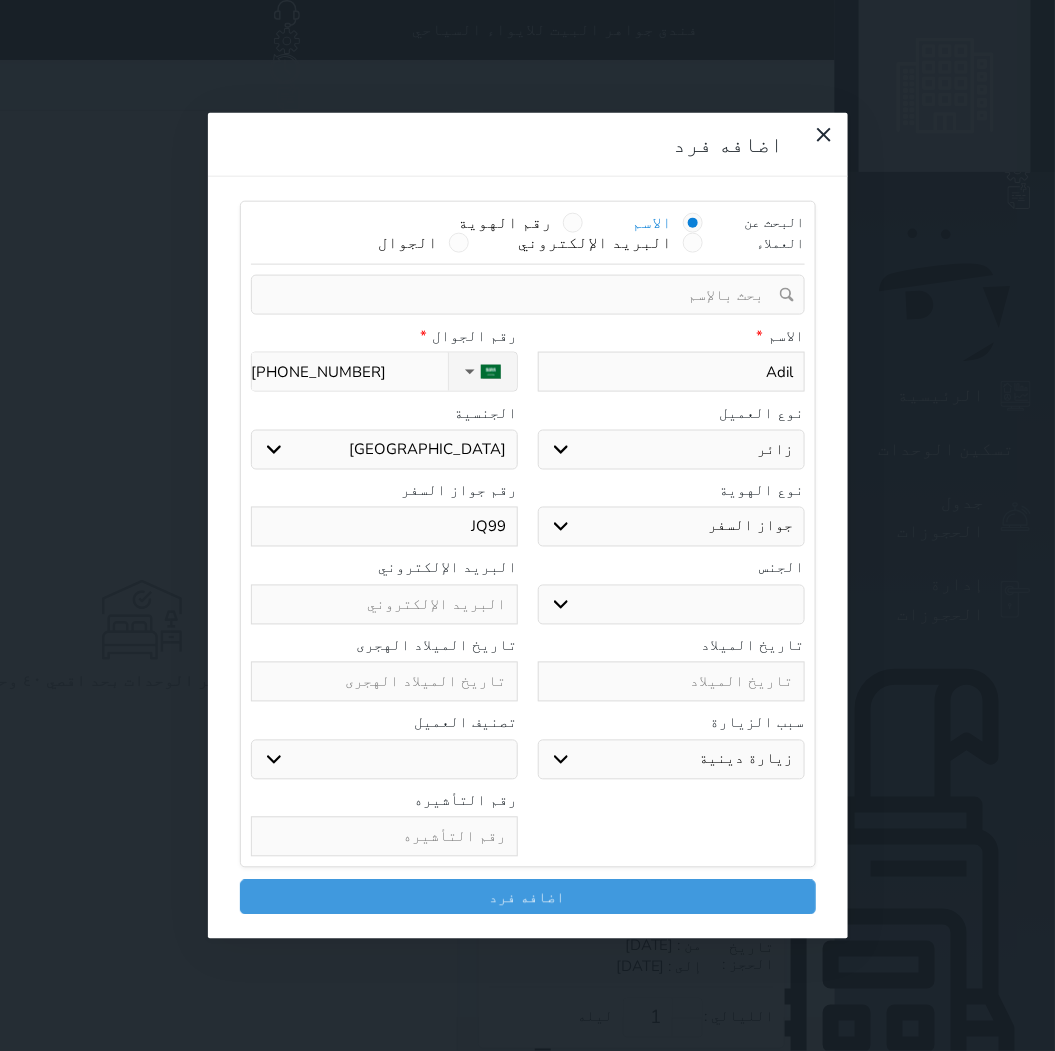 type on "JQ991" 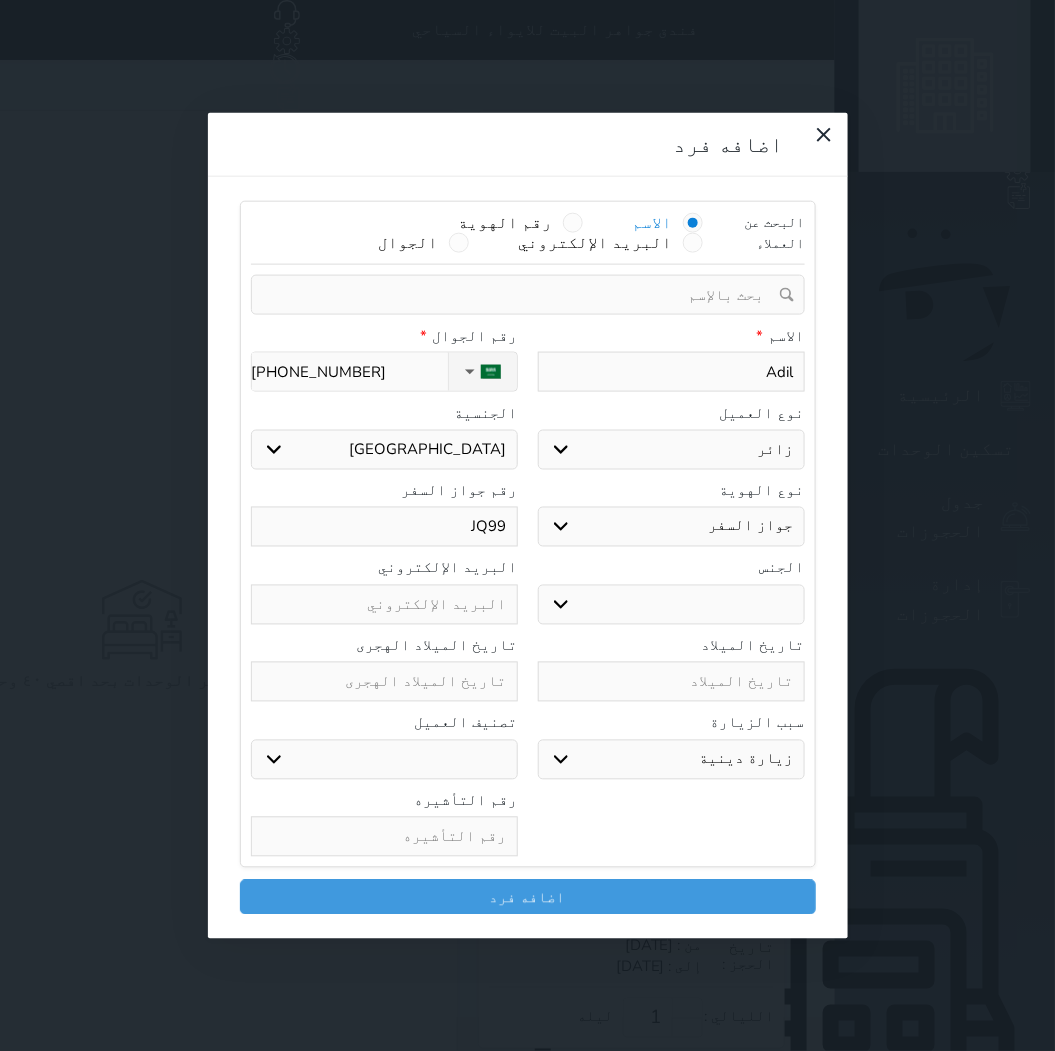 select 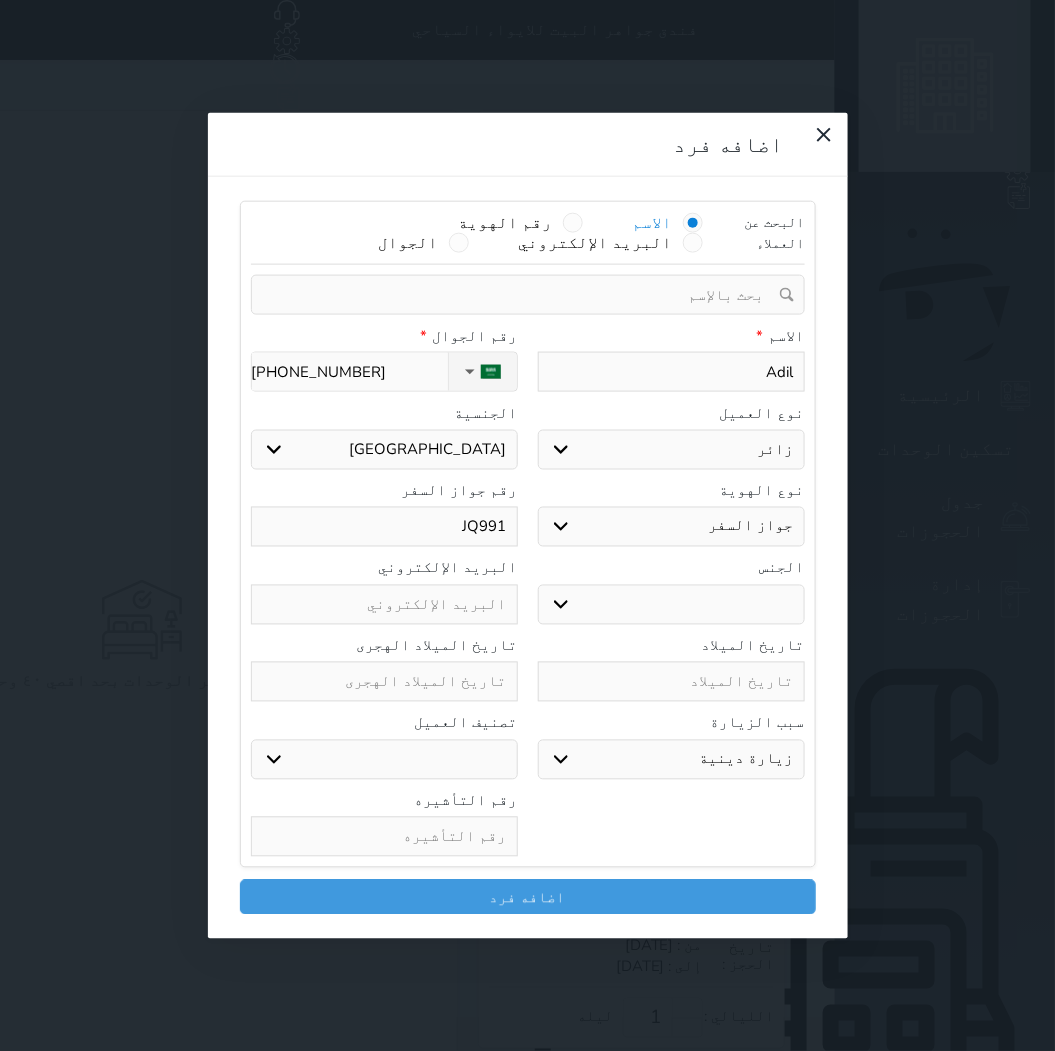 type on "JQ9911" 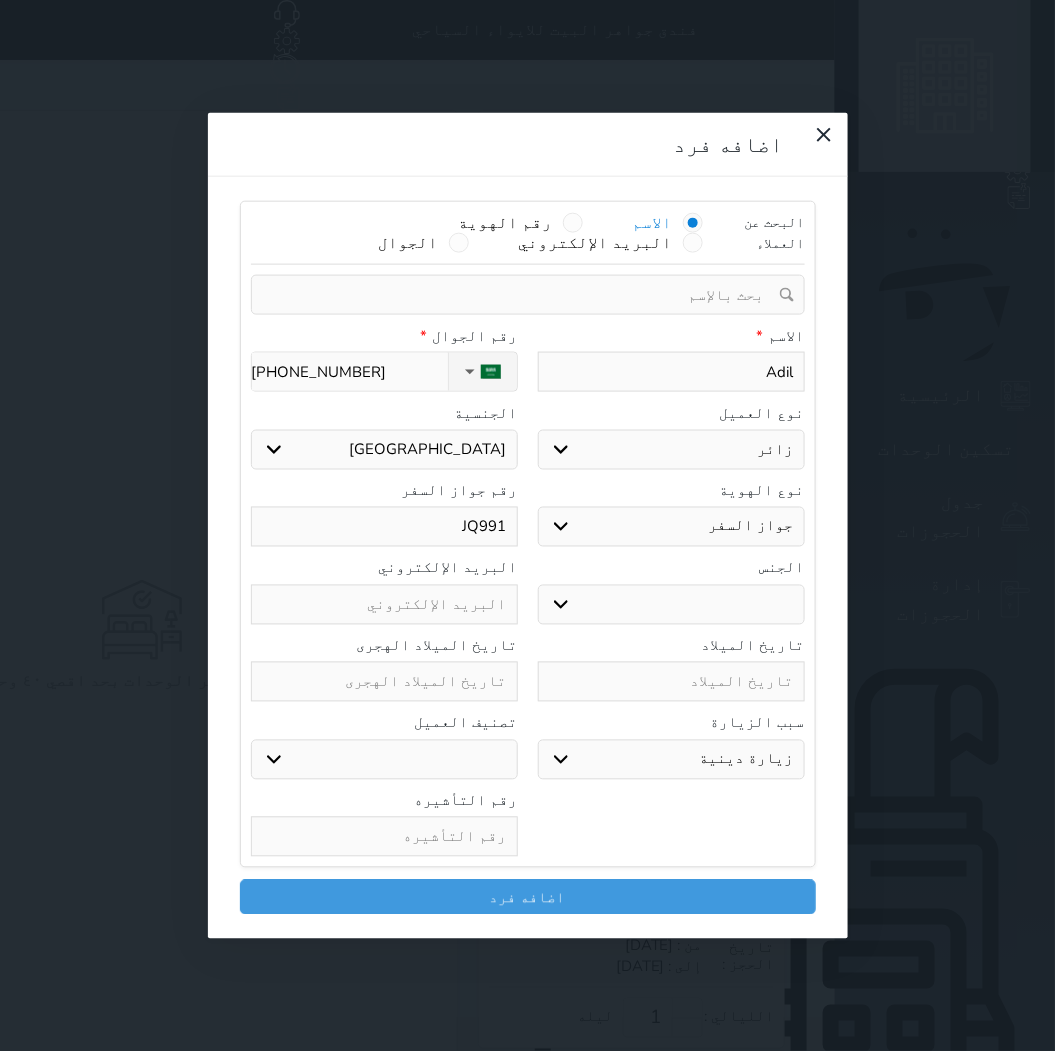 select 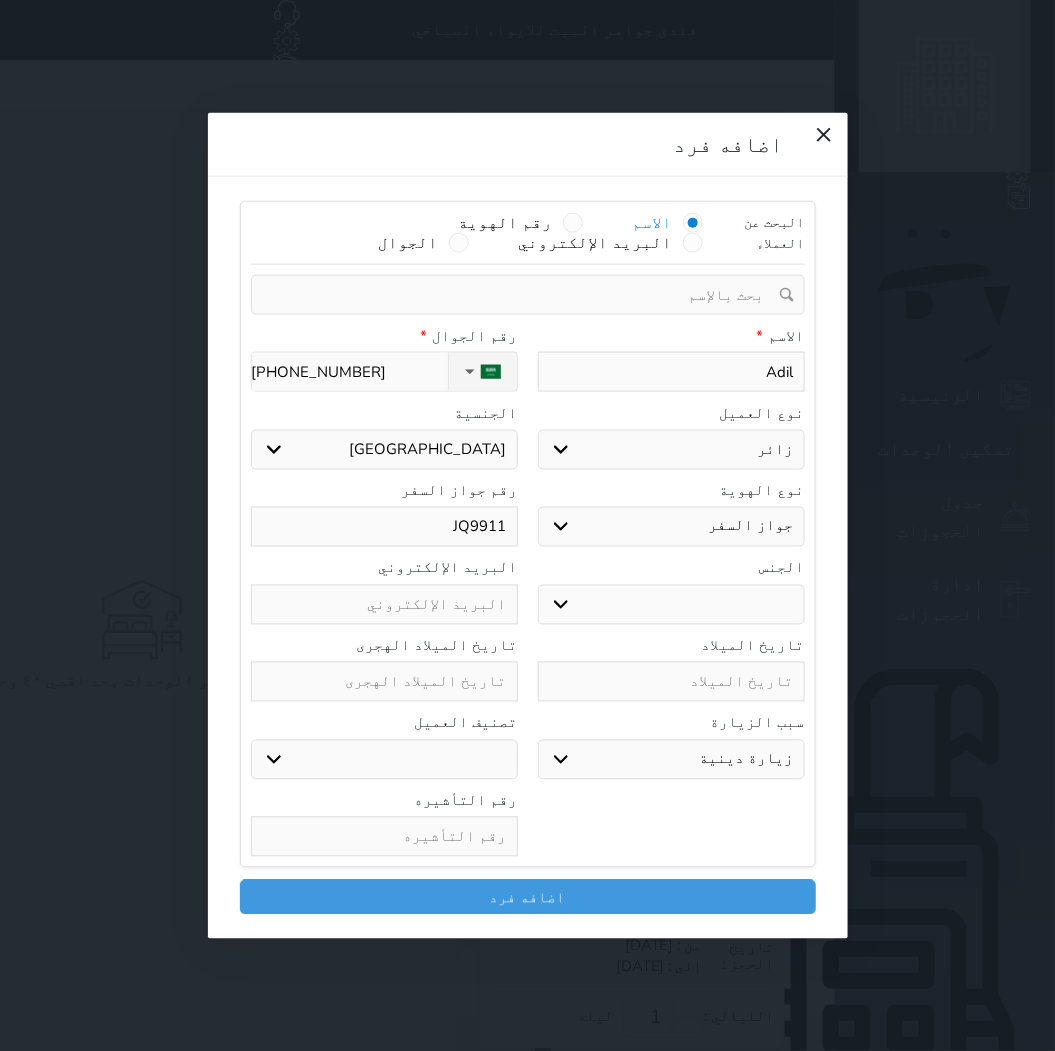 type on "JQ99114" 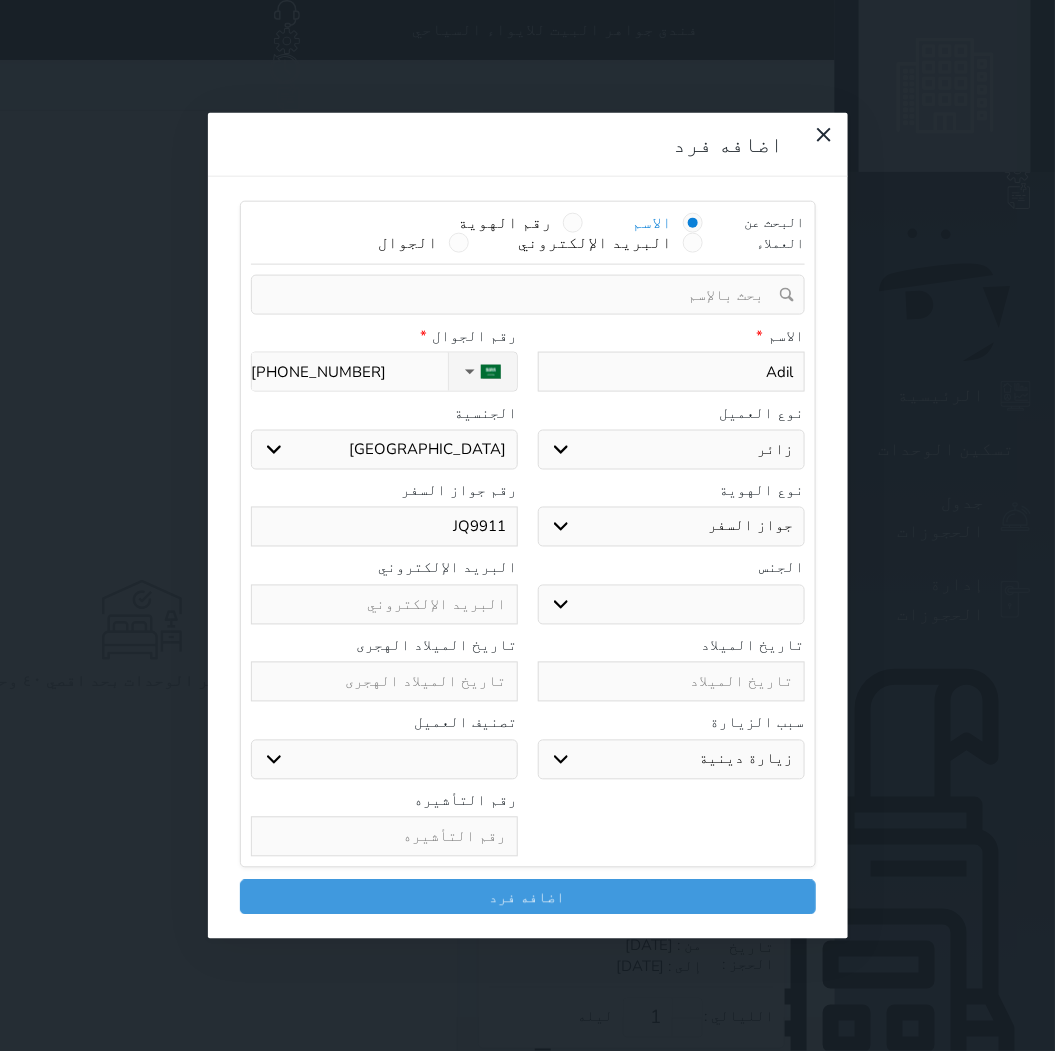 select 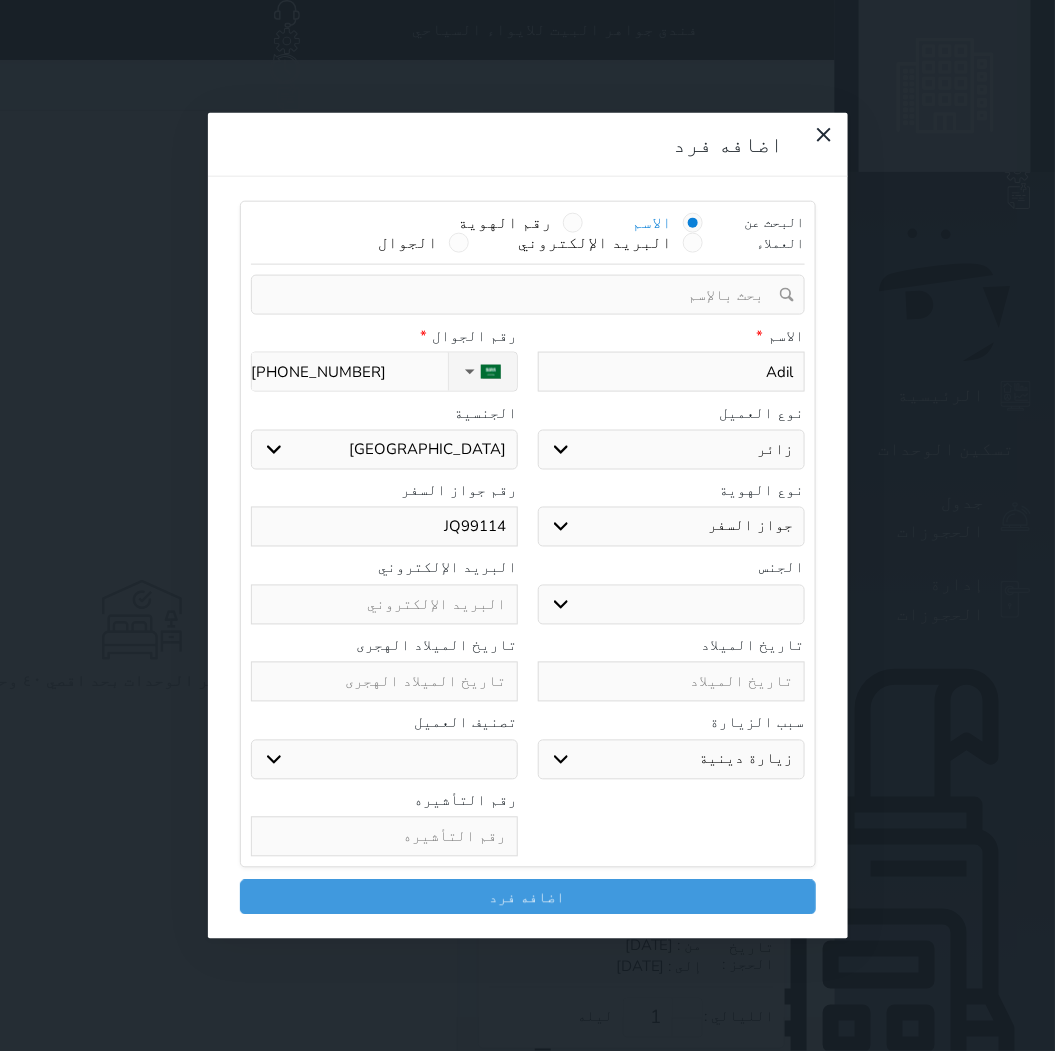 type on "JQ9911" 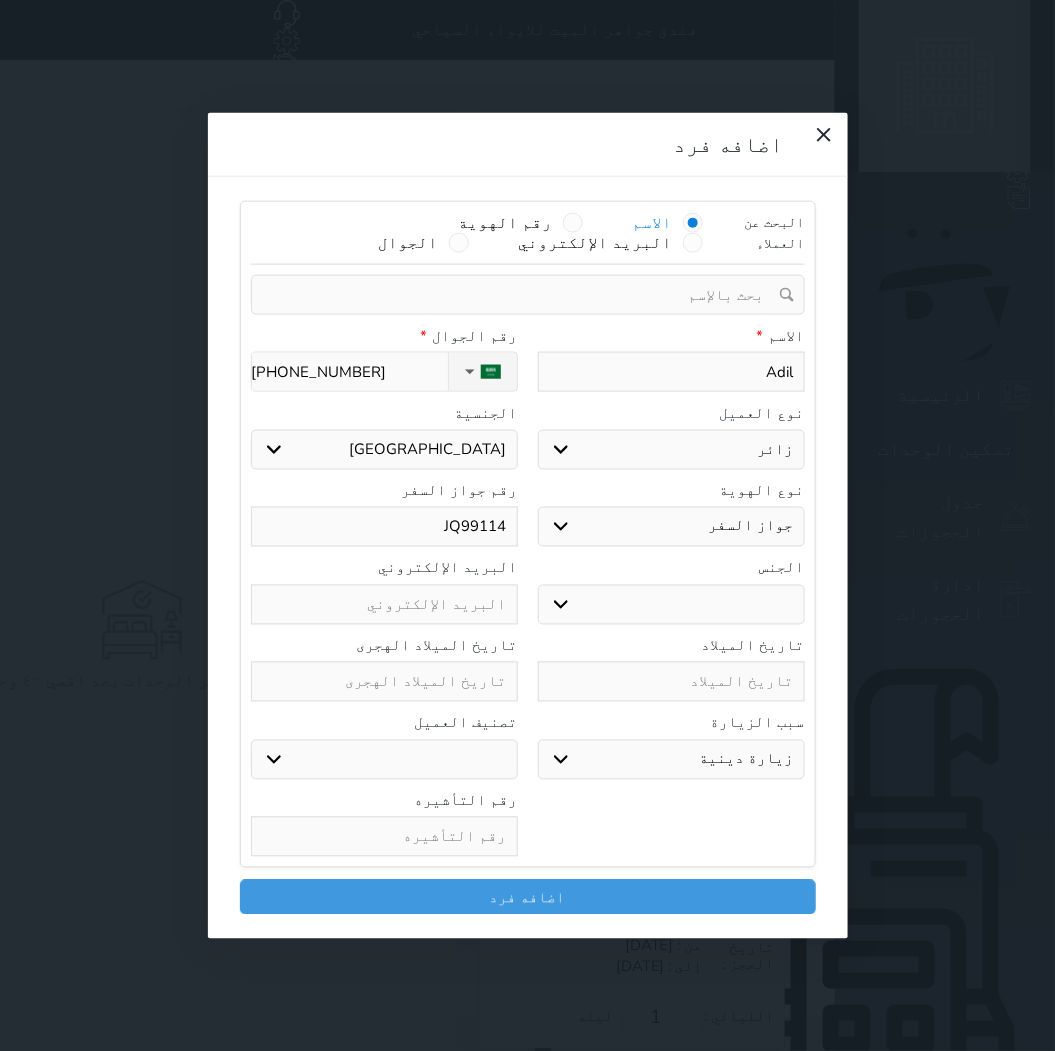 select 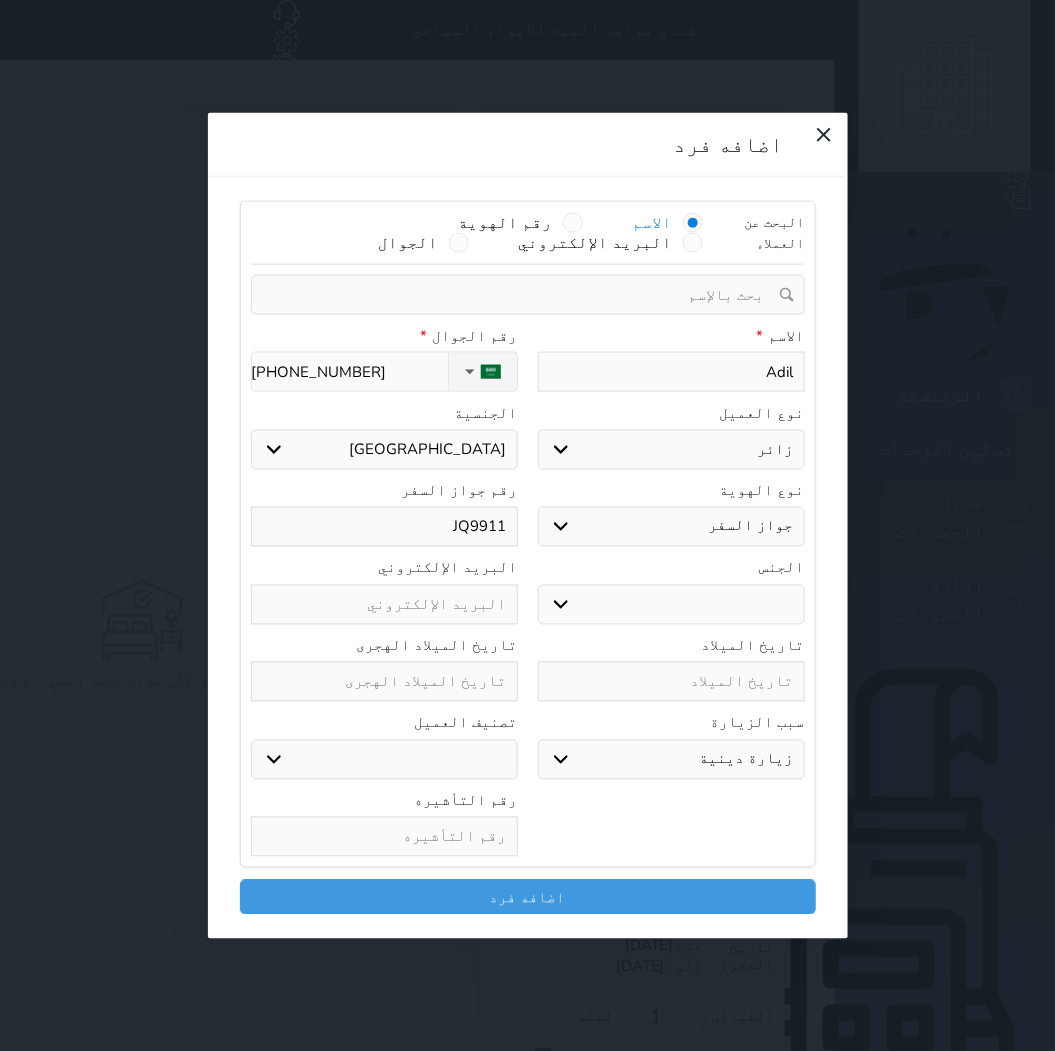 type on "JQ99115" 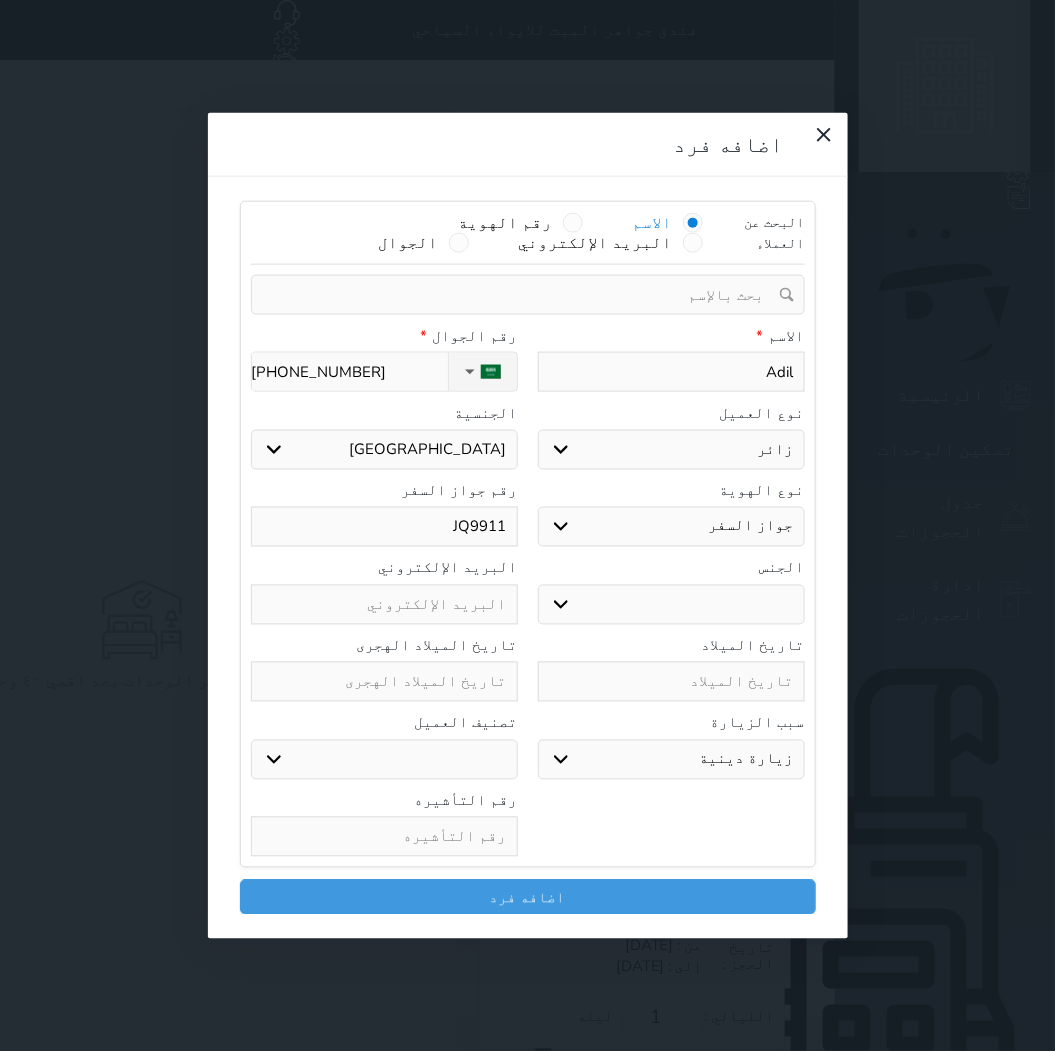 select 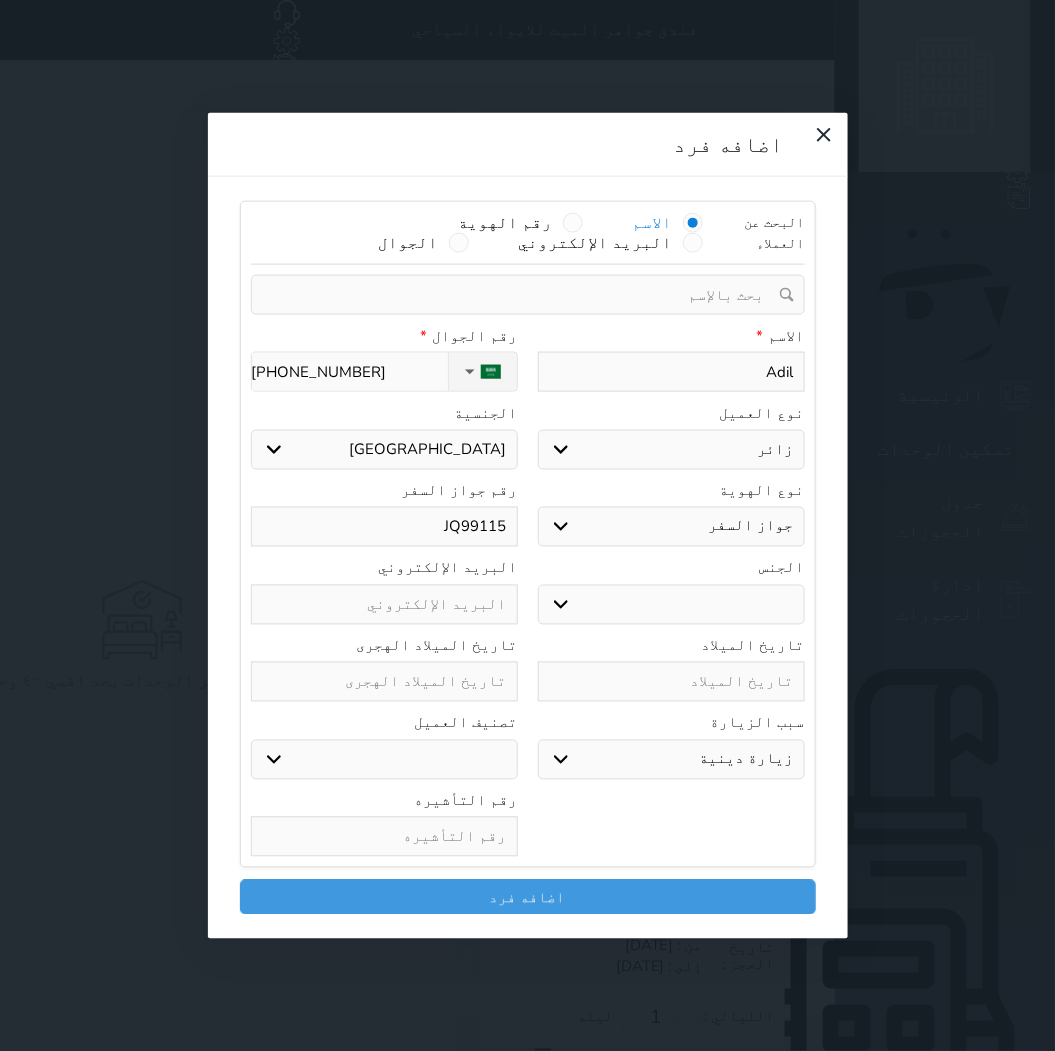 type on "JQ991154" 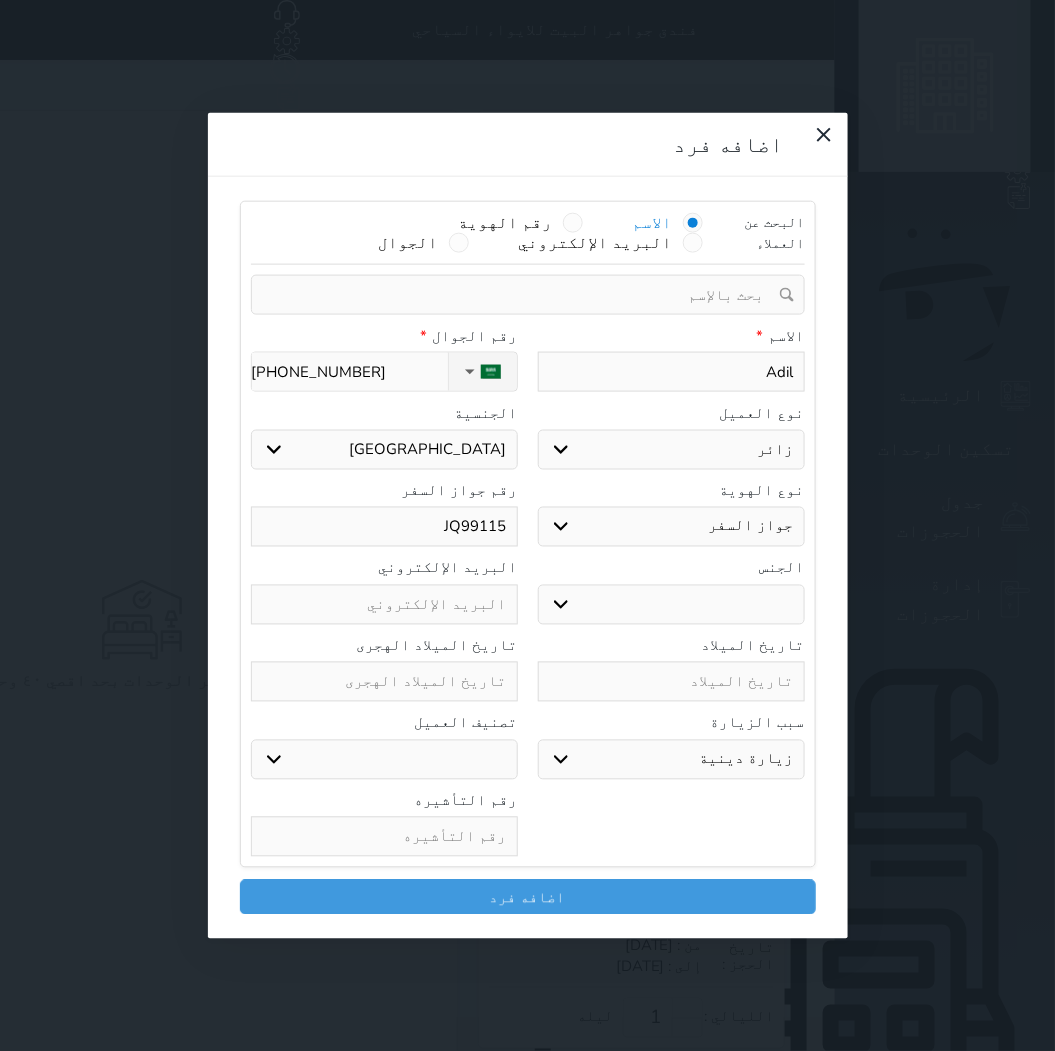 select 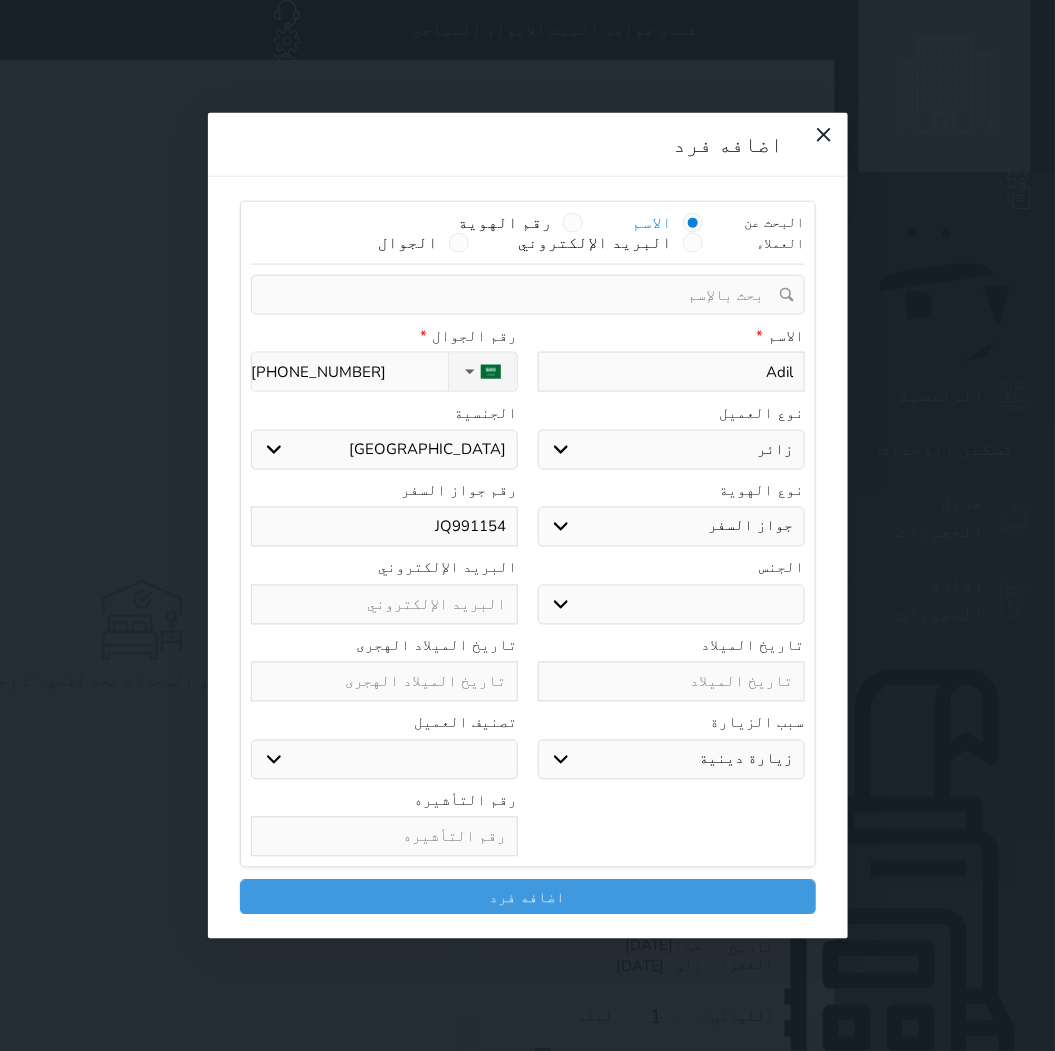 type on "JQ99115" 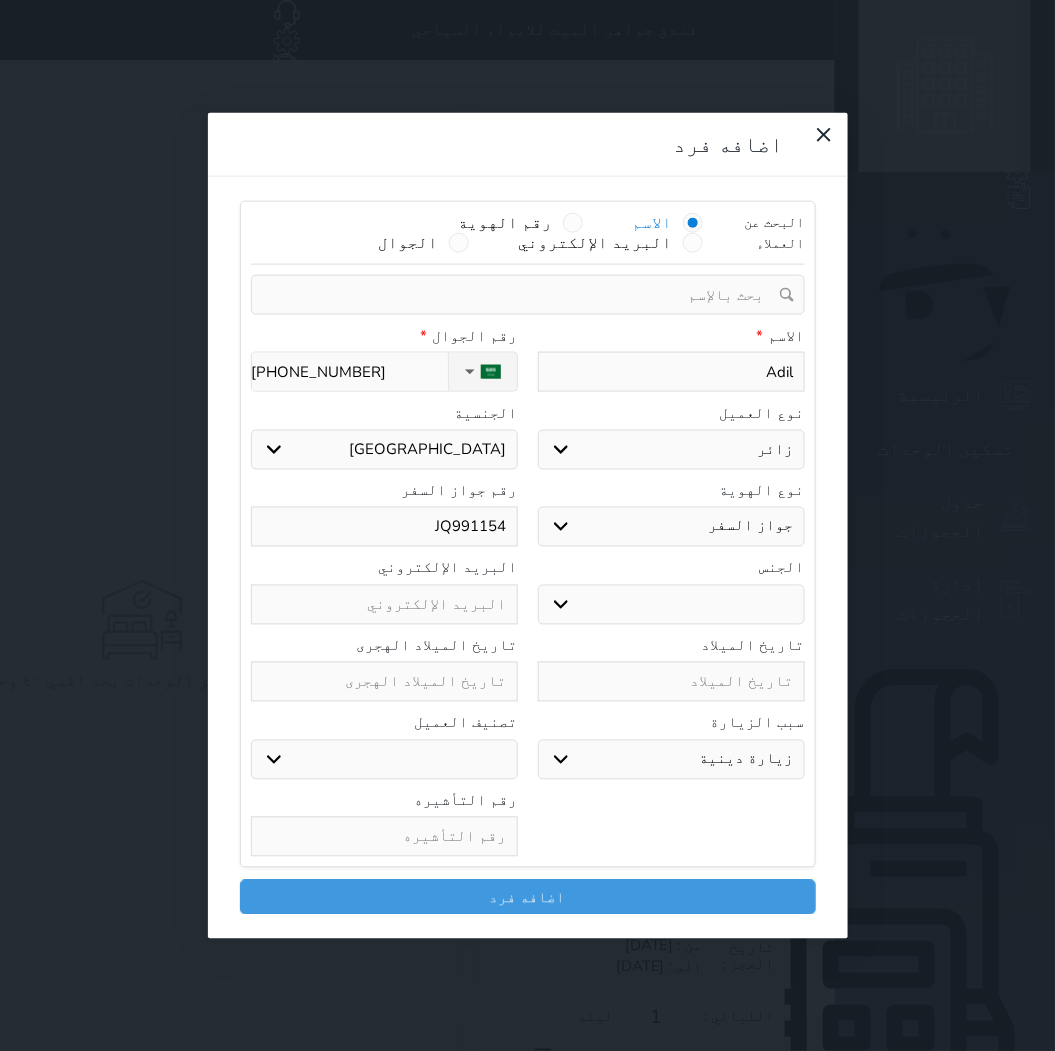 select 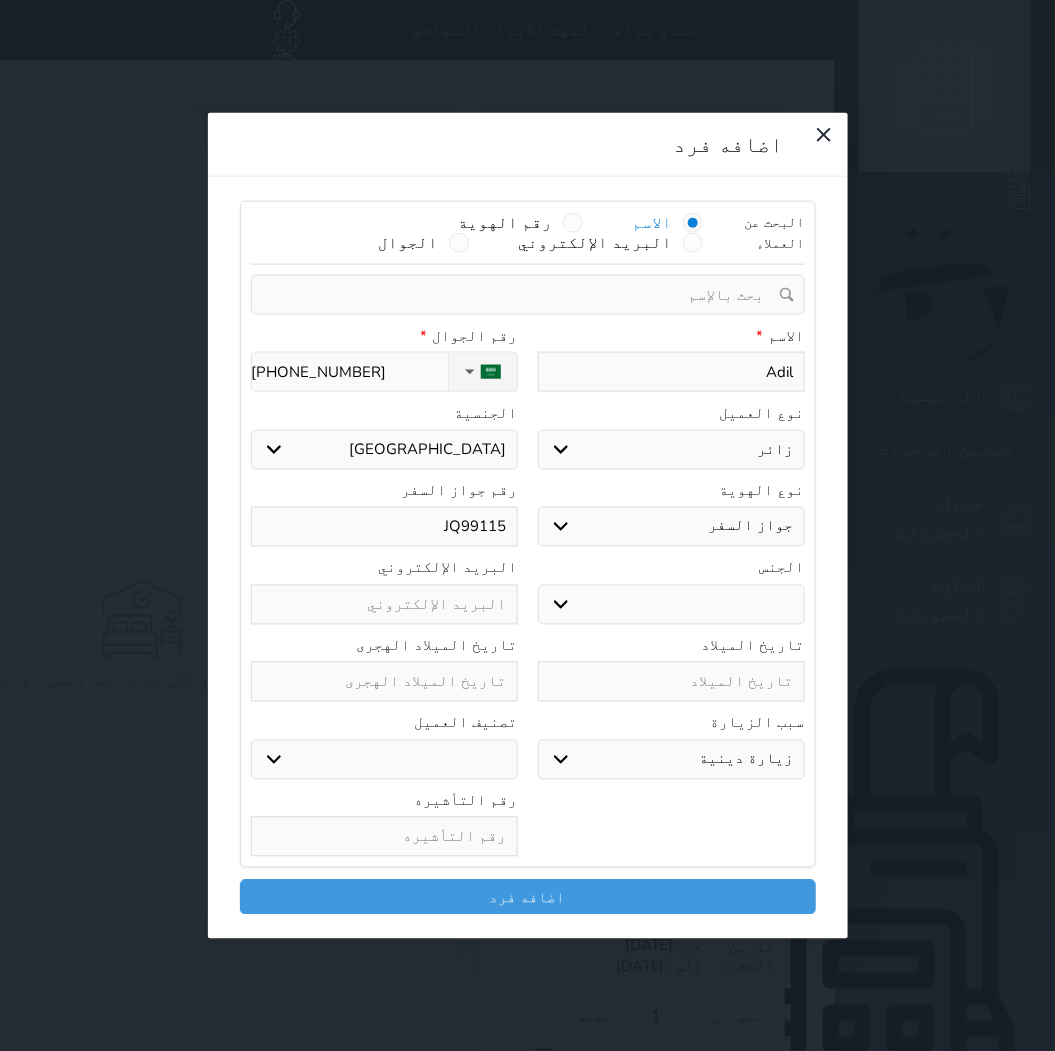 type on "JQ9911" 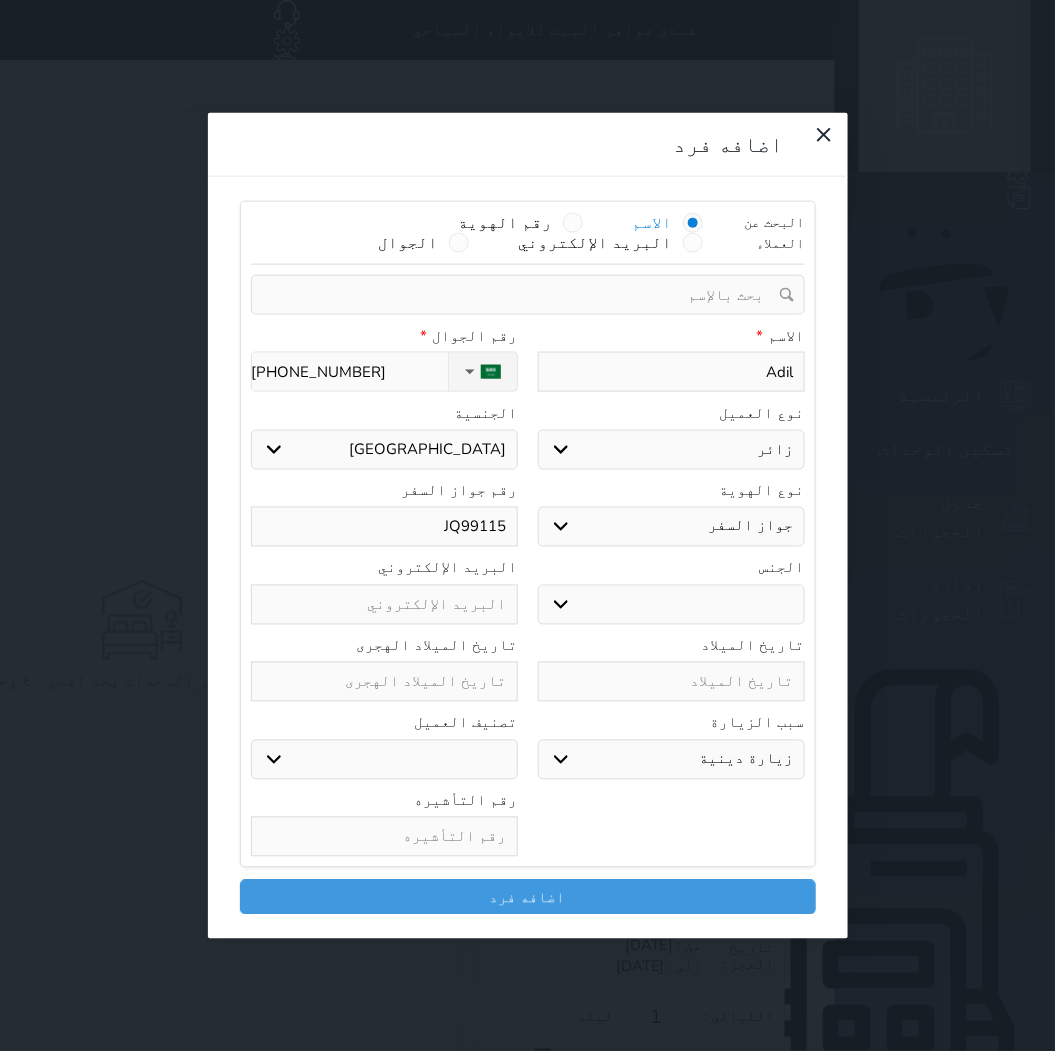 select 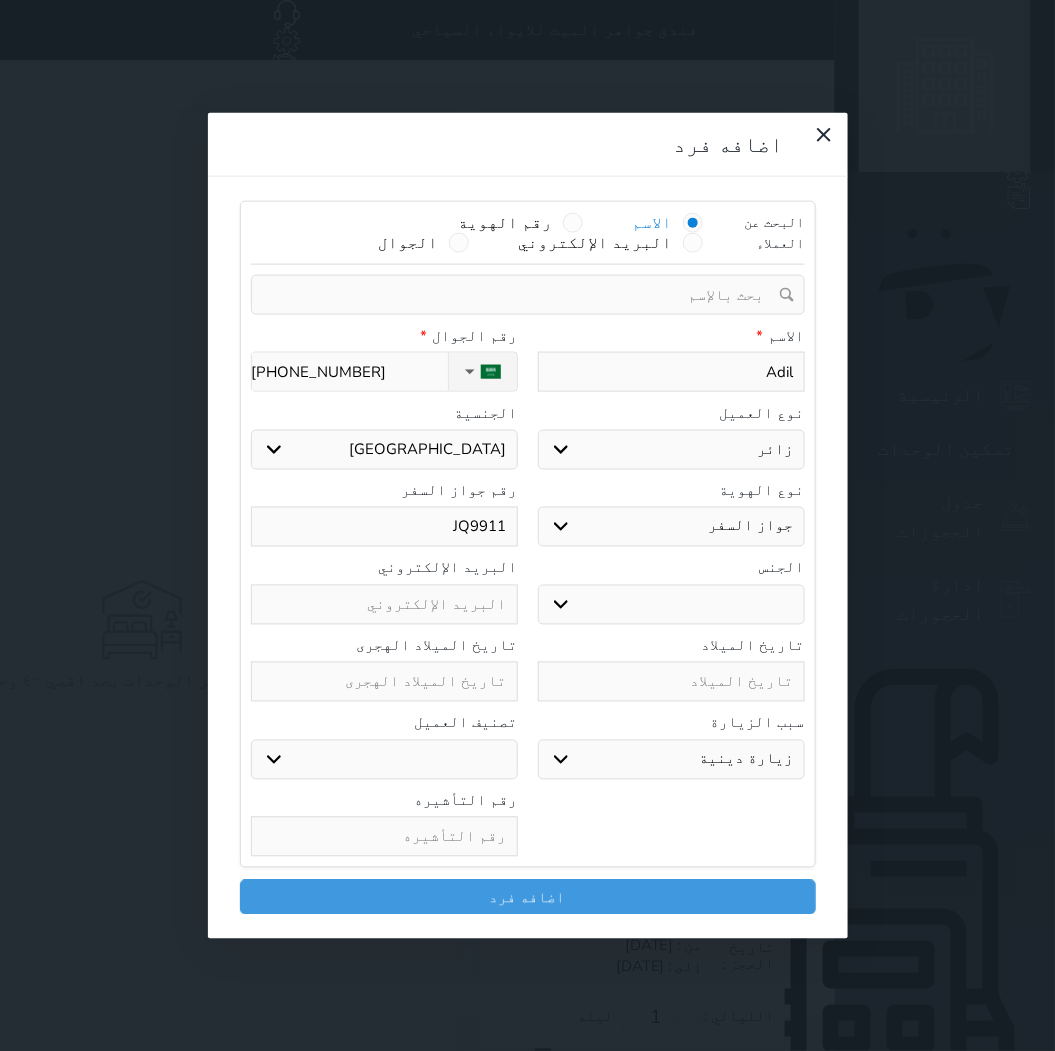 type on "JQ99114" 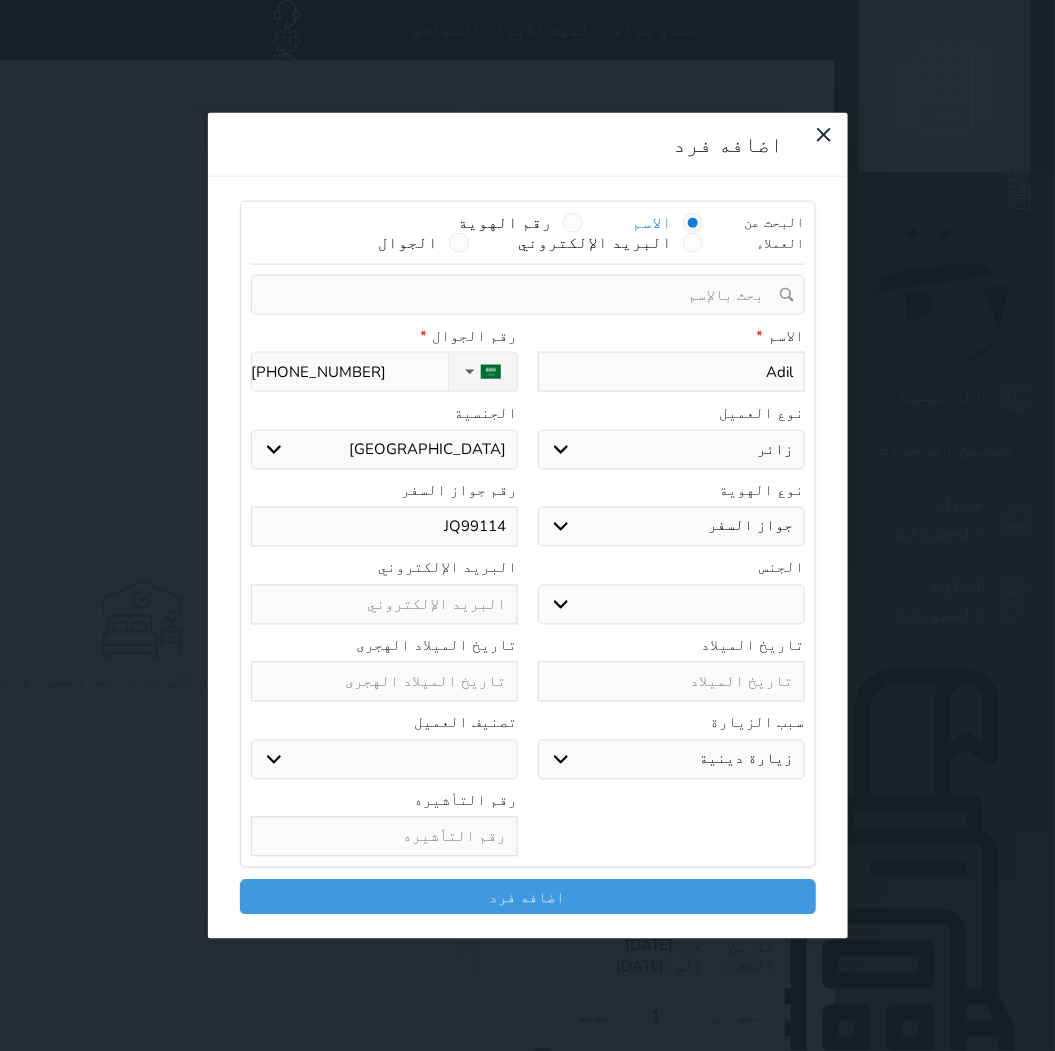 type on "JQ991145" 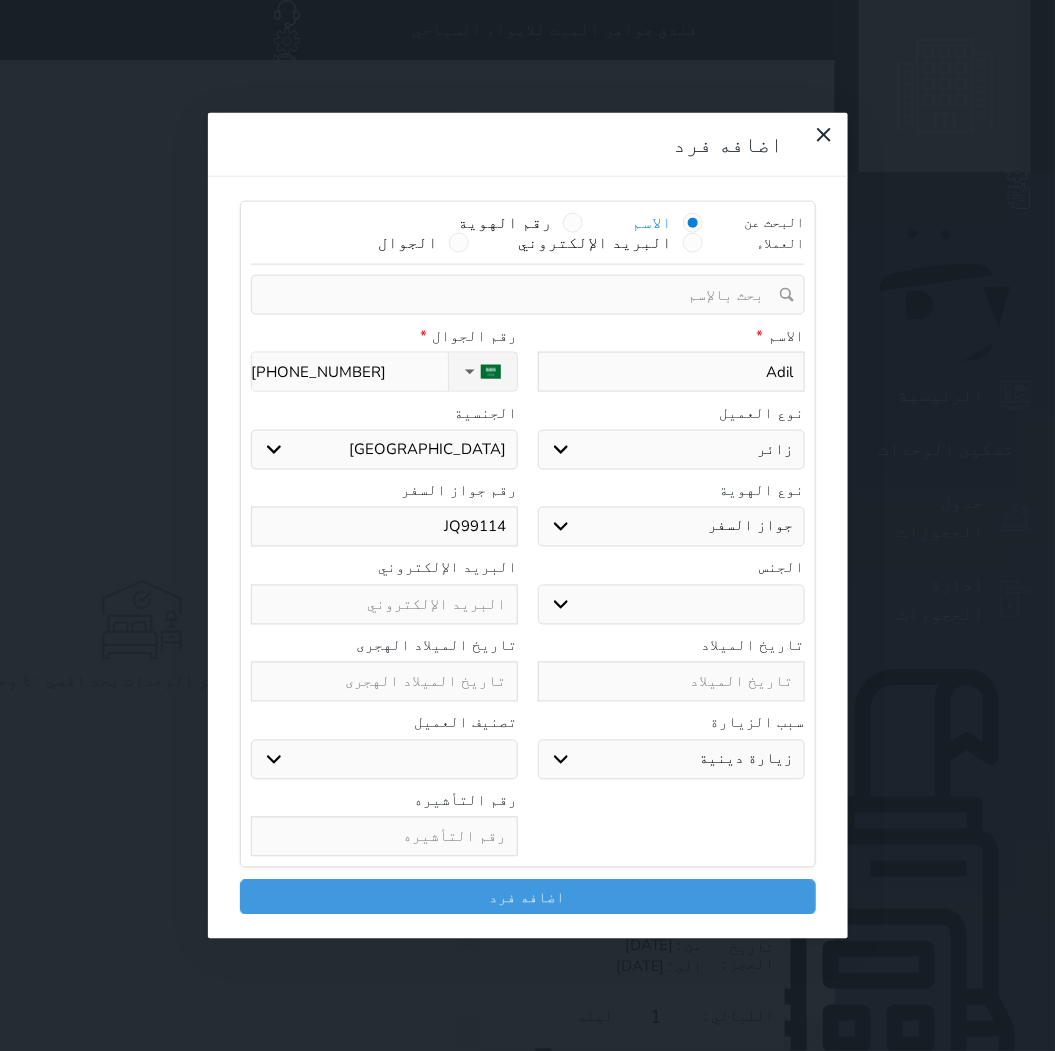 select 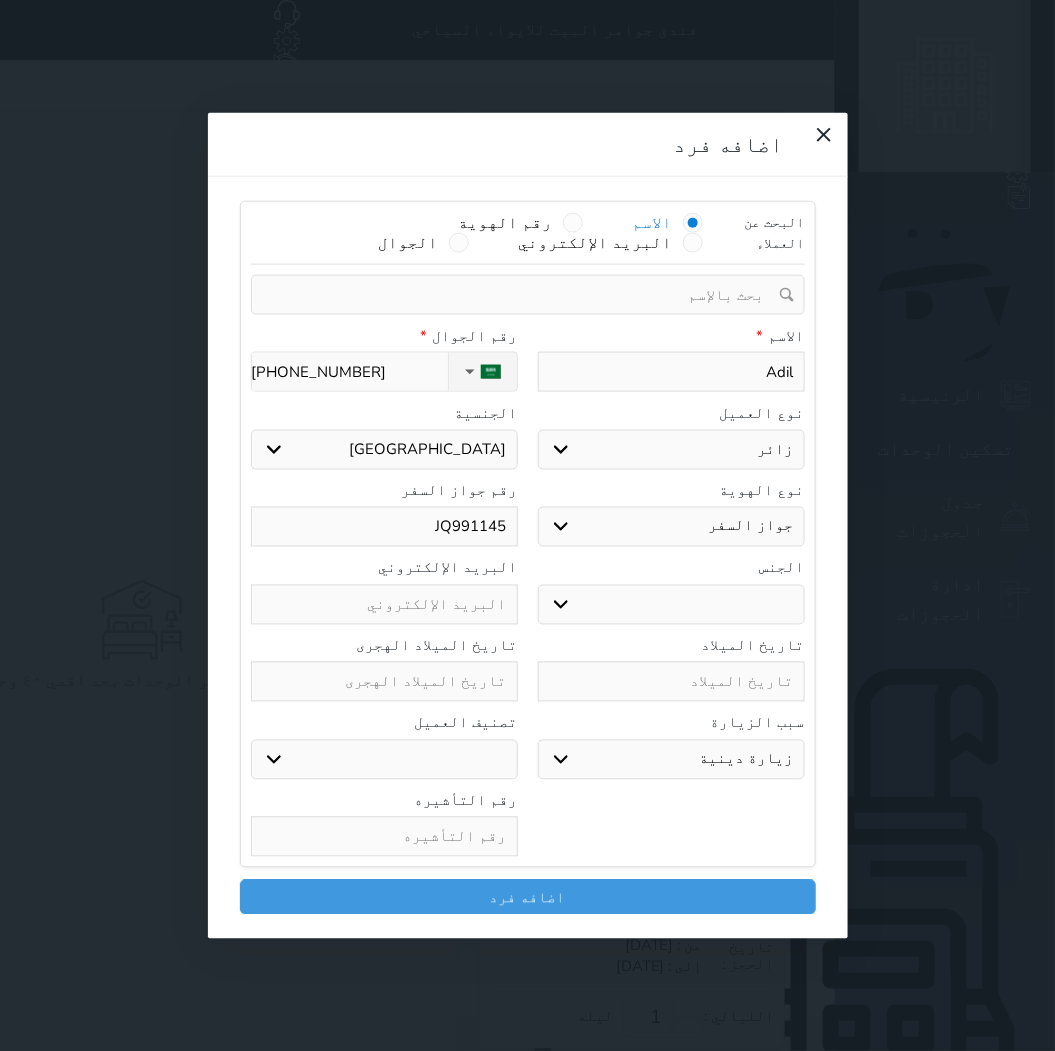 type on "JQ9911451" 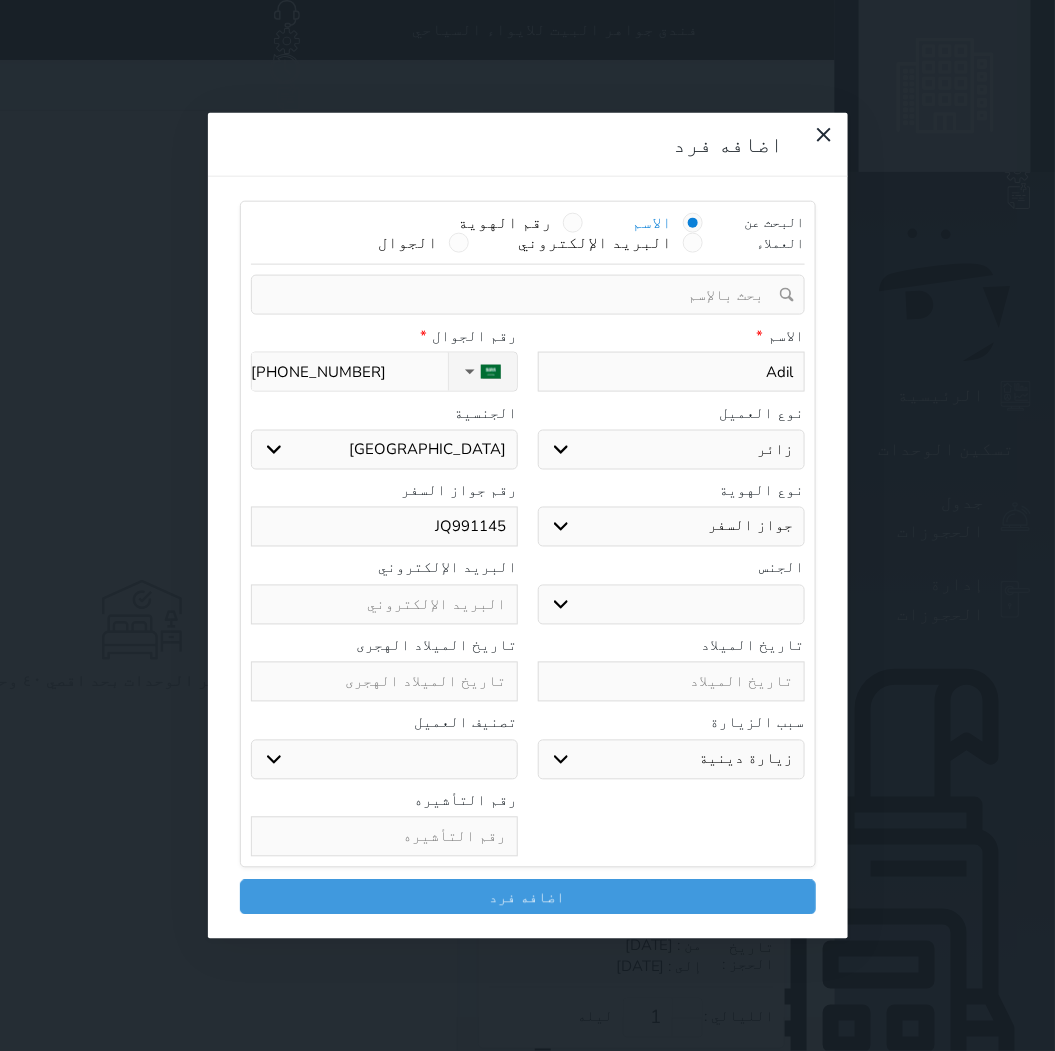 select 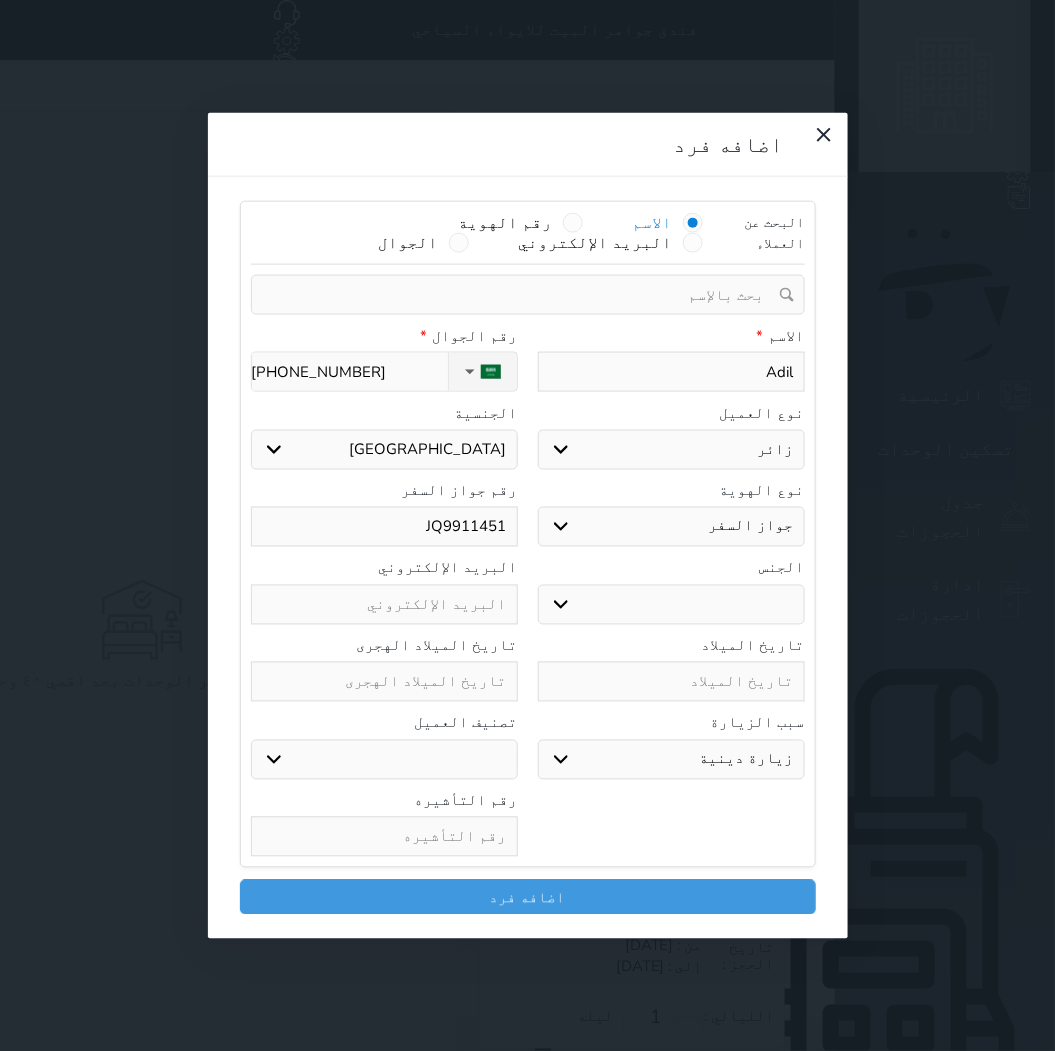 type on "JQ9911451" 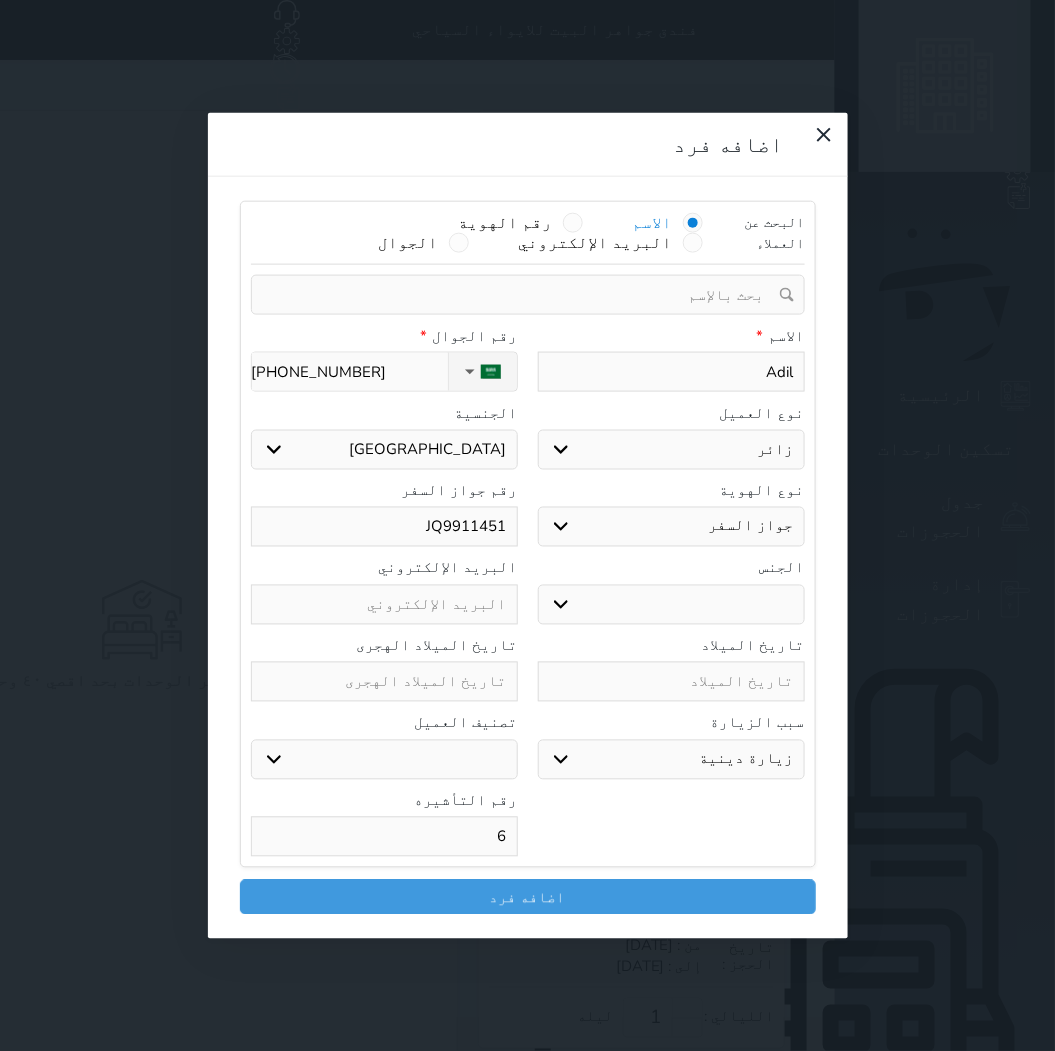 select 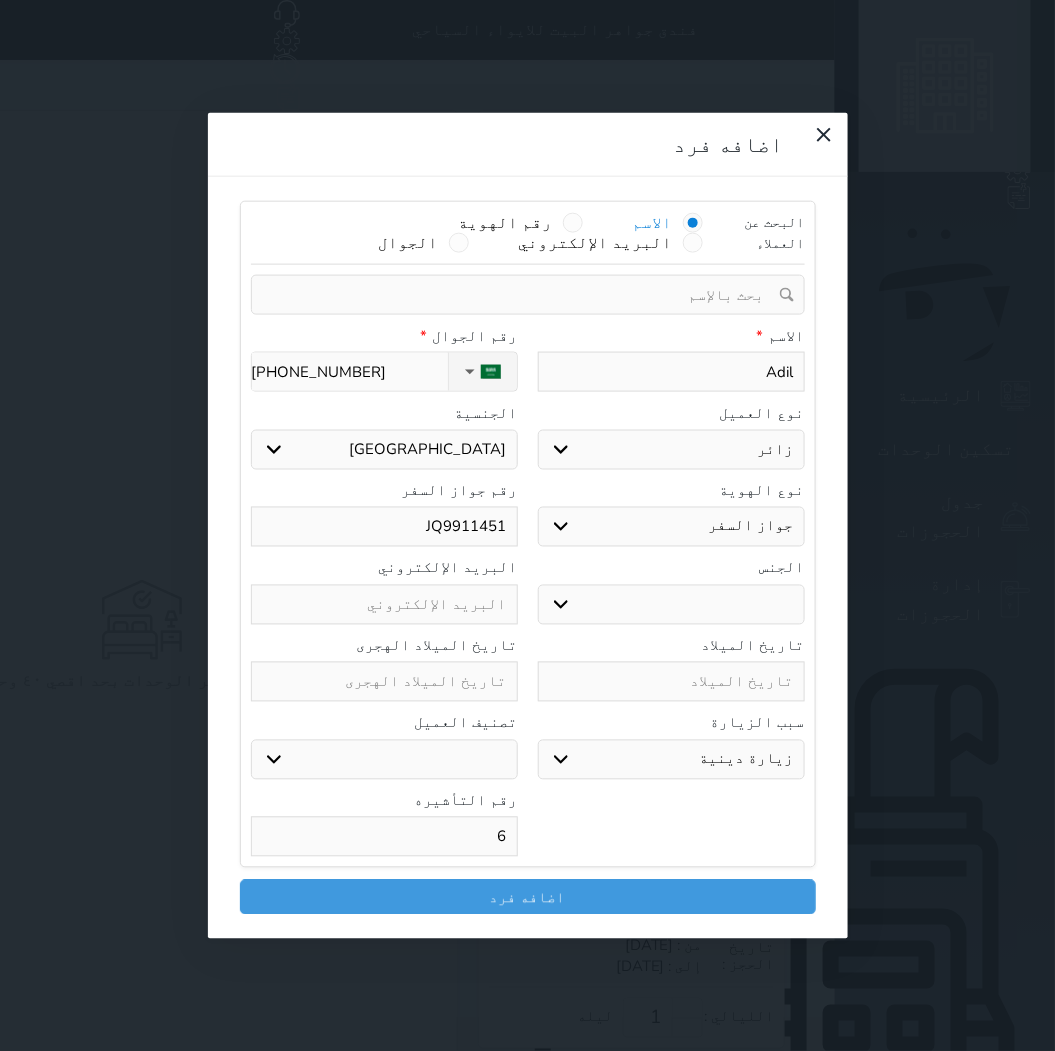 type on "61" 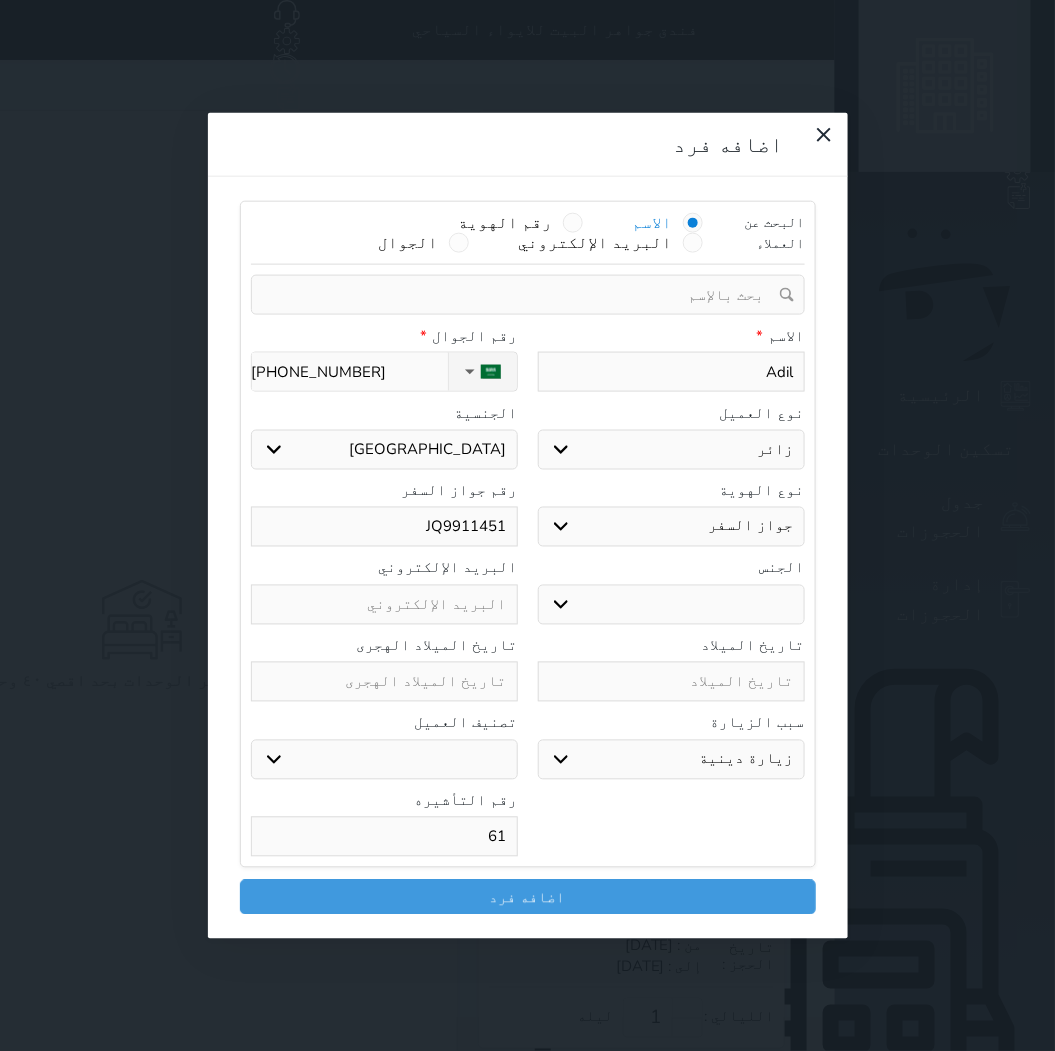 select 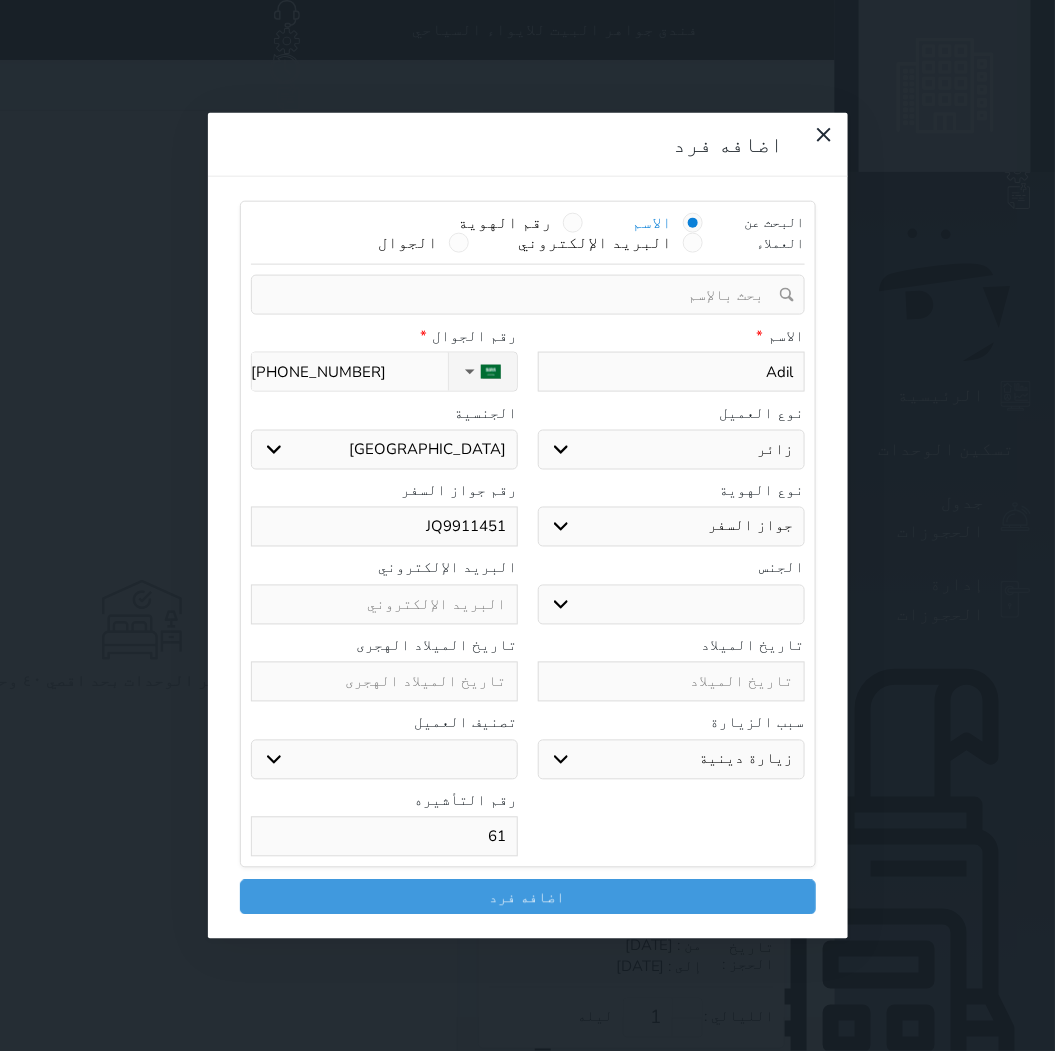 type on "6" 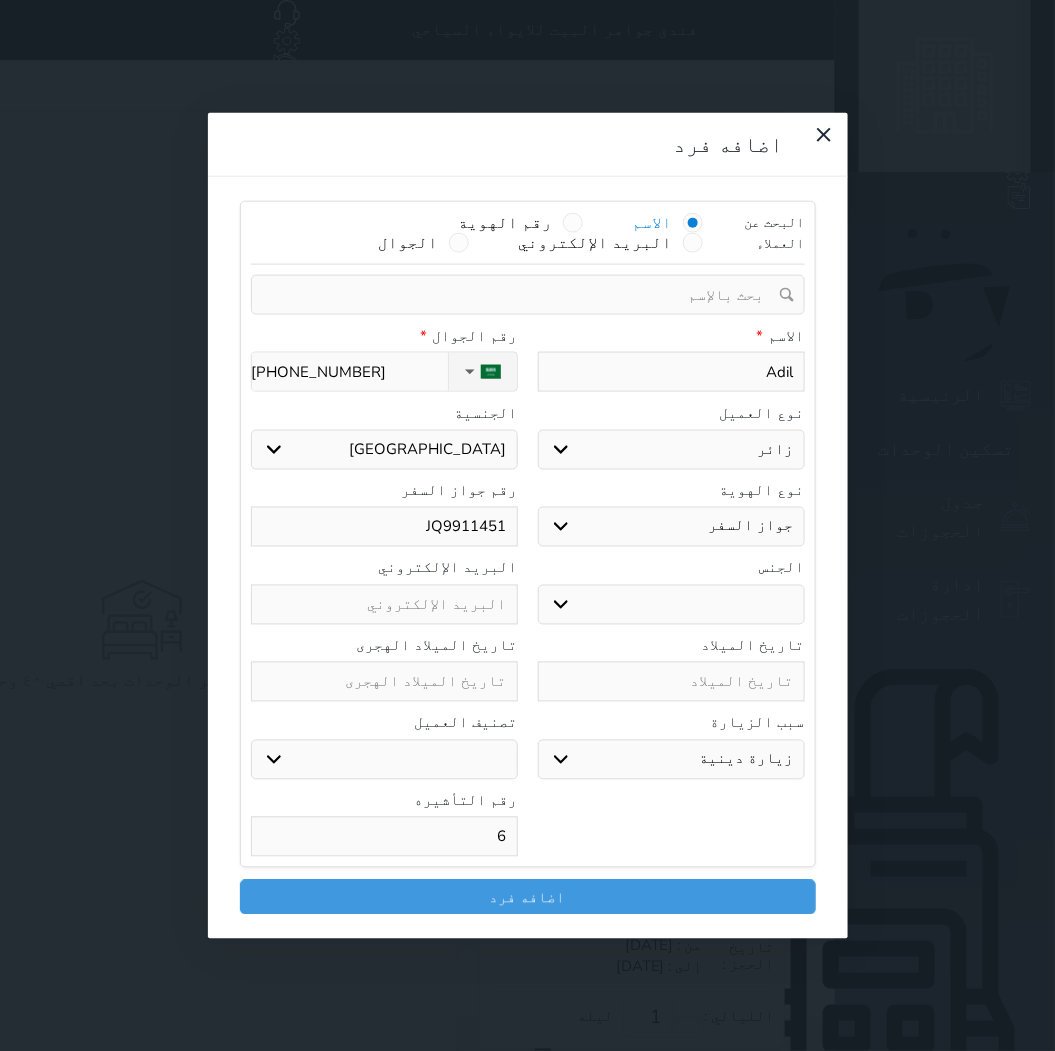 select 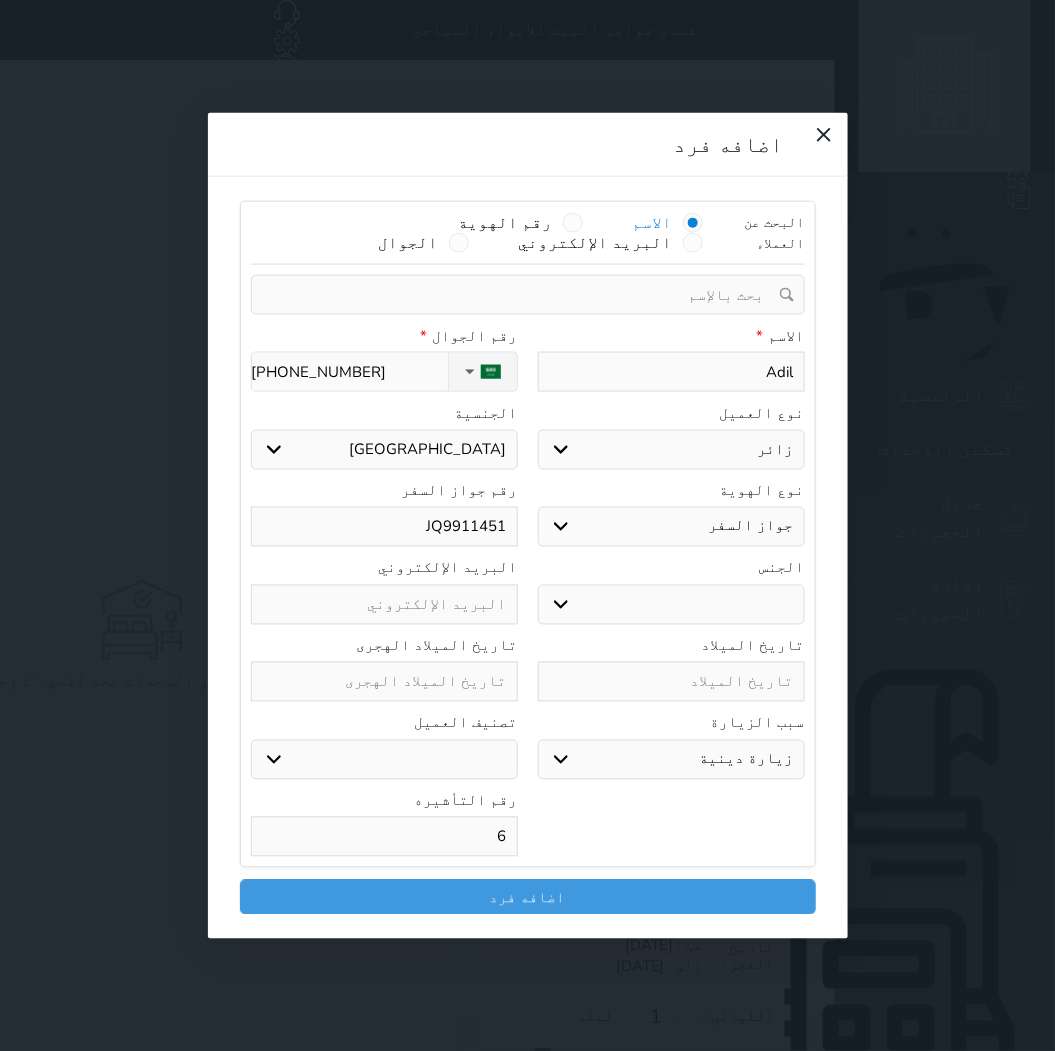 type on "64" 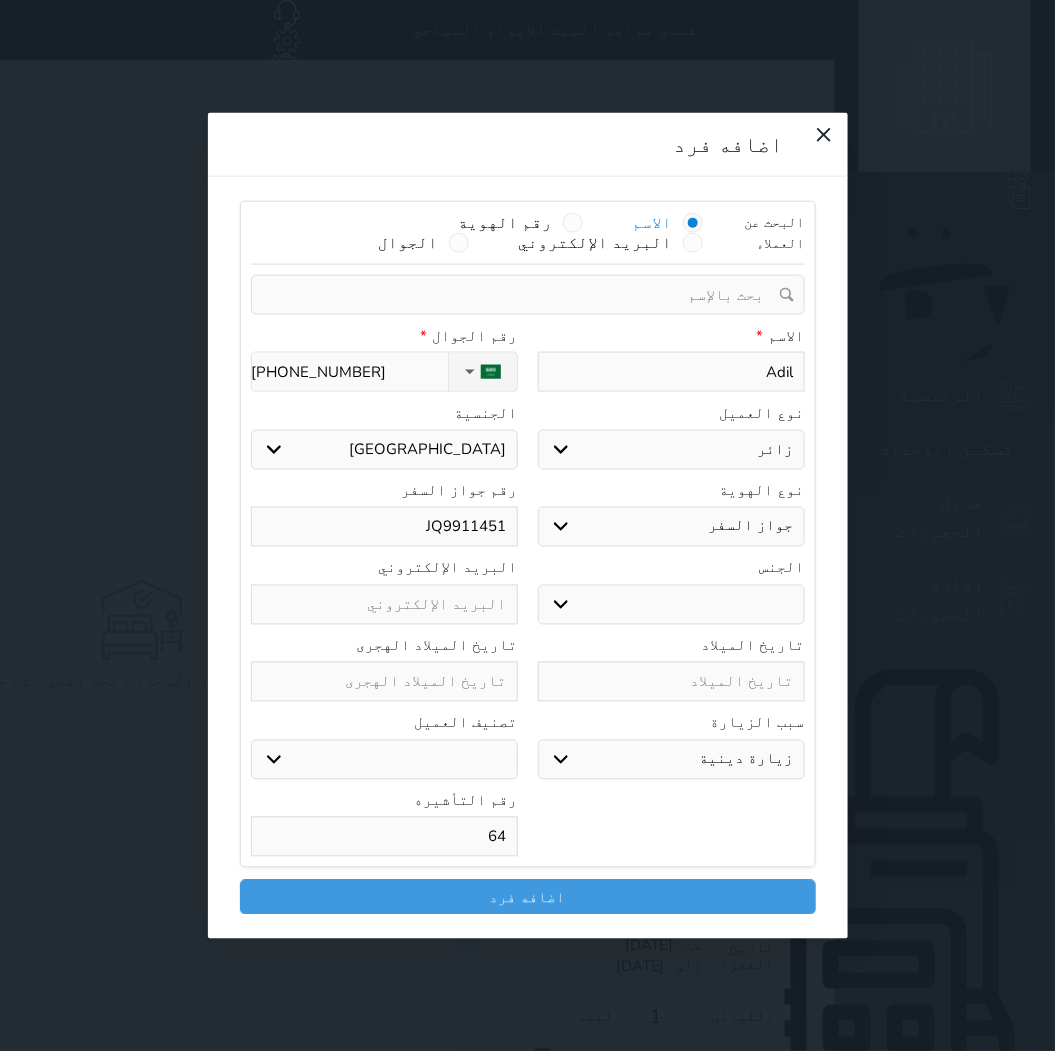 select 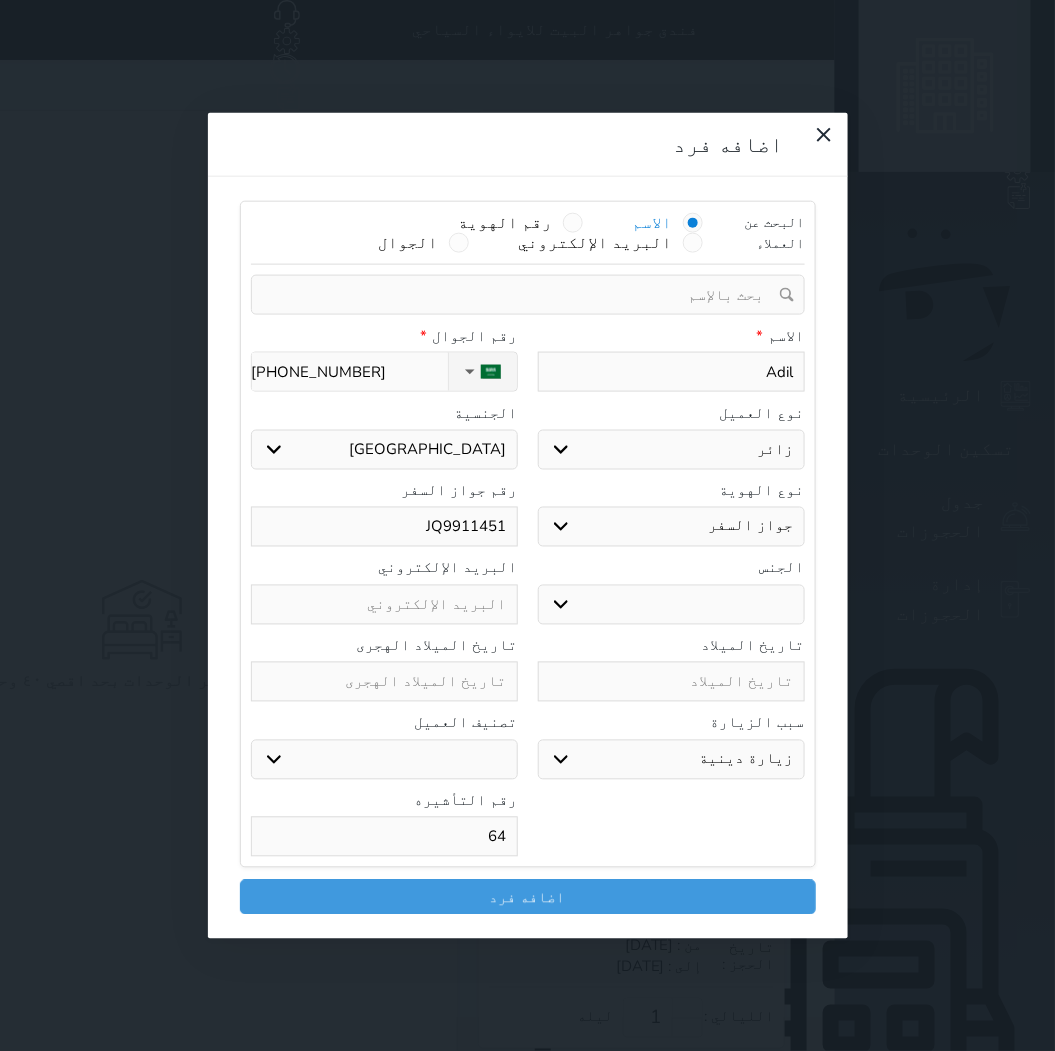 type on "6" 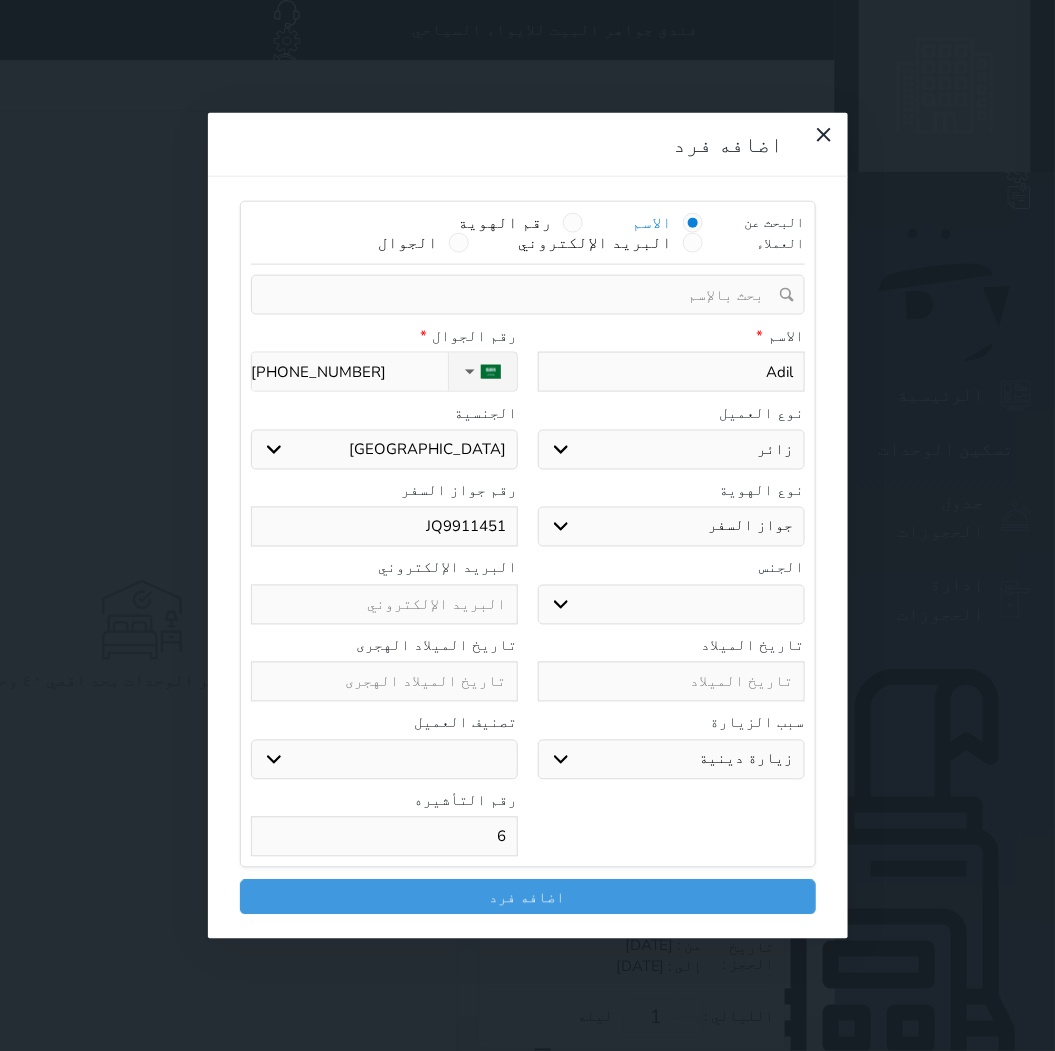 select 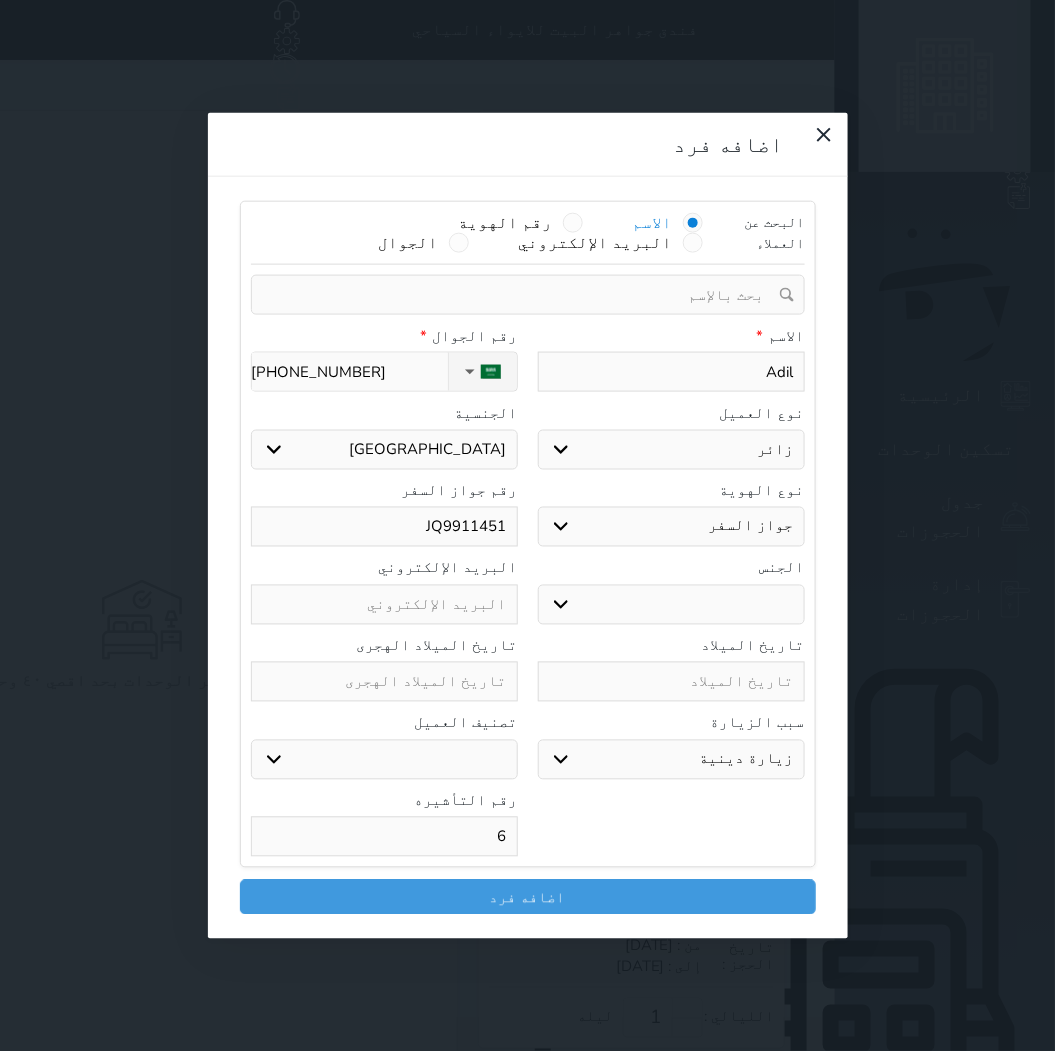 type on "61" 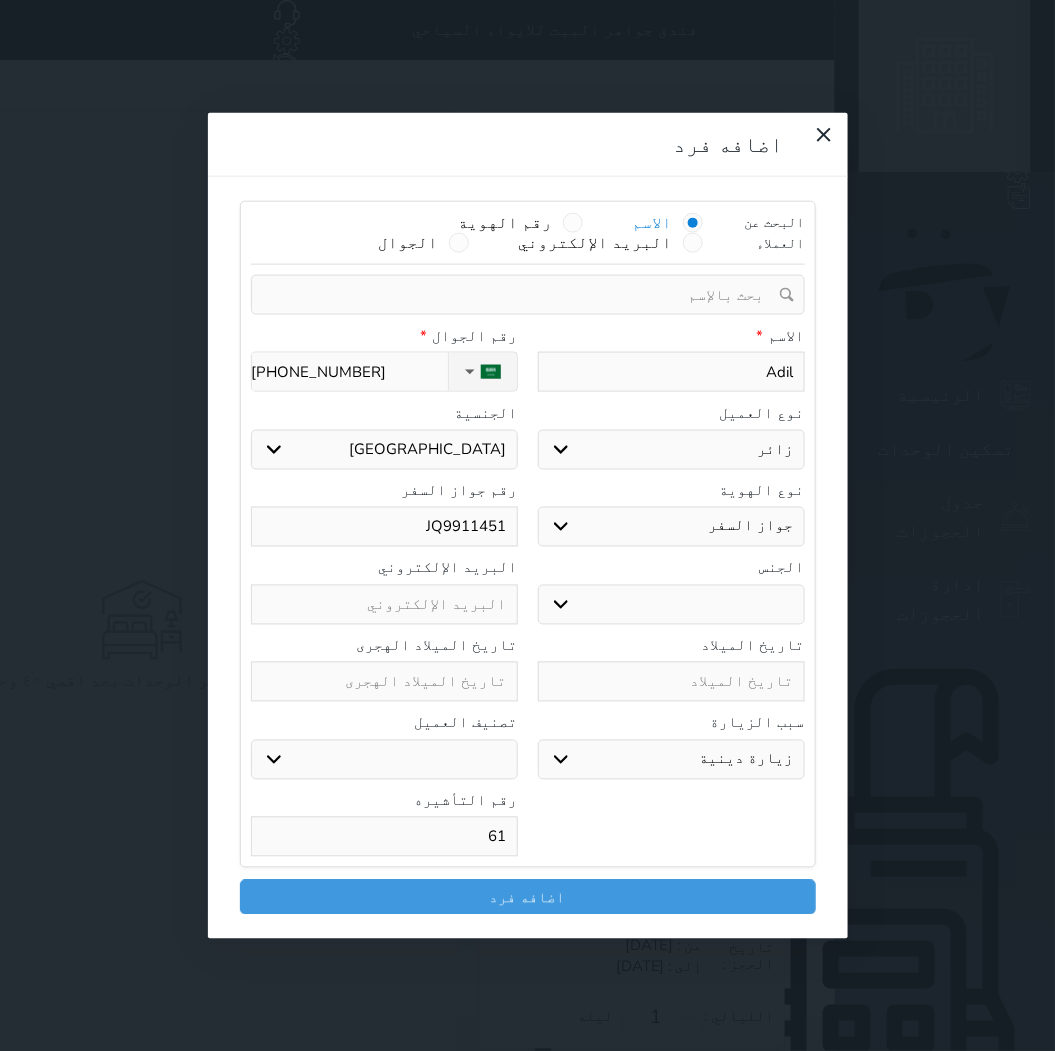select 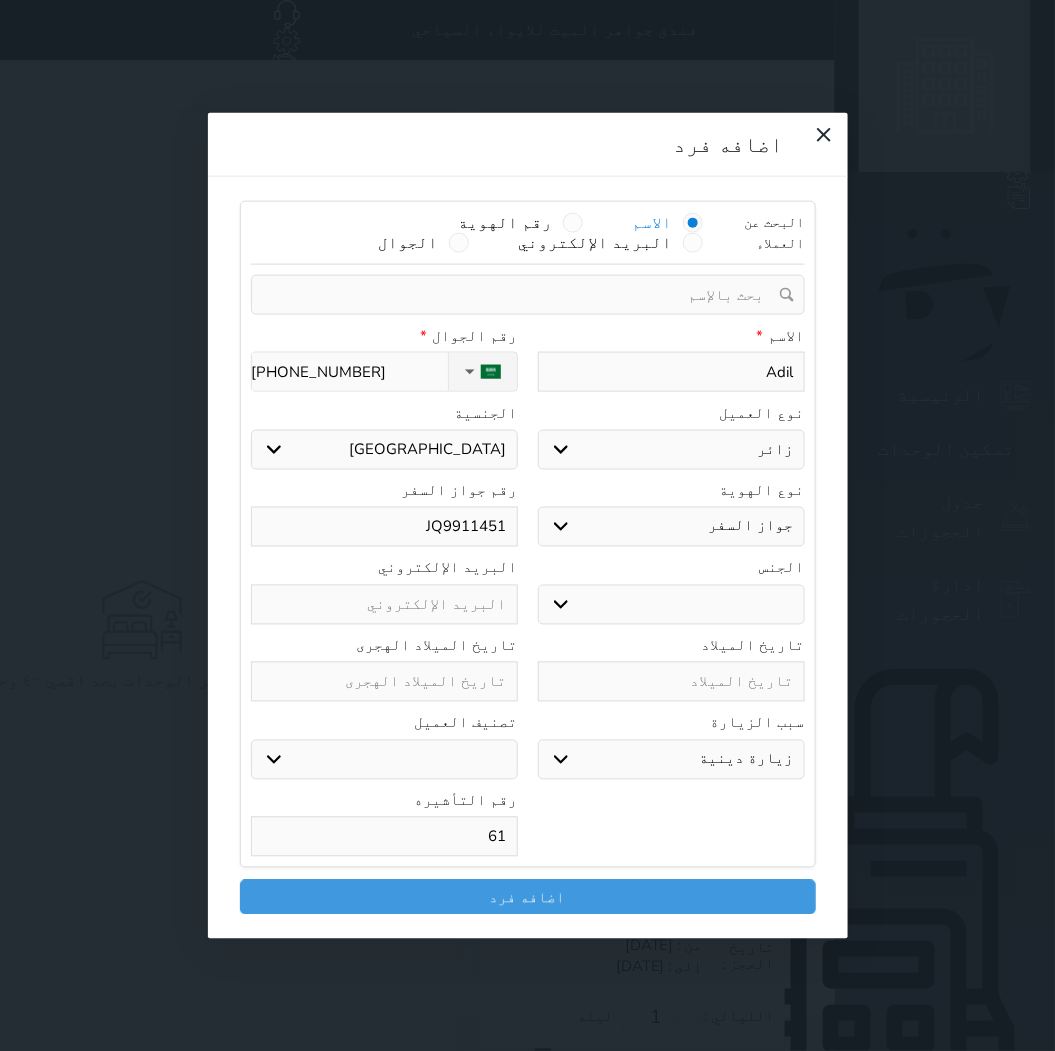 type on "614" 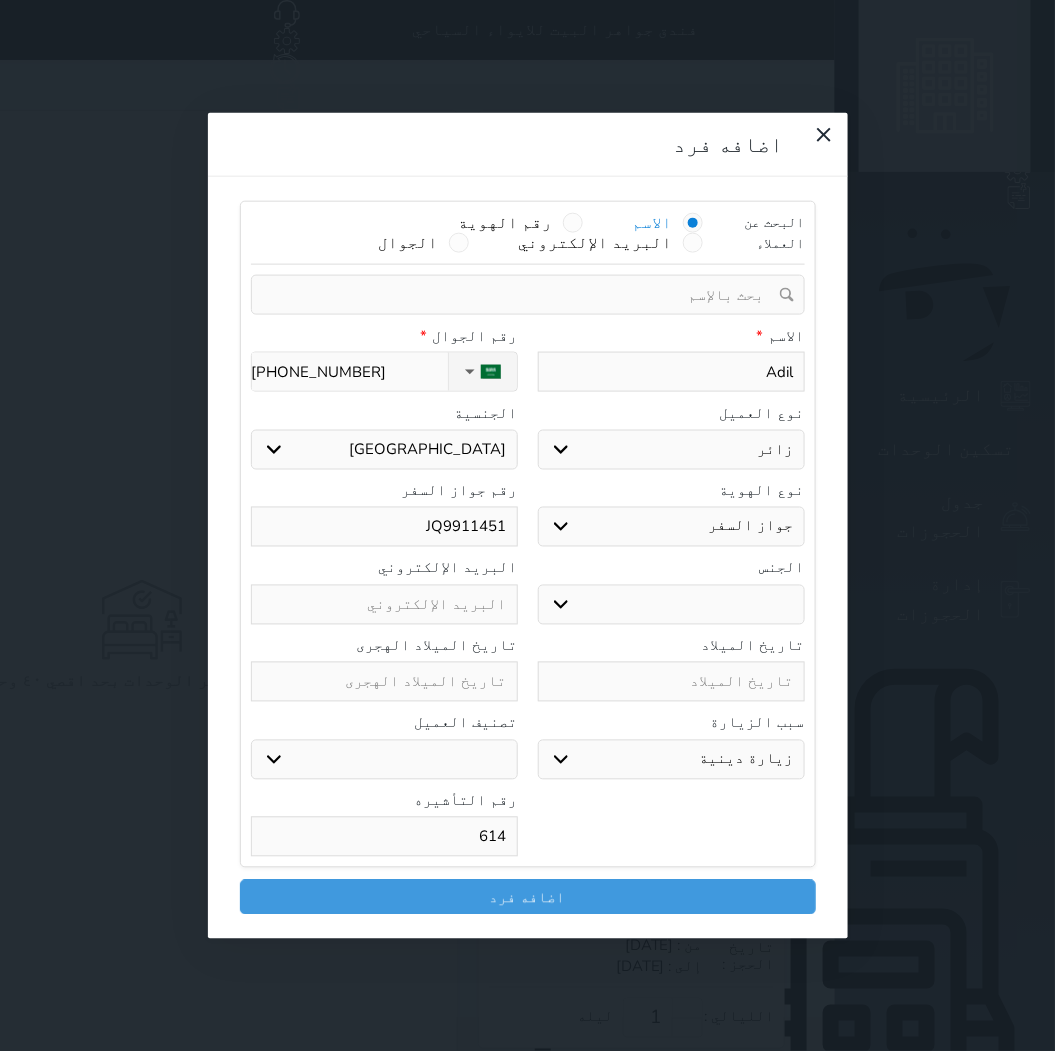 select 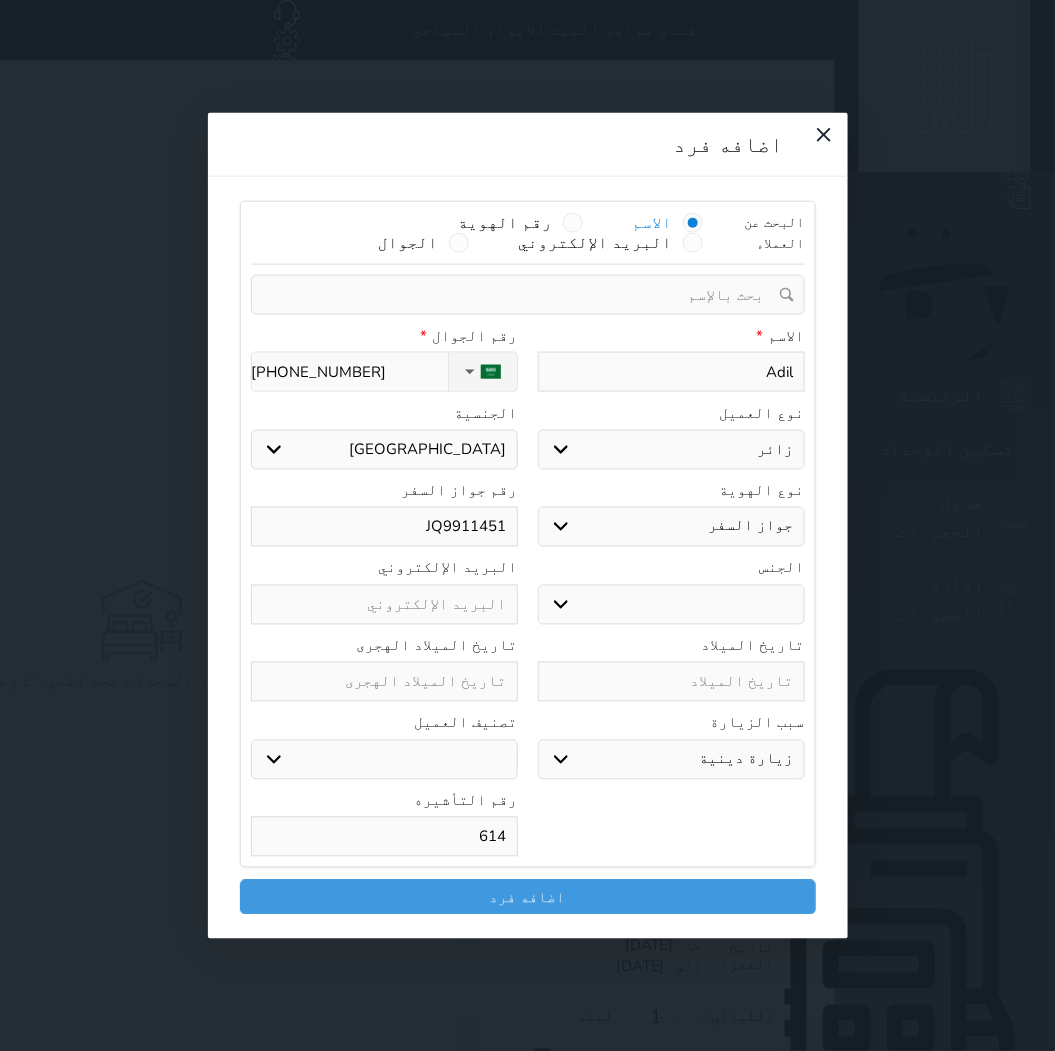 type on "6143" 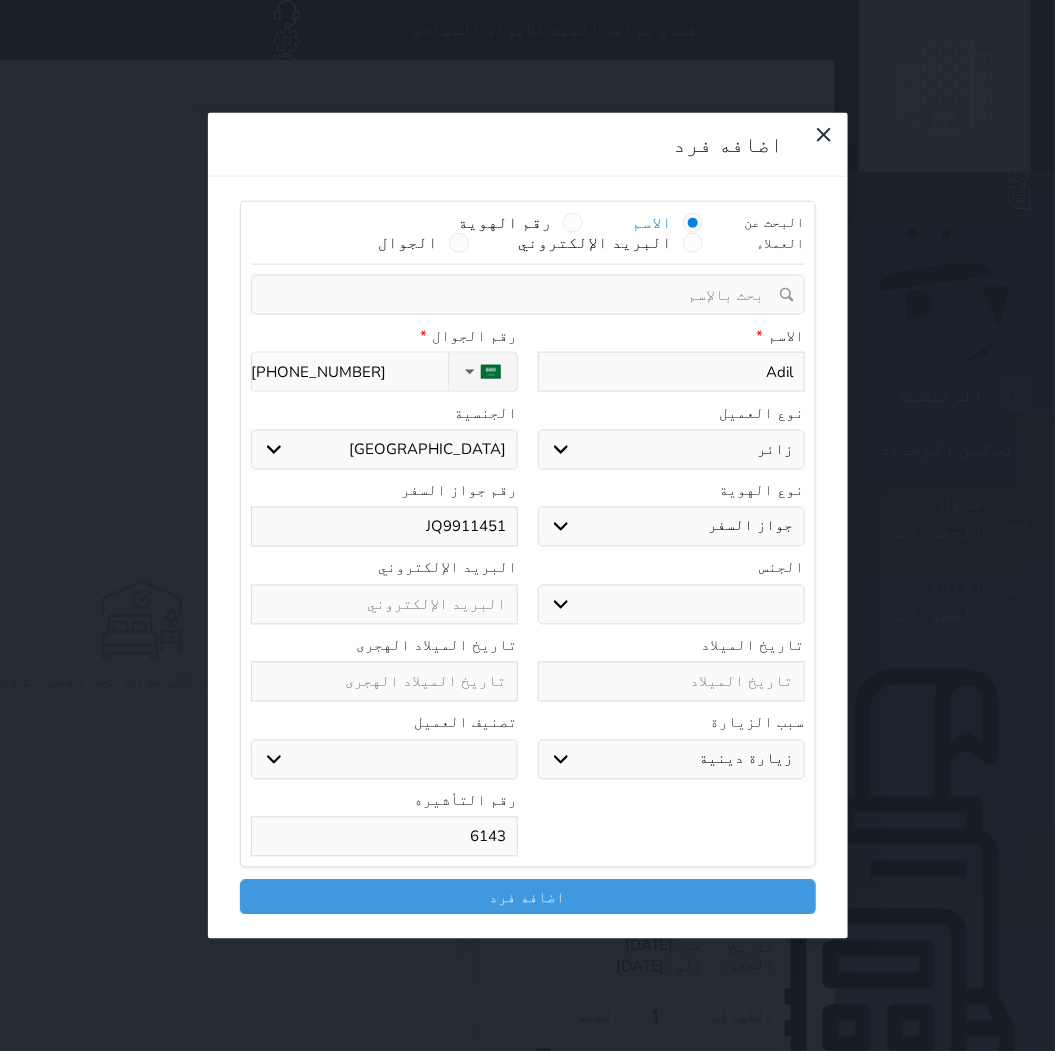 select 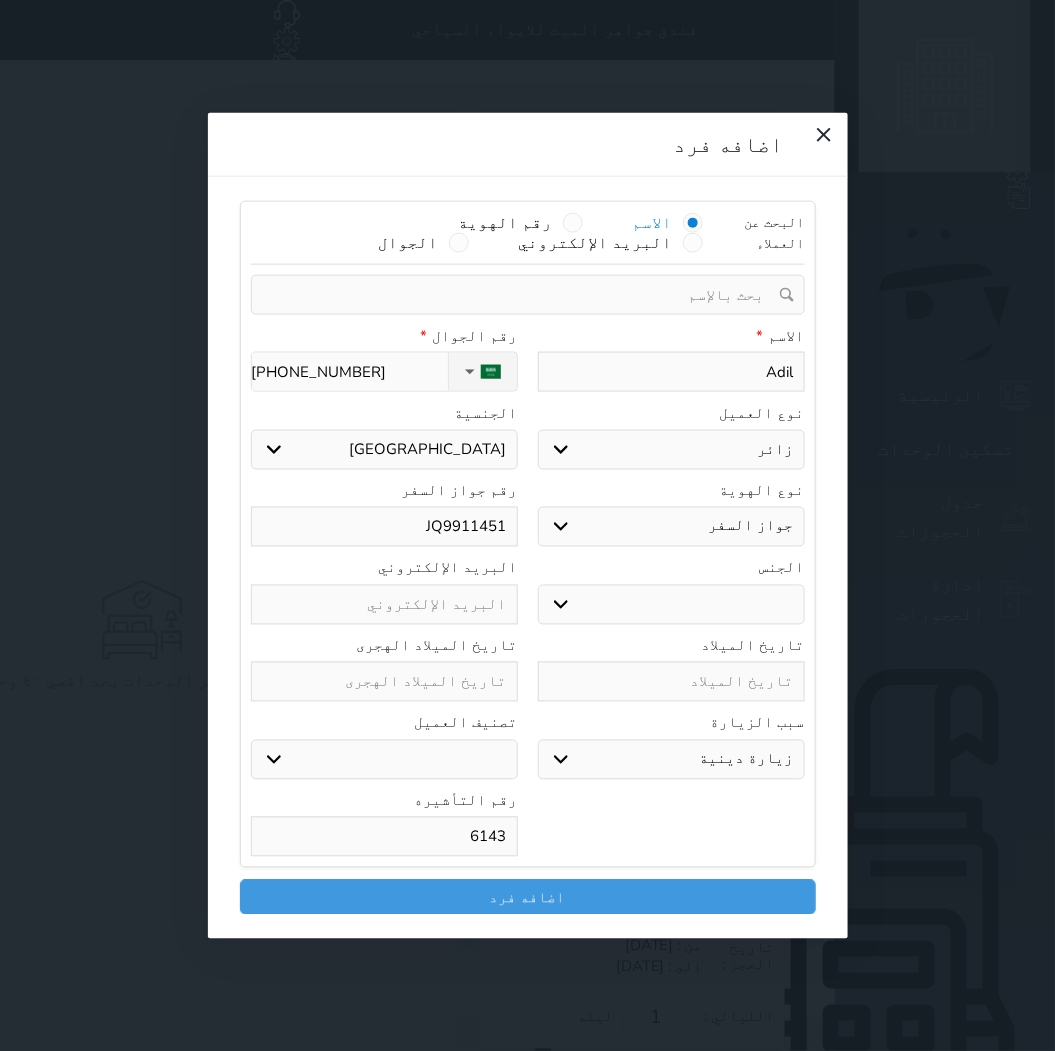 type on "61436" 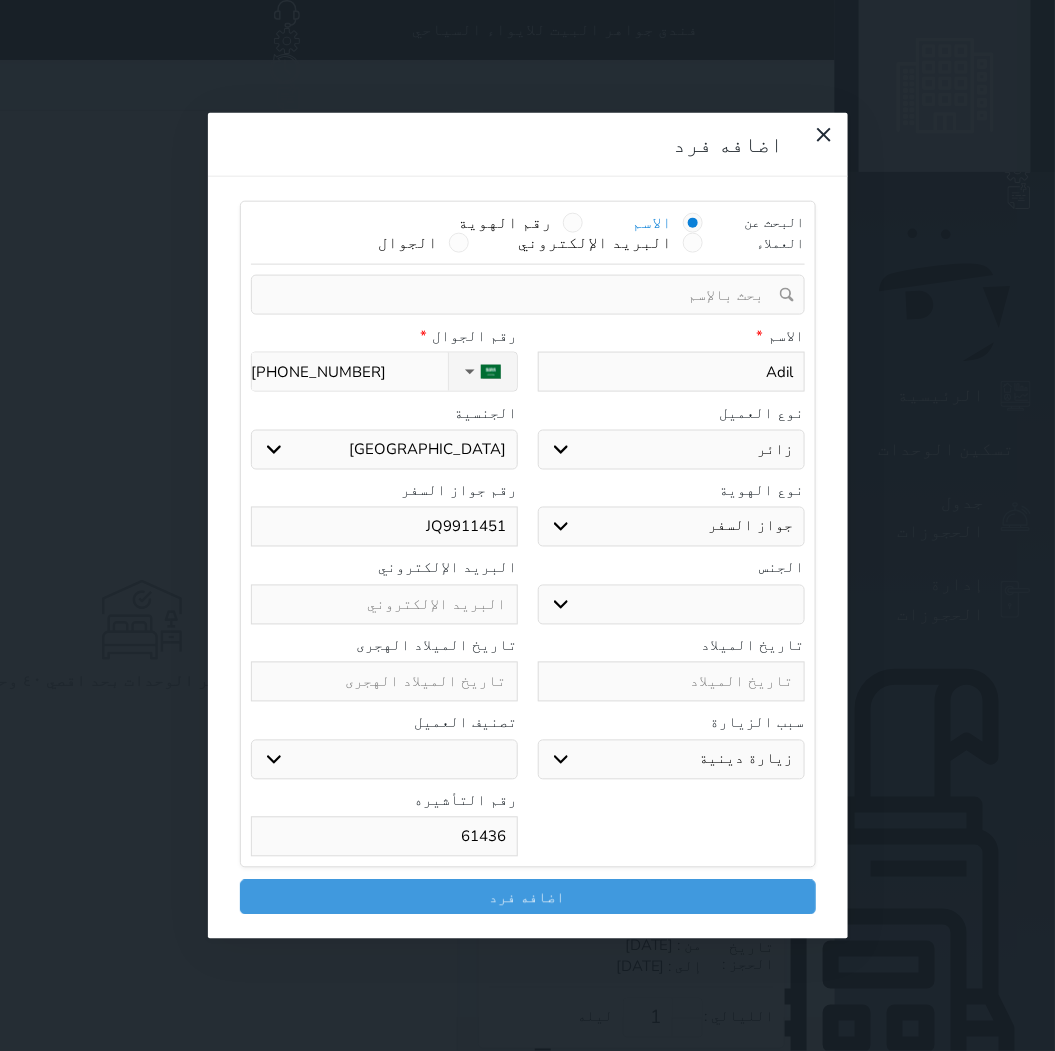 select 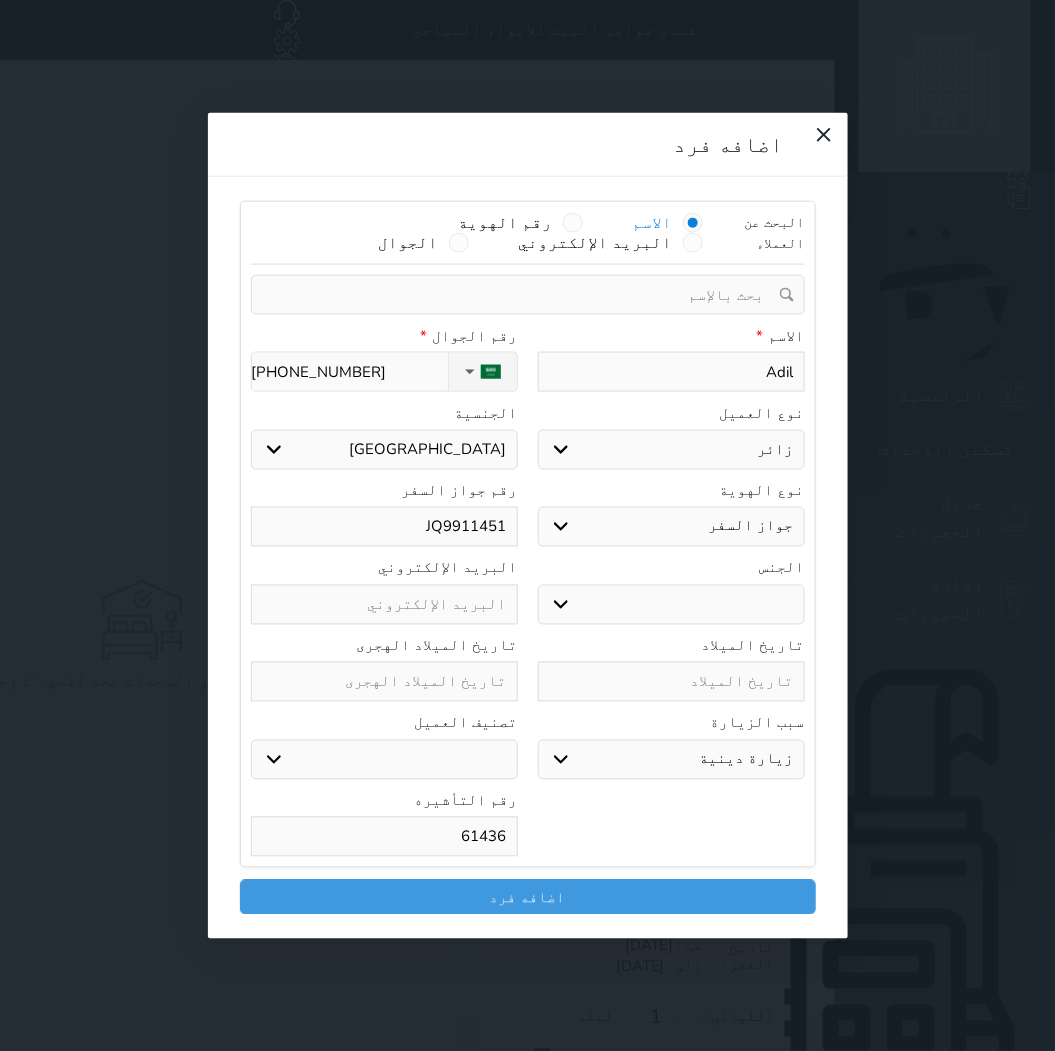 type on "614367" 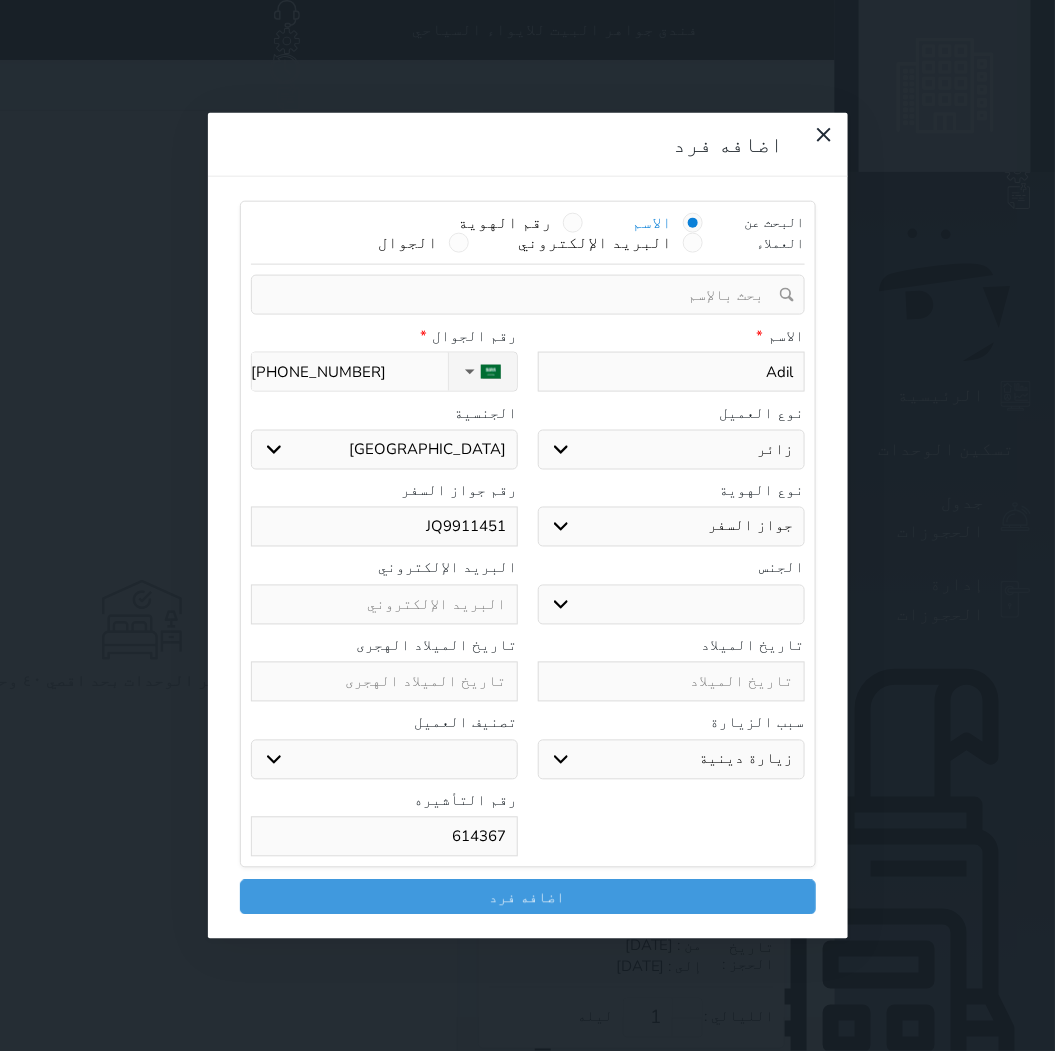 select 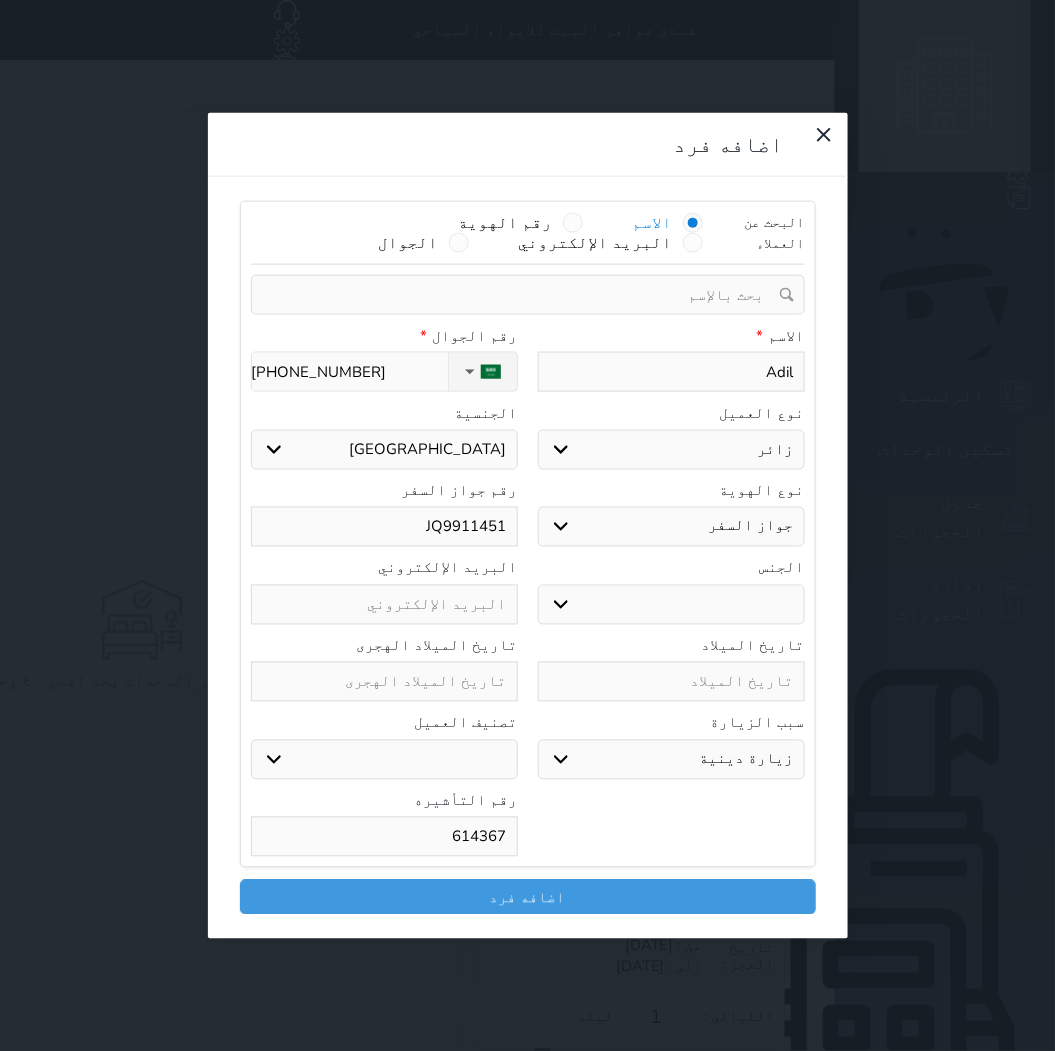 type on "6143676" 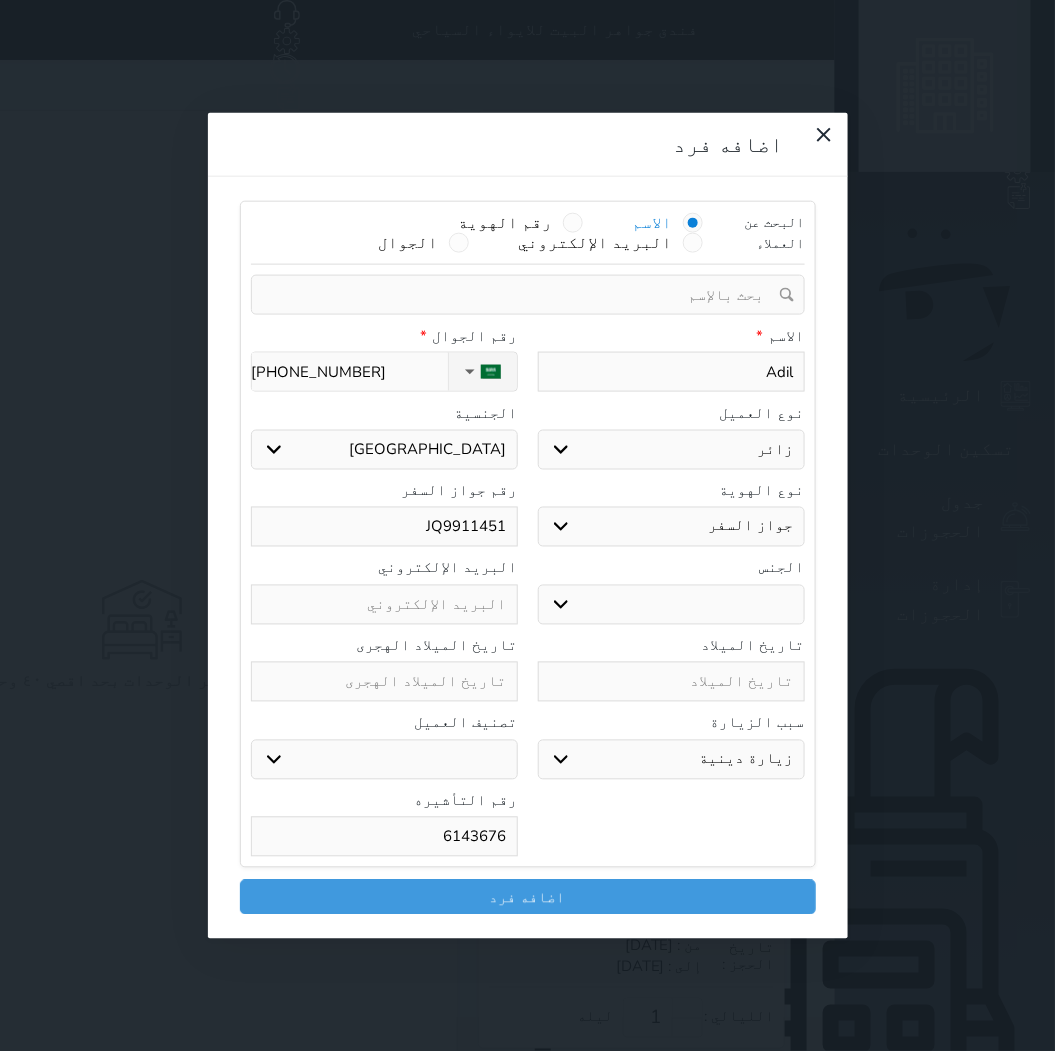 select 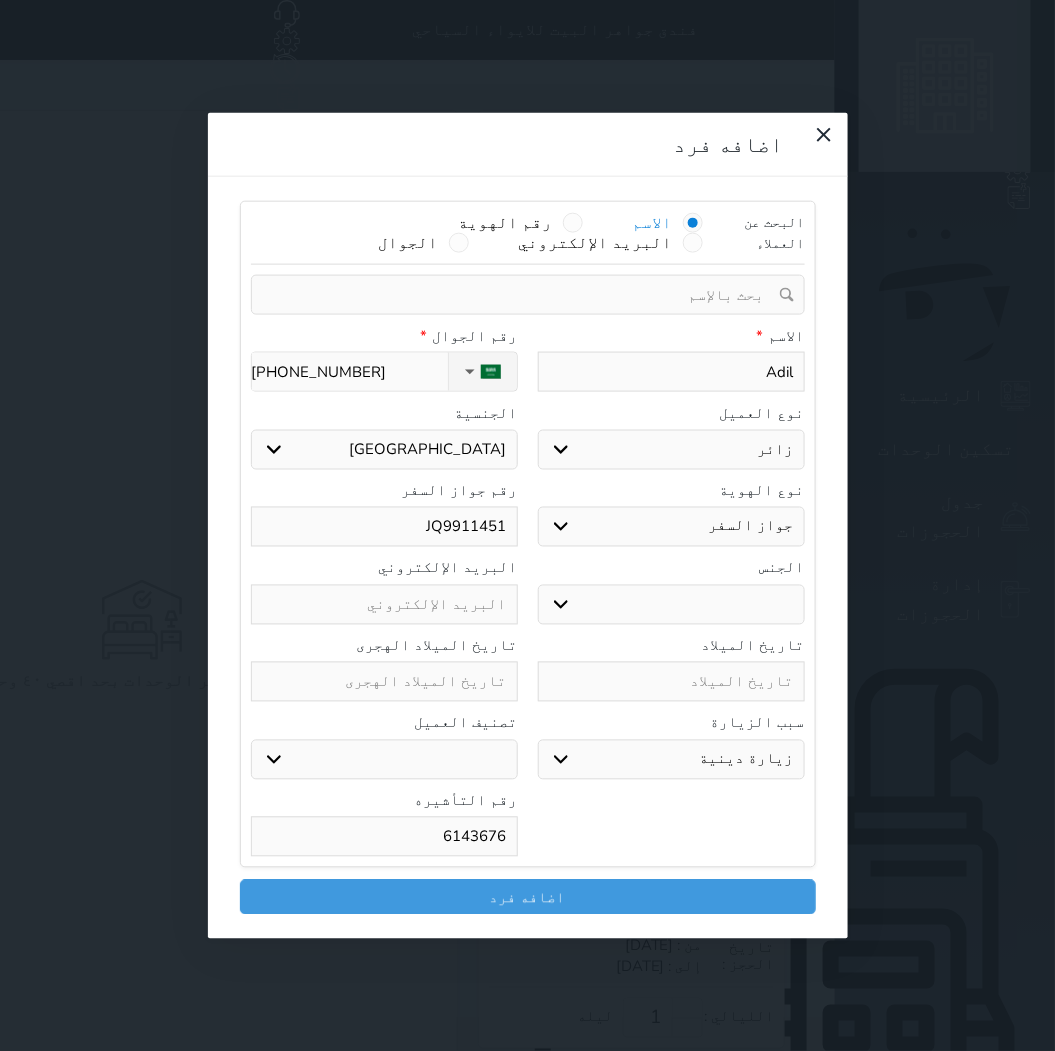 type on "61436761" 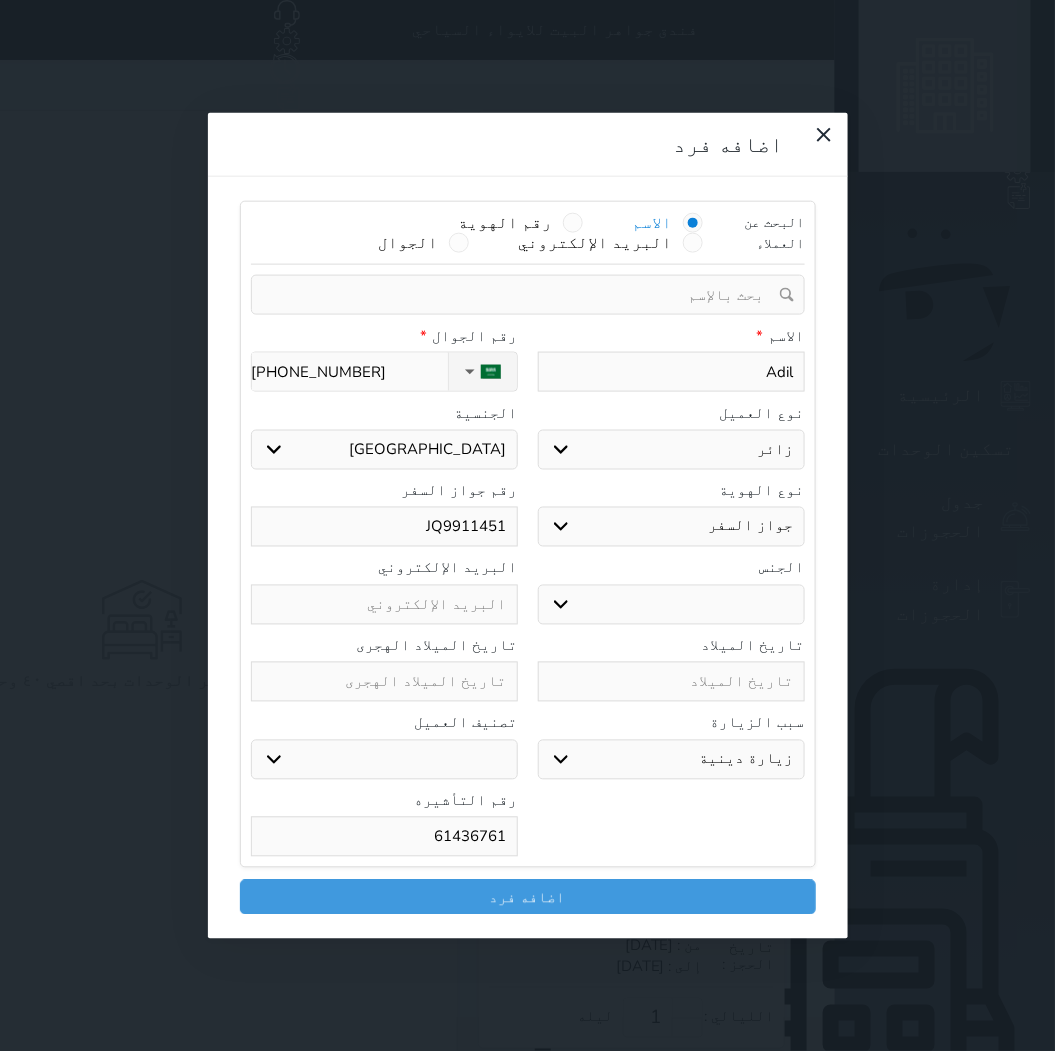 select 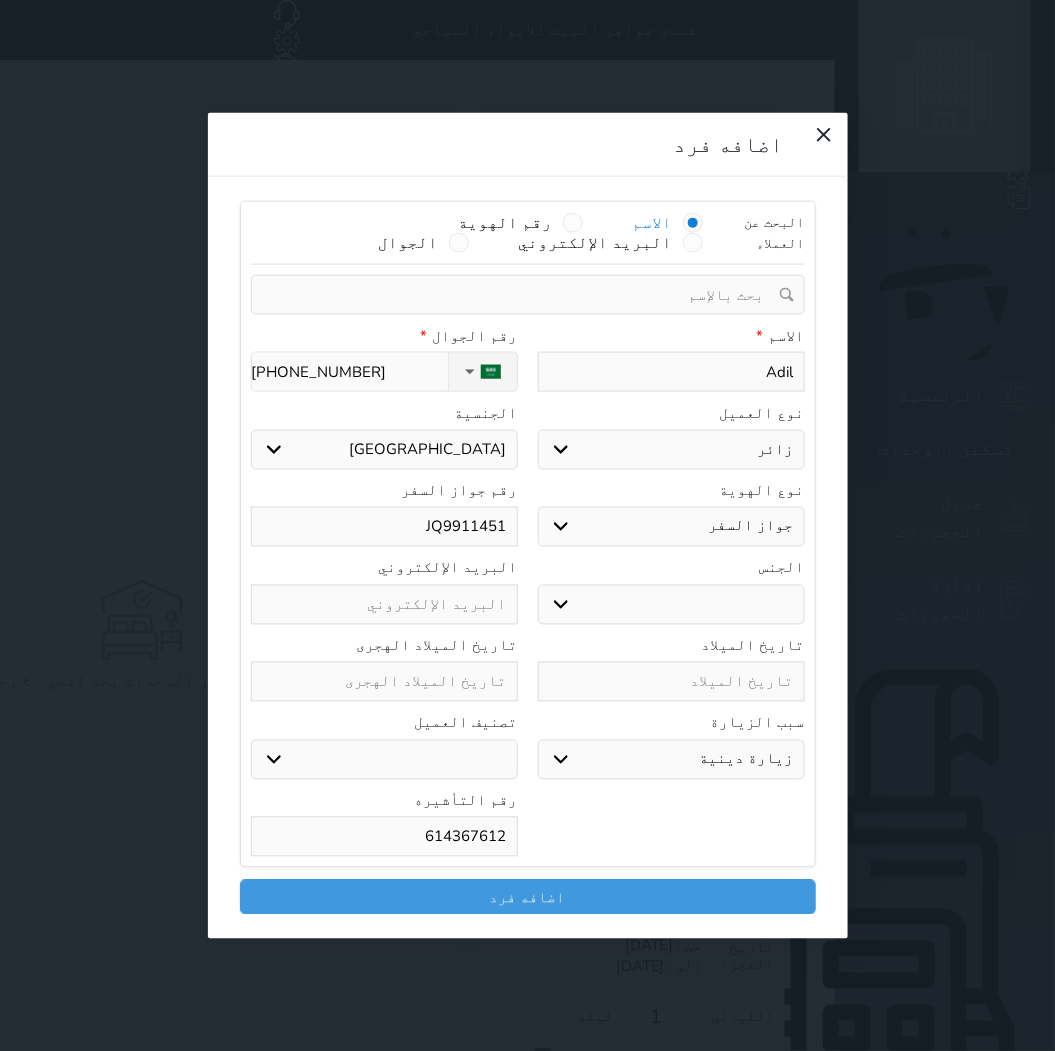 select 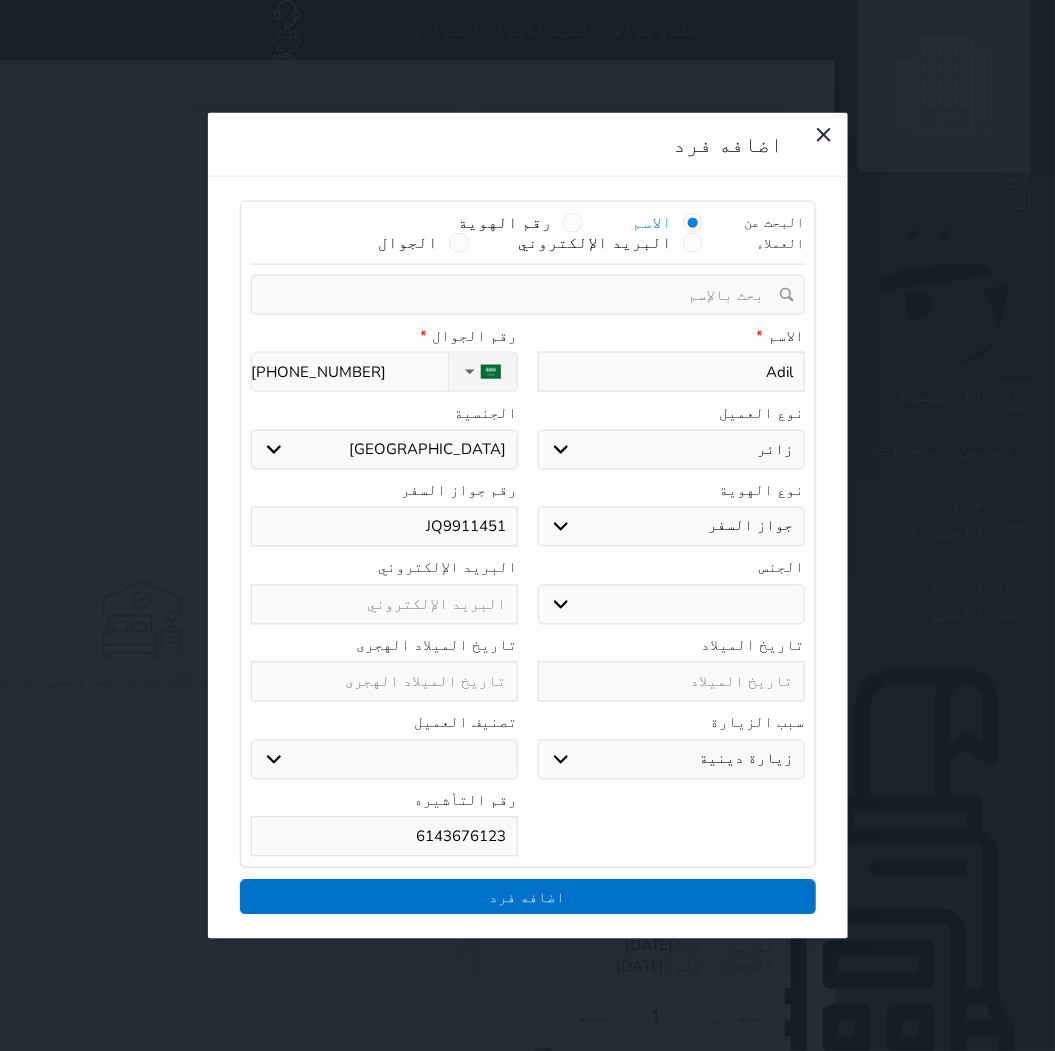 type on "6143676123" 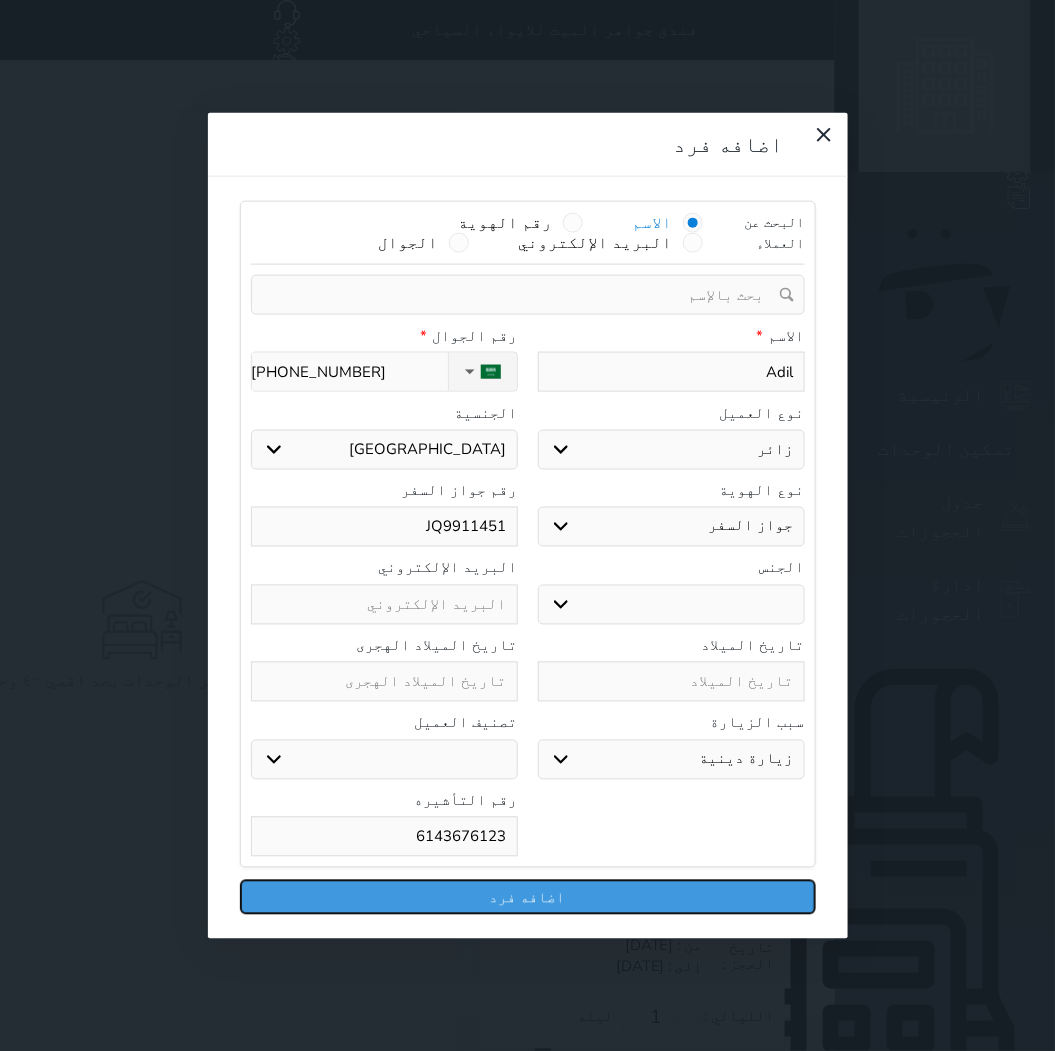 click on "اضافه فرد" at bounding box center [528, 897] 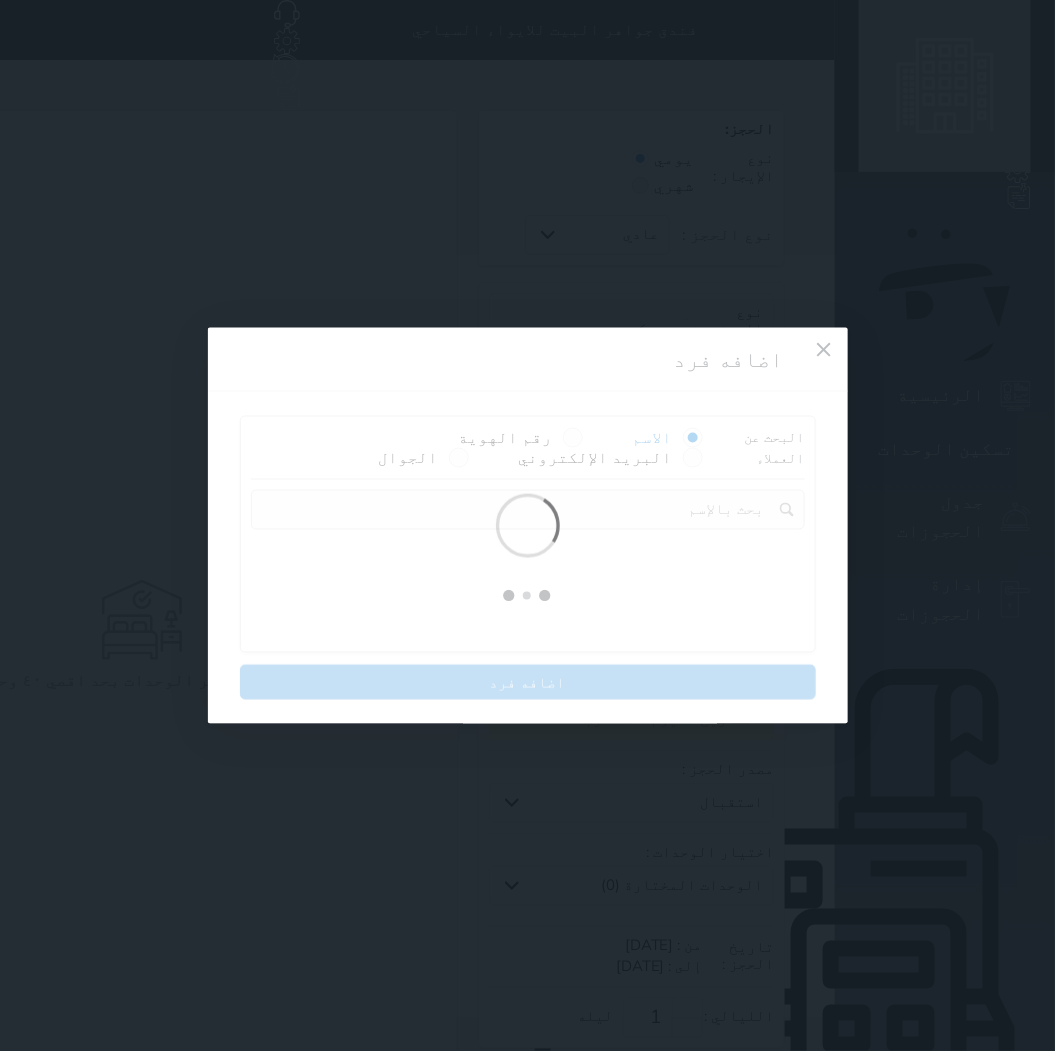 select on "3" 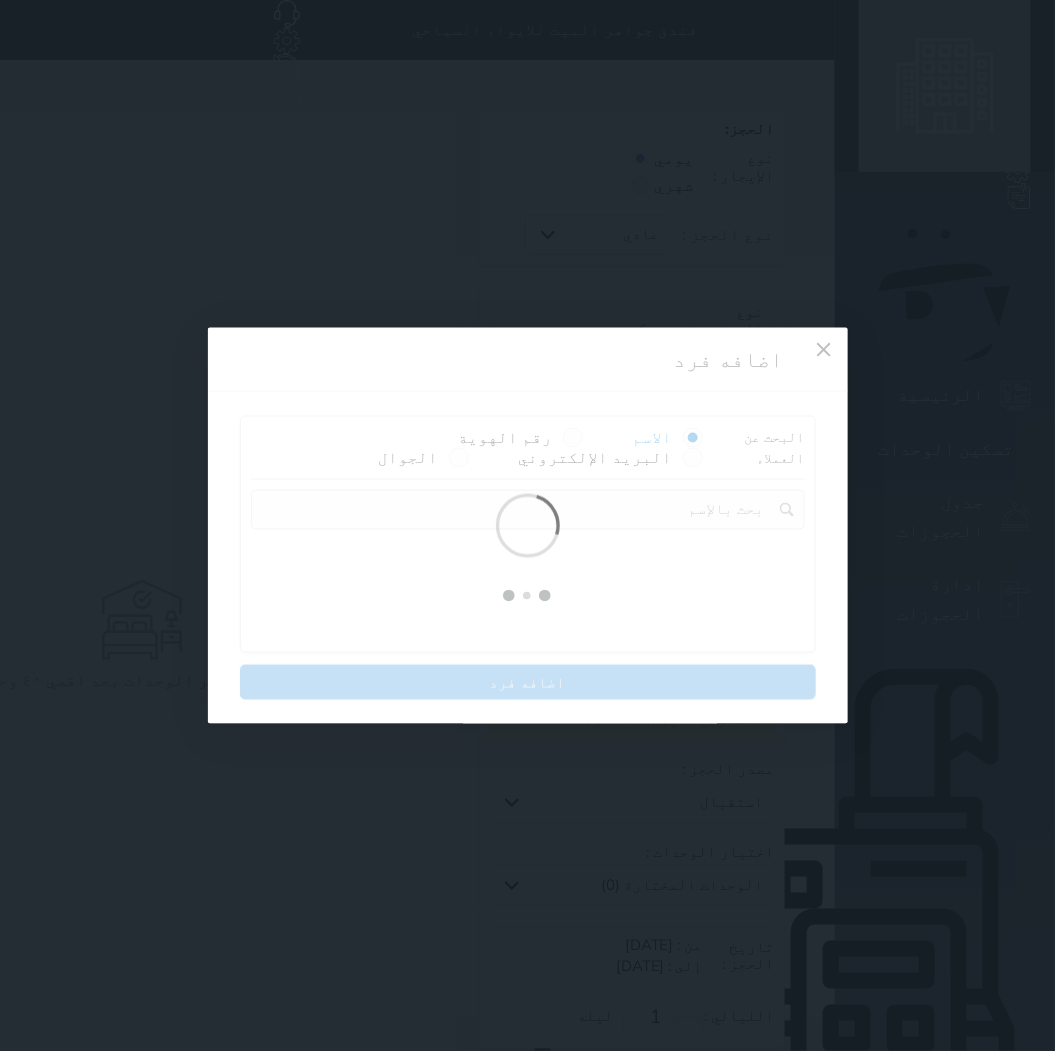 select on "304" 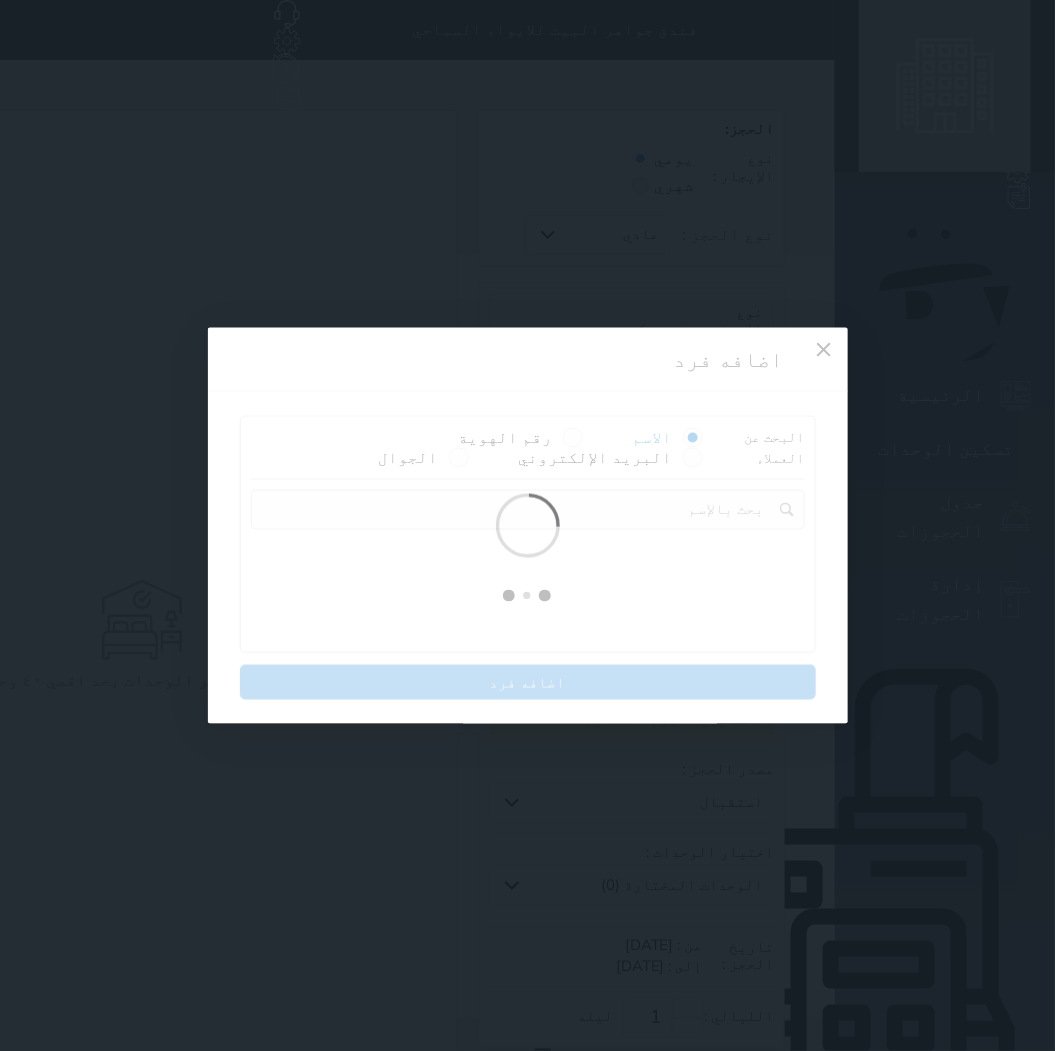 select on "5" 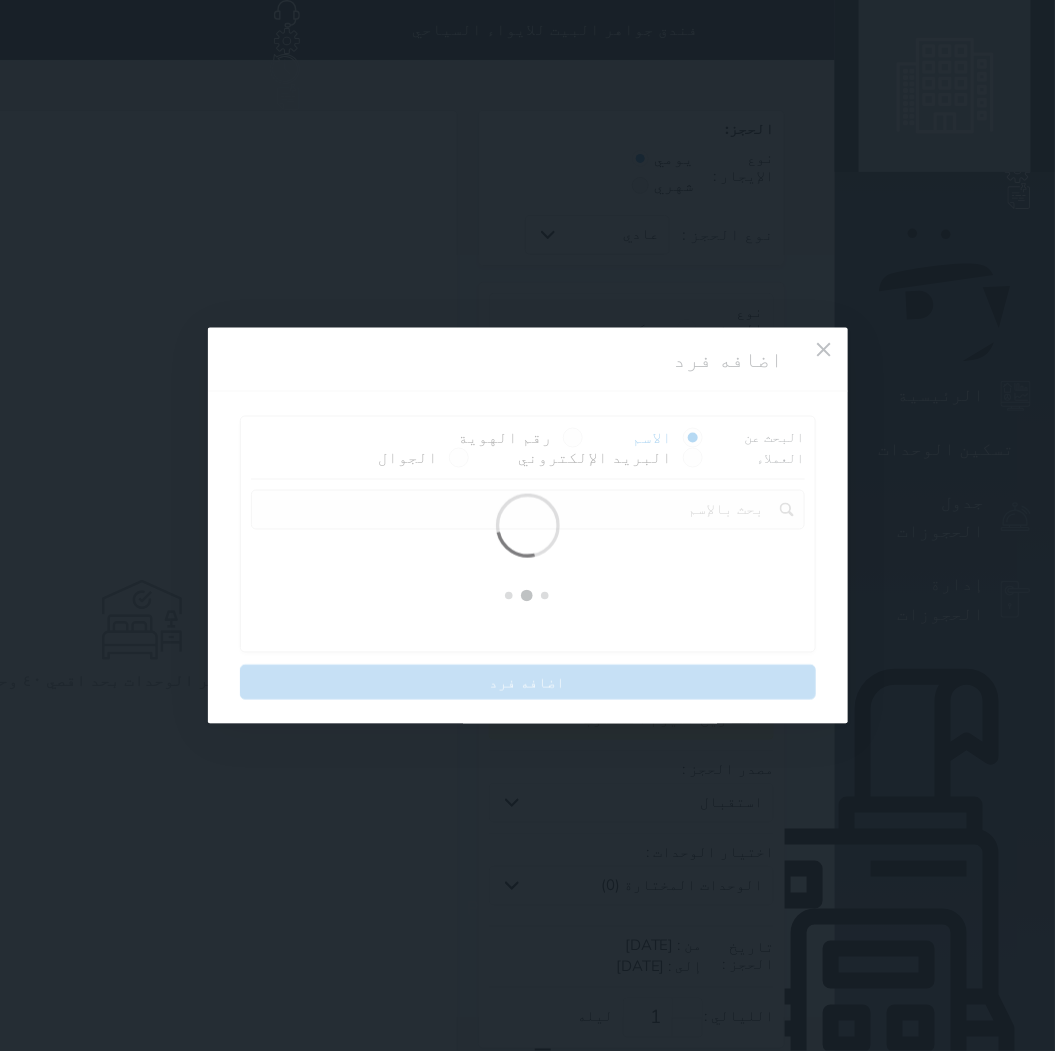 select on "3" 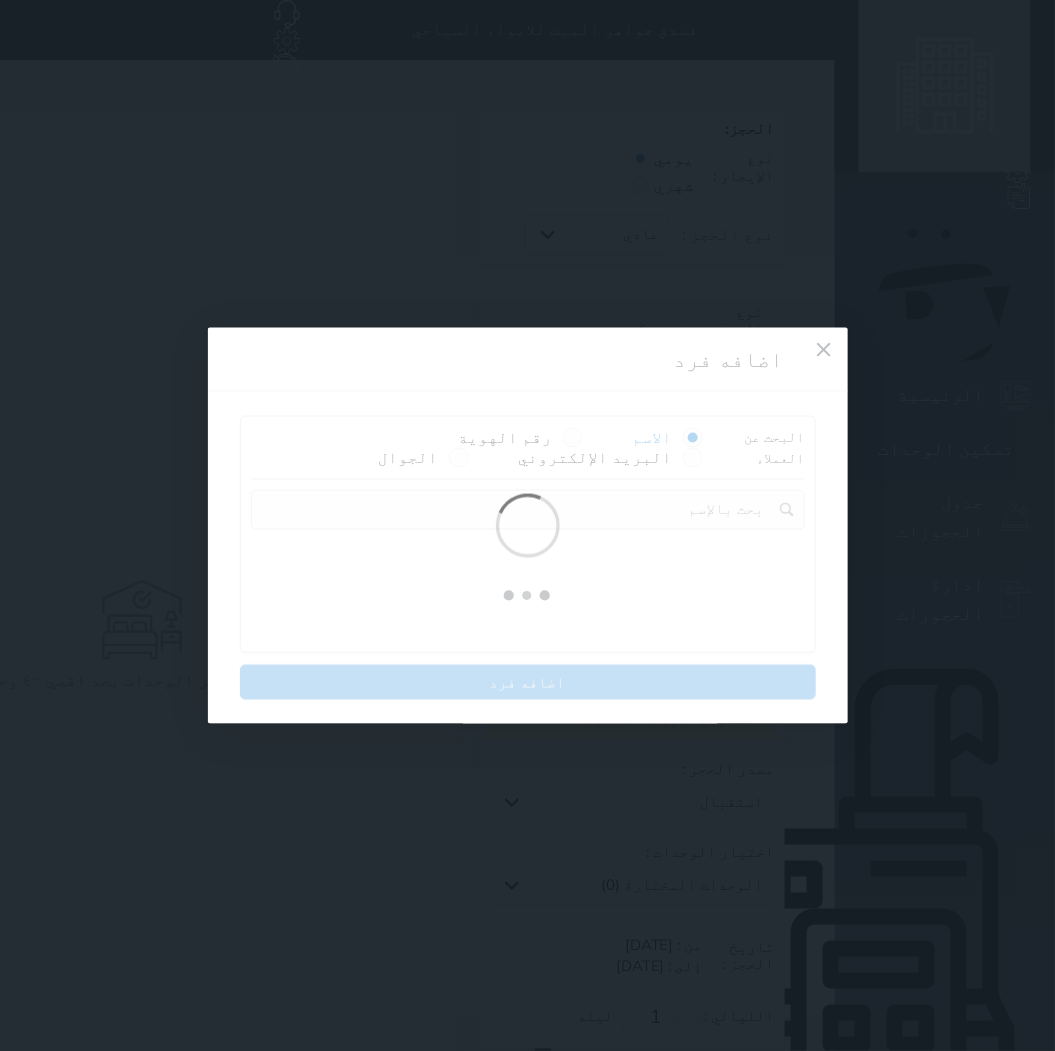 select 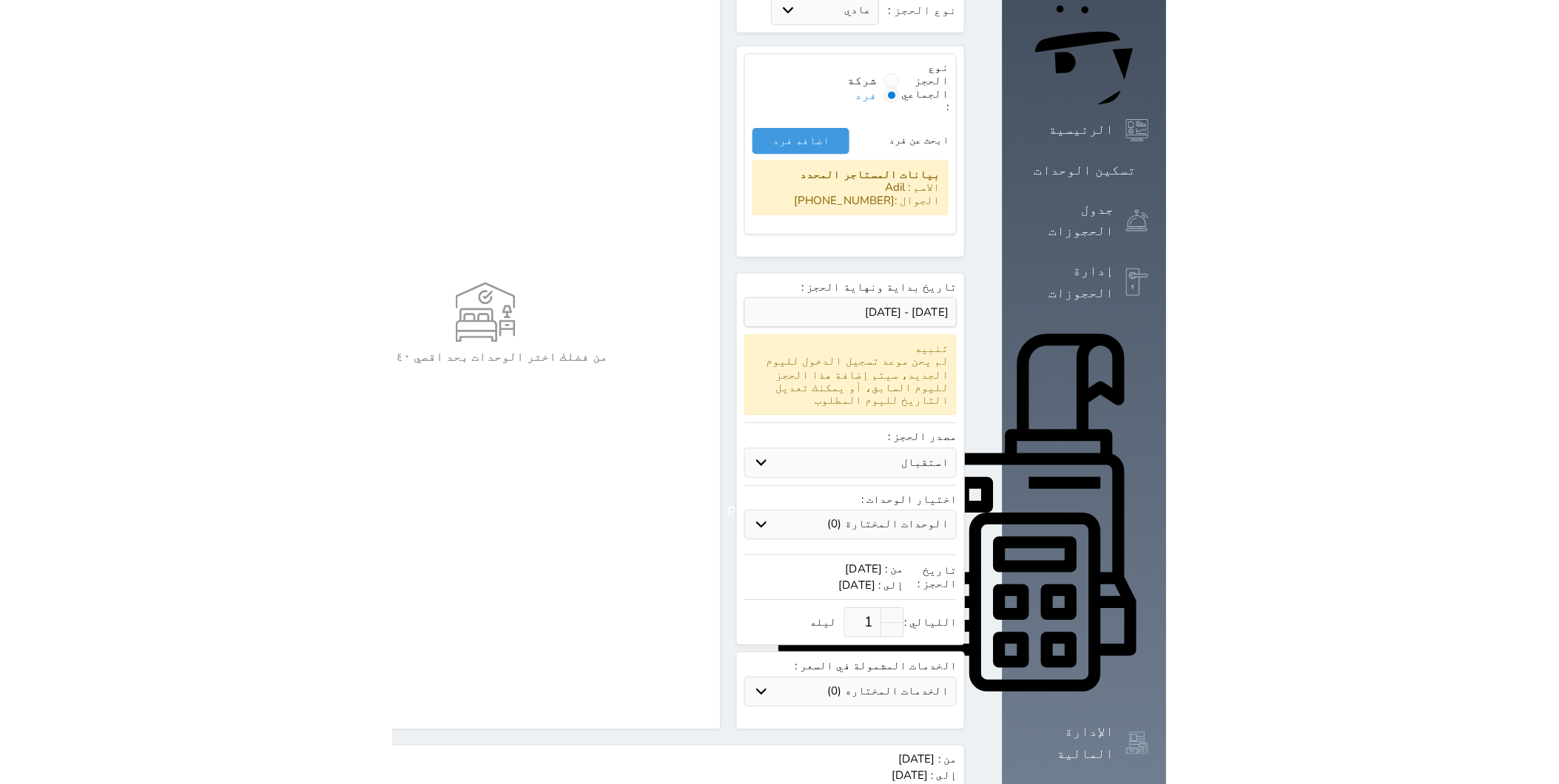 scroll, scrollTop: 164, scrollLeft: 0, axis: vertical 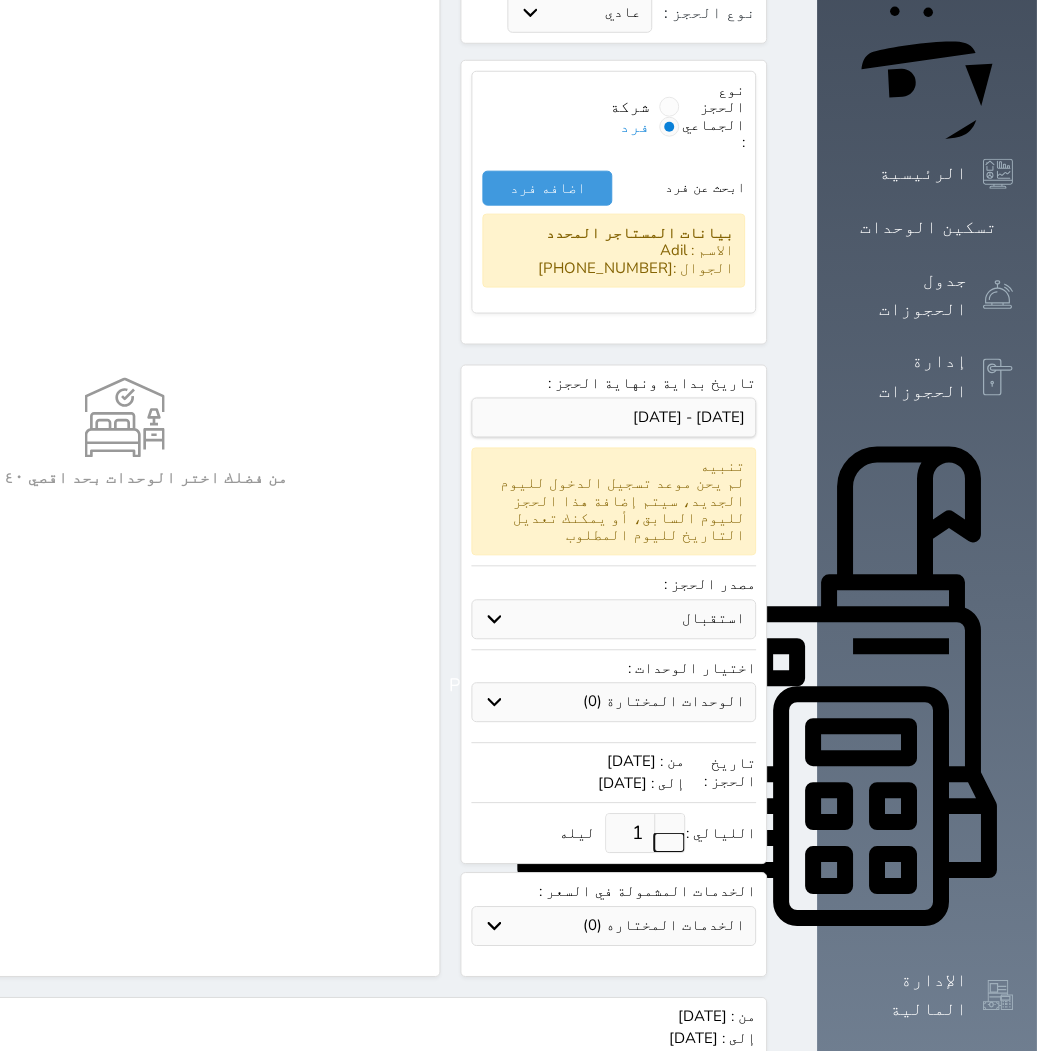 click at bounding box center (670, 843) 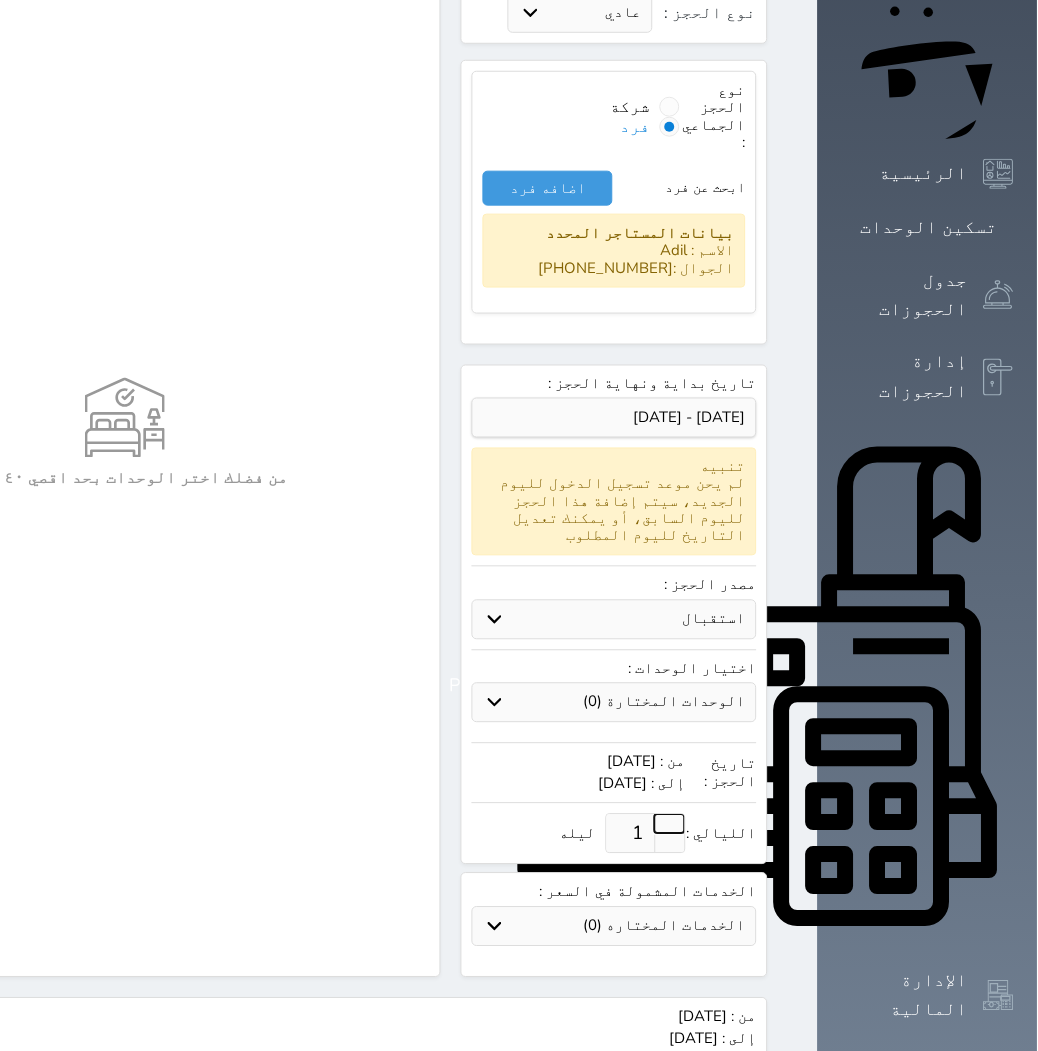 click at bounding box center (670, 824) 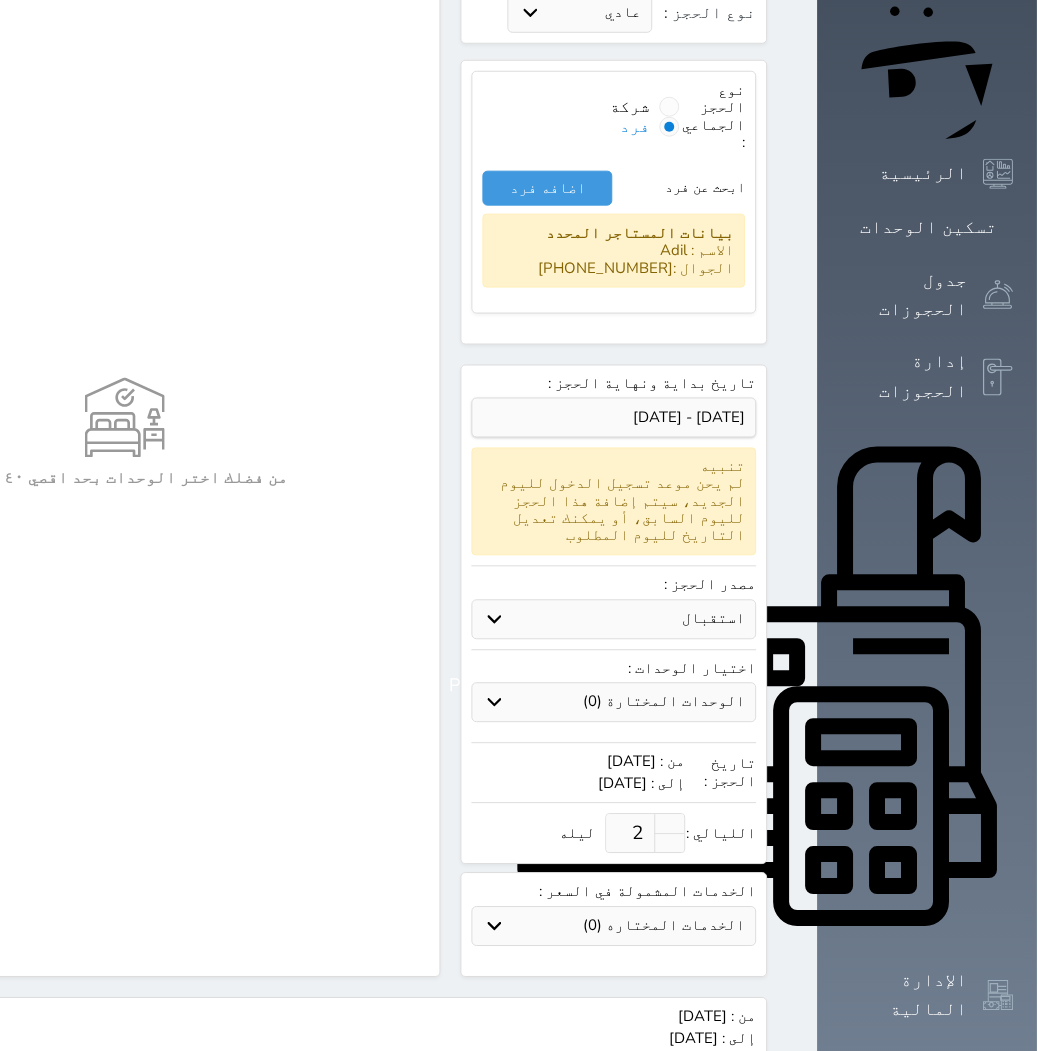 click at bounding box center [0, 0] 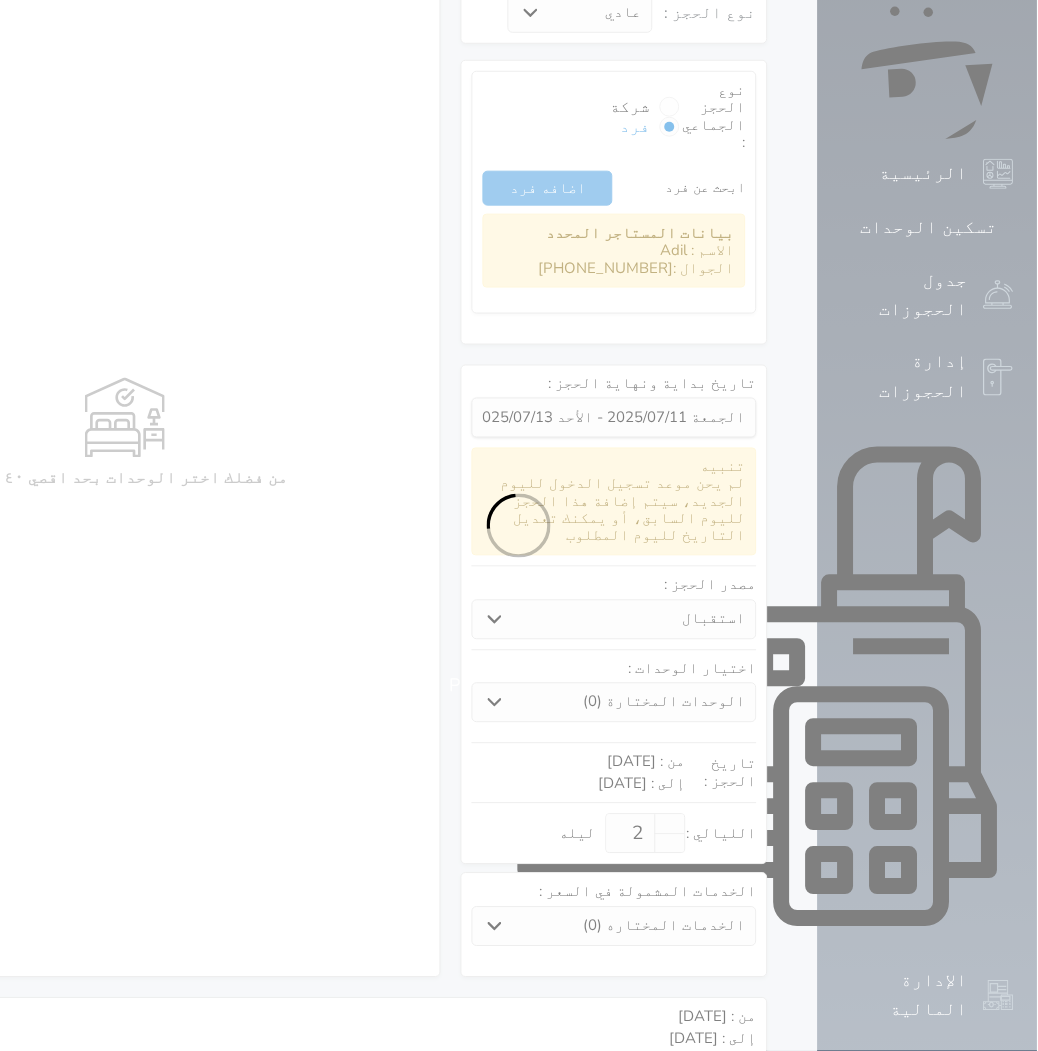click at bounding box center [519, 525] 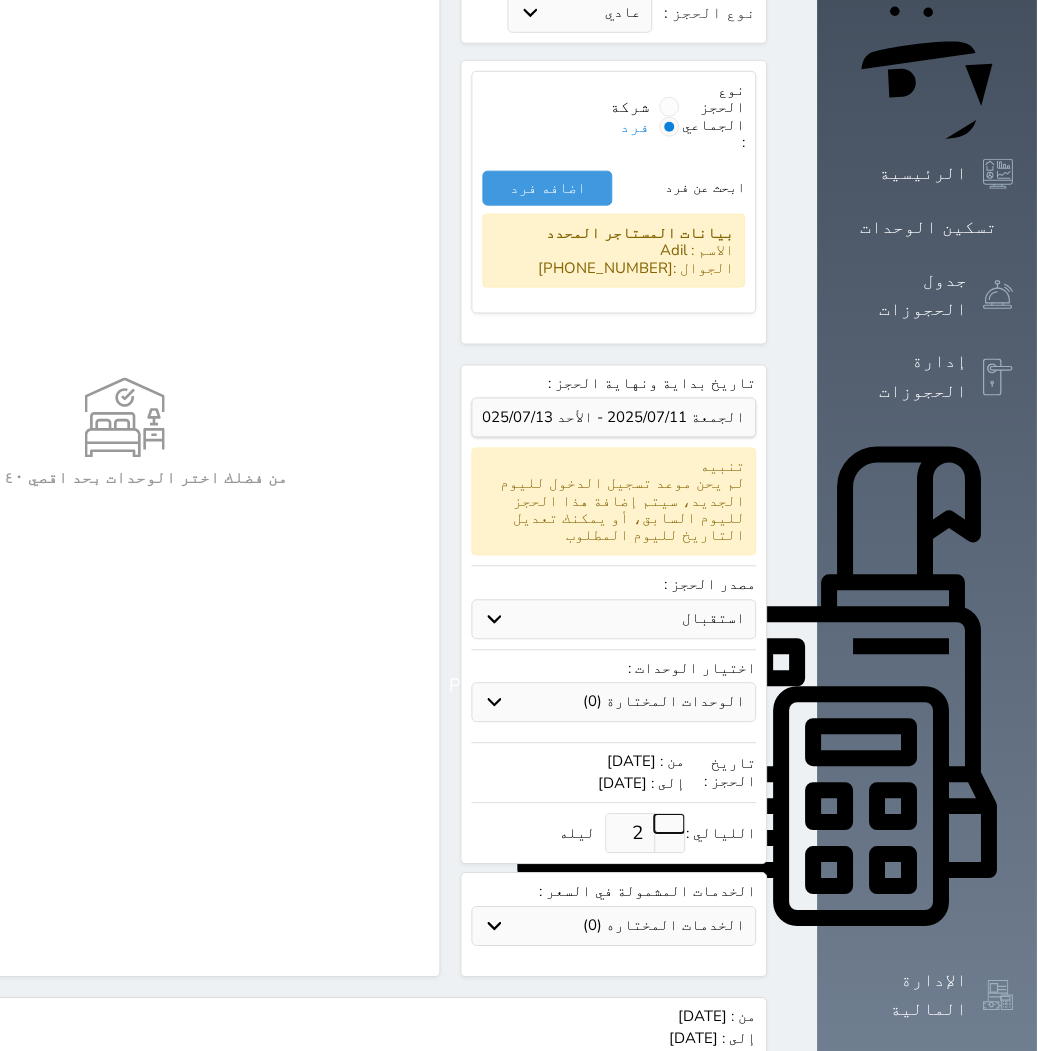 click at bounding box center [670, 824] 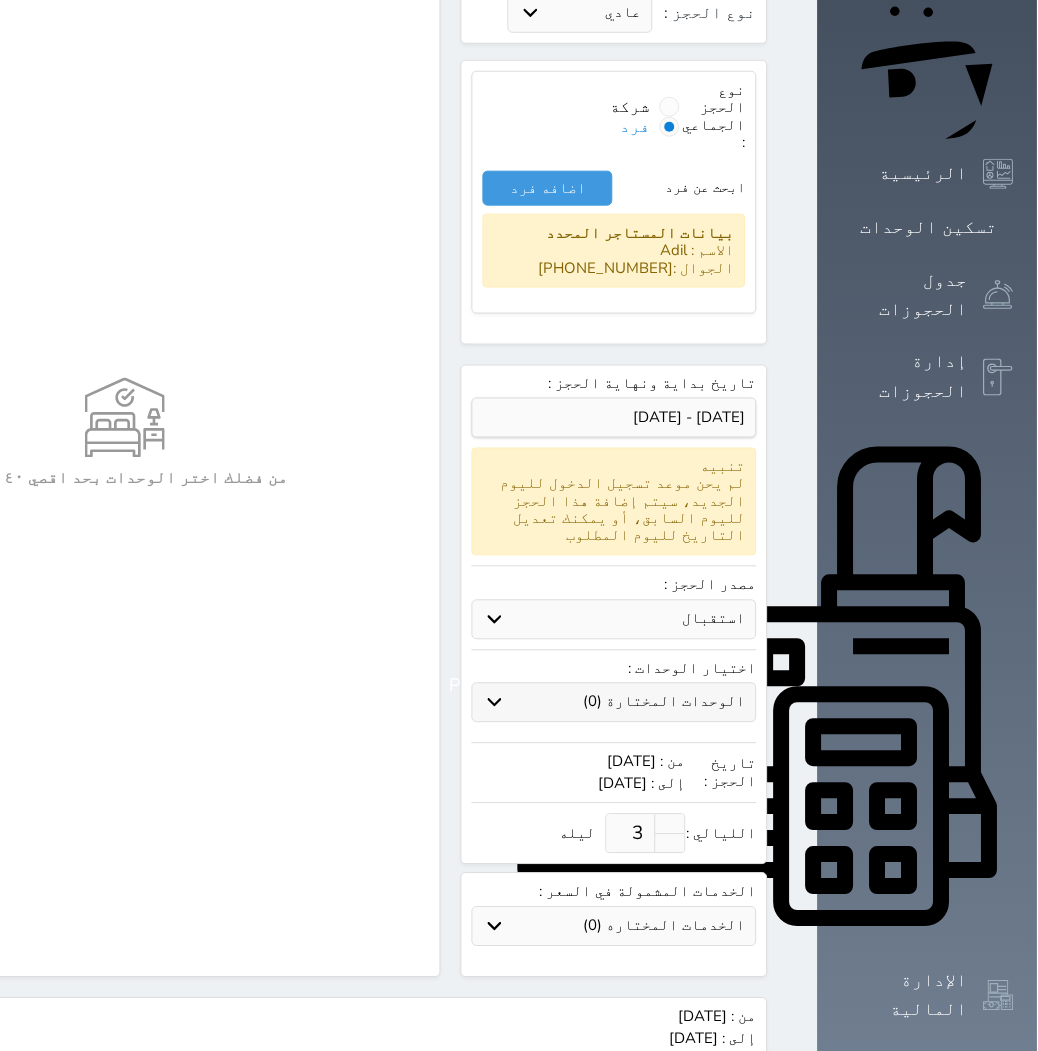 click on "الوحدات المختارة  (0)" at bounding box center (665, 702) 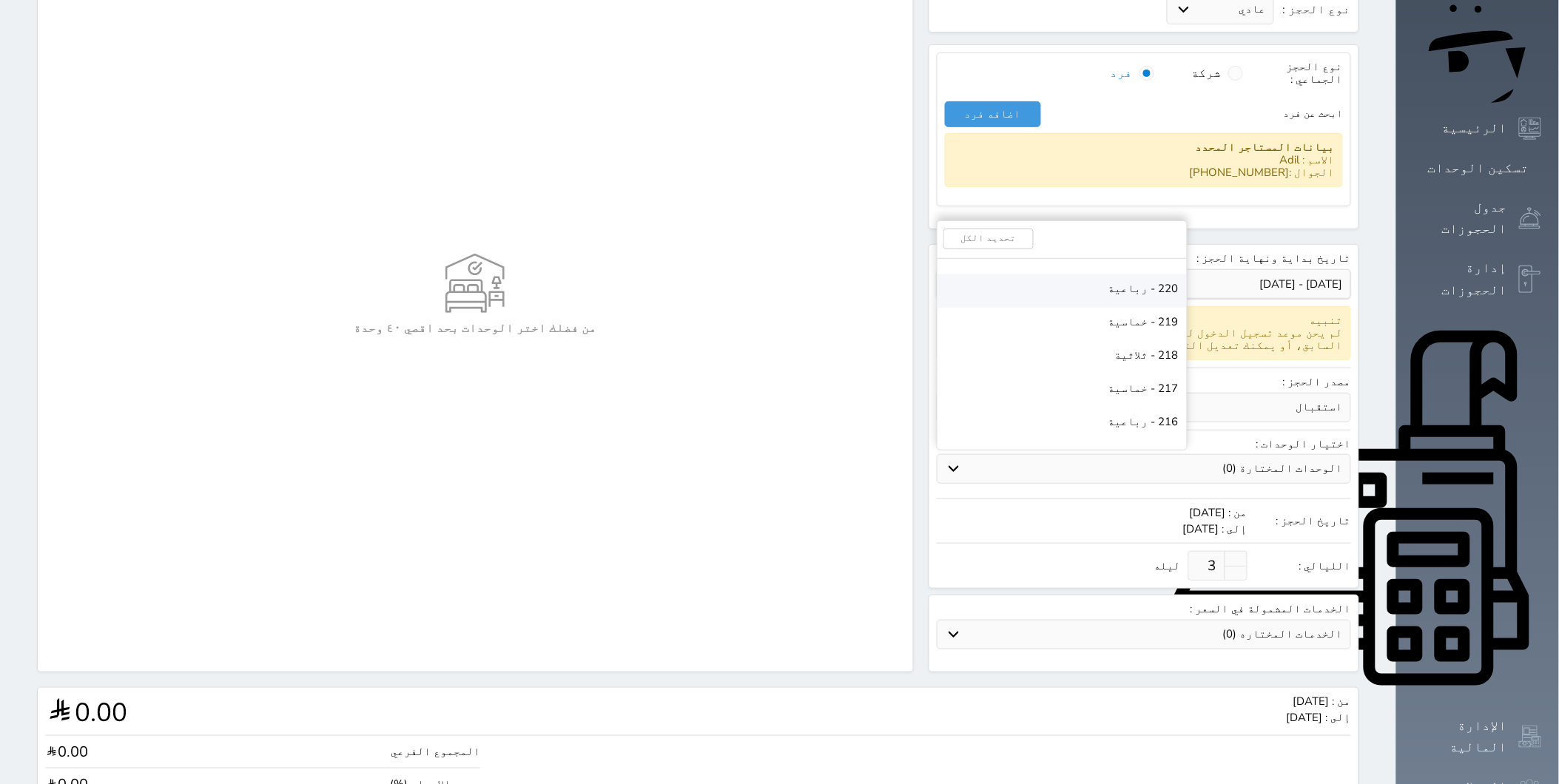 scroll, scrollTop: 7560, scrollLeft: 0, axis: vertical 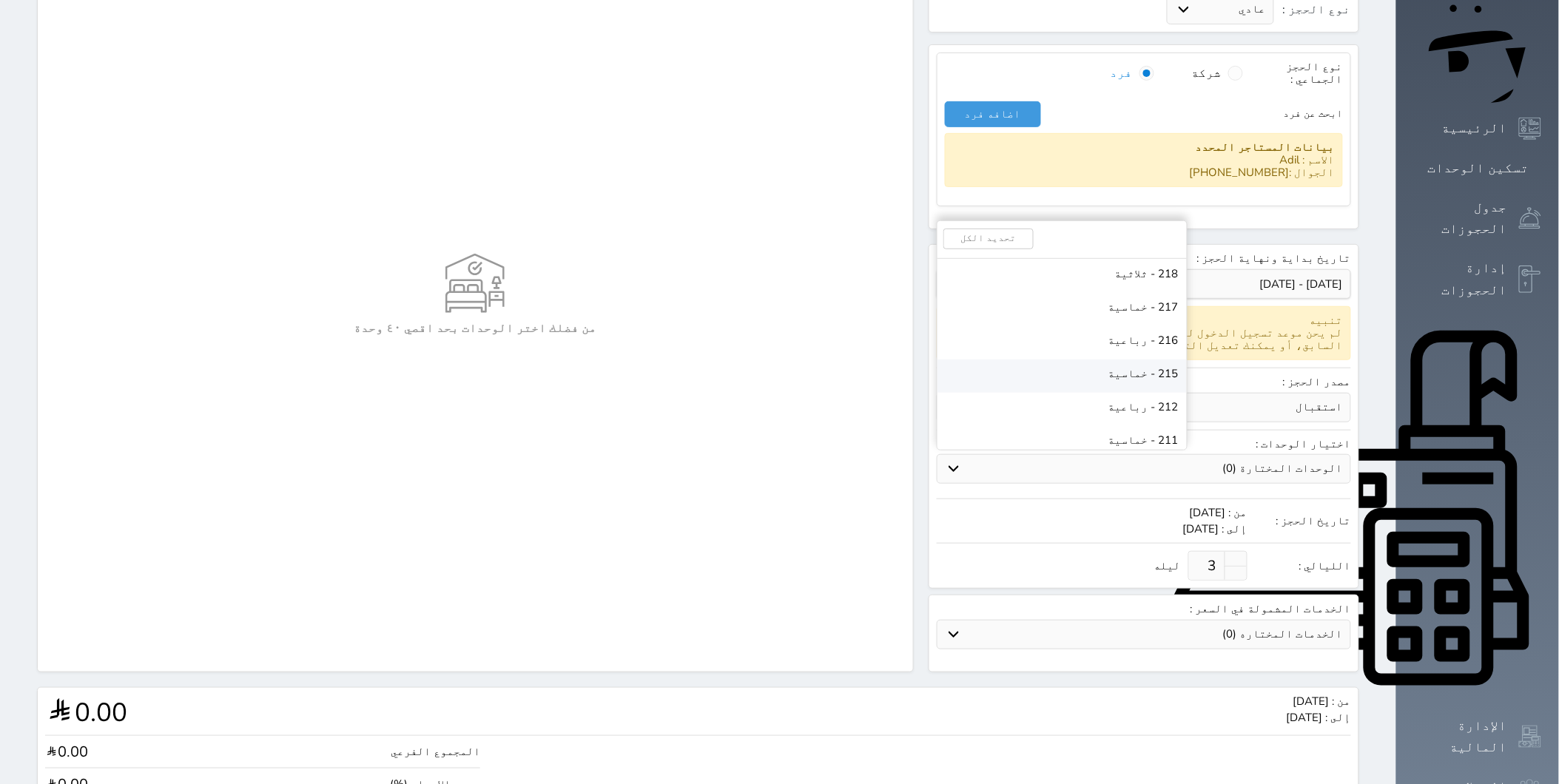 click on "215 - خماسية" at bounding box center [1143, 374] 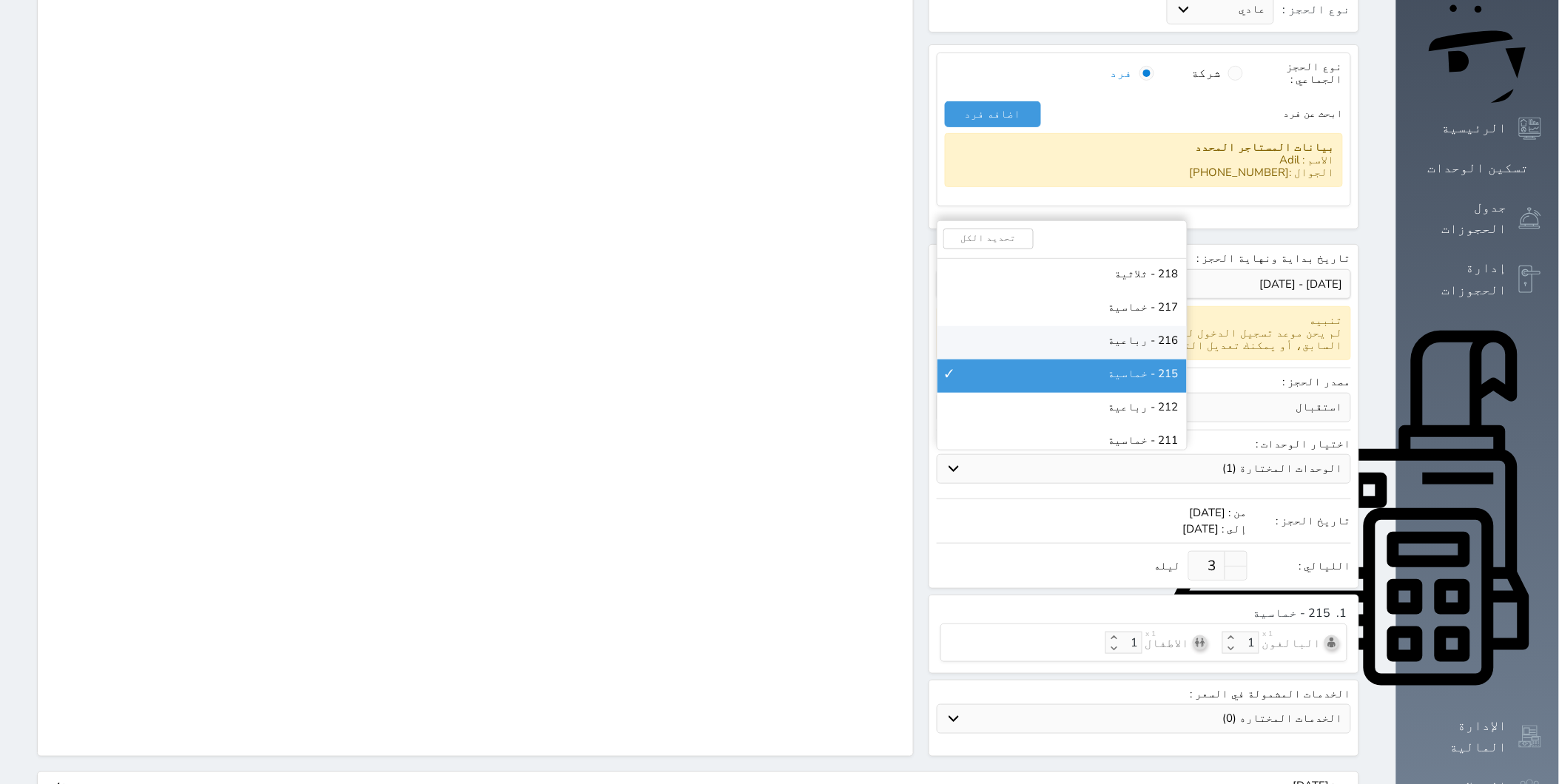 click on "216 - رباعية" at bounding box center [1062, 342] 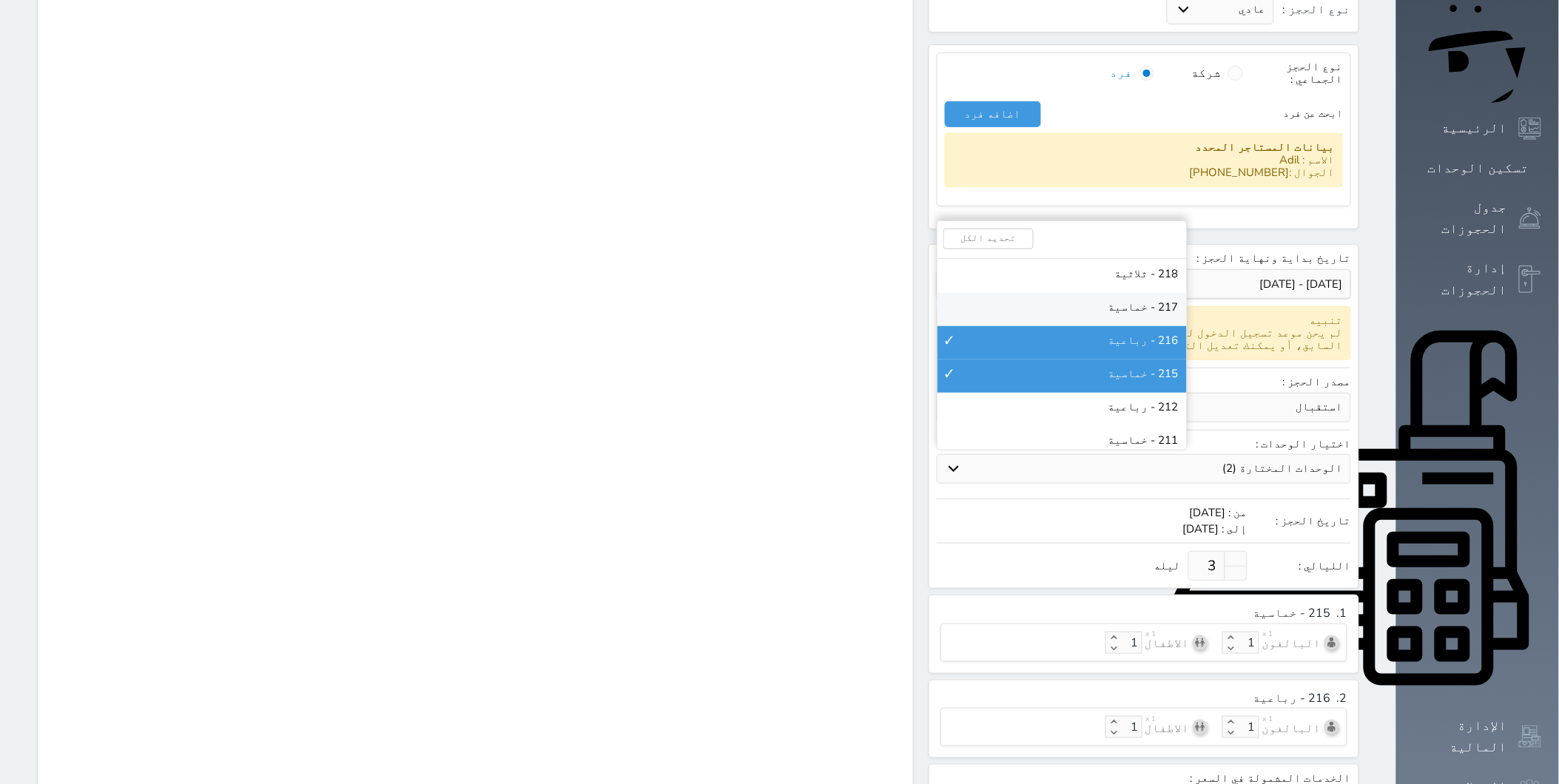 click on "217 - خماسية" at bounding box center [1143, 307] 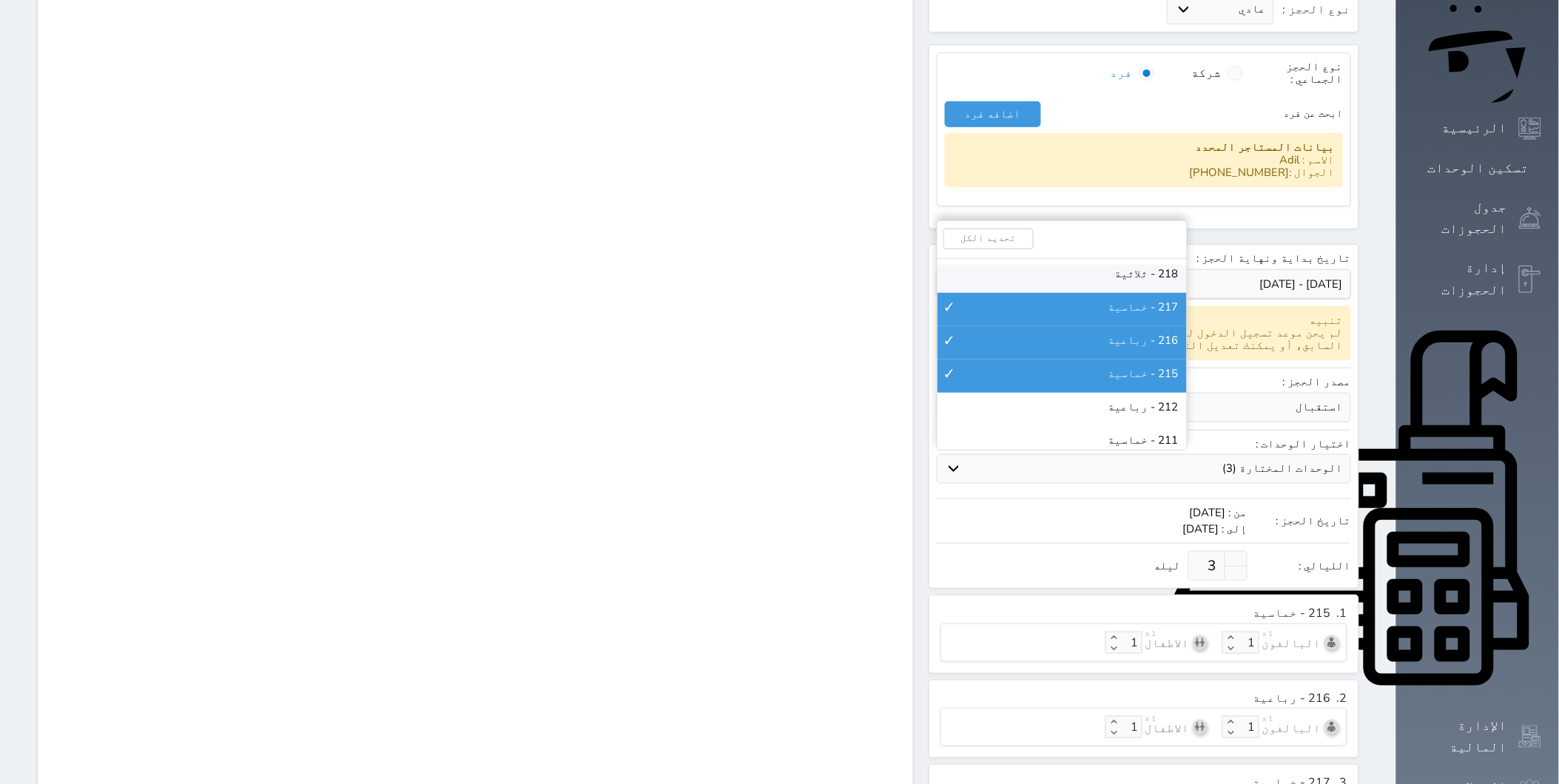 click on "218 - ثلاثية" at bounding box center [1147, 274] 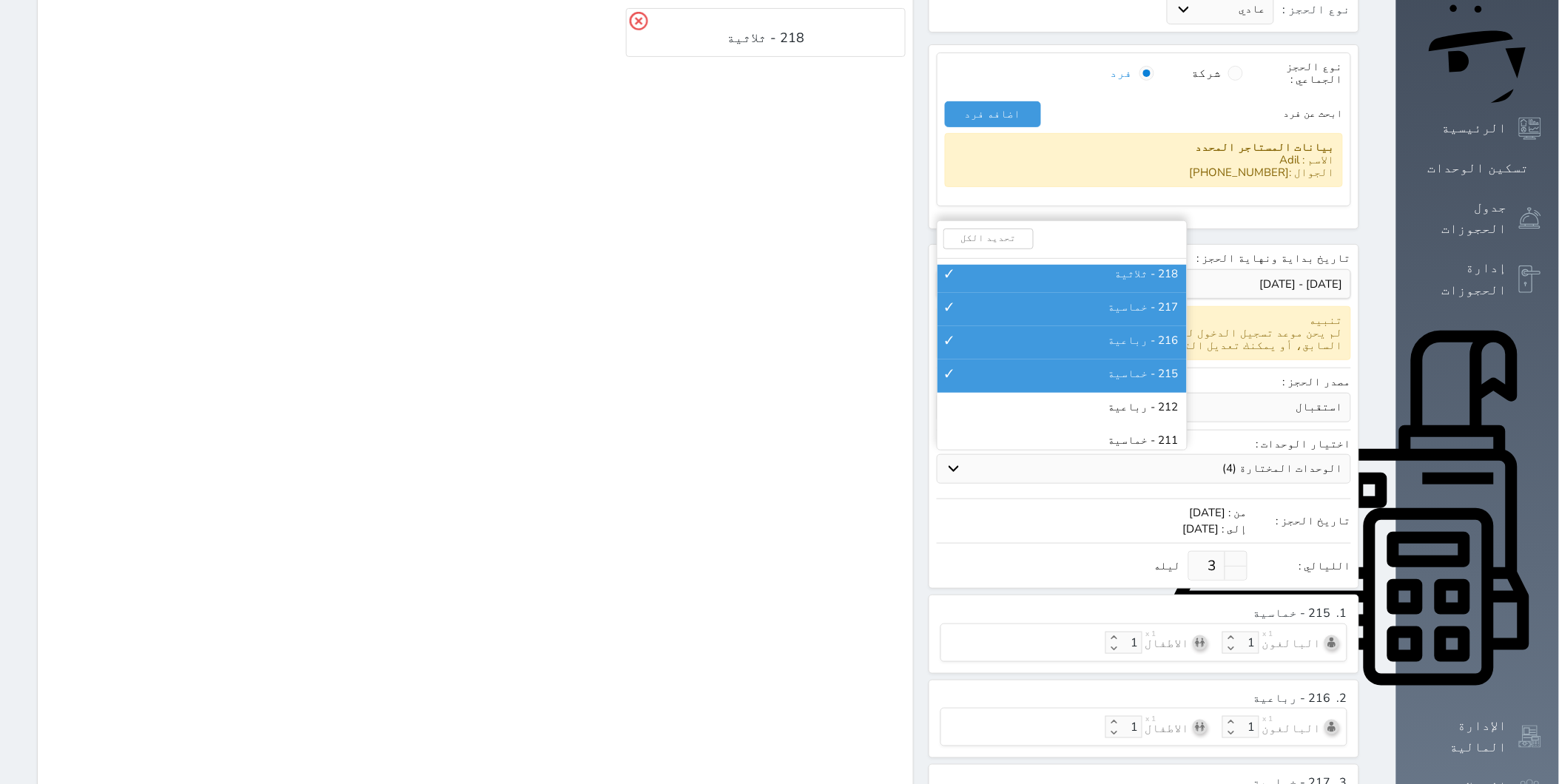 scroll, scrollTop: 7478, scrollLeft: 0, axis: vertical 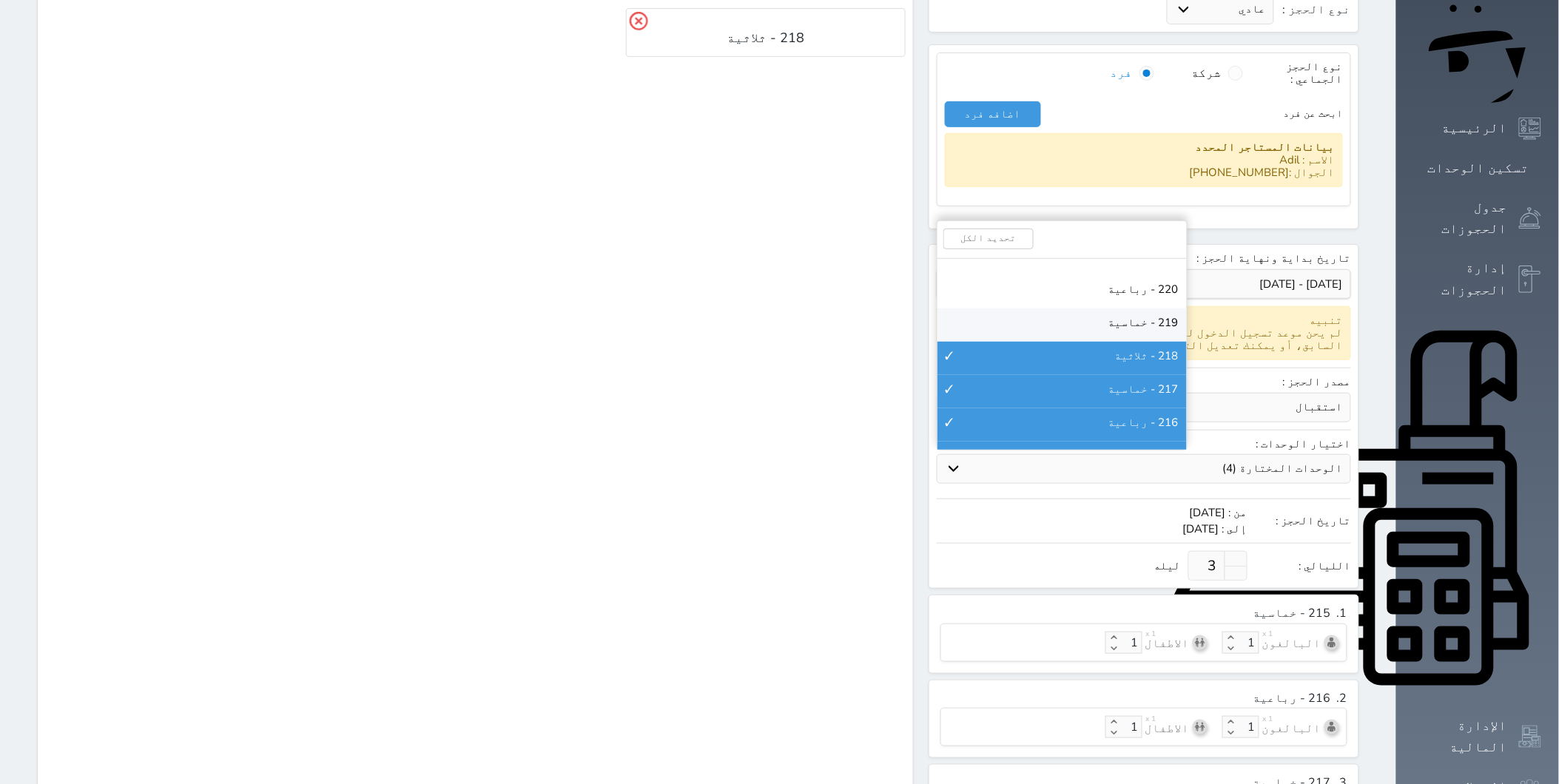click on "219 - خماسية" at bounding box center (1143, 322) 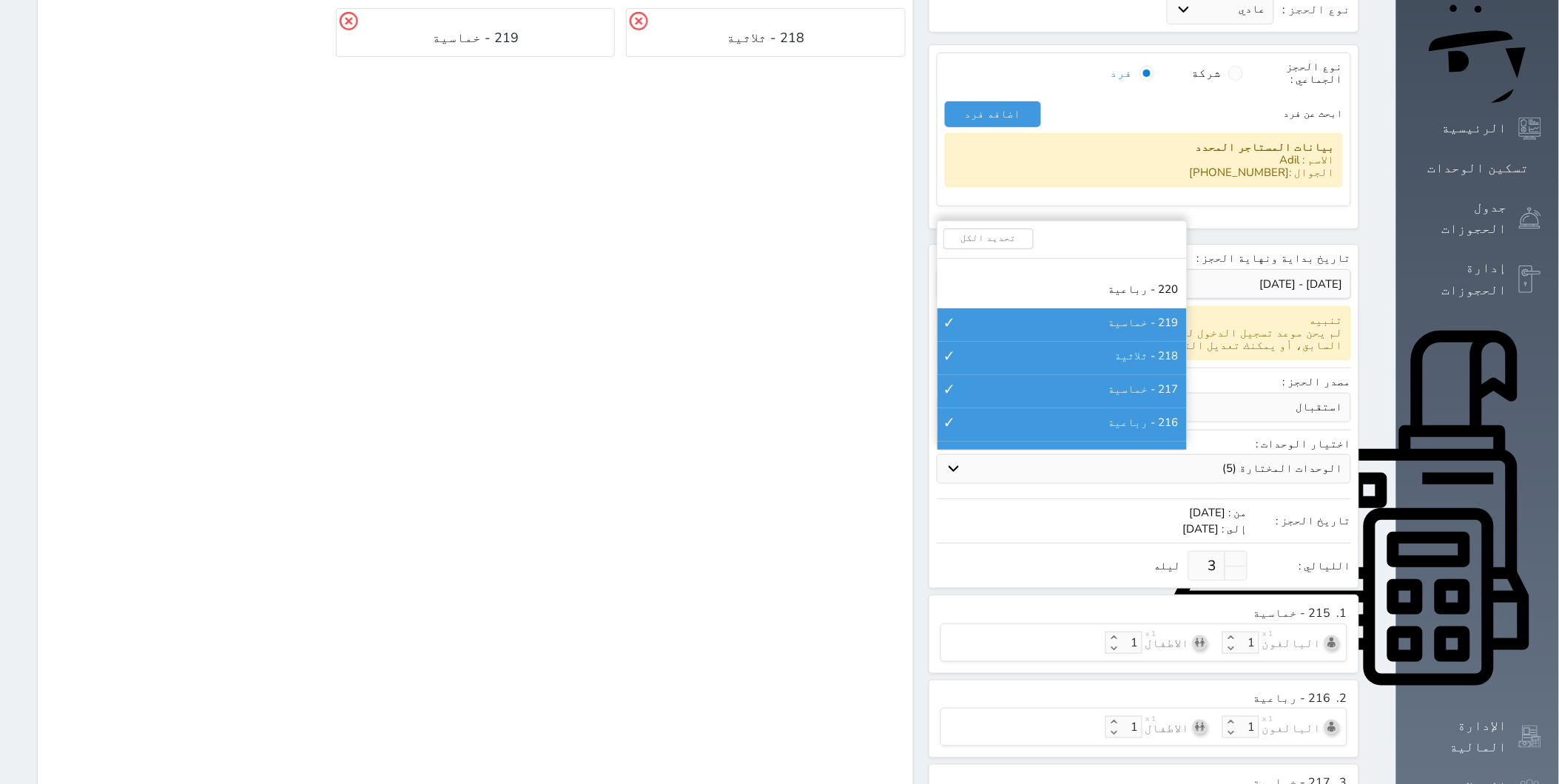 click on "اجمالي الوحدات المختارة : 5         215 - خماسية       216 - رباعية       217 - خماسية       218 - ثلاثية       219 - خماسية" at bounding box center (475, 506) 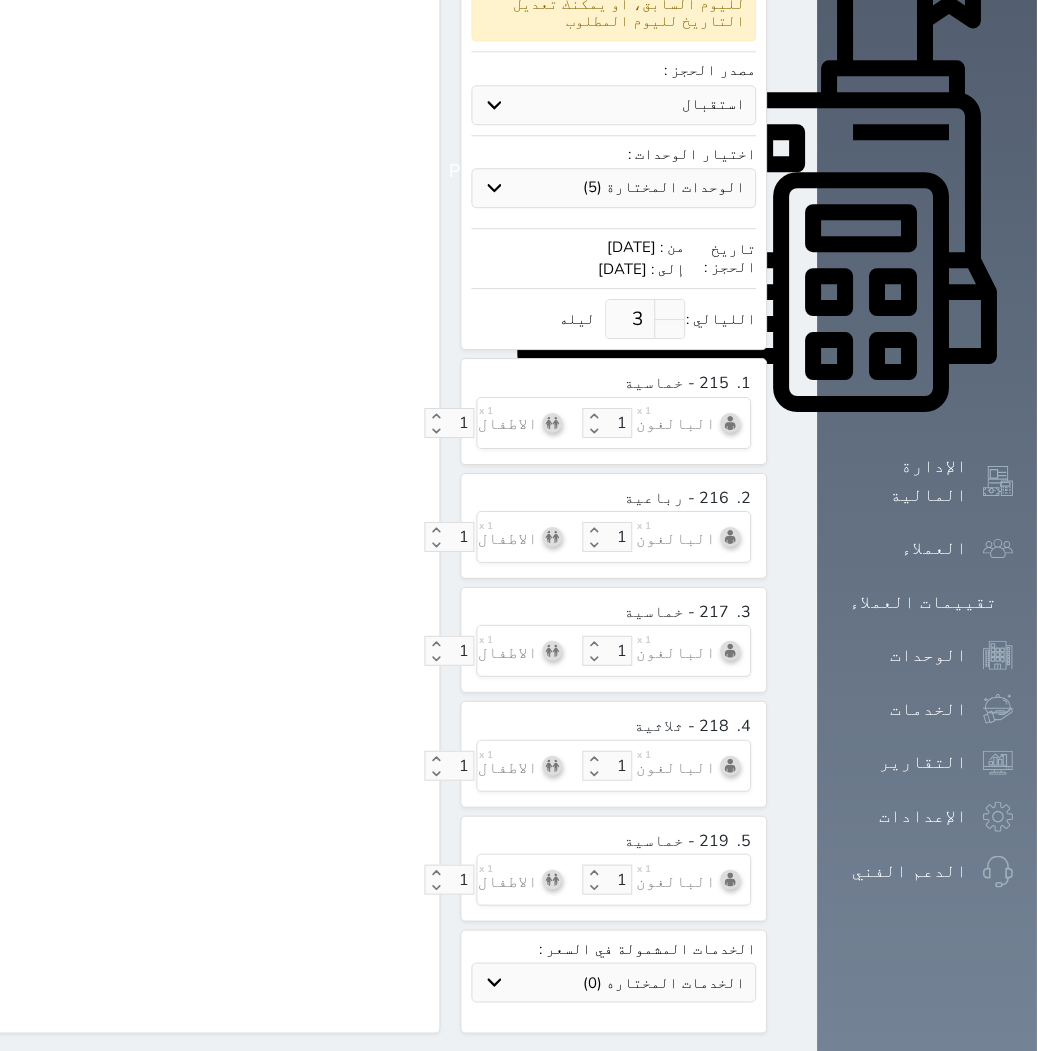 scroll, scrollTop: 777, scrollLeft: 0, axis: vertical 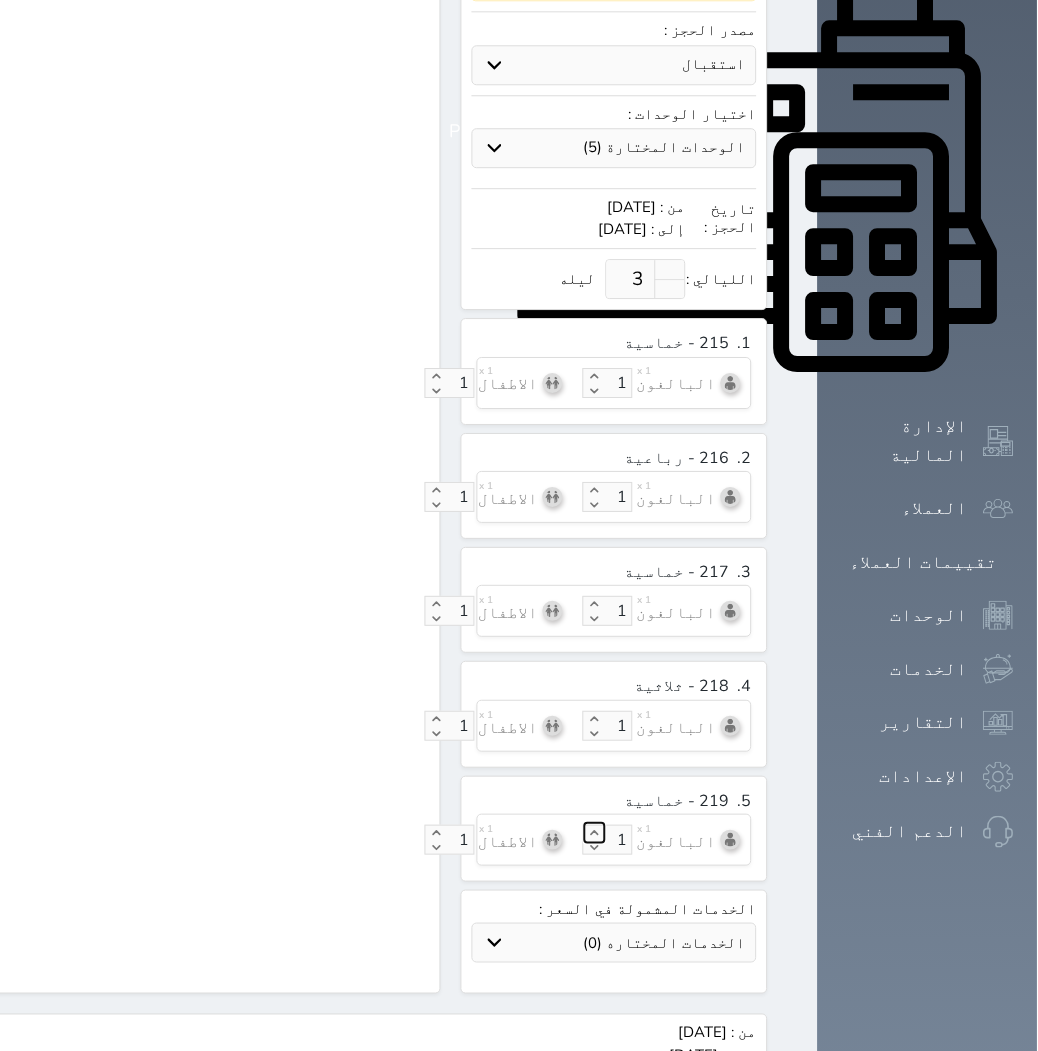 click 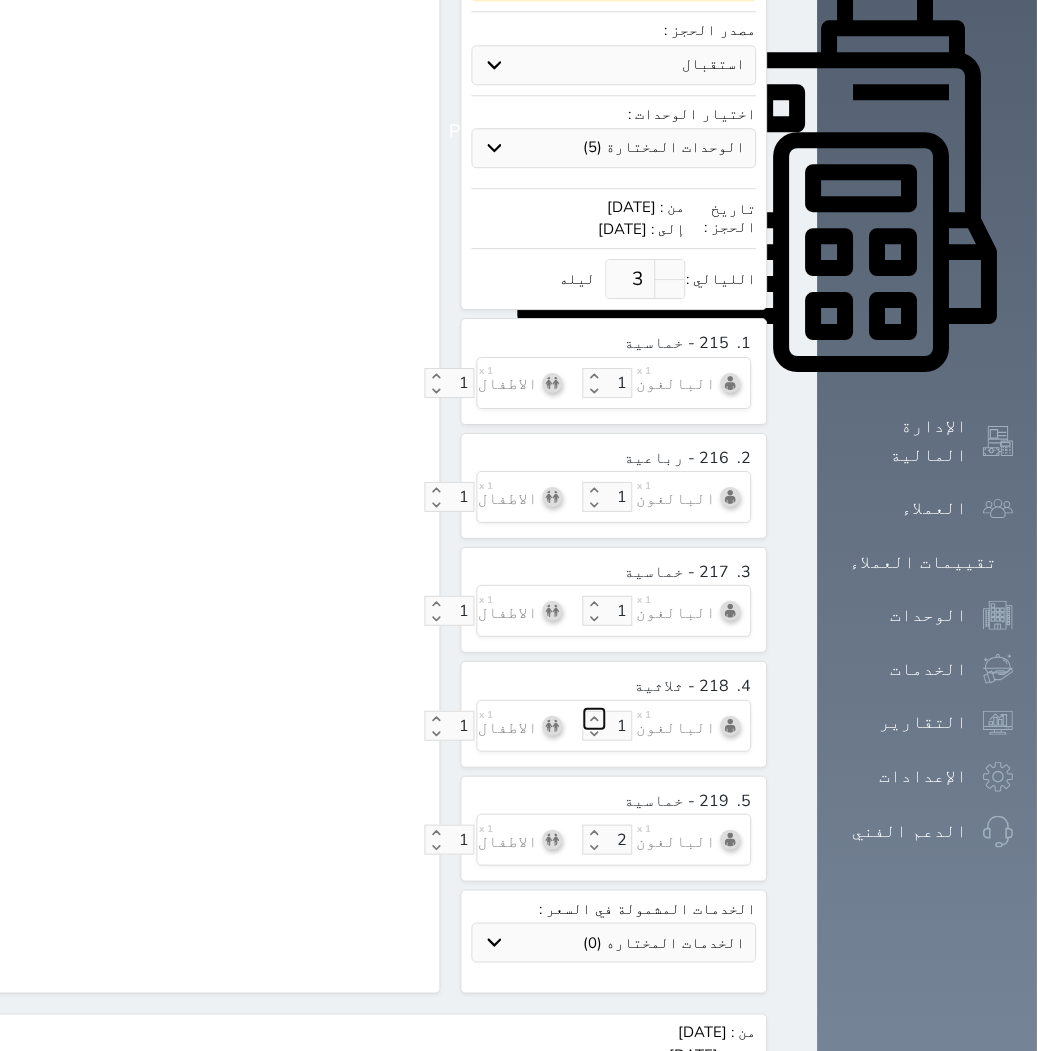 click 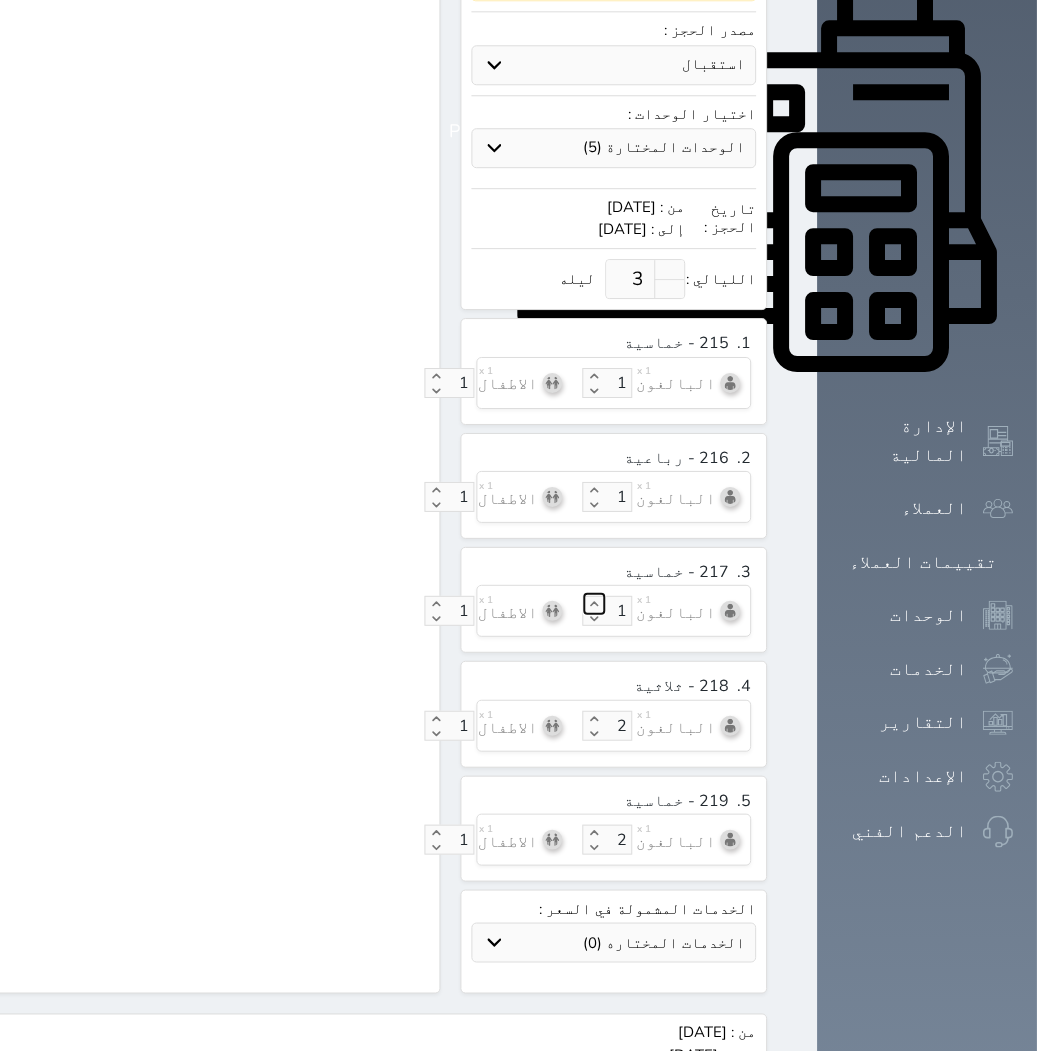 click 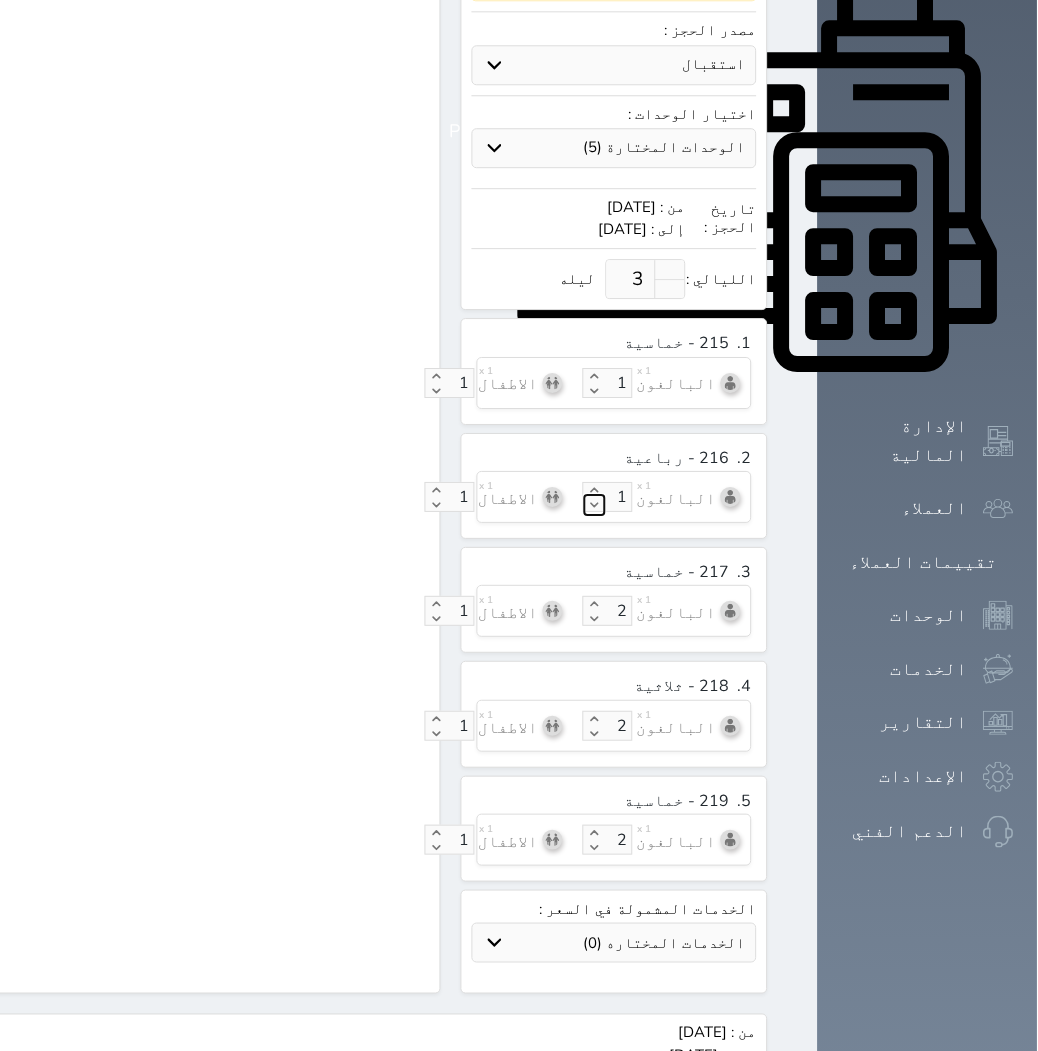 click at bounding box center [595, 497] 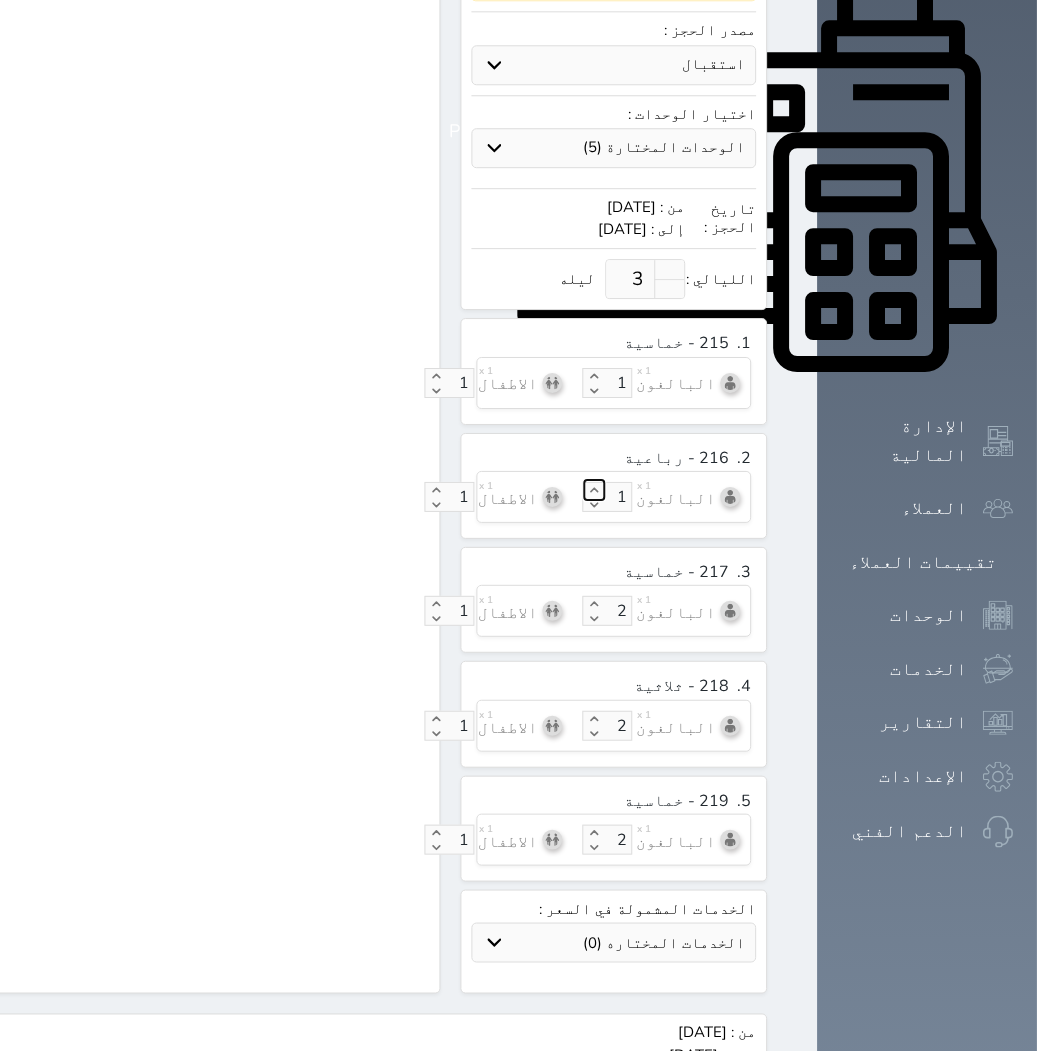 click 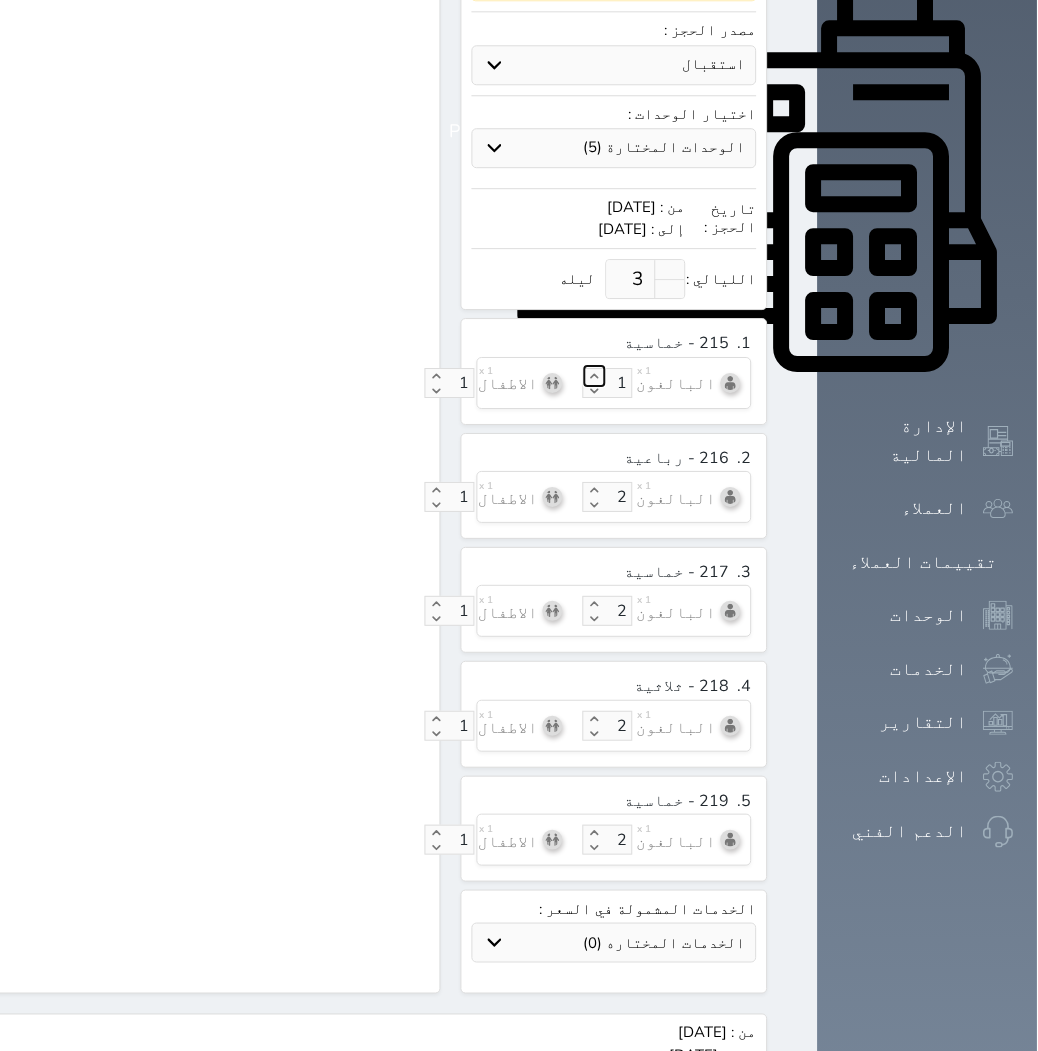 click 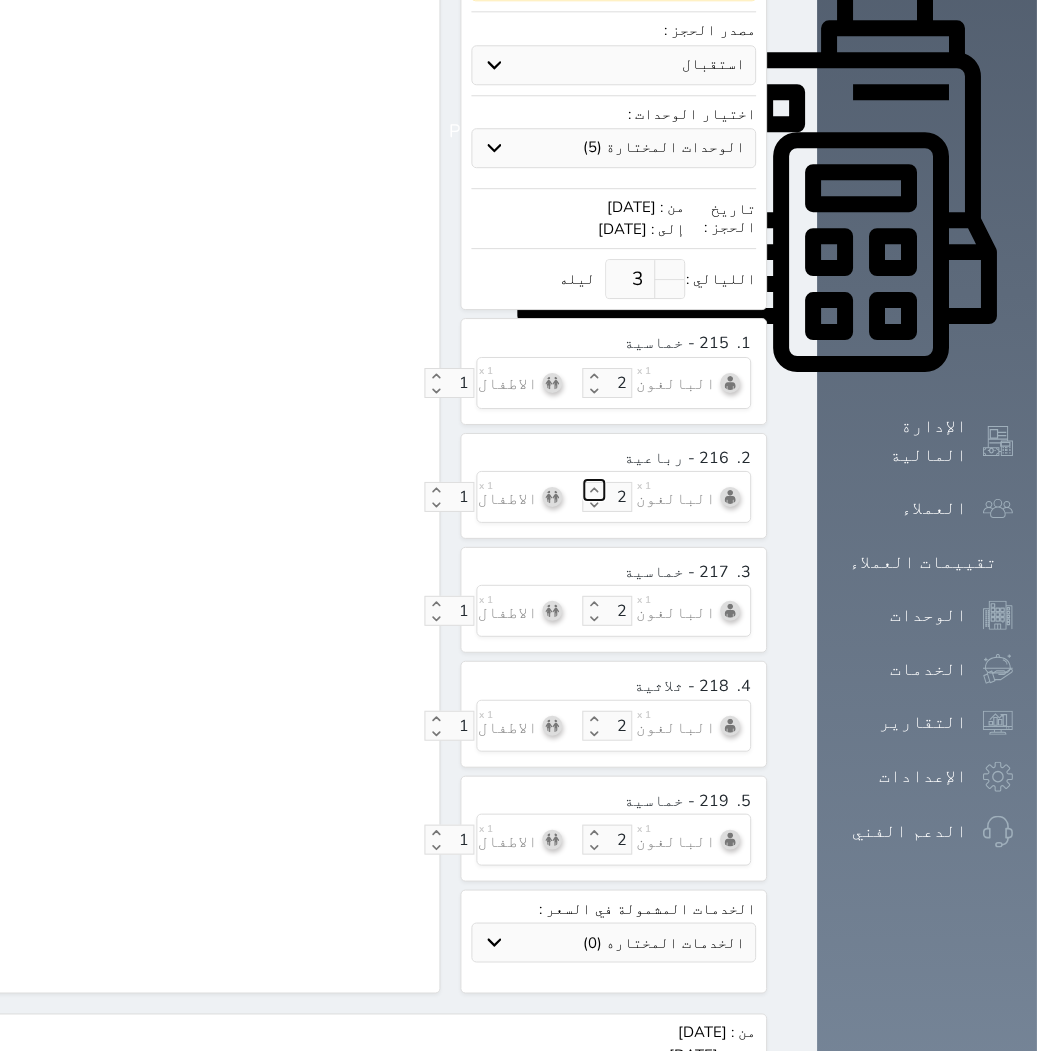 click 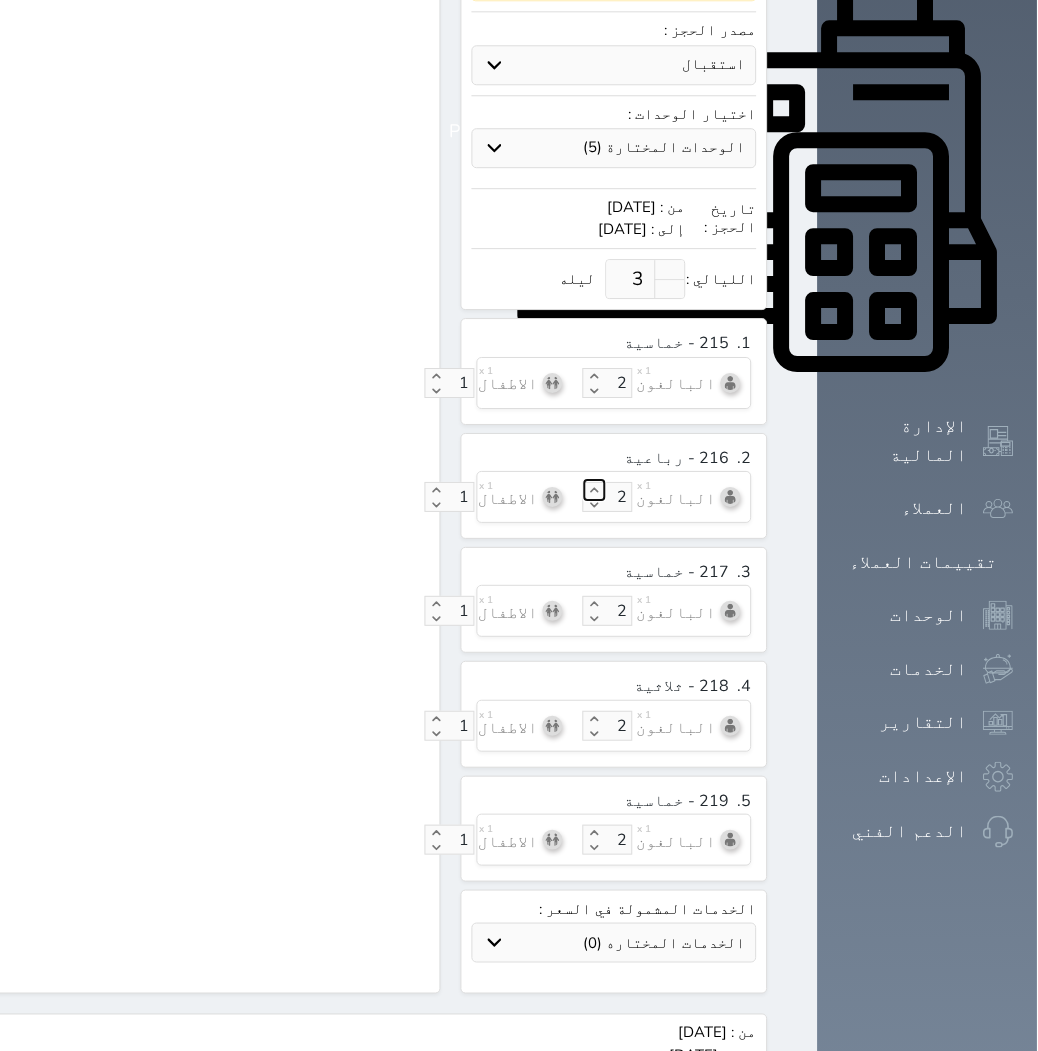 type on "3" 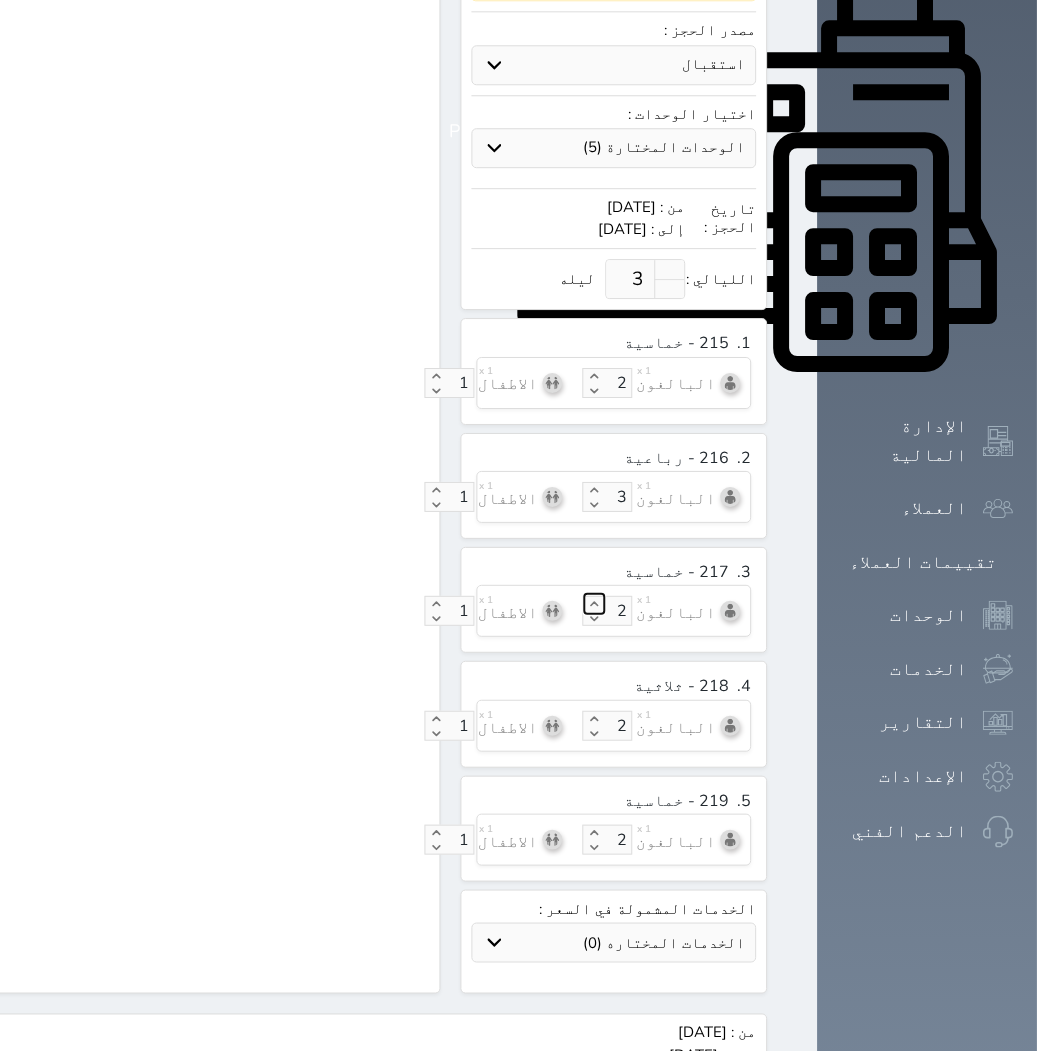 click 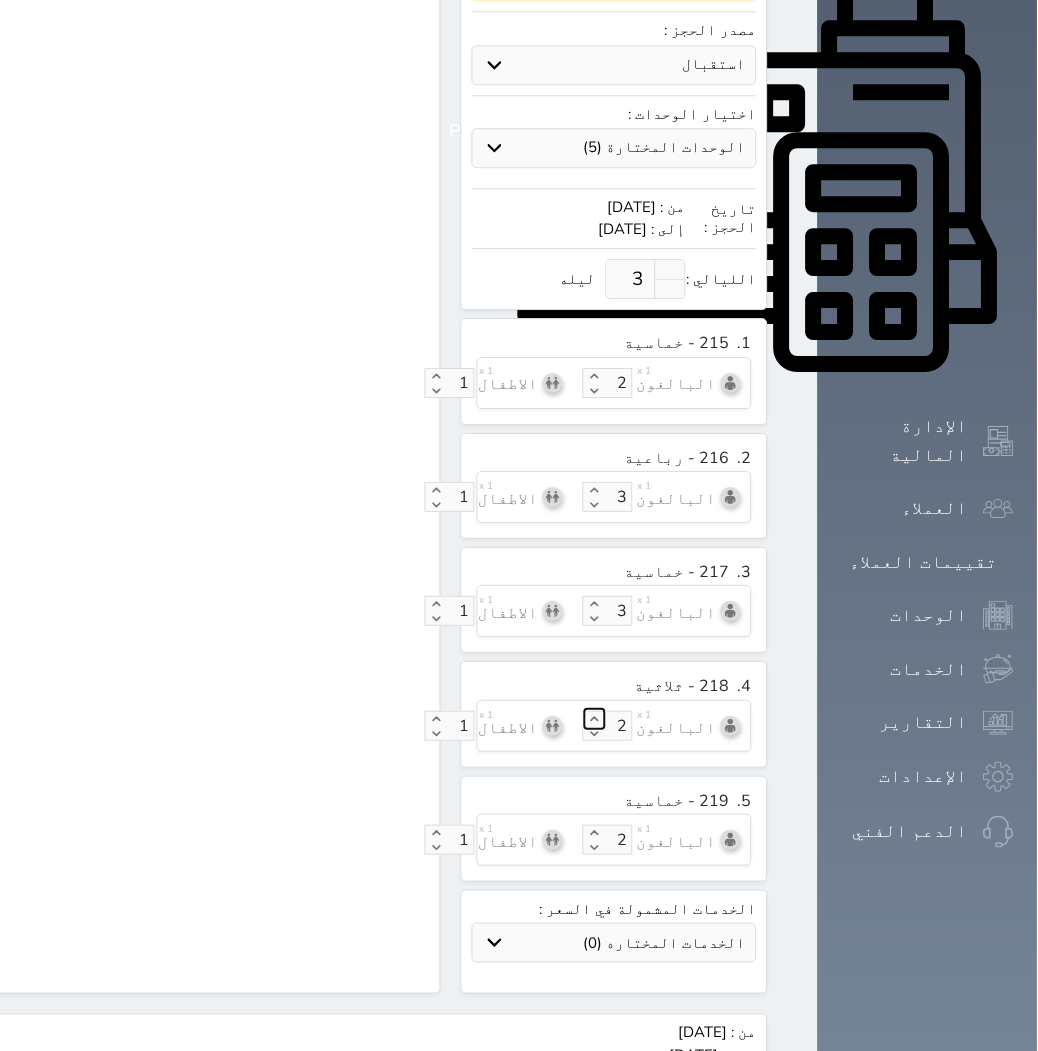 click 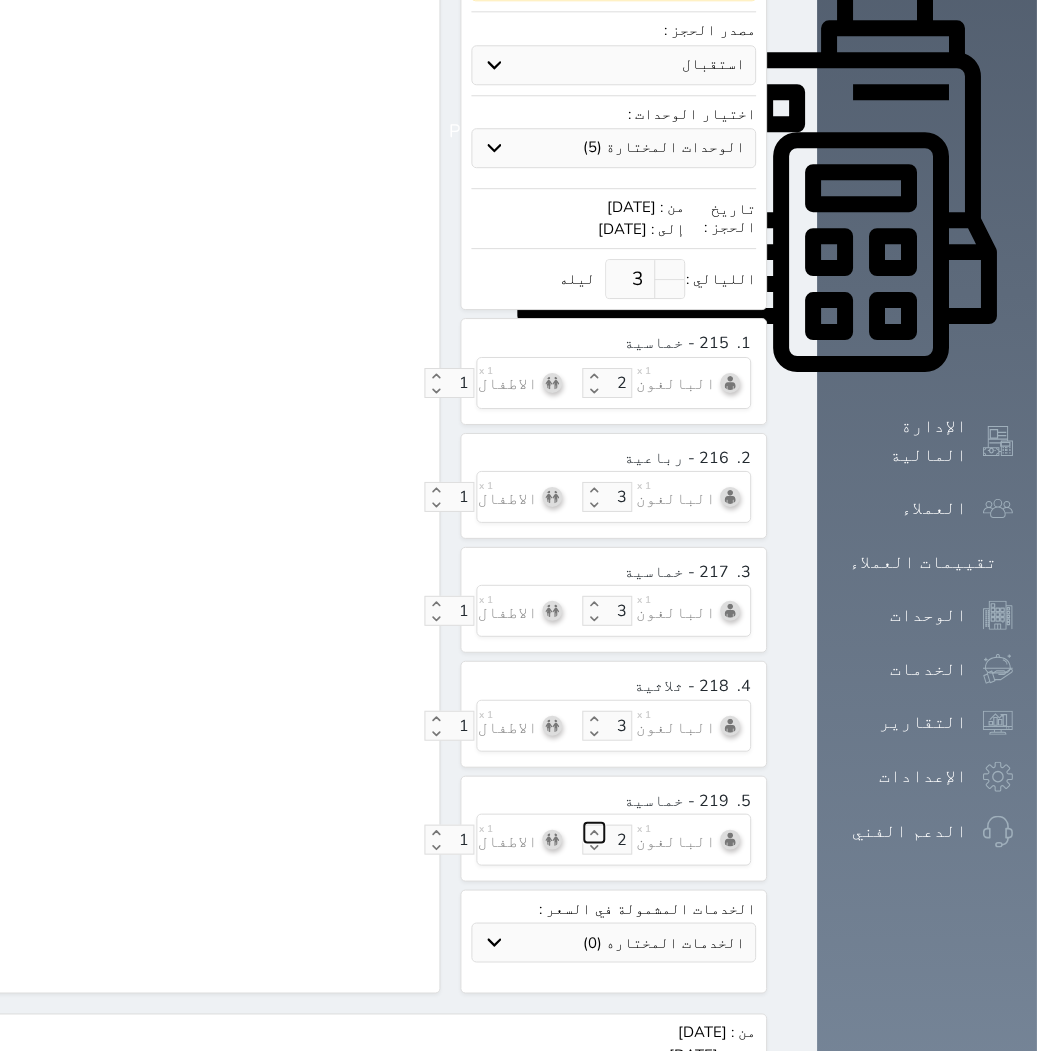 click 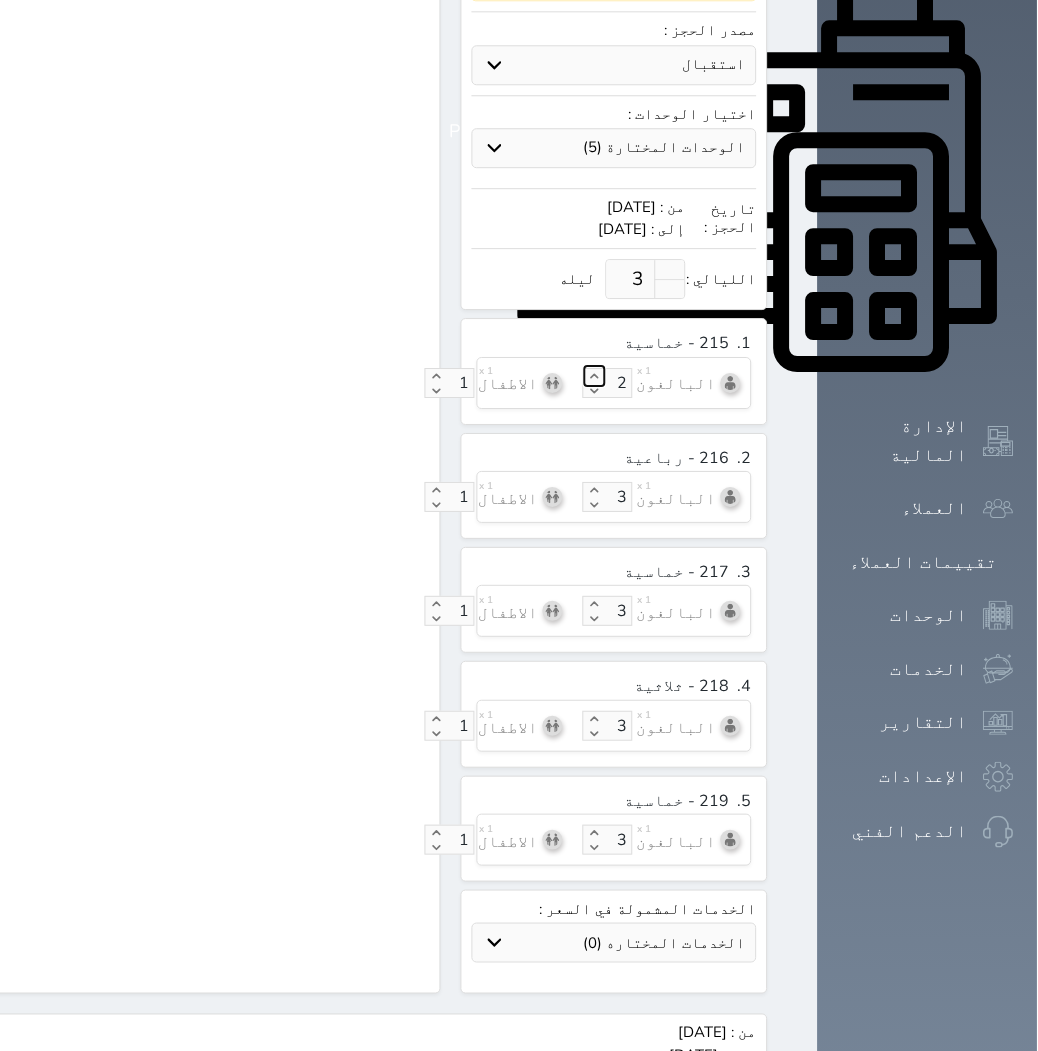 click 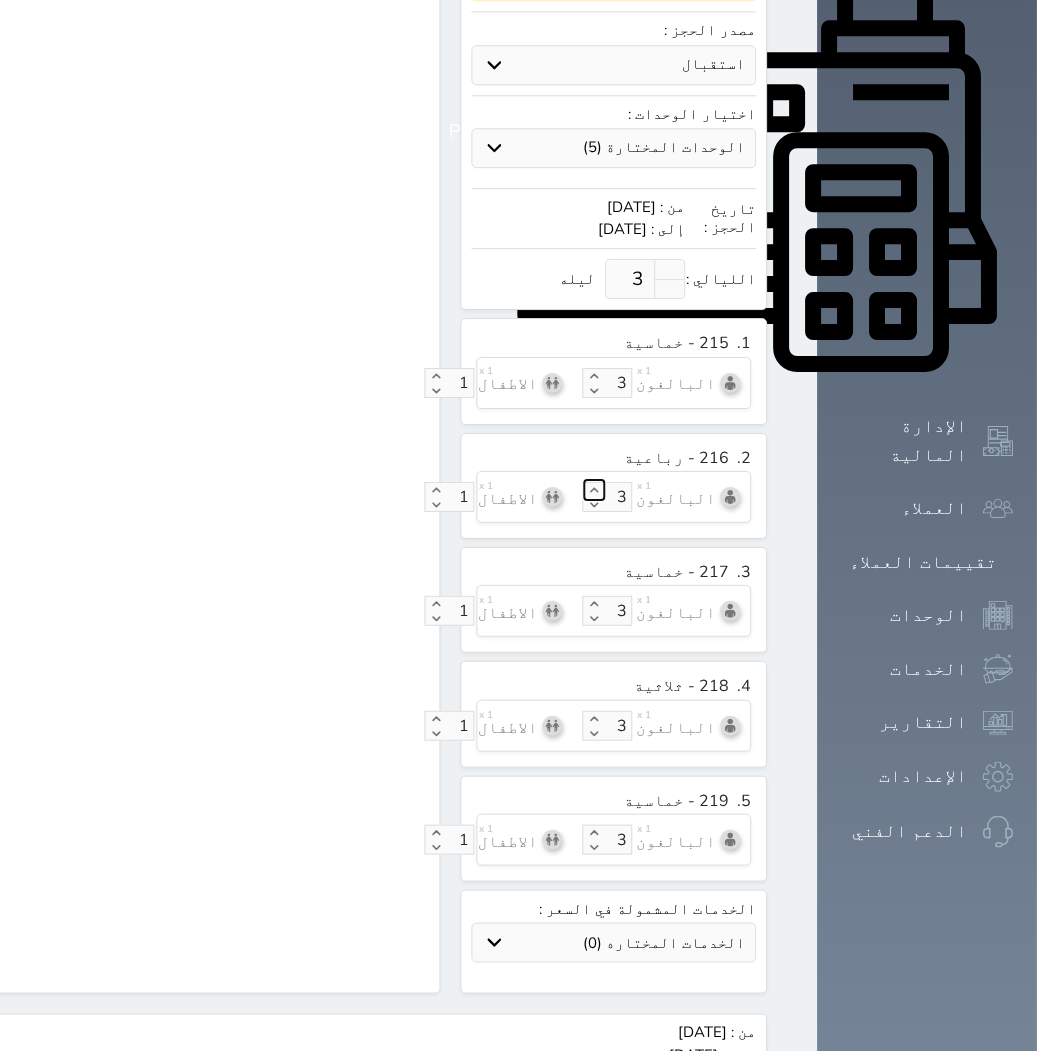 click 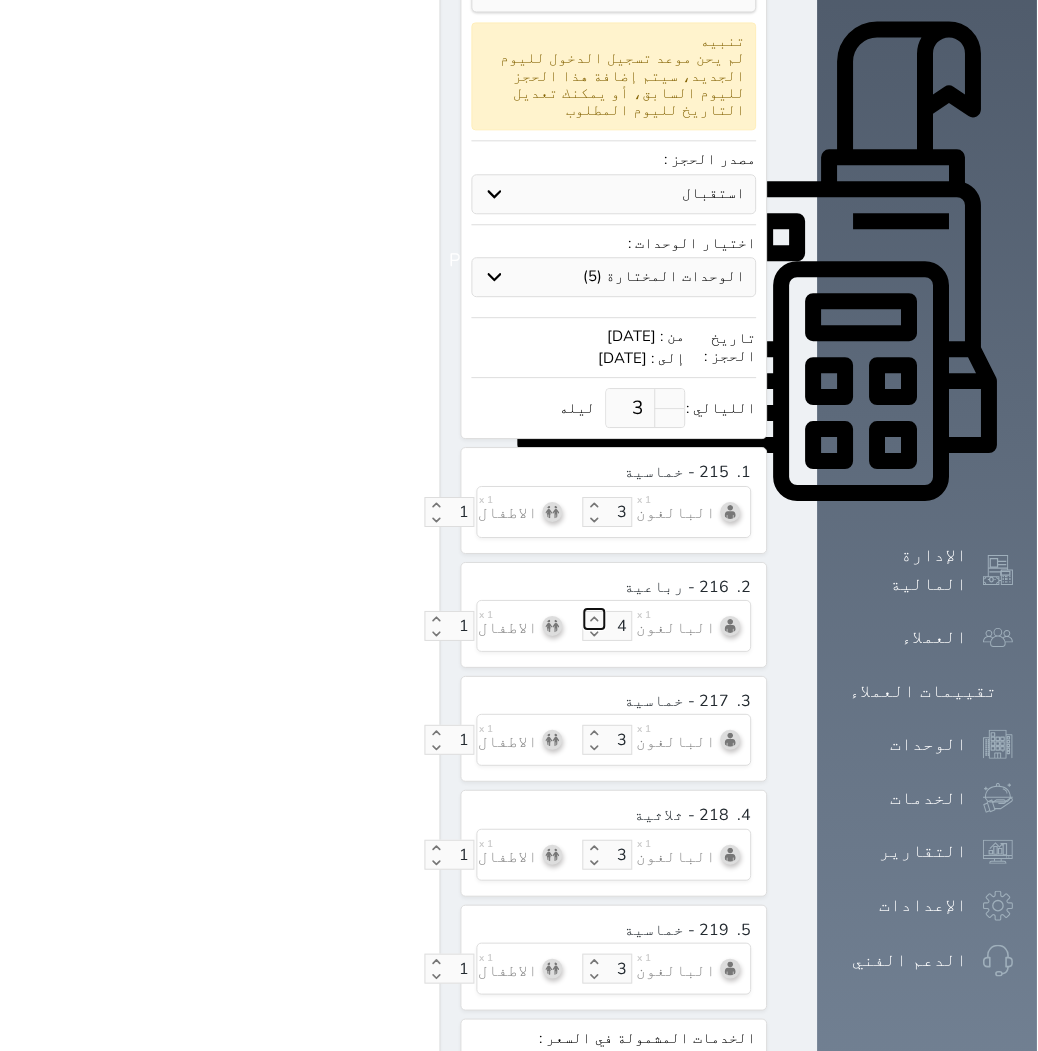 scroll, scrollTop: 982, scrollLeft: 0, axis: vertical 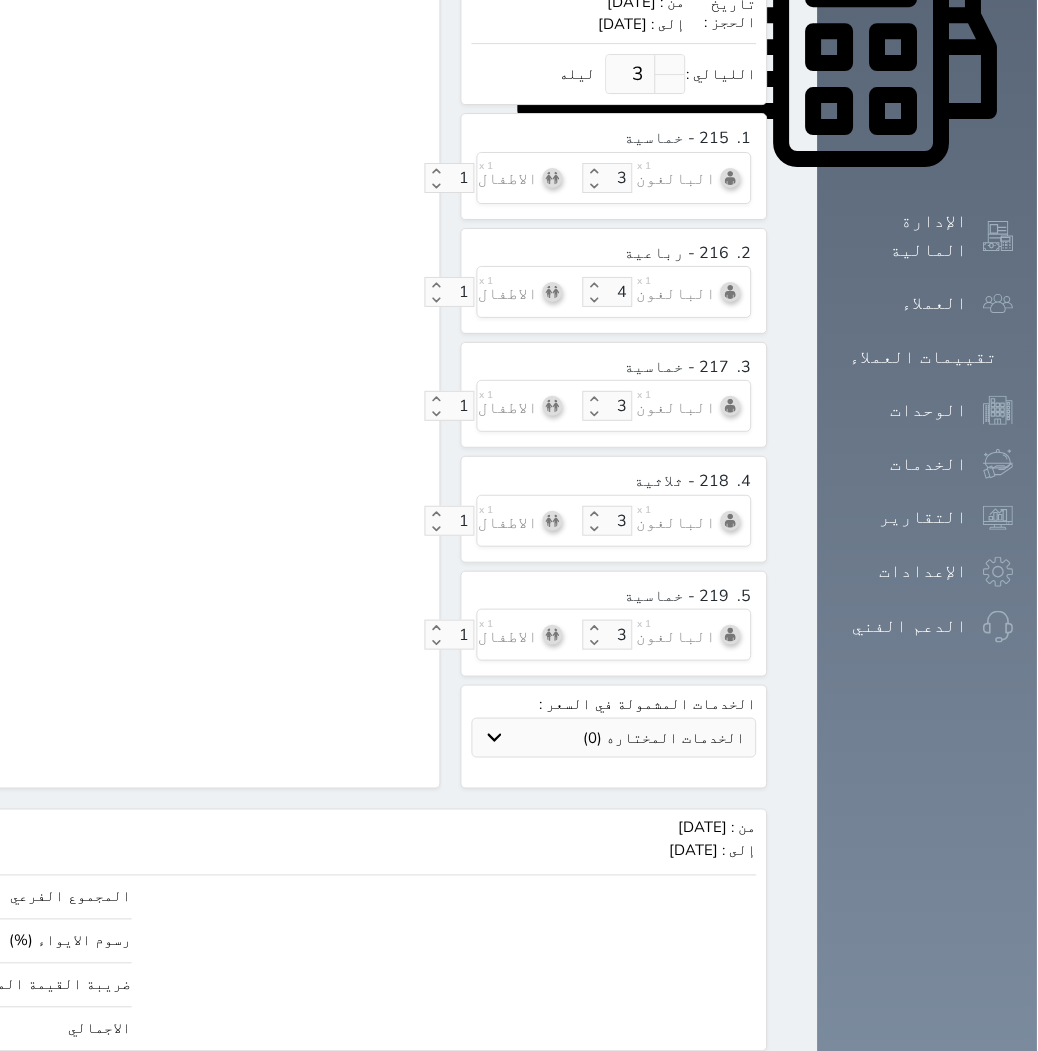 click on "انشاء الحجوزات" at bounding box center (-104, 1089) 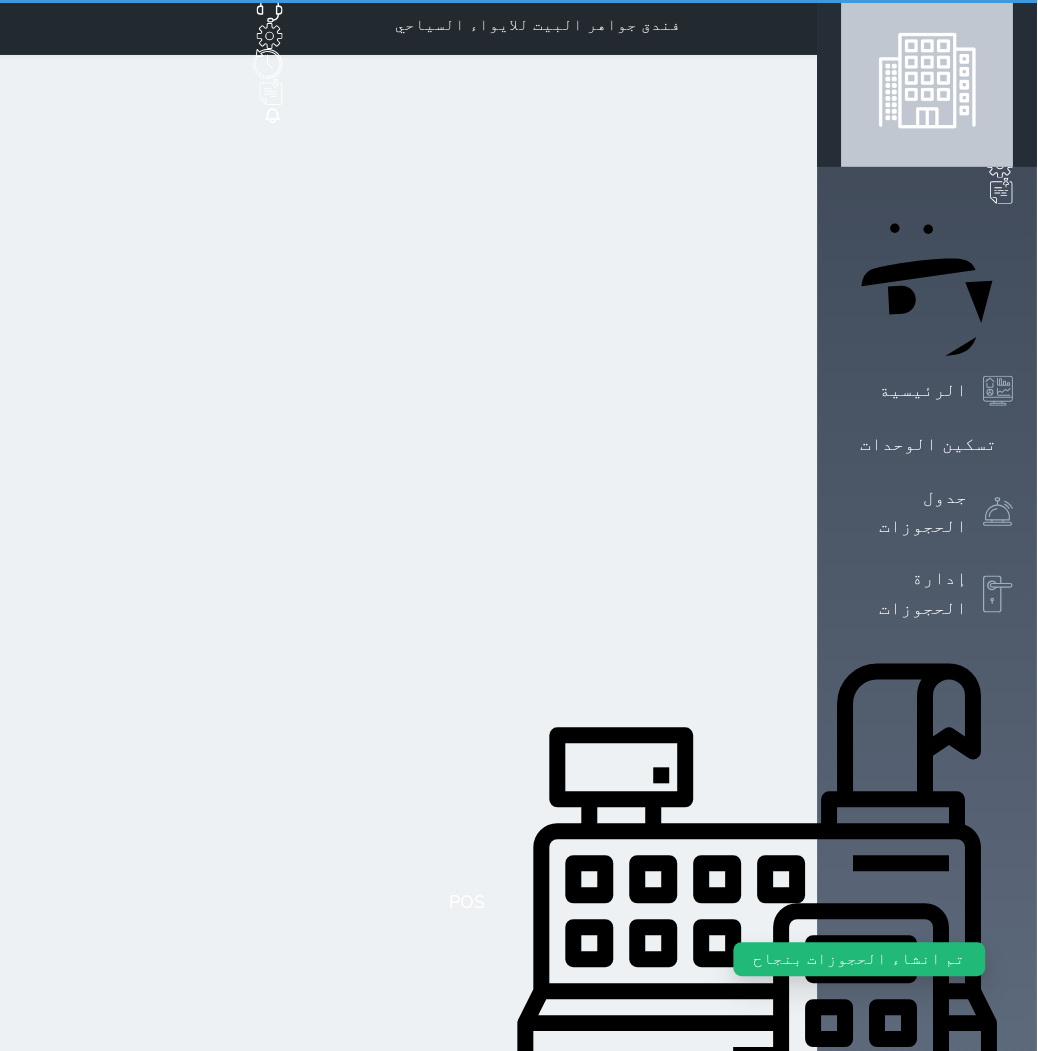 scroll, scrollTop: 0, scrollLeft: 0, axis: both 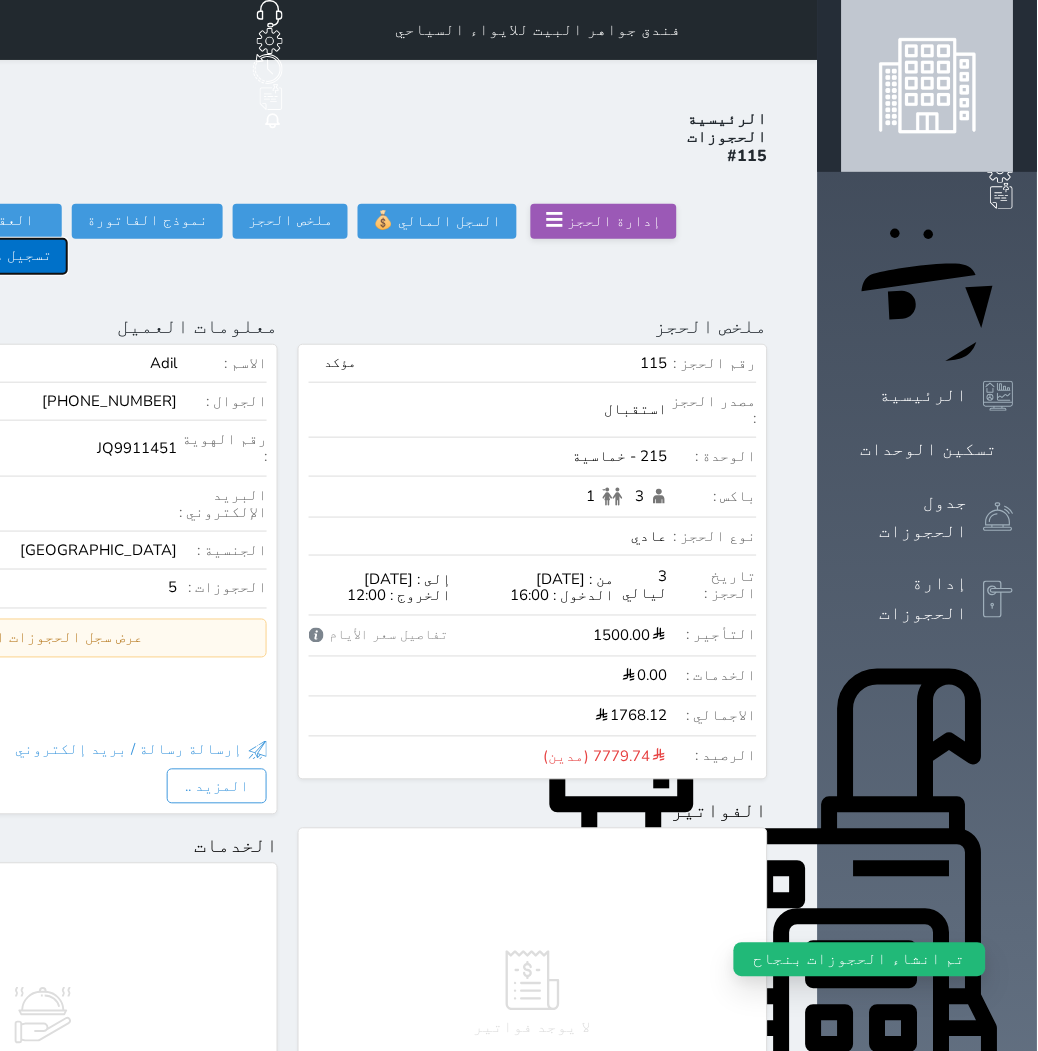click on "تسجيل دخول" at bounding box center [9, 256] 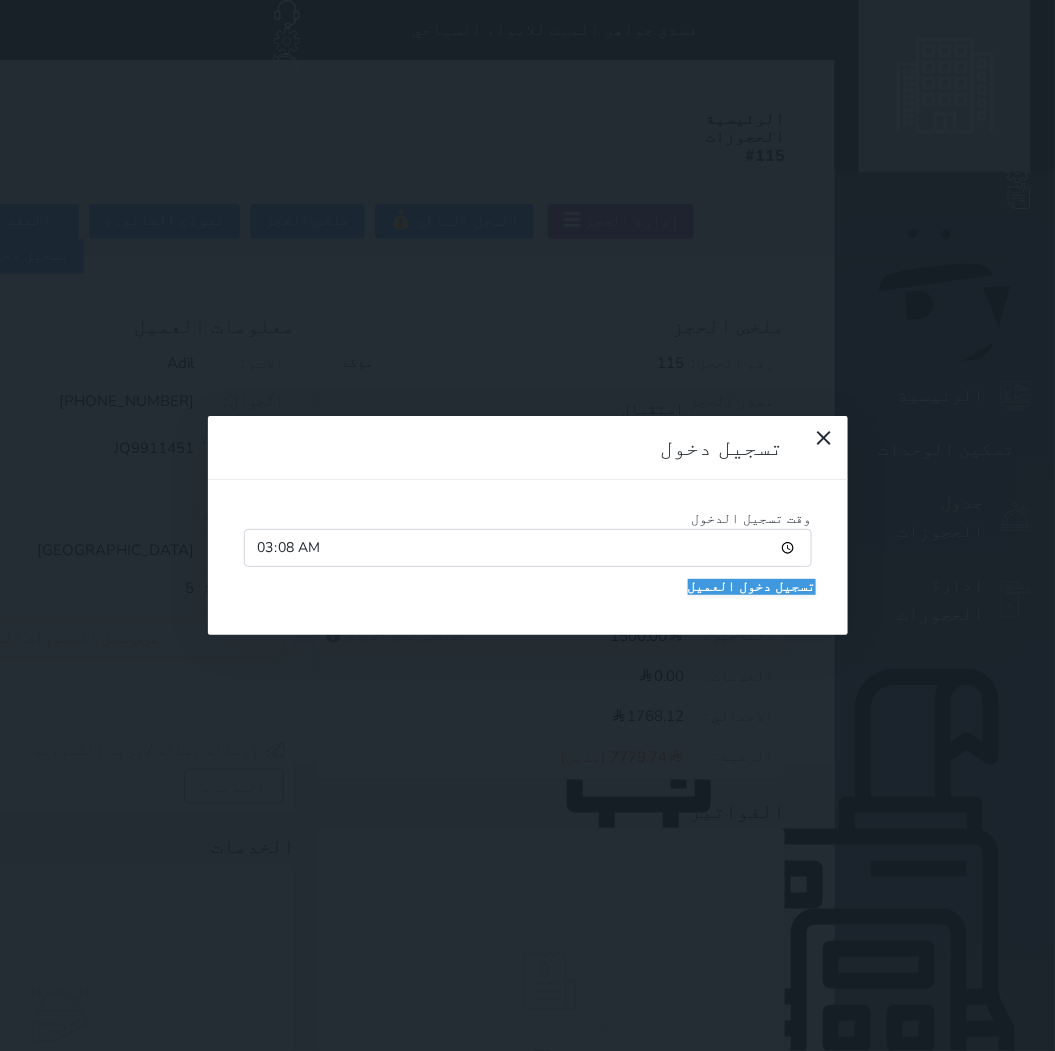 click on "تسجيل دخول                 وقت تسجيل الدخول    03:08   تسجيل دخول العميل" at bounding box center [527, 525] 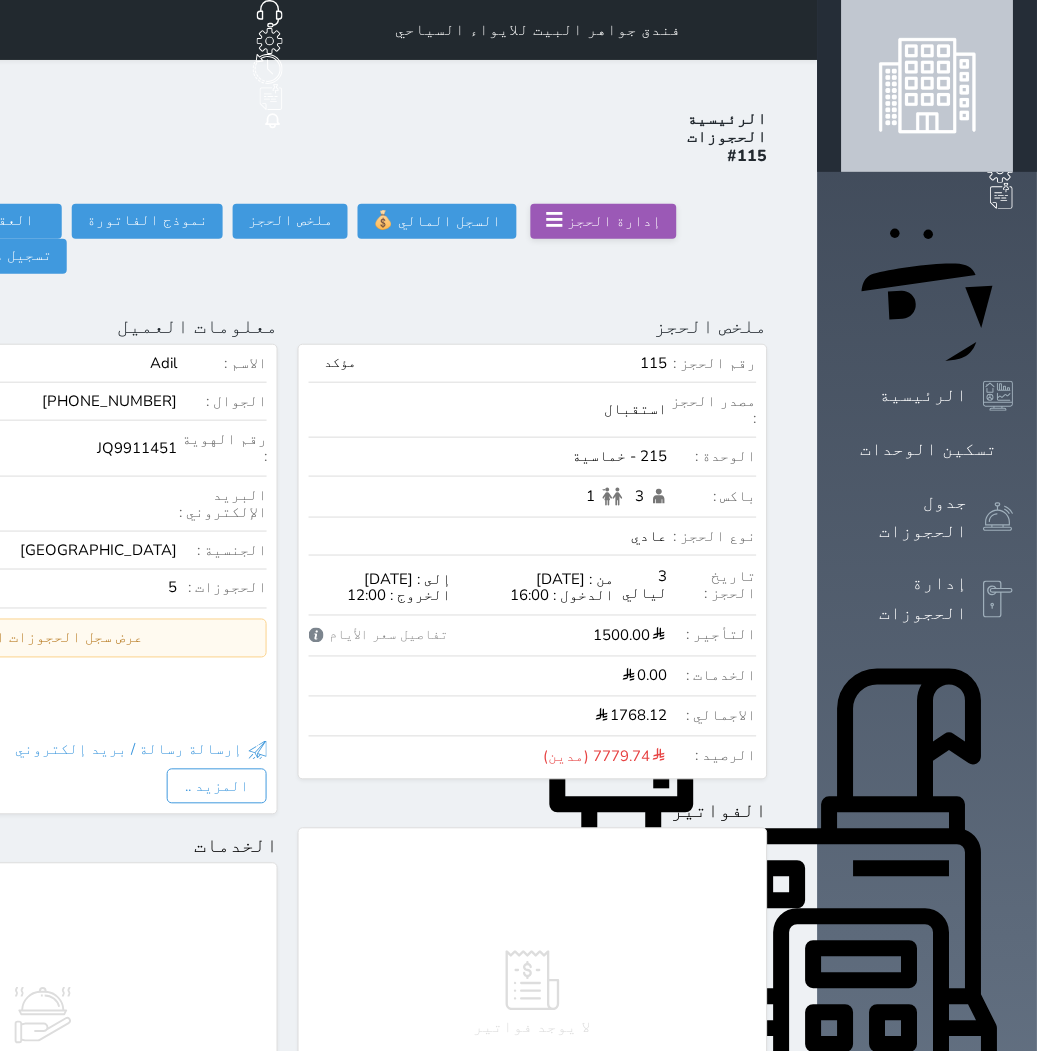 click on "المرافقين (0)" at bounding box center (-115, 221) 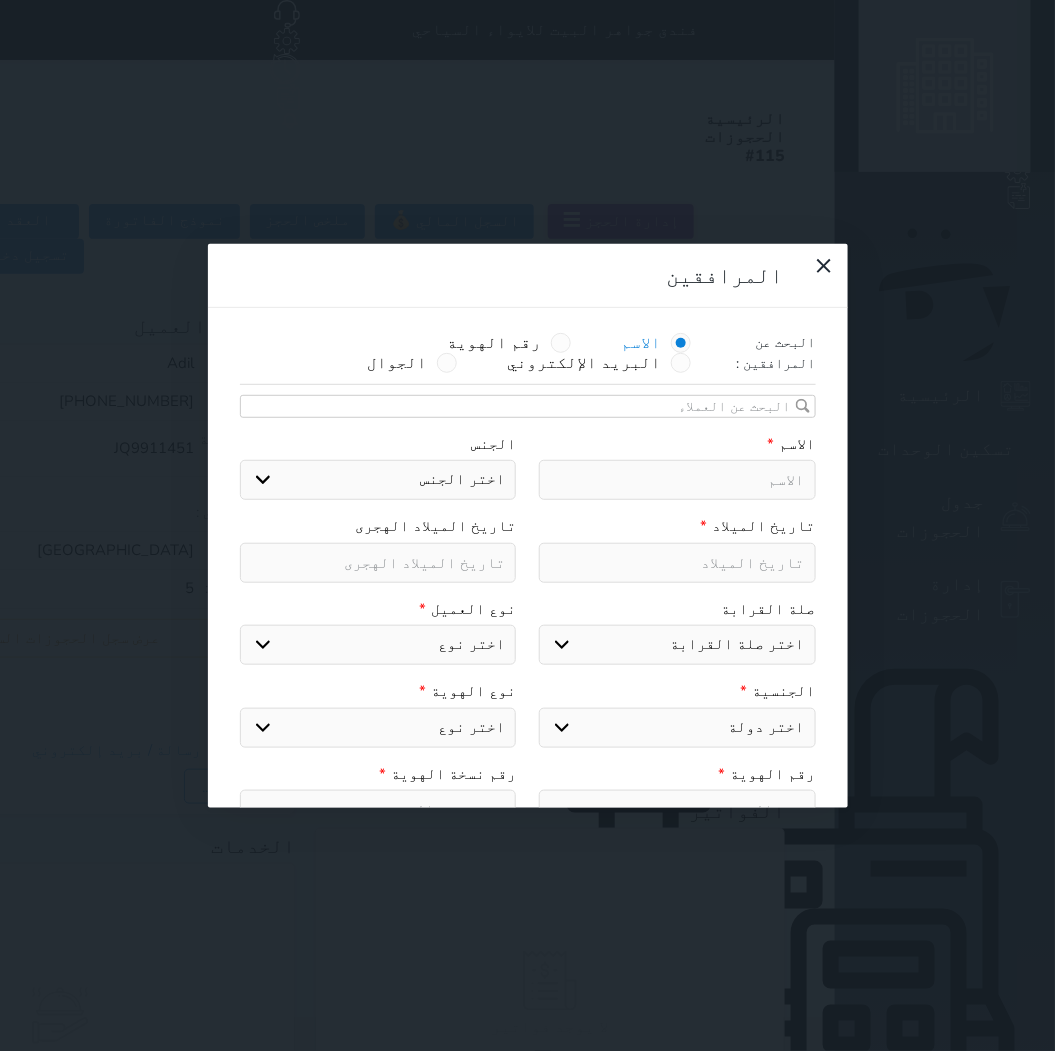 select 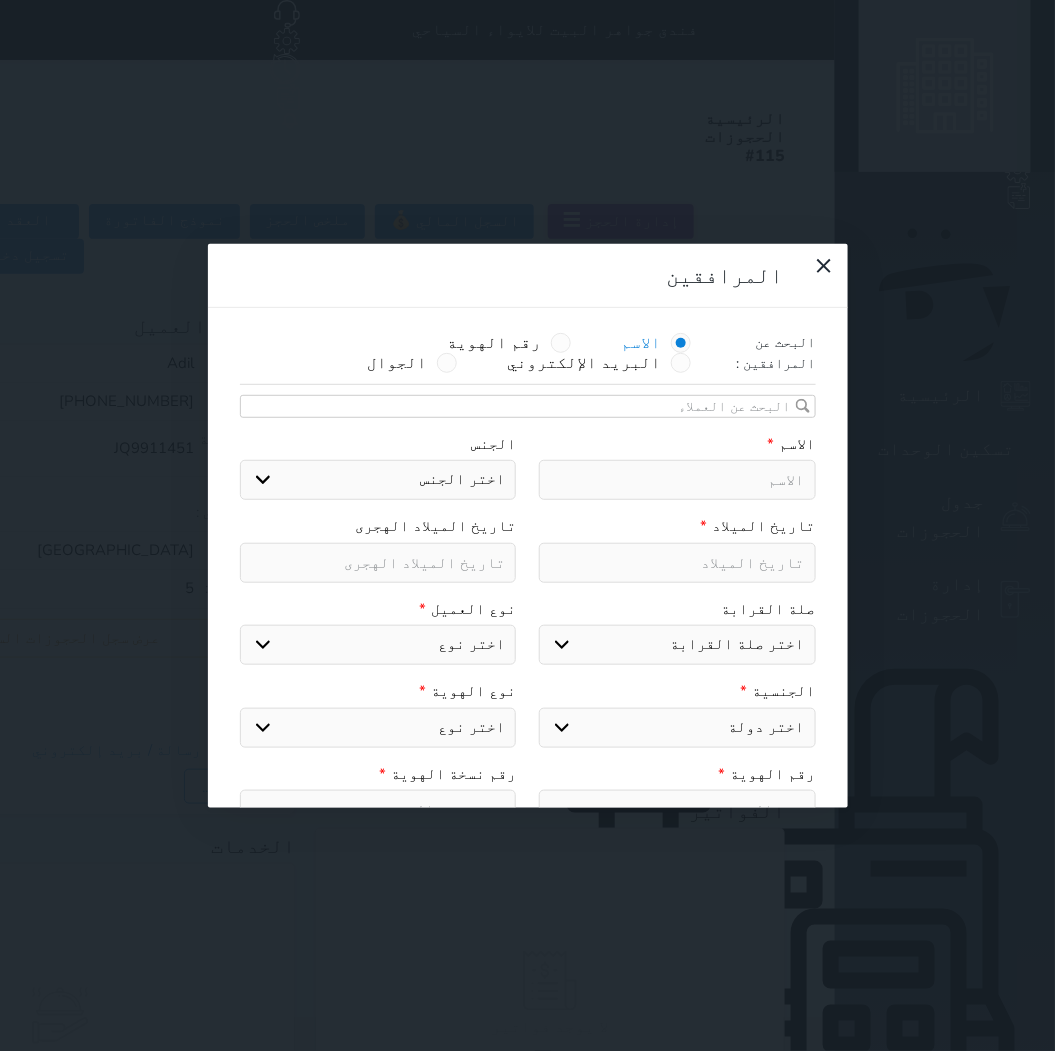 select 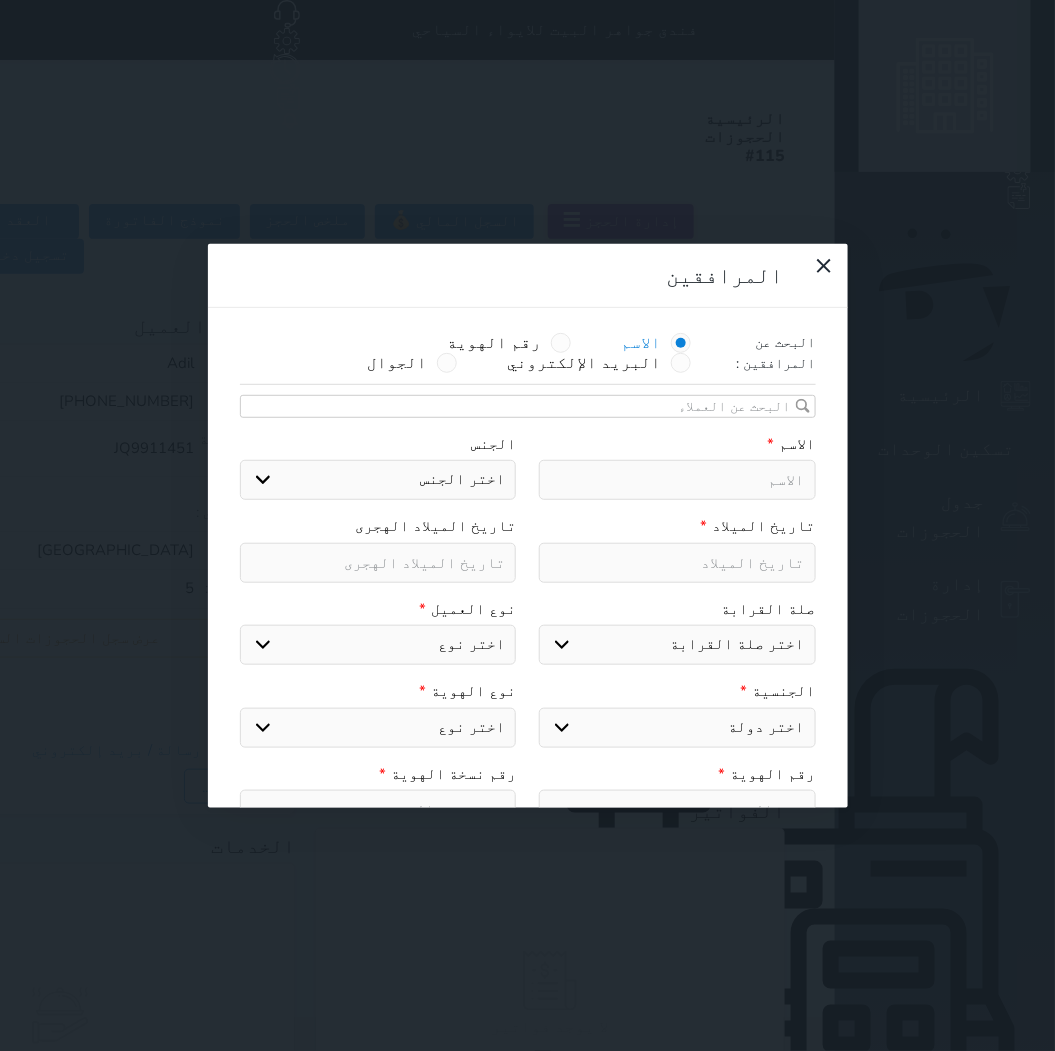 click on "المرافقين                 البحث عن المرافقين :        الاسم       رقم الهوية       البريد الإلكتروني       الجوال           تغيير العميل              الاسم *     الجنس    اختر الجنس   ذكر انثى   تاريخ الميلاد *         تاريخ الميلاد الهجرى         صلة القرابة
اختر صلة القرابة   [PERSON_NAME] زوجة اخ اخت اب ام زوج أخرى   نوع العميل *   اختر نوع   مواطن مواطن خليجي زائر مقيم   الجنسية *   اختر دولة   الامارات العربية الاردن البحرين [GEOGRAPHIC_DATA] ال[GEOGRAPHIC_DATA] [GEOGRAPHIC_DATA] [GEOGRAPHIC_DATA] [GEOGRAPHIC_DATA] ال[GEOGRAPHIC_DATA] [GEOGRAPHIC_DATA] ال[GEOGRAPHIC_DATA] اليمن [PERSON_NAME] ال[GEOGRAPHIC_DATA] [DEMOGRAPHIC_DATA] جنوبي-السلاطين بني حارث ال[GEOGRAPHIC_DATA]بدون افراد القبائل من سكان ال[DEMOGRAPHIC_DATA] قبائل مجاورة للعطفين غير قطري" at bounding box center [527, 525] 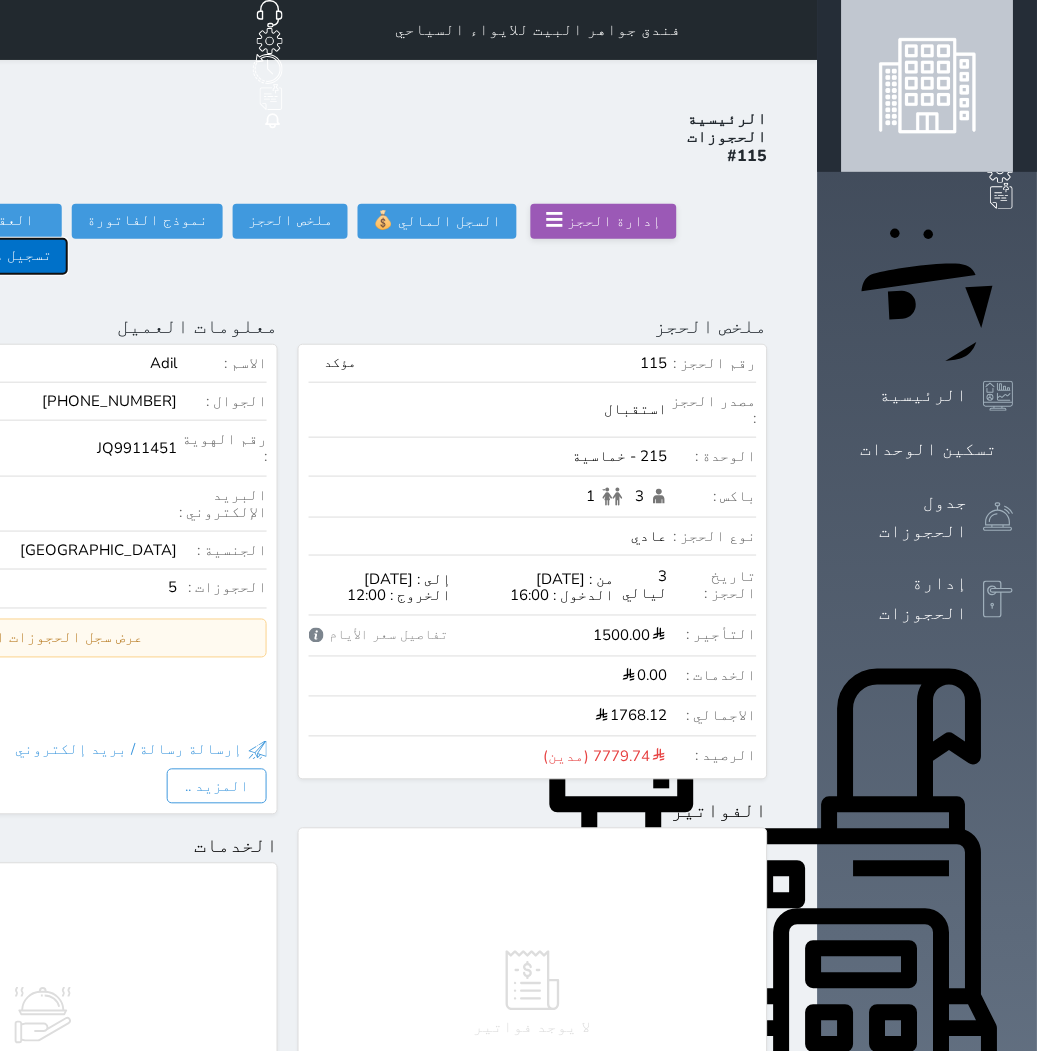 click on "تسجيل دخول" at bounding box center [9, 256] 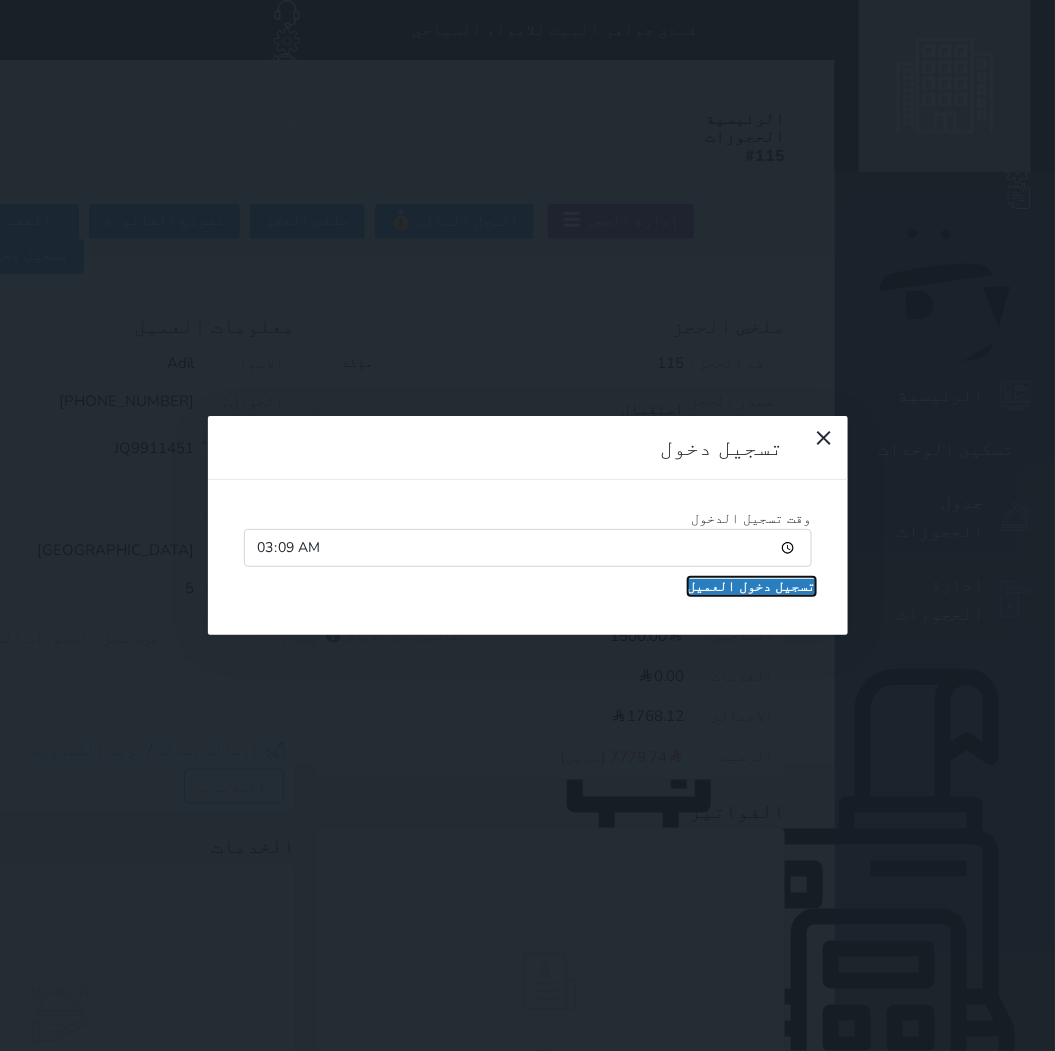 click on "تسجيل دخول العميل" at bounding box center [752, 587] 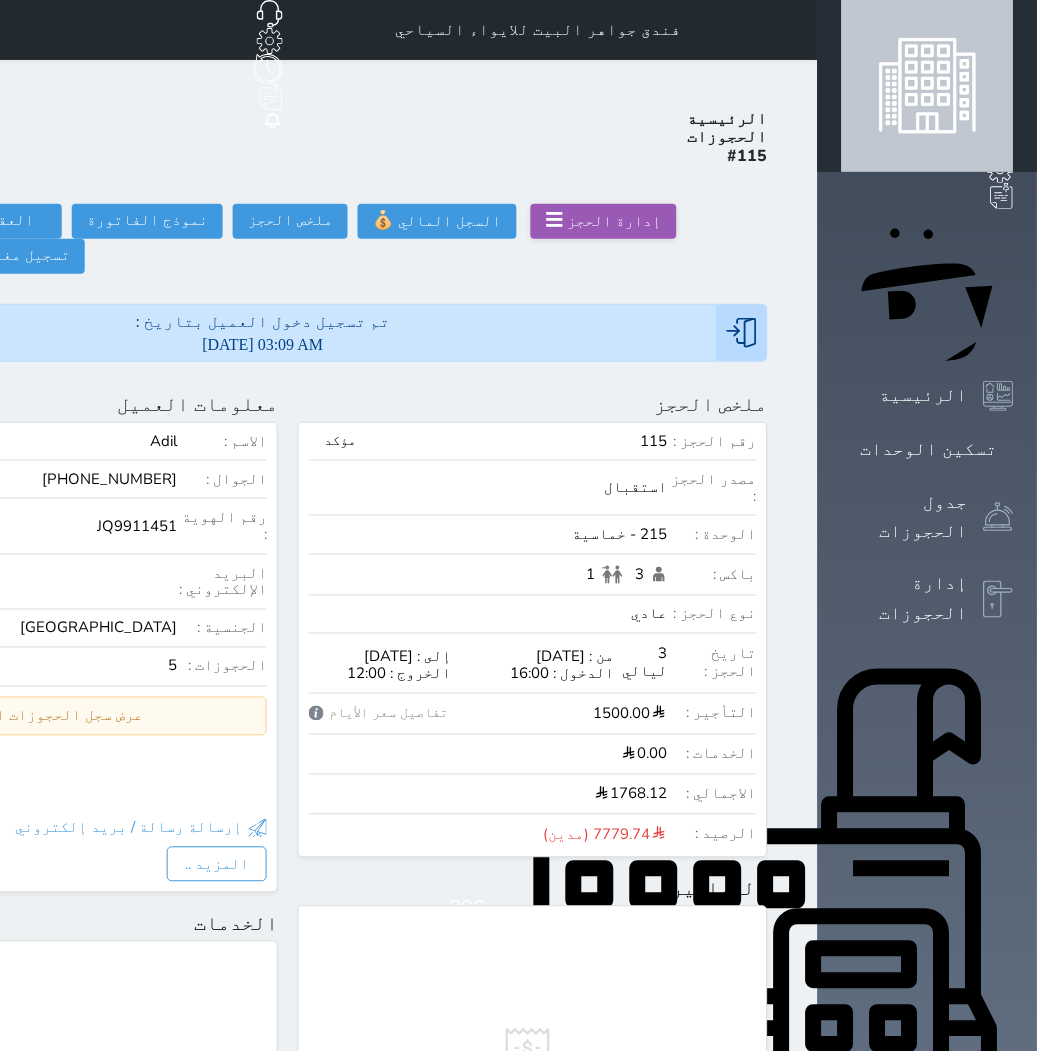 click on "حجز جديد" at bounding box center [114, -65] 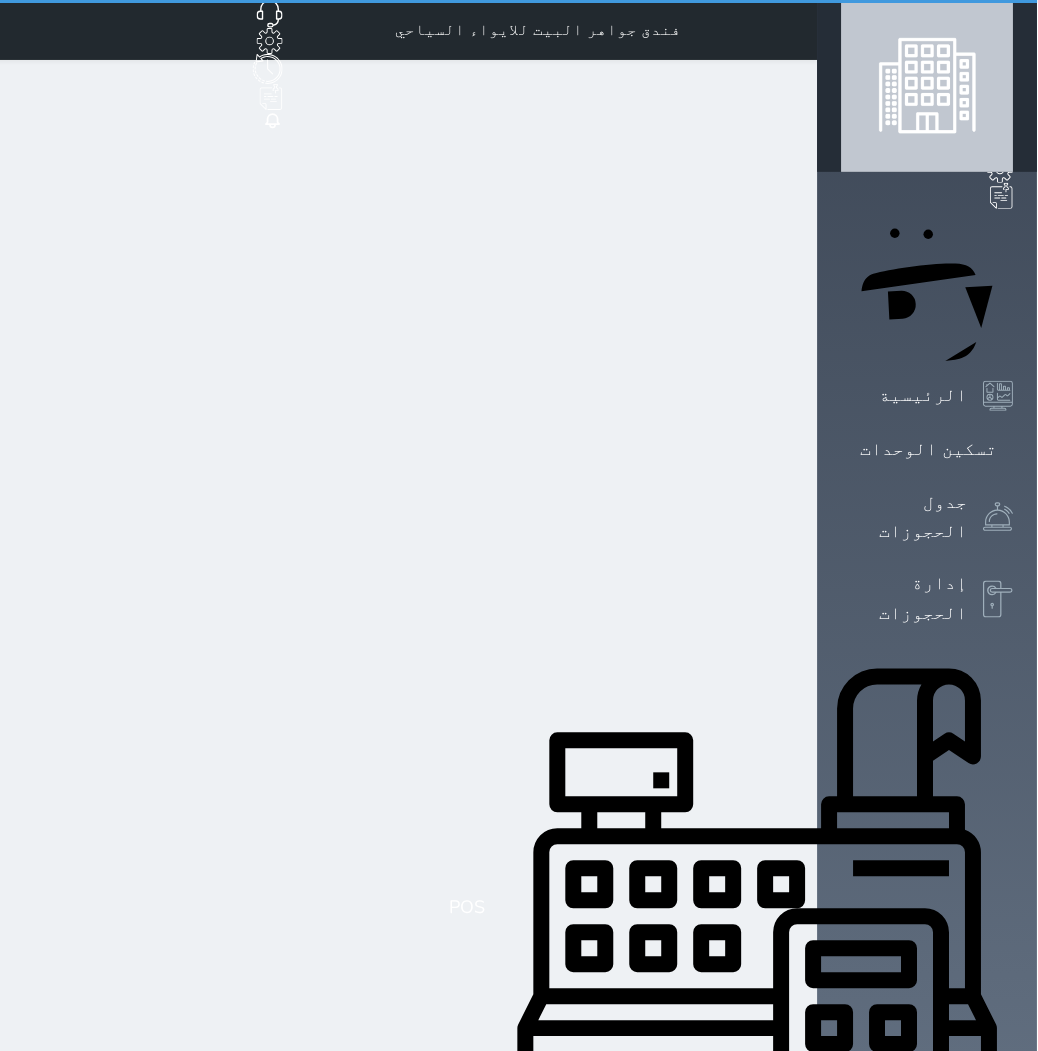 select on "1" 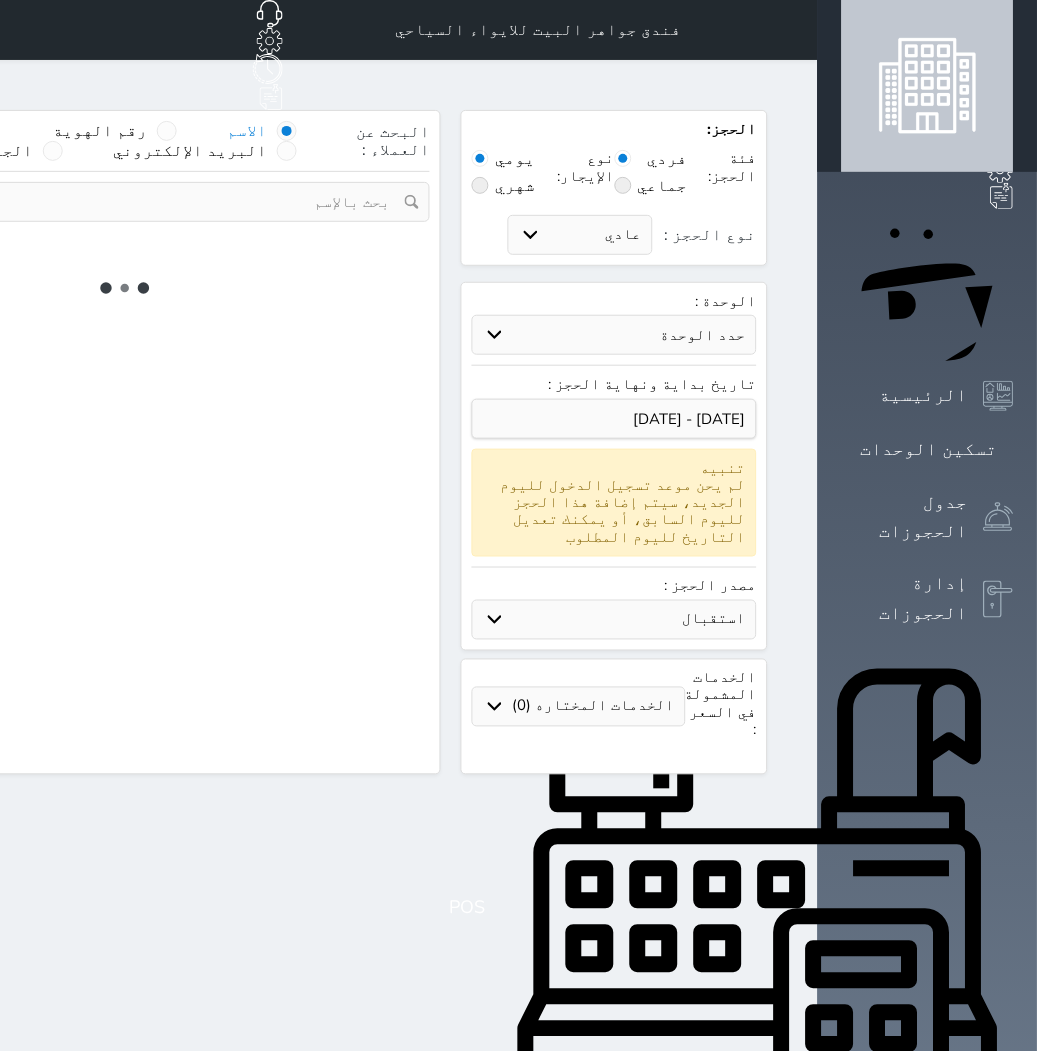 select 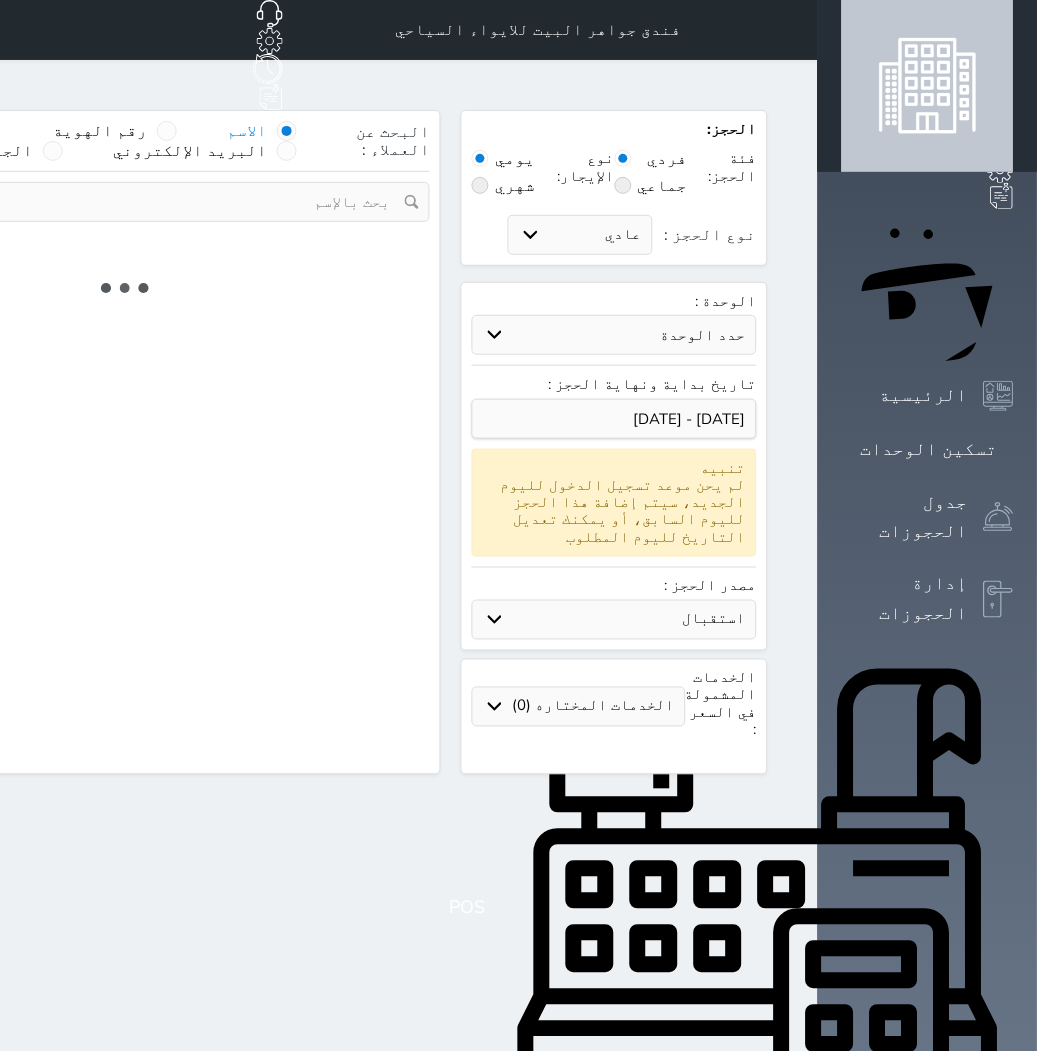 select on "1" 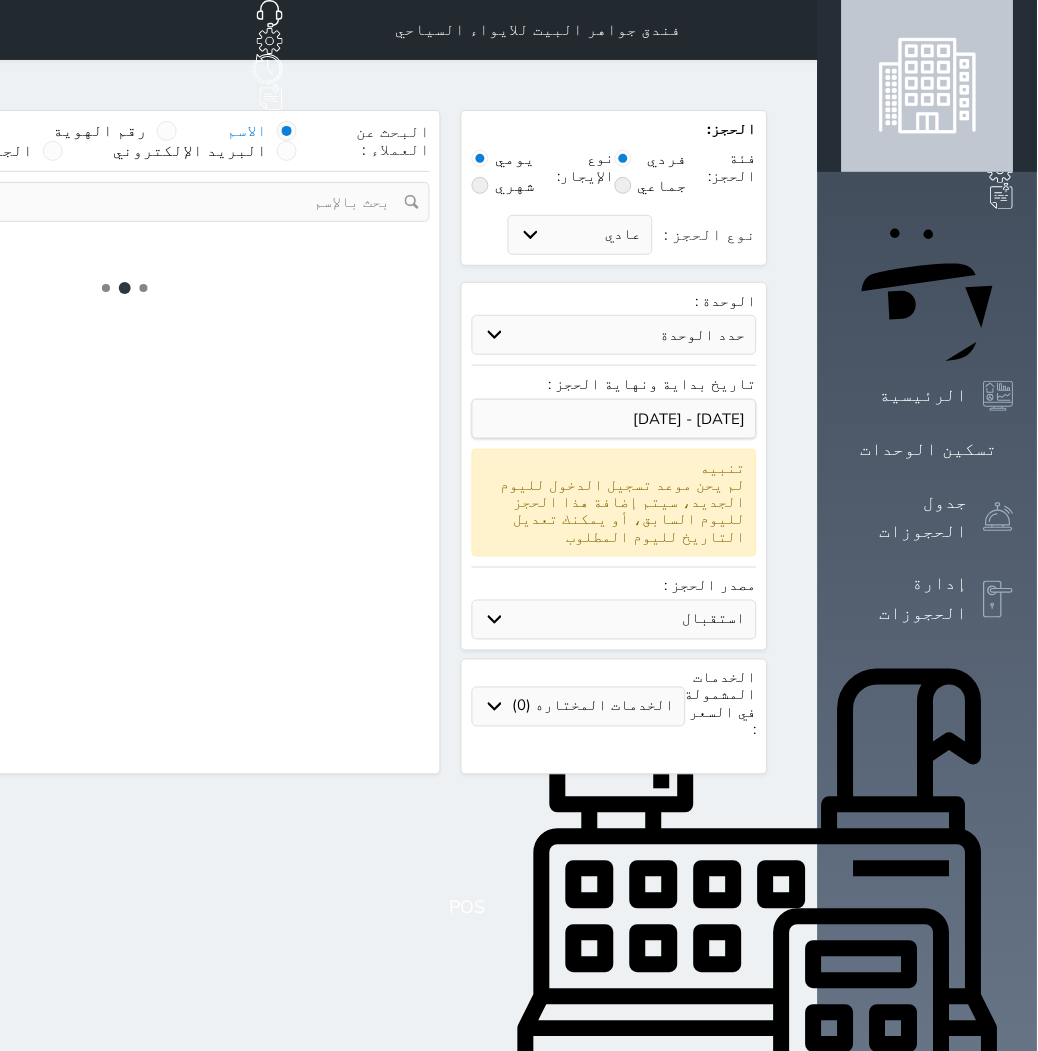 select on "113" 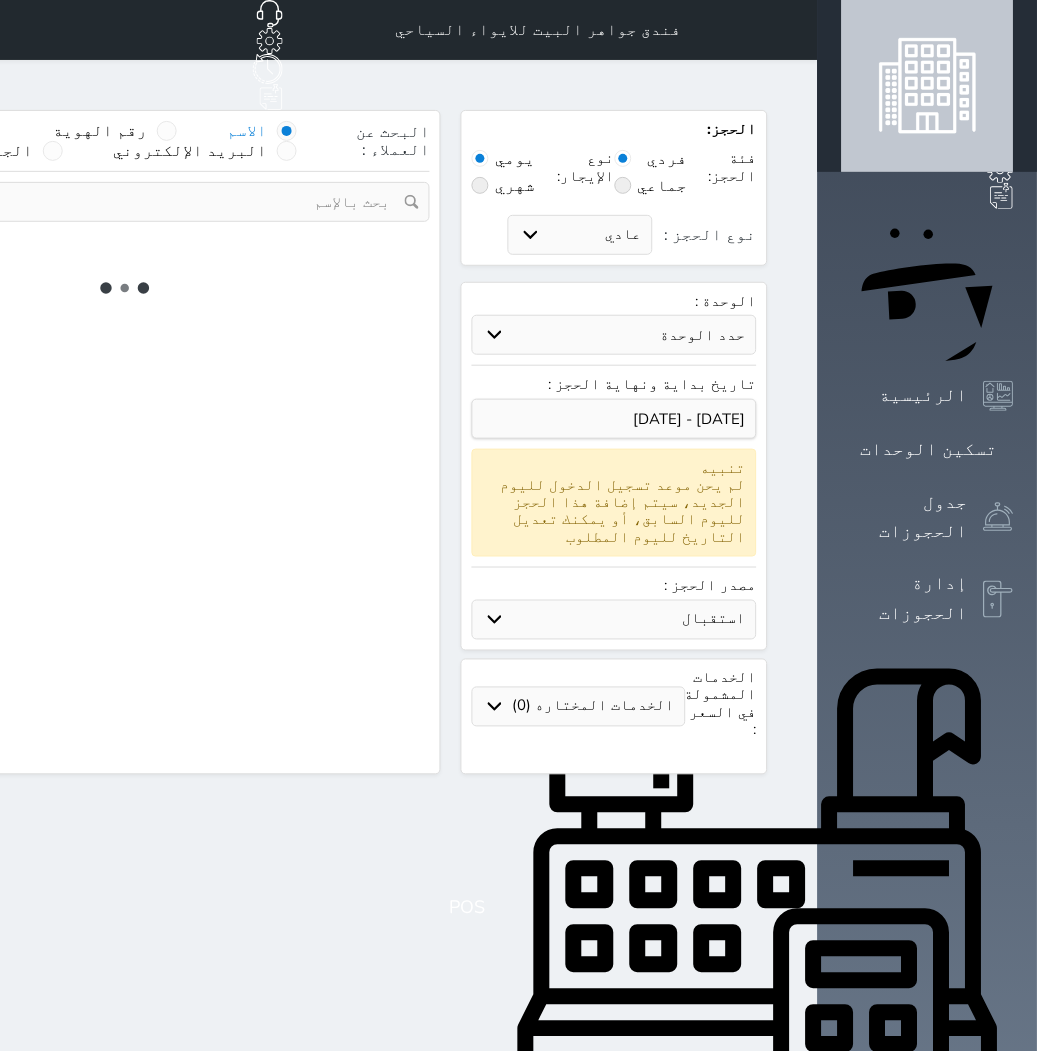 select on "1" 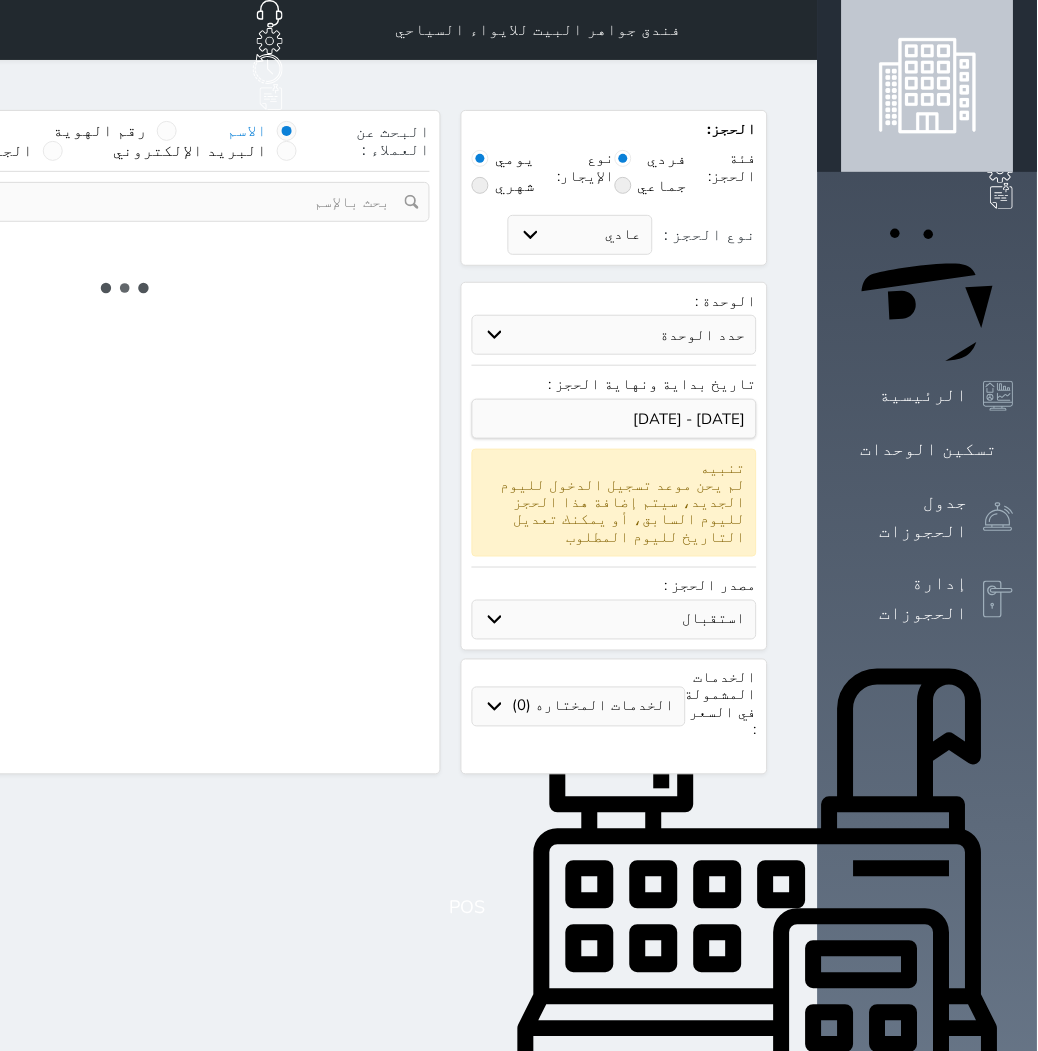 select 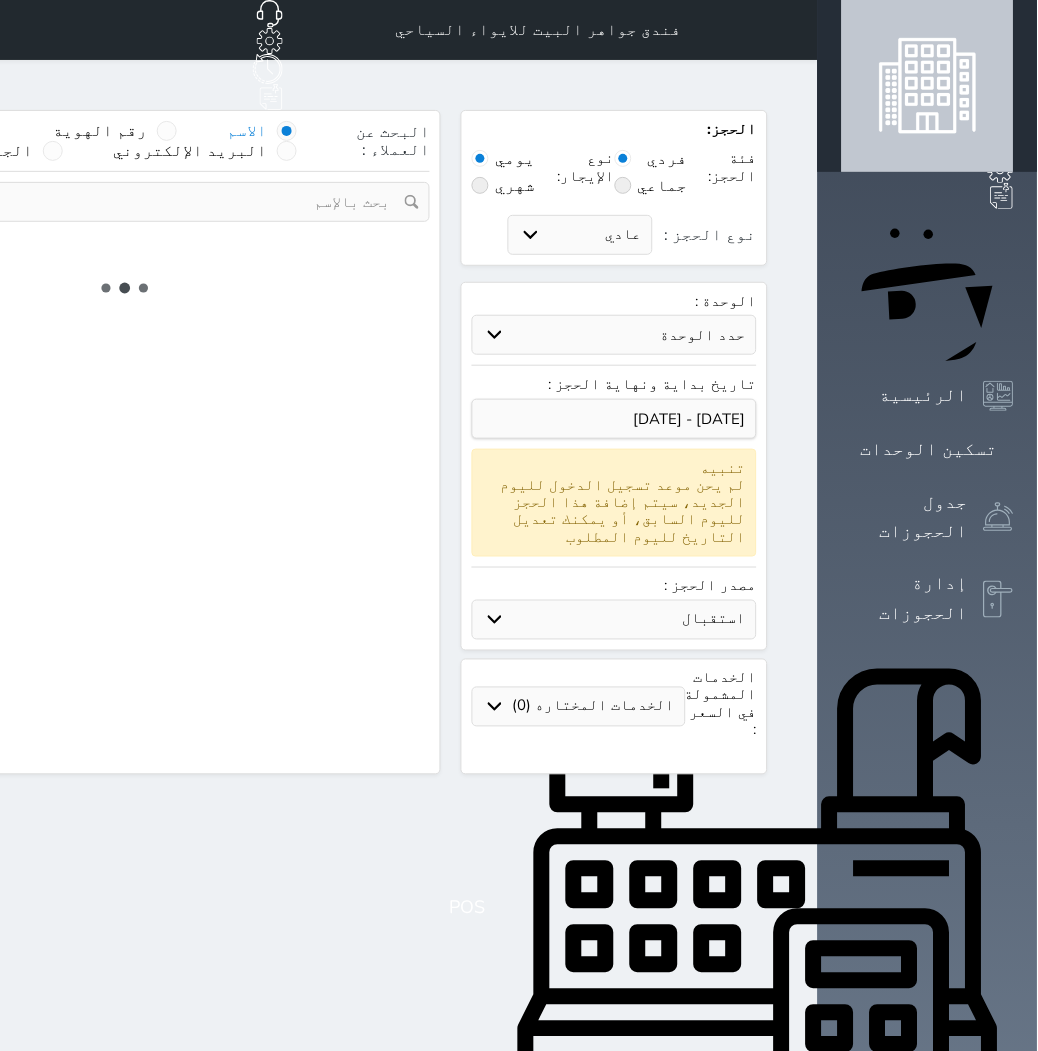 select on "7" 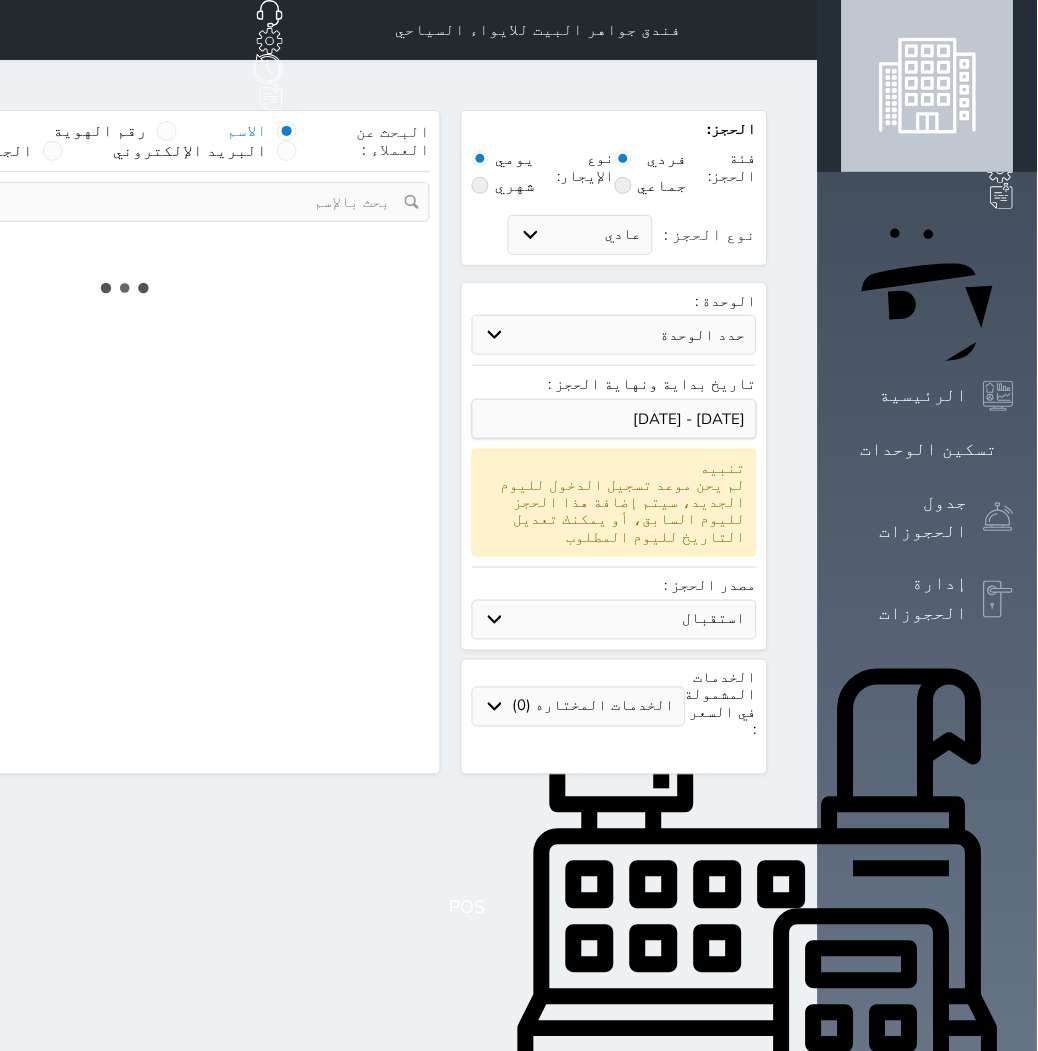 select 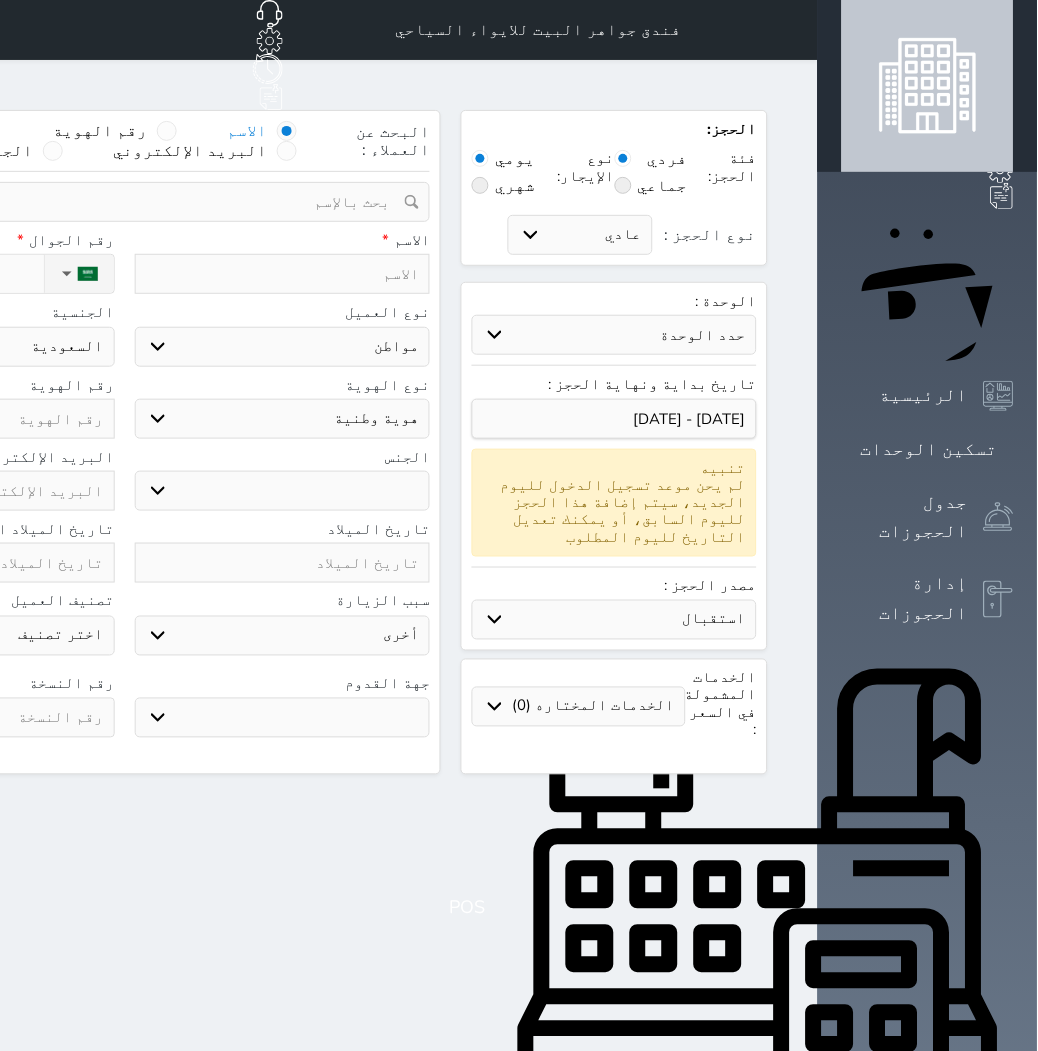 click on "حدد الوحدة
#940 - رباعية
#938 - خماسية
#937 - رباعية
#934 - خماسية
#932 - ثلاثية
#931 - خماسية
#930 - رباعية
#927 - رباعية
#926 - خماسية
#925 - رباعية
#924 - ثلاثية
#922 - خماسية
#921 - رباعية
#920 - رباعية
#919 - خماسية
#918 - ثلاثية
#917 - خماسية
#916 - رباعية
#915 - خماسية
#914 - رباعية" at bounding box center [614, 335] 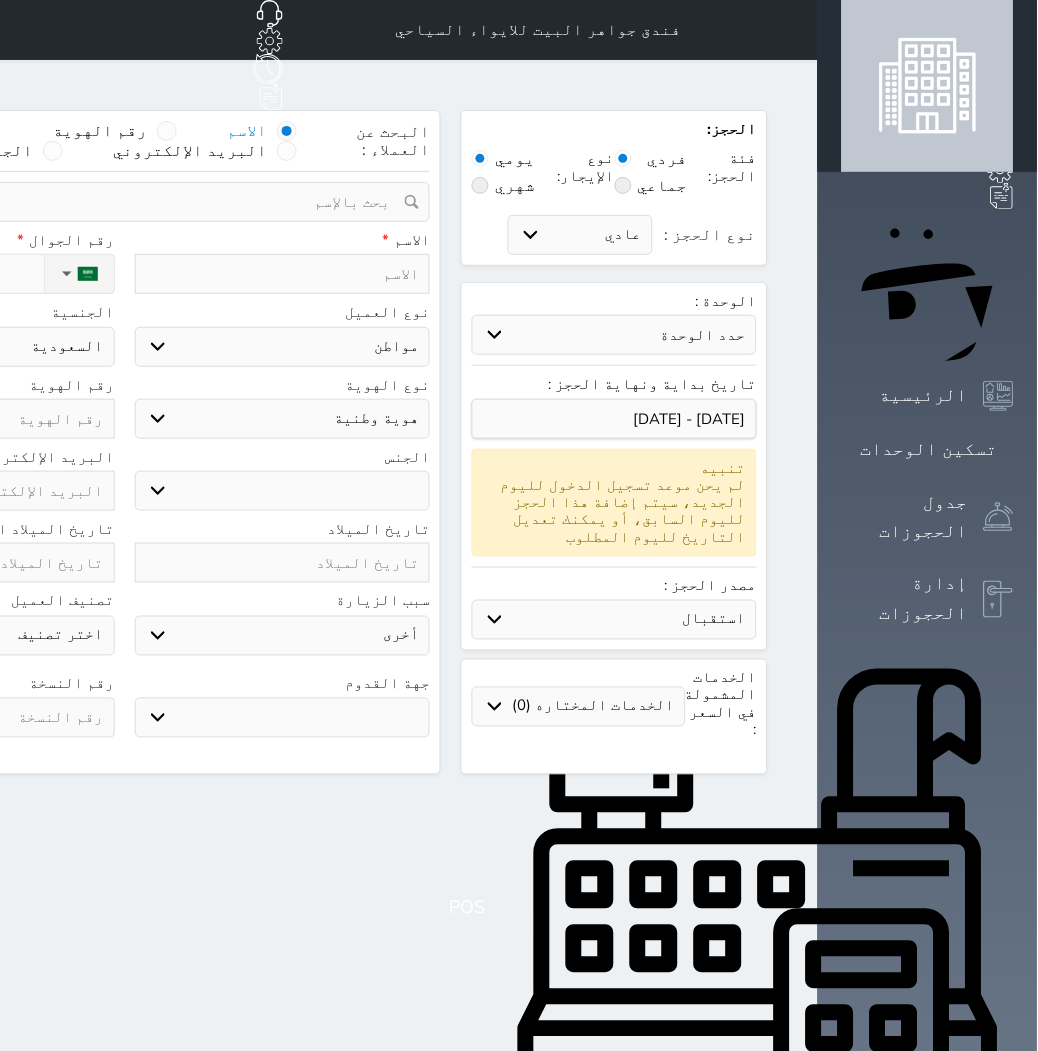 click on "حجز جماعي جديد" at bounding box center (219, -65) 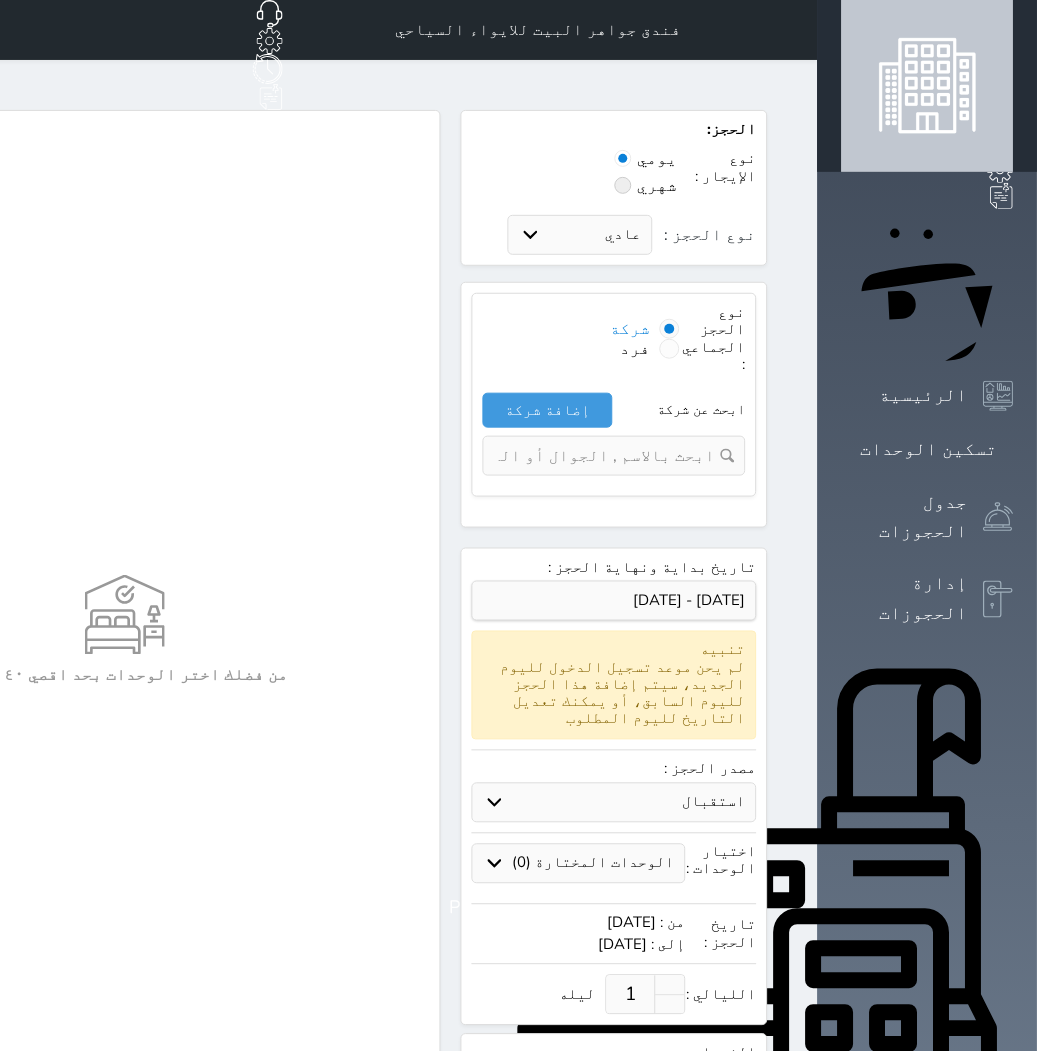 click at bounding box center [670, 349] 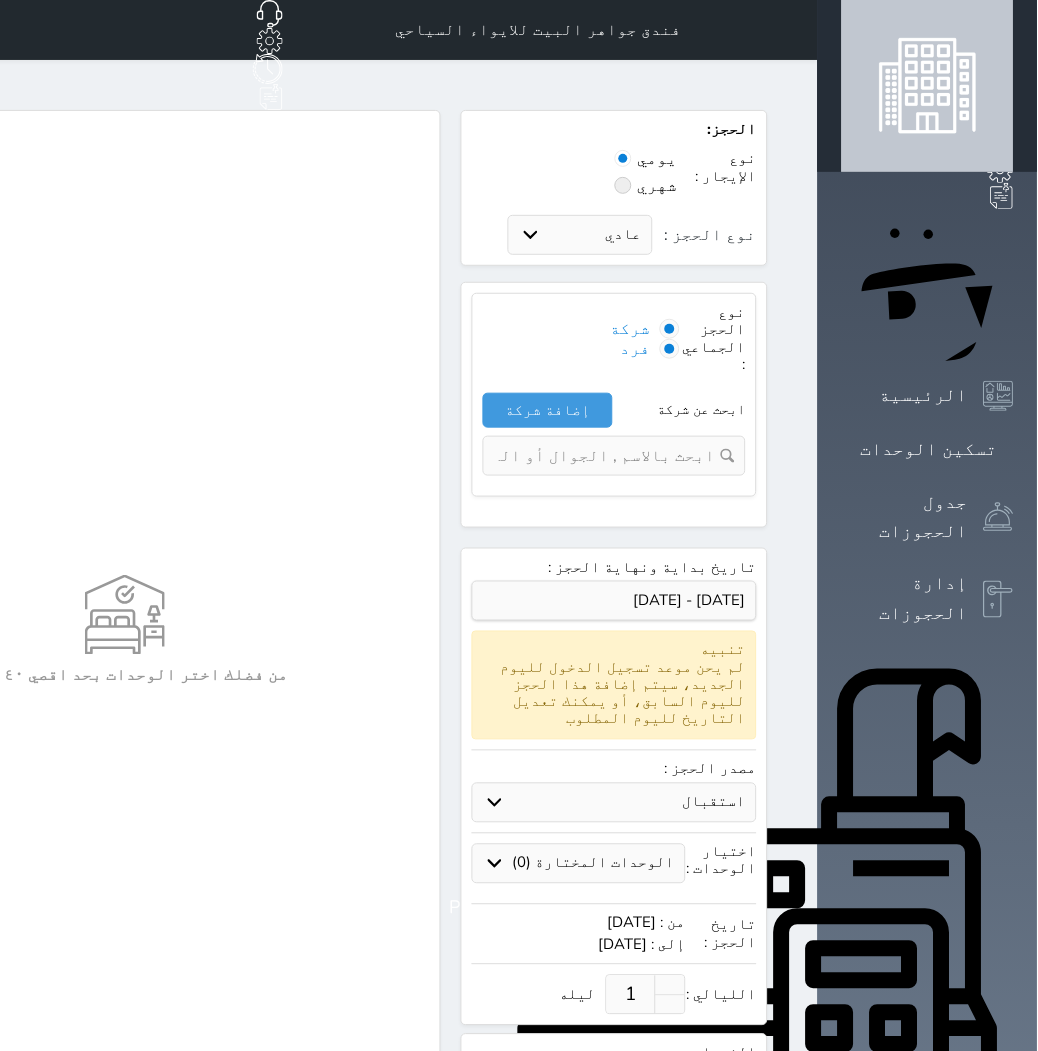 select 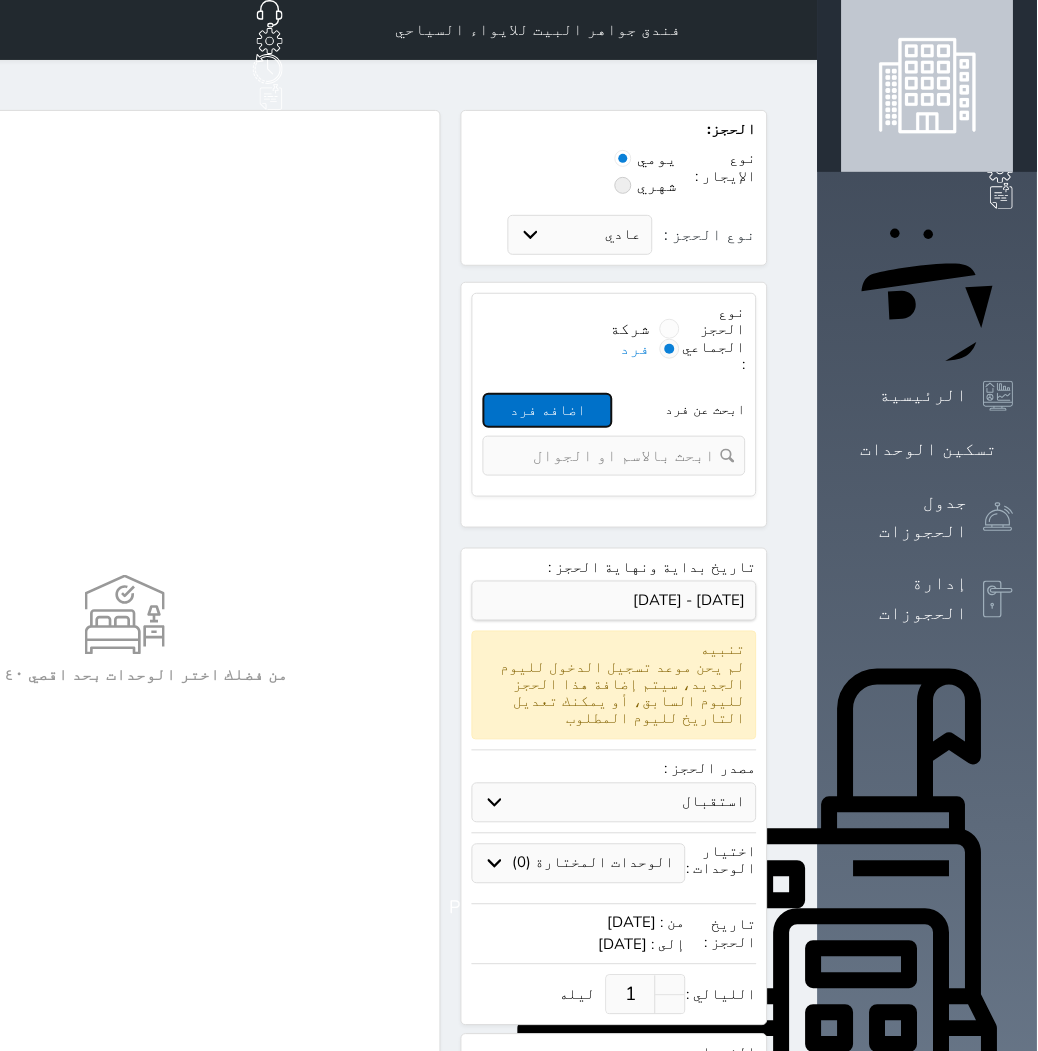 click on "اضافه فرد" at bounding box center (548, 410) 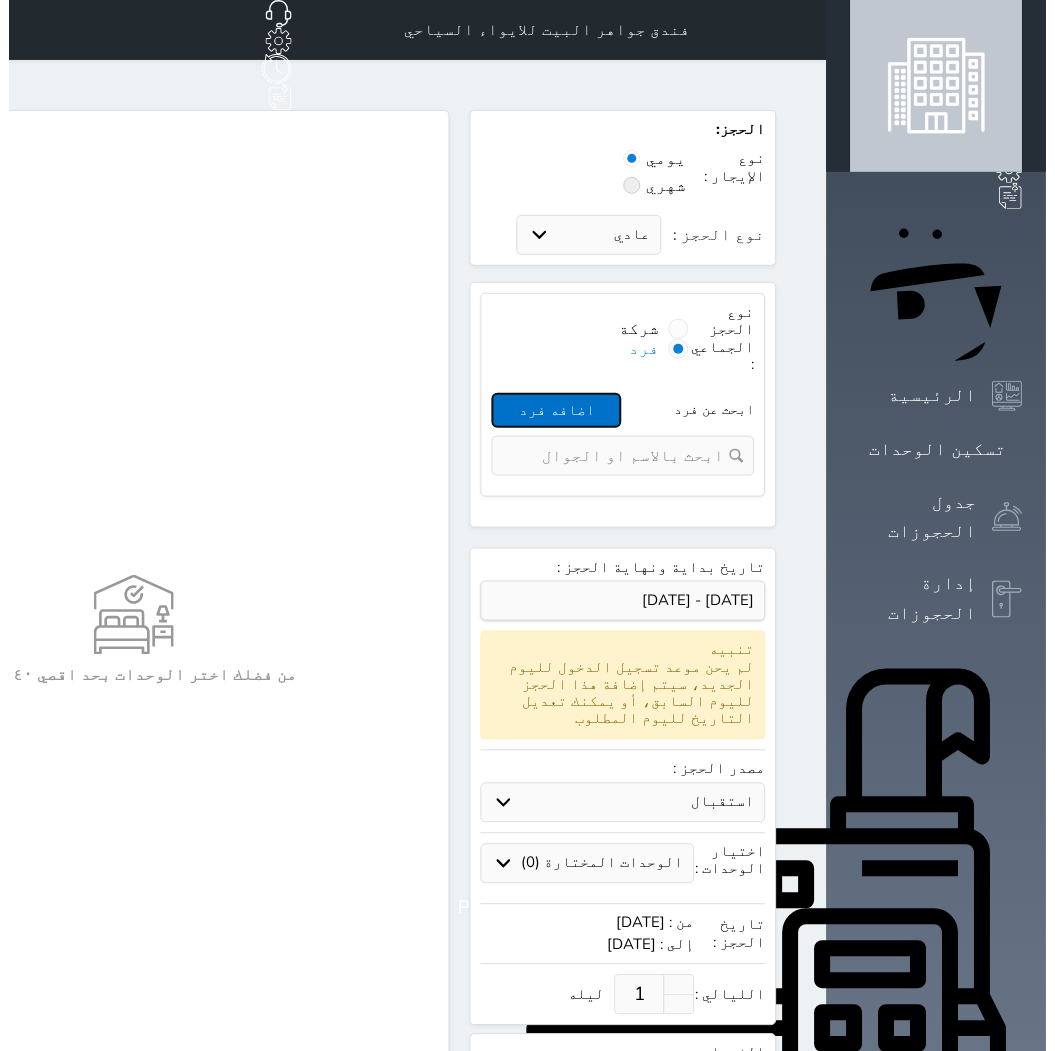 select 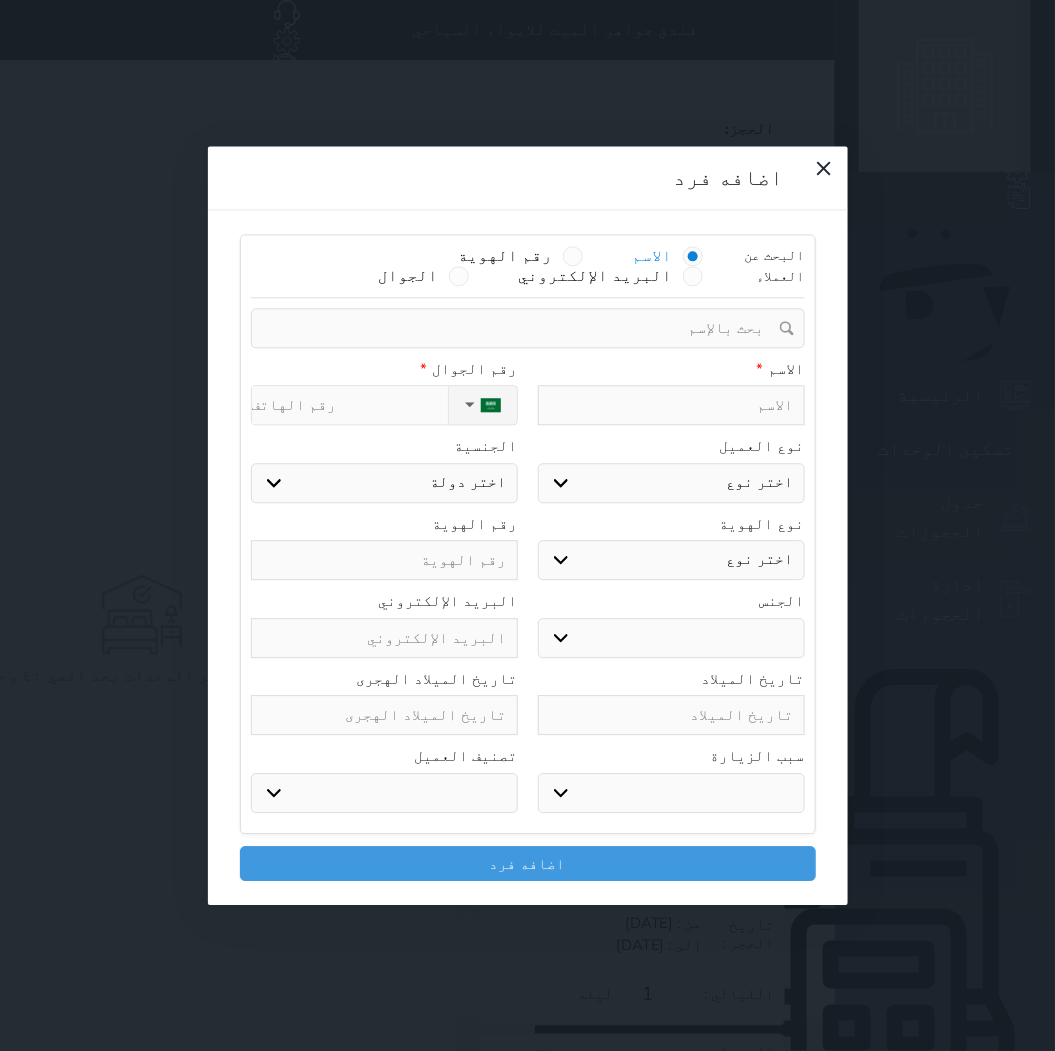 click at bounding box center [671, 406] 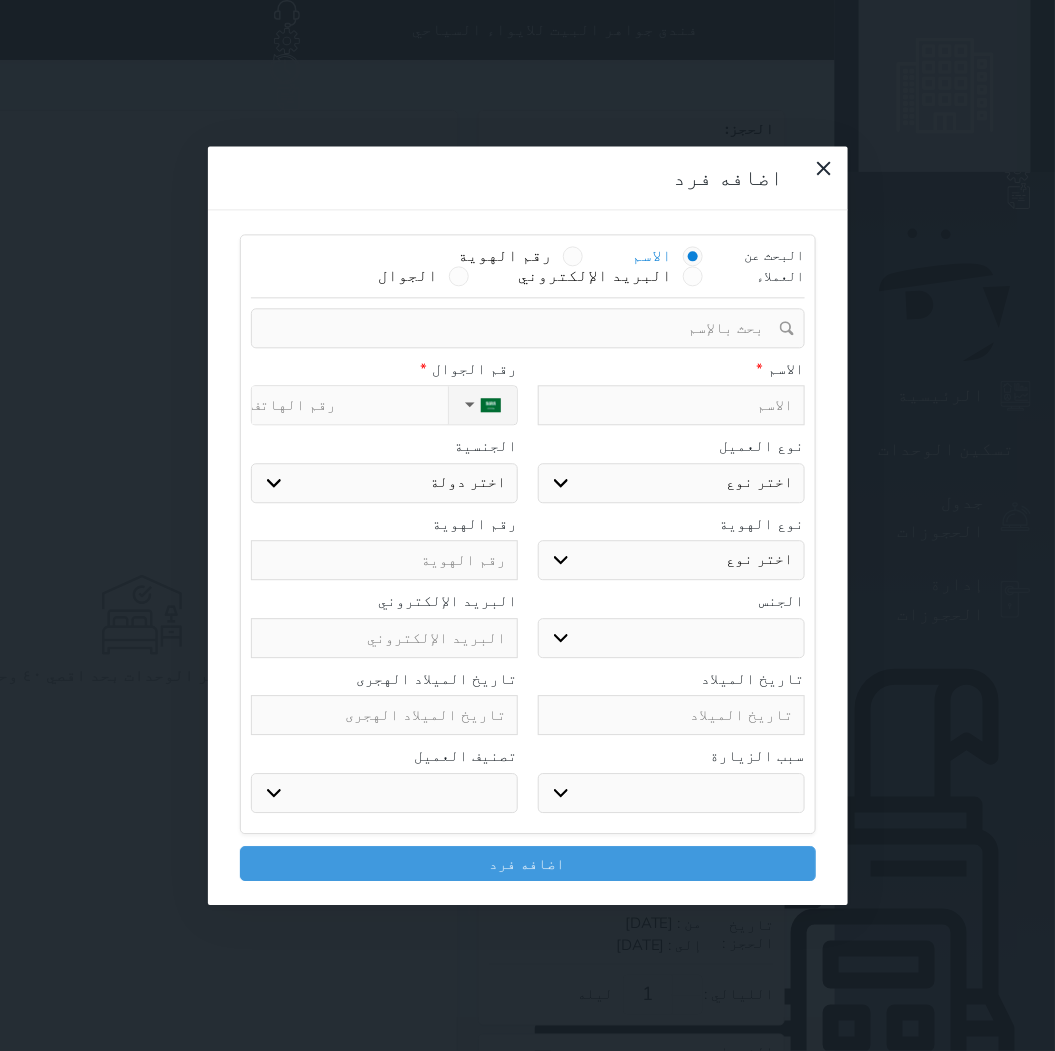type on "N" 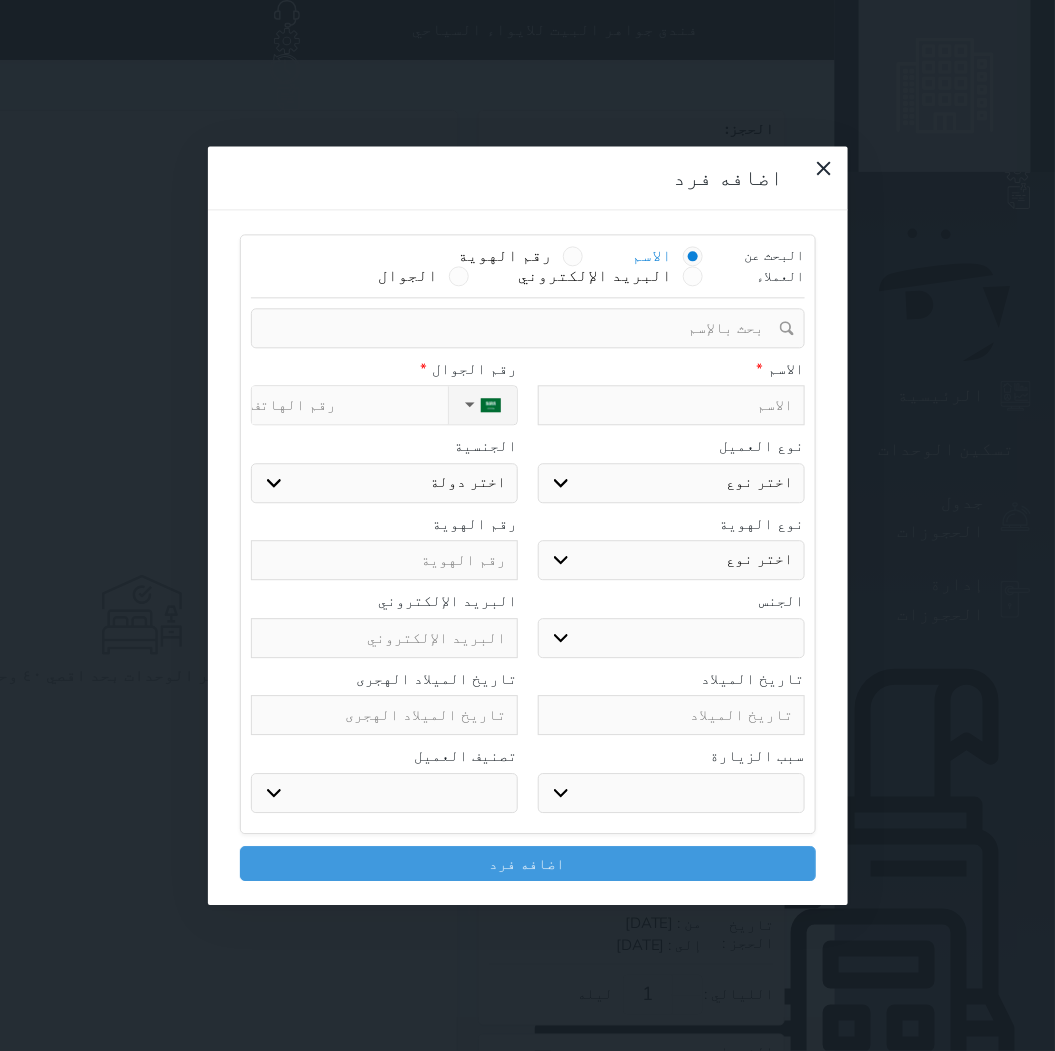 select 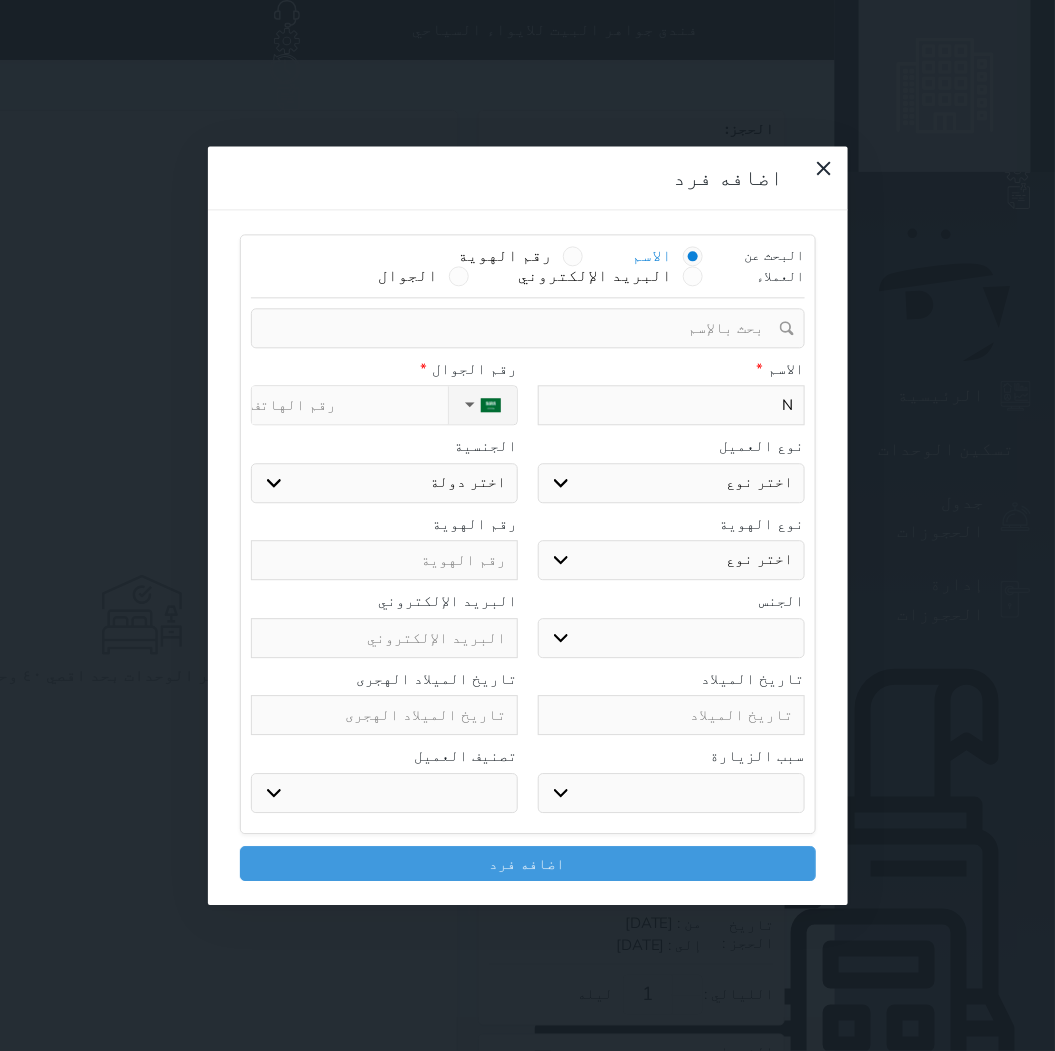 type 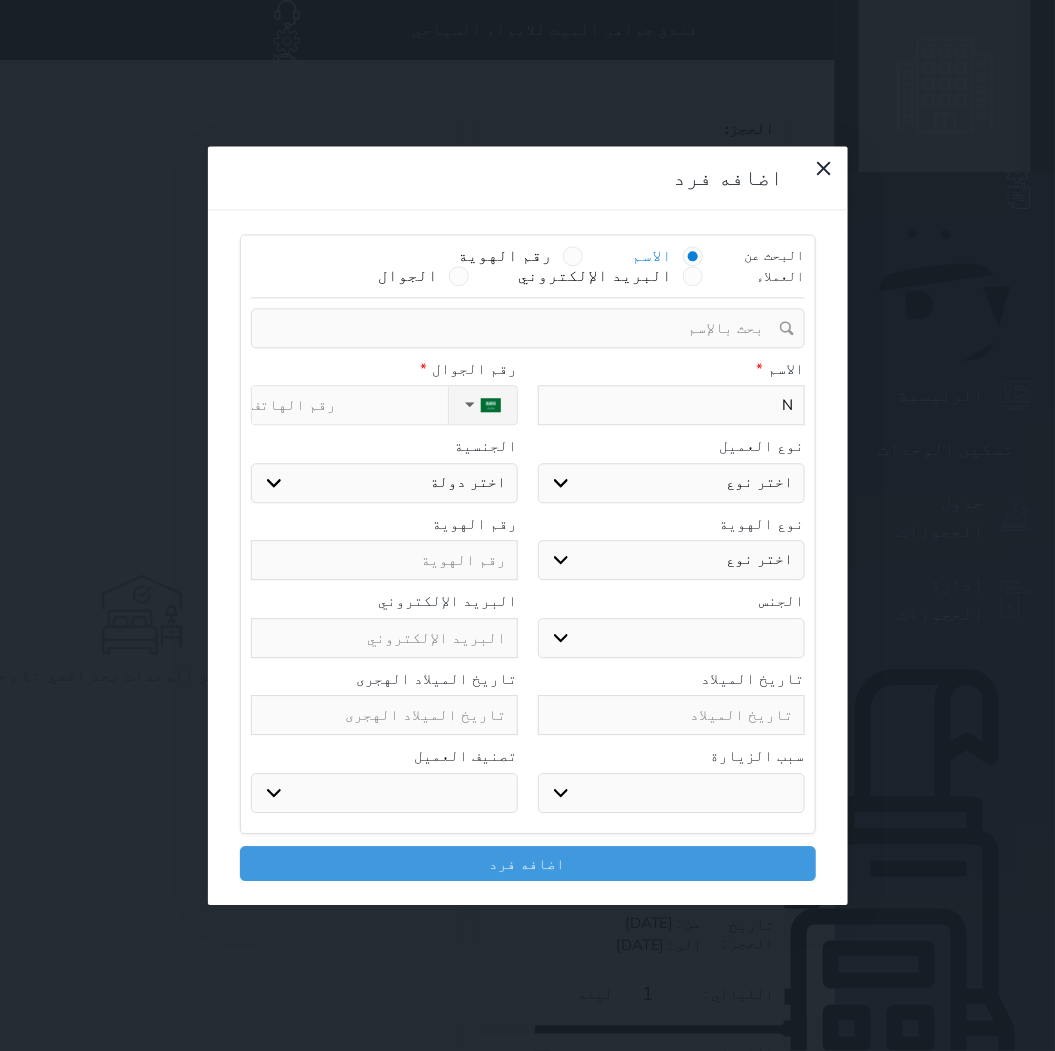 select 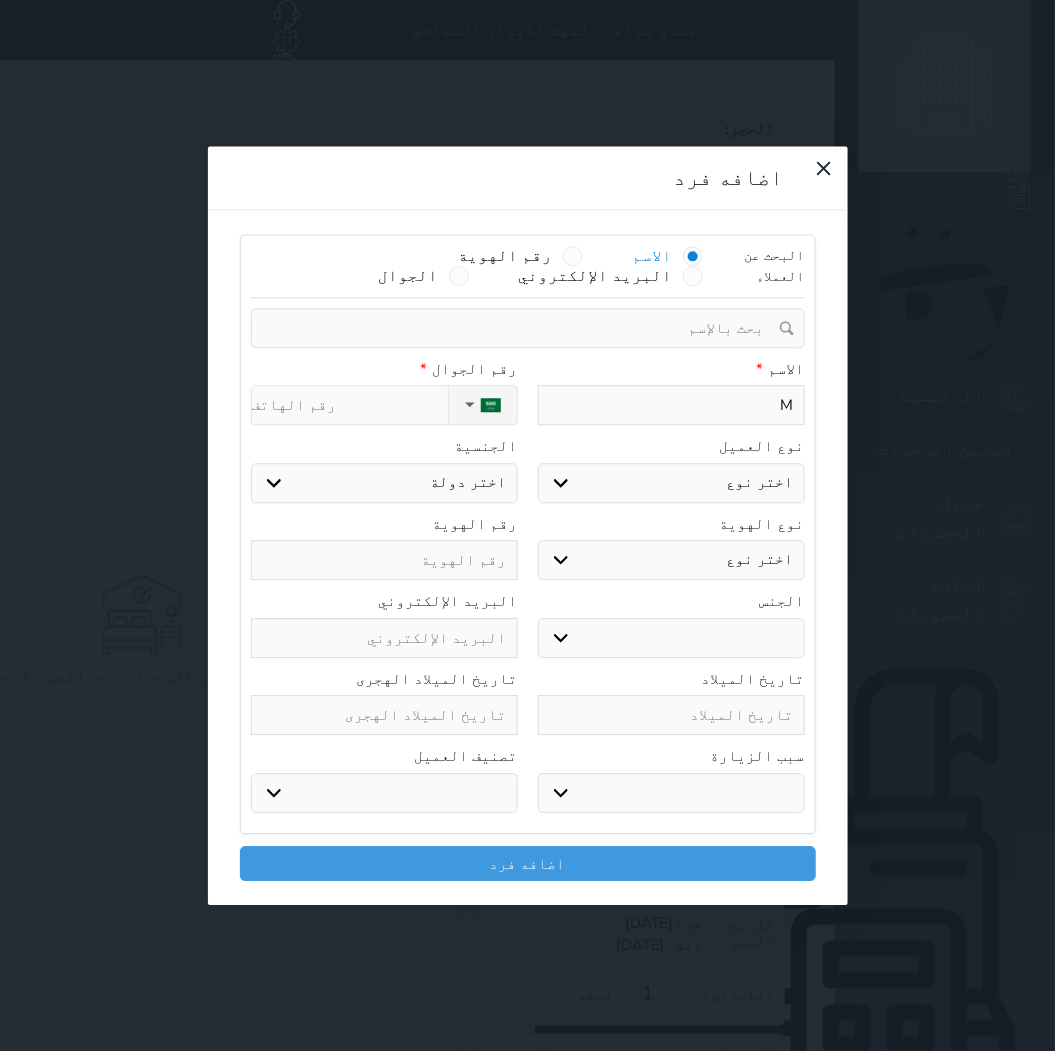 type on "MK" 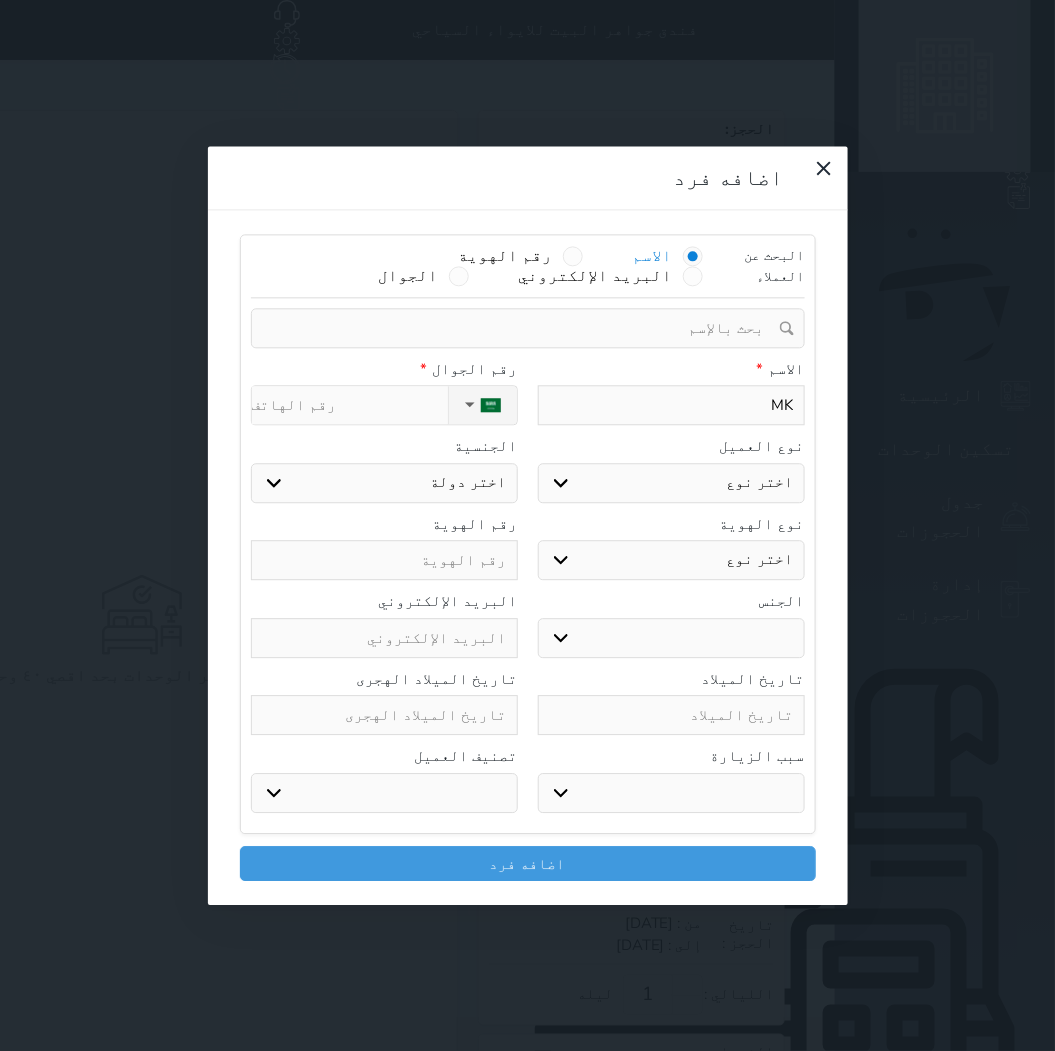 type on "M" 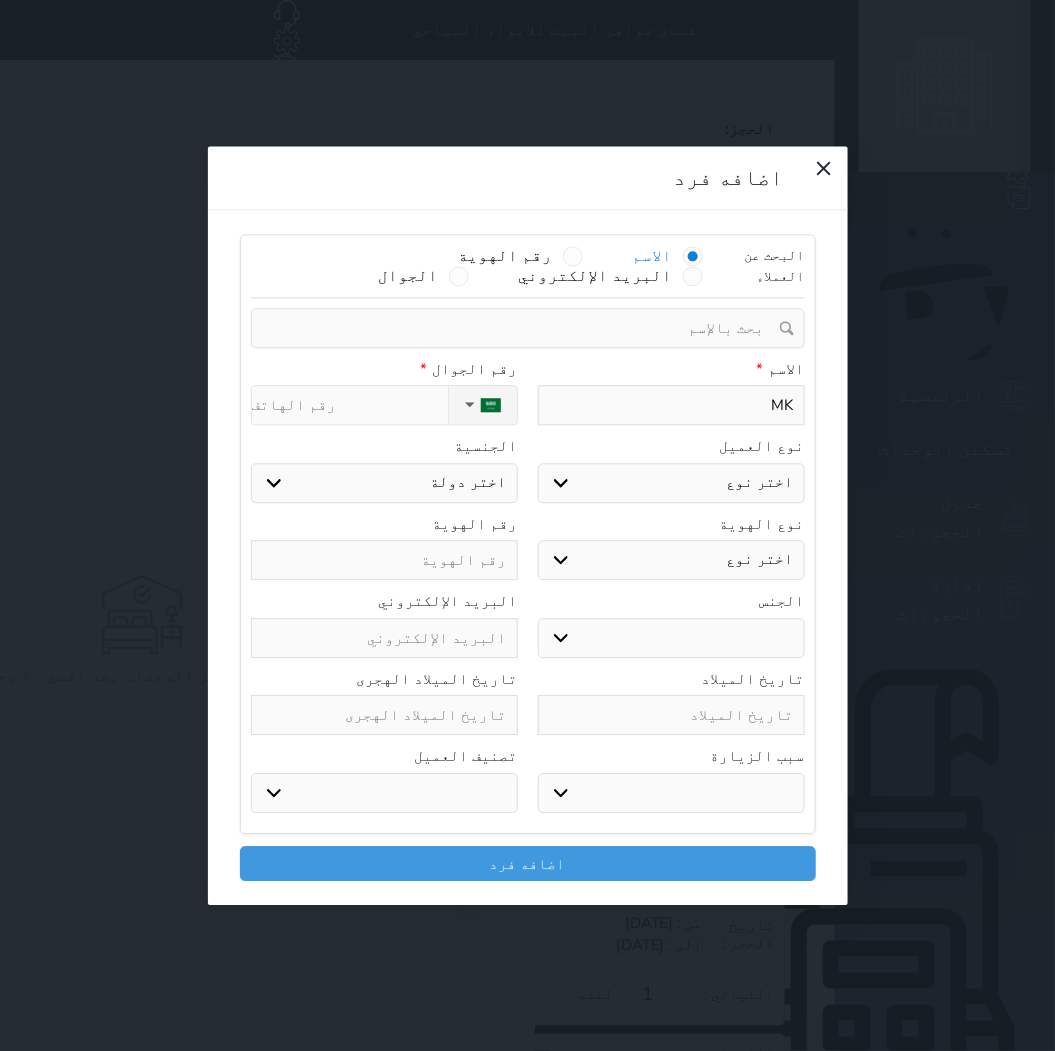 select 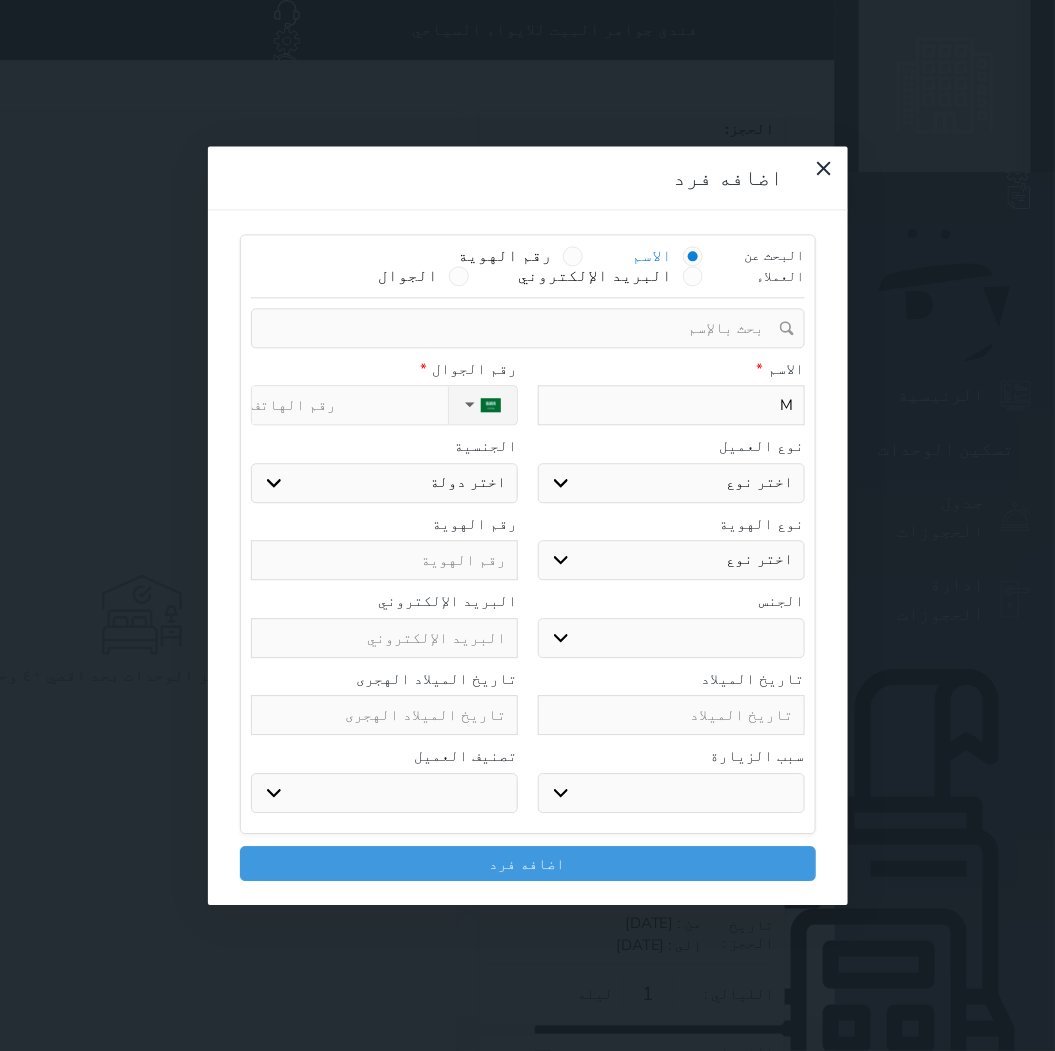 type on "Mi" 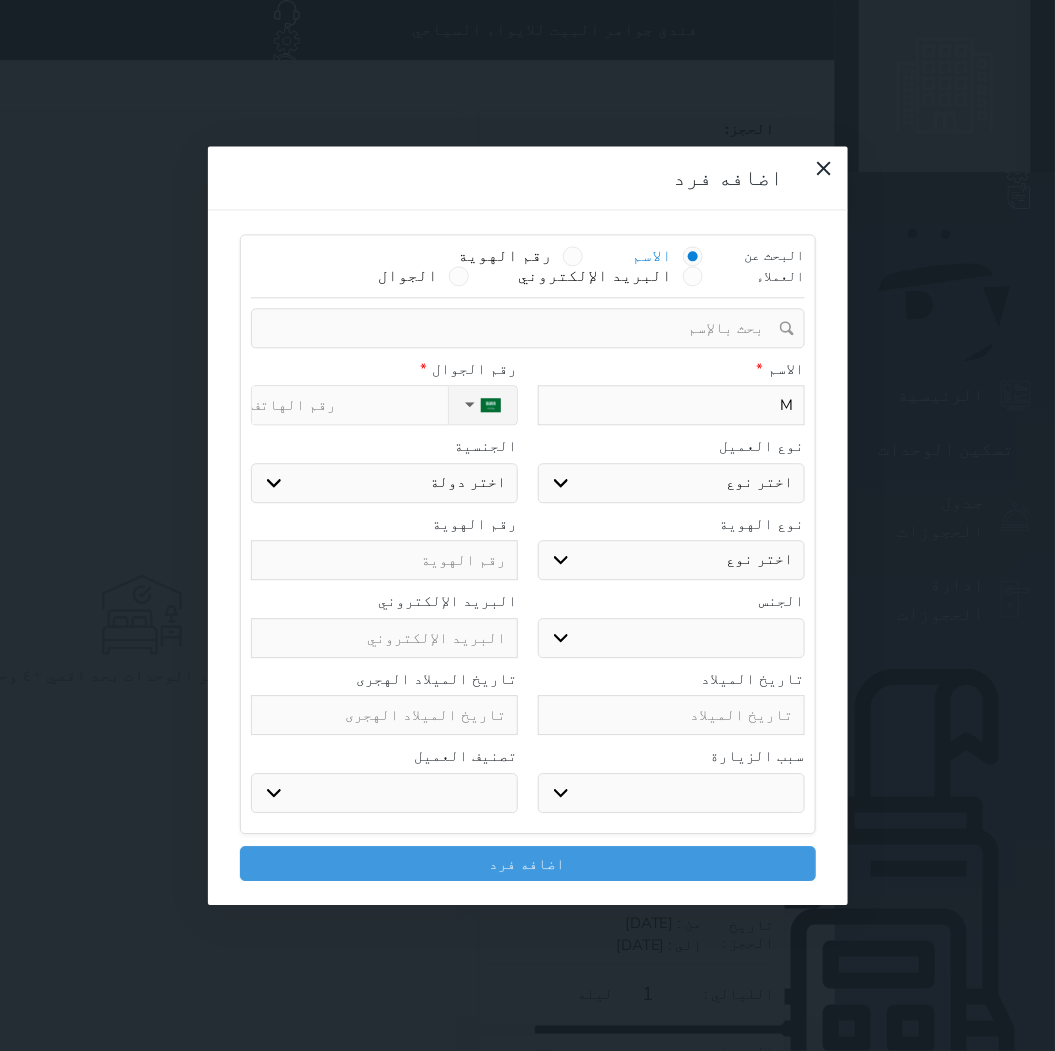 select 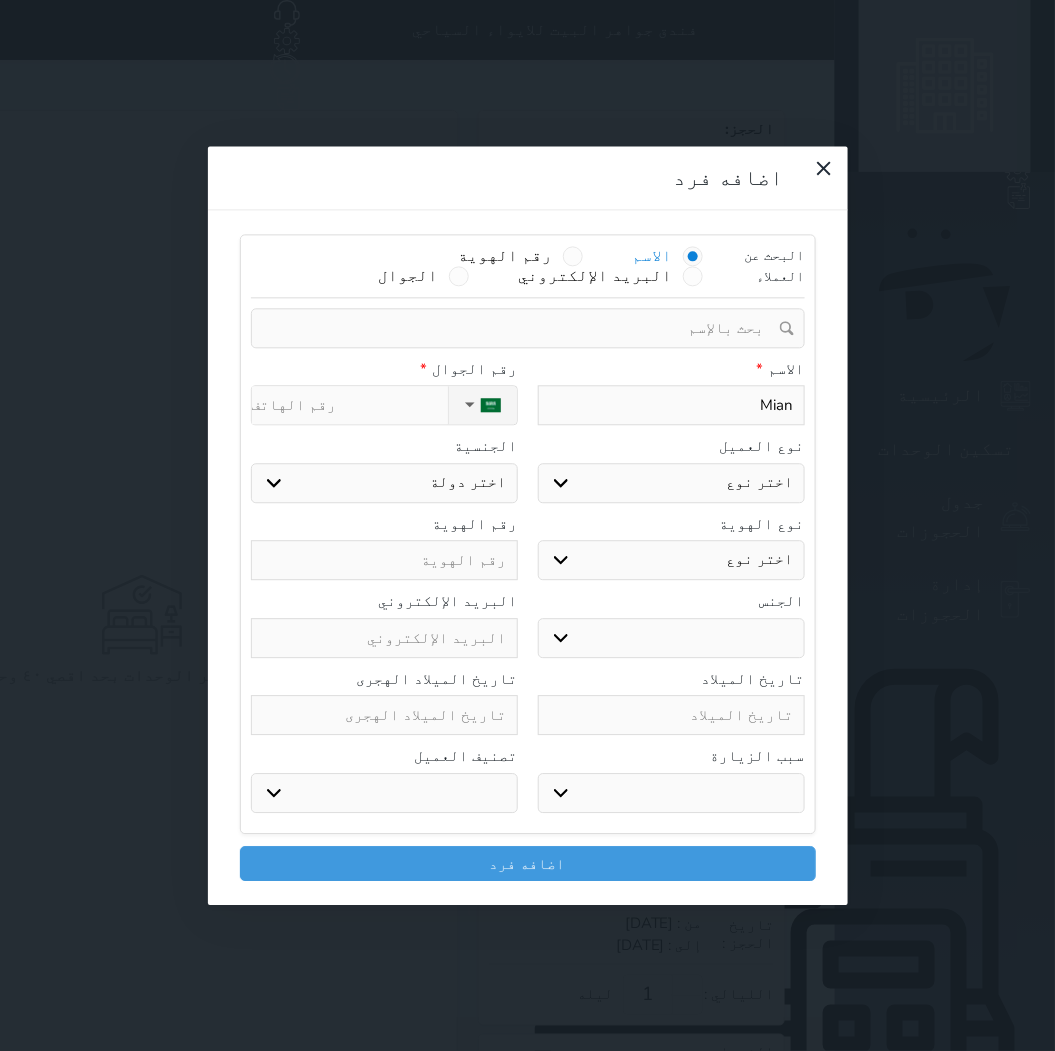 click on "اختر نوع   مواطن مواطن خليجي زائر مقيم" at bounding box center [671, 483] 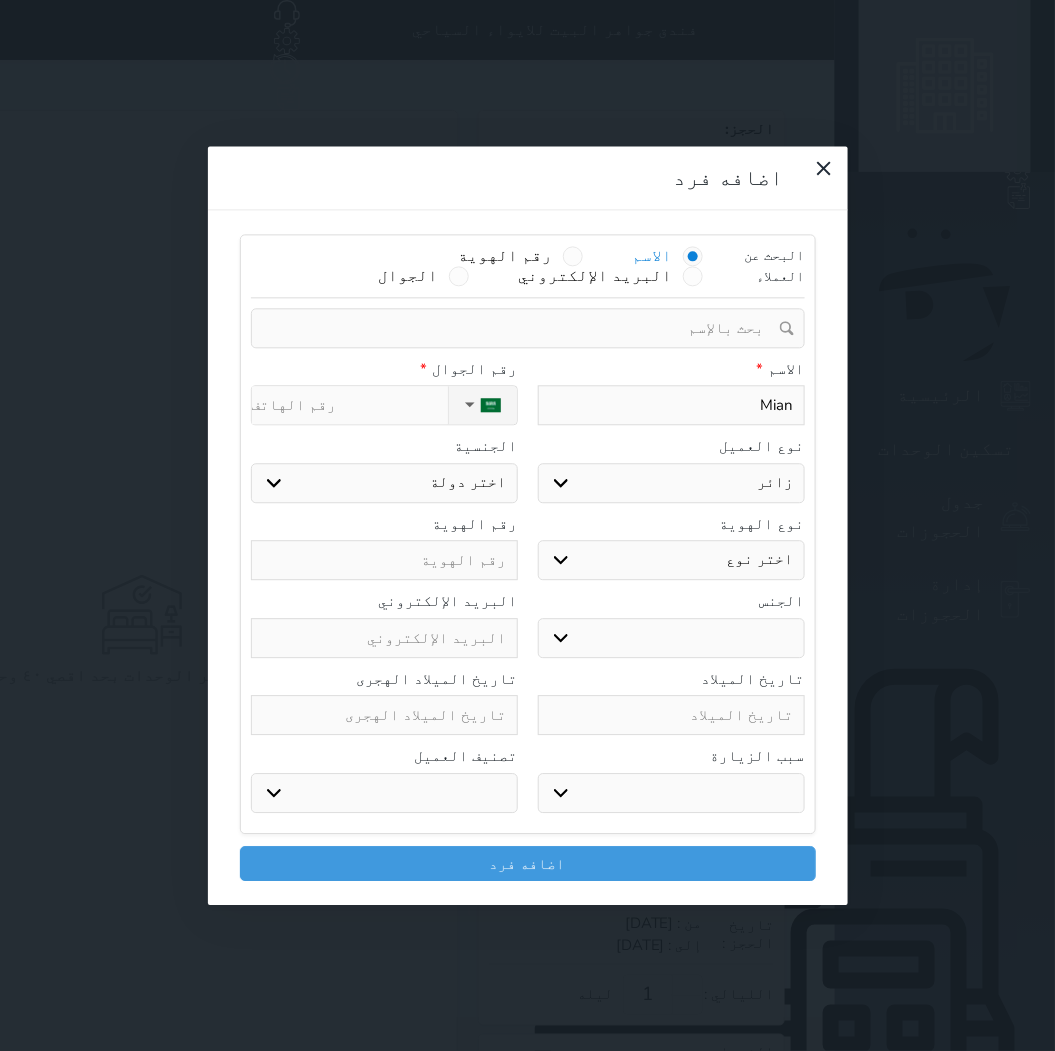 click on "اختر نوع   مواطن مواطن خليجي زائر مقيم" at bounding box center (671, 483) 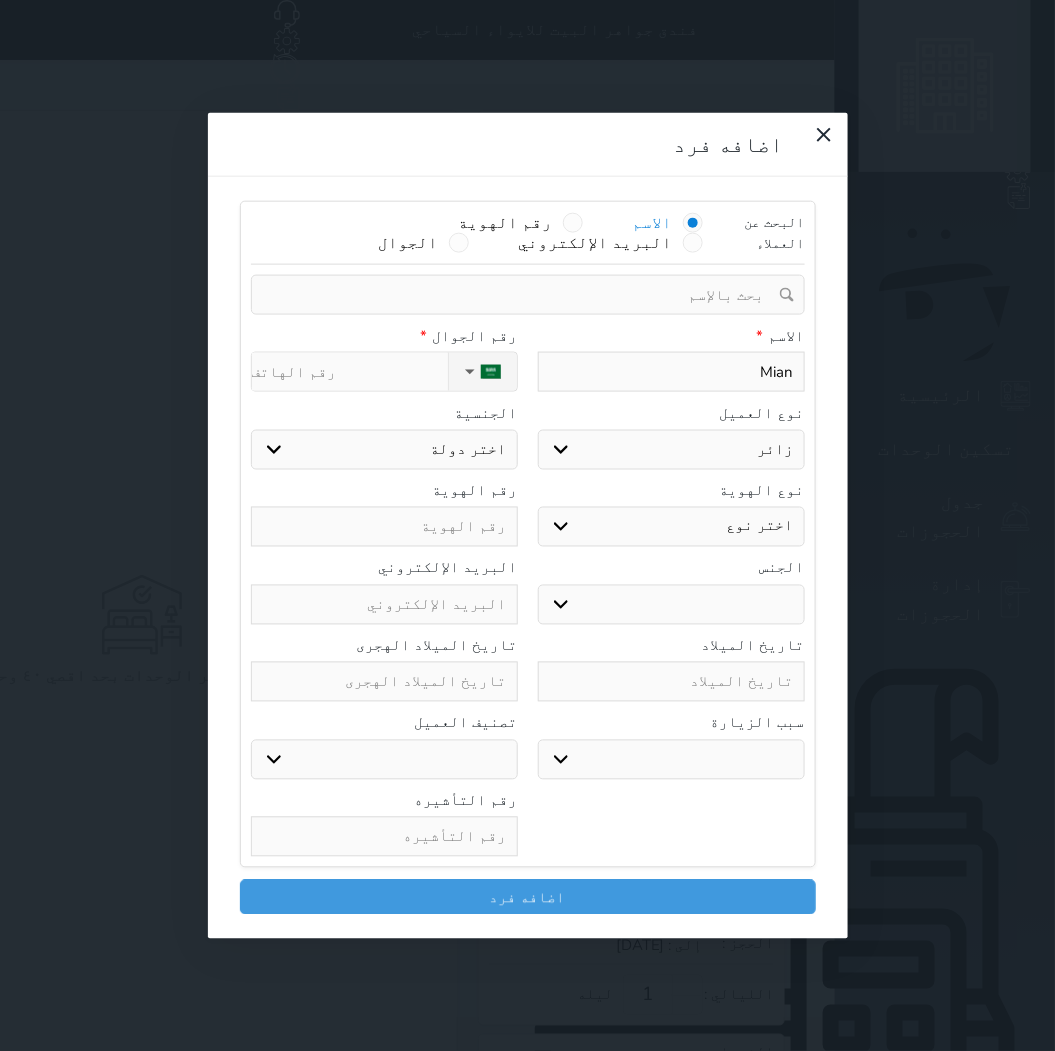 click on "نوع الحجز :" at bounding box center (350, 372) 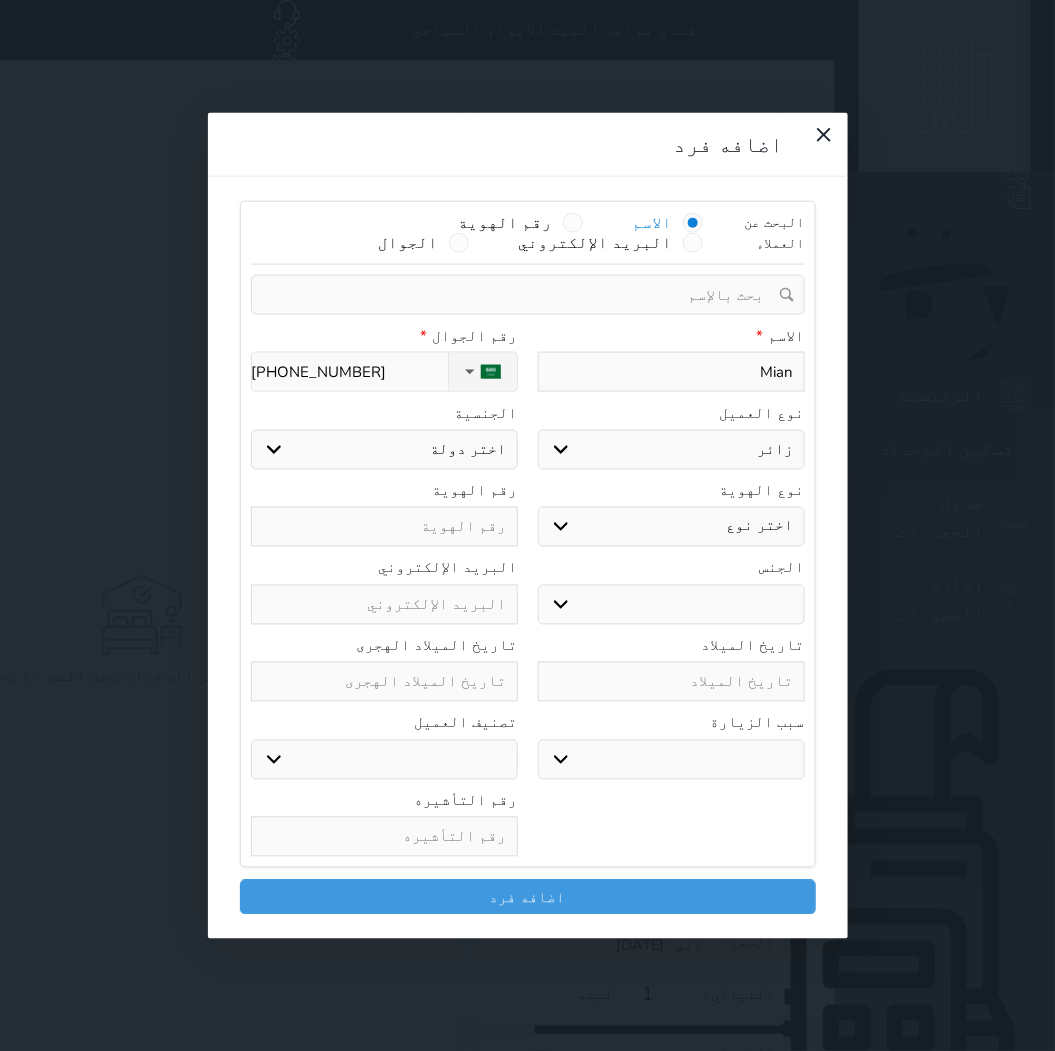 click on "اختر دولة
اثيوبيا
اجنبي بجواز سعودي
اخرى
[GEOGRAPHIC_DATA]
[GEOGRAPHIC_DATA]
[GEOGRAPHIC_DATA]
[GEOGRAPHIC_DATA]
[GEOGRAPHIC_DATA]
[GEOGRAPHIC_DATA]
[GEOGRAPHIC_DATA]" at bounding box center [384, 449] 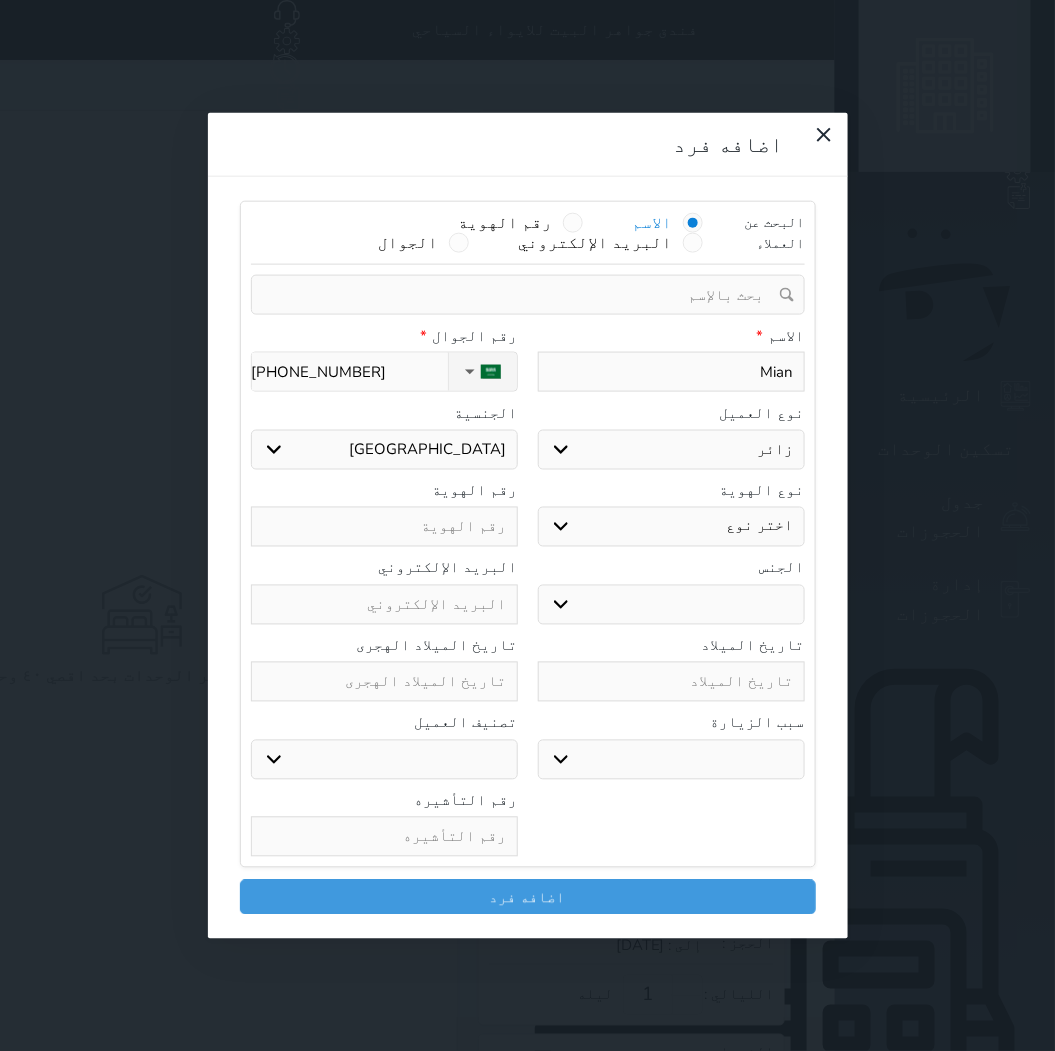 click on "اختر دولة
اثيوبيا
اجنبي بجواز سعودي
اخرى
[GEOGRAPHIC_DATA]
[GEOGRAPHIC_DATA]
[GEOGRAPHIC_DATA]
[GEOGRAPHIC_DATA]
[GEOGRAPHIC_DATA]
[GEOGRAPHIC_DATA]
[GEOGRAPHIC_DATA]" at bounding box center (384, 449) 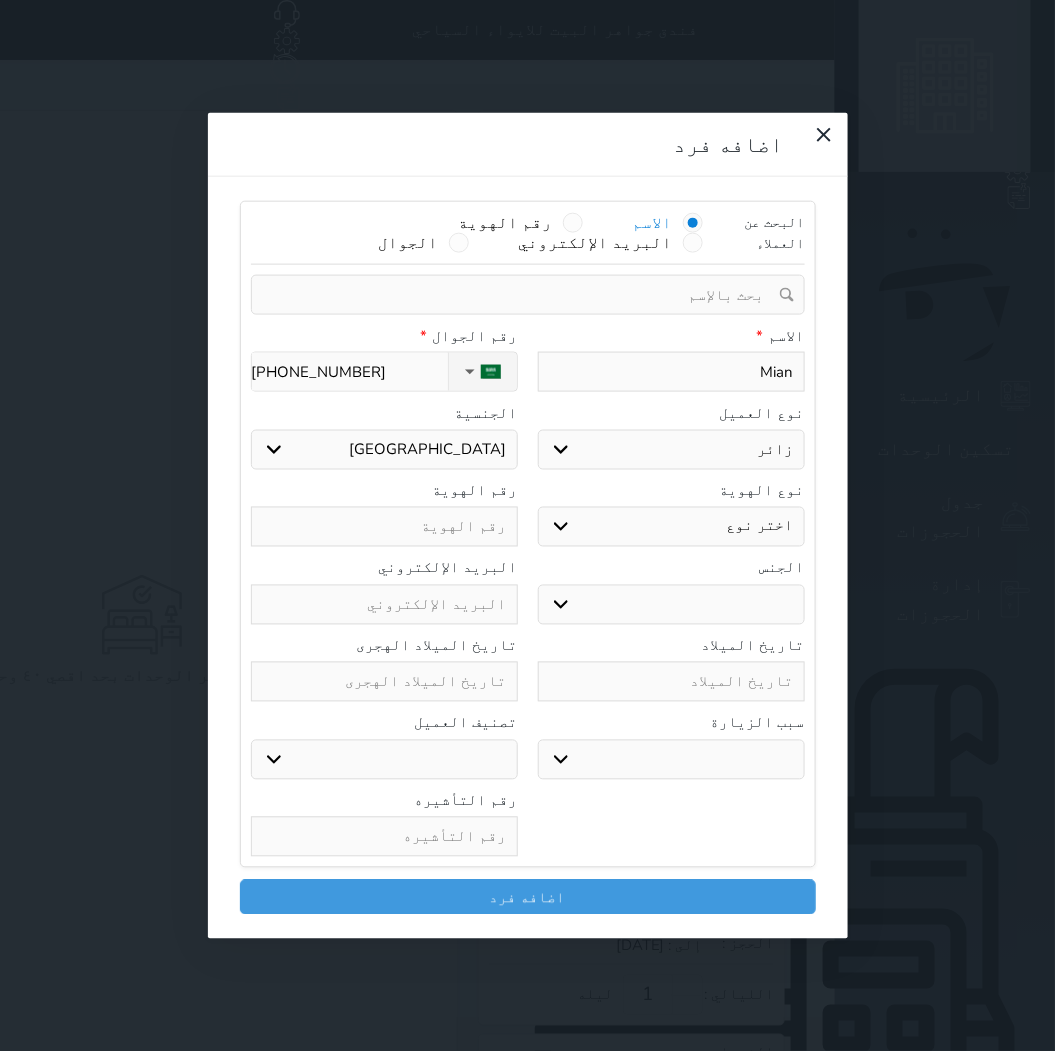 click on "اختر نوع   جواز السفر هوية زائر" at bounding box center [671, 527] 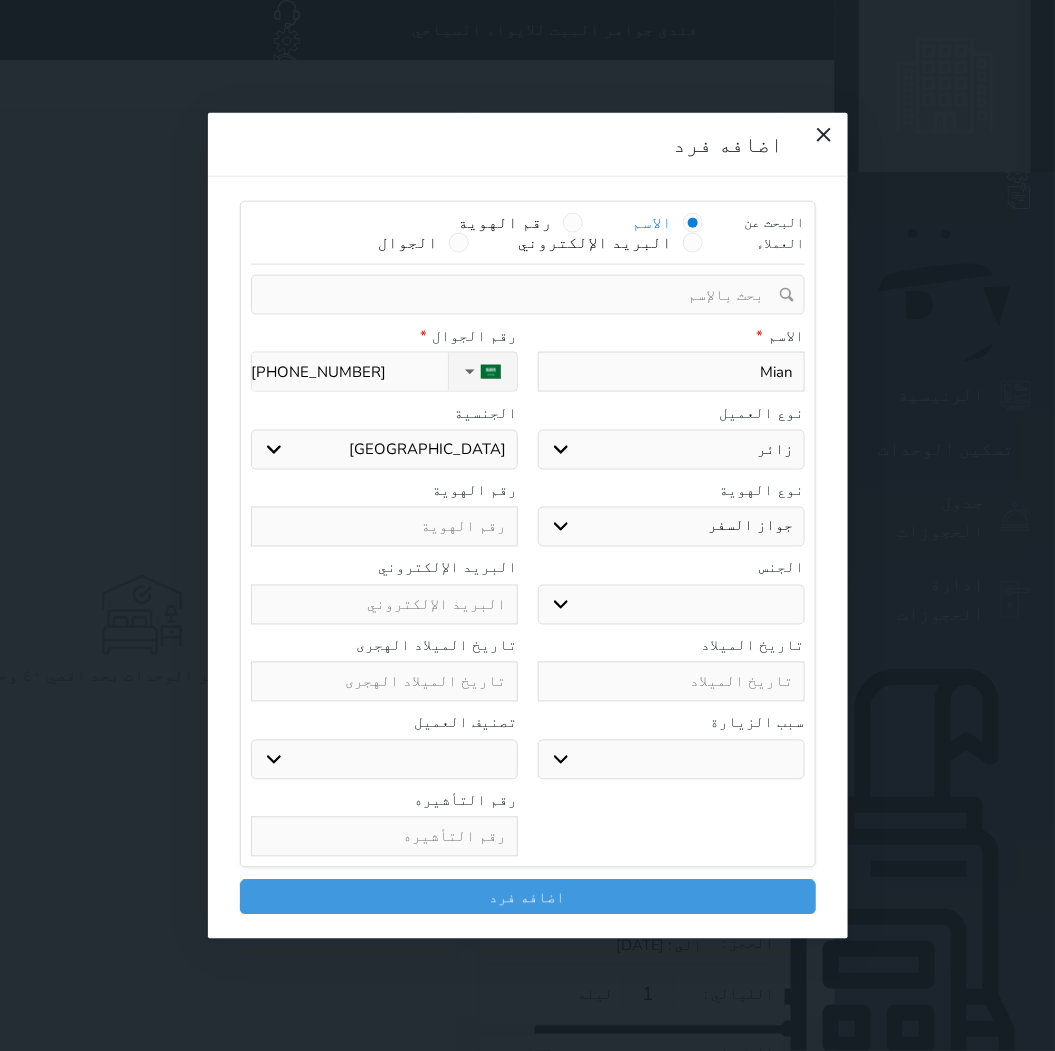click on "اختر نوع   جواز السفر هوية زائر" at bounding box center (671, 527) 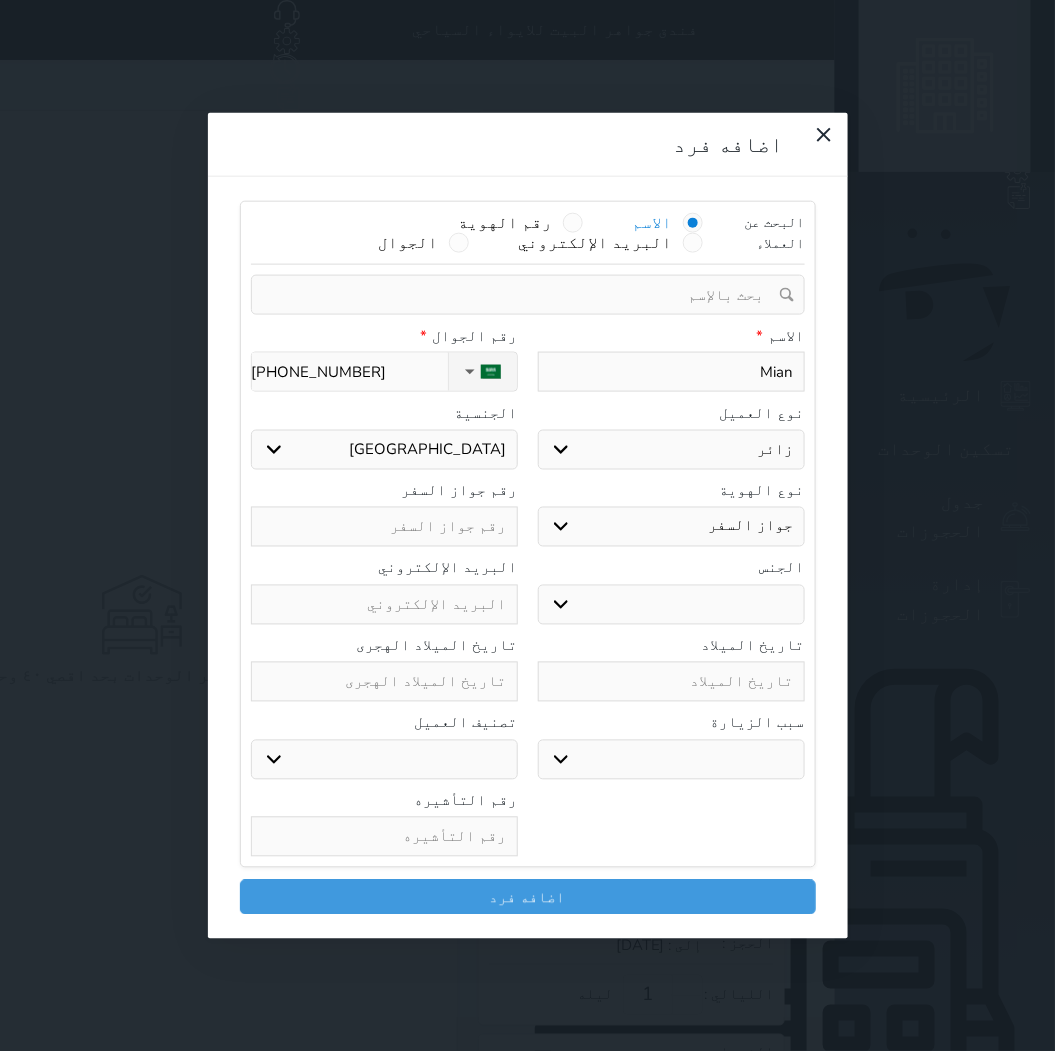 click at bounding box center (384, 527) 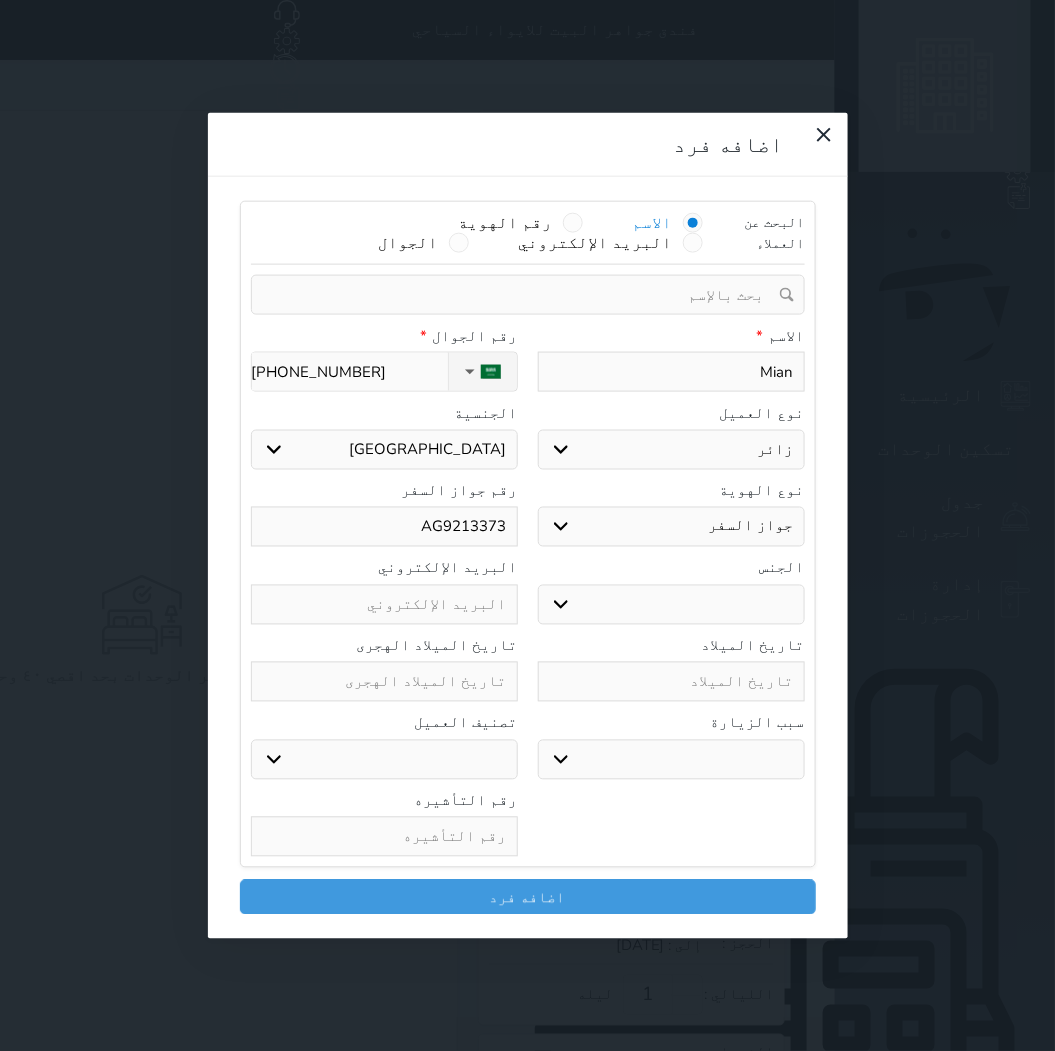 click at bounding box center (384, 837) 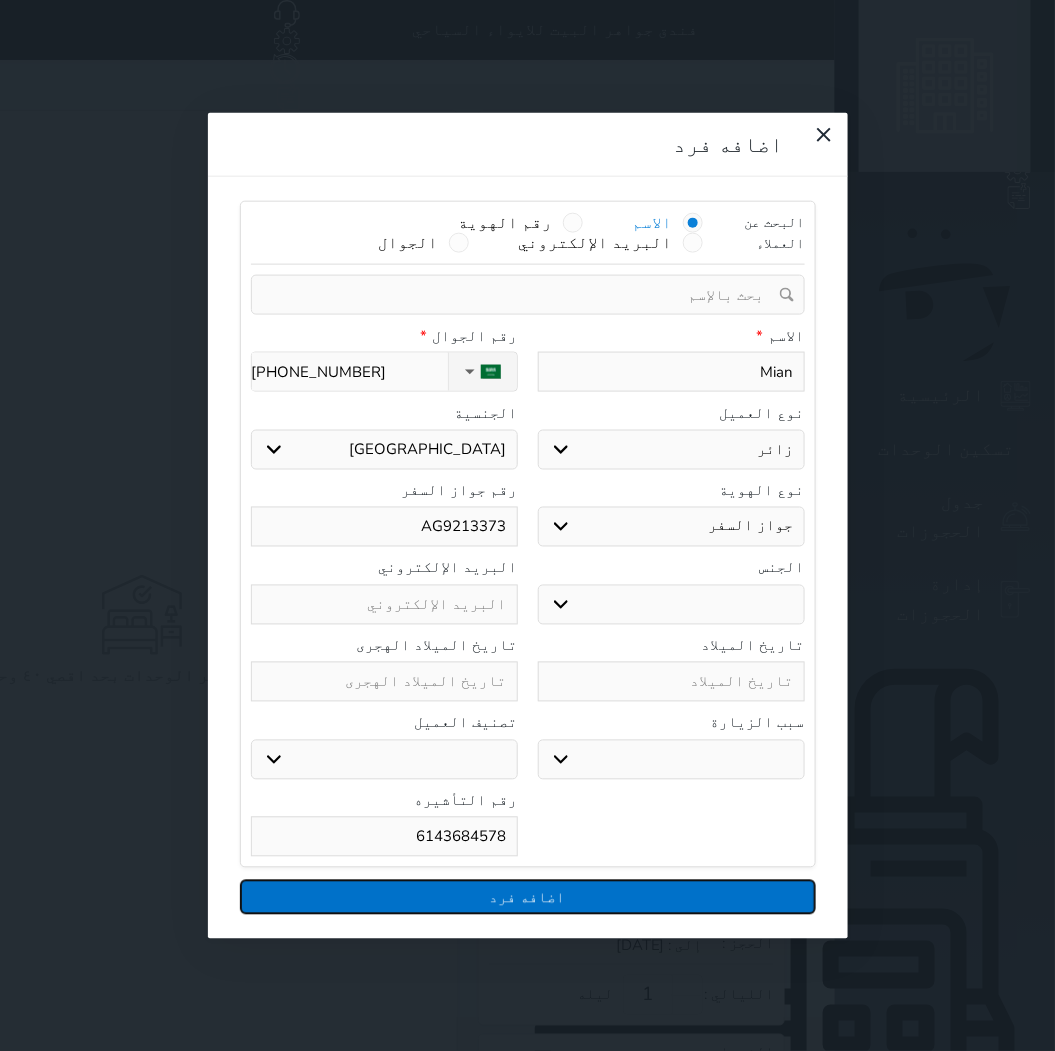 click on "اضافه فرد" at bounding box center [528, 897] 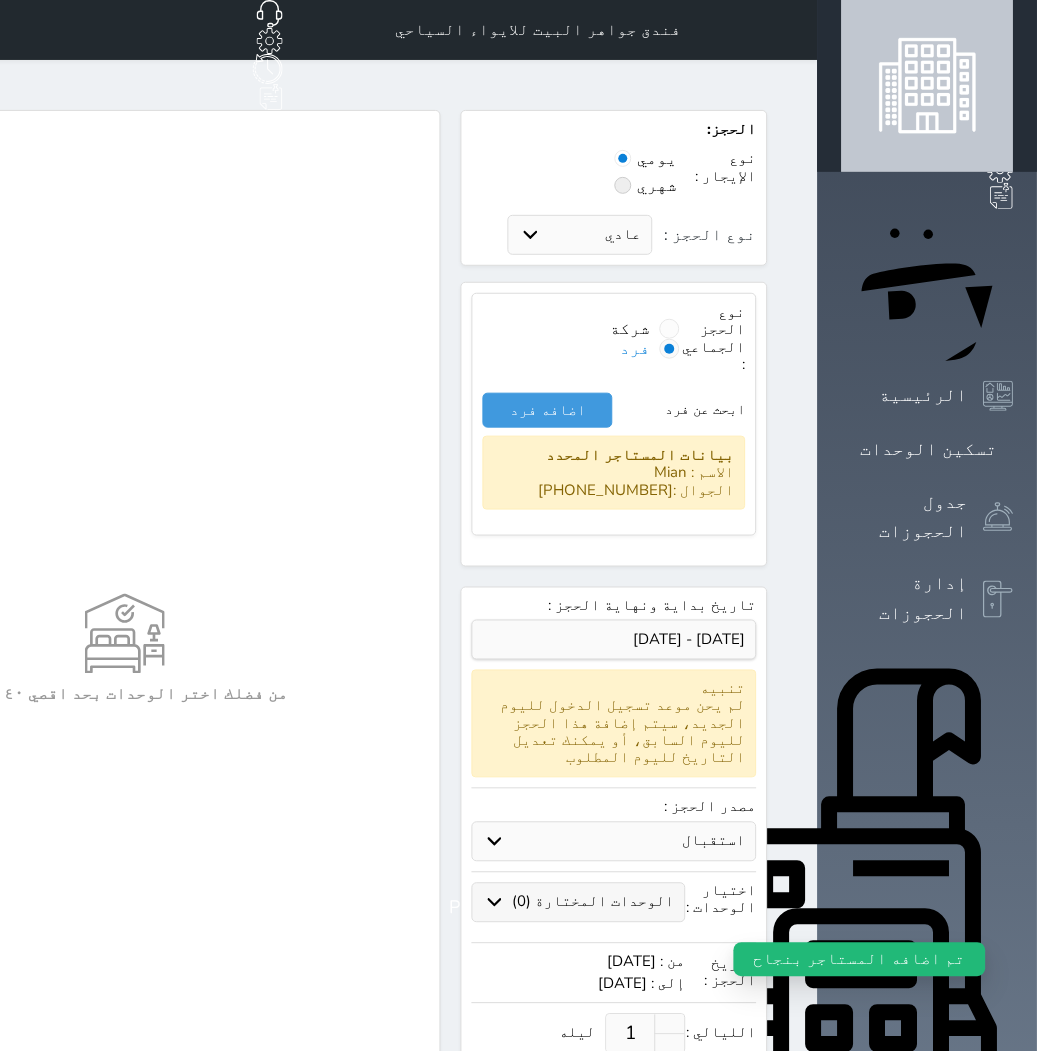 click on "الوحدات المختارة  (0)" at bounding box center (594, 902) 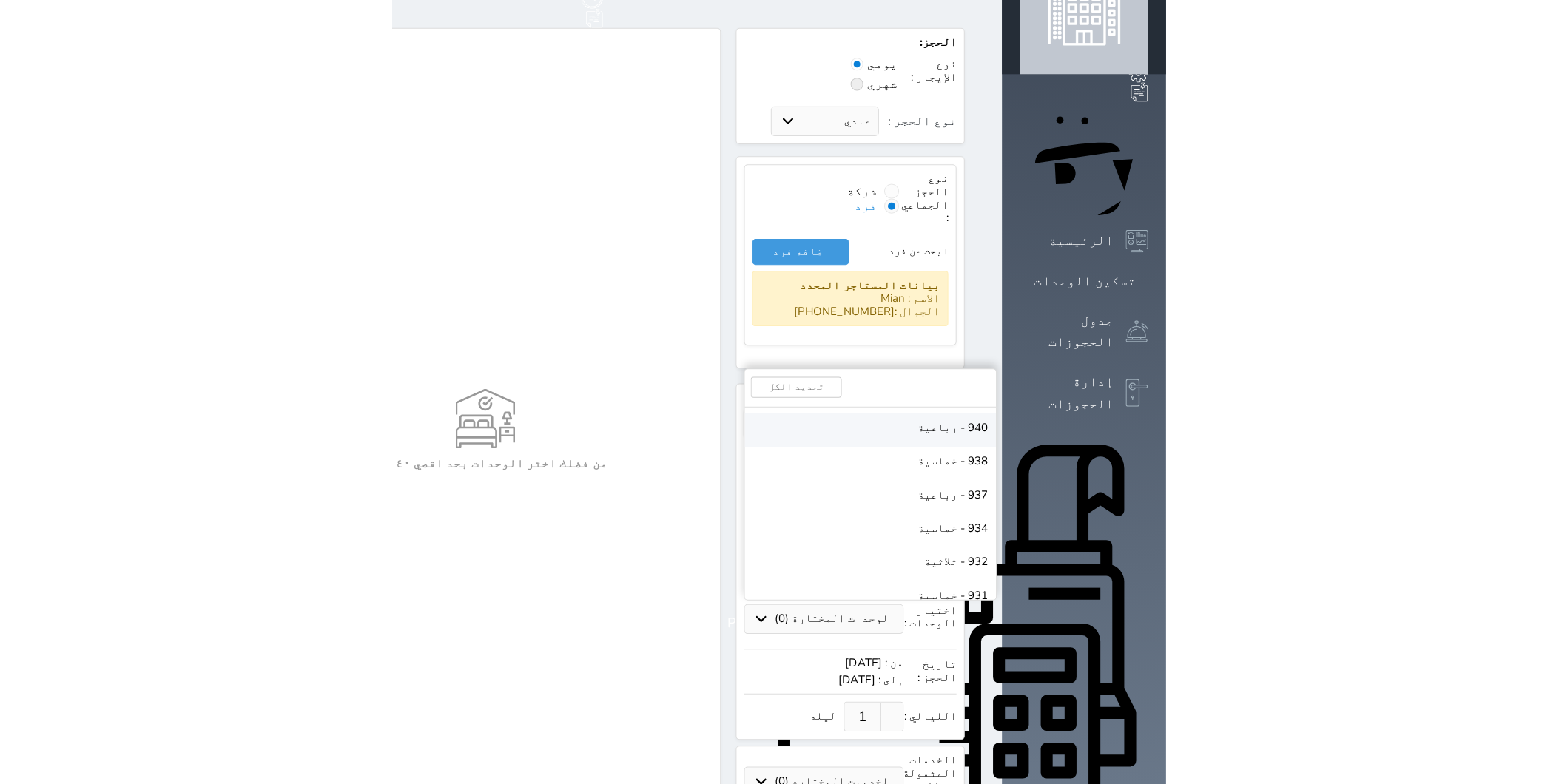 scroll, scrollTop: 82, scrollLeft: 0, axis: vertical 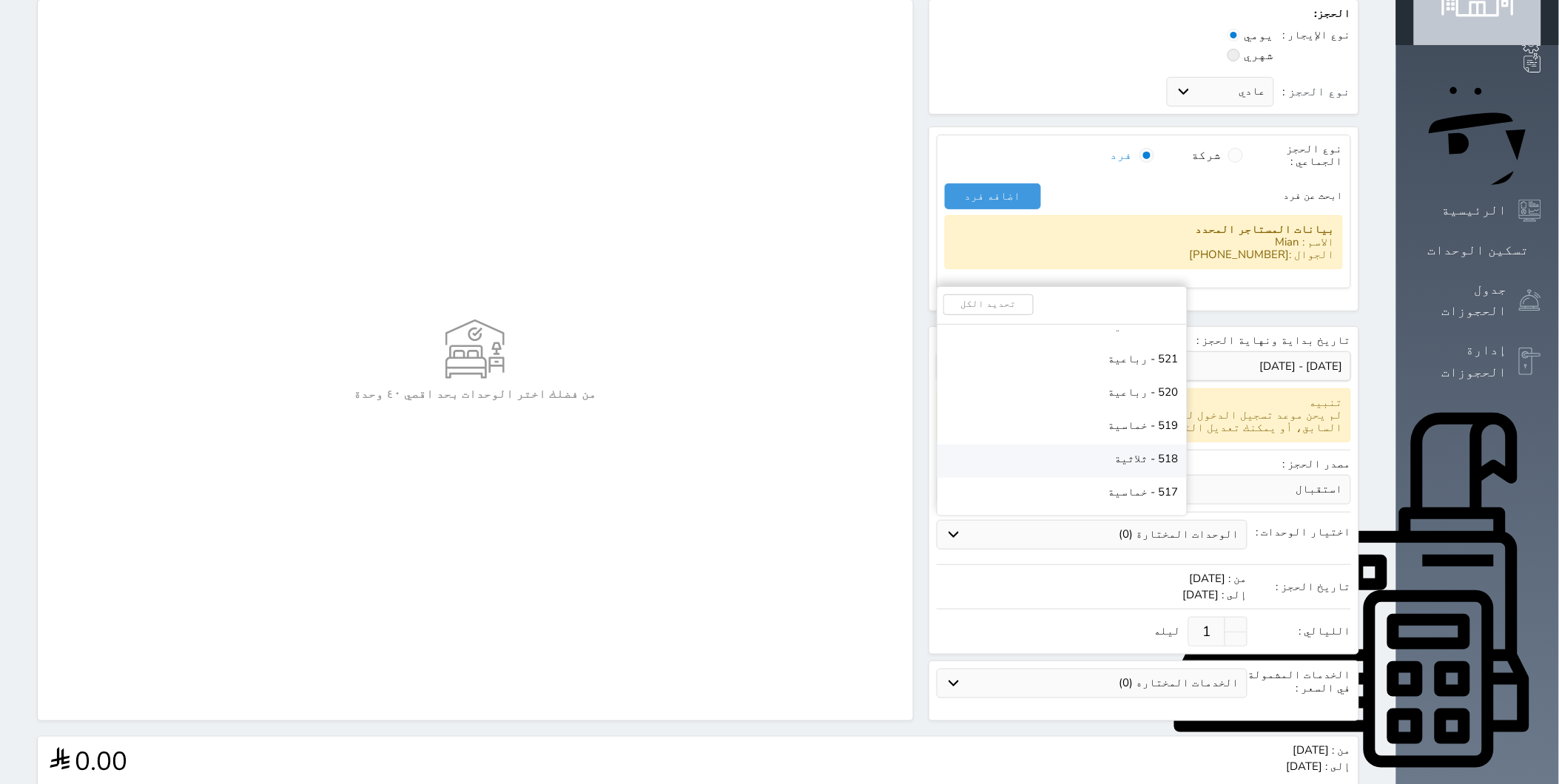 click on "518 - ثلاثية" at bounding box center [1147, 459] 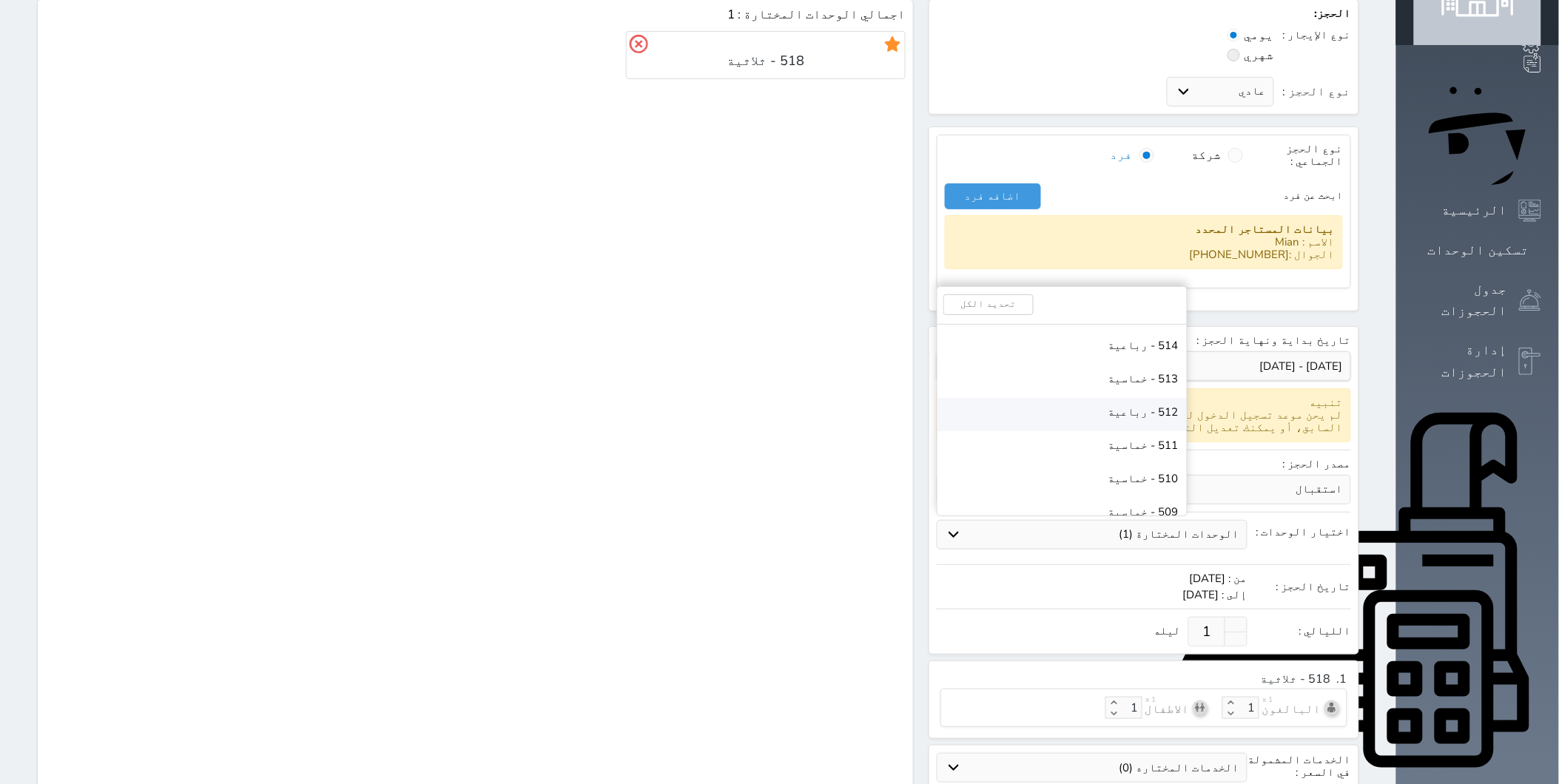 scroll, scrollTop: 3944, scrollLeft: 0, axis: vertical 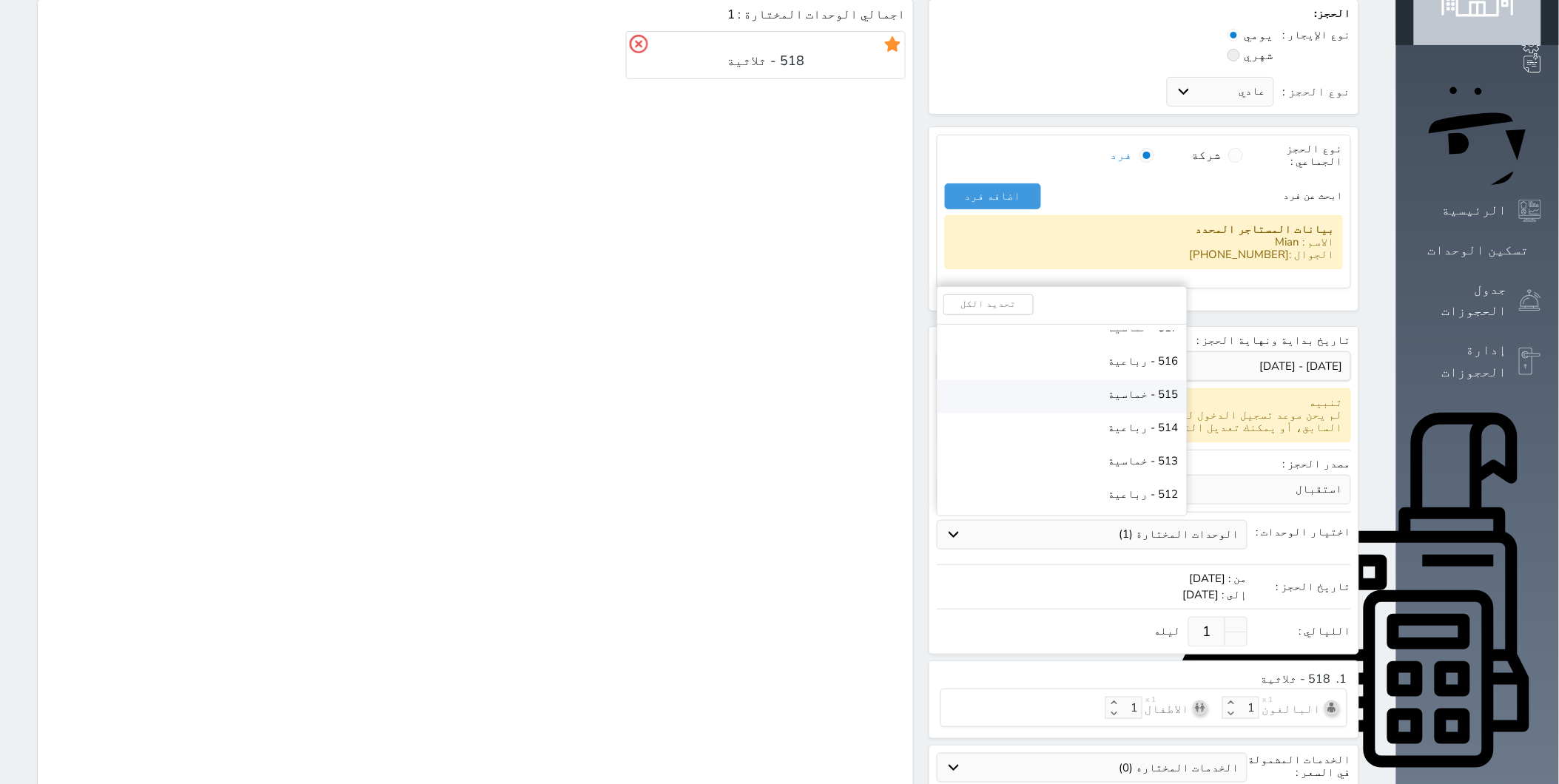 click on "515 - خماسية" at bounding box center [1143, 394] 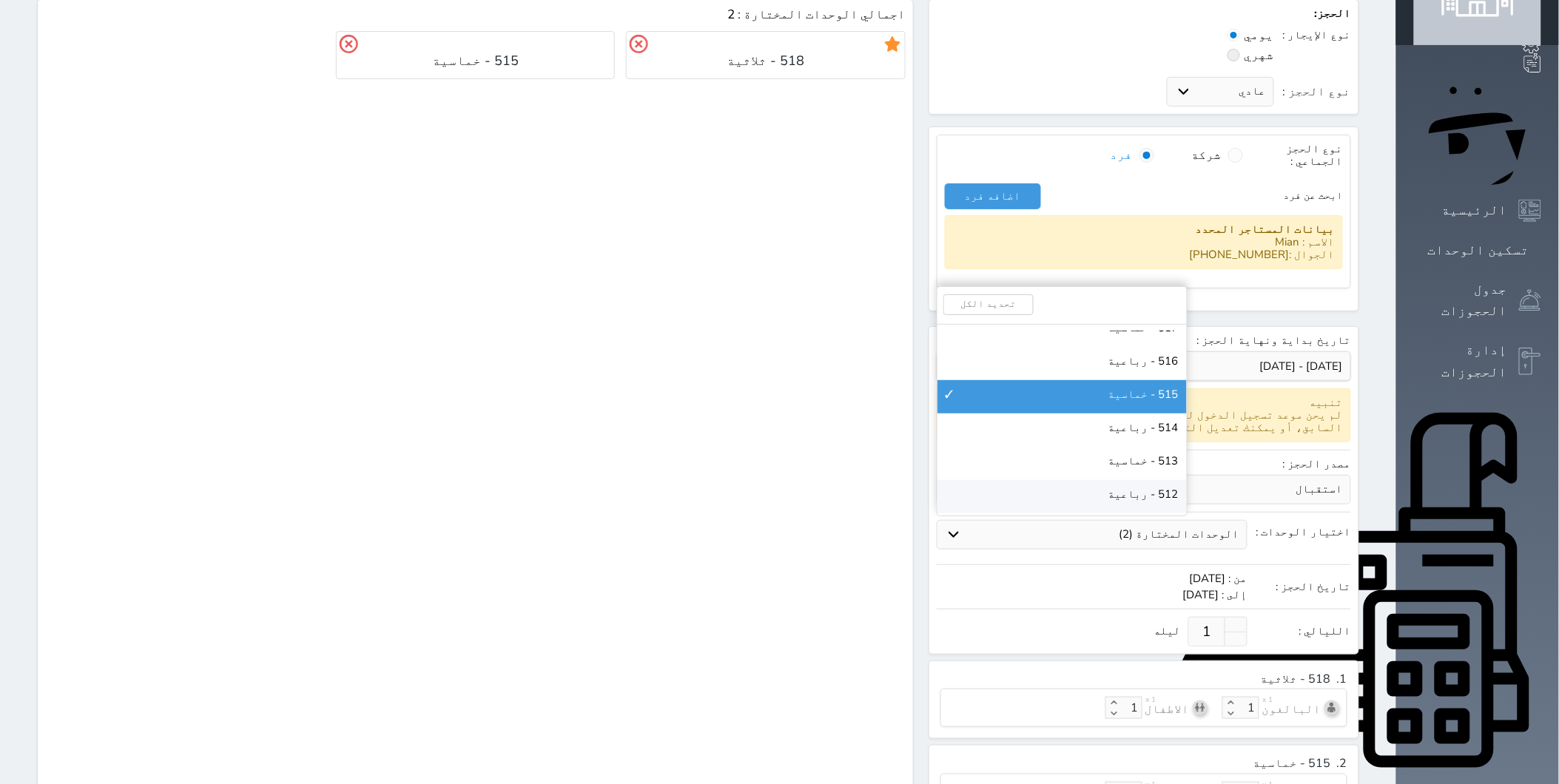 click on "512 - رباعية" at bounding box center (1062, 496) 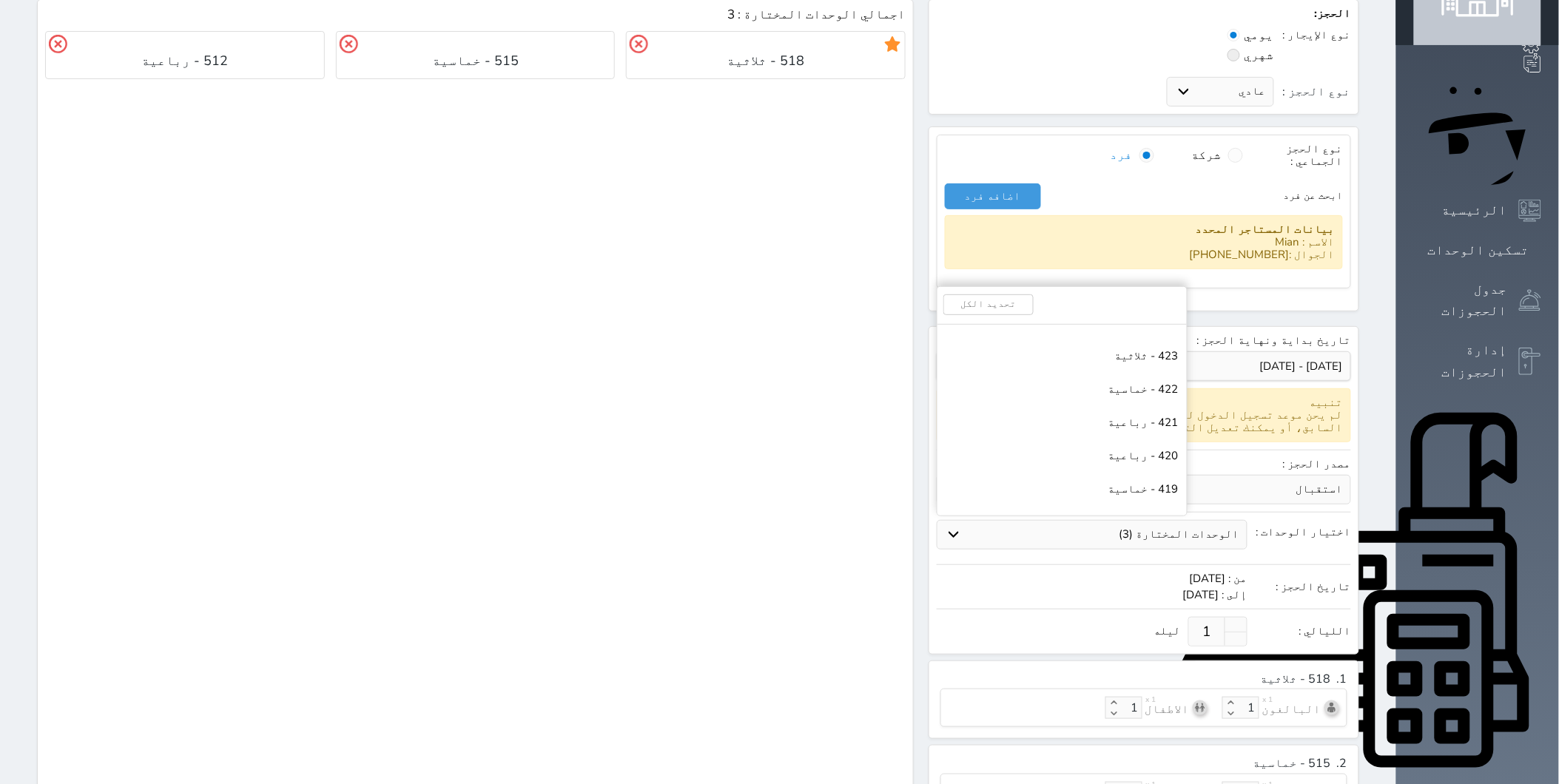 scroll, scrollTop: 4930, scrollLeft: 0, axis: vertical 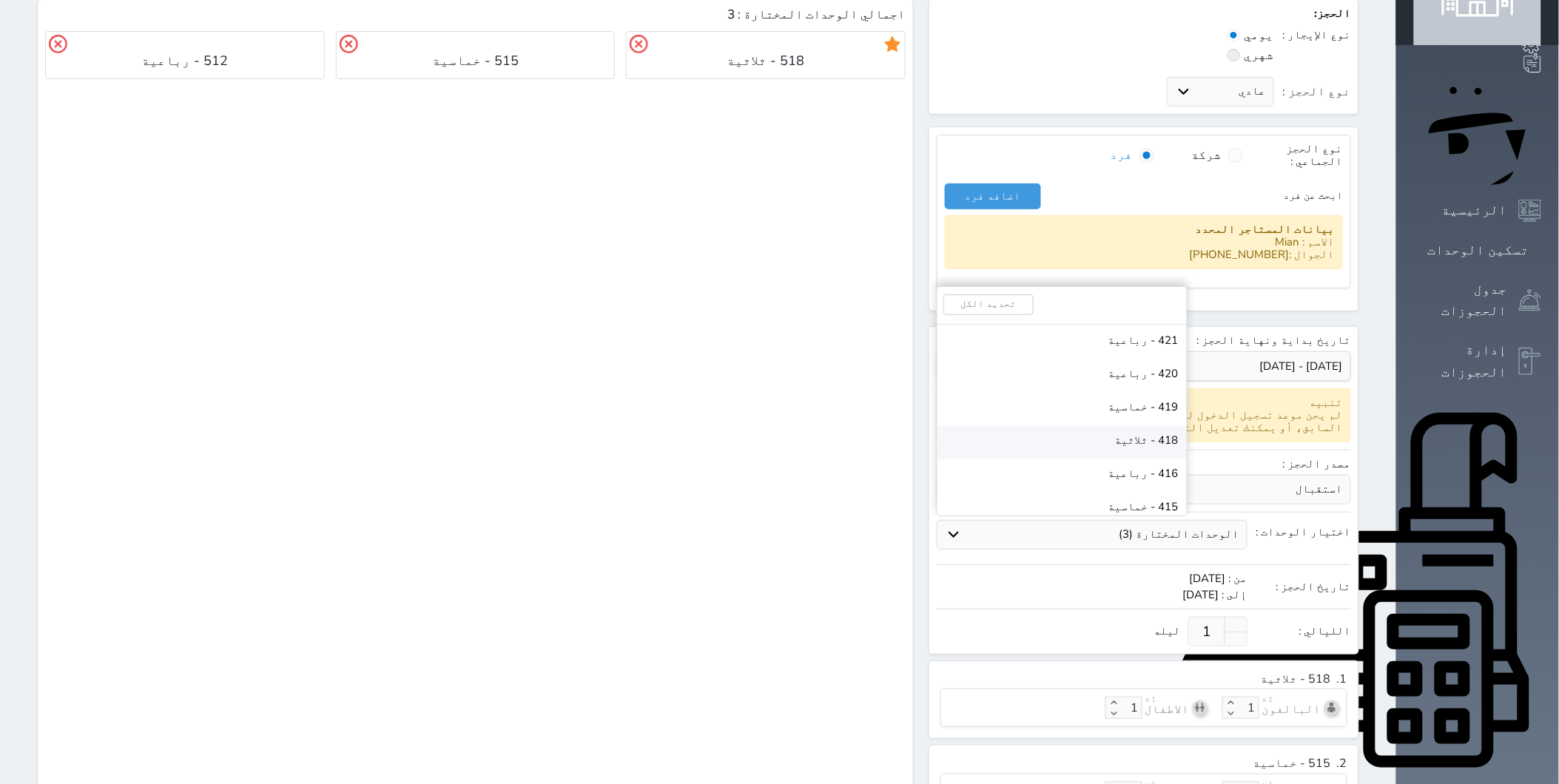 click on "418 - ثلاثية" at bounding box center (1062, 442) 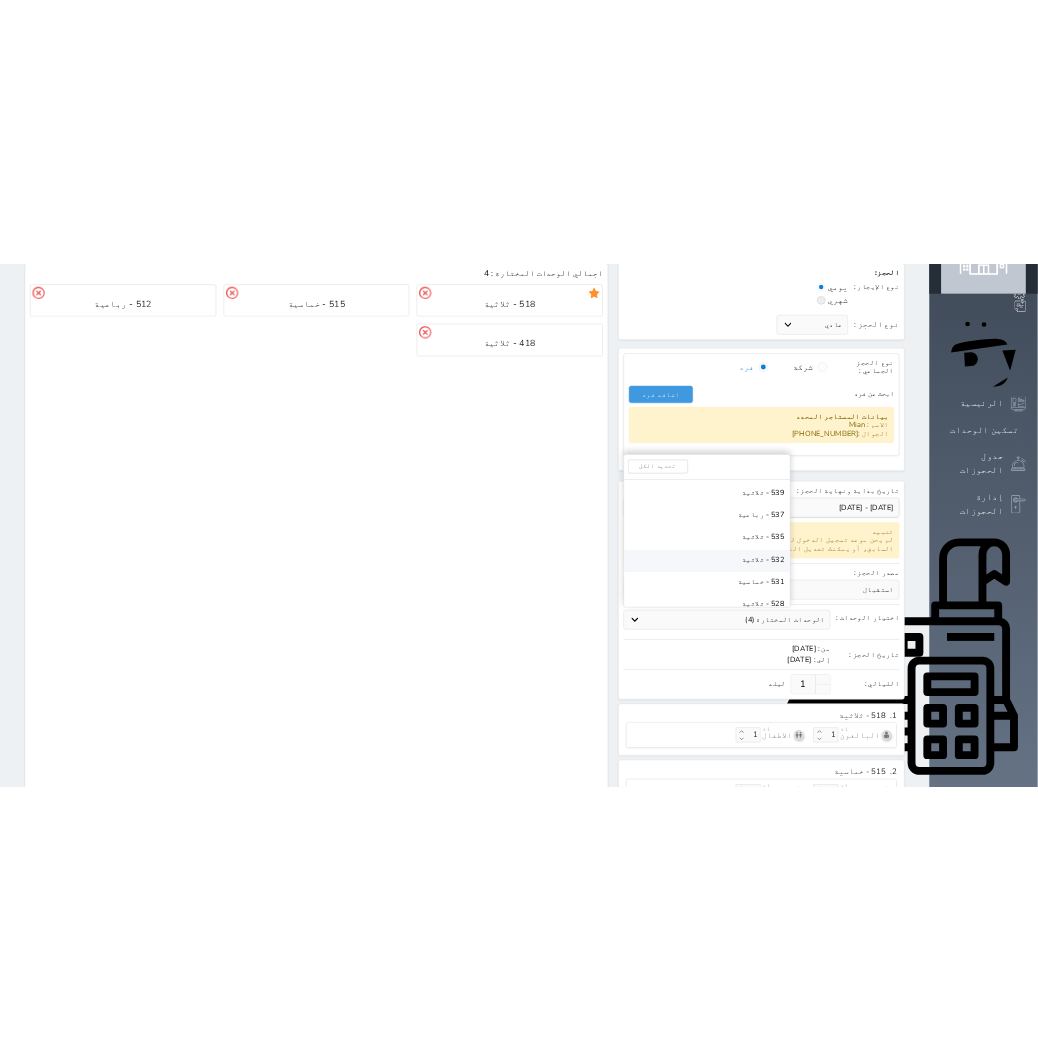 scroll, scrollTop: 4555, scrollLeft: 0, axis: vertical 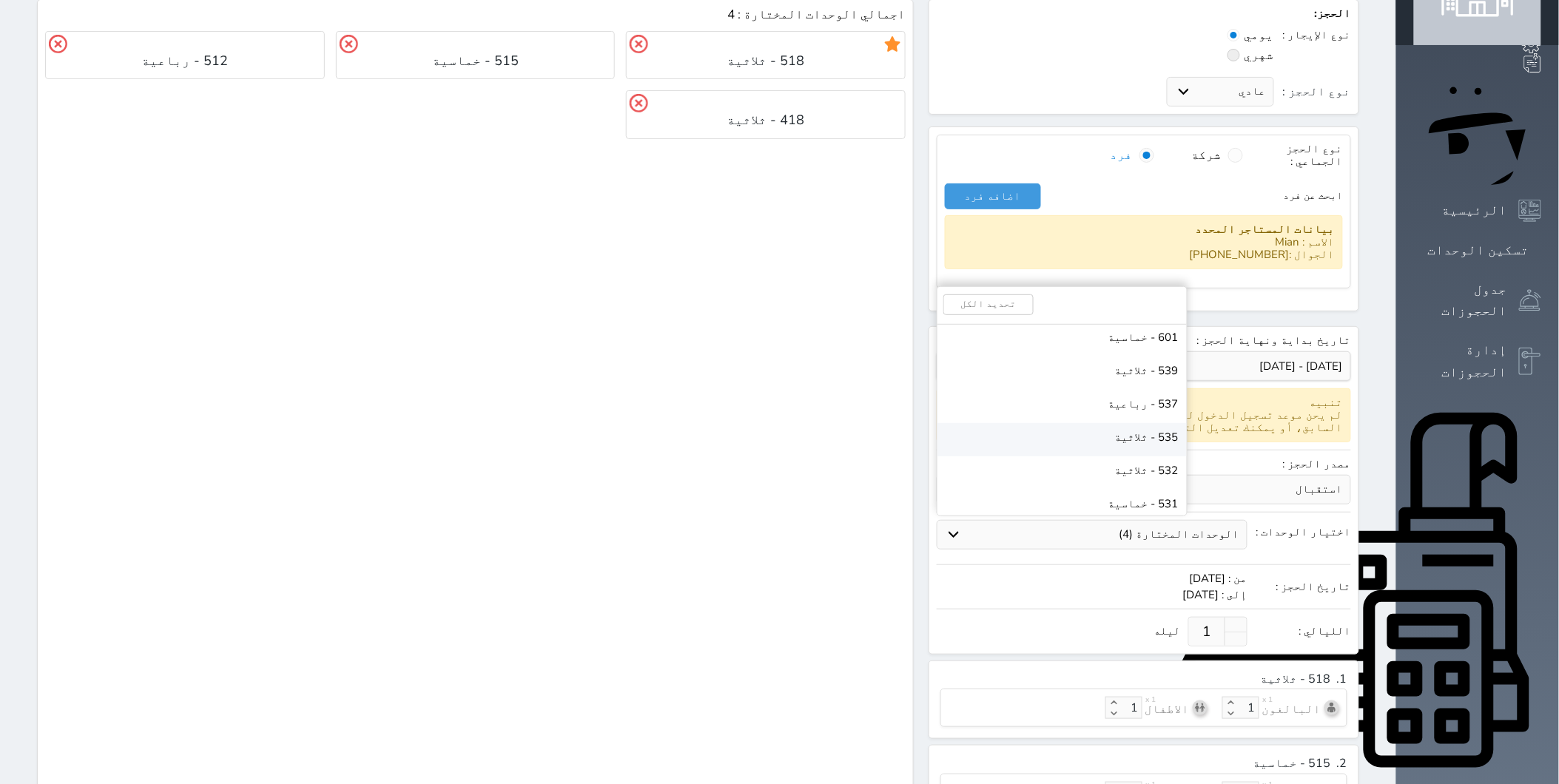 click on "535 - ثلاثية" at bounding box center [1147, 437] 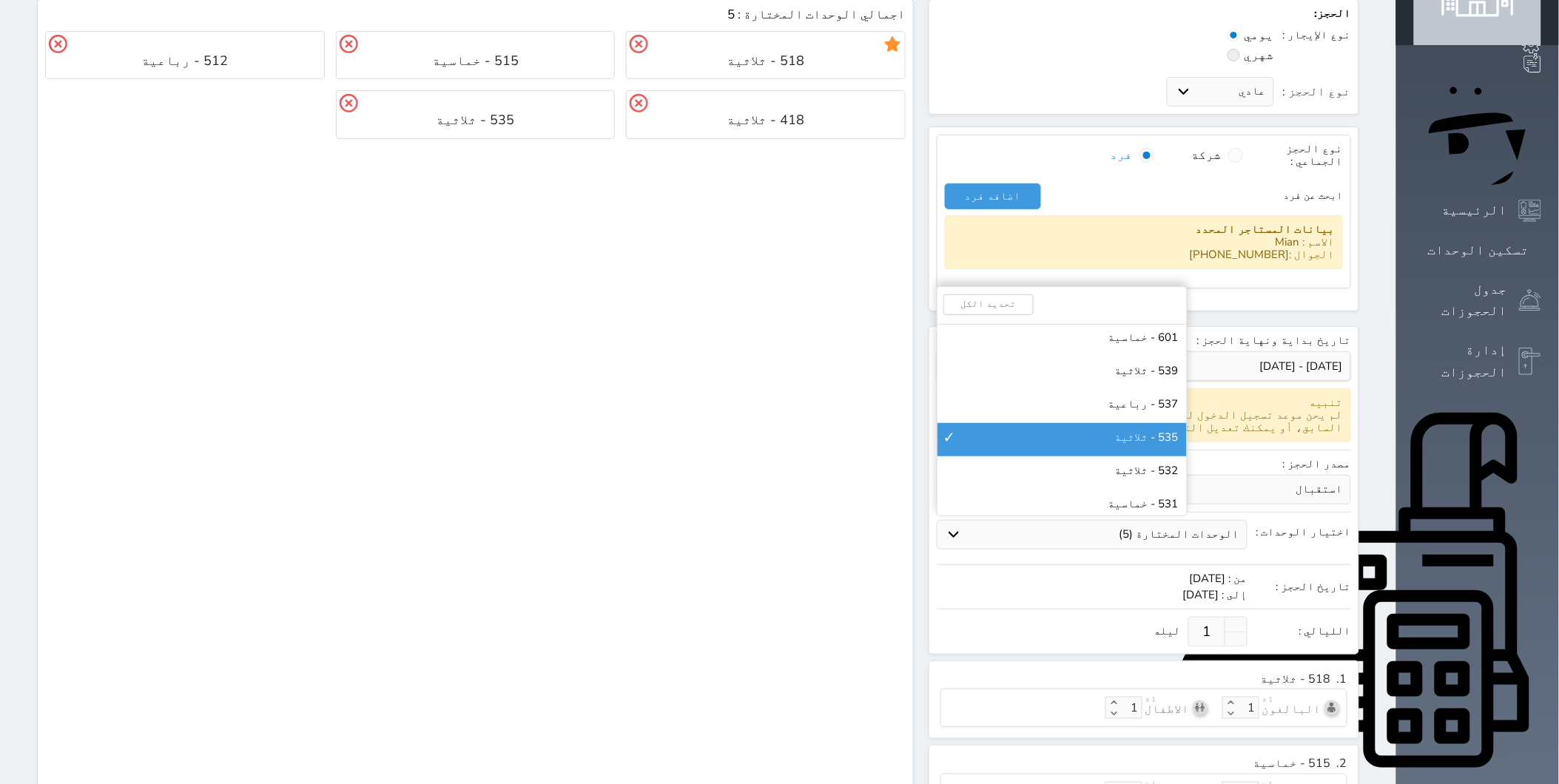 click on "اجمالي الوحدات المختارة : 5         518 - ثلاثية       515 - خماسية       512 - رباعية       418 - ثلاثية       535 - ثلاثية" at bounding box center (475, 572) 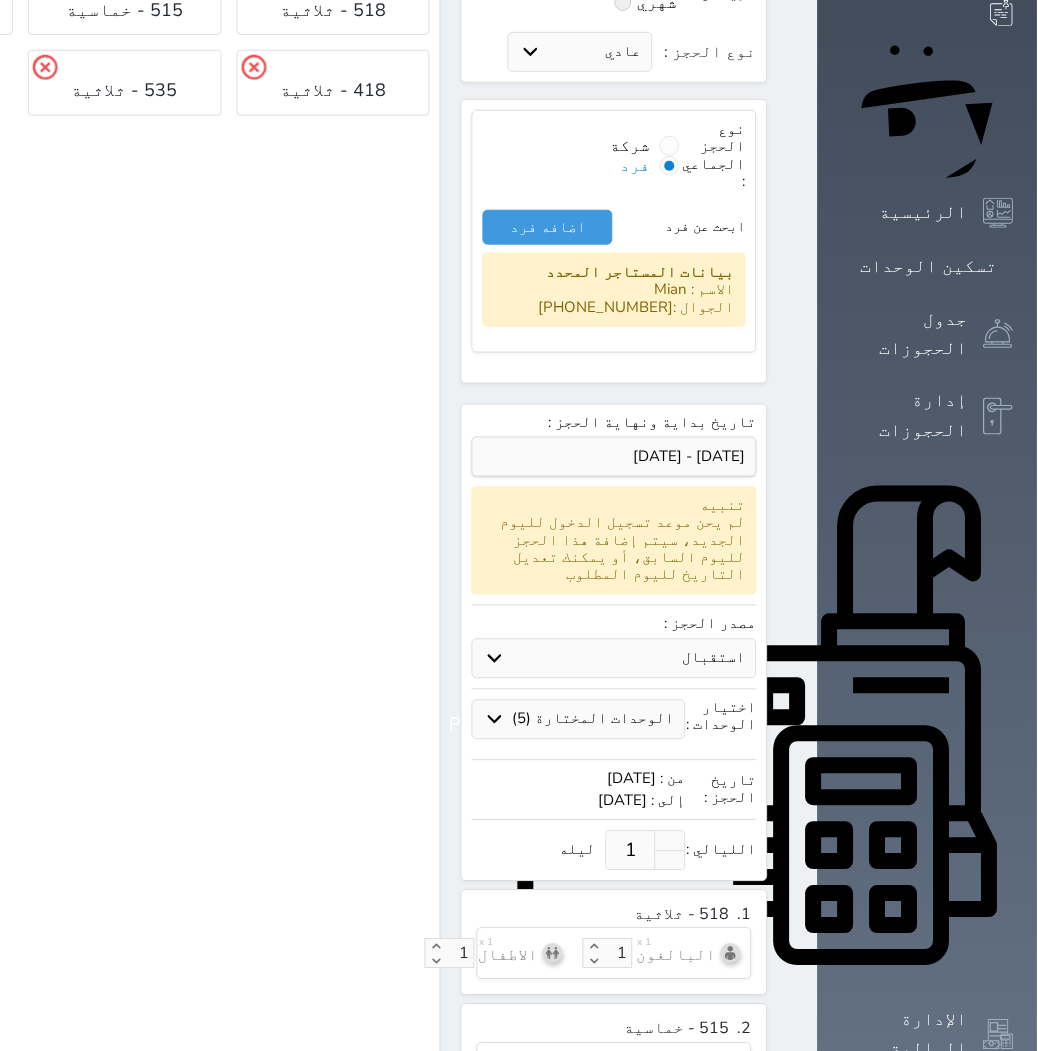 scroll, scrollTop: 222, scrollLeft: 0, axis: vertical 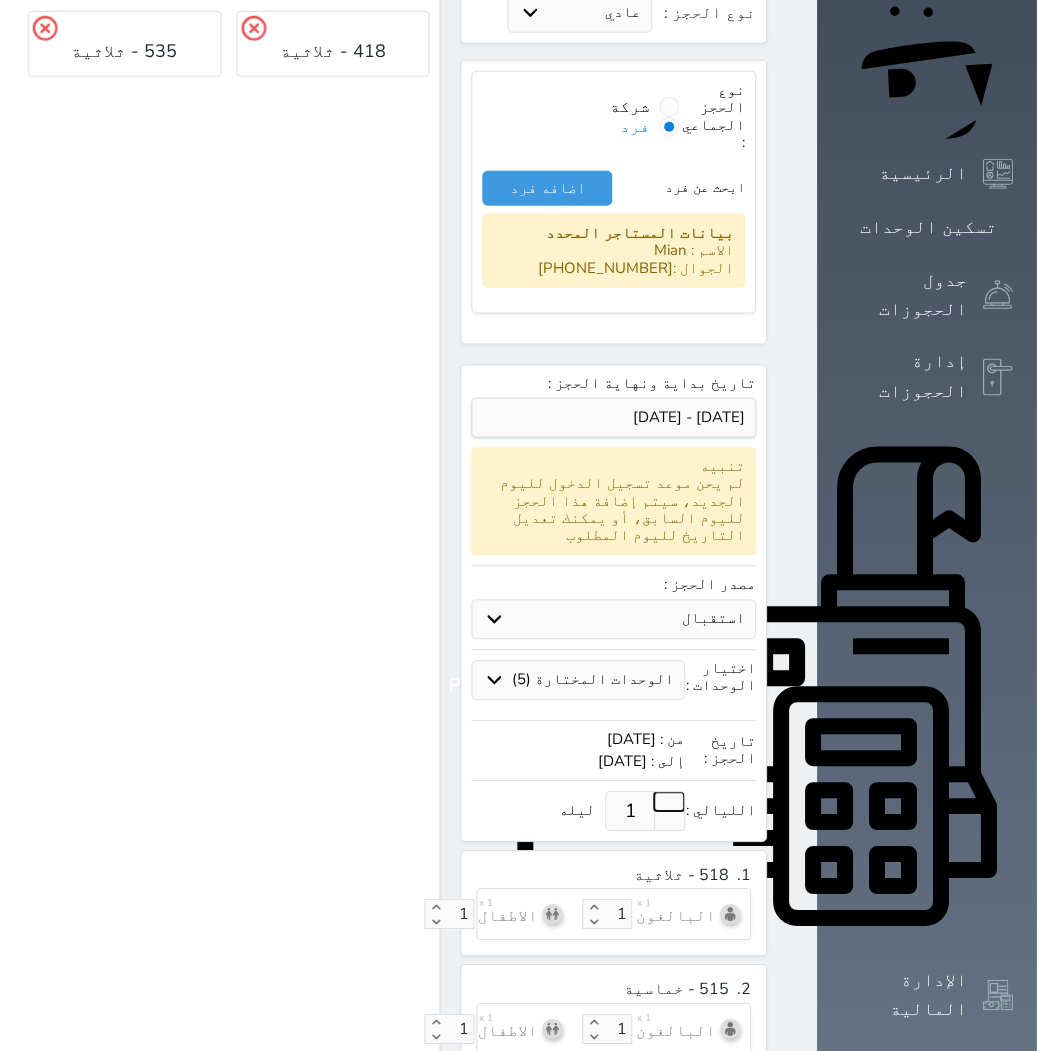 click at bounding box center [670, 802] 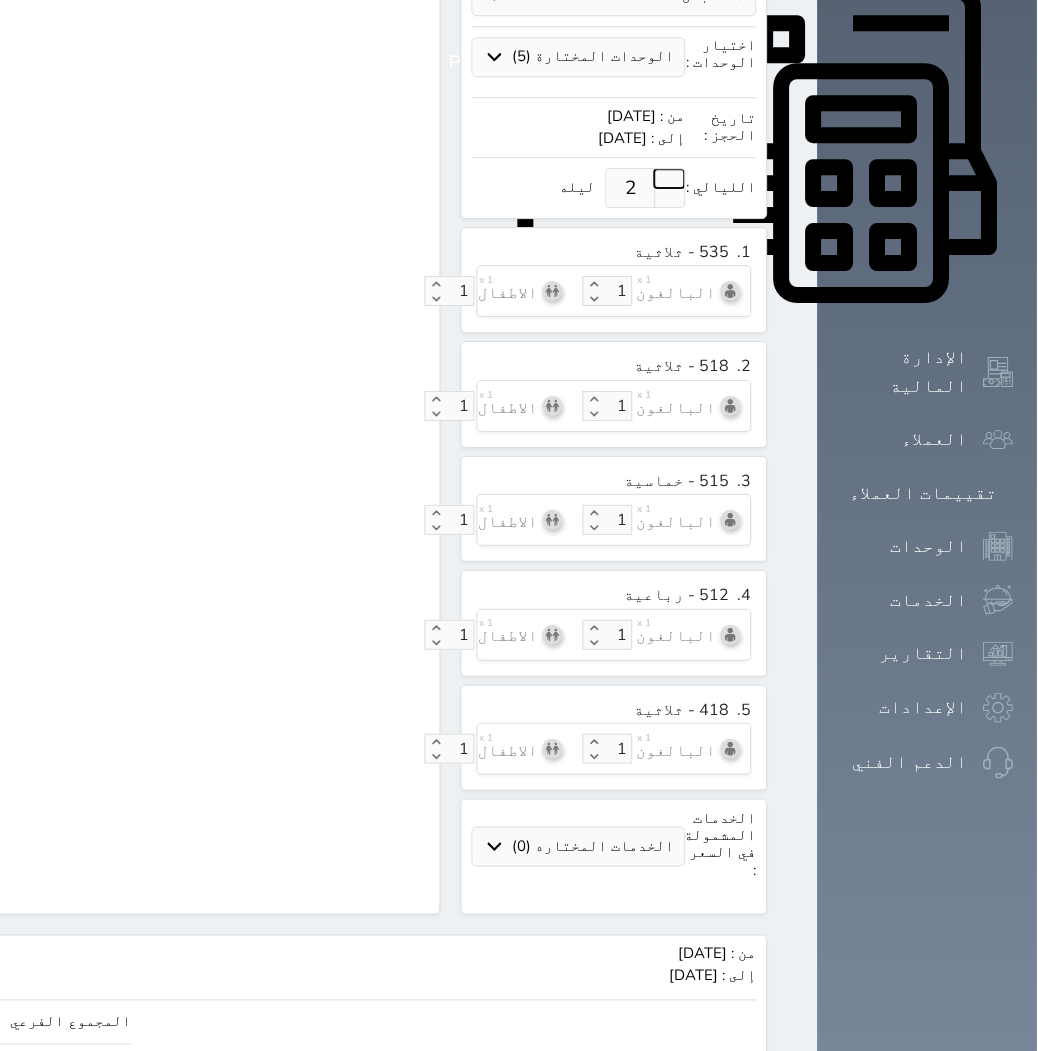 scroll, scrollTop: 888, scrollLeft: 0, axis: vertical 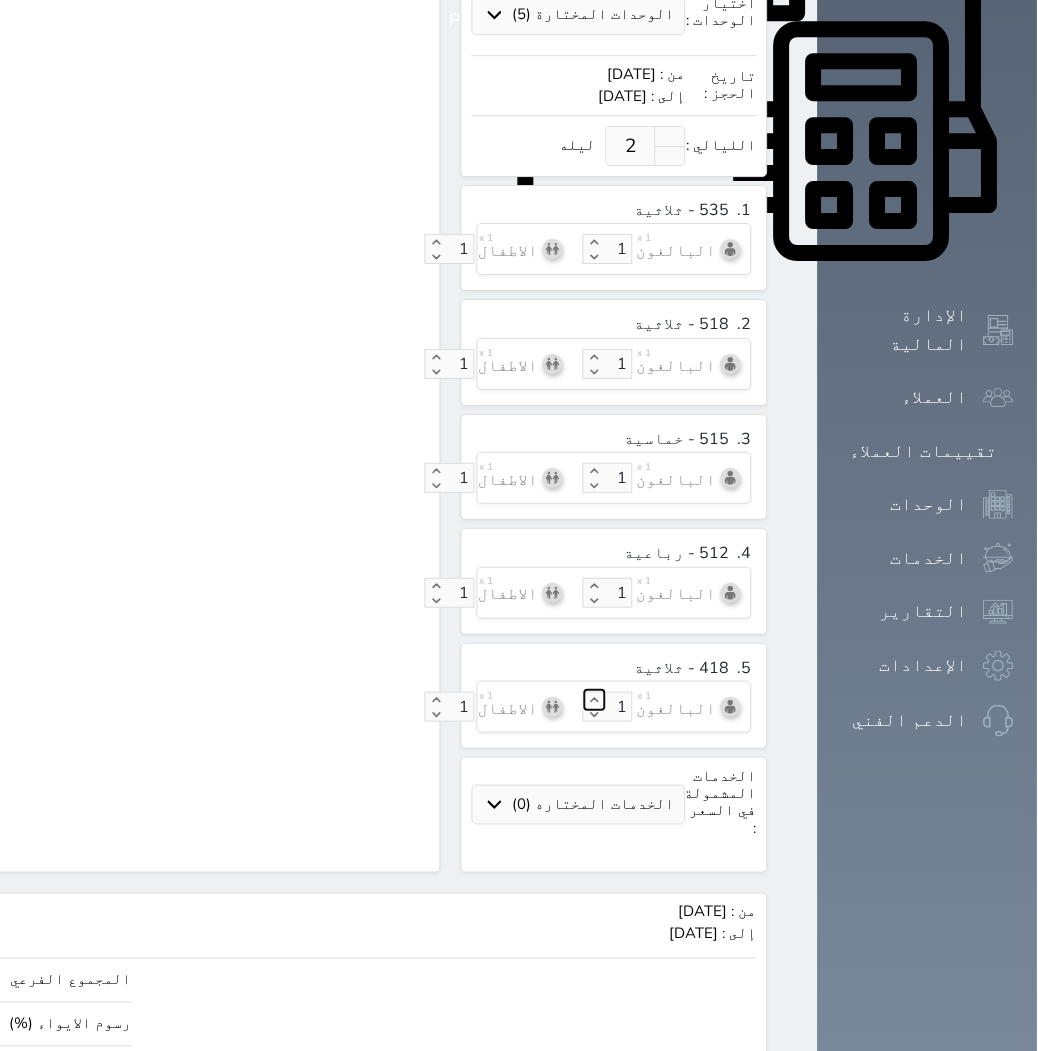 click 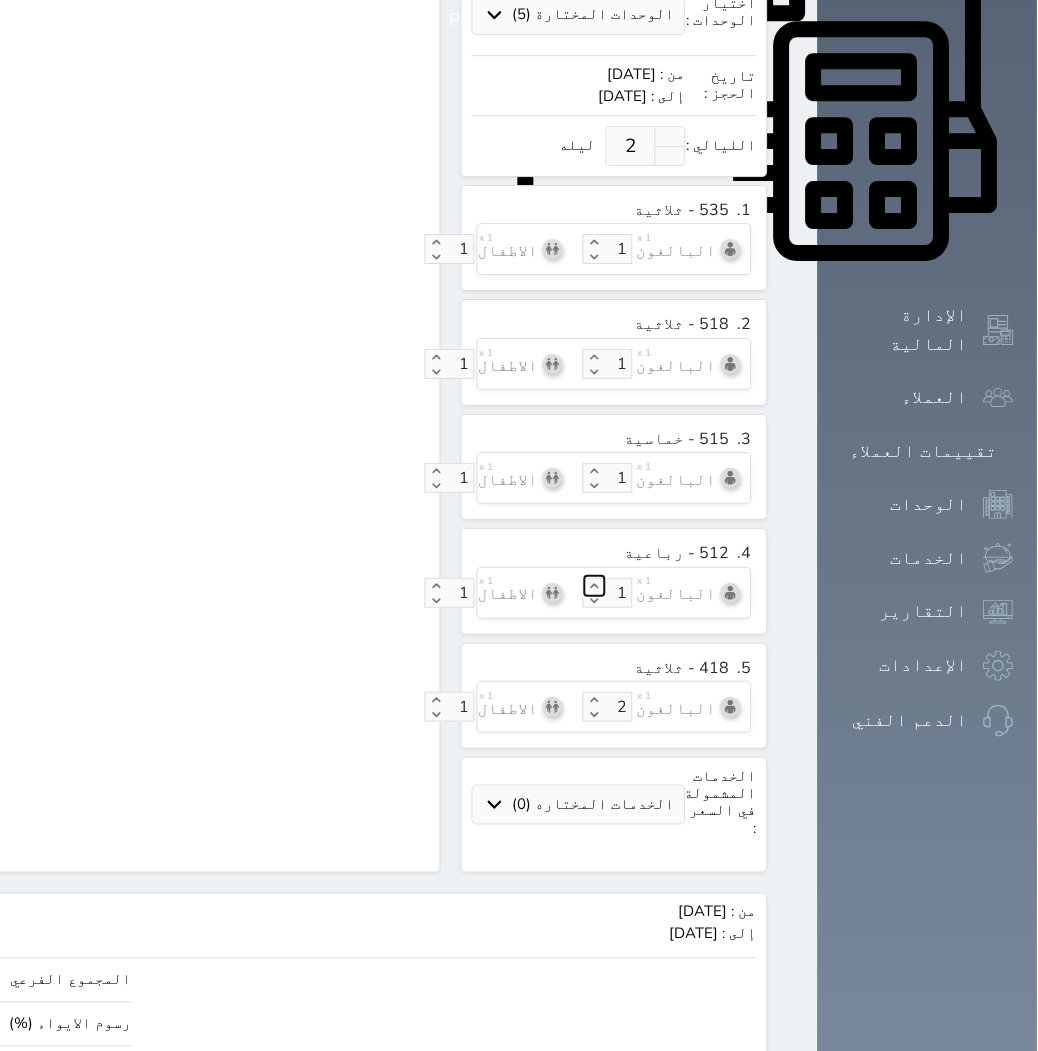 click 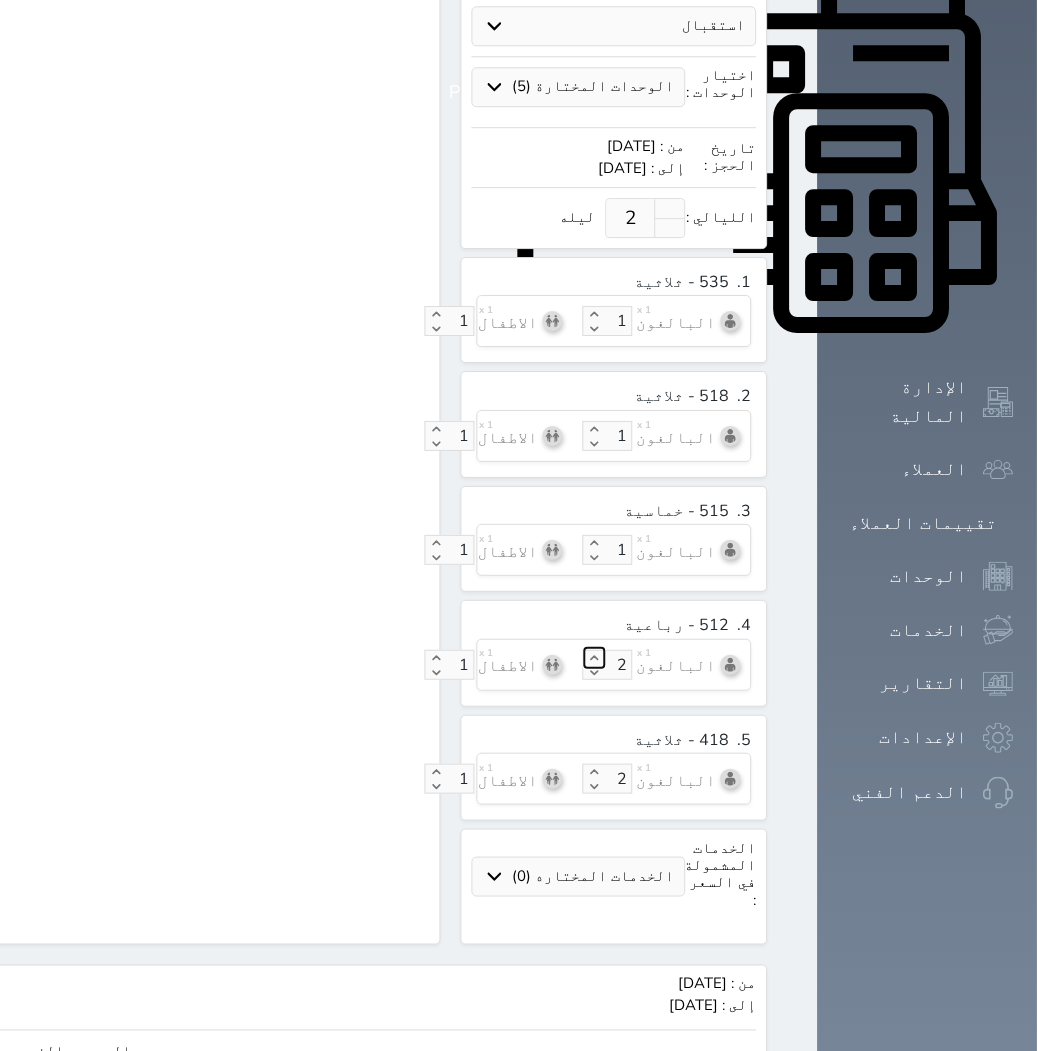 scroll, scrollTop: 777, scrollLeft: 0, axis: vertical 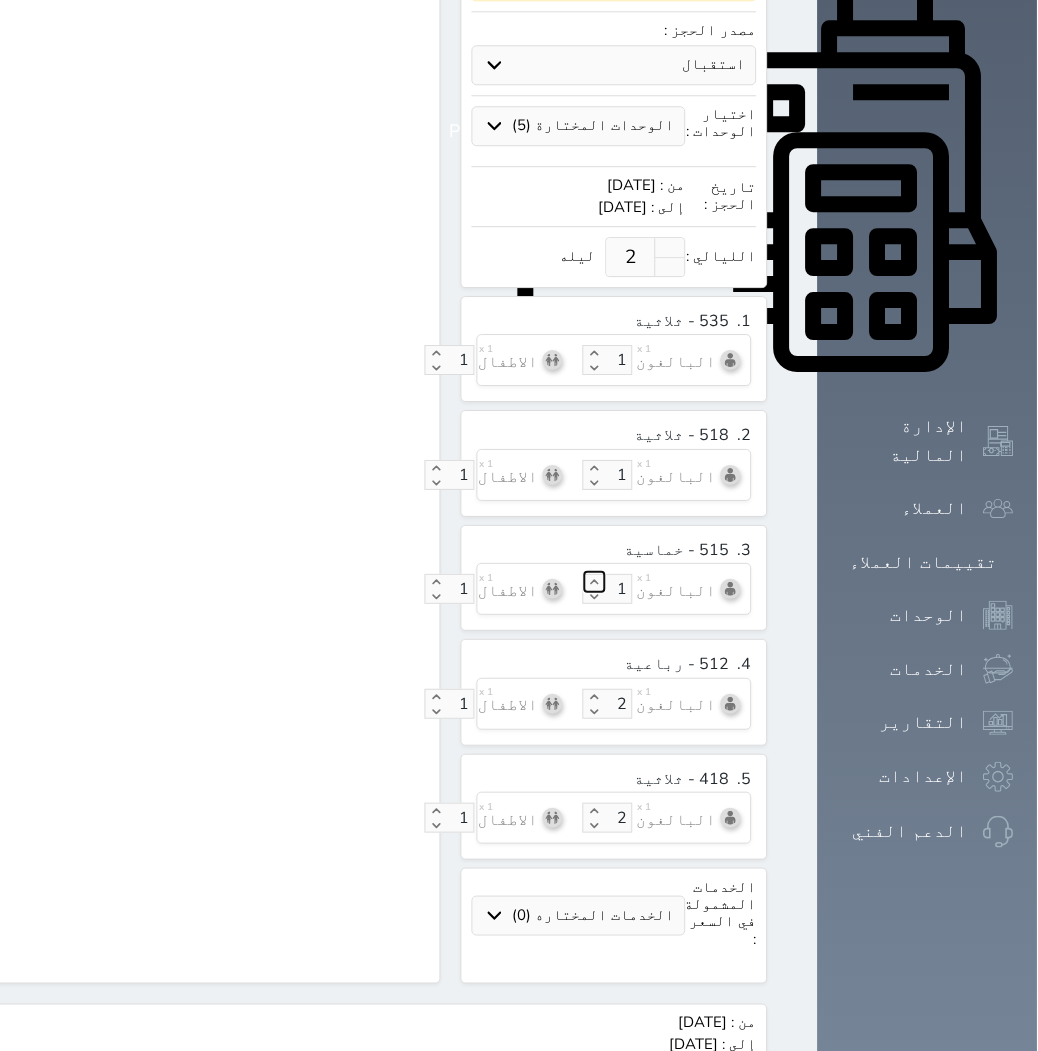click 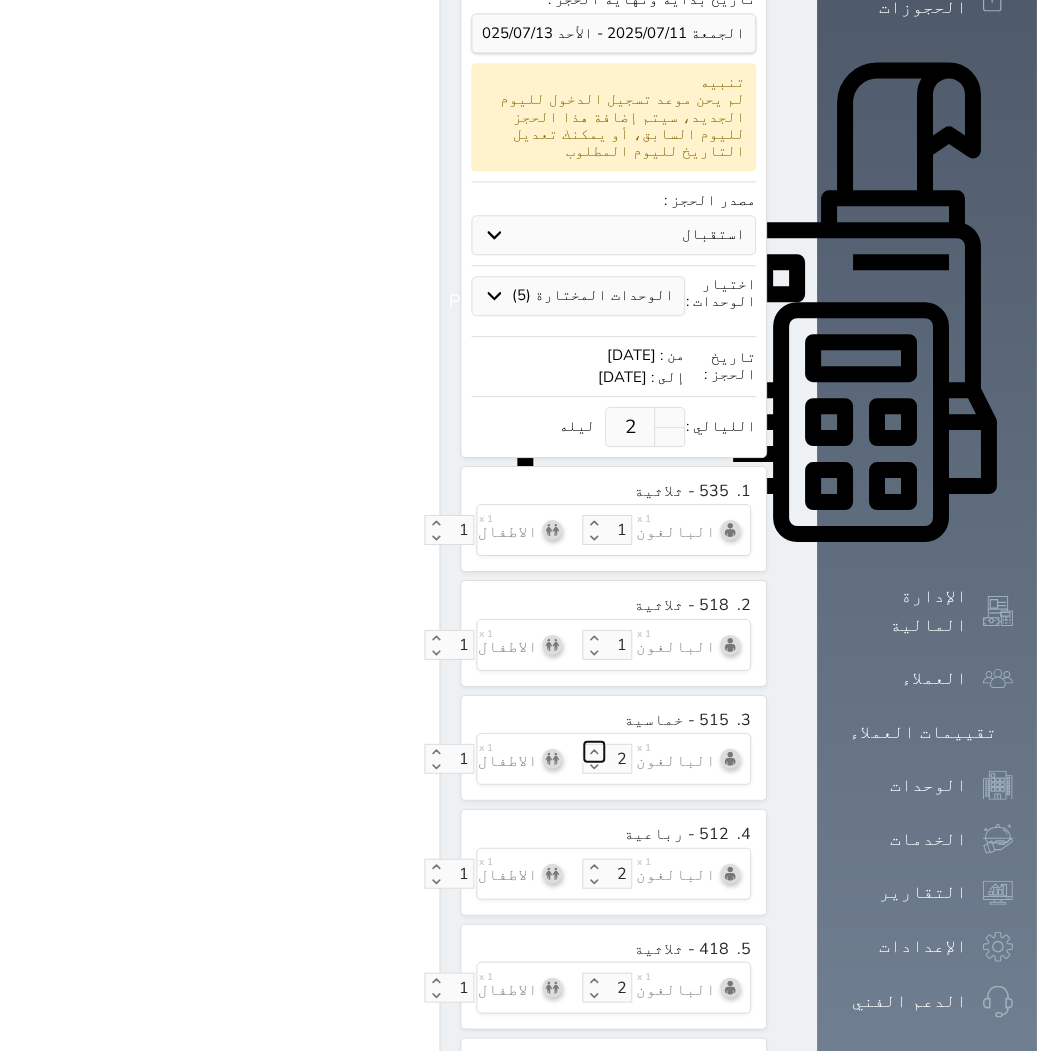 scroll, scrollTop: 555, scrollLeft: 0, axis: vertical 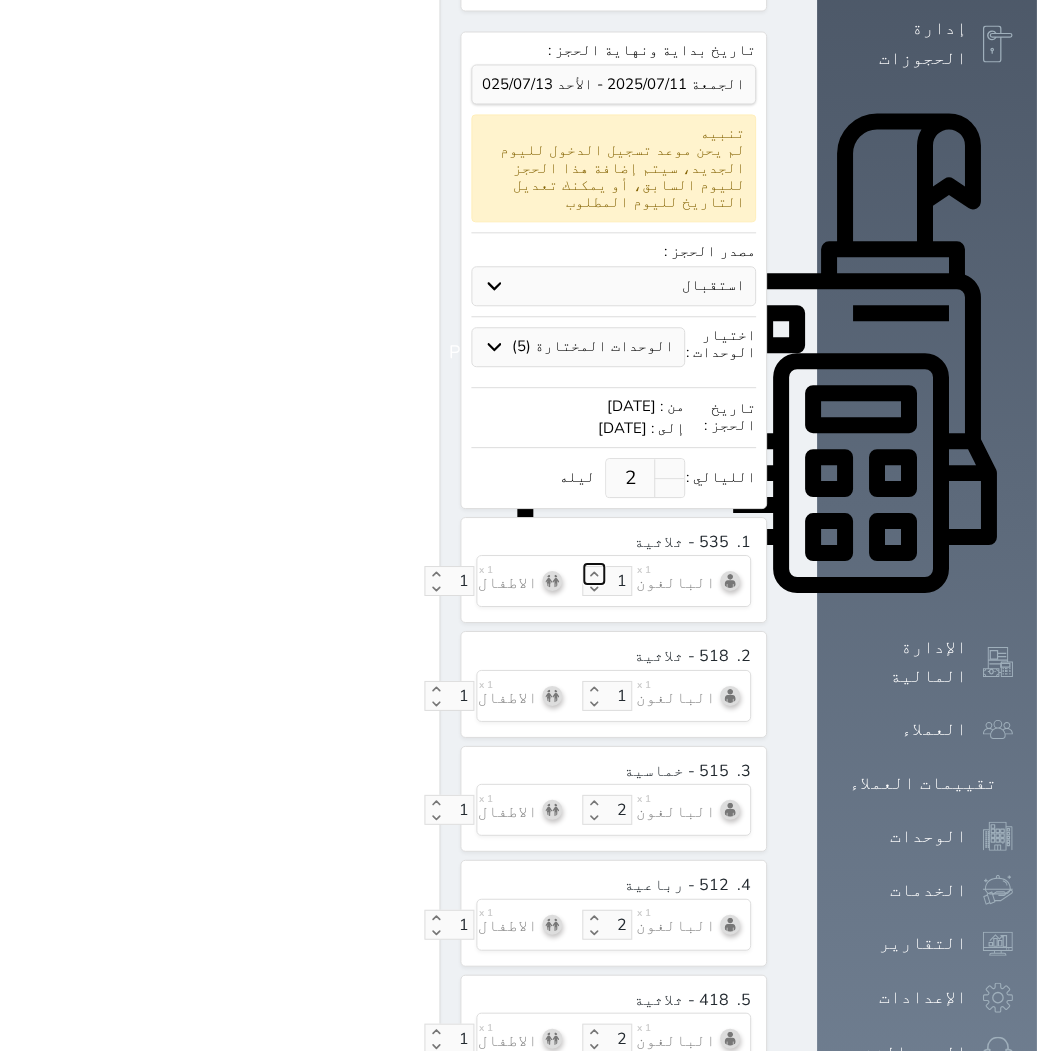 click 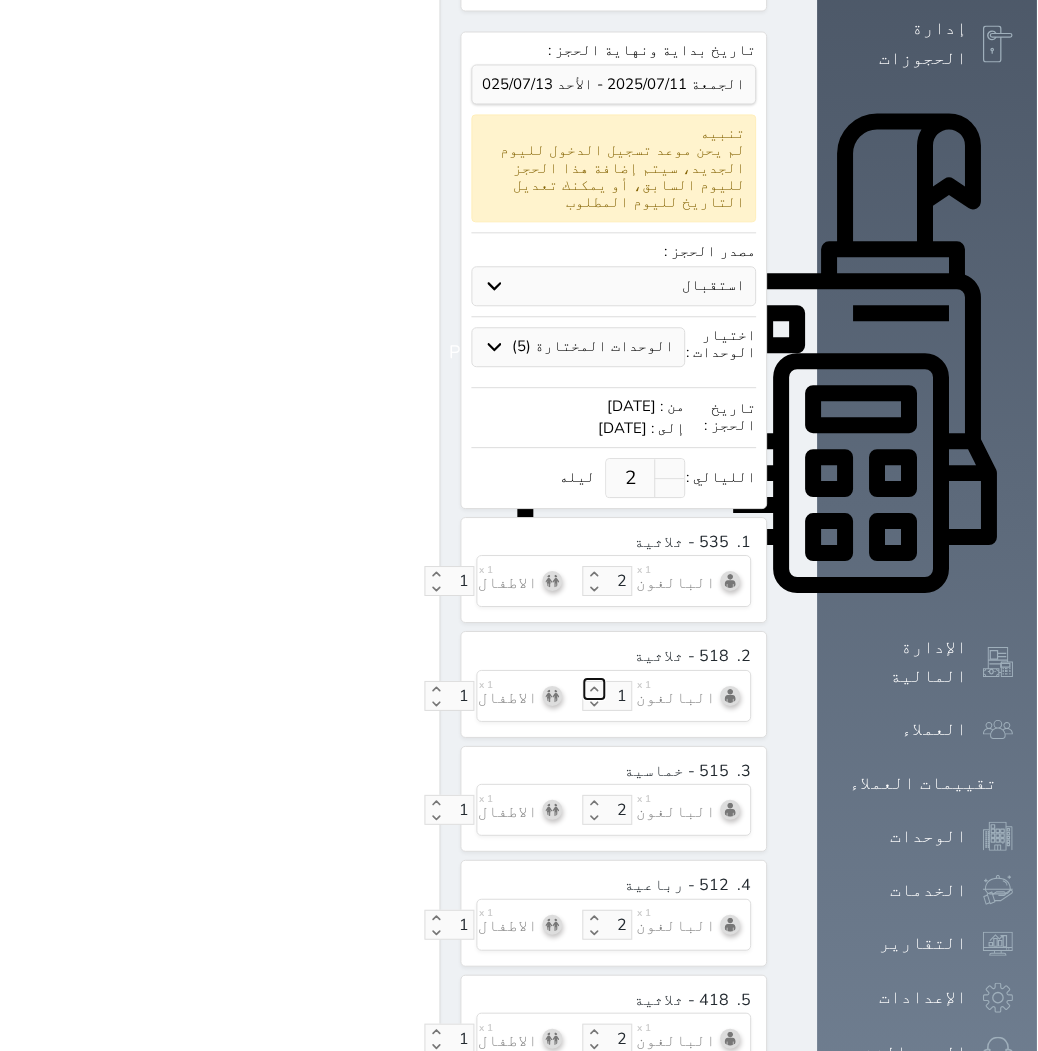 click 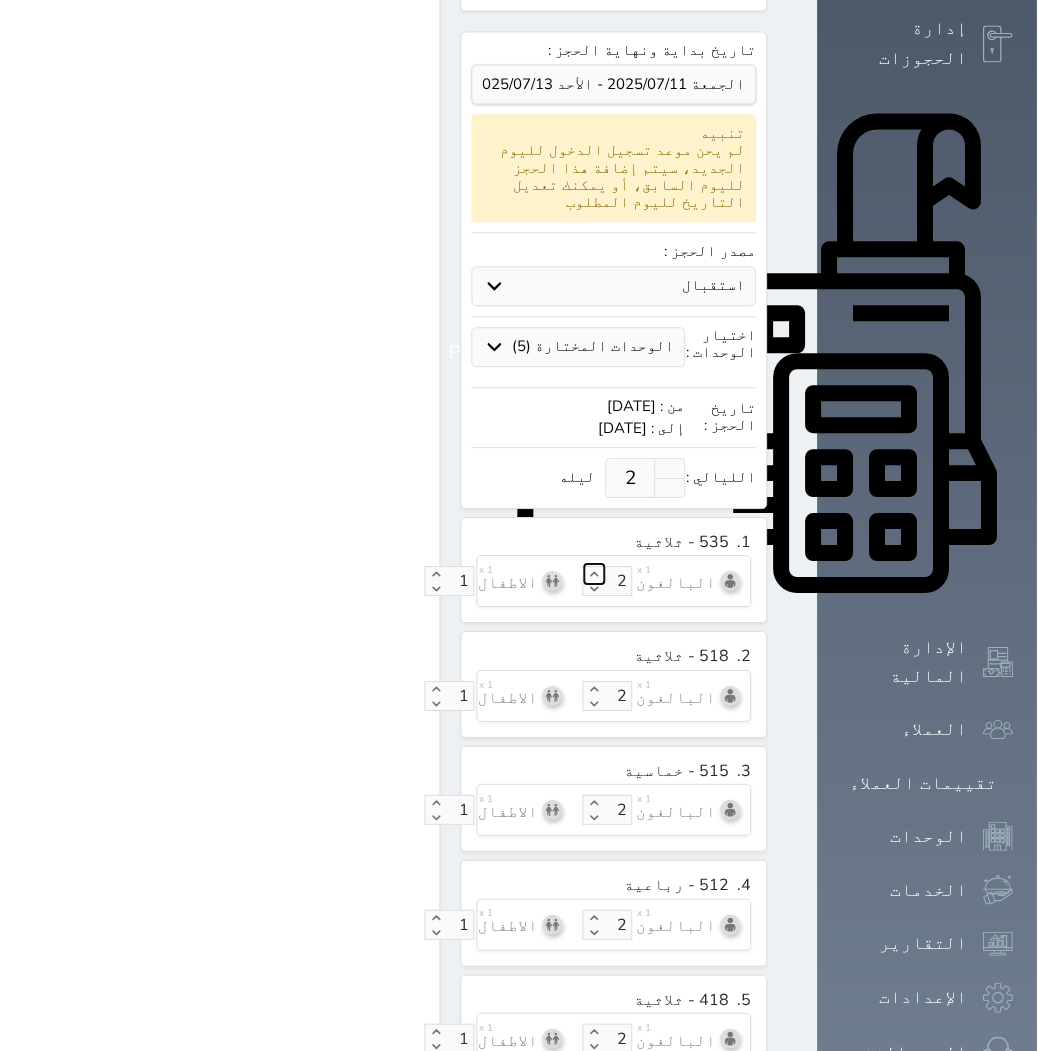 click 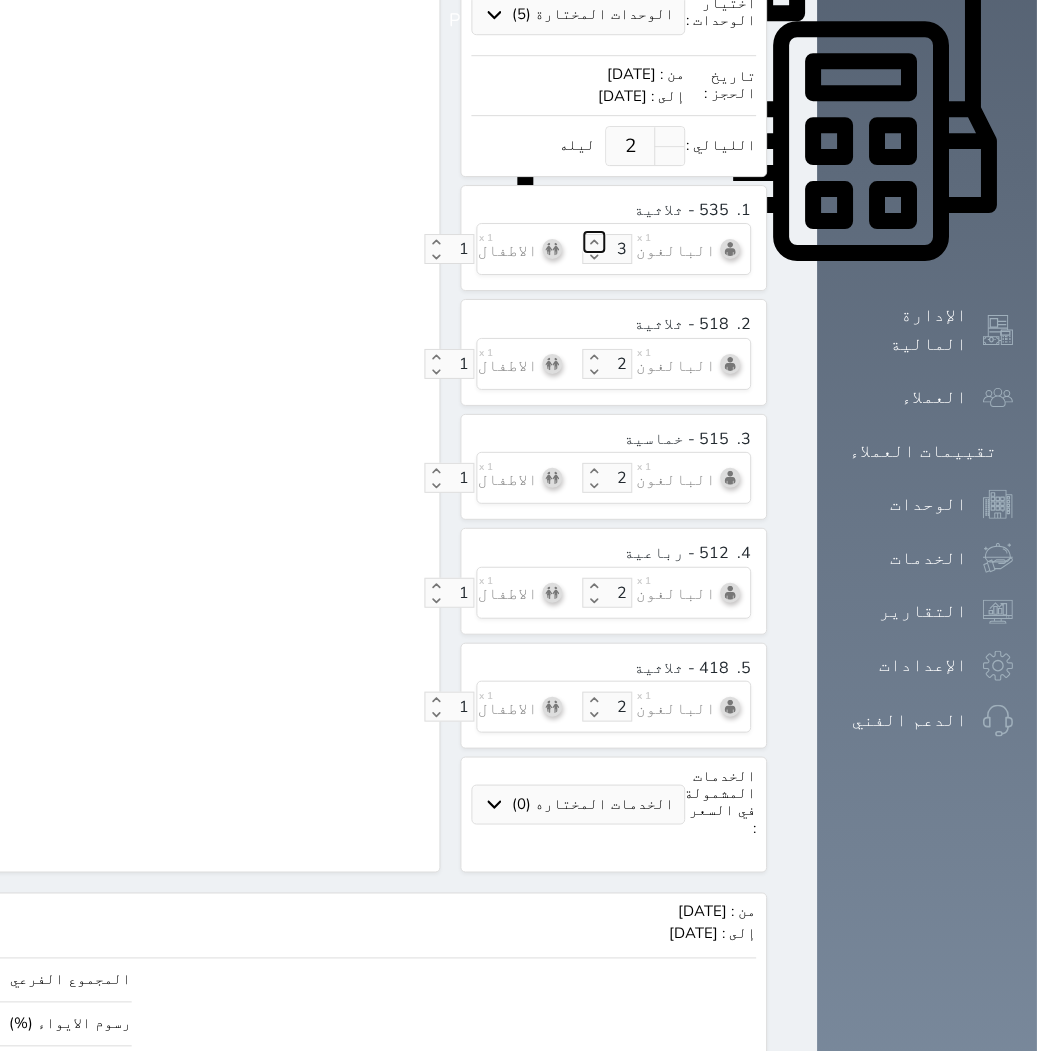 scroll, scrollTop: 954, scrollLeft: 0, axis: vertical 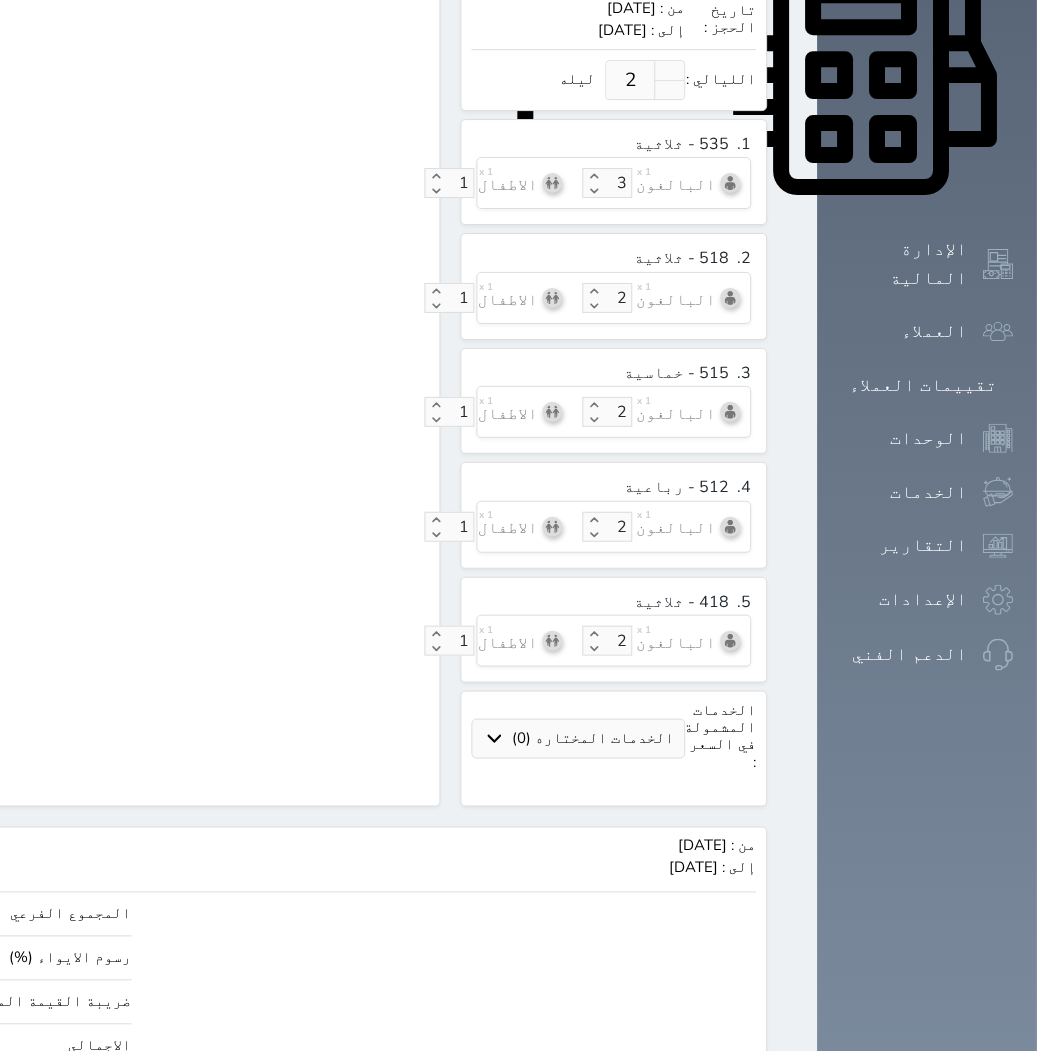 click on "انشاء الحجوزات" at bounding box center (-104, 1106) 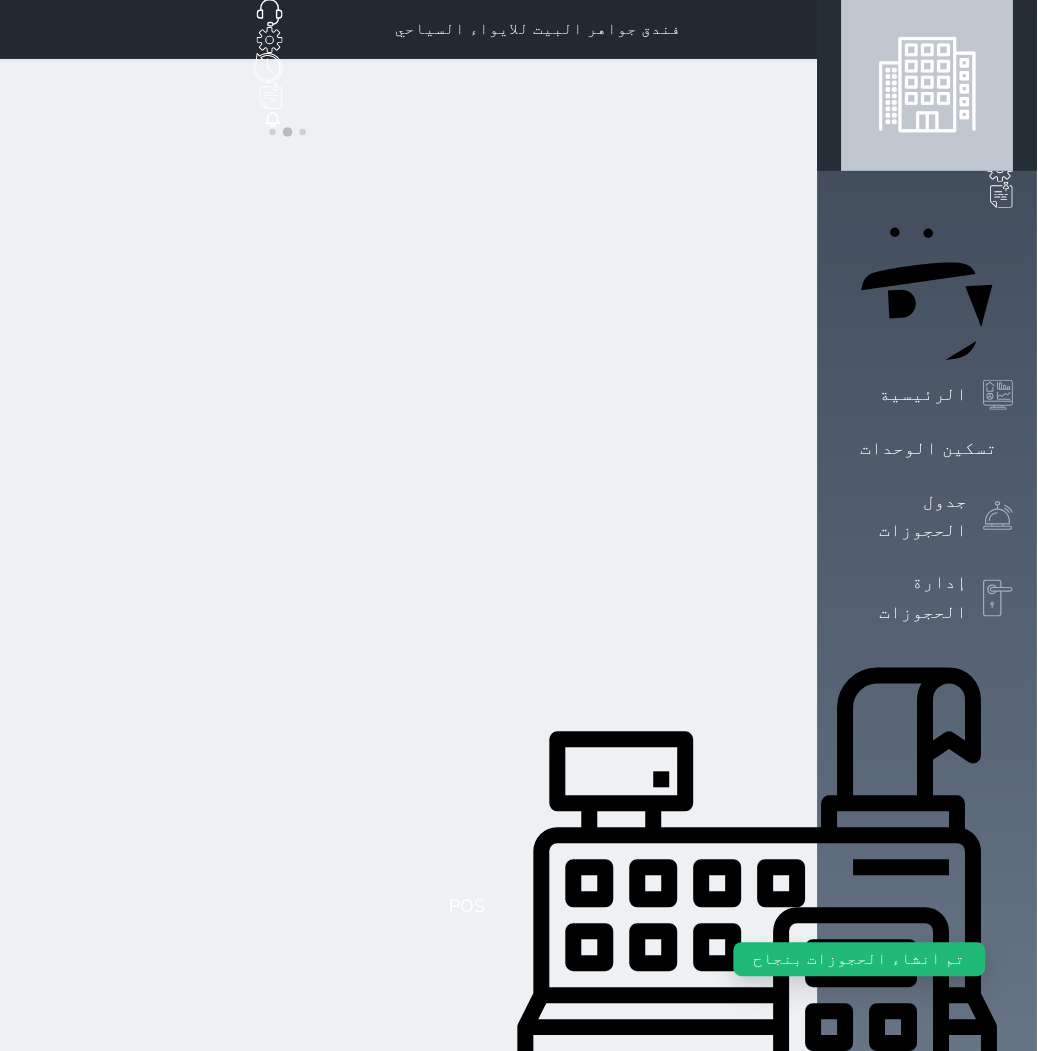 scroll, scrollTop: 0, scrollLeft: 0, axis: both 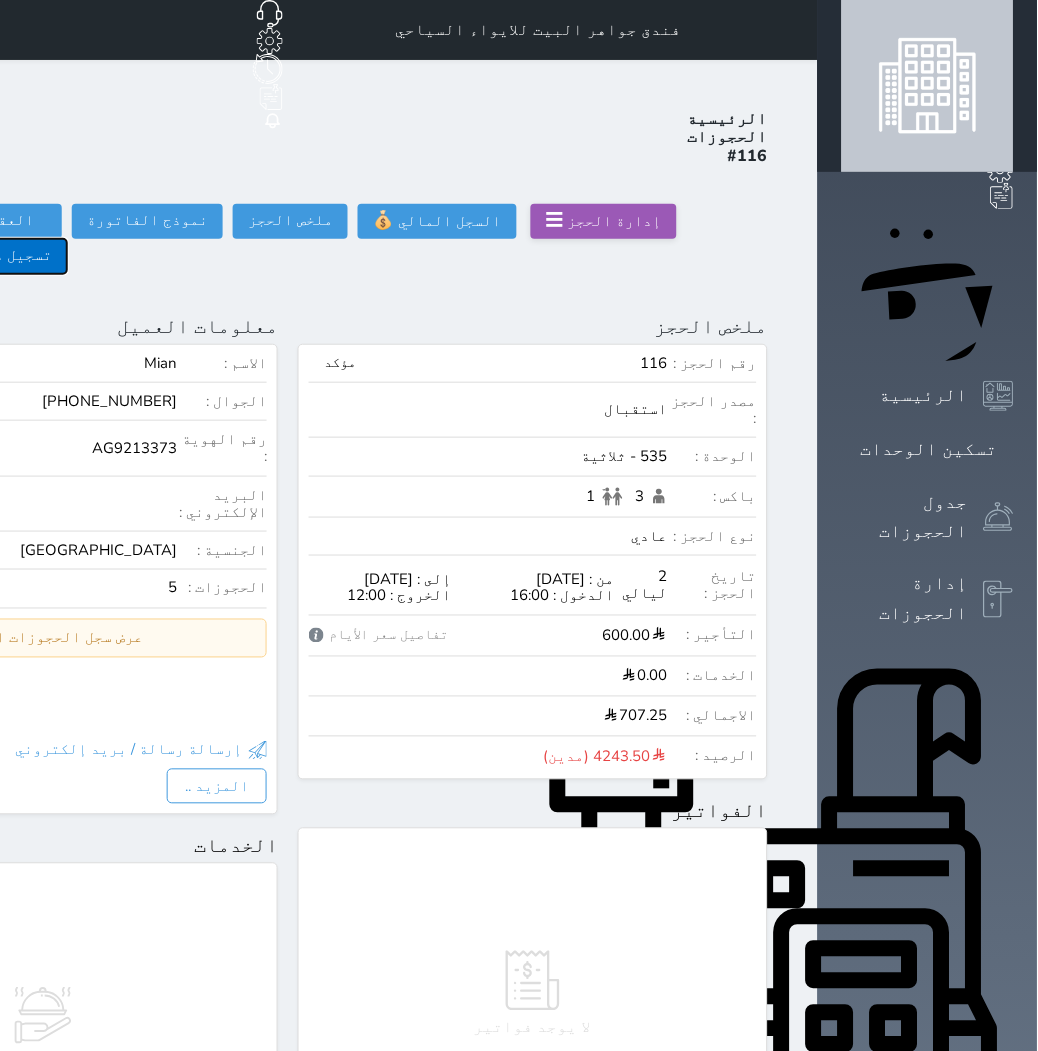 click on "تسجيل دخول" at bounding box center (9, 256) 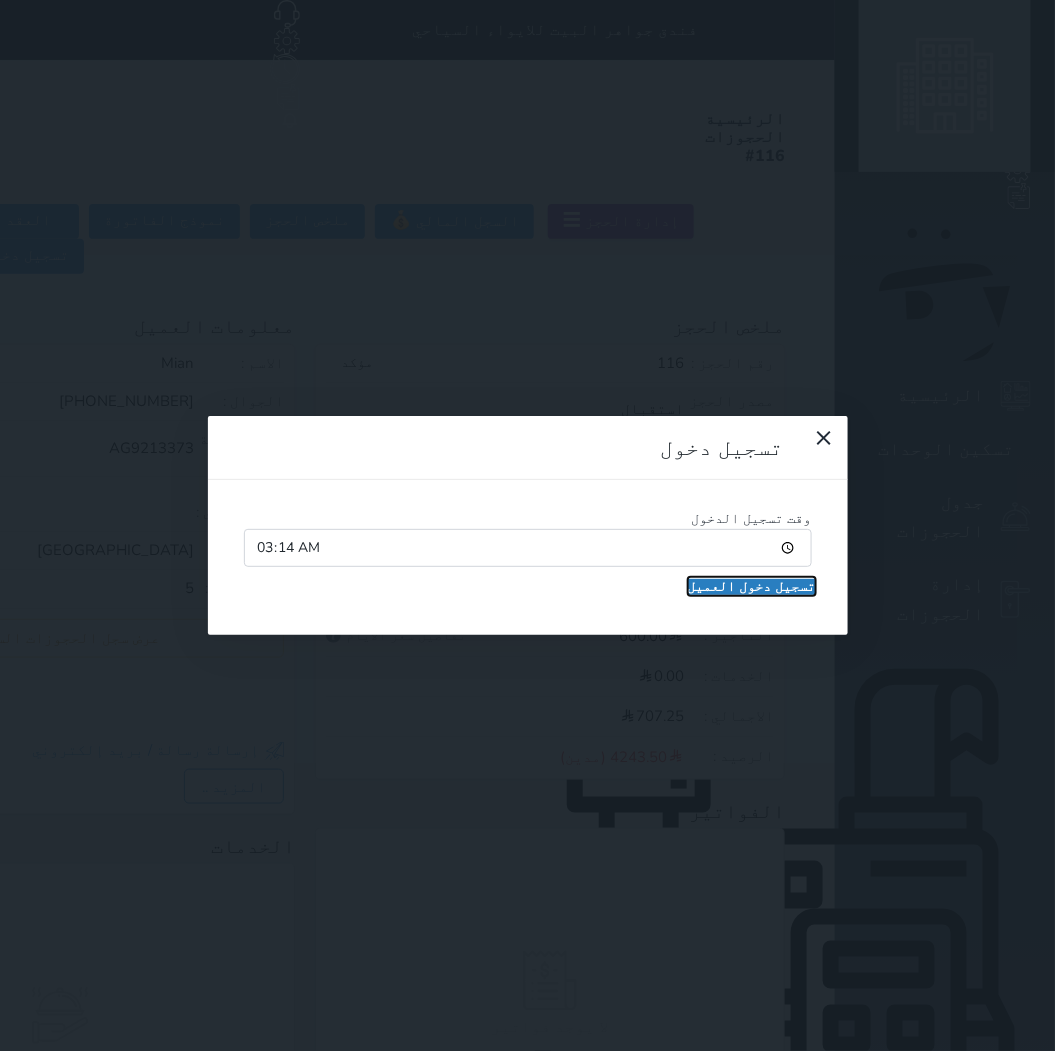 click on "تسجيل دخول العميل" at bounding box center (752, 587) 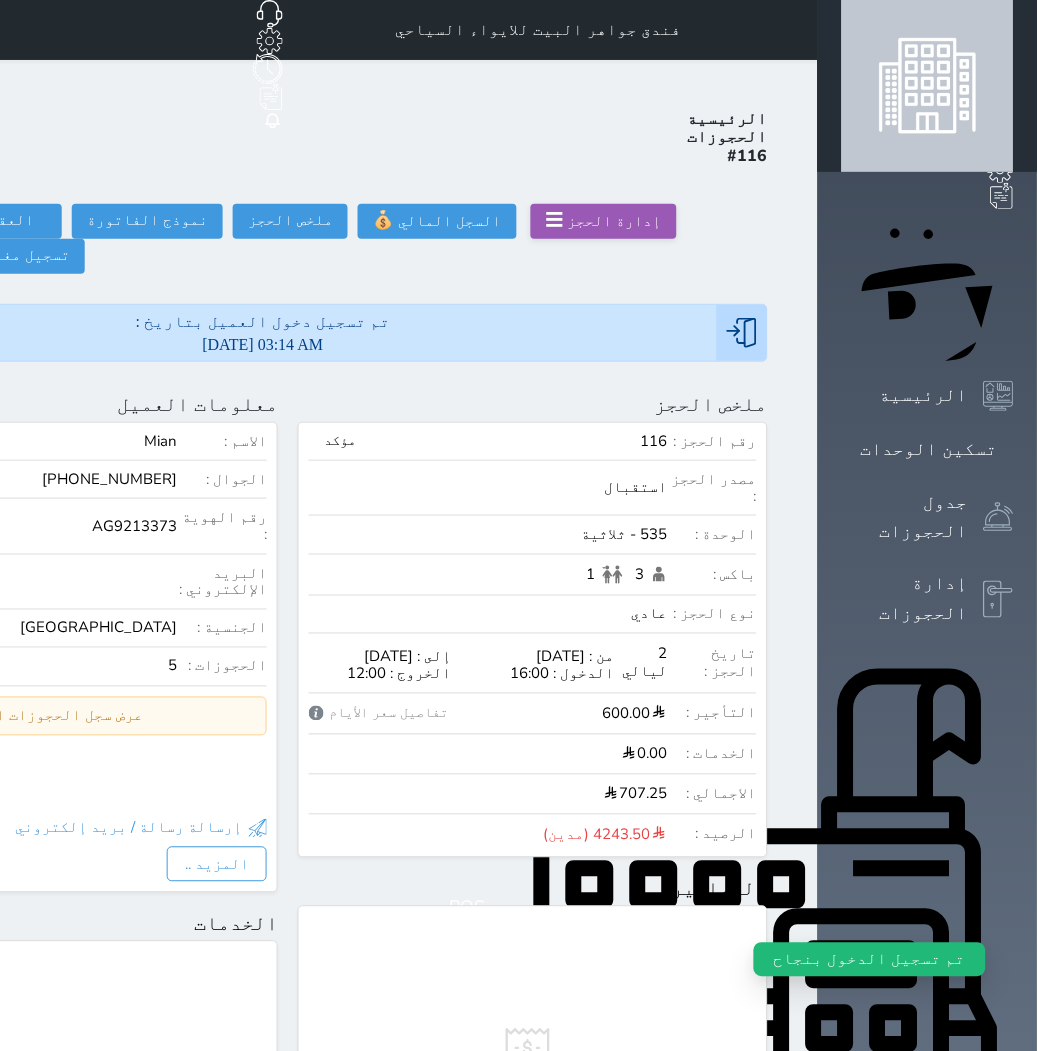 click on "حجز جديد" at bounding box center (114, -65) 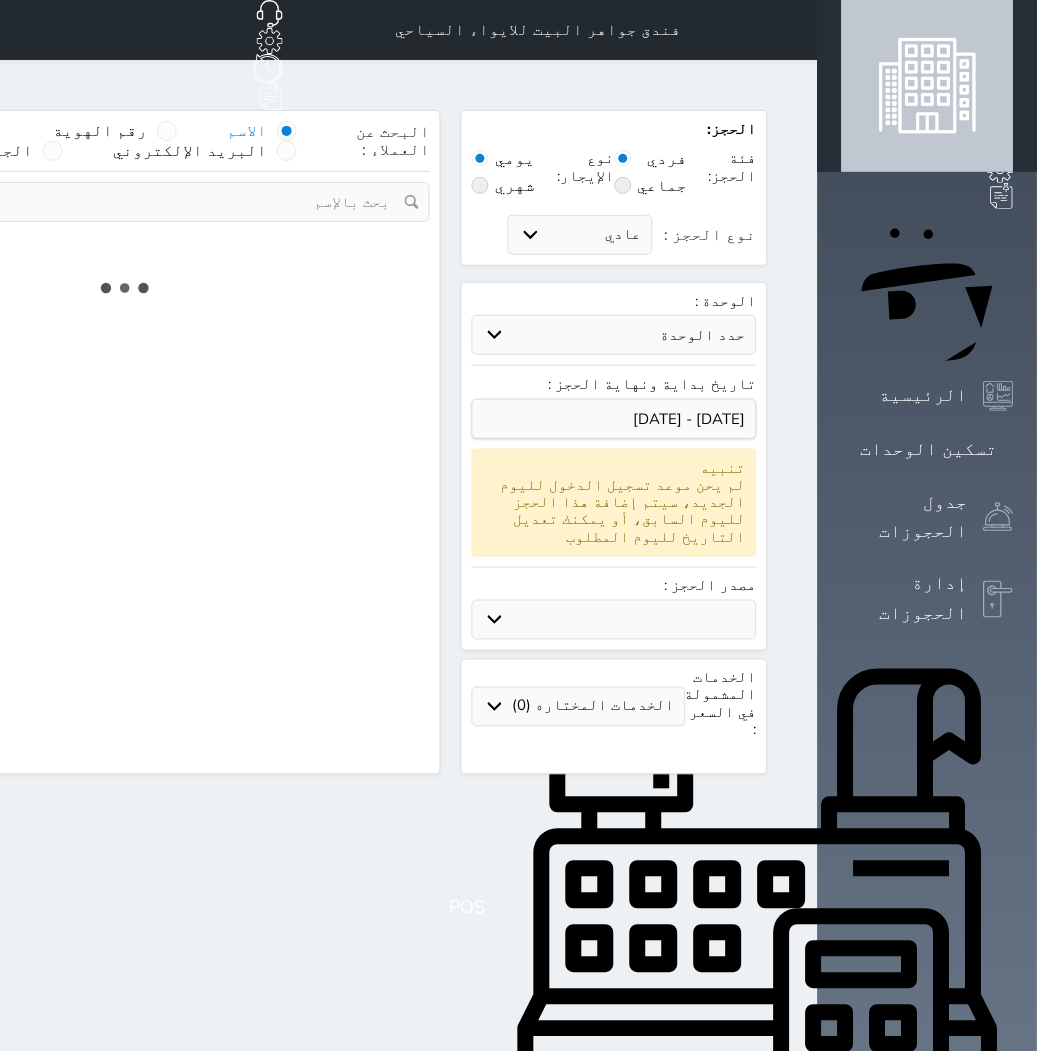 click on "حدد الوحدة" at bounding box center [614, 335] 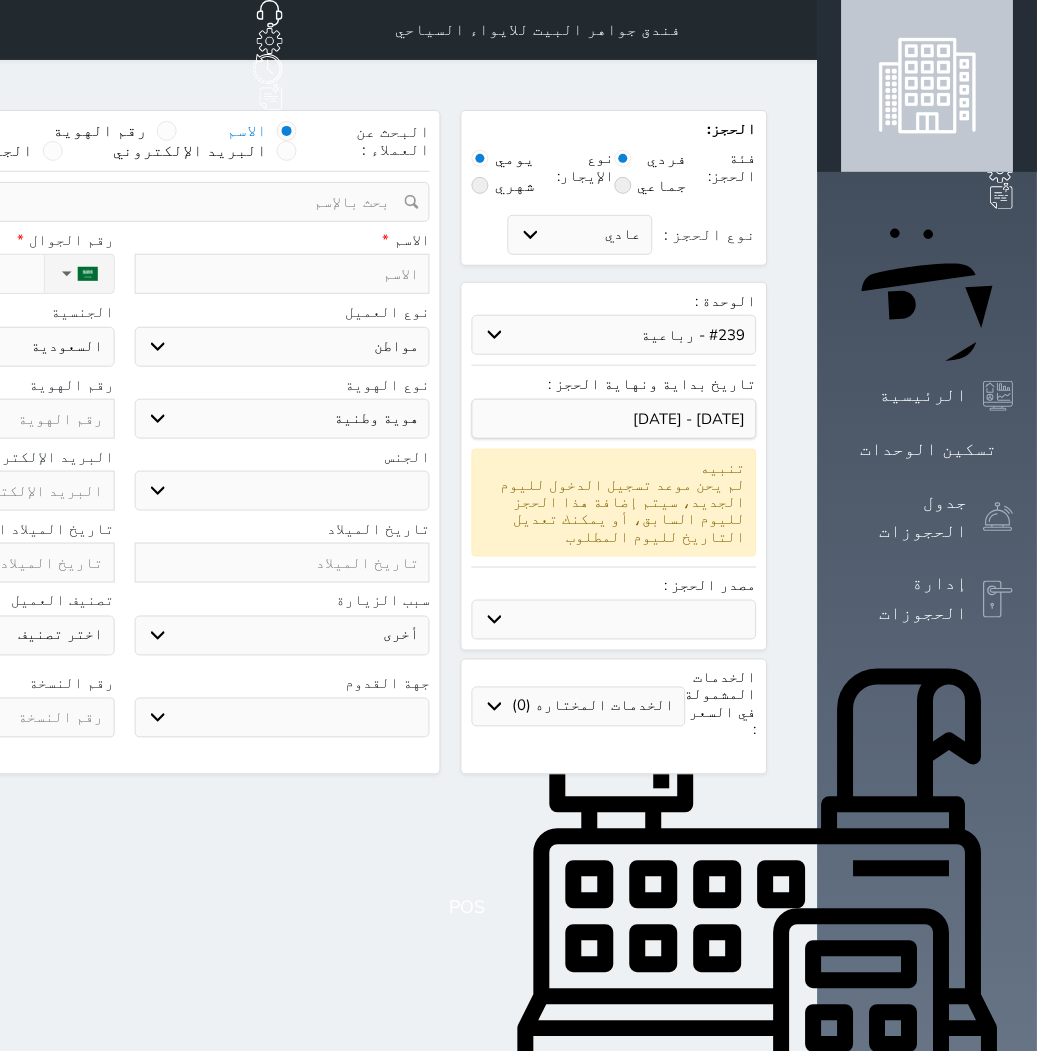 click on "حدد الوحدة
#940 - رباعية
#938 - خماسية
#937 - رباعية
#934 - خماسية
#932 - ثلاثية
#931 - خماسية
#930 - رباعية
#927 - رباعية
#926 - خماسية
#925 - رباعية
#924 - ثلاثية
#922 - خماسية
#921 - رباعية
#920 - رباعية
#919 - خماسية
#918 - ثلاثية
#917 - خماسية
#916 - رباعية
#915 - خماسية
#914 - رباعية" at bounding box center (614, 335) 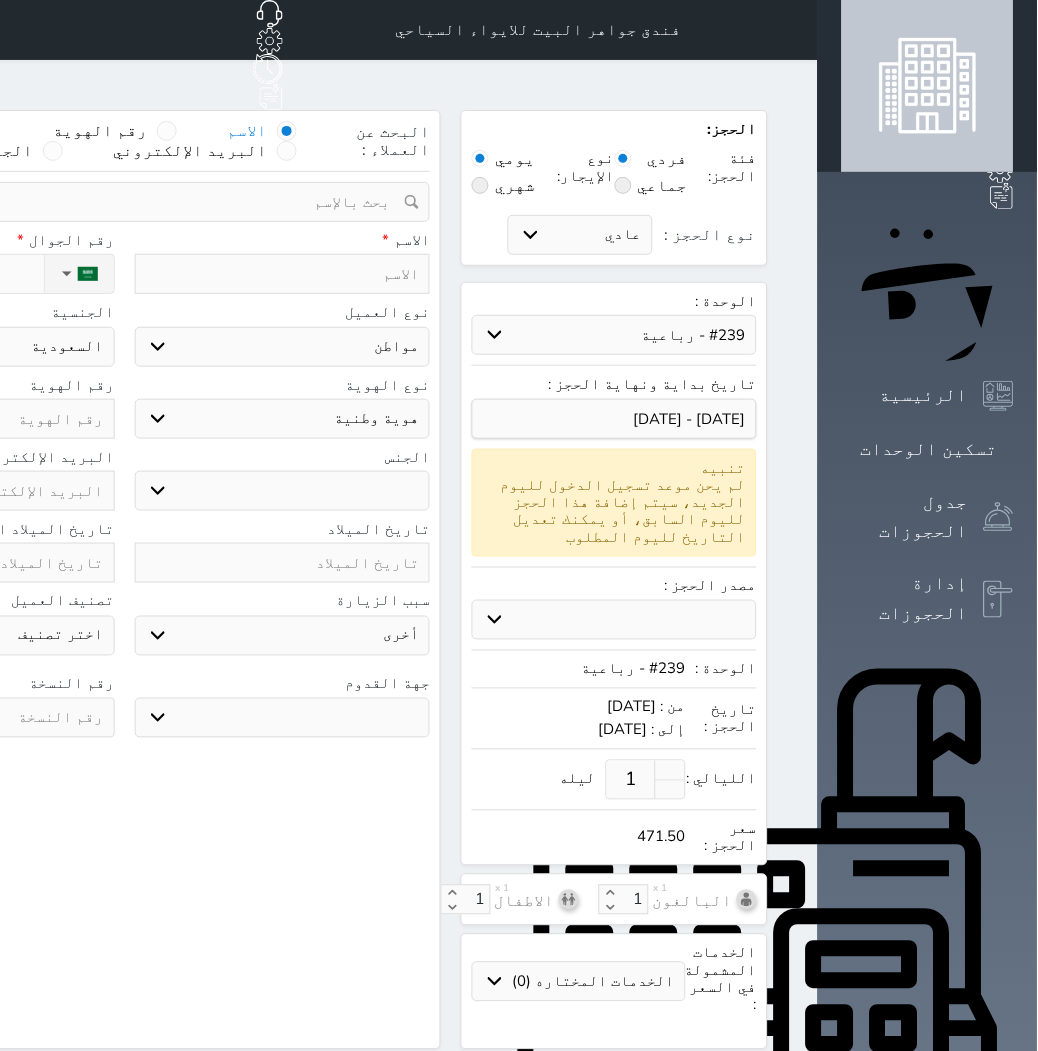 drag, startPoint x: 518, startPoint y: 228, endPoint x: 10, endPoint y: 274, distance: 510.07843 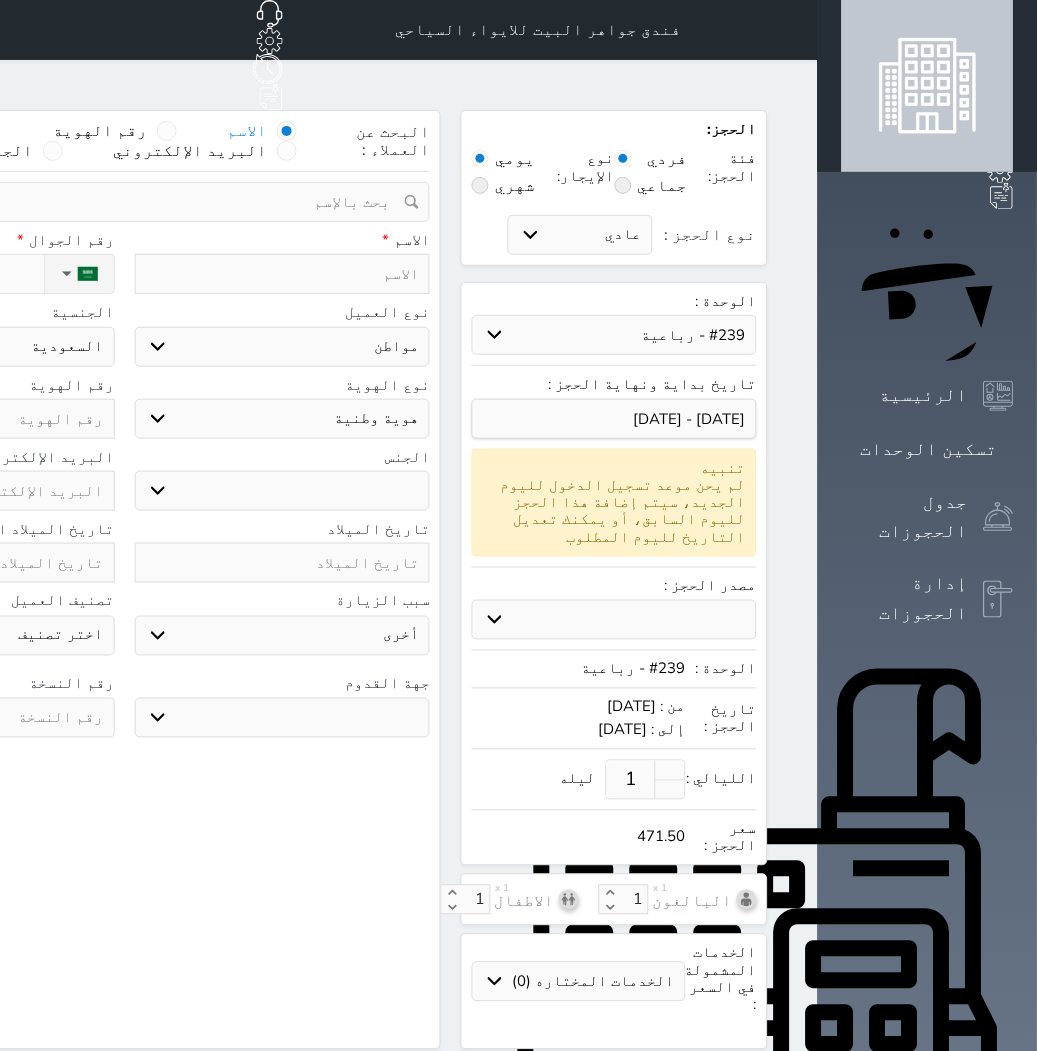 click at bounding box center (283, 274) 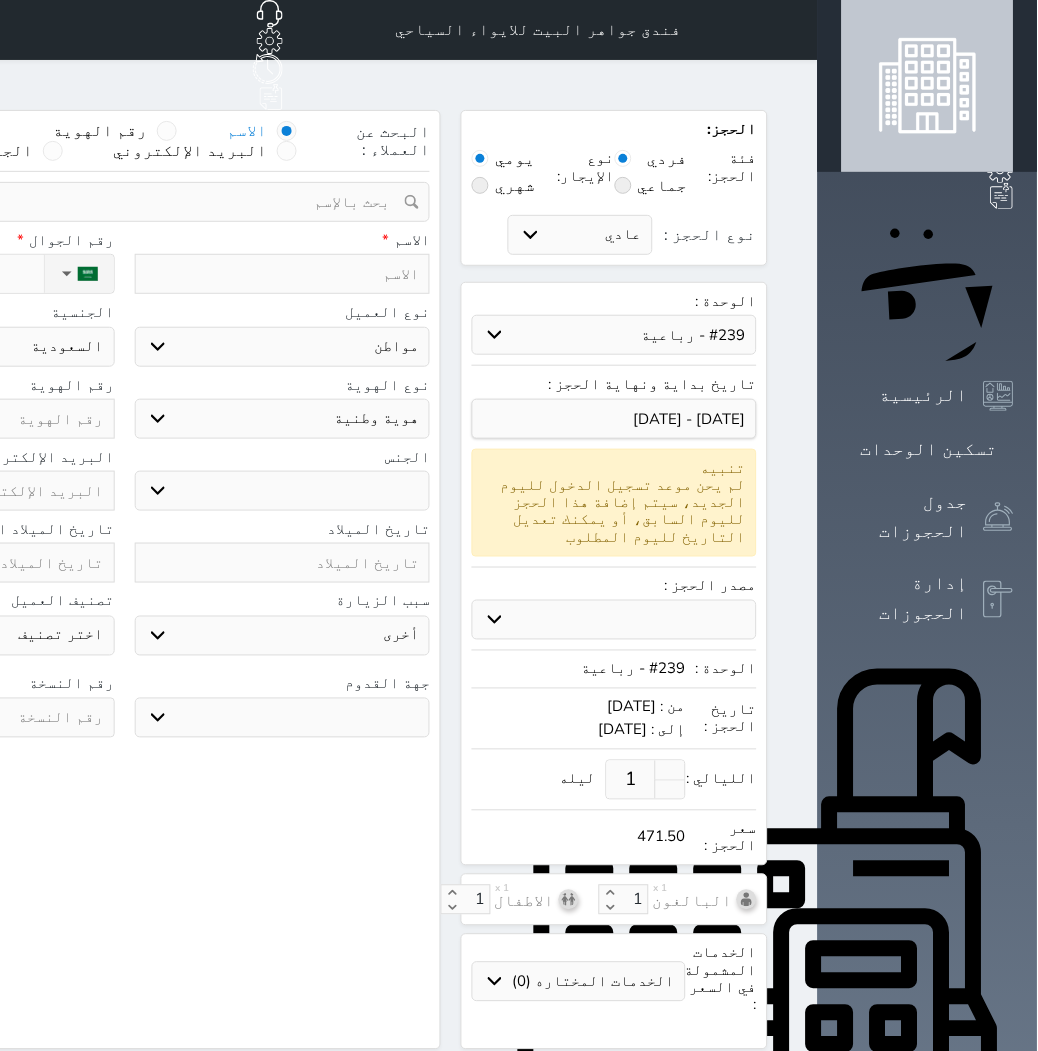 click at bounding box center (283, 274) 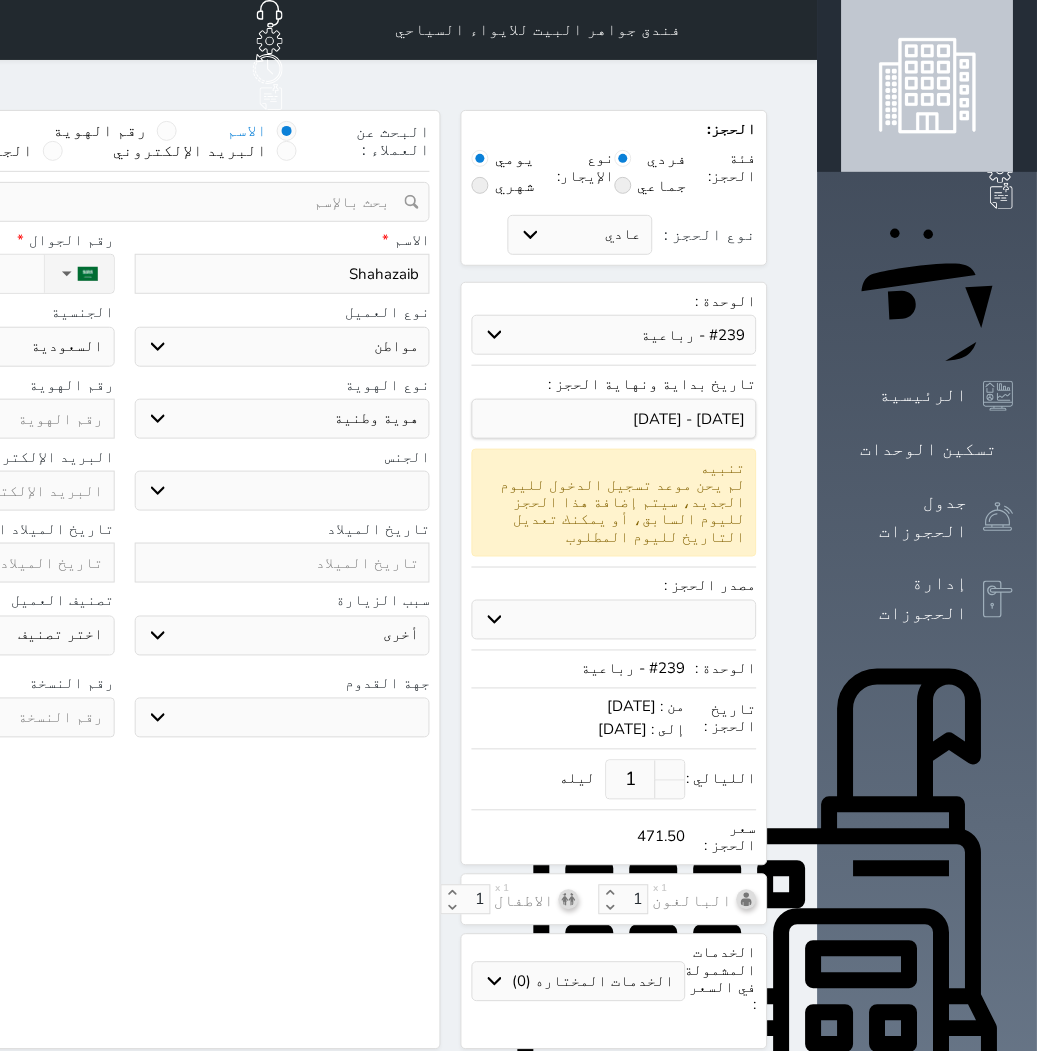 click on "اختر نوع   مواطن مواطن خليجي زائر مقيم" at bounding box center (283, 347) 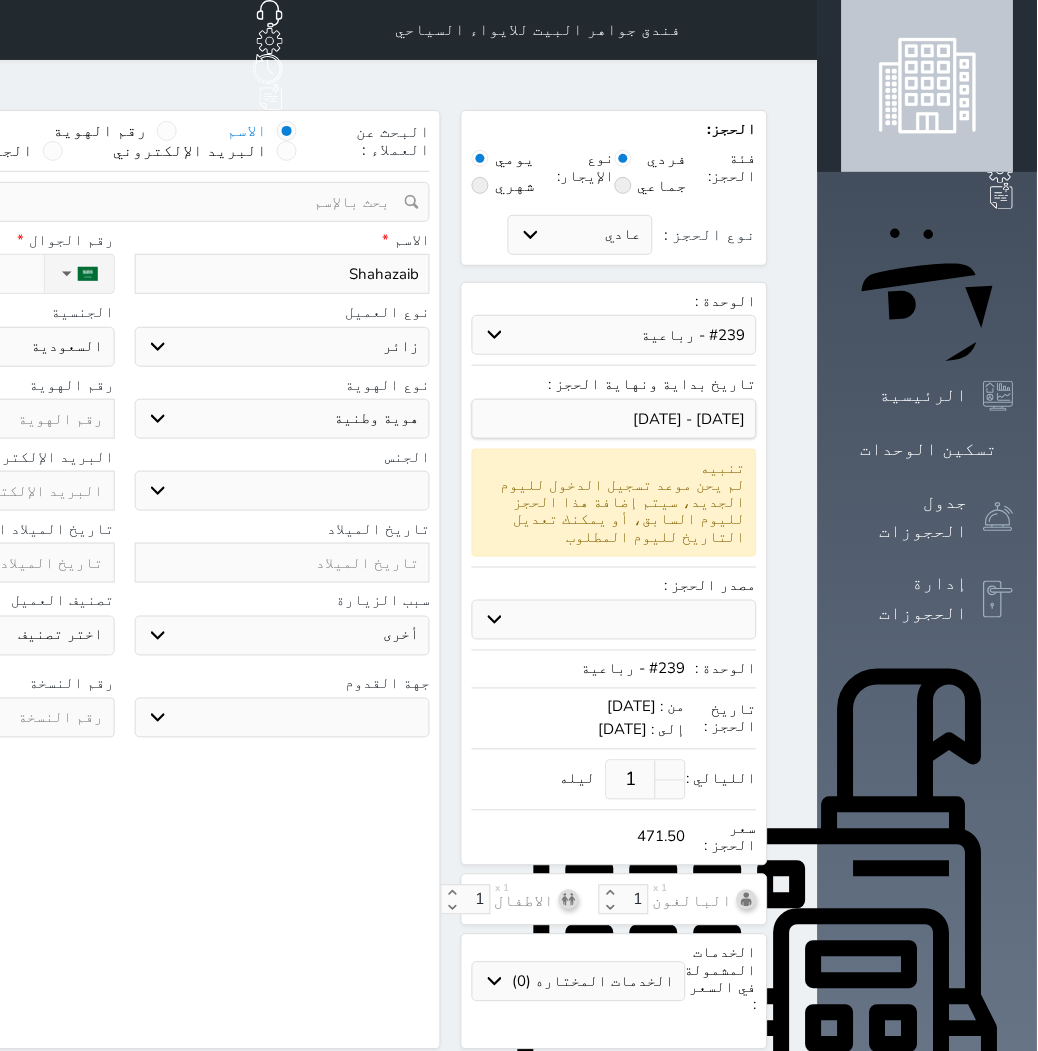 click on "اختر نوع   مواطن مواطن خليجي زائر مقيم" at bounding box center [283, 347] 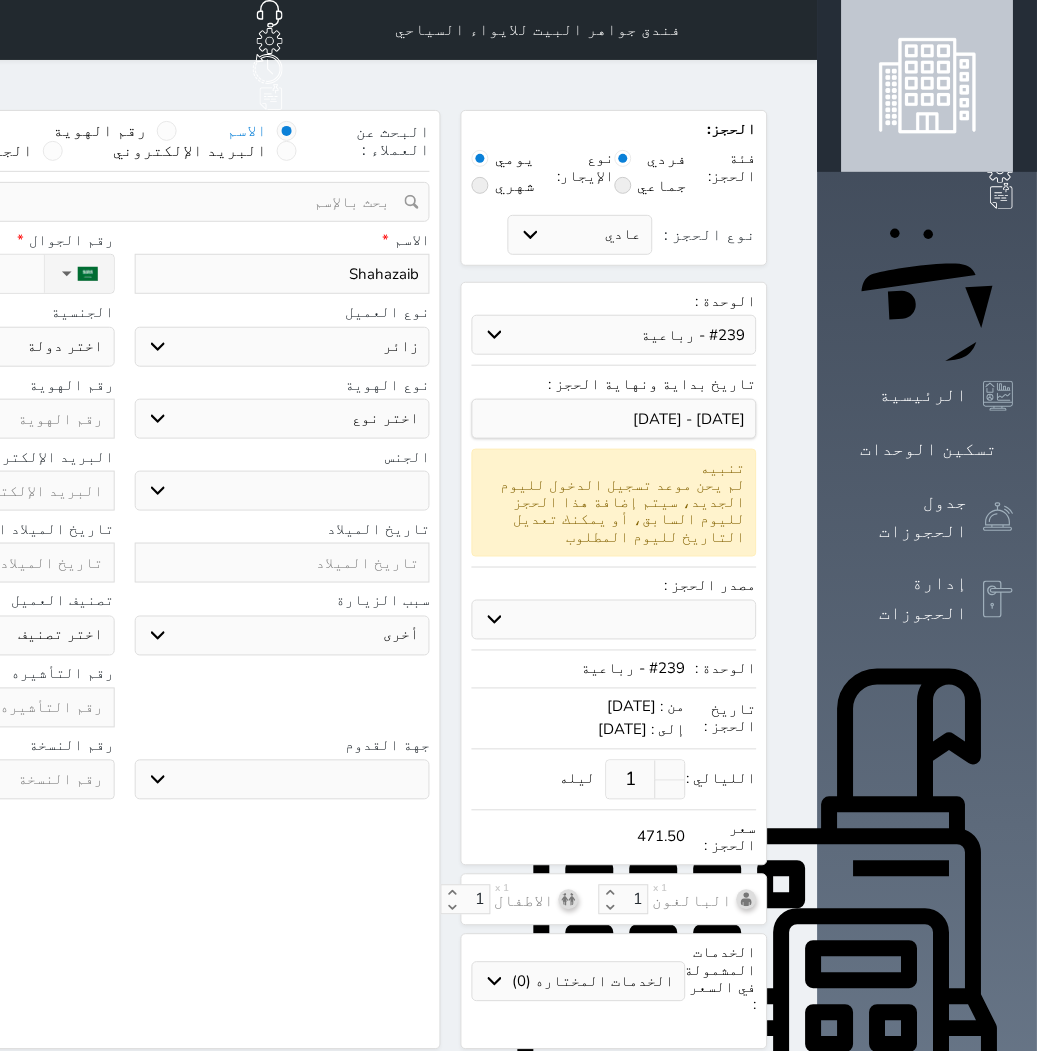 click on "اختر نوع   جواز السفر هوية زائر" at bounding box center (283, 419) 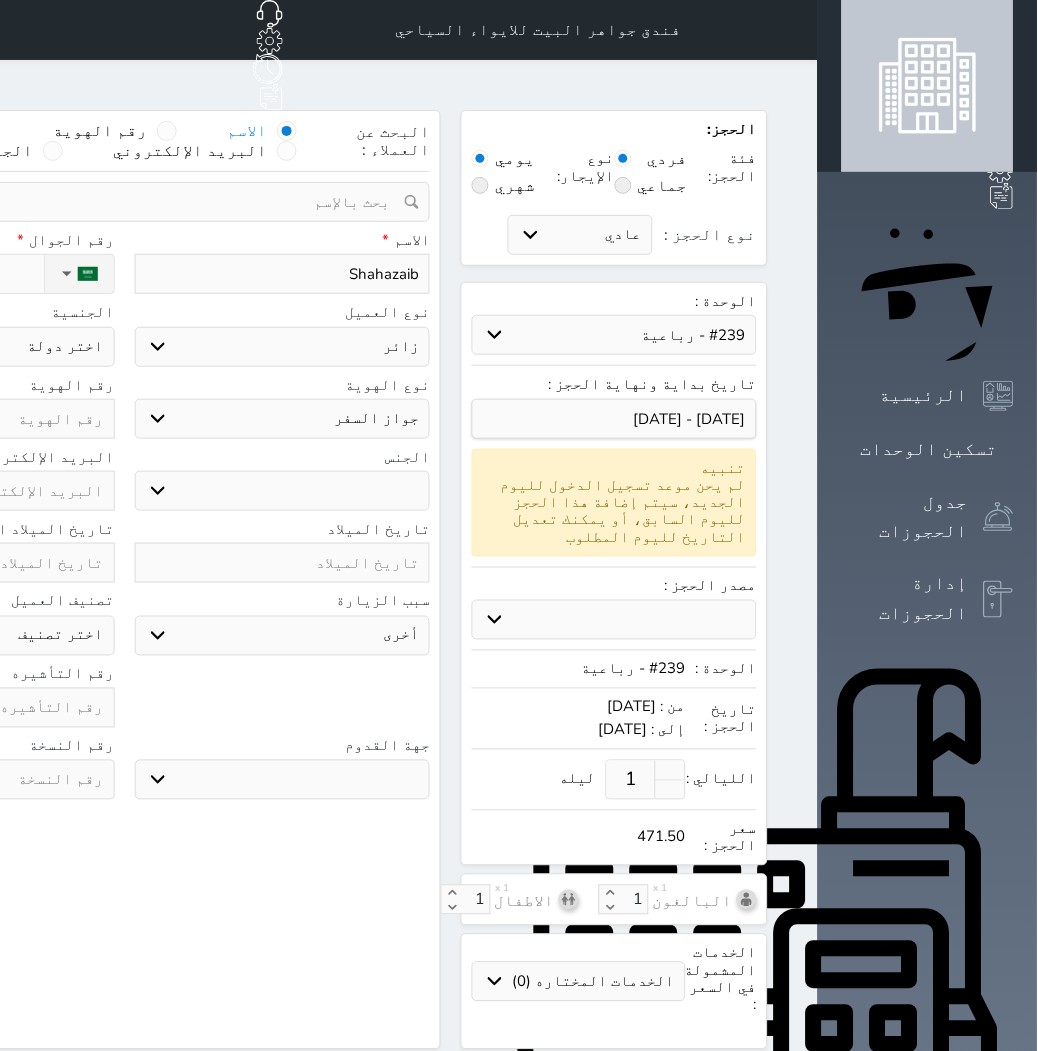 click on "اختر نوع   جواز السفر هوية زائر" at bounding box center [283, 419] 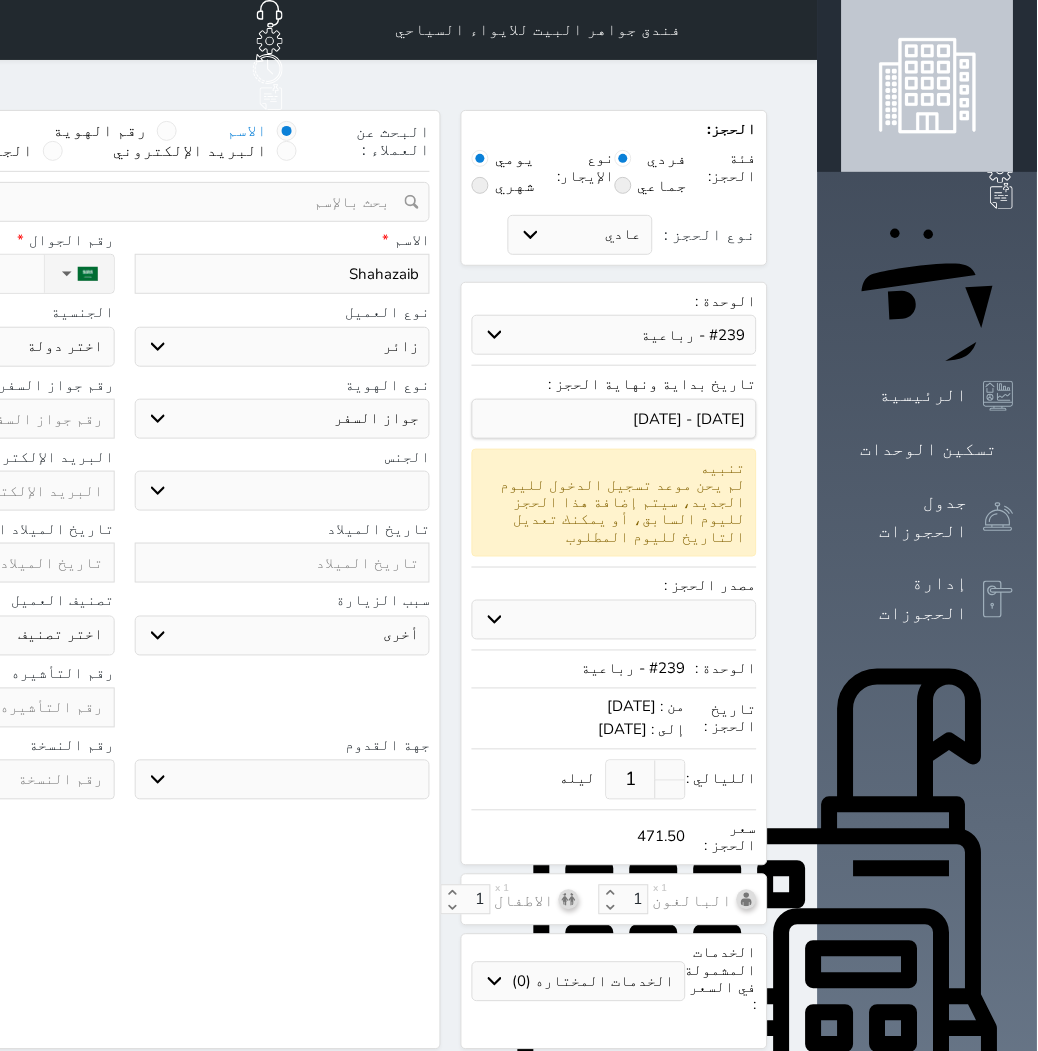 click on "ذكر   انثى" at bounding box center [283, 491] 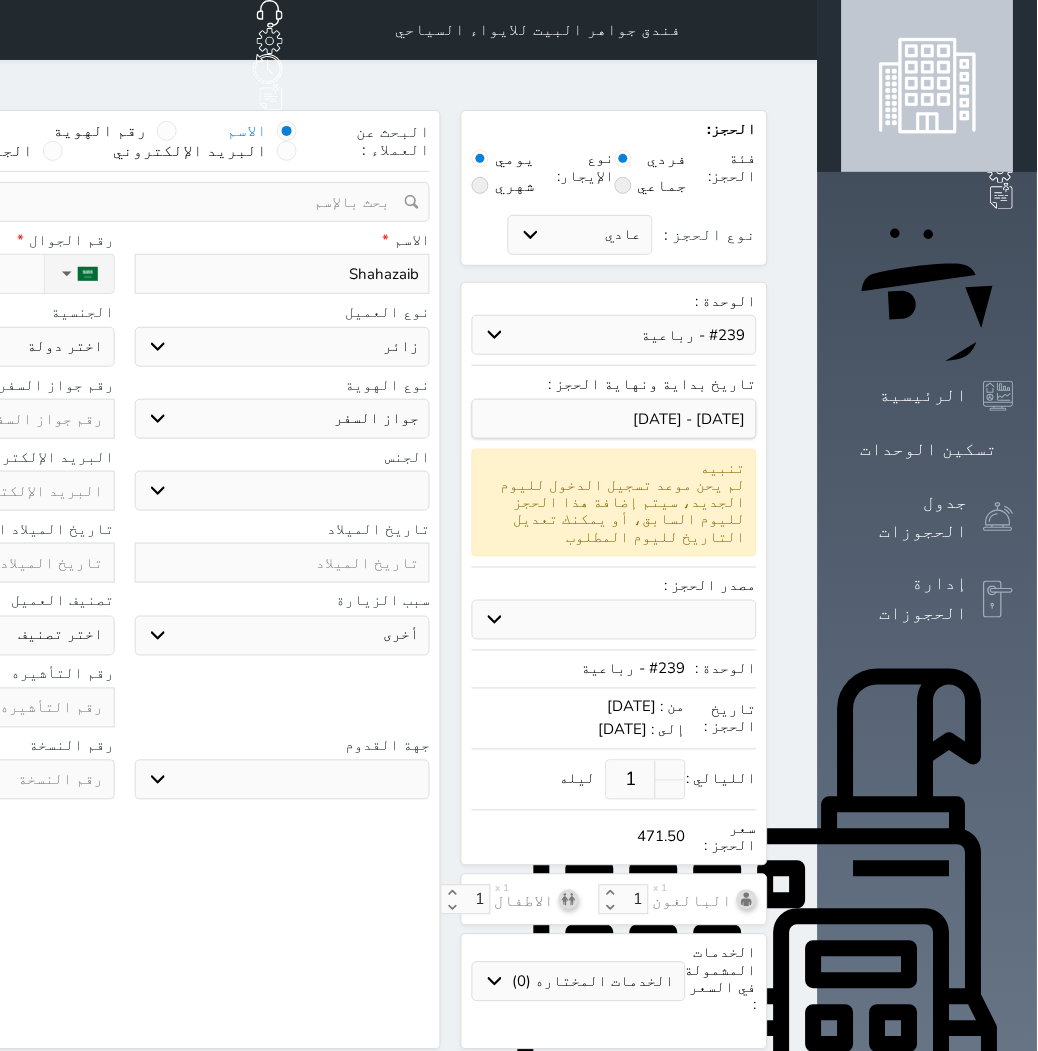 click on "ذكر   انثى" at bounding box center [283, 491] 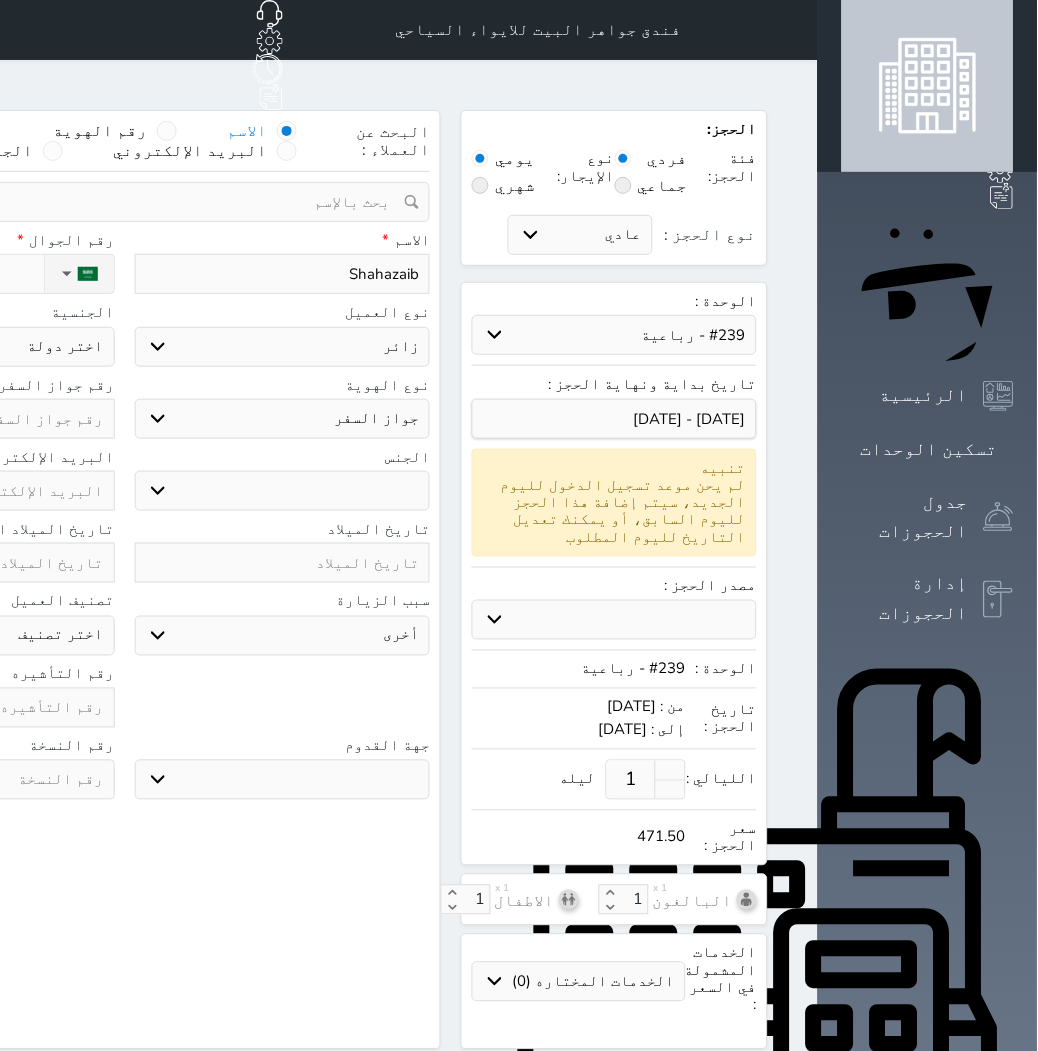 click on "سبب الزيارة   سياحة زيارة الاهل والاصدقاء زيارة دينية زيارة عمل زيارة رياضية زيارة ترفيهية أخرى موظف ديوان عمل نزيل حجر موظف وزارة الصحة" at bounding box center (283, 624) 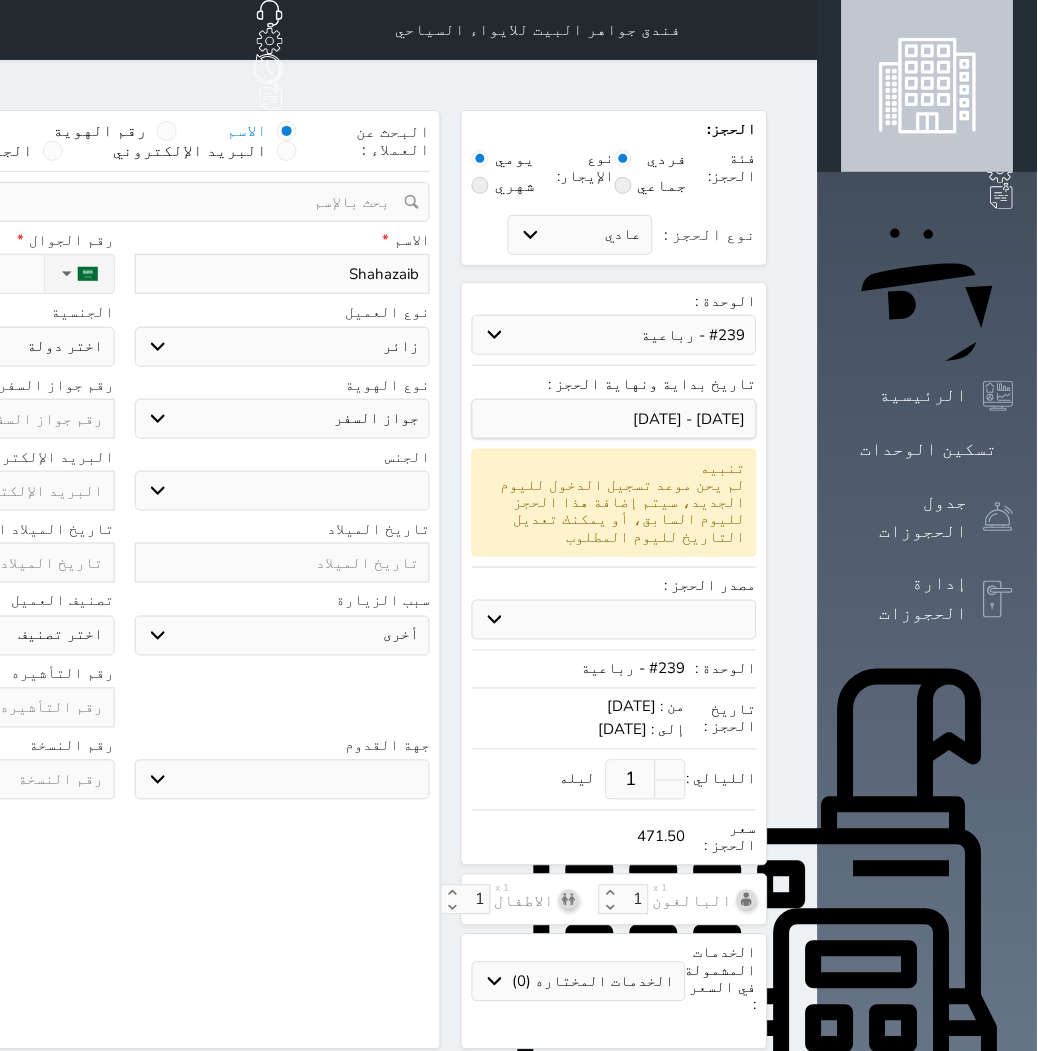 click on "سياحة زيارة الاهل والاصدقاء زيارة دينية زيارة عمل زيارة رياضية زيارة ترفيهية أخرى موظف ديوان عمل نزيل حجر موظف وزارة الصحة" at bounding box center [283, 636] 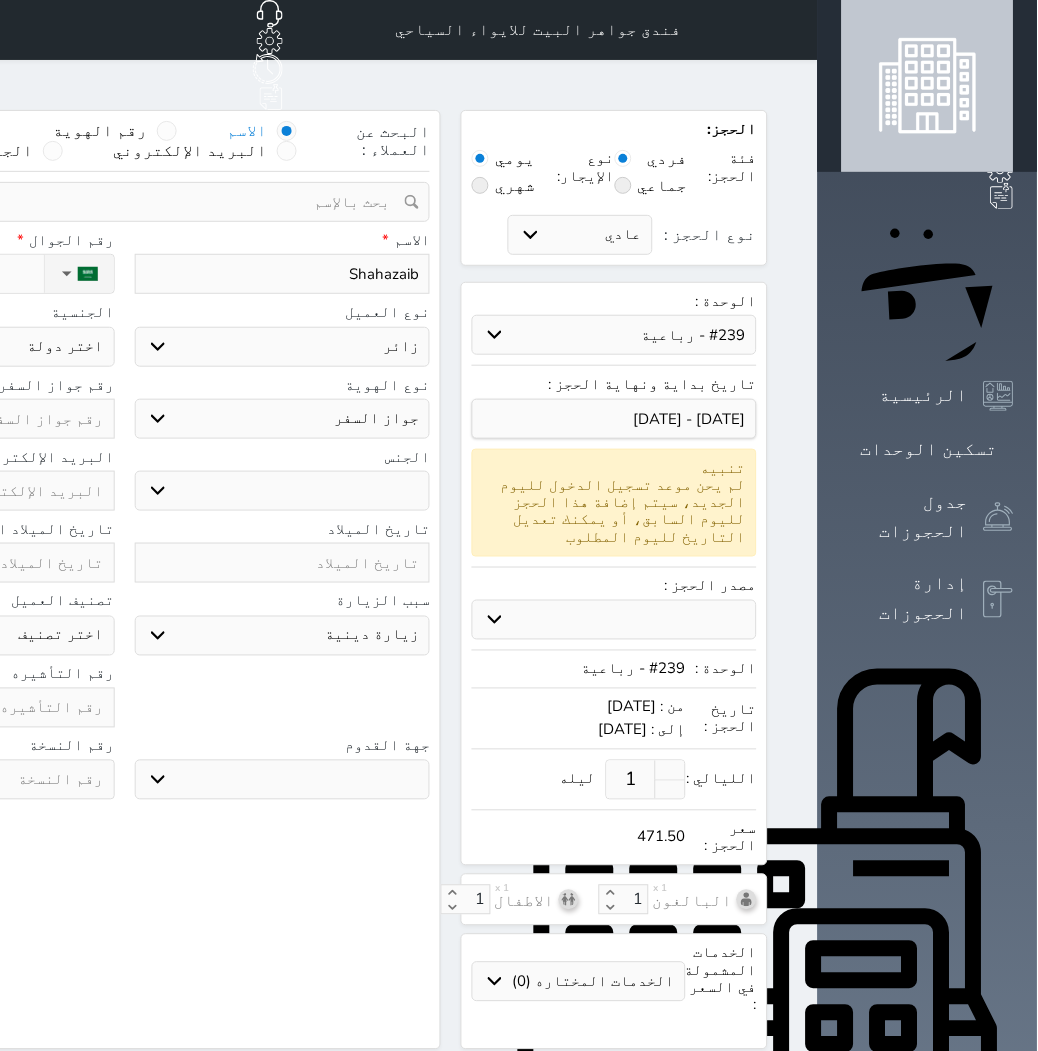click on "سياحة زيارة الاهل والاصدقاء زيارة دينية زيارة عمل زيارة رياضية زيارة ترفيهية أخرى موظف ديوان عمل نزيل حجر موظف وزارة الصحة" at bounding box center (283, 636) 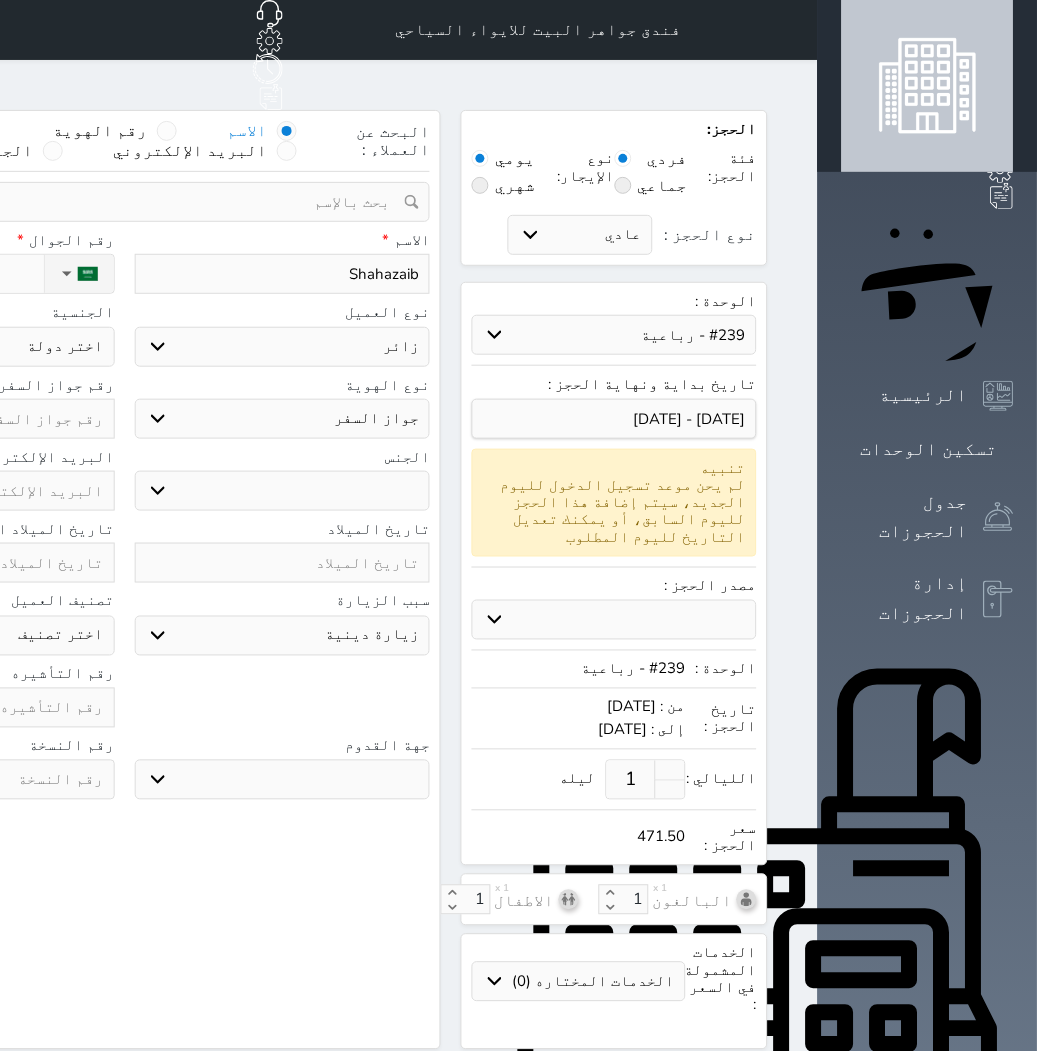 click on "نوع الحجز :" at bounding box center (-69, 274) 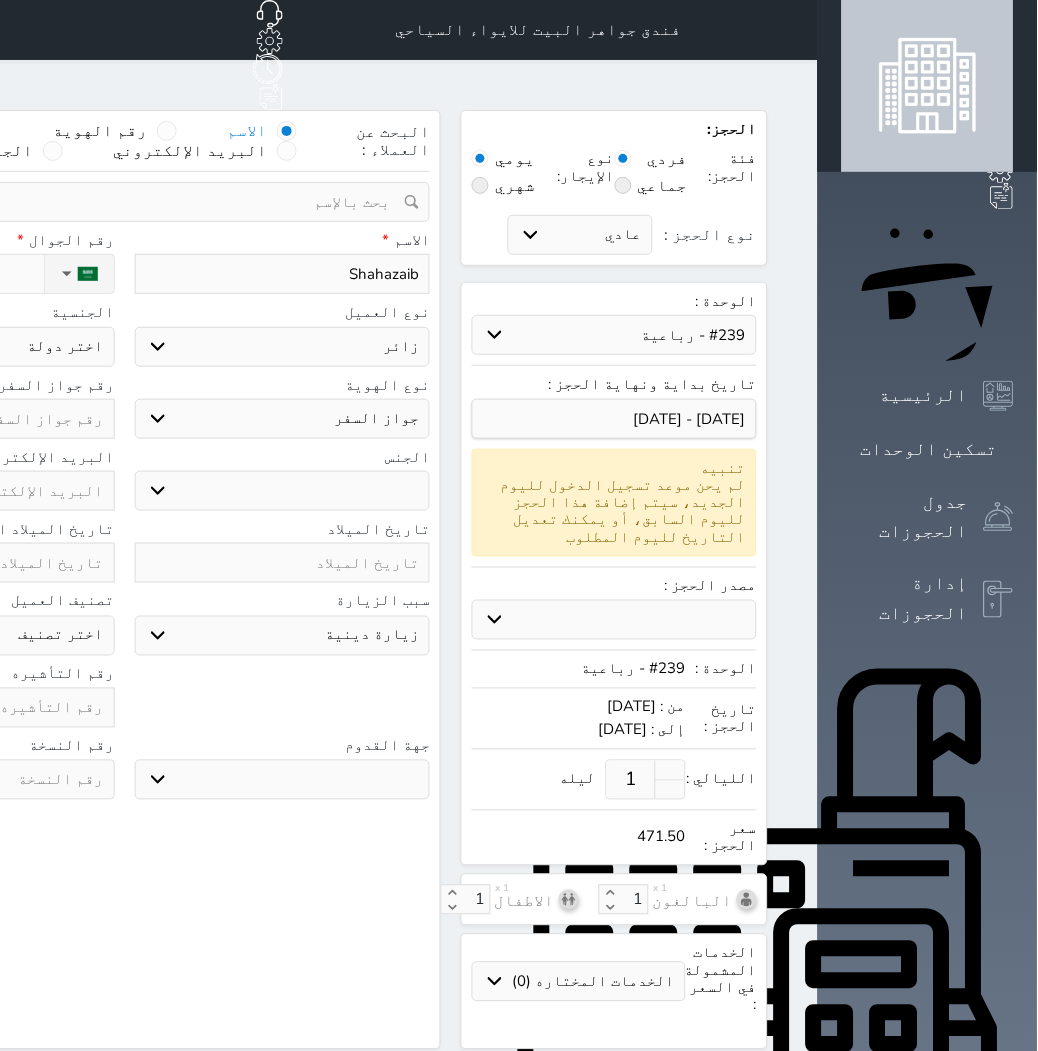 drag, startPoint x: 170, startPoint y: 306, endPoint x: 170, endPoint y: 331, distance: 25 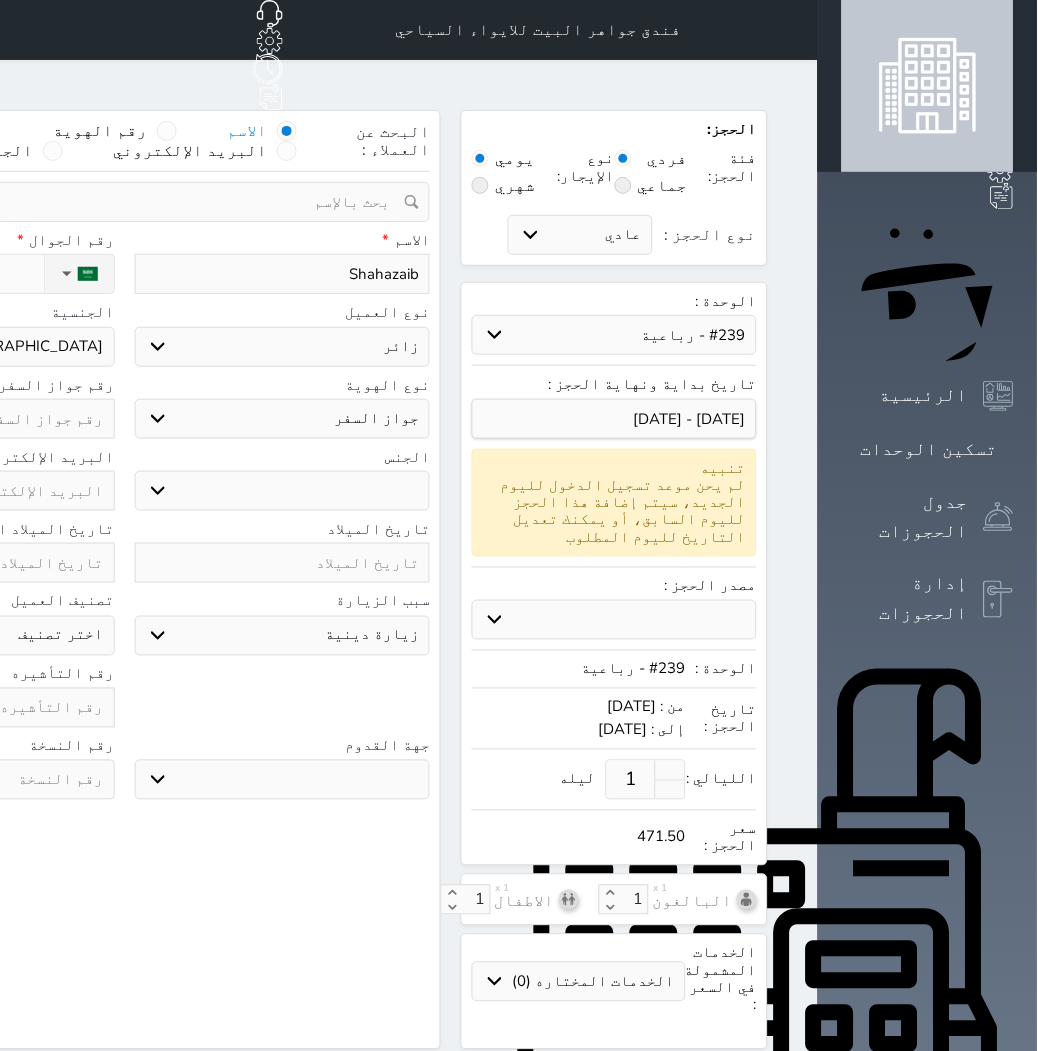 click on "اختر دولة
اثيوبيا
اجنبي بجواز سعودي
اخرى
[GEOGRAPHIC_DATA]
[GEOGRAPHIC_DATA]
[GEOGRAPHIC_DATA]
[GEOGRAPHIC_DATA]
[GEOGRAPHIC_DATA]
[GEOGRAPHIC_DATA]
[GEOGRAPHIC_DATA]" at bounding box center [-33, 347] 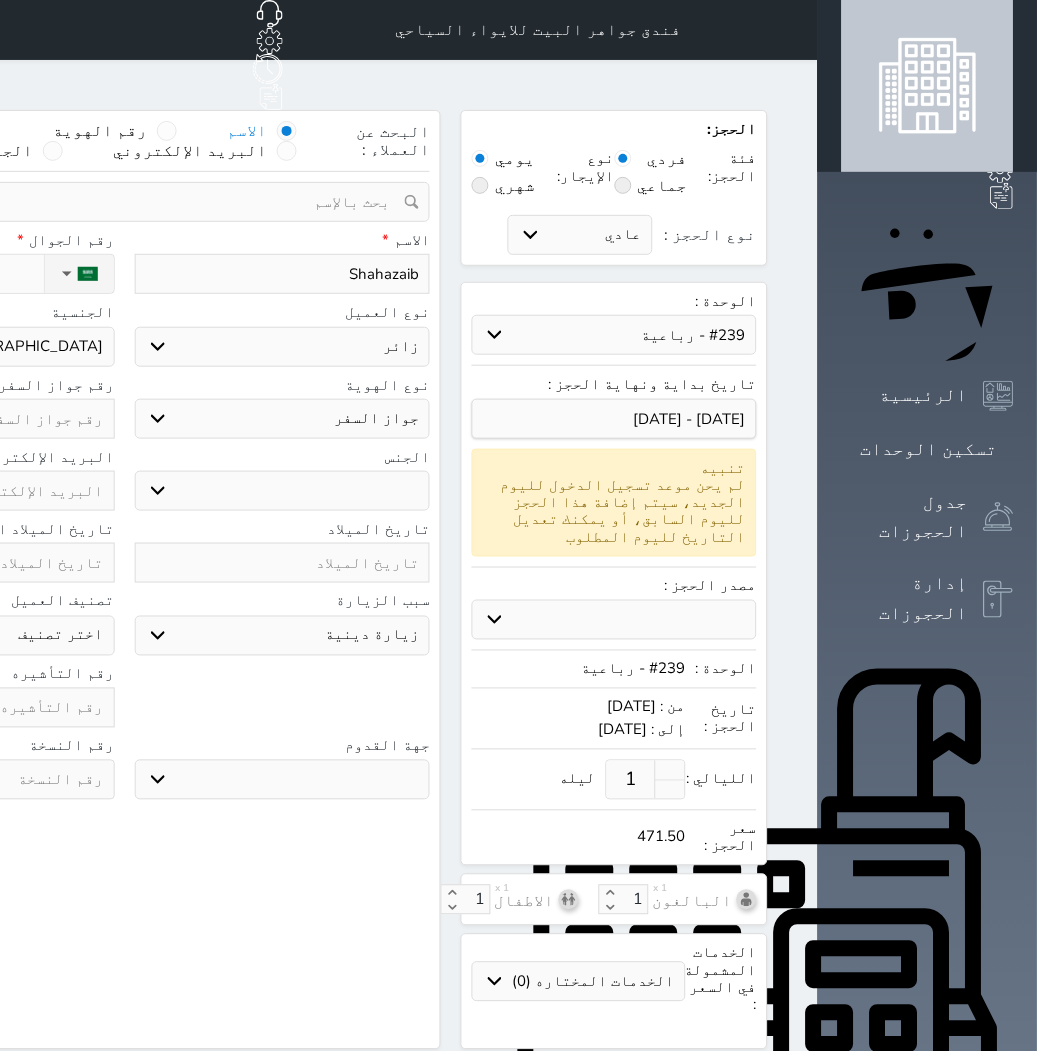 click at bounding box center (-33, 419) 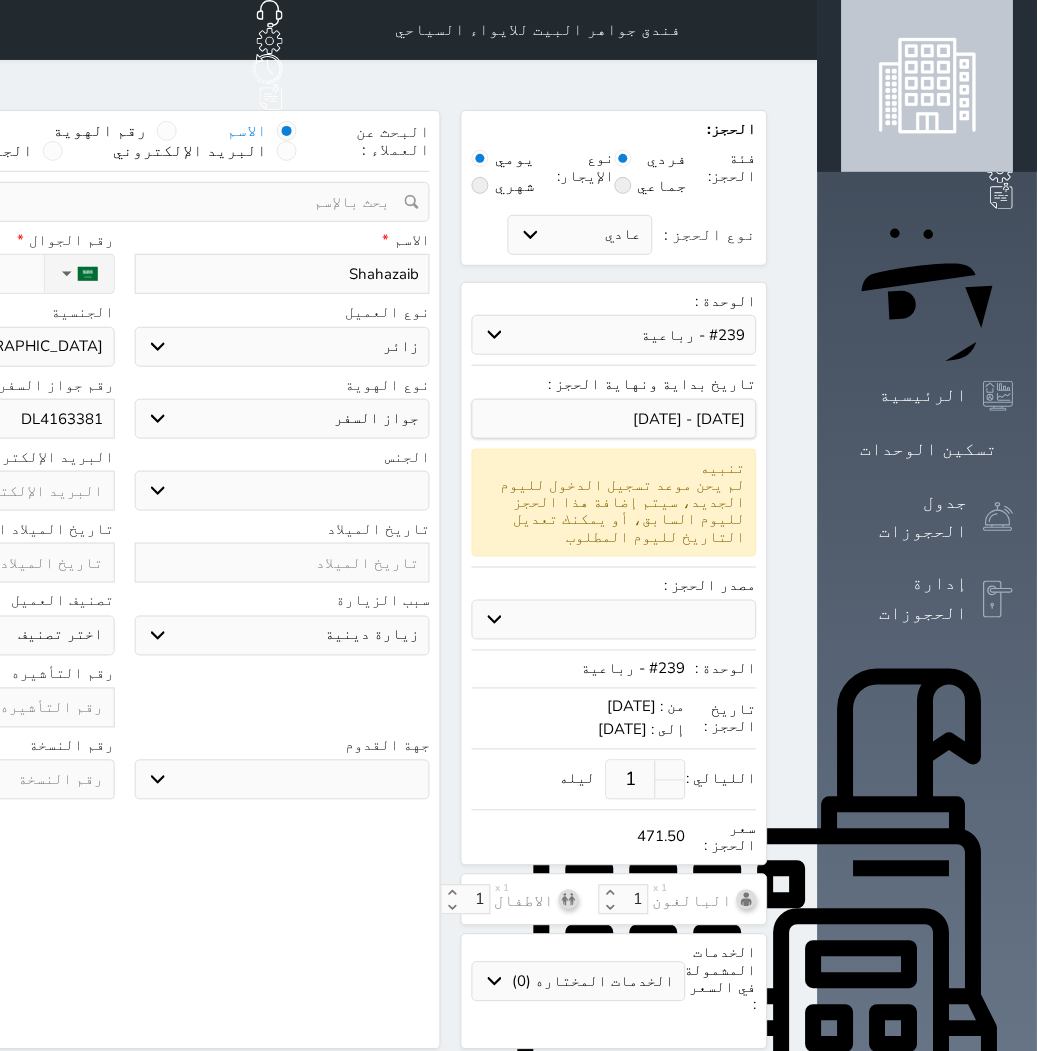 click at bounding box center (-33, 708) 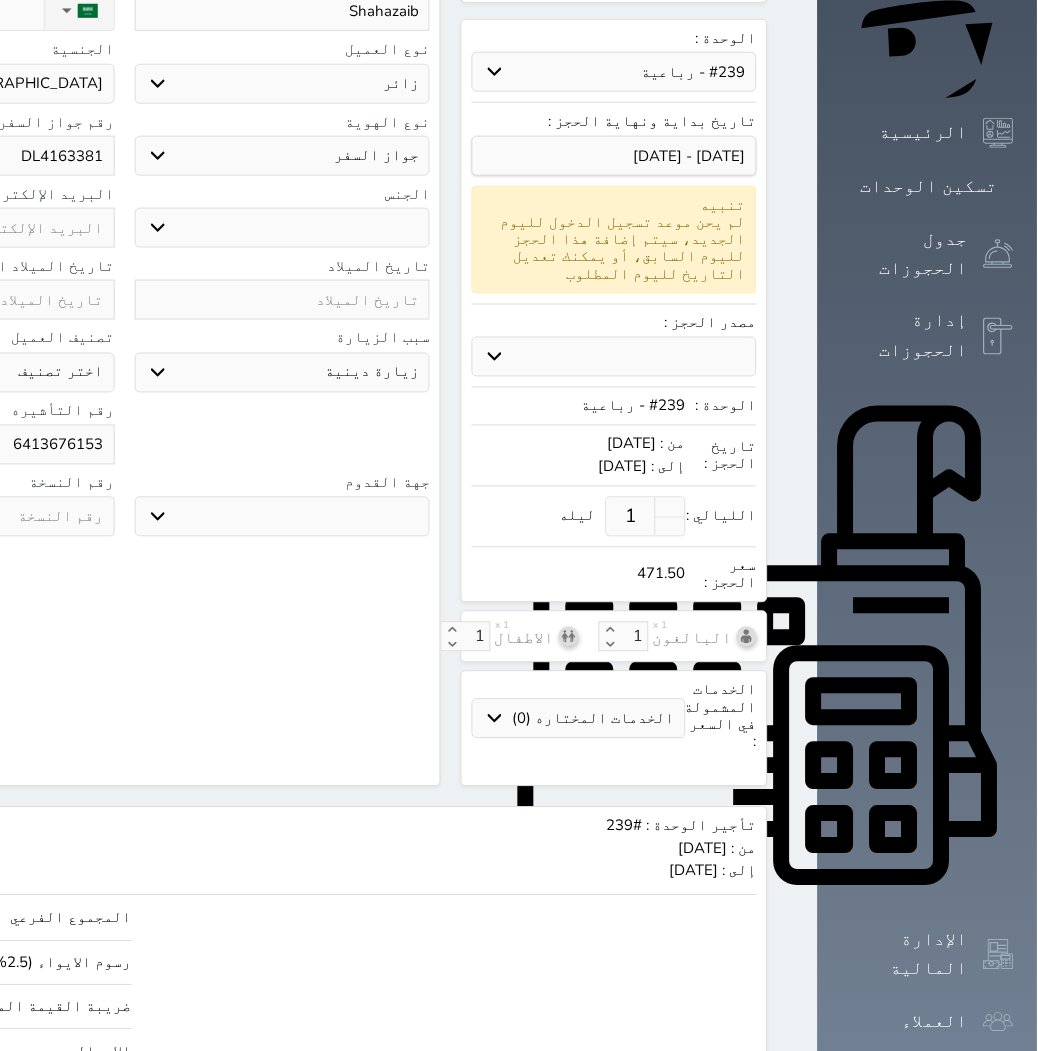 scroll, scrollTop: 280, scrollLeft: 0, axis: vertical 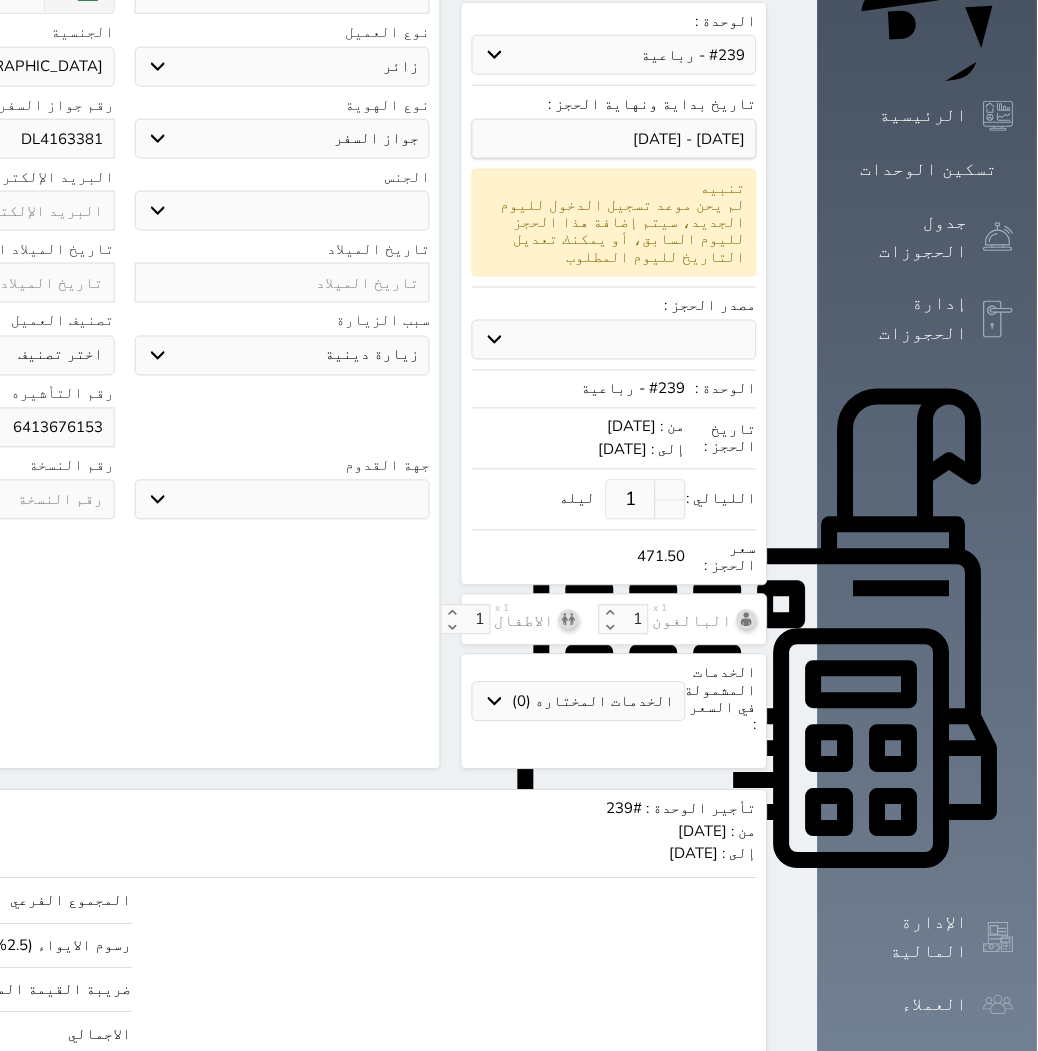 click on "حجز" at bounding box center (-104, 1096) 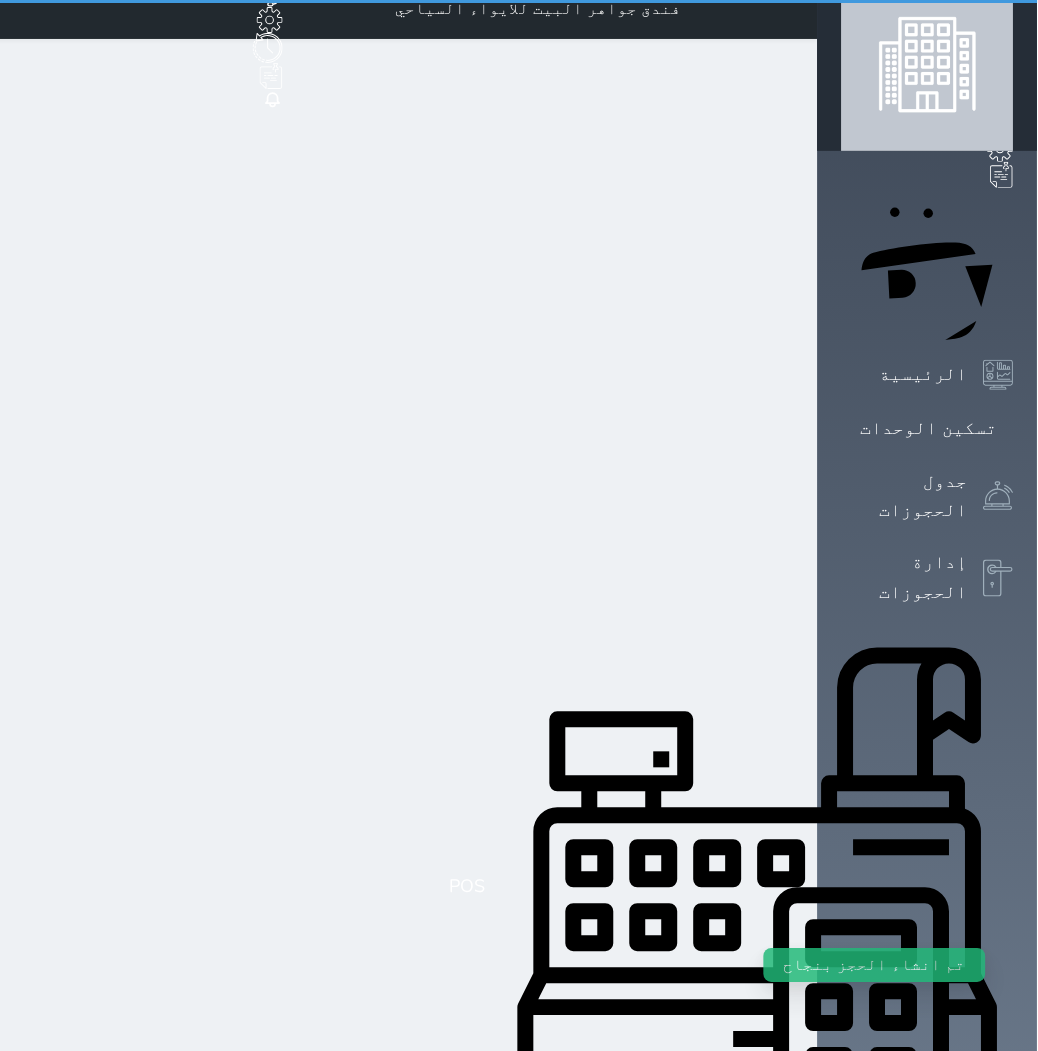 scroll, scrollTop: 0, scrollLeft: 0, axis: both 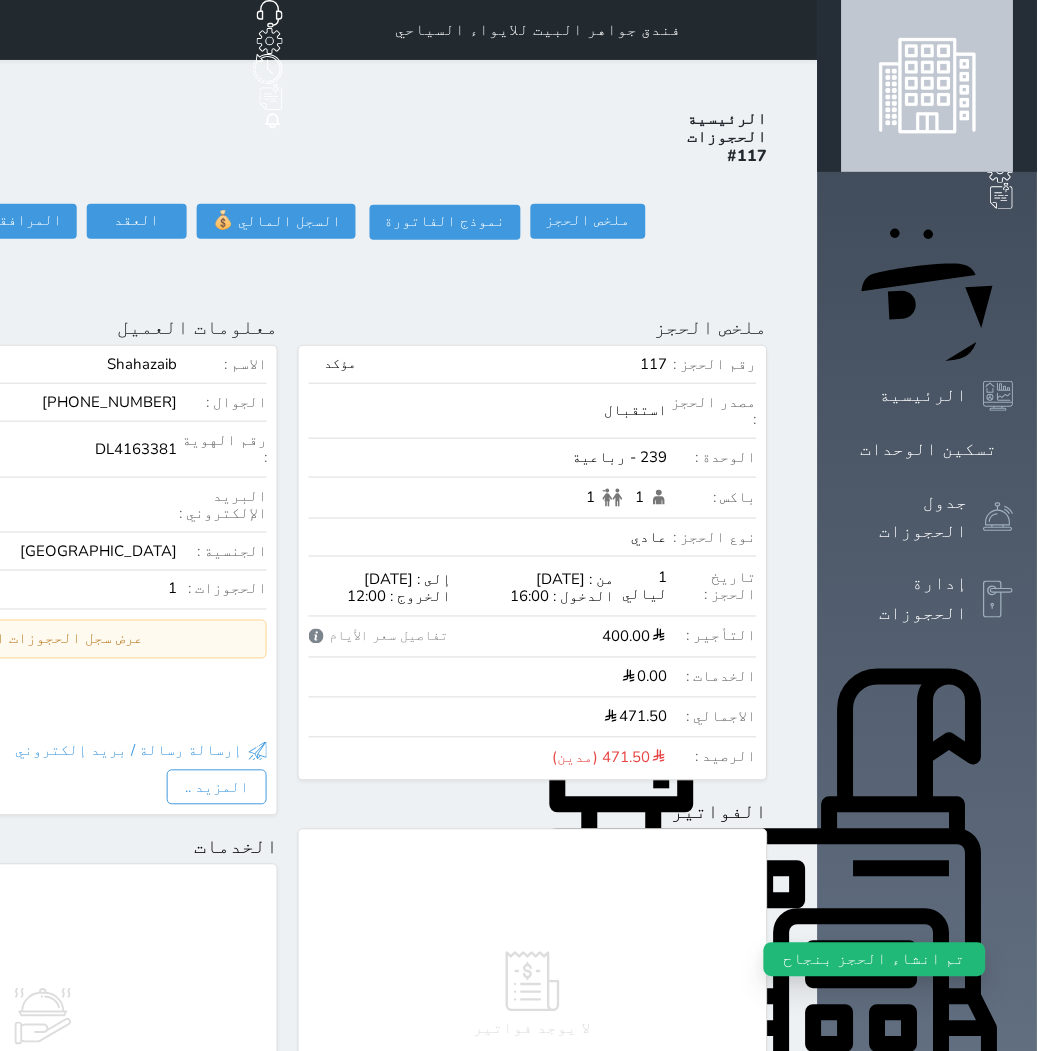 click on "تسجيل دخول" at bounding box center [-125, 221] 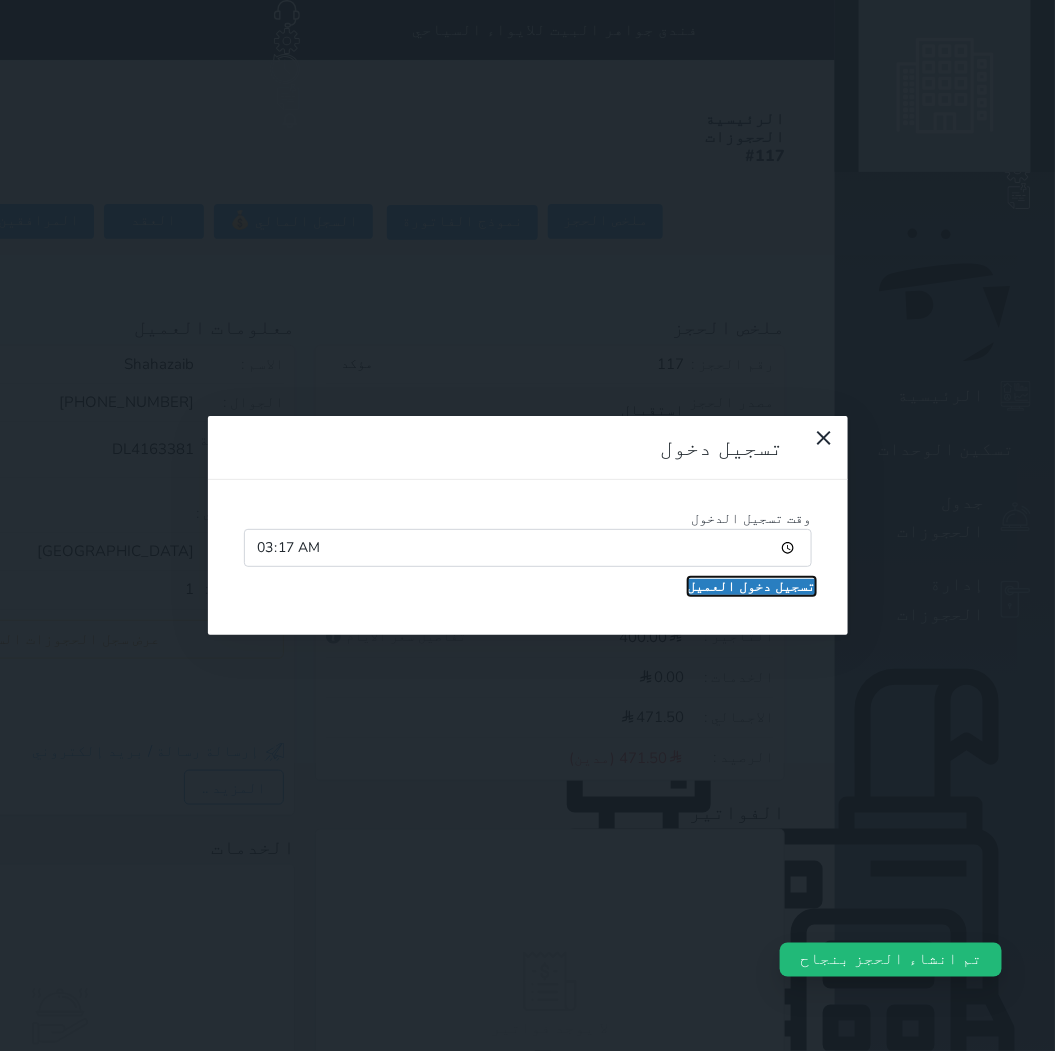 click on "تسجيل دخول العميل" at bounding box center (752, 587) 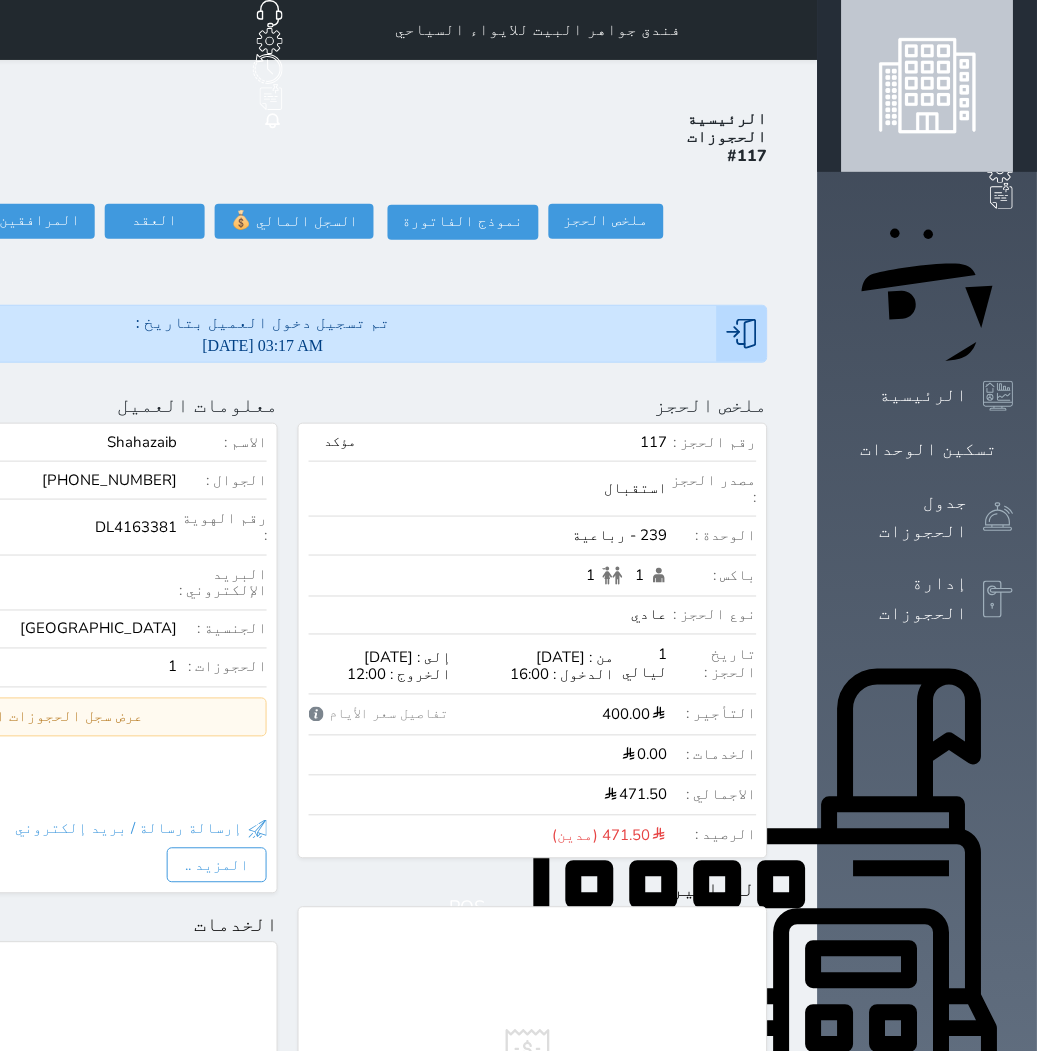click on "حجز جديد" at bounding box center (114, -65) 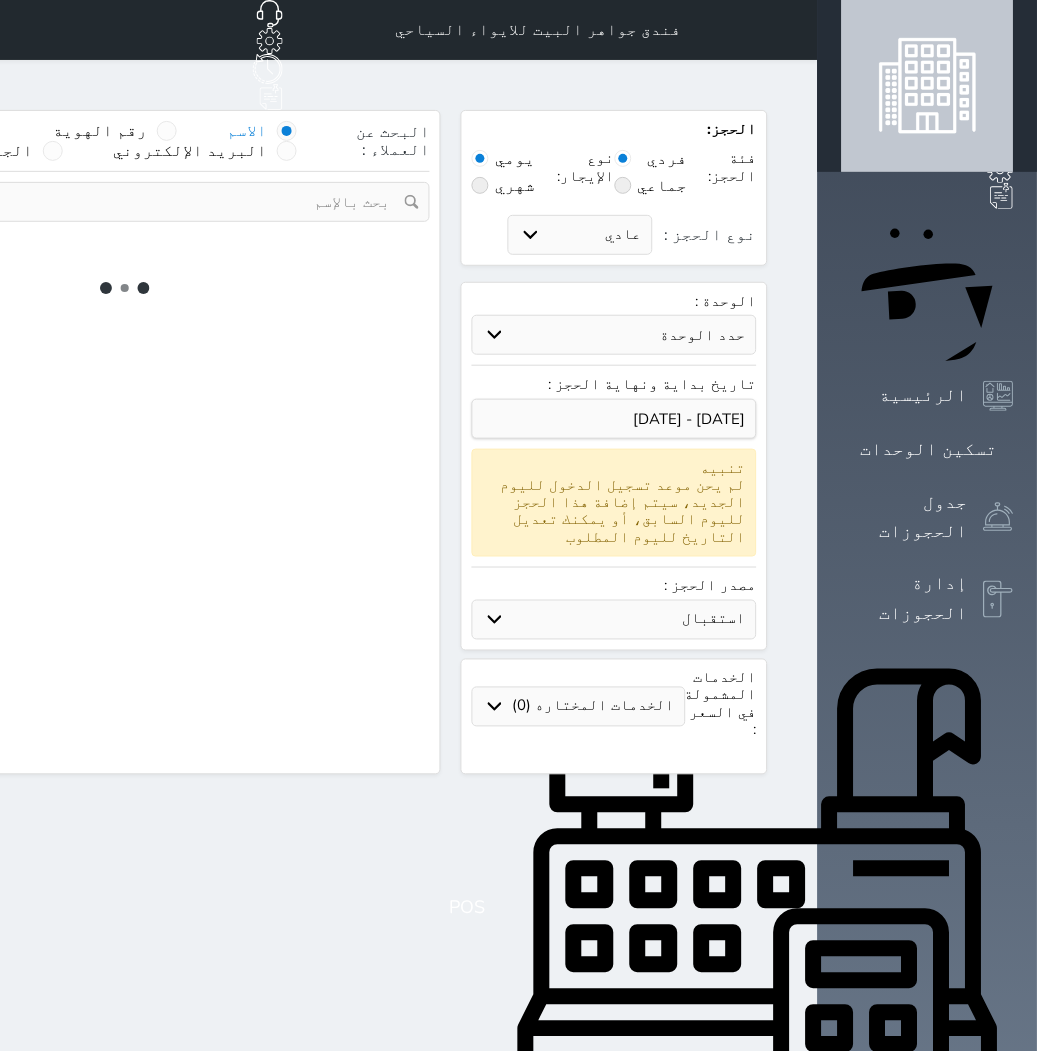 click on "حدد الوحدة" at bounding box center [614, 335] 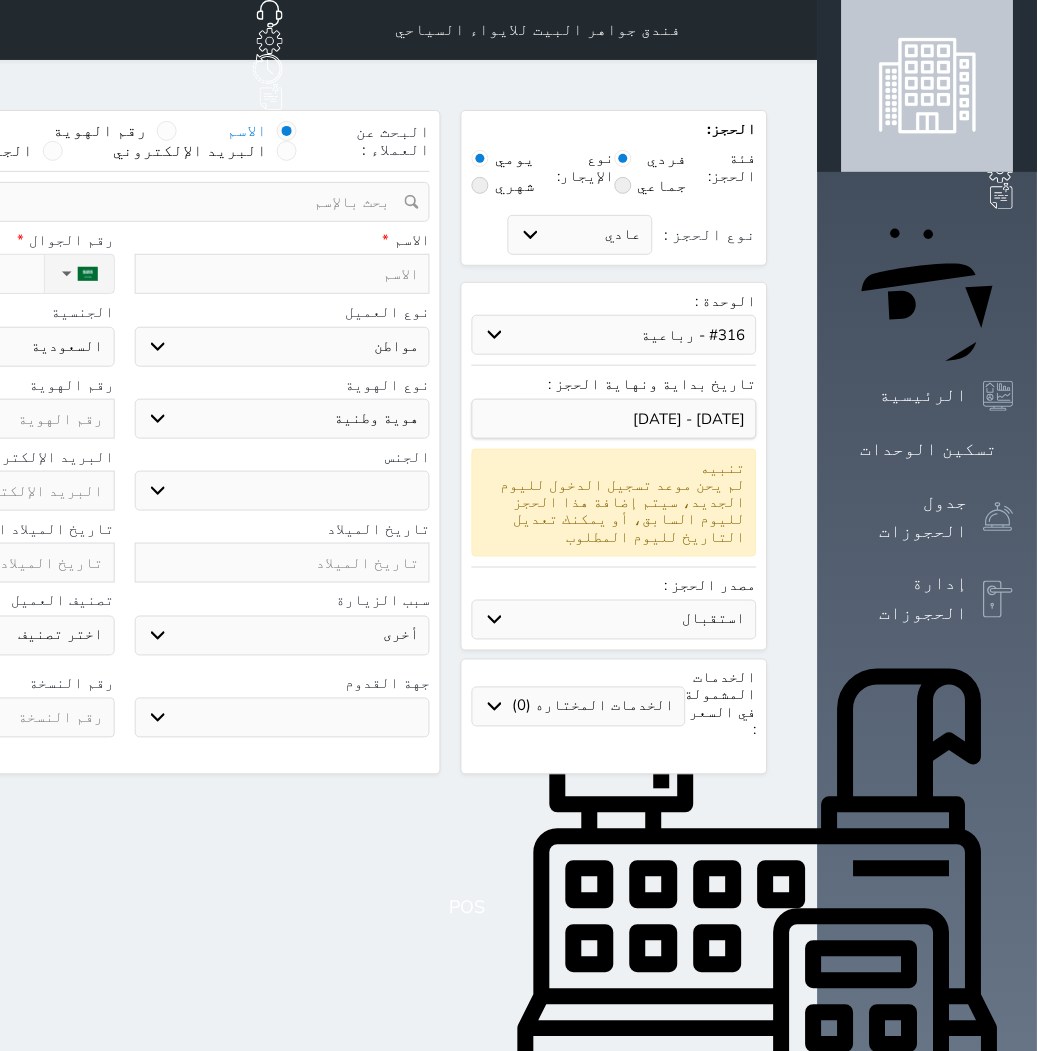 click on "حدد الوحدة
#940 - رباعية
#938 - خماسية
#937 - رباعية
#934 - خماسية
#932 - ثلاثية
#931 - خماسية
#930 - رباعية
#927 - رباعية
#926 - خماسية
#925 - رباعية
#924 - ثلاثية
#922 - خماسية
#921 - رباعية
#920 - رباعية
#919 - خماسية
#918 - ثلاثية
#917 - خماسية
#916 - رباعية
#915 - خماسية
#914 - رباعية" at bounding box center (614, 335) 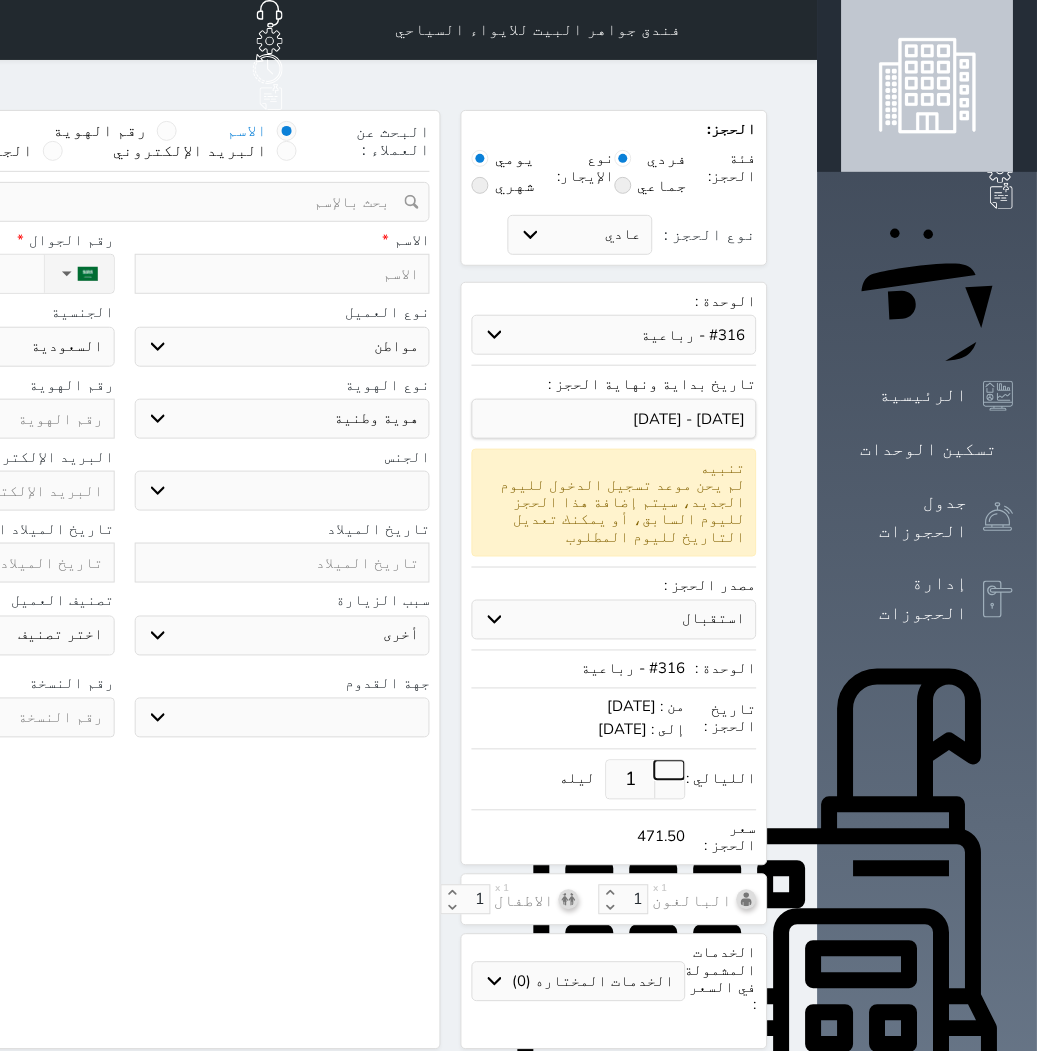 click at bounding box center (670, 770) 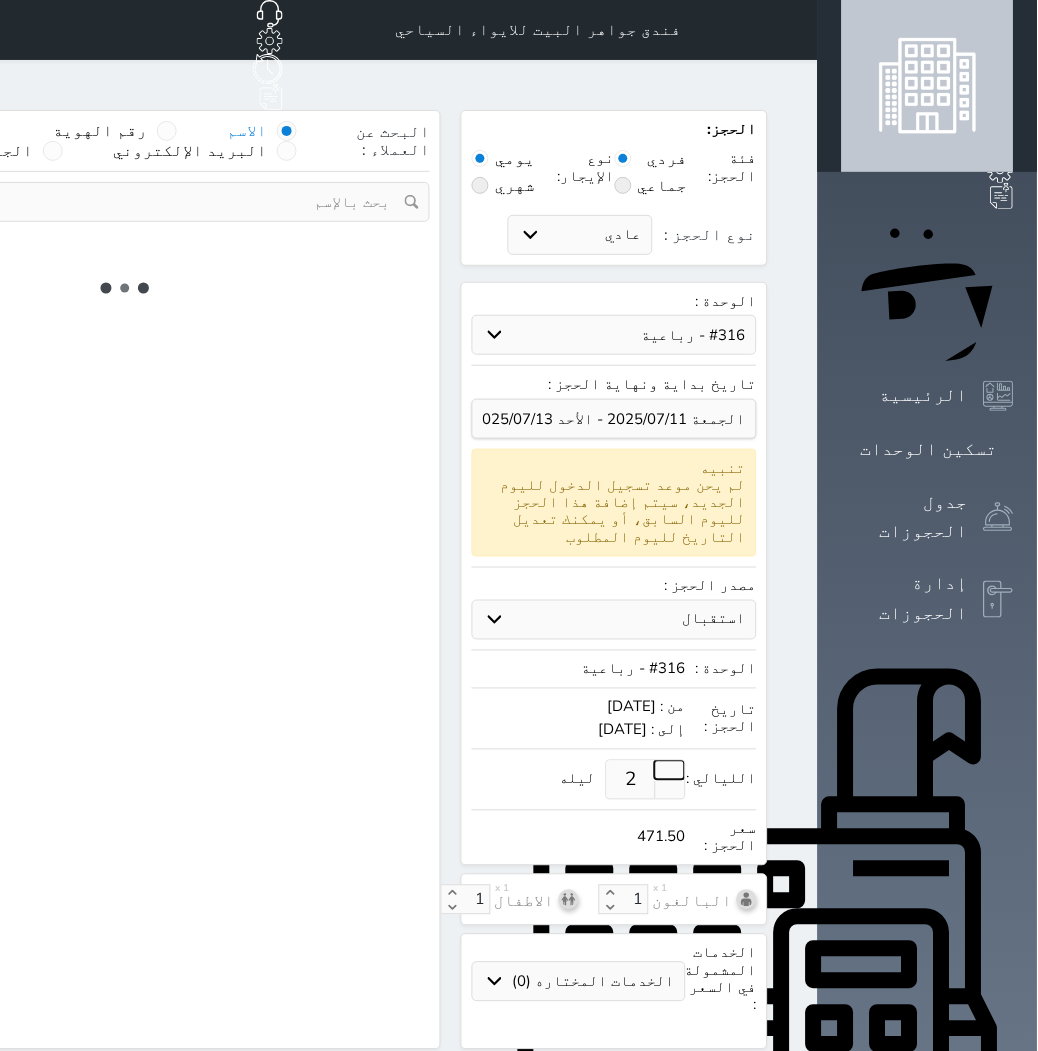 click at bounding box center [670, 770] 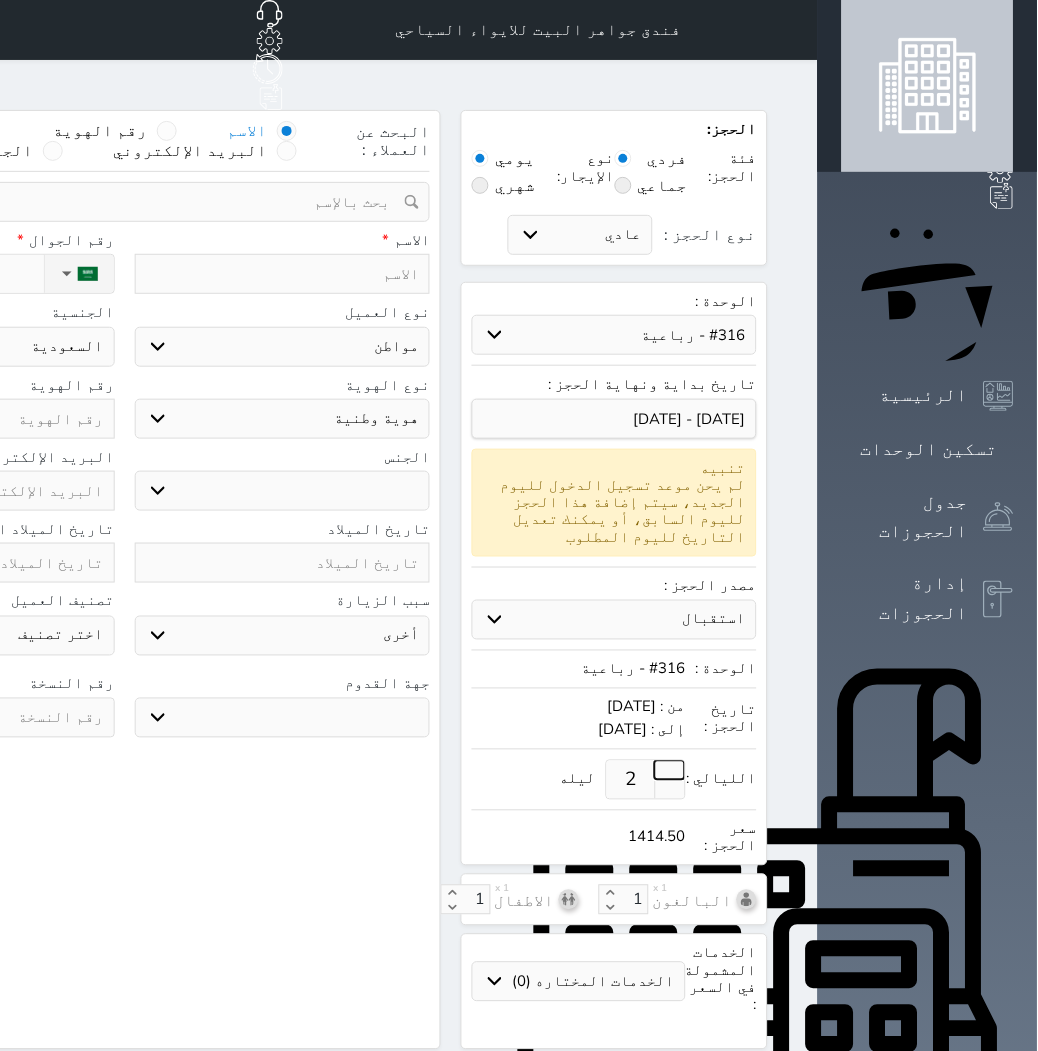 click at bounding box center [670, 770] 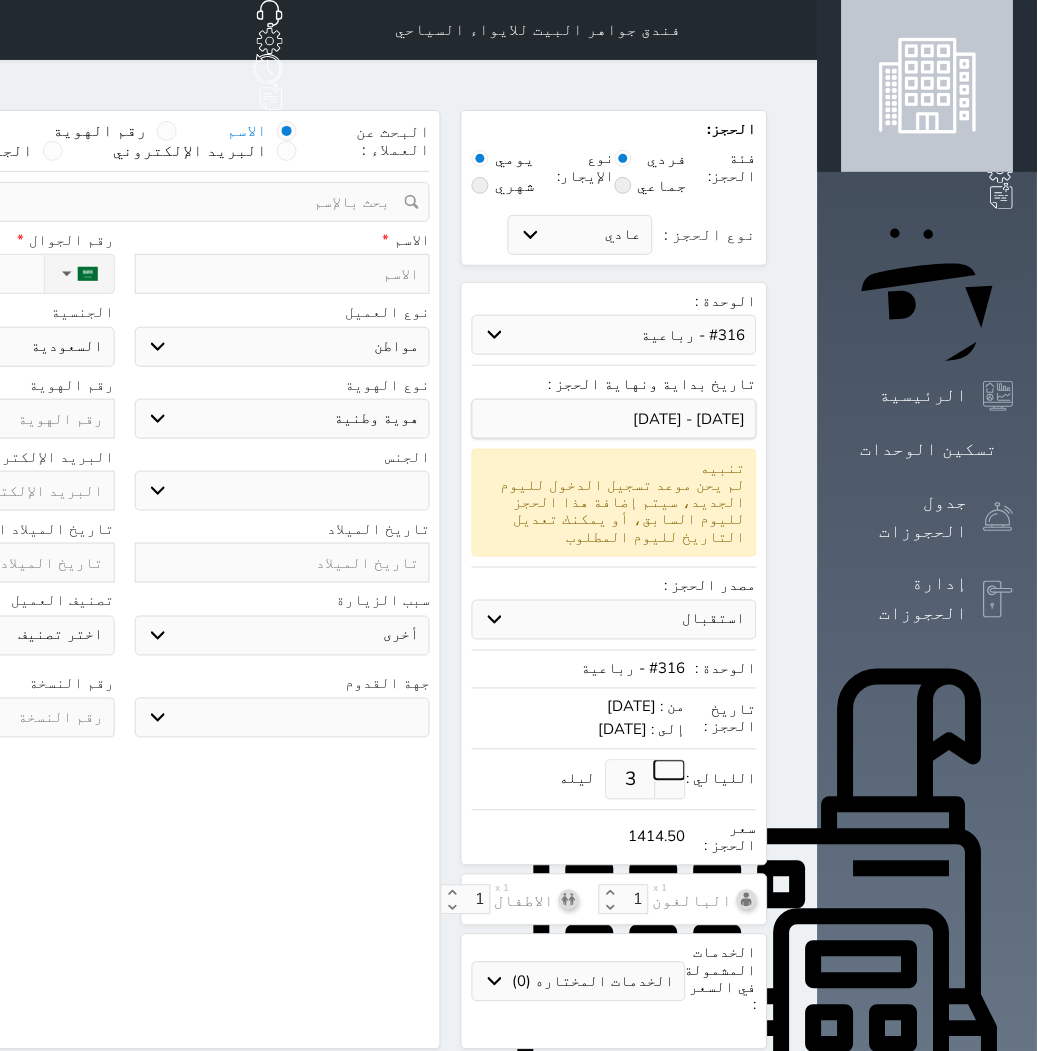 click at bounding box center [670, 770] 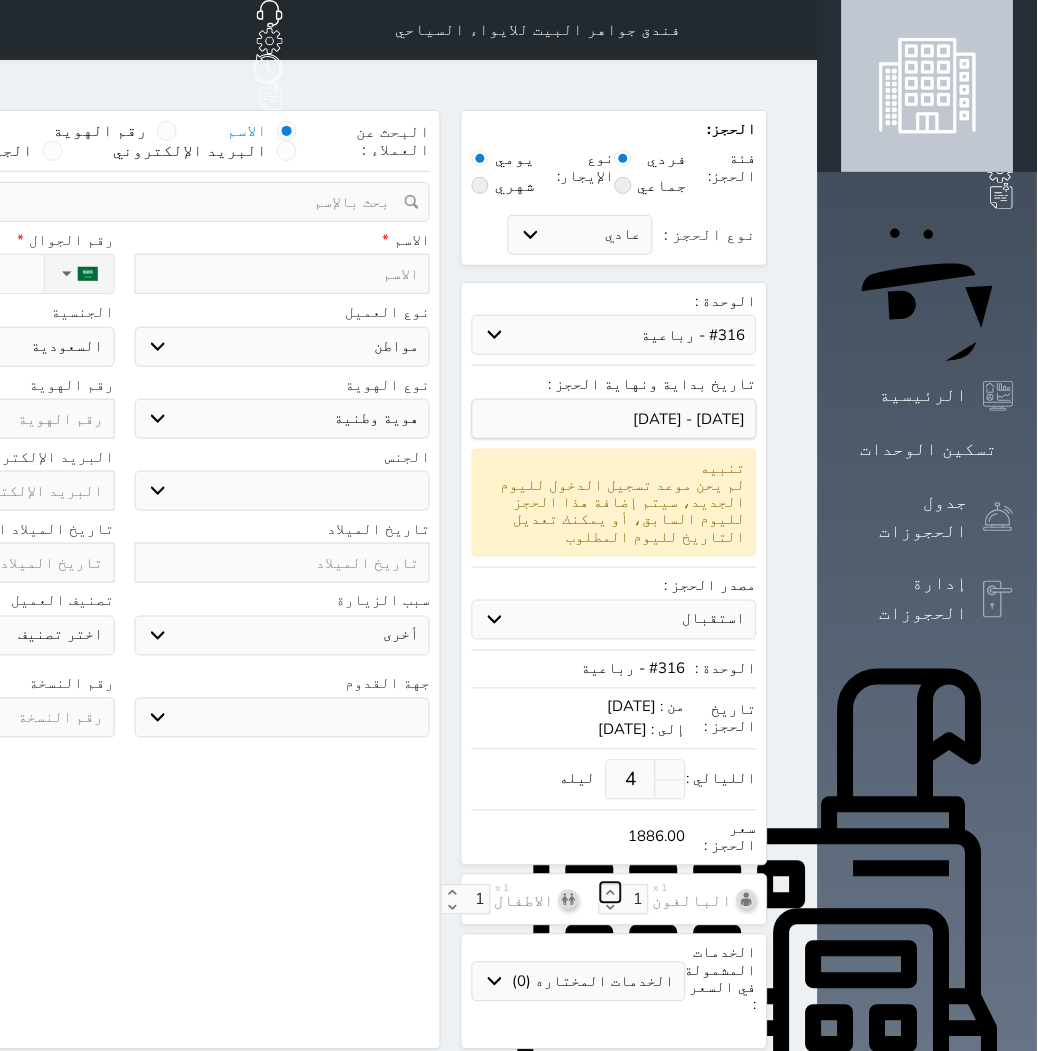 click 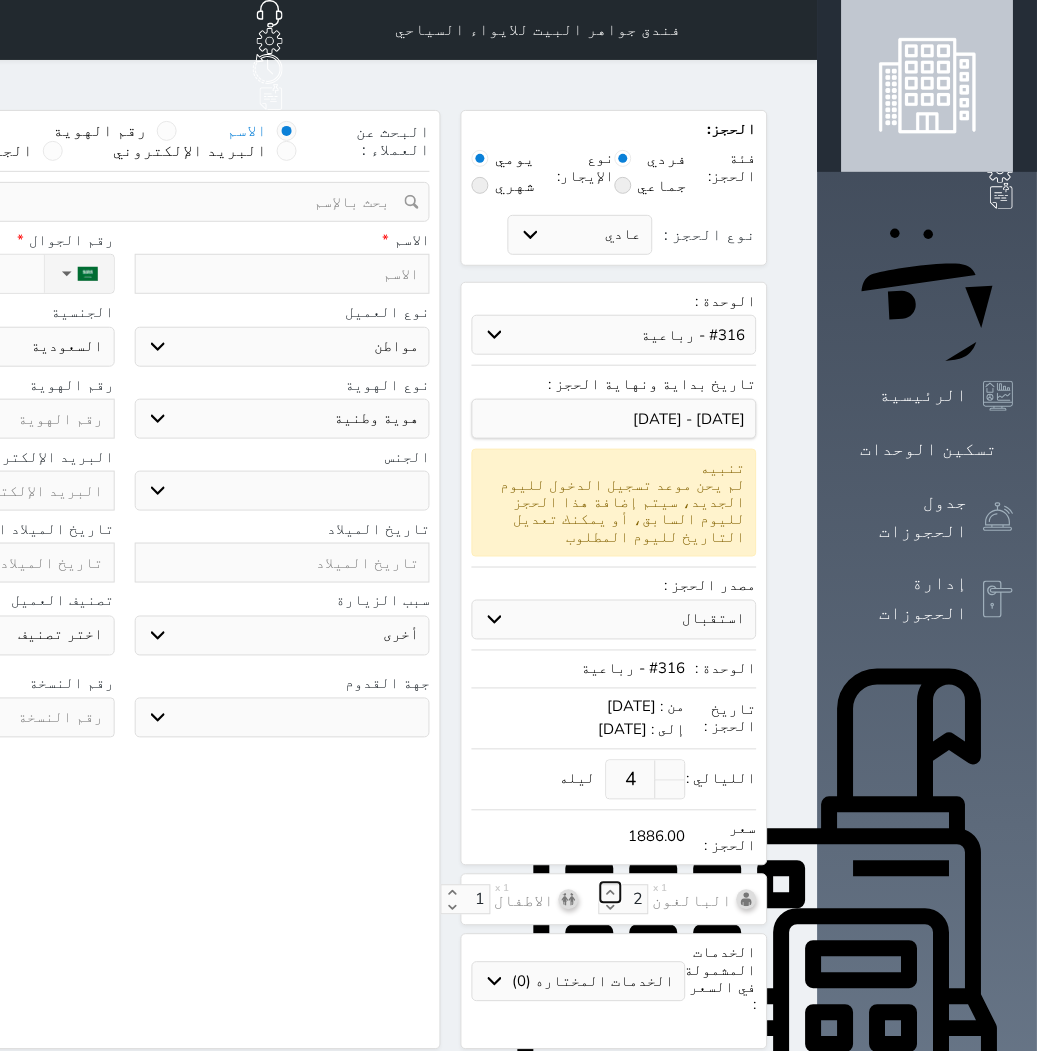 click 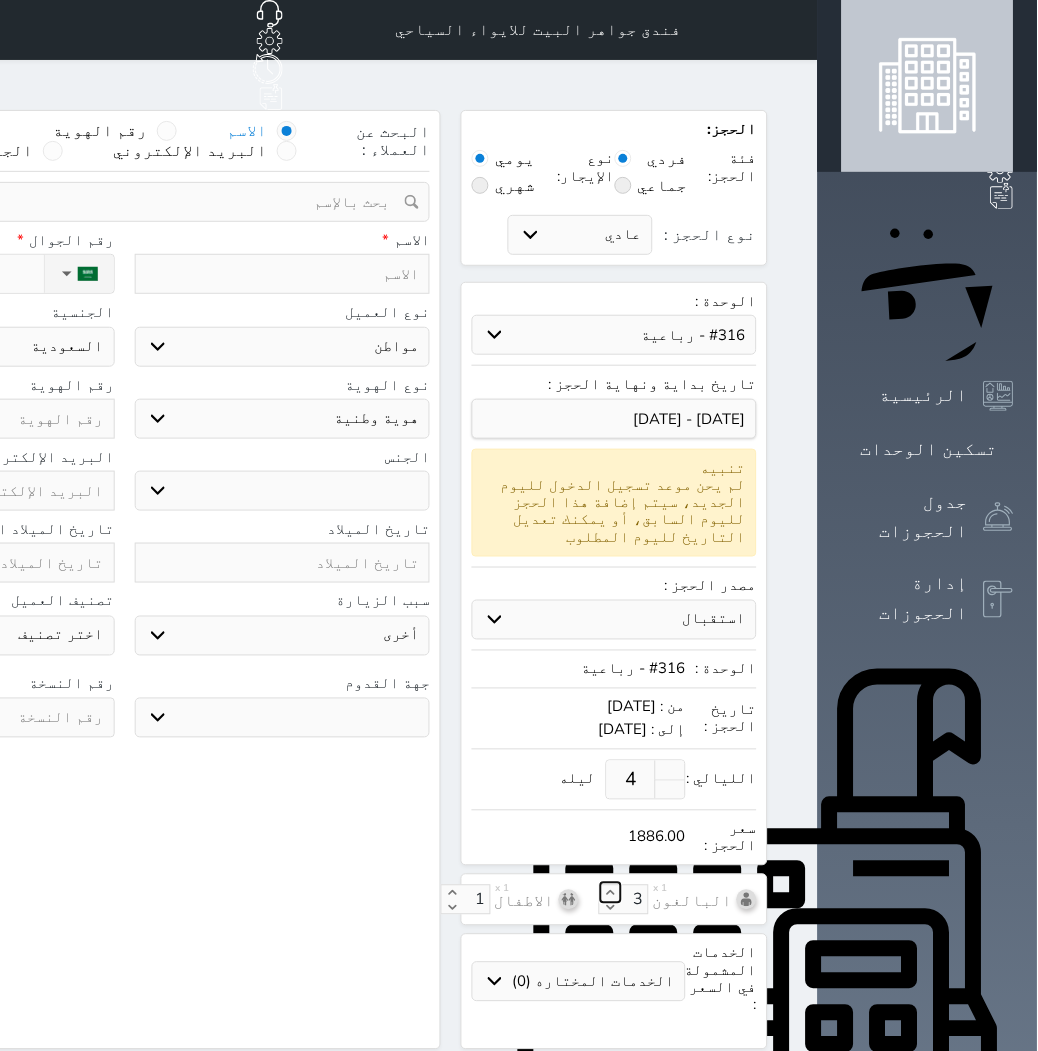 click 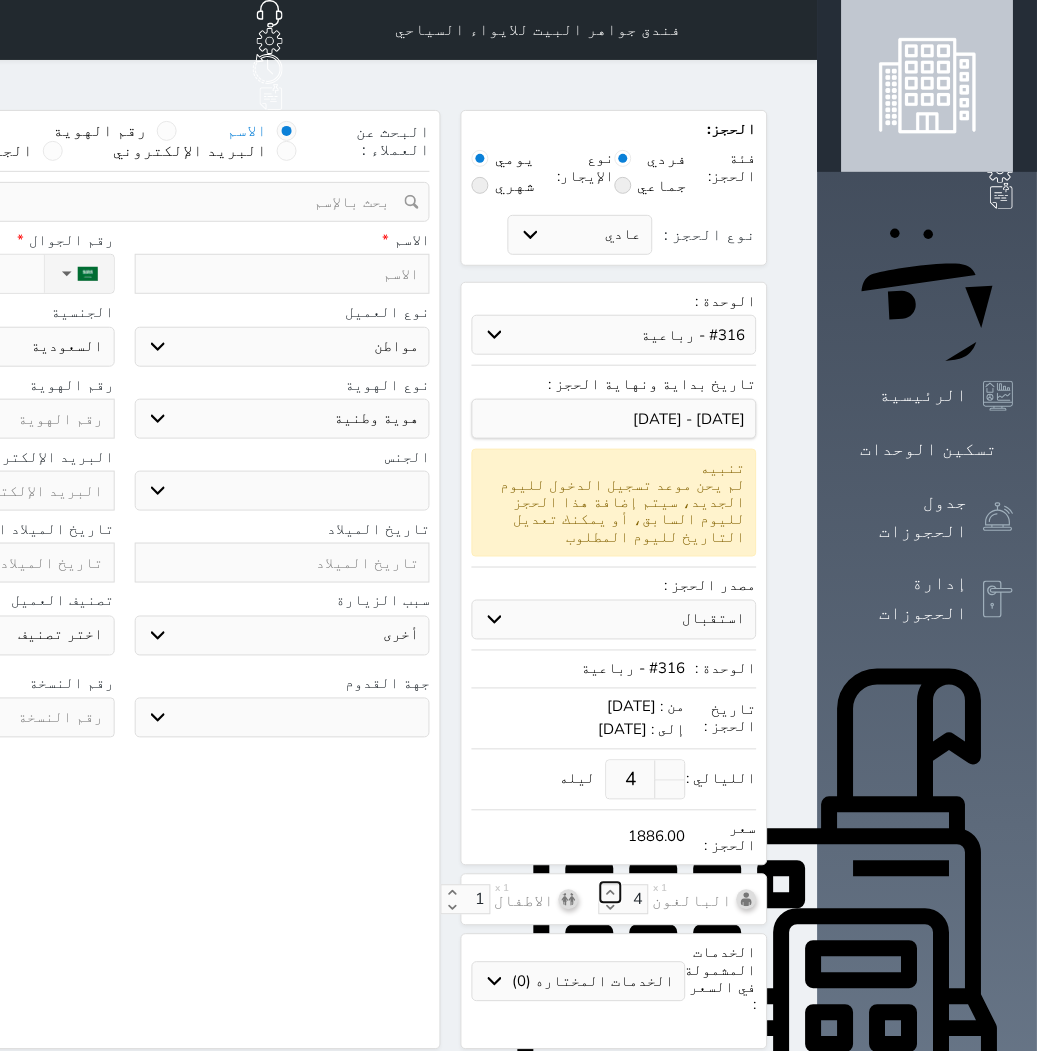 click 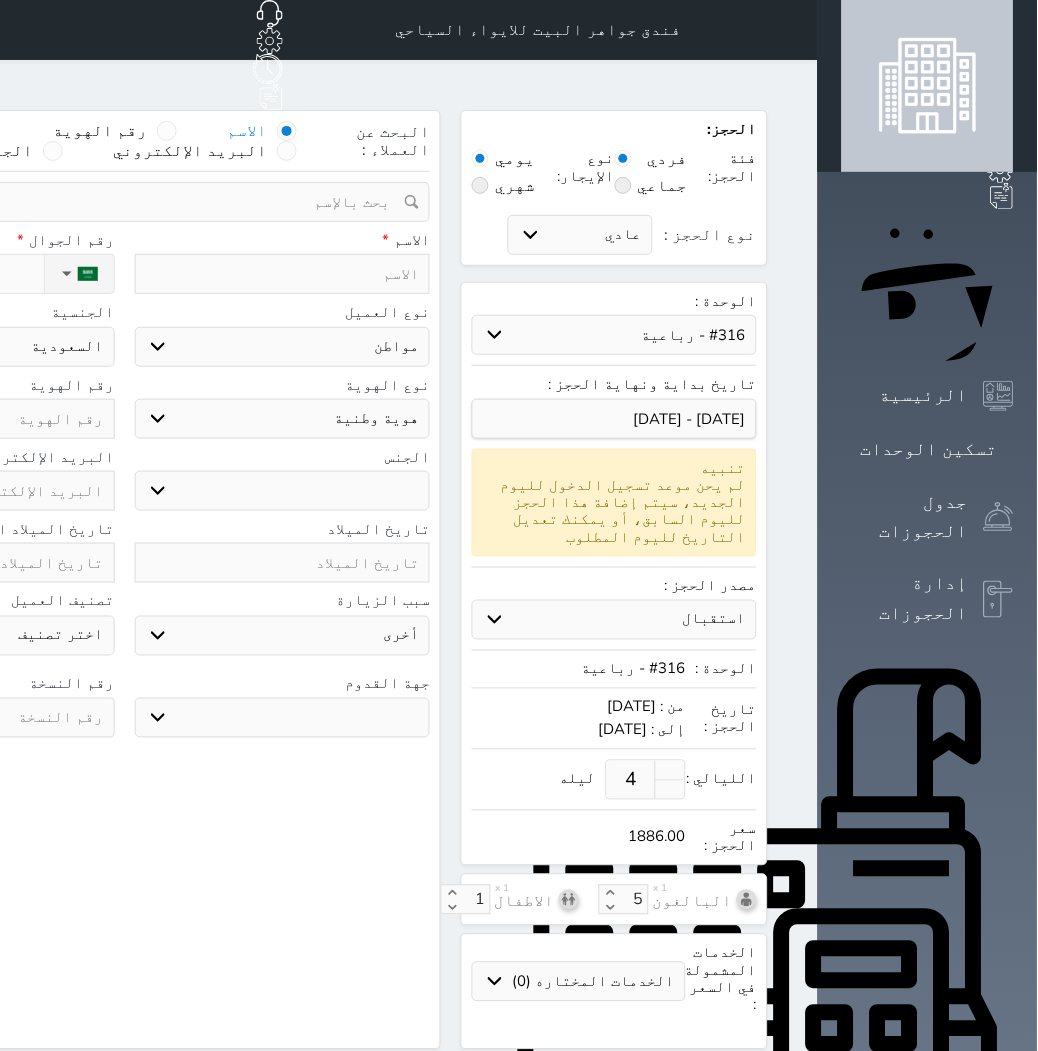 click at bounding box center (283, 274) 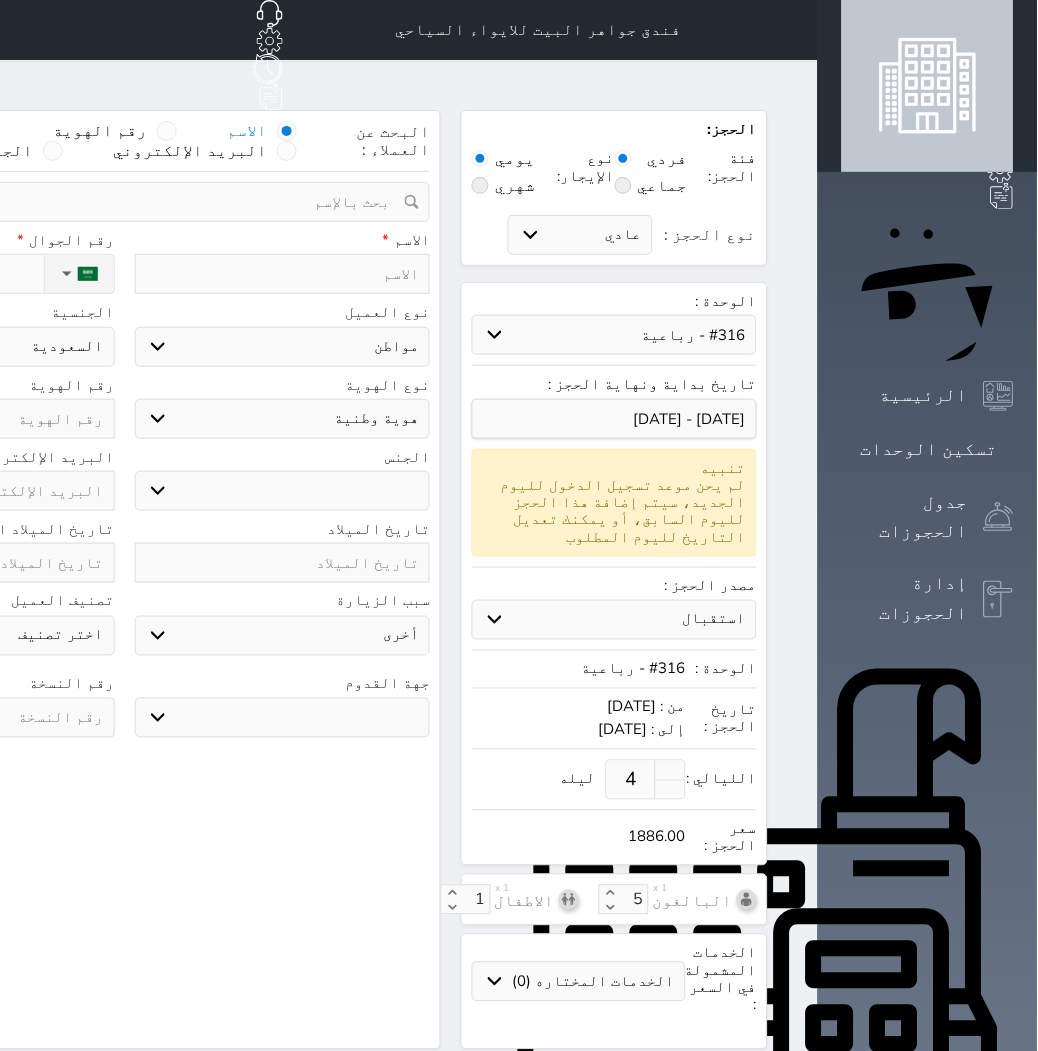click at bounding box center (283, 274) 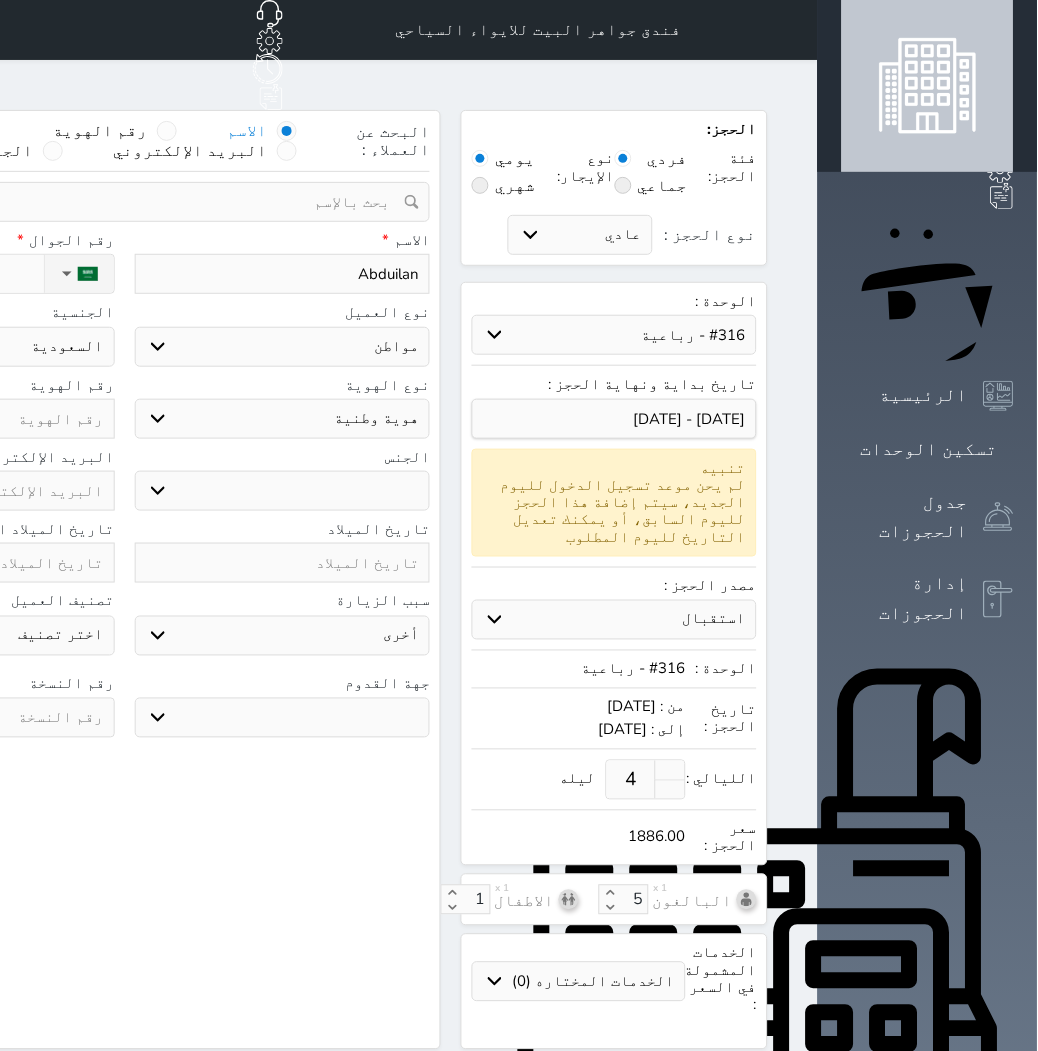 click on "اختر نوع   مواطن مواطن خليجي زائر مقيم" at bounding box center [283, 347] 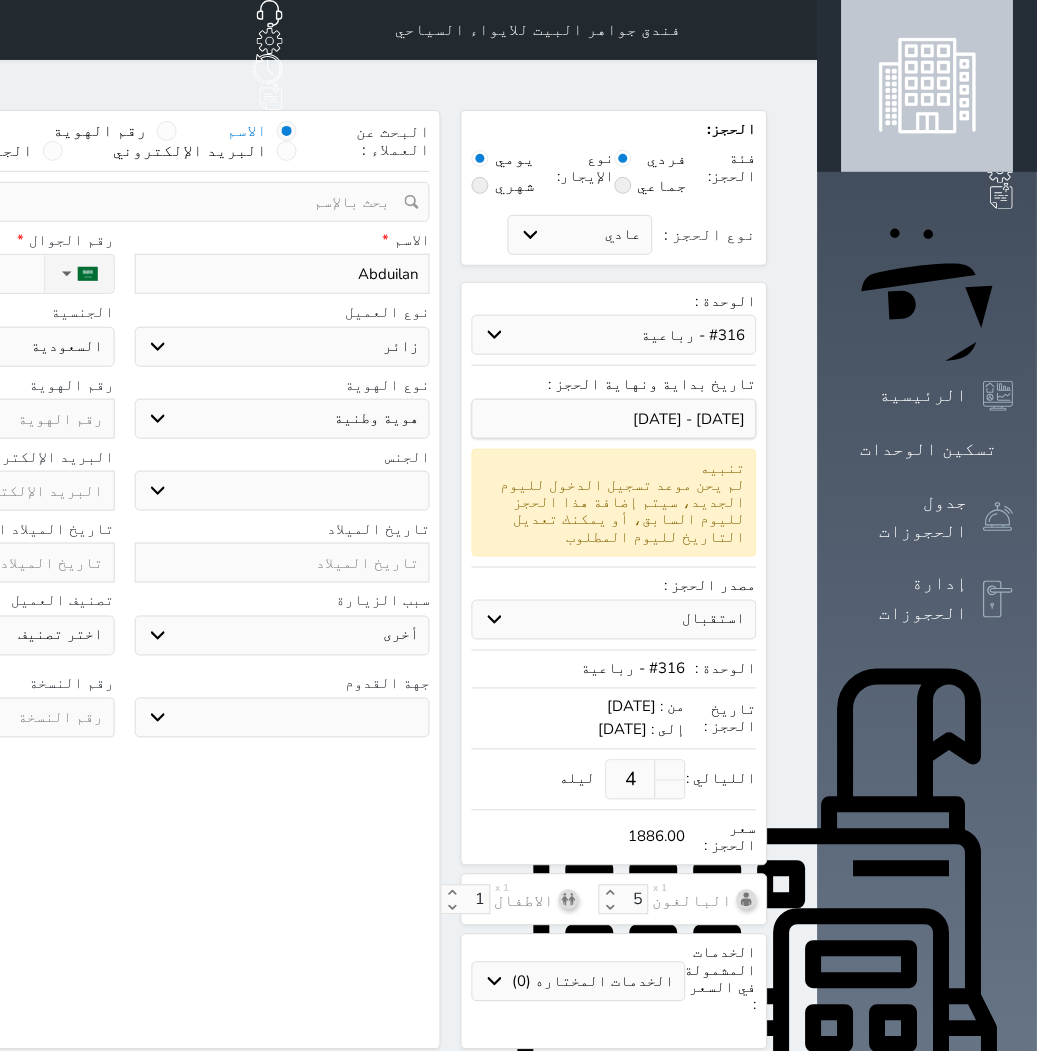 click on "اختر نوع   مواطن مواطن خليجي زائر مقيم" at bounding box center [283, 347] 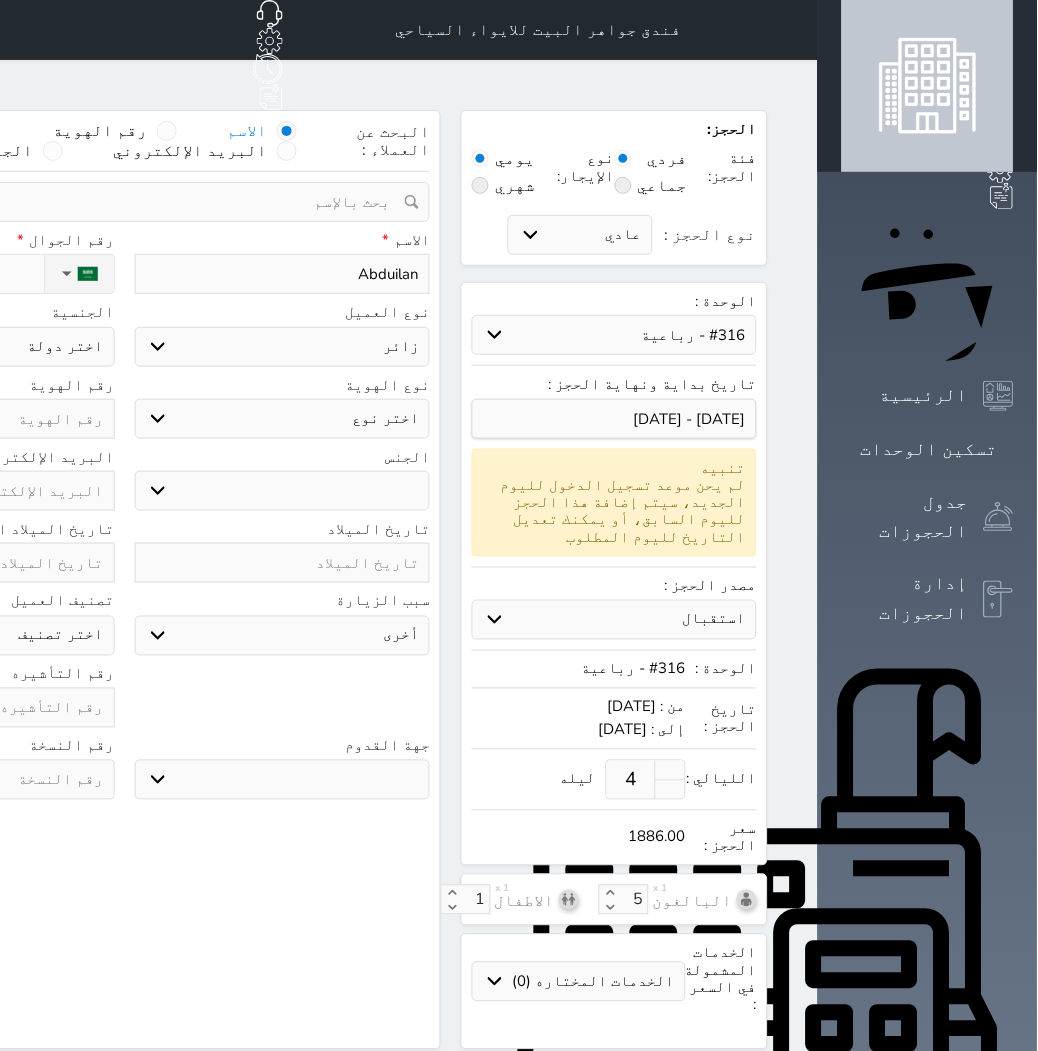 drag, startPoint x: 542, startPoint y: 390, endPoint x: 538, endPoint y: 401, distance: 11.7046995 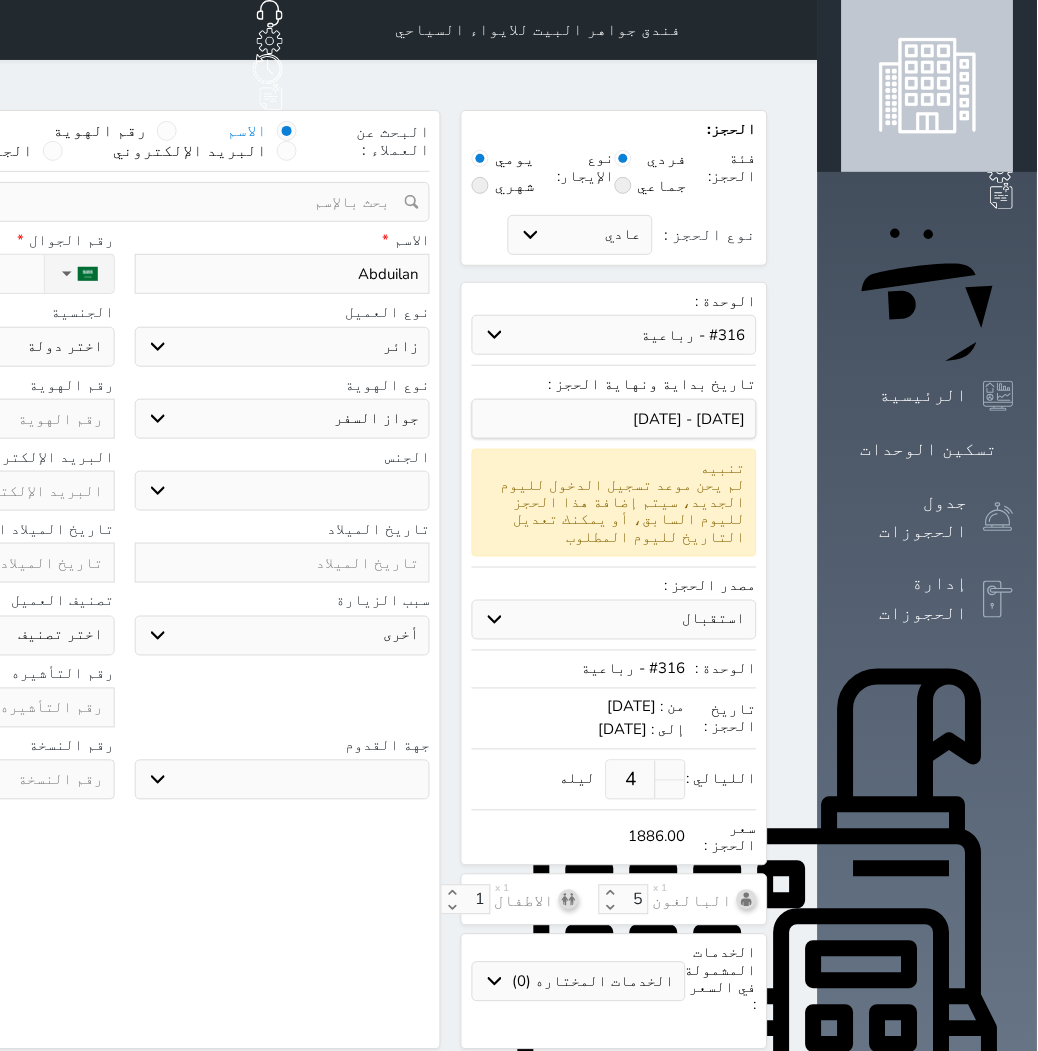 click on "اختر نوع   جواز السفر هوية زائر" at bounding box center (283, 419) 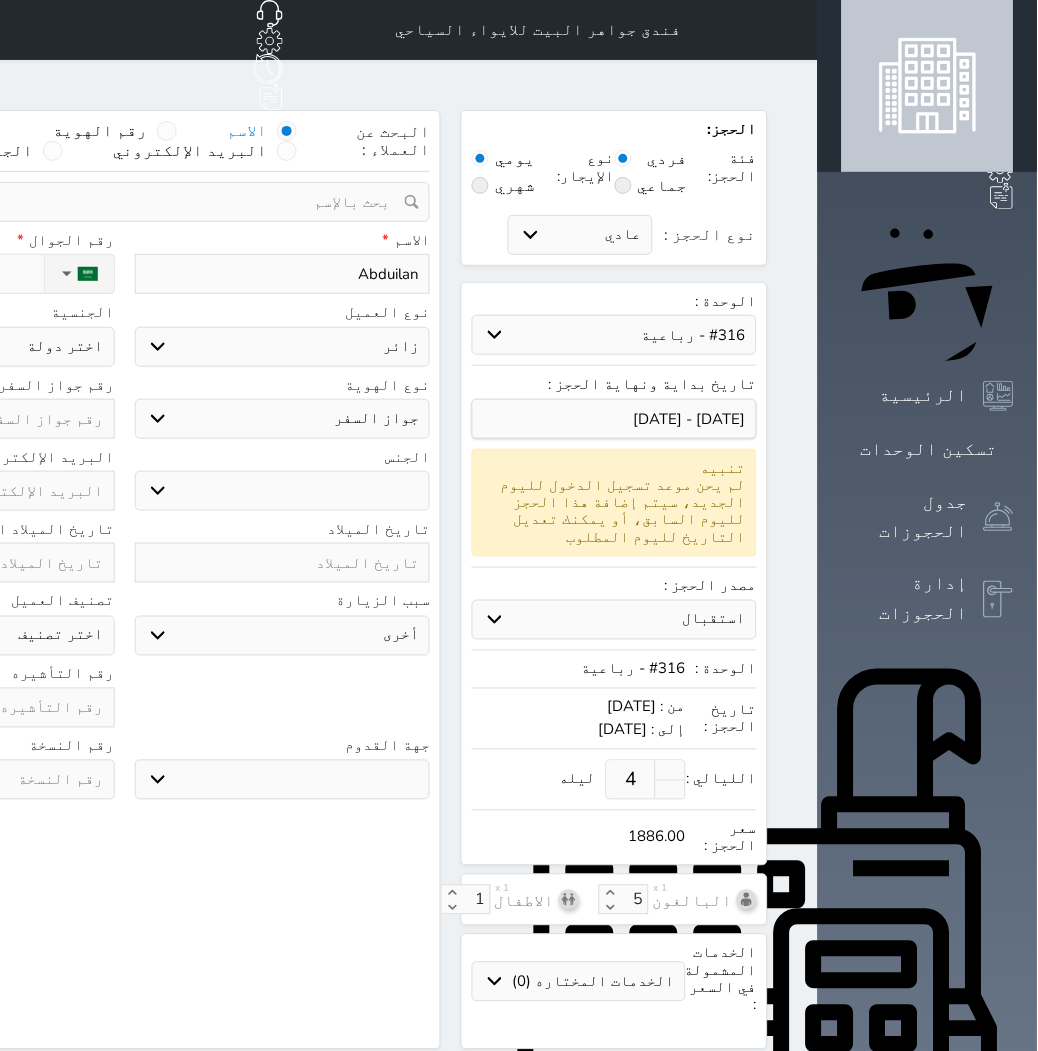 click on "ذكر   انثى" at bounding box center [283, 491] 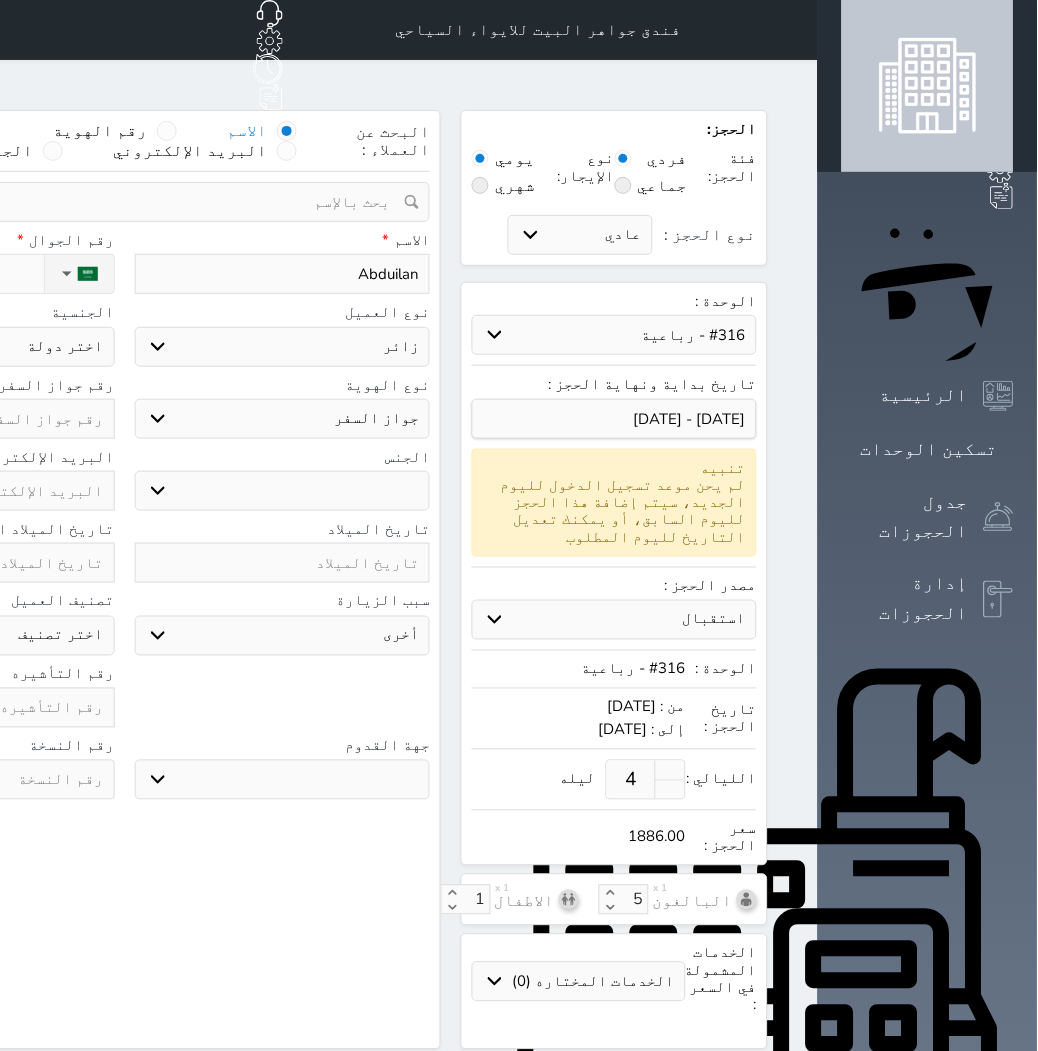 click at bounding box center [283, 563] 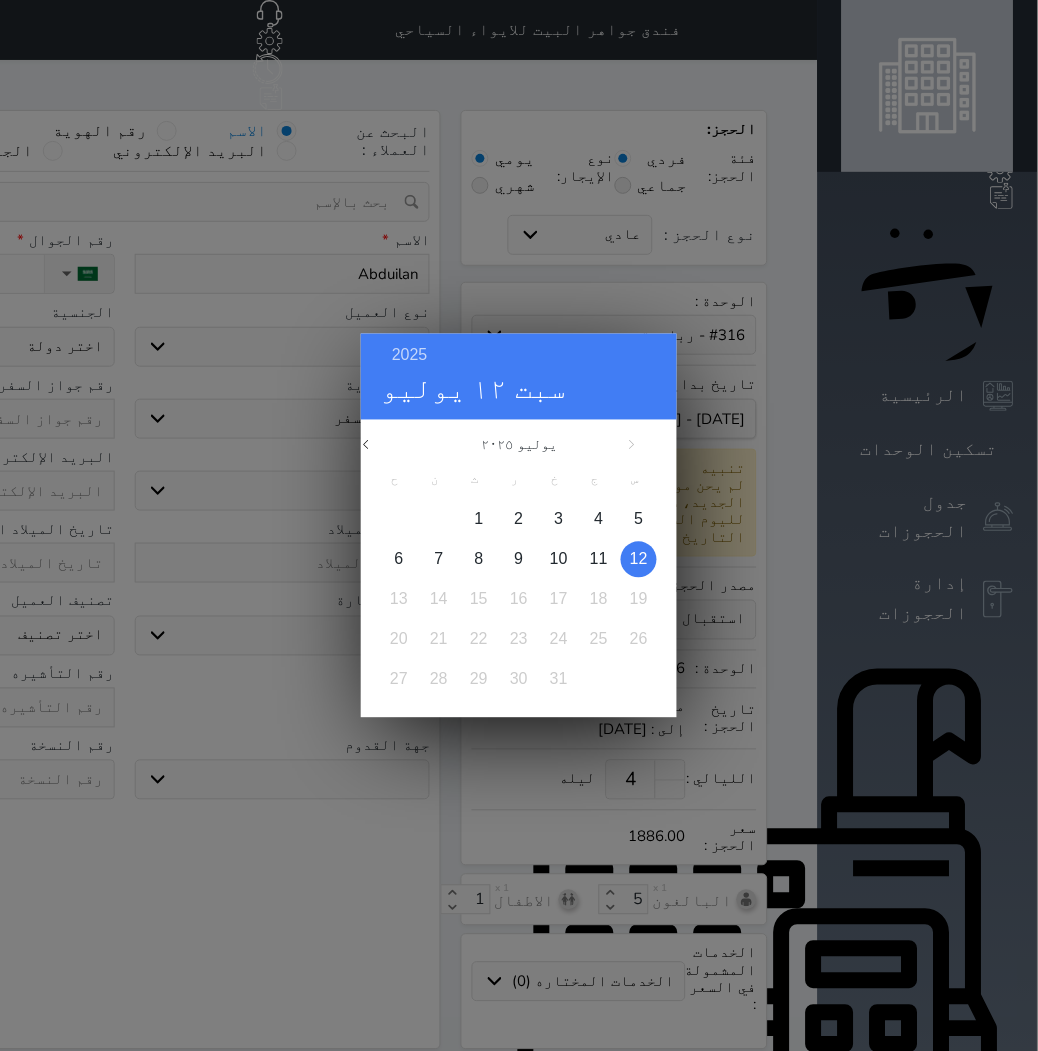 click on "2025   [DATE]         [DATE]
ح
ن
ث
ر
خ
ج
س
1   2   3   4   5   6   7   8   9   10   11   12   13   14   15   16   17   18   19   20   21   22   23   24   25   26   27   28   29   30   [DATE]
فبراير
مارس
أبريل
مايو
يونيو
يوليو
أغسطس
سبتمبر
أكتوبر" at bounding box center [519, 525] 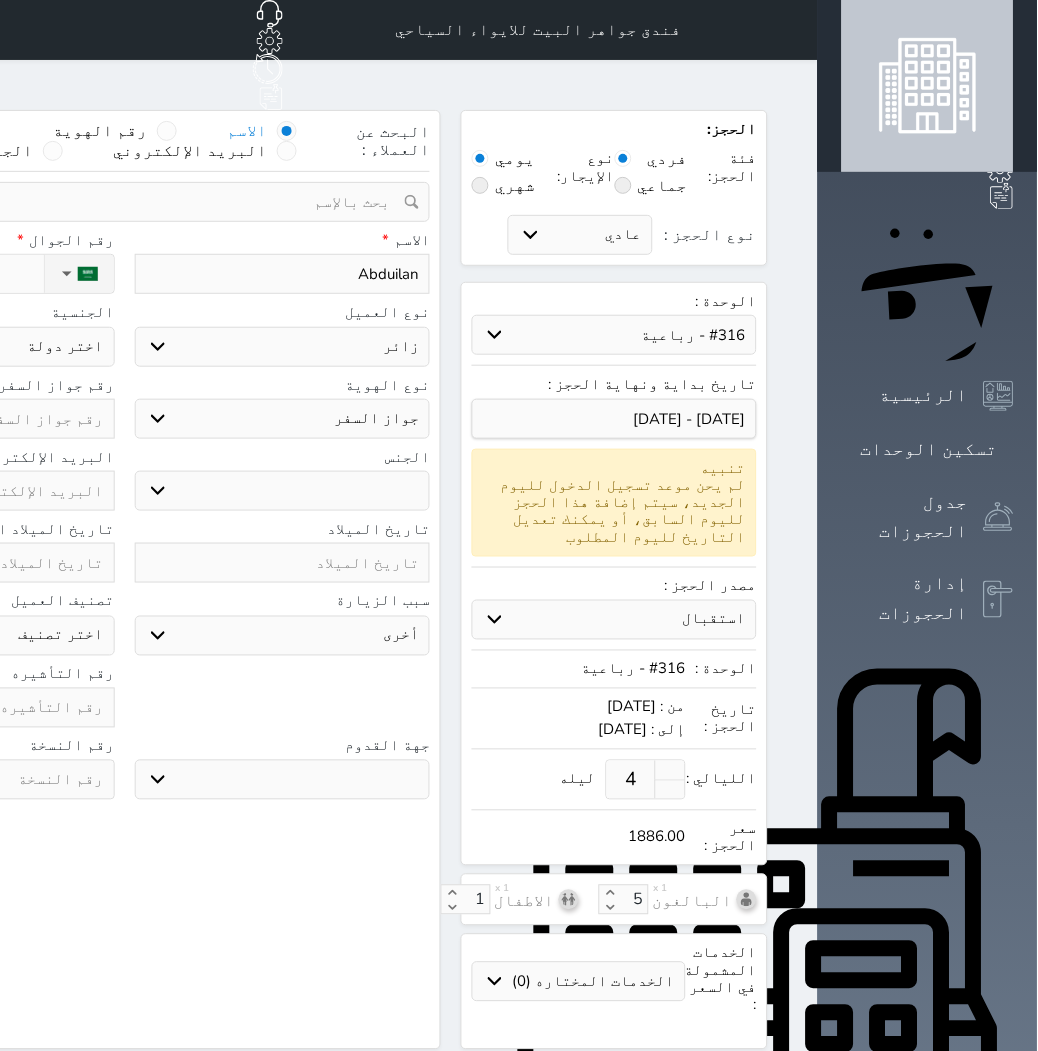 click on "سياحة زيارة الاهل والاصدقاء زيارة دينية زيارة عمل زيارة رياضية زيارة ترفيهية أخرى موظف ديوان عمل نزيل حجر موظف وزارة الصحة" at bounding box center [283, 636] 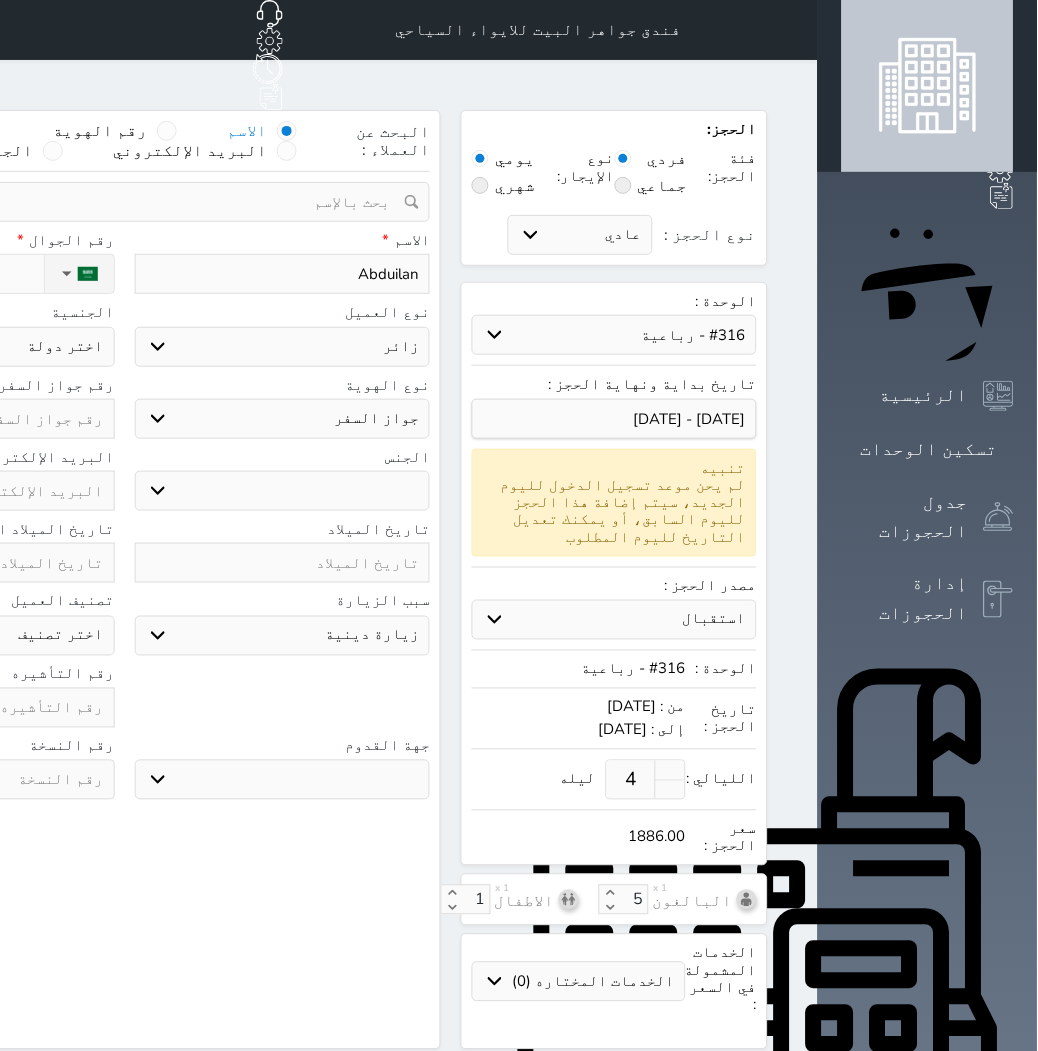 click on "سياحة زيارة الاهل والاصدقاء زيارة دينية زيارة عمل زيارة رياضية زيارة ترفيهية أخرى موظف ديوان عمل نزيل حجر موظف وزارة الصحة" at bounding box center (283, 636) 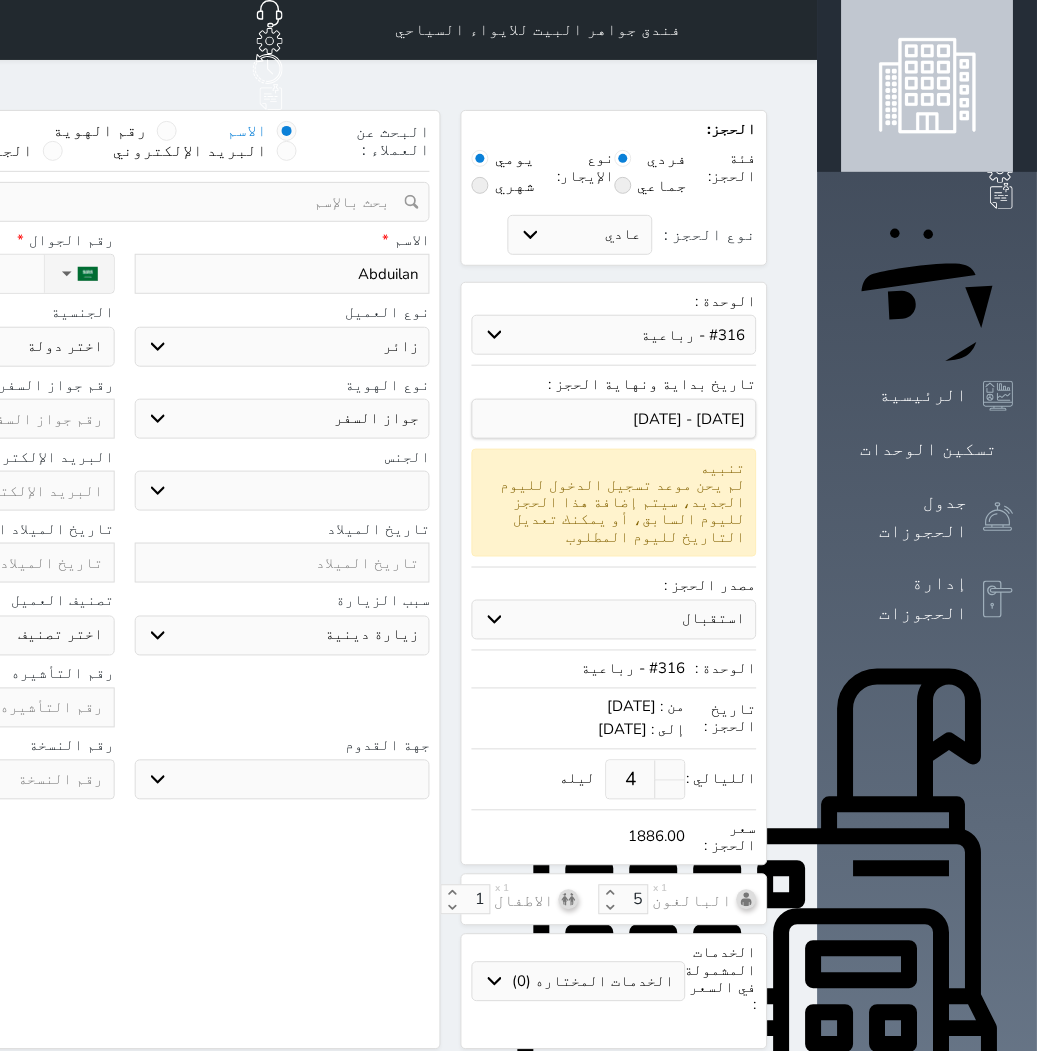 drag, startPoint x: 195, startPoint y: 242, endPoint x: 195, endPoint y: 254, distance: 12 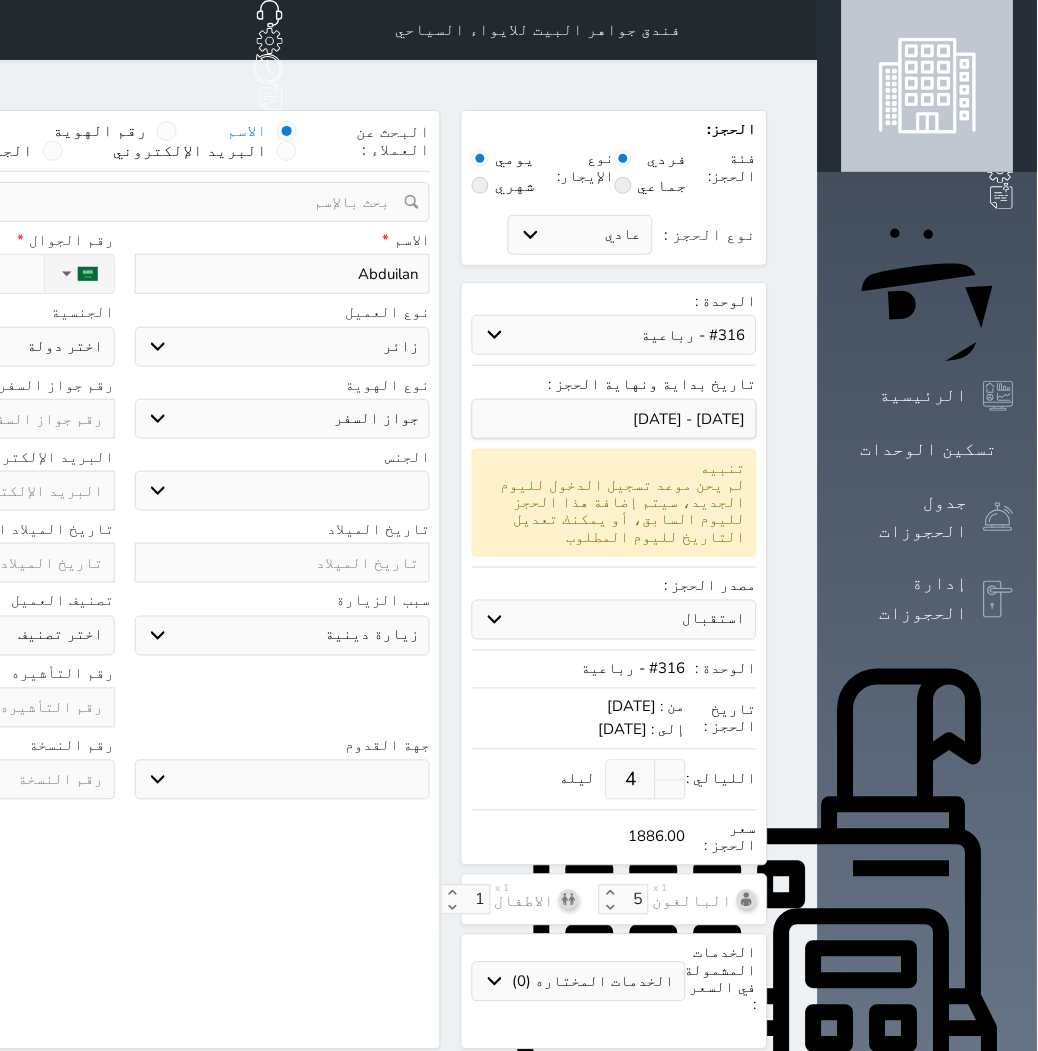 click on "اختر دولة
اثيوبيا
اجنبي بجواز سعودي
اخرى
[GEOGRAPHIC_DATA]
[GEOGRAPHIC_DATA]
[GEOGRAPHIC_DATA]
[GEOGRAPHIC_DATA]
[GEOGRAPHIC_DATA]
[GEOGRAPHIC_DATA]
[GEOGRAPHIC_DATA]" at bounding box center (-33, 347) 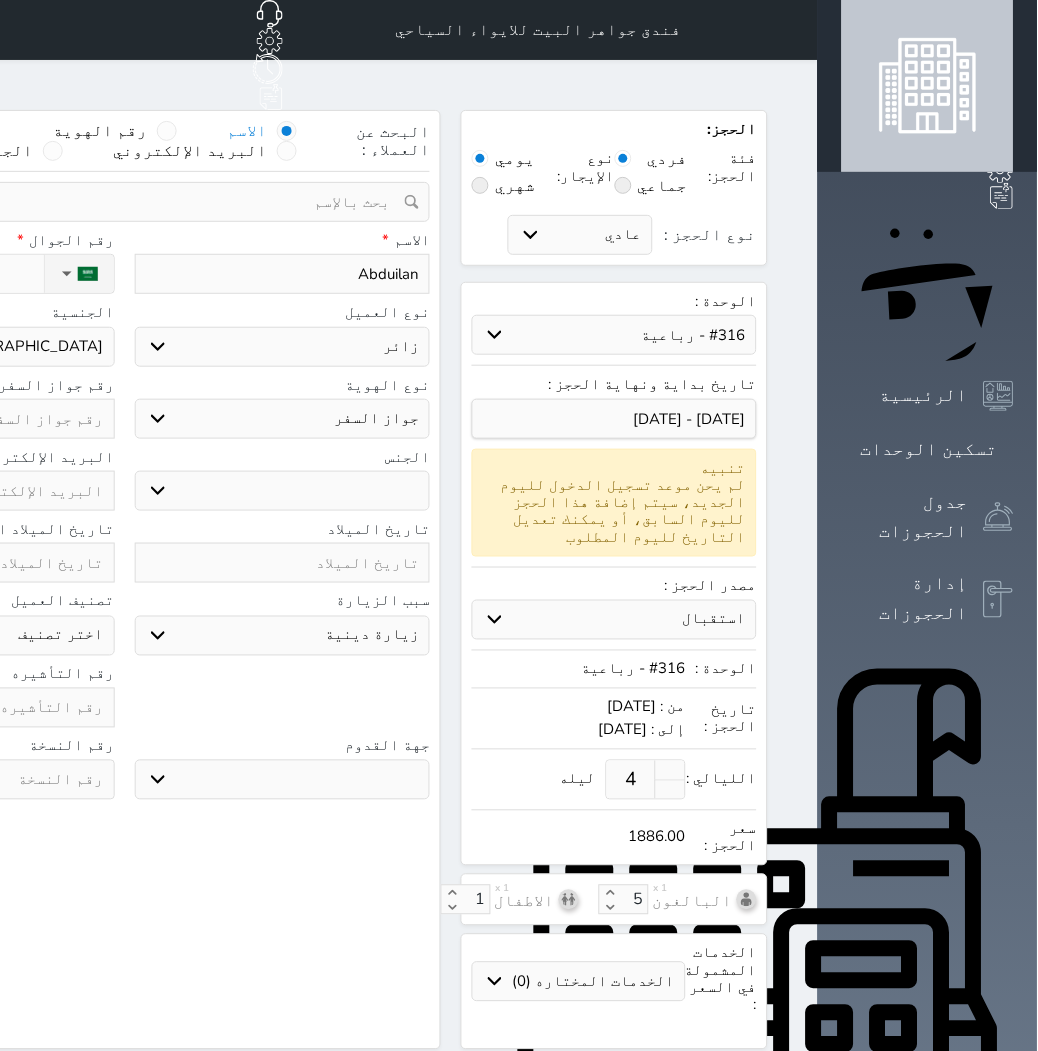click on "اختر دولة
اثيوبيا
اجنبي بجواز سعودي
اخرى
[GEOGRAPHIC_DATA]
[GEOGRAPHIC_DATA]
[GEOGRAPHIC_DATA]
[GEOGRAPHIC_DATA]
[GEOGRAPHIC_DATA]
[GEOGRAPHIC_DATA]
[GEOGRAPHIC_DATA]" at bounding box center [-33, 347] 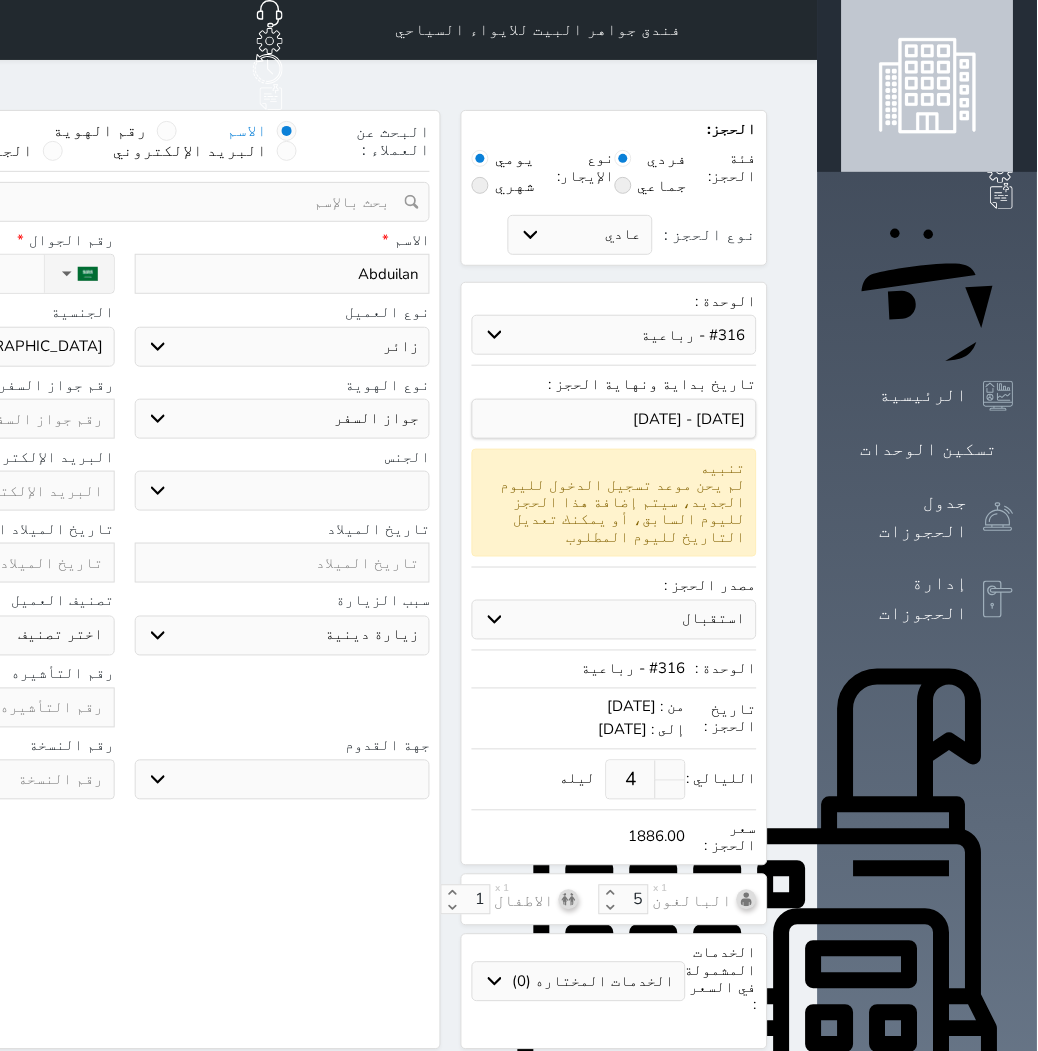 click at bounding box center (-33, 419) 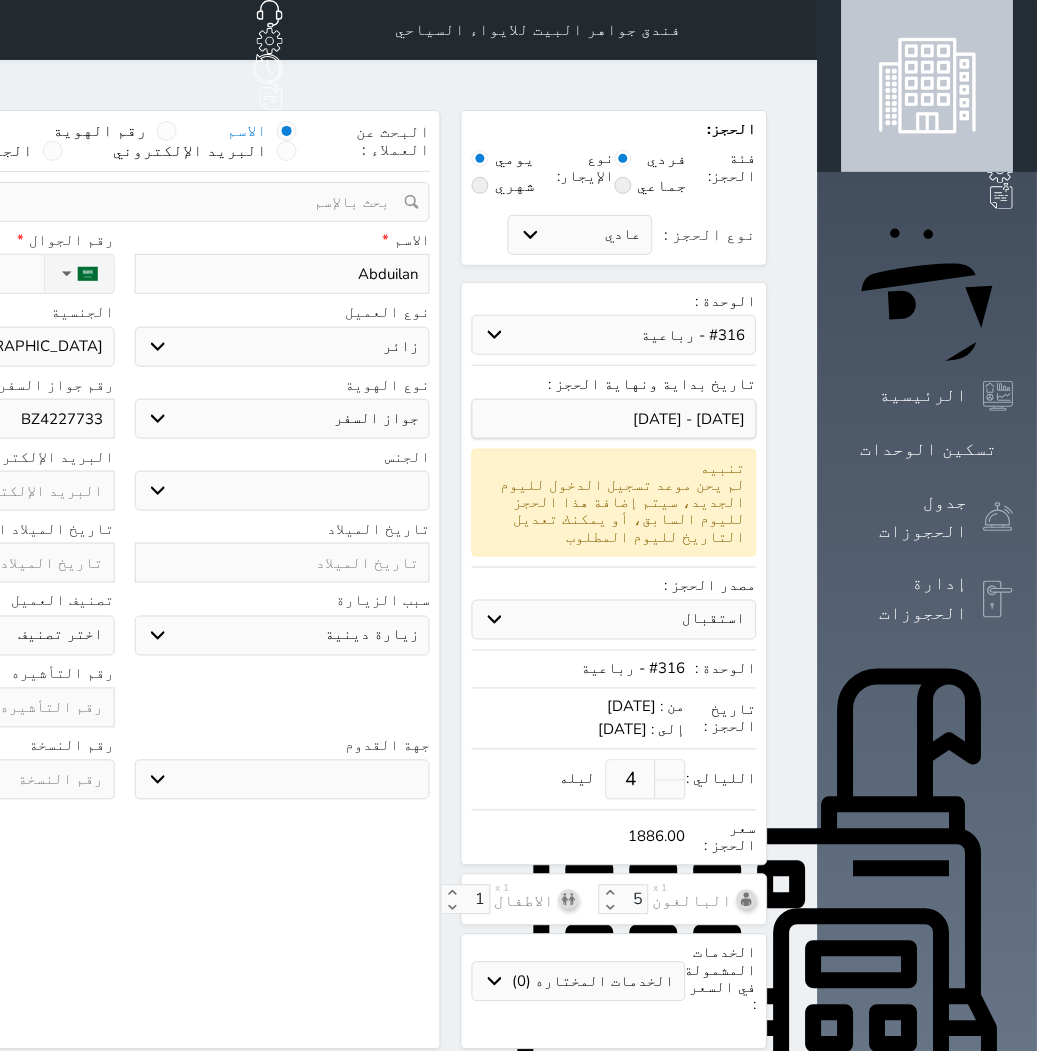 click at bounding box center (-33, 708) 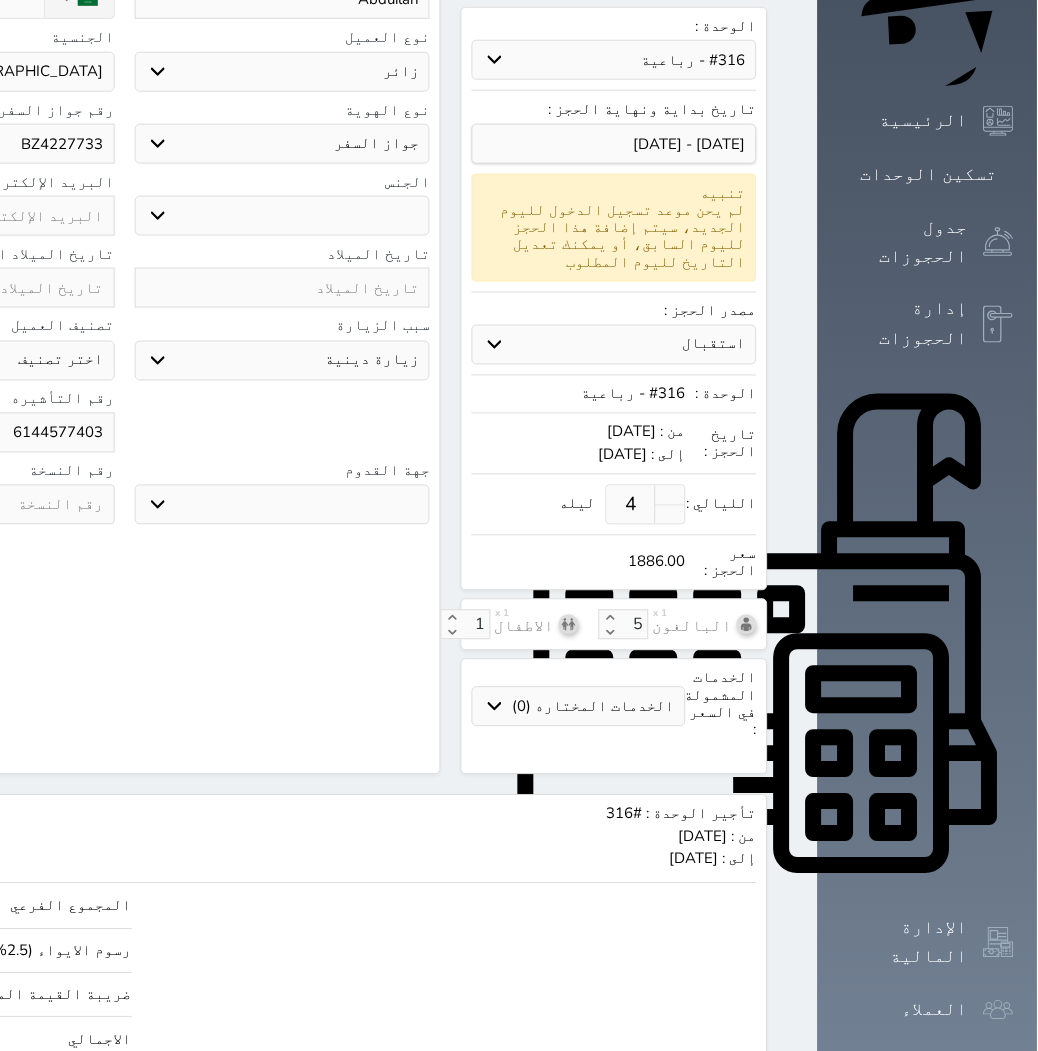 scroll, scrollTop: 280, scrollLeft: 0, axis: vertical 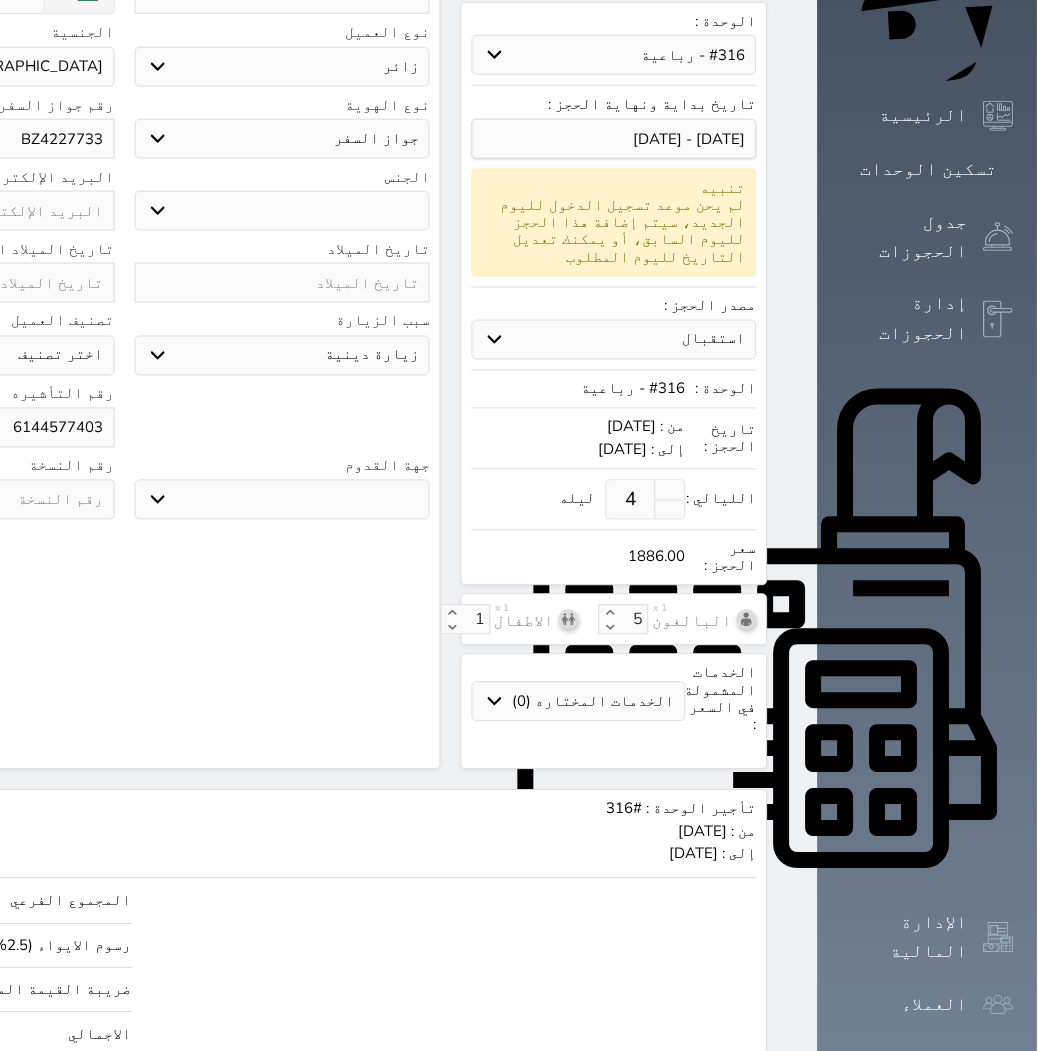 click on "حجز" at bounding box center (-104, 1096) 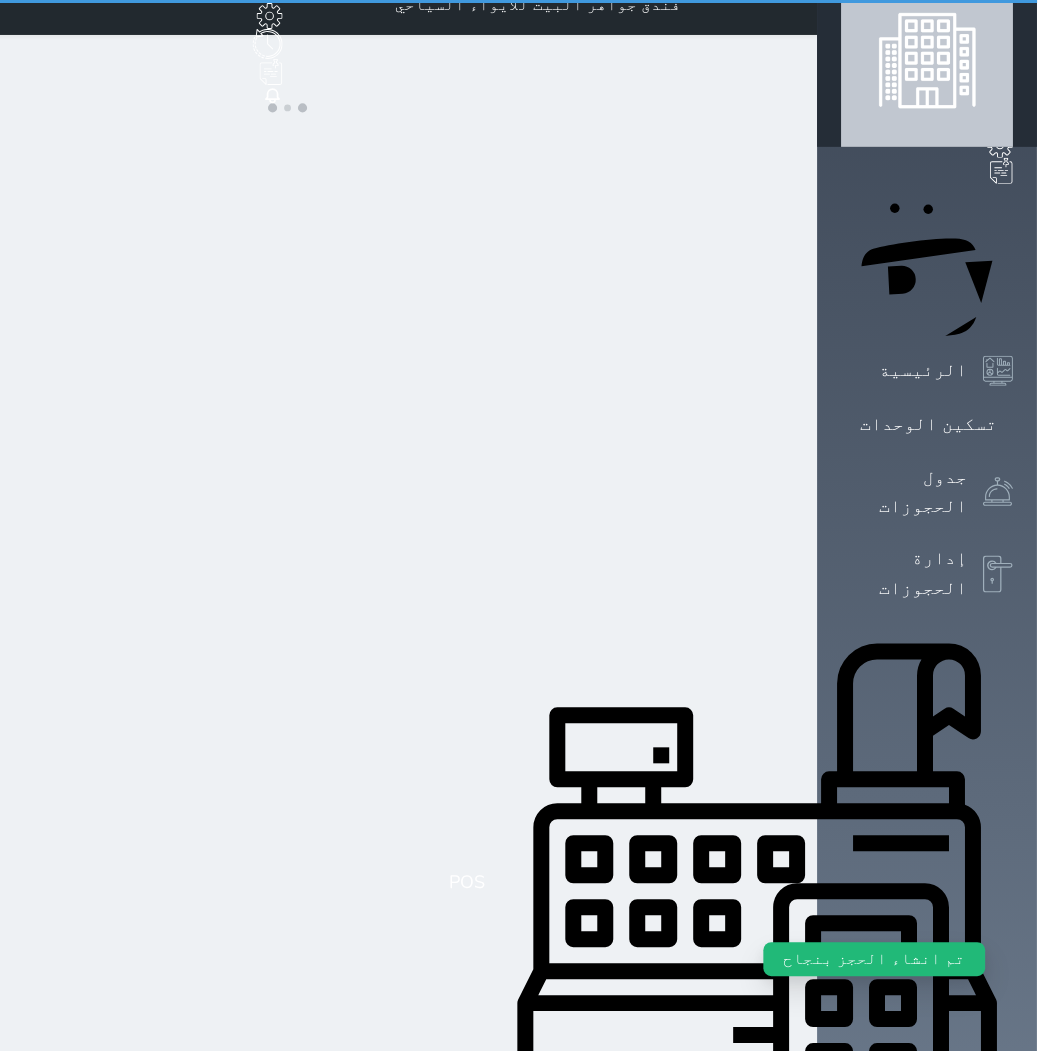 scroll, scrollTop: 0, scrollLeft: 0, axis: both 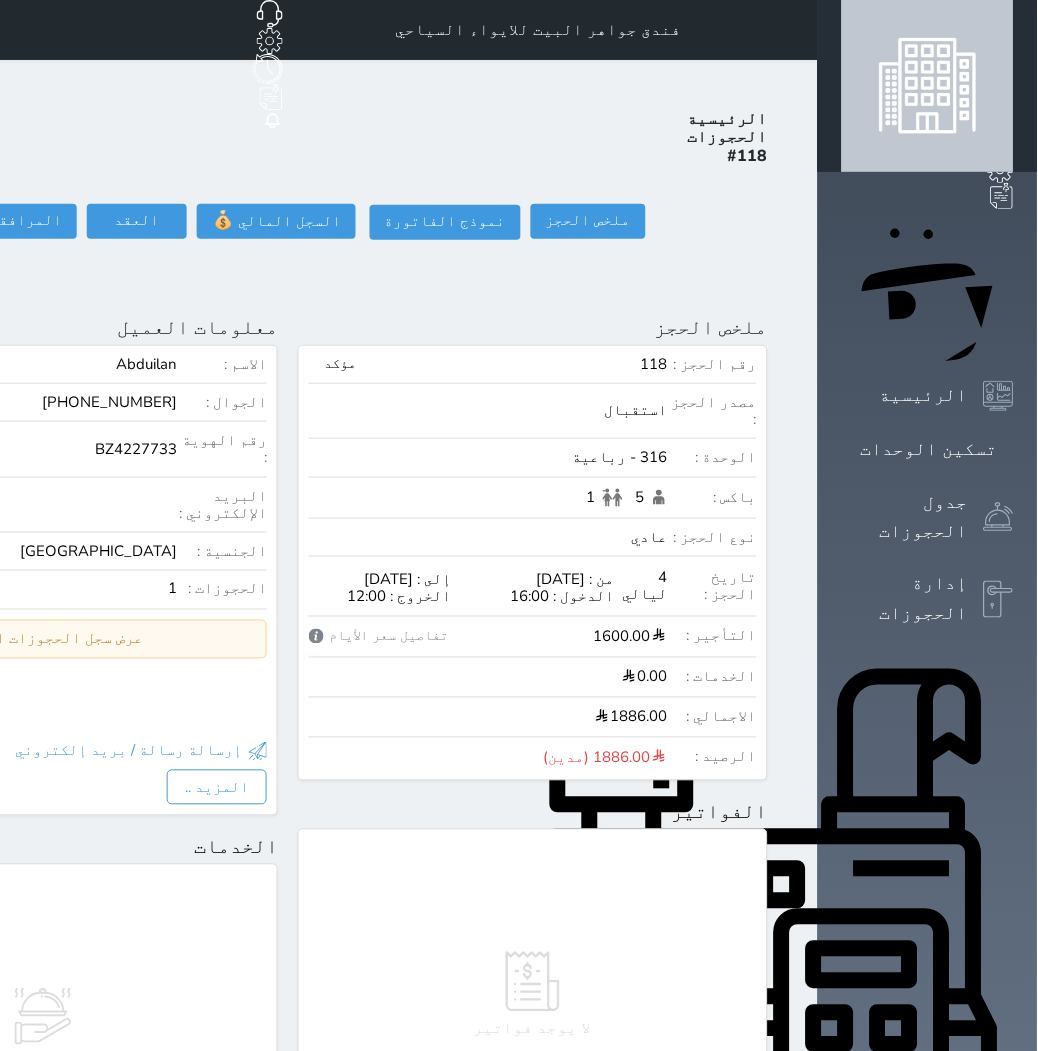 click on "تسجيل دخول" at bounding box center [-125, 221] 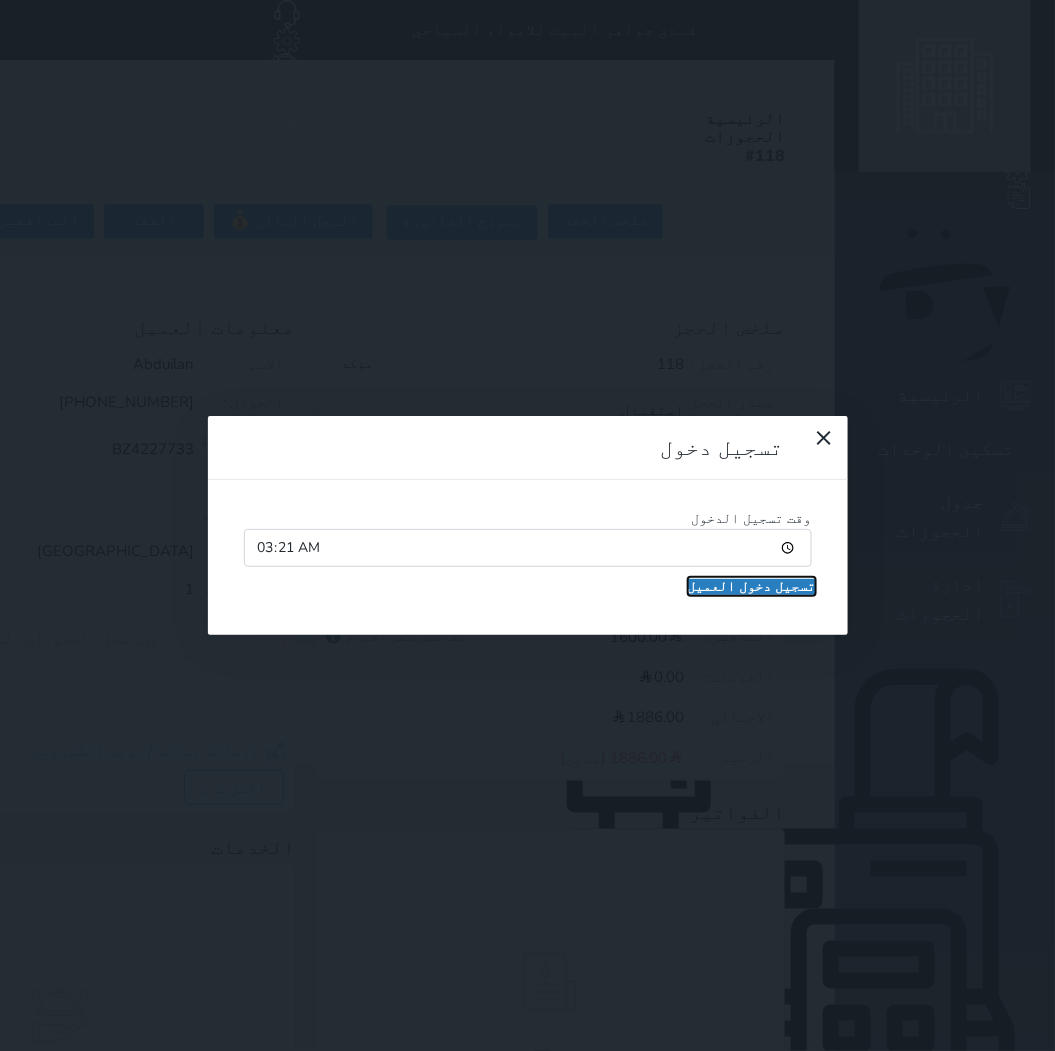 click on "تسجيل دخول العميل" at bounding box center (752, 587) 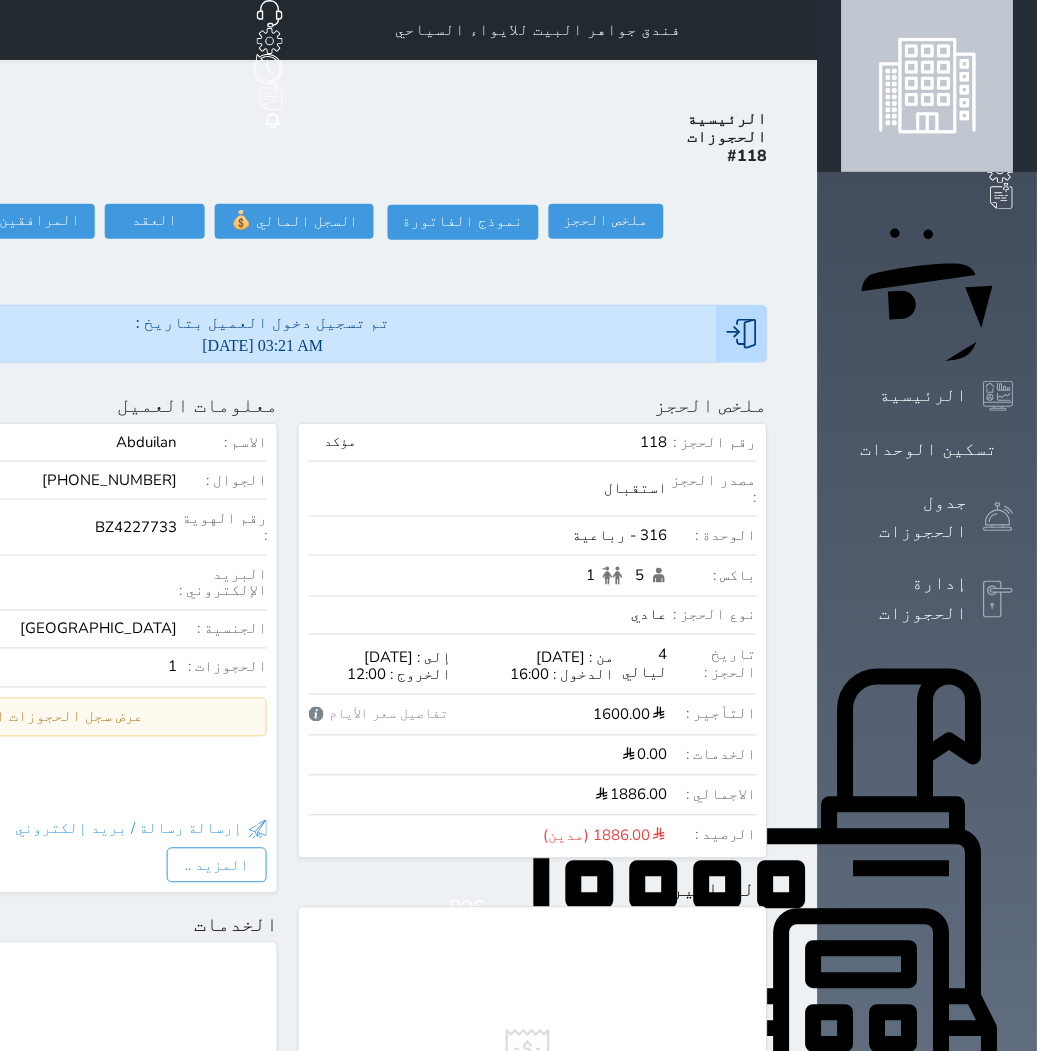 click on "حجز جديد" at bounding box center (114, -65) 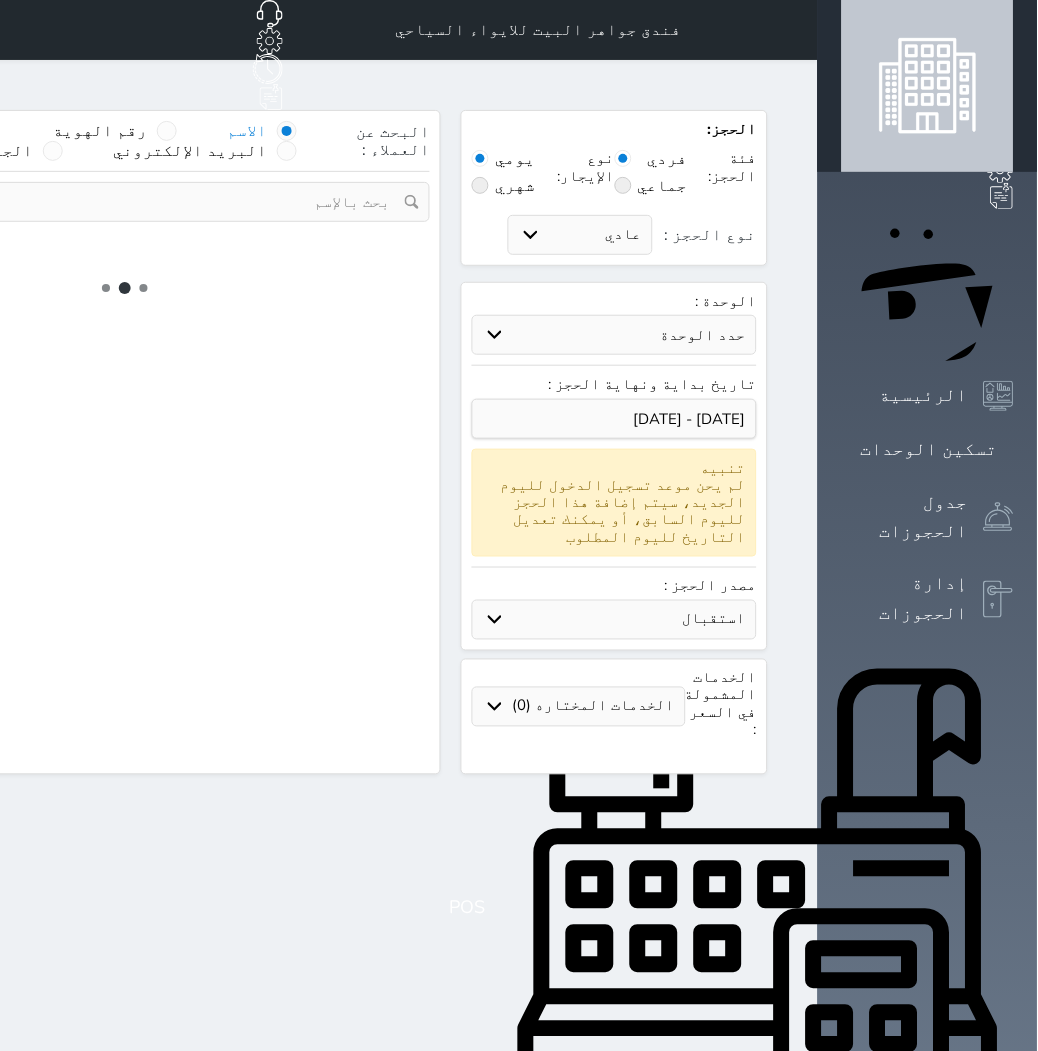 click on "حدد الوحدة" at bounding box center [614, 335] 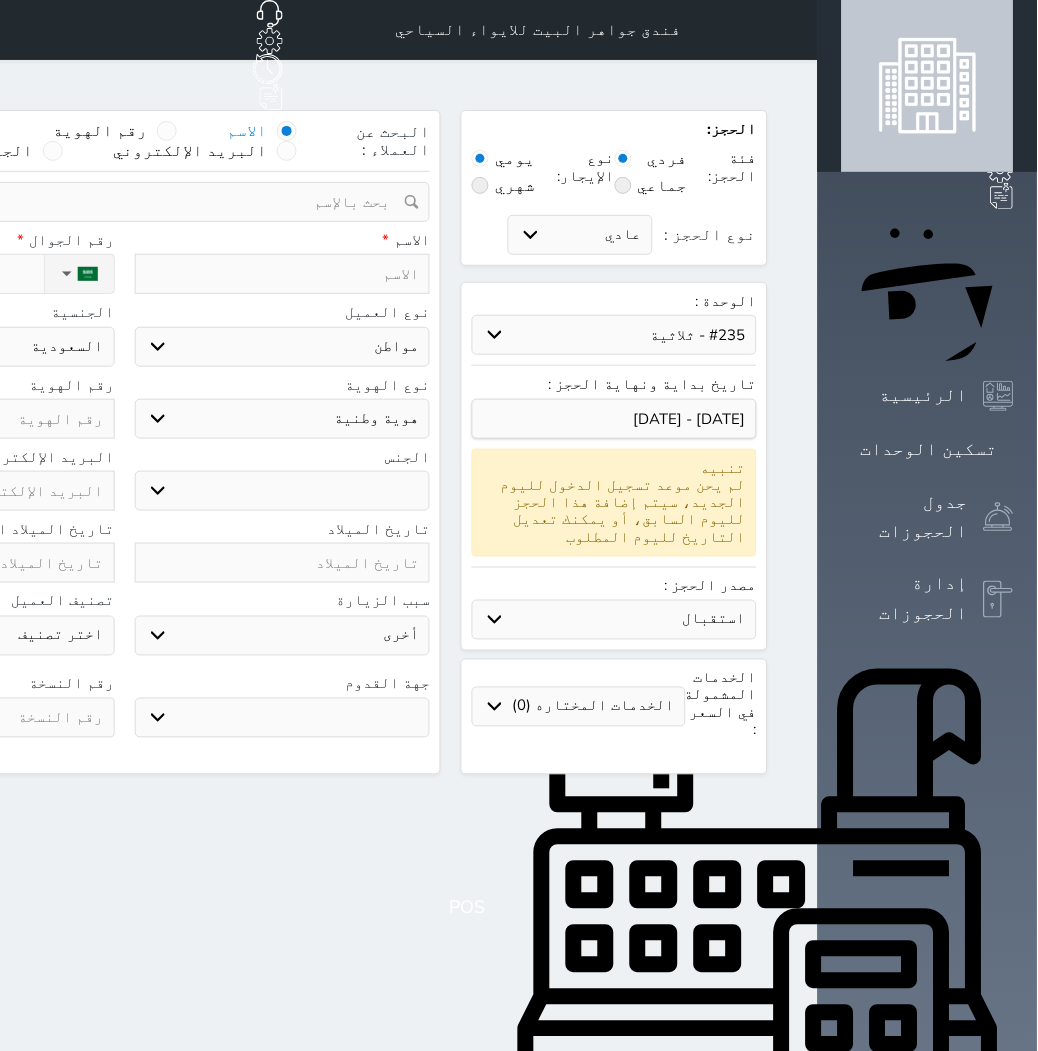 click on "حدد الوحدة
#940 - رباعية
#938 - خماسية
#937 - رباعية
#934 - خماسية
#932 - ثلاثية
#931 - خماسية
#930 - رباعية
#927 - رباعية
#926 - خماسية
#925 - رباعية
#924 - ثلاثية
#922 - خماسية
#921 - رباعية
#920 - رباعية
#919 - خماسية
#918 - ثلاثية
#917 - خماسية
#916 - رباعية
#915 - خماسية
#914 - رباعية" at bounding box center (614, 335) 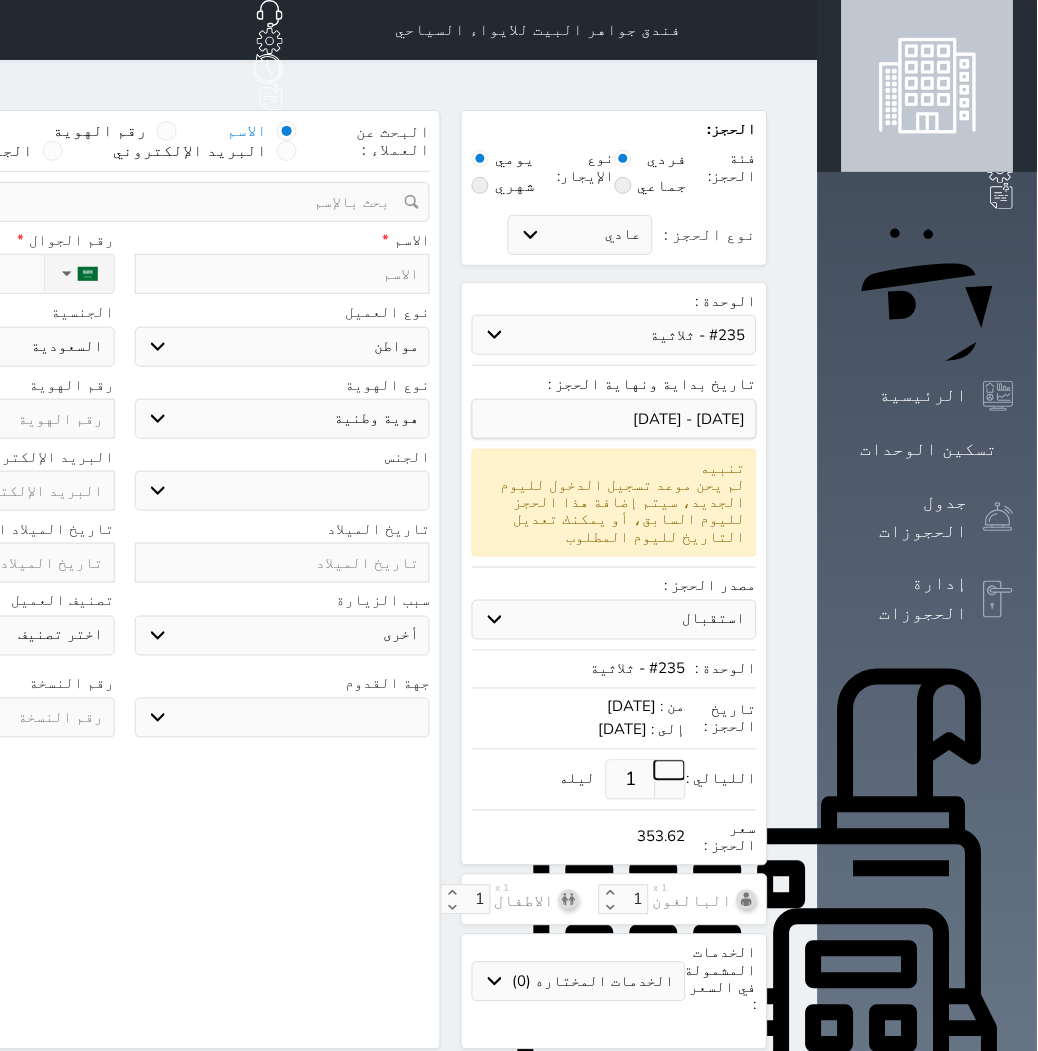 click at bounding box center (670, 770) 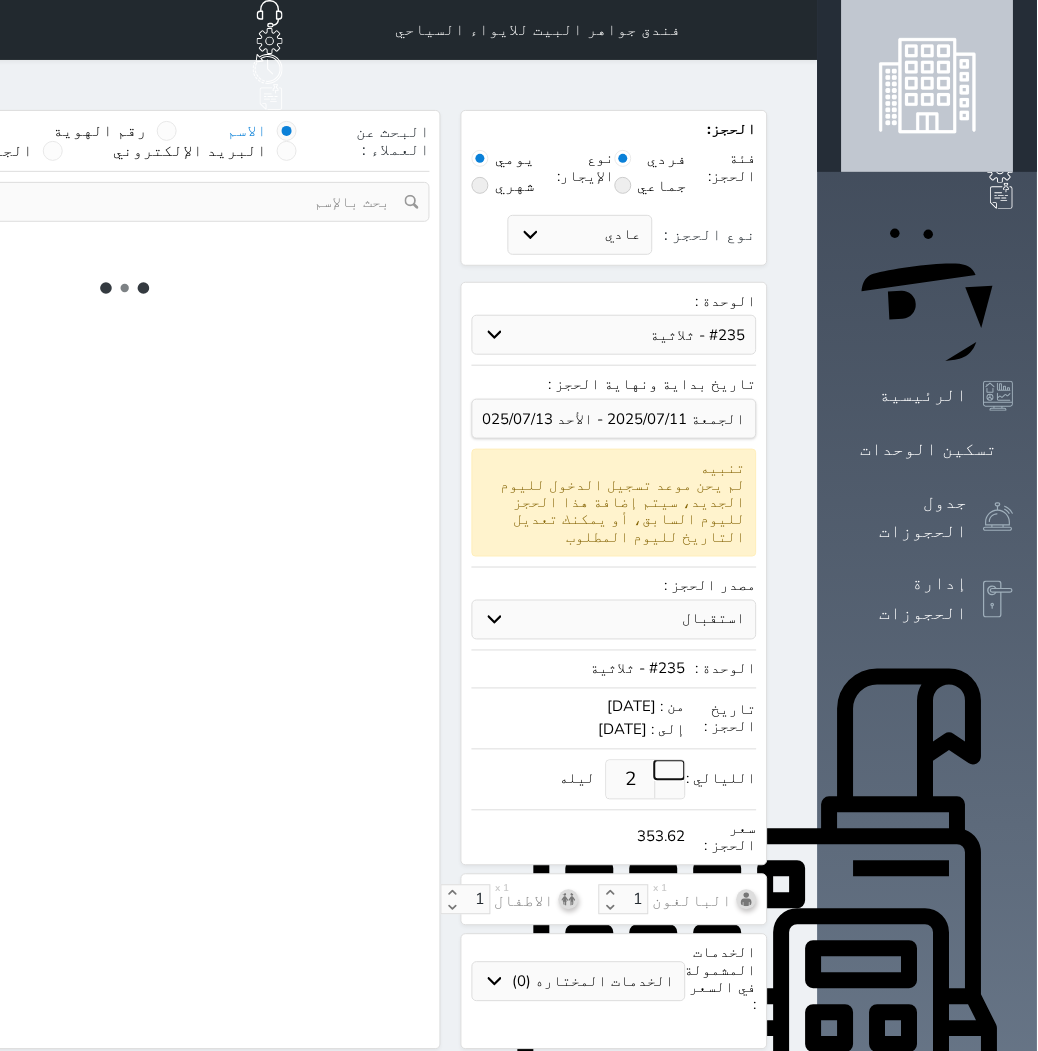click at bounding box center [670, 770] 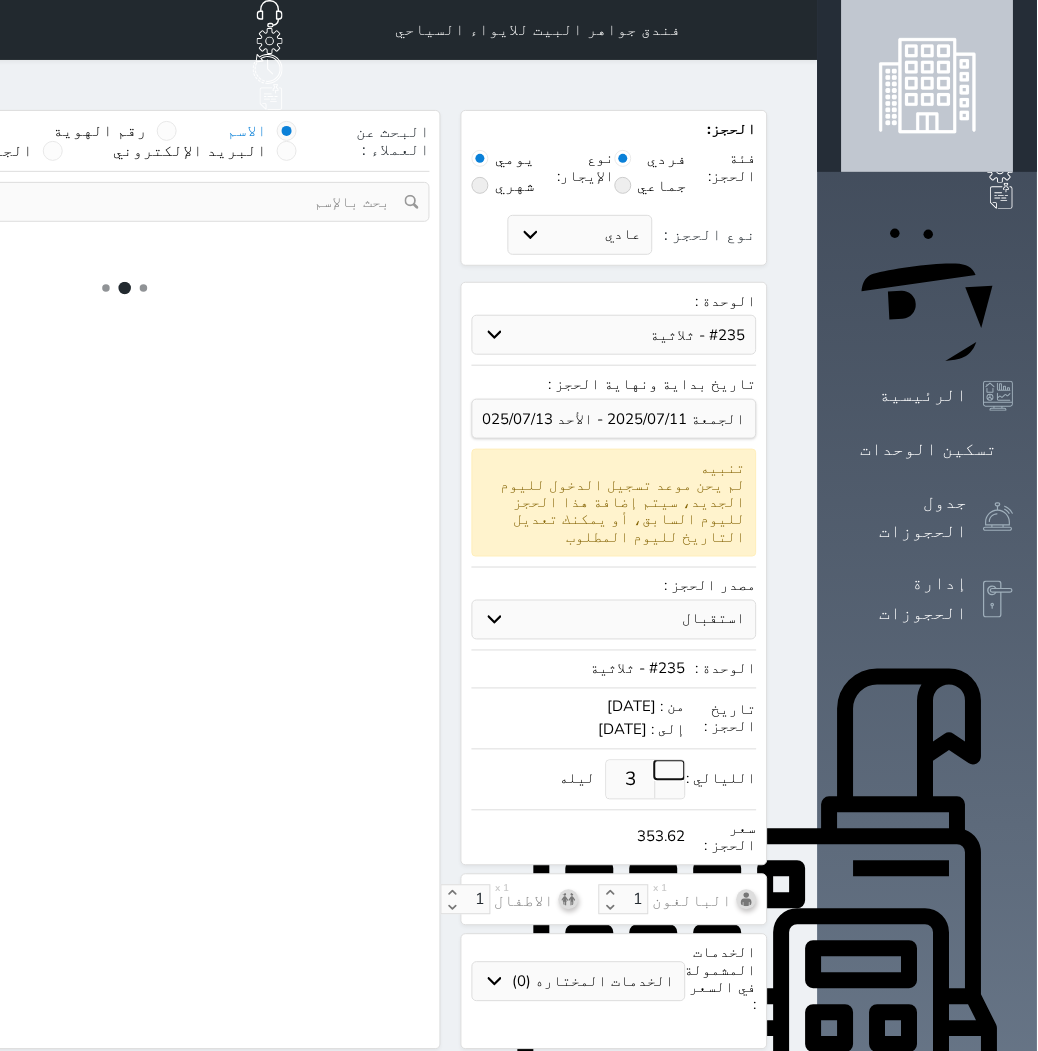 click at bounding box center [670, 770] 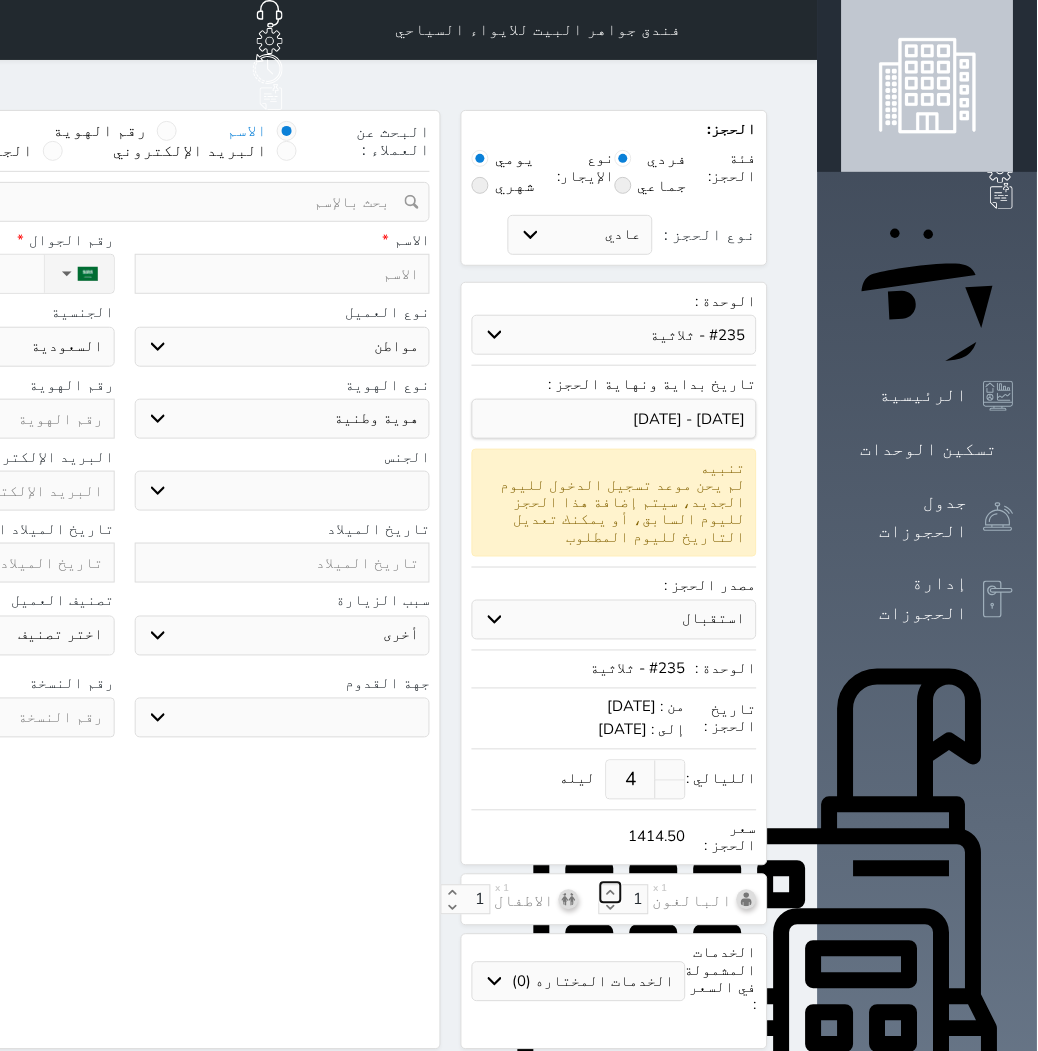 click 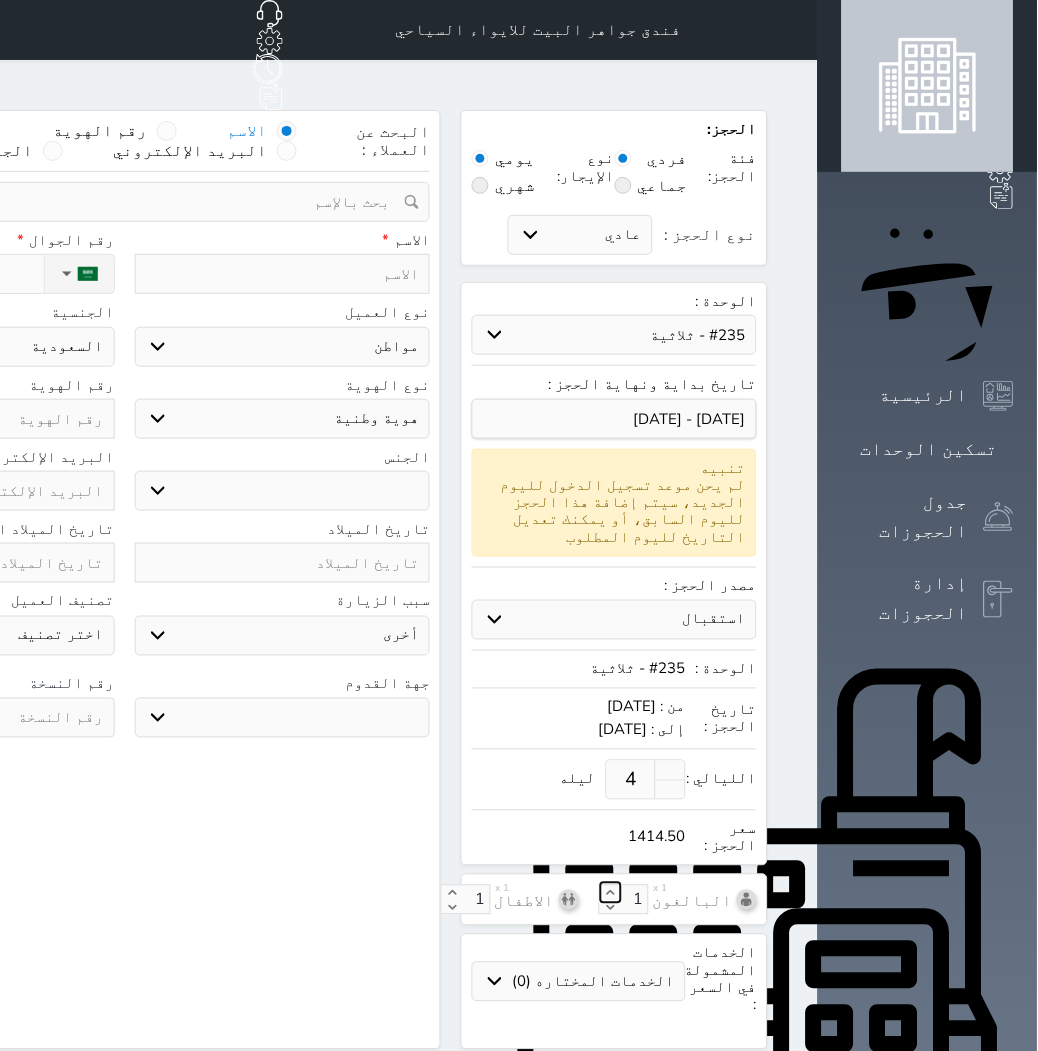 click 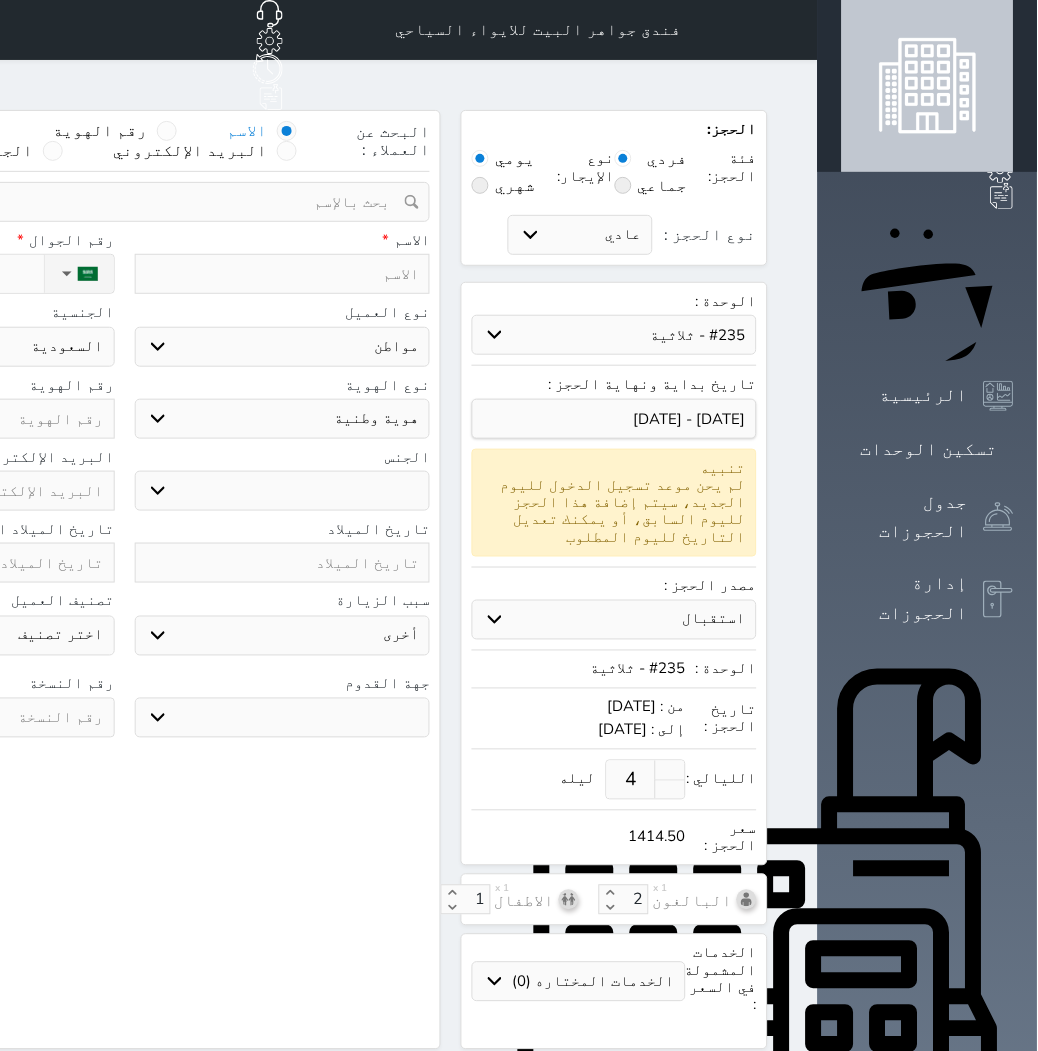 click at bounding box center [283, 274] 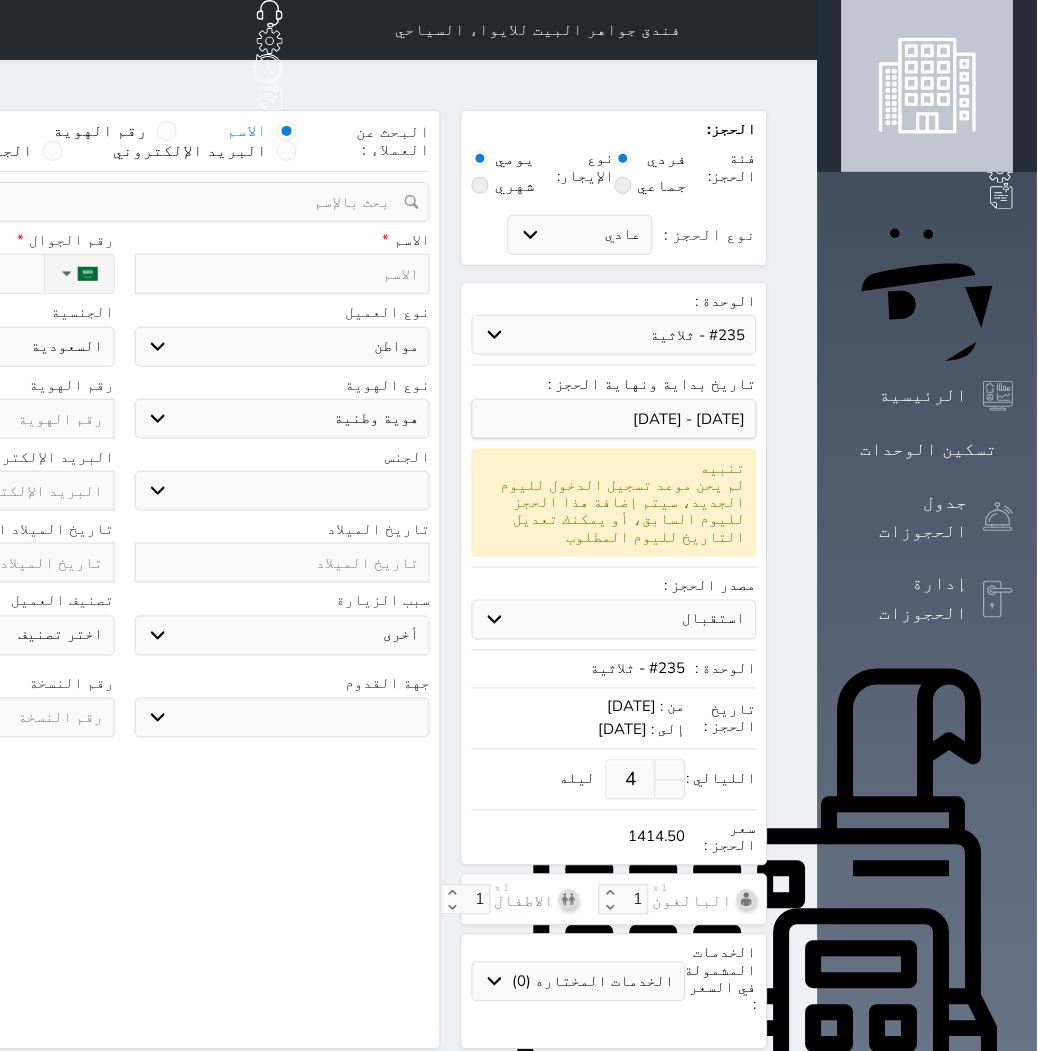 drag, startPoint x: 380, startPoint y: 242, endPoint x: 322, endPoint y: 255, distance: 59.439045 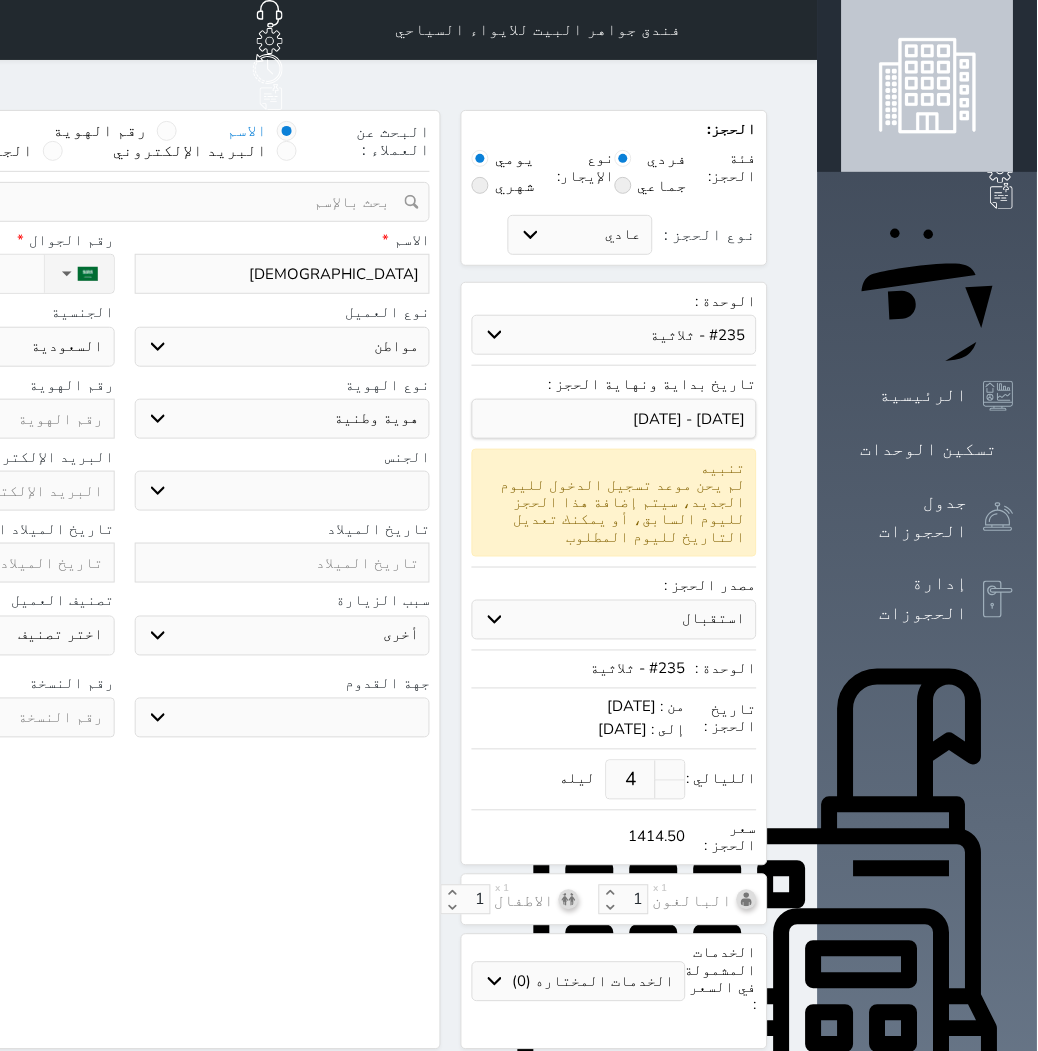 click on "اختر نوع   مواطن مواطن خليجي زائر مقيم" at bounding box center [283, 347] 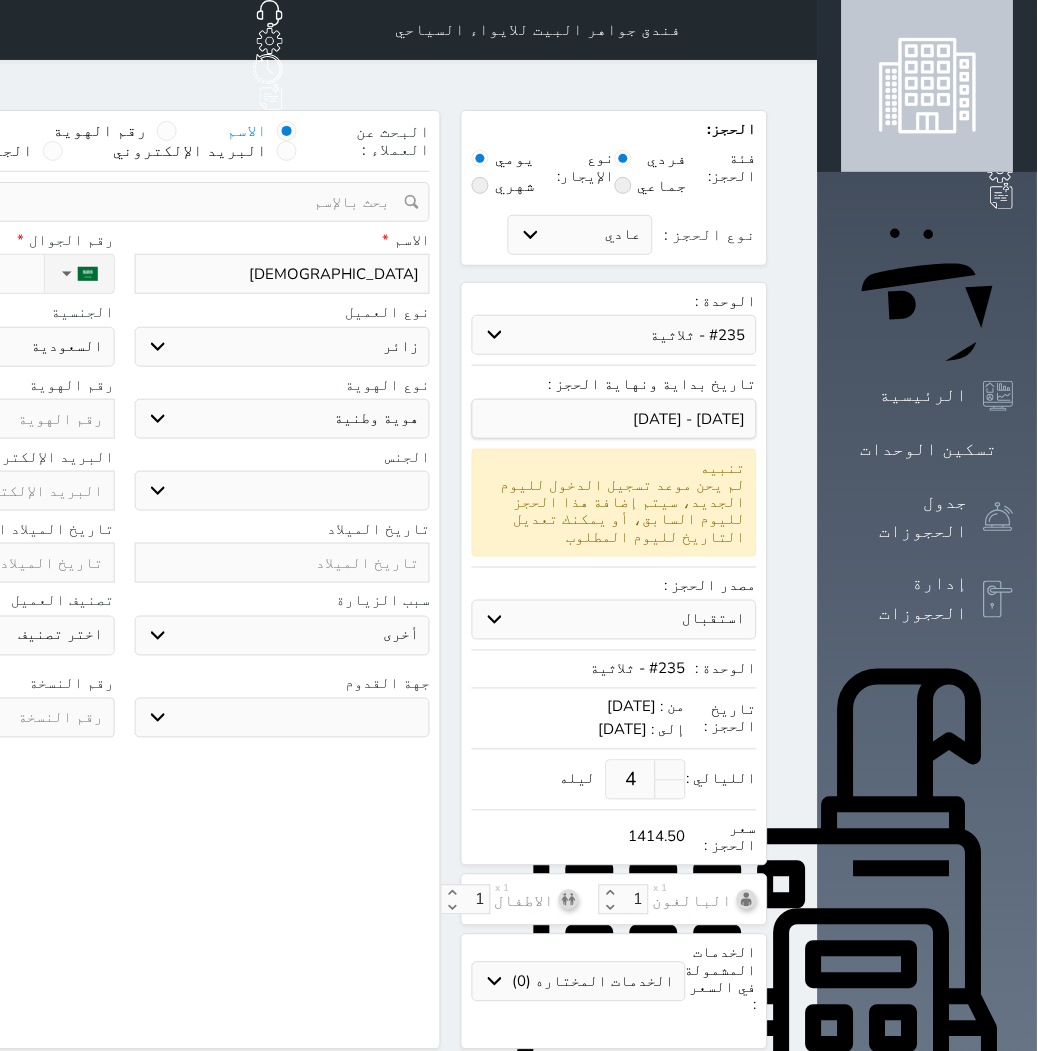 click on "اختر نوع   مواطن مواطن خليجي زائر مقيم" at bounding box center (283, 347) 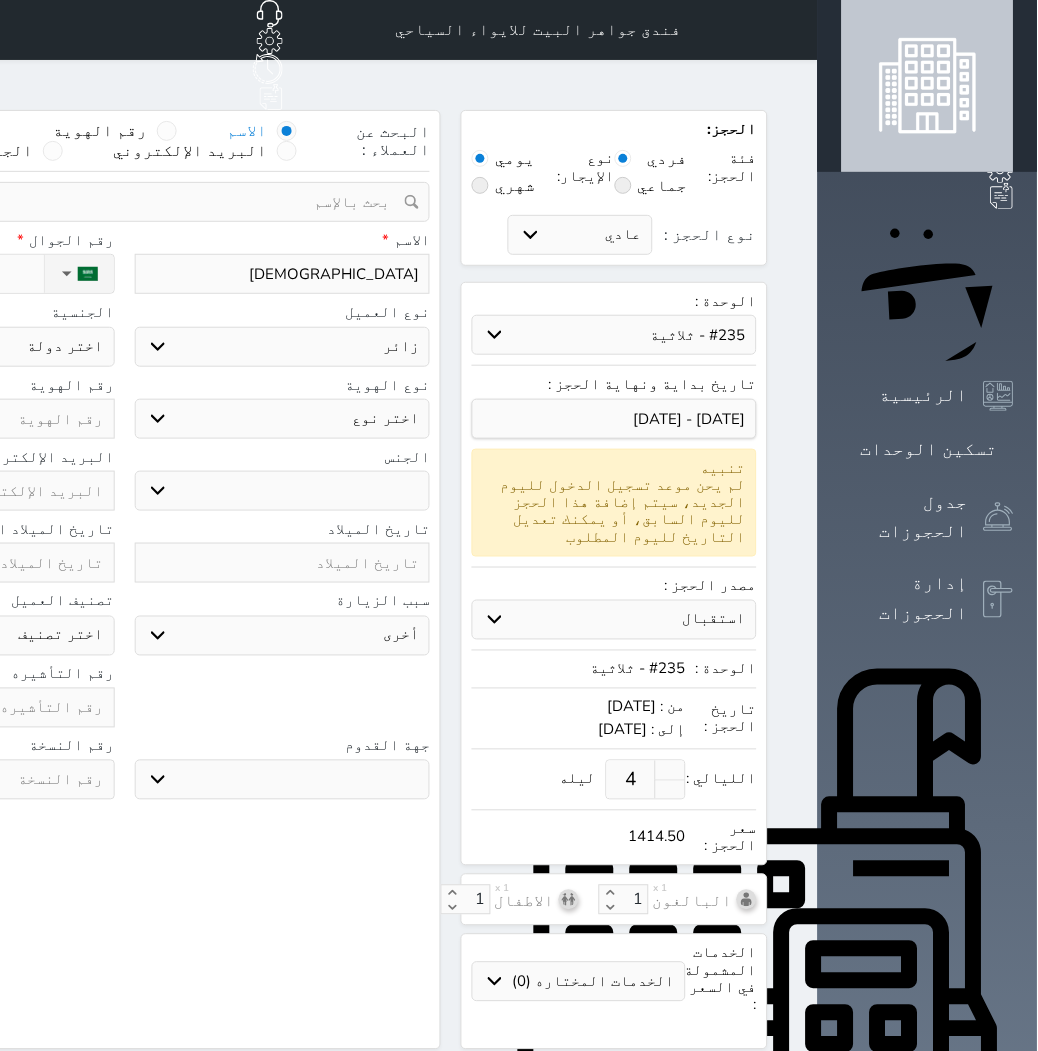 click on "اختر نوع   جواز السفر هوية زائر" at bounding box center (283, 419) 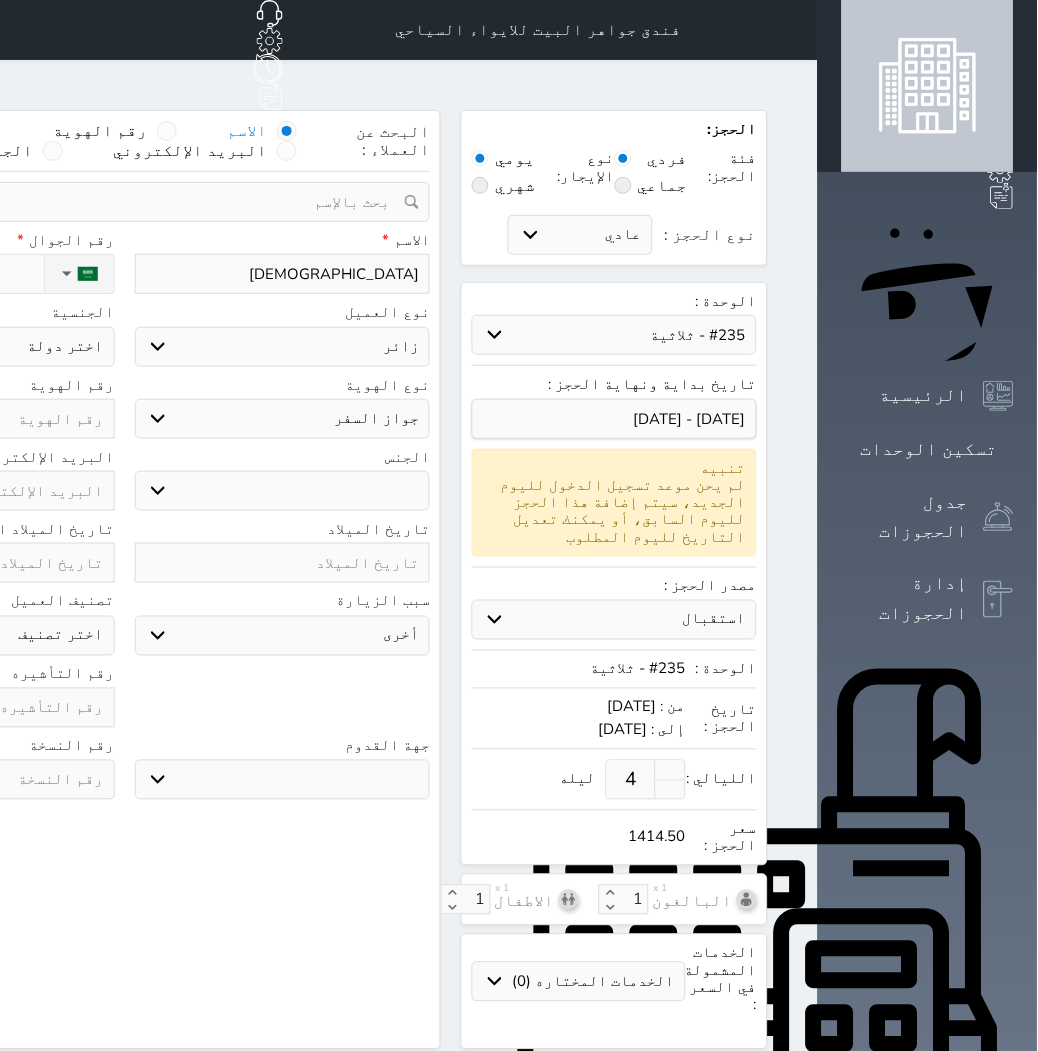 click on "اختر نوع   جواز السفر هوية زائر" at bounding box center [283, 419] 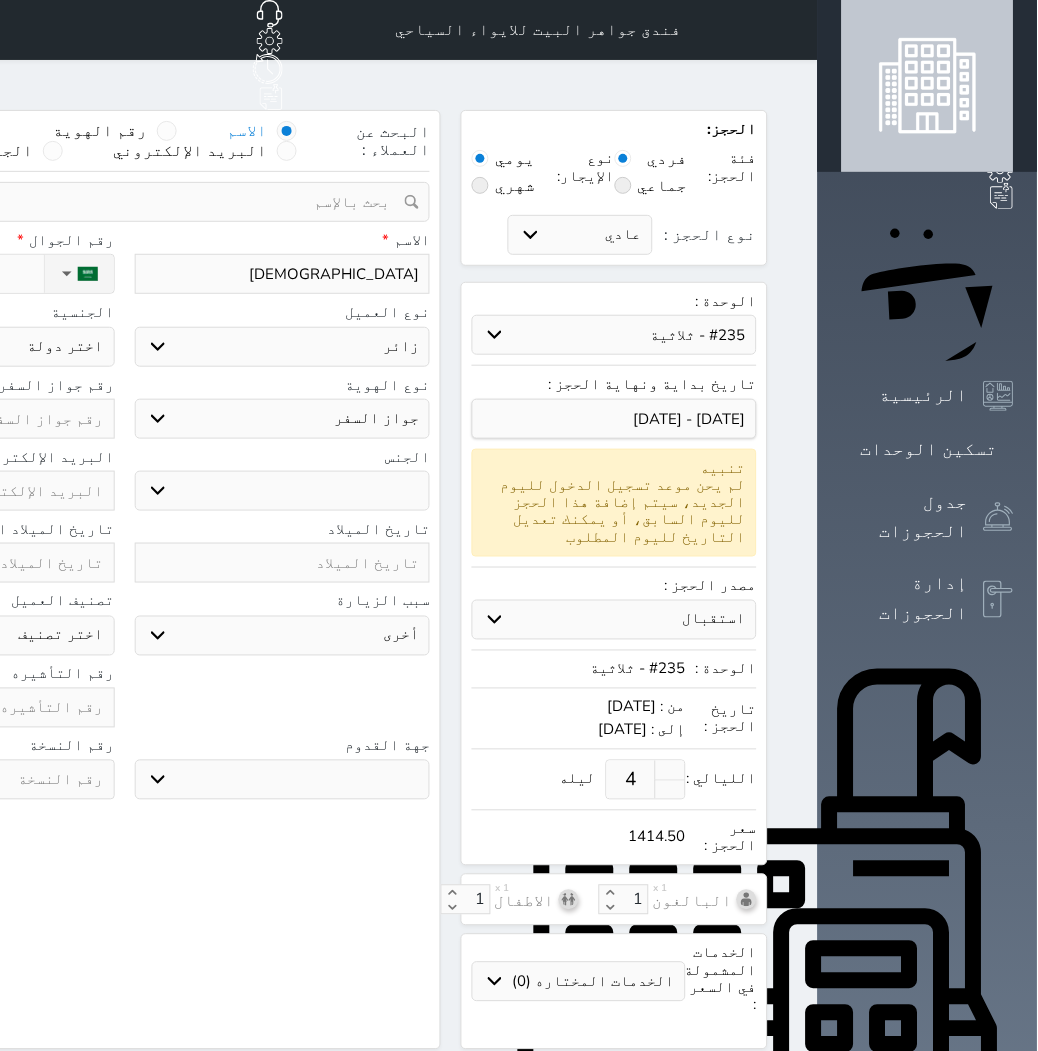 click on "ذكر   انثى" at bounding box center [283, 491] 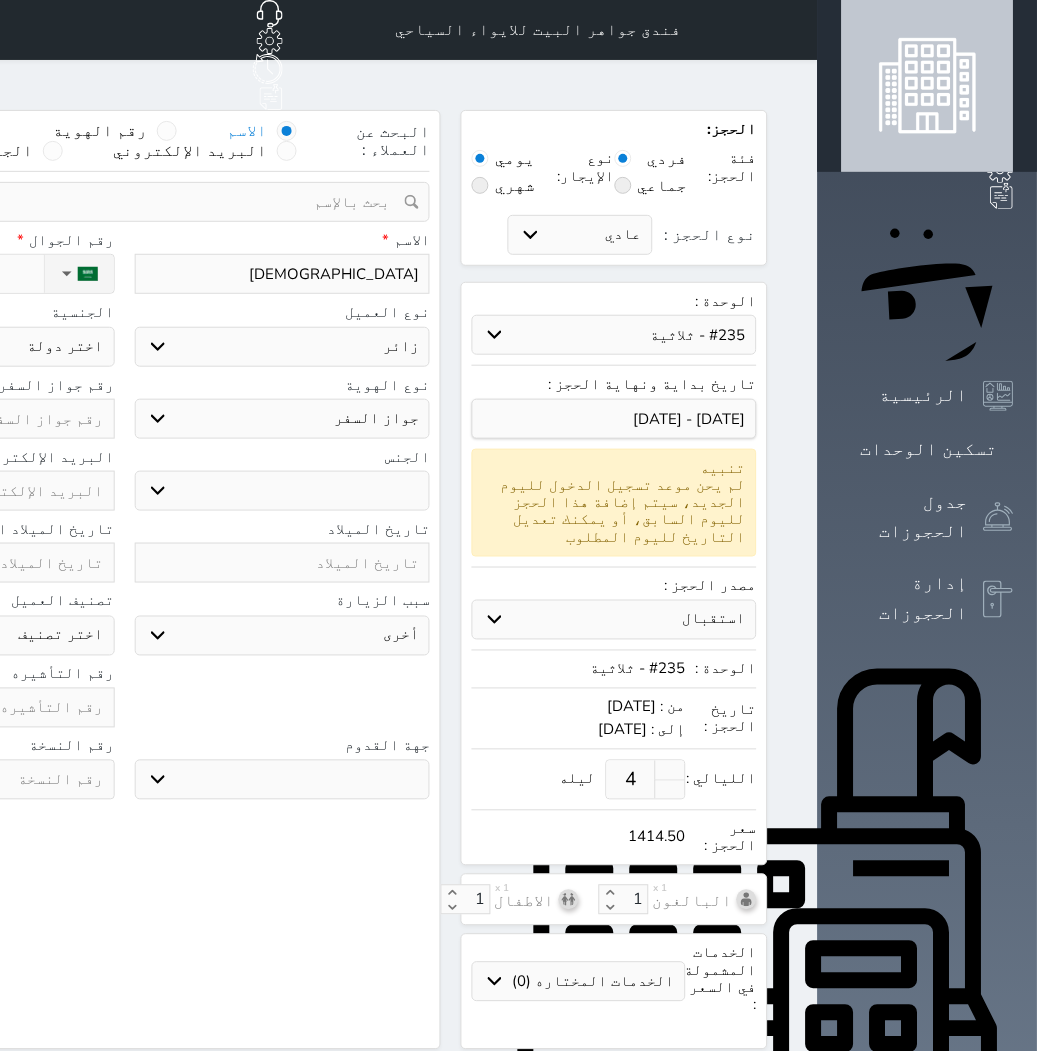 click at bounding box center (283, 563) 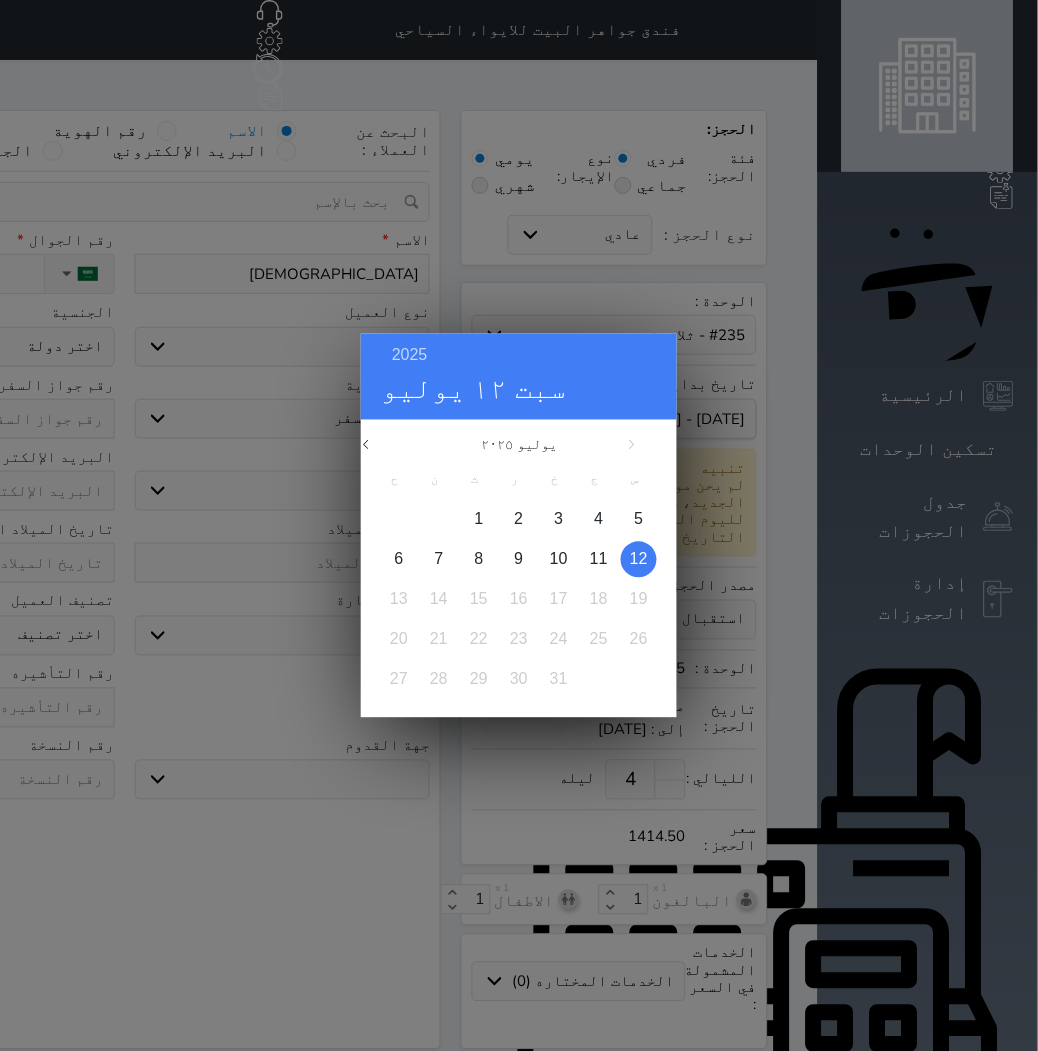 click on "2025   [DATE]         [DATE]
ح
ن
ث
ر
خ
ج
س
1   2   3   4   5   6   7   8   9   10   11   12   13   14   15   16   17   18   19   20   21   22   23   24   25   26   27   28   29   30   [DATE]
فبراير
مارس
أبريل
مايو
يونيو
يوليو
أغسطس
سبتمبر
أكتوبر" at bounding box center [519, 525] 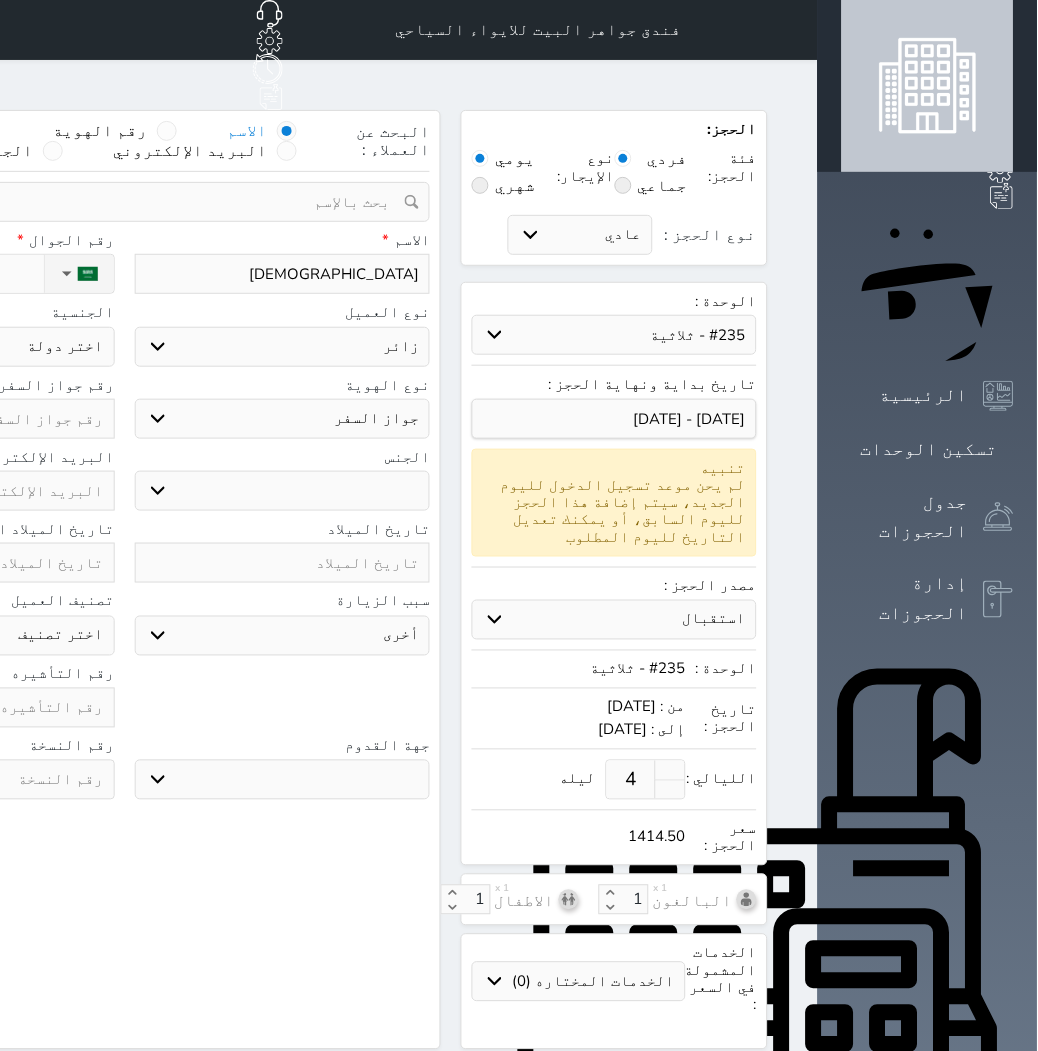 click on "سياحة زيارة الاهل والاصدقاء زيارة دينية زيارة عمل زيارة رياضية زيارة ترفيهية أخرى موظف ديوان عمل نزيل حجر موظف وزارة الصحة" at bounding box center (283, 636) 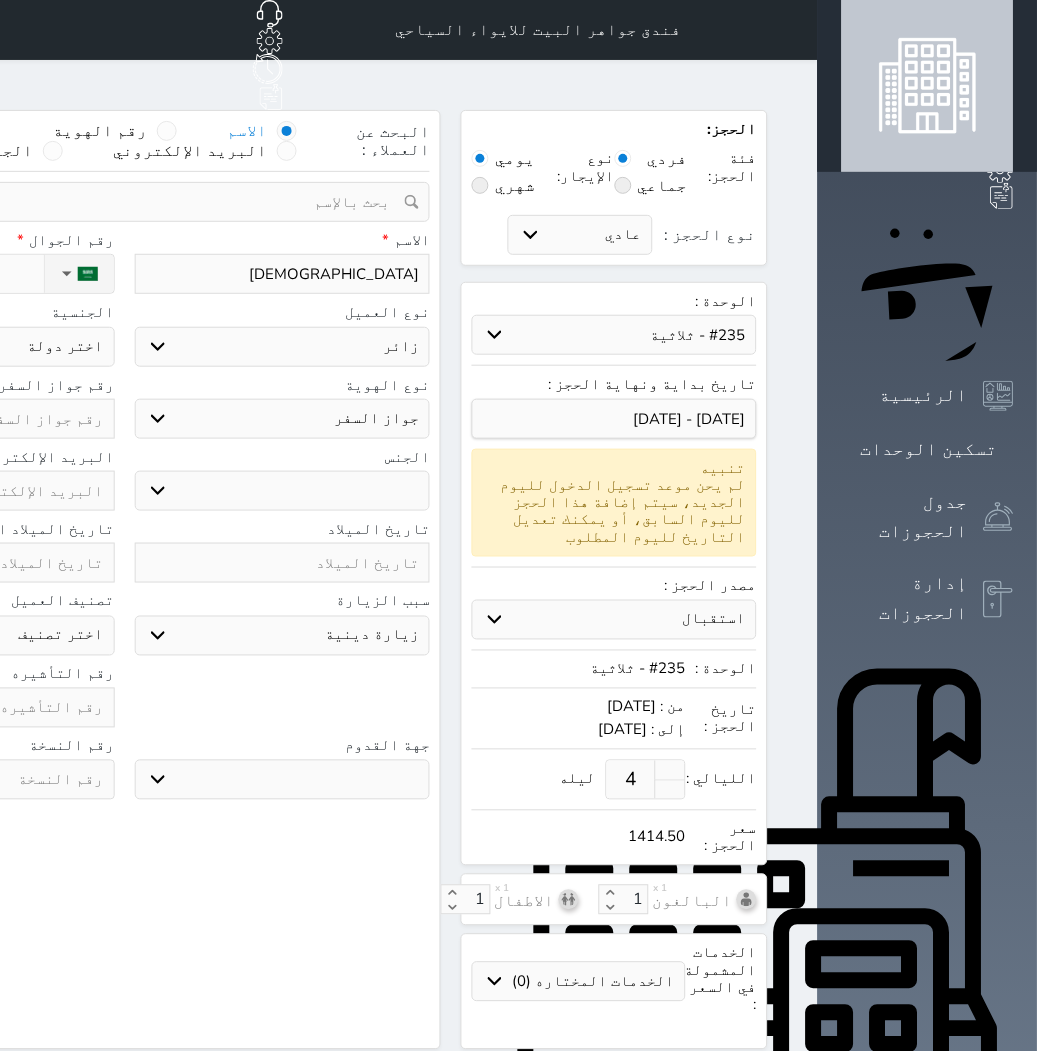 click on "سياحة زيارة الاهل والاصدقاء زيارة دينية زيارة عمل زيارة رياضية زيارة ترفيهية أخرى موظف ديوان عمل نزيل حجر موظف وزارة الصحة" at bounding box center (283, 636) 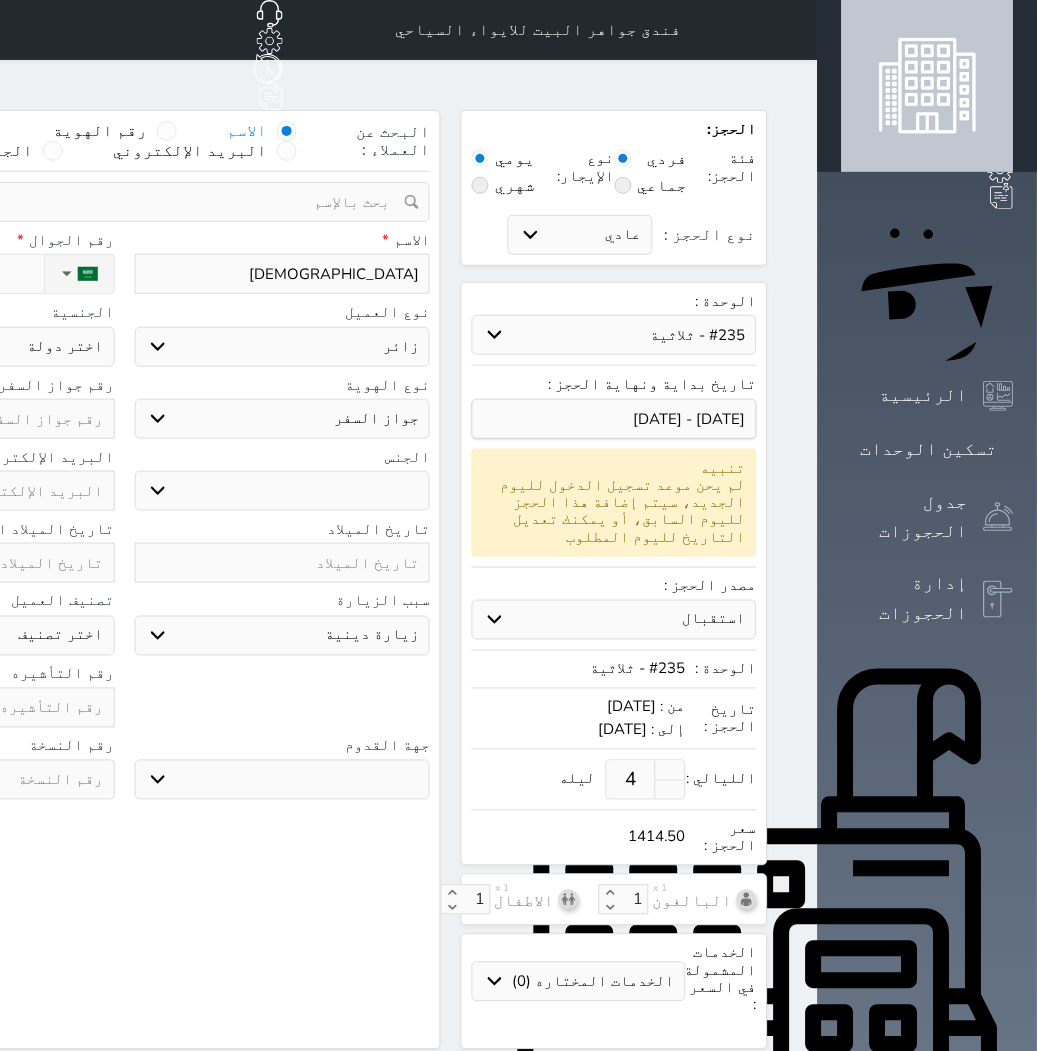 click on "جو بحر ارض" at bounding box center (283, 780) 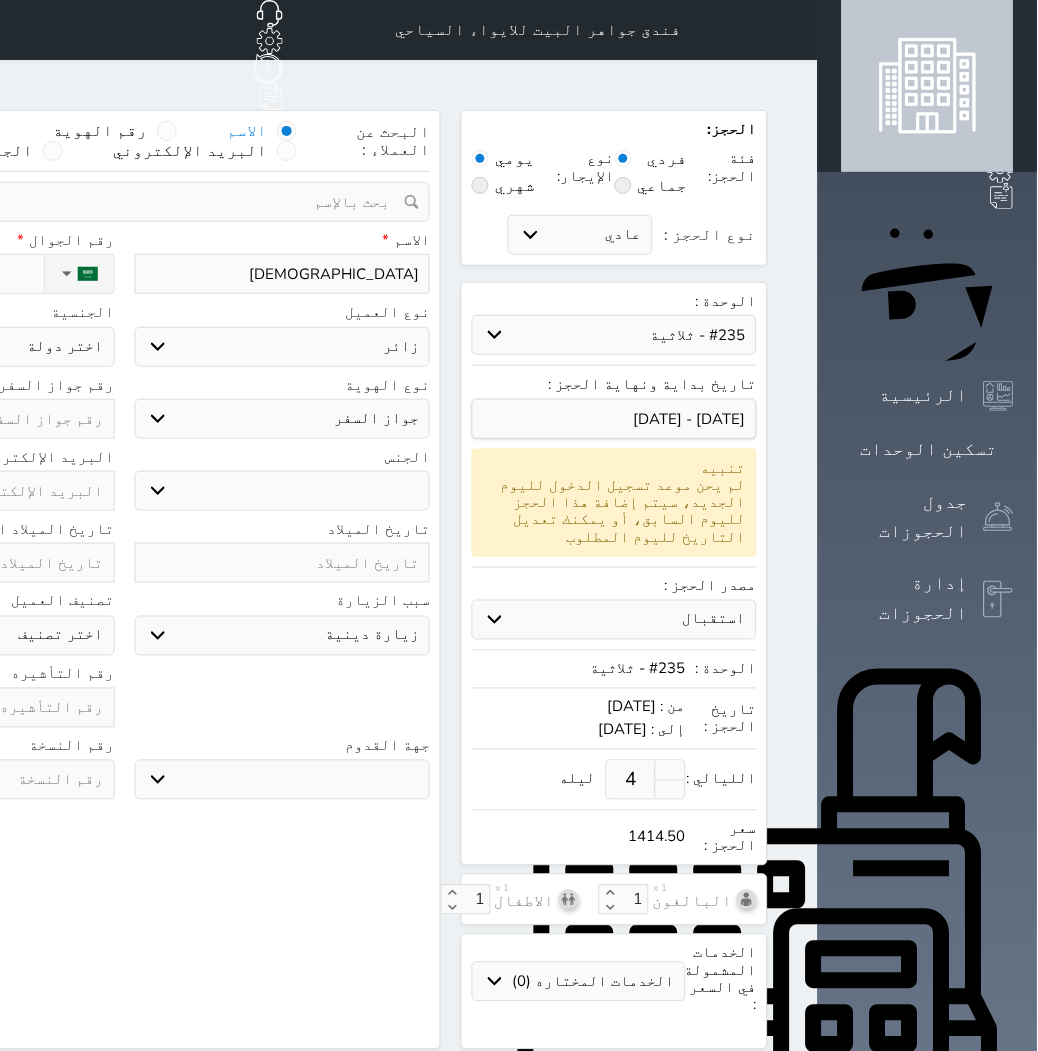 click on "رقم التأشيره" at bounding box center [124, 702] 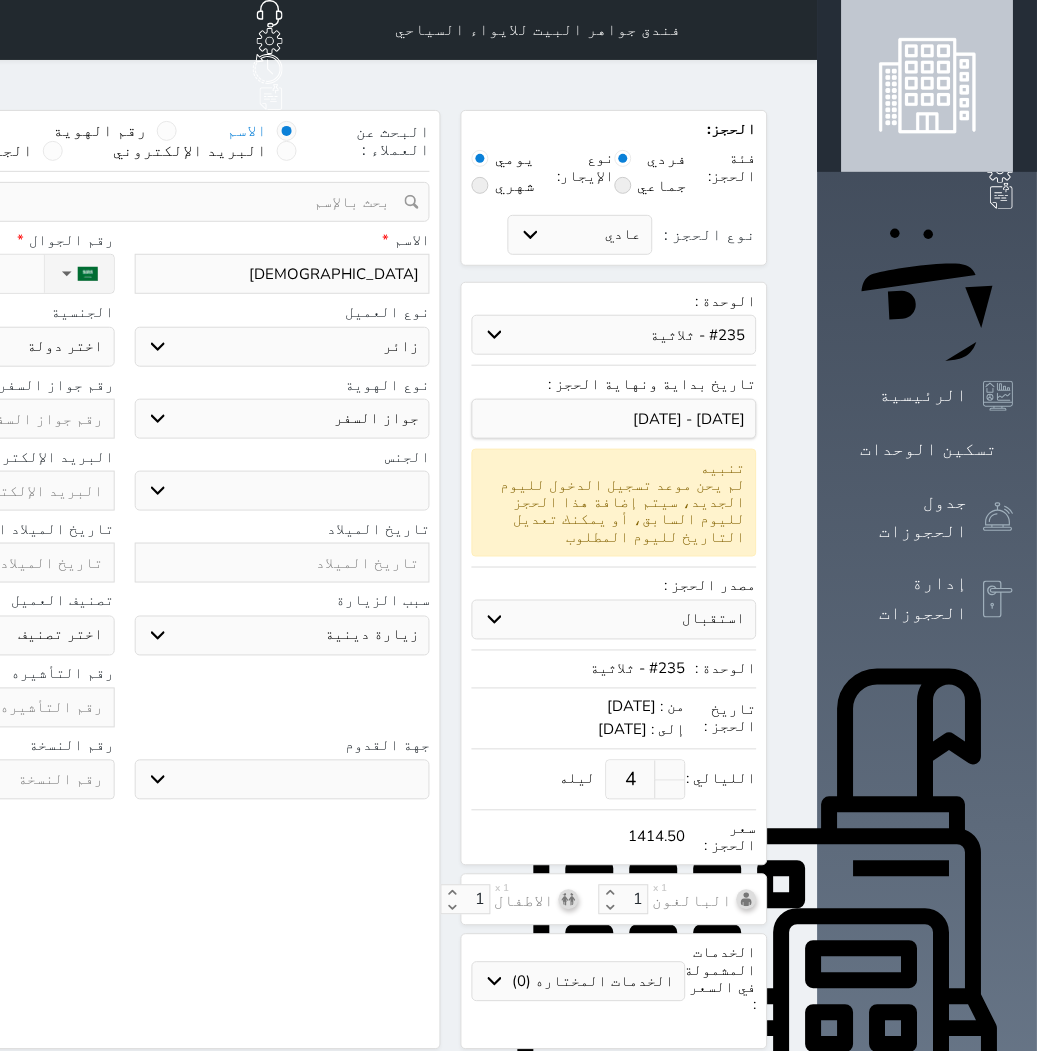 click on "نوع الحجز :" at bounding box center [-69, 274] 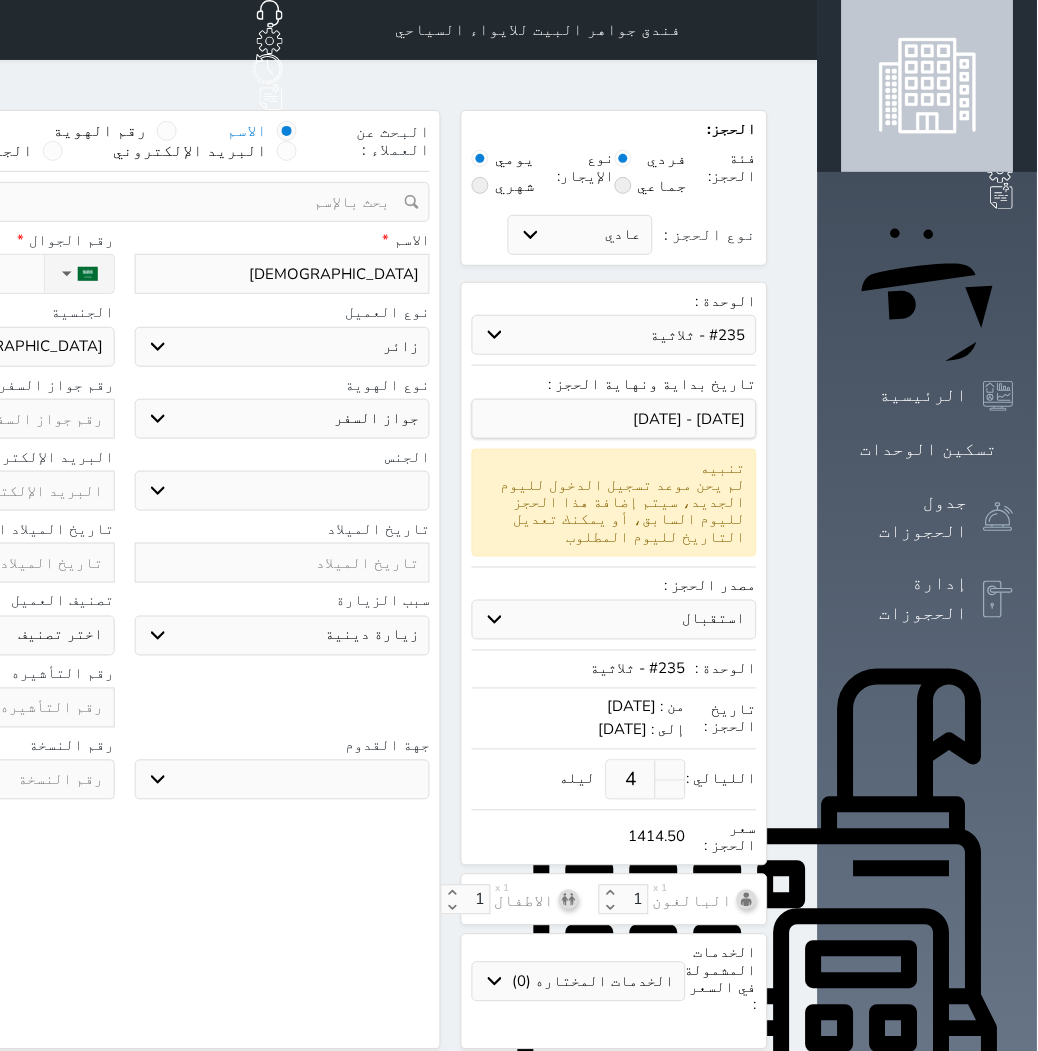 click on "اختر دولة
اثيوبيا
اجنبي بجواز سعودي
اخرى
[GEOGRAPHIC_DATA]
[GEOGRAPHIC_DATA]
[GEOGRAPHIC_DATA]
[GEOGRAPHIC_DATA]
[GEOGRAPHIC_DATA]
[GEOGRAPHIC_DATA]
[GEOGRAPHIC_DATA]" at bounding box center [-33, 347] 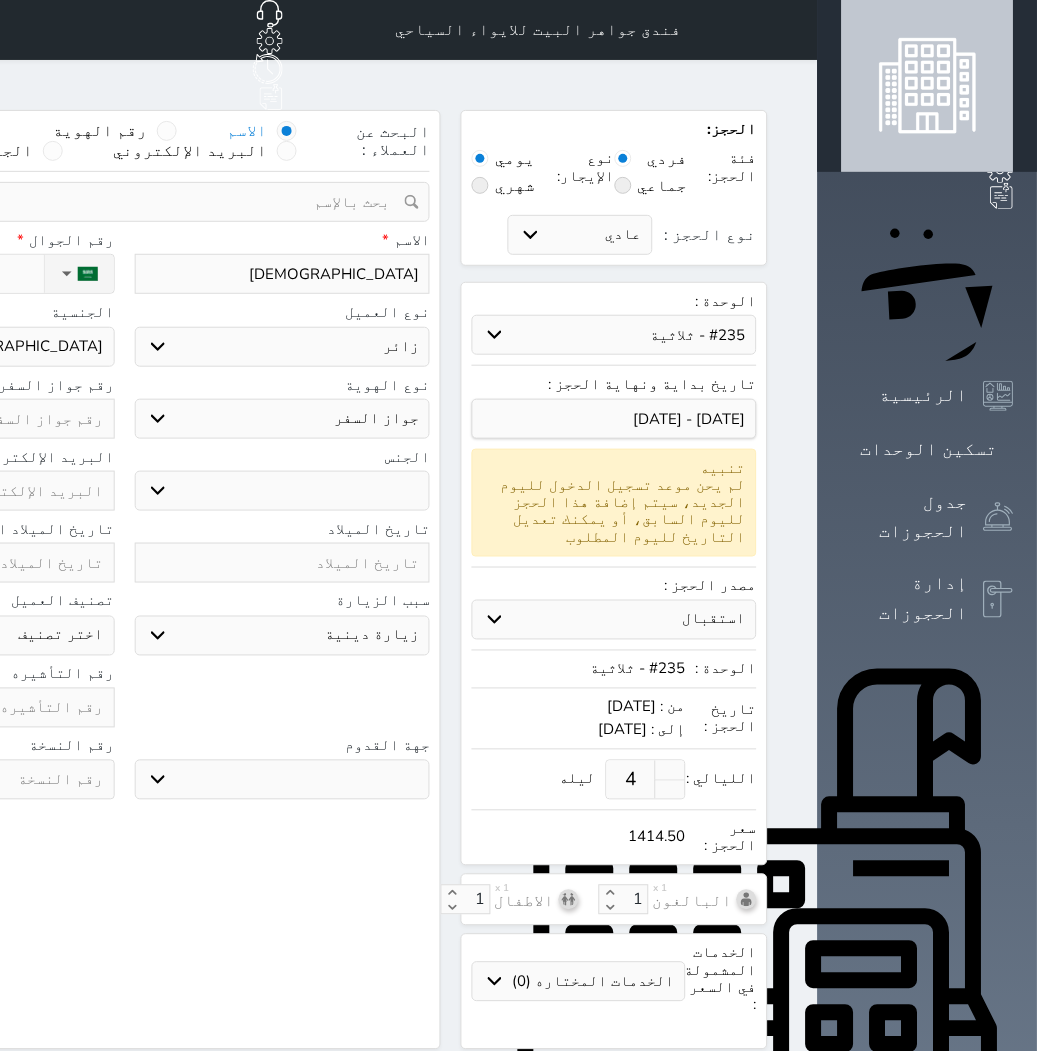 click at bounding box center (-33, 419) 